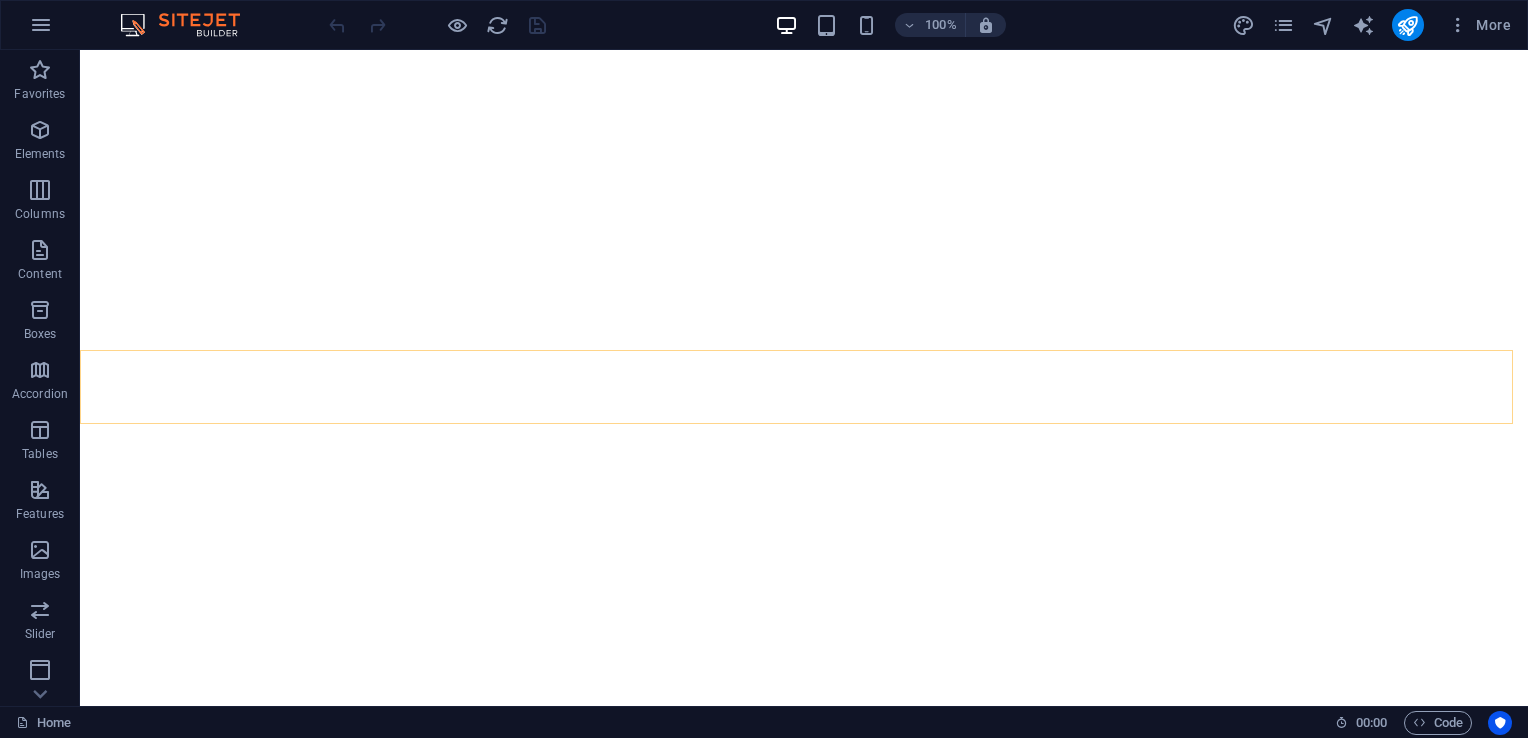 scroll, scrollTop: 0, scrollLeft: 0, axis: both 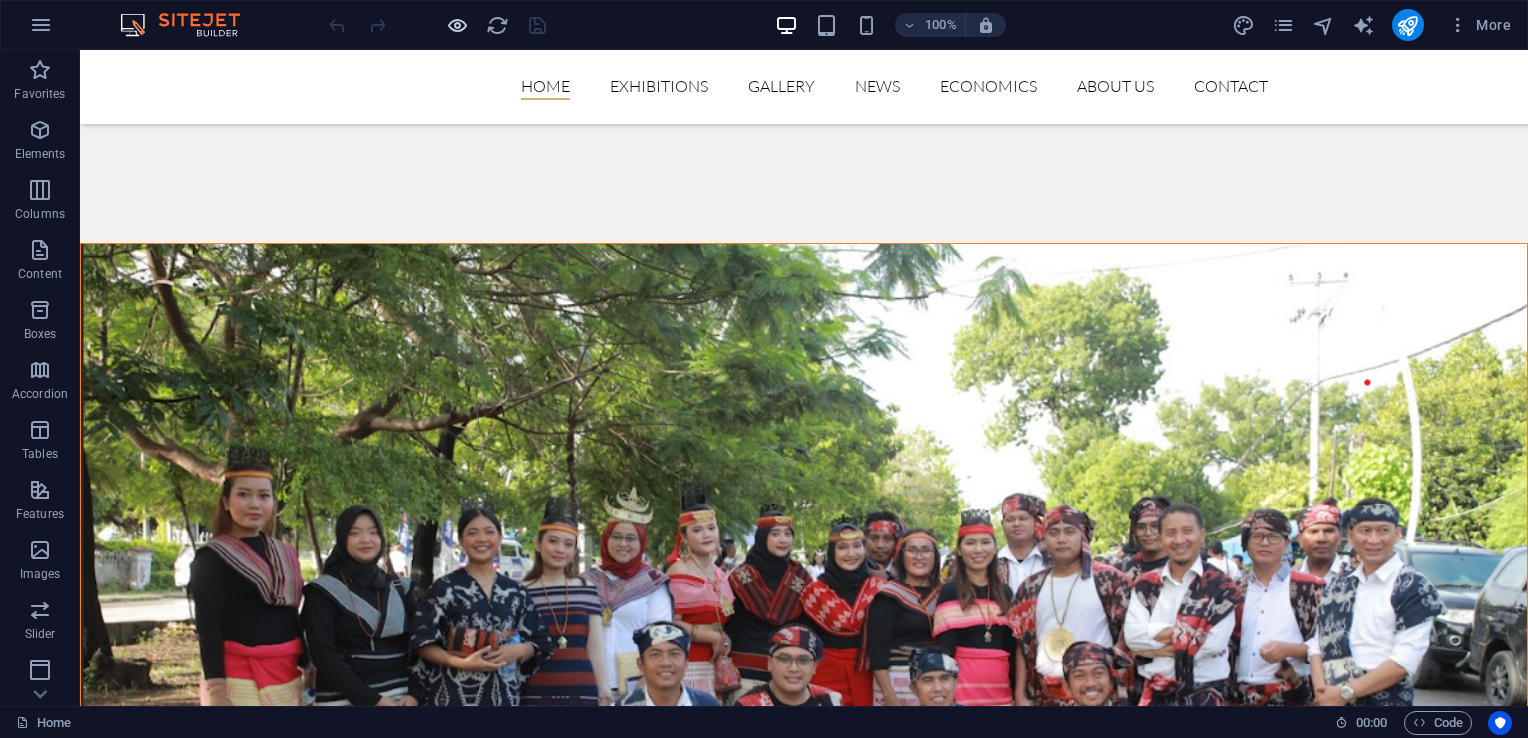 drag, startPoint x: 474, startPoint y: 33, endPoint x: 450, endPoint y: 31, distance: 24.083189 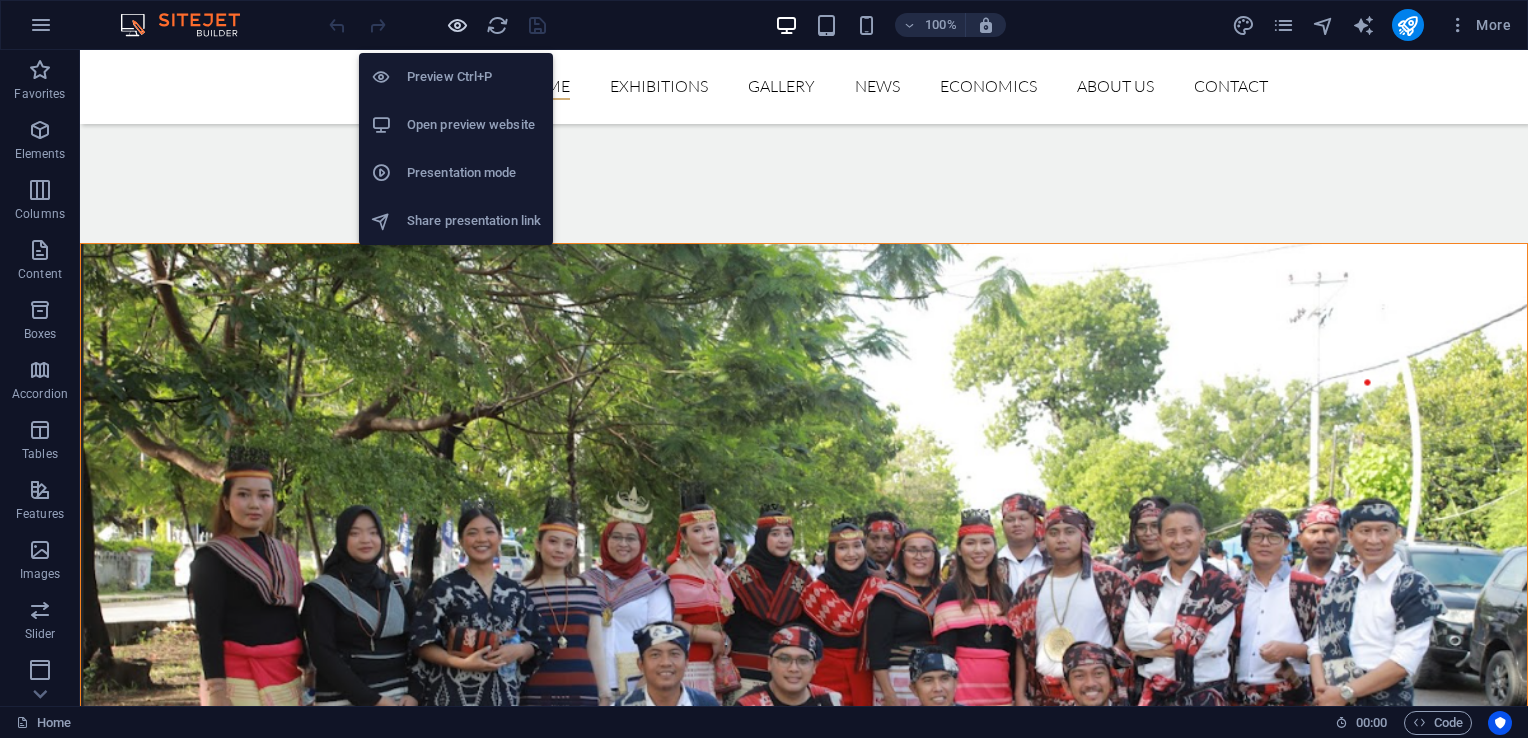 click at bounding box center (457, 25) 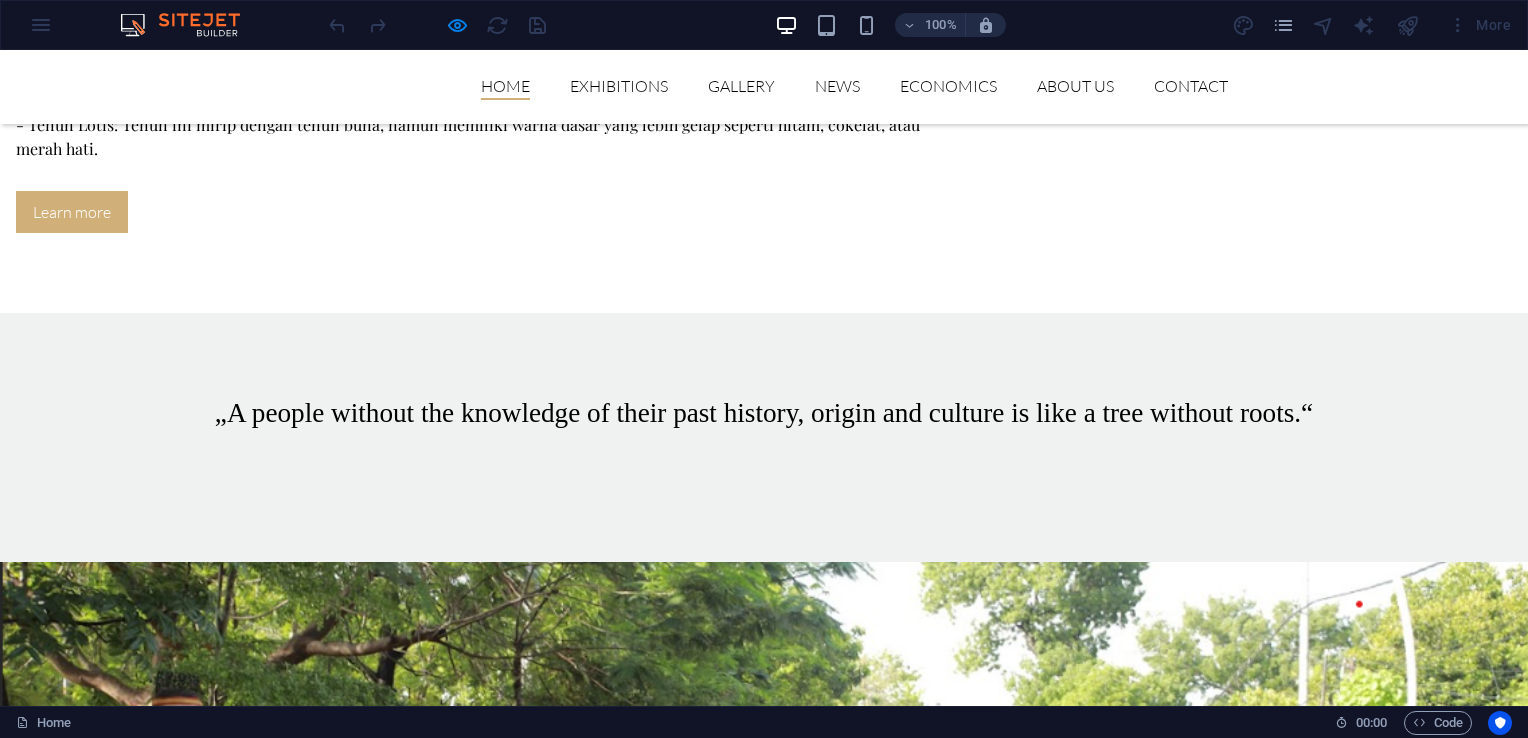 scroll, scrollTop: 4827, scrollLeft: 0, axis: vertical 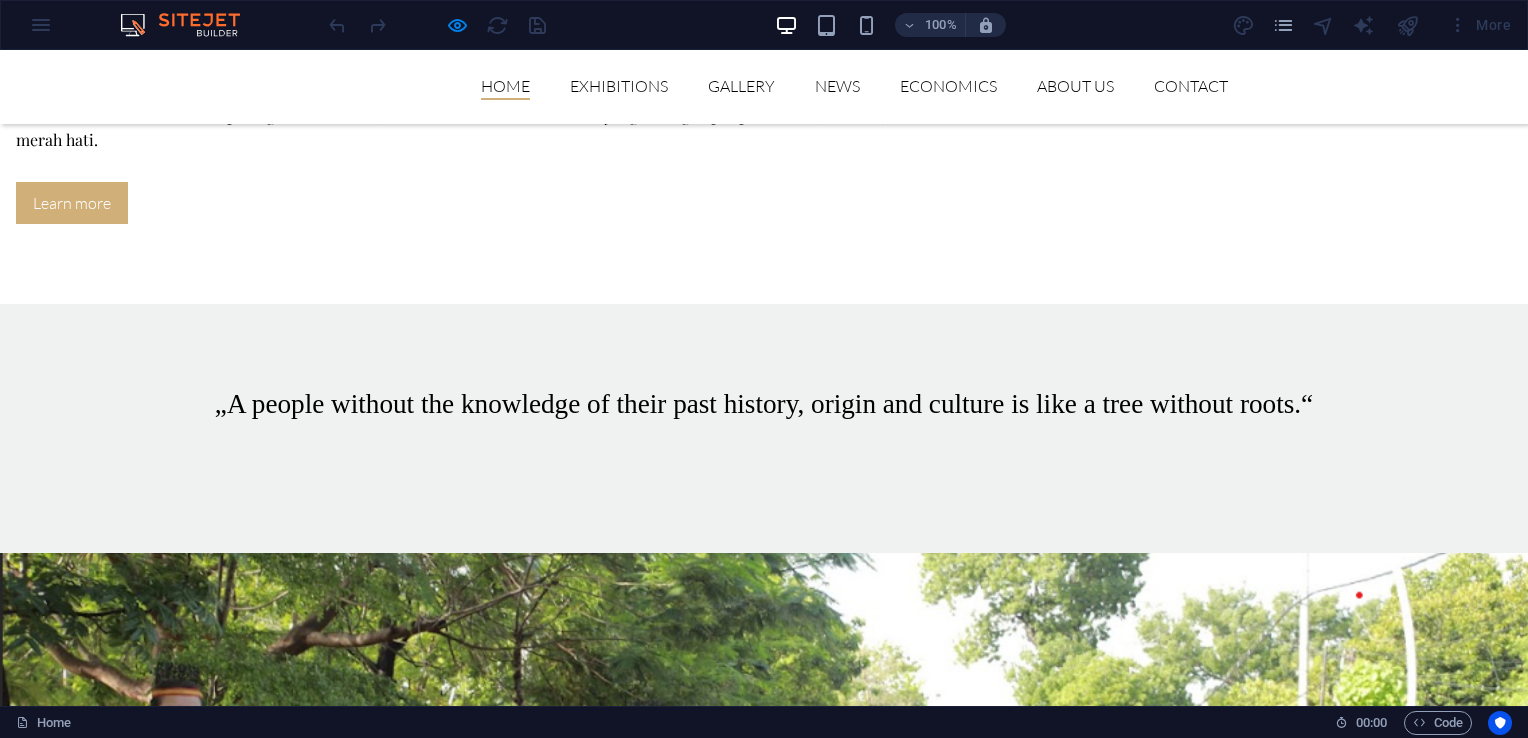 click at bounding box center [764, 11890] 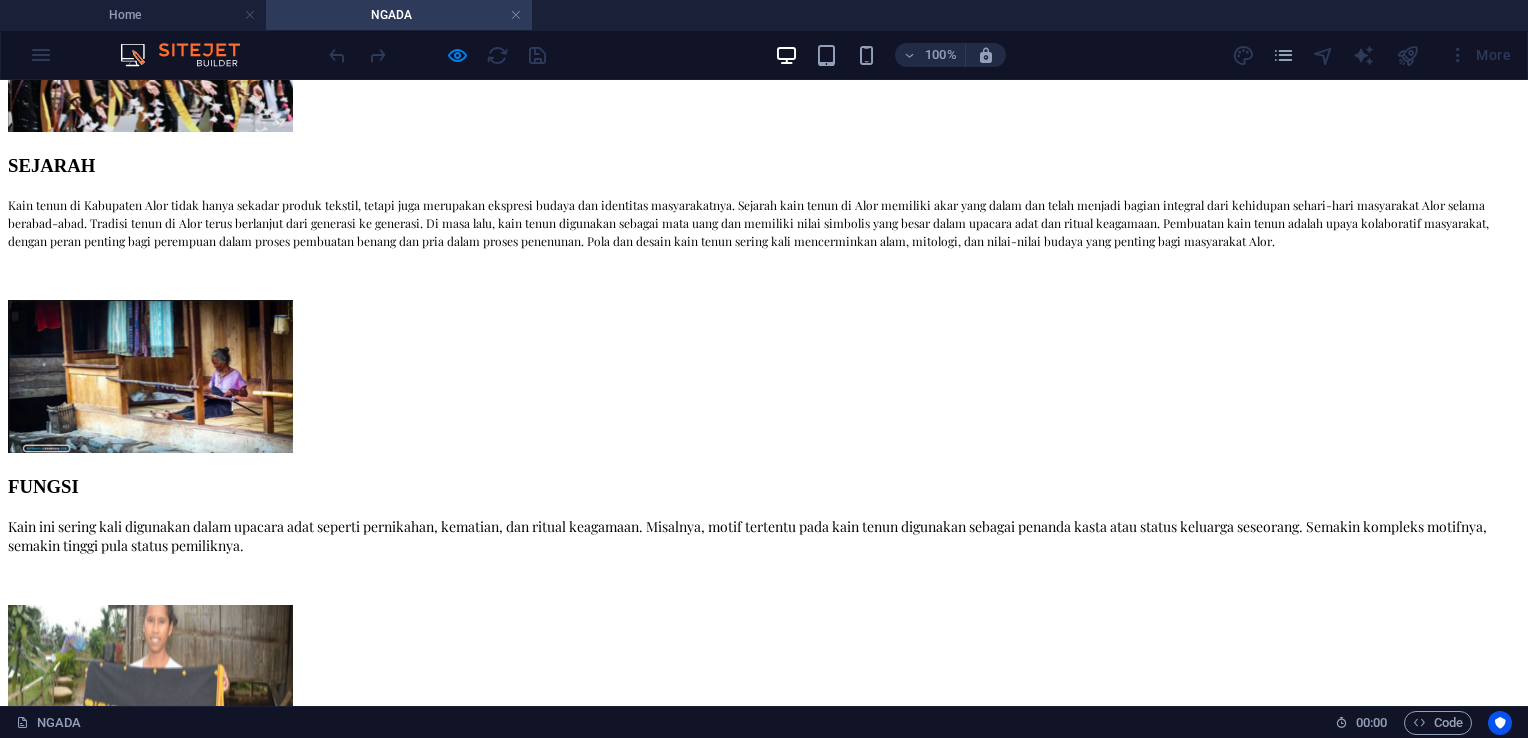 scroll, scrollTop: 1016, scrollLeft: 0, axis: vertical 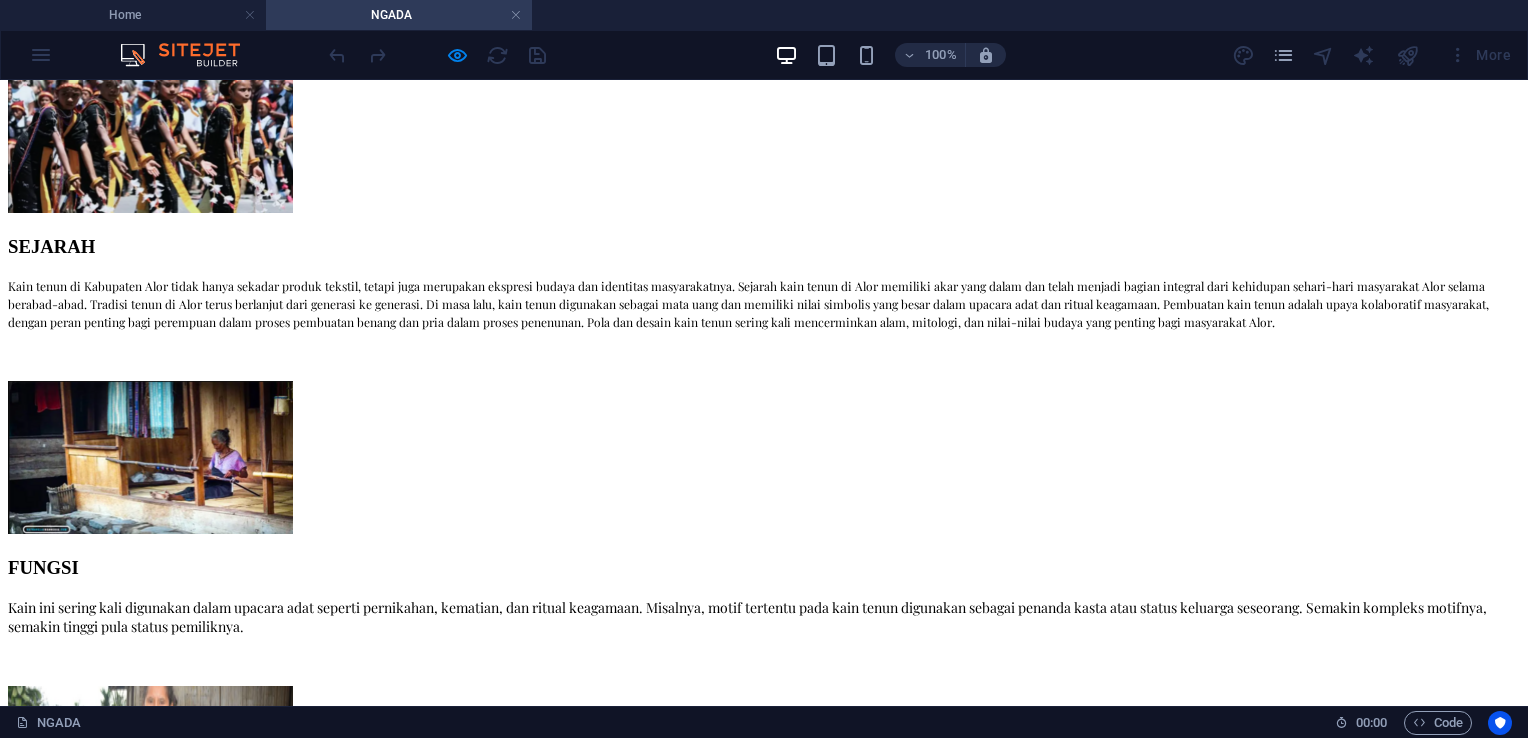 click at bounding box center [425, 1820] 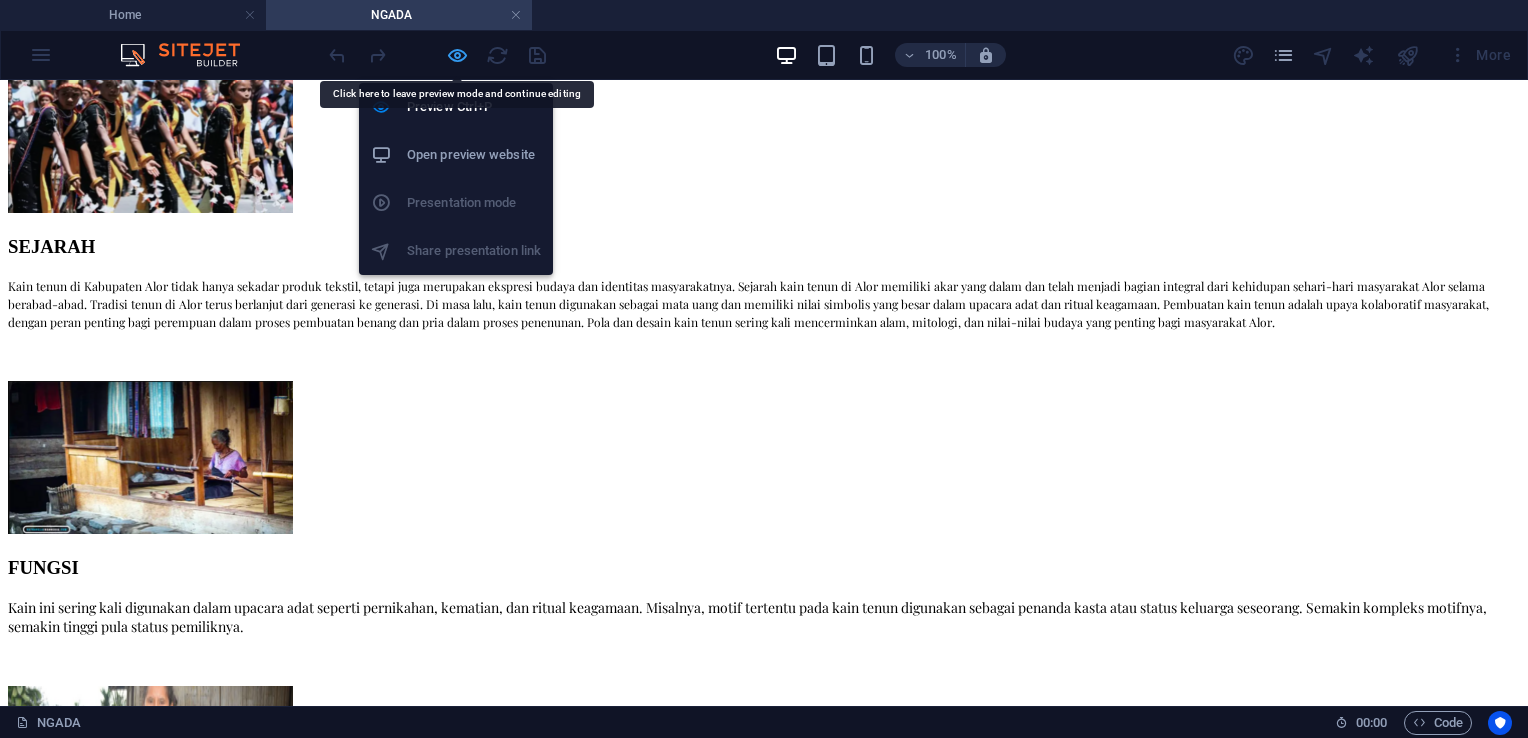 click at bounding box center (457, 55) 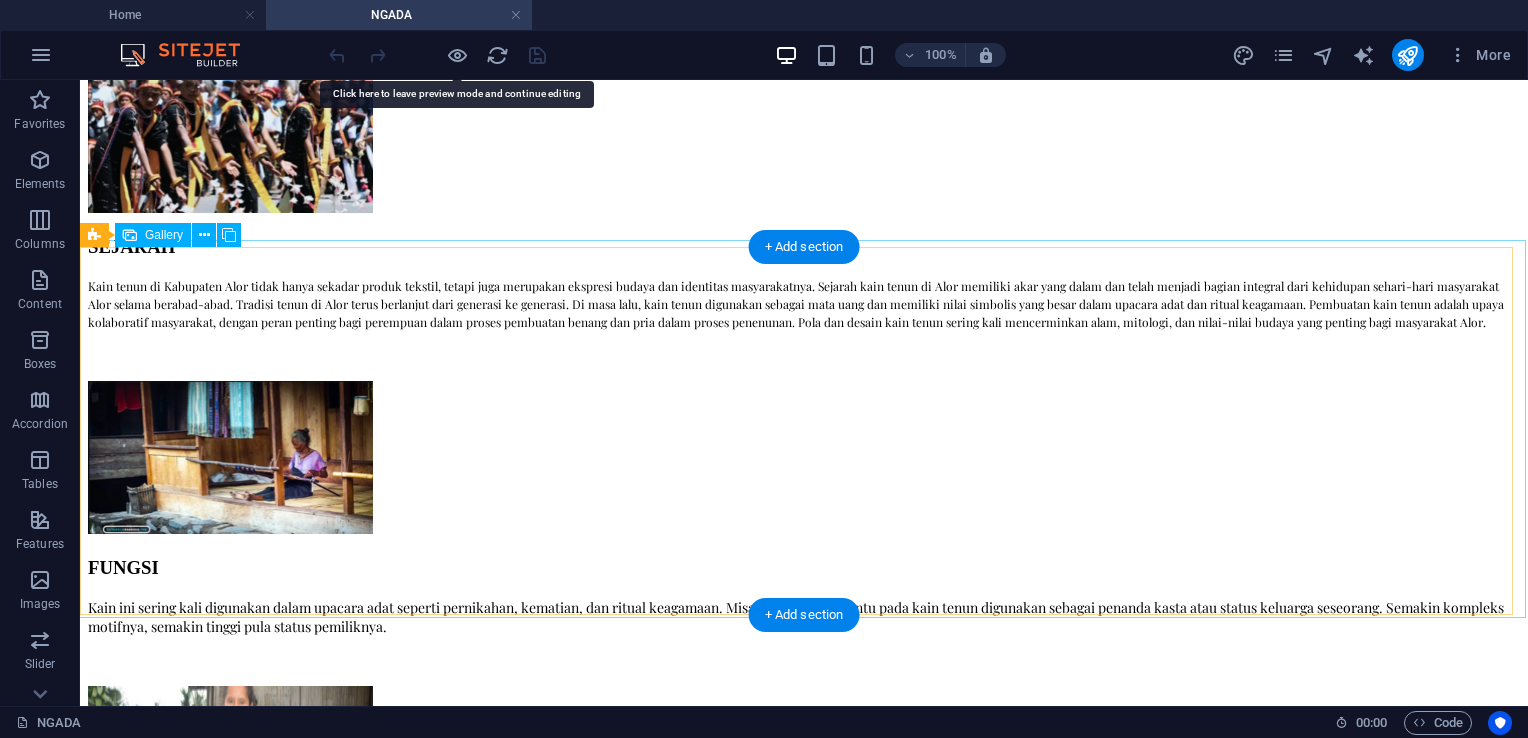 click at bounding box center [505, 1780] 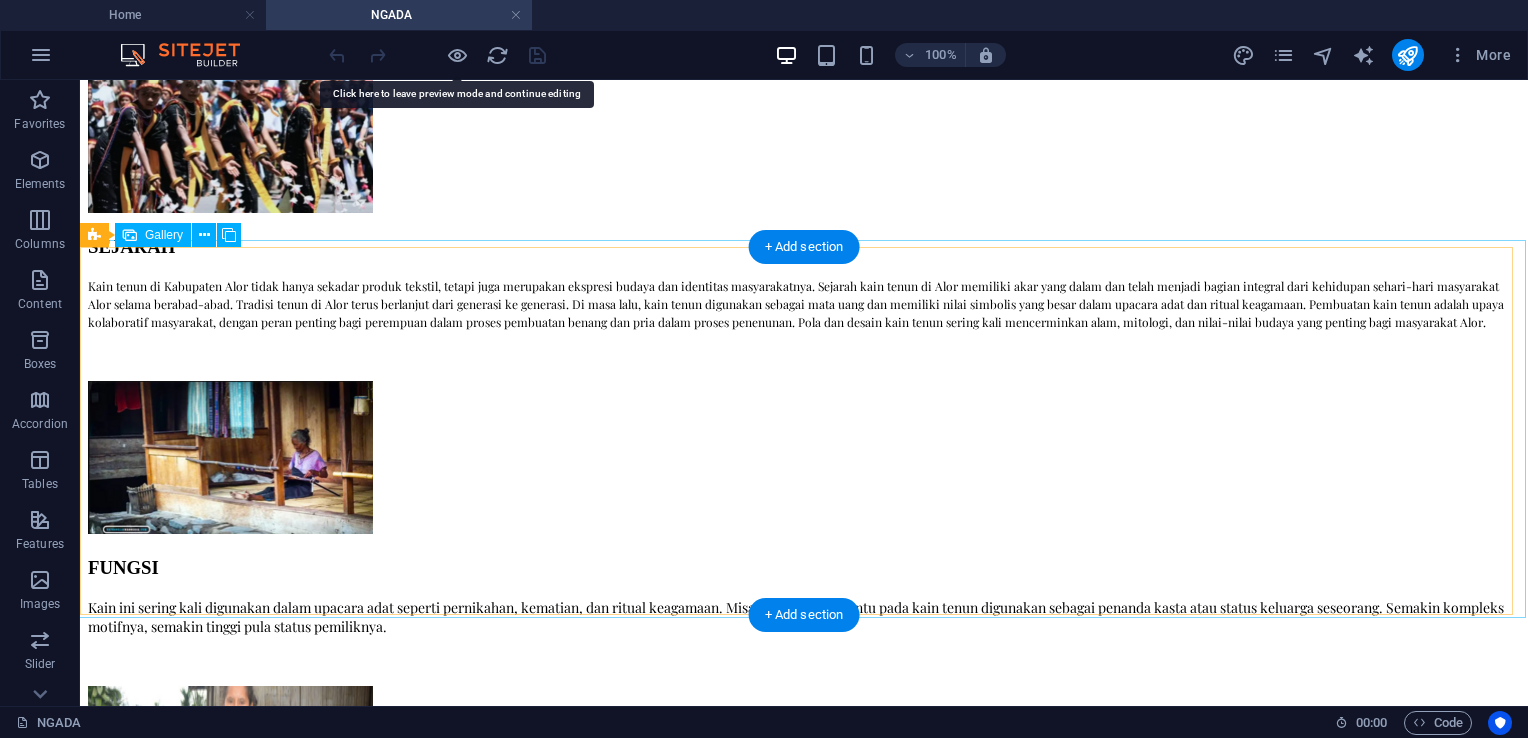 click at bounding box center (505, 1780) 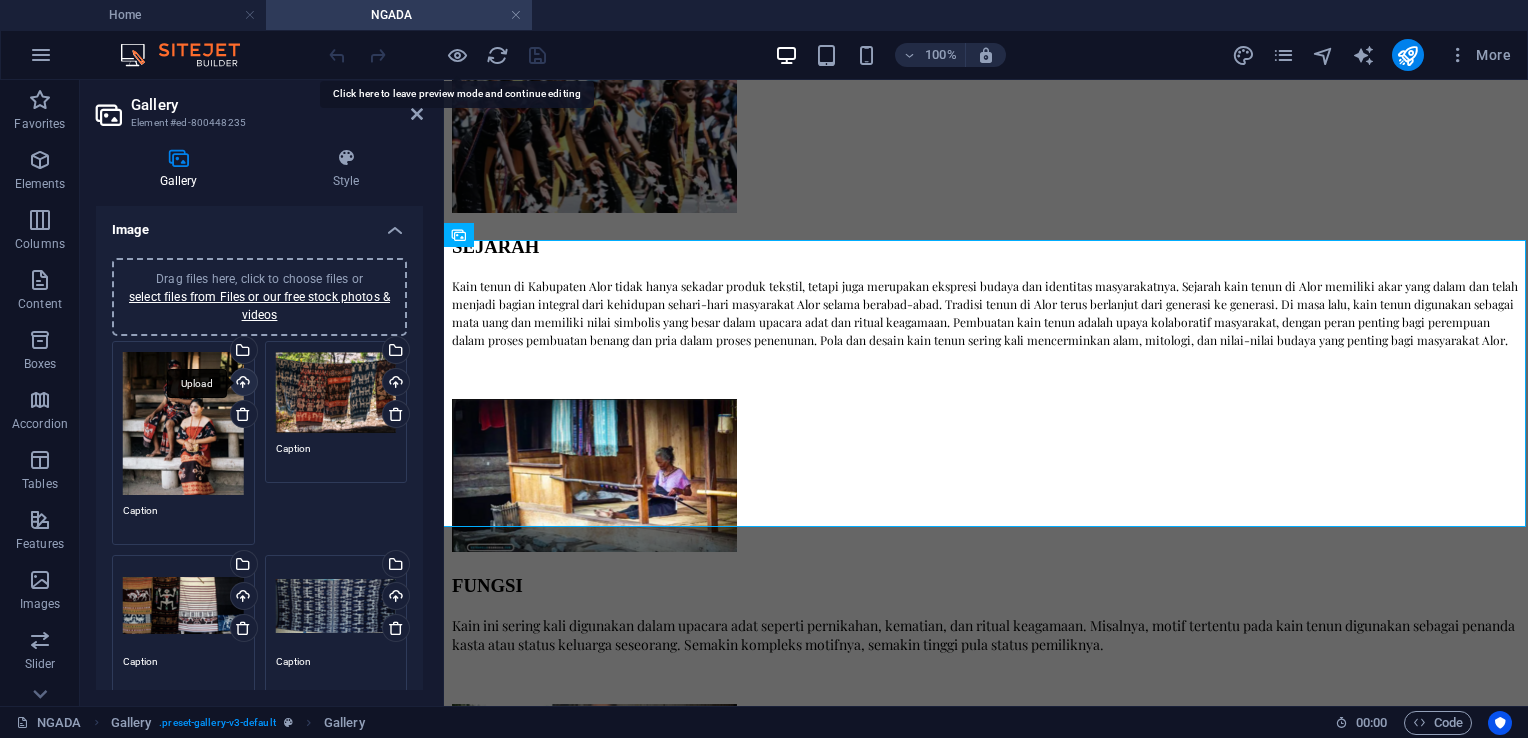 click on "Upload" at bounding box center [242, 384] 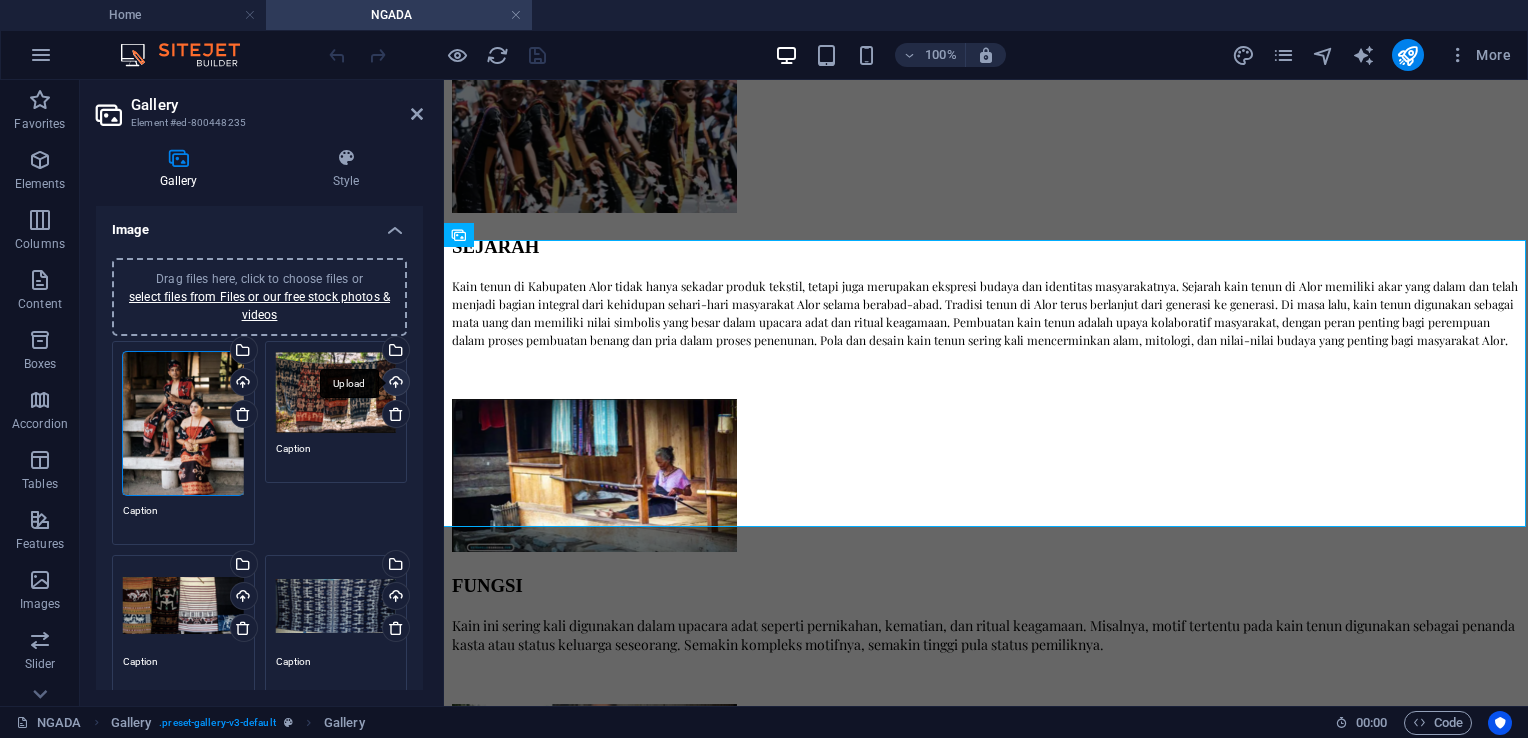 click on "Upload" at bounding box center [394, 384] 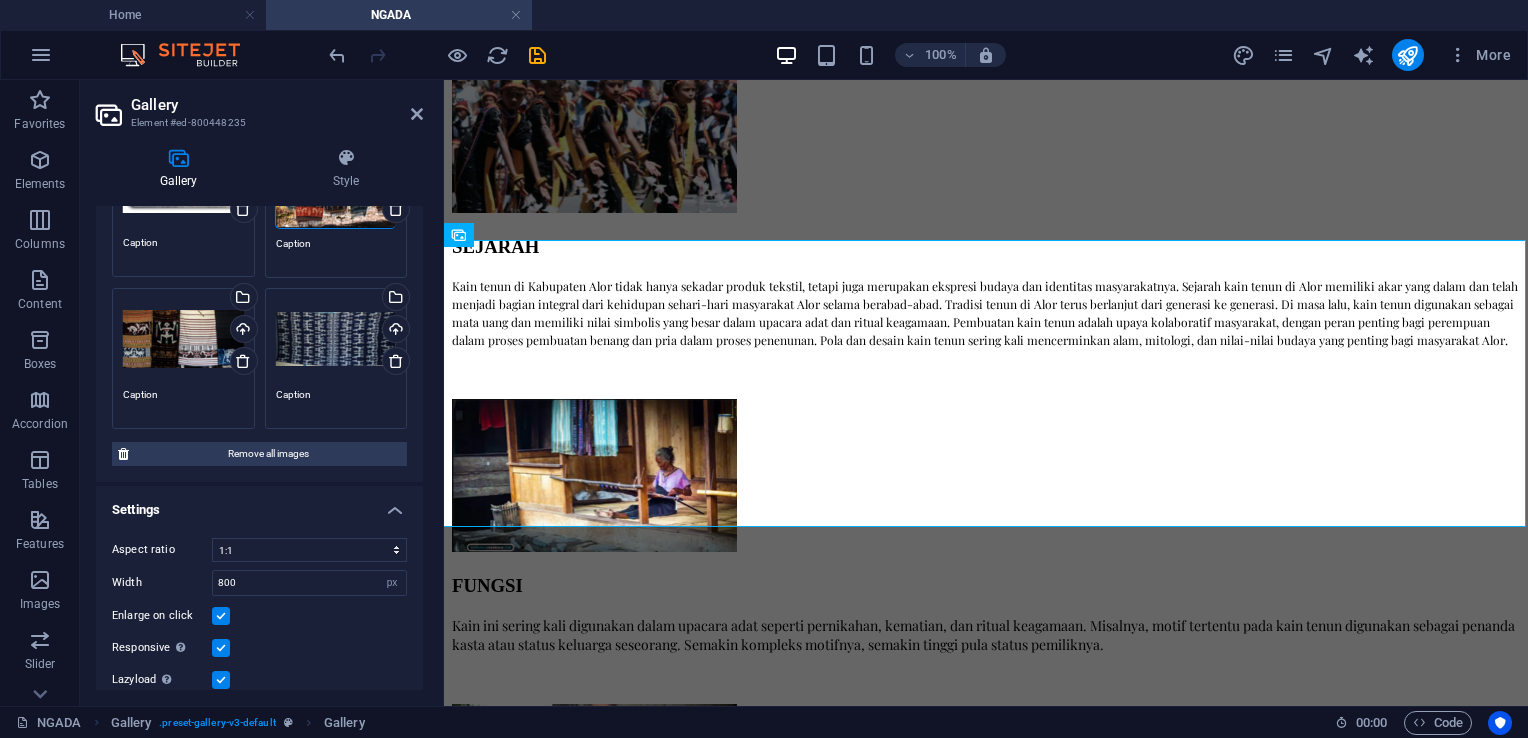 scroll, scrollTop: 200, scrollLeft: 0, axis: vertical 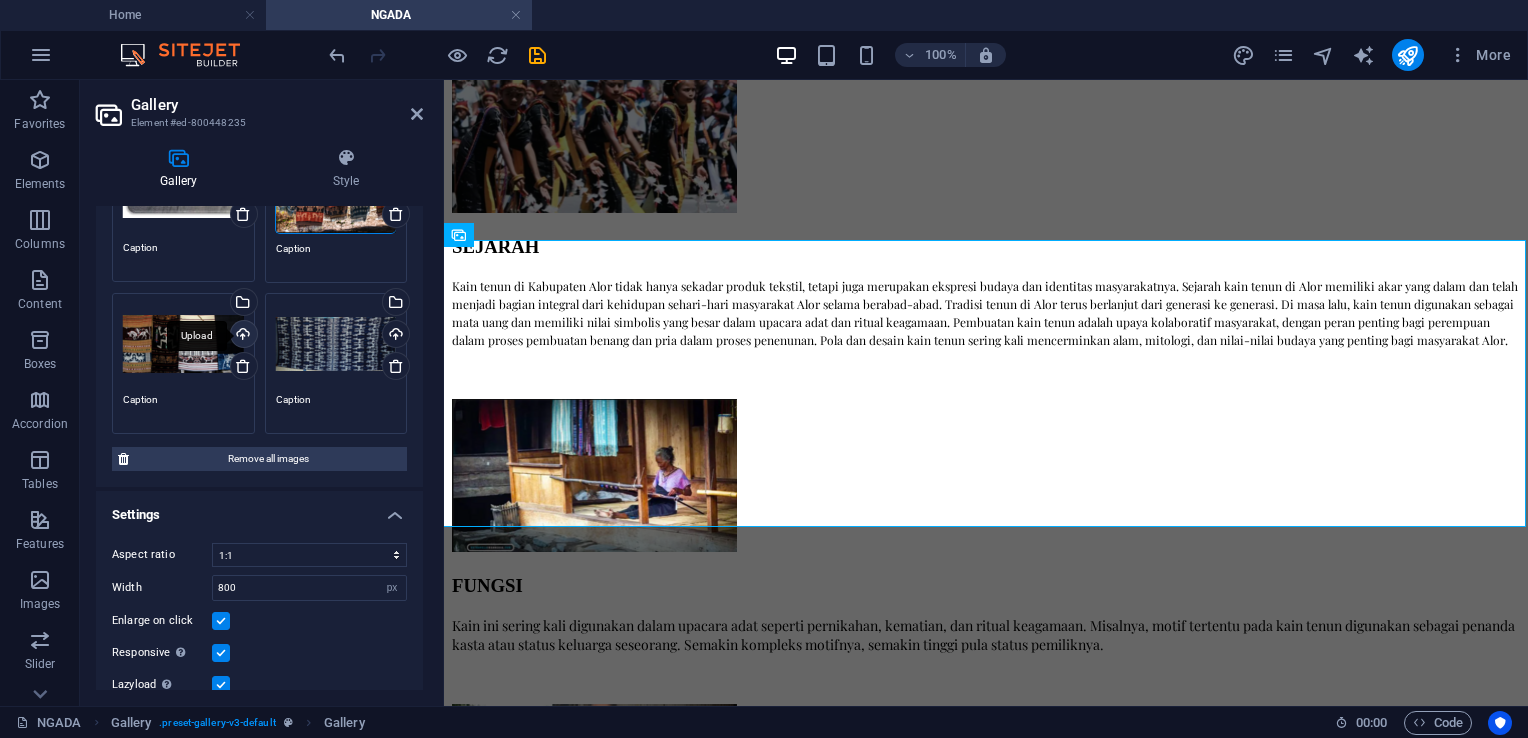 click on "Upload" at bounding box center [242, 336] 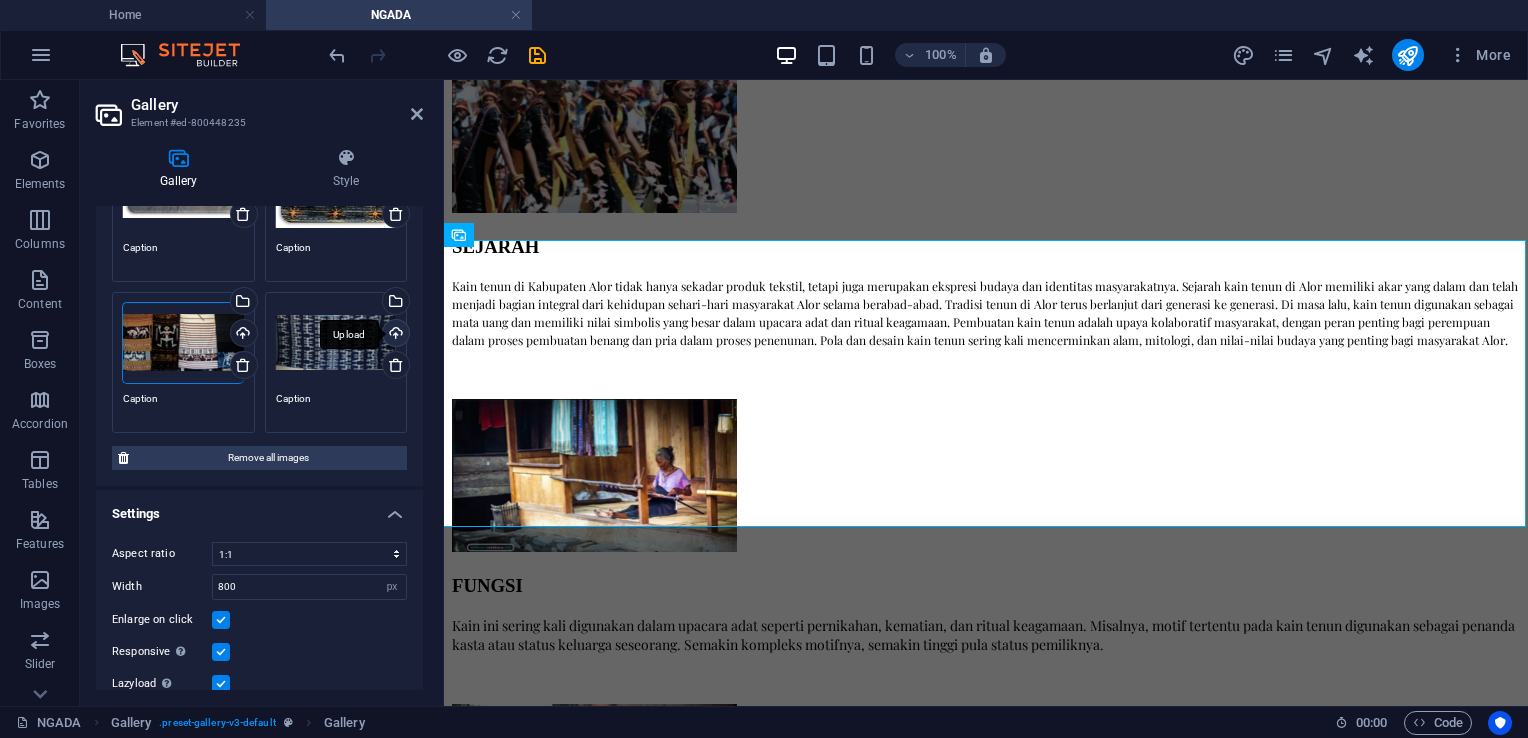 click on "Upload" at bounding box center [394, 335] 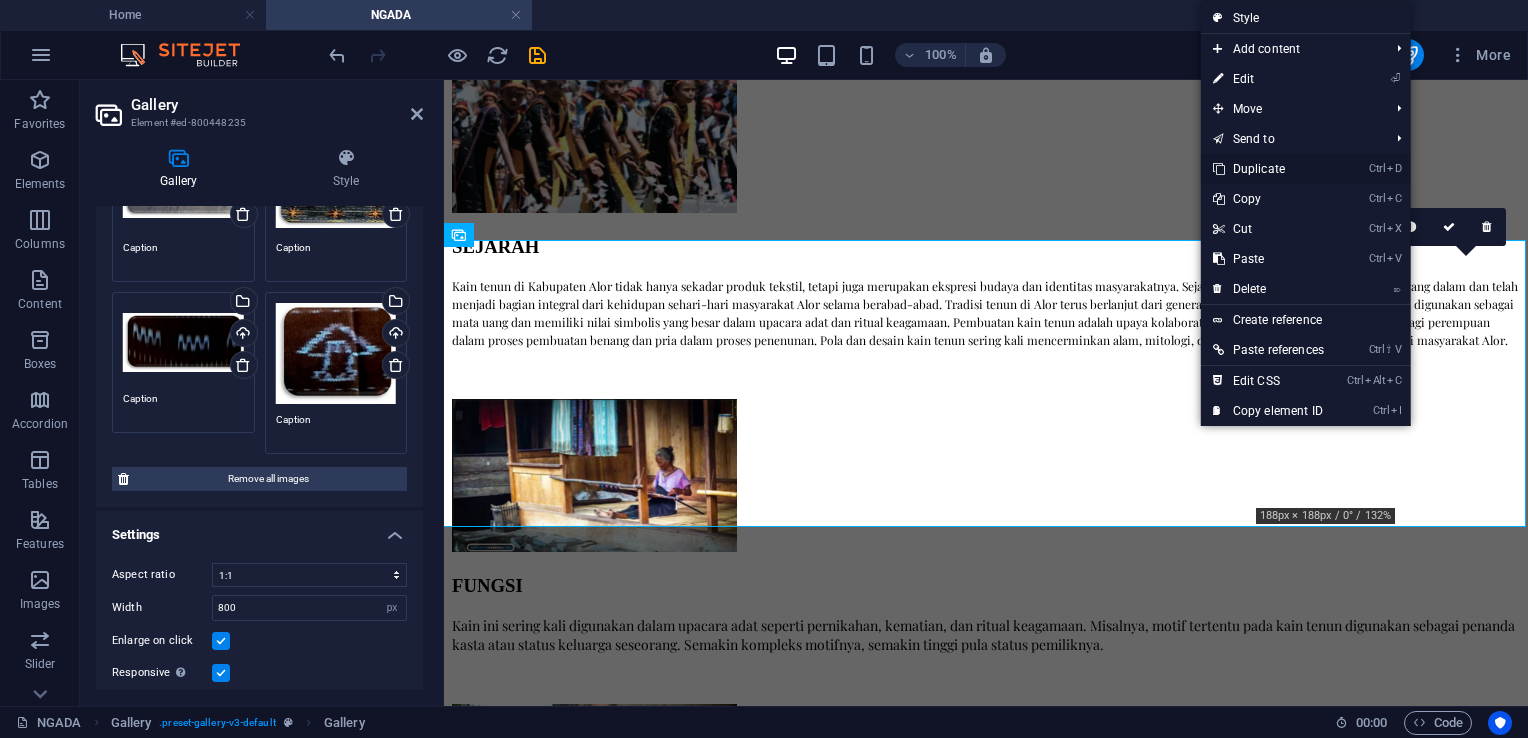 click on "Ctrl D  Duplicate" at bounding box center (1268, 169) 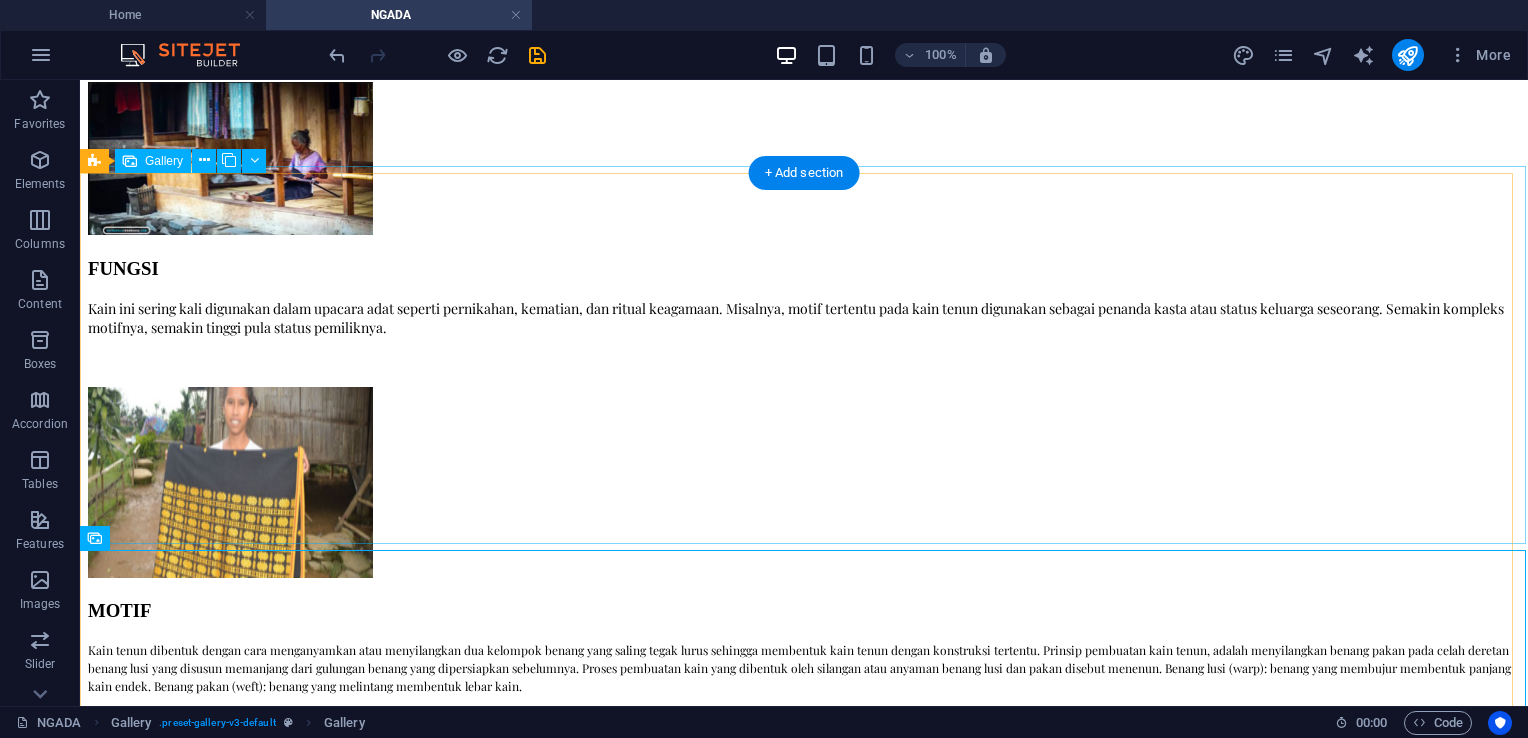 scroll, scrollTop: 1316, scrollLeft: 0, axis: vertical 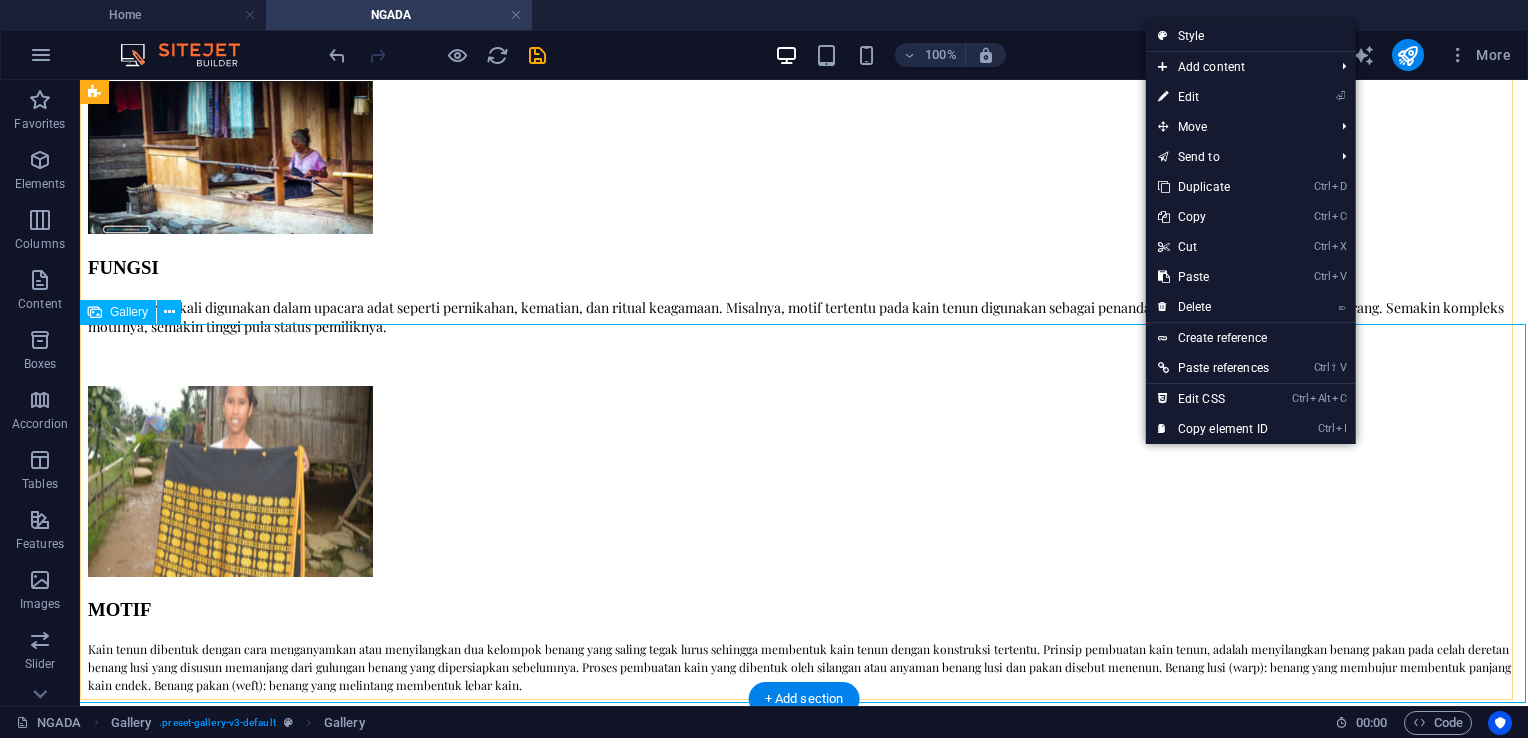 click at bounding box center [505, 3416] 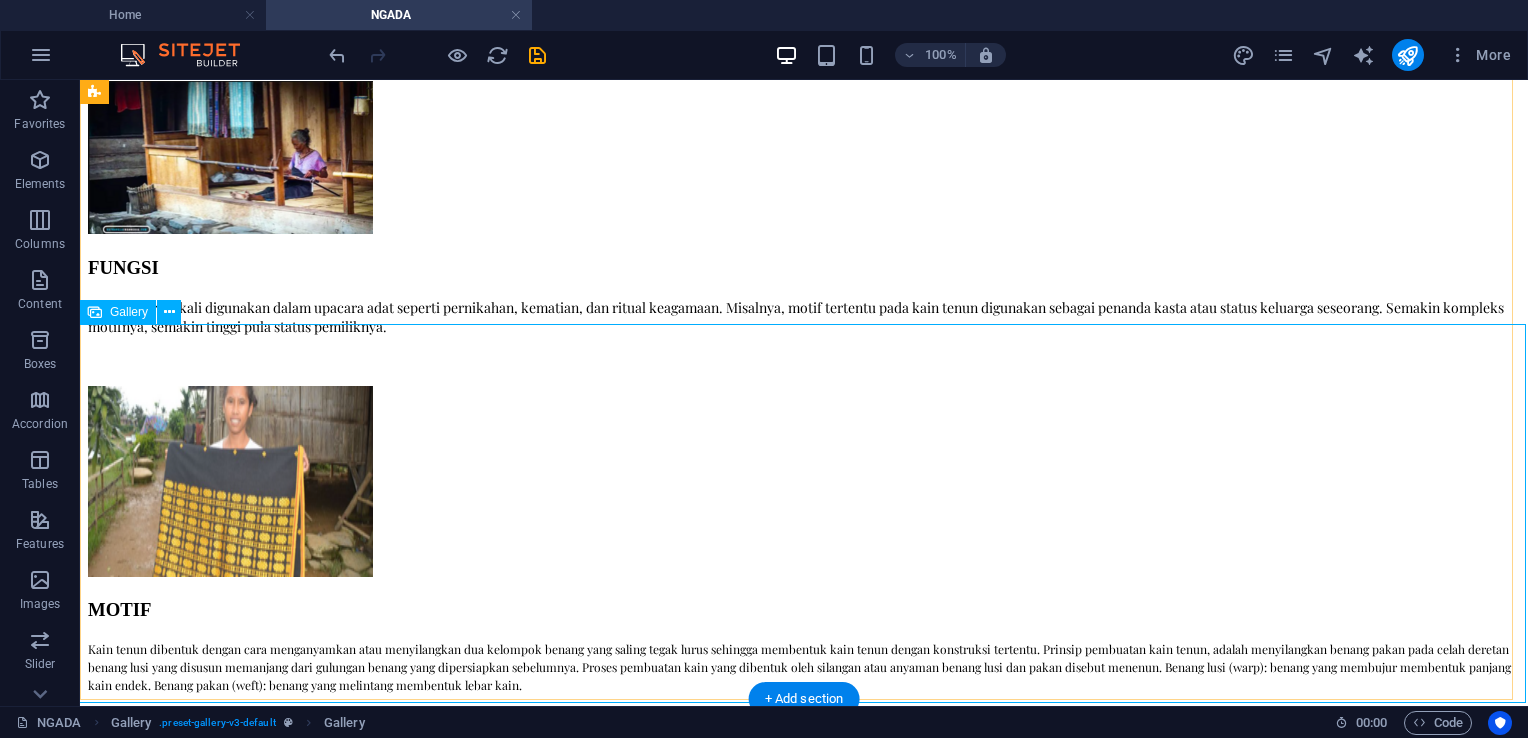 click at bounding box center [505, 3416] 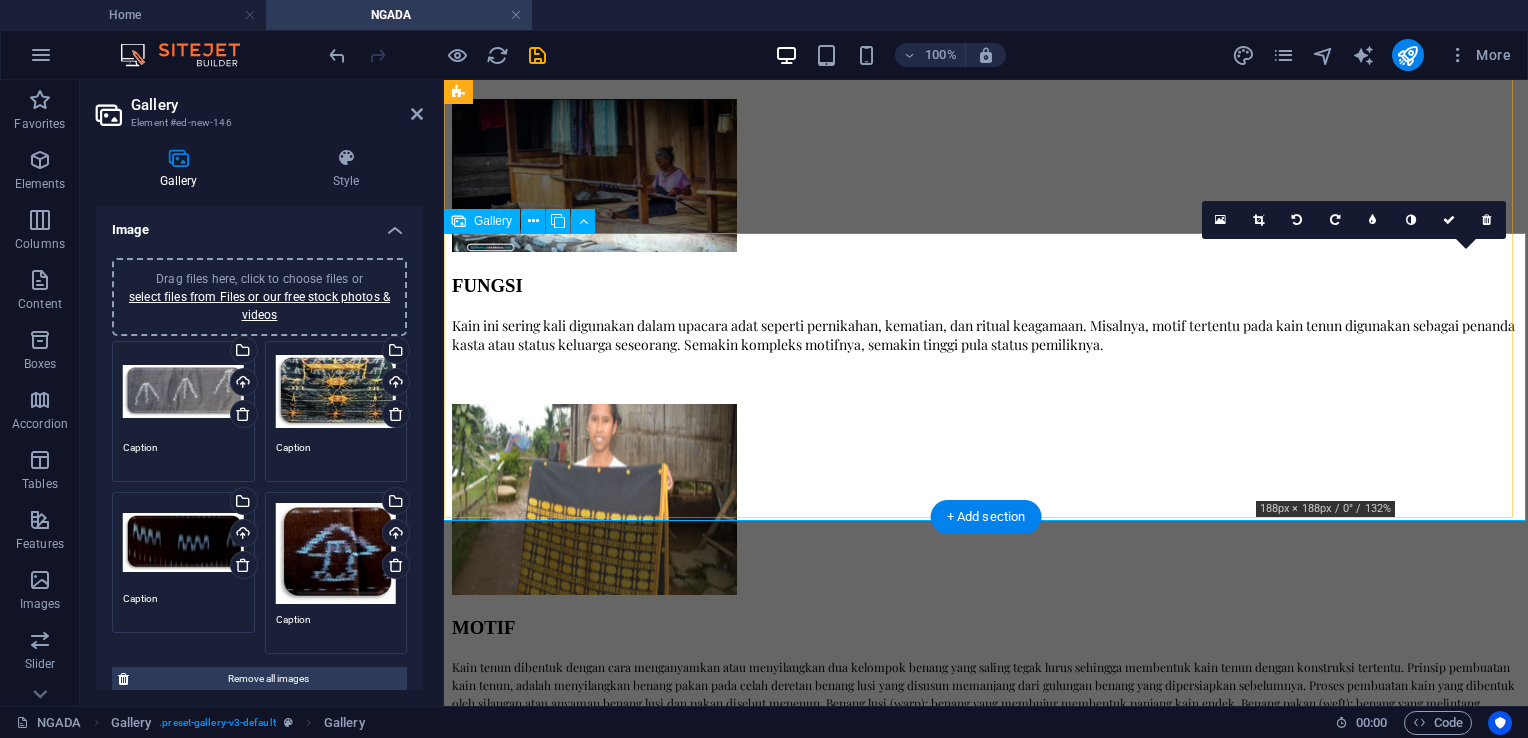 click at bounding box center (986, 2517) 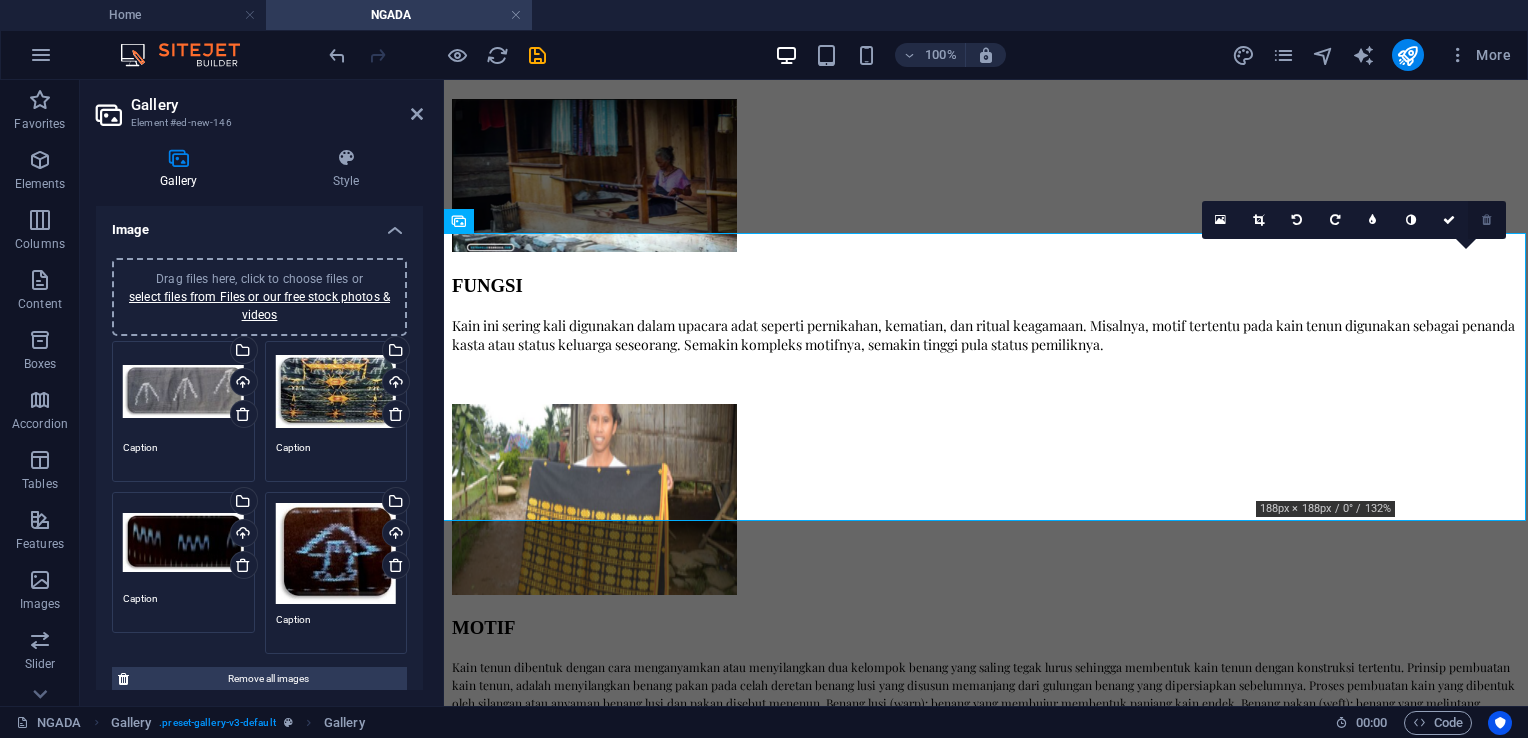 click at bounding box center (1486, 220) 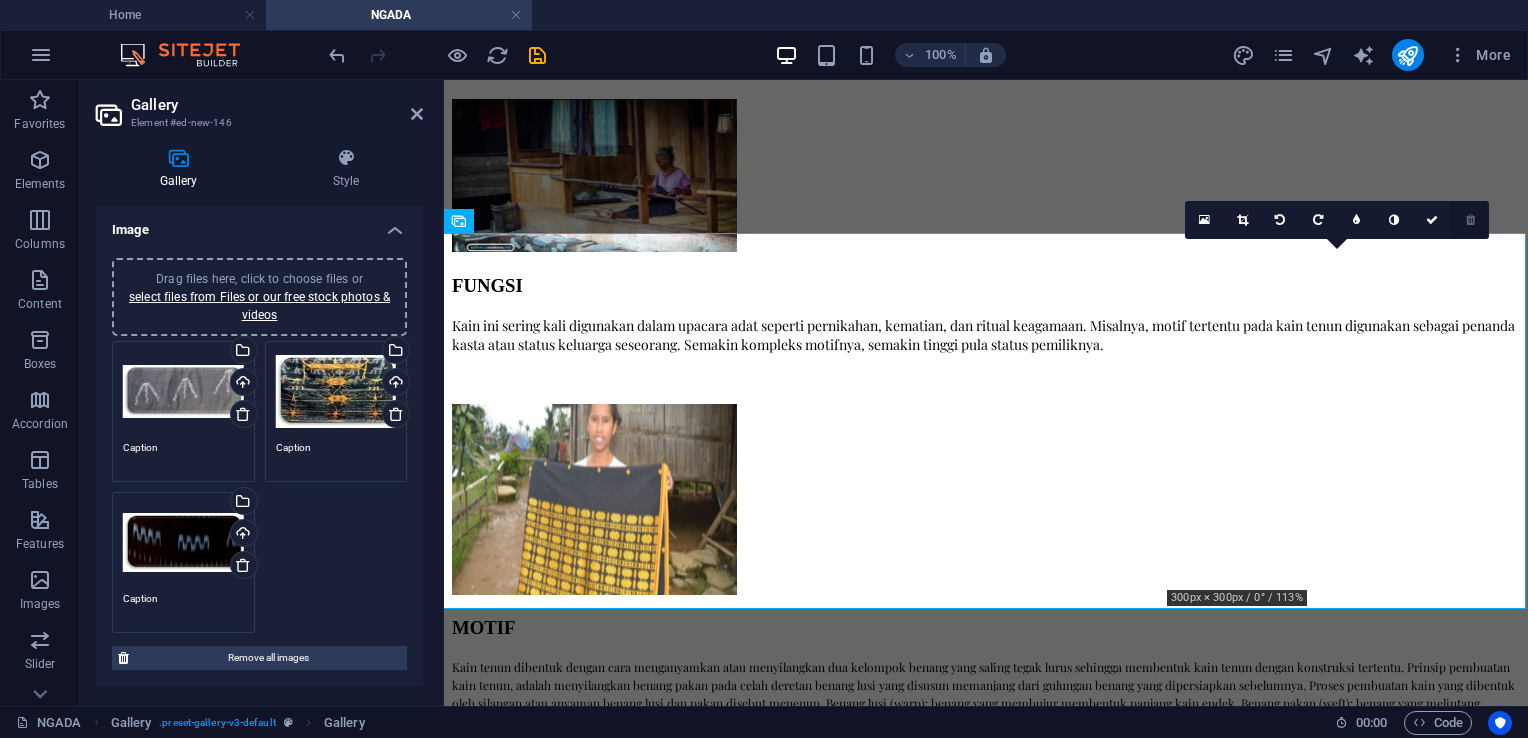 click at bounding box center [1470, 220] 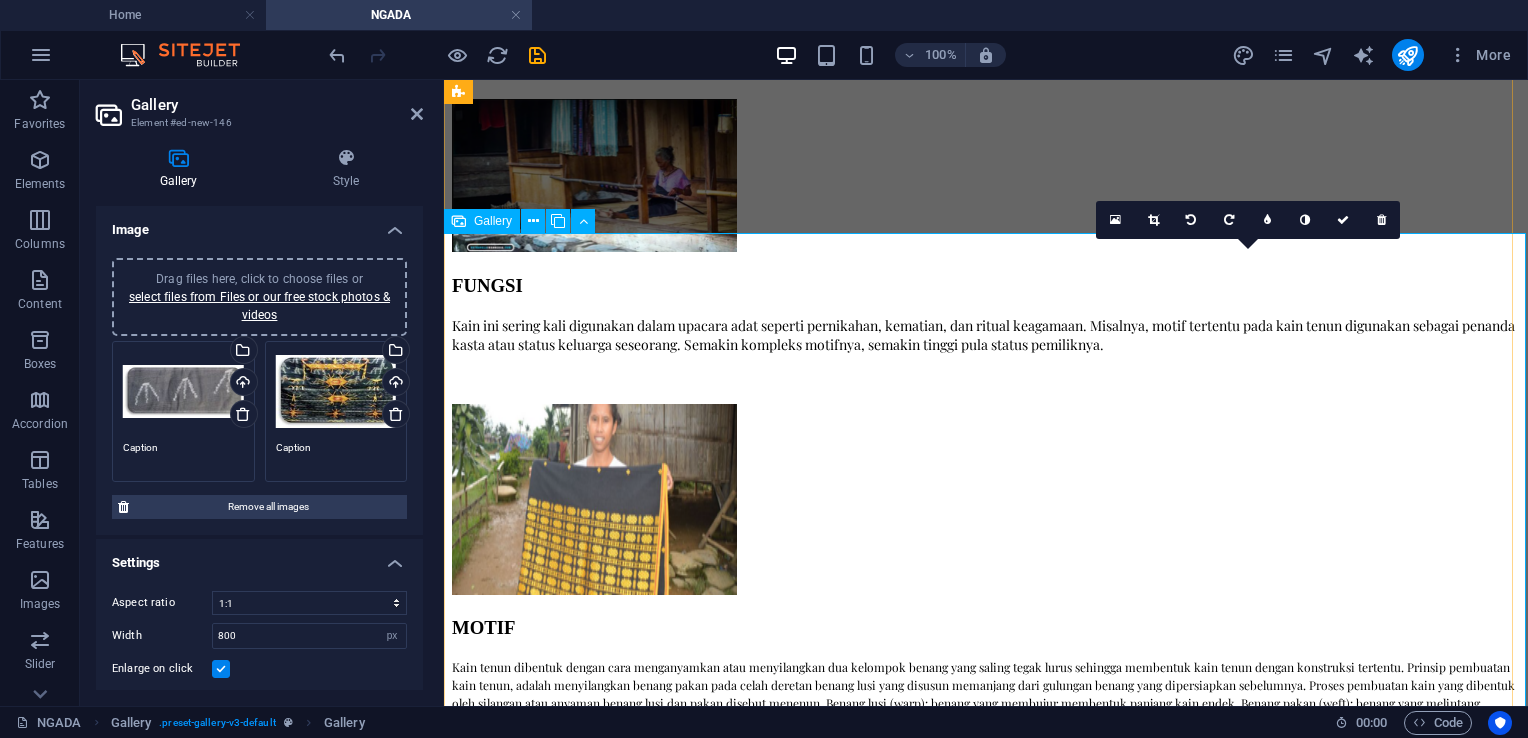 click at bounding box center (869, 2432) 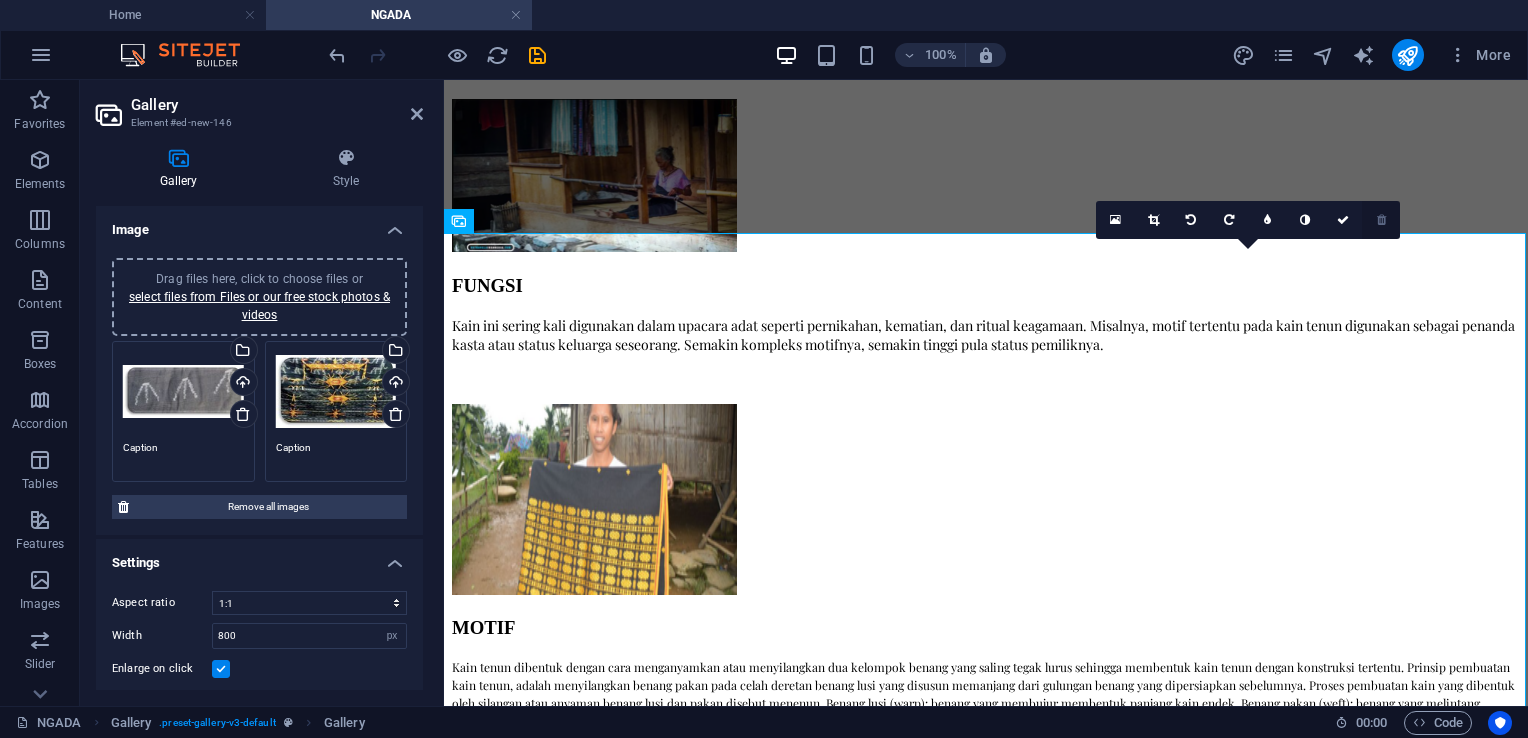 click at bounding box center [1381, 220] 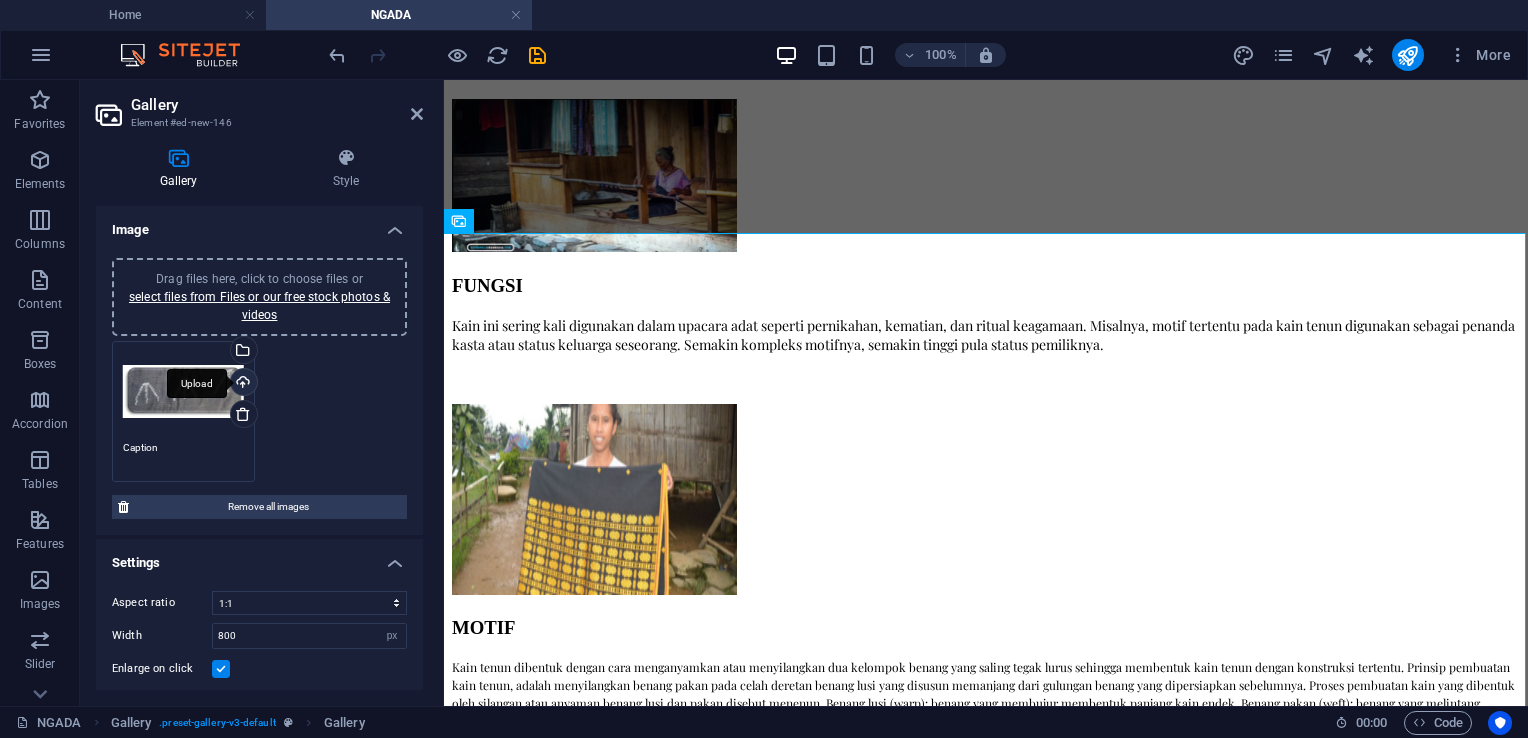 click on "Upload" at bounding box center (242, 384) 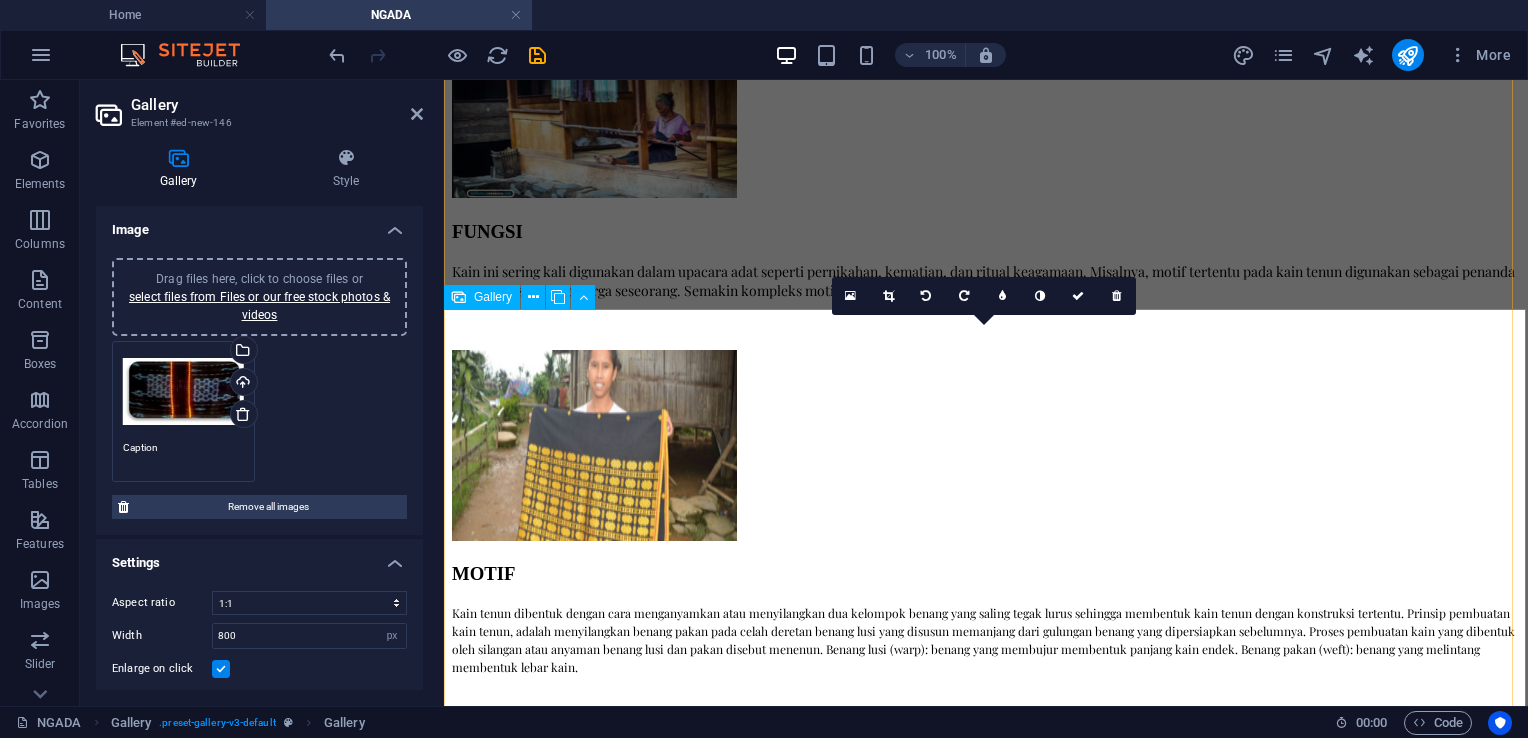 scroll, scrollTop: 1373, scrollLeft: 0, axis: vertical 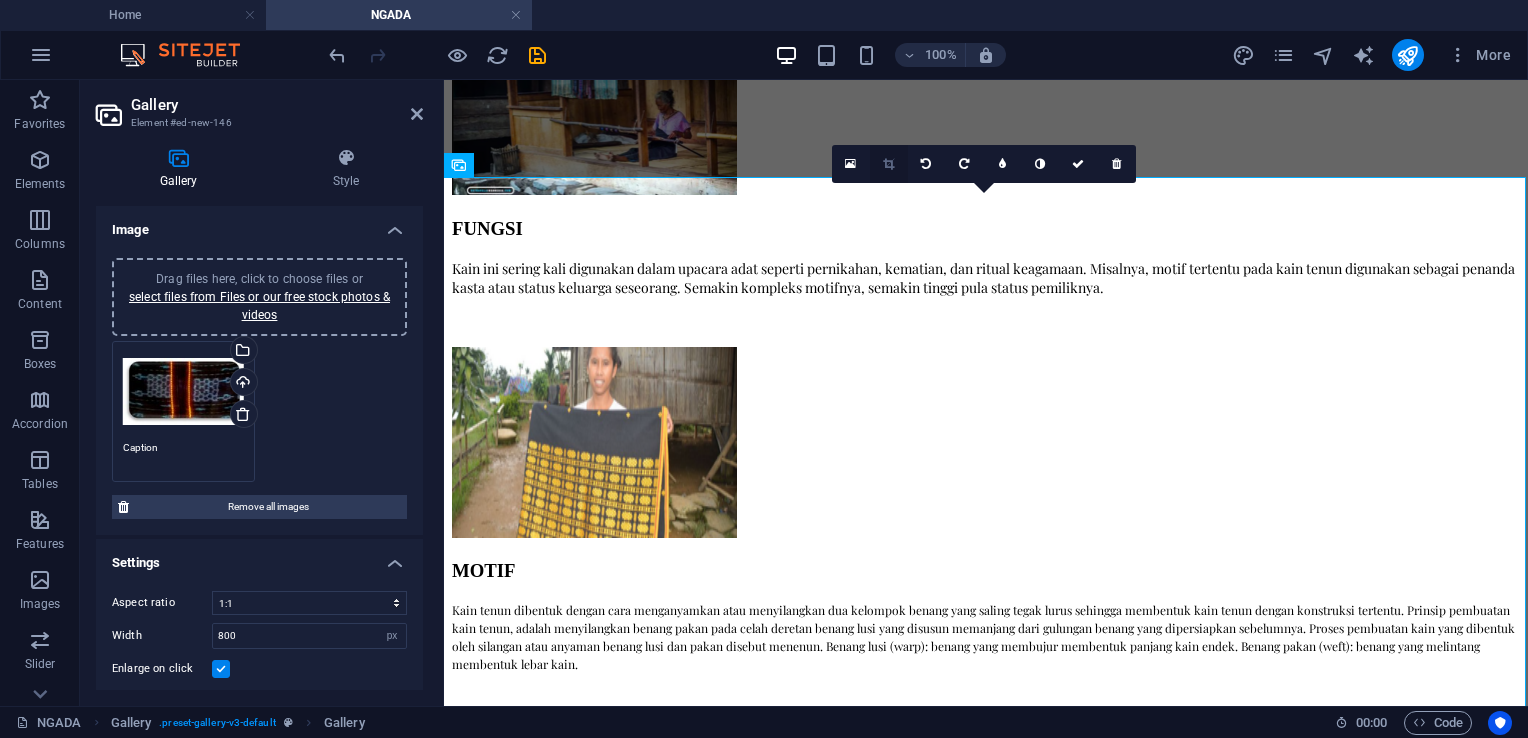 click at bounding box center [889, 164] 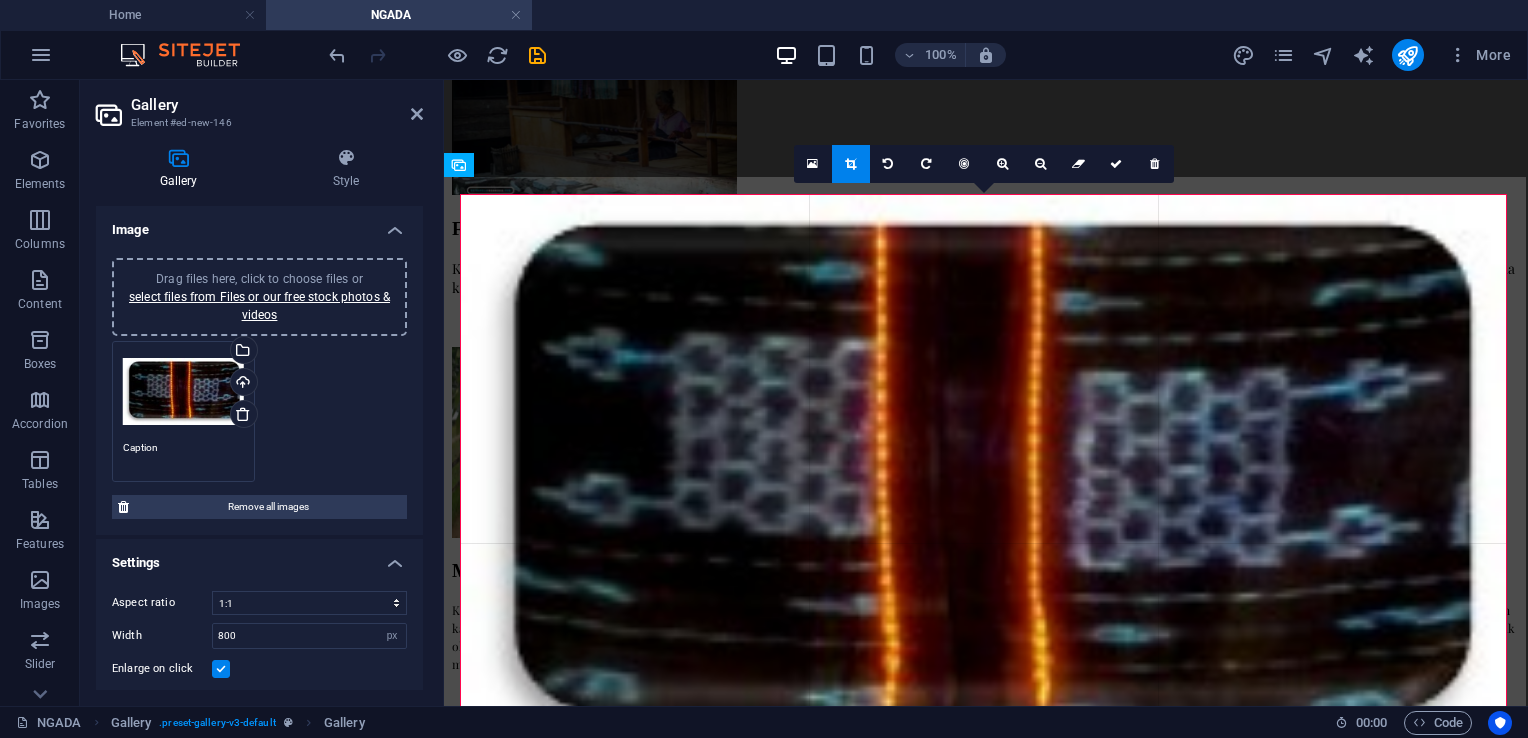 drag, startPoint x: 1506, startPoint y: 200, endPoint x: 1454, endPoint y: 228, distance: 59.05929 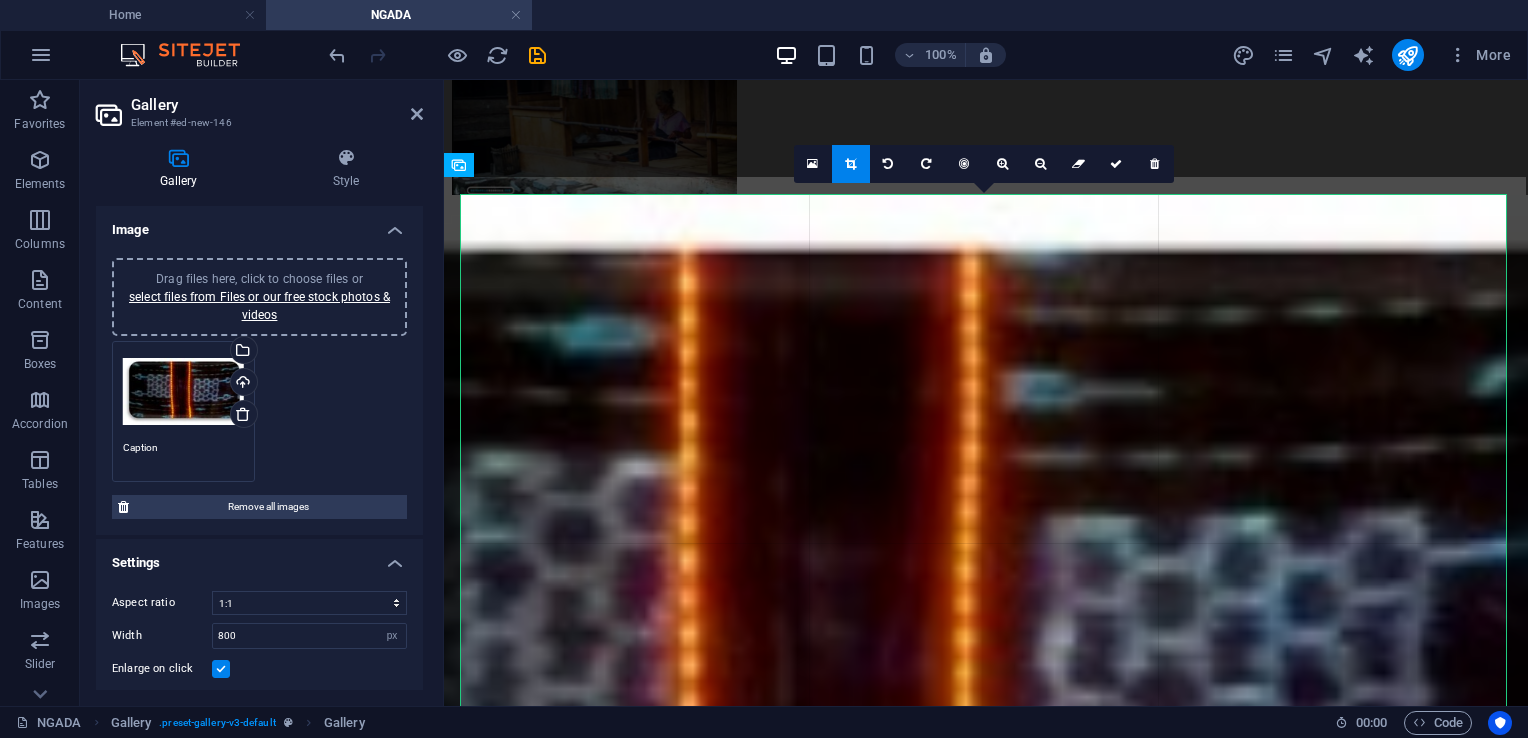 click at bounding box center [873, 717] 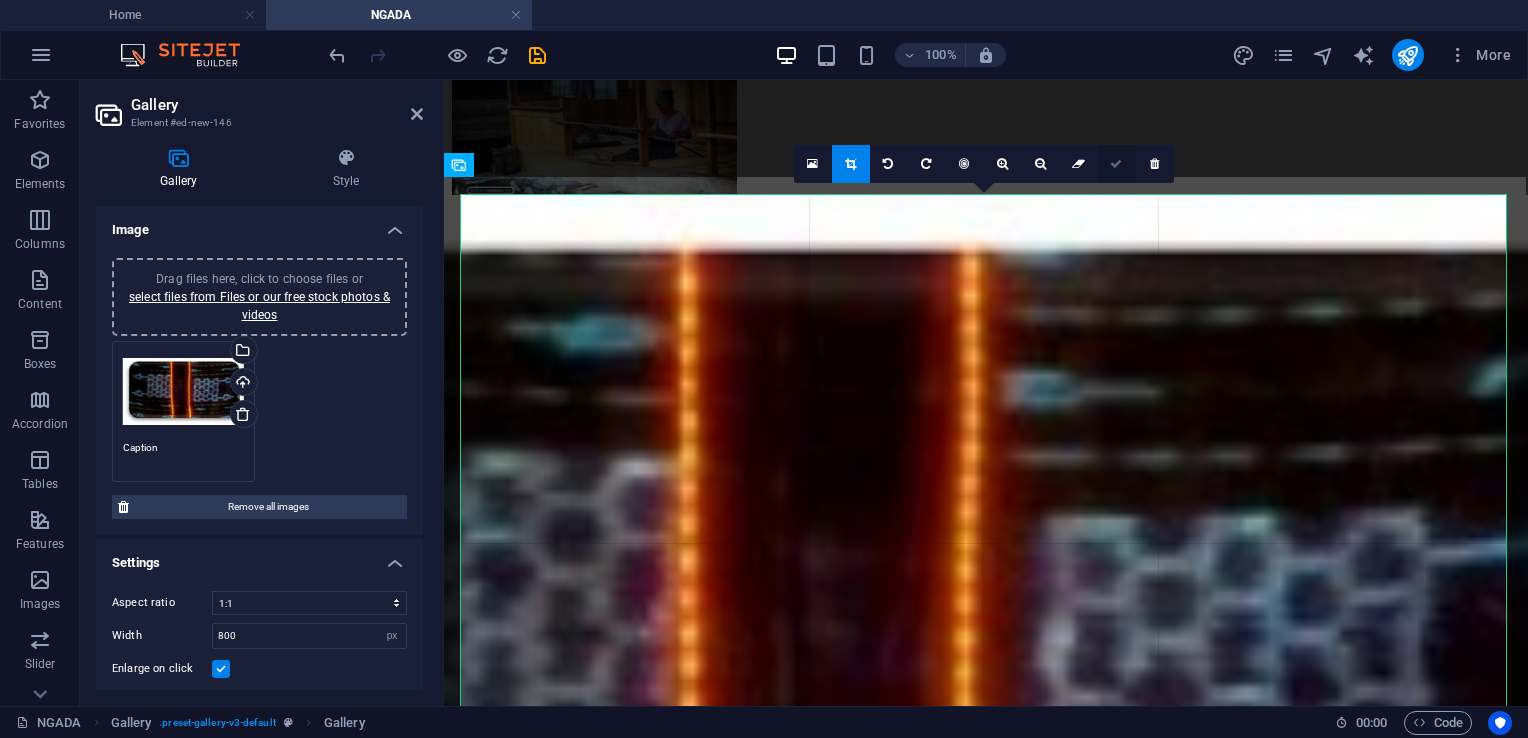 click at bounding box center [1117, 164] 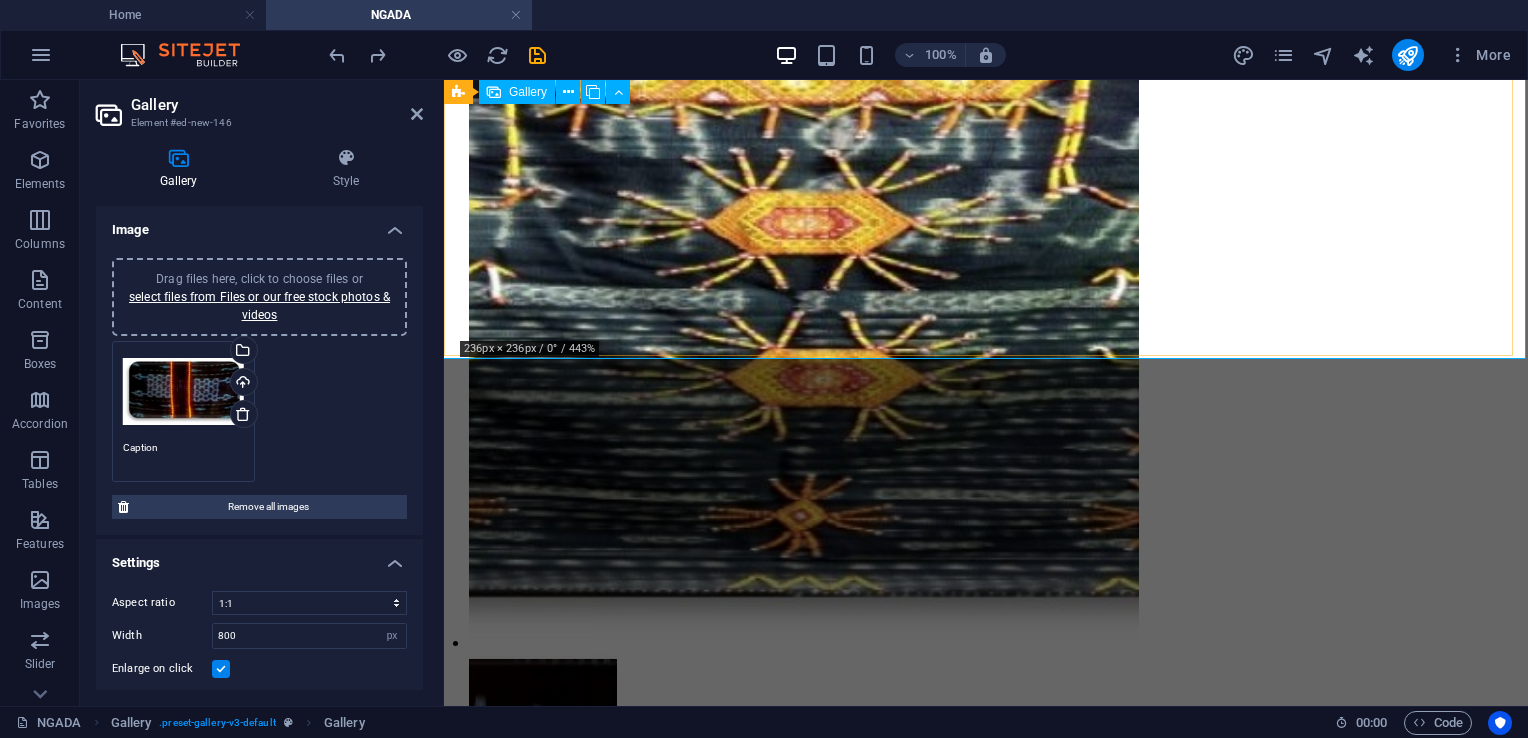 scroll, scrollTop: 1233, scrollLeft: 0, axis: vertical 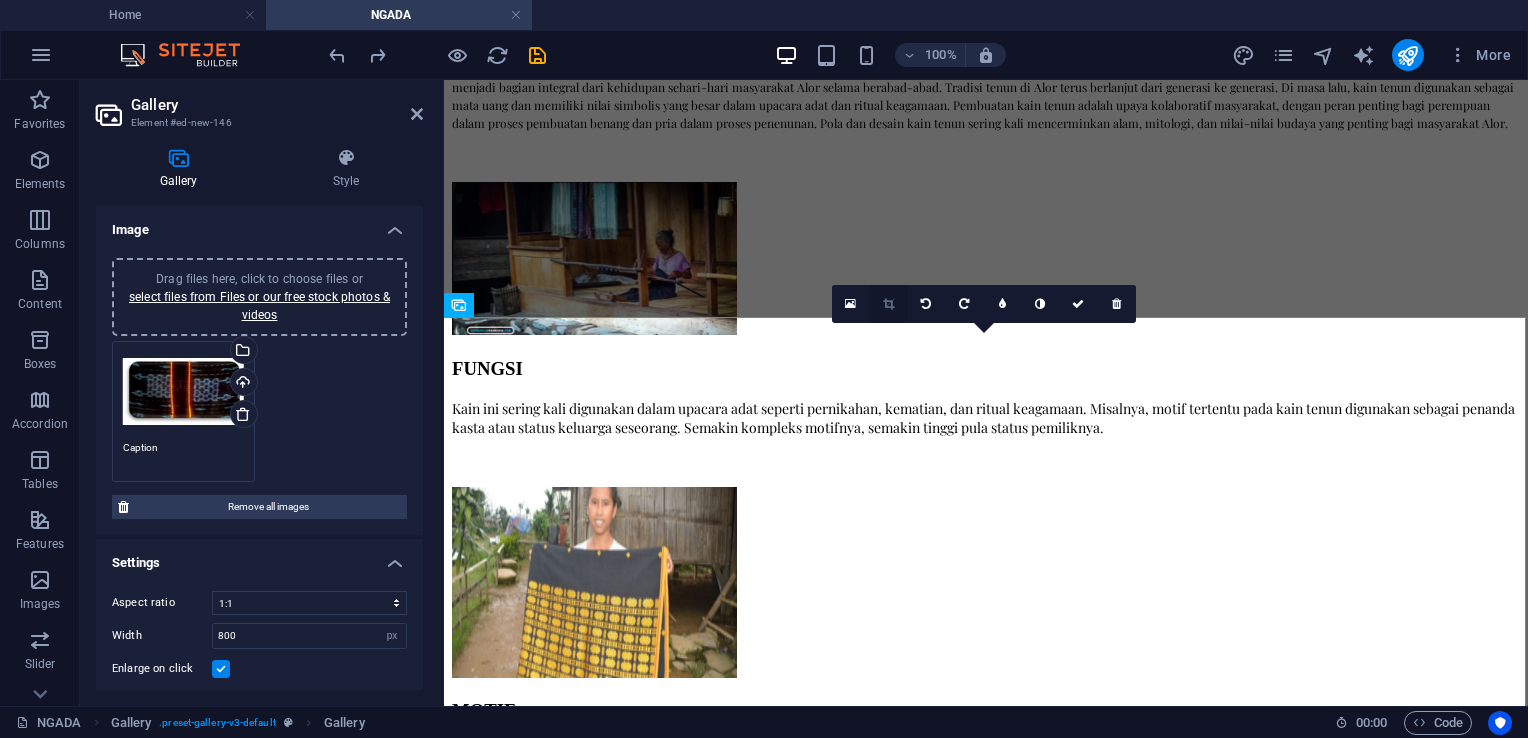 click at bounding box center [888, 304] 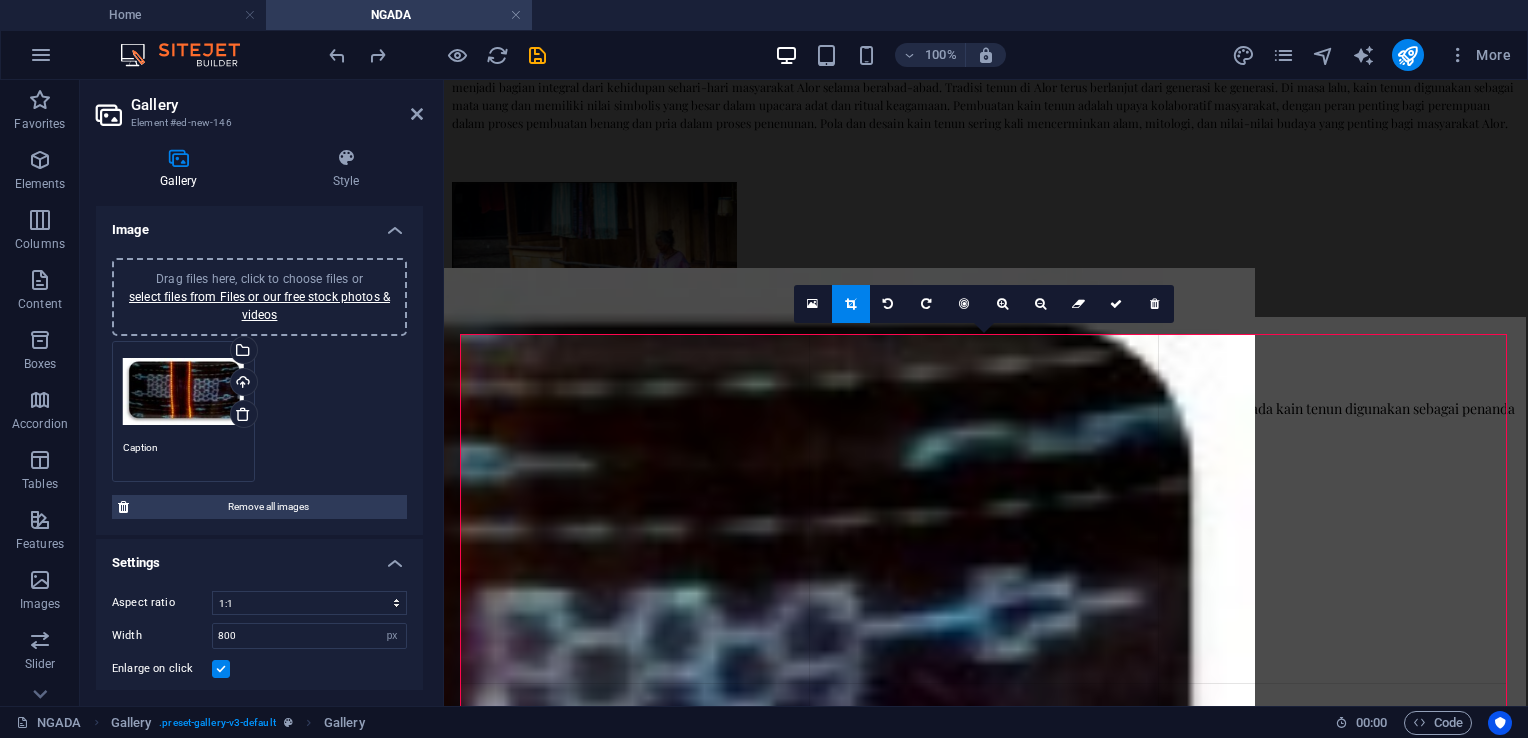 drag, startPoint x: 1420, startPoint y: 393, endPoint x: 1028, endPoint y: 378, distance: 392.2869 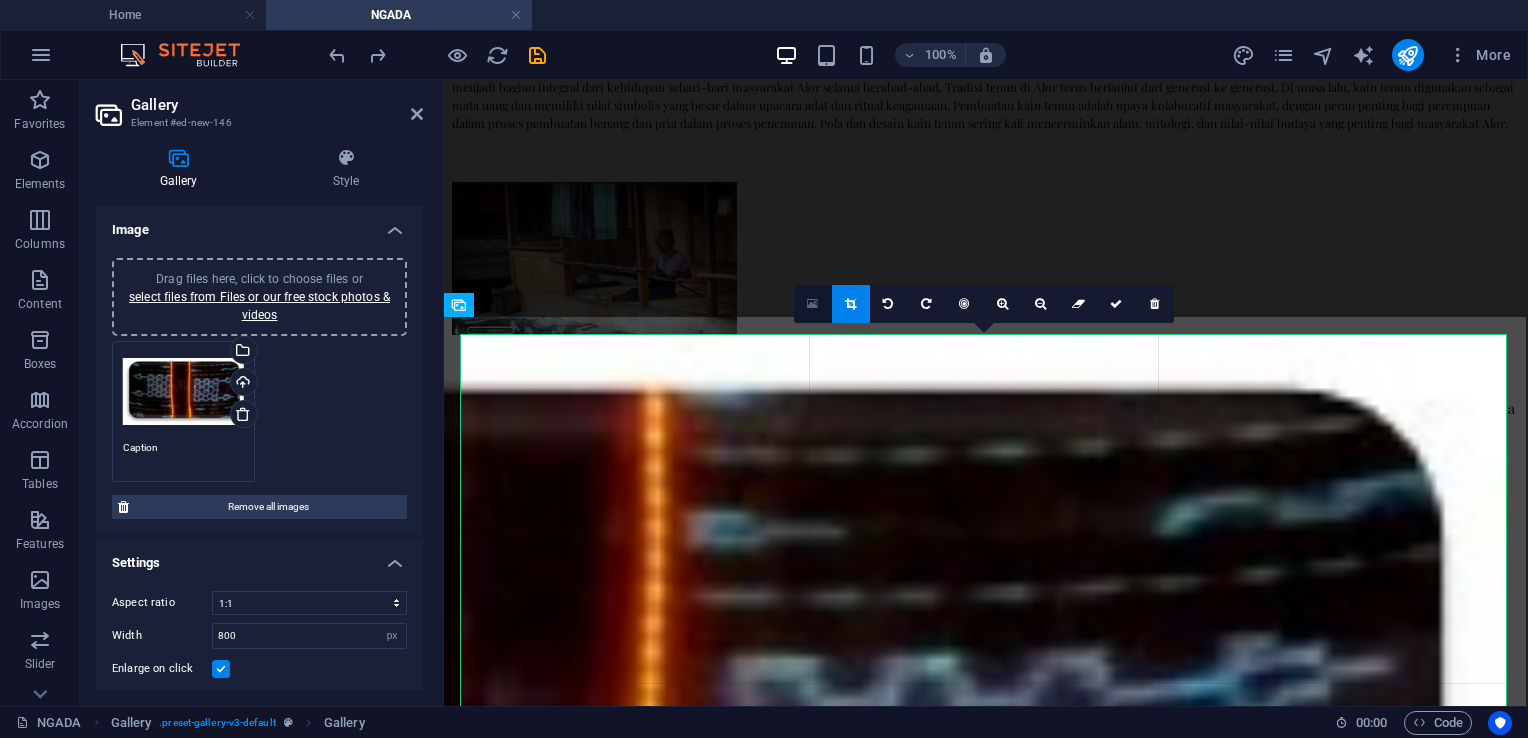 click at bounding box center [813, 304] 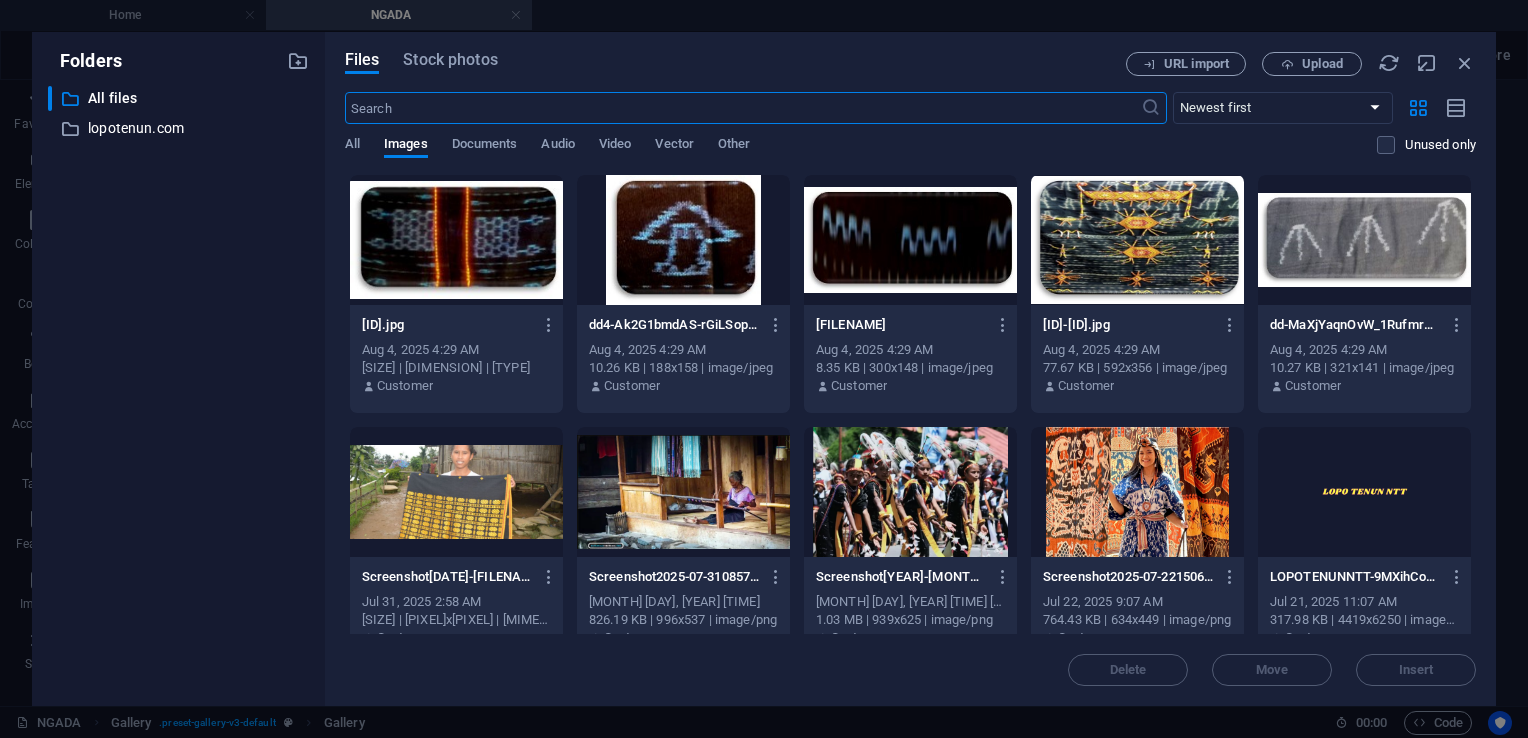 scroll, scrollTop: 1696, scrollLeft: 0, axis: vertical 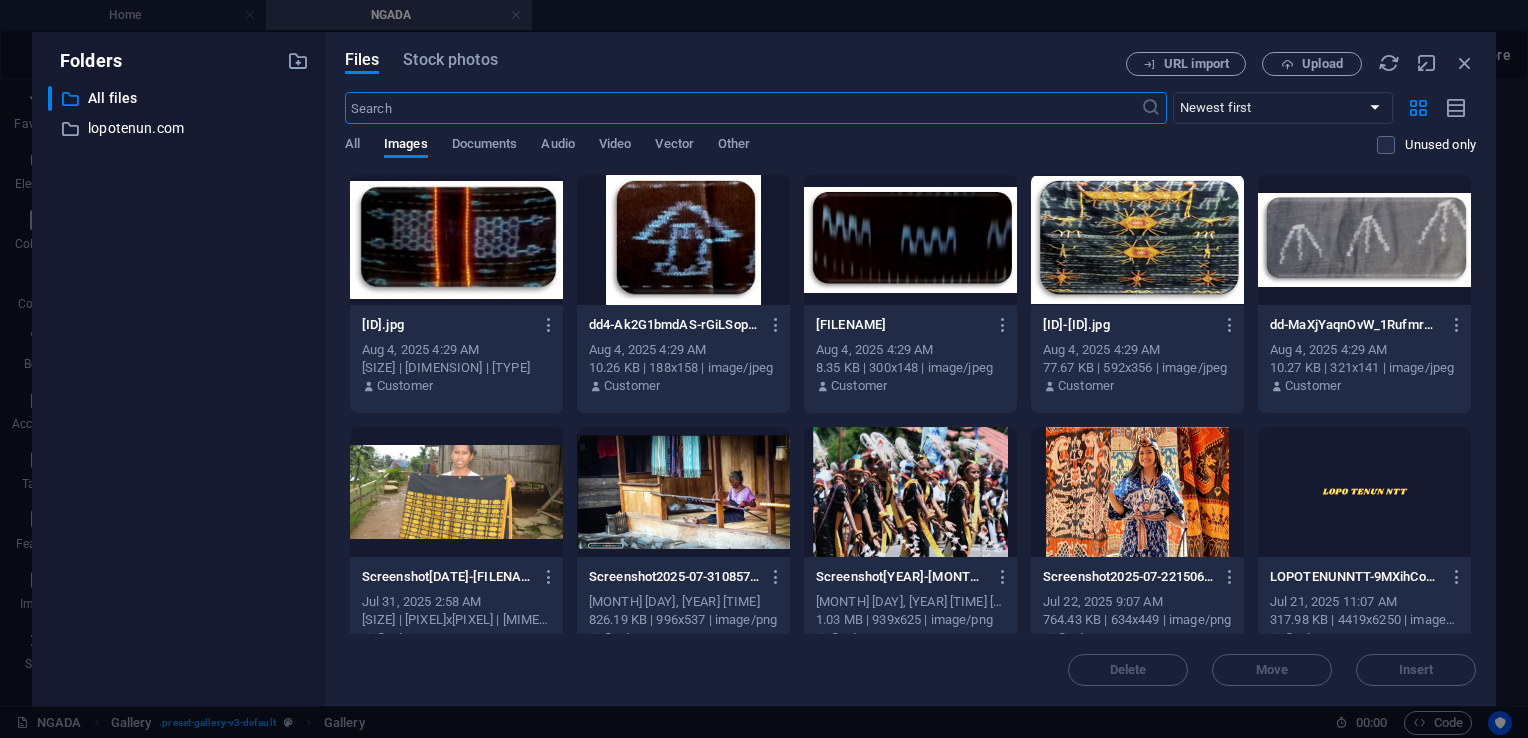 click at bounding box center (1465, 63) 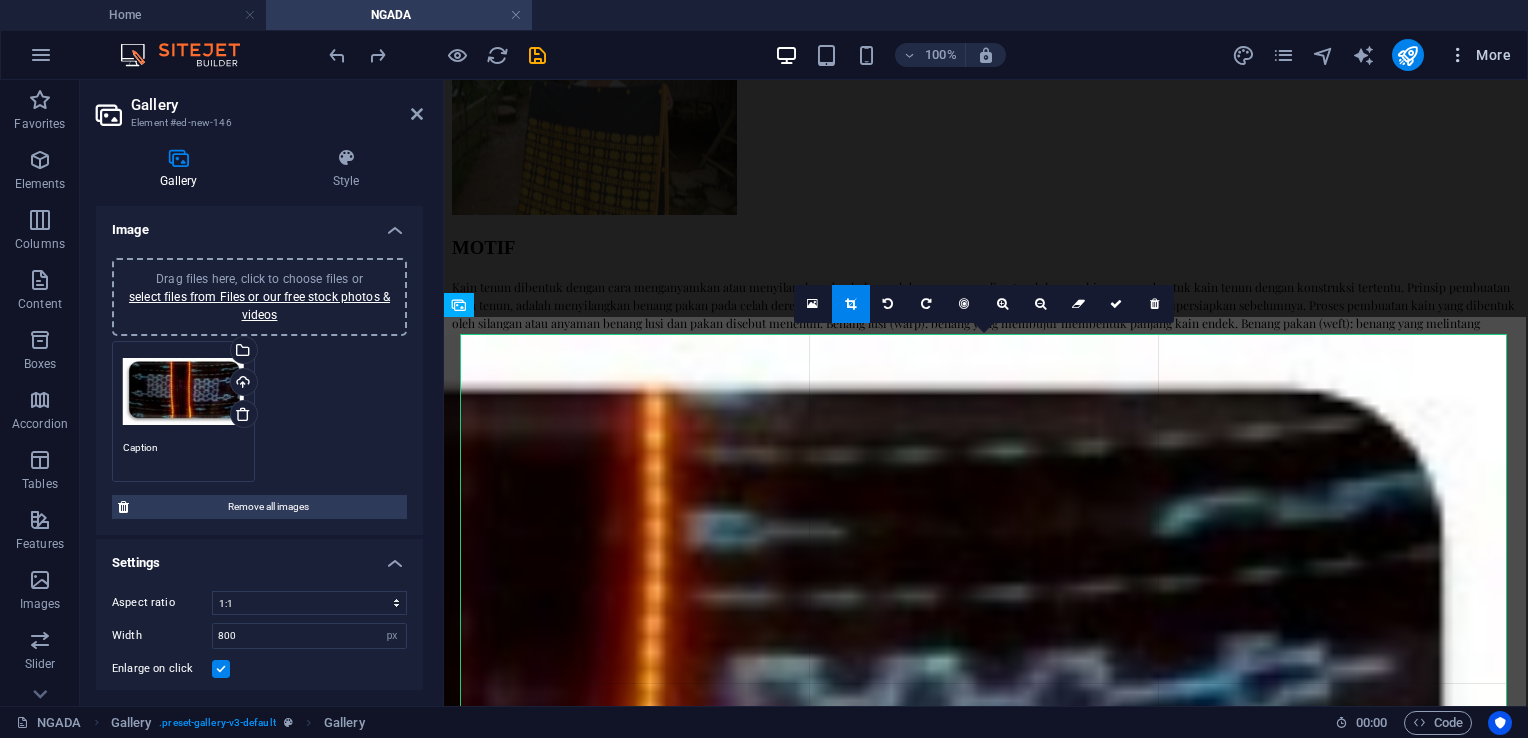 scroll, scrollTop: 1233, scrollLeft: 0, axis: vertical 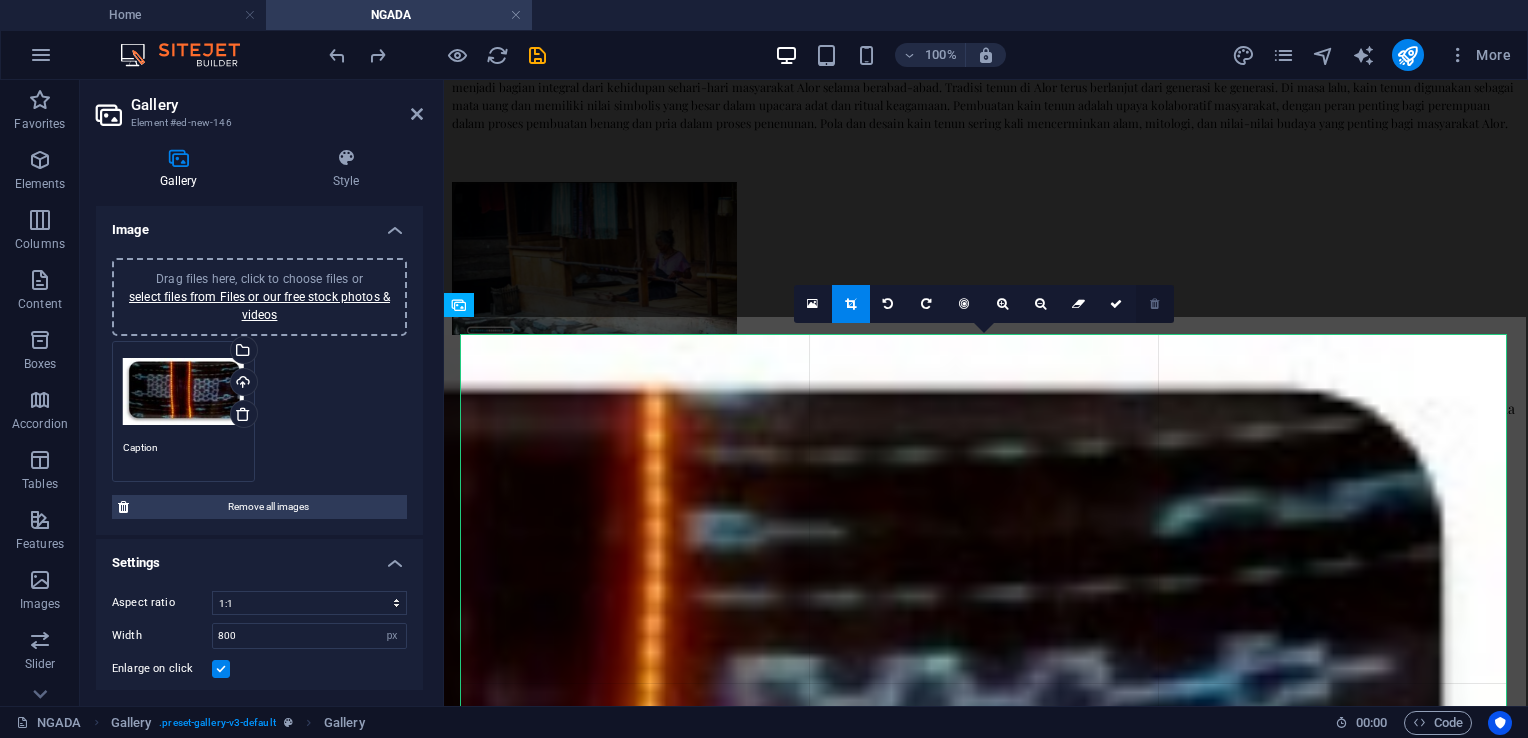 click at bounding box center (1155, 304) 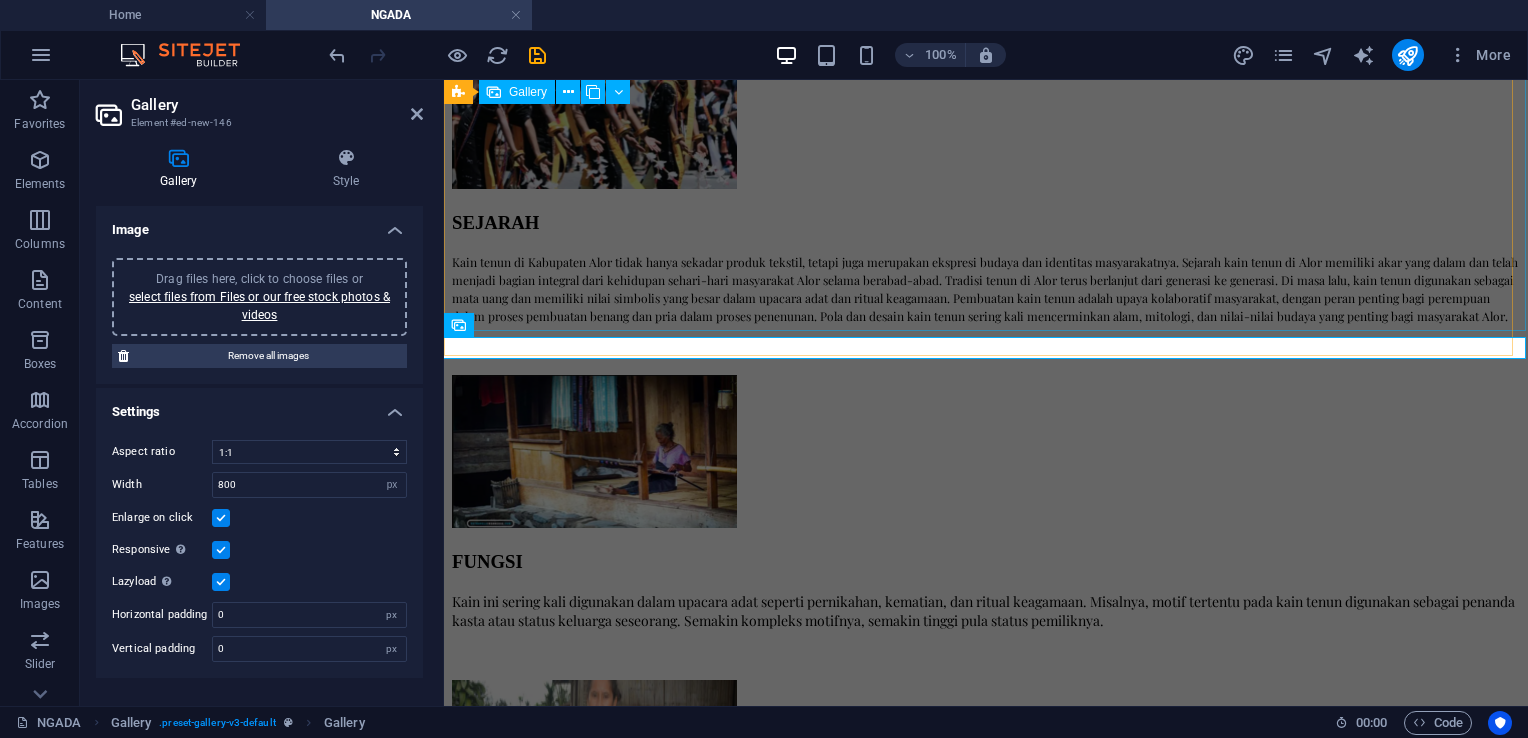 scroll, scrollTop: 1033, scrollLeft: 0, axis: vertical 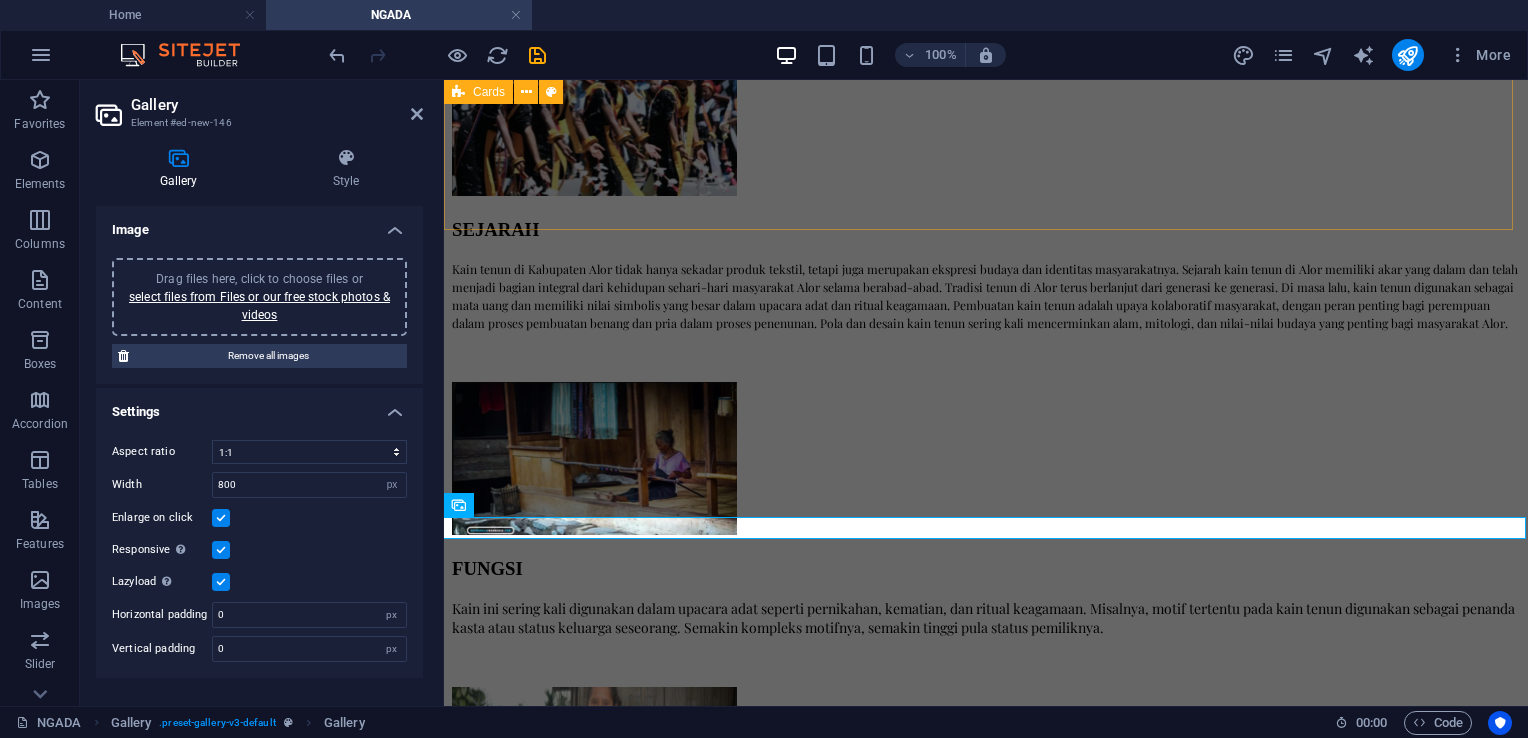 click on "SEJARAH  Kain tenun di Kabupaten Alor tidak hanya sekadar produk tekstil, tetapi juga merupakan ekspresi budaya dan identitas masyarakatnya. Sejarah kain tenun di Alor memiliki akar yang dalam dan telah menjadi bagian integral dari kehidupan sehari-hari masyarakat Alor selama berabad-abad. Tradisi tenun di Alor terus berlanjut dari generasi ke generasi. Di masa lalu, kain tenun digunakan sebagai mata uang dan memiliki nilai simbolis yang besar dalam upacara adat dan ritual keagamaan. Pembuatan kain tenun adalah upaya kolaboratif masyarakat, dengan peran penting bagi perempuan dalam proses pembuatan benang dan pria dalam proses penenunan. Pola dan desain kain tenun sering kali mencerminkan alam, mitologi, dan nilai-nilai budaya yang penting bagi masyarakat Alor. FUNGSI MOTIF" at bounding box center (986, 527) 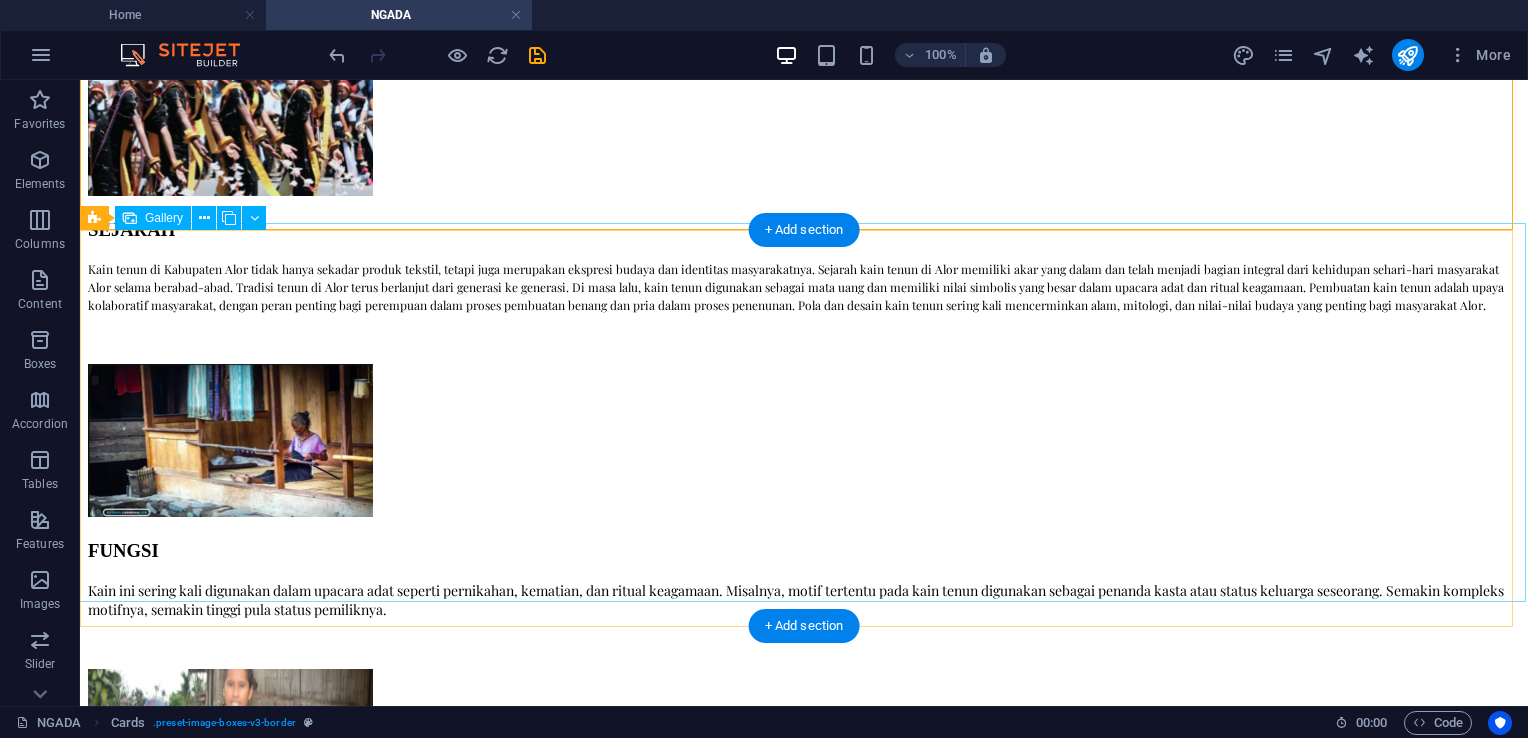 click at bounding box center [505, 1109] 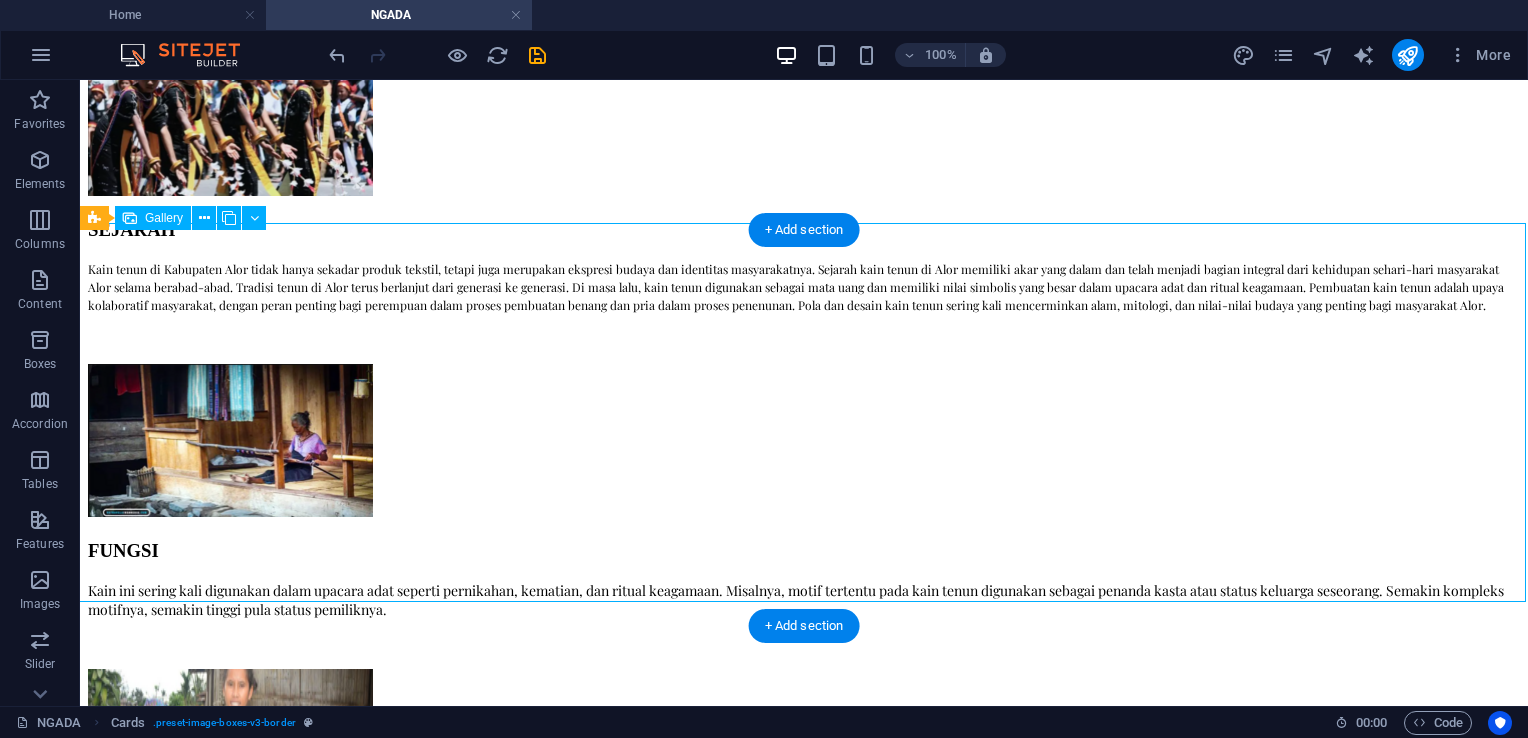 click at bounding box center [505, 1109] 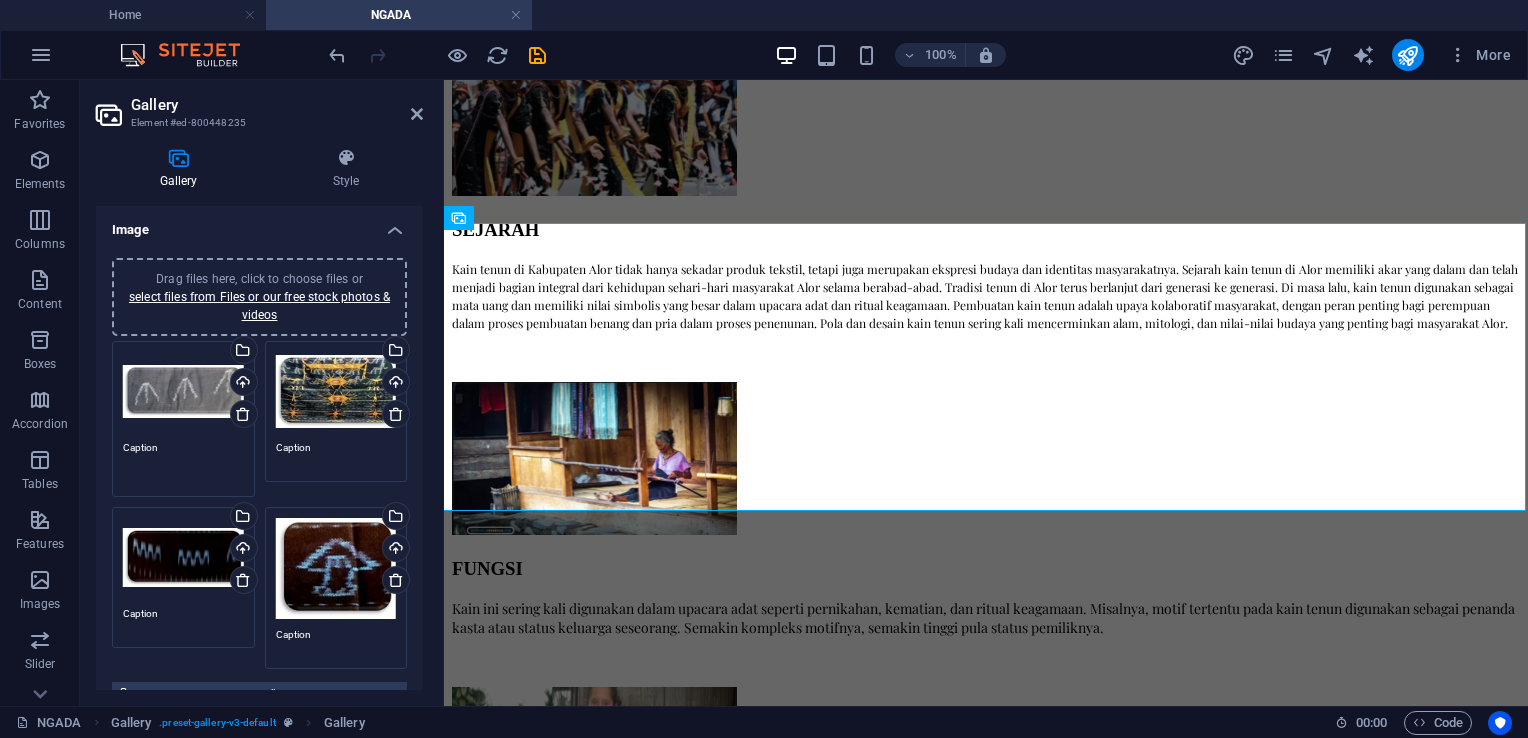 click on "Caption" at bounding box center [183, 462] 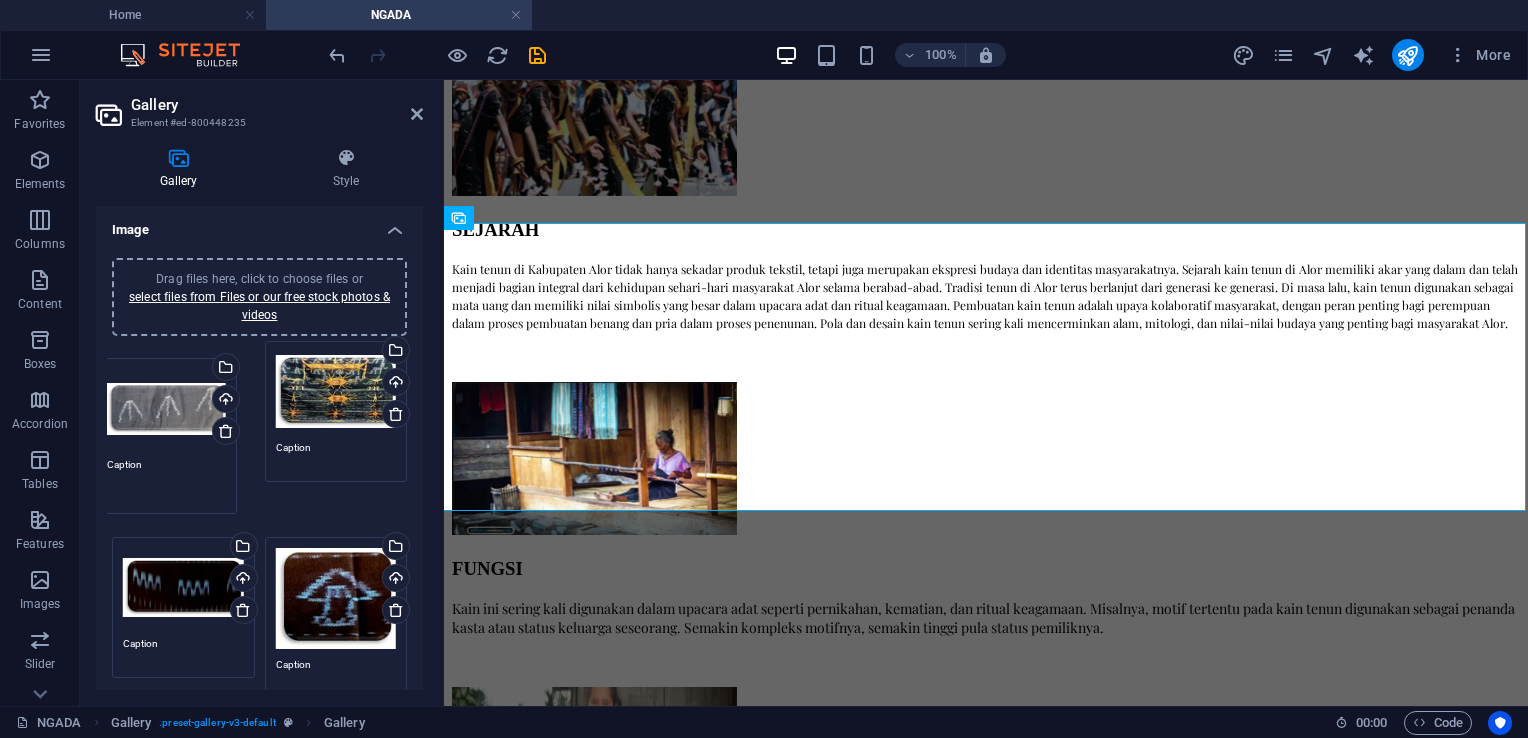 drag, startPoint x: 185, startPoint y: 433, endPoint x: 182, endPoint y: 445, distance: 12.369317 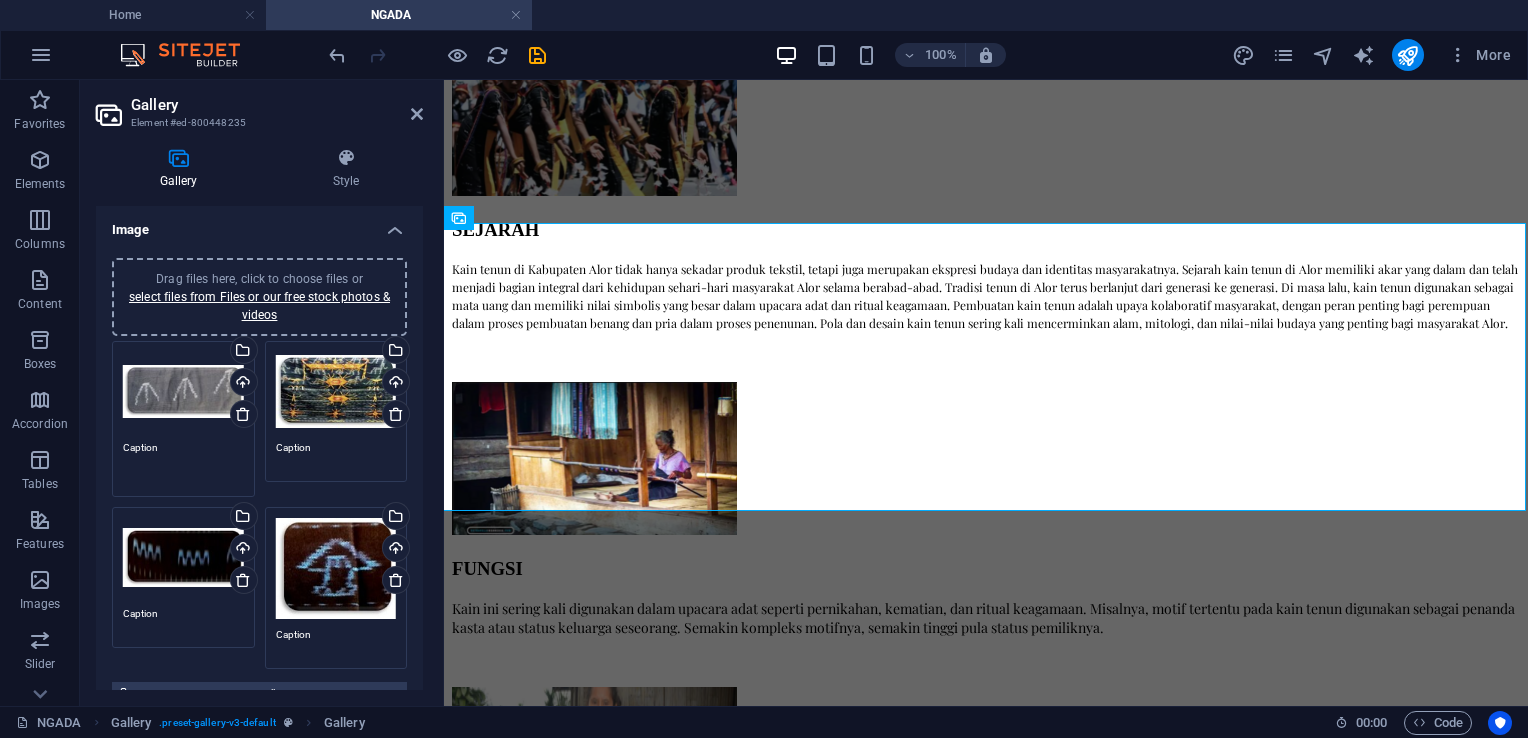 drag, startPoint x: 189, startPoint y: 443, endPoint x: 155, endPoint y: 449, distance: 34.525352 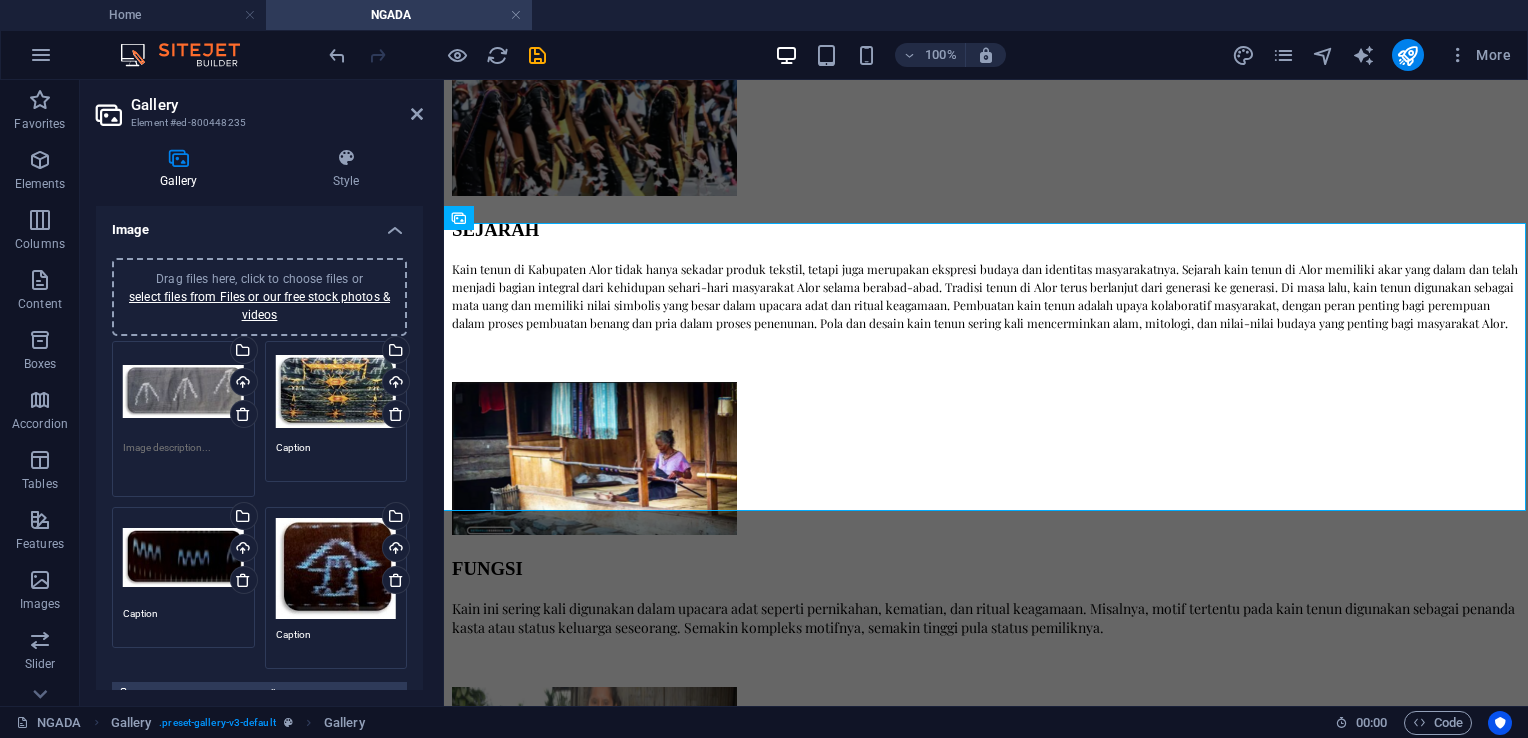 click at bounding box center (183, 462) 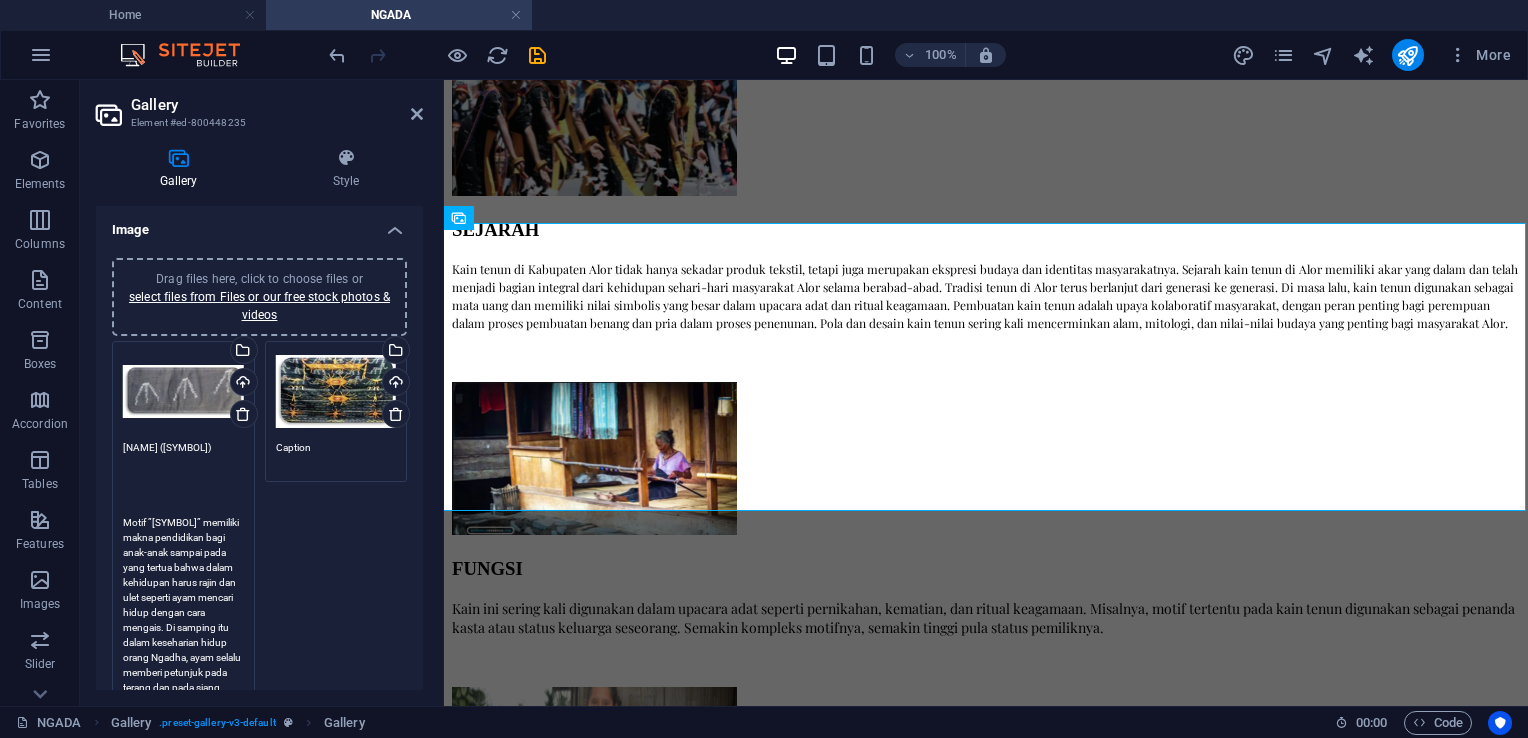 scroll, scrollTop: 29, scrollLeft: 0, axis: vertical 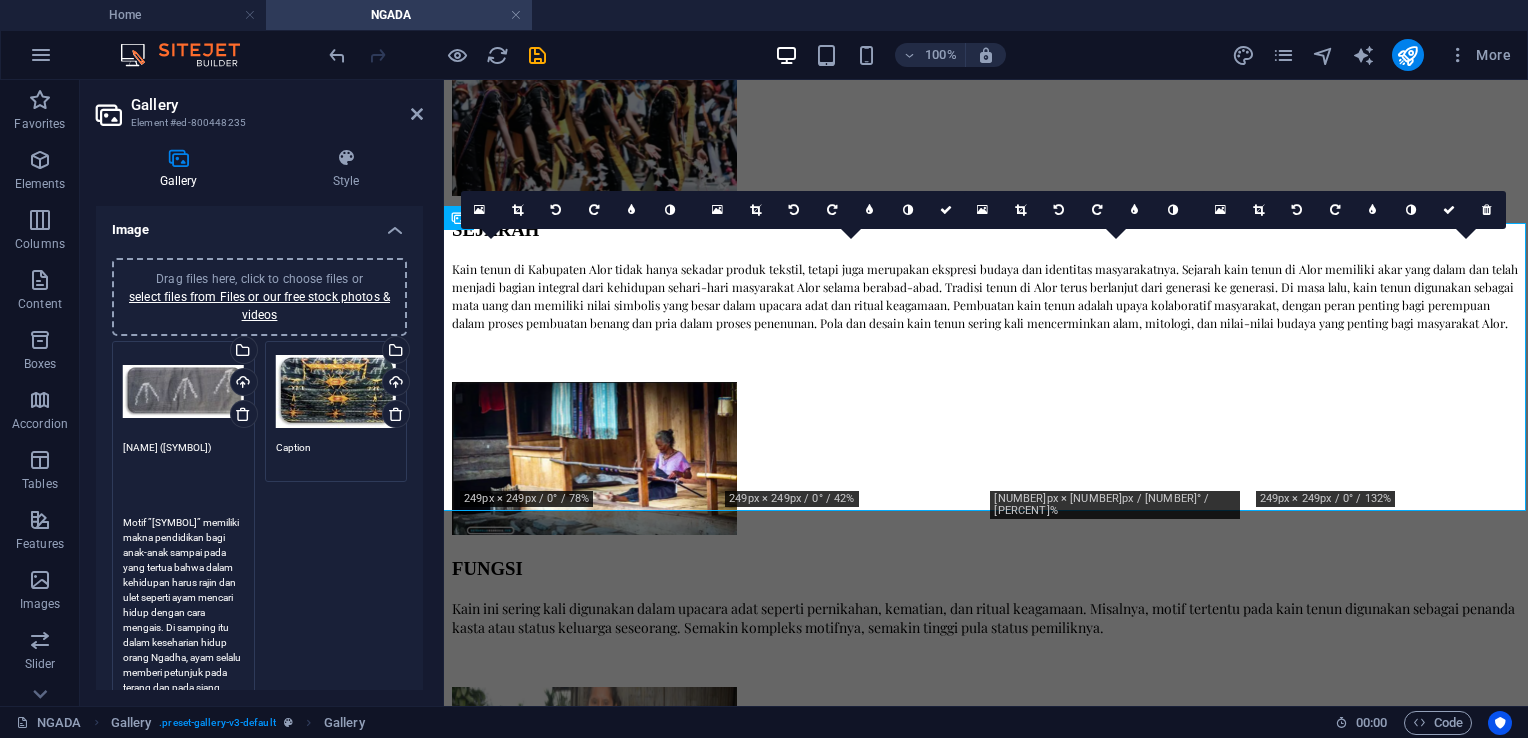 click on "Drag files here, click to choose files or select files from Files or our free stock photos & videos Select files from the file manager, stock photos, or upload file(s) Upload" at bounding box center (183, 771) 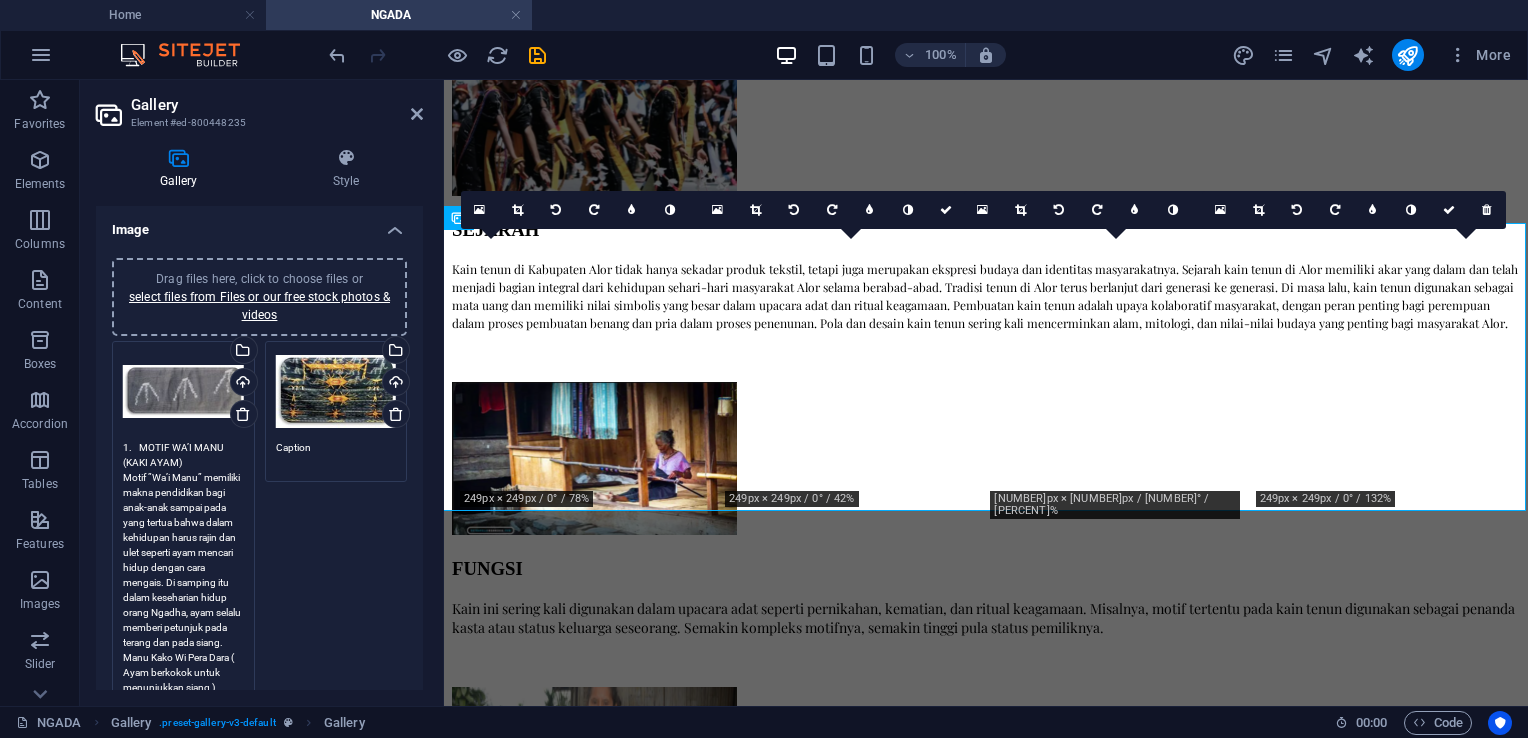 scroll, scrollTop: 0, scrollLeft: 0, axis: both 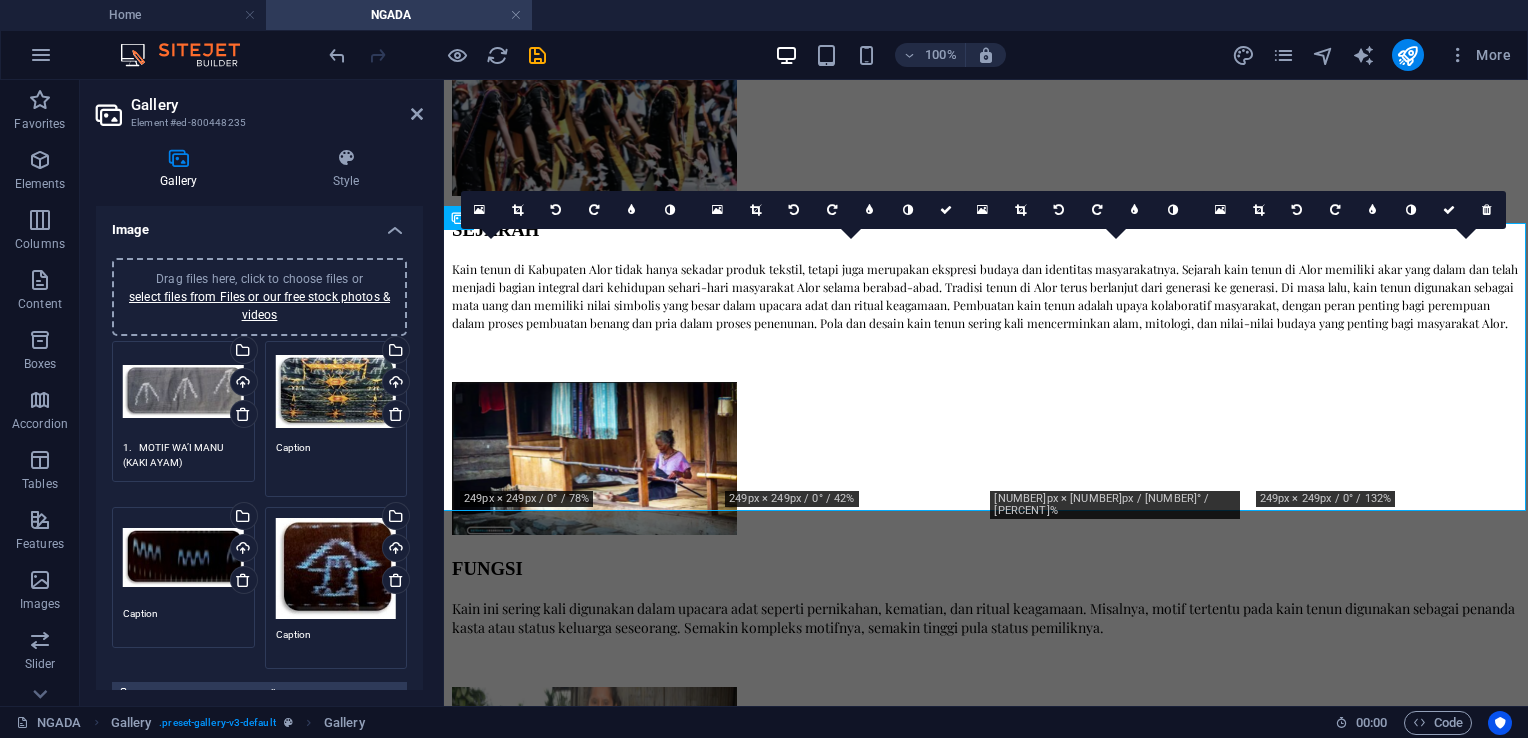 click on "Caption" at bounding box center (336, 462) 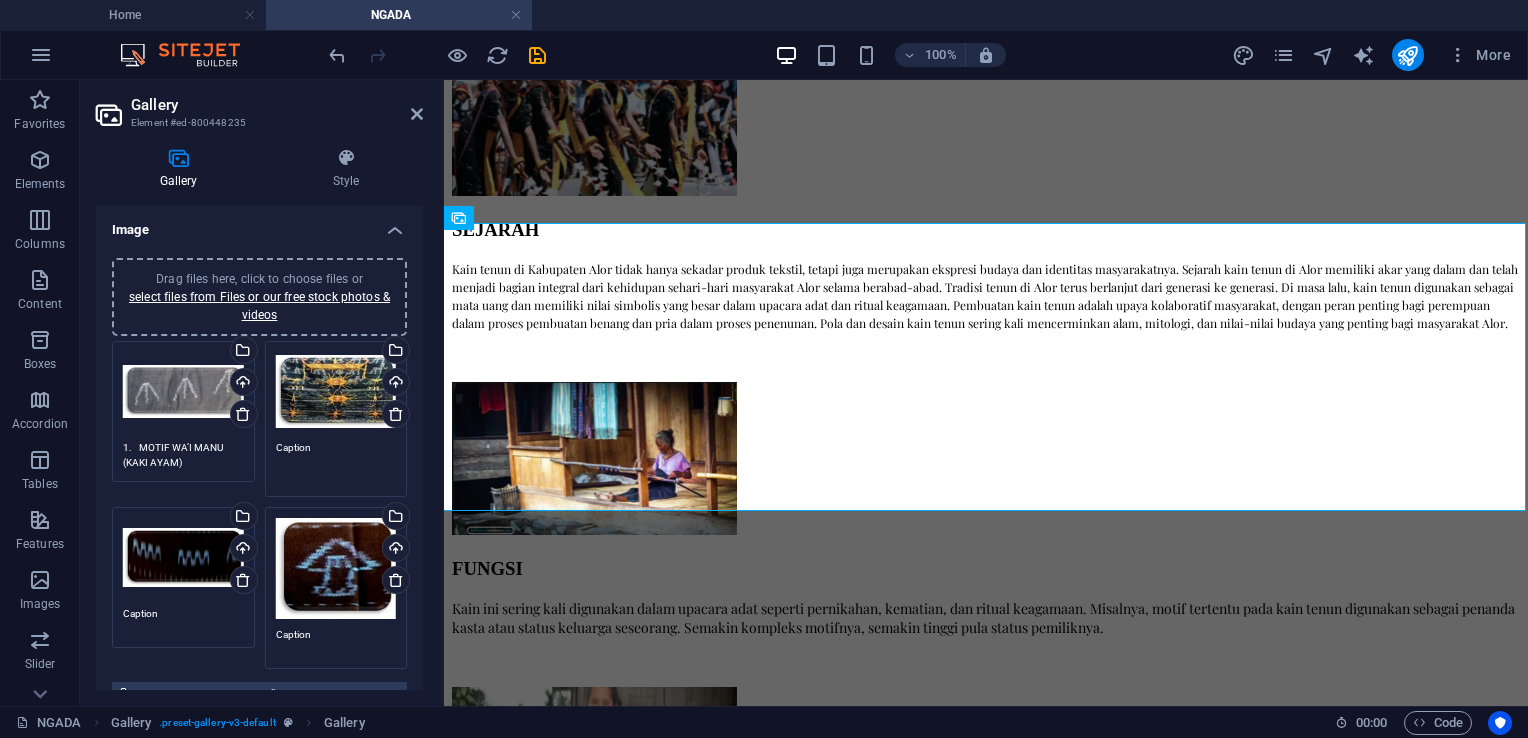 drag, startPoint x: 321, startPoint y: 450, endPoint x: 248, endPoint y: 457, distance: 73.33485 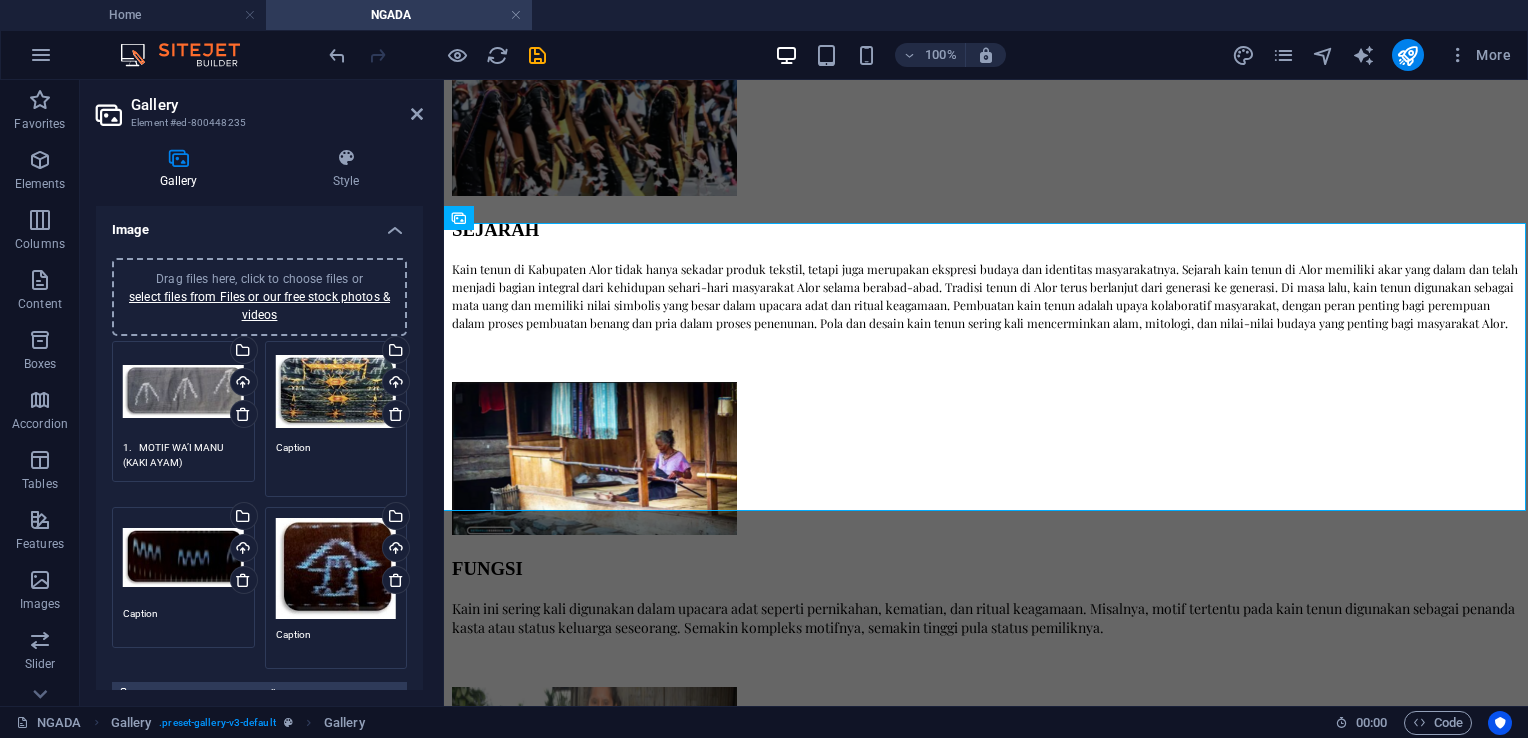 paste on "2.	MOTIF LAWO BUTU
Lawo dengan motif Gajah yang dihiasi manik - manik berbentuk Kojo (Kepiting) dan Rajo (Perahu Besar) yang hanya dapat digunakan oleh golongan tertentu saja dan menjadi barang Pusaka dan Sakral yang disimpan dalam Rumah Adat. Dapat digunakan pada saat Pesta Rumah Adat pemilik Lawo Ga’e tersebut atau pewaris. Motif ini hanya dapat dipakai pada saat Upacara Adat. Pada zaman dahulu, Motif ini hanya dikenakan oleh perempuan dari kasta tertinggi. Di daerah Langa, Motif Lawo Butu terdiri atas beberapa kombinasi yakni, Go Rajo (Perahu Besar), Kowa (Perahu Kecil), Kojo (Kepiting), Manu (ayam), Go Kita Ata (Manusia) dan Pa Wara." 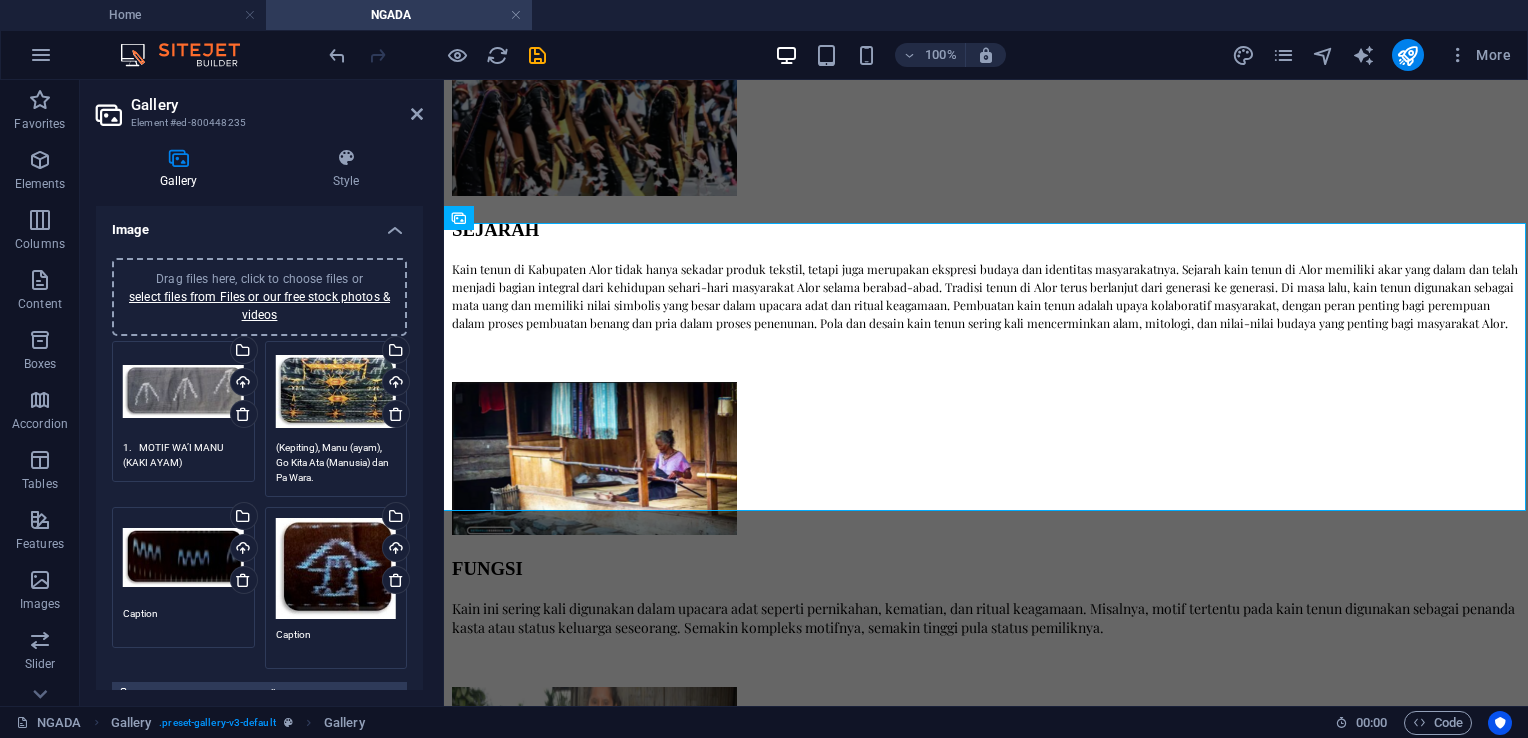 scroll, scrollTop: 15, scrollLeft: 0, axis: vertical 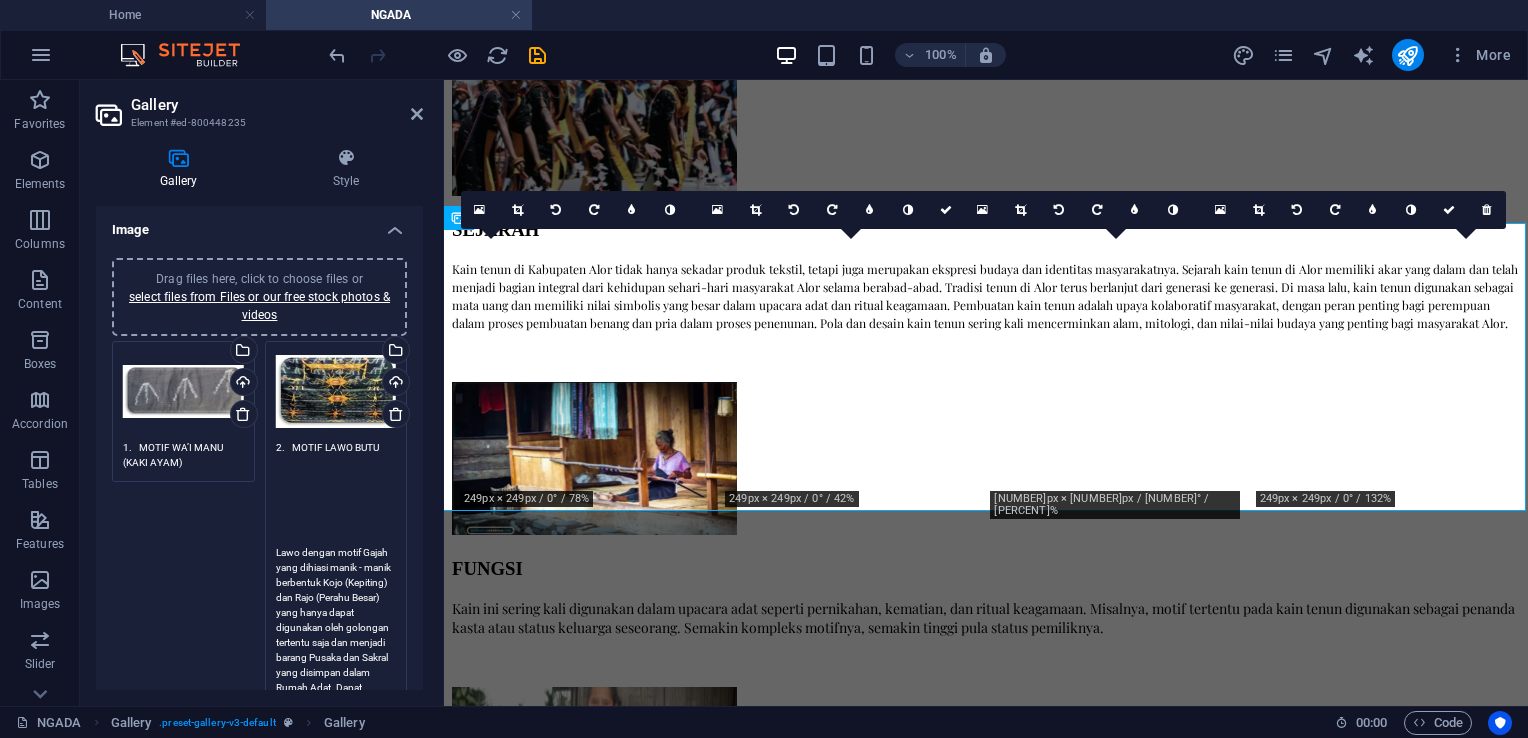type on "2.	MOTIF LAWO BUTU
Lawo dengan motif Gajah yang dihiasi manik - manik berbentuk Kojo (Kepiting) dan Rajo (Perahu Besar) yang hanya dapat digunakan oleh golongan tertentu saja dan menjadi barang Pusaka dan Sakral yang disimpan dalam Rumah Adat. Dapat digunakan pada saat Pesta Rumah Adat pemilik Lawo Ga’e tersebut atau pewaris. Motif ini hanya dapat dipakai pada saat Upacara Adat. Pada zaman dahulu, Motif ini hanya dikenakan oleh perempuan dari kasta tertinggi. Di daerah Langa, Motif Lawo Butu terdiri atas beberapa kombinasi yakni, Go Rajo (Perahu Besar), Kowa (Perahu Kecil), Kojo (Kepiting), Manu (ayam), Go Kita Ata (Manusia) dan Pa Wara." 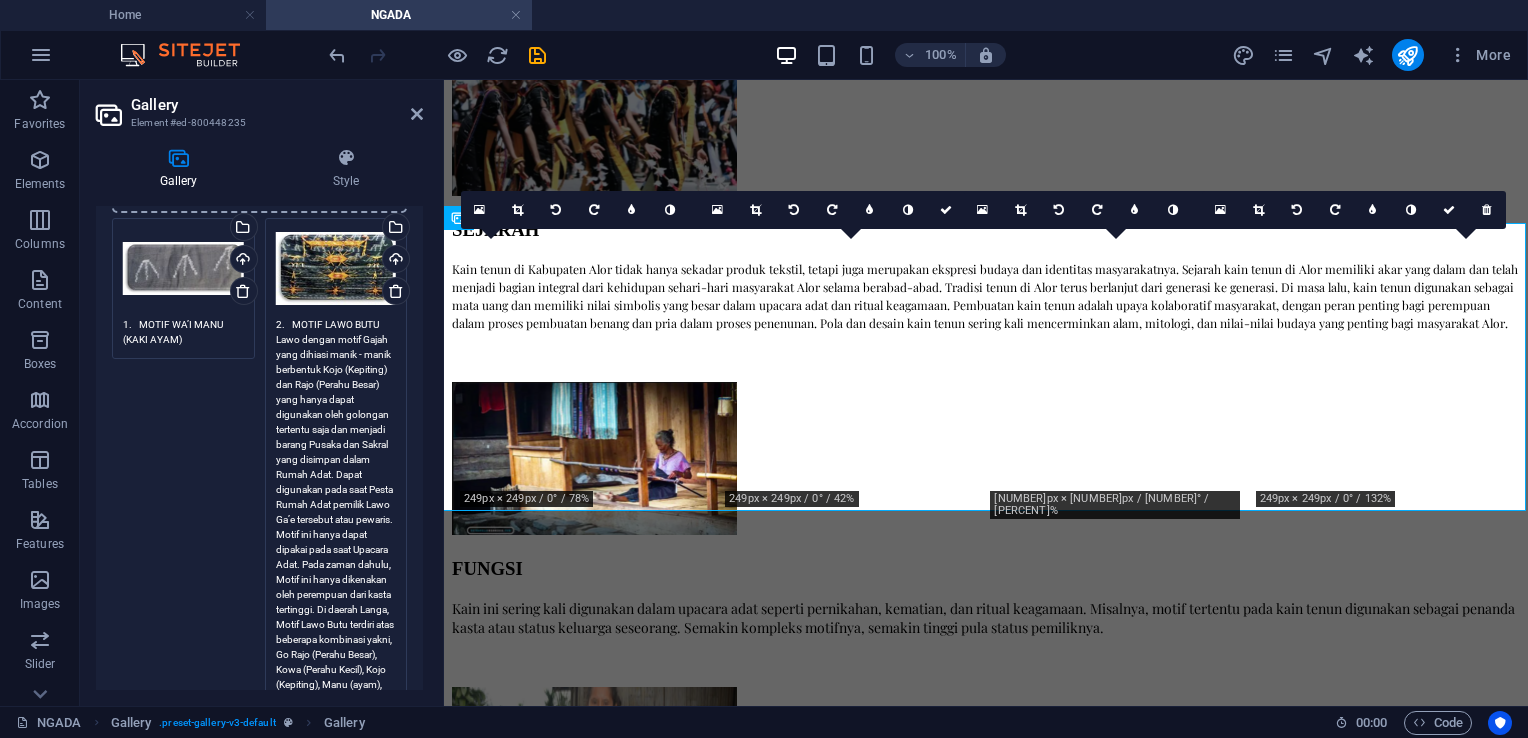 scroll, scrollTop: 300, scrollLeft: 0, axis: vertical 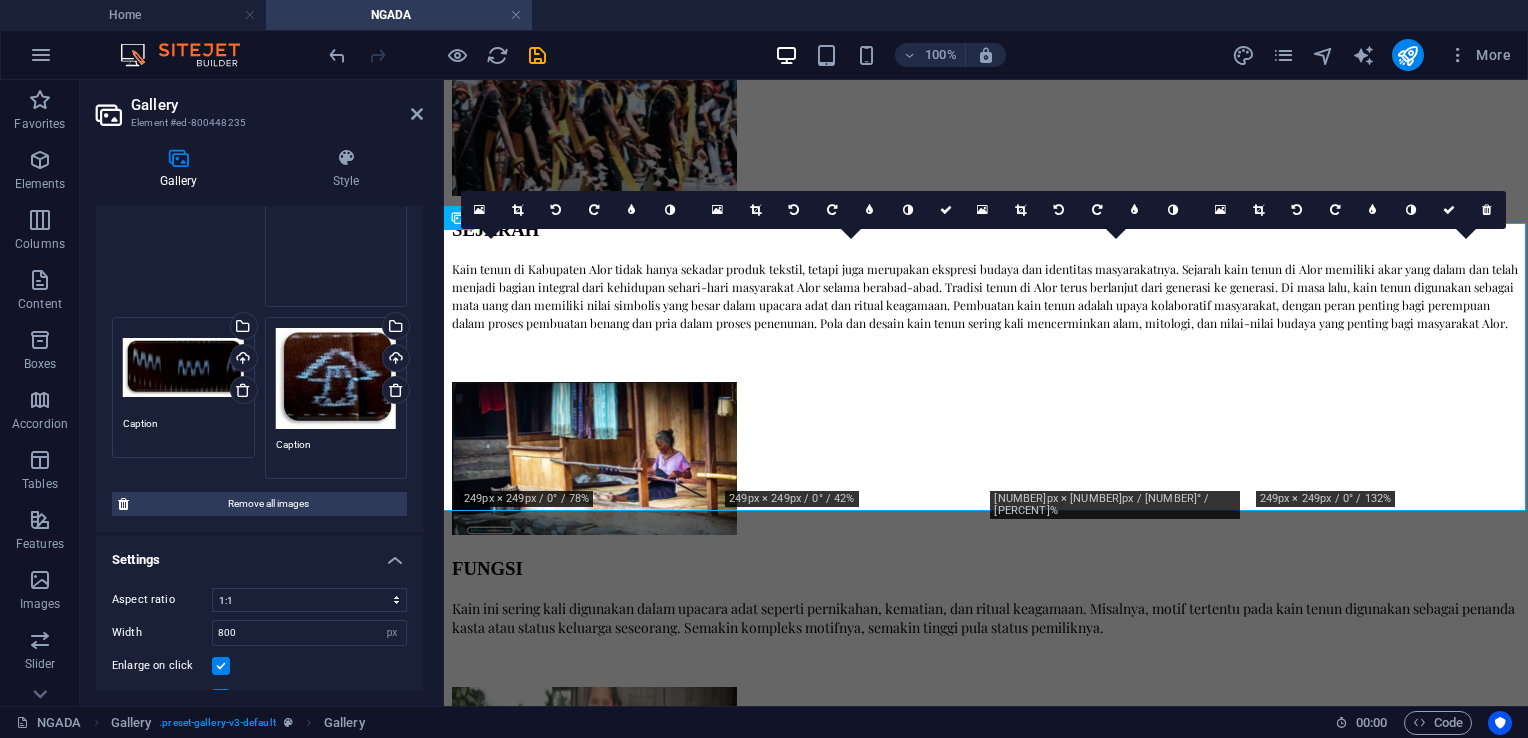 type on "2.	MOTIF LAWO BUTU
Lawo dengan motif Gajah yang dihiasi manik - manik berbentuk Kojo (Kepiting) dan Rajo (Perahu Besar) yang hanya dapat digunakan oleh golongan tertentu saja dan menjadi barang Pusaka dan Sakral yang disimpan dalam Rumah Adat. Dapat digunakan pada saat Pesta Rumah Adat pemilik Lawo Ga’e tersebut atau pewaris. Motif ini hanya dapat dipakai pada saat Upacara Adat. Pada zaman dahulu, Motif ini hanya dikenakan oleh perempuan dari kasta tertinggi. Di daerah Langa, Motif Lawo Butu terdiri atas beberapa kombinasi yakni, Go Rajo (Perahu Besar), Kowa (Perahu Kecil), Kojo (Kepiting), Manu (ayam), Go Kita Ata (Manusia) dan Pa Wara." 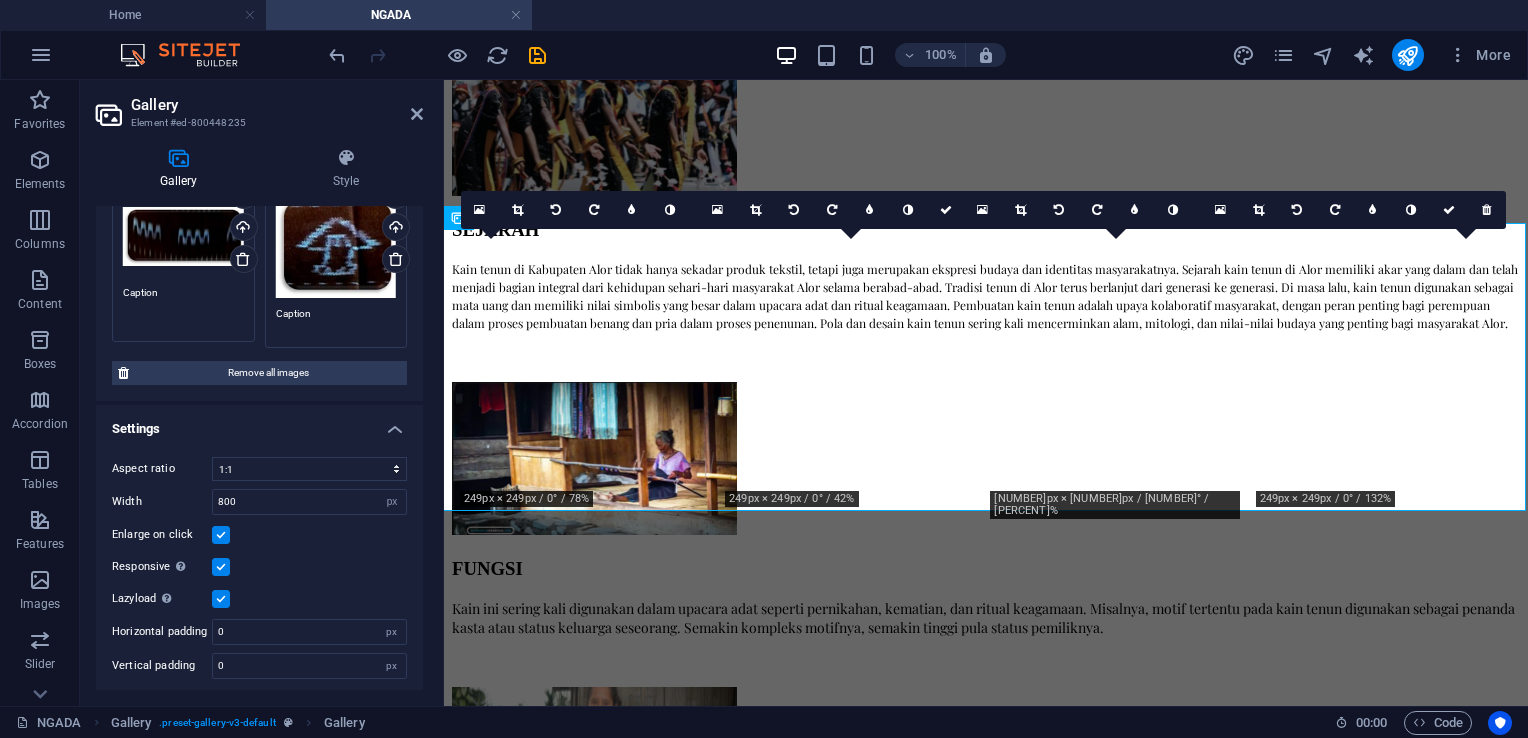 click on "Image Drag files here, click to choose files or select files from Files or our free stock photos & videos Drag files here, click to choose files or select files from Files or our free stock photos & videos Select files from the file manager, stock photos, or upload file(s) Upload Drag files here, click to choose files or select files from Files or our free stock photos & videos Select files from the file manager, stock photos, or upload file(s) Upload Drag files here, click to choose files or select files from Files or our free stock photos & videos Select files from the file manager, stock photos, or upload file(s) Upload Caption Drag files here, click to choose files or select files from Files or our free stock photos & videos Select files from the file manager, stock photos, or upload file(s) Upload Caption Remove all images Settings Aspect ratio No fixed aspect ratio 16:9 16:10 4:3 1:1 1:2 2:1 Width 800 px % Enlarge on click Responsive Automatically load retina image and smartphone optimized sizes. 0 px 0" at bounding box center [259, 297] 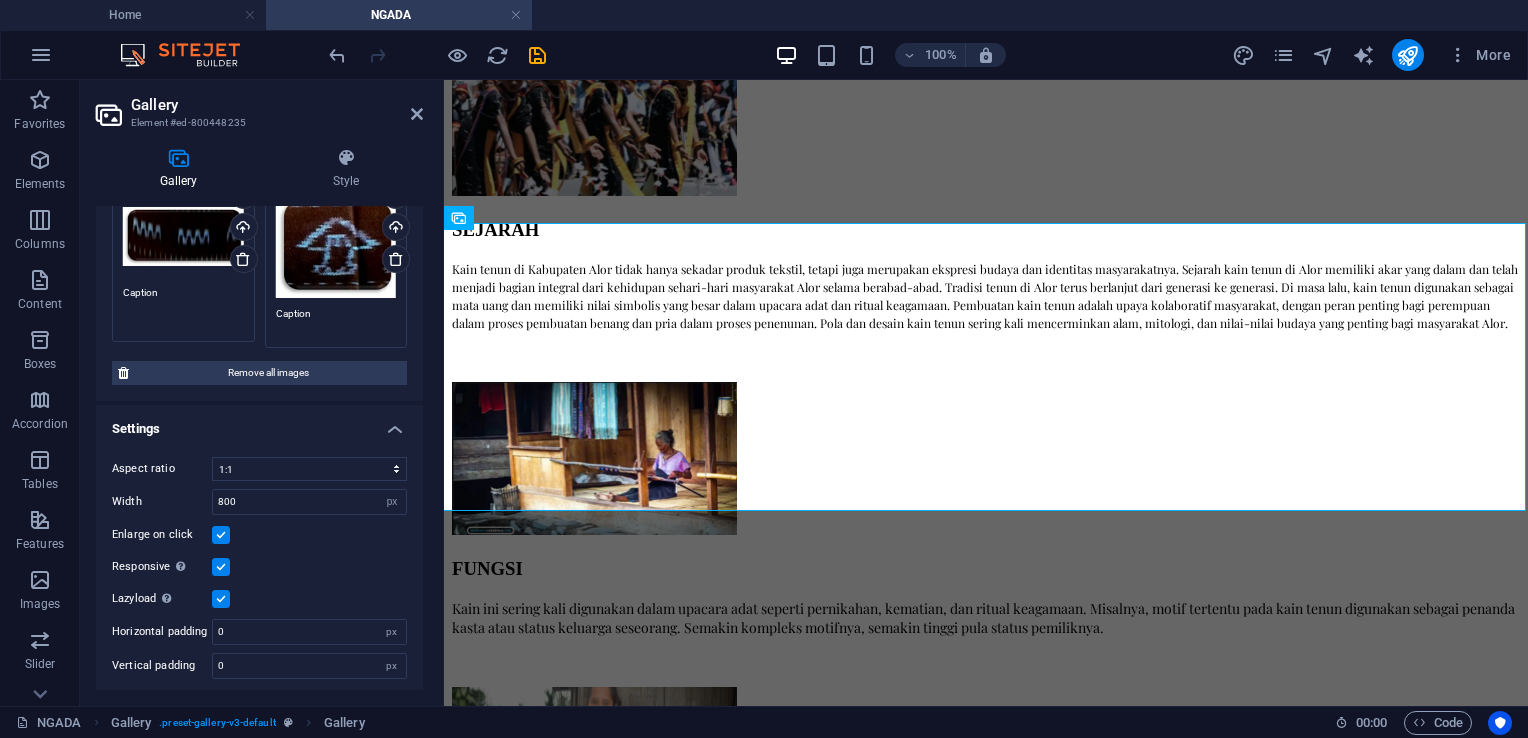 click on "Caption" at bounding box center [183, 307] 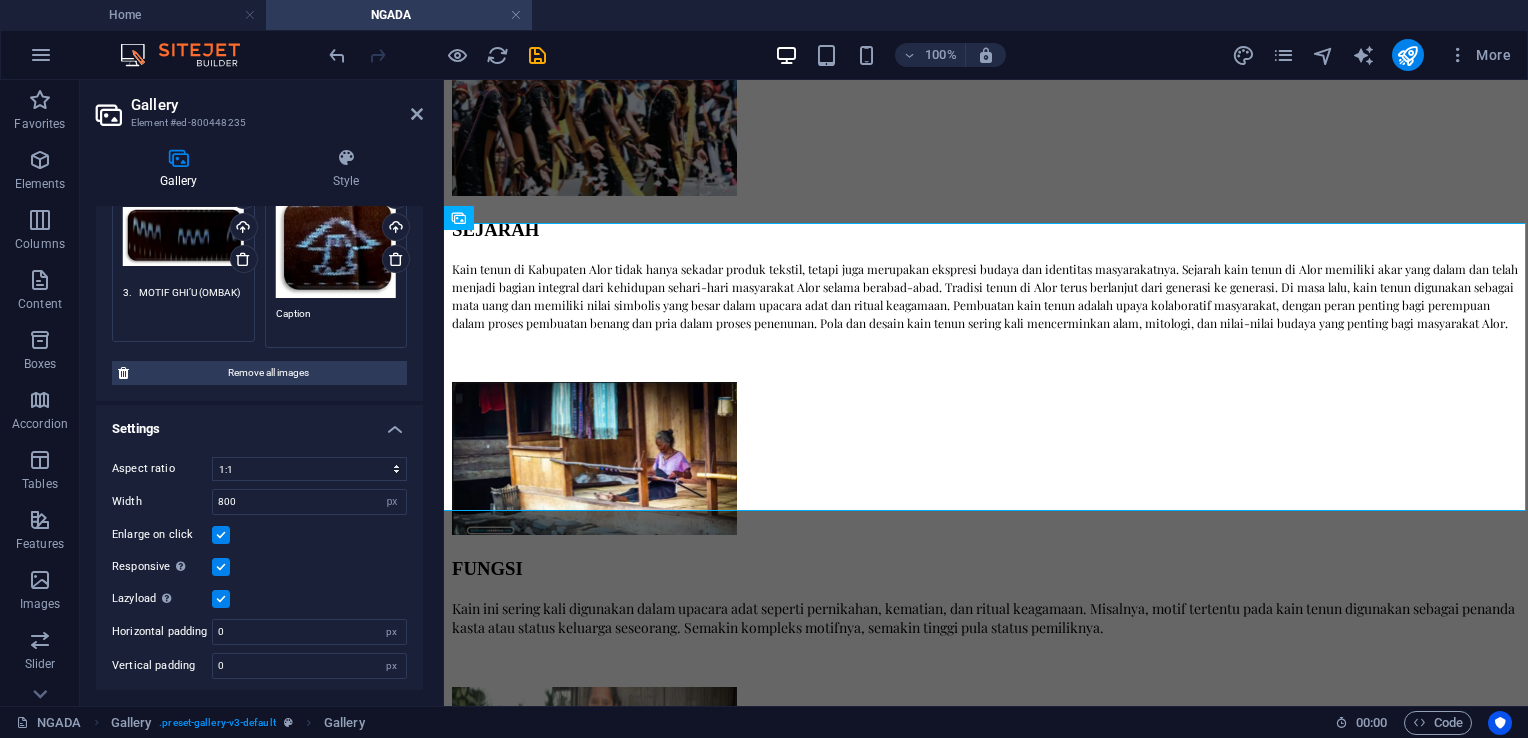 scroll, scrollTop: 30, scrollLeft: 0, axis: vertical 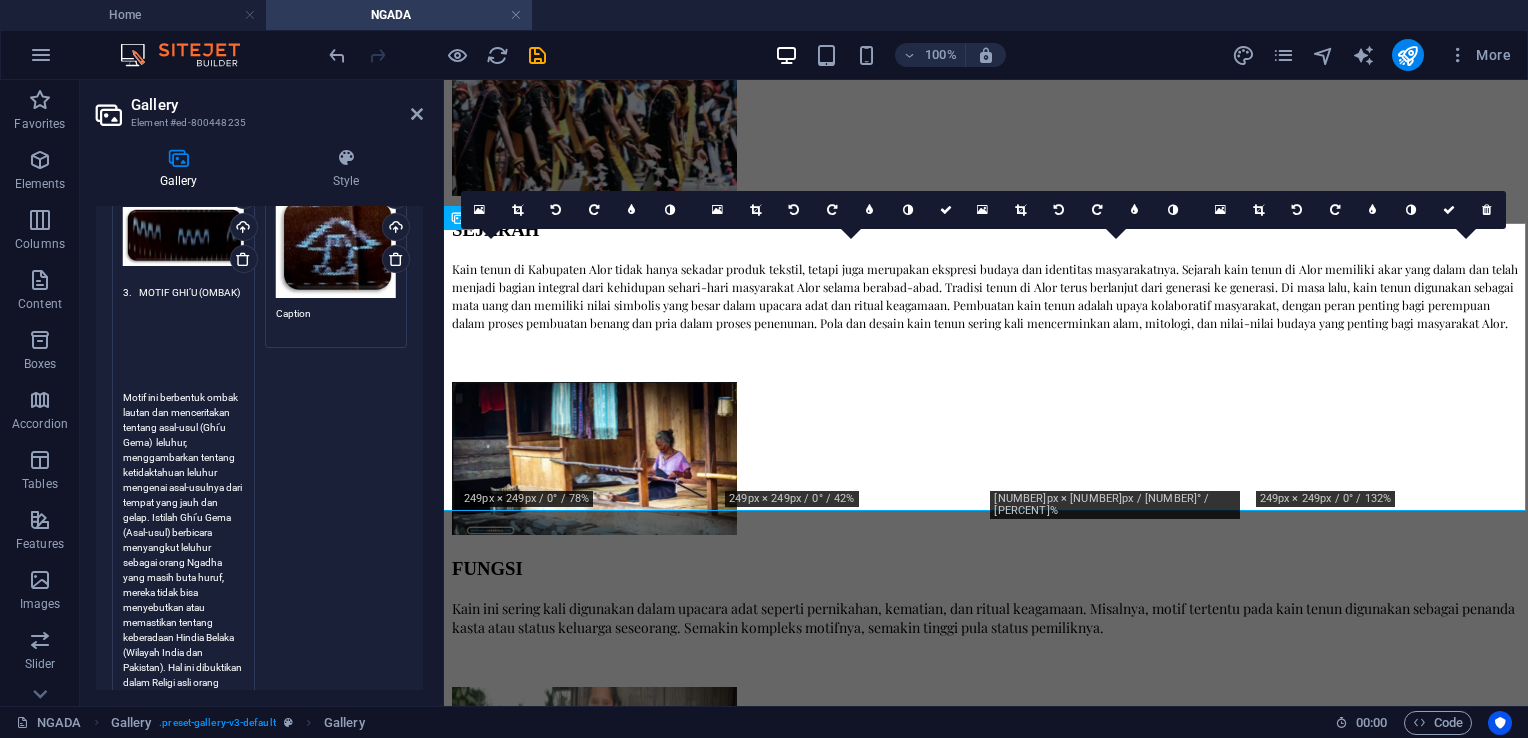 click on "3.	MOTIF GHI’U (OMBAK)
Motif ini berbentuk ombak lautan dan menceritakan tentang asal-usul (Ghi’u Gema)  leluhur, menggambarkan tentang ketidaktahuan leluhur mengenai asal-usulnya dari tempat yang jauh dan gelap. Istilah Ghi’u Gema (Asal-usul) berbicara menyangkut leluhur sebagai orang Ngadha yang masih buta huruf, mereka tidak bisa menyebutkan atau memastikan tentang keberadaan Hindia Belaka (Wilayah India dan Pakistan). Hal ini dibuktikan dalam Religi asli orang Ngadha yang sering melakukan ritual Vedhi atau Puju Vedhi yaitu memberi makan kepada leluhur. Vedhi atau Puju Vedhi merupakan bahasa dari salah satu varian Hinduisme purba. Leluhur menyakini bahwa mereka berasal dari Hindia Belaka dan menggunakan lautan yang berombak sebagai media untuk mencapai tempat yang didiami saat ini. Di daerah Langa motif ini dikenal dengan nama Motif Gheo. Motif ini biasanya didapatkan dalam 1 (satu) sarung yang juga terdapat Motif lainnya yakni, Motif Jara dan Motif Gala." at bounding box center [183, 727] 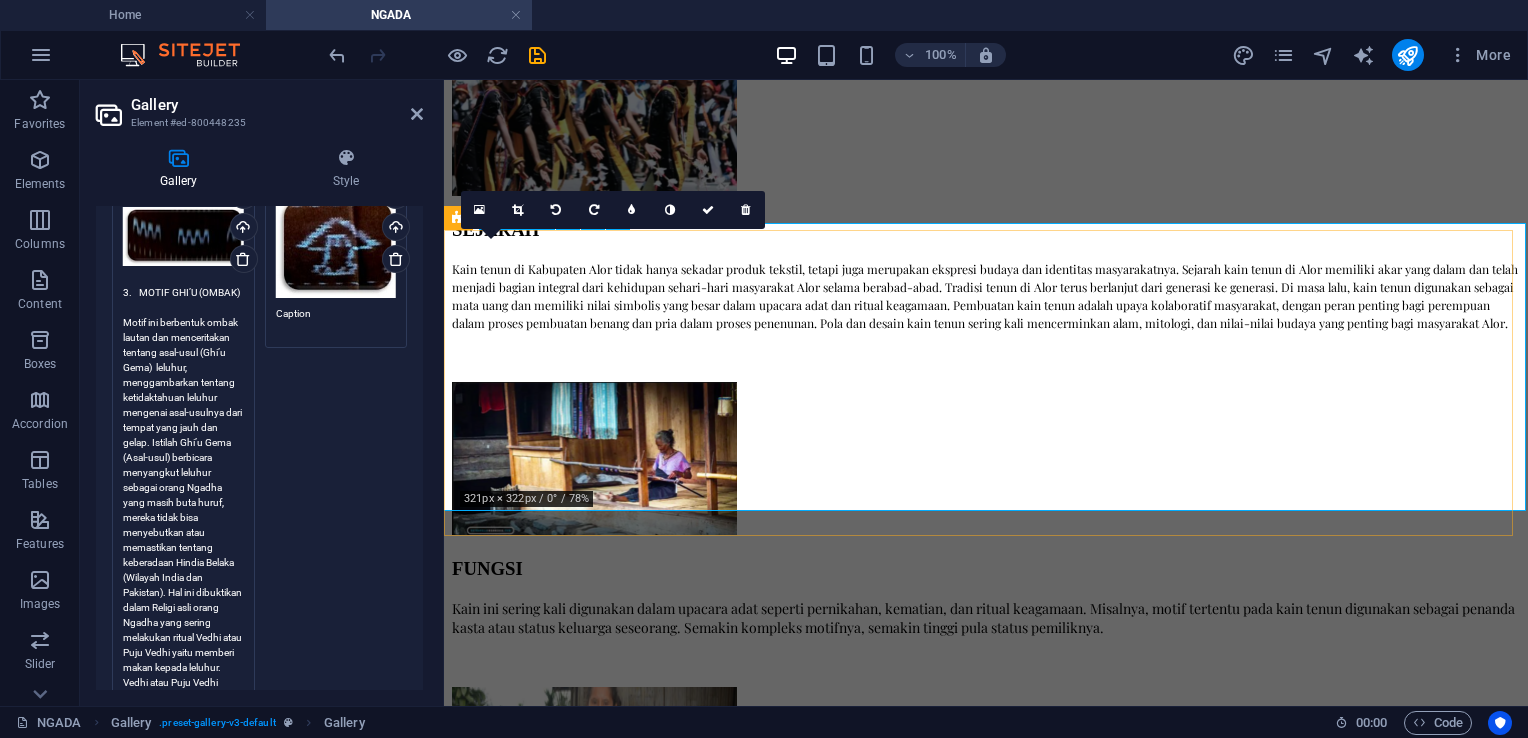 scroll, scrollTop: 29, scrollLeft: 0, axis: vertical 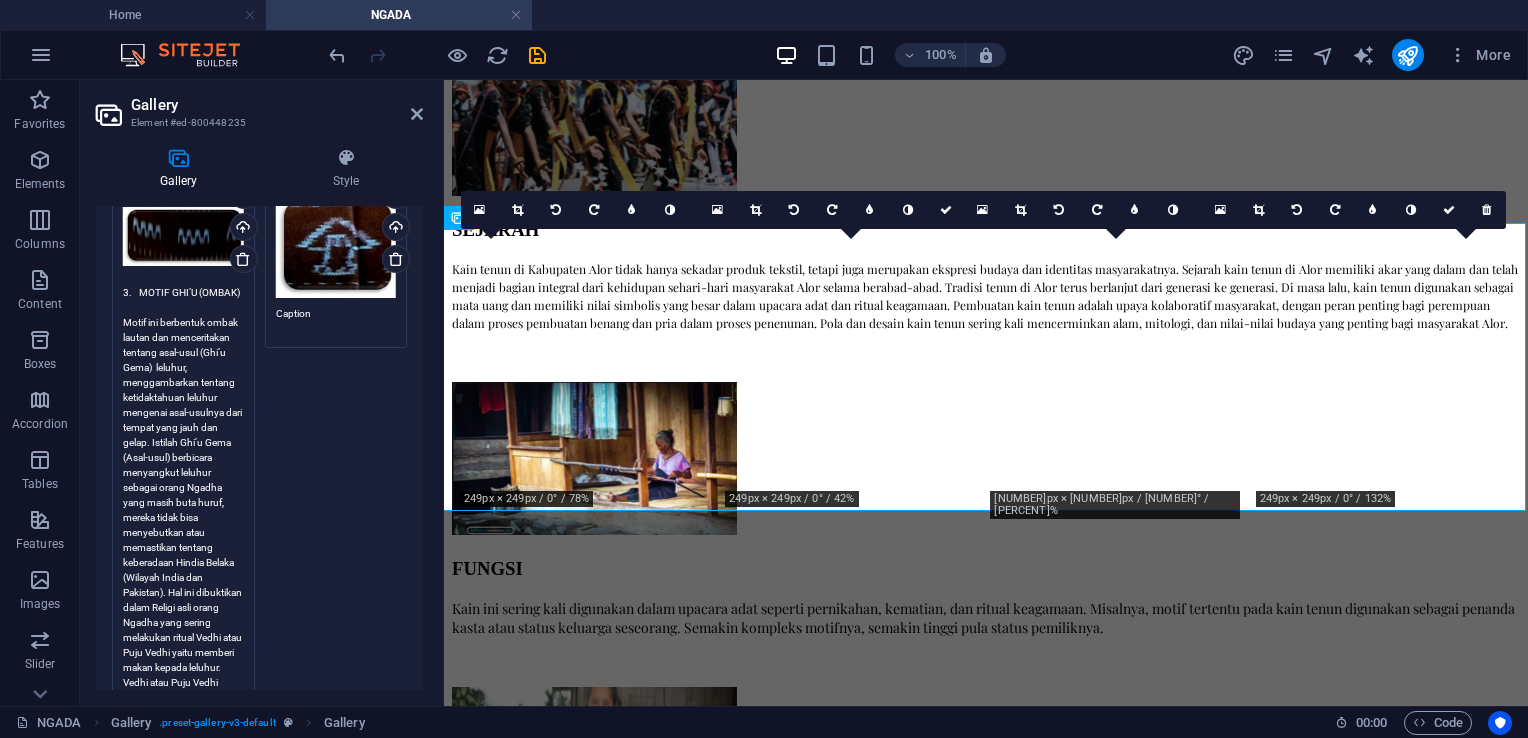 type on "3.	MOTIF GHI’U (OMBAK)
Motif ini berbentuk ombak lautan dan menceritakan tentang asal-usul (Ghi’u Gema)  leluhur, menggambarkan tentang ketidaktahuan leluhur mengenai asal-usulnya dari tempat yang jauh dan gelap. Istilah Ghi’u Gema (Asal-usul) berbicara menyangkut leluhur sebagai orang Ngadha yang masih buta huruf, mereka tidak bisa menyebutkan atau memastikan tentang keberadaan Hindia Belaka (Wilayah India dan Pakistan). Hal ini dibuktikan dalam Religi asli orang Ngadha yang sering melakukan ritual Vedhi atau Puju Vedhi yaitu memberi makan kepada leluhur. Vedhi atau Puju Vedhi merupakan bahasa dari salah satu varian Hinduisme purba. Leluhur menyakini bahwa mereka berasal dari Hindia Belaka dan menggunakan lautan yang berombak sebagai media untuk mencapai tempat yang didiami saat ini. Di daerah Langa motif ini dikenal dengan nama Motif Gheo. Motif ini biasanya didapatkan dalam 1 (satu) sarung yang juga terdapat Motif lainnya yakni, Motif Jara dan Motif Gala." 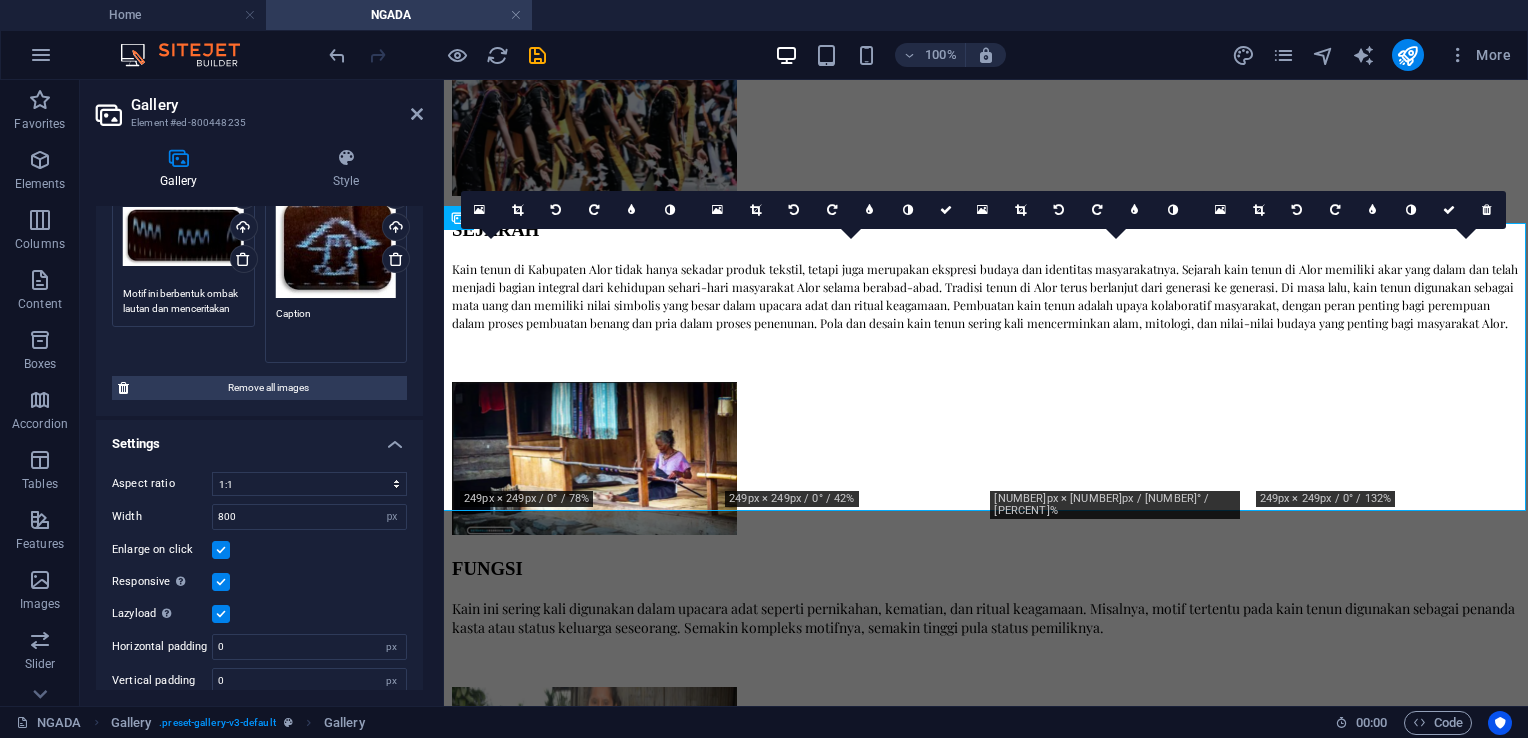 scroll, scrollTop: 809, scrollLeft: 0, axis: vertical 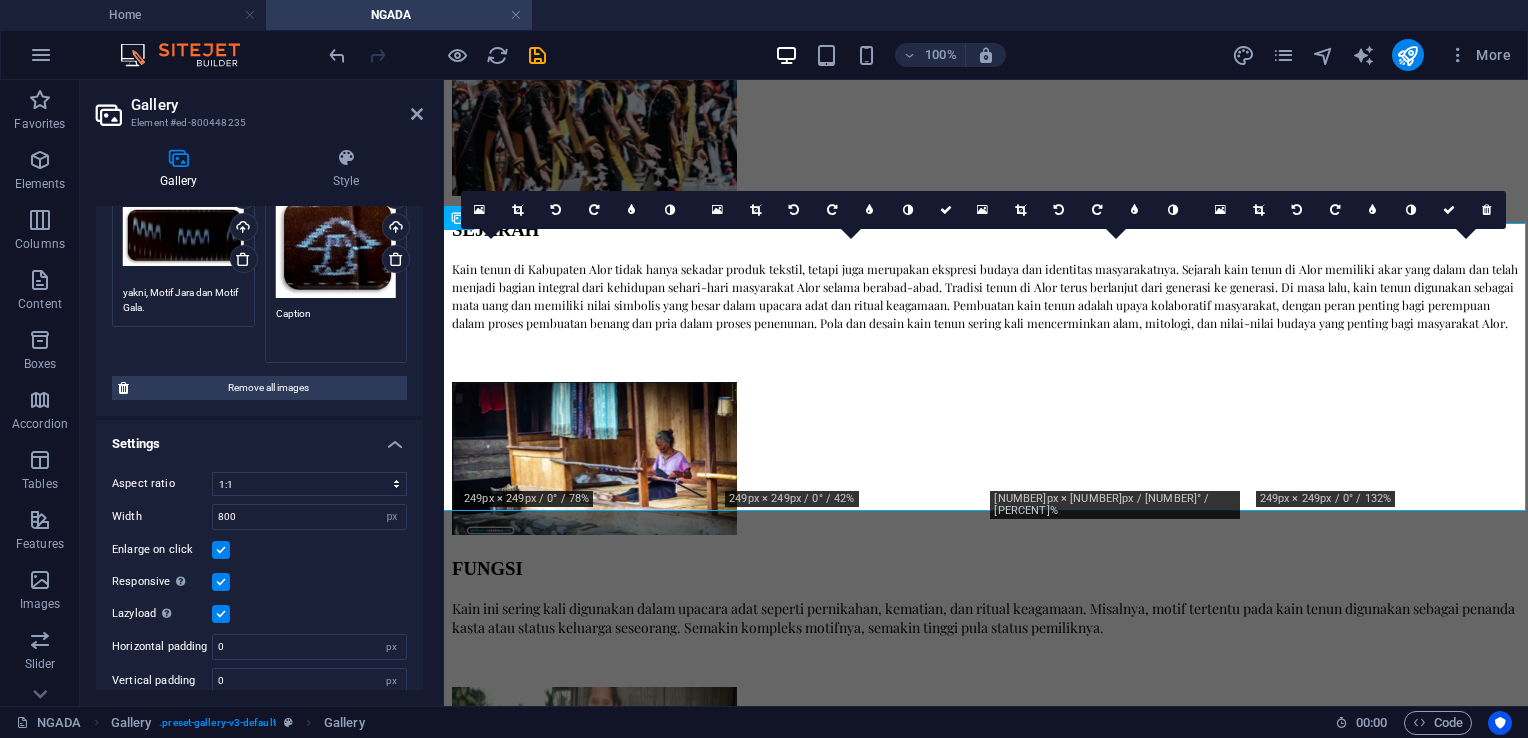 drag, startPoint x: 348, startPoint y: 313, endPoint x: 255, endPoint y: 315, distance: 93.0215 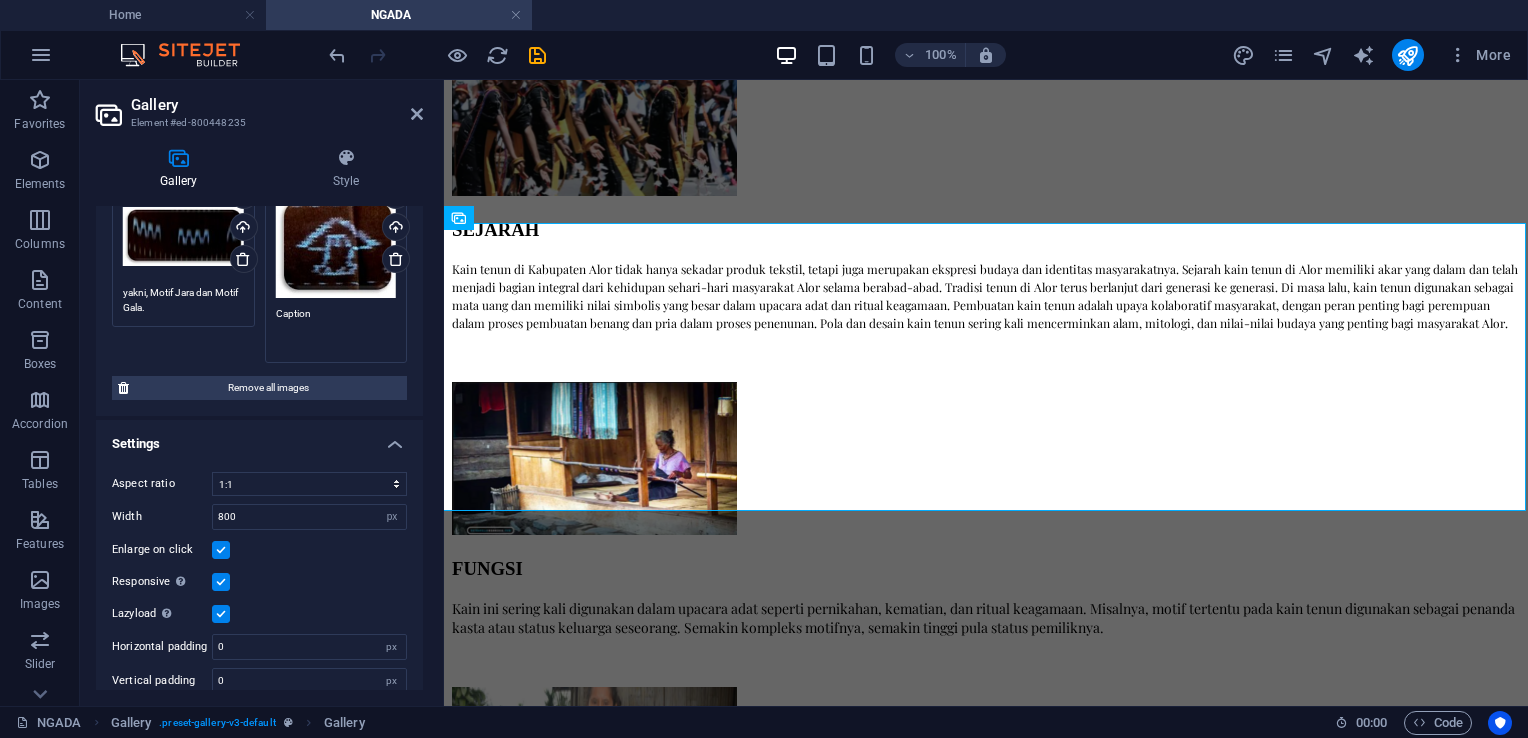 paste on "[NAME] ([SYMBOL])
Motif [NAME] ([SYMBOL]) digunakan sebagai simbol Poke Nobe yakni suatu proses budaya dalam rangka menguasai suatu wilayah dan juga dapat diartikan sebagai simbol keberanian bagi leluhur zaman dahulu untuk melindungi hasil jerih payahnya / perjuangannya dalam bentuk lahan yang luas yang sudah ditanami aneka tanaman pangan sebagai sumber makanan bagi keberlangsungan hidup dari ancaman binatang liar dan ancaman pencurian oleh orang lain. Motif ini pula menggambarkan tentang keperkasaan leluhur dalam menjaga martabat dan kewibawaan keluarga." 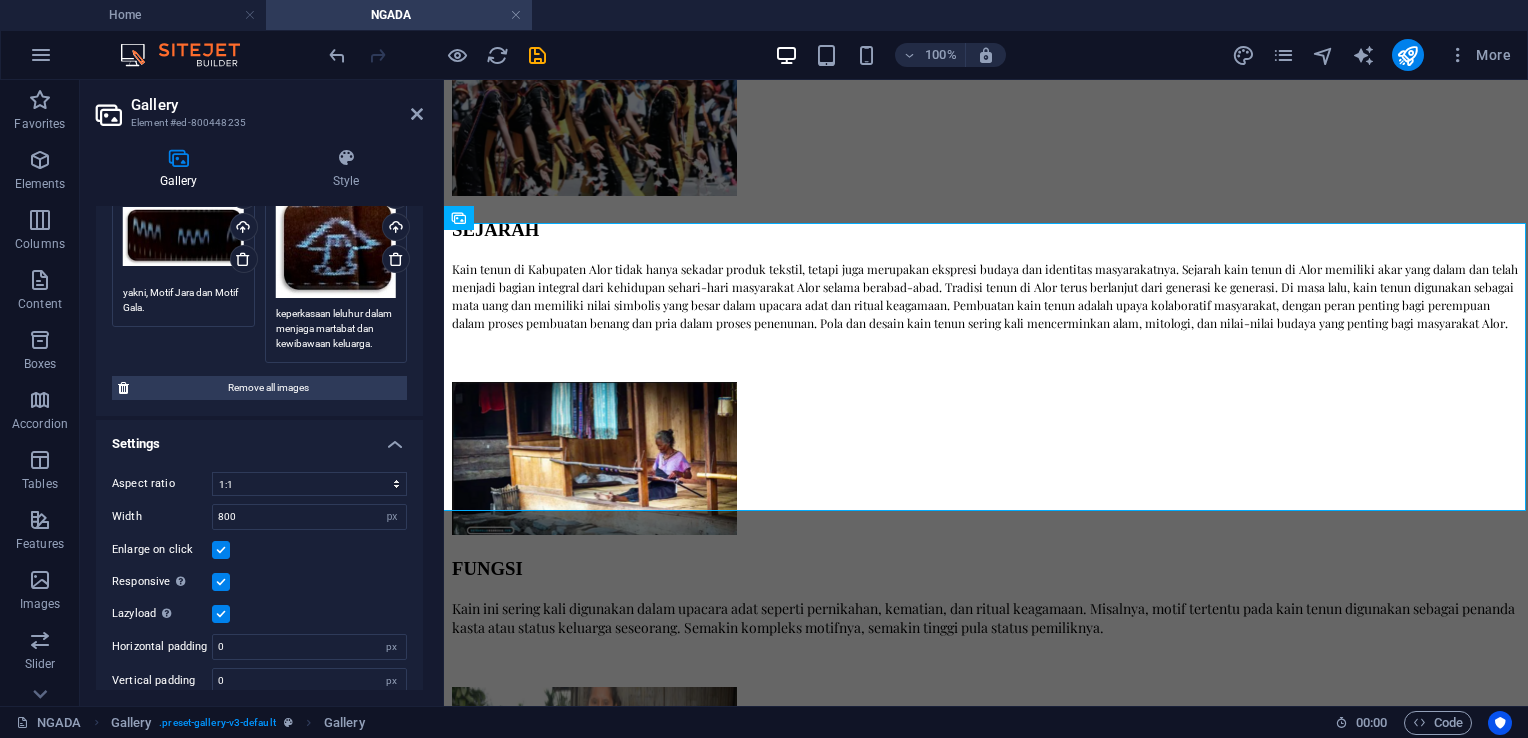 scroll, scrollTop: 15, scrollLeft: 0, axis: vertical 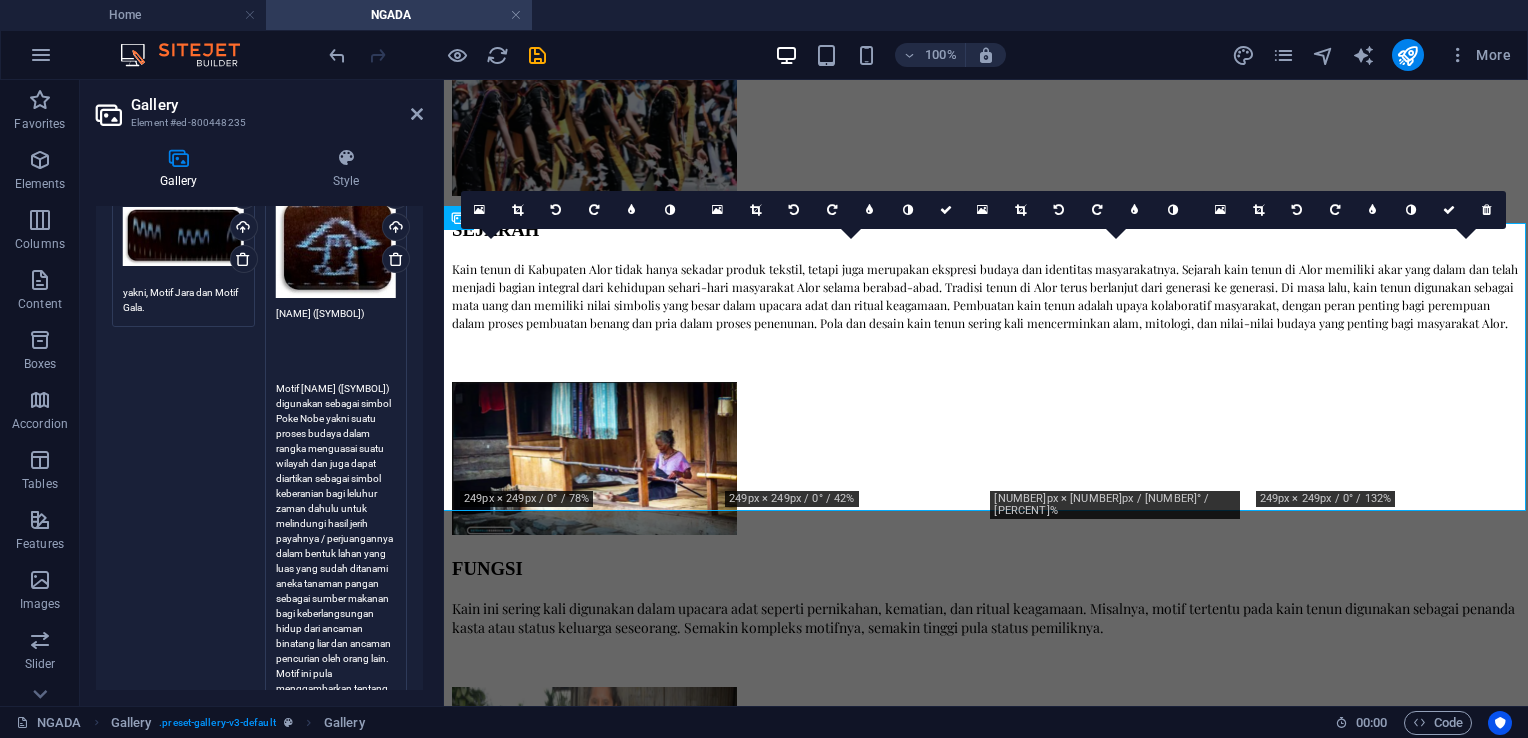 click on "[NAME] ([SYMBOL])
Motif [NAME] ([SYMBOL]) digunakan sebagai simbol Poke Nobe yakni suatu proses budaya dalam rangka menguasai suatu wilayah dan juga dapat diartikan sebagai simbol keberanian bagi leluhur zaman dahulu untuk melindungi hasil jerih payahnya / perjuangannya dalam bentuk lahan yang luas yang sudah ditanami aneka tanaman pangan sebagai sumber makanan bagi keberlangsungan hidup dari ancaman binatang liar dan ancaman pencurian oleh orang lain. Motif ini pula menggambarkan tentang keperkasaan leluhur dalam menjaga martabat dan kewibawaan keluarga." at bounding box center (336, 576) 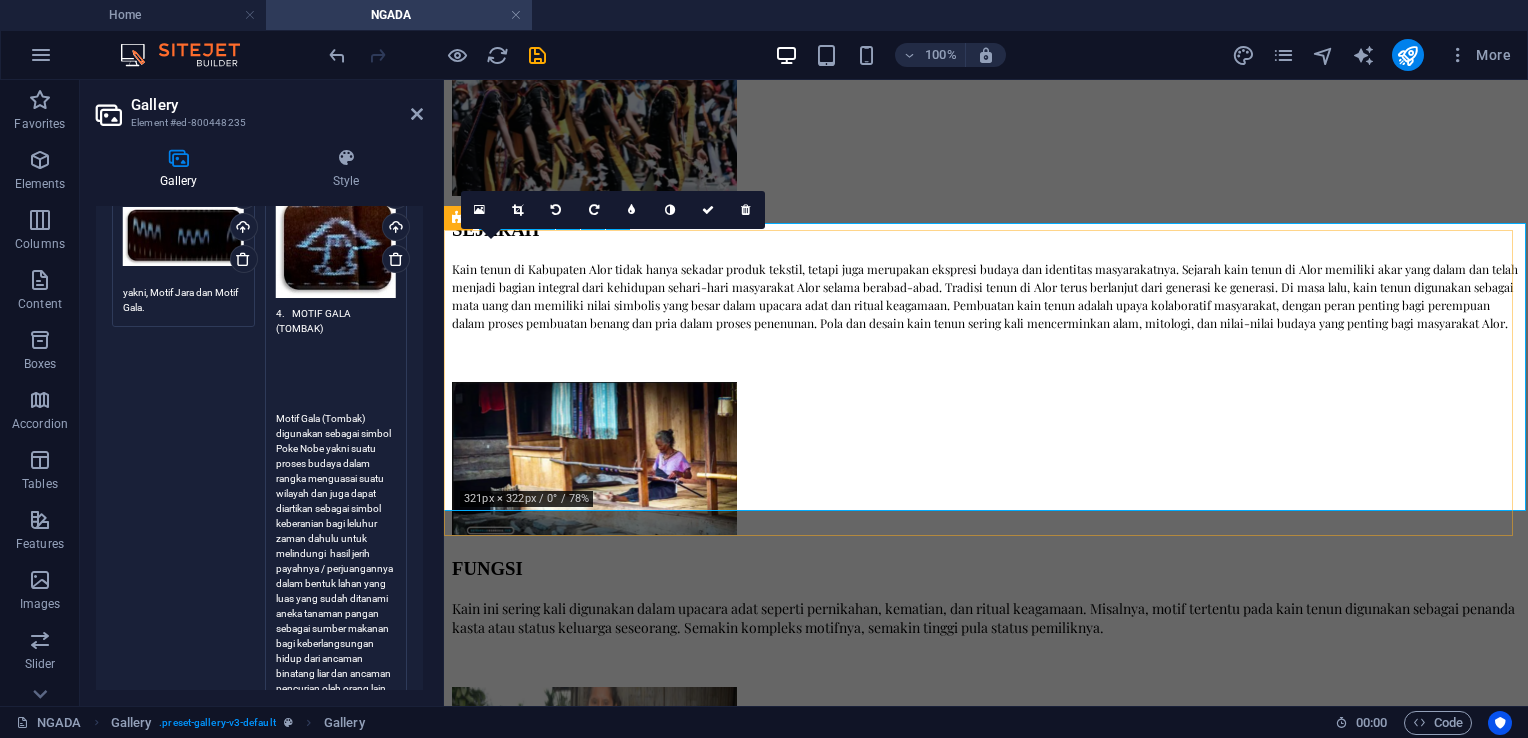 scroll, scrollTop: 0, scrollLeft: 0, axis: both 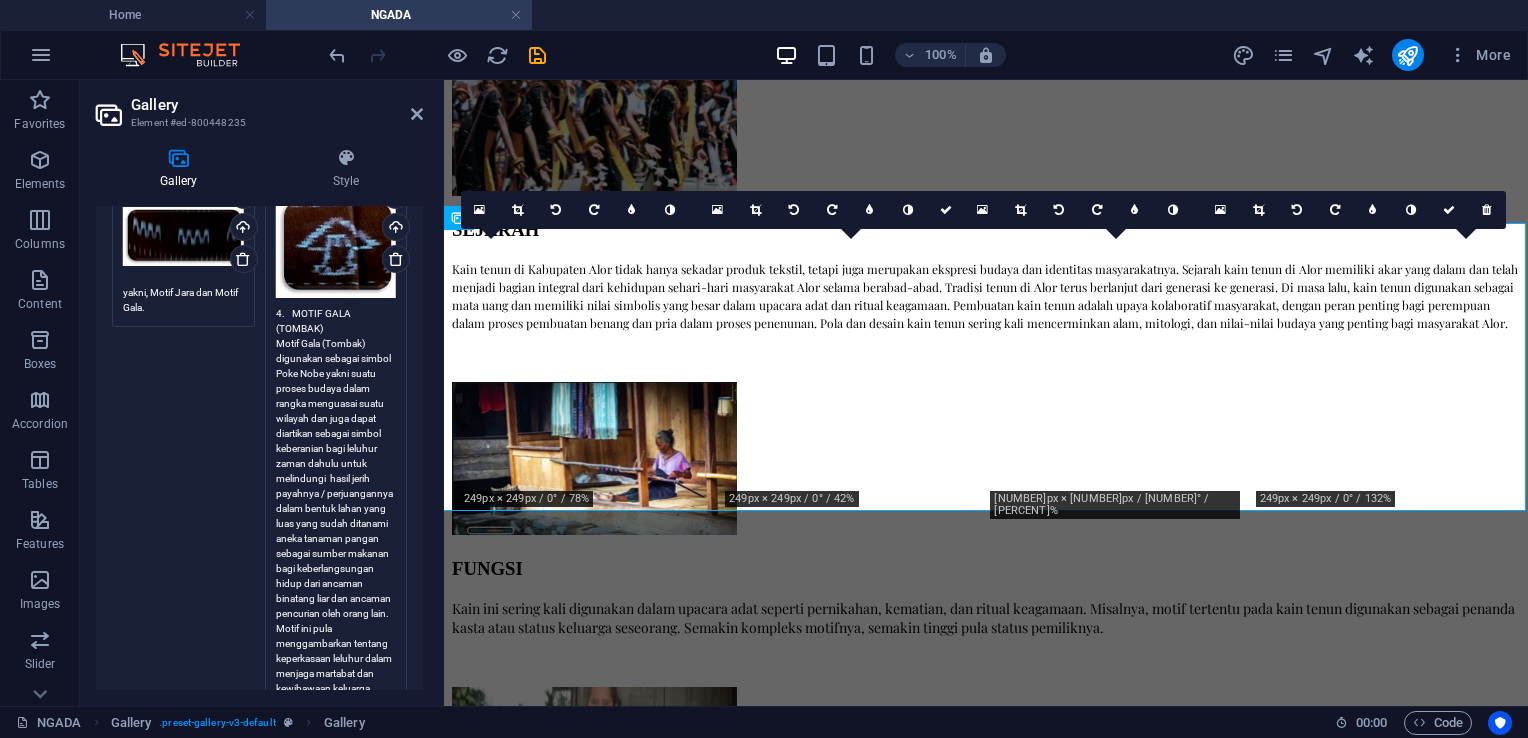 type on "4.	MOTIF GALA (TOMBAK)
Motif Gala (Tombak) digunakan sebagai simbol Poke Nobe yakni suatu proses budaya dalam rangka menguasai suatu wilayah dan juga dapat diartikan sebagai simbol keberanian bagi leluhur zaman dahulu untuk melindungi  hasil jerih payahnya / perjuangannya dalam bentuk lahan yang luas yang sudah ditanami aneka tanaman pangan sebagai sumber makanan bagi keberlangsungan hidup dari ancaman binatang liar dan ancaman pencurian oleh orang lain. Motif ini pula menggambarkan tentang keperkasaan leluhur dalam menjaga martabat dan kewibawaan keluarga." 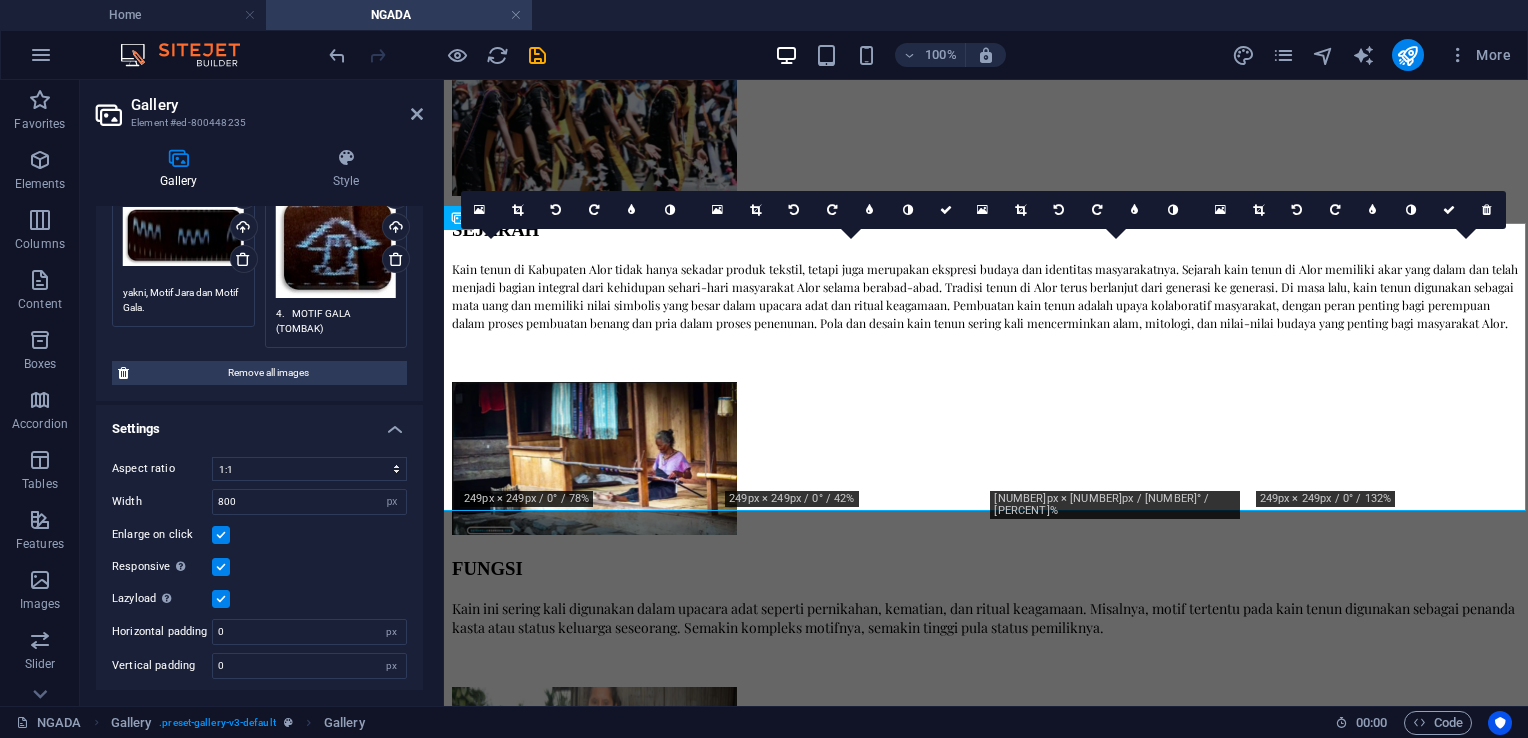 click on "100% More" at bounding box center (922, 55) 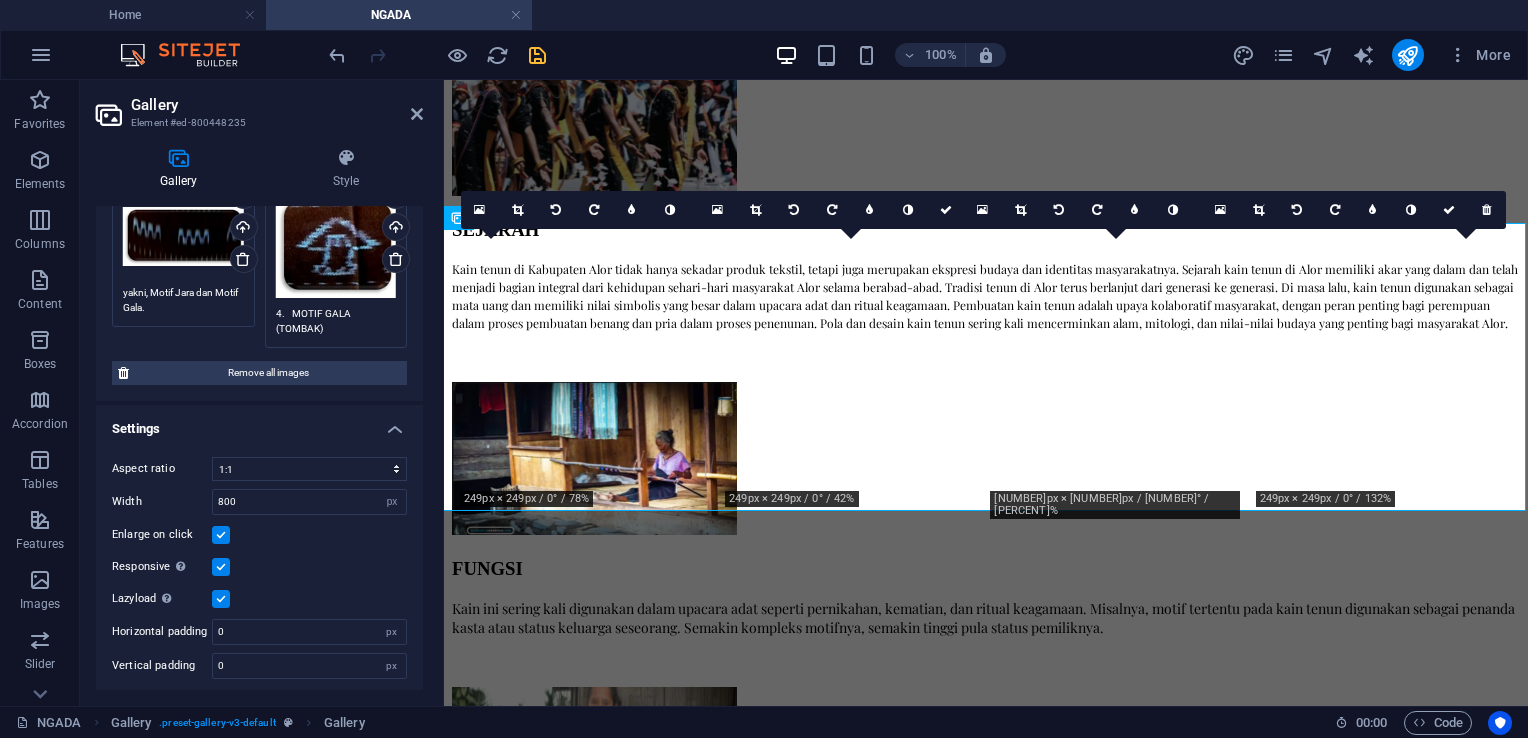 click at bounding box center (537, 55) 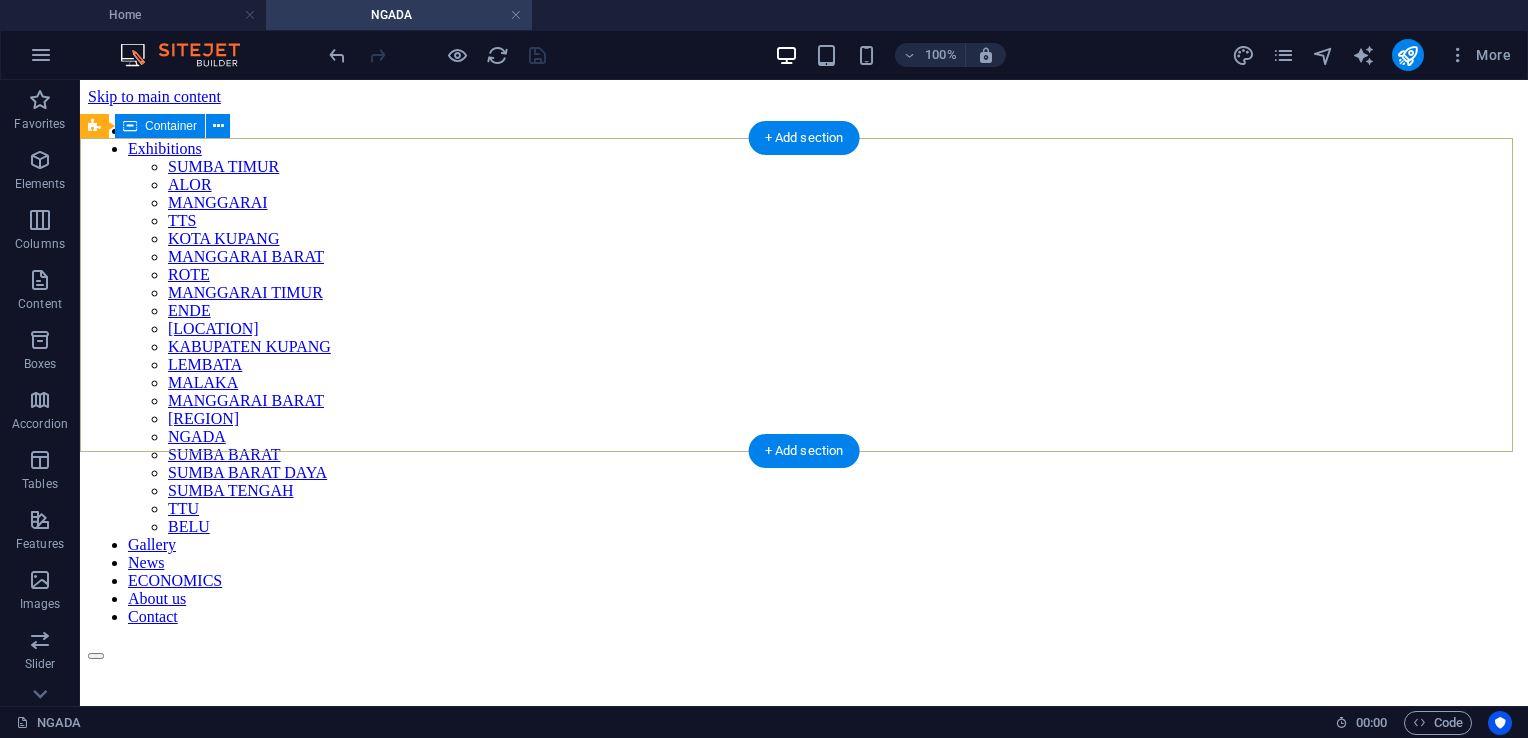 scroll, scrollTop: 0, scrollLeft: 0, axis: both 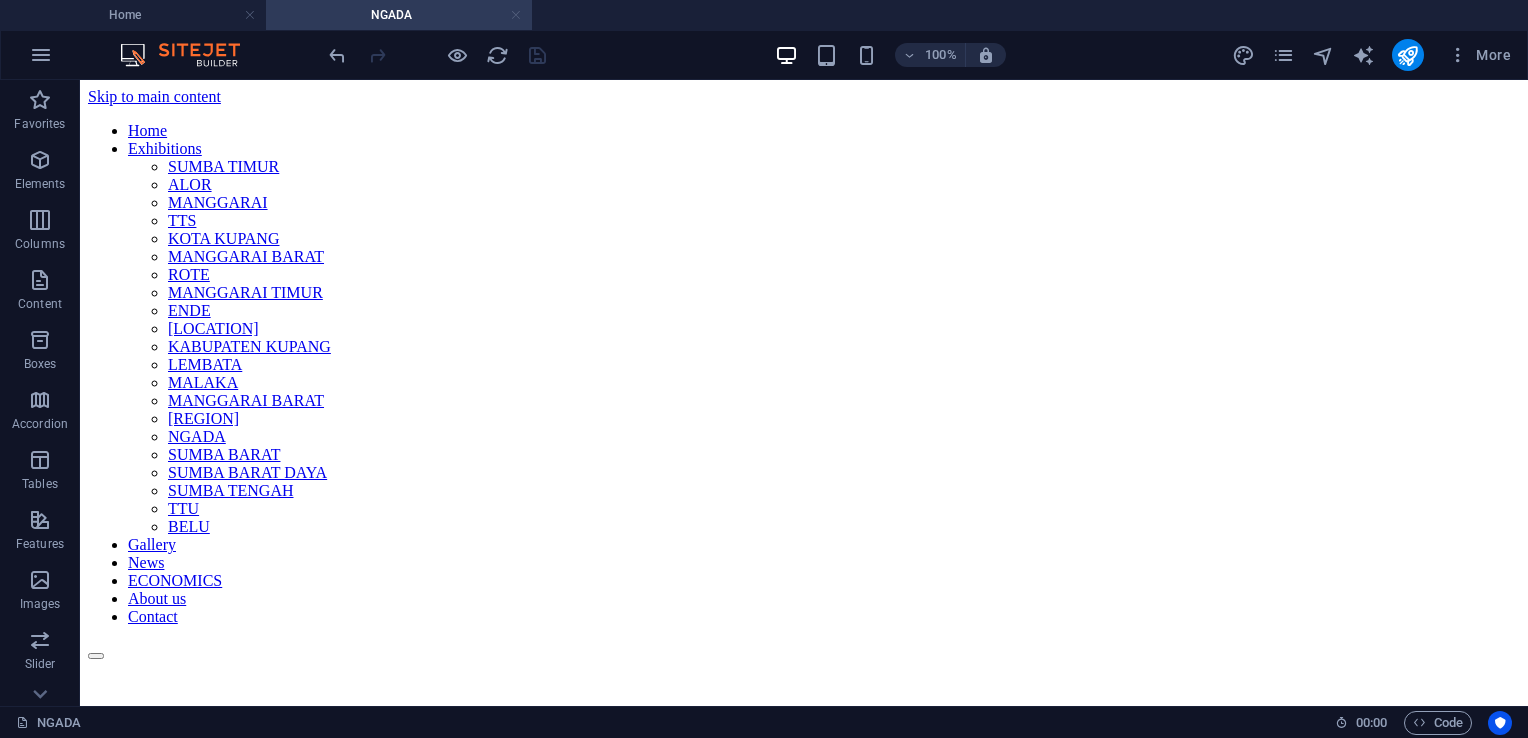click at bounding box center (516, 15) 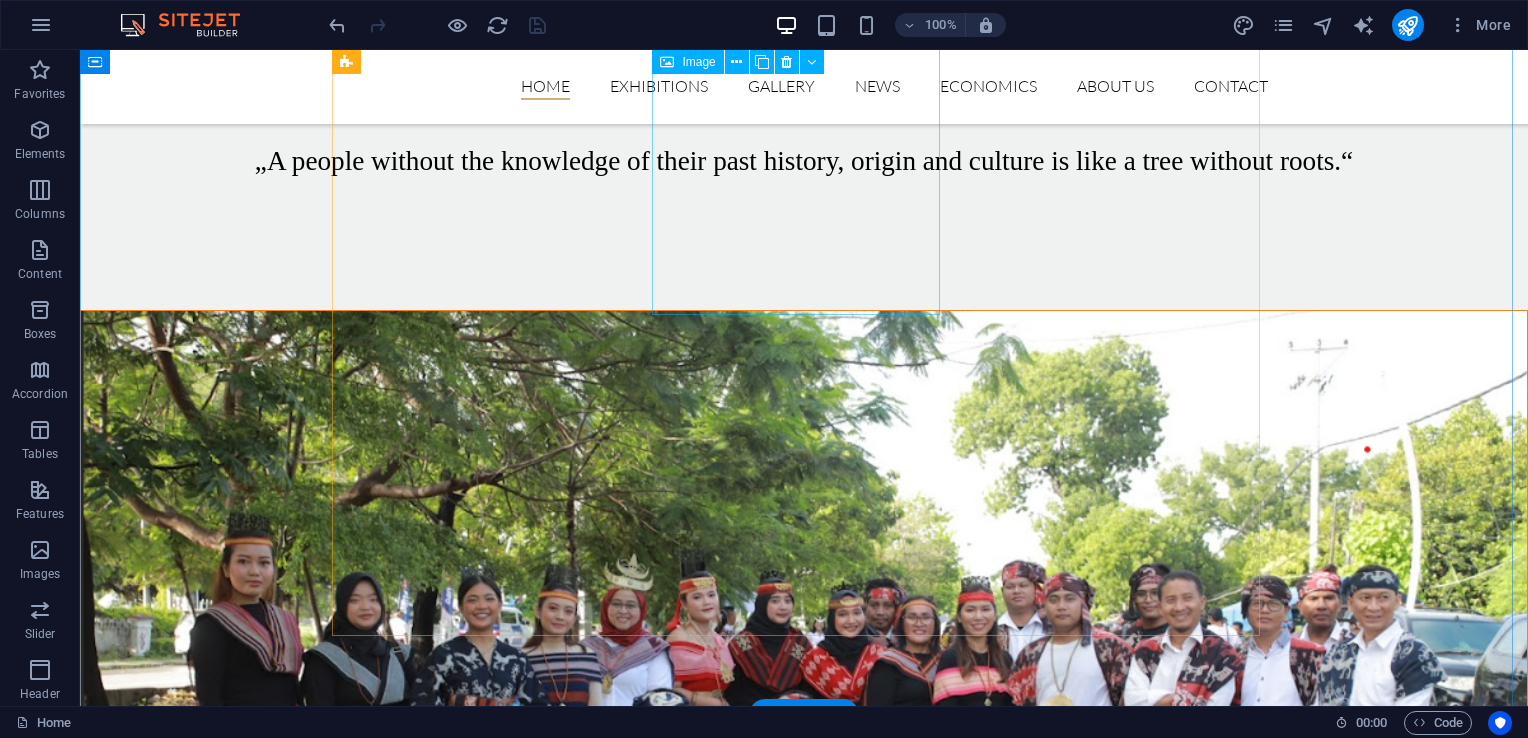 scroll, scrollTop: 4827, scrollLeft: 0, axis: vertical 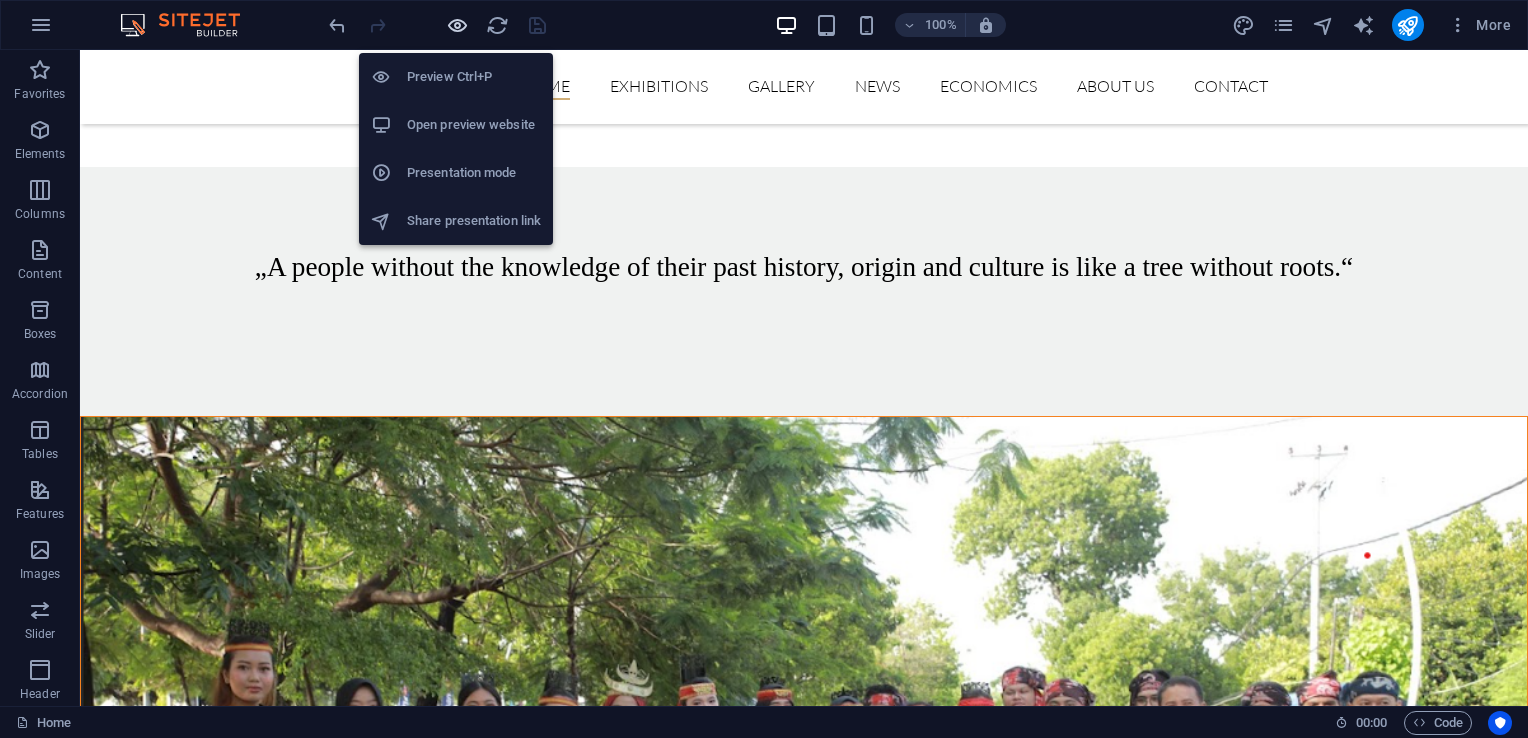 click at bounding box center (457, 25) 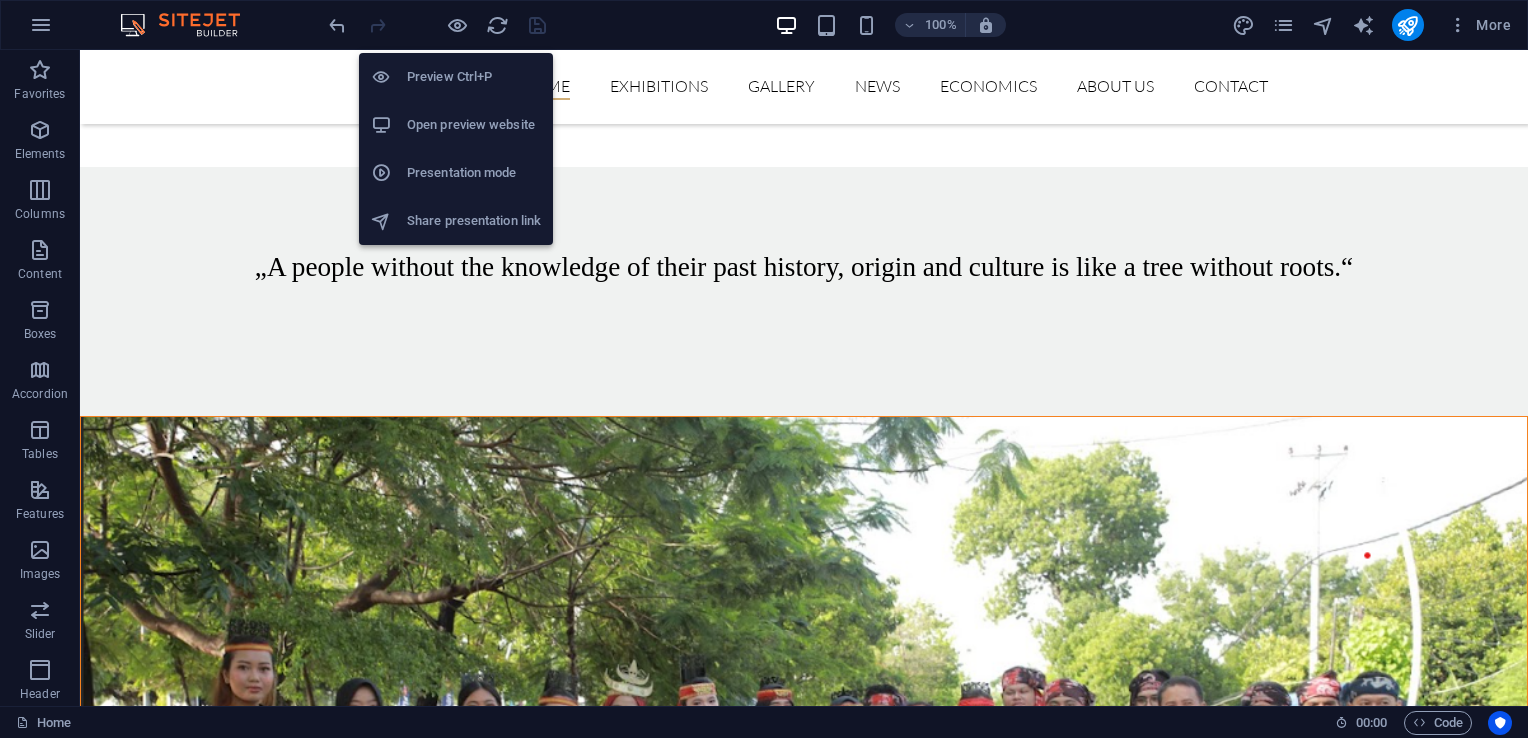 scroll, scrollTop: 4855, scrollLeft: 0, axis: vertical 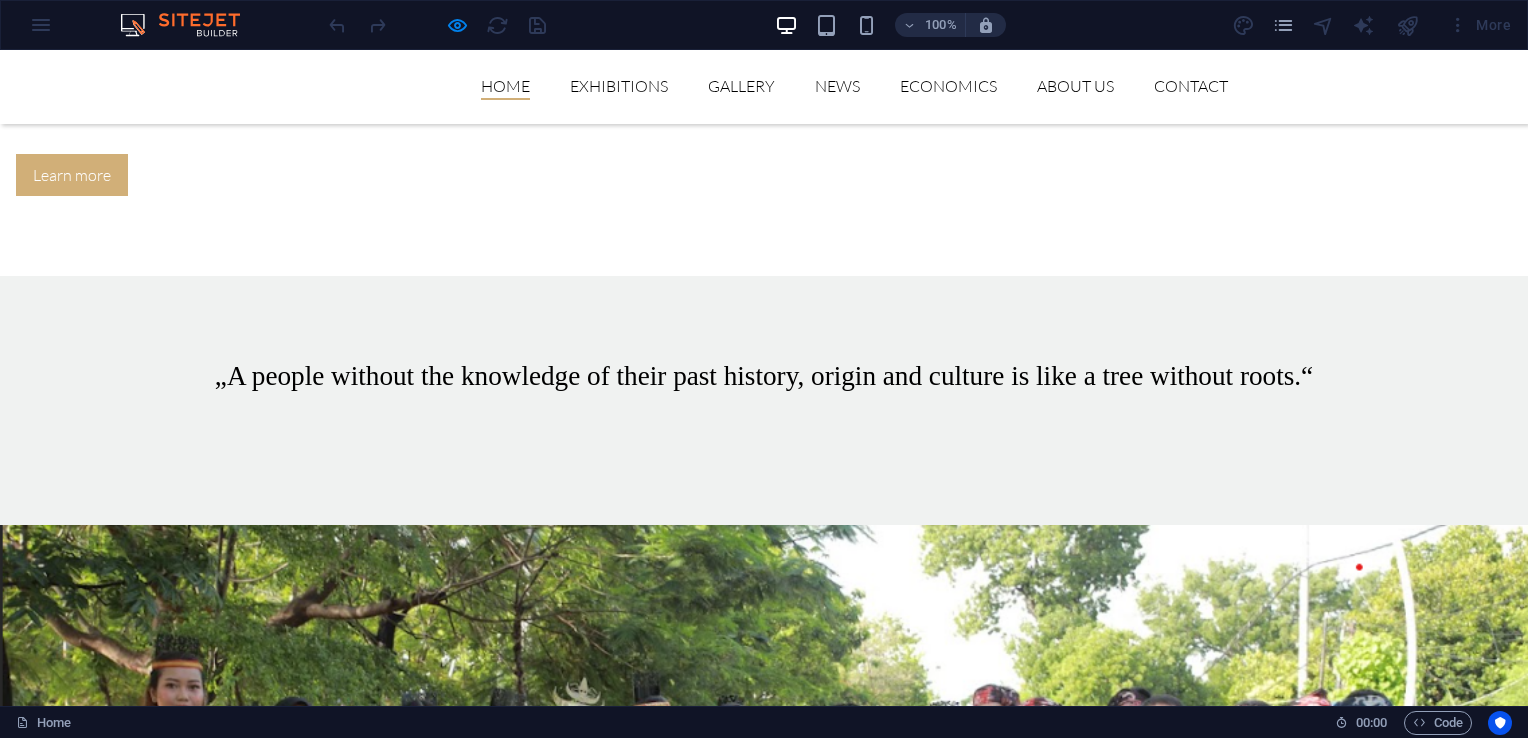click at bounding box center (764, 12806) 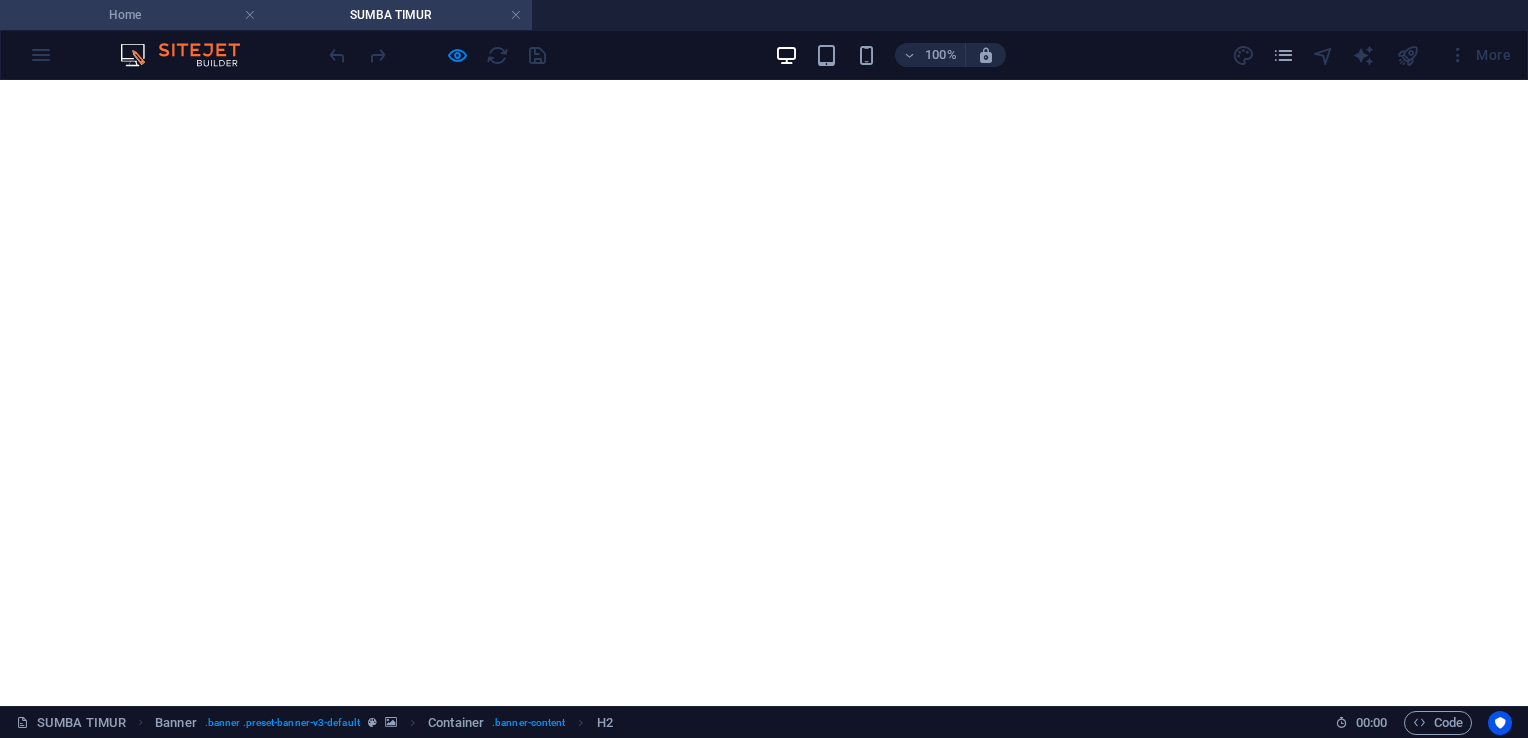 click on "Home" at bounding box center [133, 15] 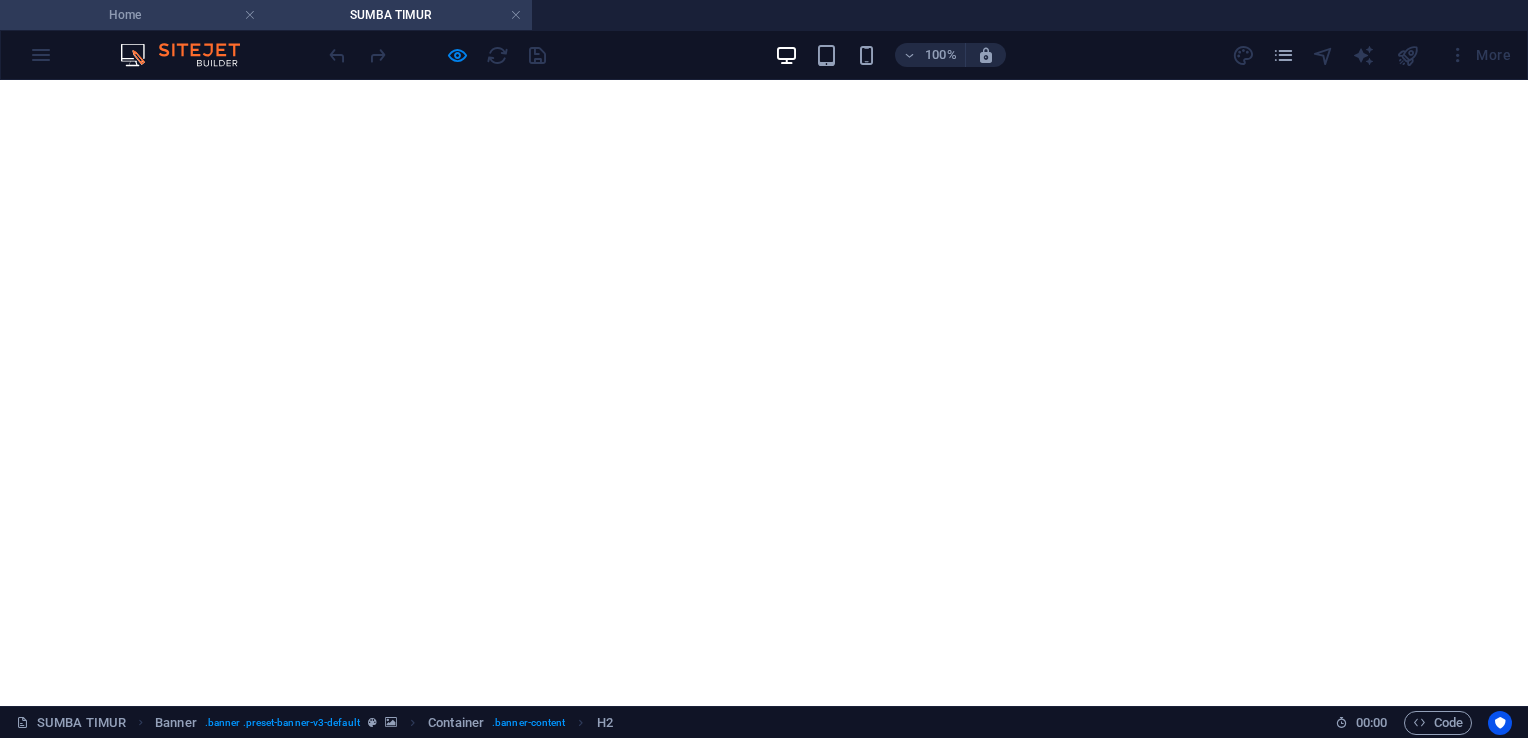 scroll, scrollTop: 4855, scrollLeft: 0, axis: vertical 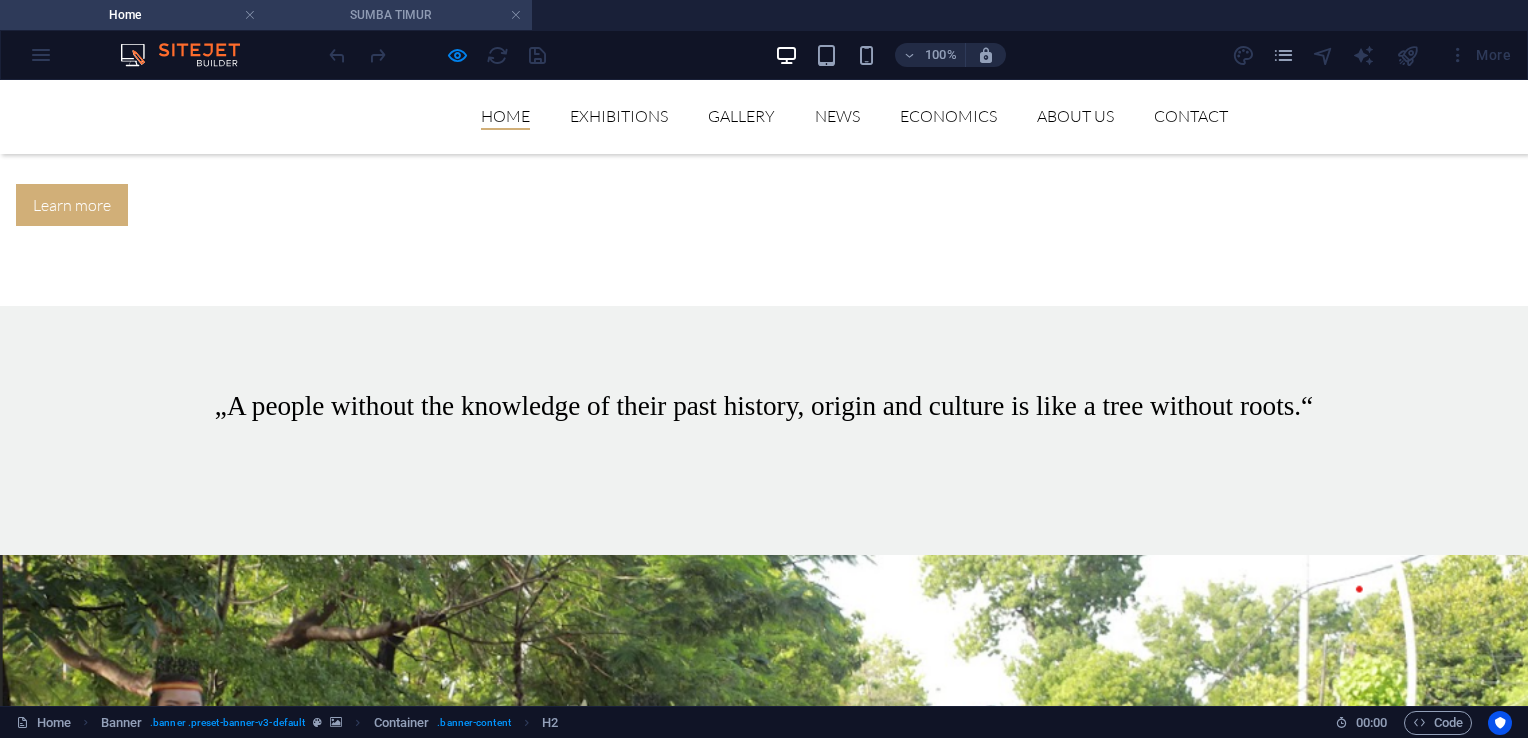 click on "SUMBA TIMUR" at bounding box center (399, 15) 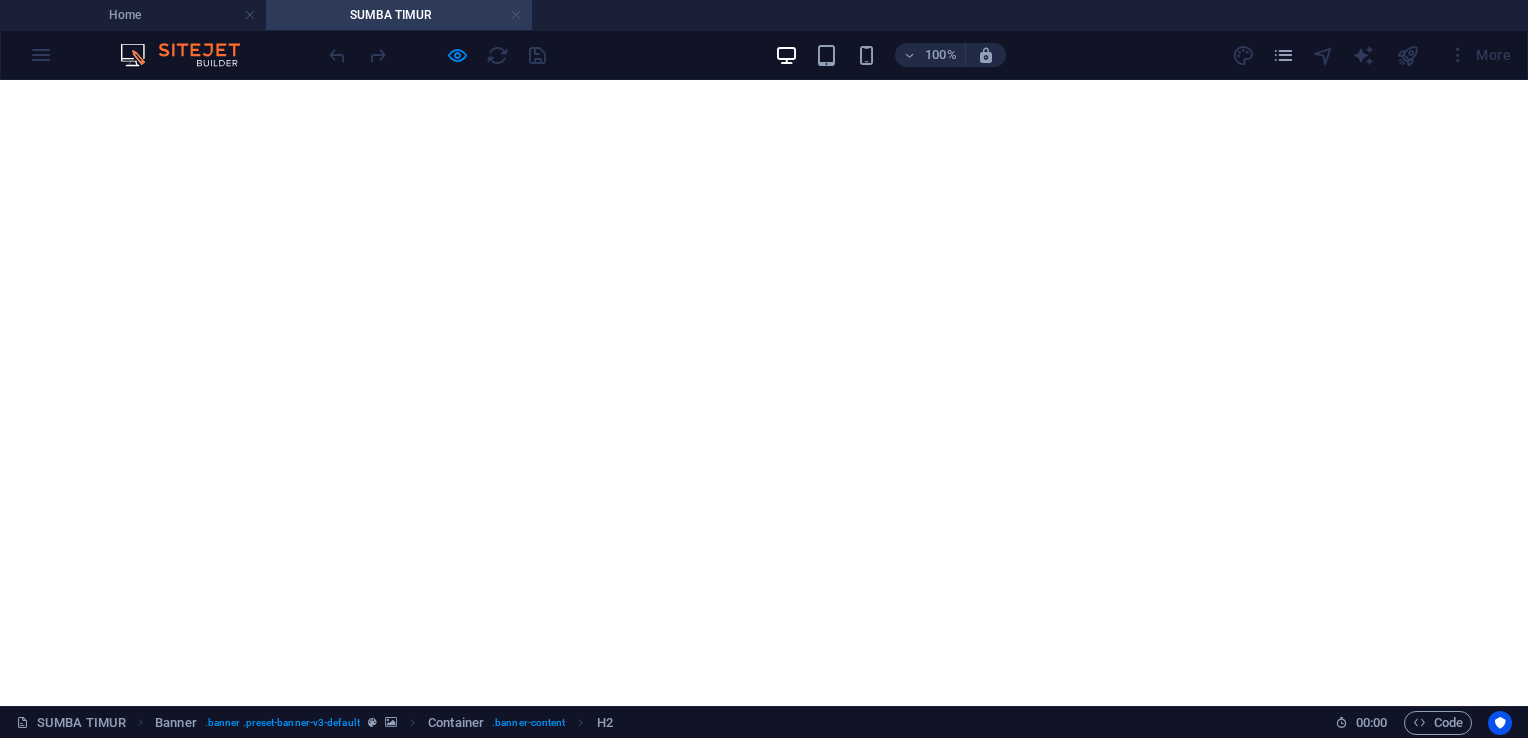 click at bounding box center (516, 15) 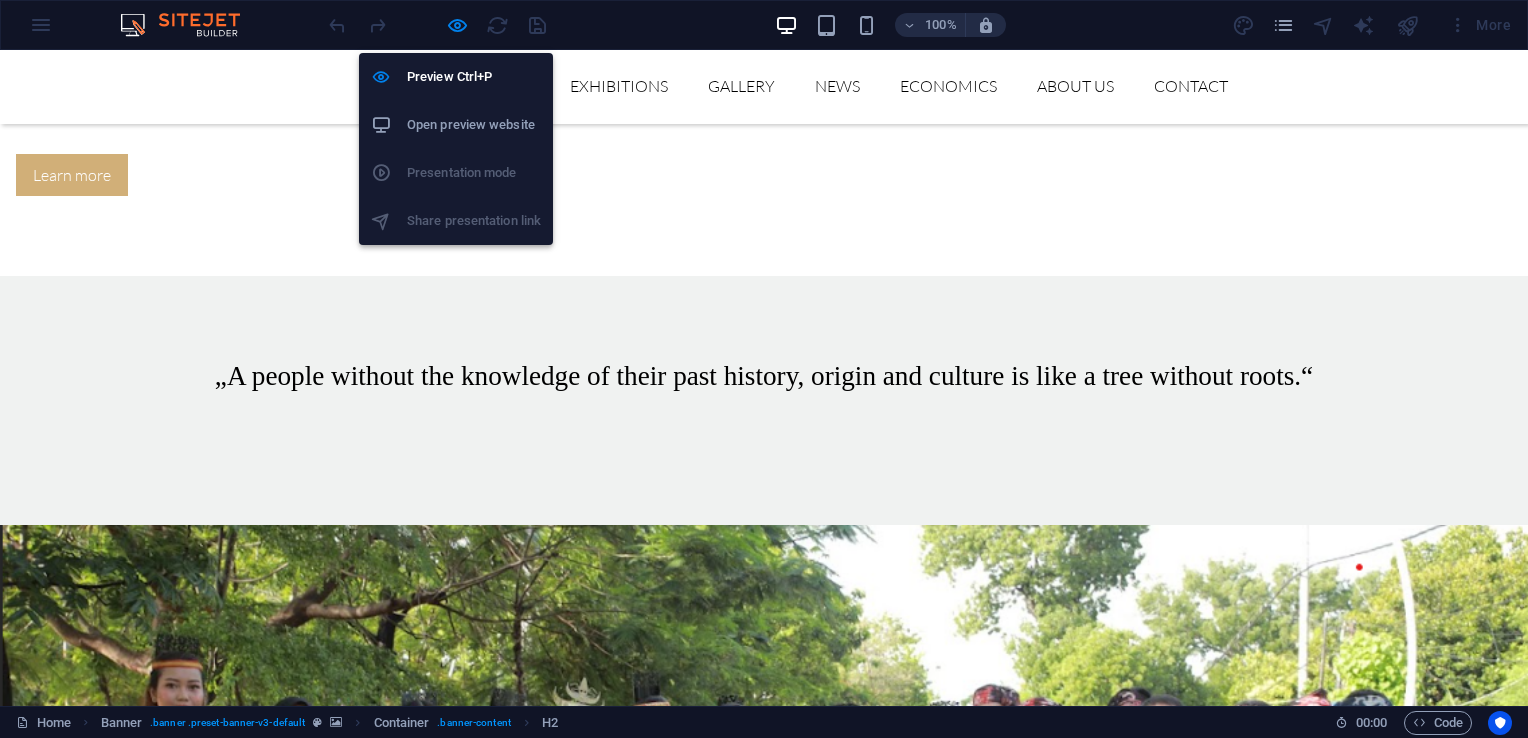 click at bounding box center [437, 25] 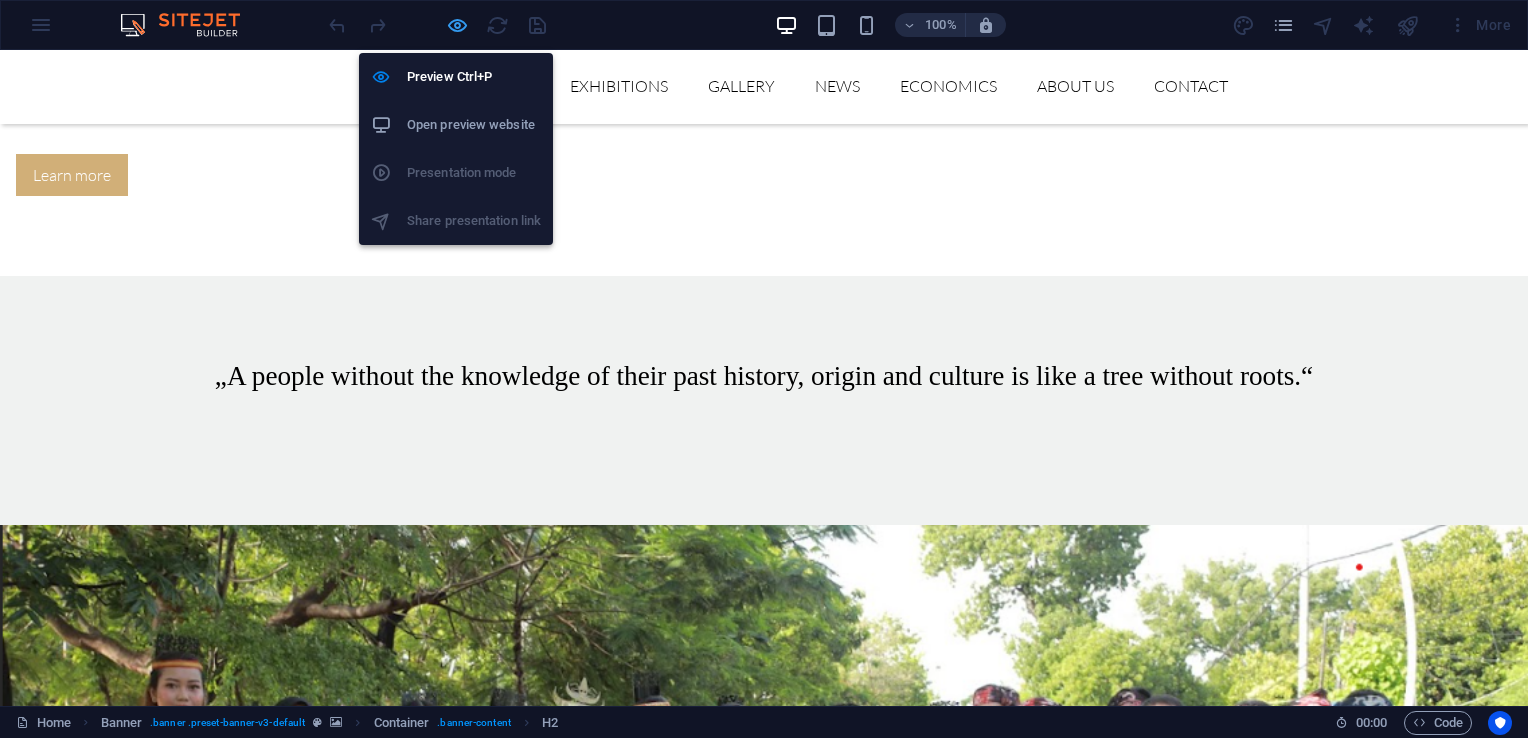 click at bounding box center [457, 25] 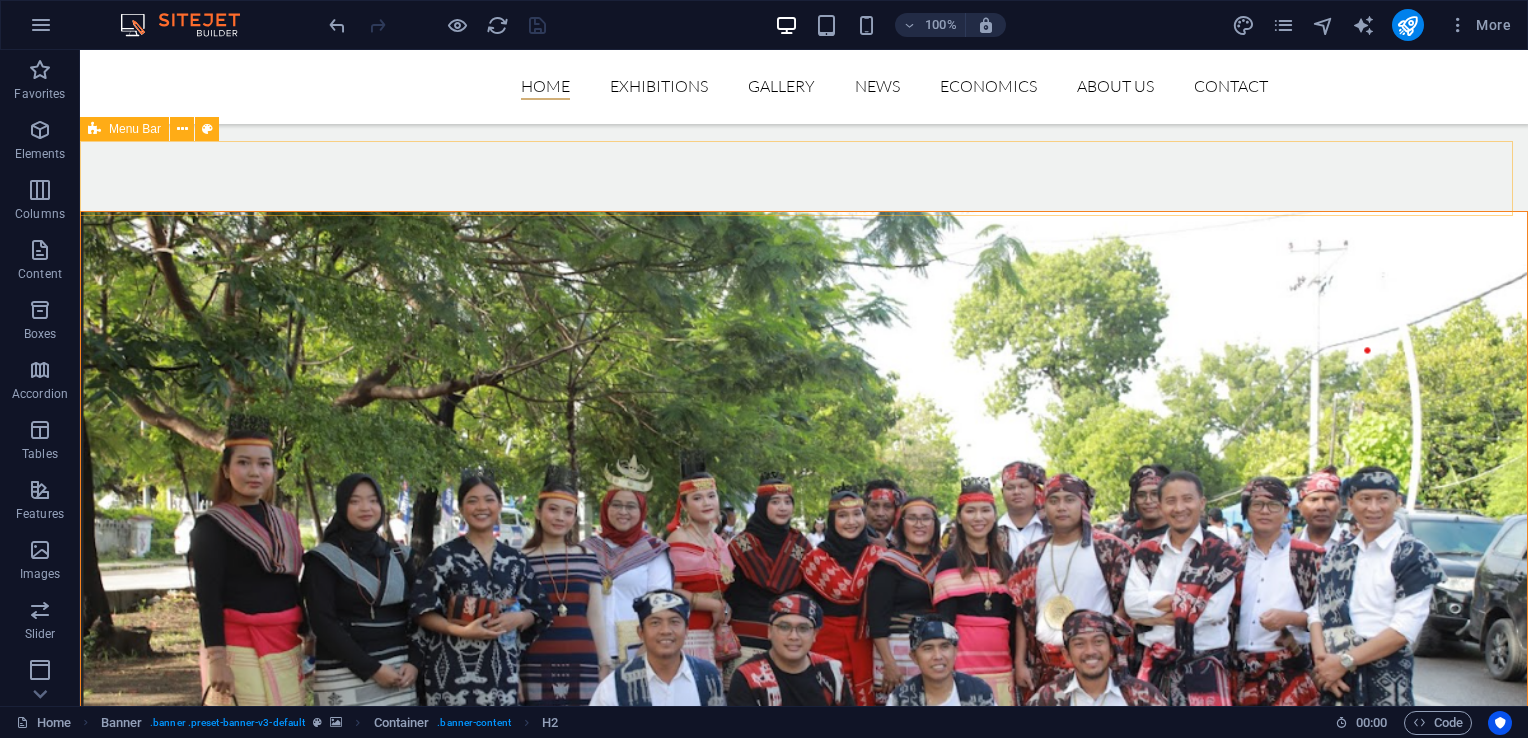 scroll, scrollTop: 5027, scrollLeft: 0, axis: vertical 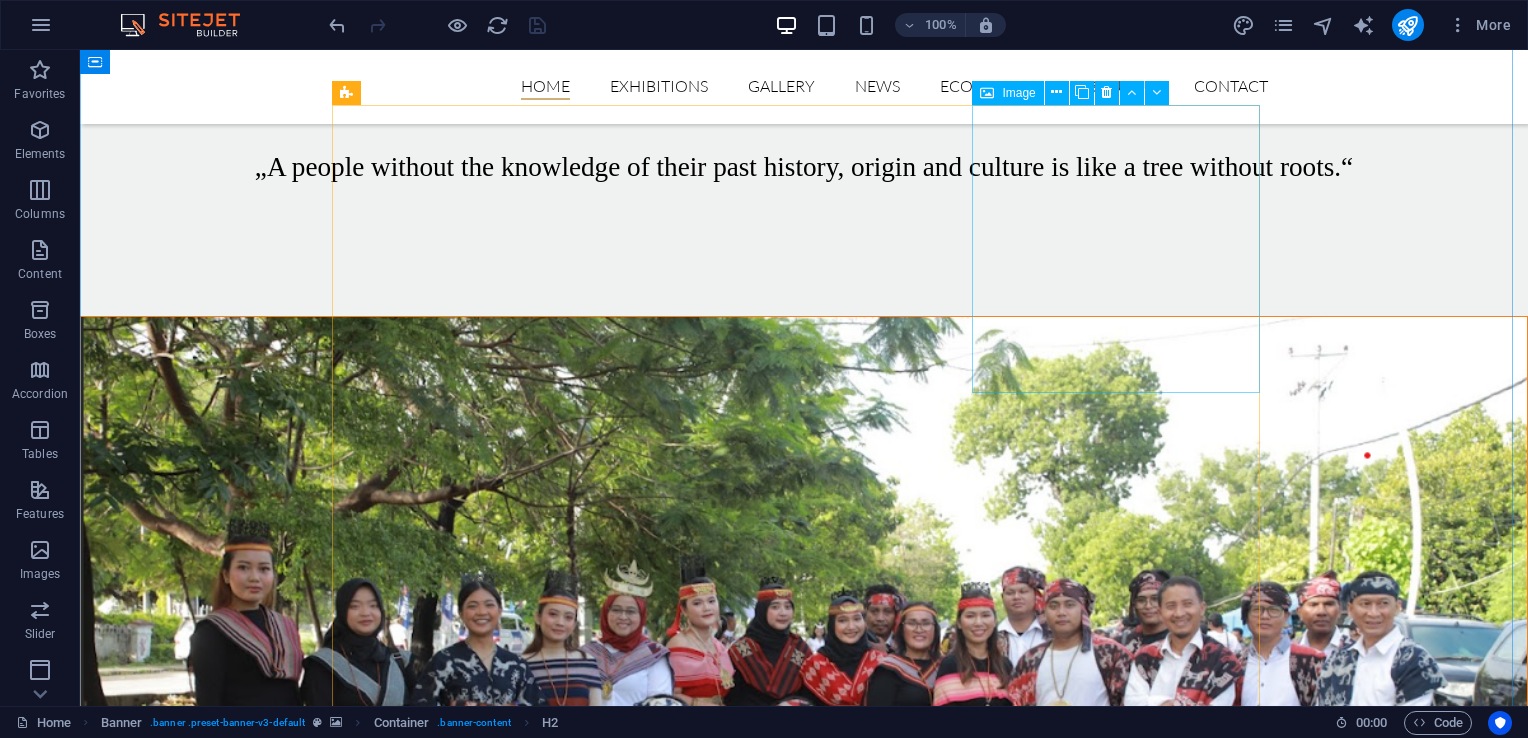 click on "kain adat SABU RAIJUA" at bounding box center (804, 12761) 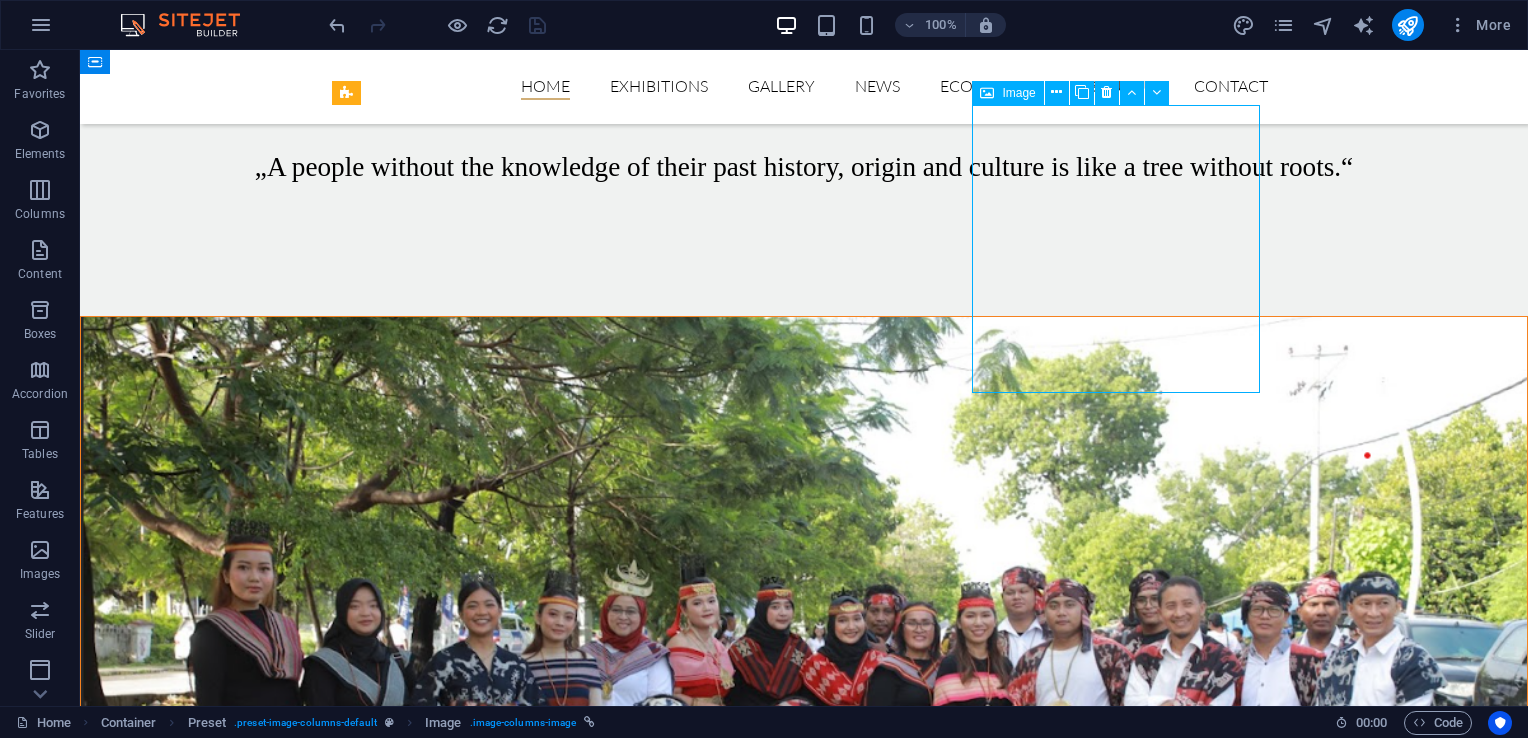 click on "kain adat SABU RAIJUA" at bounding box center [804, 12761] 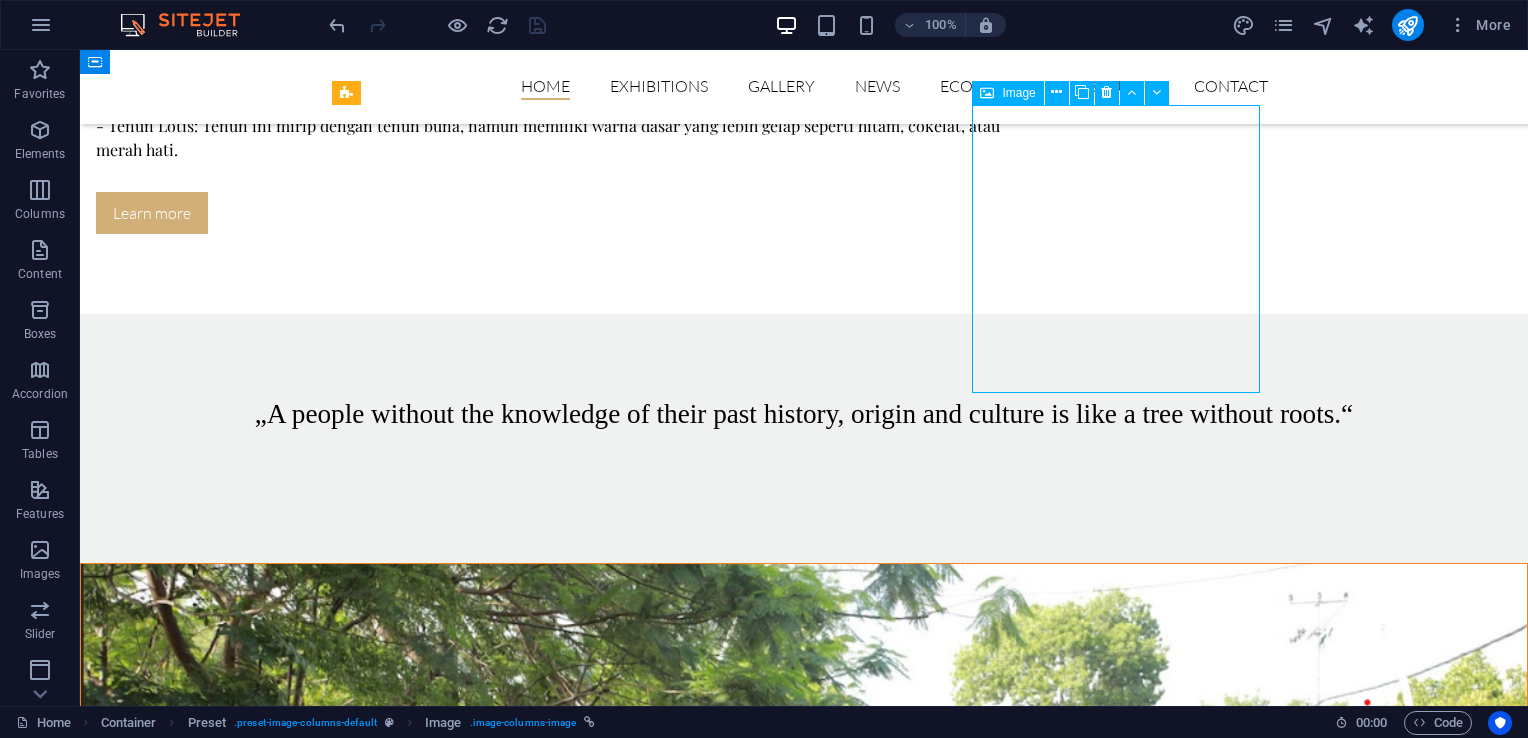 select on "%" 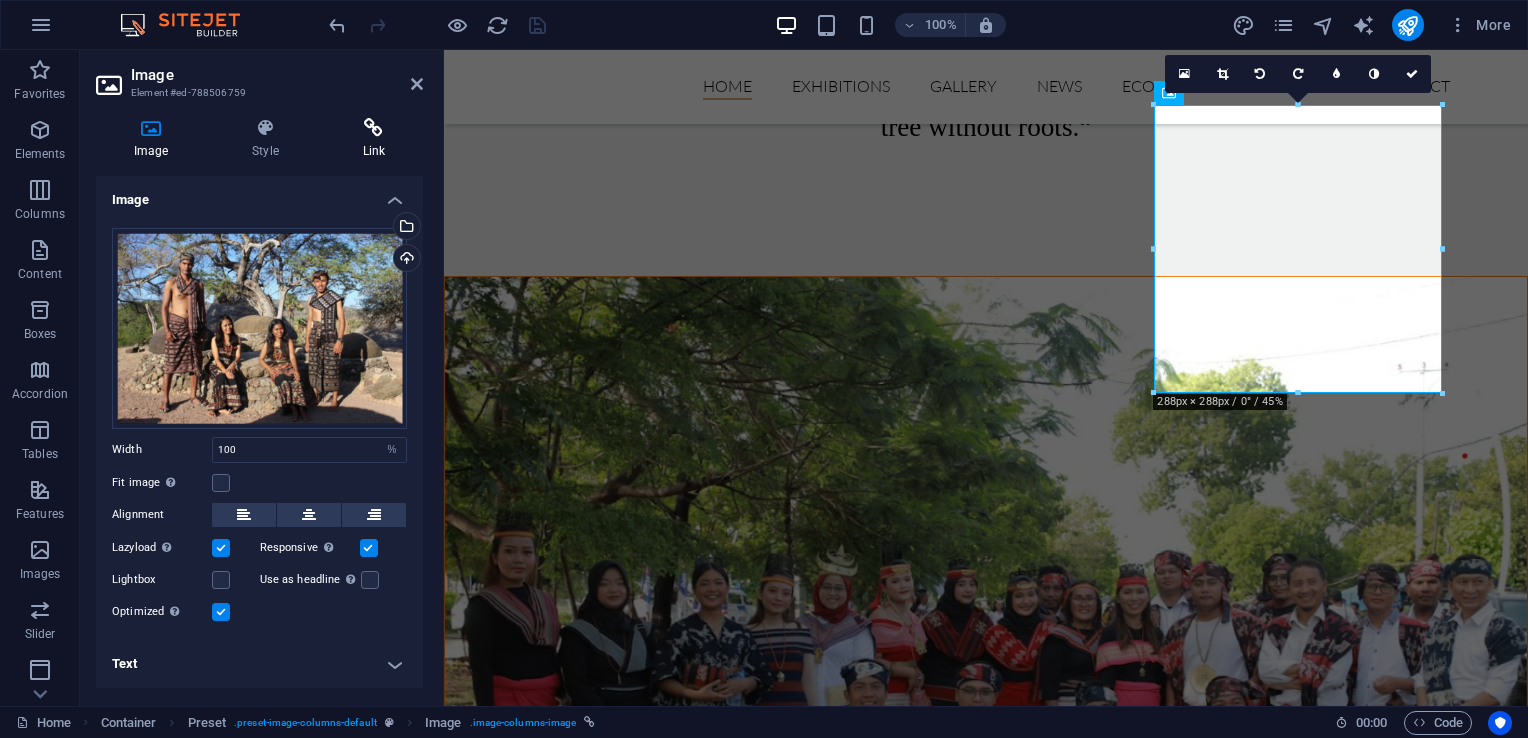 click at bounding box center [374, 128] 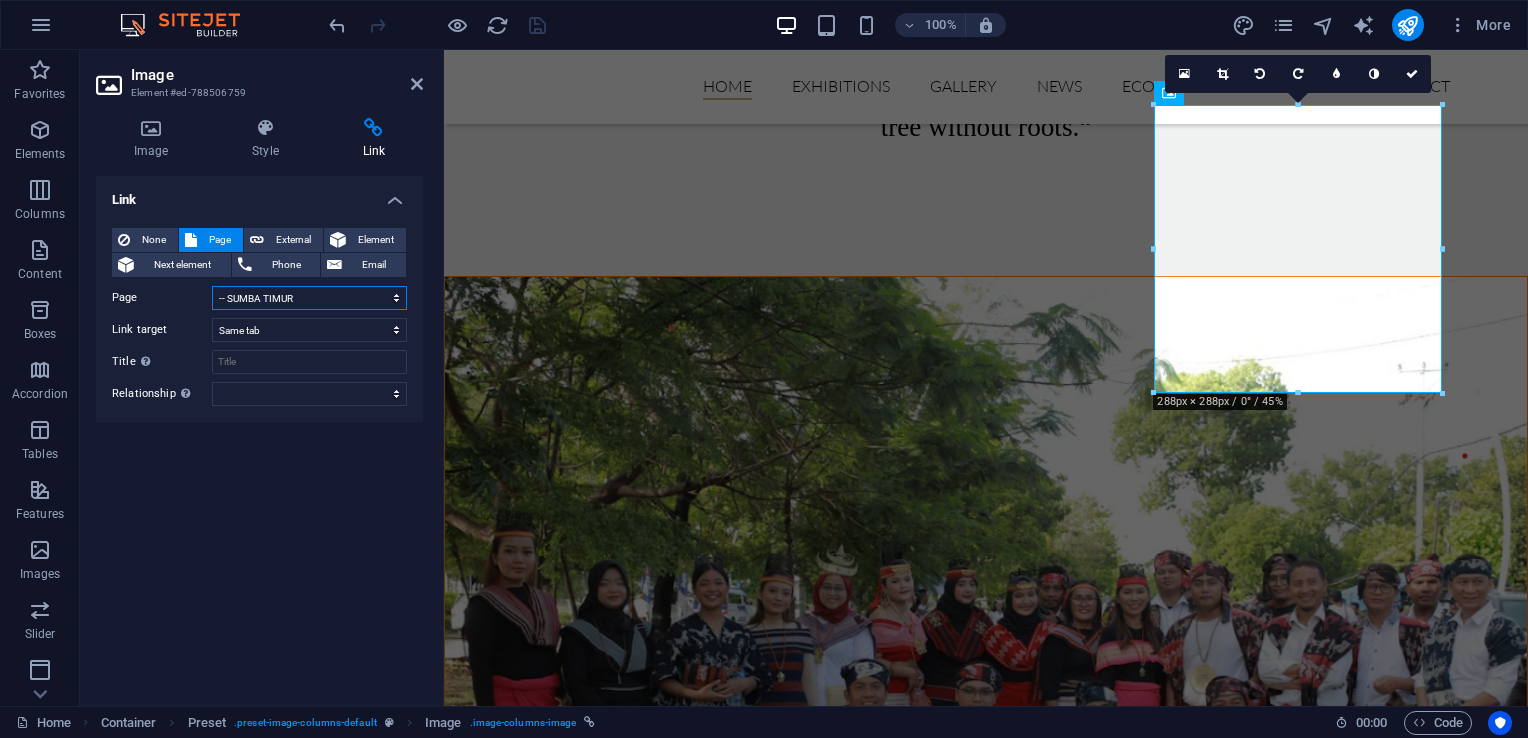 click on "Home Exhibitions -- SUMBA TIMUR -- ALOR -- MANGGARAI -- TTS -- KOTA KUPANG -- MANGGARAI BARAT -- ROTE -- MANGGARAI TIMUR -- ENDE -- FLORES TIMUR -- KABUPATEN KUPANG -- LEMBATA -- MALAKA -- MANGGARAI BARAT -- NAGEKEO -- NGADA -- SUMBA BARAT -- SUMBA BARAT DAYA -- SUMBA TENGAH -- TTU -- BELU Gallery News ECONOMICS About us Contact Legal Notice" at bounding box center (309, 298) 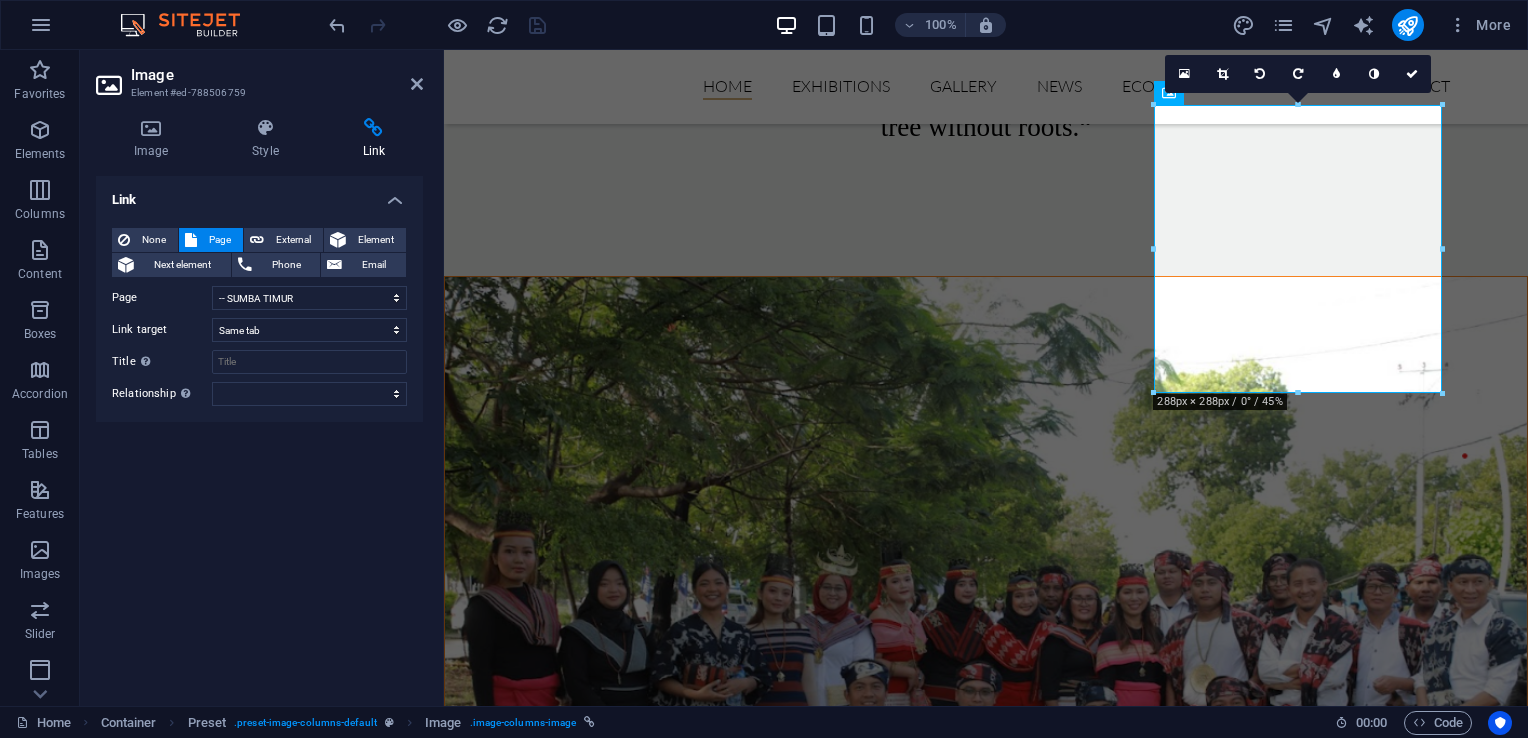 click on "Link None Page External Element Next element Phone Email Page Home Exhibitions -- SUMBA TIMUR -- ALOR -- MANGGARAI -- TTS -- KOTA KUPANG -- MANGGARAI BARAT -- ROTE -- MANGGARAI TIMUR -- ENDE -- FLORES TIMUR -- KABUPATEN KUPANG -- LEMBATA -- MALAKA -- MANGGARAI BARAT -- NAGEKEO -- NGADA -- SUMBA BARAT -- SUMBA BARAT DAYA -- SUMBA TENGAH -- TTU -- BELU Gallery News ECONOMICS About us Contact Legal Notice Element
URL /15264843 Phone Email Link target New tab Same tab Overlay Title Additional link description, should not be the same as the link text. The title is most often shown as a tooltip text when the mouse moves over the element. Leave empty if uncertain. Relationship Sets the  relationship of this link to the link target . For example, the value "nofollow" instructs search engines not to follow the link. Can be left empty. alternate author bookmark external help license next nofollow noreferrer noopener prev search tag" at bounding box center [259, 433] 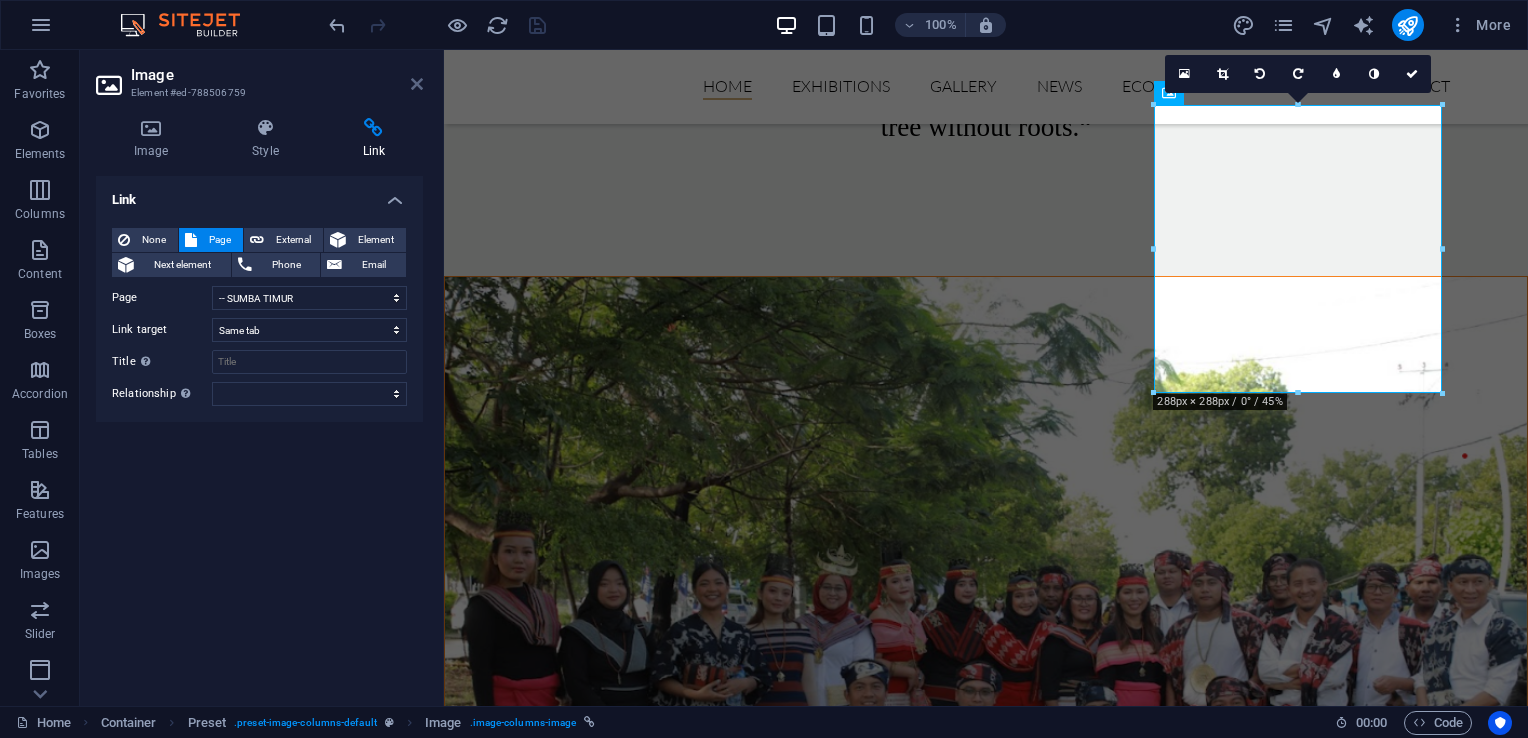 click at bounding box center [417, 84] 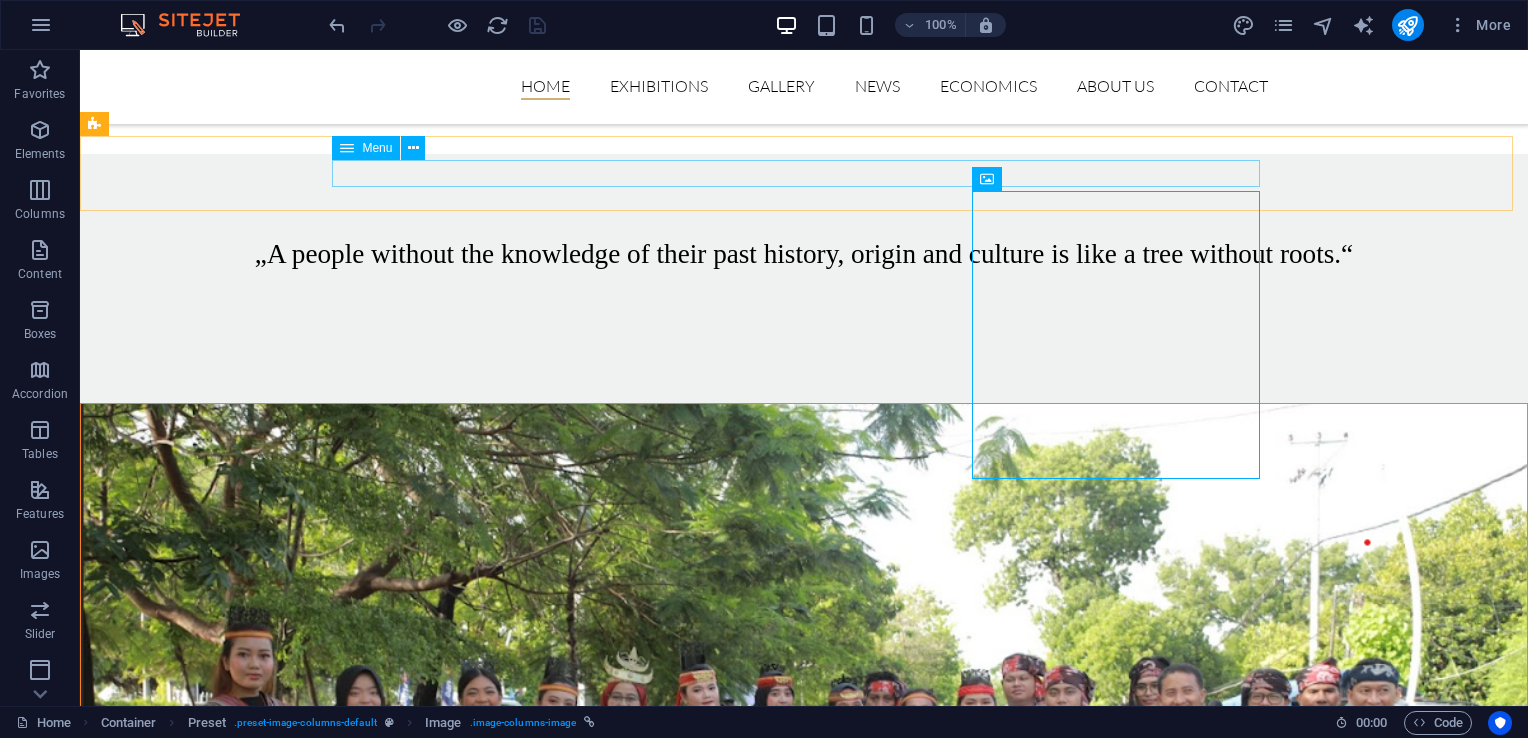 scroll, scrollTop: 4627, scrollLeft: 0, axis: vertical 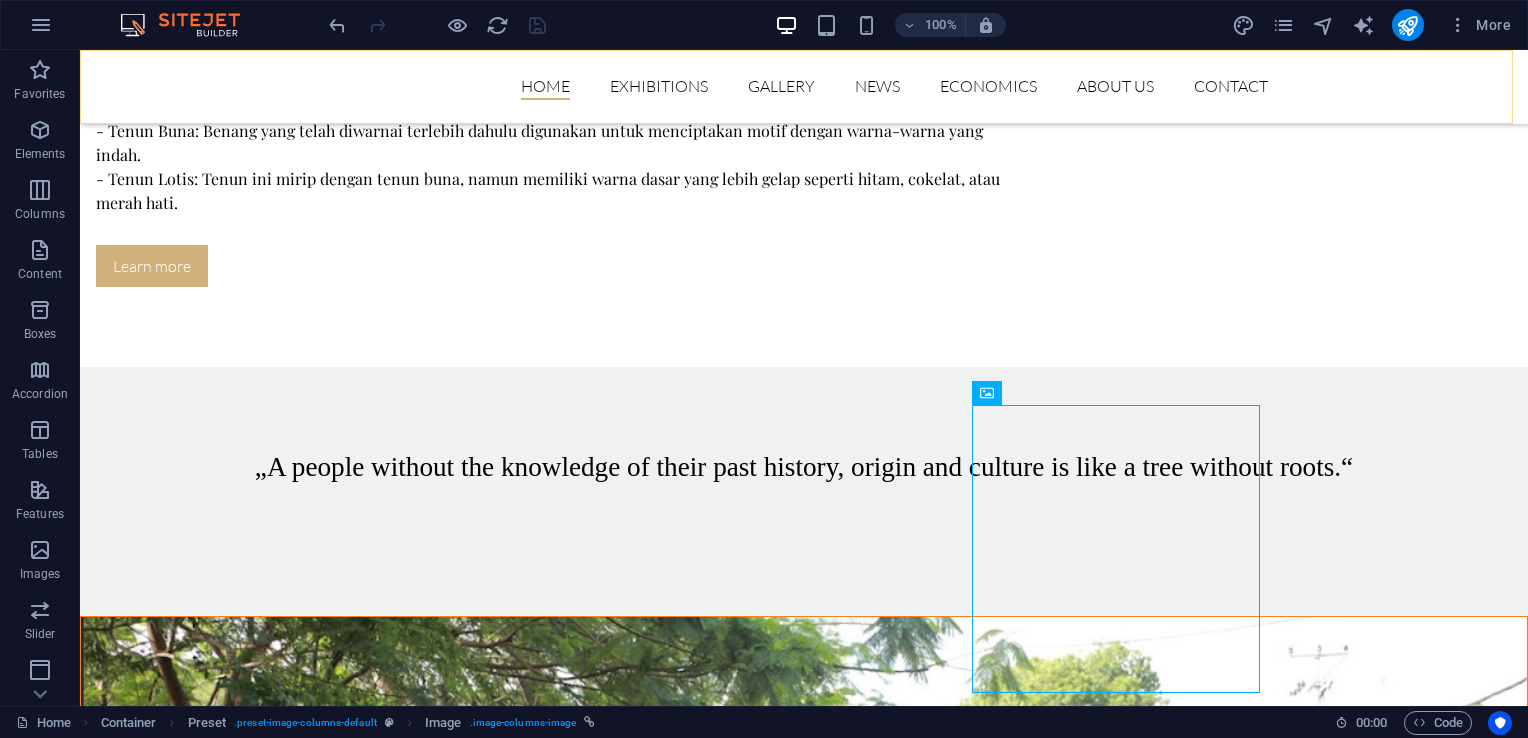 click on "Home Exhibitions SUMBA TIMUR ALOR MANGGARAI TTS KOTA KUPANG MANGGARAI BARAT ROTE MANGGARAI TIMUR ENDE FLORES TIMUR KABUPATEN KUPANG LEMBATA MALAKA MANGGARAI BARAT NAGEKEO NGADA SUMBA BARAT SUMBA BARAT DAYA SUMBA TENGAH TTU BELU Gallery News ECONOMICS About us Contact" at bounding box center (804, 87) 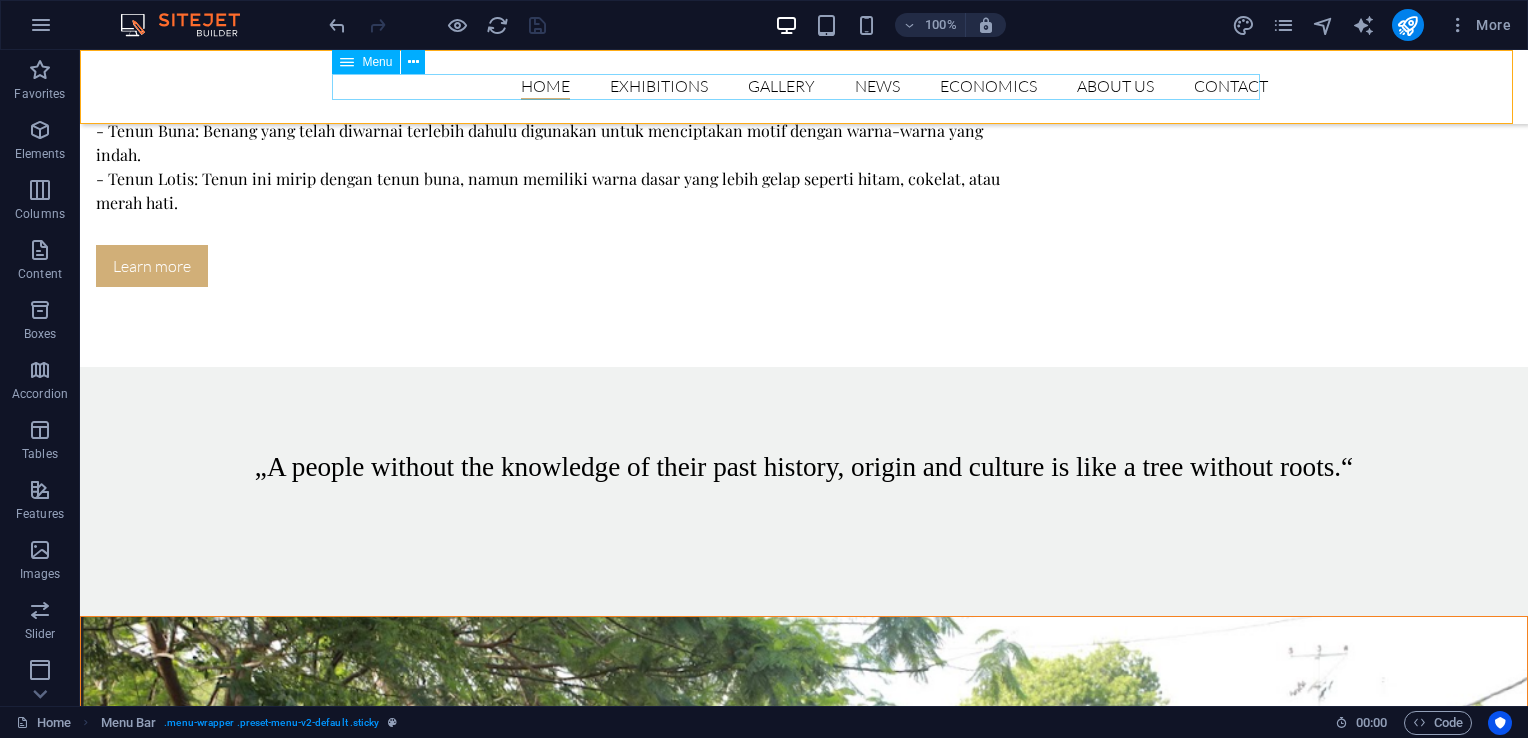 click on "Home Exhibitions SUMBA TIMUR ALOR MANGGARAI TTS KOTA KUPANG MANGGARAI BARAT ROTE MANGGARAI TIMUR ENDE FLORES TIMUR KABUPATEN KUPANG LEMBATA MALAKA MANGGARAI BARAT NAGEKEO NGADA SUMBA BARAT SUMBA BARAT DAYA SUMBA TENGAH TTU BELU Gallery News ECONOMICS About us Contact" at bounding box center (804, 87) 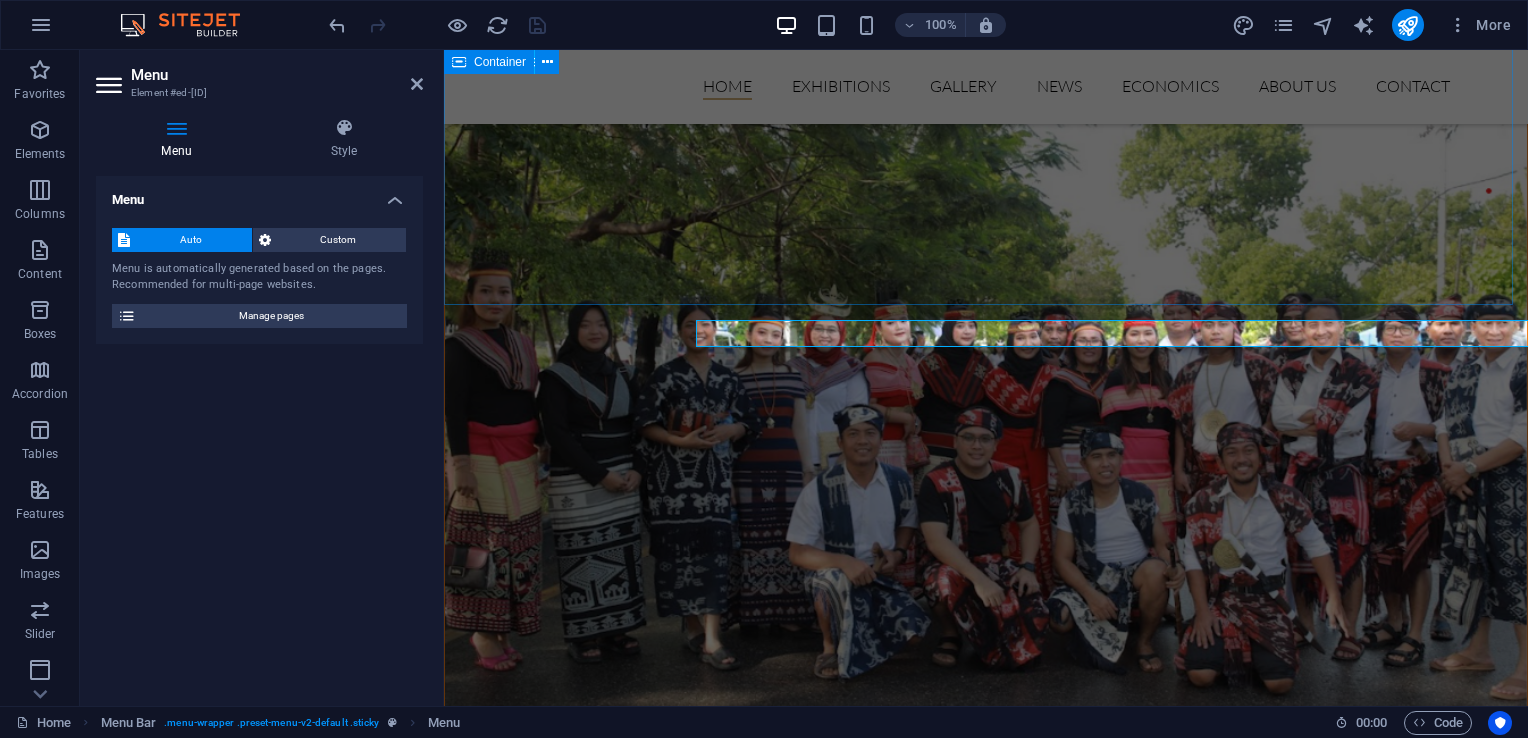 scroll, scrollTop: 4380, scrollLeft: 0, axis: vertical 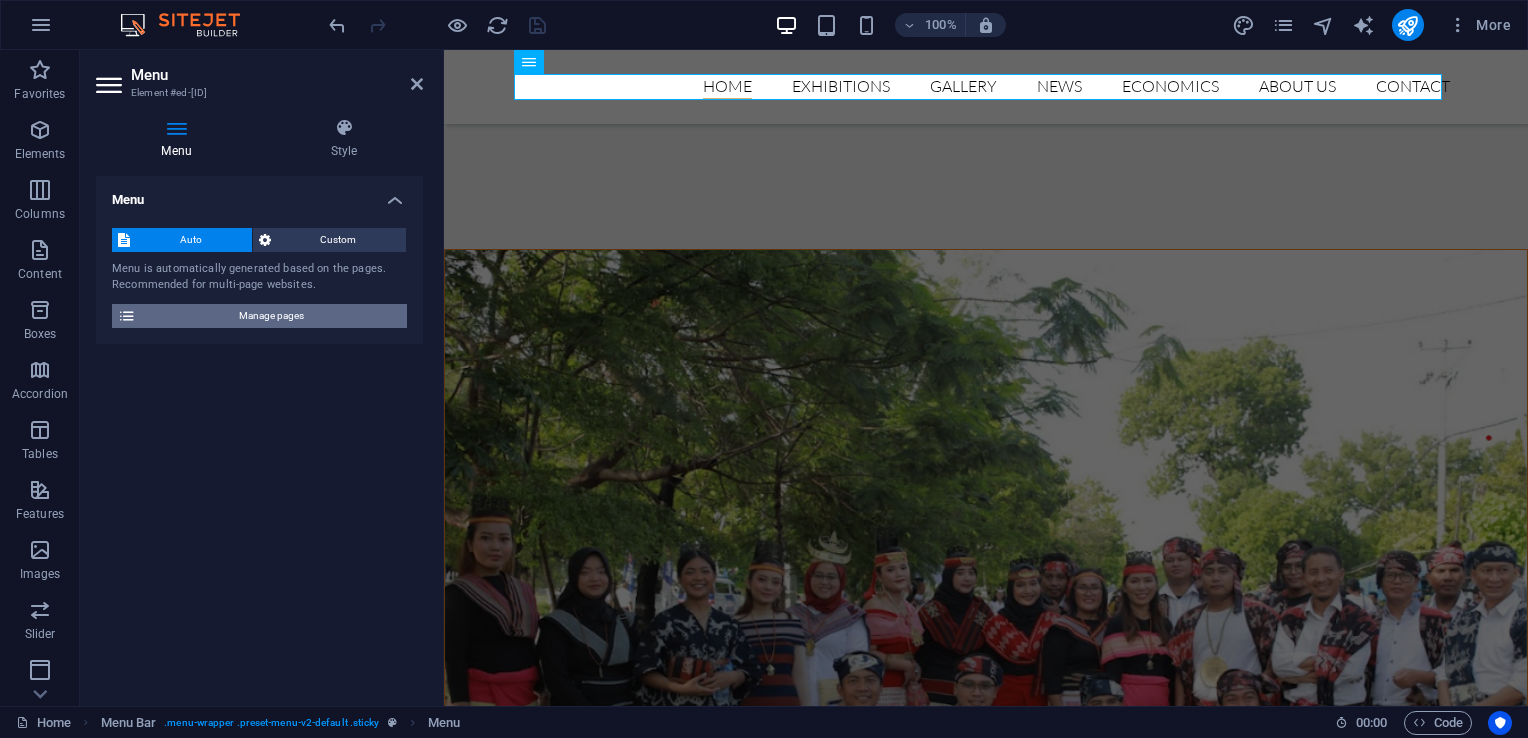 click on "Manage pages" at bounding box center (271, 316) 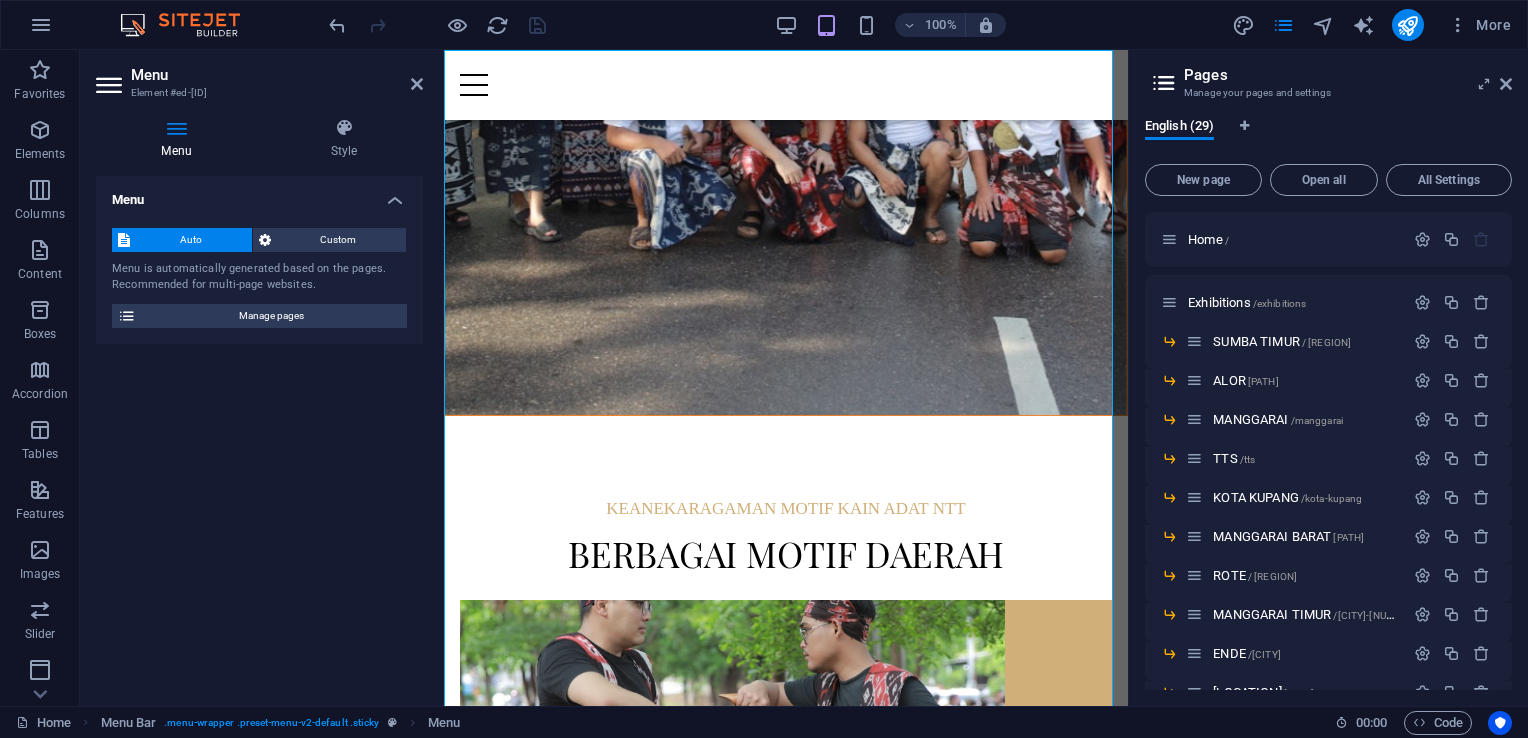 scroll, scrollTop: 4844, scrollLeft: 0, axis: vertical 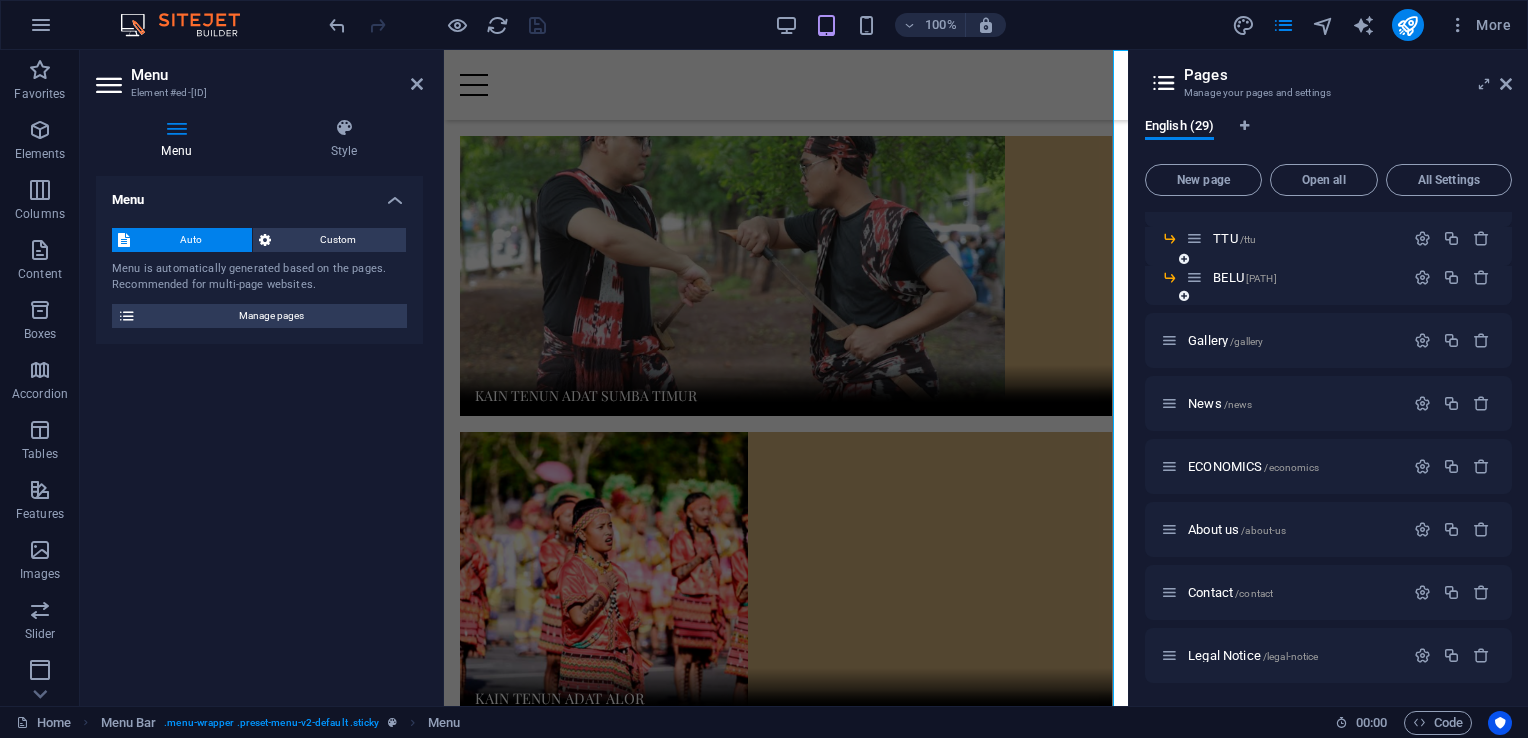 click at bounding box center (1184, 296) 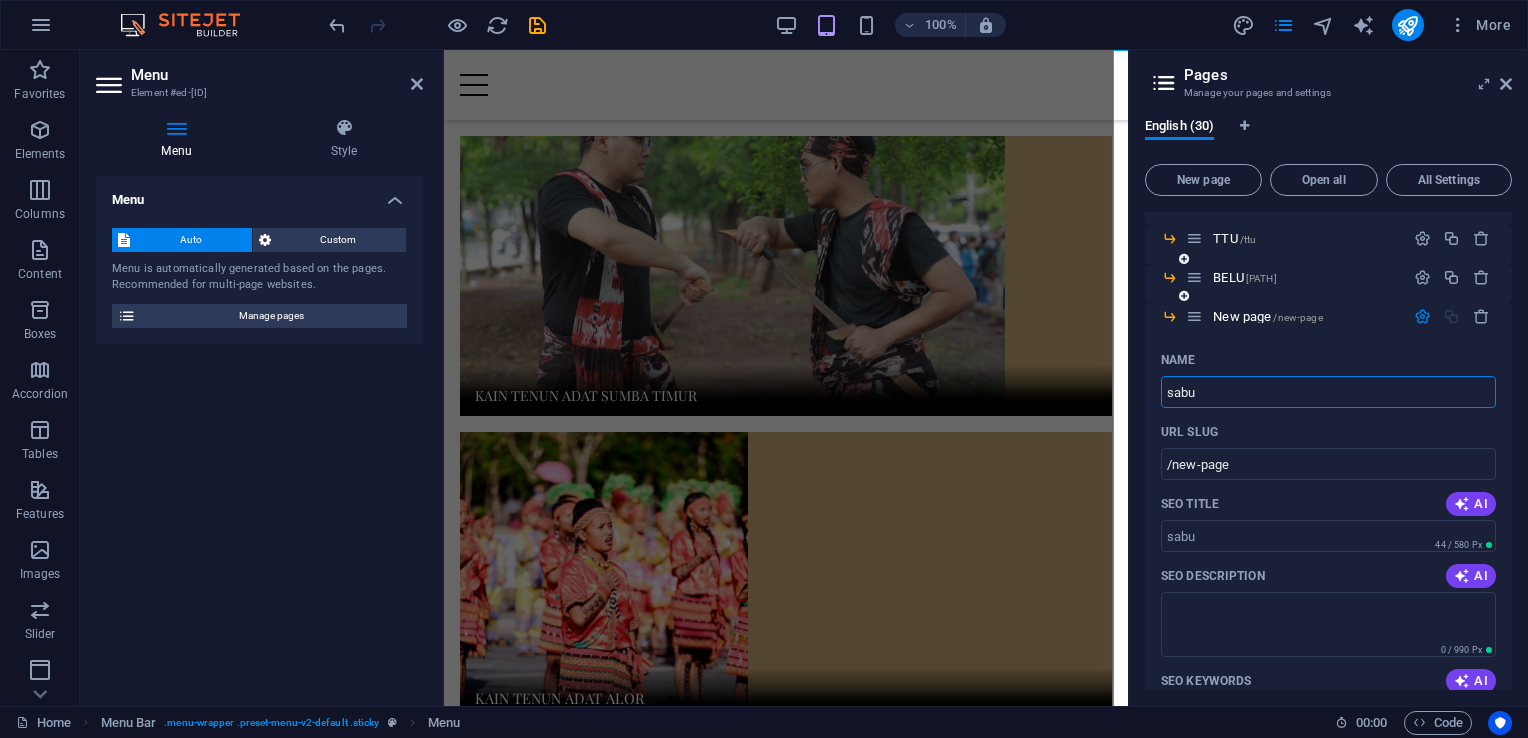 type on "sab" 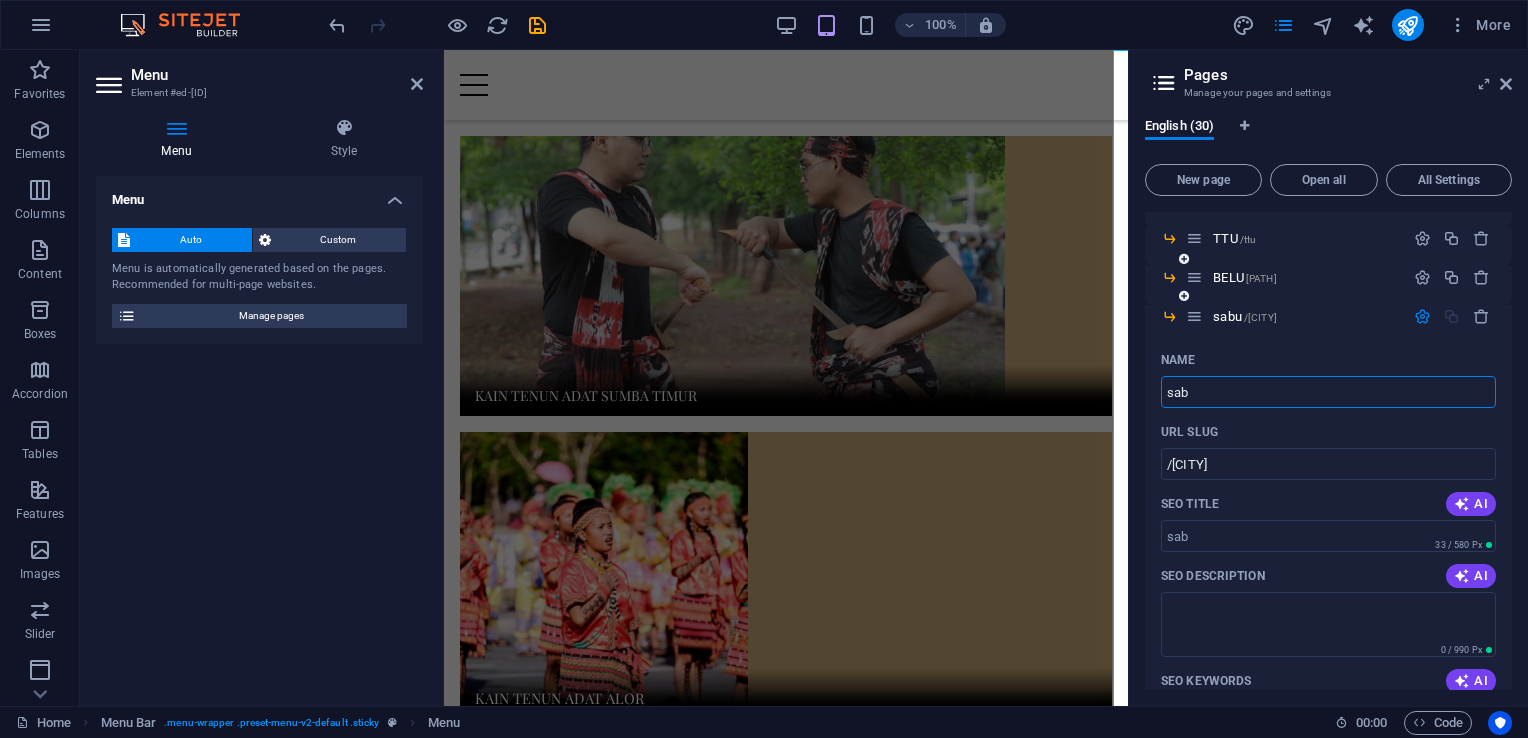 type on "/[CITY]" 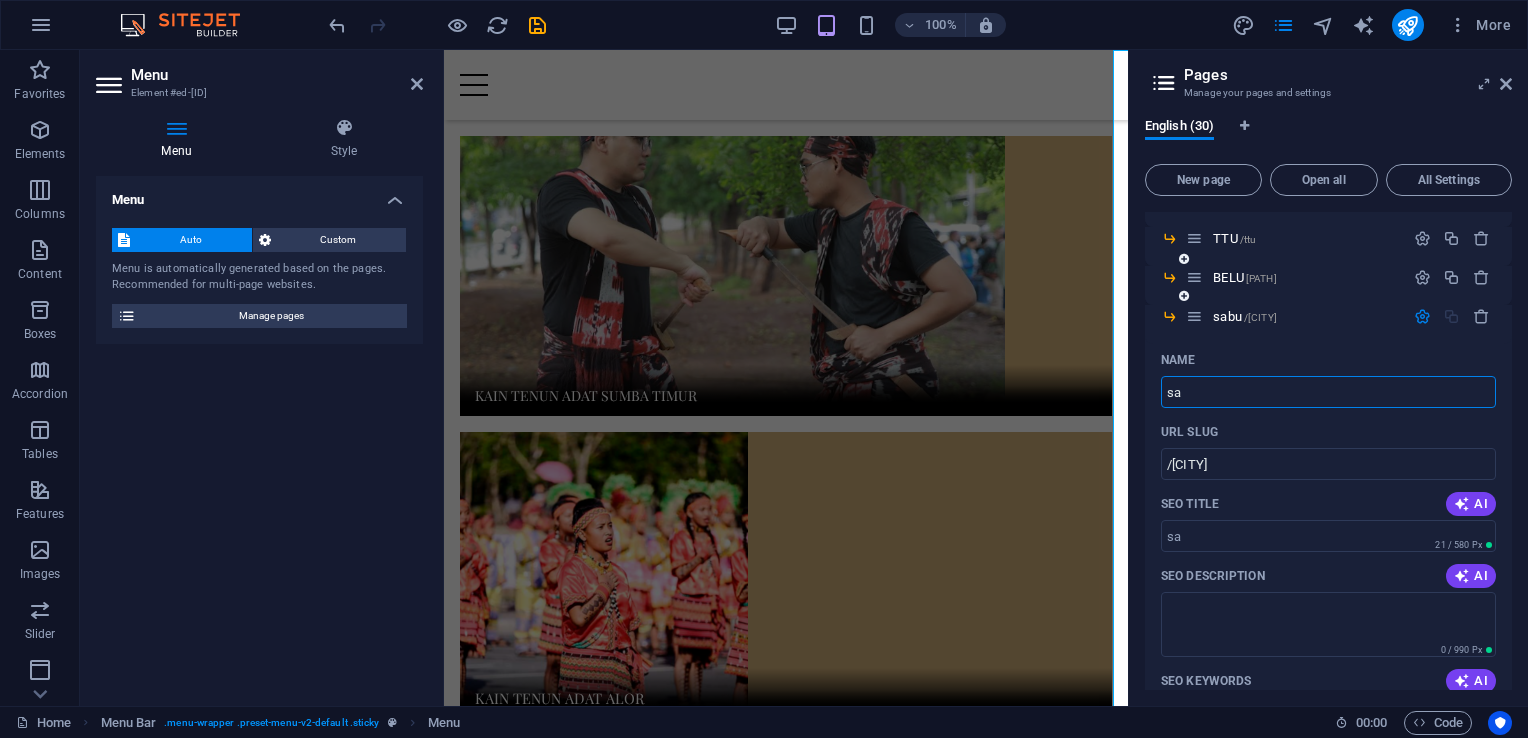 type on "s" 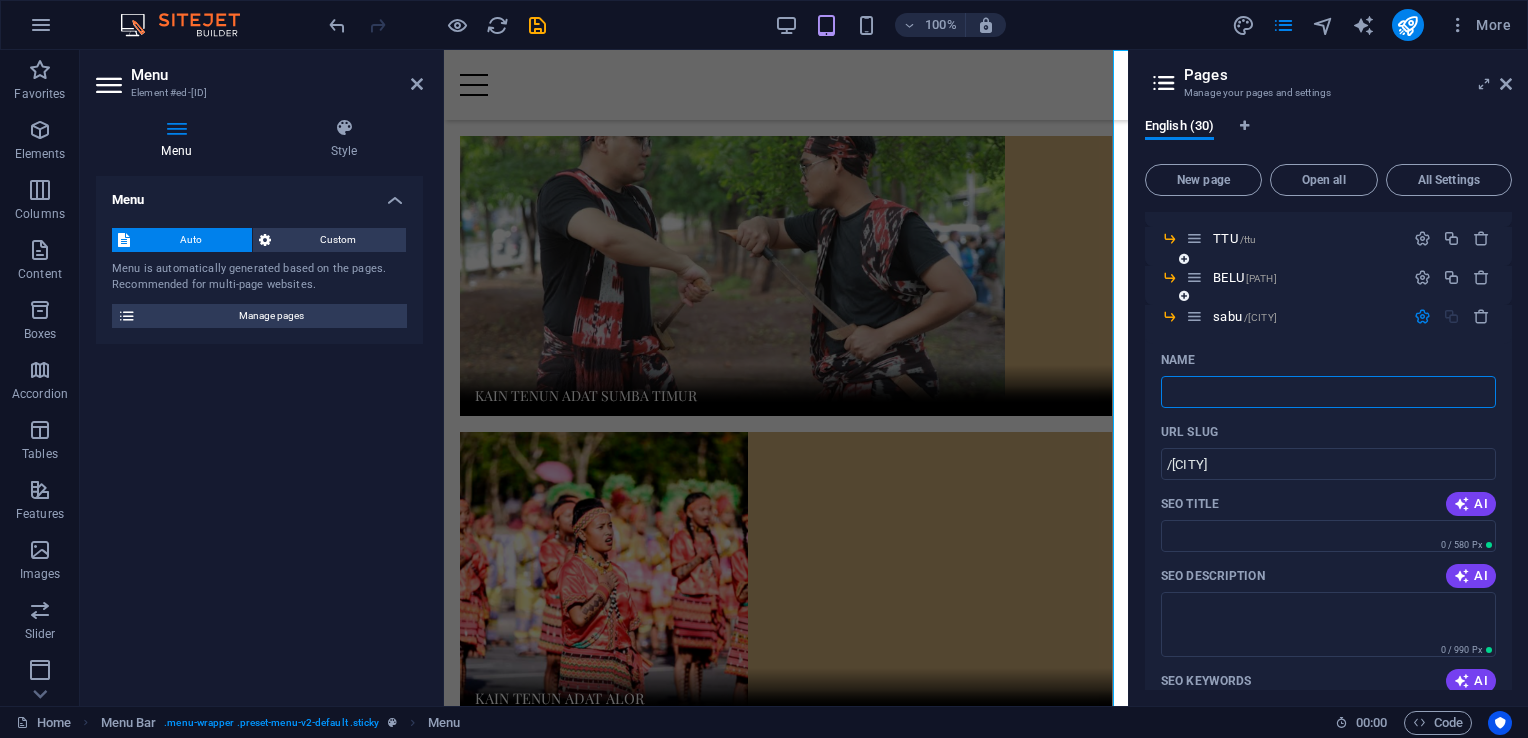 type 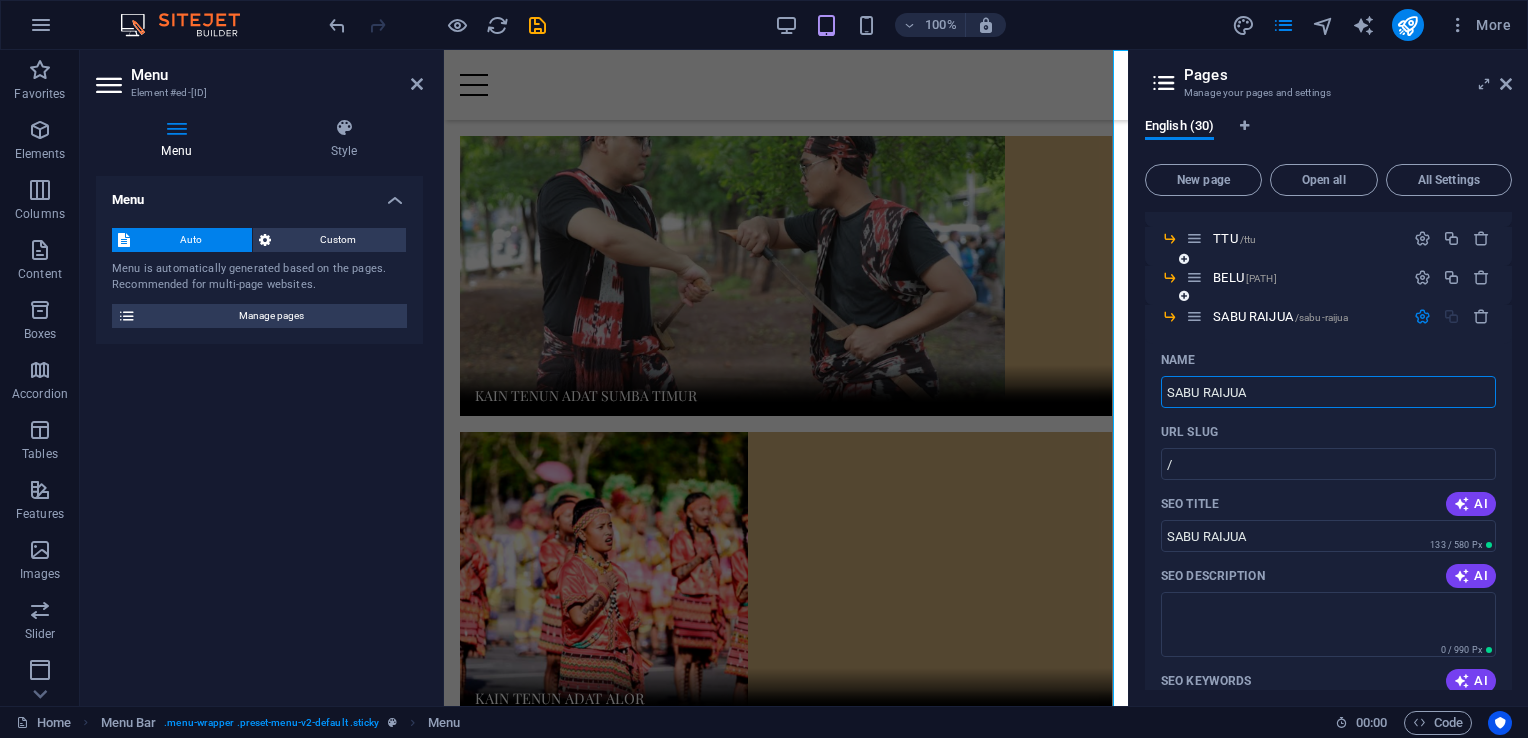 type on "SABU RAIJUA" 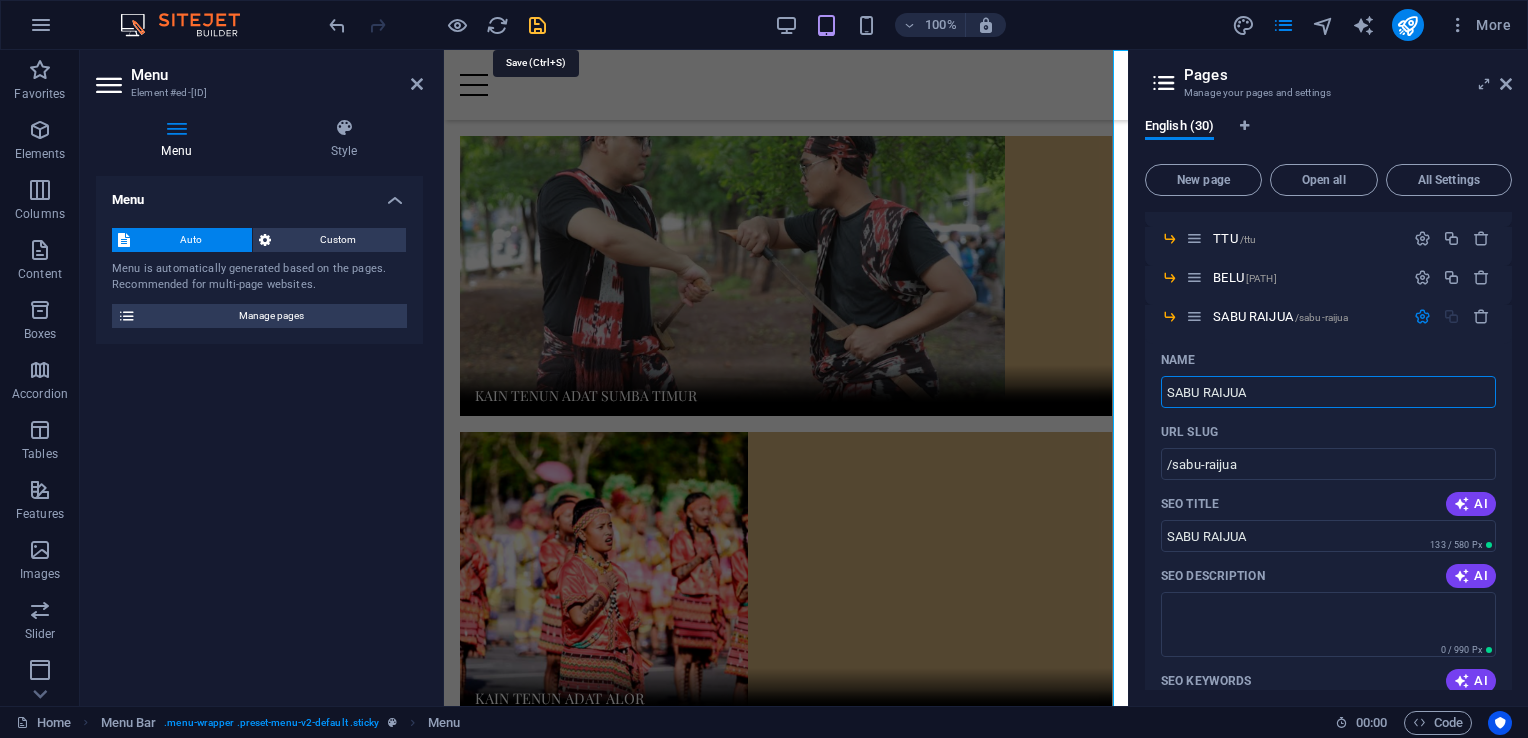 type on "SABU RAIJUA" 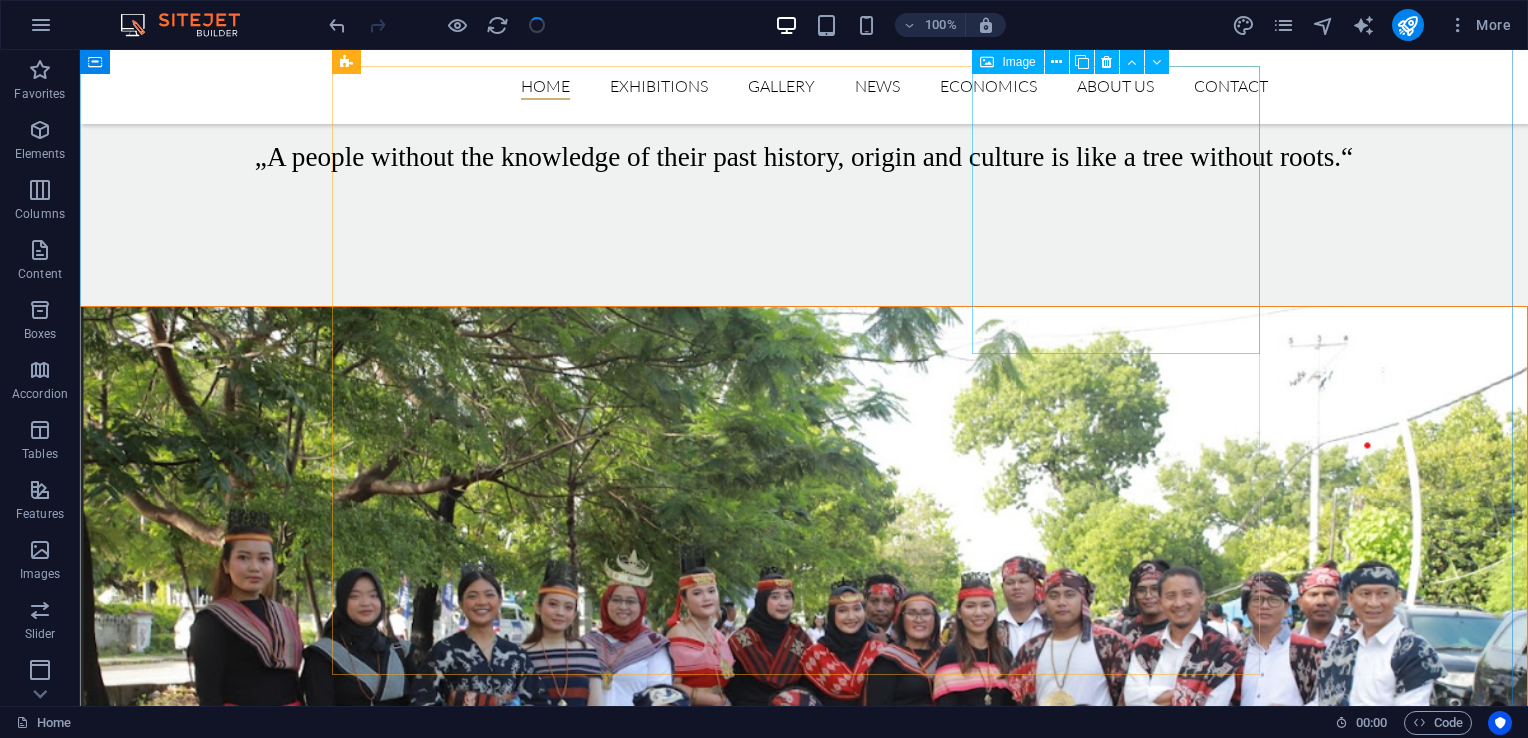 scroll, scrollTop: 4927, scrollLeft: 0, axis: vertical 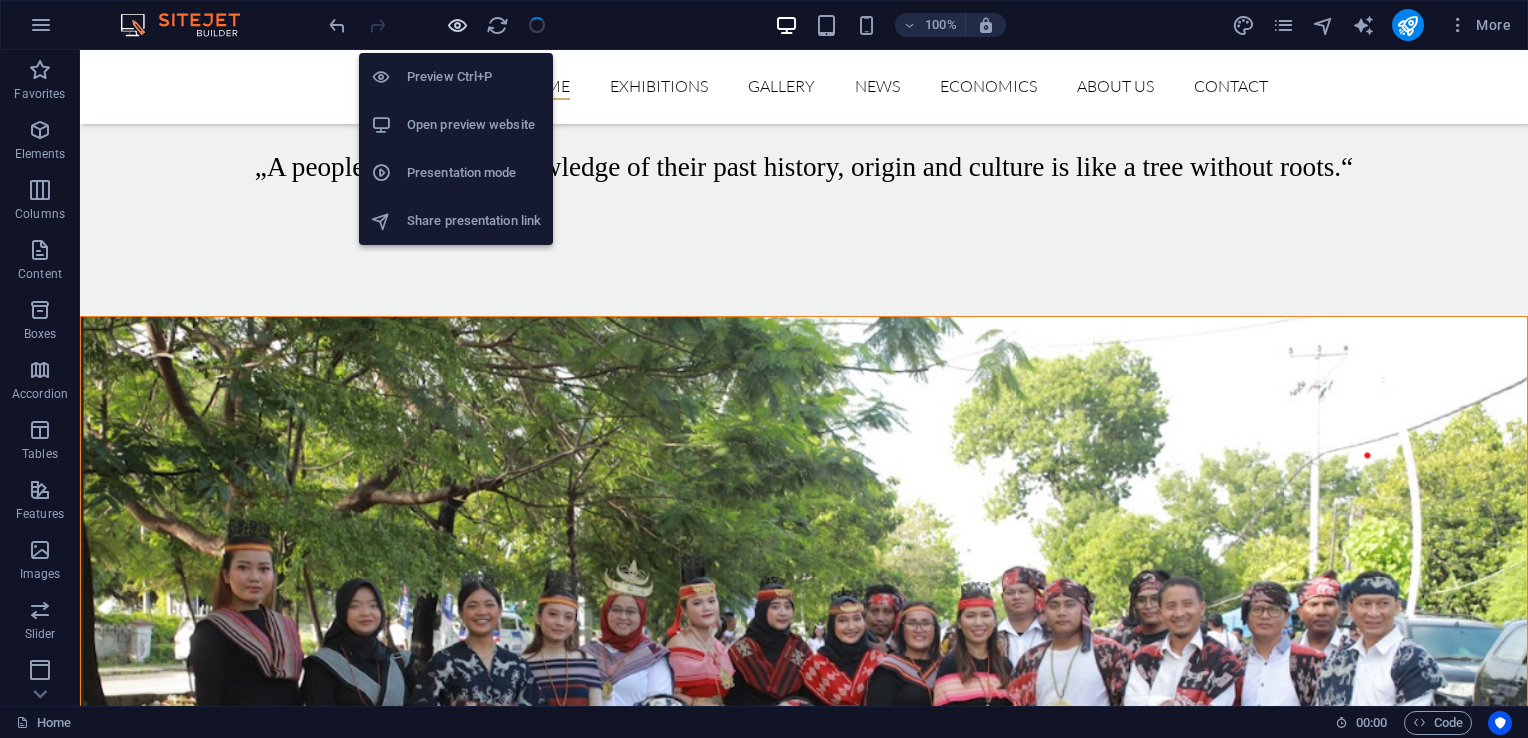 click at bounding box center [457, 25] 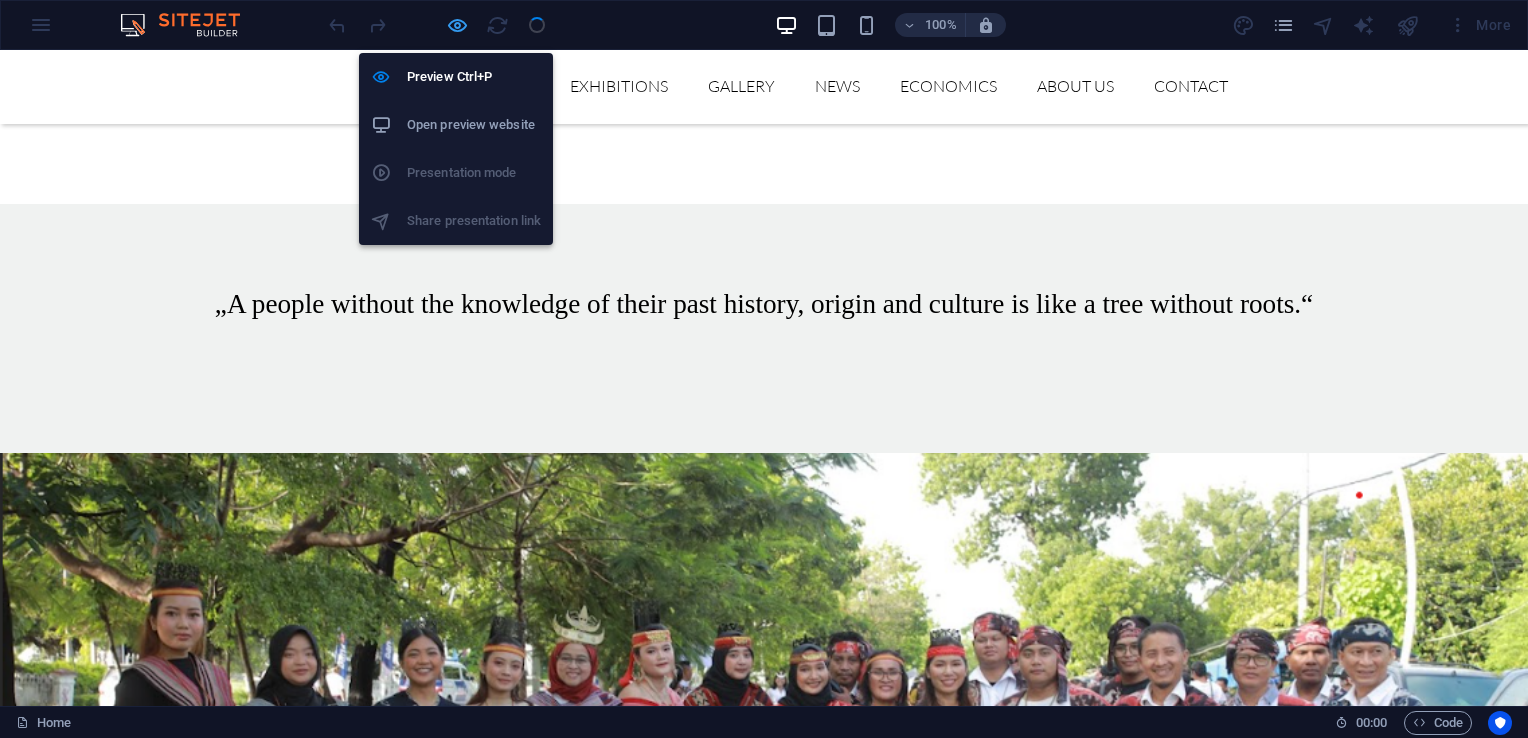 scroll, scrollTop: 4954, scrollLeft: 0, axis: vertical 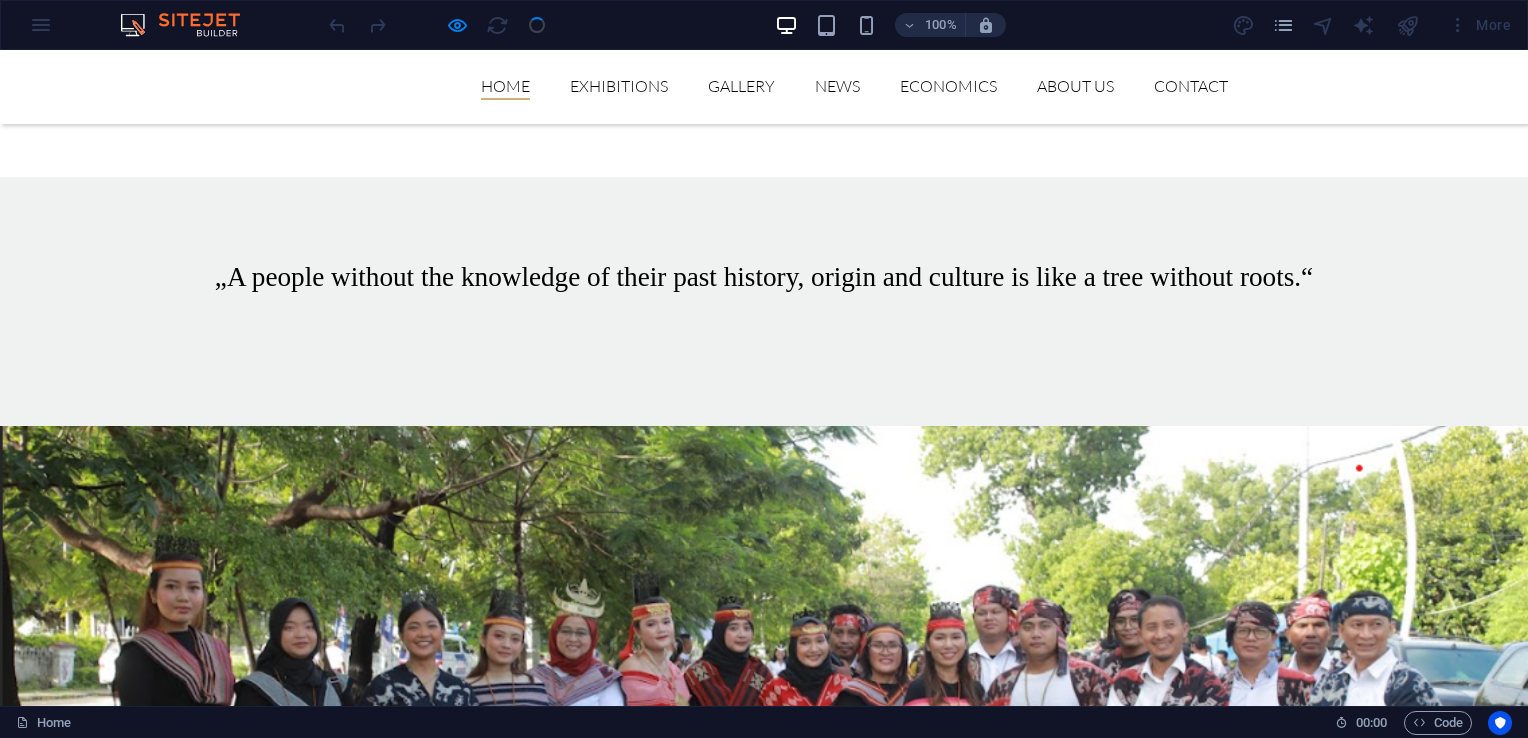 click at bounding box center [764, 12707] 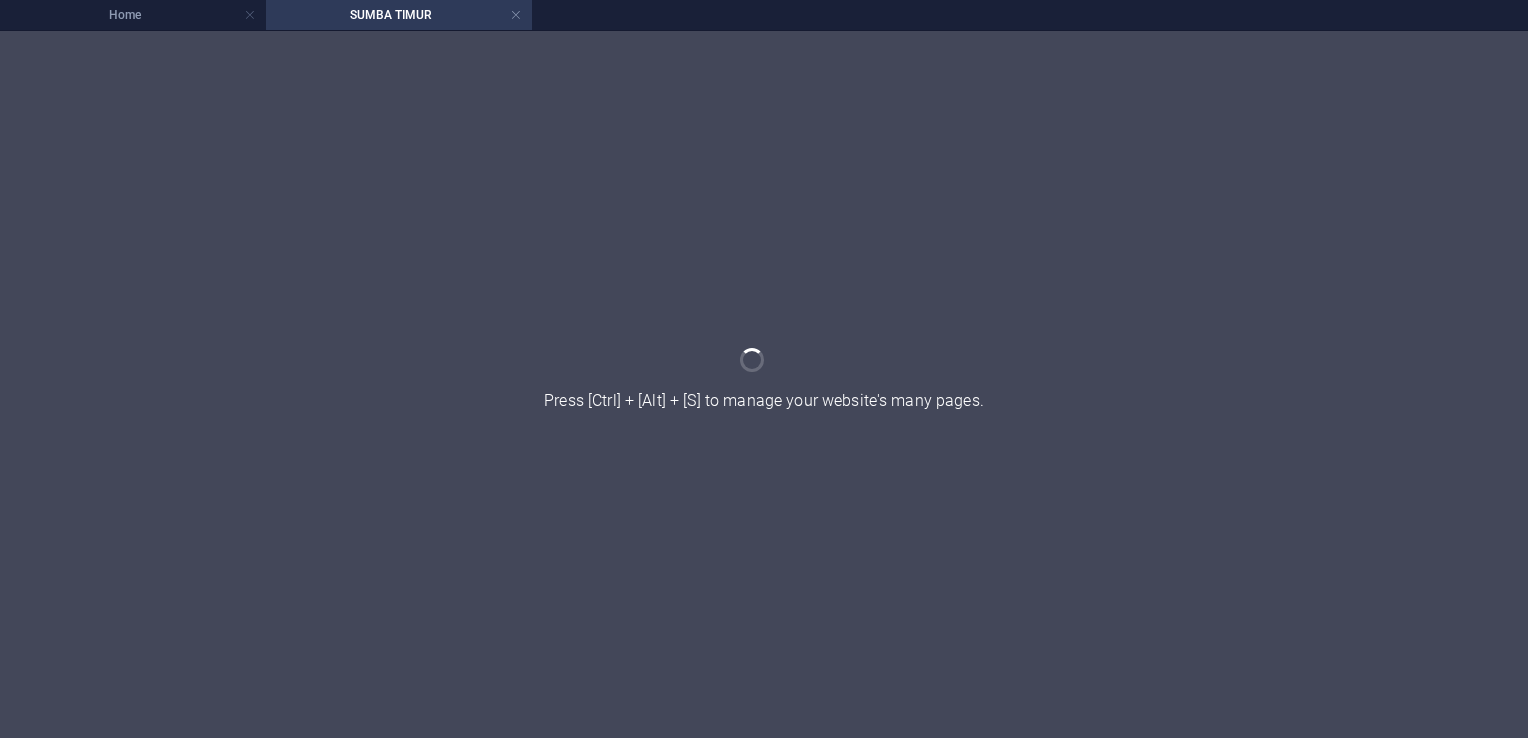scroll, scrollTop: 0, scrollLeft: 0, axis: both 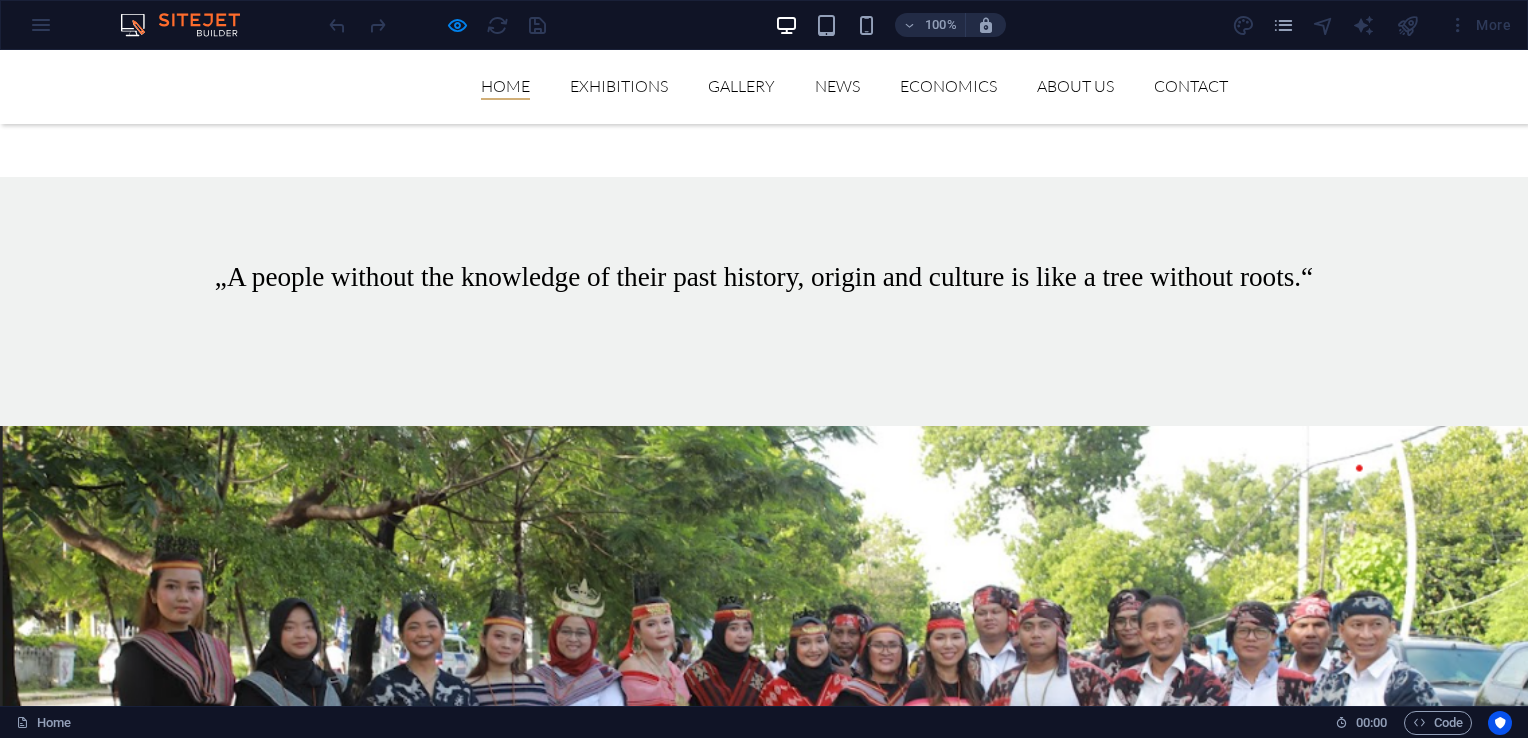 click at bounding box center [764, 12707] 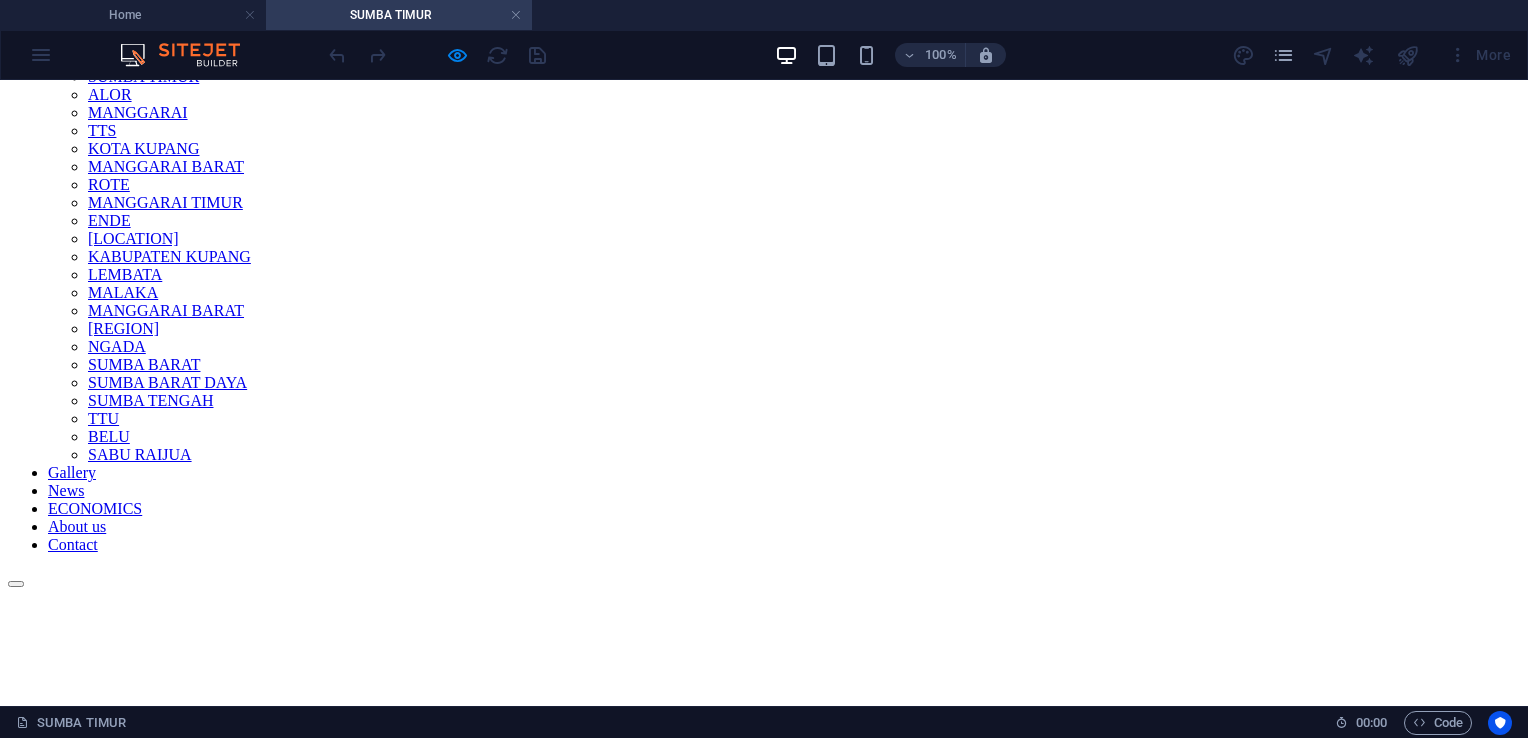 scroll, scrollTop: 0, scrollLeft: 0, axis: both 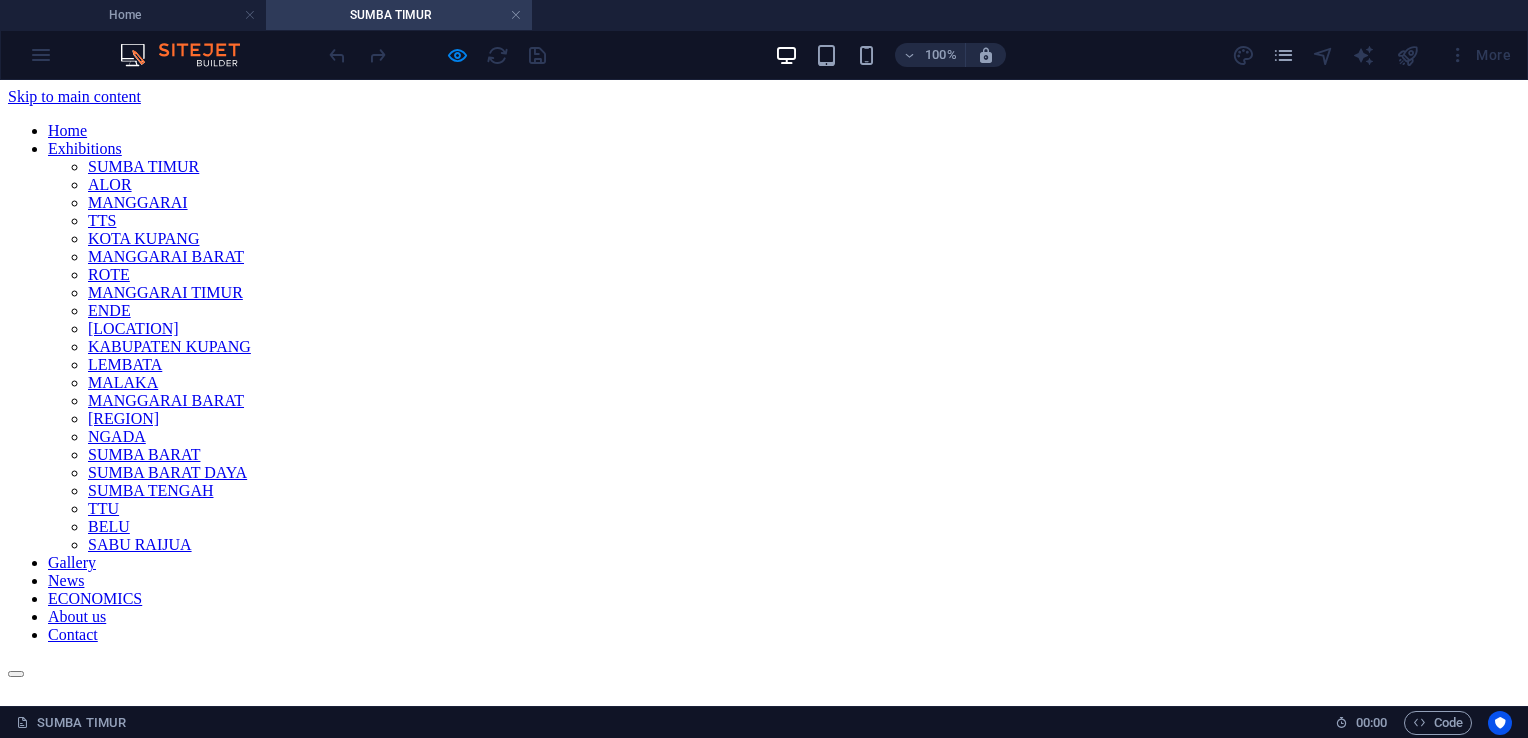 click on "Home Exhibitions SUMBA TIMUR ALOR MANGGARAI TTS KOTA KUPANG MANGGARAI BARAT ROTE MANGGARAI TIMUR ENDE FLORES TIMUR KABUPATEN KUPANG LEMBATA MALAKA MANGGARAI BARAT NAGEKEO NGADA SUMBA BARAT SUMBA BARAT DAYA SUMBA TENGAH TTU BELU SABU RAIJUA Gallery News ECONOMICS About us Contact" at bounding box center [764, 400] 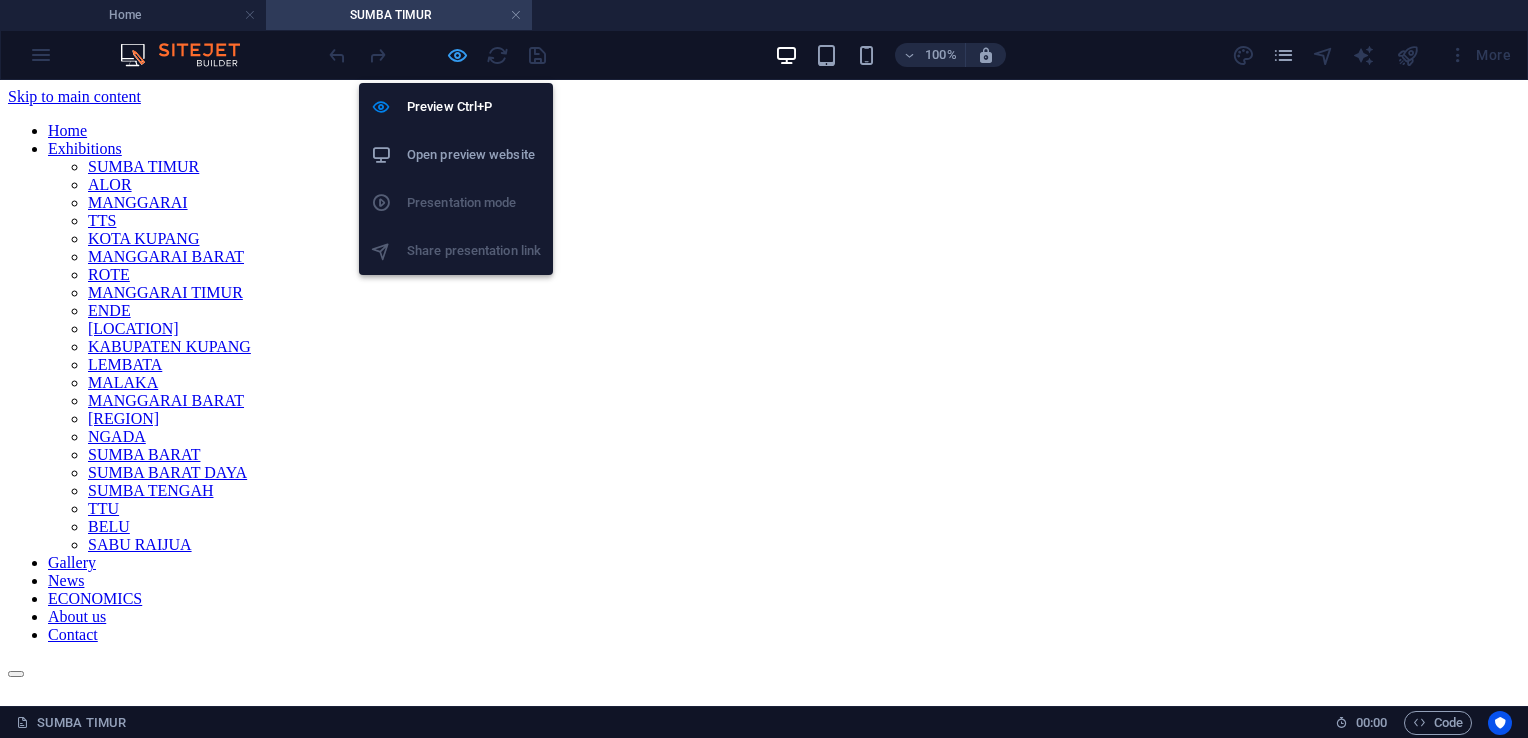 click at bounding box center [457, 55] 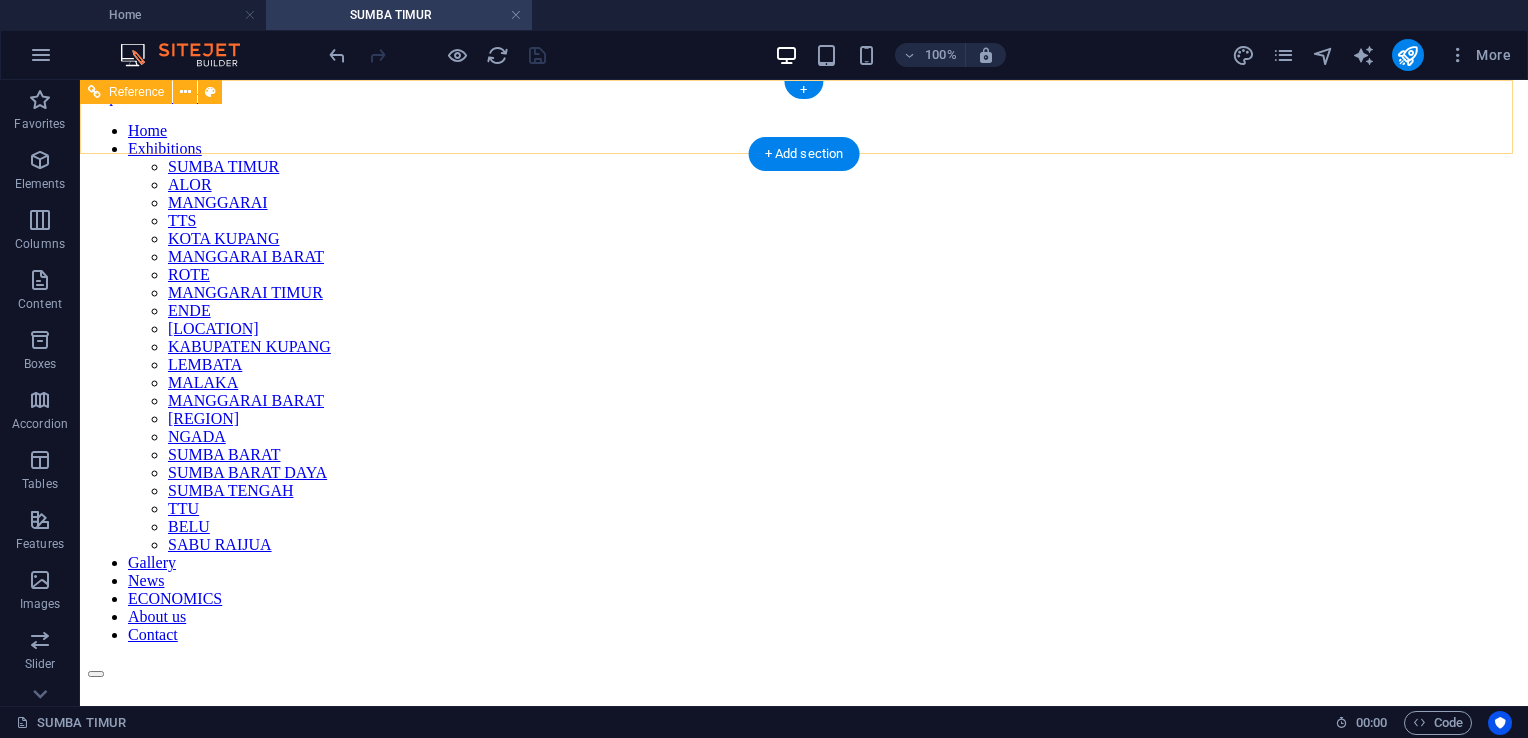 click on "Home Exhibitions SUMBA TIMUR ALOR MANGGARAI TTS KOTA KUPANG MANGGARAI BARAT ROTE MANGGARAI TIMUR ENDE FLORES TIMUR KABUPATEN KUPANG LEMBATA MALAKA MANGGARAI BARAT NAGEKEO NGADA SUMBA BARAT SUMBA BARAT DAYA SUMBA TENGAH TTU BELU SABU RAIJUA Gallery News ECONOMICS About us Contact" at bounding box center [804, 400] 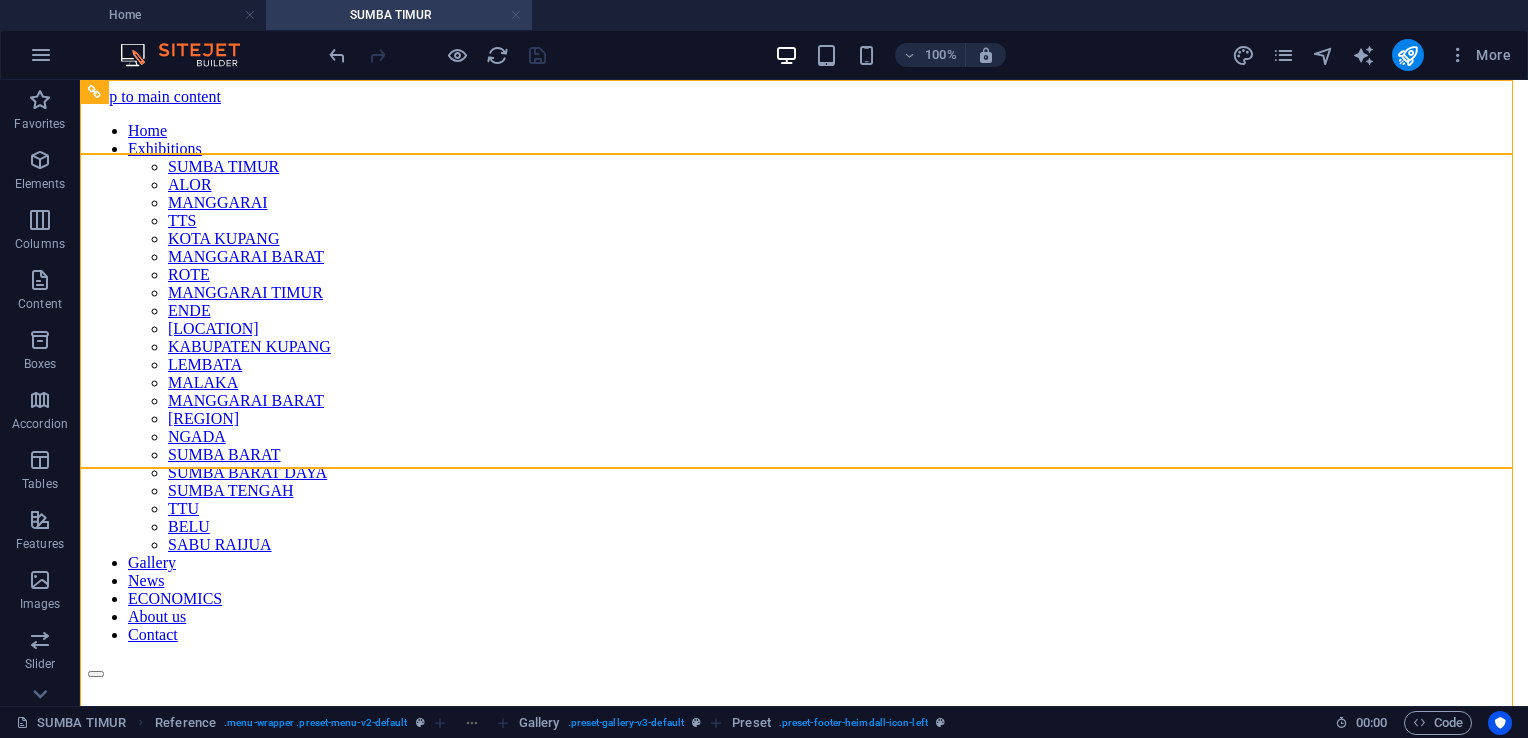 click at bounding box center [516, 15] 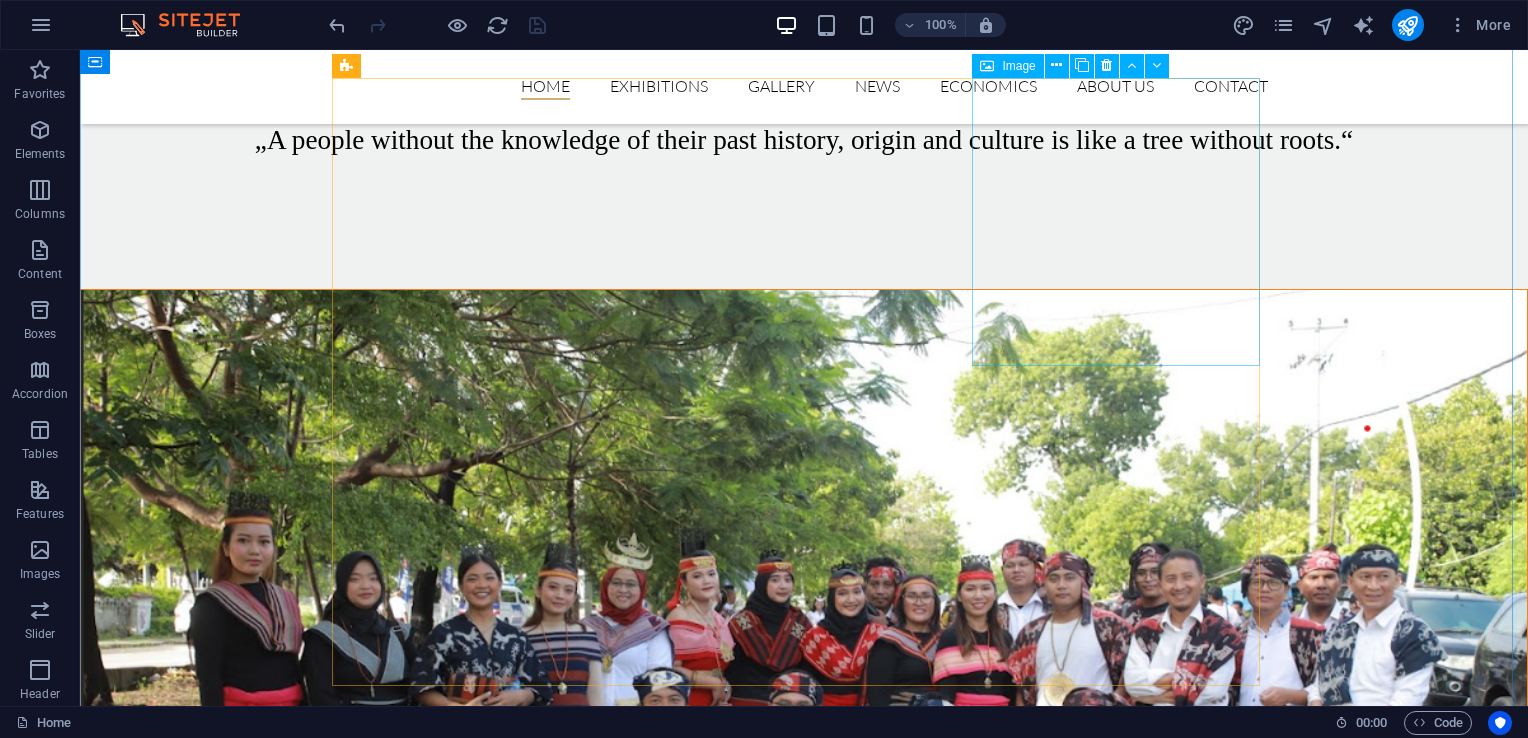 click on "kain adat SABU RAIJUA" at bounding box center [804, 12734] 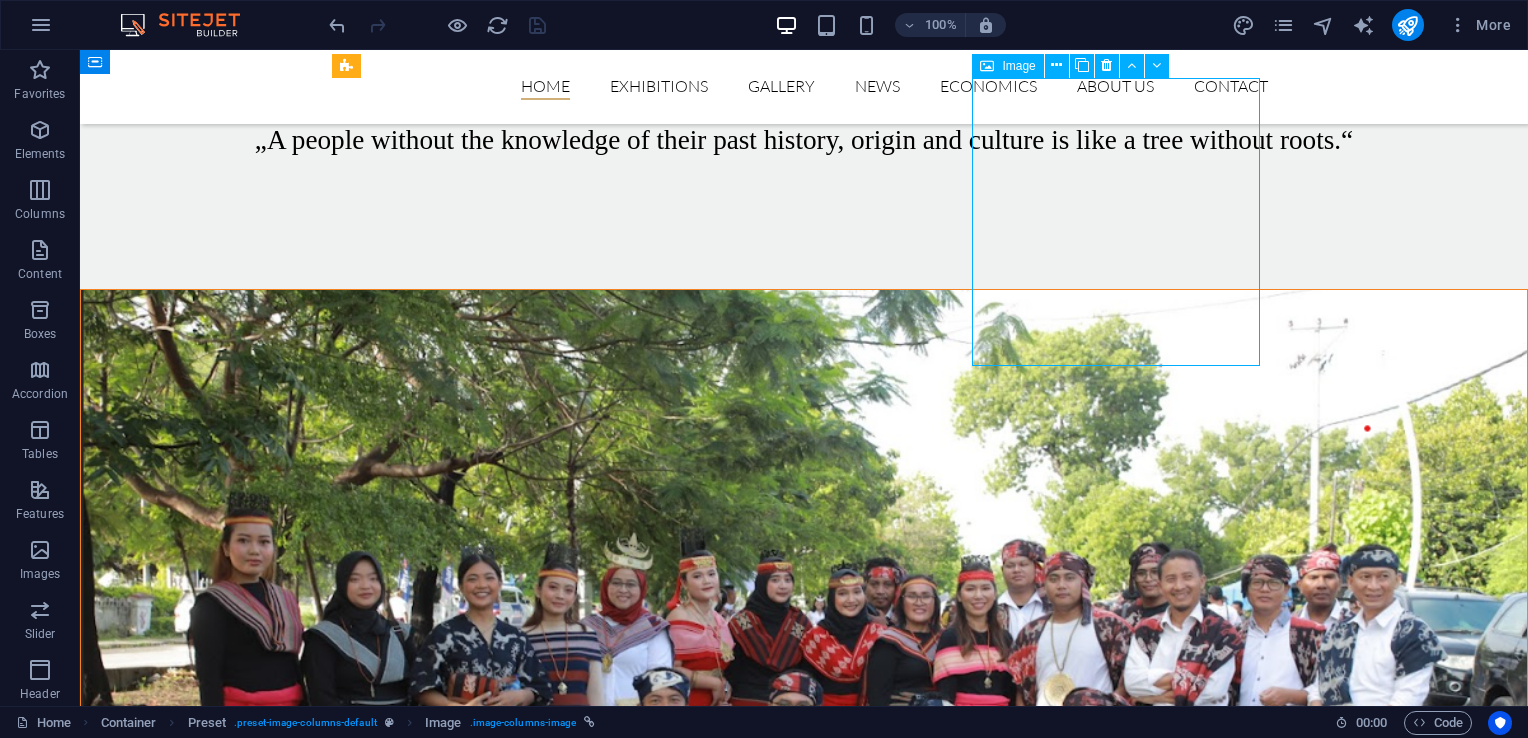 click on "kain adat SABU RAIJUA" at bounding box center [804, 12734] 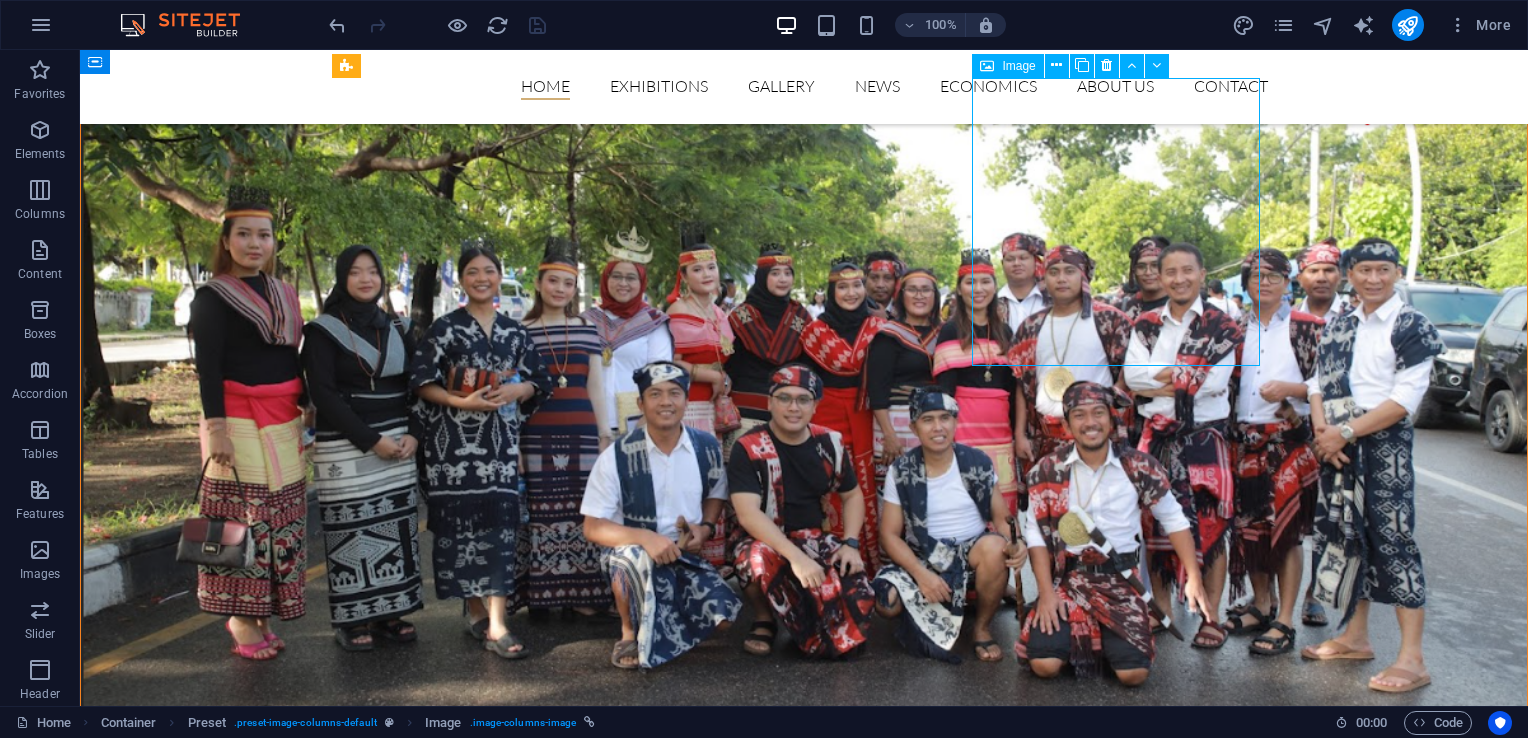 scroll, scrollTop: 4708, scrollLeft: 0, axis: vertical 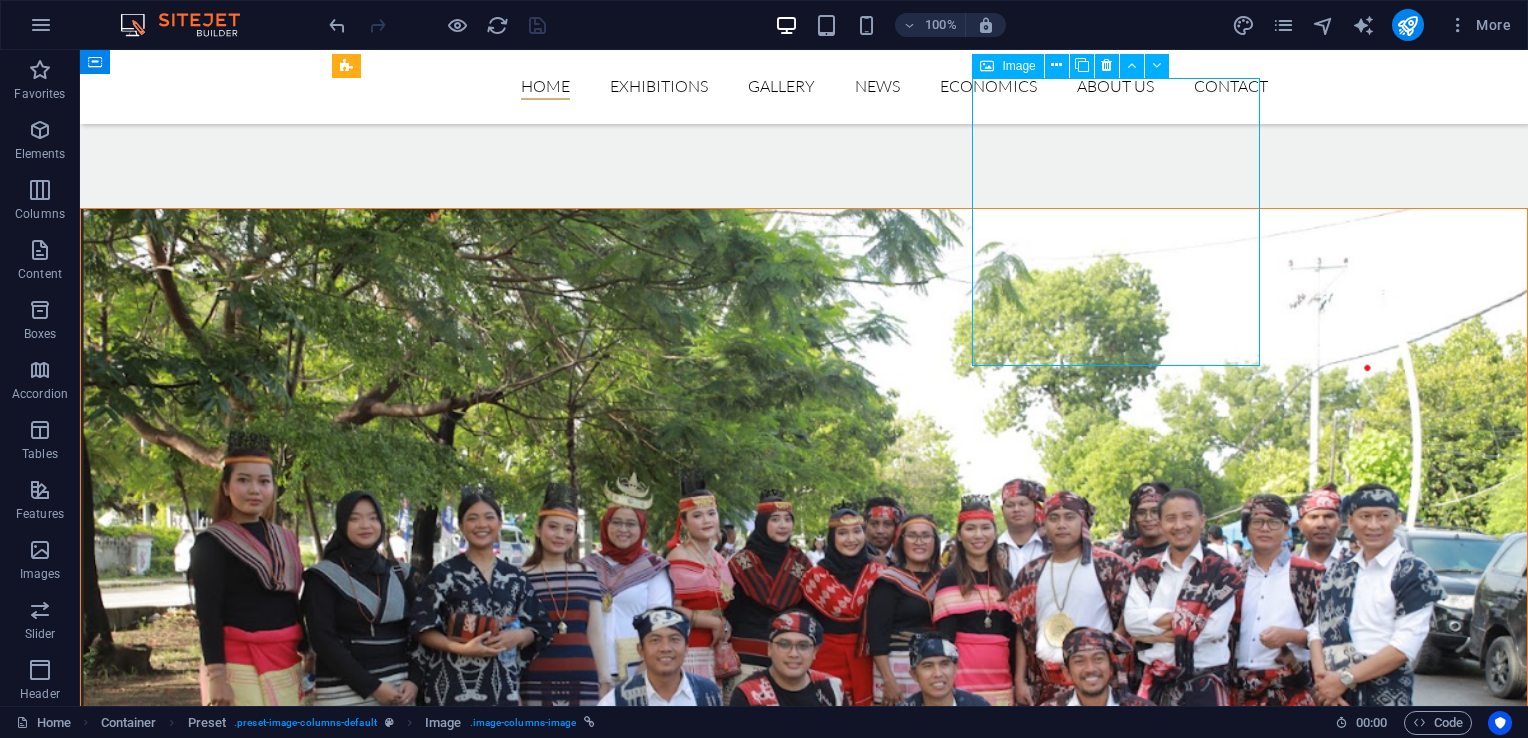 select on "2" 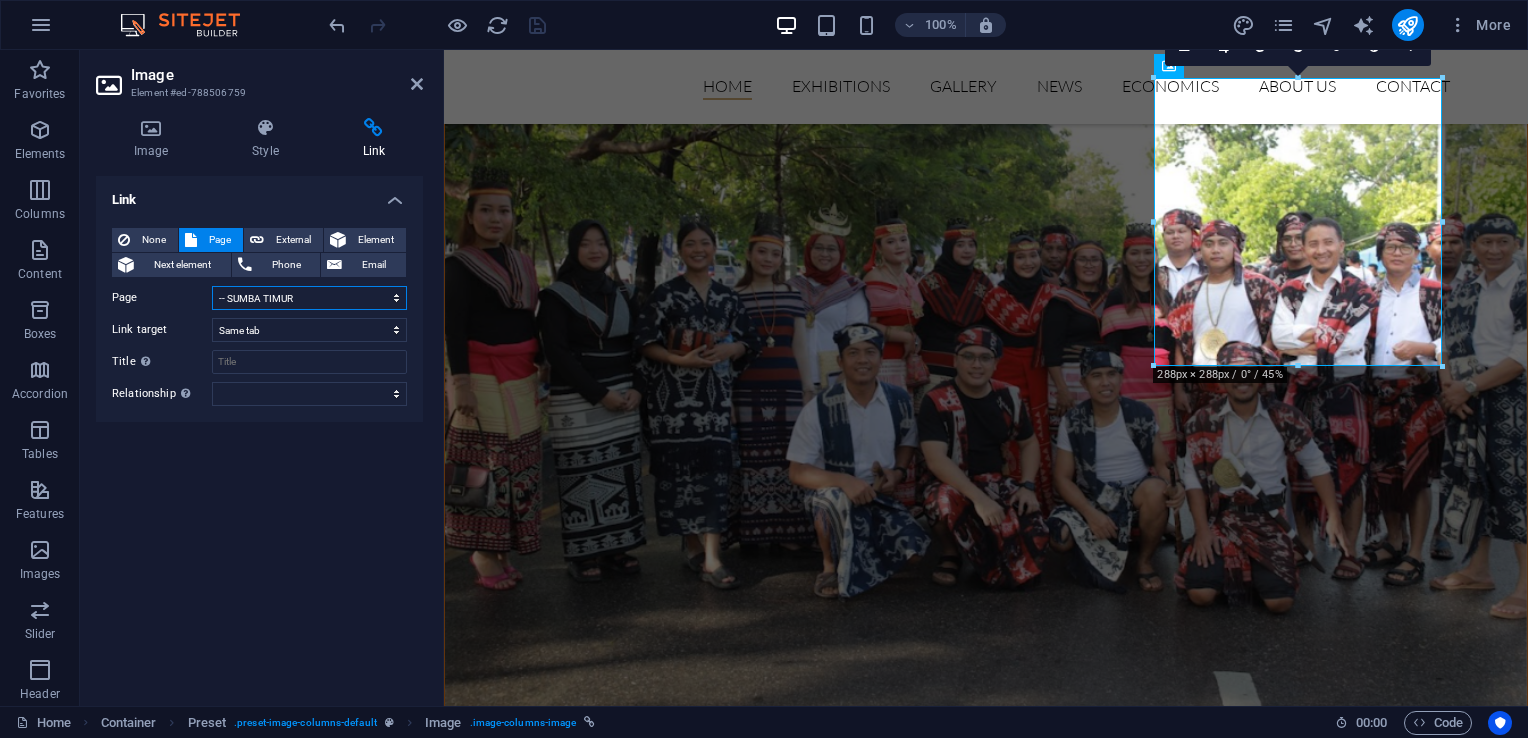 click on "Home Exhibitions -- SUMBA TIMUR -- ALOR -- MANGGARAI -- TTS -- KOTA KUPANG -- MANGGARAI BARAT -- ROTE -- MANGGARAI TIMUR -- ENDE -- FLORES TIMUR -- KABUPATEN KUPANG -- LEMBATA -- MALAKA -- MANGGARAI BARAT -- NAGEKEO -- NGADA -- SUMBA BARAT -- SUMBA BARAT DAYA -- SUMBA TENGAH -- TTU -- BELU -- SABU RAIJUA Gallery News ECONOMICS About us Contact Legal Notice" at bounding box center (309, 298) 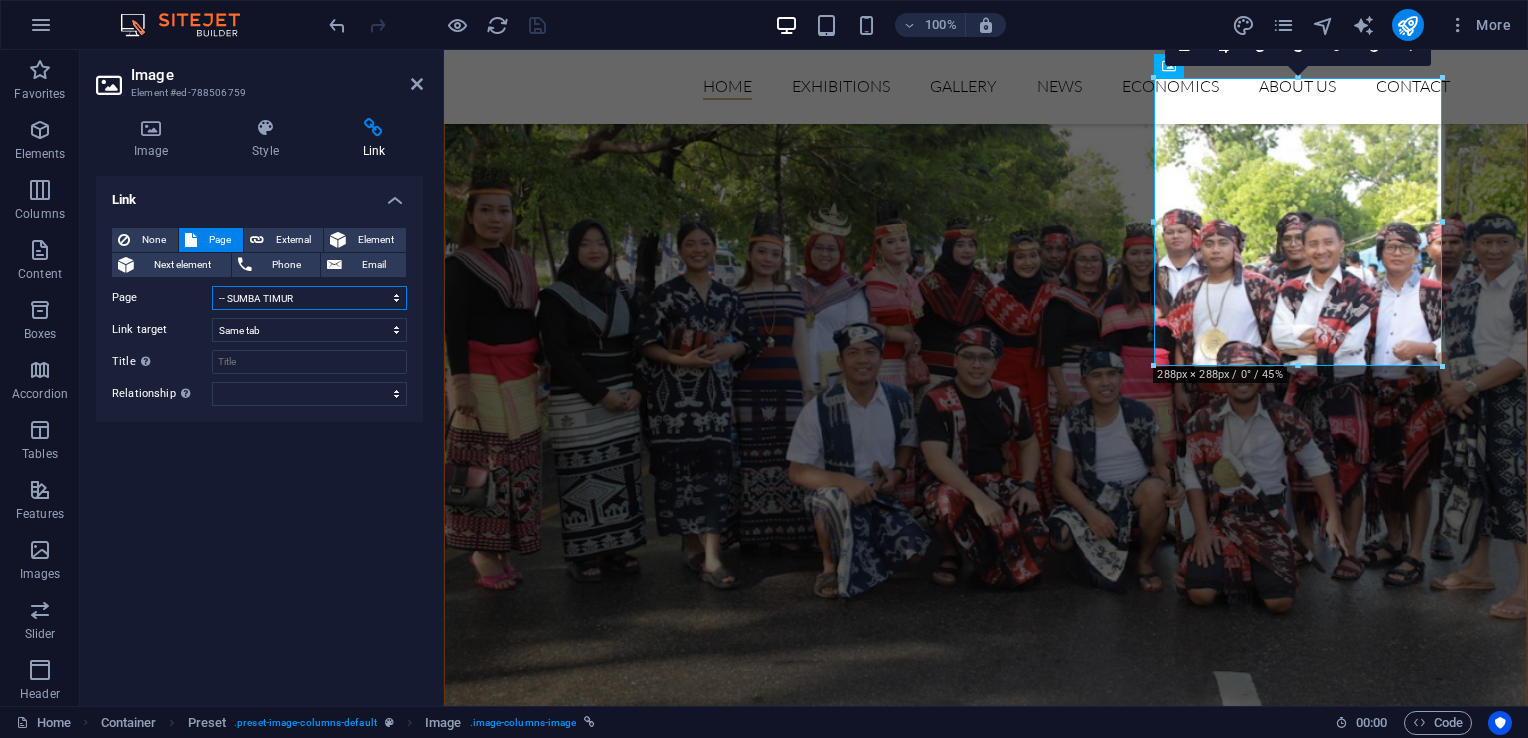 click on "Home Exhibitions -- SUMBA TIMUR -- ALOR -- MANGGARAI -- TTS -- KOTA KUPANG -- MANGGARAI BARAT -- ROTE -- MANGGARAI TIMUR -- ENDE -- FLORES TIMUR -- KABUPATEN KUPANG -- LEMBATA -- MALAKA -- MANGGARAI BARAT -- NAGEKEO -- NGADA -- SUMBA BARAT -- SUMBA BARAT DAYA -- SUMBA TENGAH -- TTU -- BELU -- SABU RAIJUA Gallery News ECONOMICS About us Contact Legal Notice" at bounding box center [309, 298] 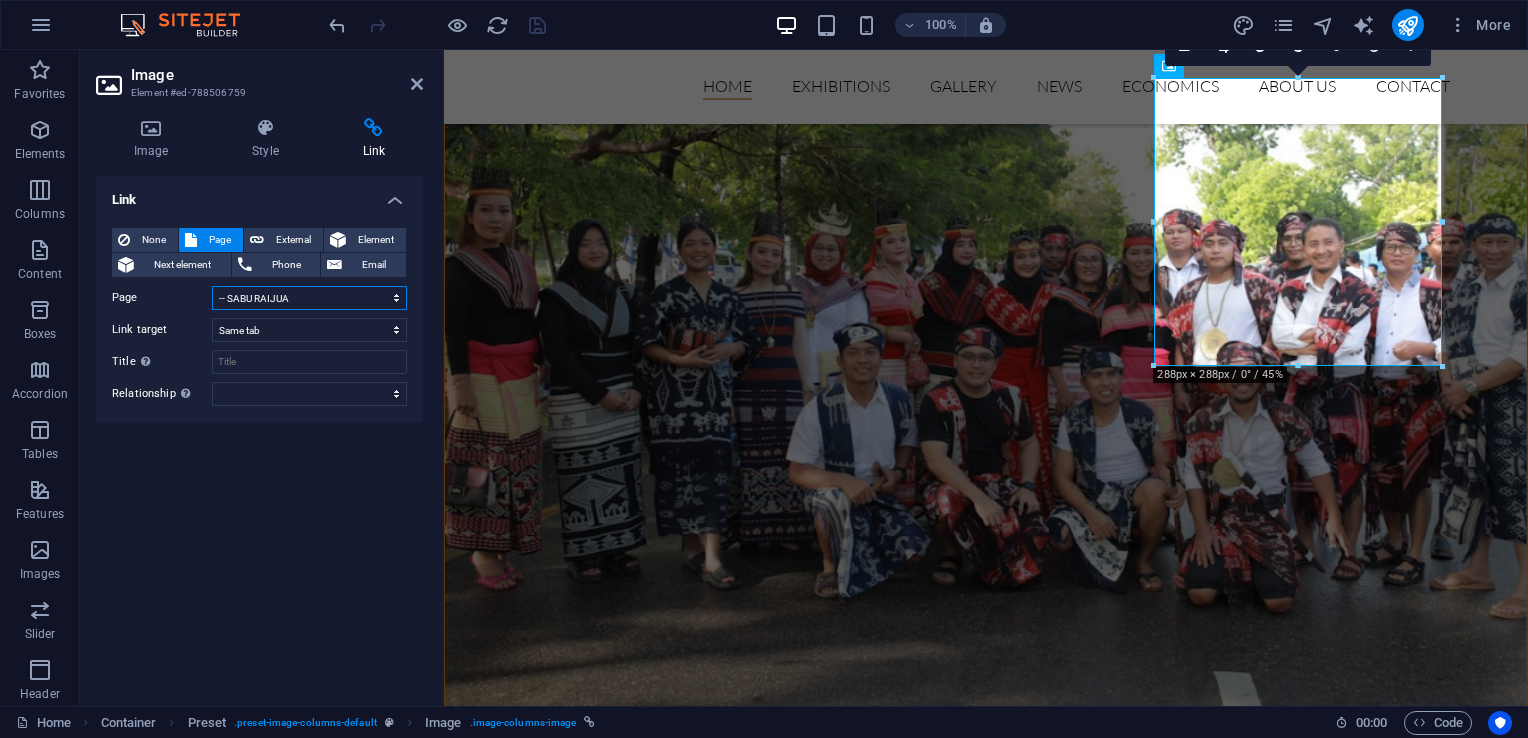 click on "Home Exhibitions -- SUMBA TIMUR -- ALOR -- MANGGARAI -- TTS -- KOTA KUPANG -- MANGGARAI BARAT -- ROTE -- MANGGARAI TIMUR -- ENDE -- FLORES TIMUR -- KABUPATEN KUPANG -- LEMBATA -- MALAKA -- MANGGARAI BARAT -- NAGEKEO -- NGADA -- SUMBA BARAT -- SUMBA BARAT DAYA -- SUMBA TENGAH -- TTU -- BELU -- SABU RAIJUA Gallery News ECONOMICS About us Contact Legal Notice" at bounding box center (309, 298) 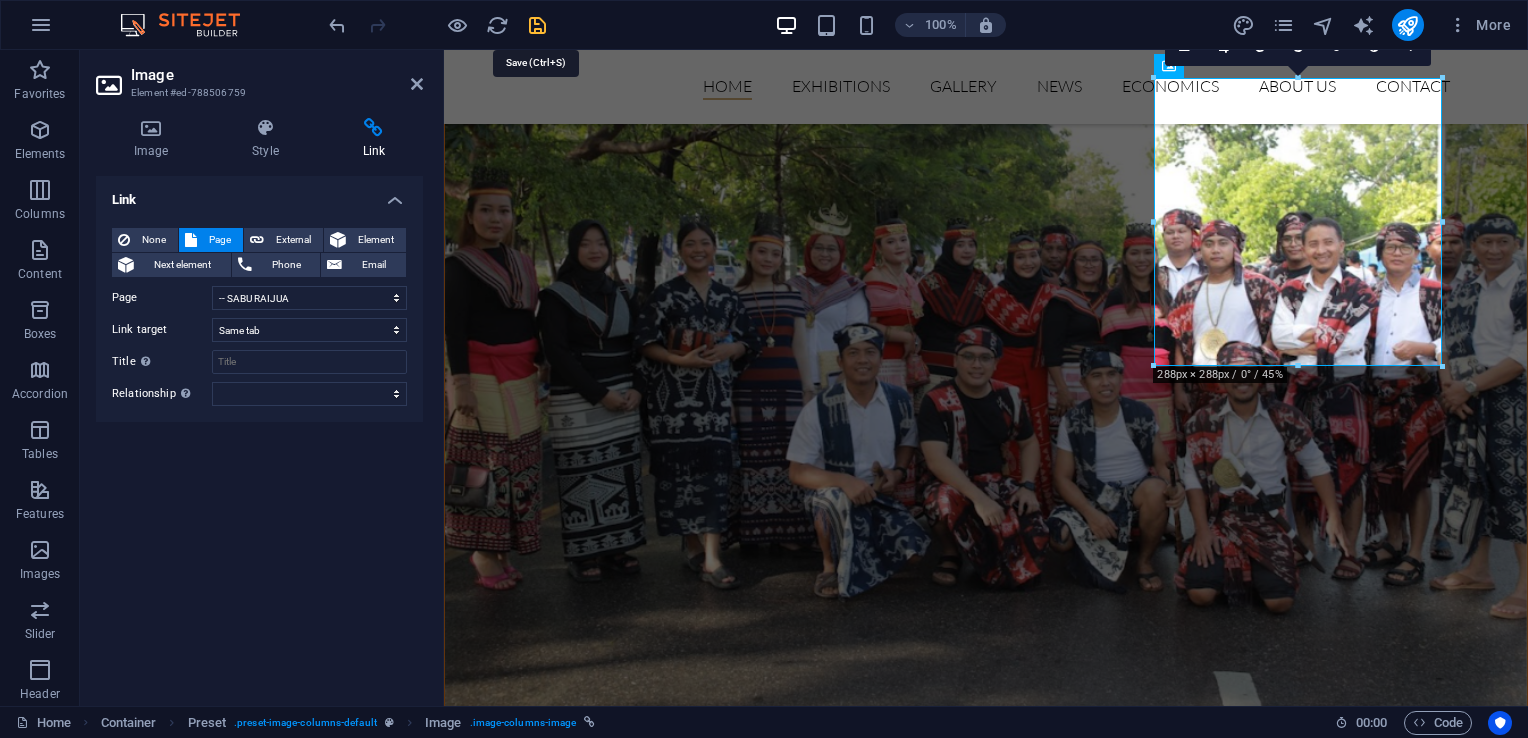 click at bounding box center [537, 25] 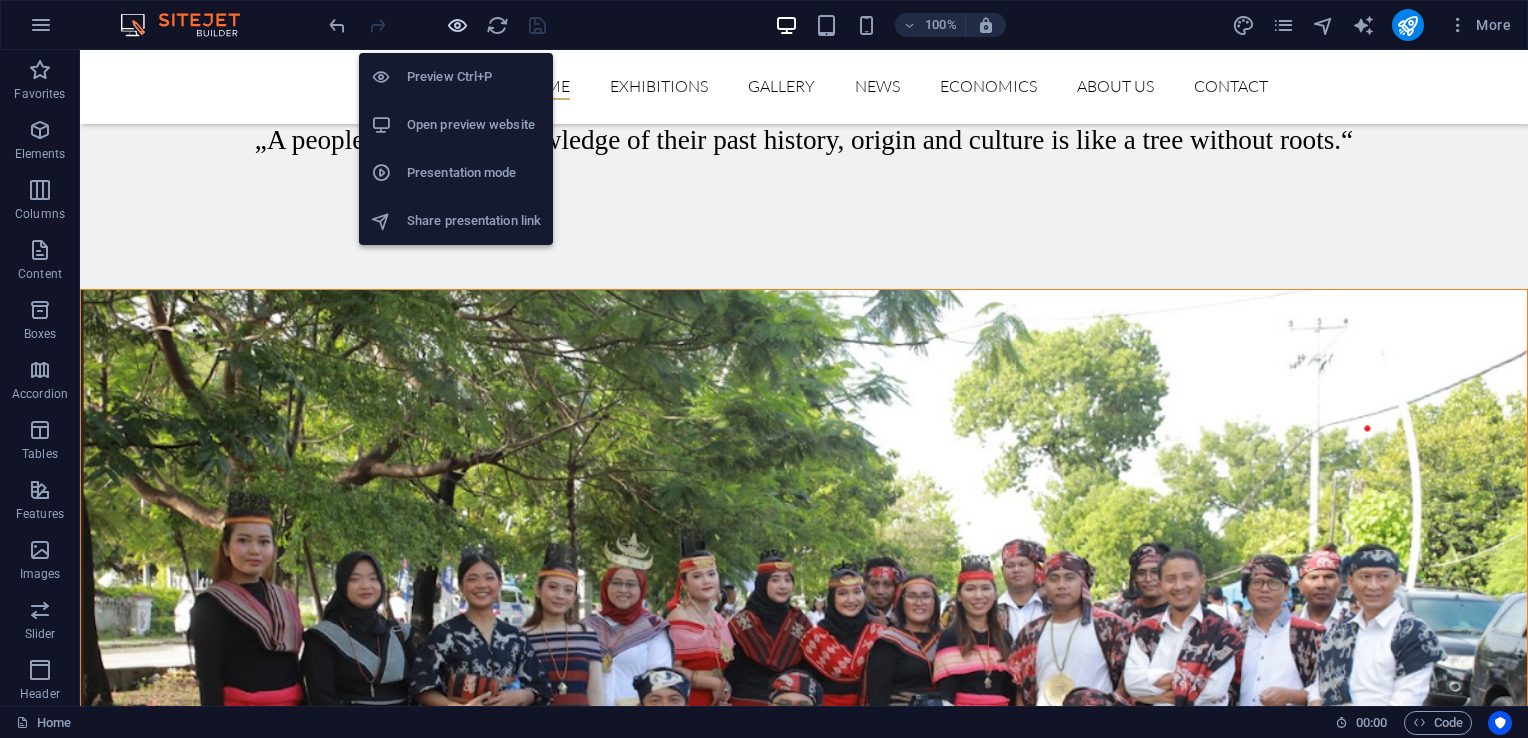 click at bounding box center (457, 25) 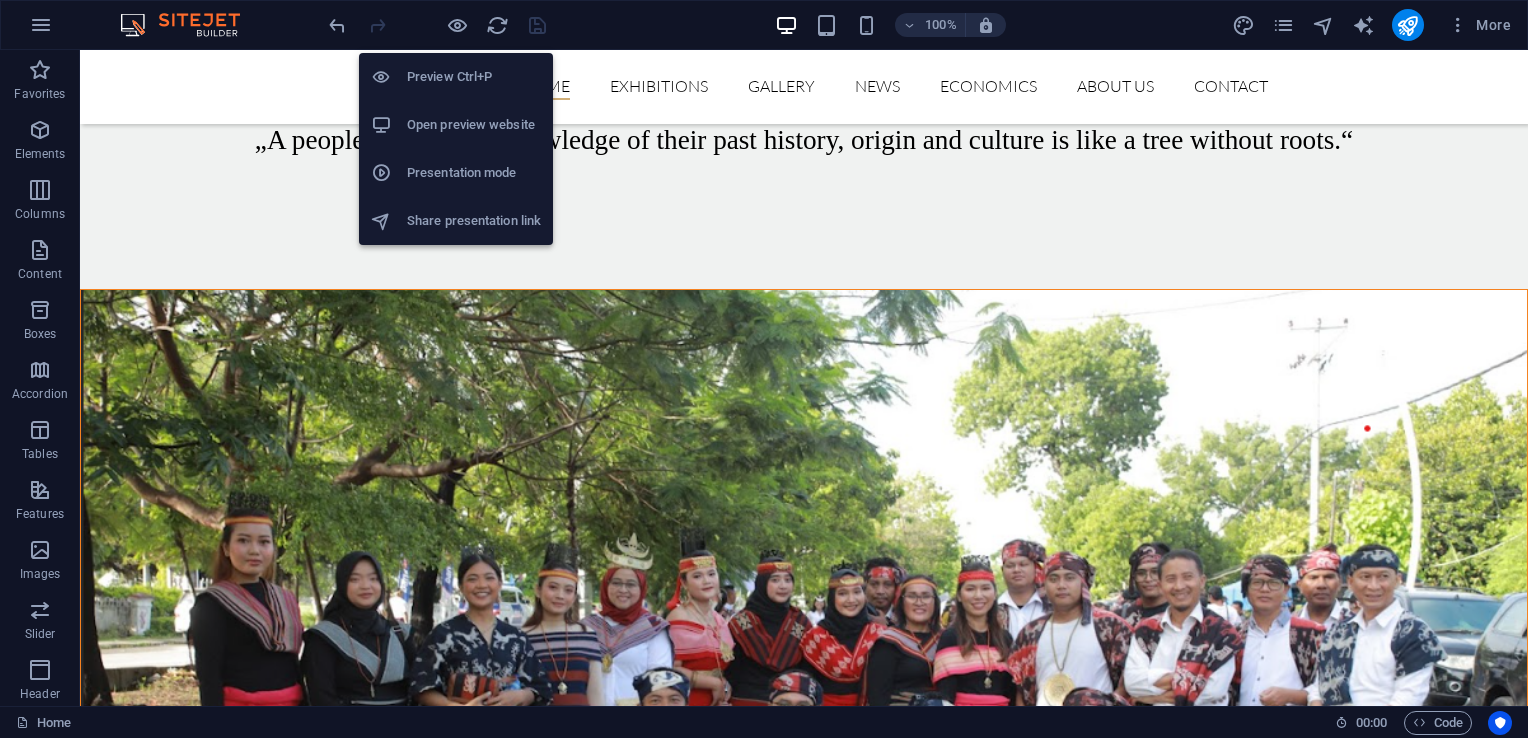 scroll, scrollTop: 4981, scrollLeft: 0, axis: vertical 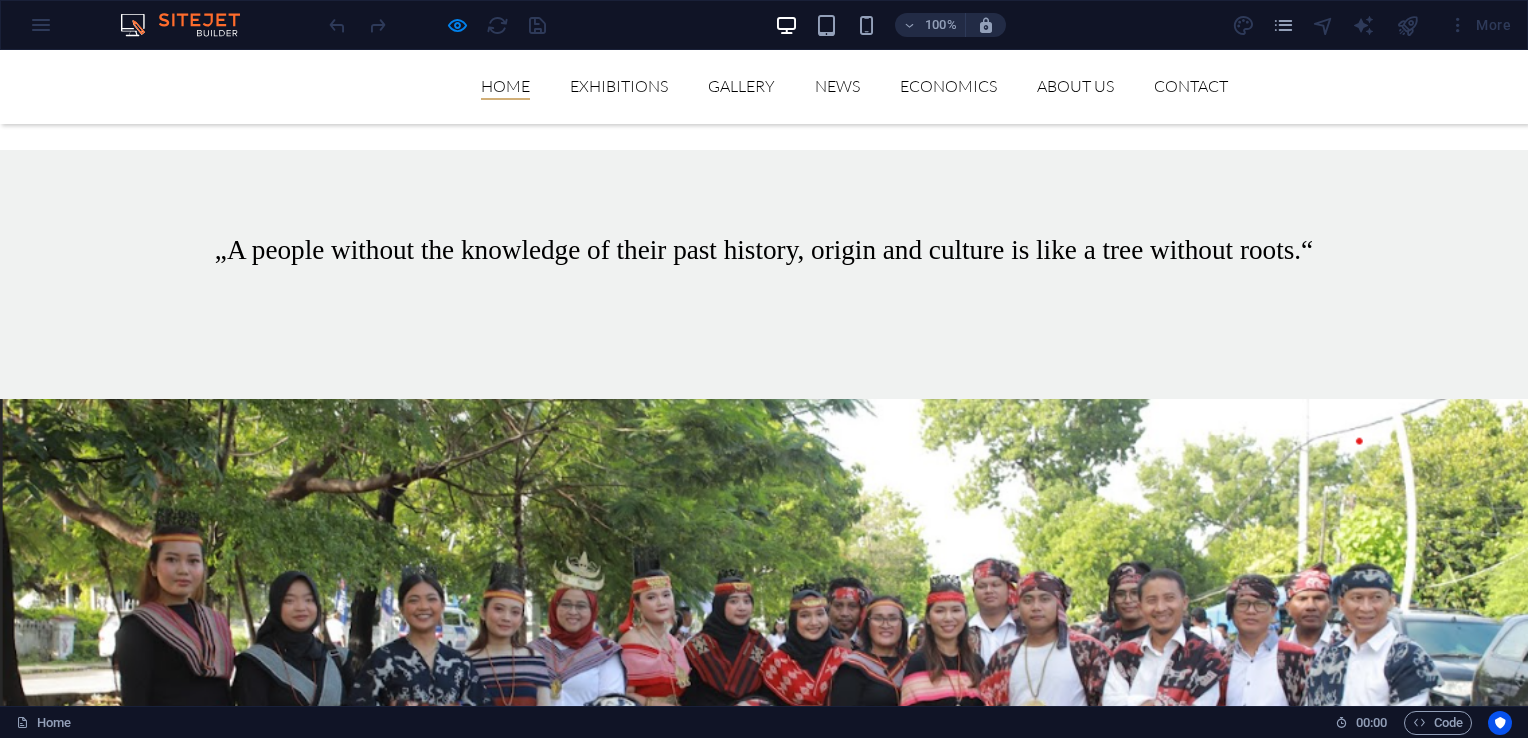 click at bounding box center [764, 12680] 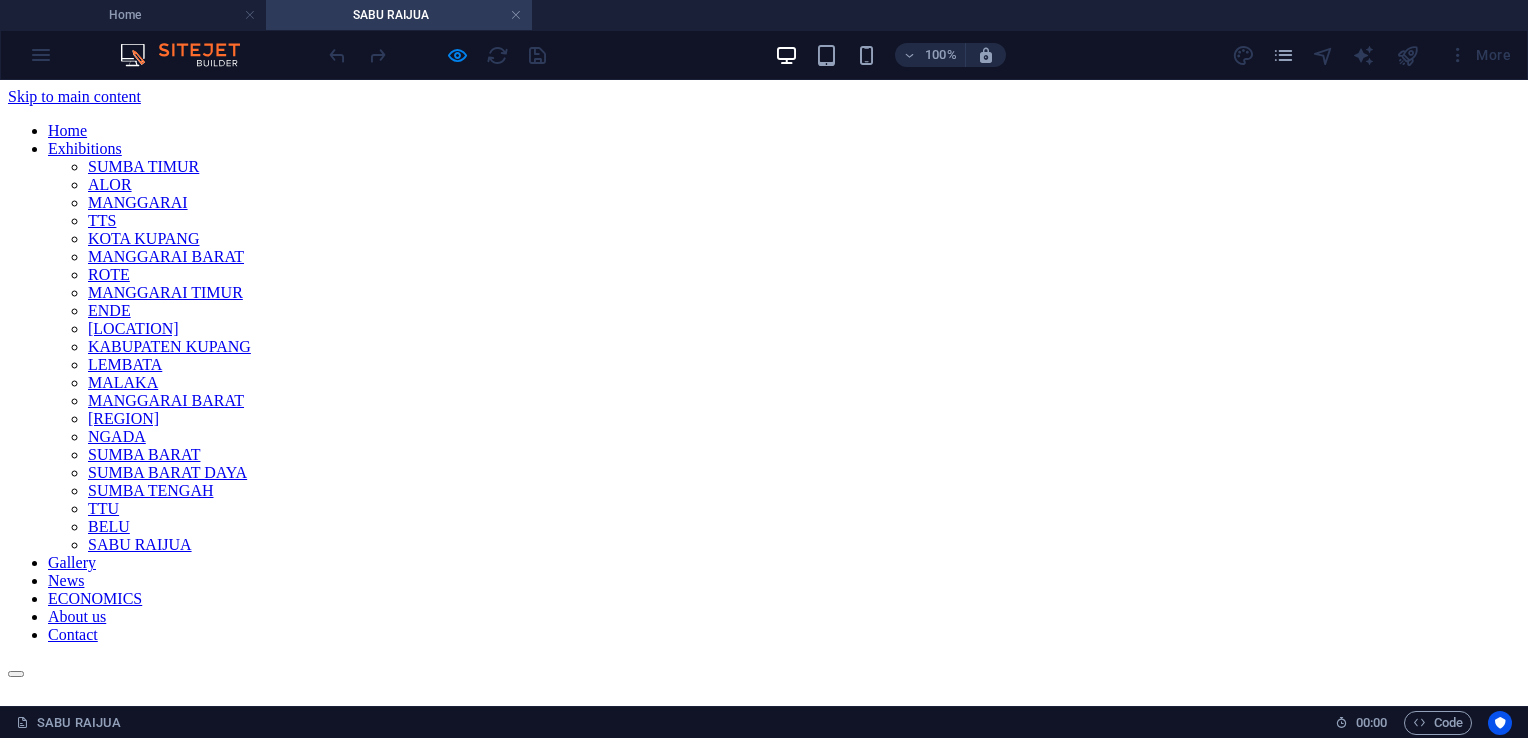 scroll, scrollTop: 0, scrollLeft: 0, axis: both 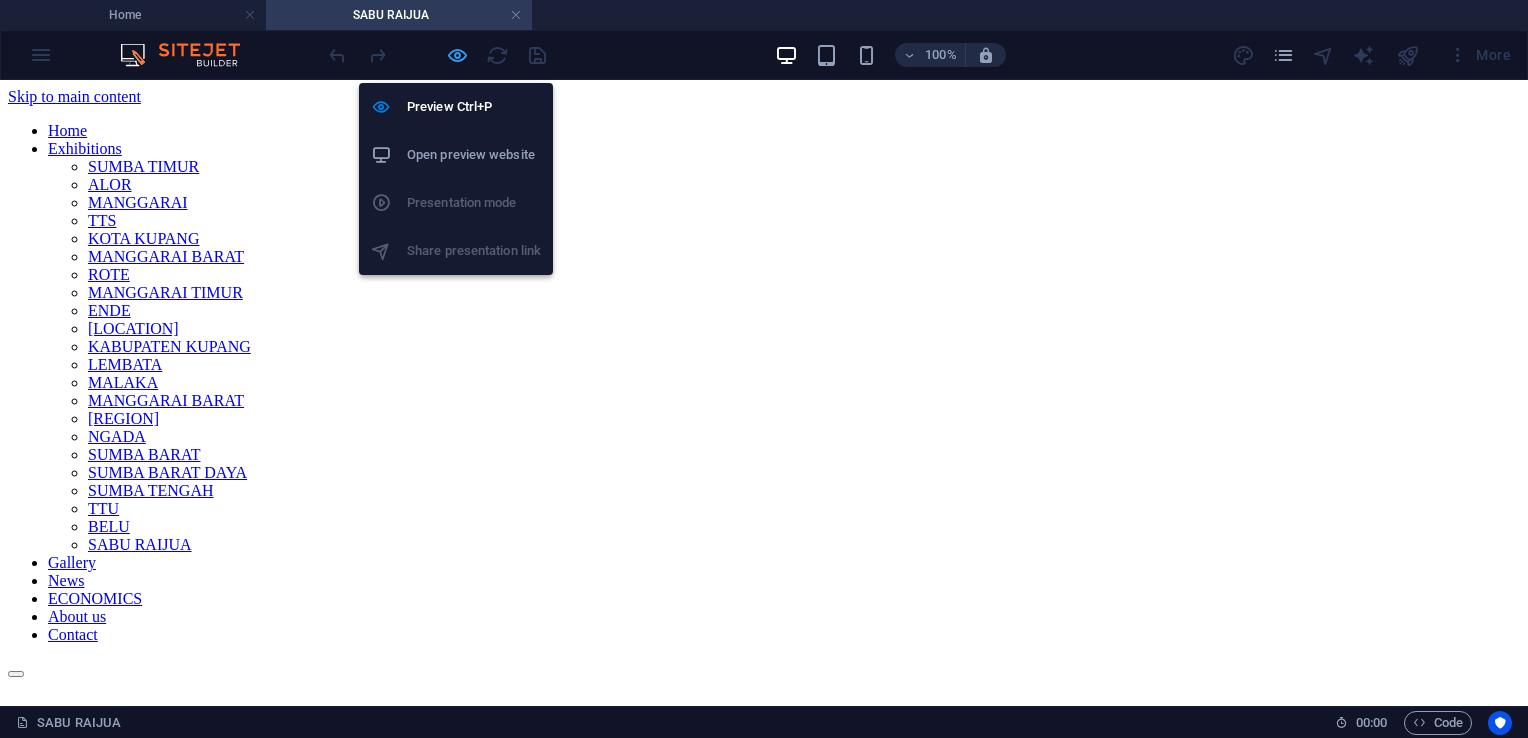 click at bounding box center (457, 55) 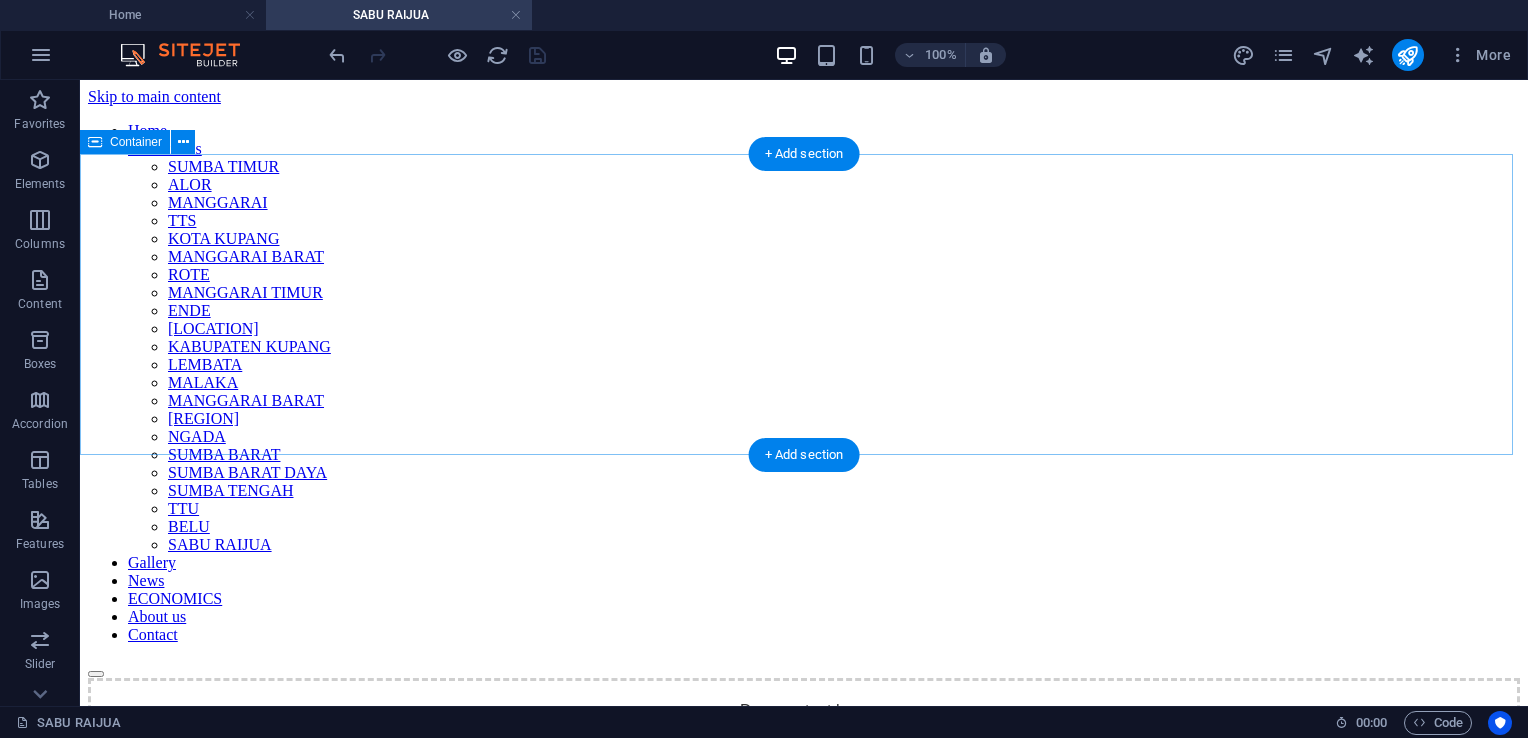 type 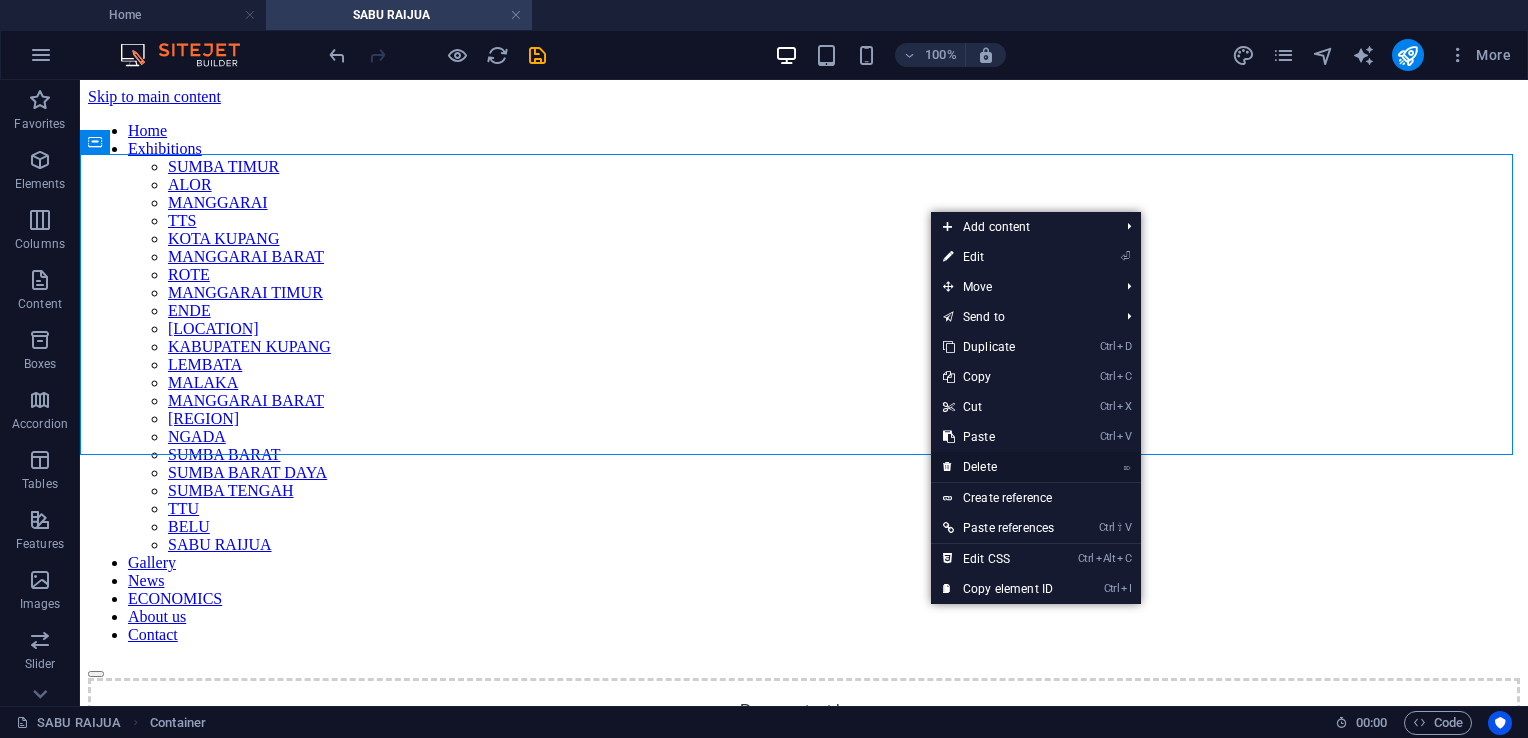 click on "⌦  Delete" at bounding box center (998, 467) 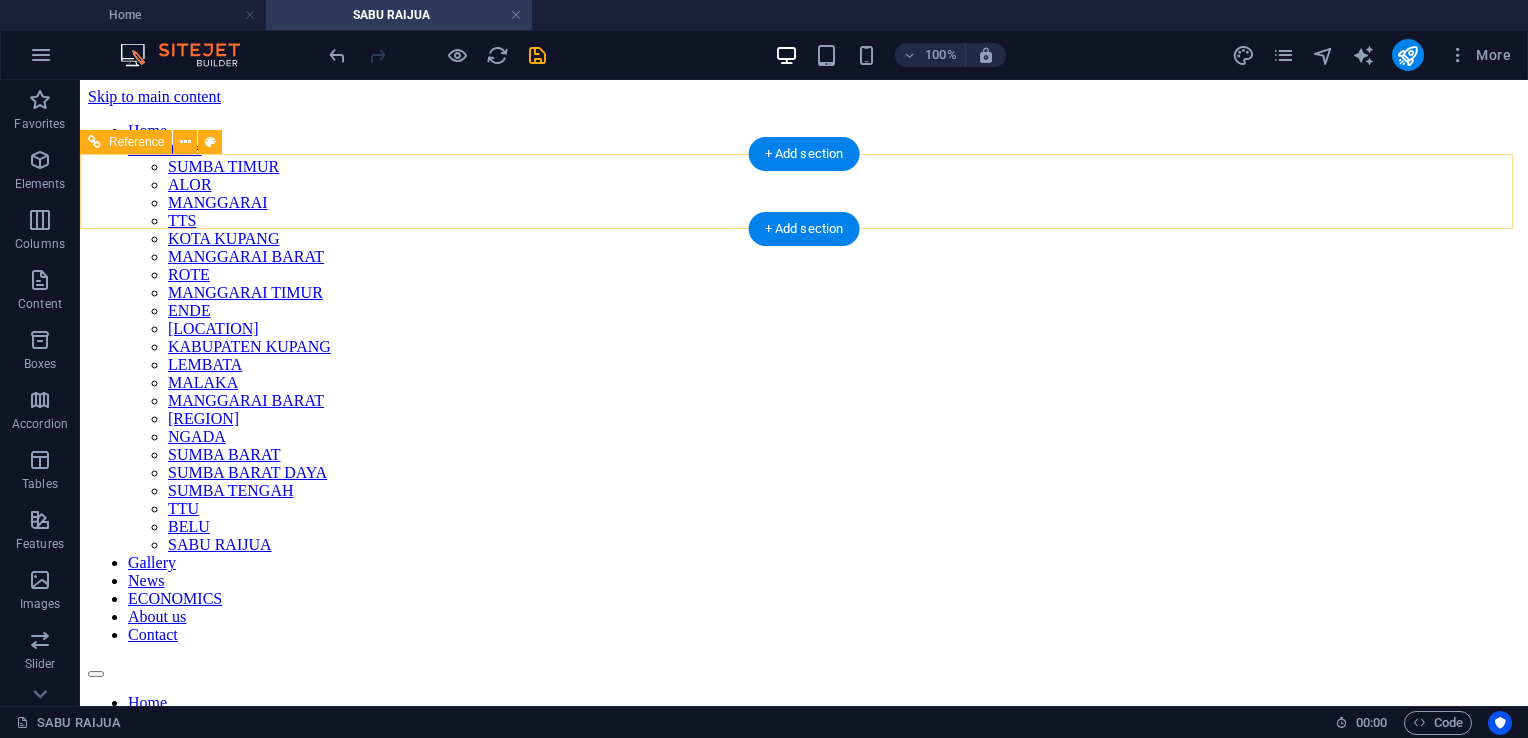 click on "Home Exhibitions SUMBA TIMUR ALOR MANGGARAI TTS KOTA KUPANG MANGGARAI BARAT ROTE MANGGARAI TIMUR ENDE FLORES TIMUR KABUPATEN KUPANG LEMBATA MALAKA MANGGARAI BARAT NAGEKEO NGADA SUMBA BARAT SUMBA BARAT DAYA SUMBA TENGAH TTU BELU SABU RAIJUA Gallery News ECONOMICS About us Contact" at bounding box center (804, 955) 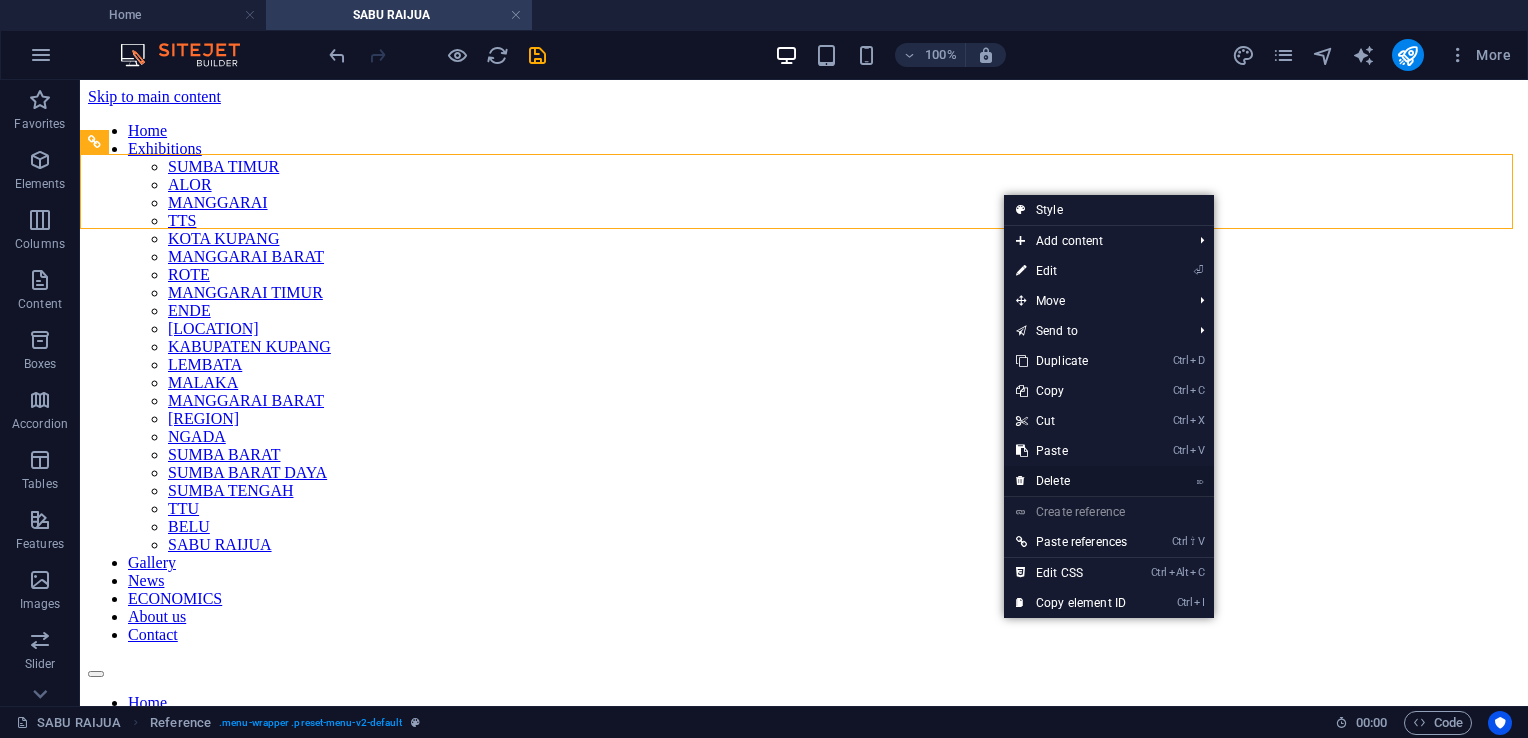 click on "⌦  Delete" at bounding box center [1071, 481] 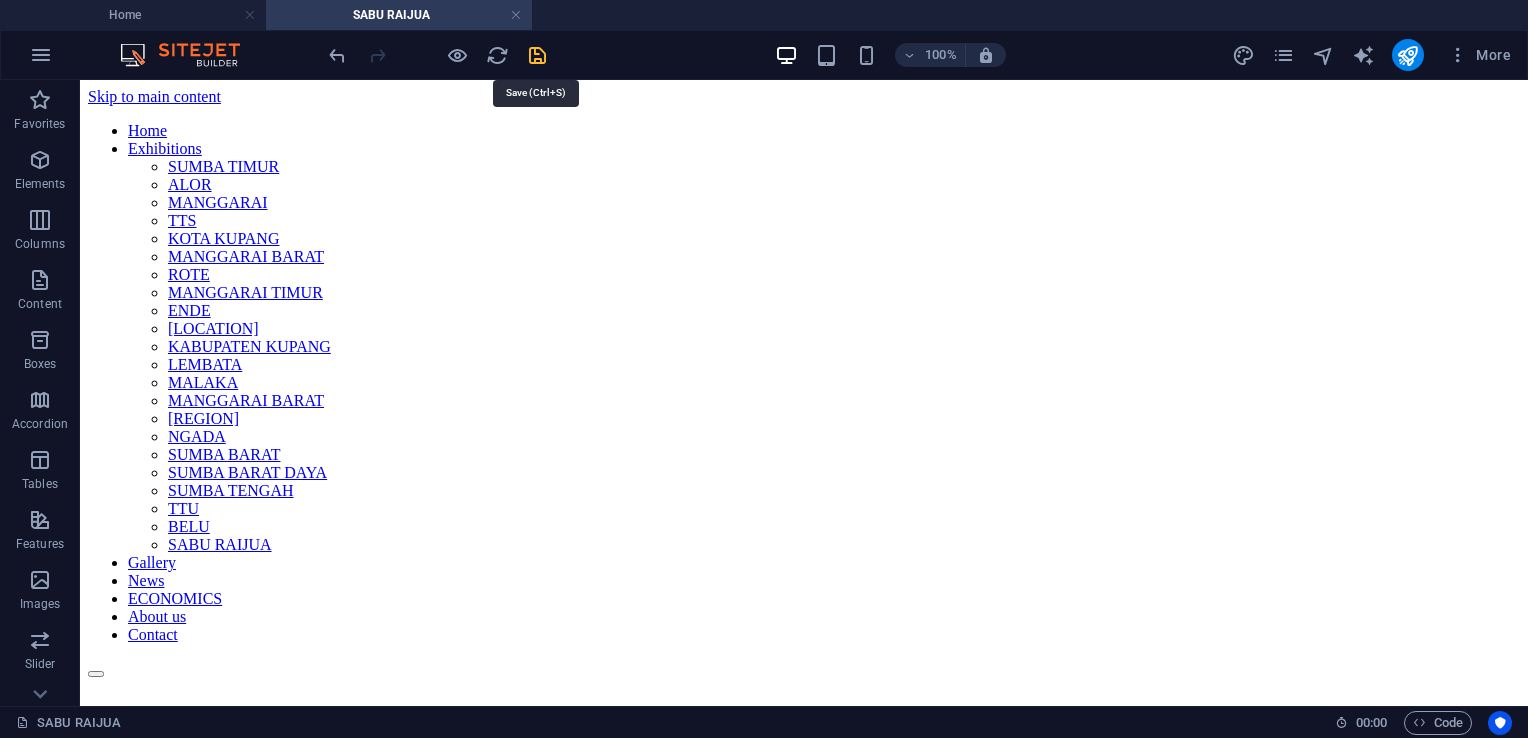 click at bounding box center [537, 55] 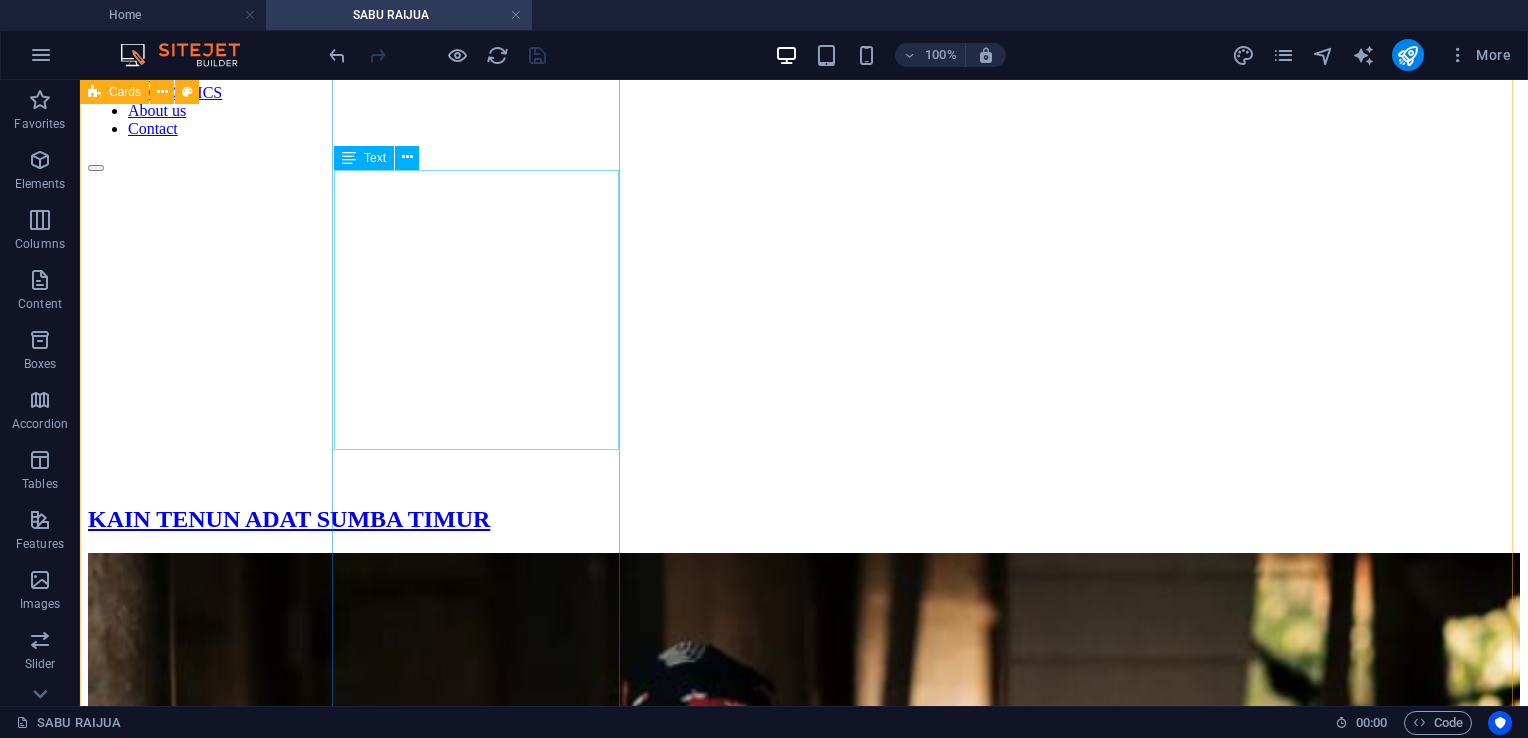 scroll, scrollTop: 500, scrollLeft: 0, axis: vertical 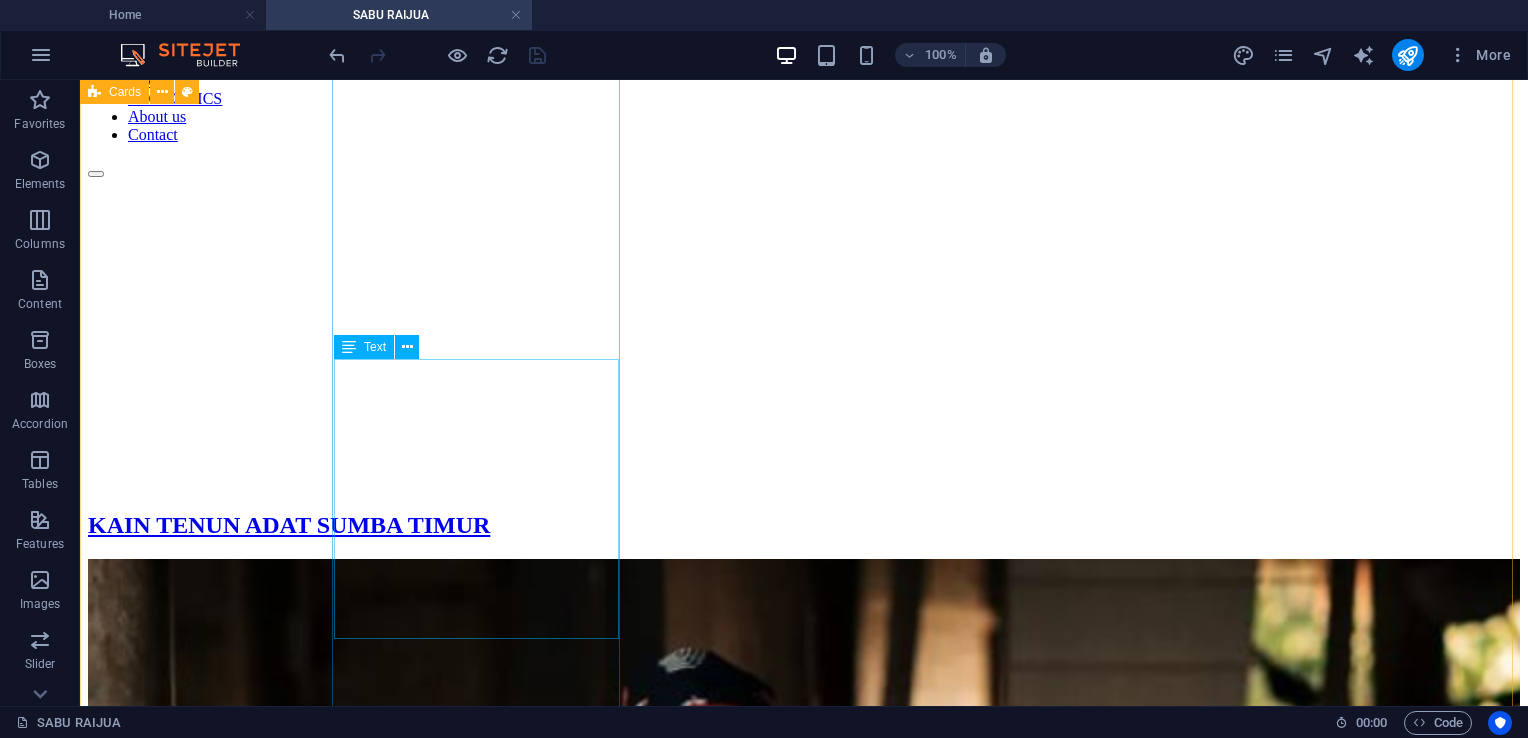 click on "Kain tenun Sumba memiliki sejarah panjang yang erat kaitannya dengan kehidupan masyarakat Sumba. Konon, tradisi menenun di Sumba telah ada sejak ratusan tahun lalu dan merupakan bagian tak terpisahkan dari kehidupan sosial, budaya, dan spiritual masyarakat setempat. Pada zaman dahulu, kain tenun Sumba tidak hanya digunakan sebagai pakaian sehari-hari, tetapi juga memiliki fungsi ritual dan simbol status sosial ." at bounding box center [804, 2359] 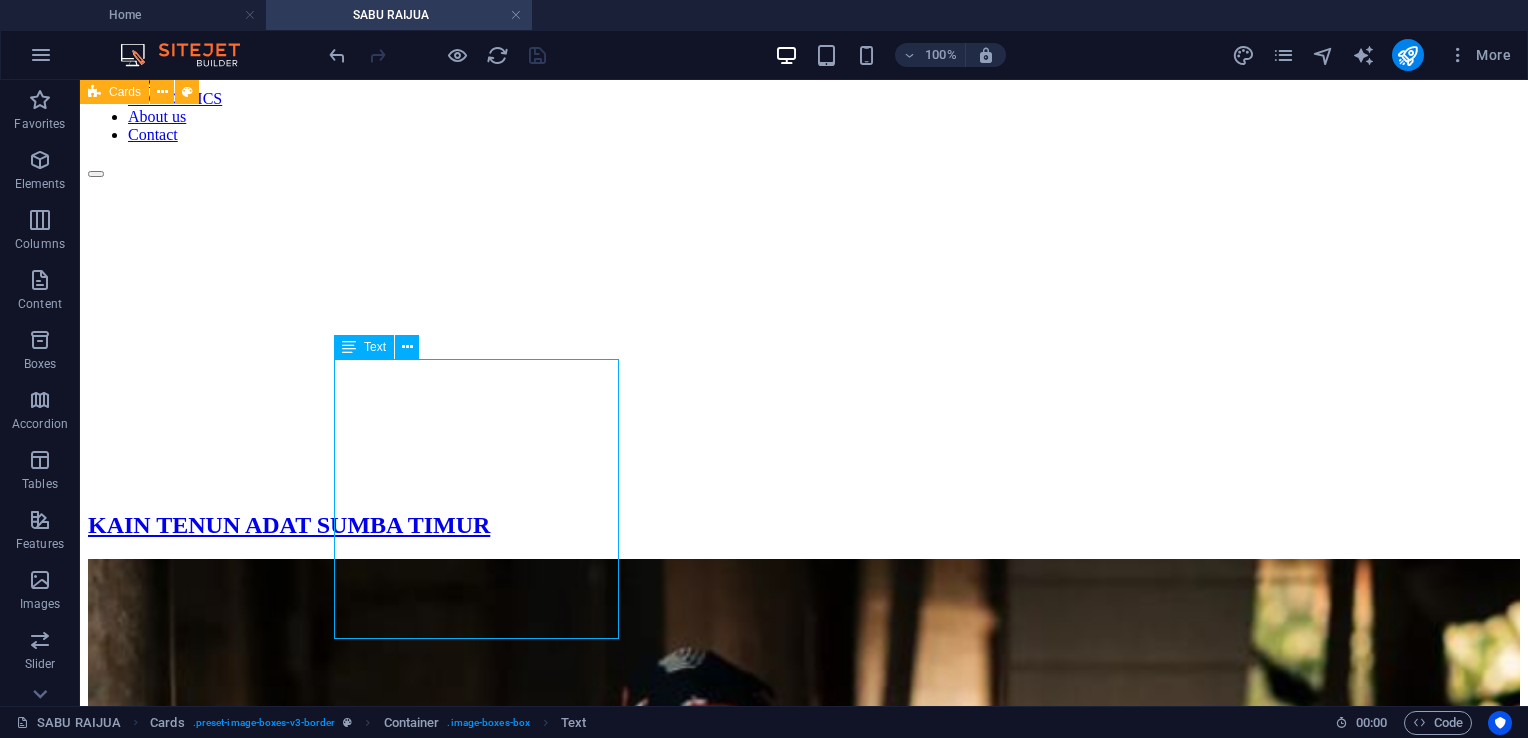 click on "Kain tenun Sumba memiliki sejarah panjang yang erat kaitannya dengan kehidupan masyarakat Sumba. Konon, tradisi menenun di Sumba telah ada sejak ratusan tahun lalu dan merupakan bagian tak terpisahkan dari kehidupan sosial, budaya, dan spiritual masyarakat setempat. Pada zaman dahulu, kain tenun Sumba tidak hanya digunakan sebagai pakaian sehari-hari, tetapi juga memiliki fungsi ritual dan simbol status sosial ." at bounding box center [804, 2359] 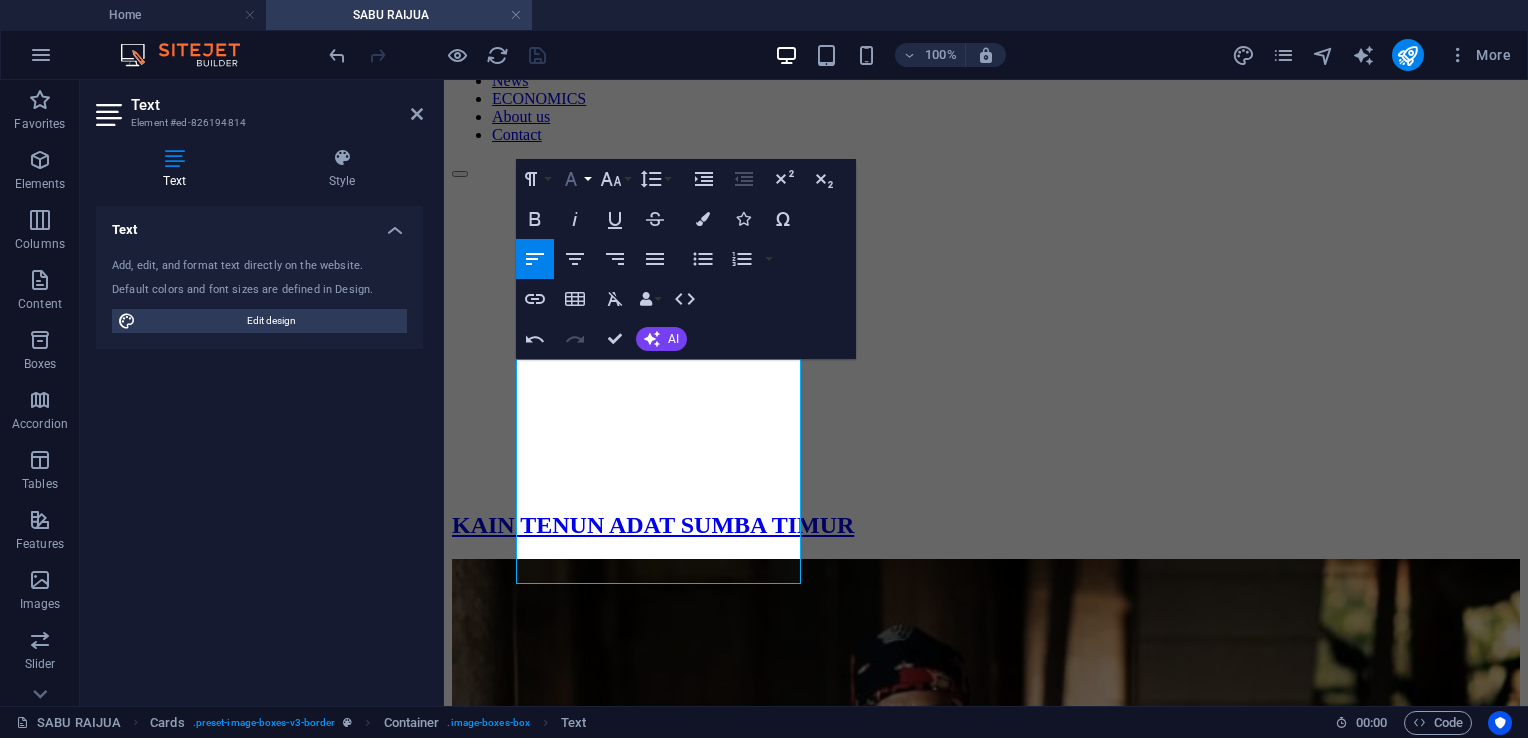 click on "Font Family" at bounding box center [575, 179] 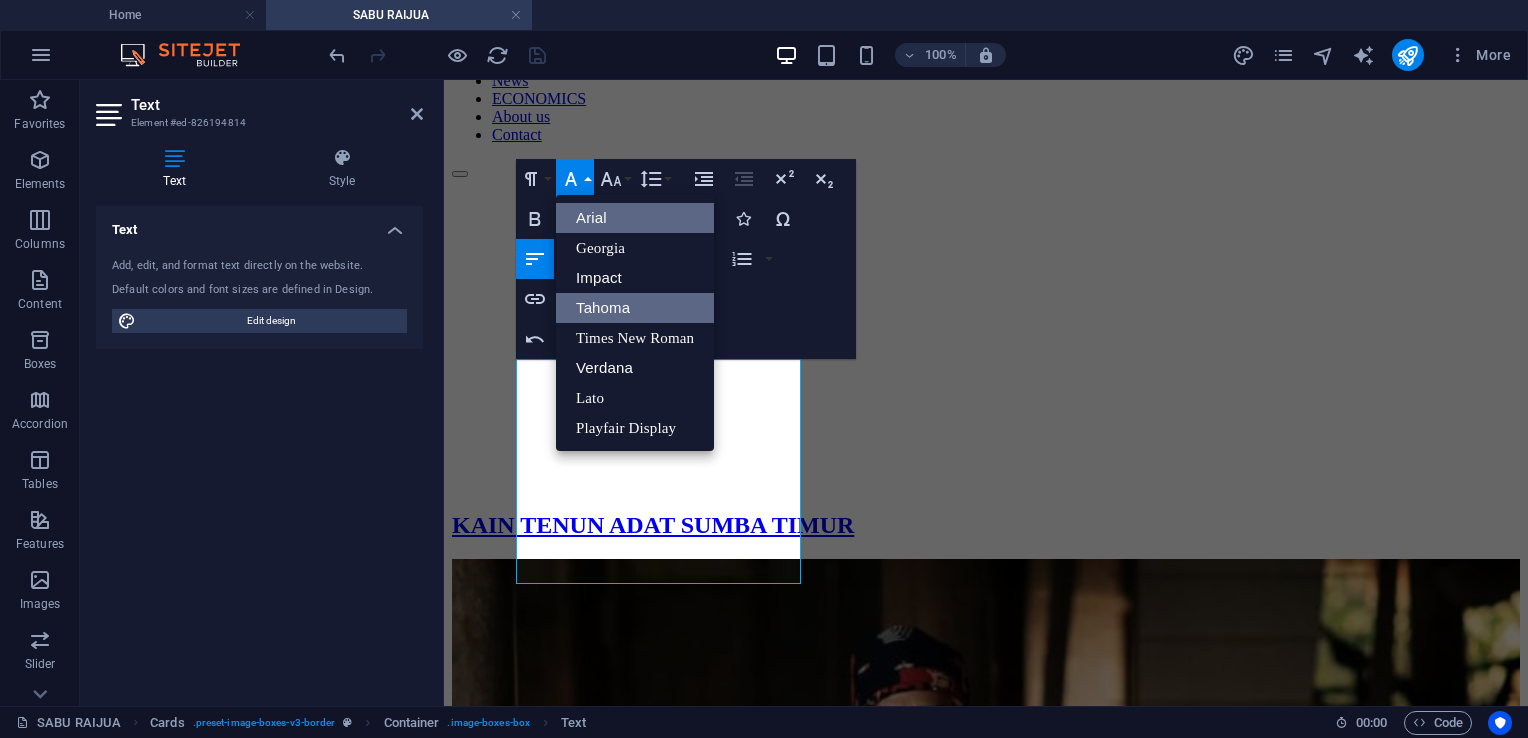 scroll, scrollTop: 0, scrollLeft: 0, axis: both 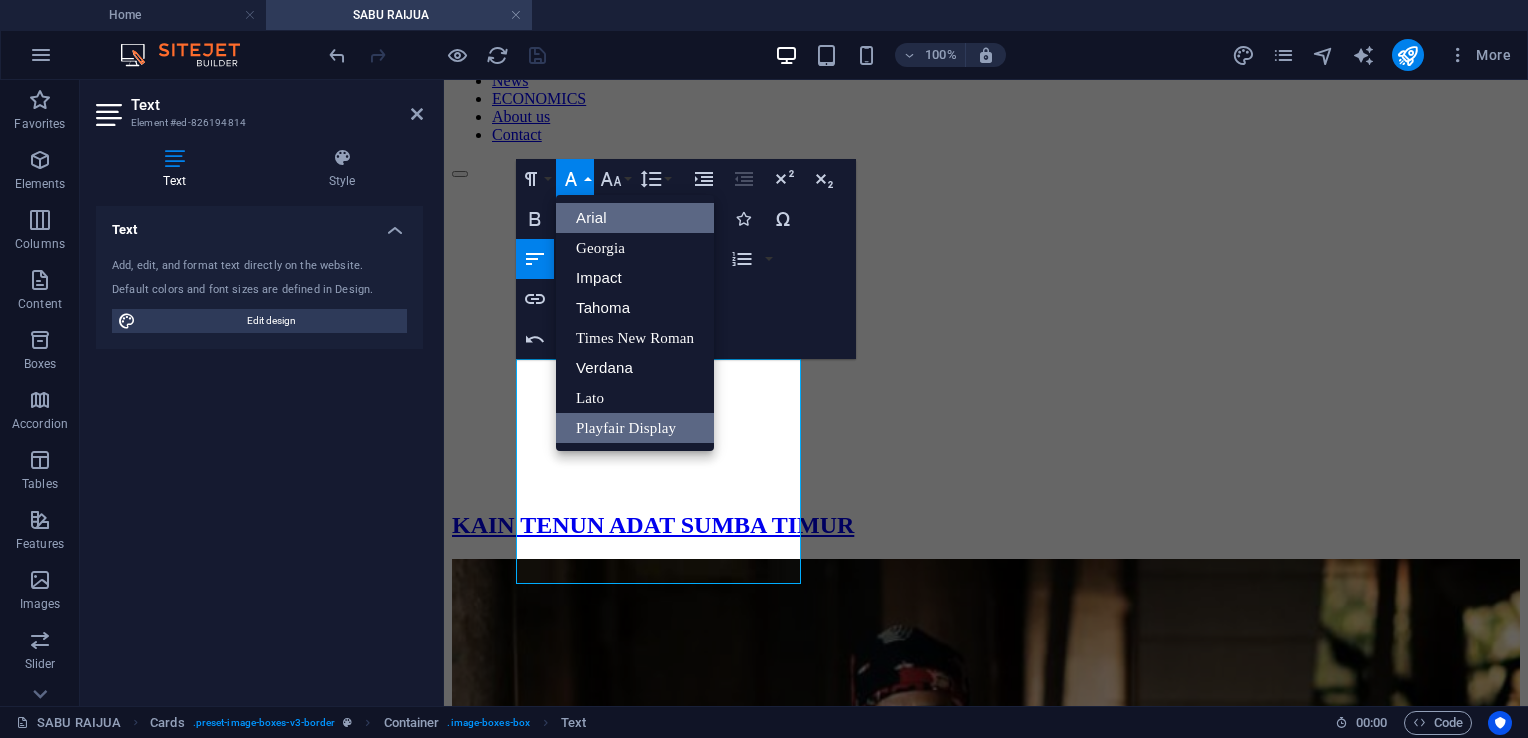 click on "Playfair Display" at bounding box center (635, 428) 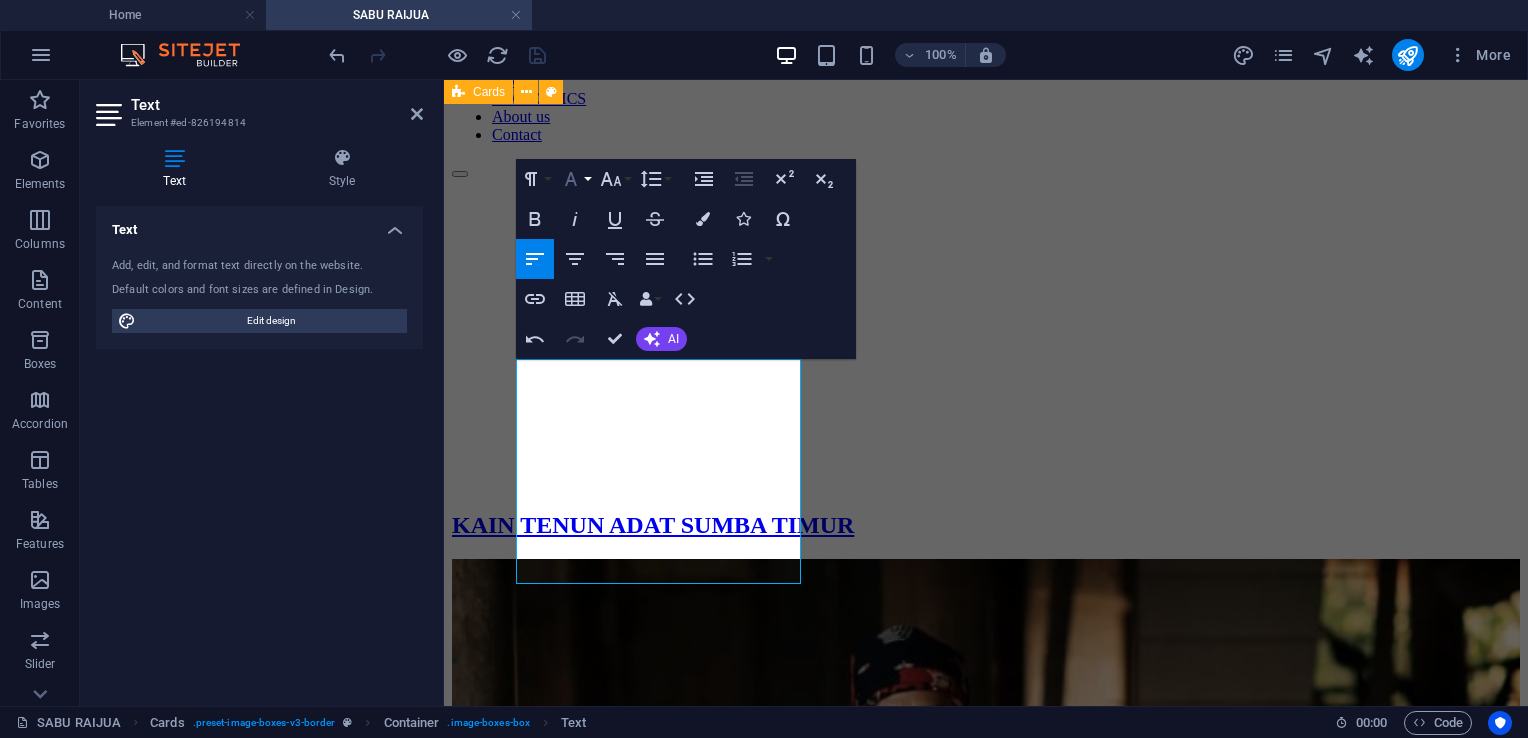 click 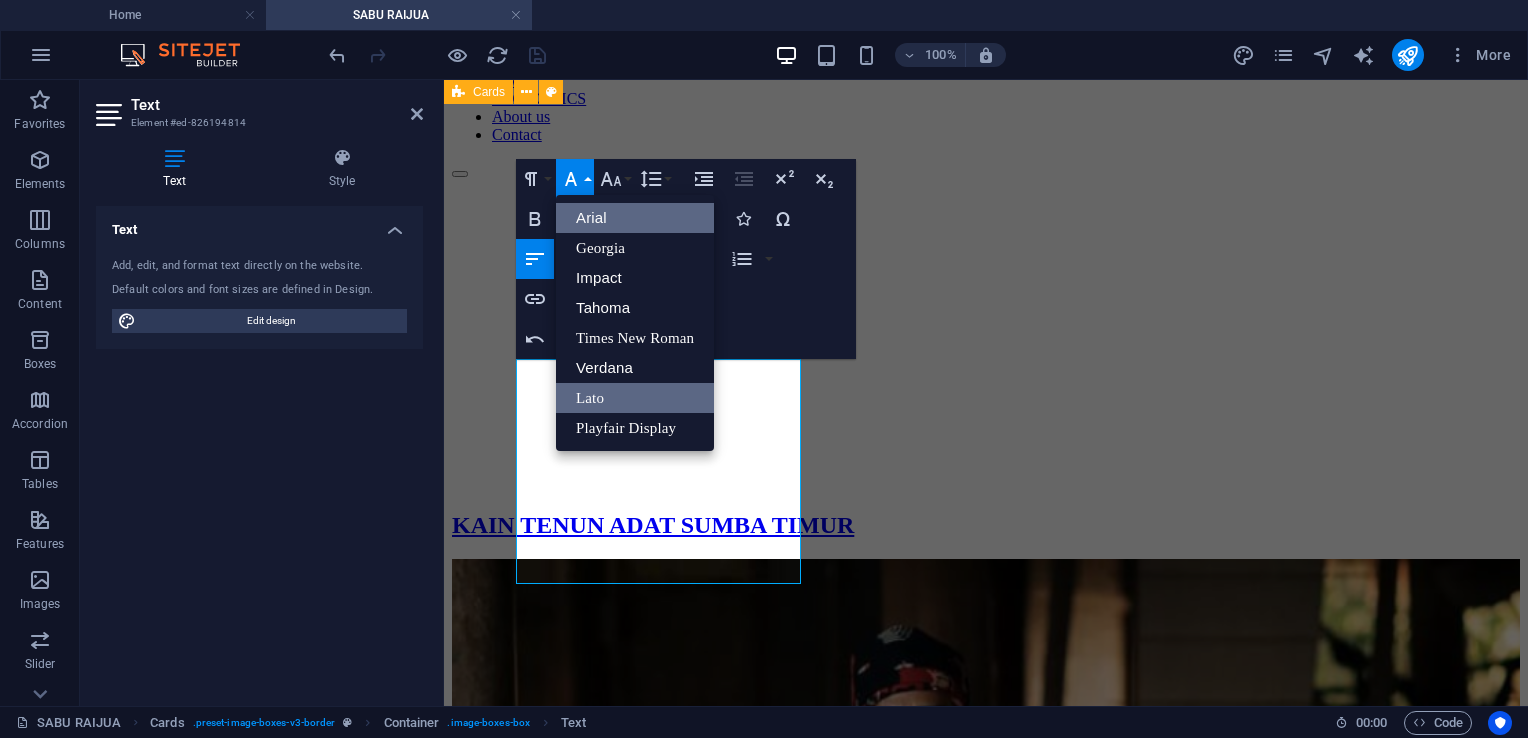 scroll, scrollTop: 0, scrollLeft: 0, axis: both 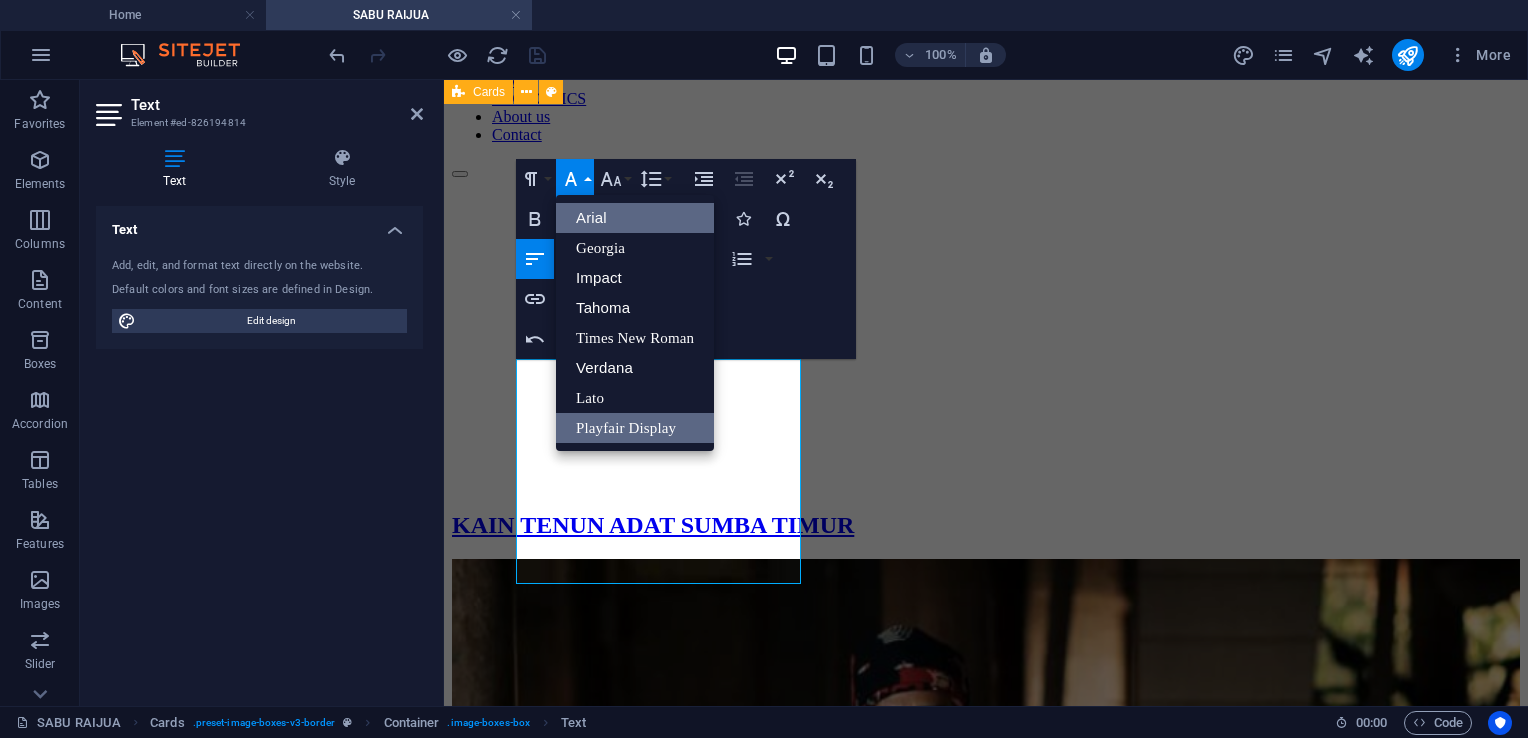 click on "Playfair Display" at bounding box center [635, 428] 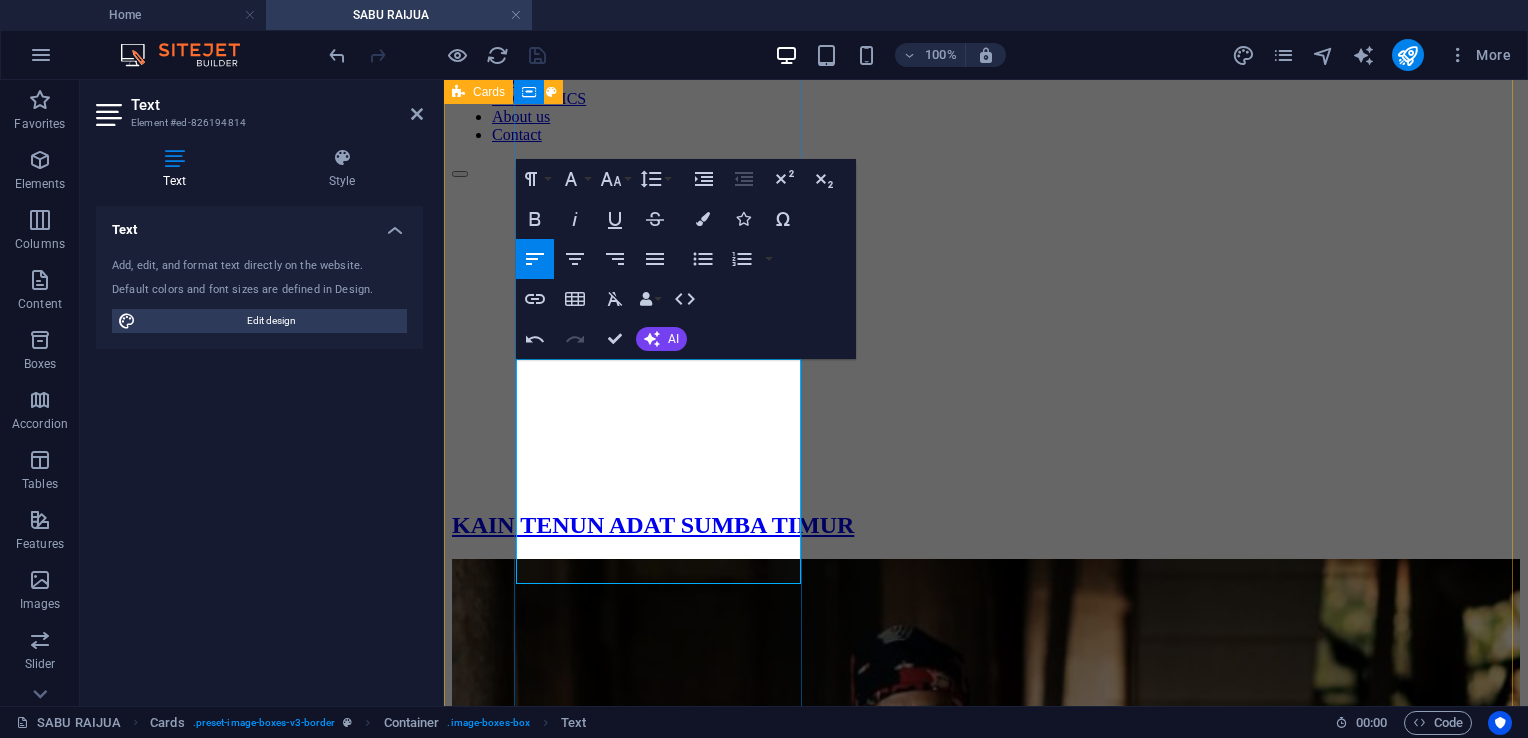 click on "“Di pulau Sabu ada beberapa kampung adat yakni Kudji Ratu di Sabu Timur dan kampung Namata. Untuk menghormati masyarakat setempat, kita diwajibkan mengenakan sarung atau selimut khas Sabu,” ​" at bounding box center [970, 1914] 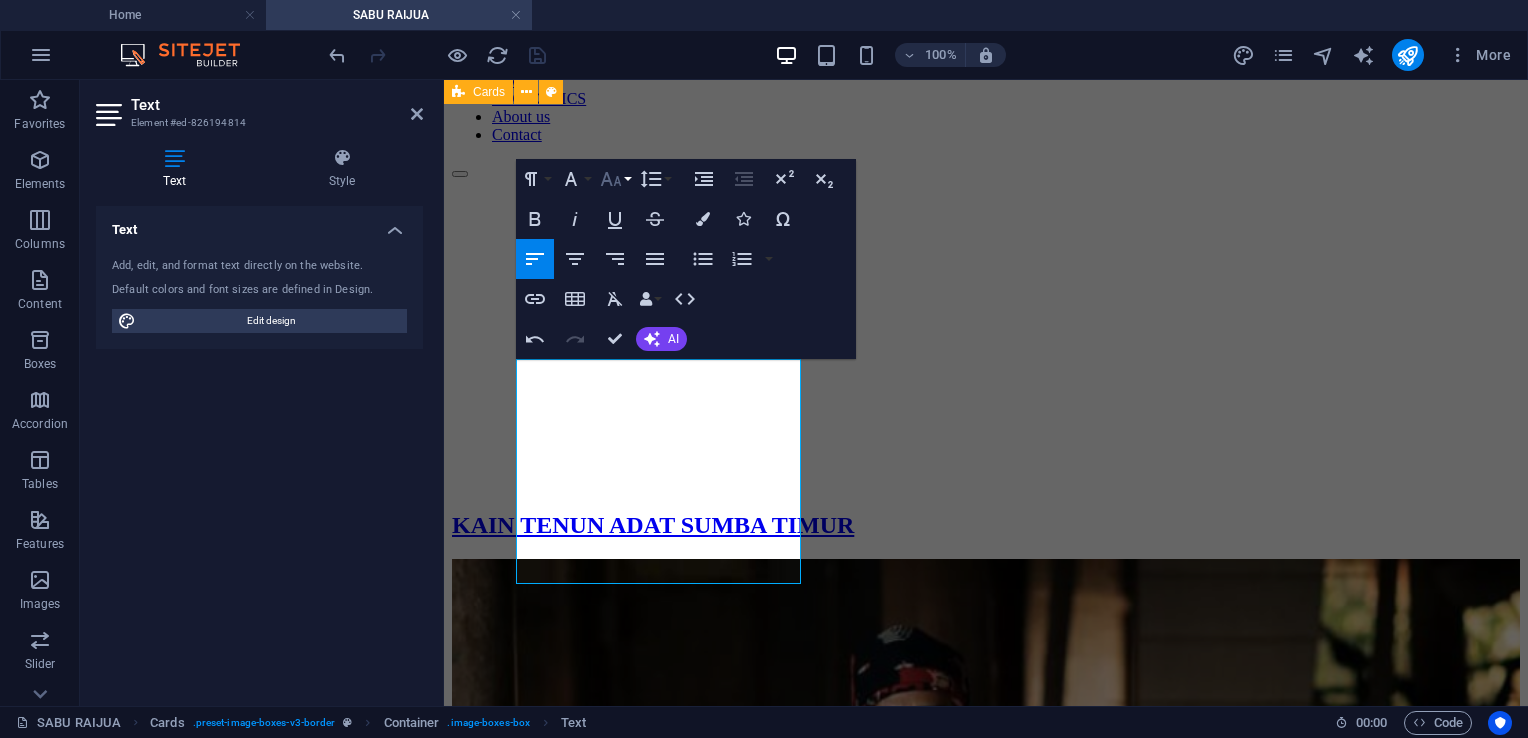click 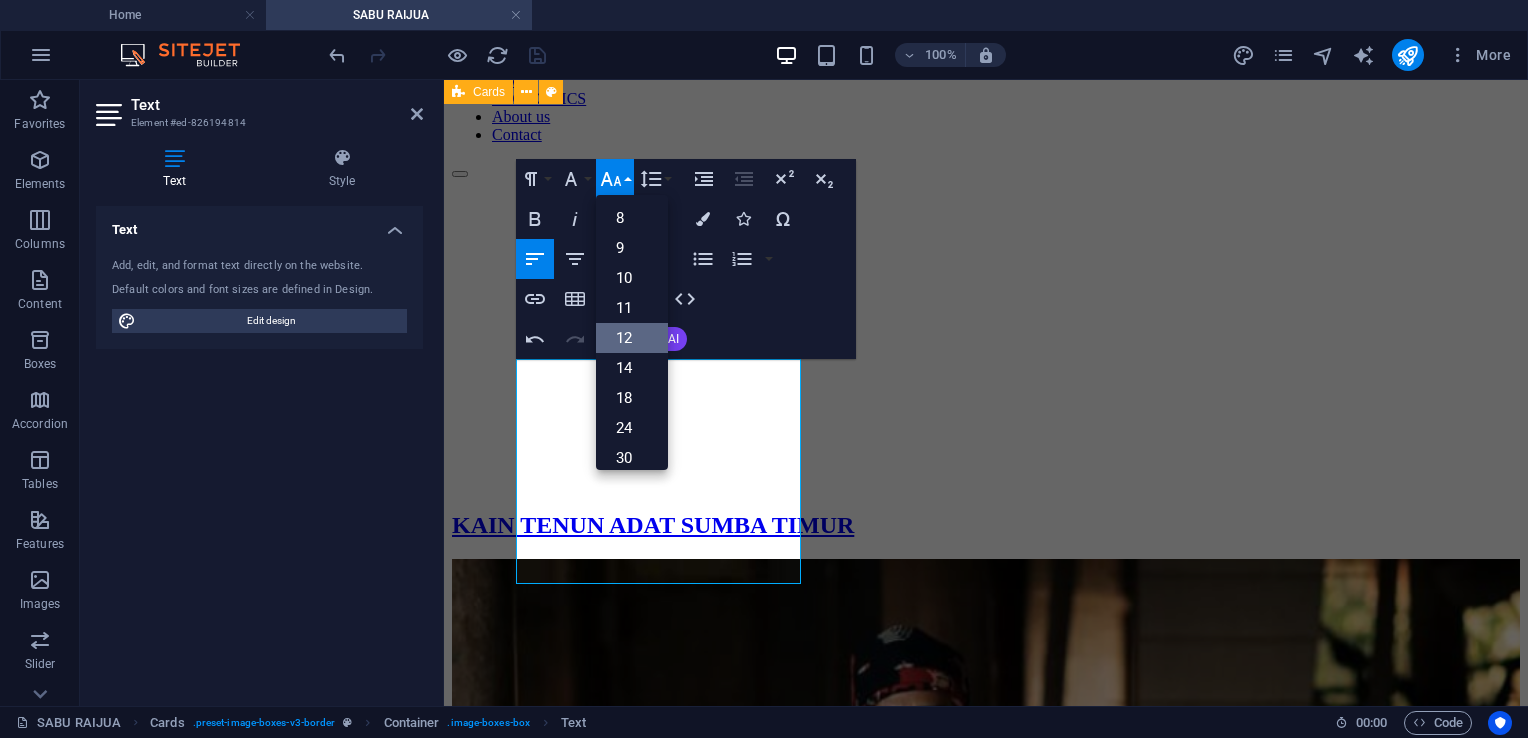 click on "12" at bounding box center [632, 338] 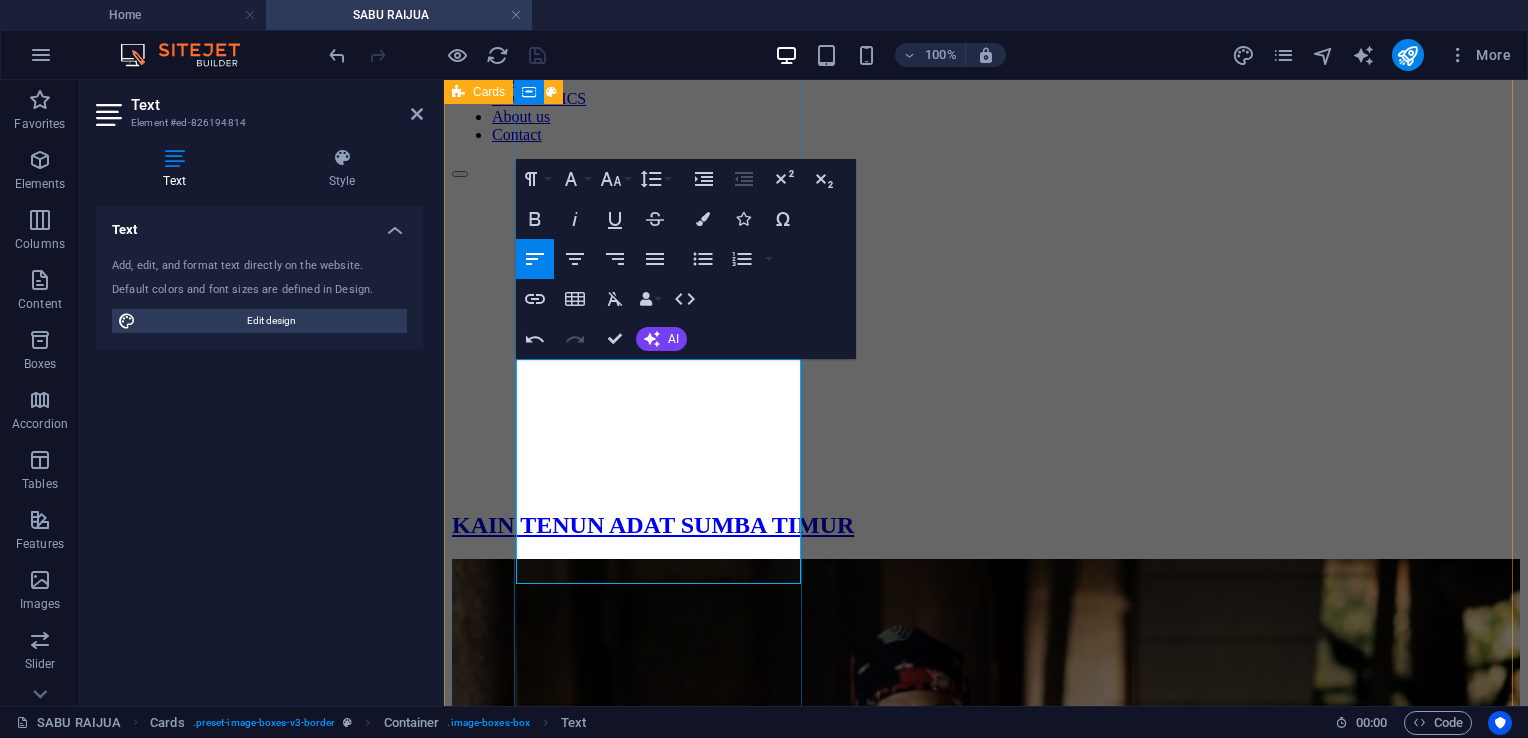 click on "sarung atau selimut khas Sabu,”" at bounding box center [888, 1925] 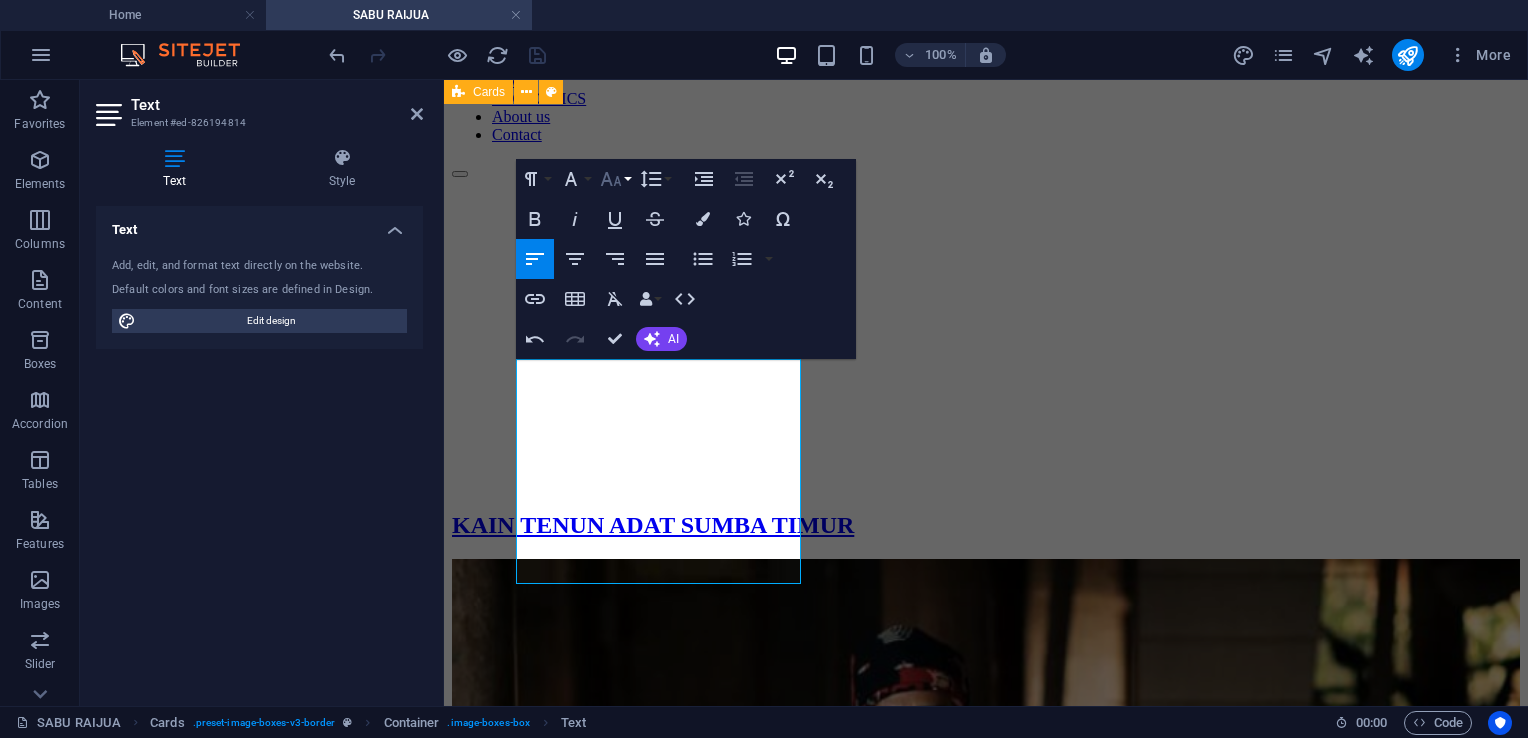 click on "Font Size" at bounding box center (615, 179) 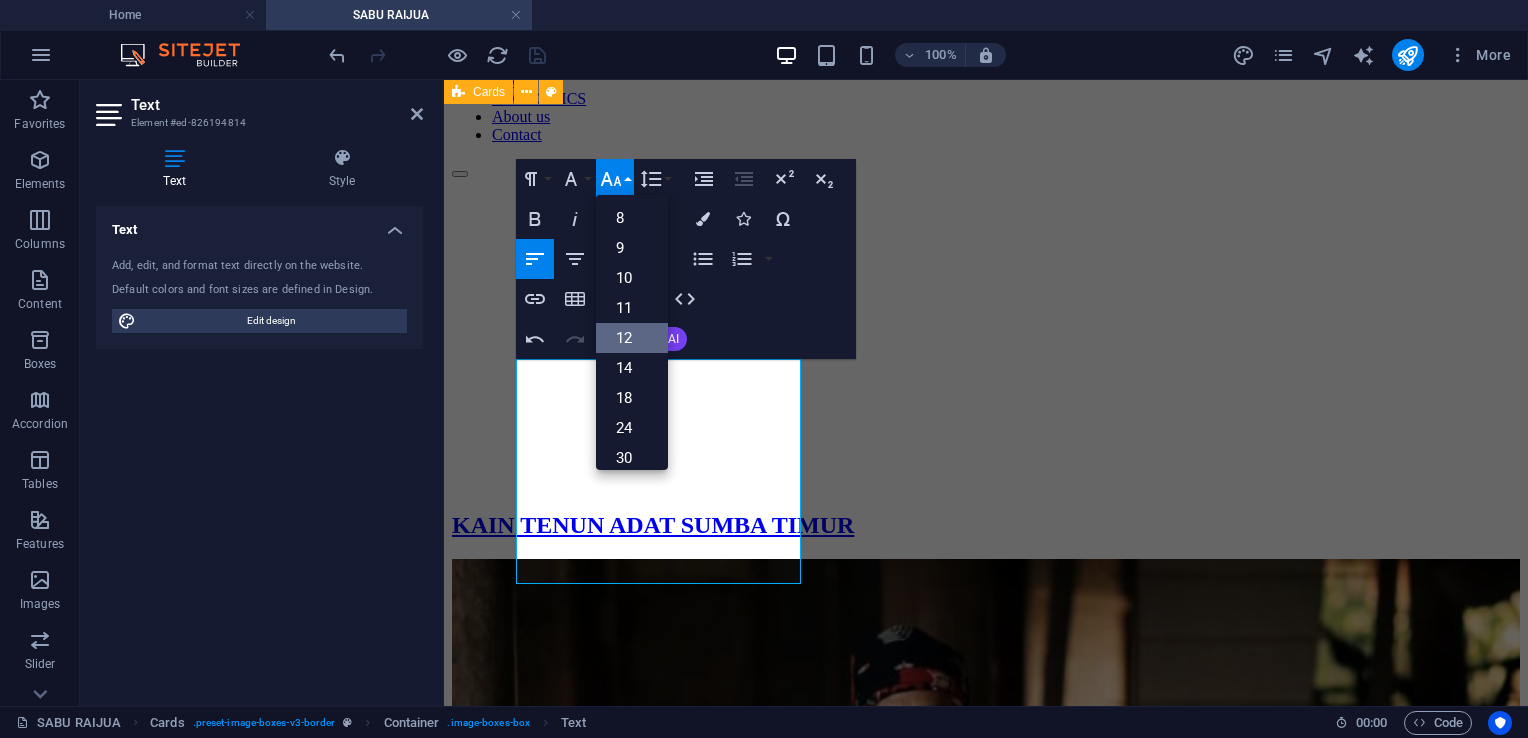 click on "12" at bounding box center [632, 338] 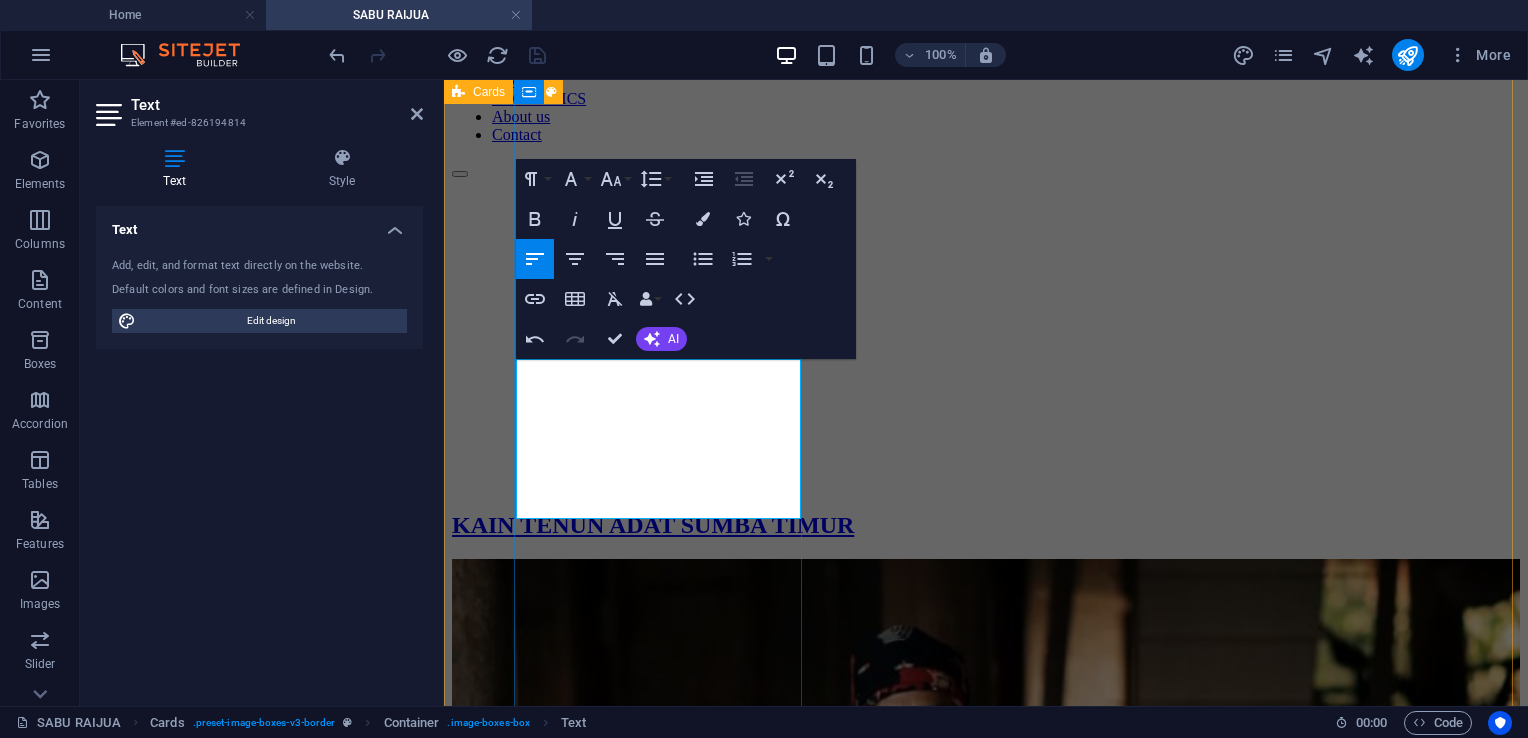 click on "SEJARAH “Di pulau Sabu ada beberapa kampung adat yakni Kudji Ratu di Sabu Timur dan kampung Namata. Untuk menghormati masyarakat setempat, kita diwajibkan mengenakan​ sarung atau selimut khas Sabu,”" at bounding box center (986, 1260) 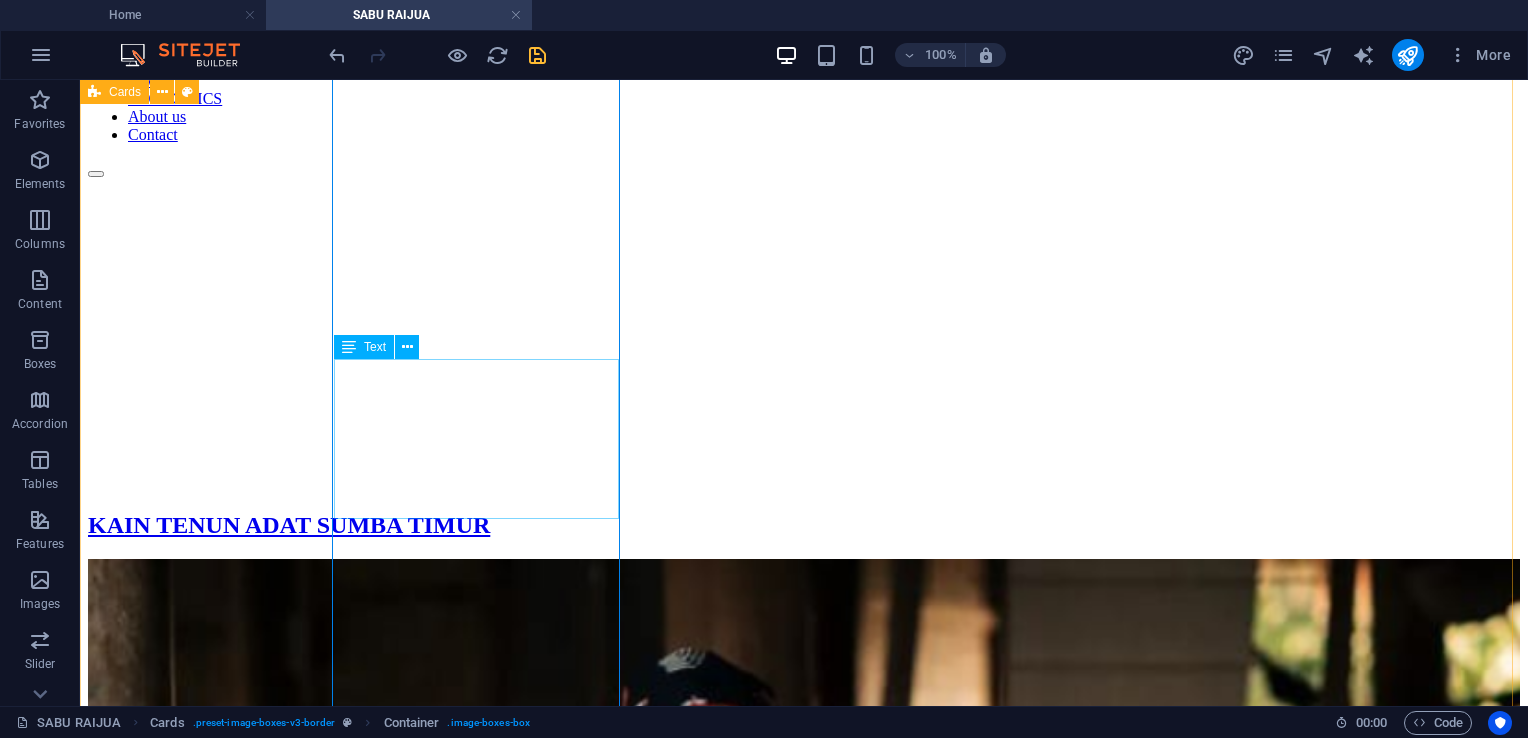 click on "“Di pulau Sabu ada beberapa kampung adat yakni Kudji Ratu di Sabu Timur dan kampung Namata. Untuk menghormati masyarakat setempat, kita diwajibkan mengenakan sarung atau selimut khas Sabu,”" at bounding box center [804, 2350] 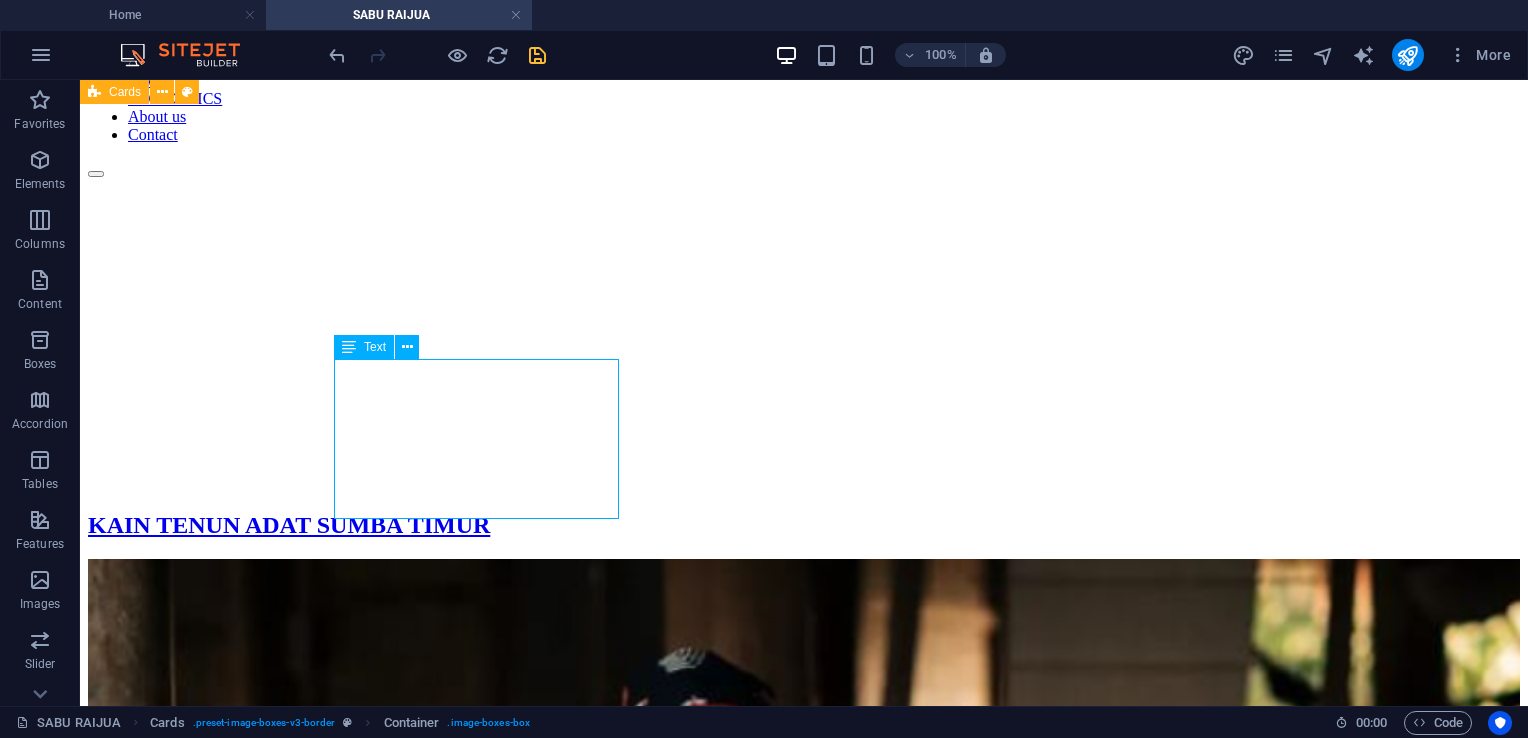 click on "“Di pulau Sabu ada beberapa kampung adat yakni Kudji Ratu di Sabu Timur dan kampung Namata. Untuk menghormati masyarakat setempat, kita diwajibkan mengenakan sarung atau selimut khas Sabu,”" at bounding box center (804, 2350) 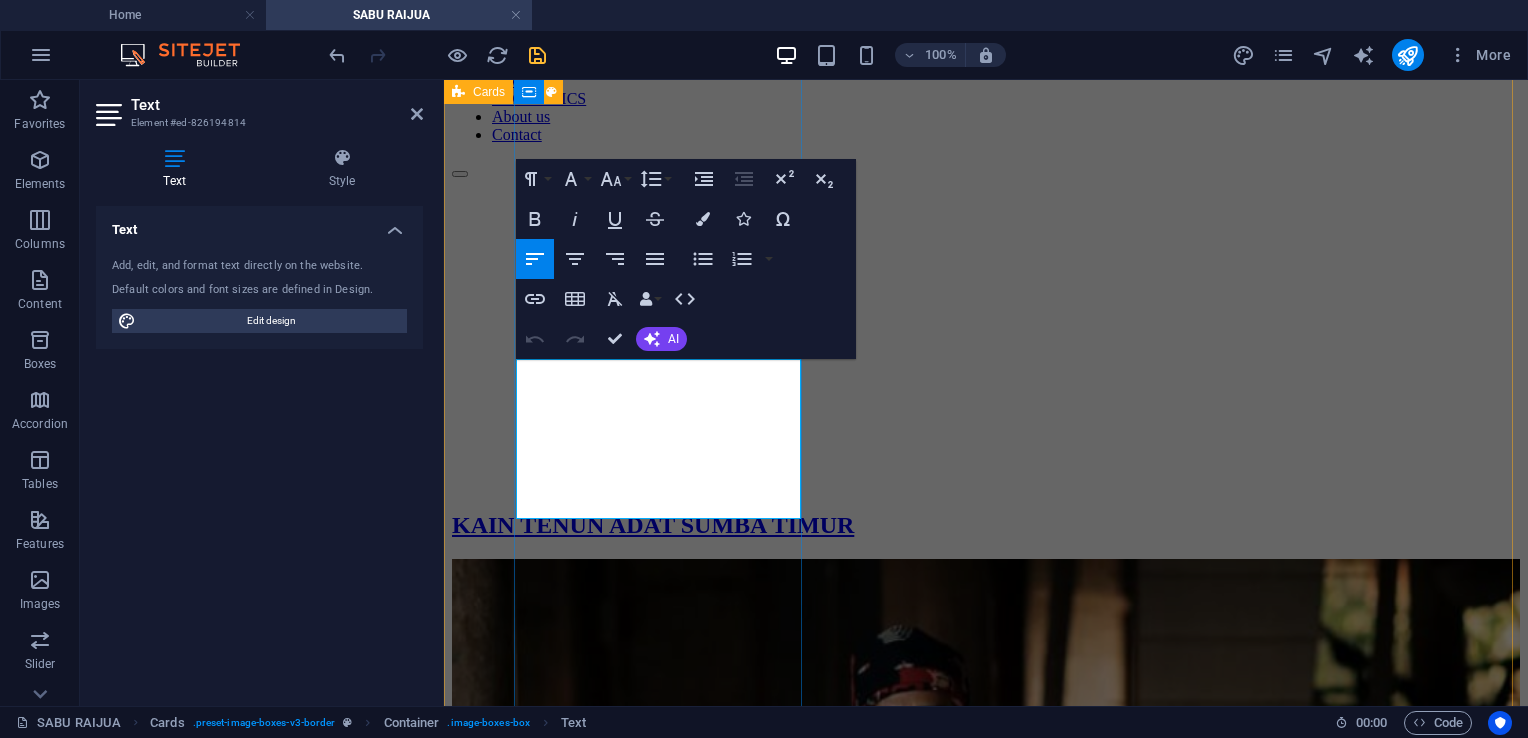 click on "“Di pulau Sabu ada beberapa kampung adat yakni Kudji Ratu di Sabu Timur dan kampung Namata. Untuk menghormati masyarakat setempat, kita diwajibkan mengenakan sarung atau selimut khas Sabu,”" at bounding box center [986, 1909] 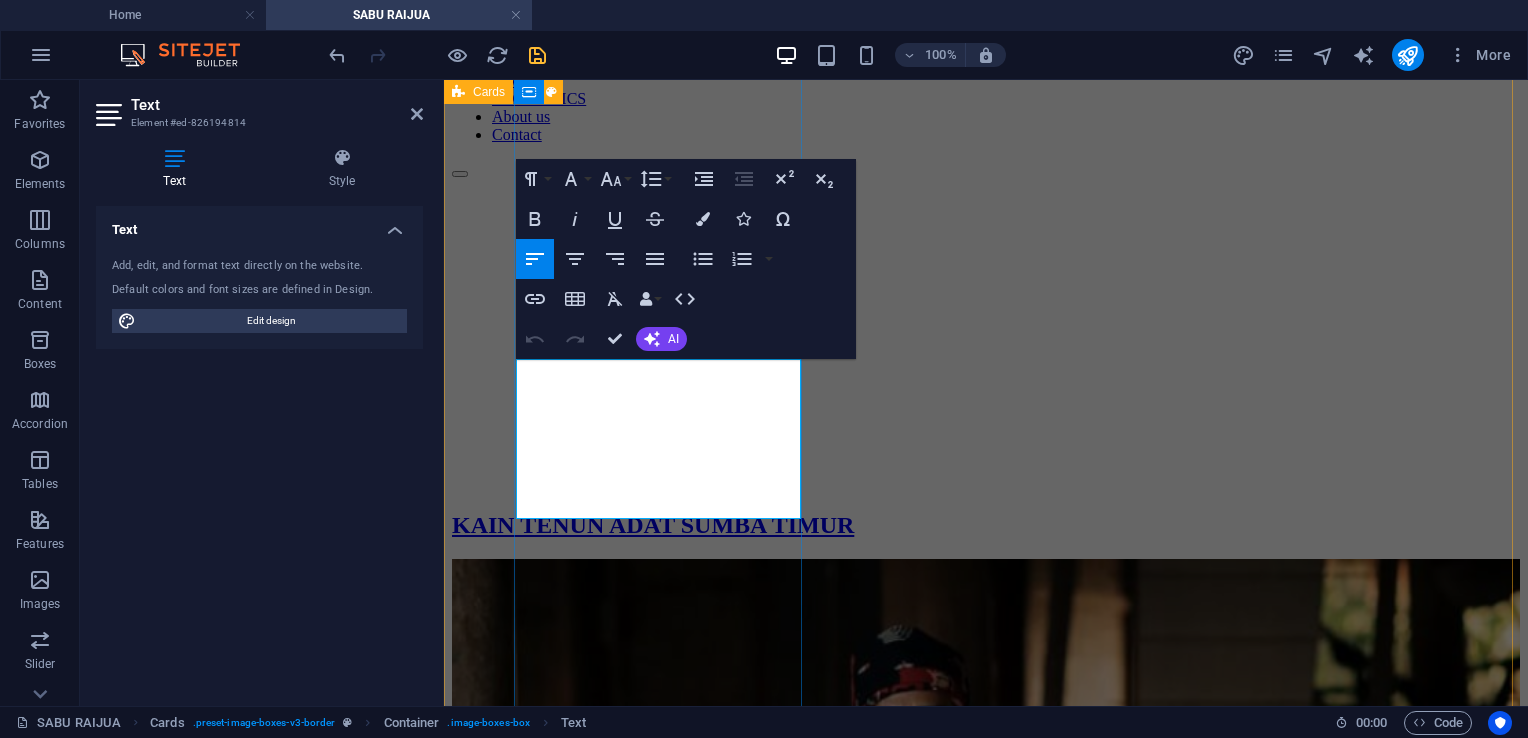 type 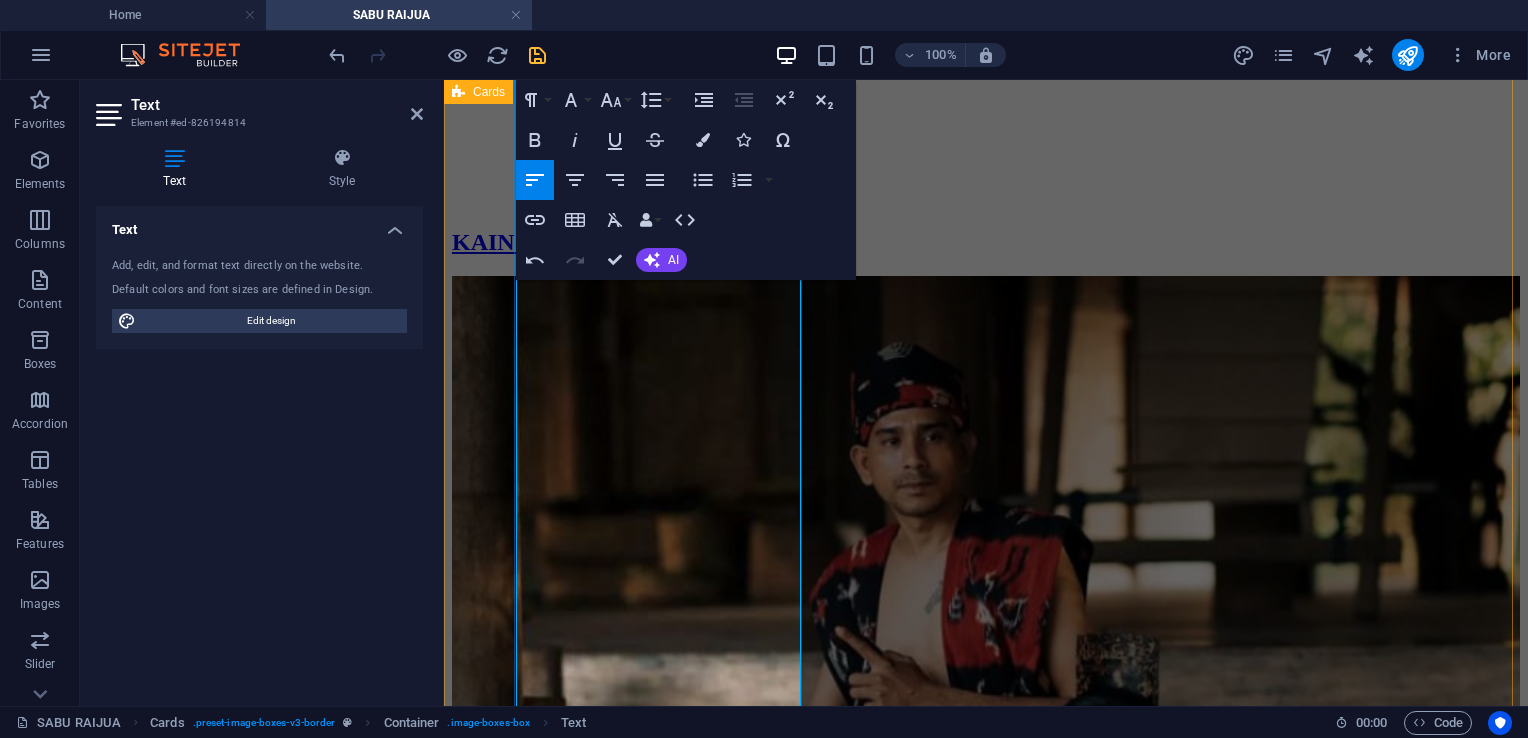 scroll, scrollTop: 800, scrollLeft: 0, axis: vertical 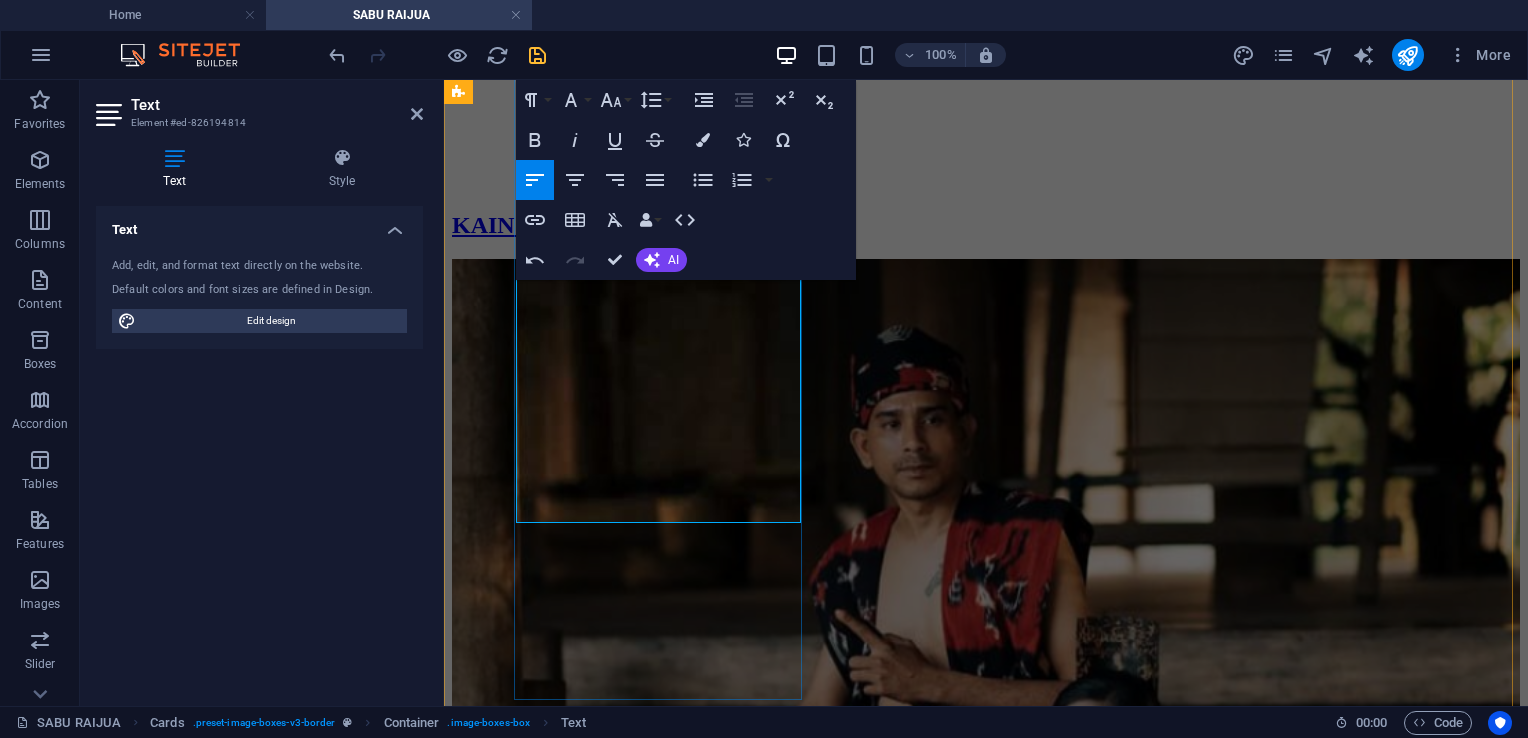 click on "cara mengenakan sarung Sabu sangat praktis, cukup dengan mengikat di pinggang, lalu sisanya dilipat ke depan untuk memperlihatkan motif ikatan. Sedangkan untuk pakaian malam biasanya warga lokal menambahkan selendang dengan menggantungkan ke depan." at bounding box center [986, 1664] 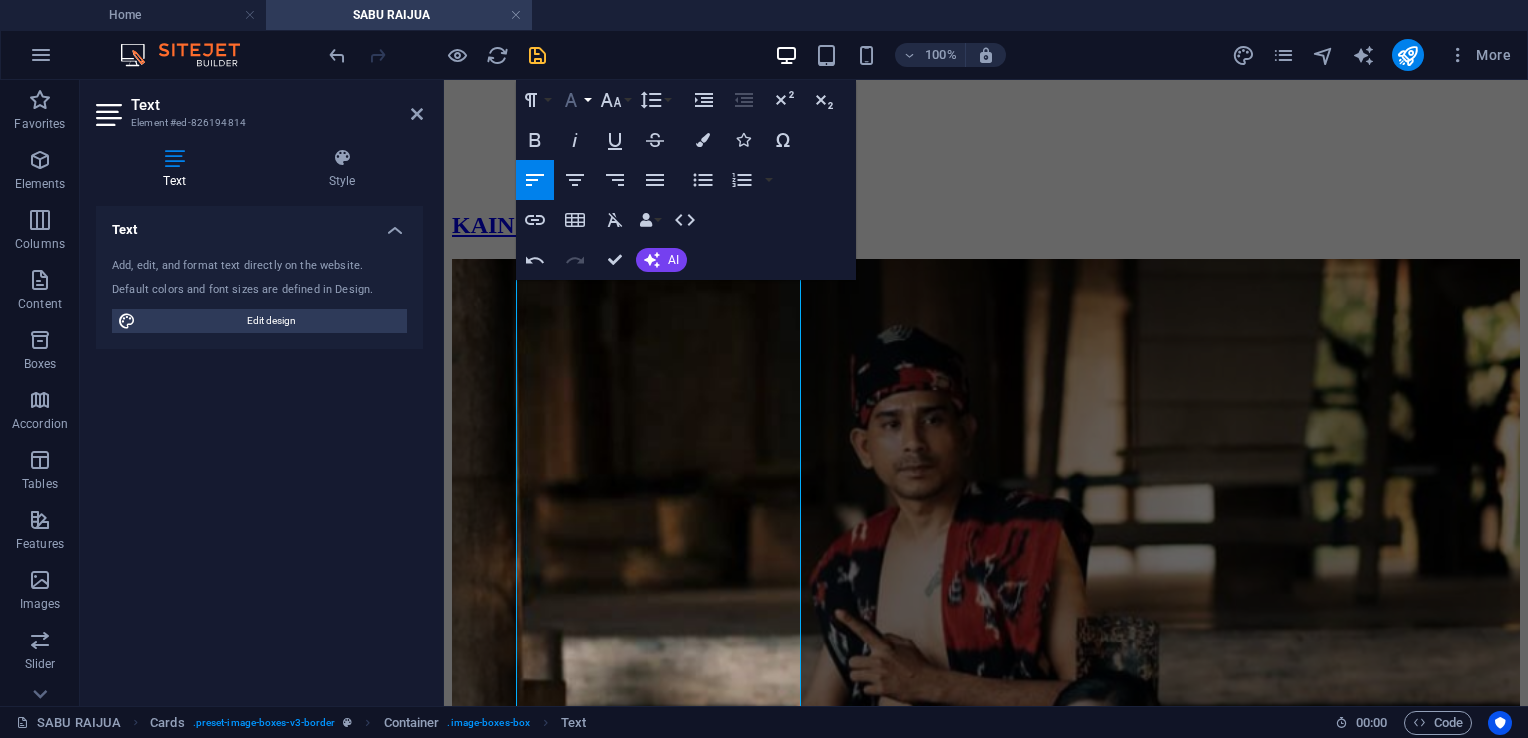 click on "Font Family" at bounding box center (575, 100) 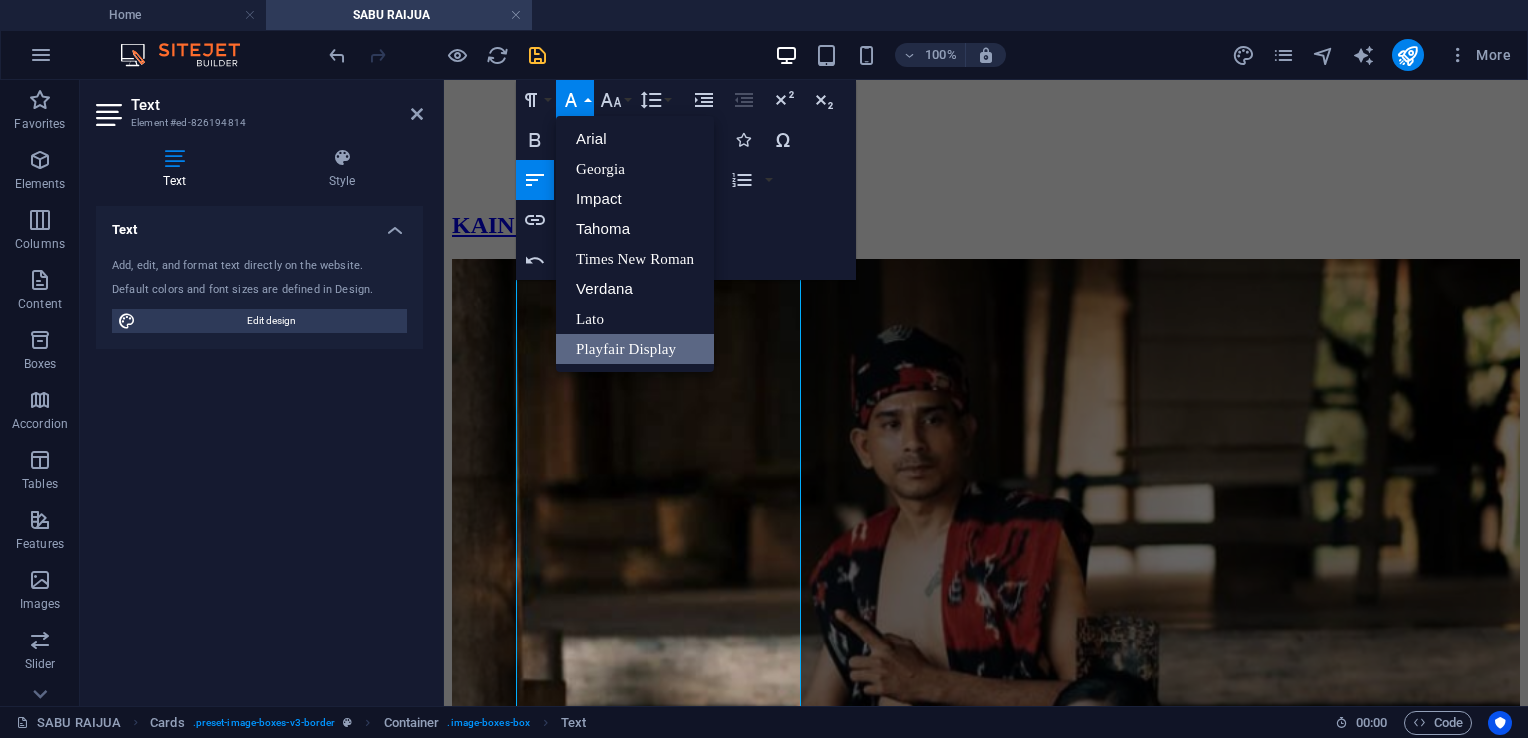 scroll, scrollTop: 0, scrollLeft: 0, axis: both 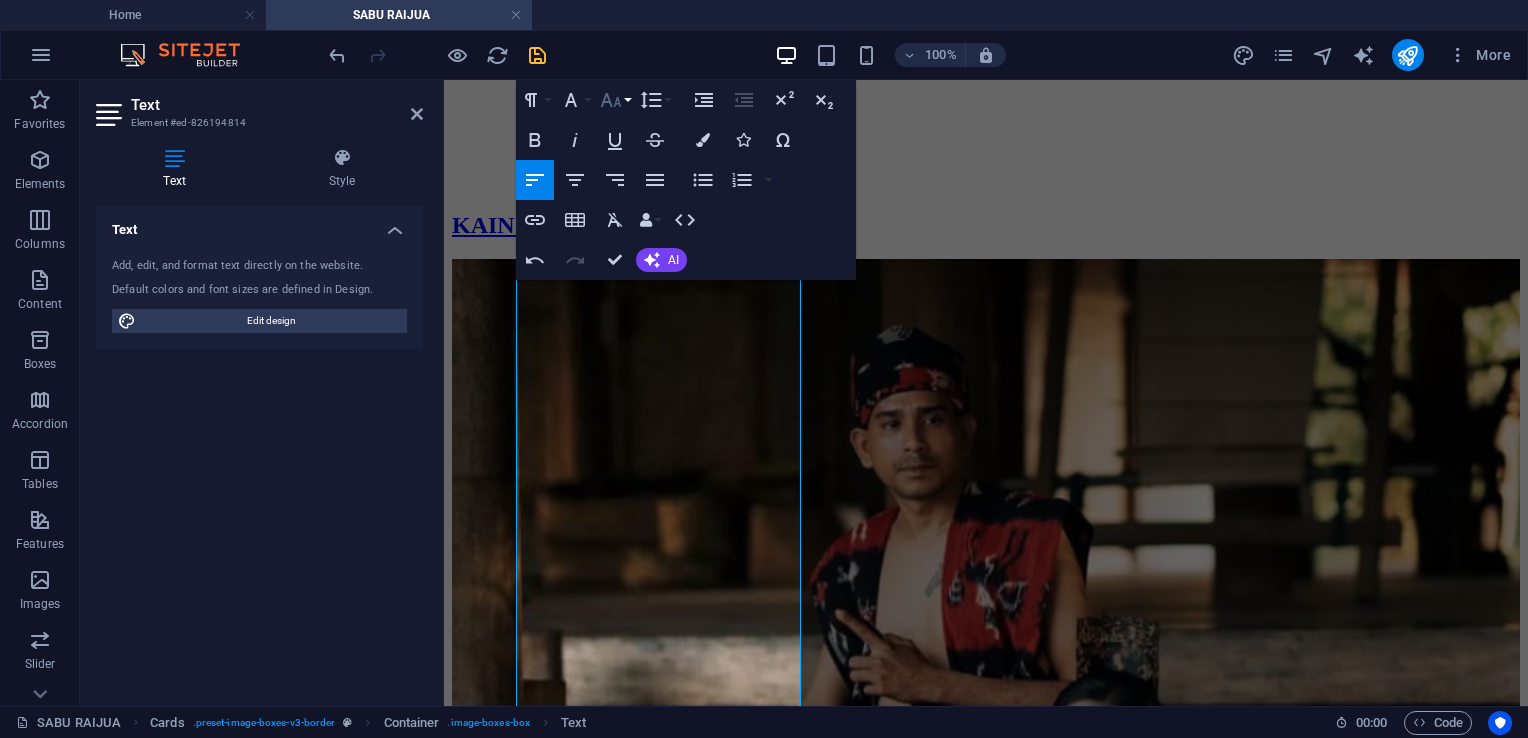 click on "Font Size" at bounding box center (615, 100) 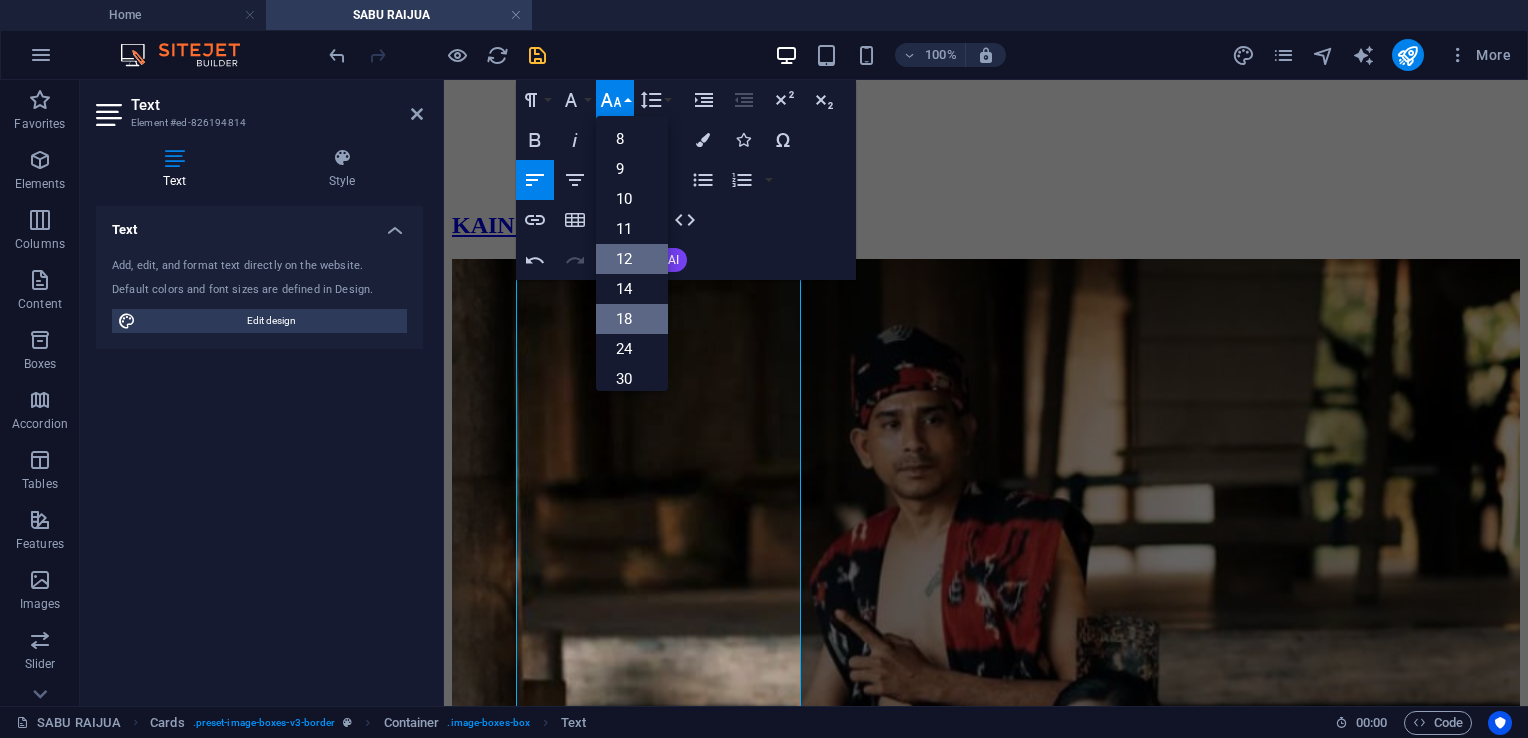 scroll, scrollTop: 143, scrollLeft: 0, axis: vertical 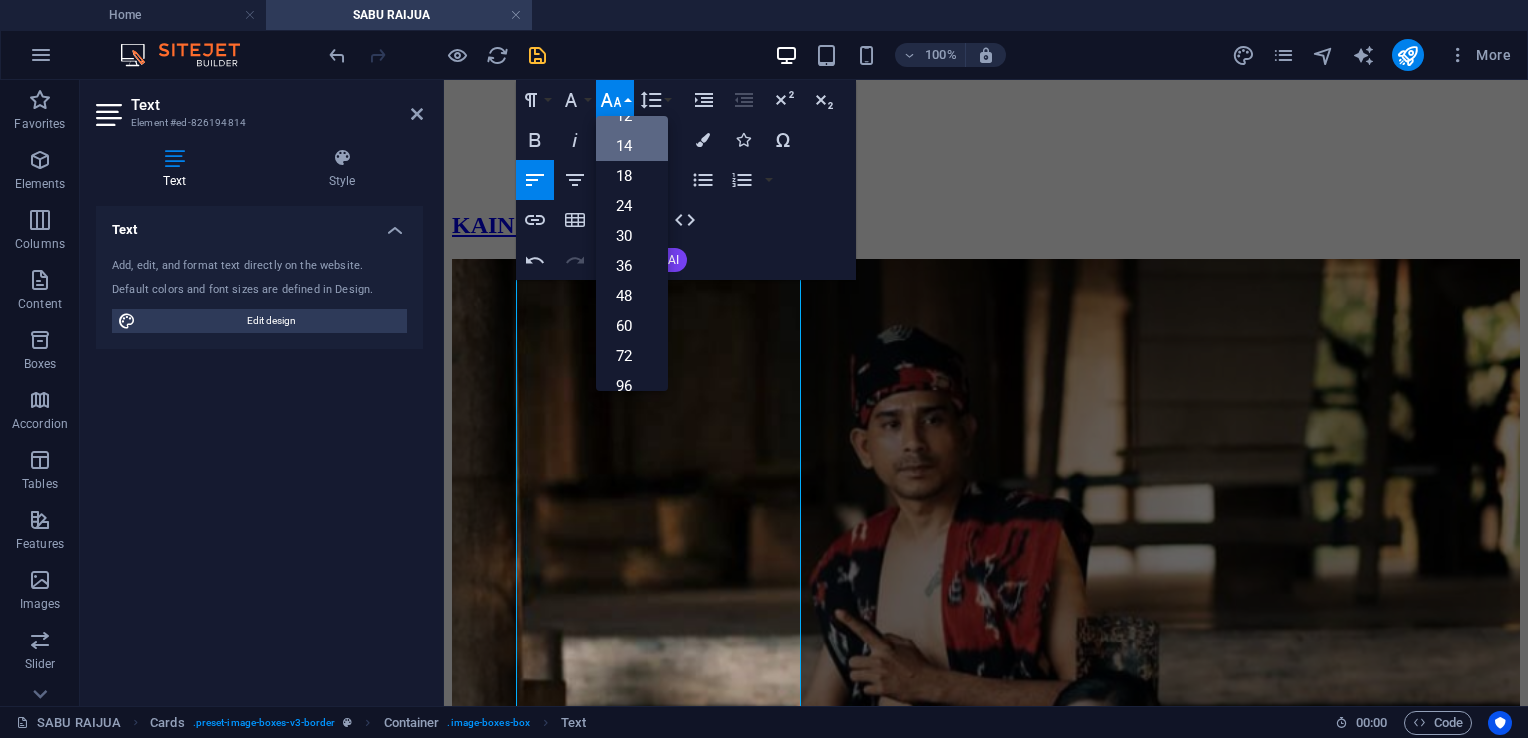 click on "14" at bounding box center [632, 146] 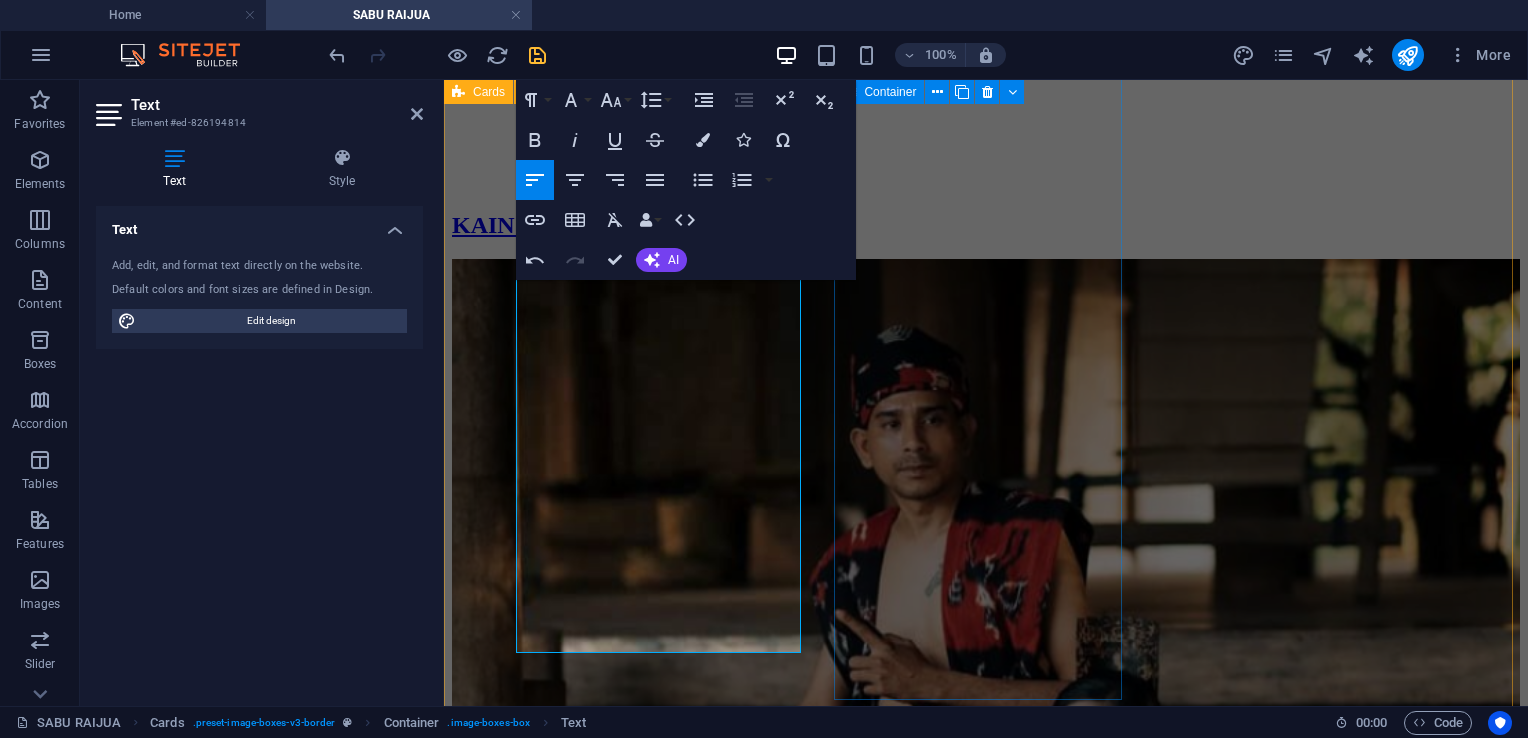 click on "FUNGSI Kain ini sering kali digunakan dalam upacara adat seperti pernikahan, kematian, dan ritual keagamaan. Misalnya, motif tertentu pada kain tenun digunakan sebagai penanda kasta atau status keluarga seseorang. Semakin kompleks motifnya, semakin tinggi pula status pemiliknya." at bounding box center (986, 2051) 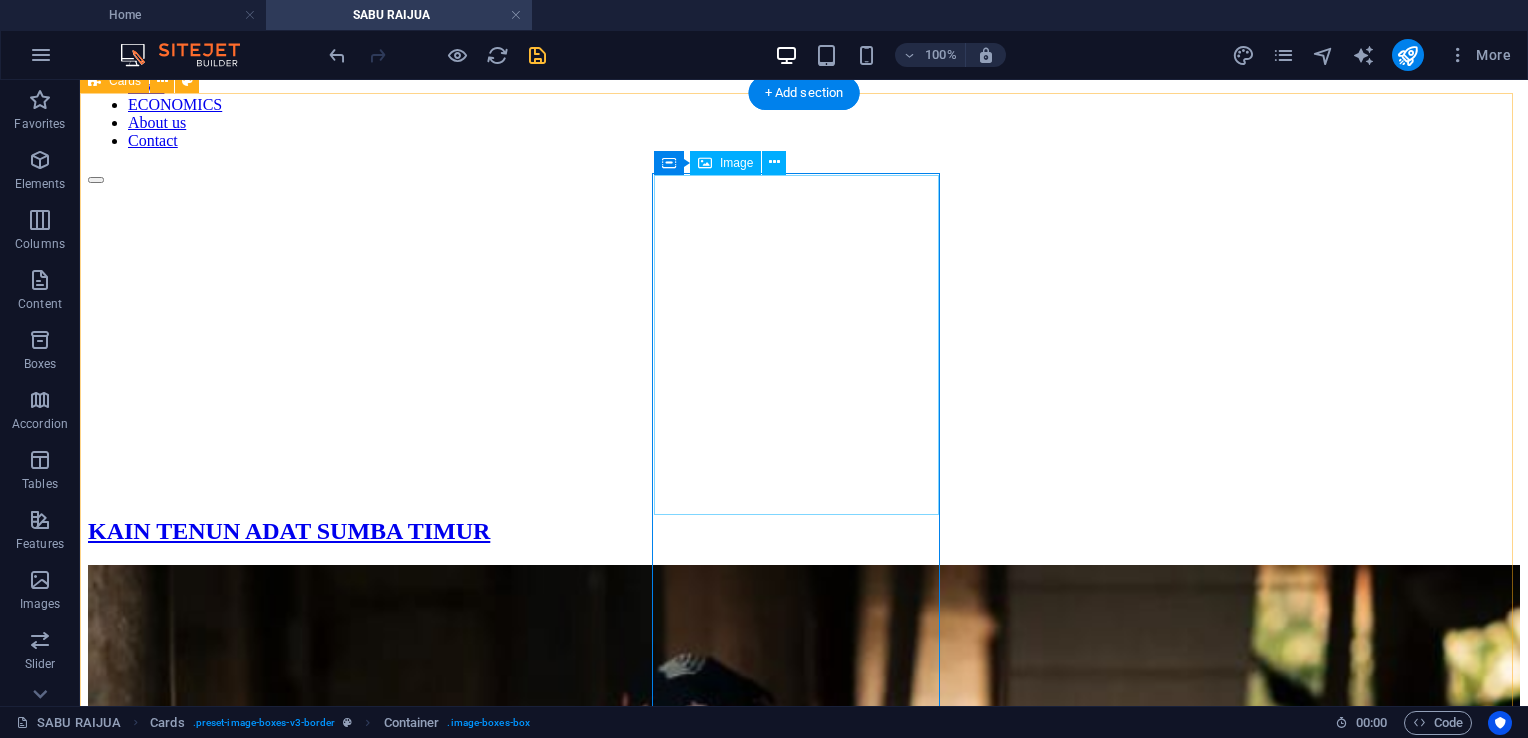 scroll, scrollTop: 500, scrollLeft: 0, axis: vertical 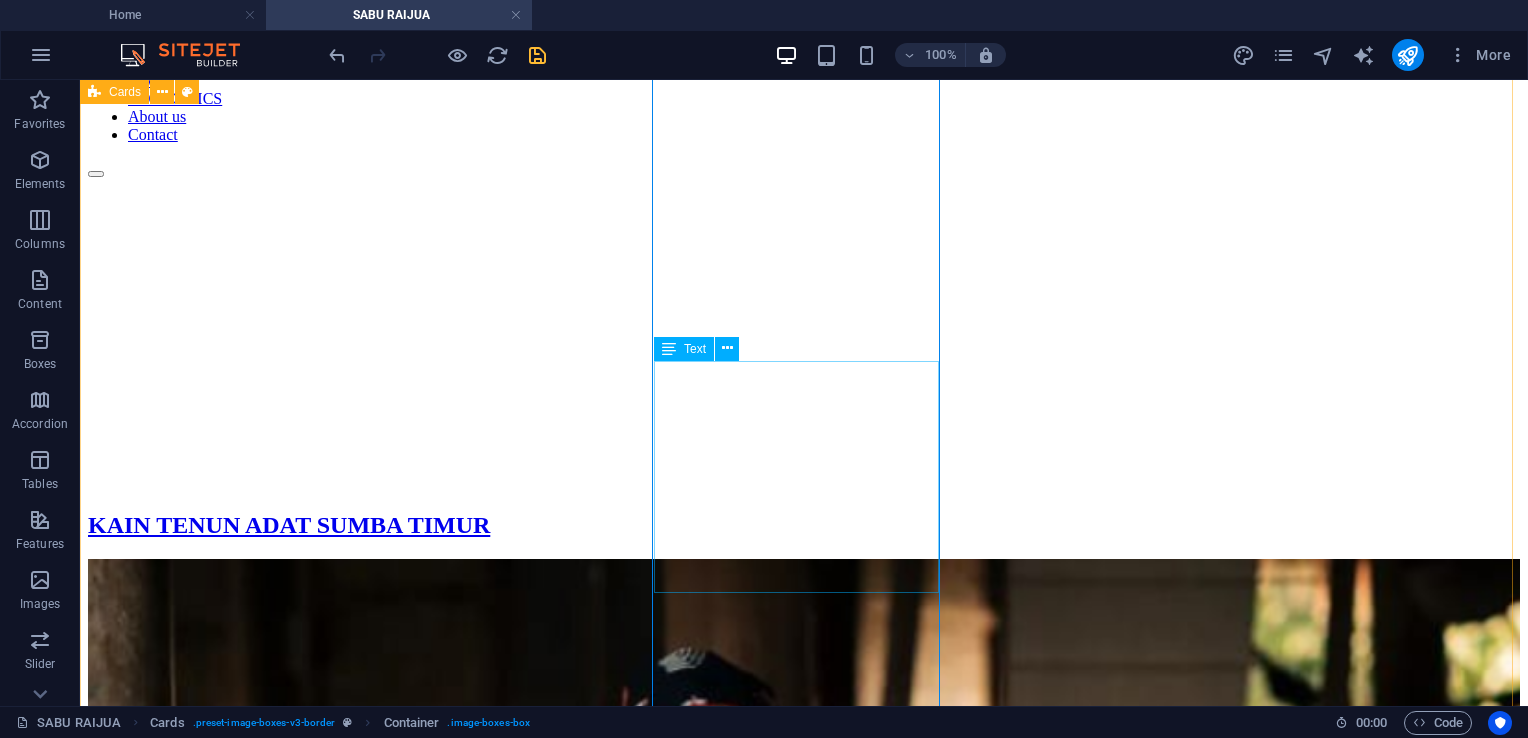 click on "Kain ini sering kali digunakan dalam upacara adat seperti pernikahan, kematian, dan ritual keagamaan. Misalnya, motif tertentu pada kain tenun digunakan sebagai penanda kasta atau status keluarga seseorang. Semakin kompleks motifnya, semakin tinggi pula status pemiliknya." at bounding box center [804, 2946] 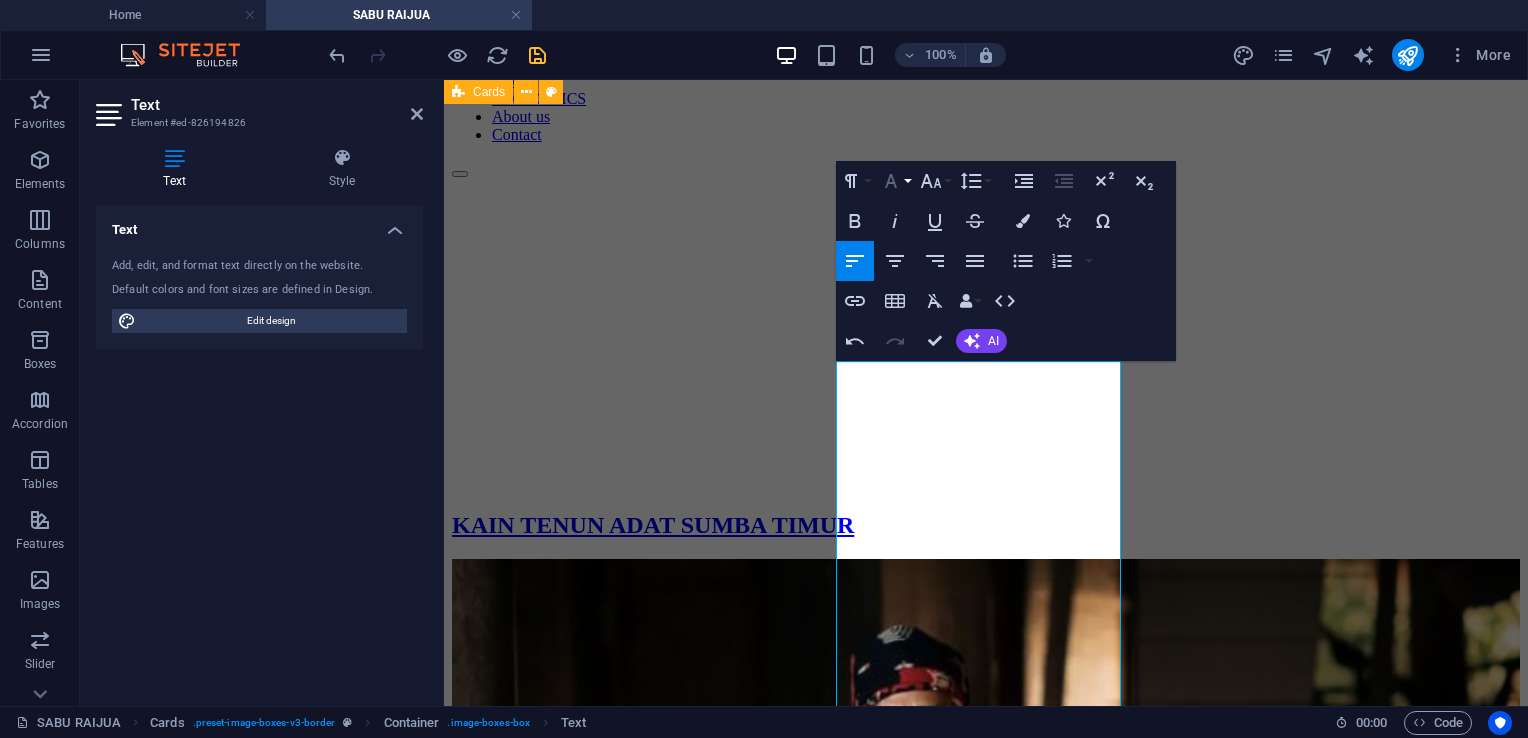click on "Font Family" at bounding box center [895, 181] 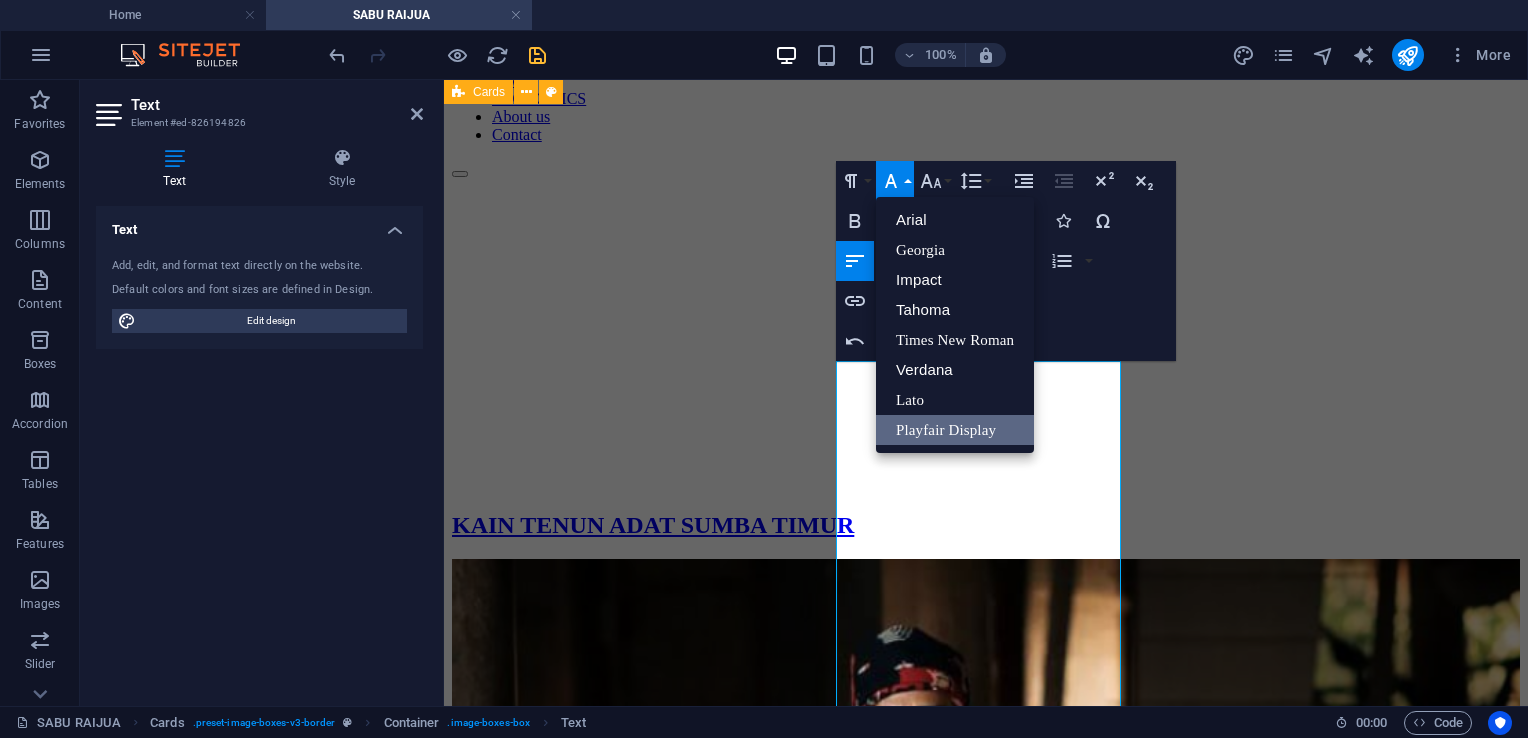 click on "Playfair Display" at bounding box center [955, 430] 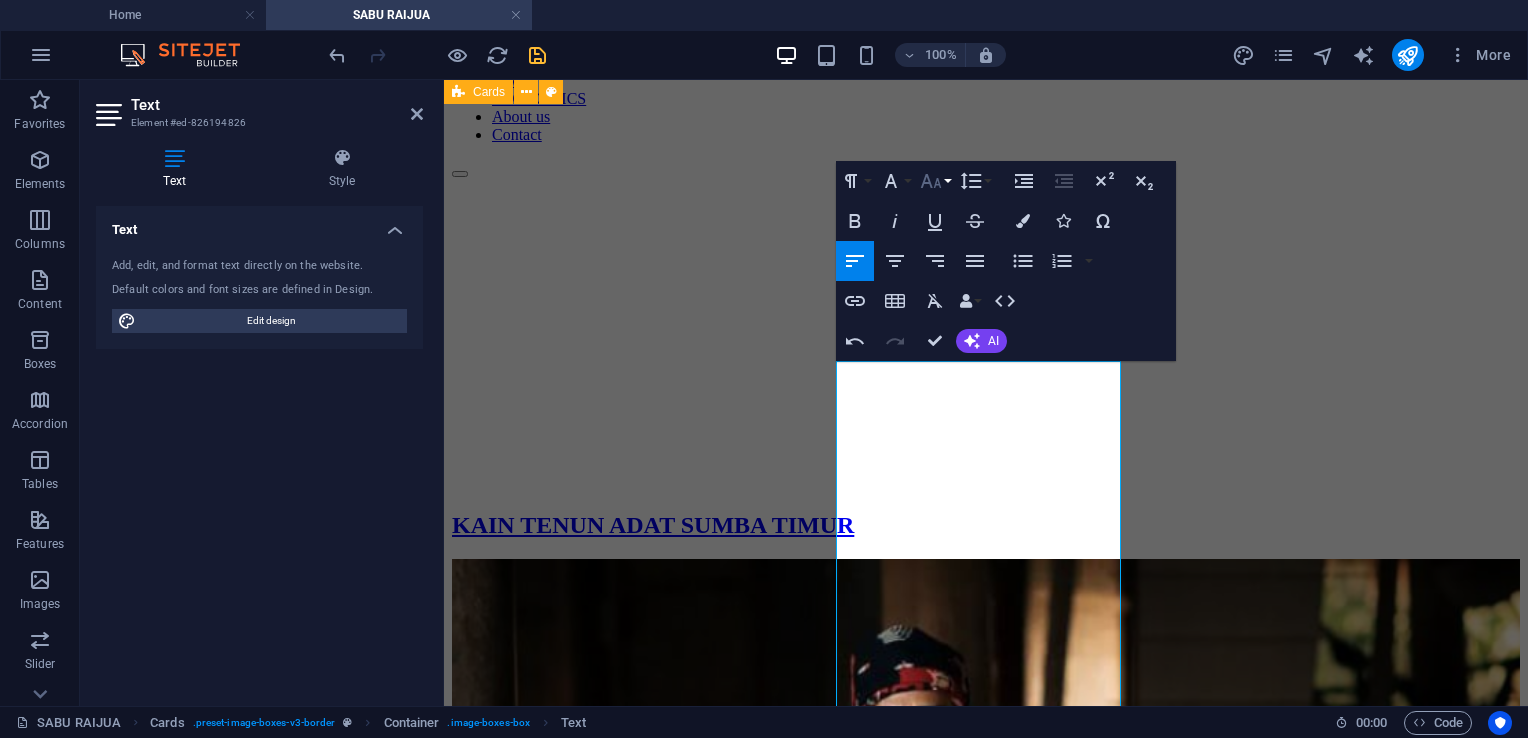 click on "Font Size" at bounding box center [935, 181] 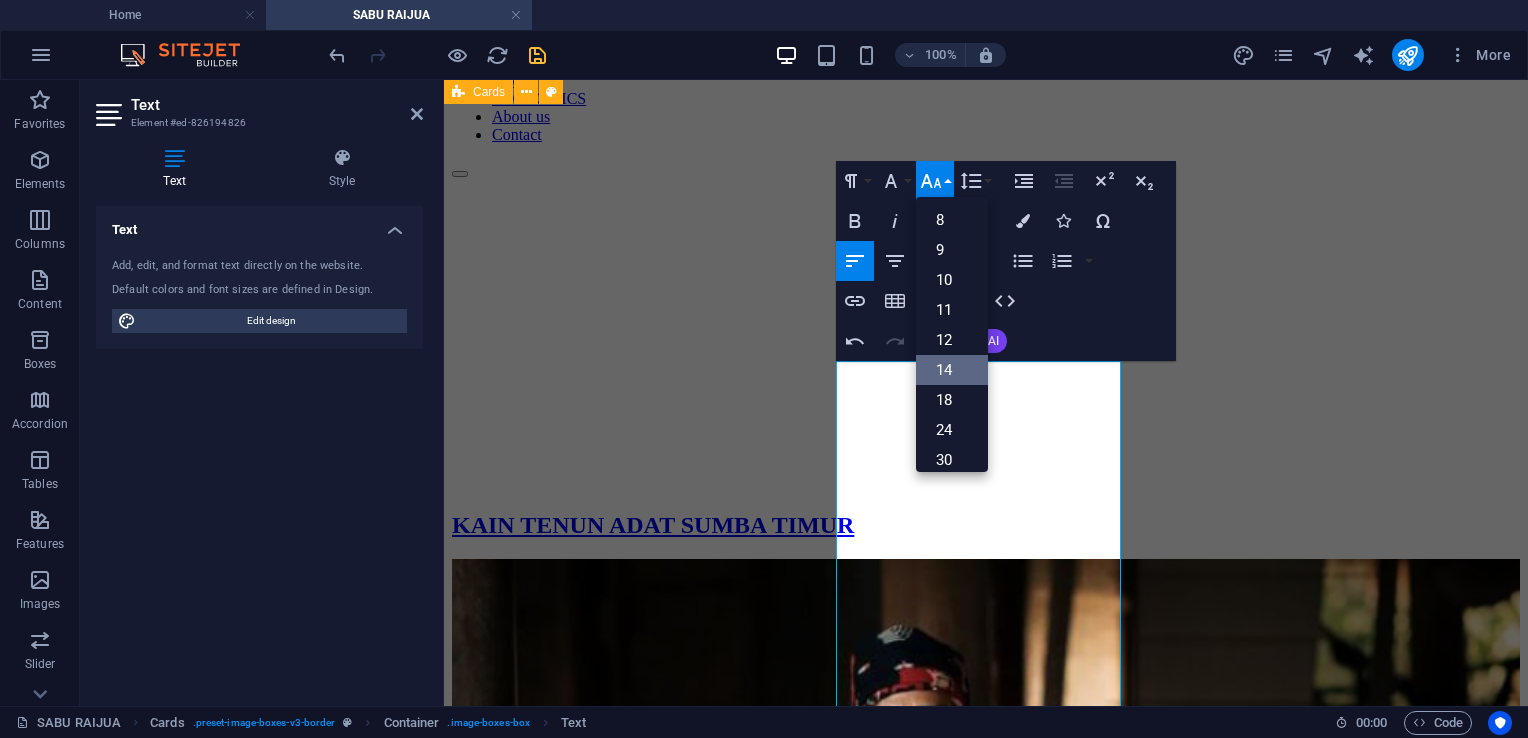 click on "14" at bounding box center (952, 370) 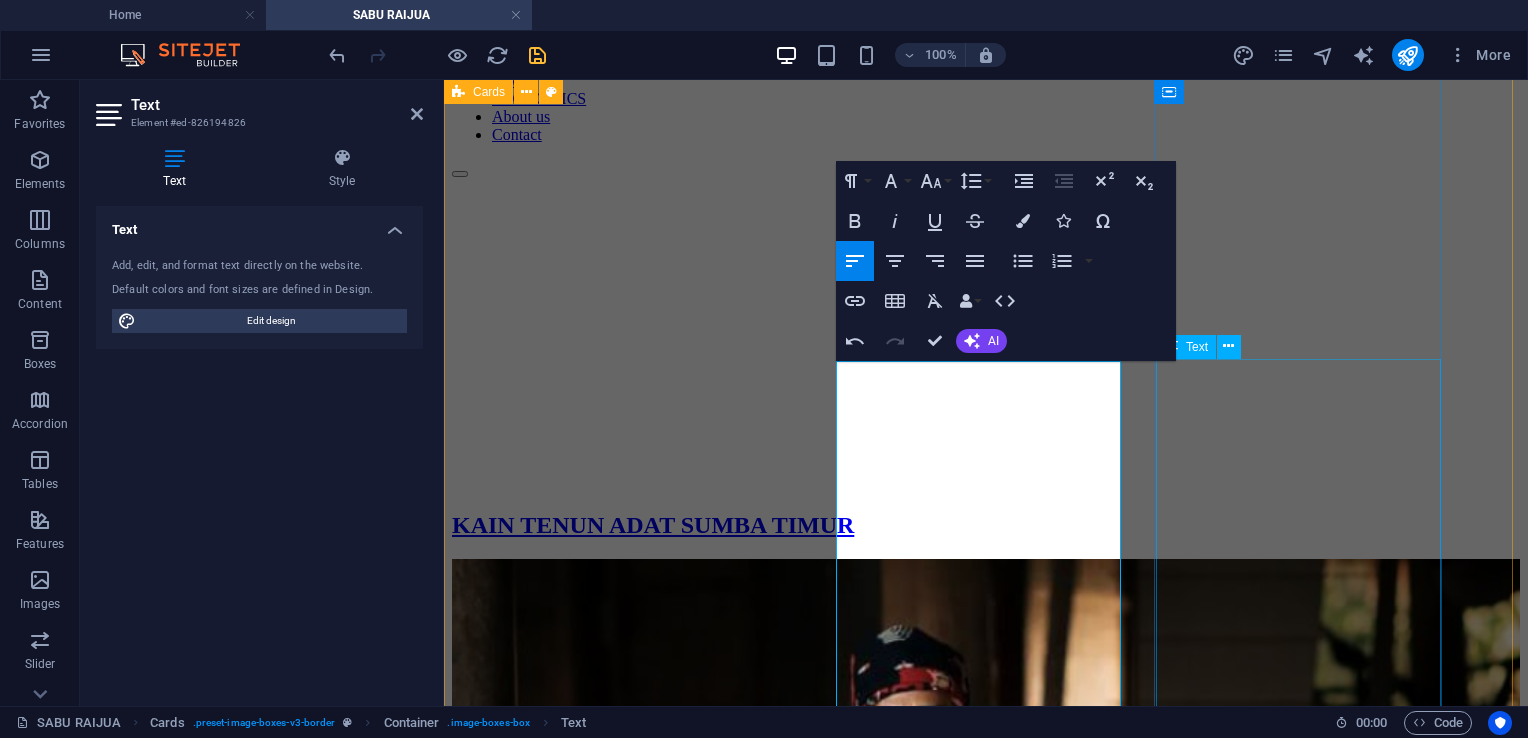 click on "Setiap Motif Memiliki Makna Filosofis Kain tenun Sumba tidak hanya indah secara visual, tetapi juga sarat dengan nilai-nilai budaya dan makna filosofis. Setiap motif yang tercetak pada kain memiliki cerita dan makna mendalam yang mencerminkan kehidupan masyarakat Sumba. Beberapa makna tersebut di antaranya: - Motif kuda melambangkan kekuatan dan kebebasan. Kuda merupakan hewan yang sangat dihormati di Sumba karena perannya yang penting dalam kehidupan sehari-hari, terutama di bidang    transportasi dan budaya. - Motif buaya dianggap sebagai simbol perlindungan. Buaya juga dipercaya memiliki kekuatan spiritual yang dapat melindungi pemilik kain dari mara bahaya. - Motif manusia biasanya menggambarkan hubungan manusia dengan leluhur mereka. Motif ini sering digunakan dalam upacara adat untuk menghormati roh leluhur." at bounding box center [986, 3223] 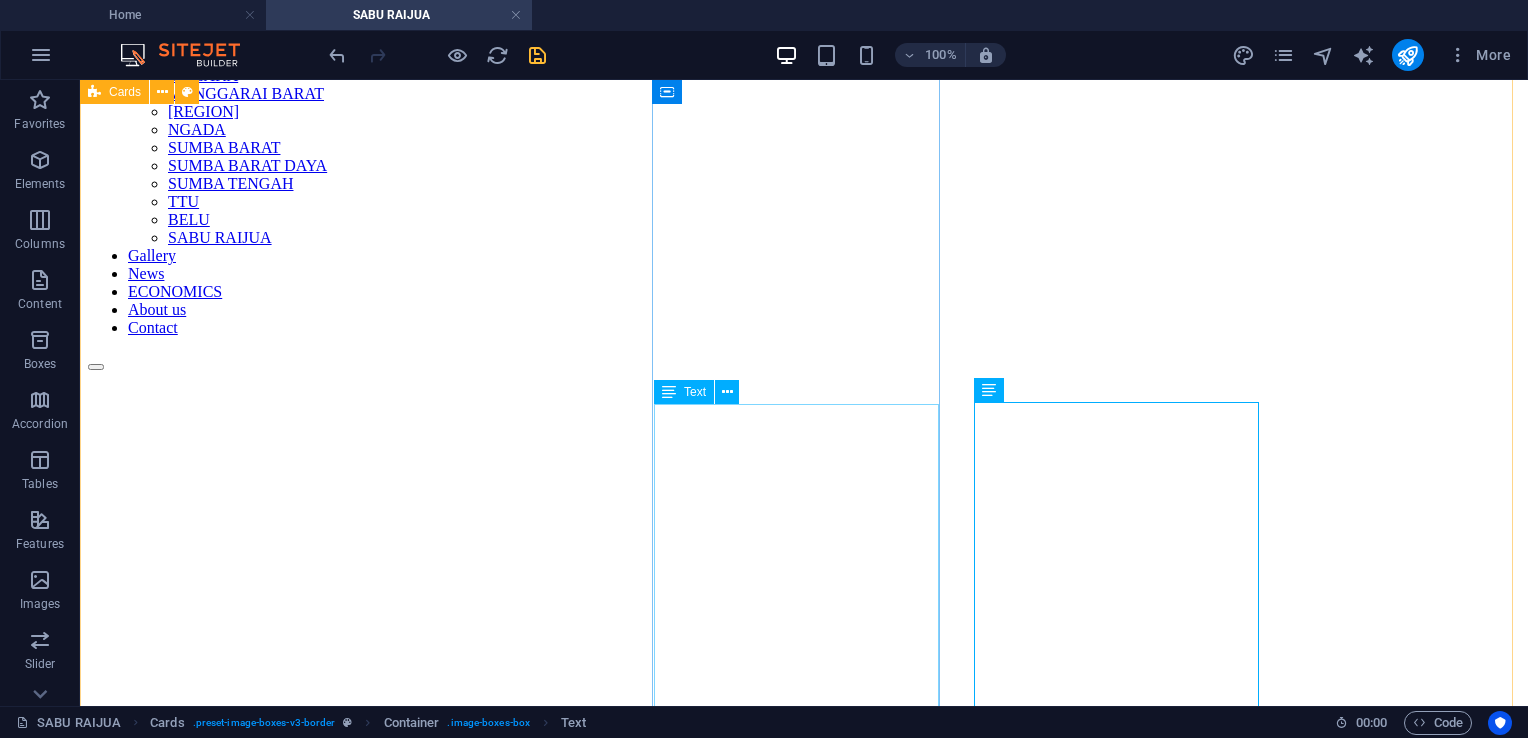 scroll, scrollTop: 300, scrollLeft: 0, axis: vertical 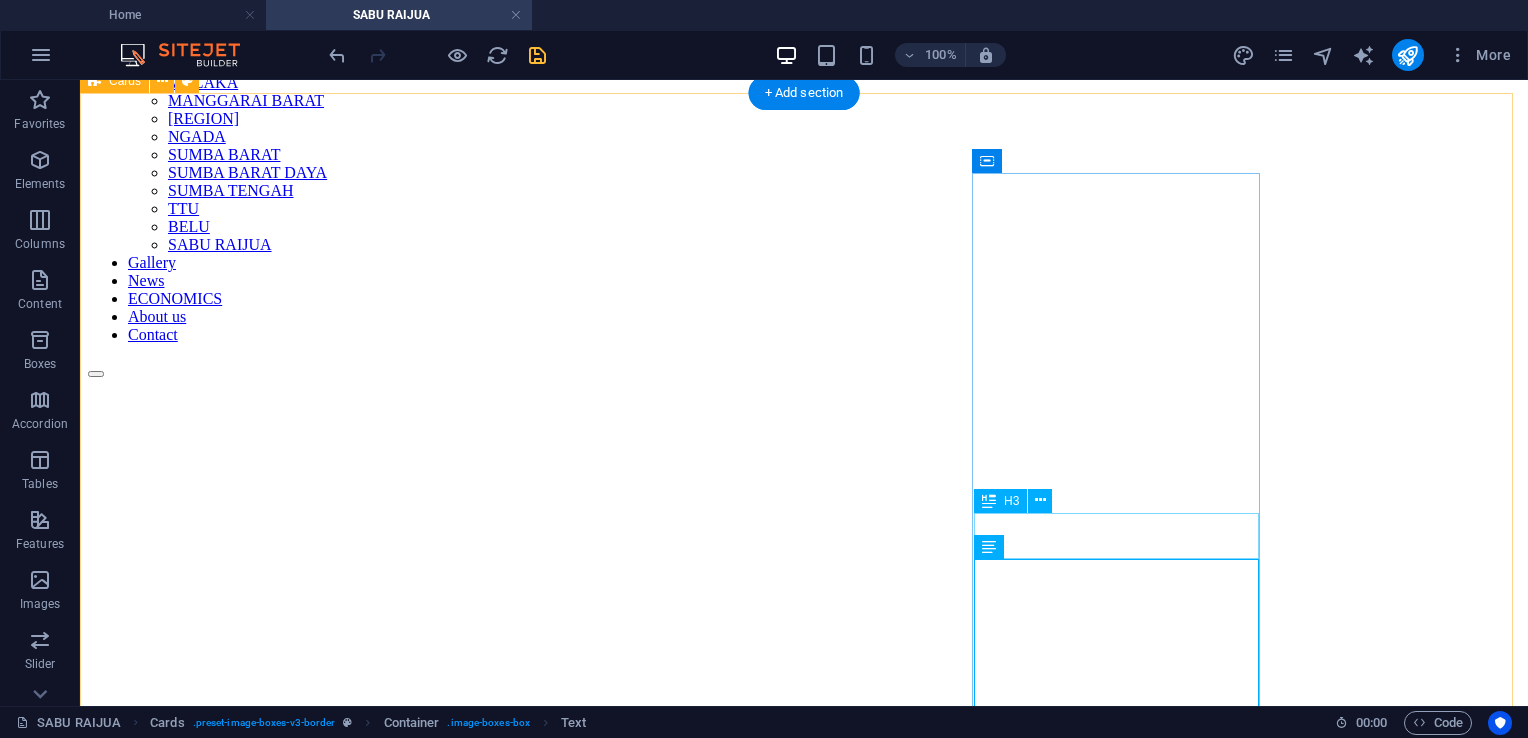 click on "MOTIF" at bounding box center (804, 3651) 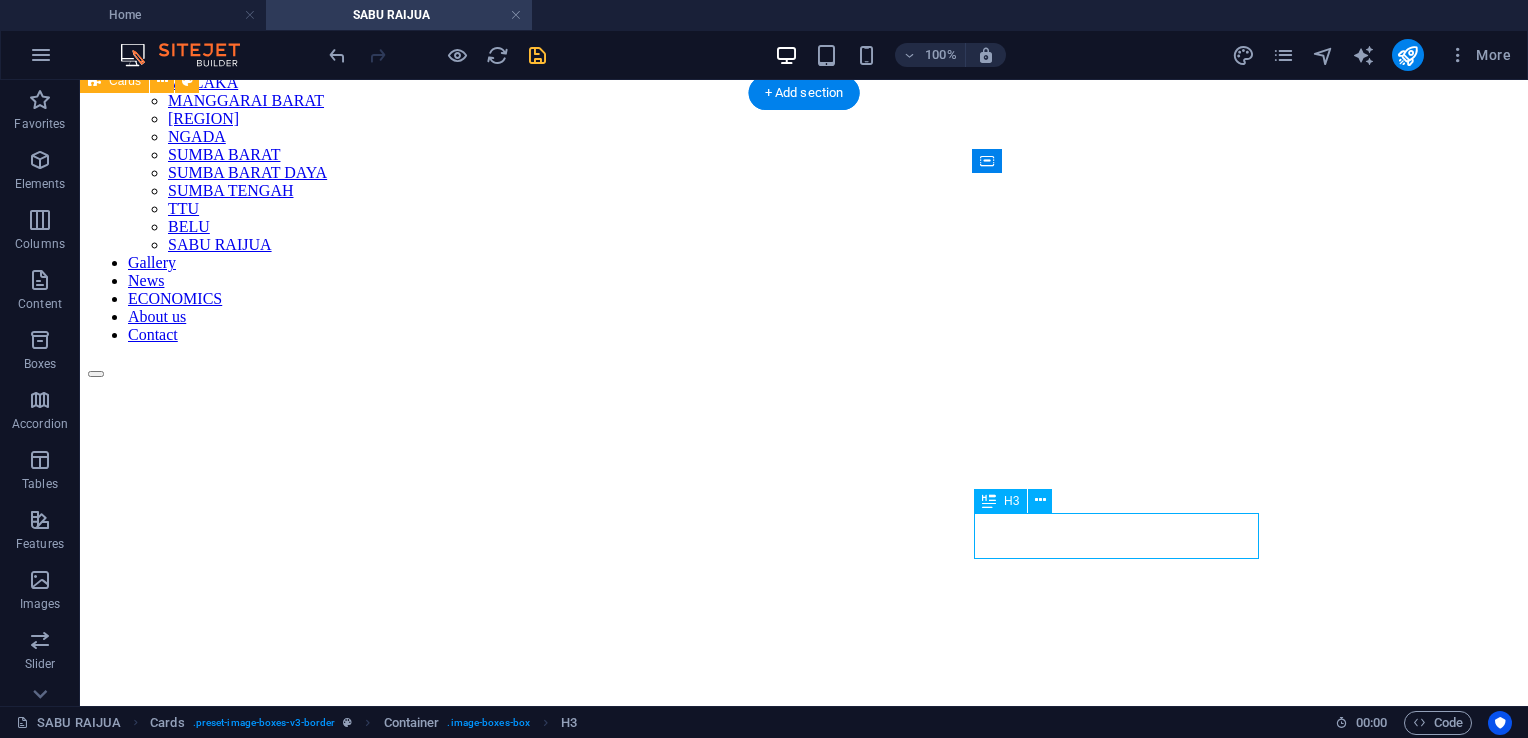click on "MOTIF" at bounding box center (804, 3651) 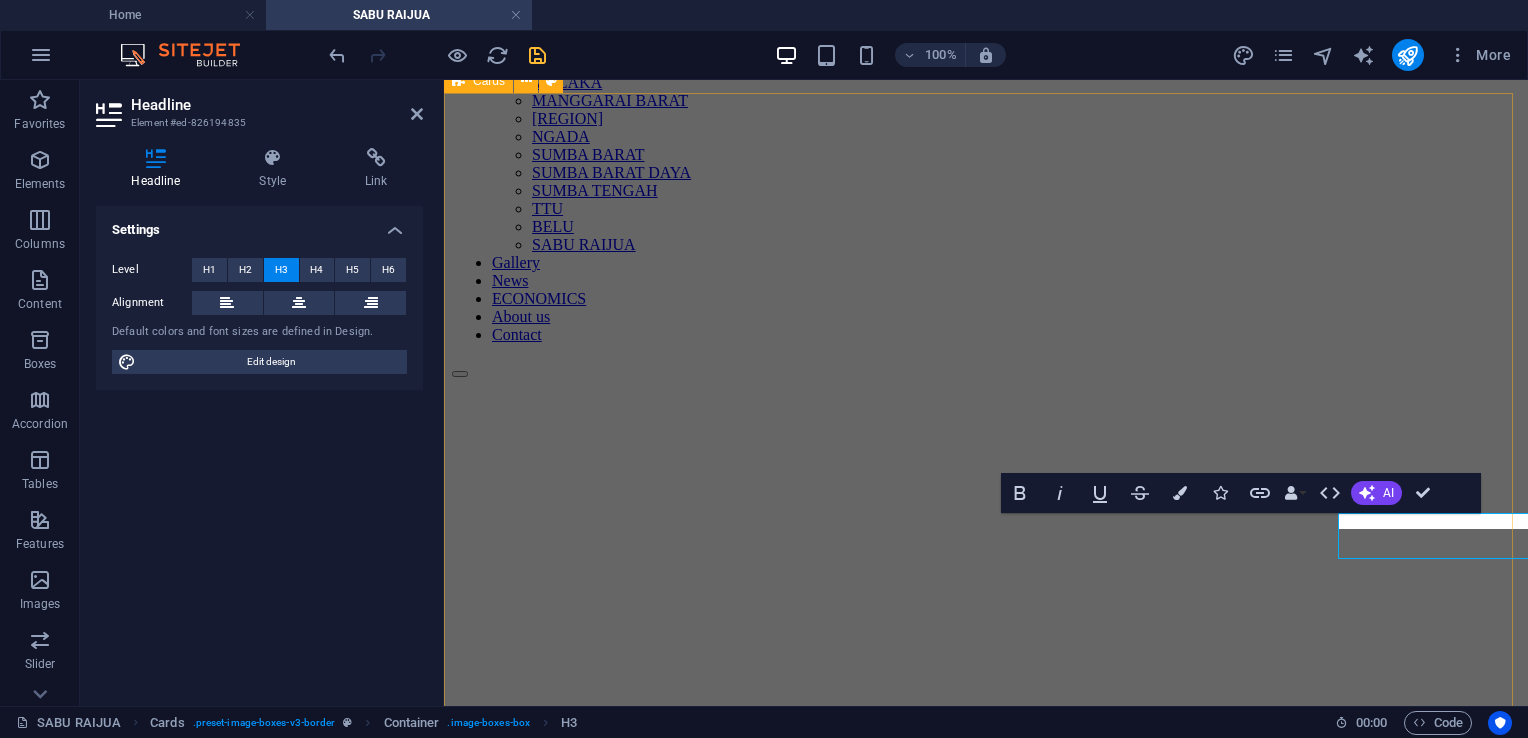 click on "SEJARAH “Di pulau Sabu ada beberapa kampung adat yakni Kudji Ratu di Sabu Timur dan kampung Namata. Untuk menghormati masyarakat setempat, kita diwajibkan mengenakan sarung atau selimut khas Sabu,”  cara mengenakan sarung Sabu sangat praktis, cukup dengan mengikat di pinggang, lalu sisanya dilipat ke depan untuk memperlihatkan motif ikatan. Sedangkan untuk pakaian malam biasanya warga lokal menambahkan selendang dengan menggantungkan ke depan. “Jadi dengan  tenun   kain khas Sabu, itu menunjukan adat budaya Sabu yang begitu besar di  Pulau Sabu Raijua  dan terus mempertahankan adat dan budayanya itu bukan hanya di pulau Sabu tetapi di setiap daerah yang mana orang Sabu itu berada,” FUNGSI MOTIF Setiap Motif Memiliki Makna Filosofis - Motif kuda melambangkan kekuatan dan kebebasan. Kuda merupakan hewan yang sangat dihormati di Sumba karena perannya yang penting dalam kehidupan sehari-hari, terutama di bidang    transportasi dan budaya." at bounding box center [986, 2149] 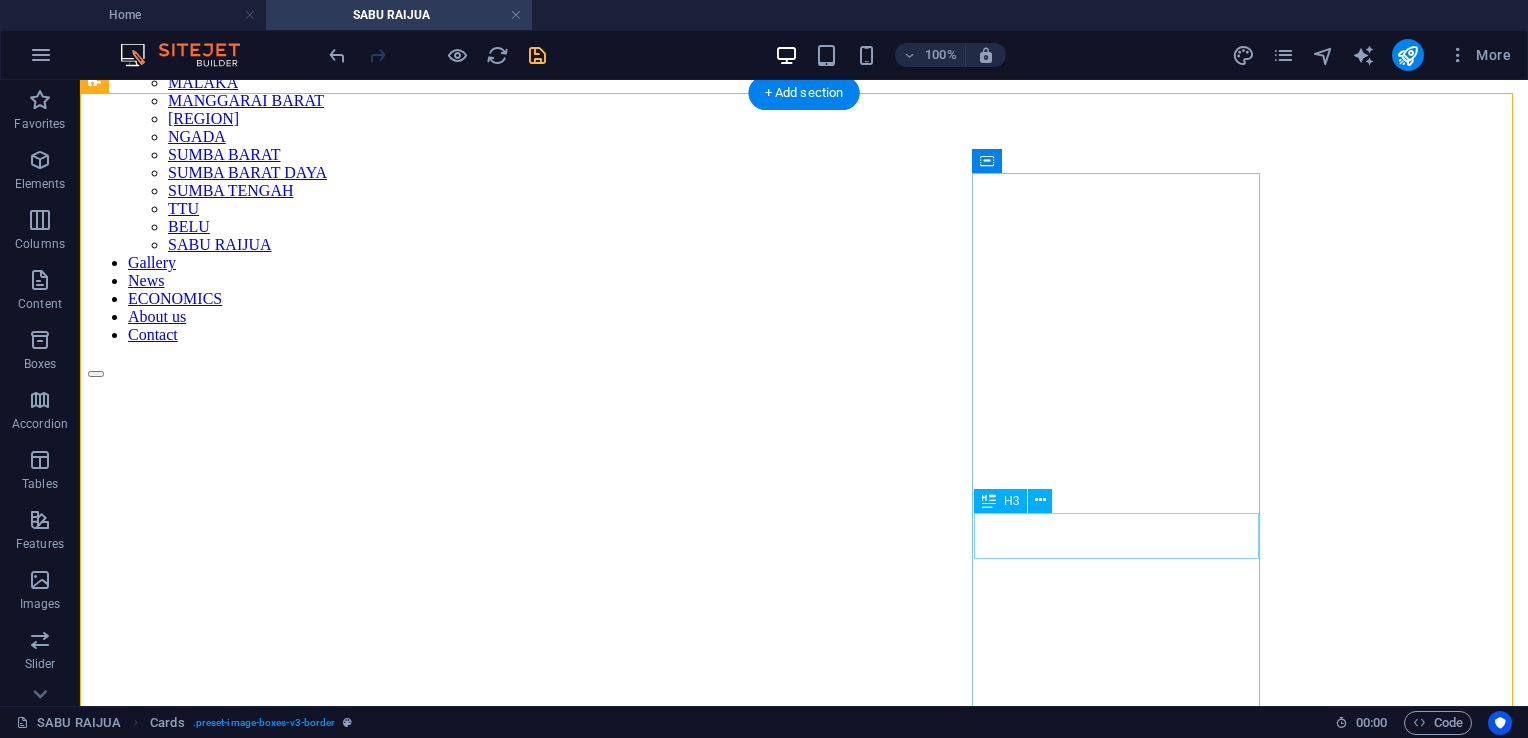 click on "MOTIF" at bounding box center (804, 3651) 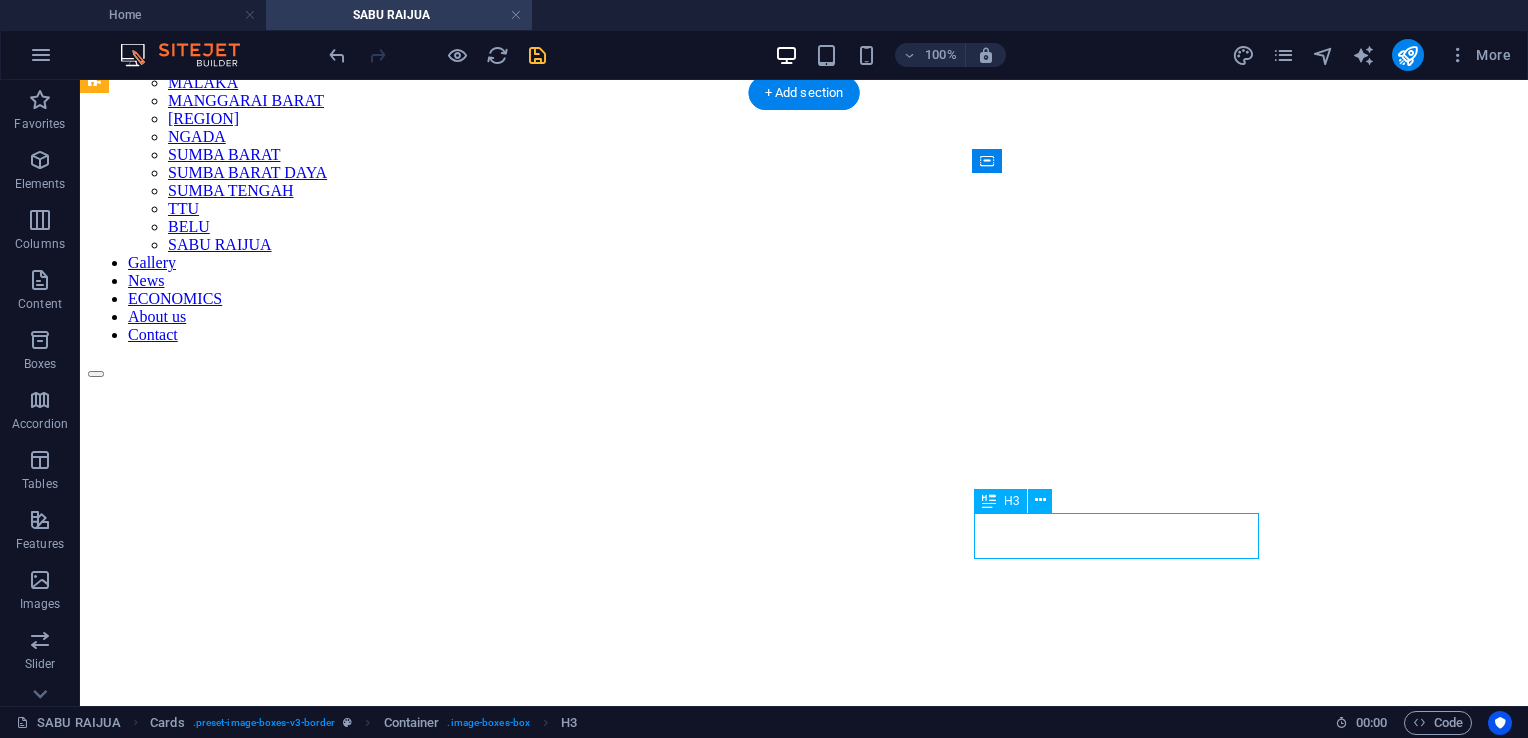 click on "MOTIF" at bounding box center [804, 3651] 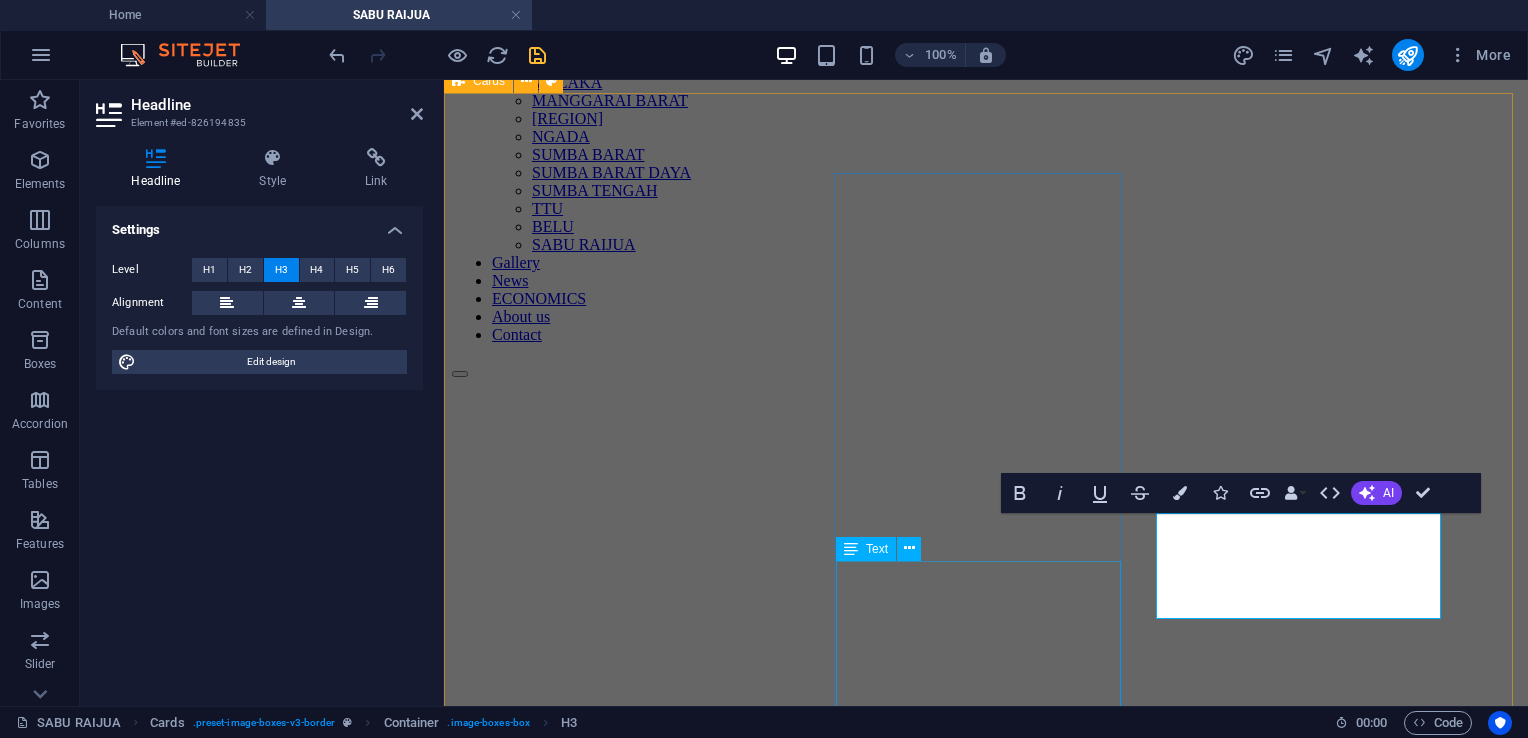 click on "Pakaian adat NTT dari Suku Sabu ini masih banyak dan sering digunakan di berbagai acar adat hingga saat ini. Banyak upacara adat dan berbagai acara resmi masih menggunakan baju adat berupa kain tenun ini hingga saat ini. Penduduk suku Sabu akan diwajibkan untuk menggunakan sarung atau selimut dengan kain tenun ini saat mengikuti prosesi adat. Pada Pulau Sabu sendiri akan ada beberapa kampung adat yang menetap disana. Kampung adat tersebut antara lain adalah sseperti kampung adat Kudji Ratu di Sabu Timur dan kampung adat  Namata. Kain tenun khas Sabu ini dikenal dengan nama Sabunya Ei yang artinya sarung, Higi yang artinya selimut, Naleda yang artinya selendang tenun." at bounding box center (986, 2804) 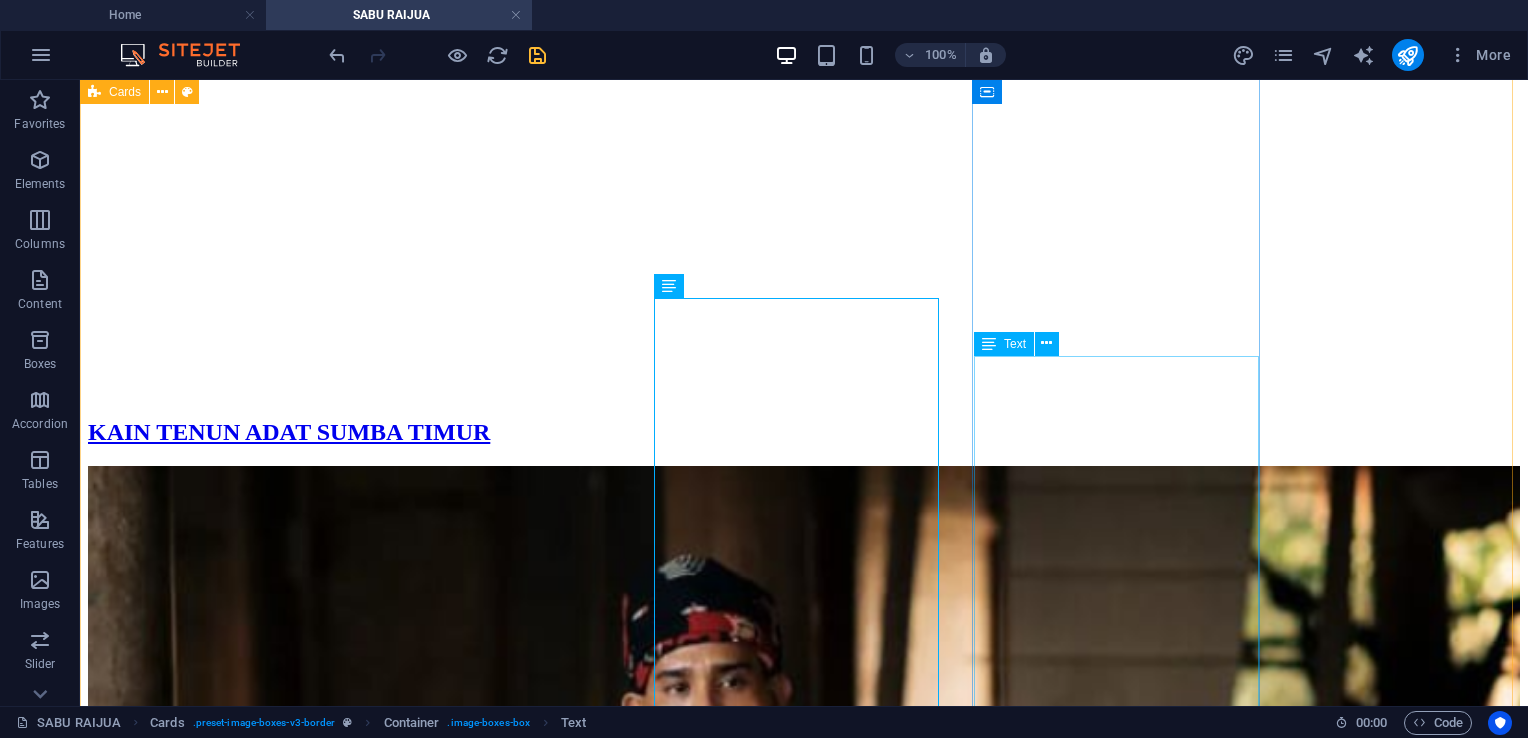 scroll, scrollTop: 600, scrollLeft: 0, axis: vertical 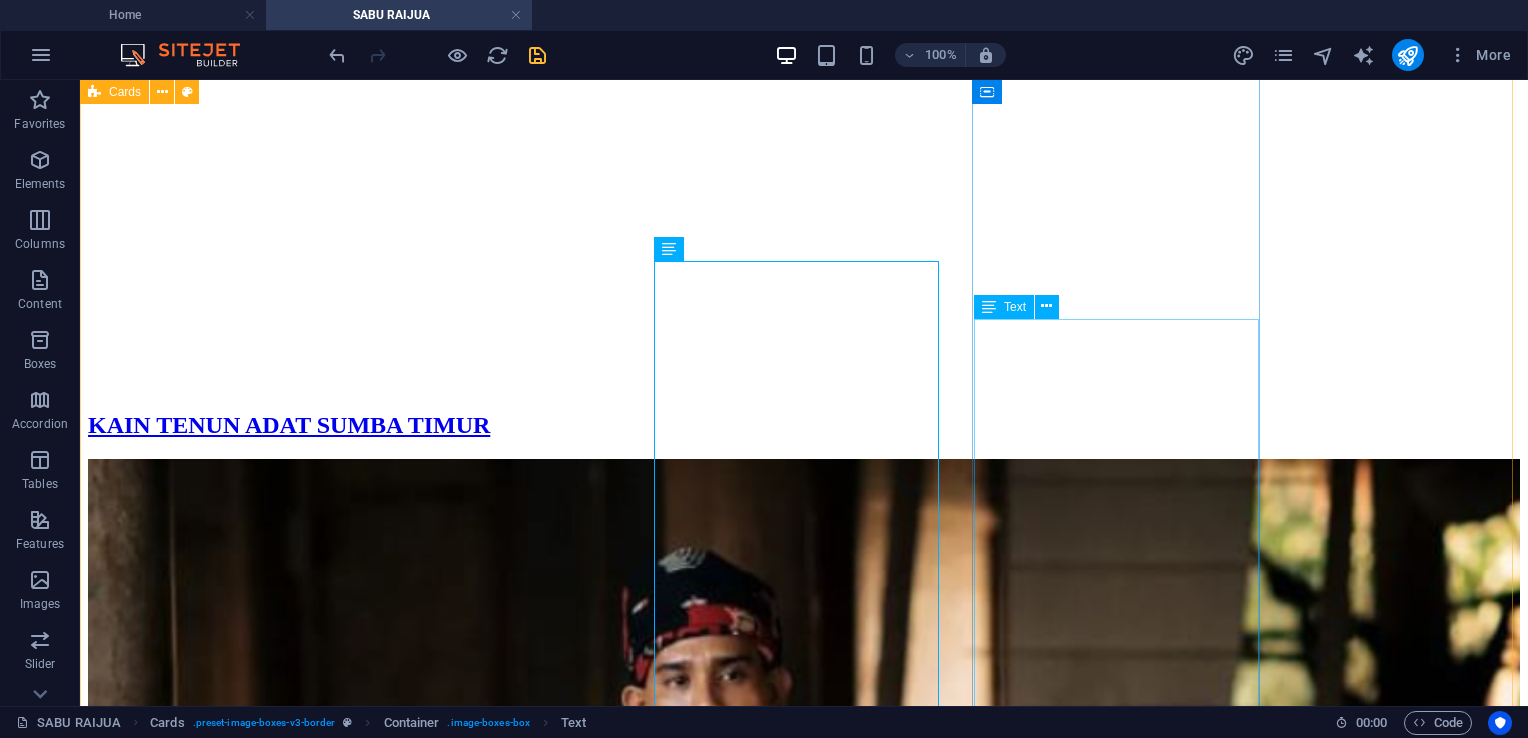 click on "Setiap Motif Memiliki Makna Filosofis Kain tenun Sumba tidak hanya indah secara visual, tetapi juga sarat dengan nilai-nilai budaya dan makna filosofis. Setiap motif yang tercetak pada kain memiliki cerita dan makna mendalam yang mencerminkan kehidupan masyarakat Sumba. Beberapa makna tersebut di antaranya: - Motif kuda melambangkan kekuatan dan kebebasan. Kuda merupakan hewan yang sangat dihormati di Sumba karena perannya yang penting dalam kehidupan sehari-hari, terutama di bidang    transportasi dan budaya. - Motif buaya dianggap sebagai simbol perlindungan. Buaya juga dipercaya memiliki kekuatan spiritual yang dapat melindungi pemilik kain dari mara bahaya. - Motif manusia biasanya menggambarkan hubungan manusia dengan leluhur mereka. Motif ini sering digunakan dalam upacara adat untuk menghormati roh leluhur." at bounding box center (804, 3486) 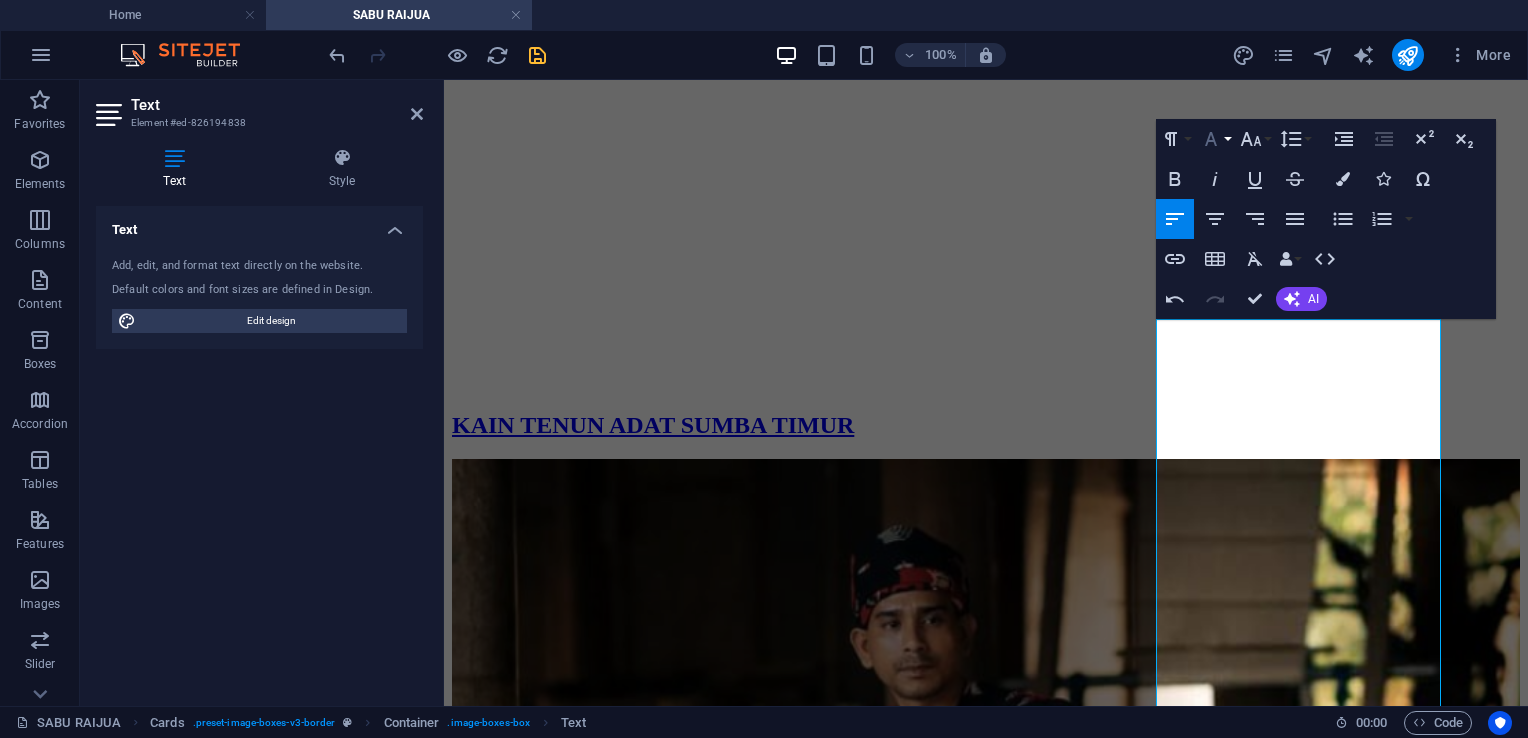 click 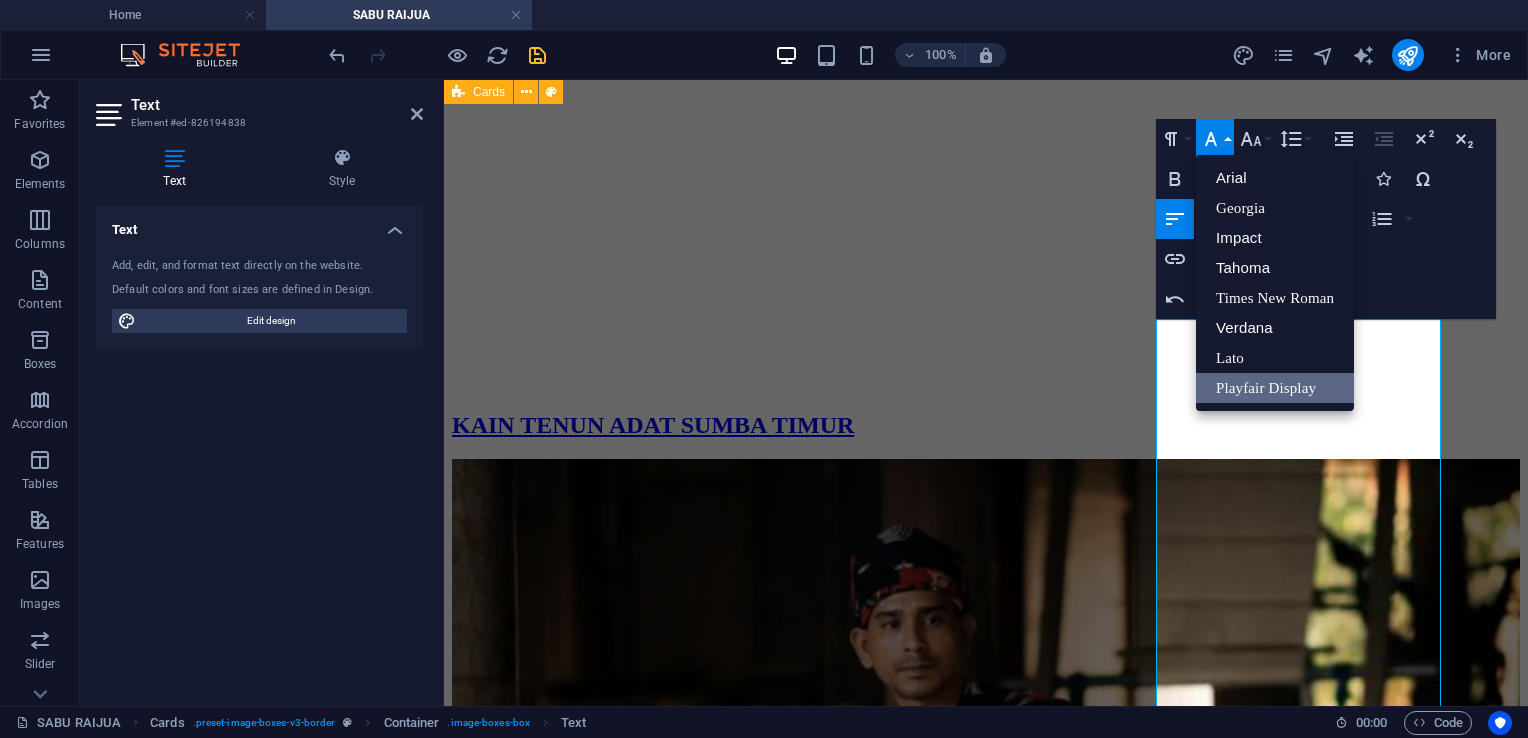 click on "Playfair Display" at bounding box center (1275, 388) 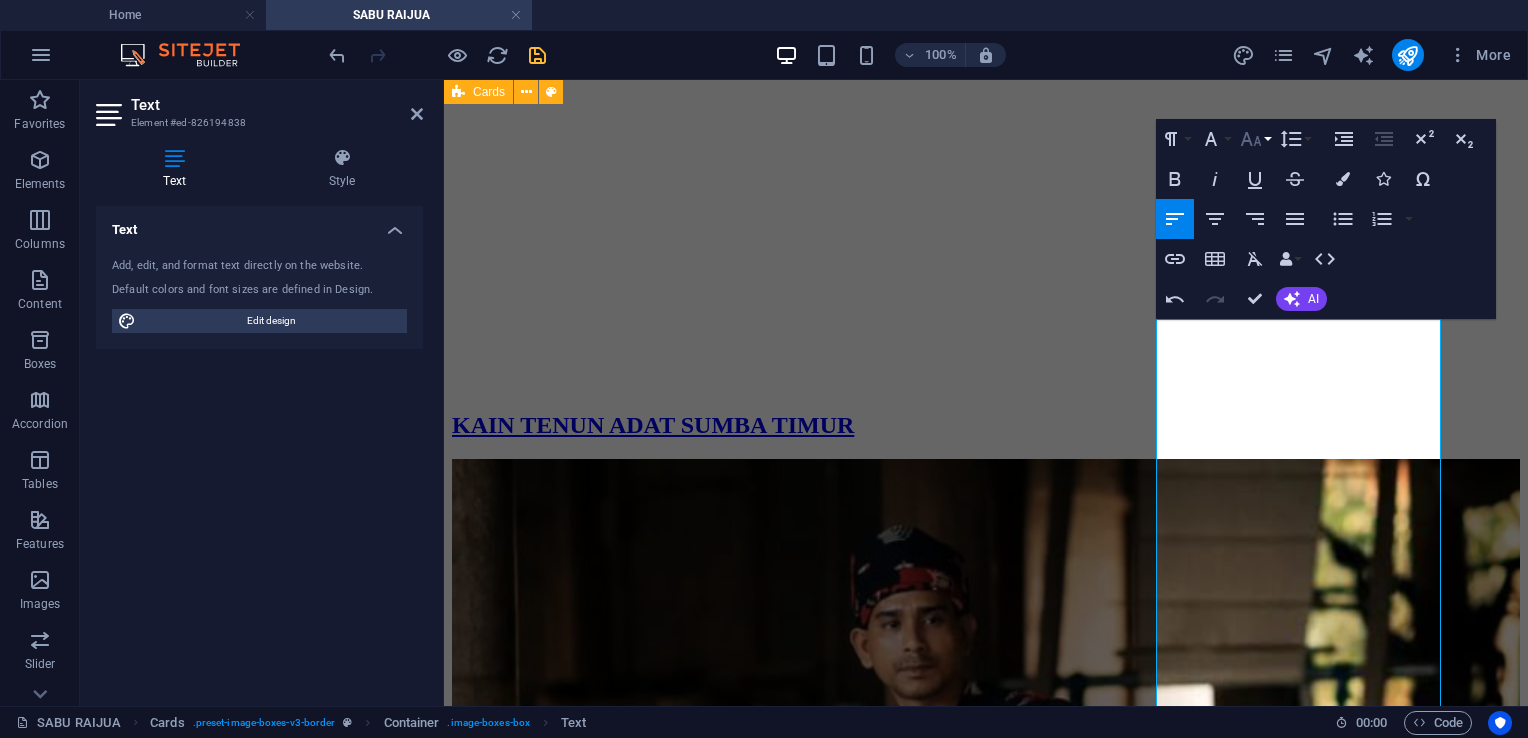 click on "Font Size" at bounding box center (1255, 139) 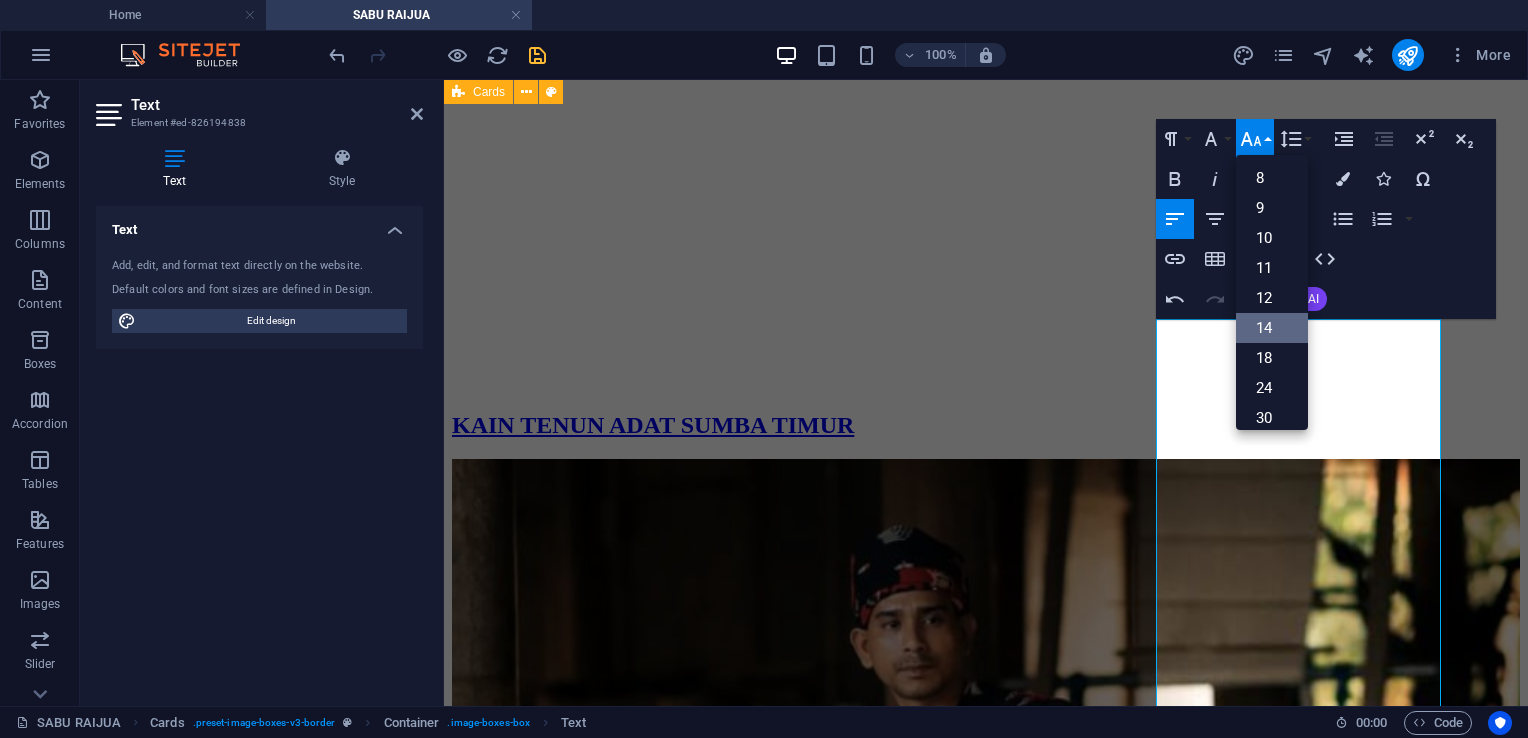 click on "14" at bounding box center [1272, 328] 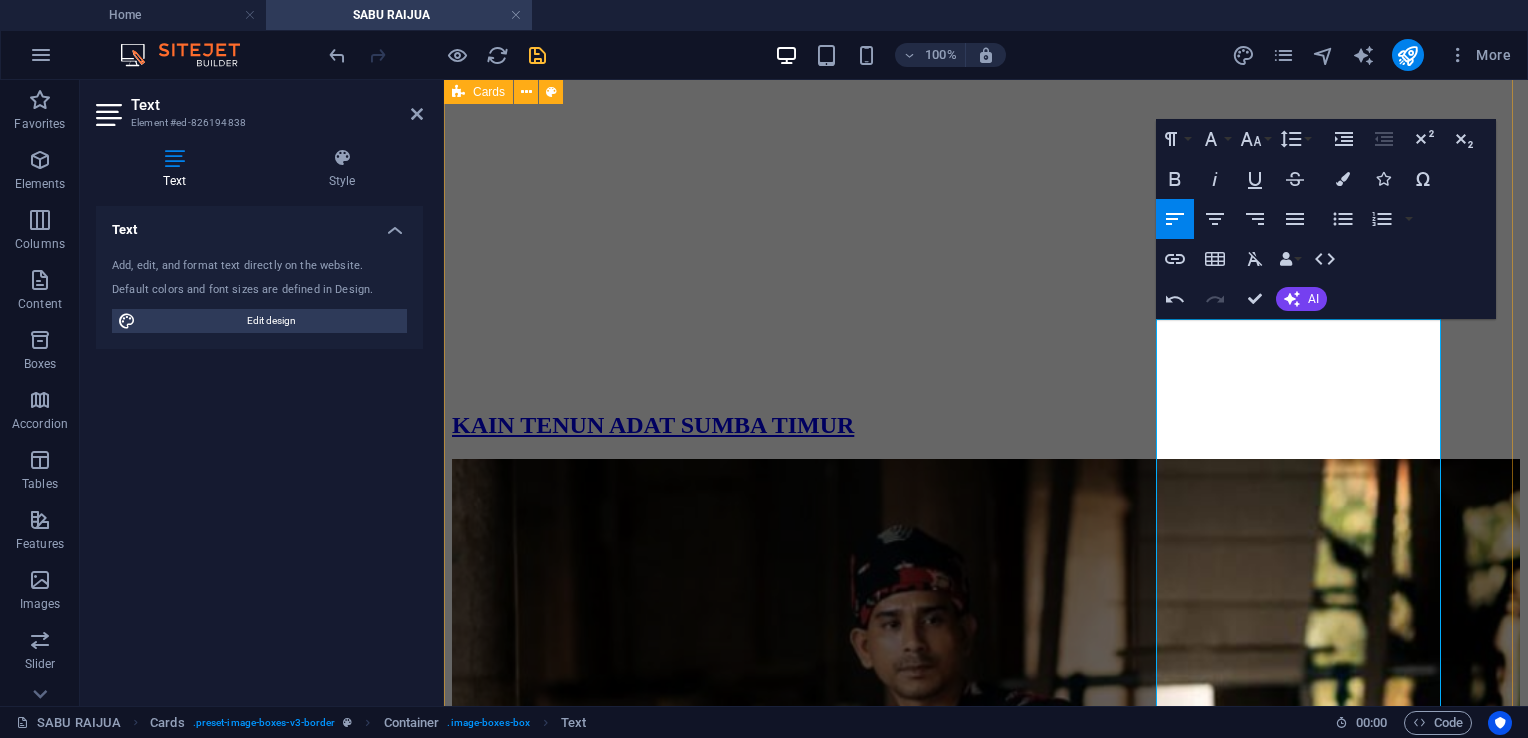 click on "SEJARAH “Di pulau Sabu ada beberapa kampung adat yakni Kudji Ratu di Sabu Timur dan kampung Namata. Untuk menghormati masyarakat setempat, kita diwajibkan mengenakan sarung atau selimut khas Sabu,”  cara mengenakan sarung Sabu sangat praktis, cukup dengan mengikat di pinggang, lalu sisanya dilipat ke depan untuk memperlihatkan motif ikatan. Sedangkan untuk pakaian malam biasanya warga lokal menambahkan selendang dengan menggantungkan ke depan. “Jadi dengan  tenun   kain khas Sabu, itu menunjukan adat budaya Sabu yang begitu besar di  Pulau Sabu Raijua  dan terus mempertahankan adat dan budayanya itu bukan hanya di pulau Sabu tetapi di setiap daerah yang mana orang Sabu itu berada,” FUNGSI Cara mambuat kain tenun pakaian adat Sabu" at bounding box center (986, 1819) 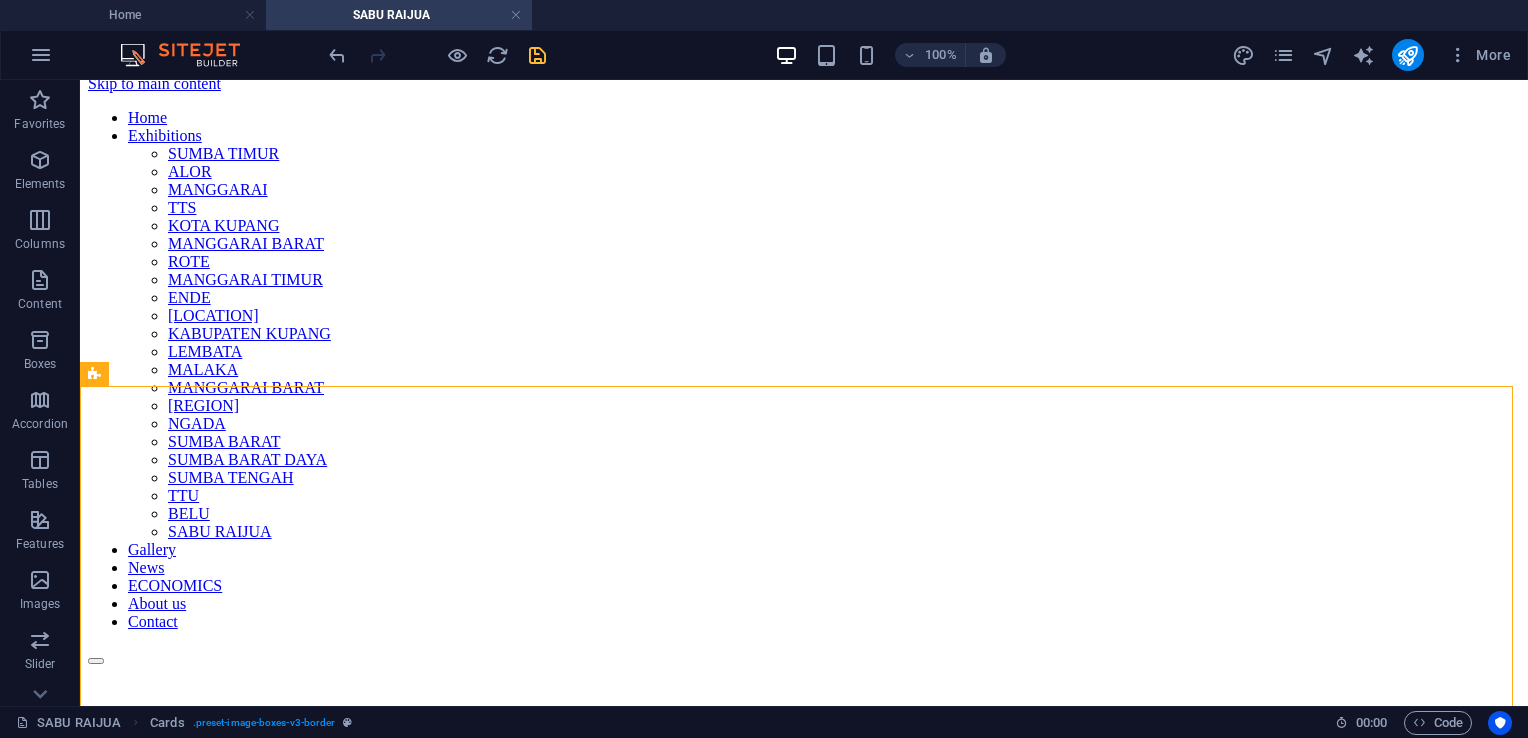scroll, scrollTop: 0, scrollLeft: 0, axis: both 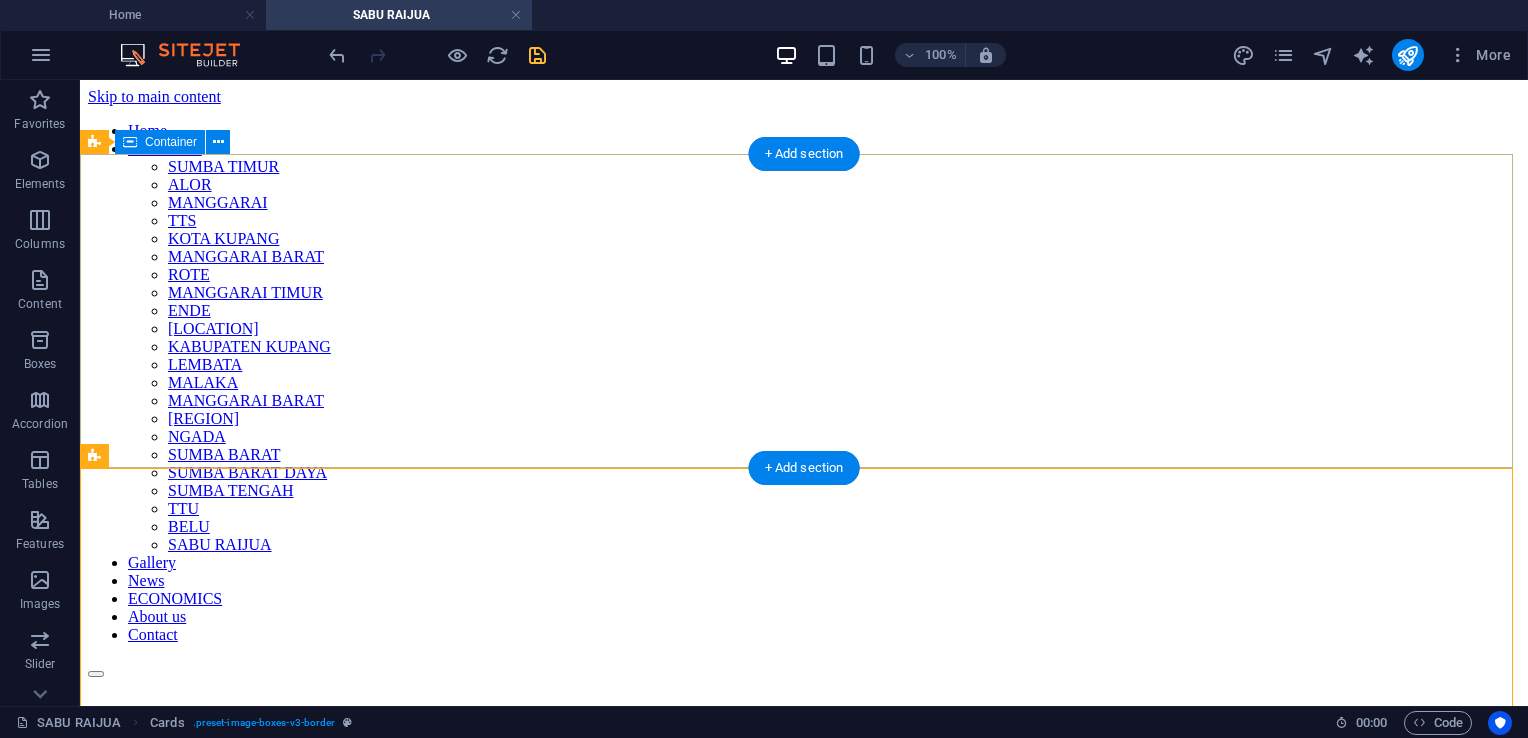 click on "KAIN TENUN ADAT SUMBA TIMUR" at bounding box center [804, 1025] 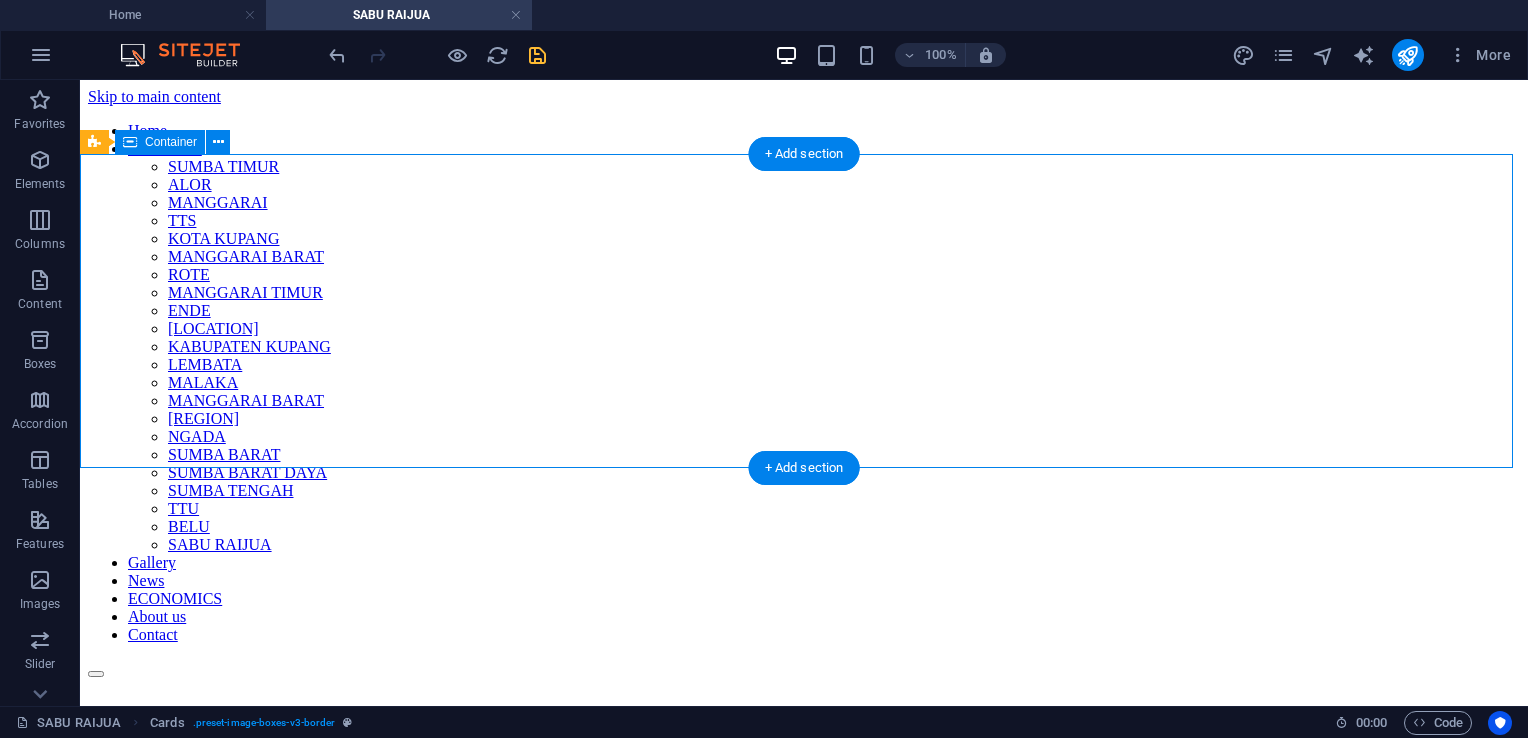 click on "KAIN TENUN ADAT SUMBA TIMUR" at bounding box center [804, 1025] 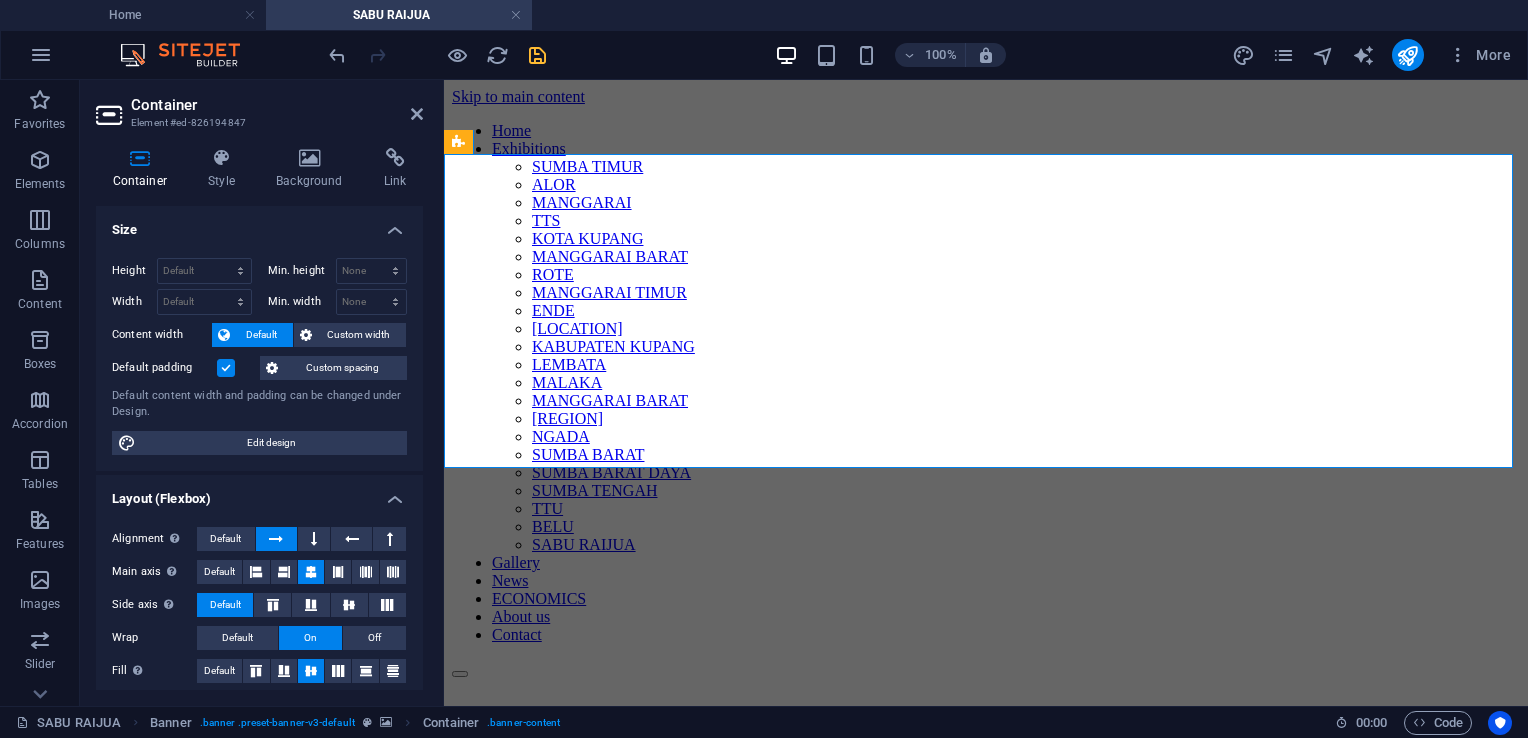 click on "Container Style Background Link Size Height Default px rem % vh vw Min. height None px rem % vh vw Width Default px rem % em vh vw Min. width None px rem % vh vw Content width Default Custom width Width Default px rem % em vh vw Min. width None px rem % vh vw Default padding Custom spacing Default content width and padding can be changed under Design. Edit design Layout (Flexbox) Alignment Determines the flex direction. Default Main axis Determine how elements should behave along the main axis inside this container (justify content). Default Side axis Control the vertical direction of the element inside of the container (align items). Default Wrap Default On Off Fill Controls the distances and direction of elements on the y-axis across several lines (align content). Default Accessibility ARIA helps assistive technologies (like screen readers) to understand the role, state, and behavior of web elements Role The ARIA role defines the purpose of an element.  None Alert Article Banner Comment Fan" at bounding box center [259, 419] 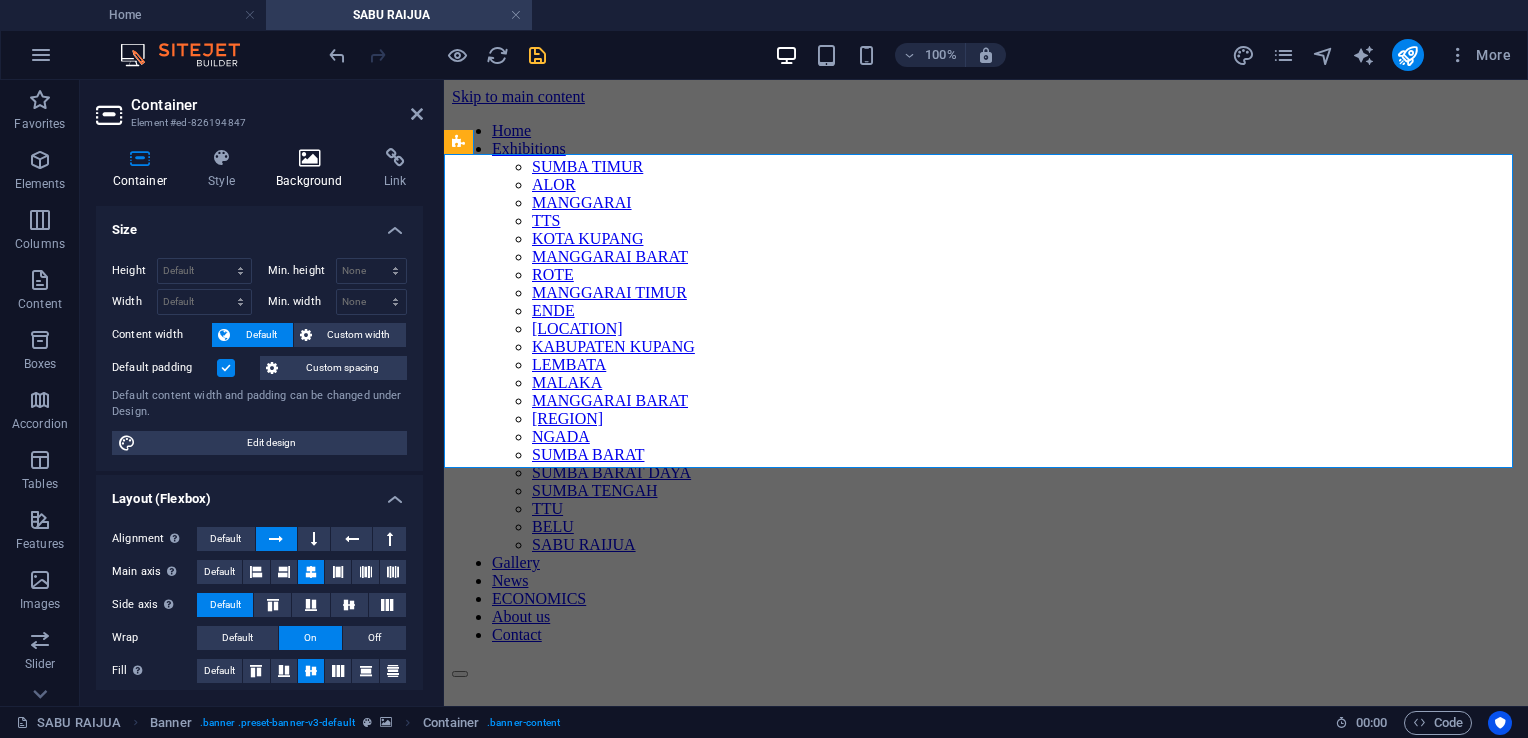click on "Background" at bounding box center (314, 169) 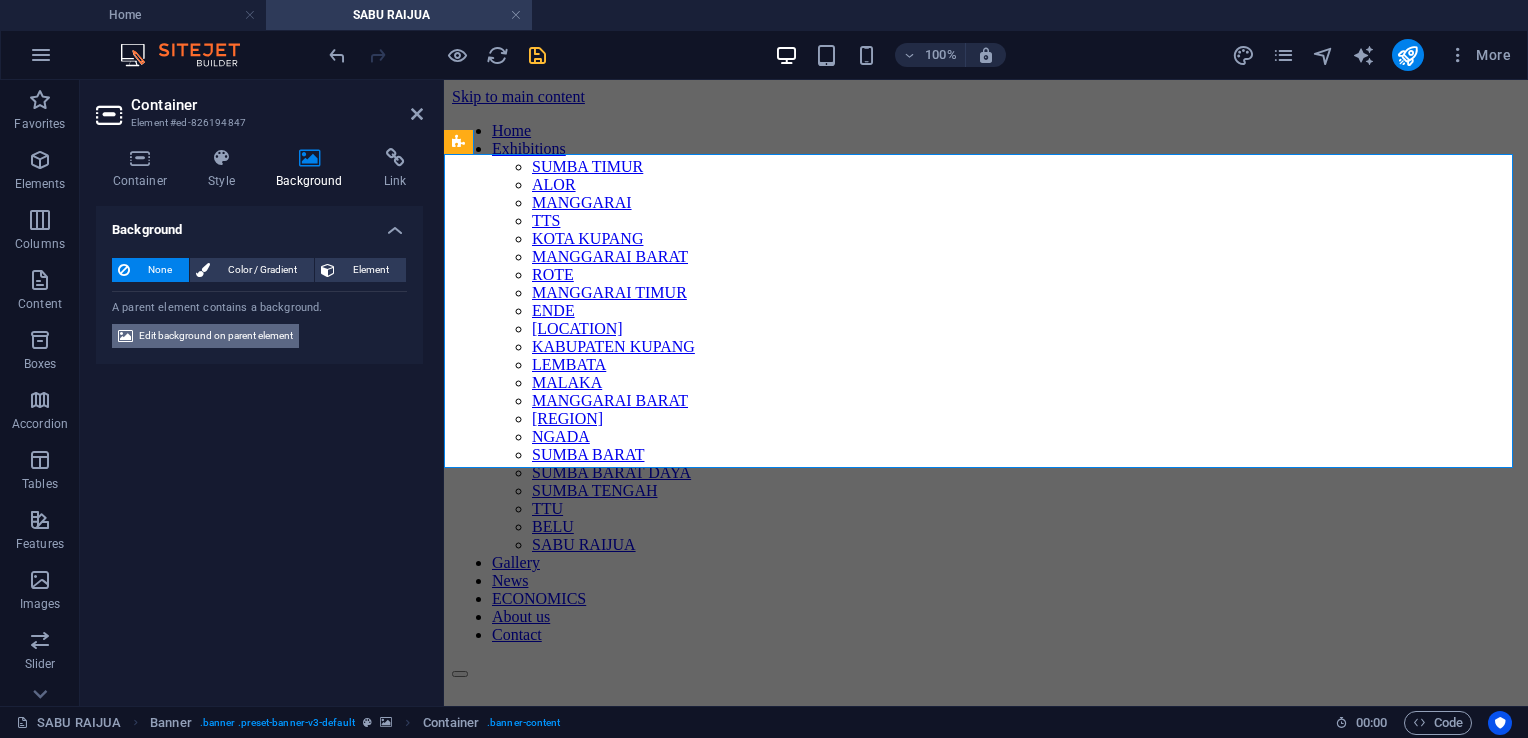 click on "Edit background on parent element" at bounding box center [216, 336] 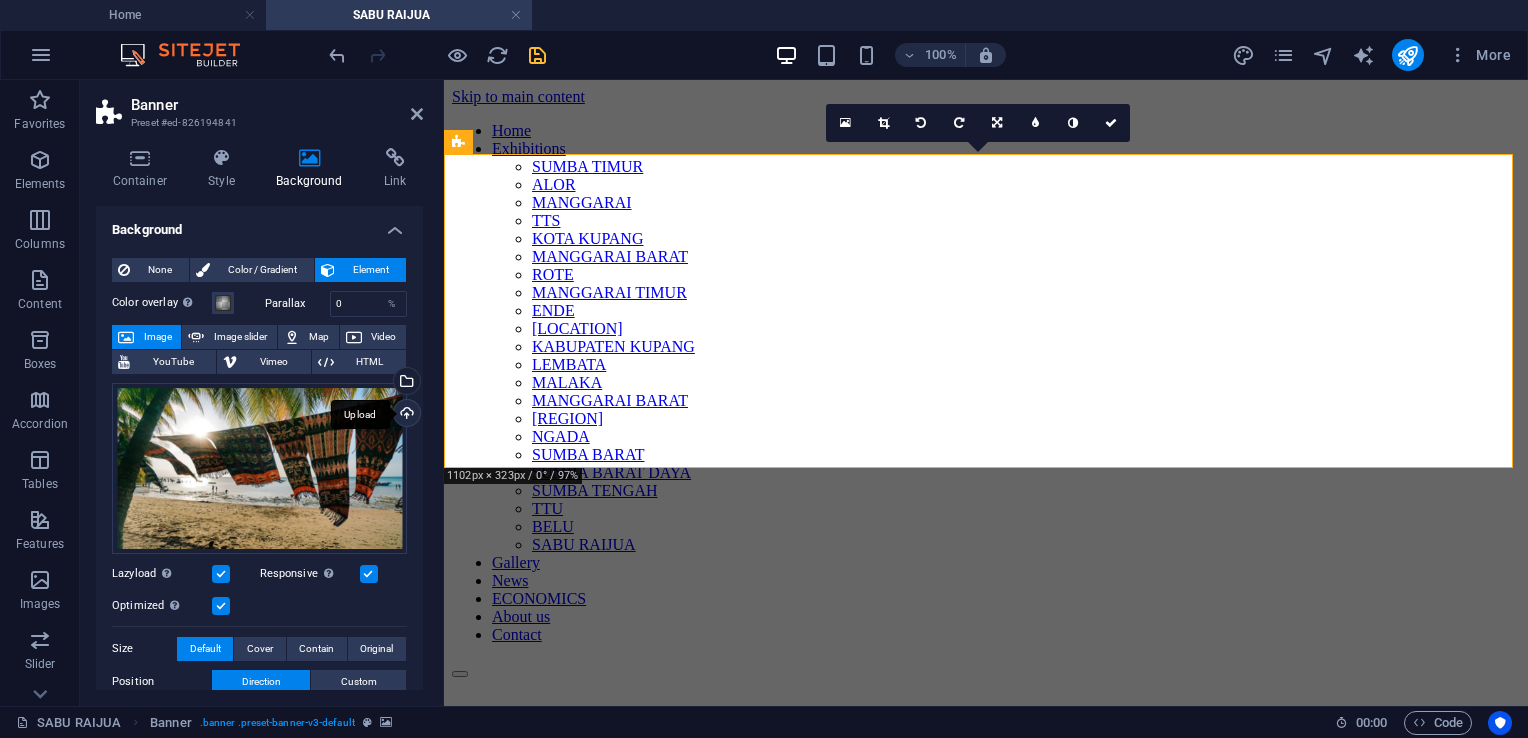 click on "Upload" at bounding box center (405, 415) 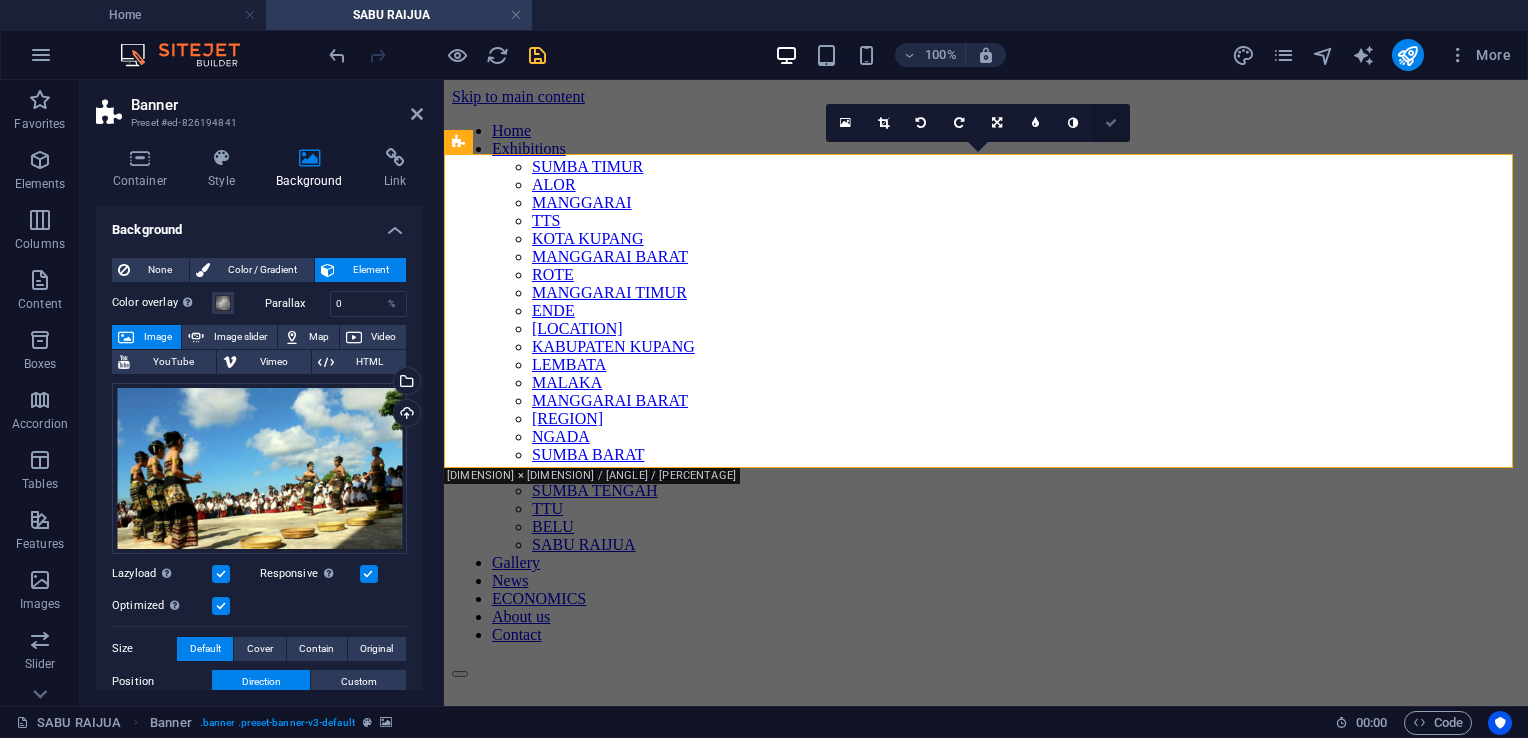click at bounding box center (1111, 123) 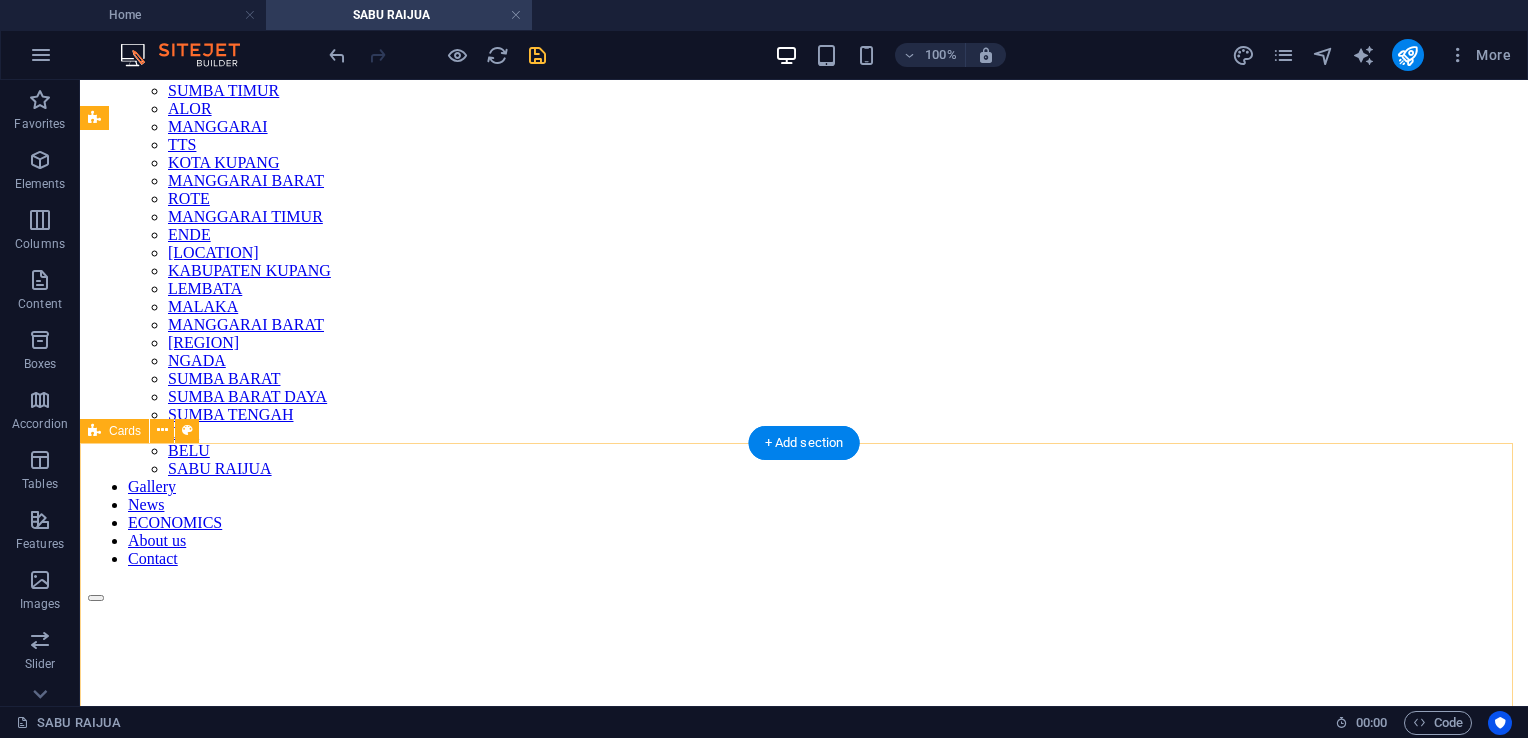 scroll, scrollTop: 300, scrollLeft: 0, axis: vertical 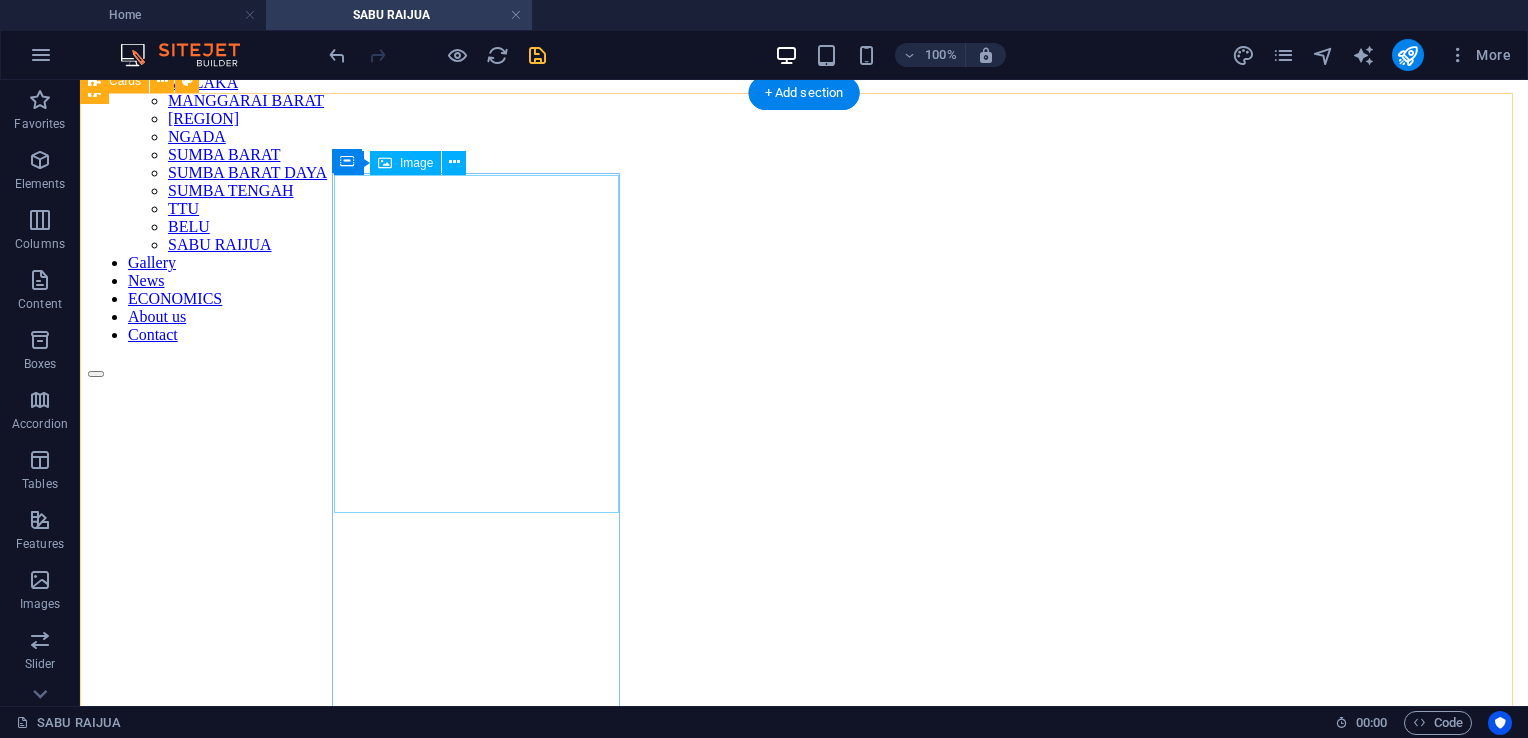 click at bounding box center [804, 1612] 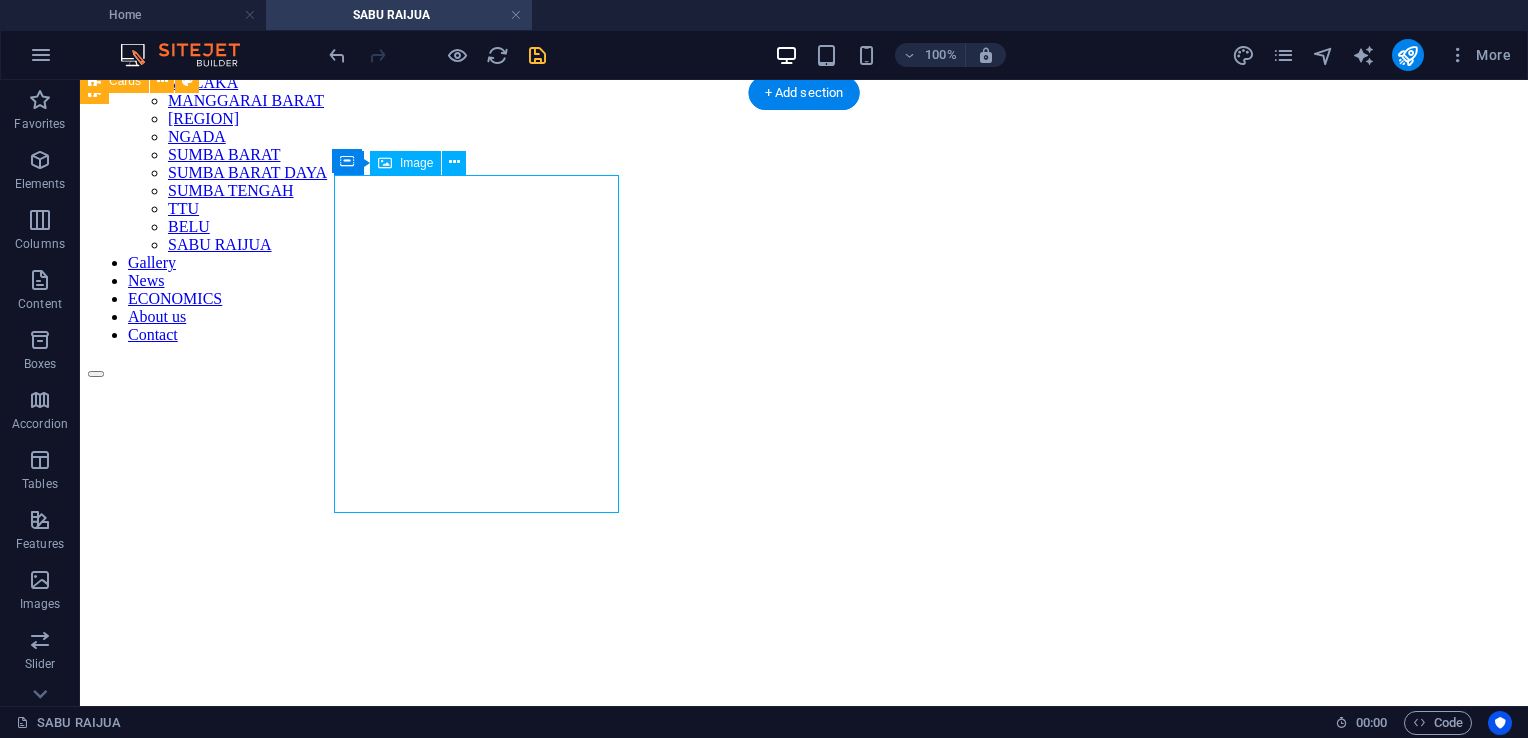 drag, startPoint x: 563, startPoint y: 362, endPoint x: 203, endPoint y: 359, distance: 360.0125 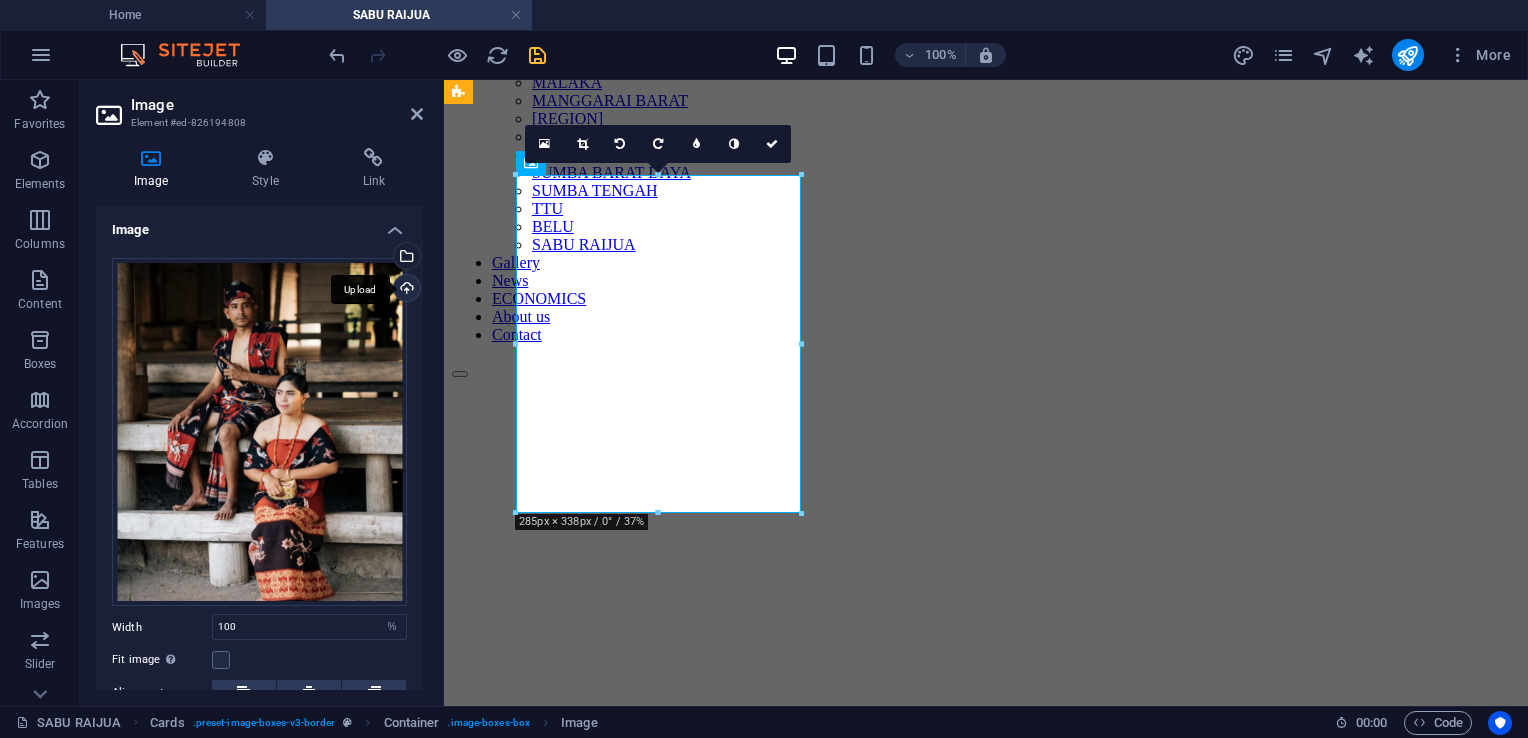 click on "Upload" at bounding box center (405, 290) 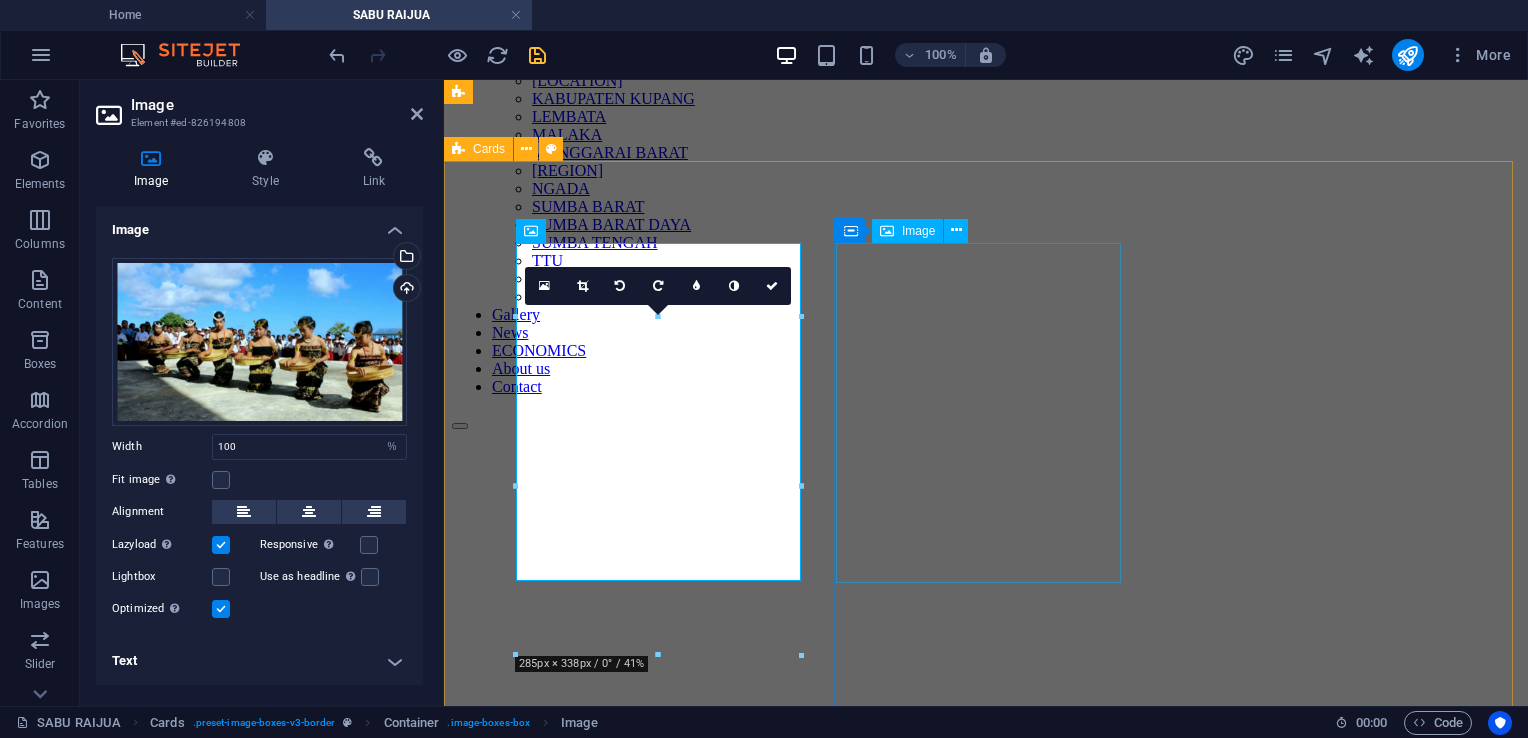 scroll, scrollTop: 400, scrollLeft: 0, axis: vertical 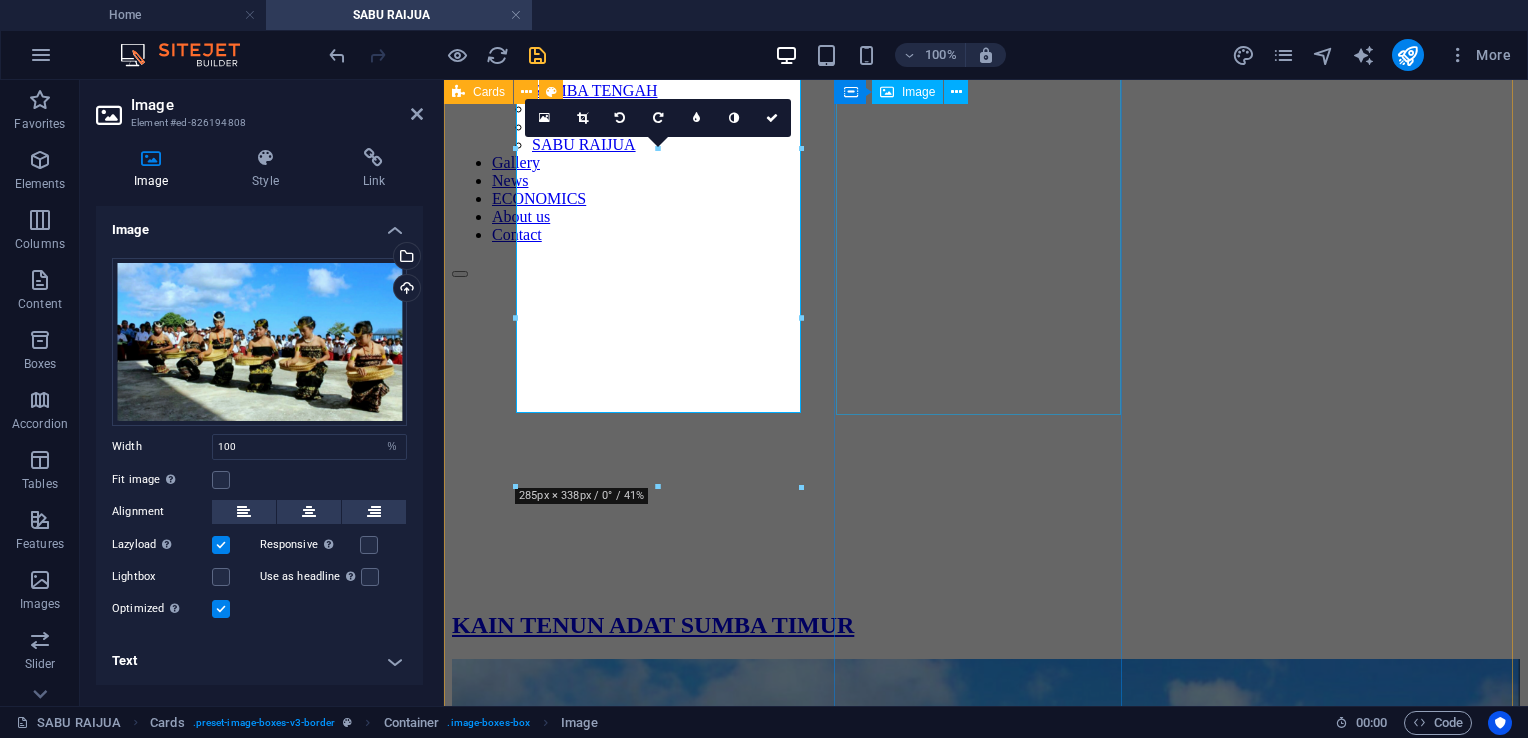 click at bounding box center [986, 1710] 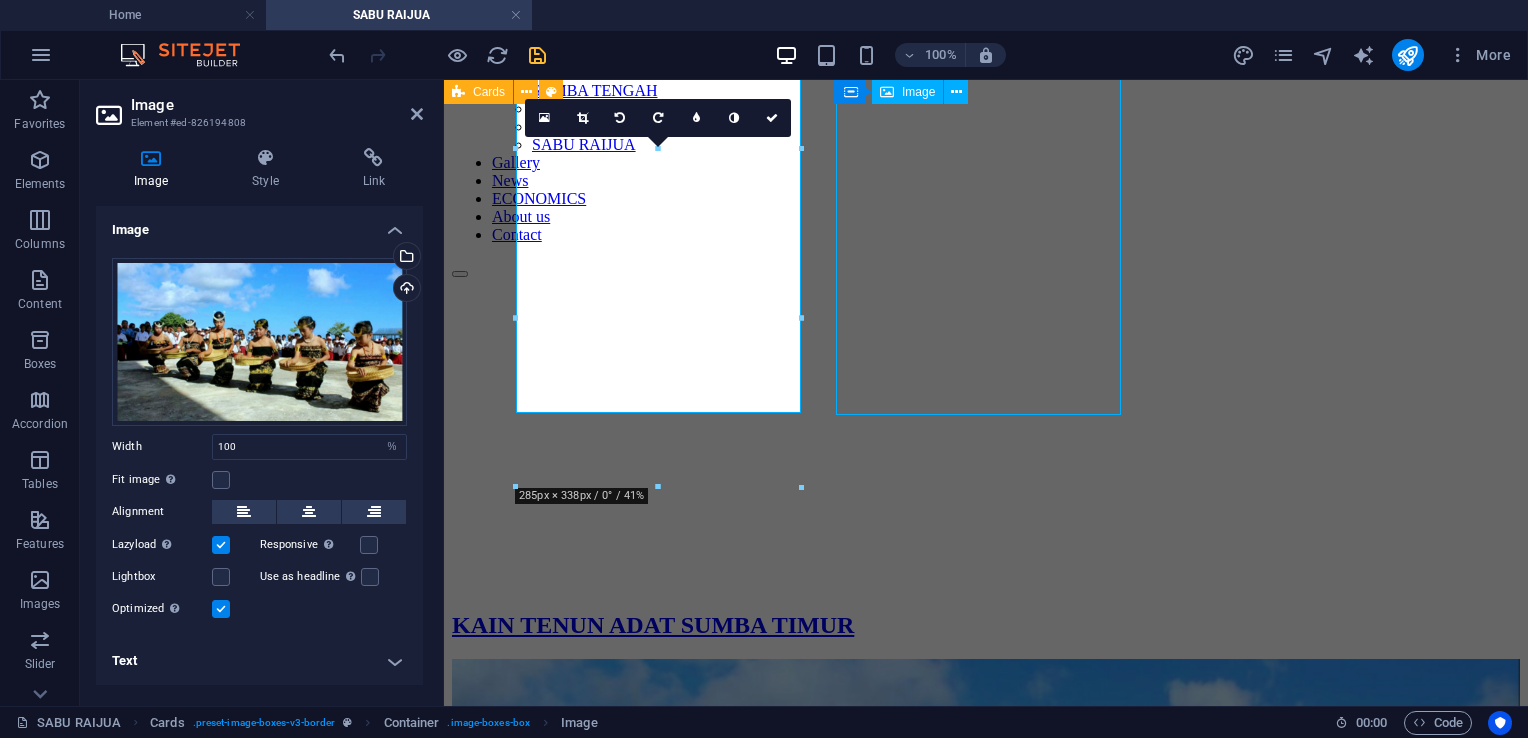 drag, startPoint x: 1055, startPoint y: 321, endPoint x: 1418, endPoint y: 323, distance: 363.00552 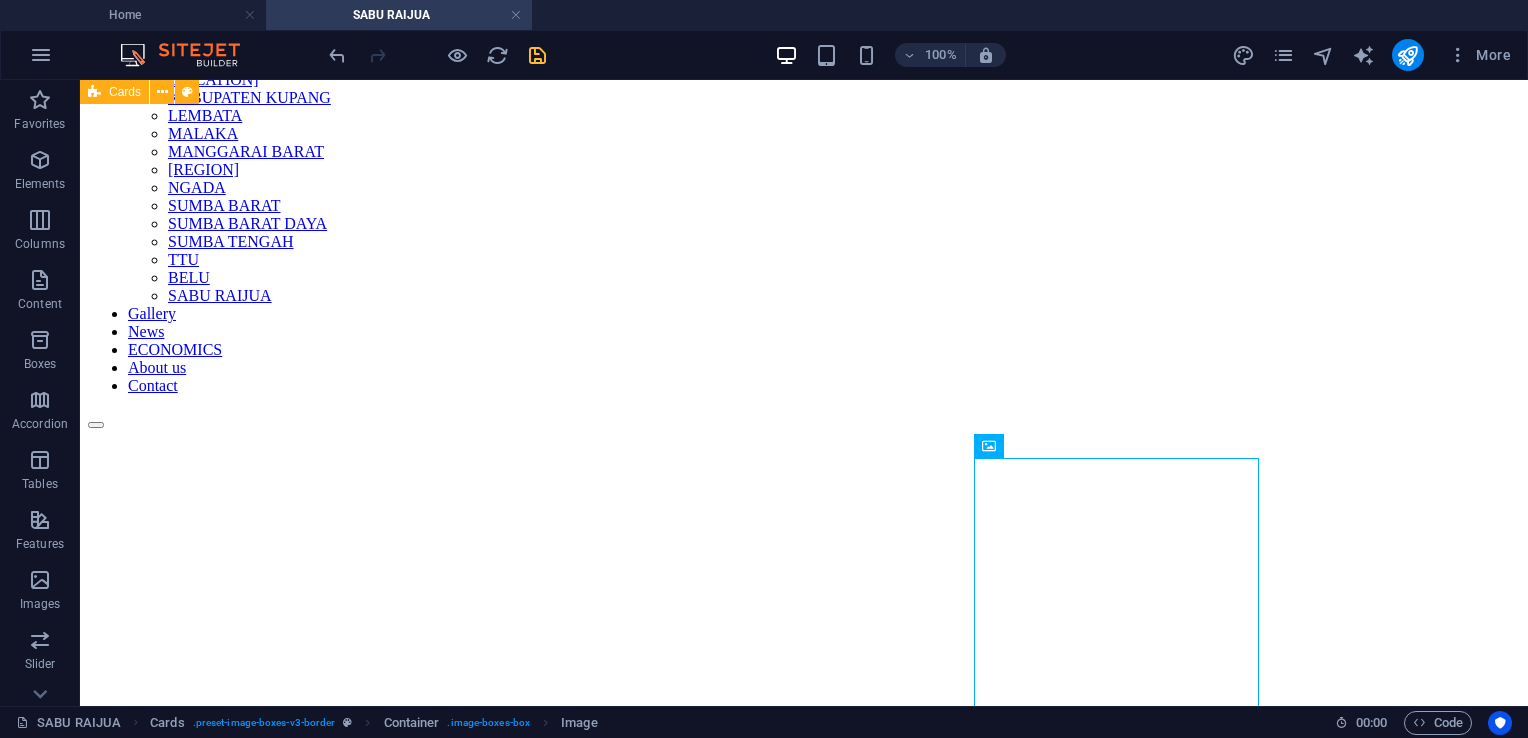 scroll, scrollTop: 200, scrollLeft: 0, axis: vertical 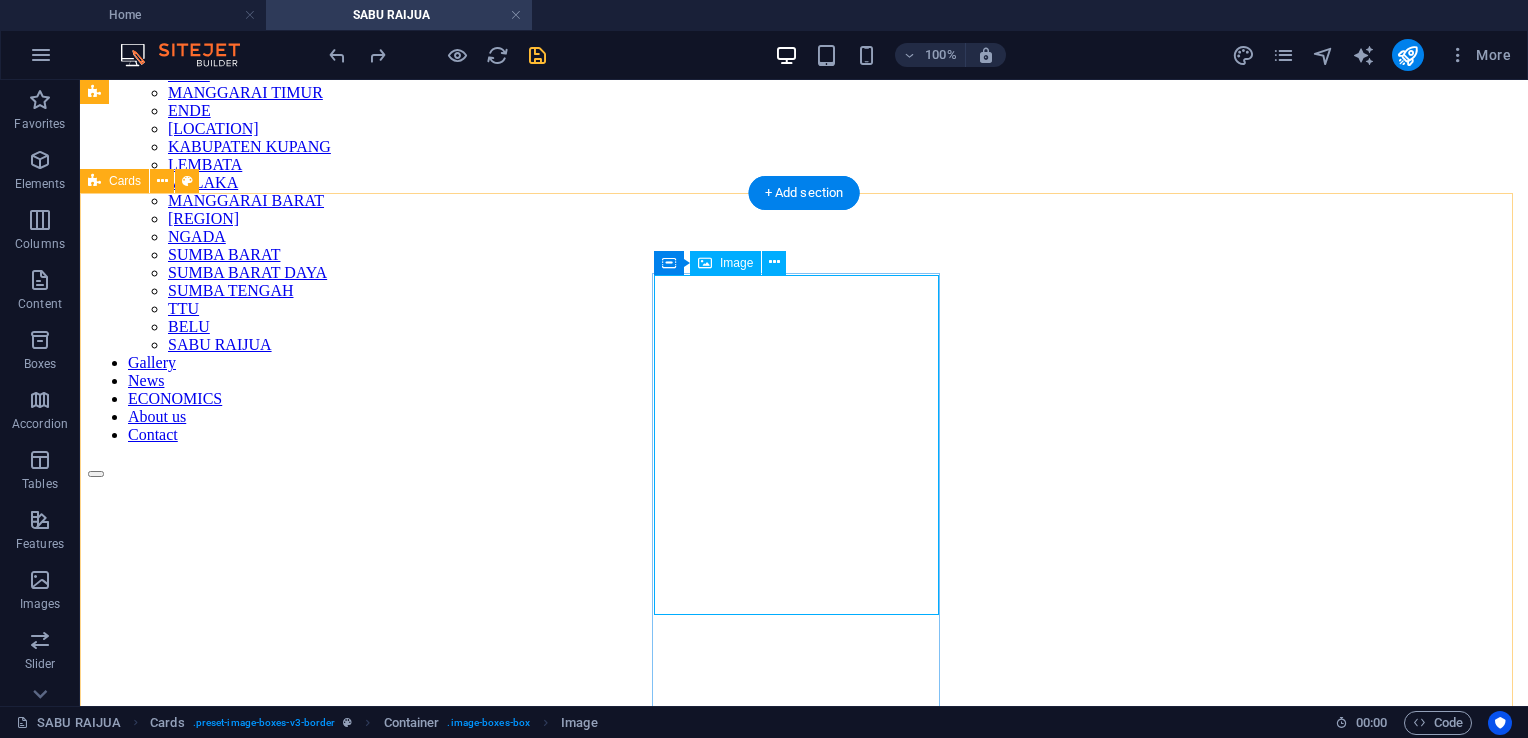 click at bounding box center [804, 2073] 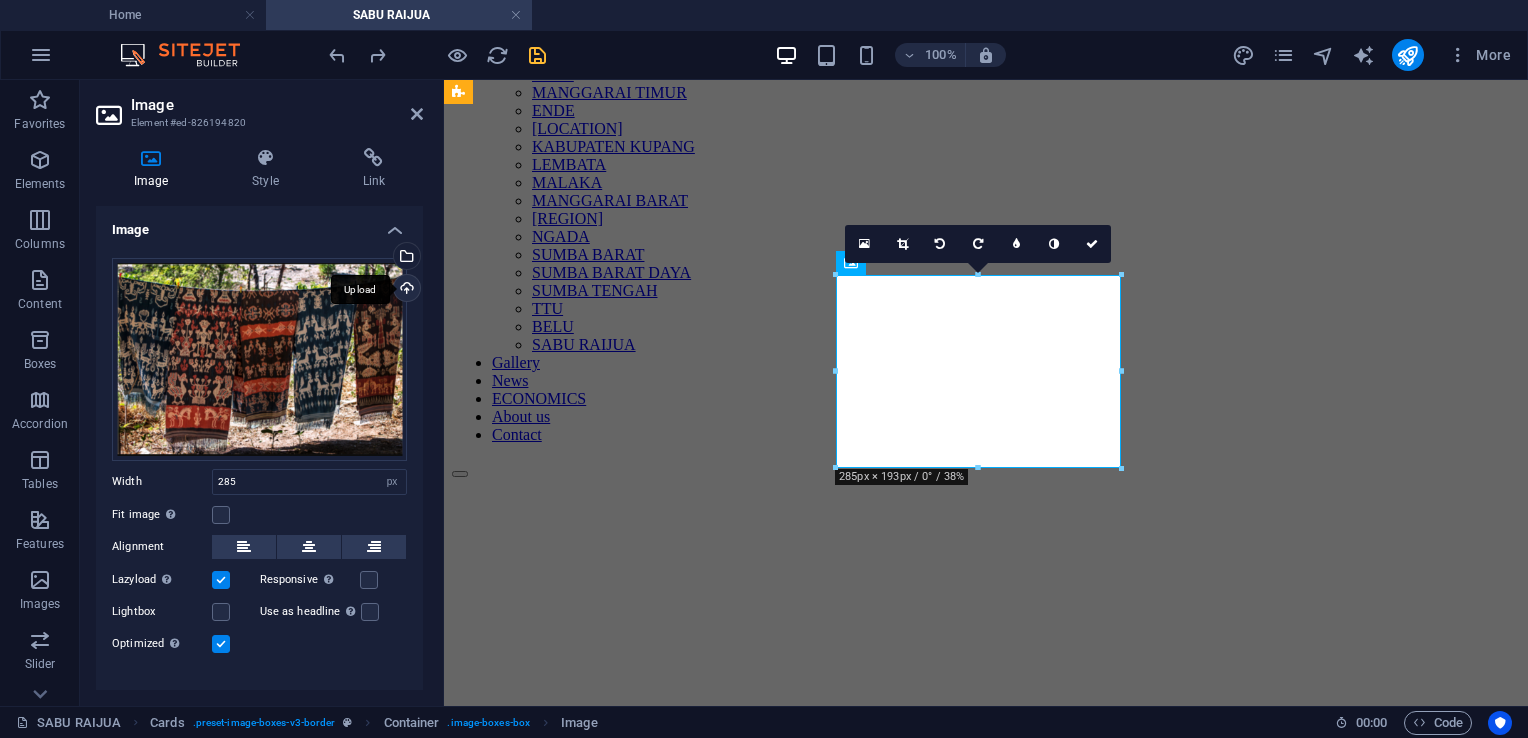click on "Upload" at bounding box center (405, 290) 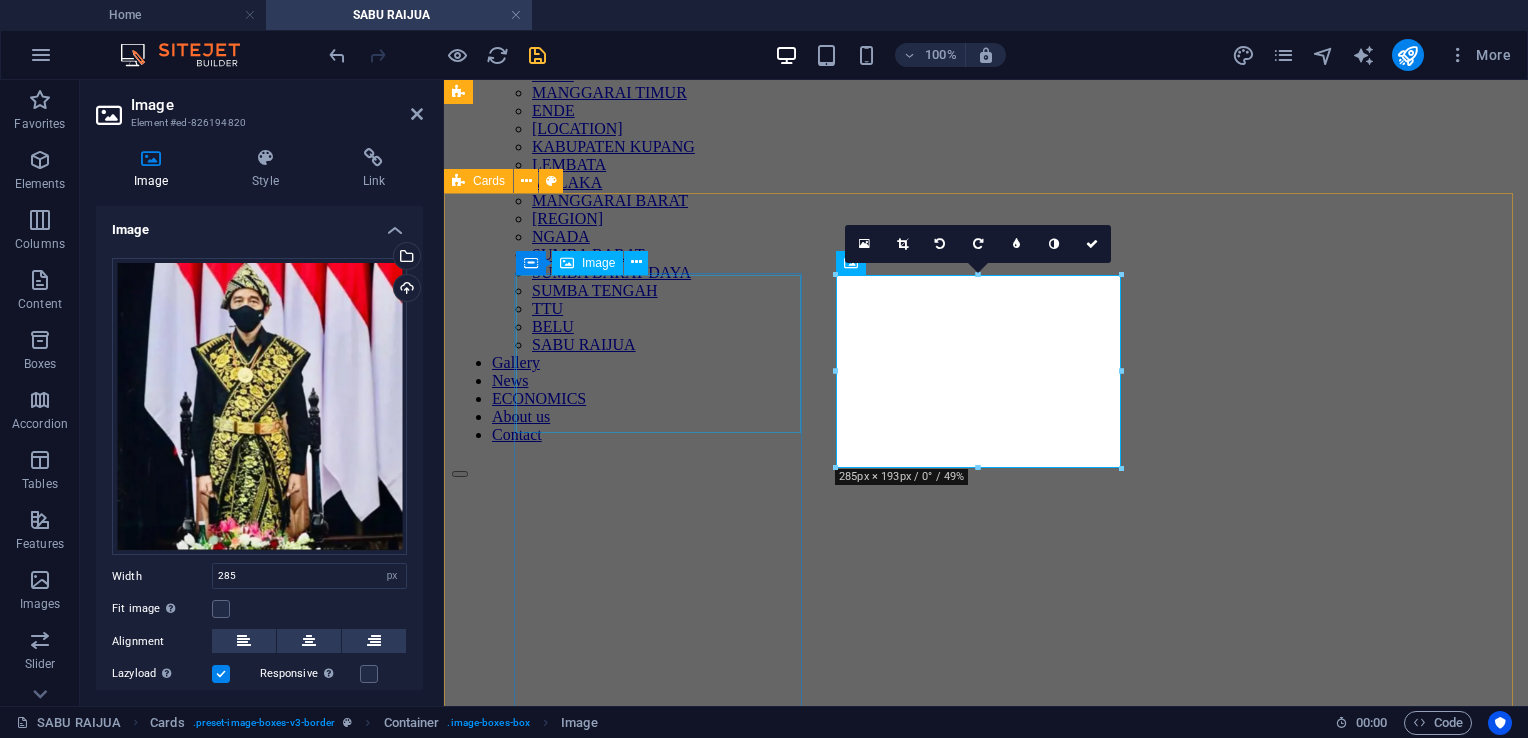 click at bounding box center (986, 1157) 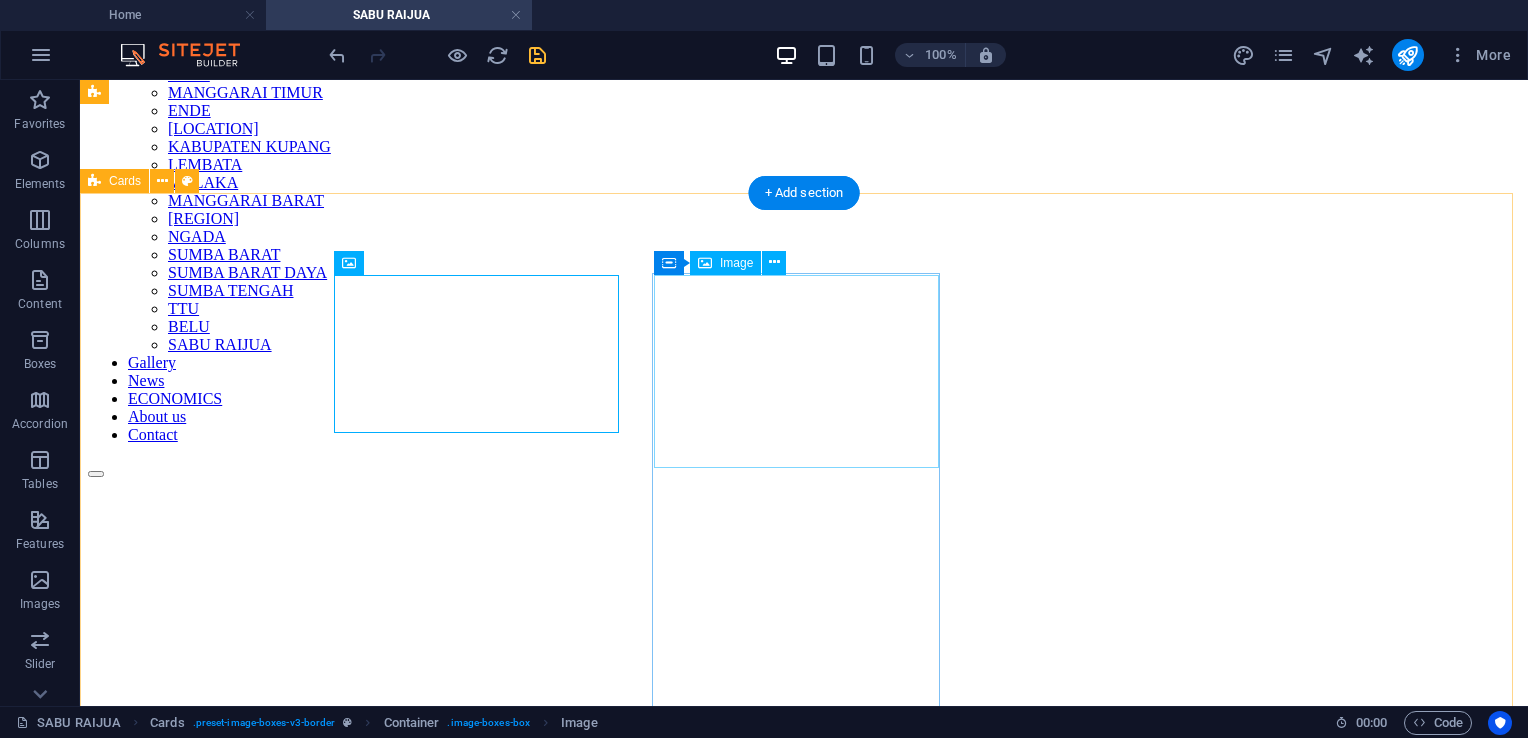 click at bounding box center (804, 2047) 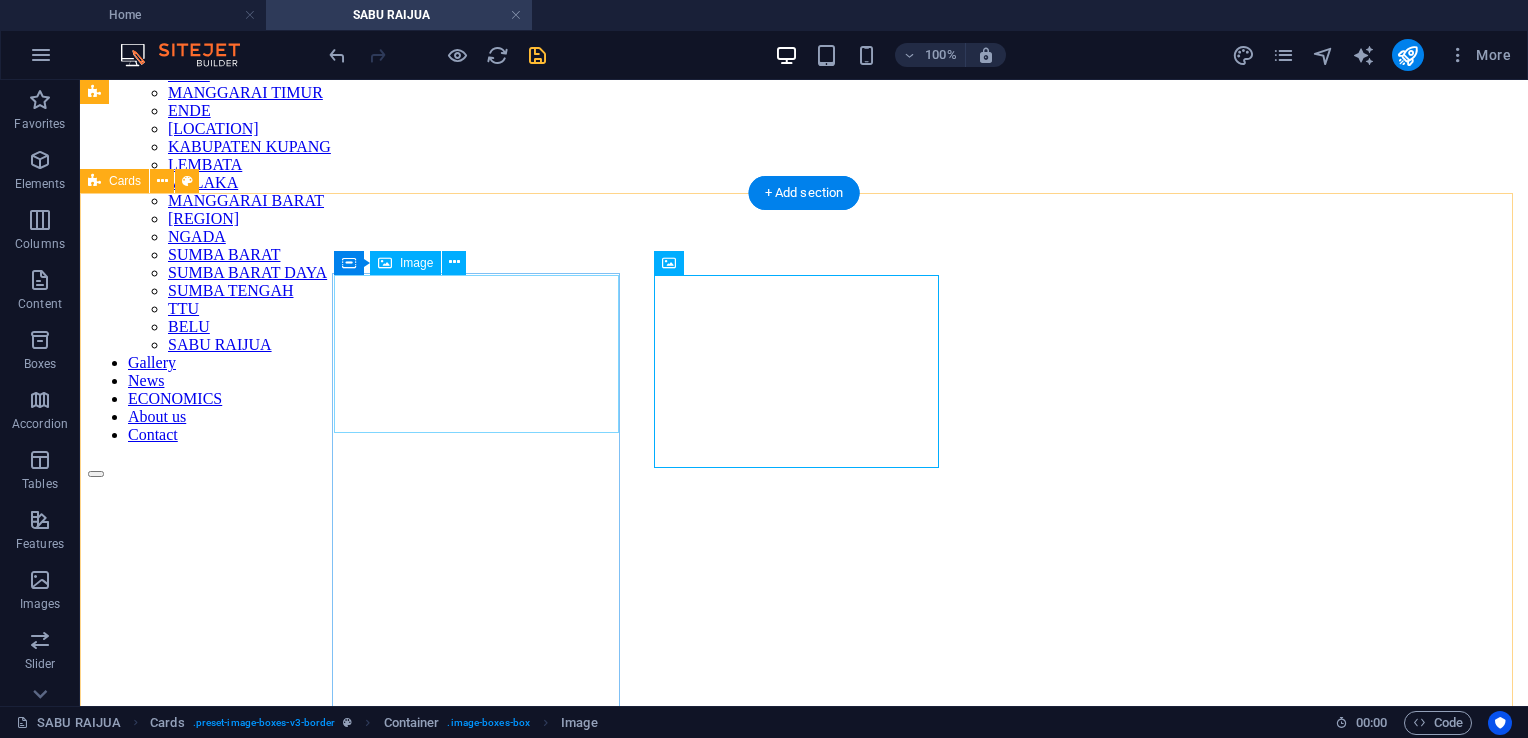 click at bounding box center (804, 1258) 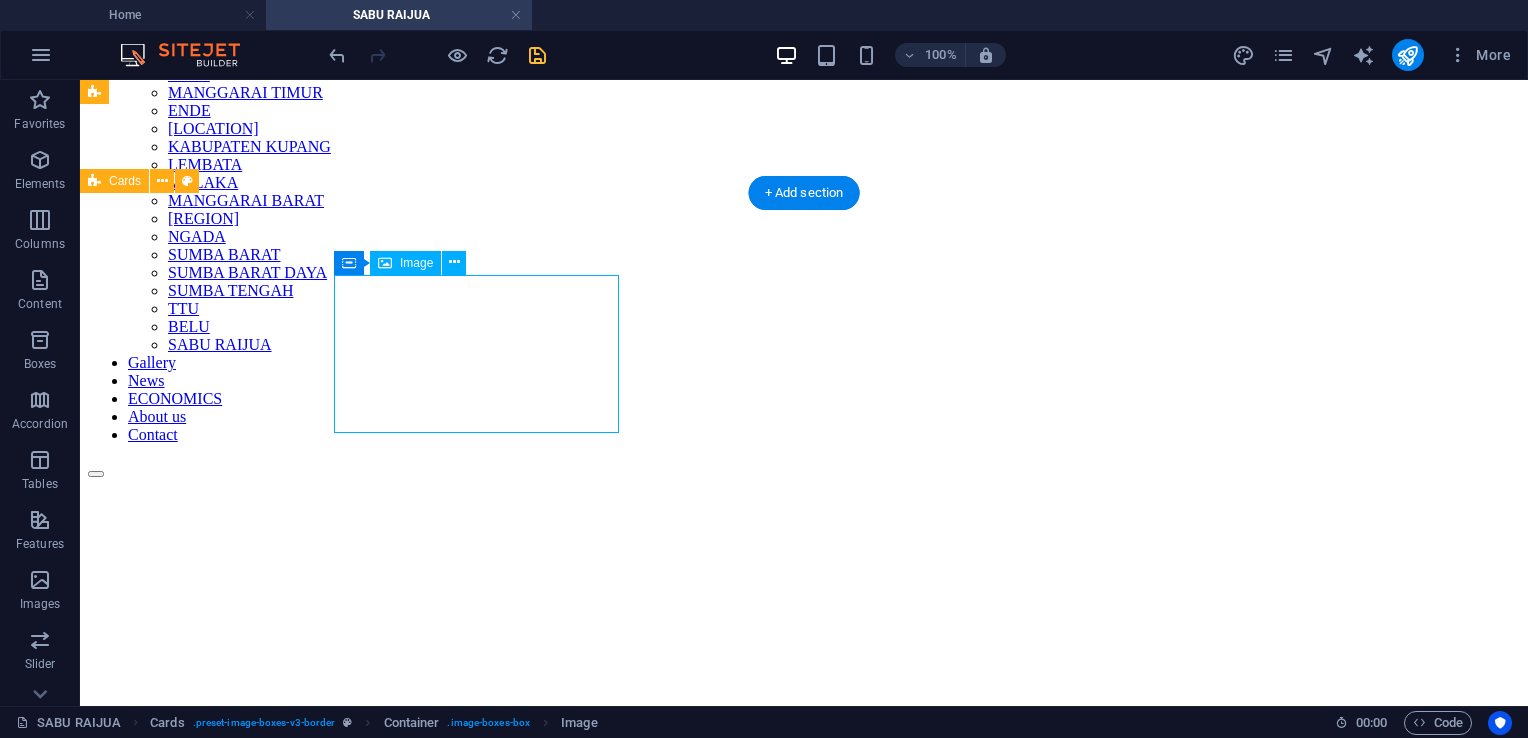 drag, startPoint x: 605, startPoint y: 374, endPoint x: 242, endPoint y: 374, distance: 363 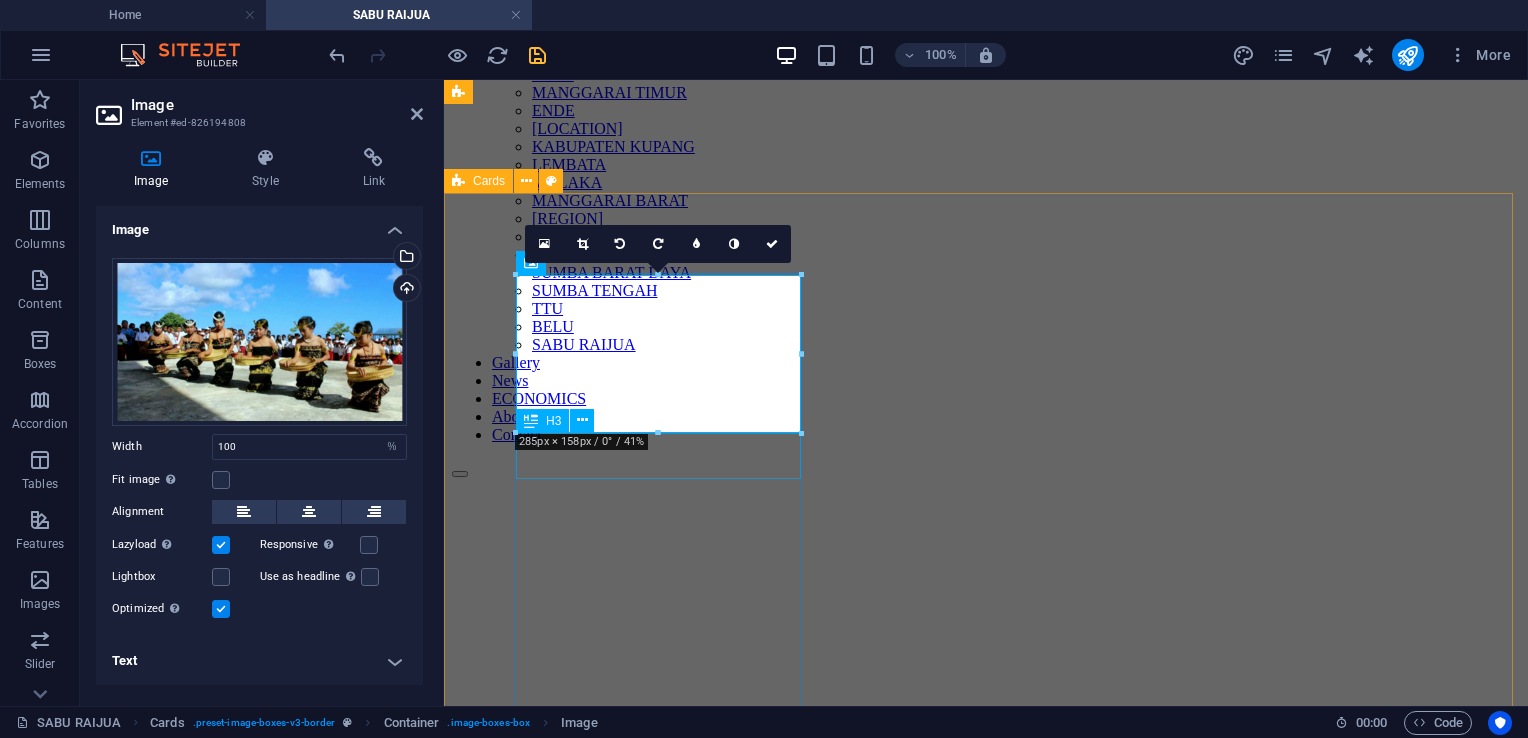 drag, startPoint x: 1099, startPoint y: 514, endPoint x: 663, endPoint y: 455, distance: 439.97388 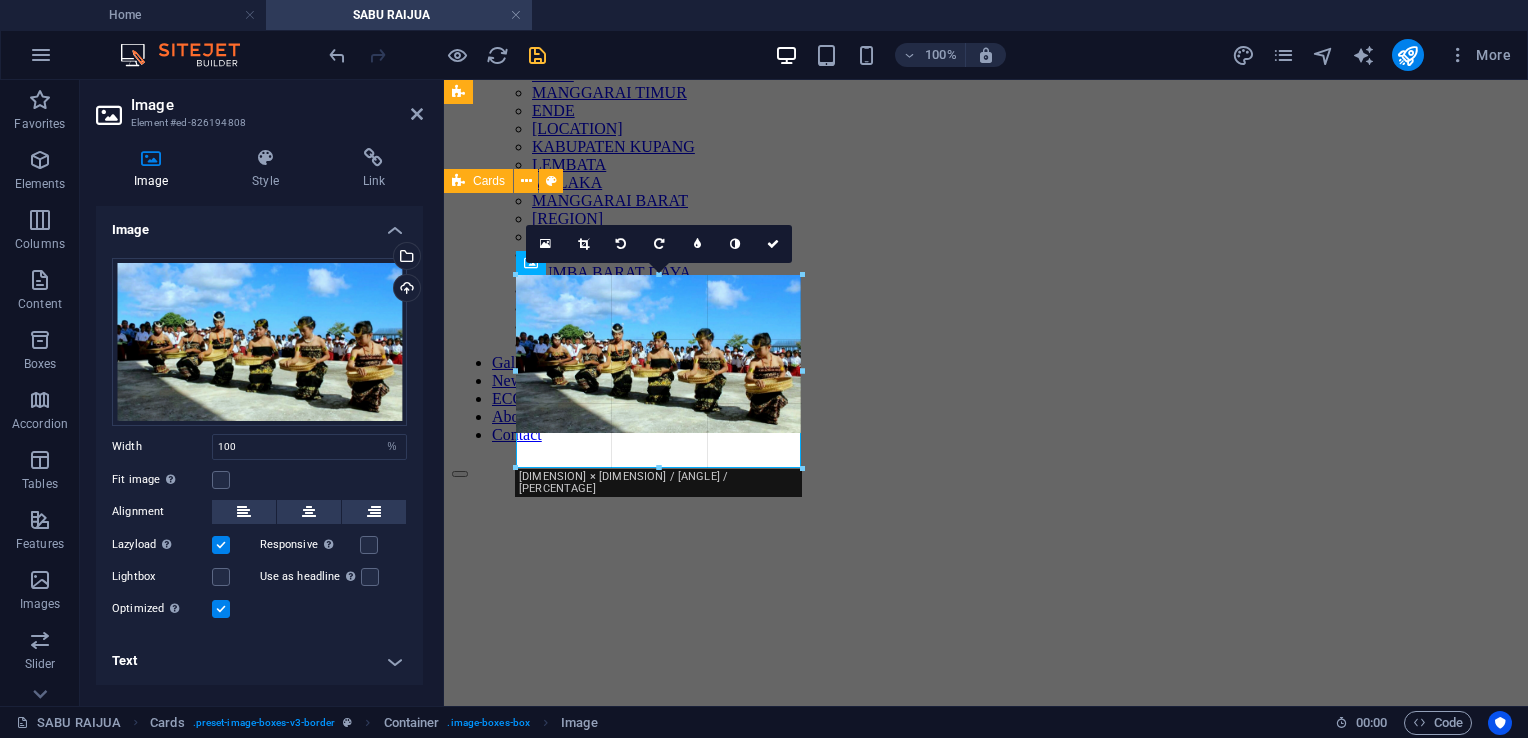 click at bounding box center (659, 468) 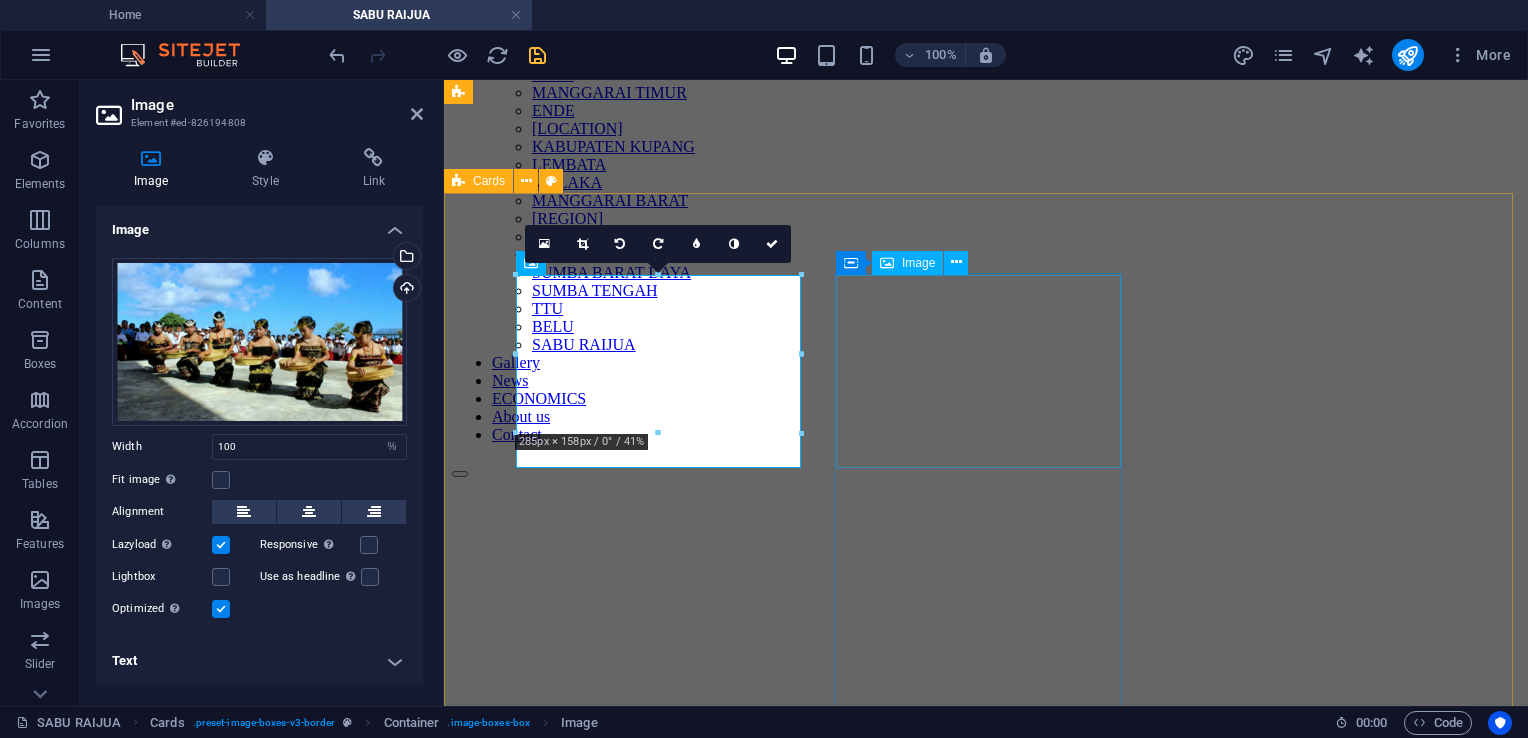click at bounding box center [986, 1484] 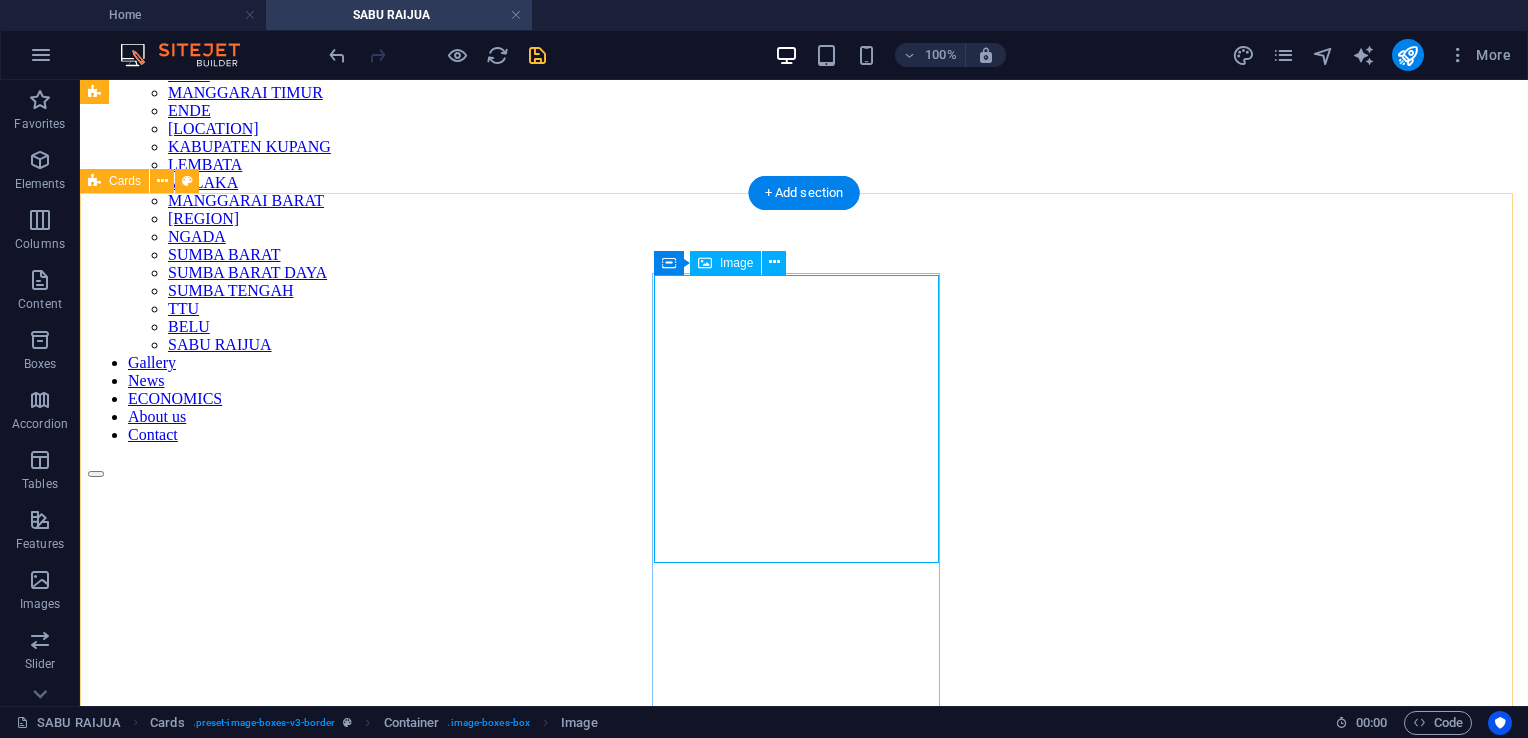 click at bounding box center (804, 1444) 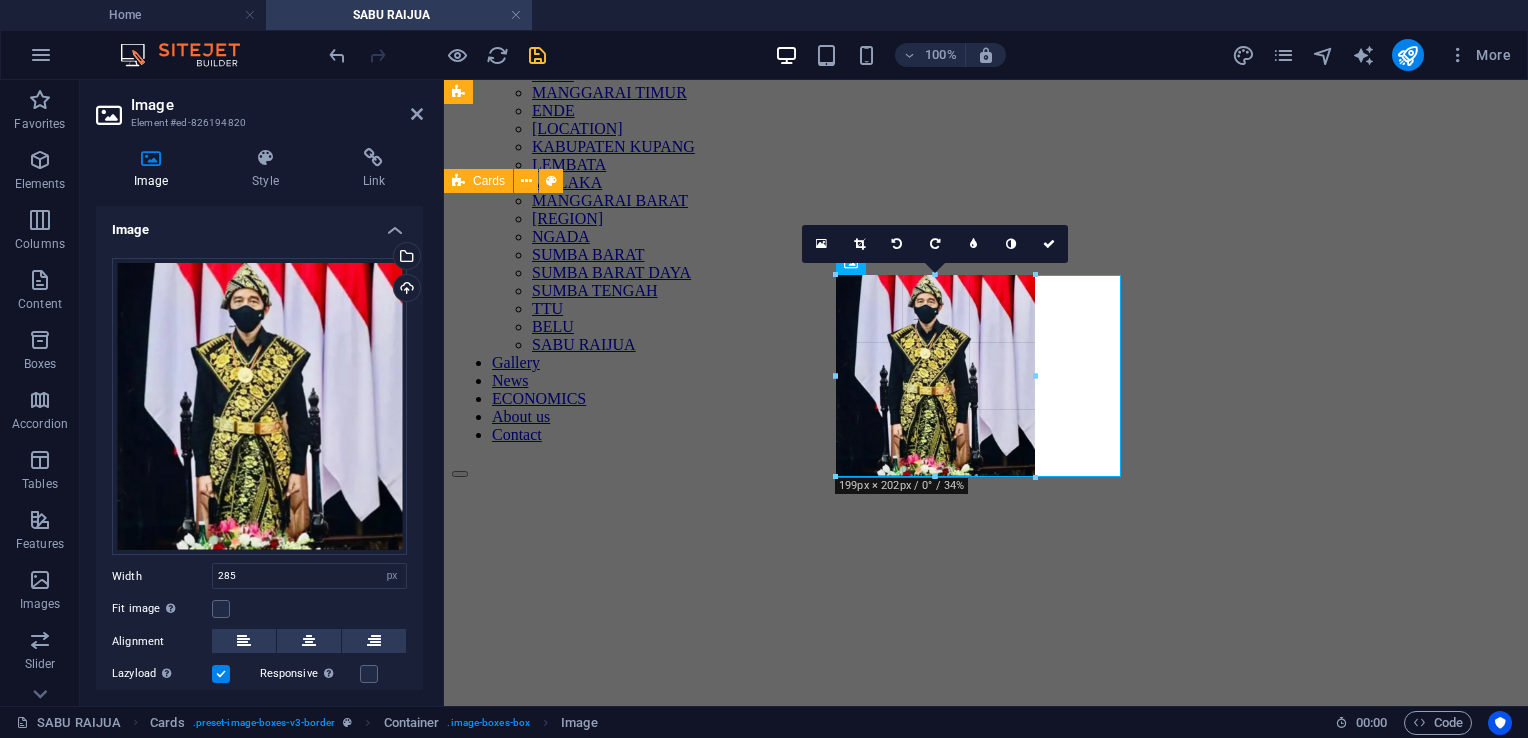 drag, startPoint x: 979, startPoint y: 560, endPoint x: 972, endPoint y: 473, distance: 87.28116 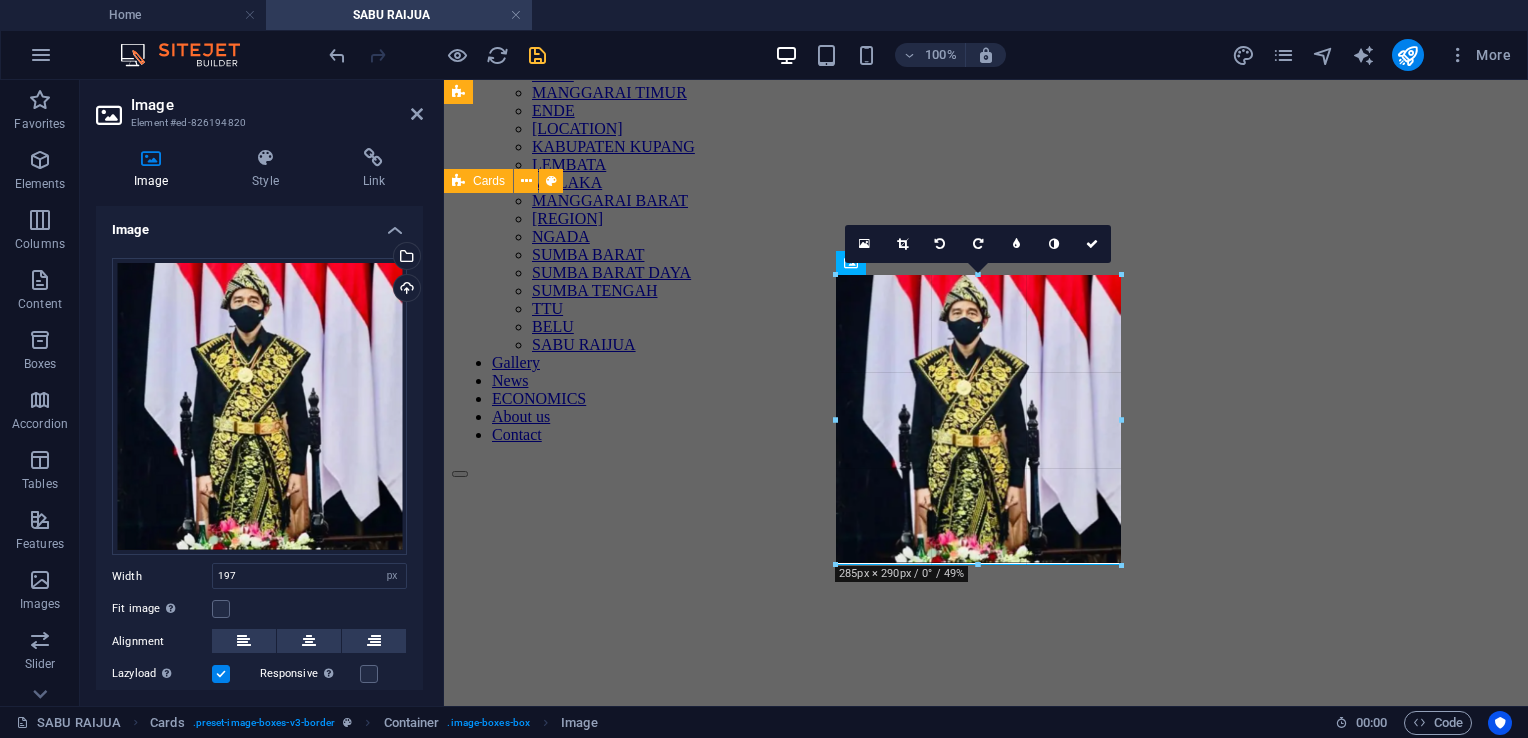 drag, startPoint x: 1035, startPoint y: 375, endPoint x: 1126, endPoint y: 380, distance: 91.13726 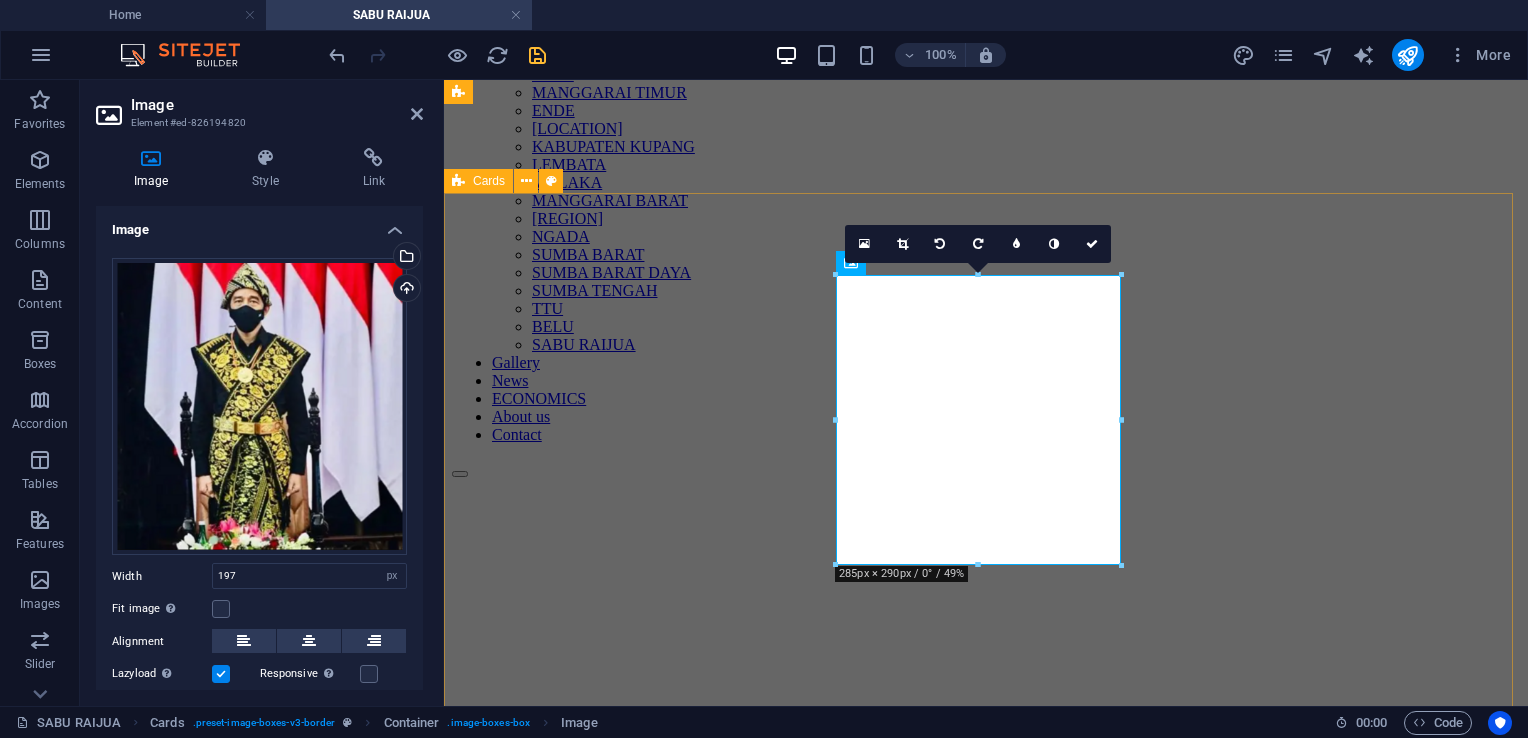 type on "284" 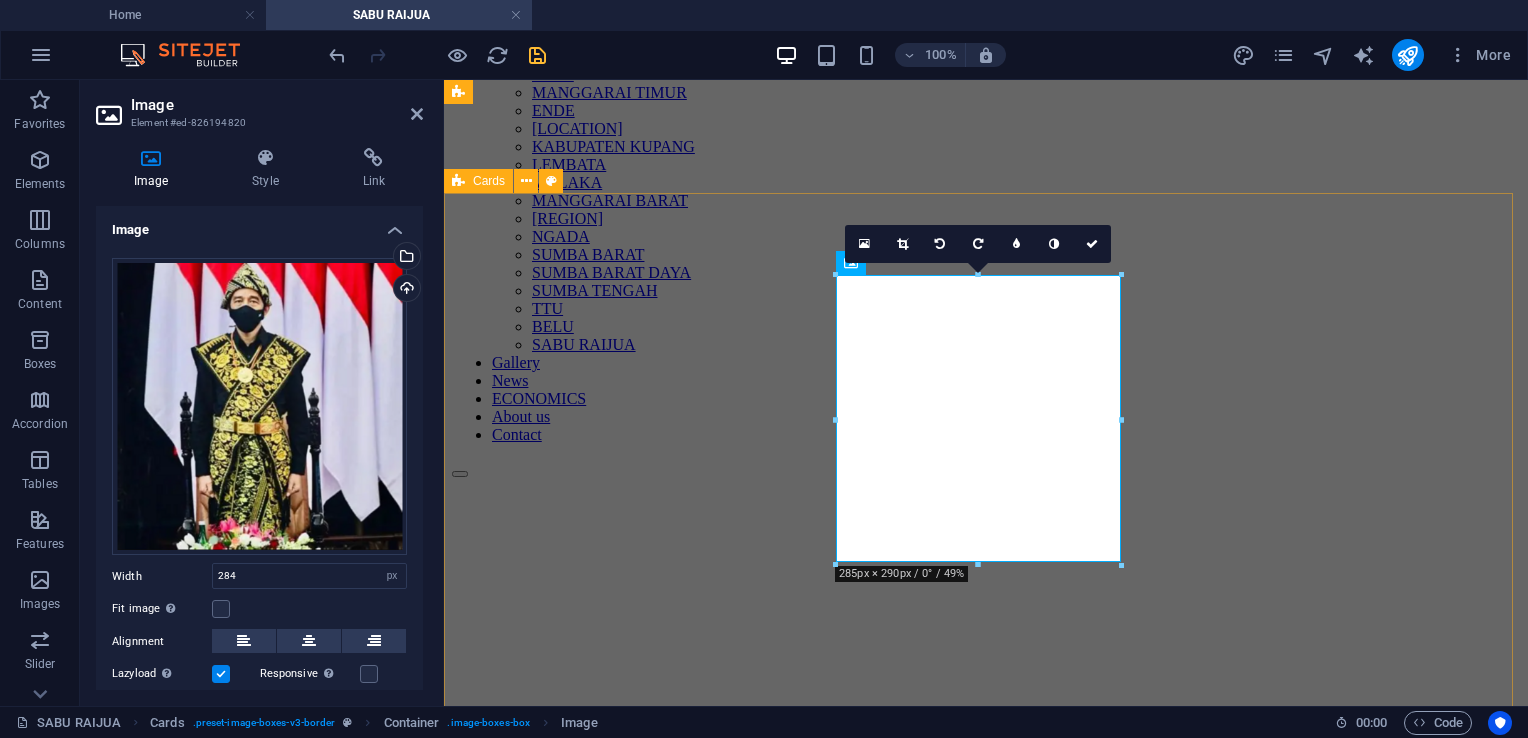 click on "SEJARAH “Di pulau Sabu ada beberapa kampung adat yakni Kudji Ratu di Sabu Timur dan kampung Namata. Untuk menghormati masyarakat setempat, kita diwajibkan mengenakan sarung atau selimut khas Sabu,”  cara mengenakan sarung Sabu sangat praktis, cukup dengan mengikat di pinggang, lalu sisanya dilipat ke depan untuk memperlihatkan motif ikatan. Sedangkan untuk pakaian malam biasanya warga lokal menambahkan selendang dengan menggantungkan ke depan. “Jadi dengan  tenun   kain khas Sabu, itu menunjukan adat budaya Sabu yang begitu besar di  Pulau Sabu Raijua  dan terus mempertahankan adat dan budayanya itu bukan hanya di pulau Sabu tetapi di setiap daerah yang mana orang Sabu itu berada,” FUNGSI Cara mambuat kain tenun pakaian adat Sabu" at bounding box center [986, 1655] 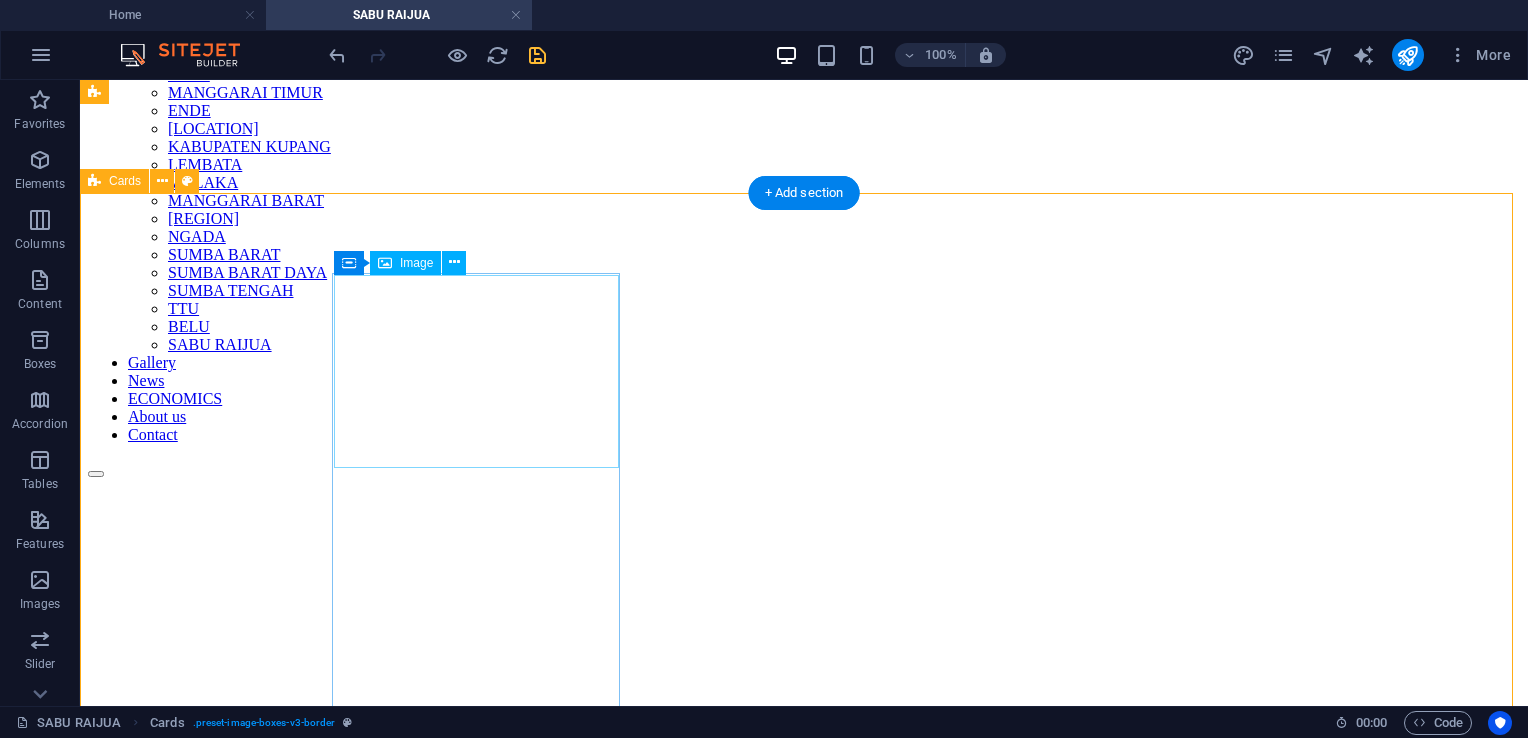 click at bounding box center [804, 957] 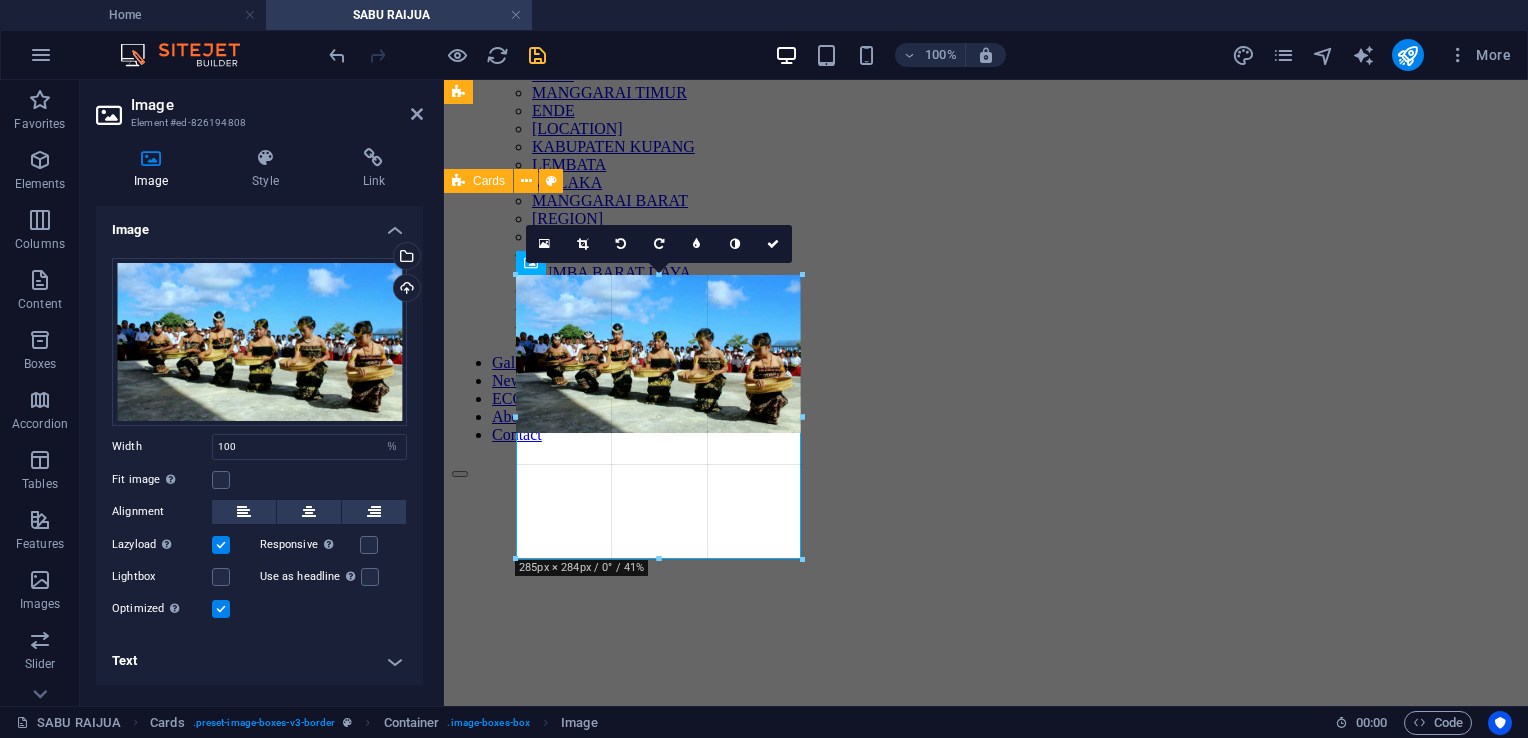 drag, startPoint x: 660, startPoint y: 467, endPoint x: 678, endPoint y: 558, distance: 92.76314 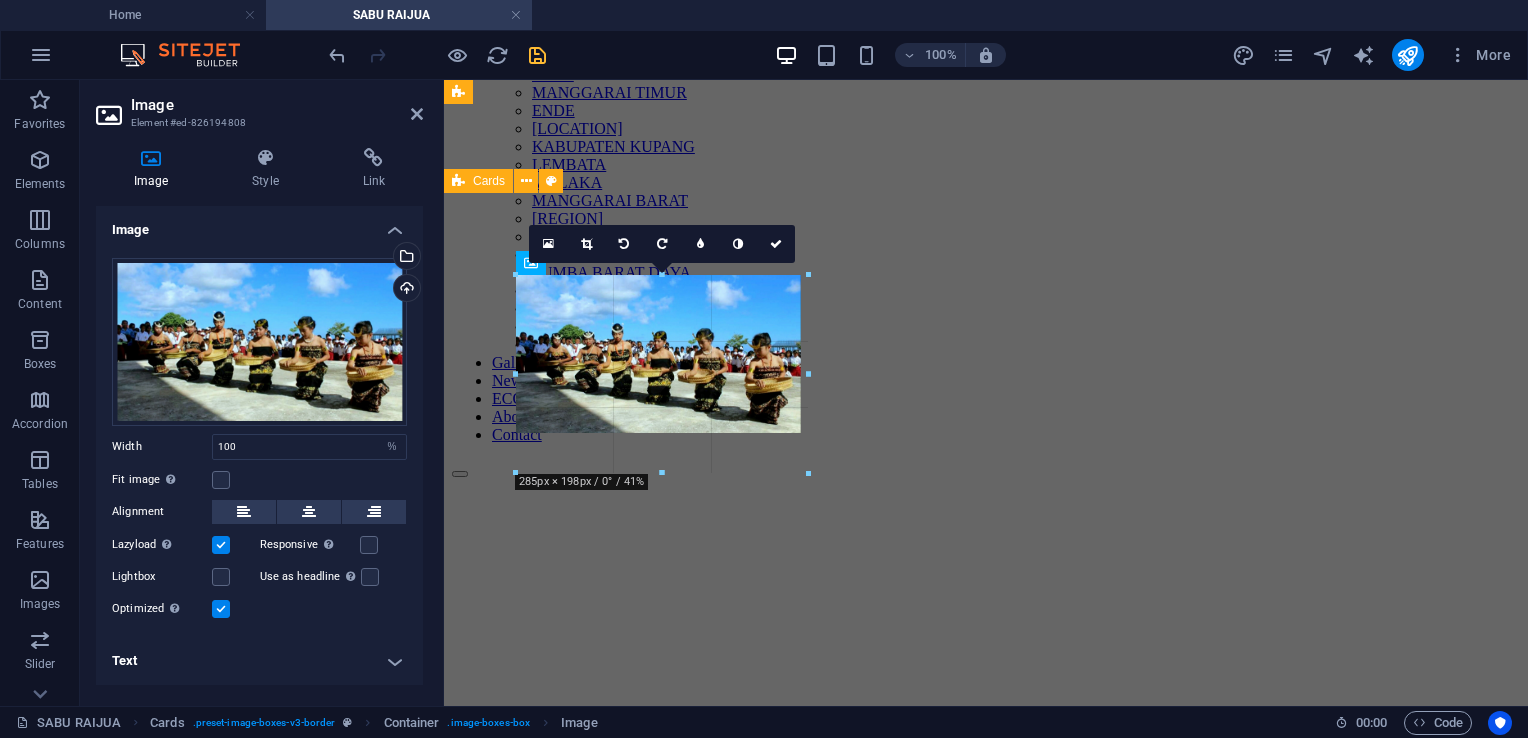 click at bounding box center [662, 473] 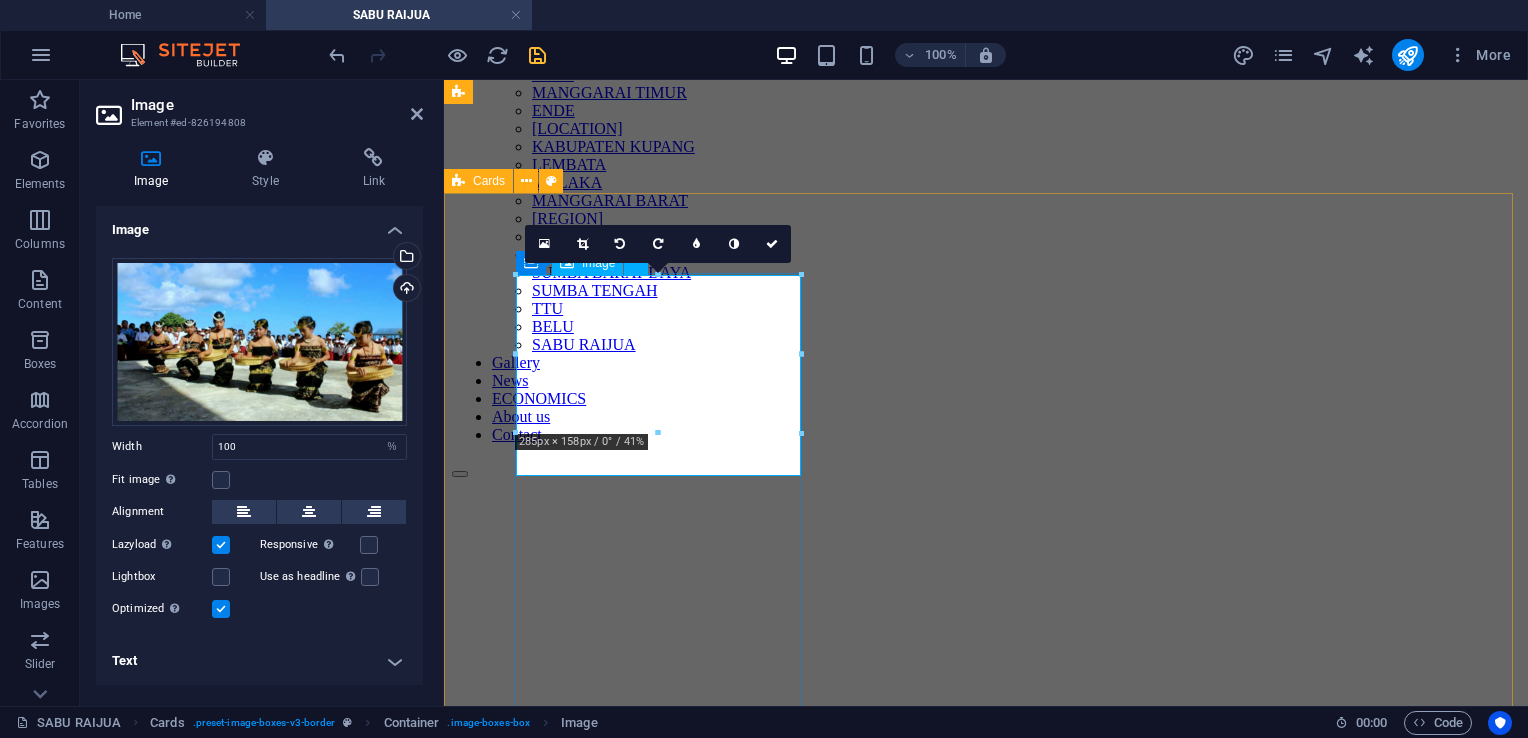 click at bounding box center [986, 961] 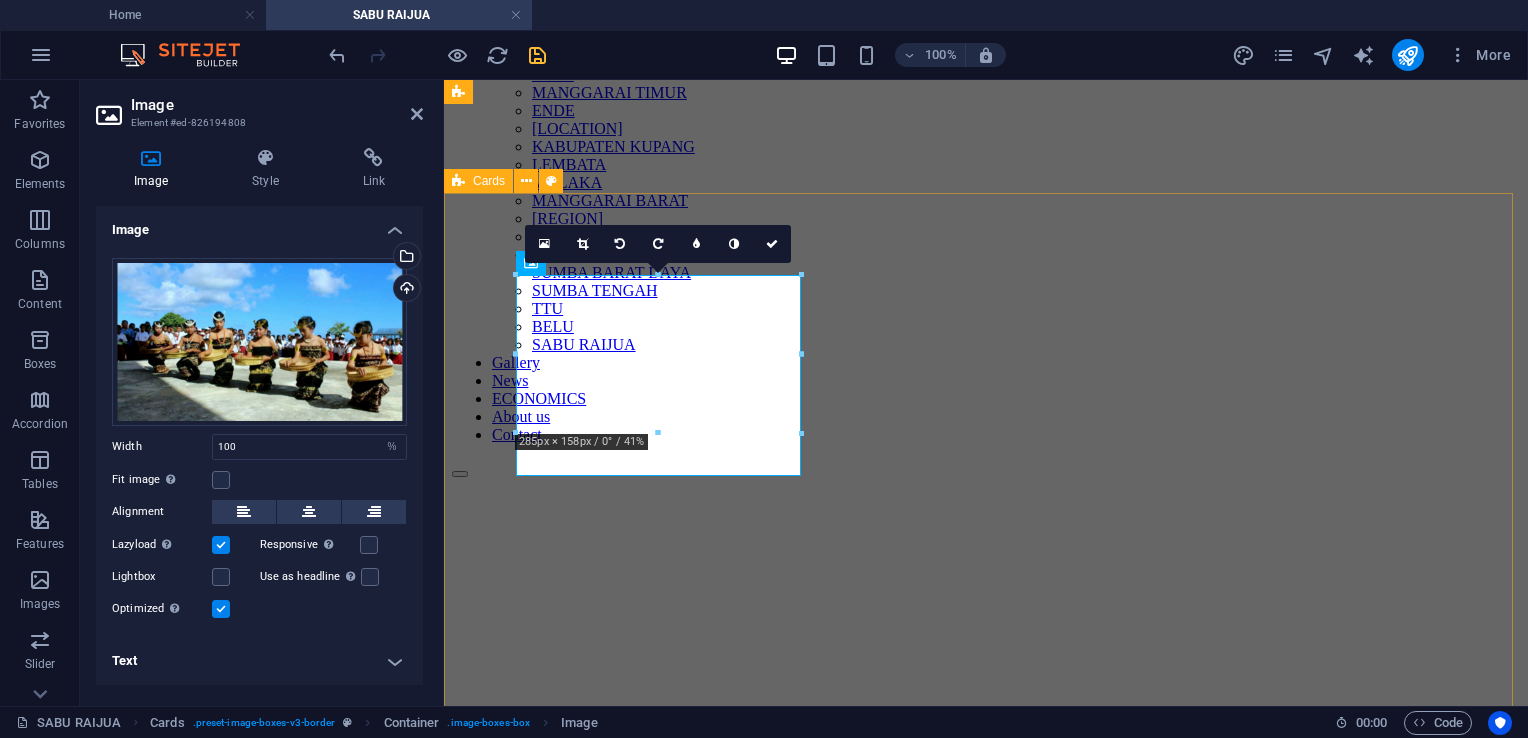 drag, startPoint x: 1458, startPoint y: 336, endPoint x: 1816, endPoint y: 342, distance: 358.05026 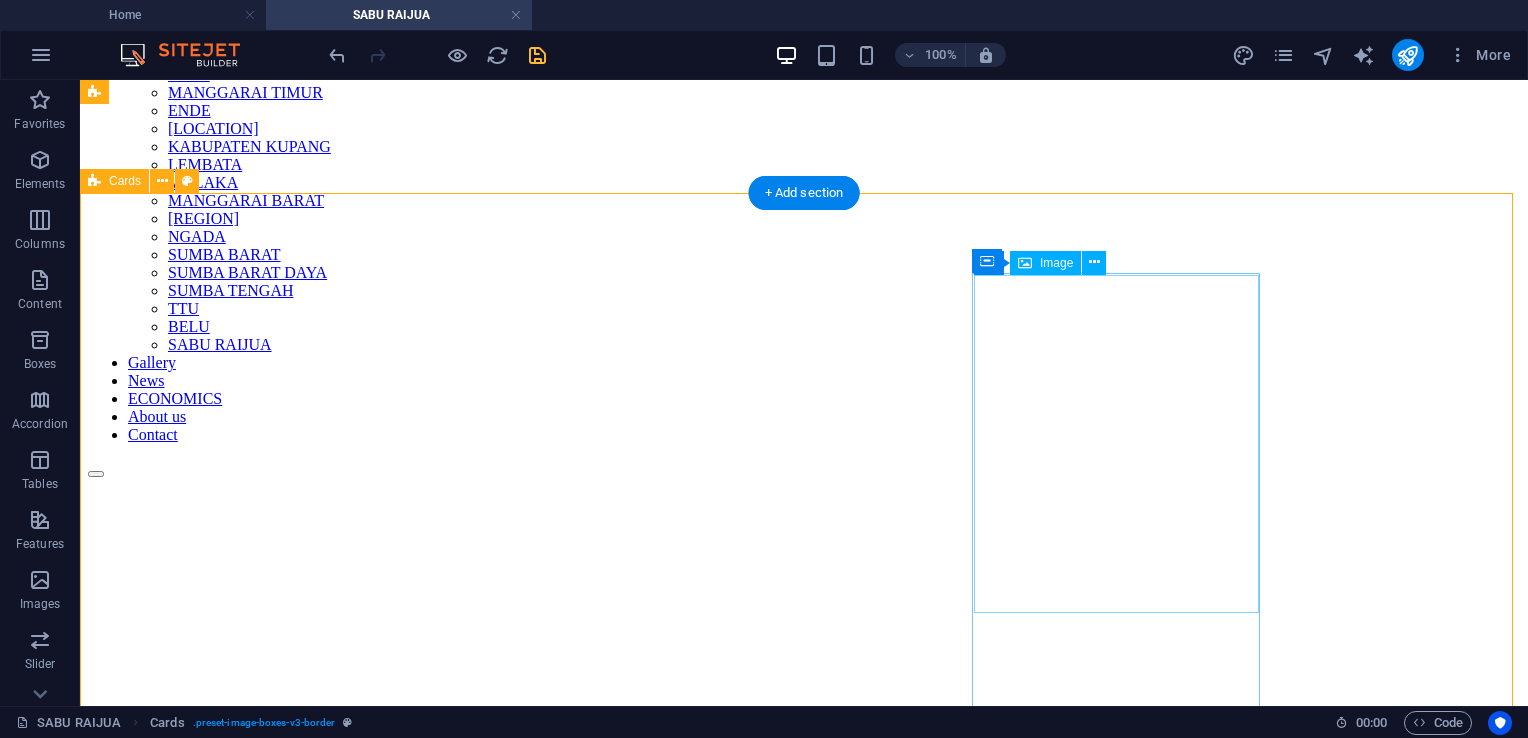 click at bounding box center (804, 1996) 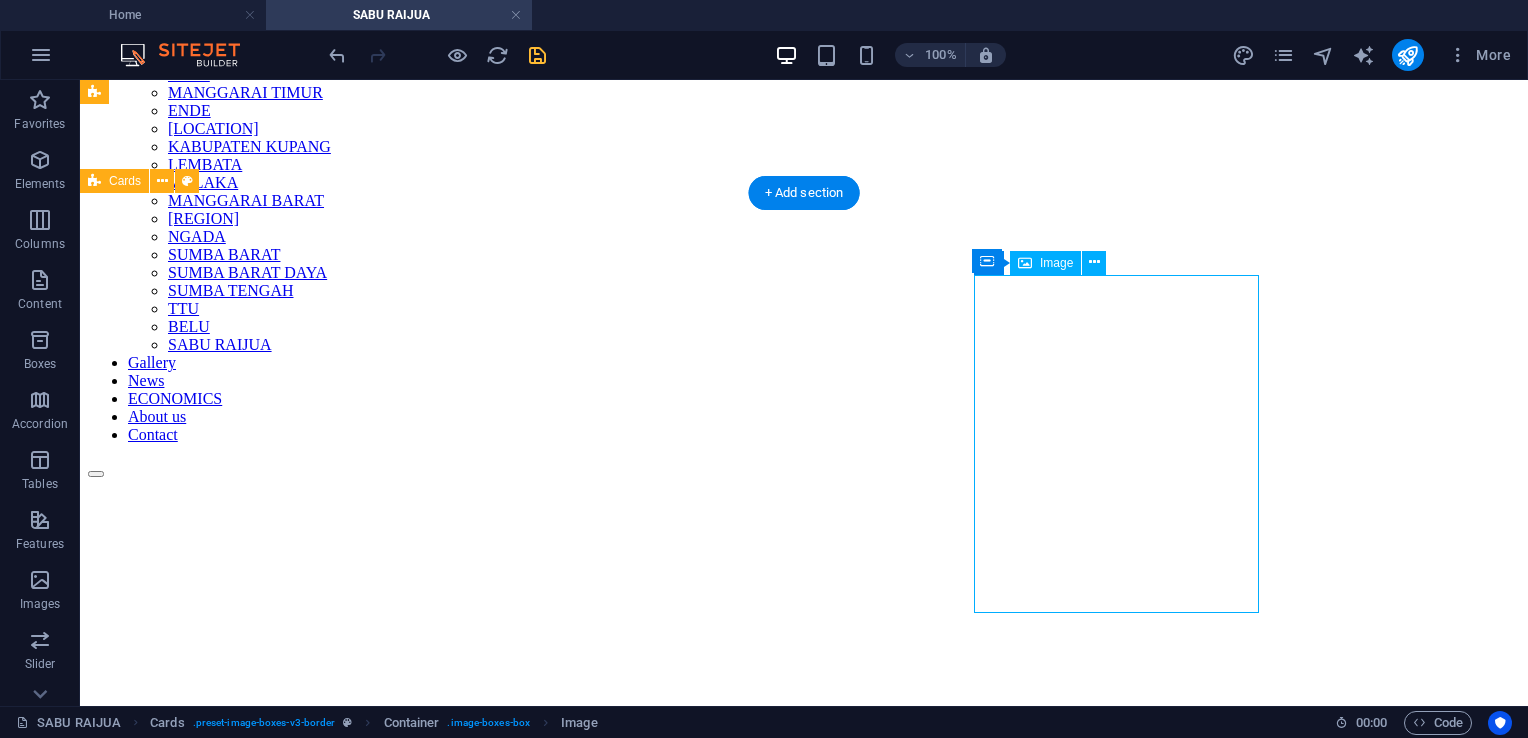 click at bounding box center [804, 1996] 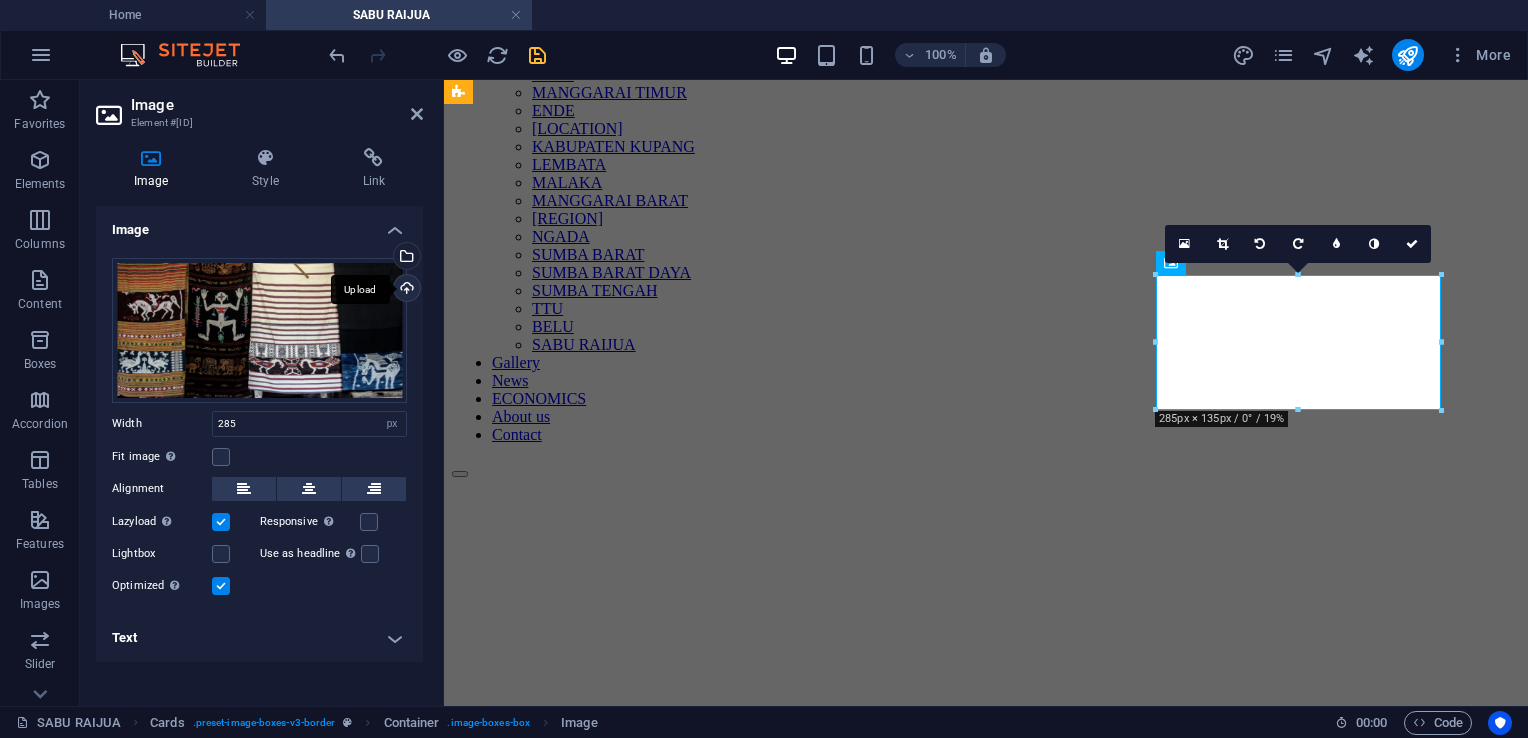 click on "Upload" at bounding box center (405, 290) 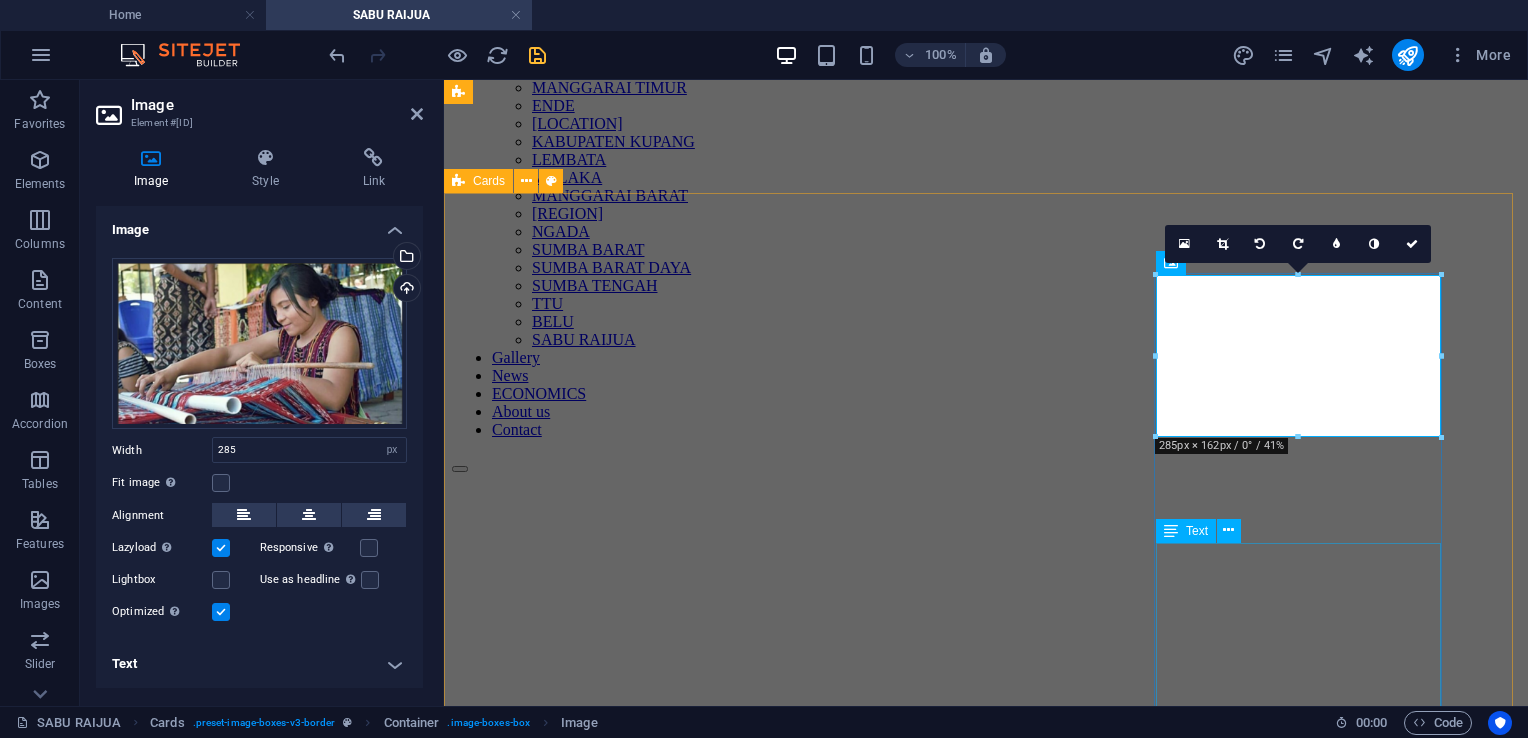 scroll, scrollTop: 200, scrollLeft: 0, axis: vertical 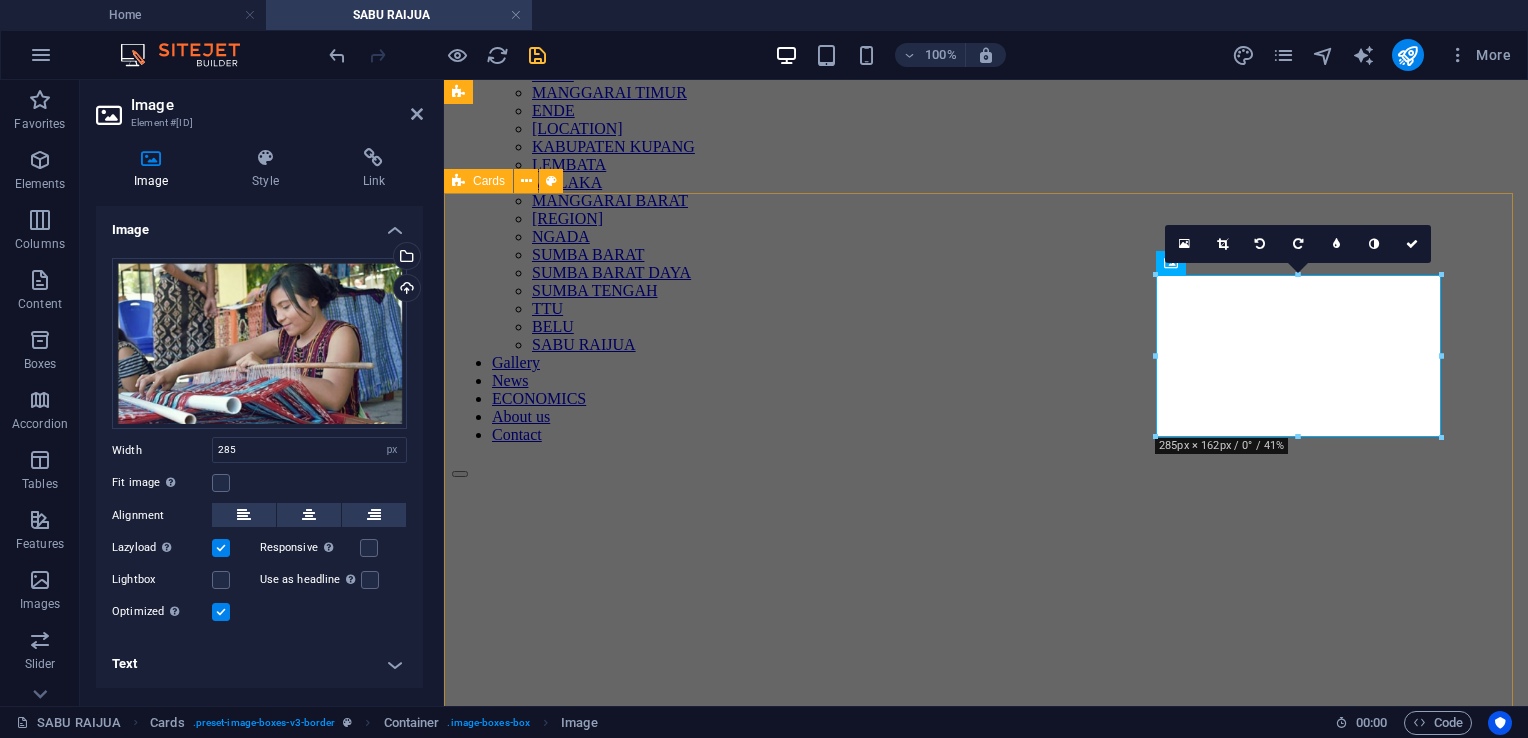 click on "SEJARAH “Di pulau Sabu ada beberapa kampung adat yakni Kudji Ratu di Sabu Timur dan kampung Namata. Untuk menghormati masyarakat setempat, kita diwajibkan mengenakan sarung atau selimut khas Sabu,”  cara mengenakan sarung Sabu sangat praktis, cukup dengan mengikat di pinggang, lalu sisanya dilipat ke depan untuk memperlihatkan motif ikatan. Sedangkan untuk pakaian malam biasanya warga lokal menambahkan selendang dengan menggantungkan ke depan. “Jadi dengan  tenun   kain khas Sabu, itu menunjukan adat budaya Sabu yang begitu besar di  Pulau Sabu Raijua  dan terus mempertahankan adat dan budayanya itu bukan hanya di pulau Sabu tetapi di setiap daerah yang mana orang Sabu itu berada,” FUNGSI Cara mambuat kain tenun pakaian adat Sabu" at bounding box center (986, 1571) 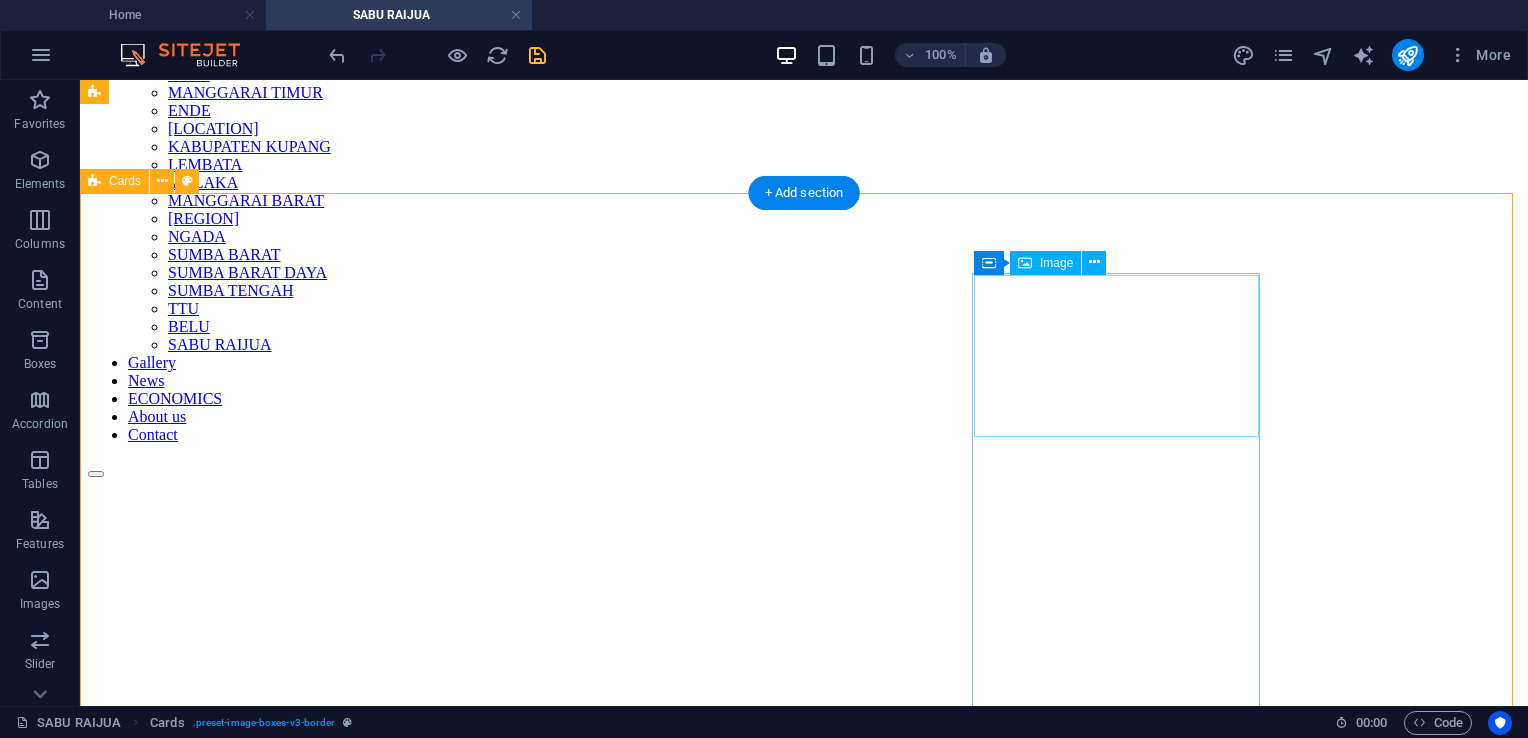 drag, startPoint x: 1181, startPoint y: 382, endPoint x: 821, endPoint y: 386, distance: 360.02222 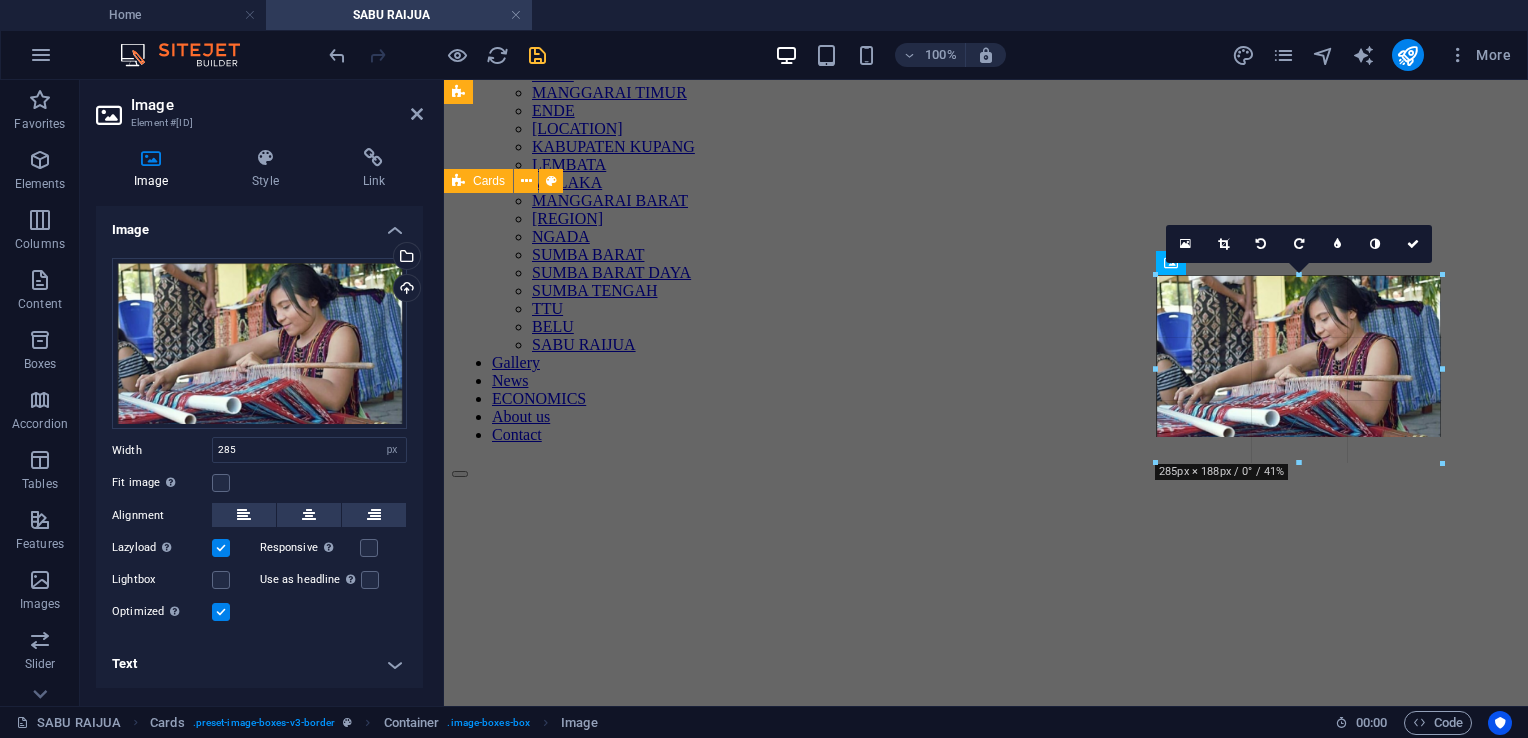 drag, startPoint x: 1298, startPoint y: 434, endPoint x: 1301, endPoint y: 460, distance: 26.172504 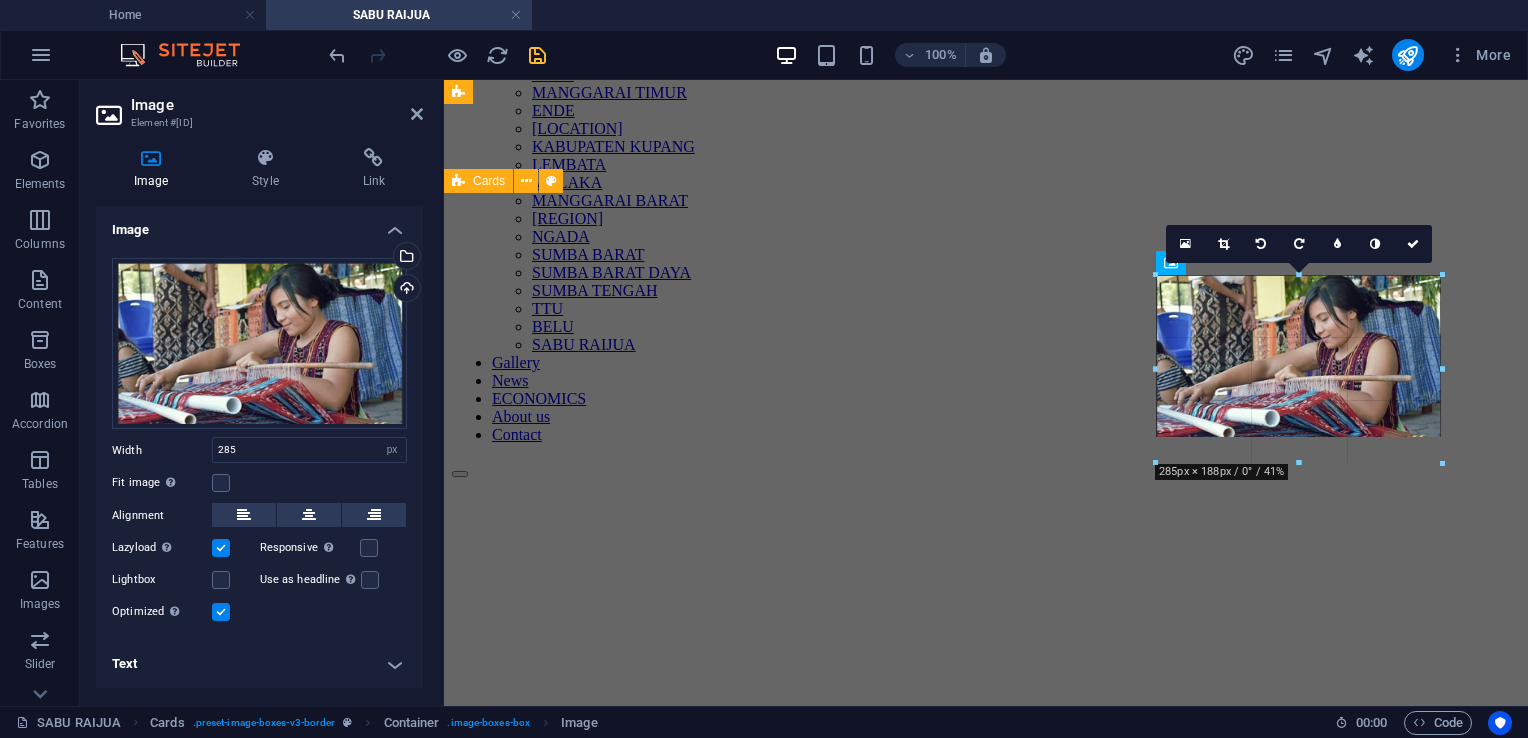 click at bounding box center [1299, 463] 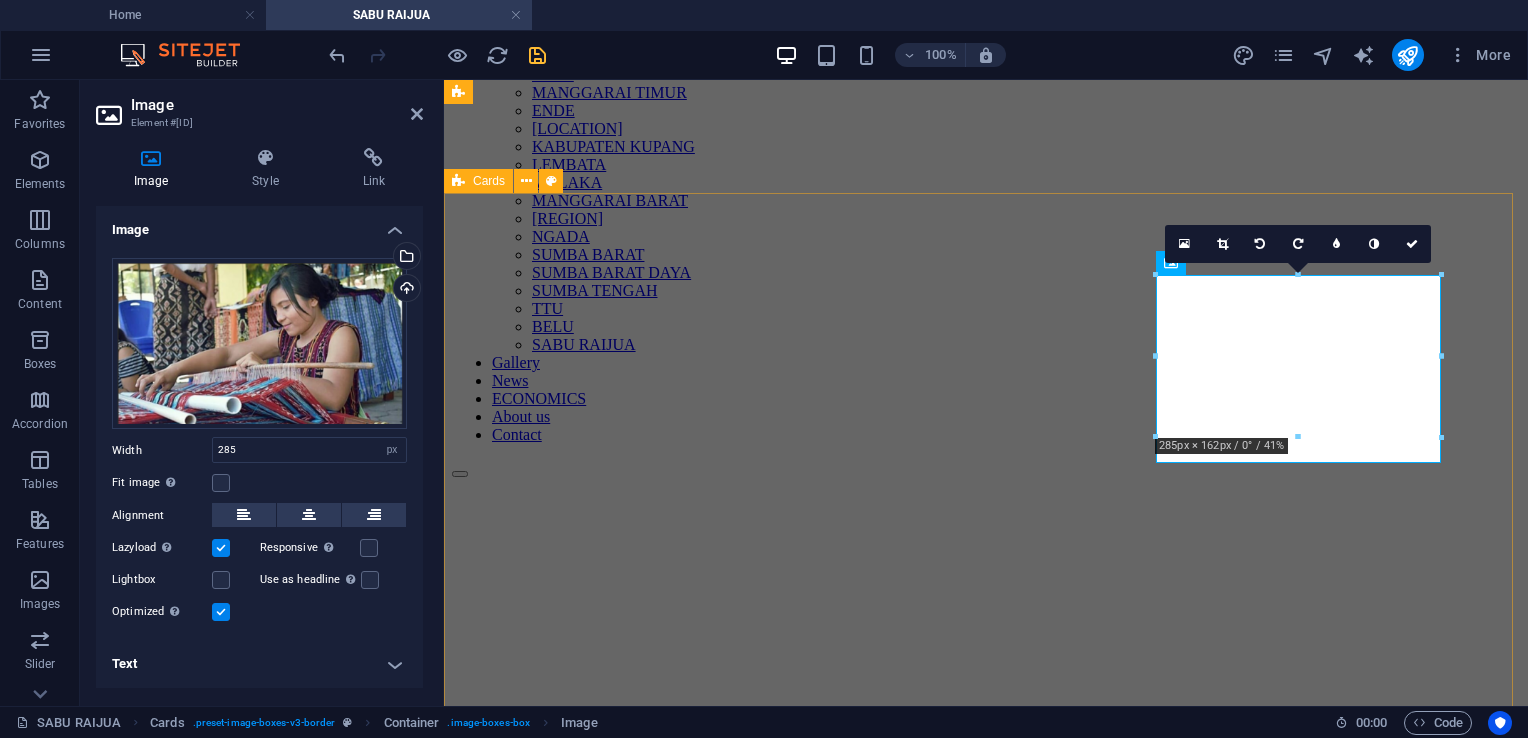 click on "SEJARAH “Di pulau Sabu ada beberapa kampung adat yakni Kudji Ratu di Sabu Timur dan kampung Namata. Untuk menghormati masyarakat setempat, kita diwajibkan mengenakan sarung atau selimut khas Sabu,”  cara mengenakan sarung Sabu sangat praktis, cukup dengan mengikat di pinggang, lalu sisanya dilipat ke depan untuk memperlihatkan motif ikatan. Sedangkan untuk pakaian malam biasanya warga lokal menambahkan selendang dengan menggantungkan ke depan. “Jadi dengan  tenun   kain khas Sabu, itu menunjukan adat budaya Sabu yang begitu besar di  Pulau Sabu Raijua  dan terus mempertahankan adat dan budayanya itu bukan hanya di pulau Sabu tetapi di setiap daerah yang mana orang Sabu itu berada,” FUNGSI Cara mambuat kain tenun pakaian adat Sabu" at bounding box center (986, 1584) 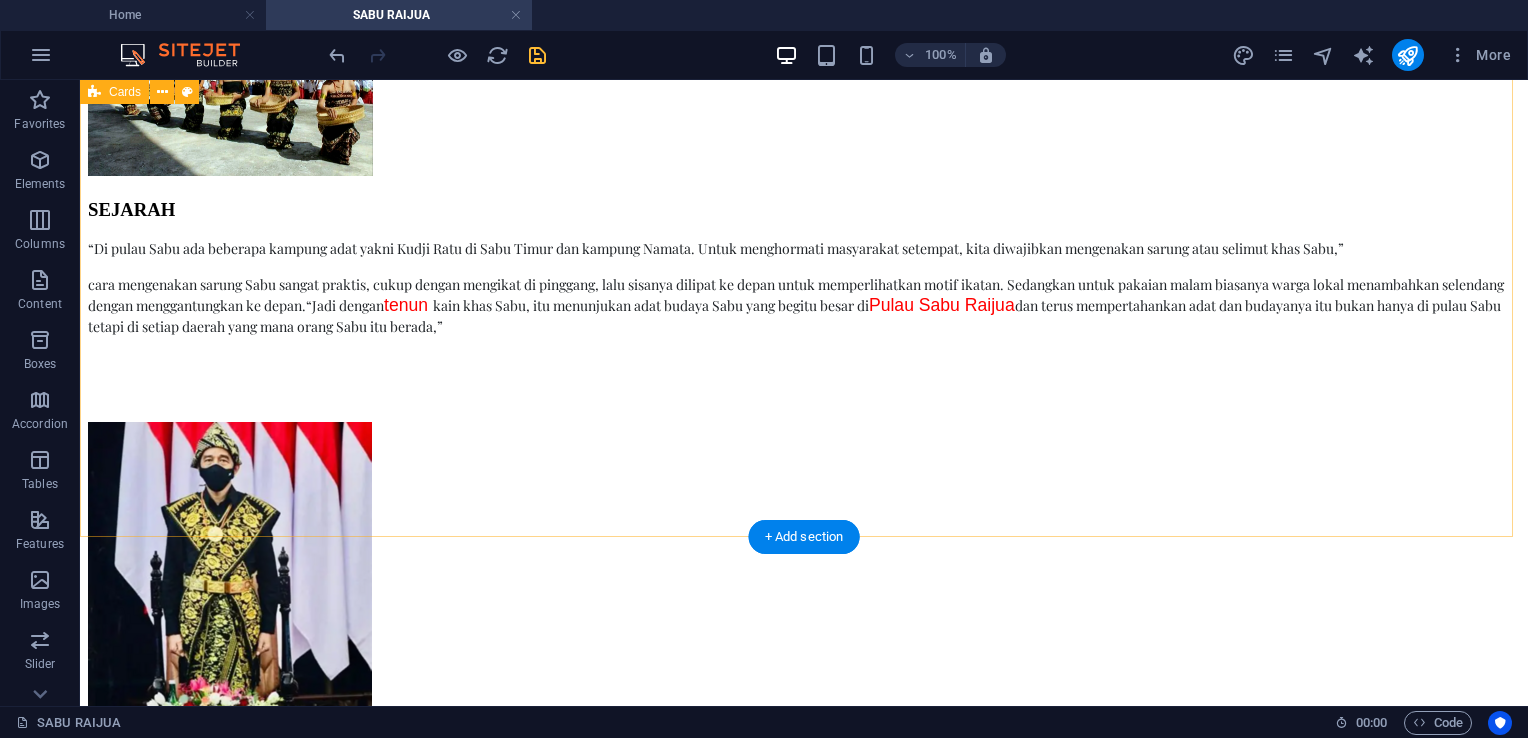 scroll, scrollTop: 1300, scrollLeft: 0, axis: vertical 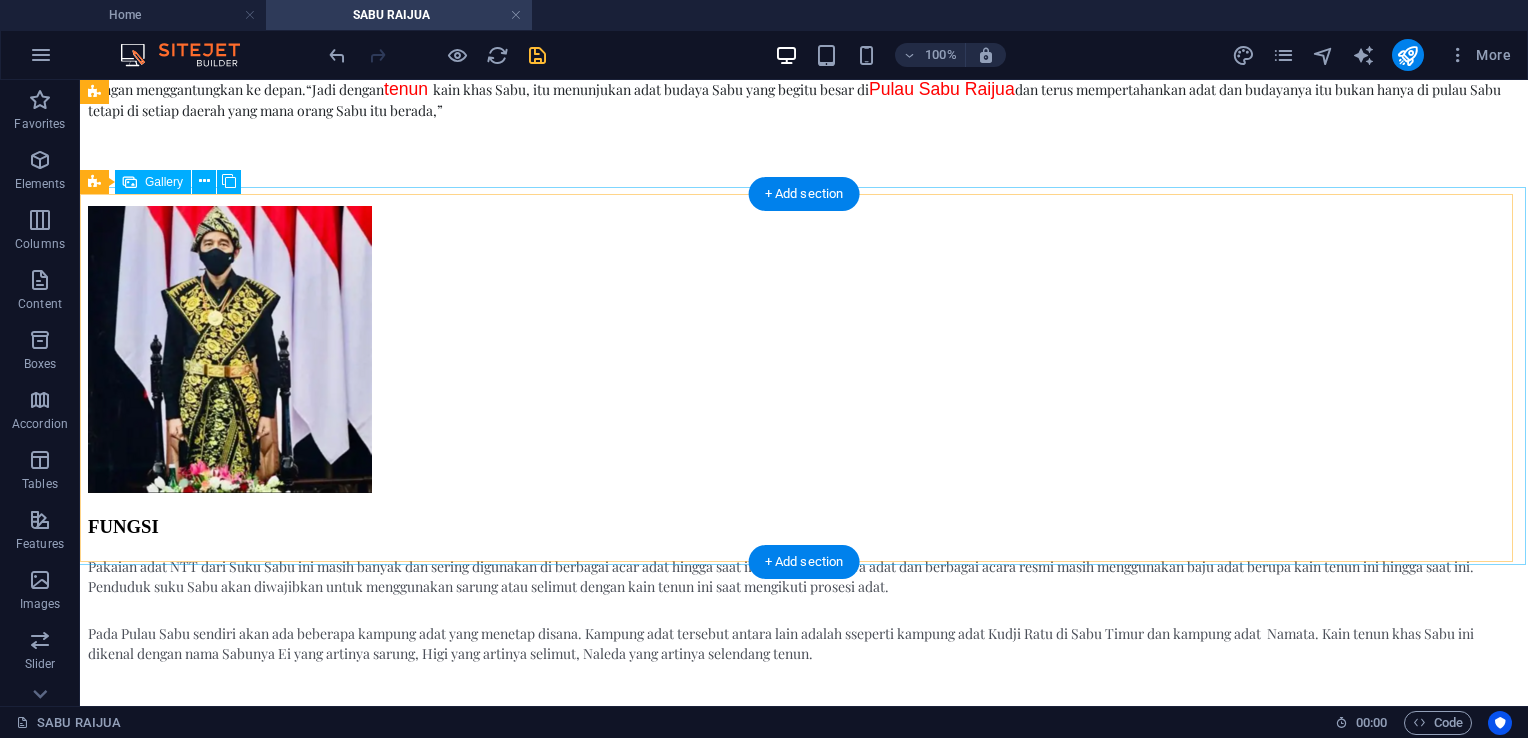 click at bounding box center (505, 4547) 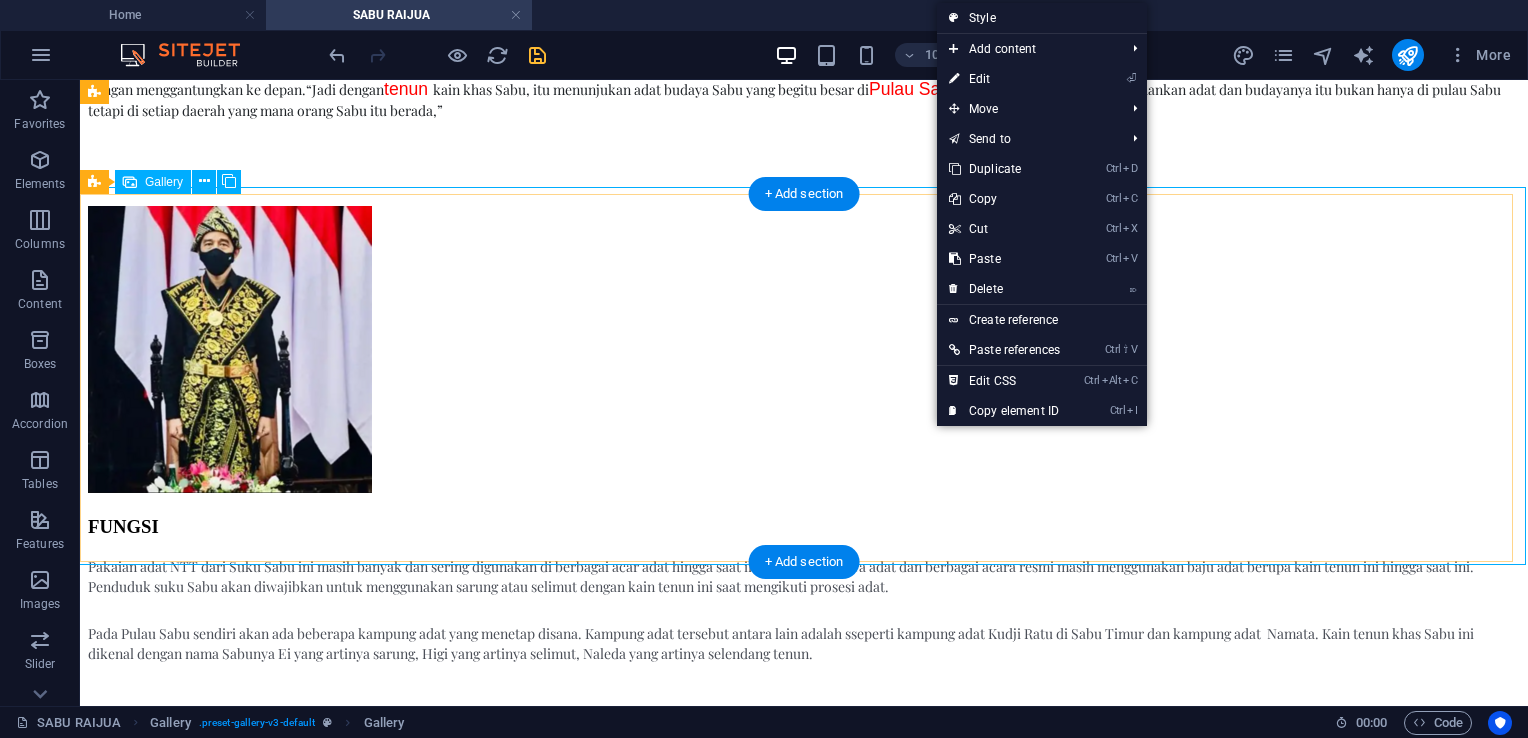 click at bounding box center (505, 3247) 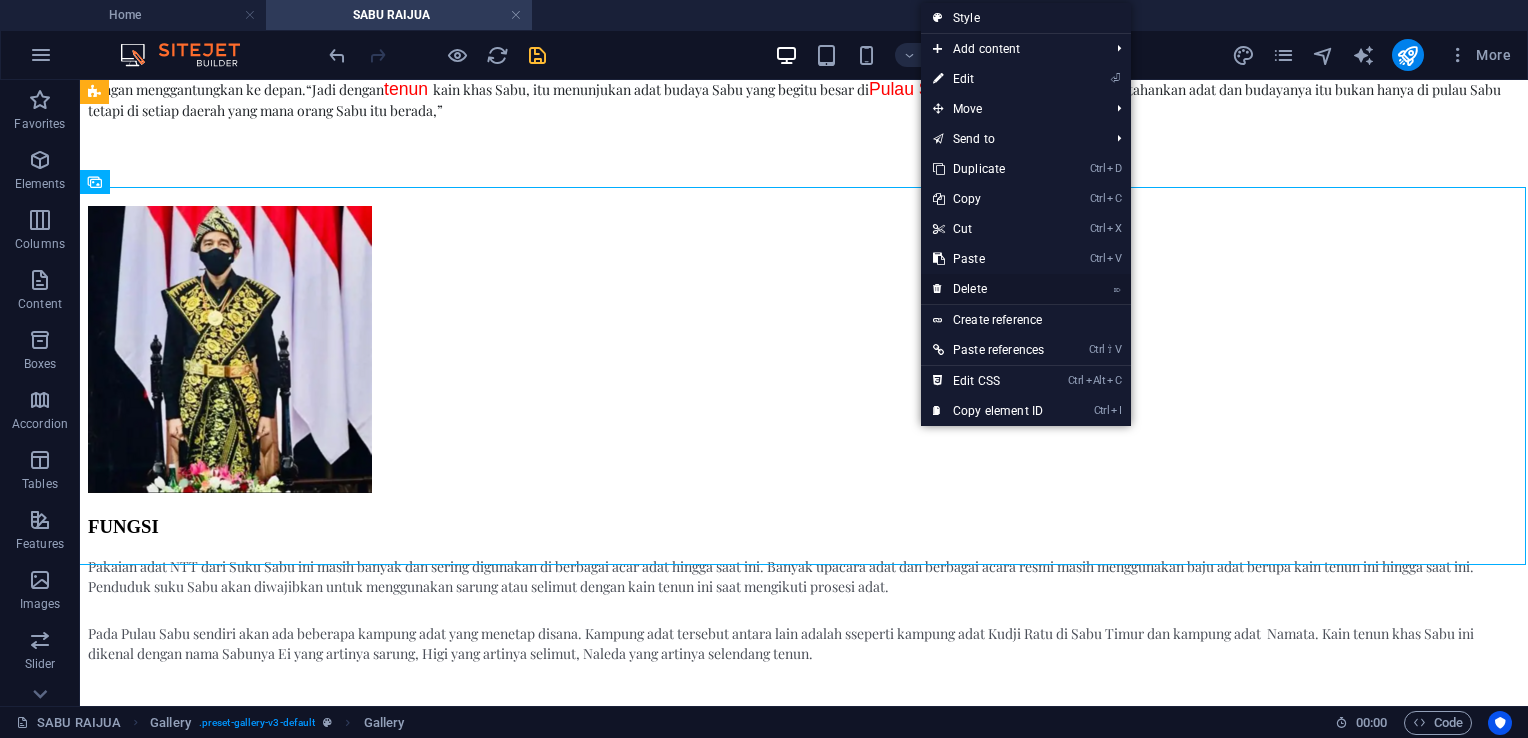 click on "⌦  Delete" at bounding box center (988, 289) 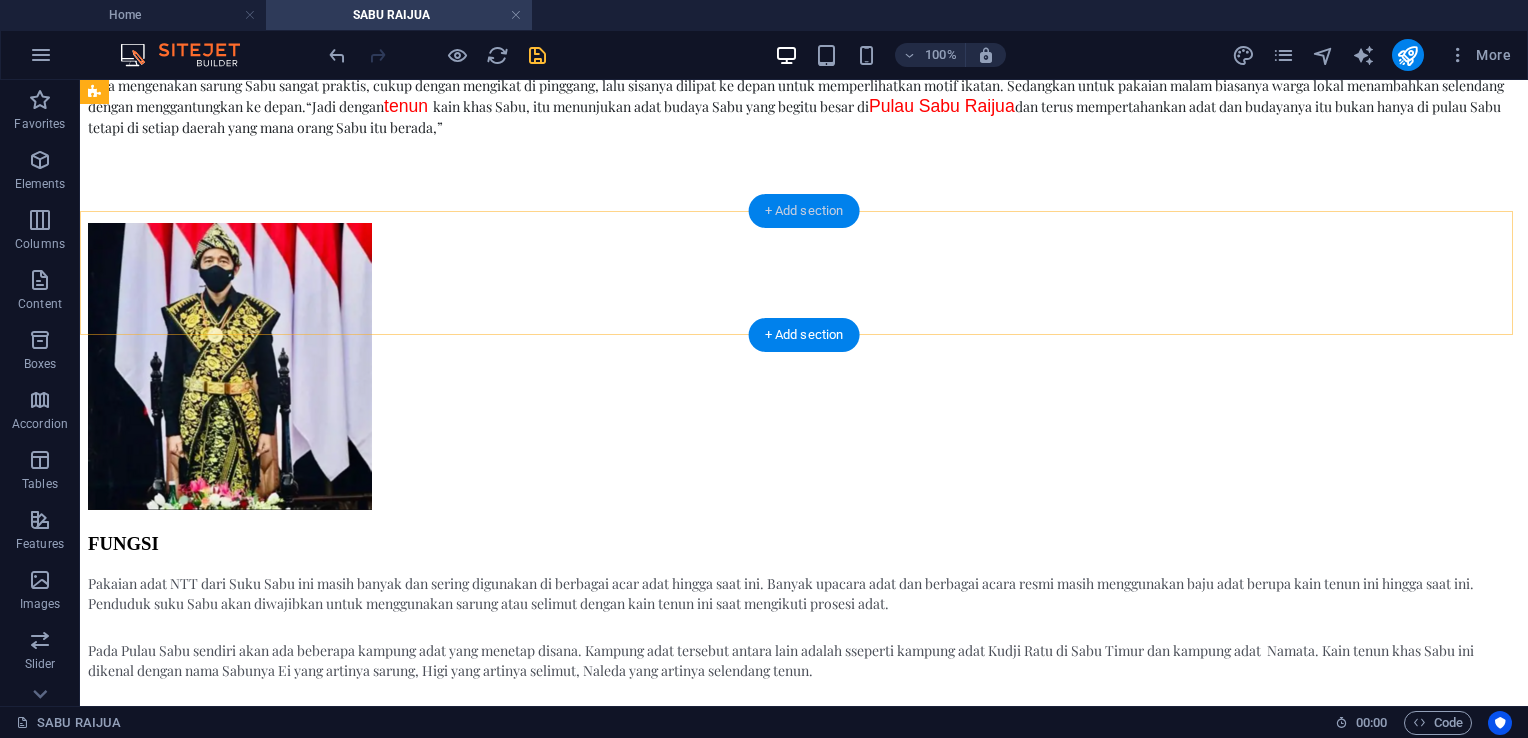 drag, startPoint x: 852, startPoint y: 207, endPoint x: 431, endPoint y: 140, distance: 426.298 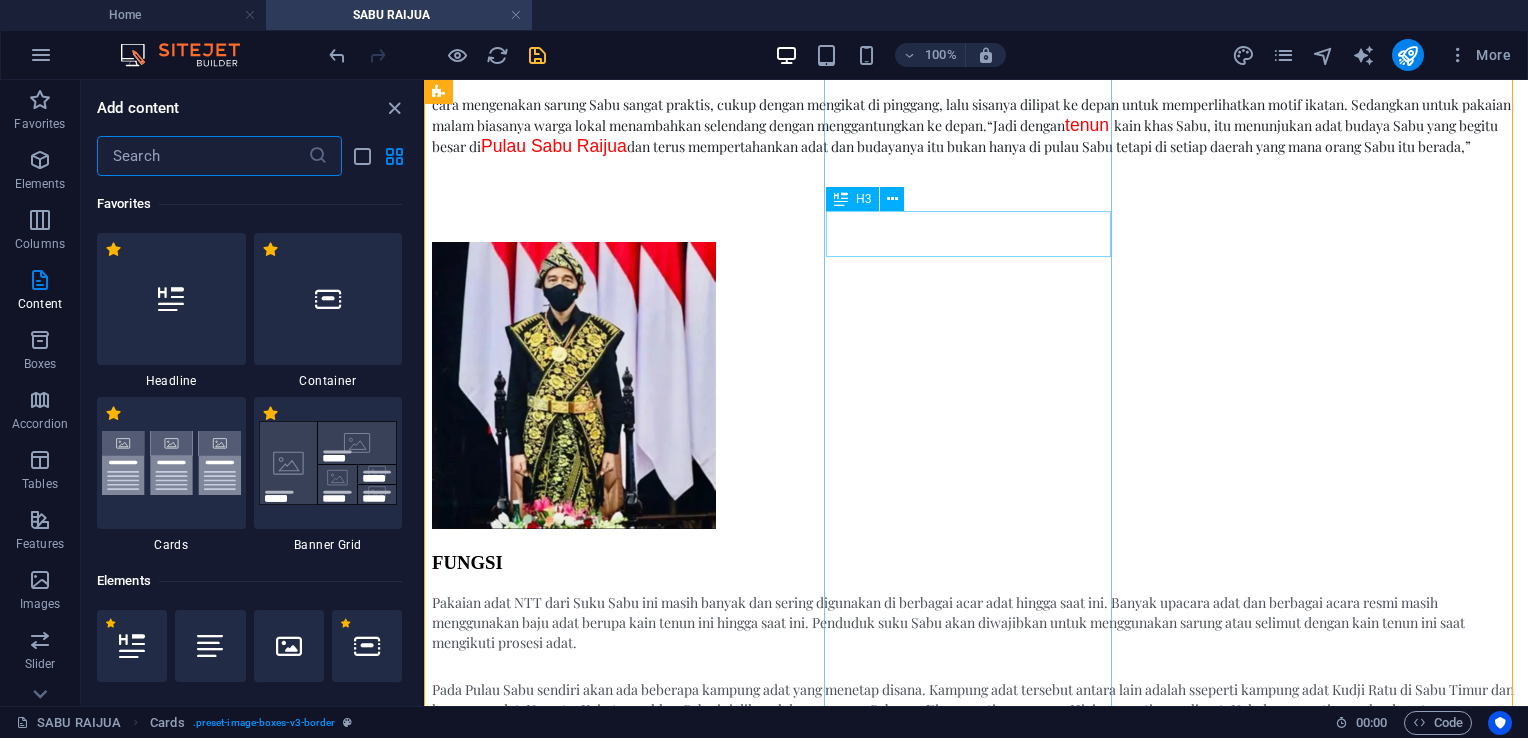 scroll, scrollTop: 550, scrollLeft: 0, axis: vertical 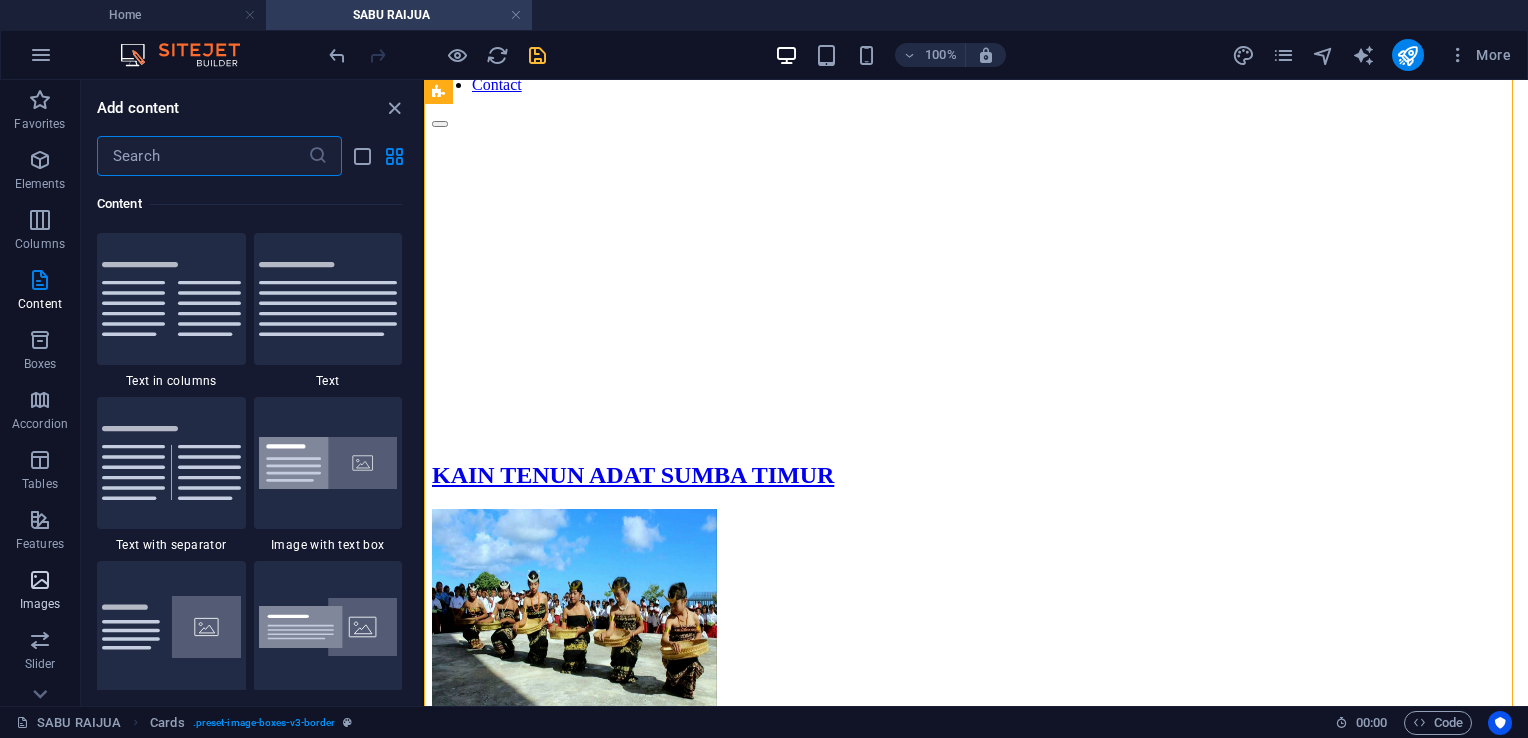 click at bounding box center (40, 580) 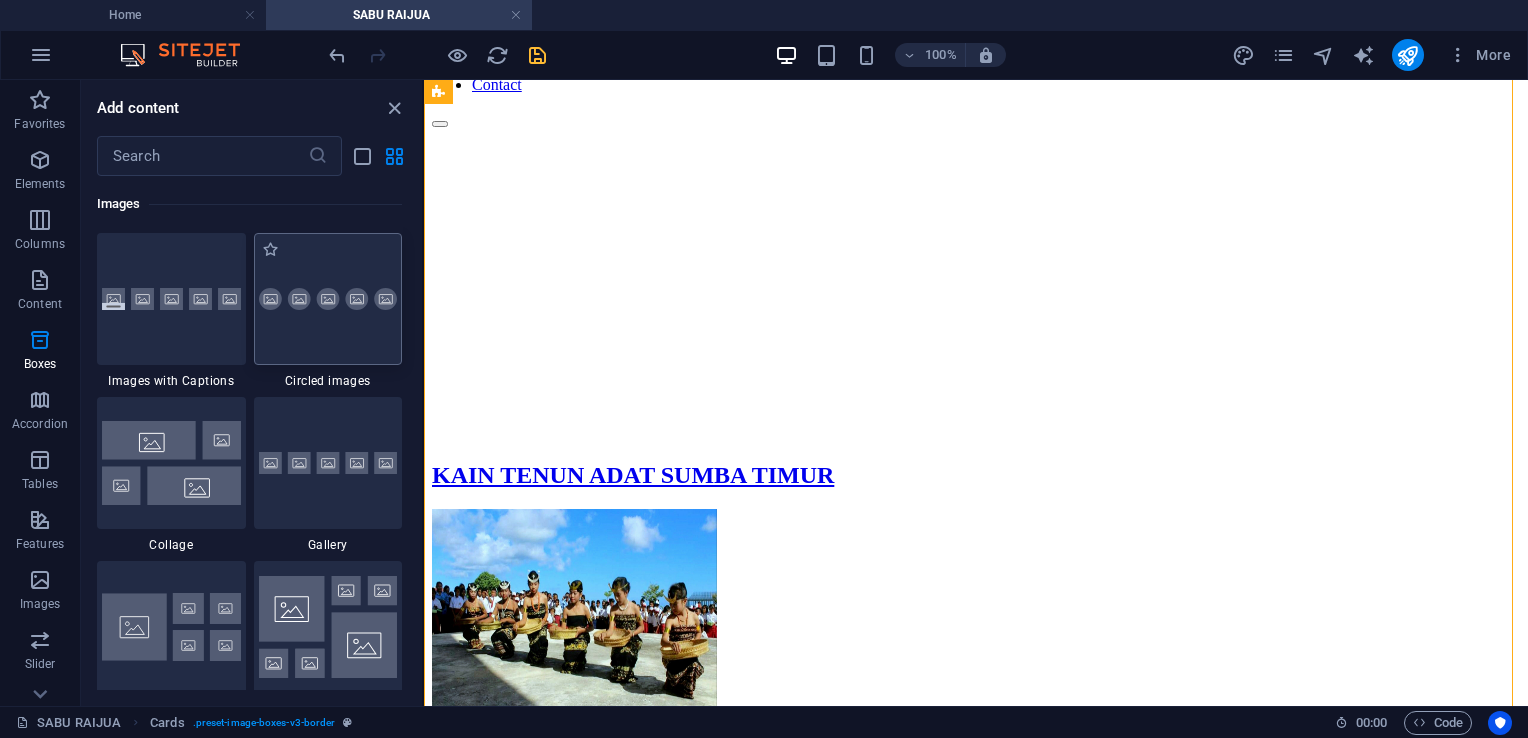 scroll, scrollTop: 10304, scrollLeft: 0, axis: vertical 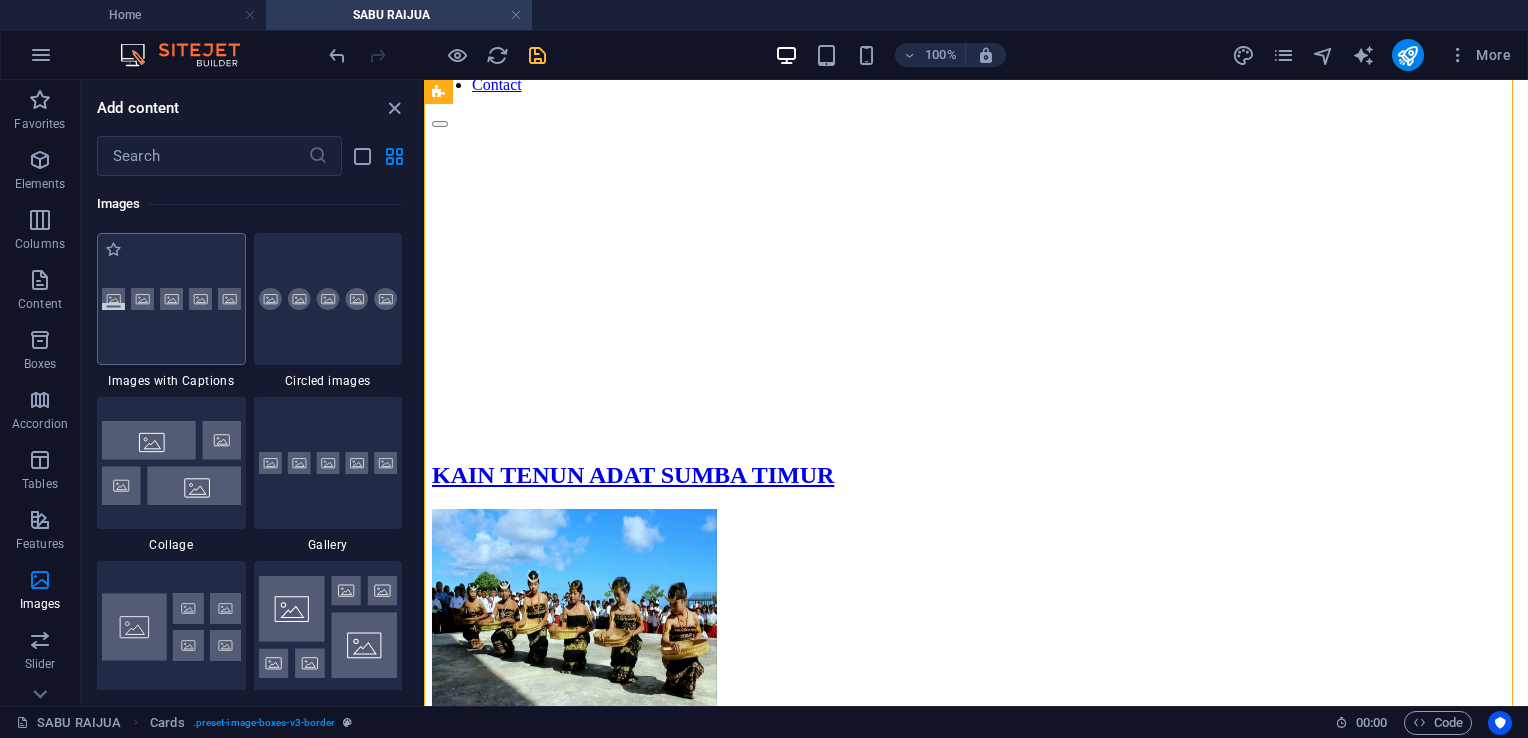 click at bounding box center (171, 299) 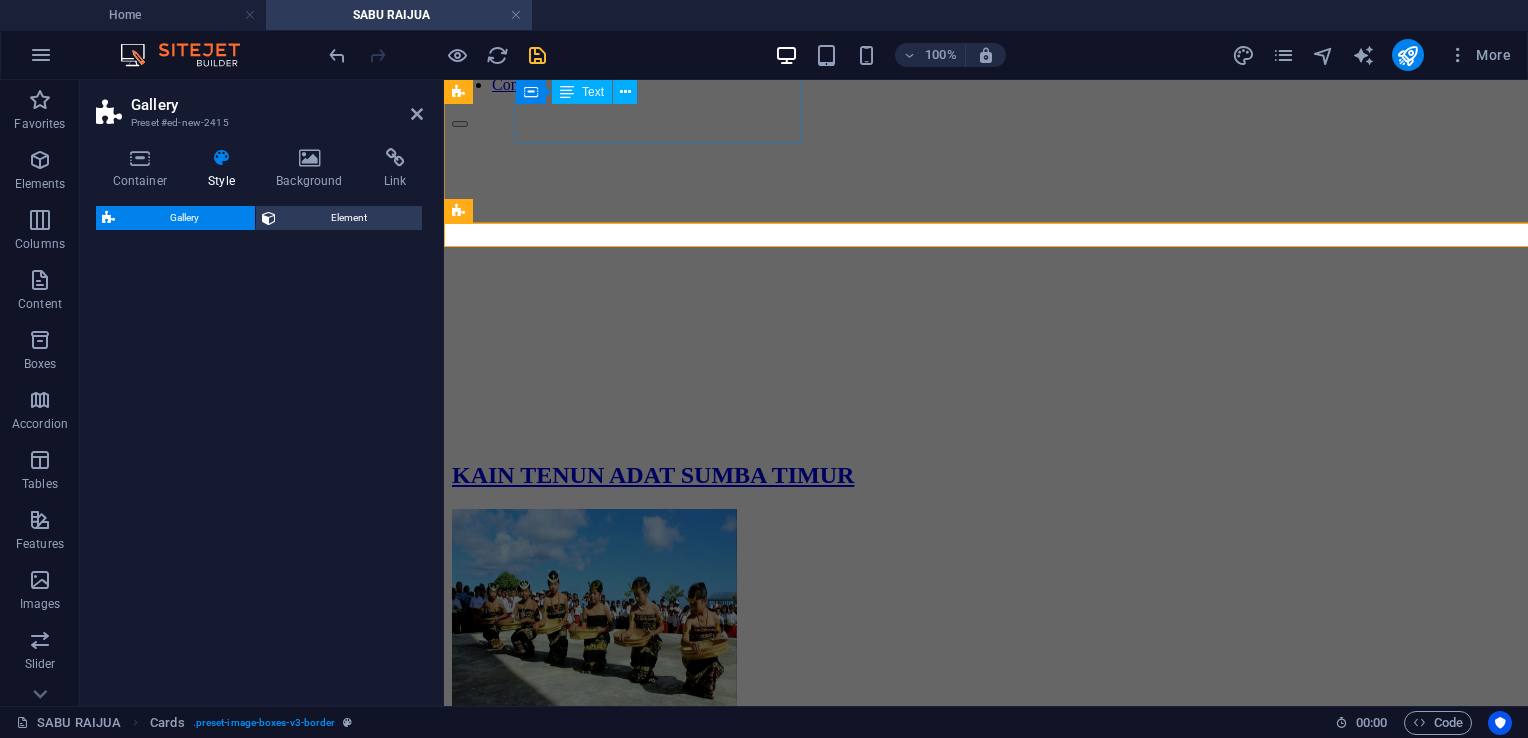 select on "rem" 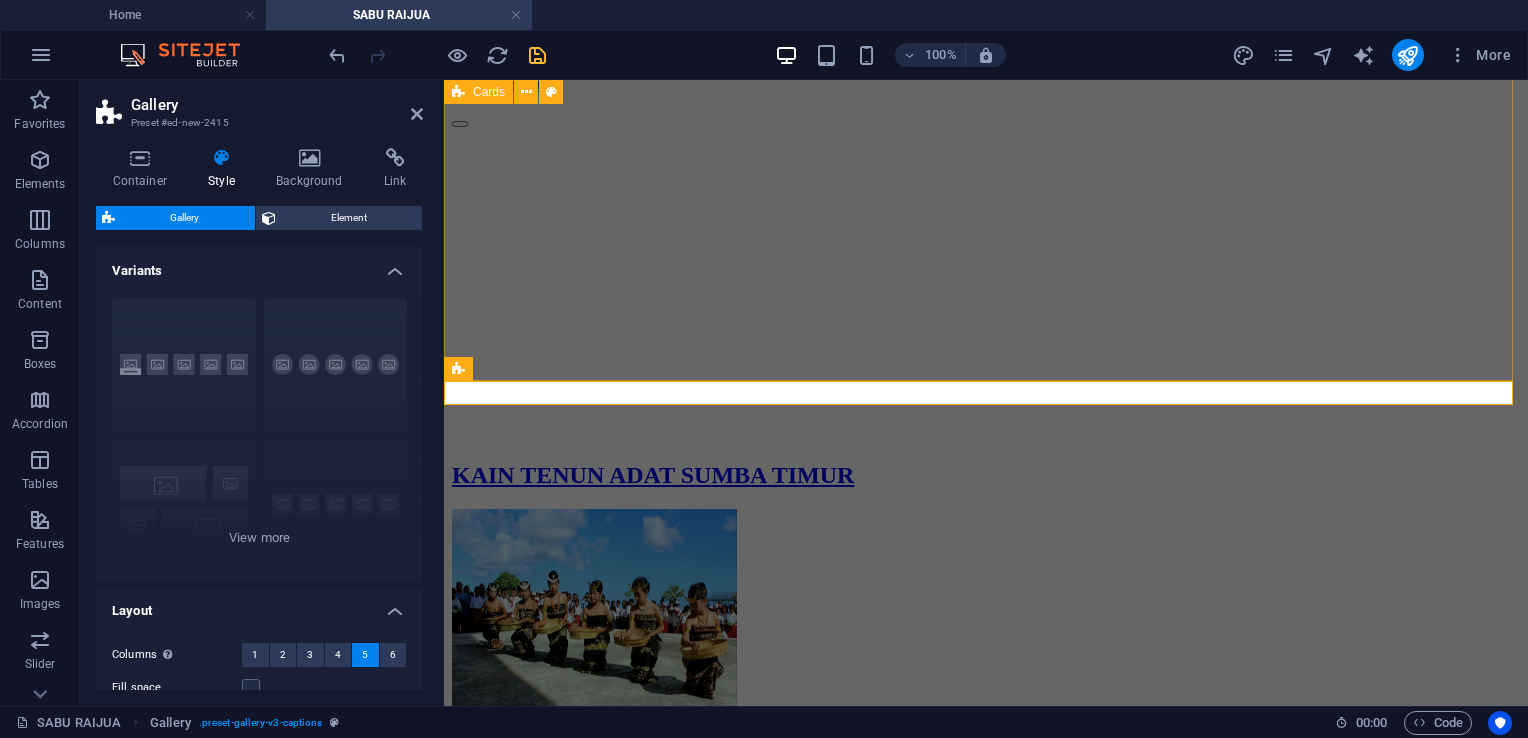 scroll, scrollTop: 1112, scrollLeft: 0, axis: vertical 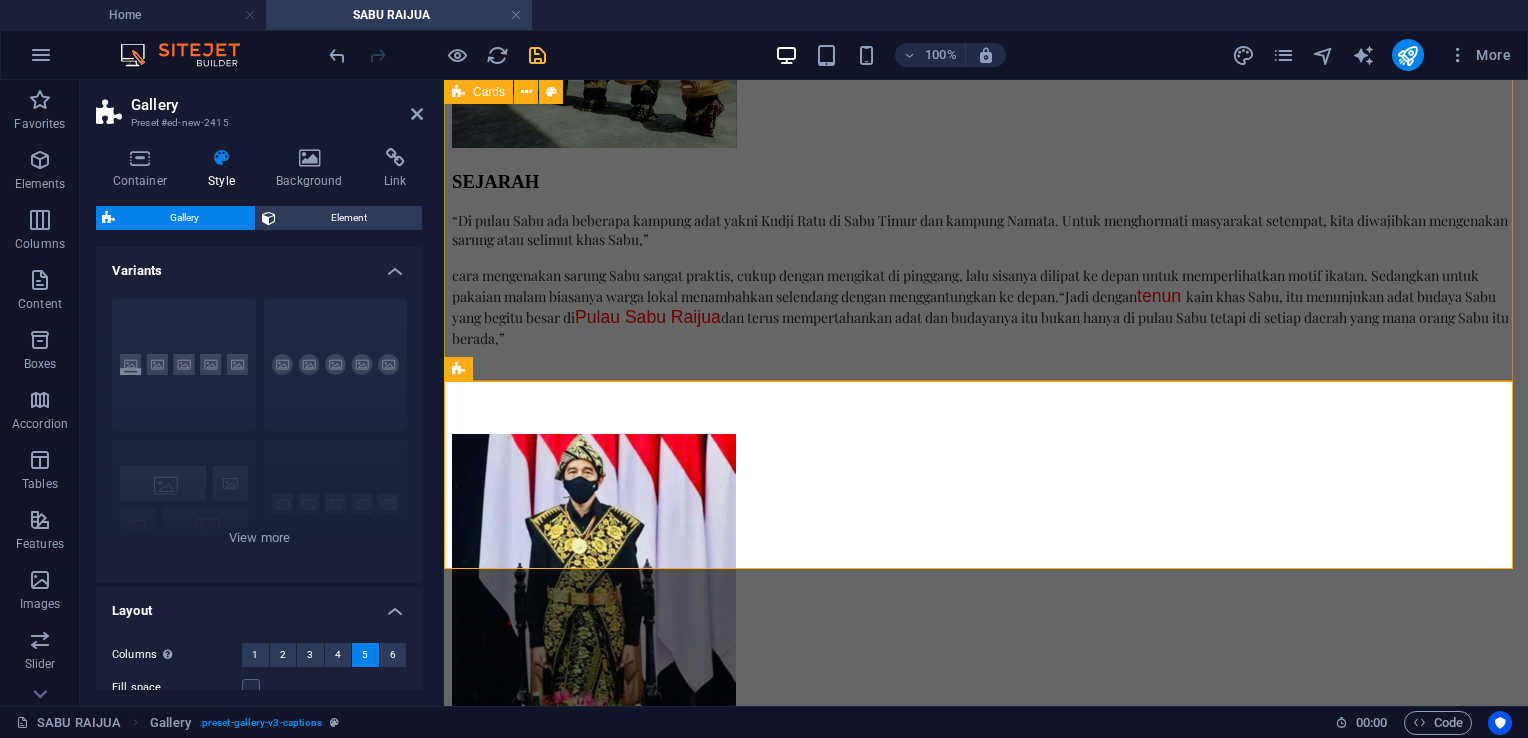 click on "SEJARAH “Di pulau Sabu ada beberapa kampung adat yakni Kudji Ratu di Sabu Timur dan kampung Namata. Untuk menghormati masyarakat setempat, kita diwajibkan mengenakan sarung atau selimut khas Sabu,”  cara mengenakan sarung Sabu sangat praktis, cukup dengan mengikat di pinggang, lalu sisanya dilipat ke depan untuk memperlihatkan motif ikatan. Sedangkan untuk pakaian malam biasanya warga lokal menambahkan selendang dengan menggantungkan ke depan. “Jadi dengan  tenun   kain khas Sabu, itu menunjukan adat budaya Sabu yang begitu besar di  Pulau Sabu Raijua  dan terus mempertahankan adat dan budayanya itu bukan hanya di pulau Sabu tetapi di setiap daerah yang mana orang Sabu itu berada,” FUNGSI Cara mambuat kain tenun pakaian adat Sabu" at bounding box center (986, 672) 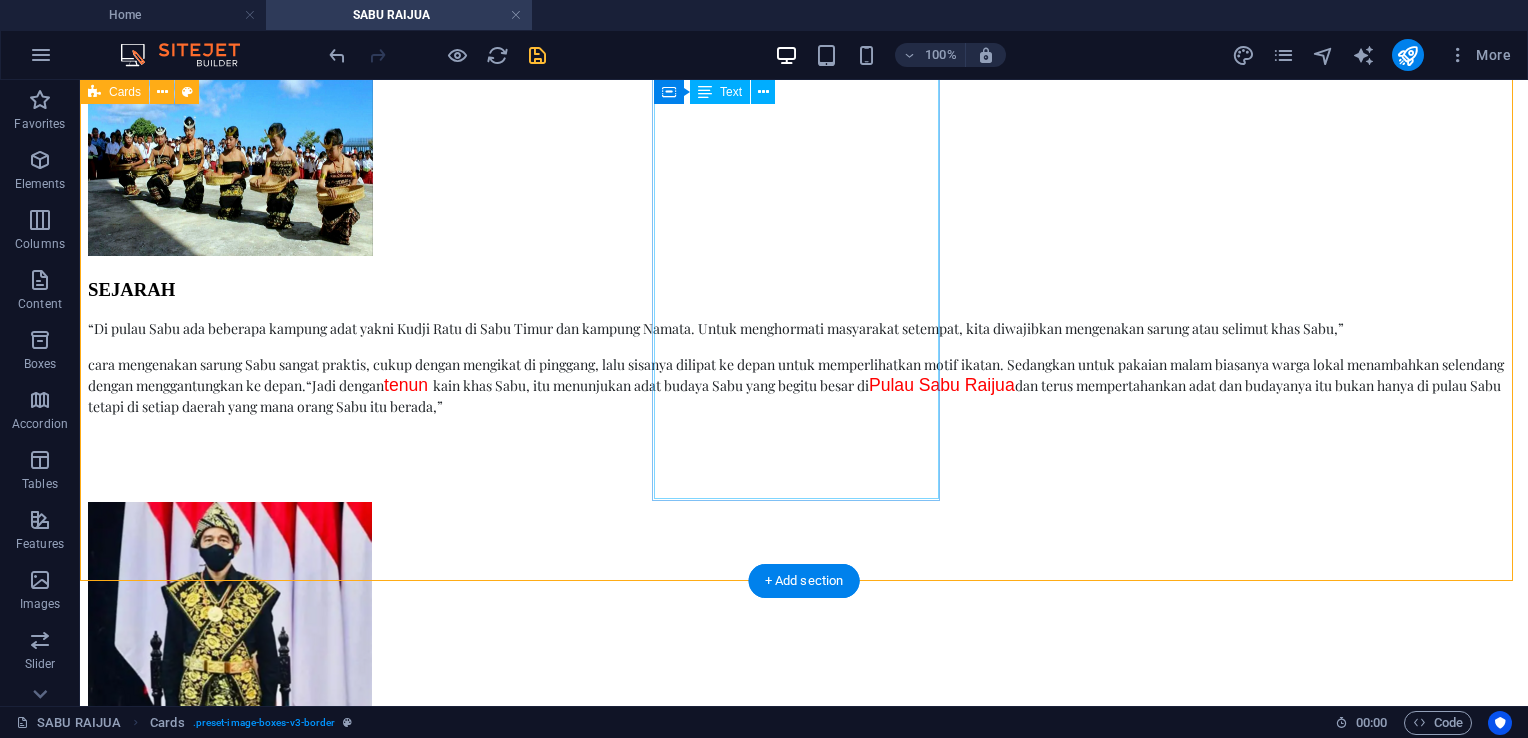 scroll, scrollTop: 1212, scrollLeft: 0, axis: vertical 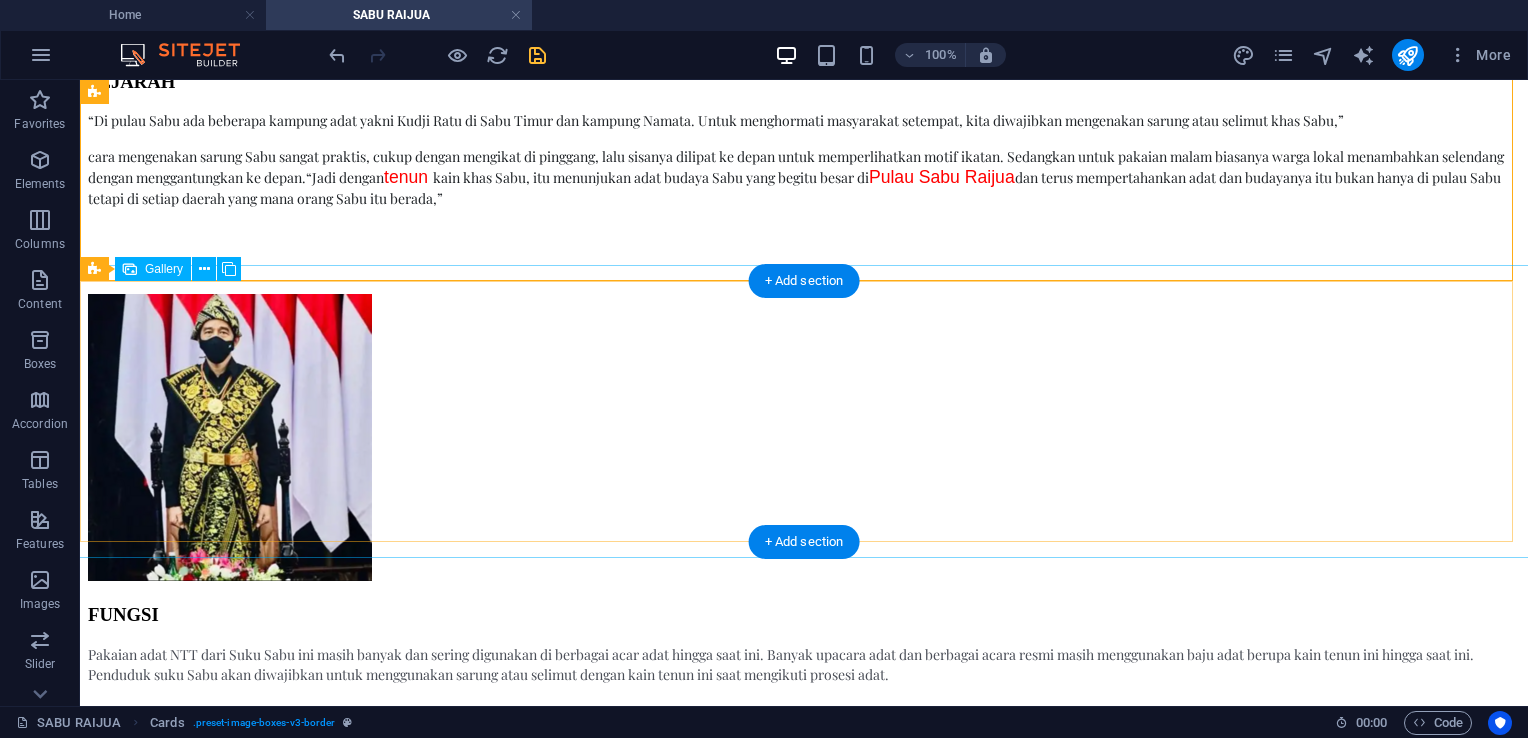 click at bounding box center (528, 1635) 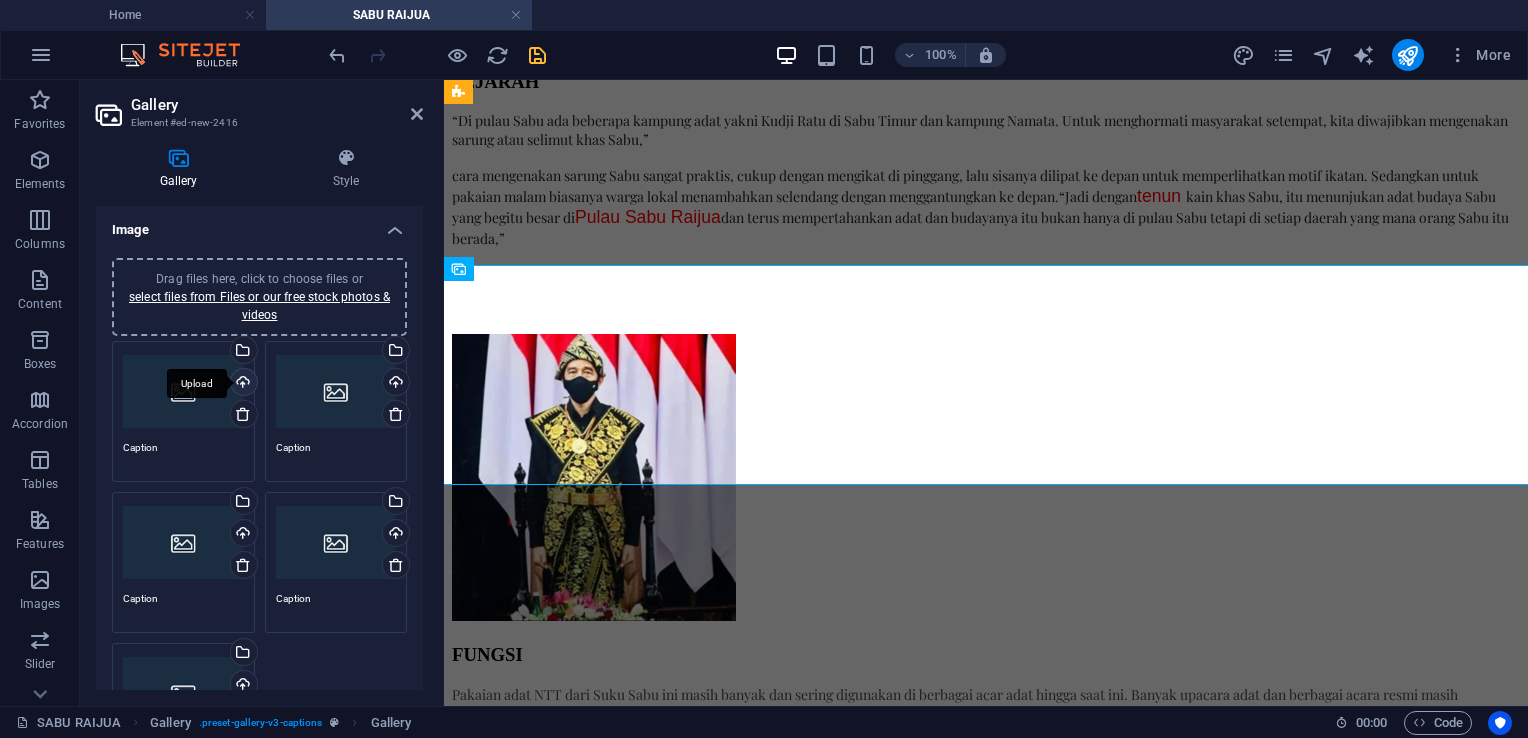 click on "Upload" at bounding box center [242, 384] 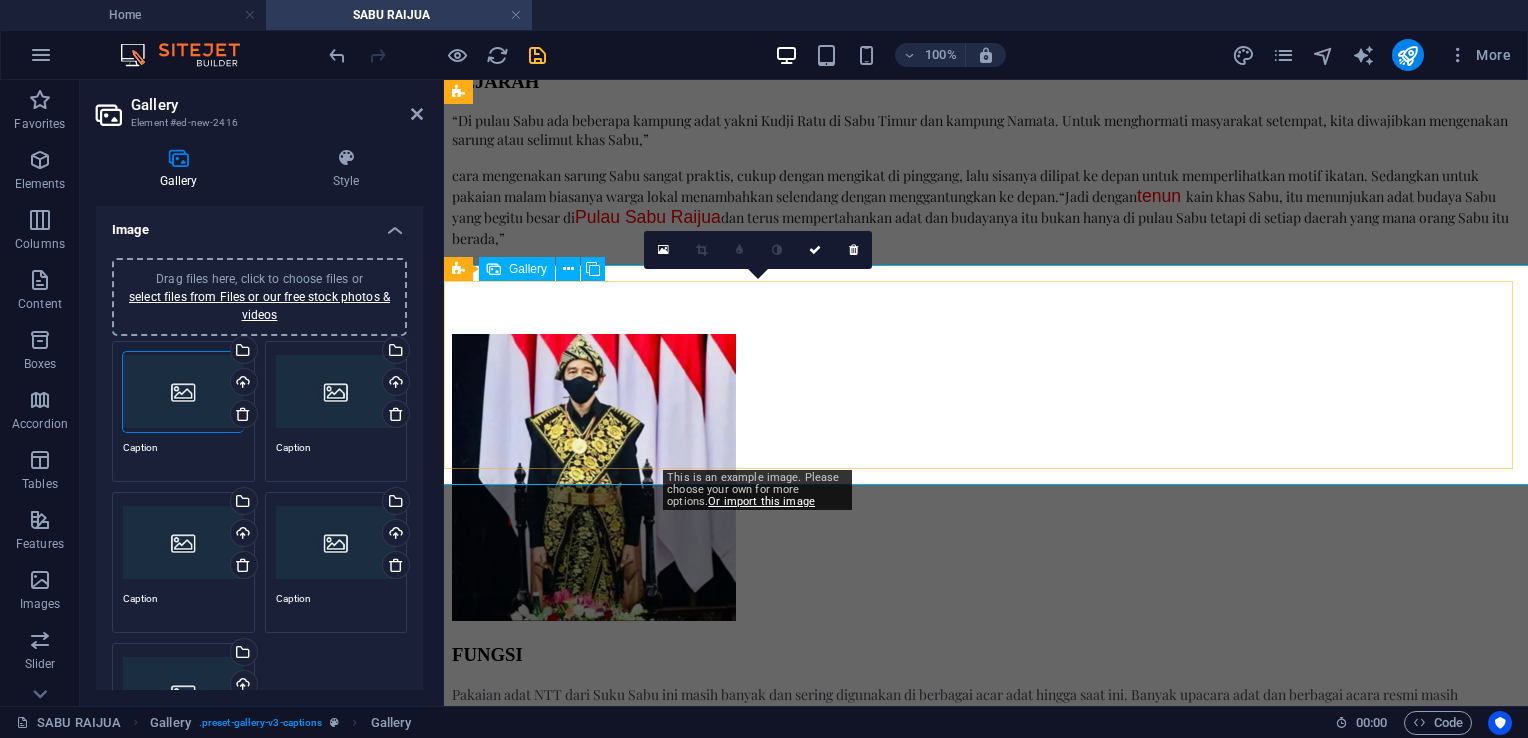 click at bounding box center [892, 2519] 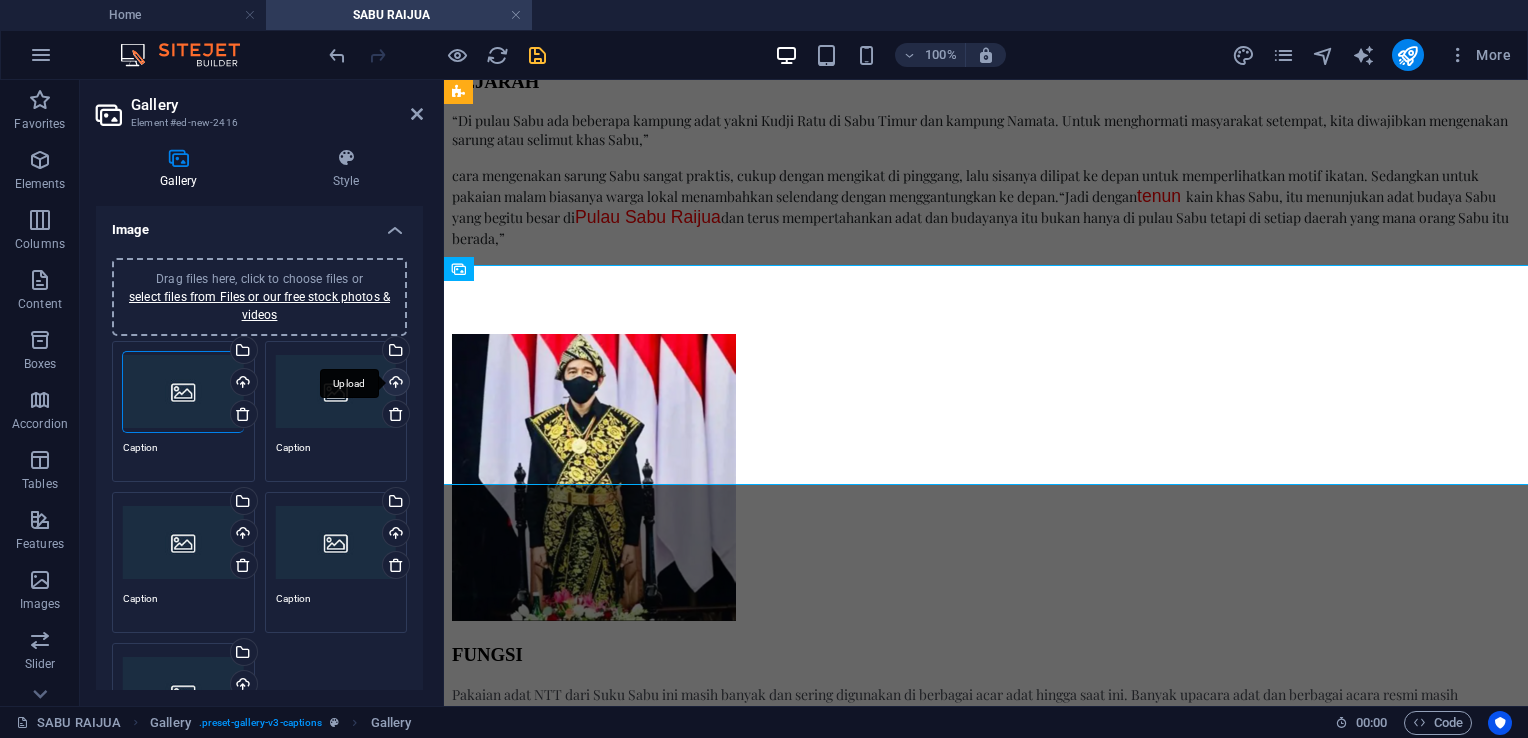 click on "Upload" at bounding box center (394, 384) 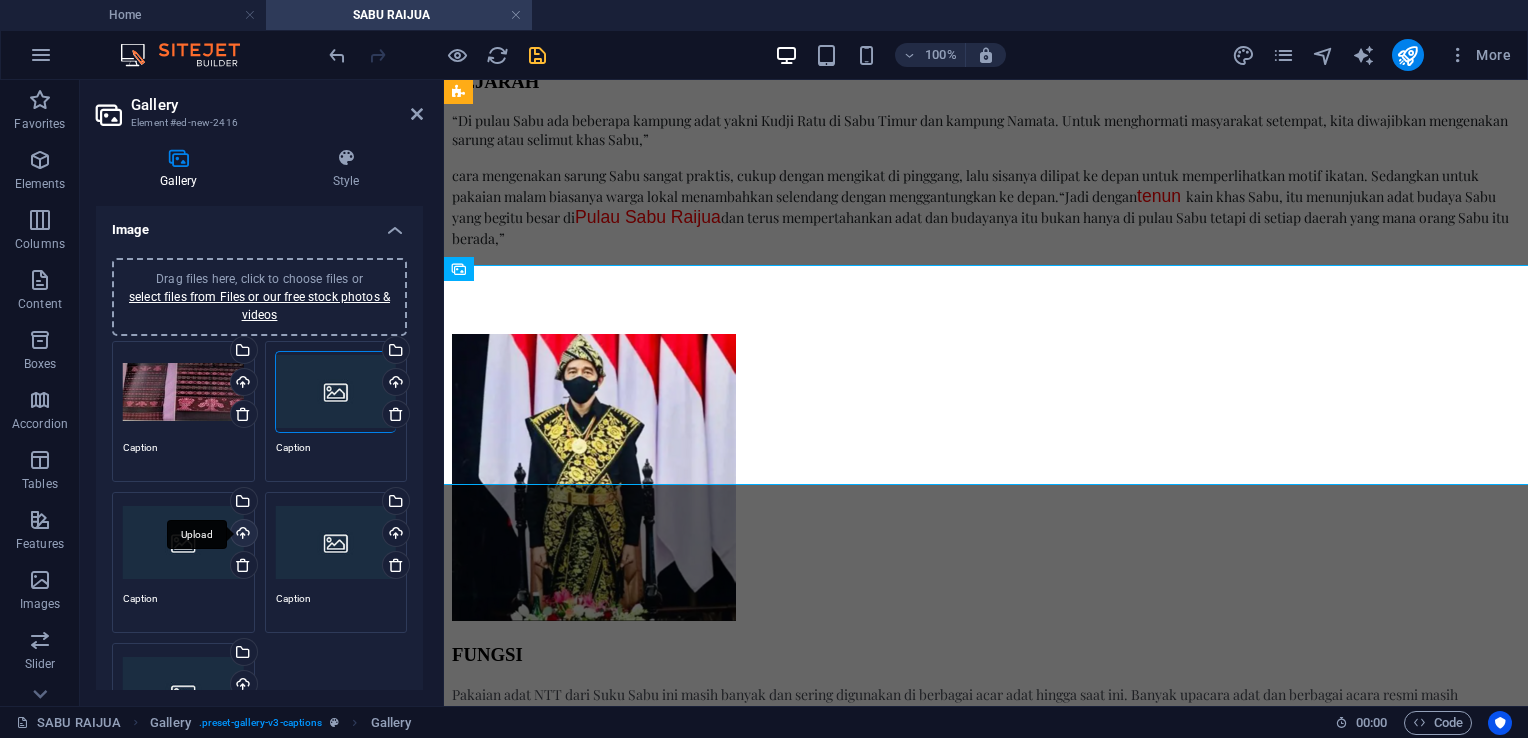 click on "Upload" at bounding box center [242, 535] 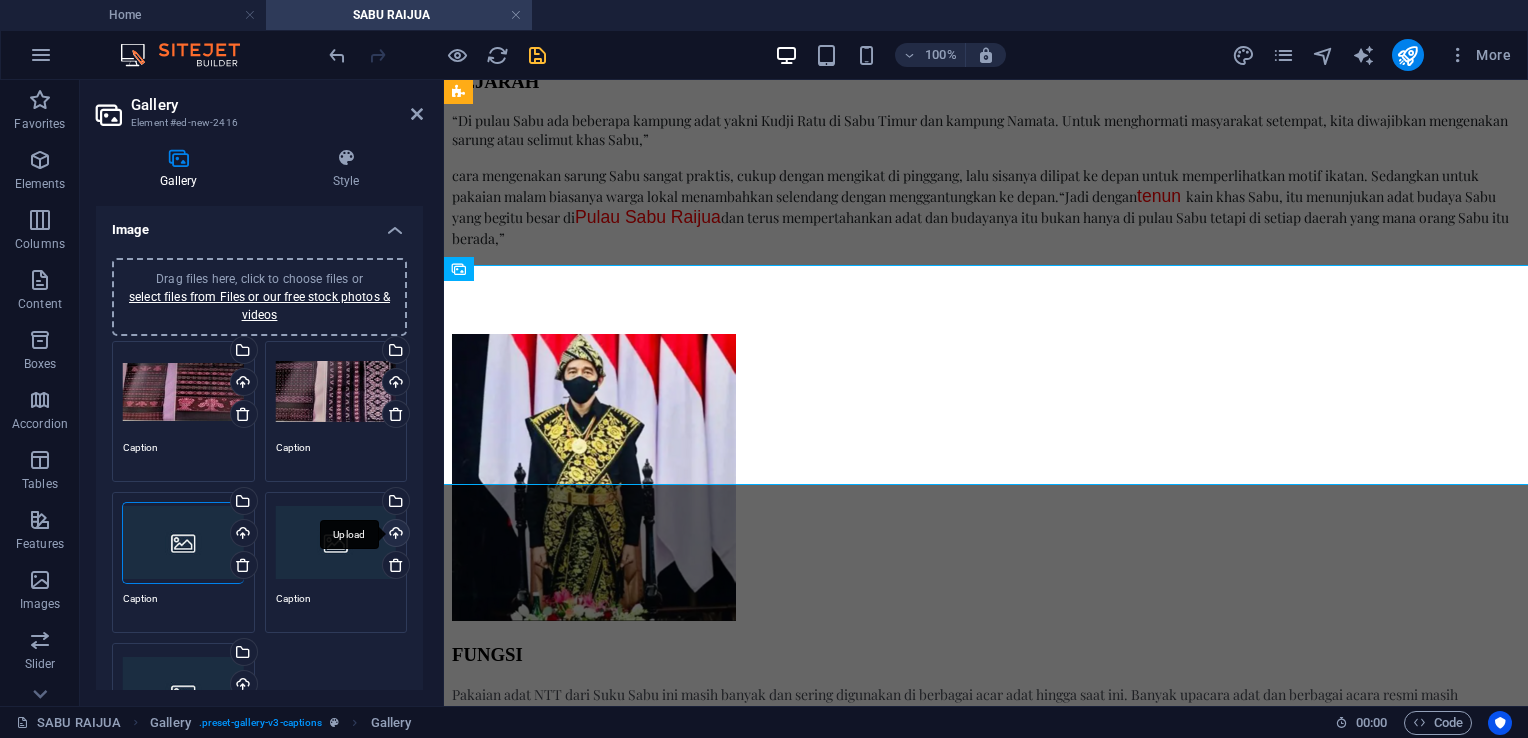 click on "Upload" at bounding box center [394, 535] 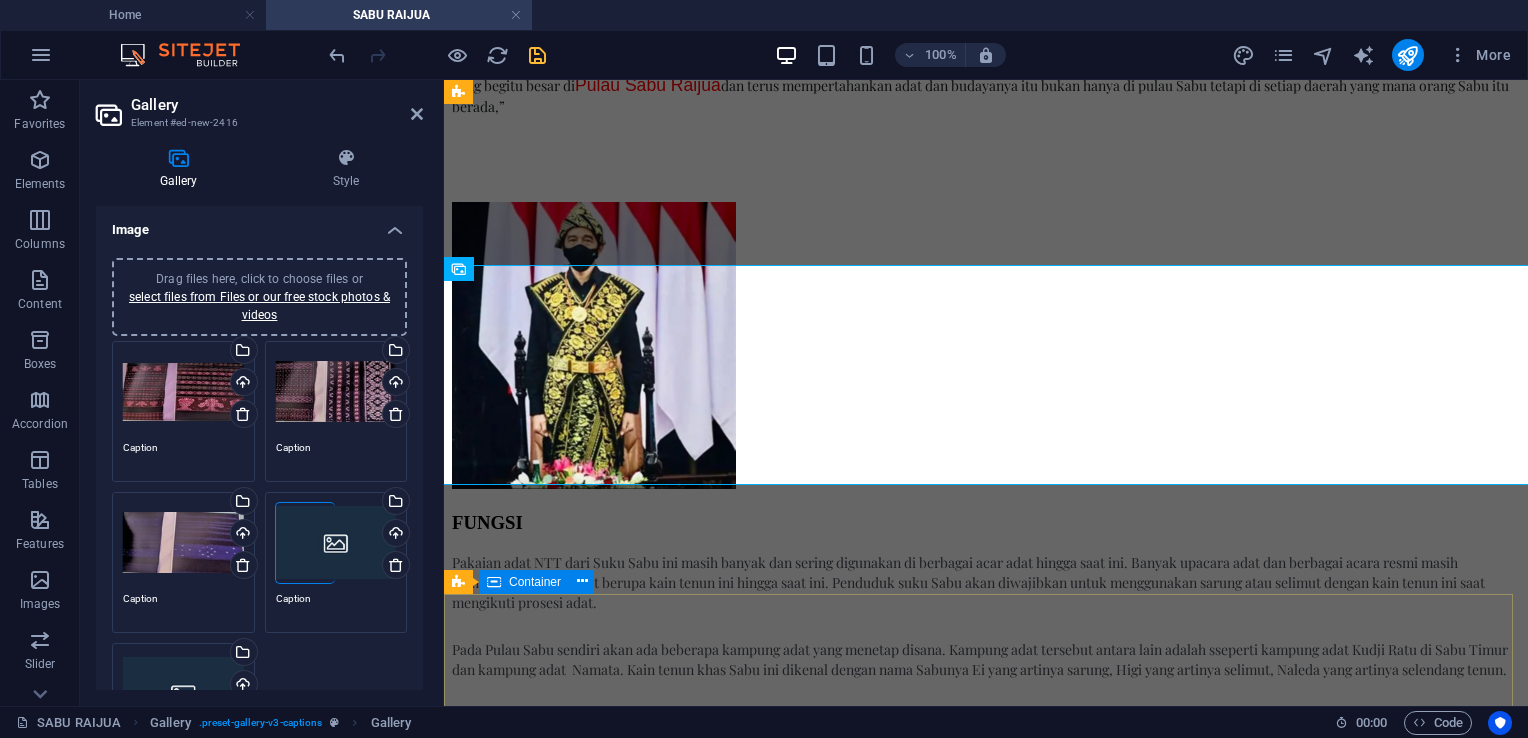 scroll, scrollTop: 1471, scrollLeft: 0, axis: vertical 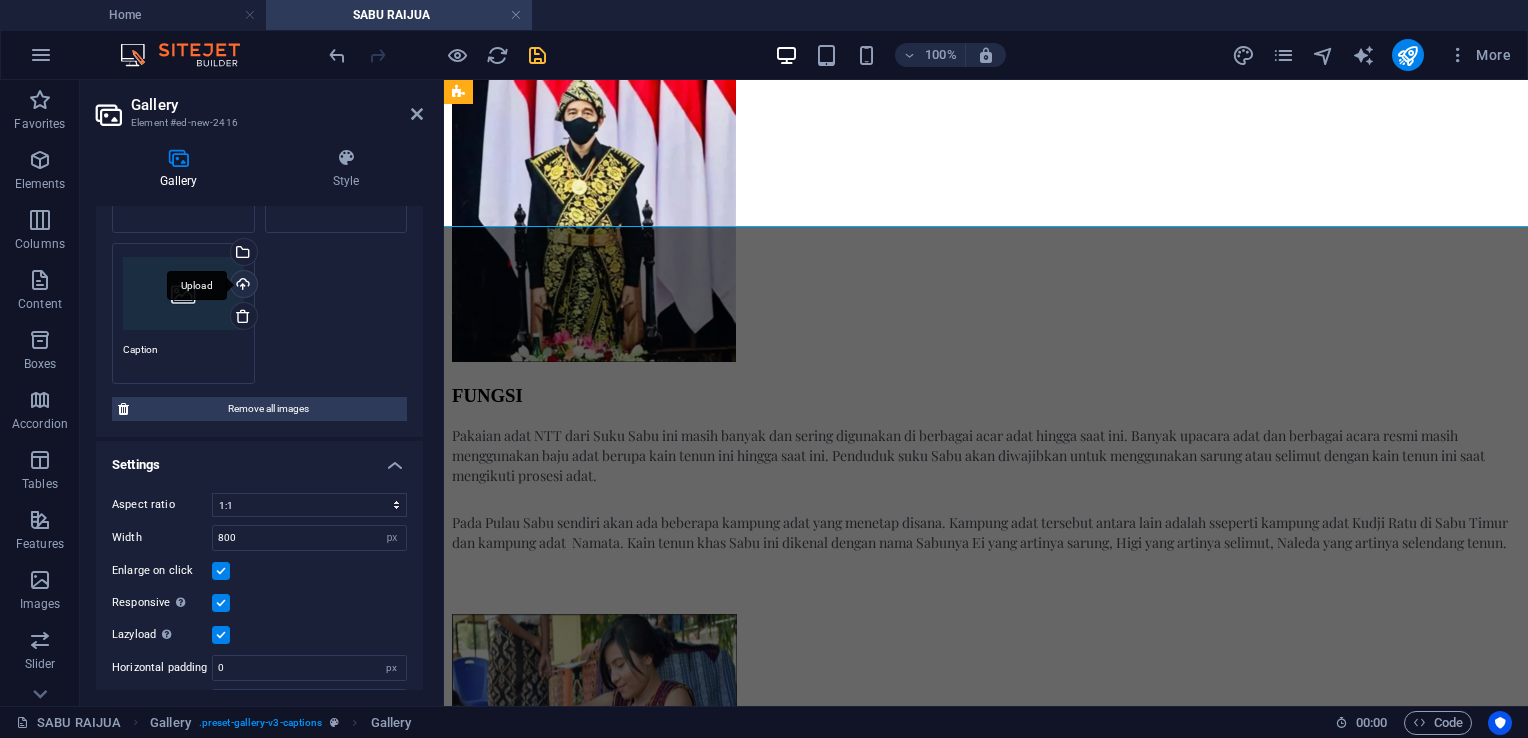 click on "Upload" at bounding box center [242, 286] 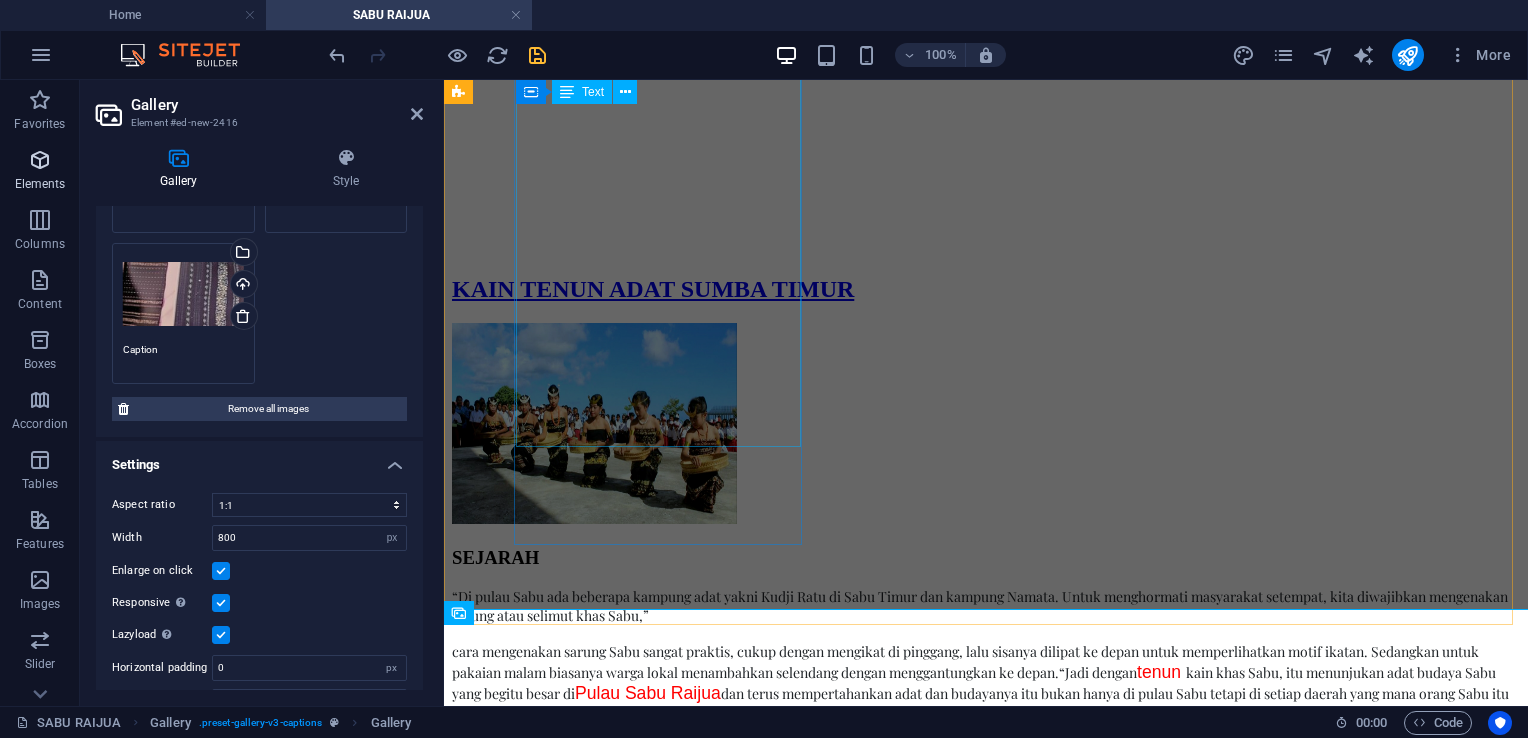 scroll, scrollTop: 571, scrollLeft: 0, axis: vertical 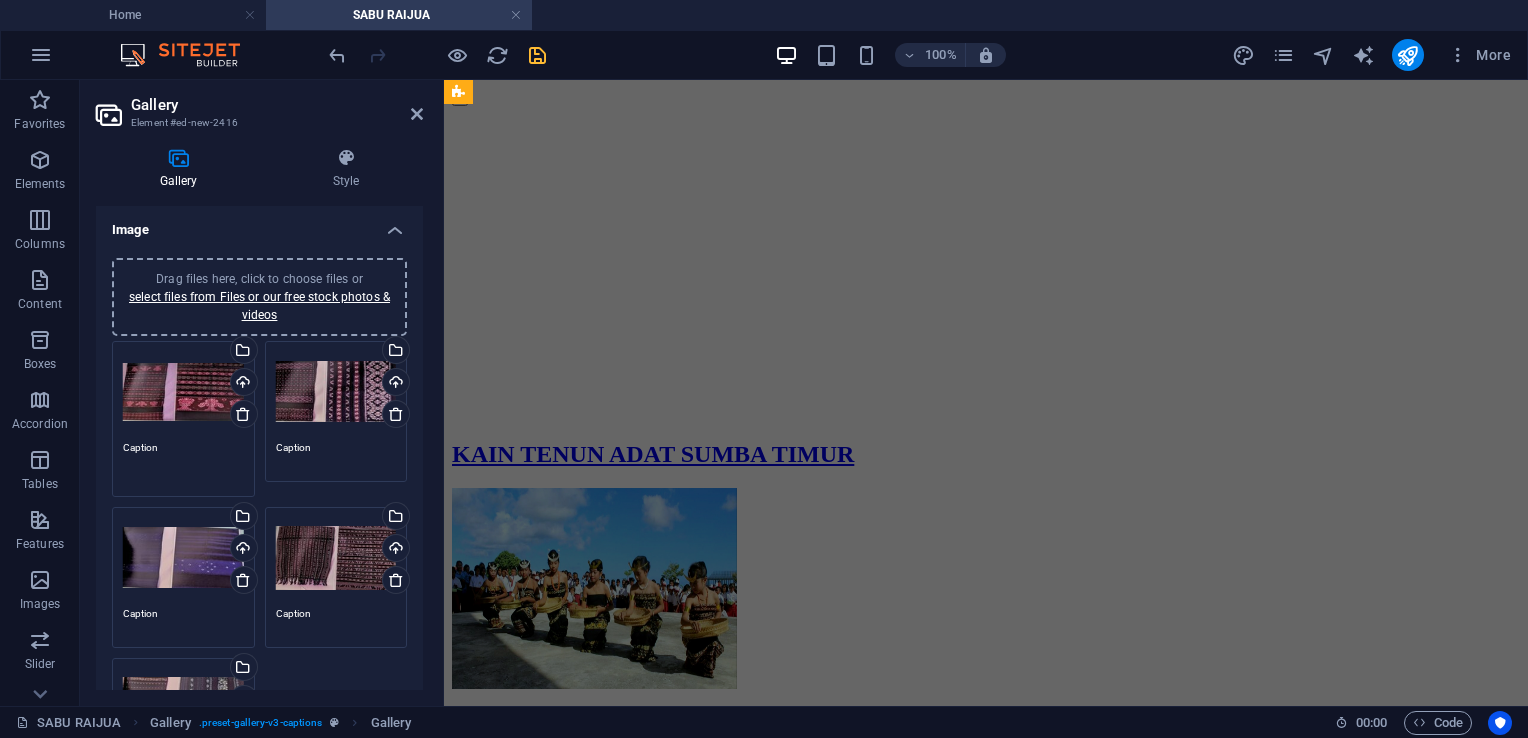 drag, startPoint x: 170, startPoint y: 447, endPoint x: 95, endPoint y: 463, distance: 76.687675 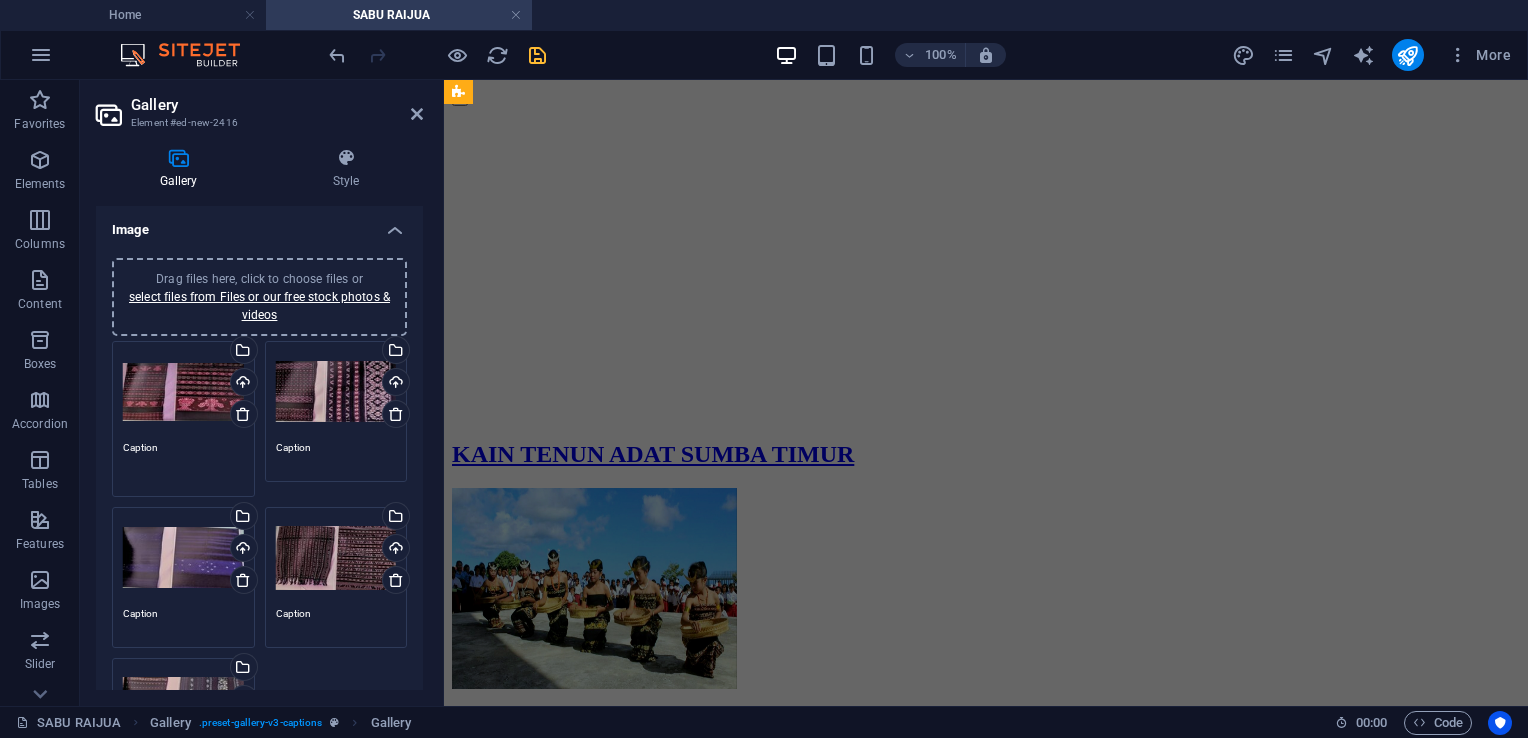 paste on "1.	RAJA KOLODORE
Bahan benang kapas, teknik pembuatan tenun ikat, warna dominan hitam dan coklat. Warna motif putih, biru dan kuning. Ragam hias adalah bunga dan pohon palem, serta garis-garis geometris.
Dipakai oleh kaum wanita pada saat upacara kematian atau sebagai pembungkus jenasah" 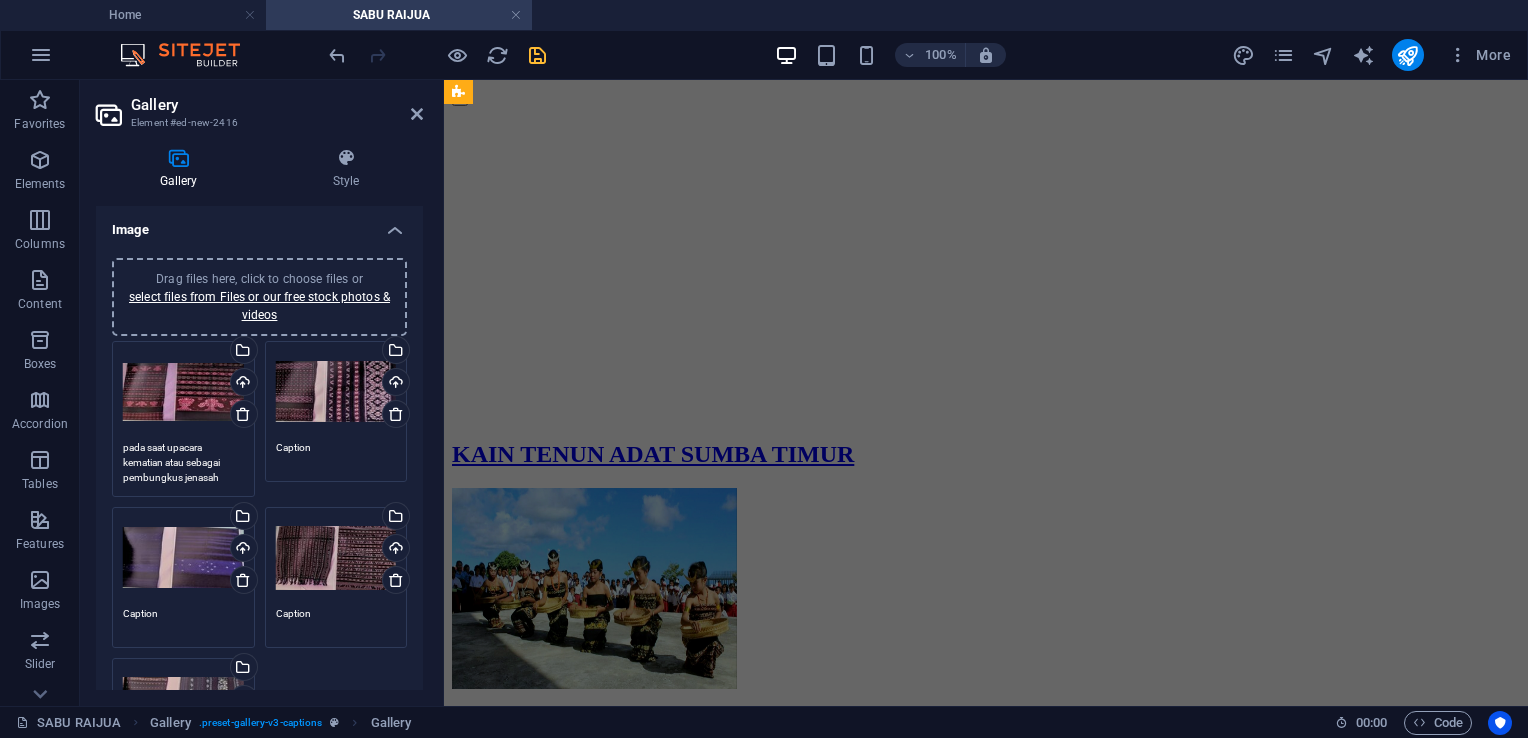 scroll, scrollTop: 0, scrollLeft: 0, axis: both 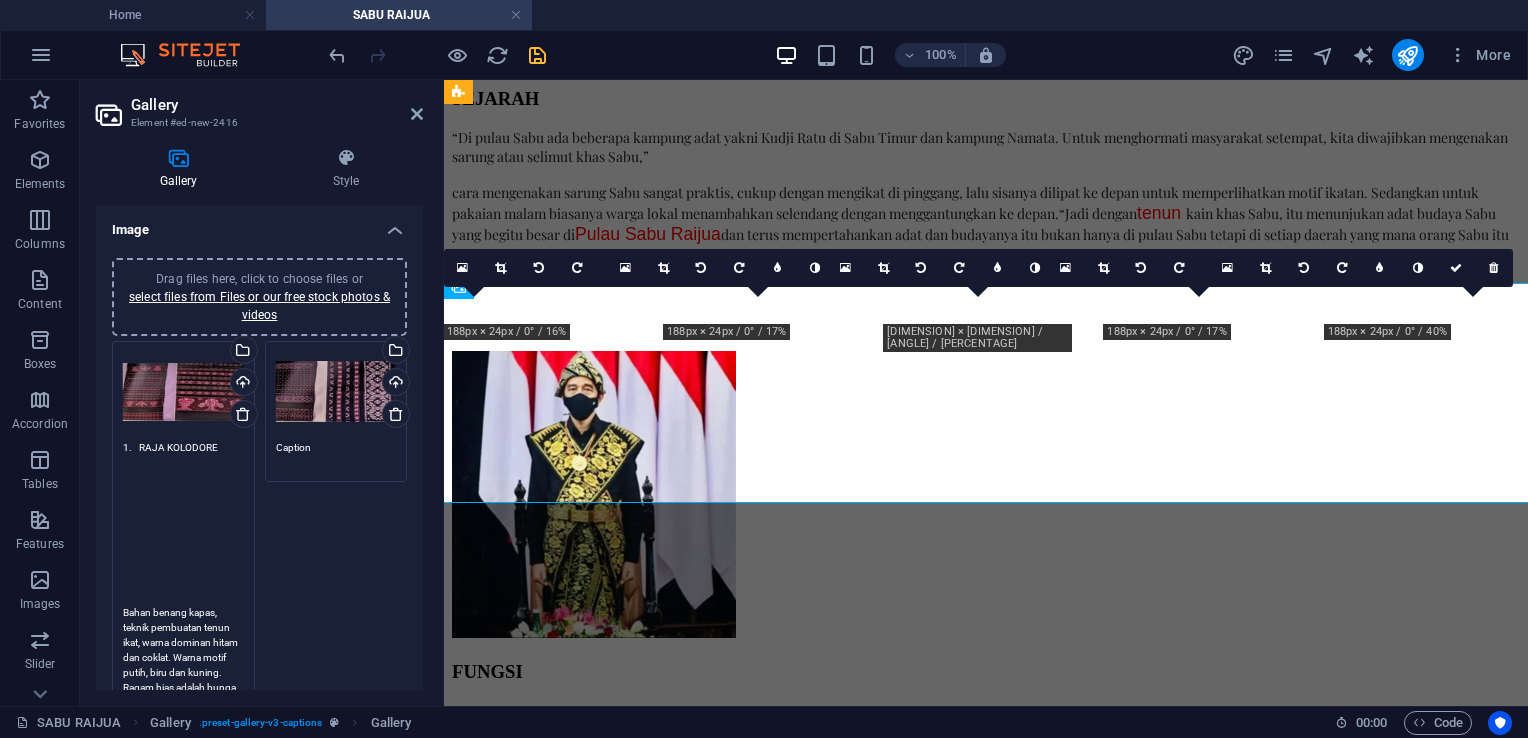 click on "1.	RAJA KOLODORE
Bahan benang kapas, teknik pembuatan tenun ikat, warna dominan hitam dan coklat. Warna motif putih, biru dan kuning. Ragam hias adalah bunga dan pohon palem, serta garis-garis geometris.
Dipakai oleh kaum wanita pada saat upacara kematian atau sebagai pembungkus jenasah" at bounding box center (183, 635) 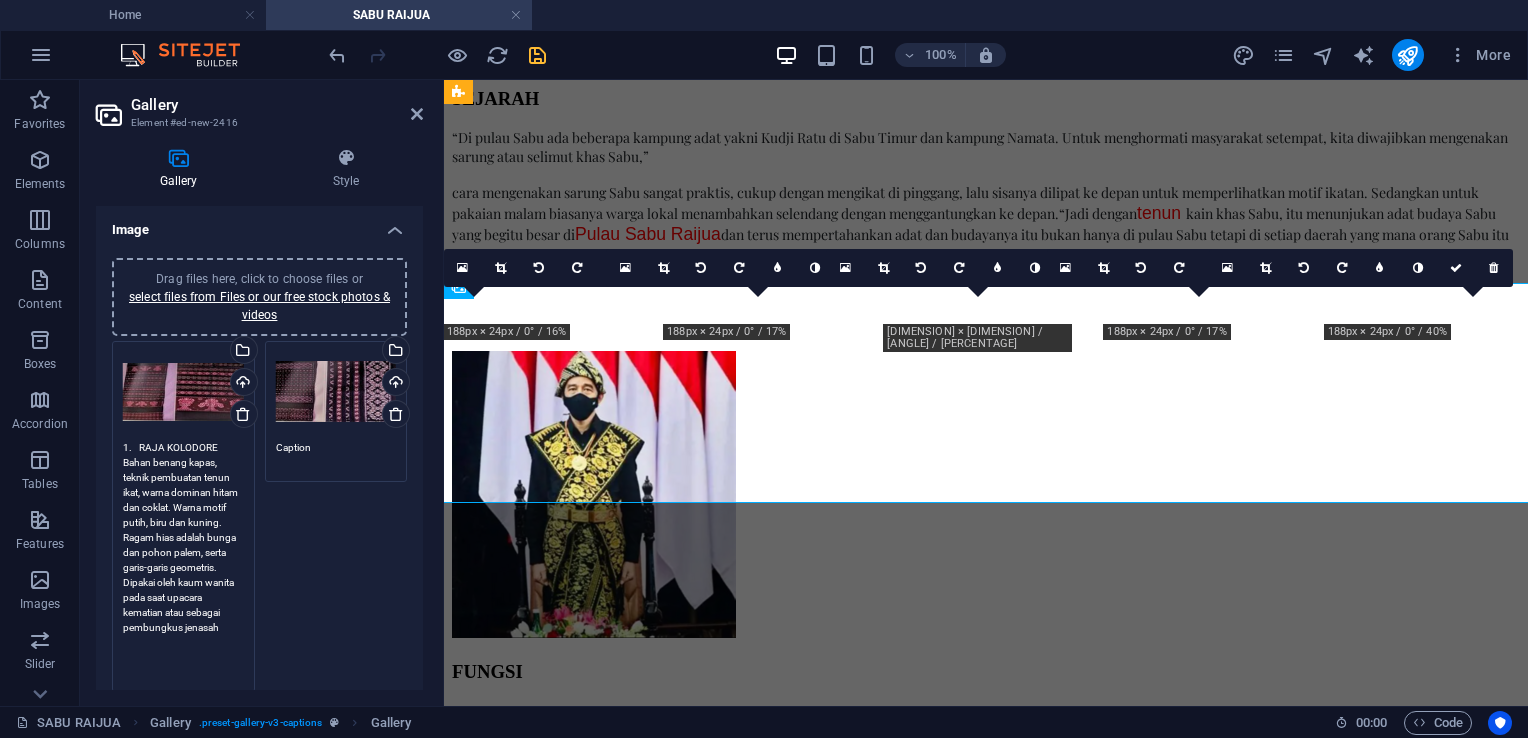 type on "1.	RAJA KOLODORE
Bahan benang kapas, teknik pembuatan tenun ikat, warna dominan hitam dan coklat. Warna motif putih, biru dan kuning. Ragam hias adalah bunga dan pohon palem, serta garis-garis geometris.
Dipakai oleh kaum wanita pada saat upacara kematian atau sebagai pembungkus jenasah" 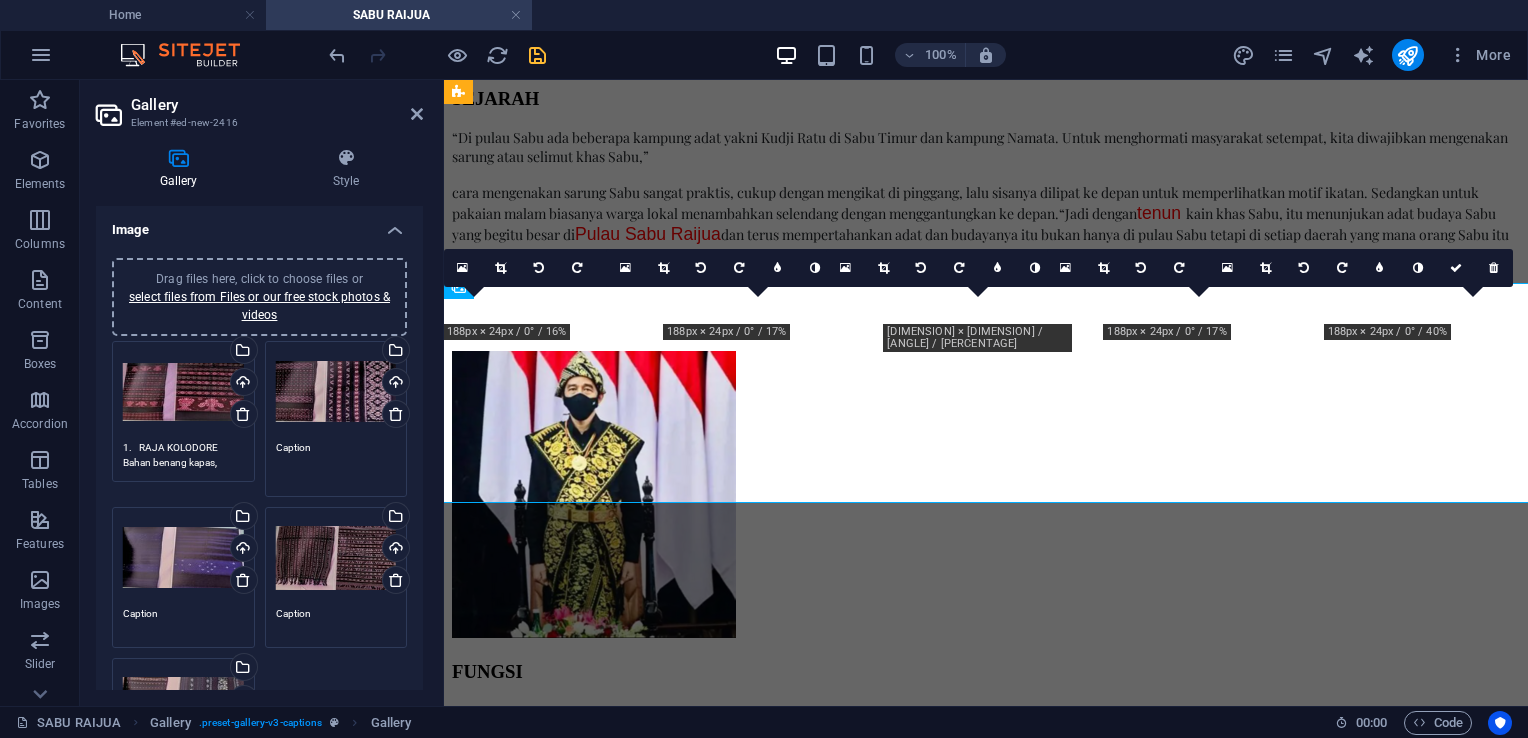 drag, startPoint x: 339, startPoint y: 449, endPoint x: 268, endPoint y: 447, distance: 71.02816 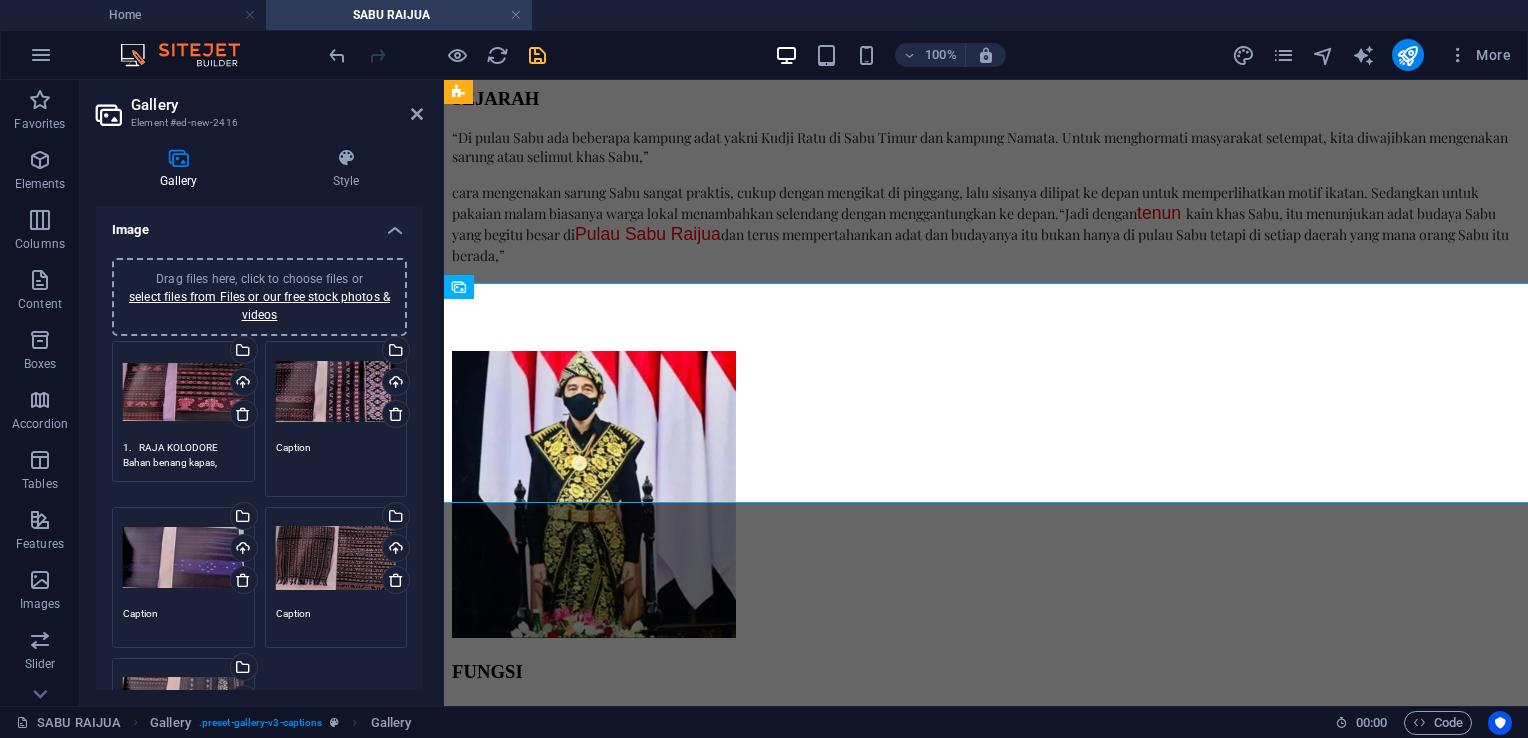paste on "[NAME]
Bahan benang katun, teknik pembuatan tenun ikat. Wame dasar hitam kombinasi warma coklat tua dan putih sebagai lambang persatuan. Ragami hias bunga bersegi diellapan dan patolia Bidang sisi diisi dengan motif tumpal halus.
Dipakai oleh kaum wanita pada saat upacara menerima tamu" 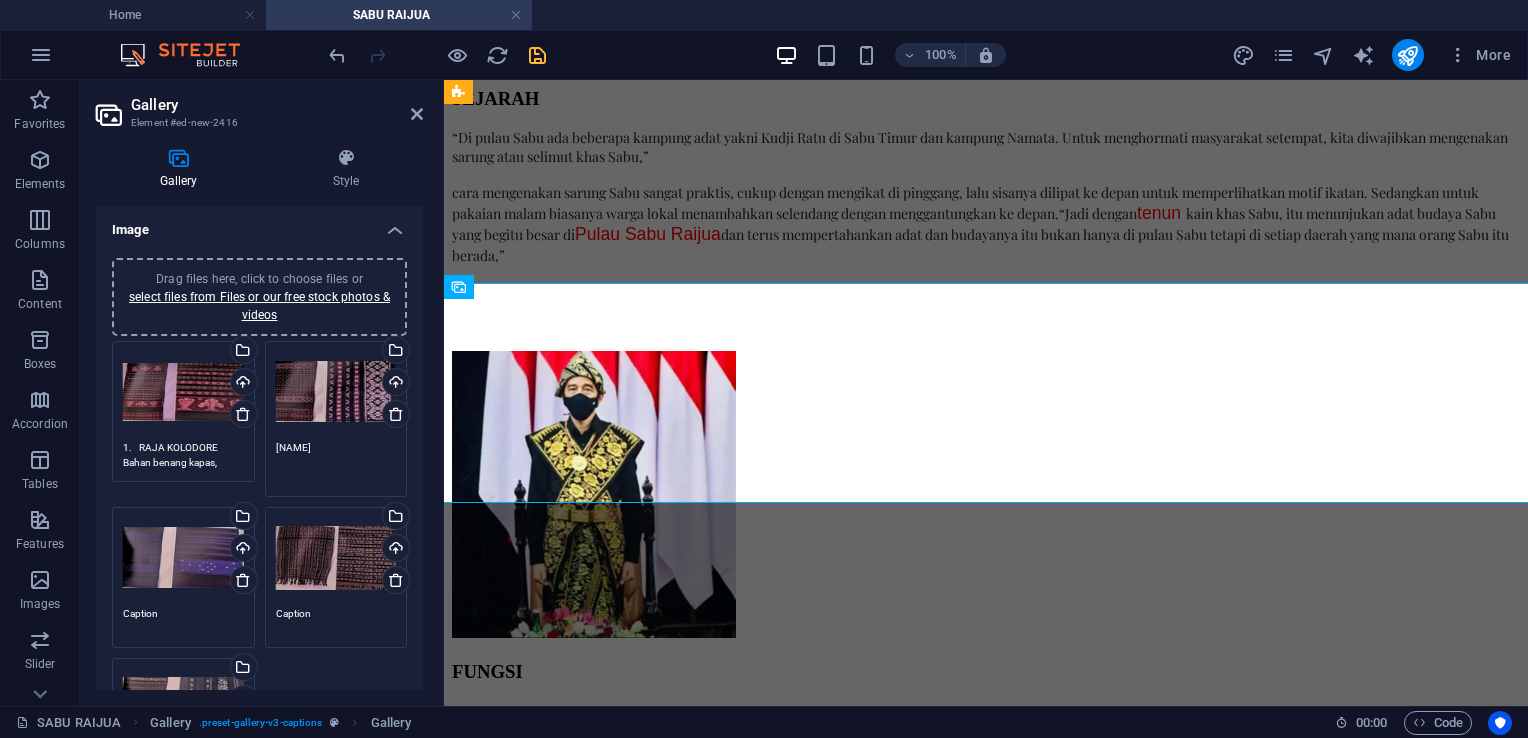 scroll, scrollTop: 0, scrollLeft: 0, axis: both 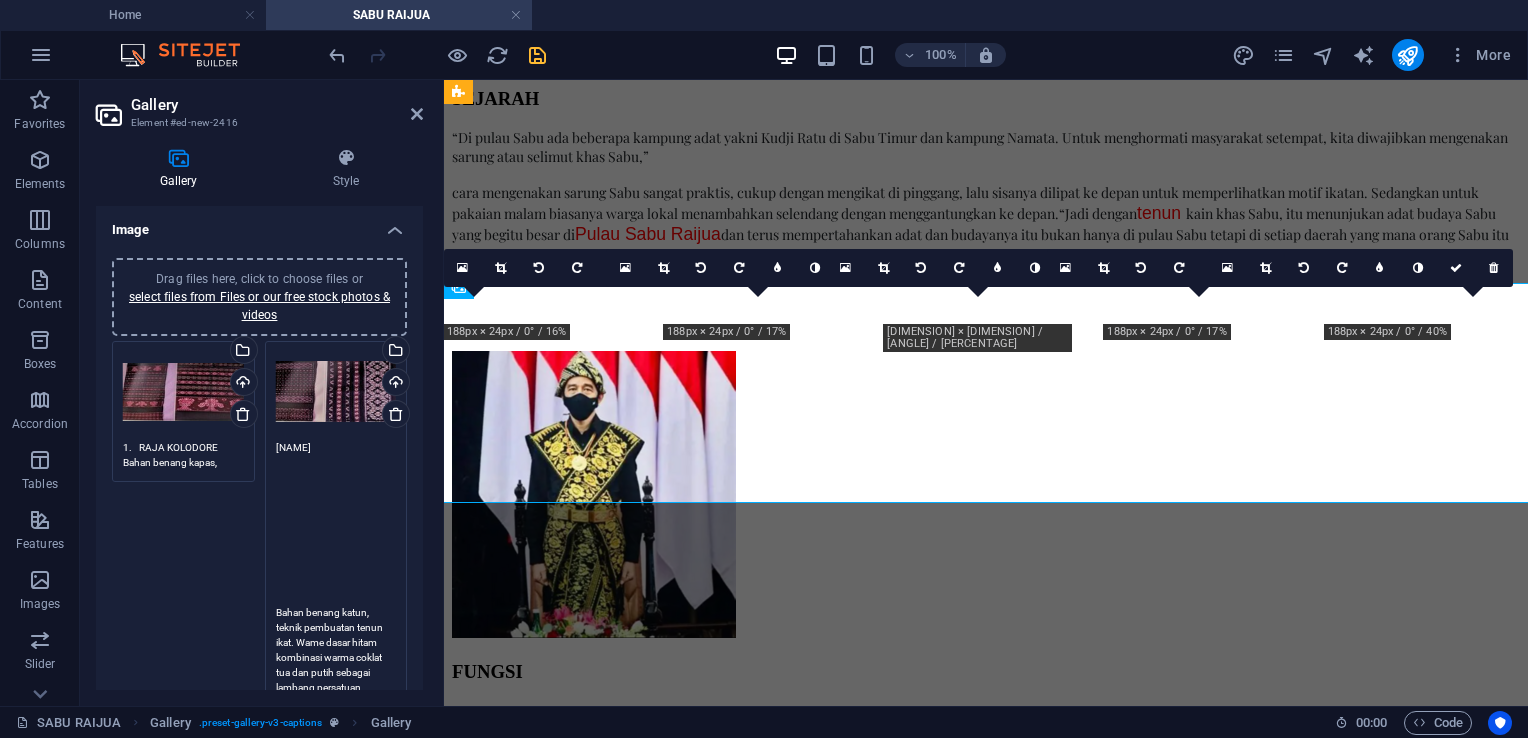 click on "[NAME]
Bahan benang katun, teknik pembuatan tenun ikat. Wame dasar hitam kombinasi warma coklat tua dan putih sebagai lambang persatuan. Ragami hias bunga bersegi diellapan dan patolia Bidang sisi diisi dengan motif tumpal halus.
Dipakai oleh kaum wanita pada saat upacara menerima tamu" at bounding box center (336, 650) 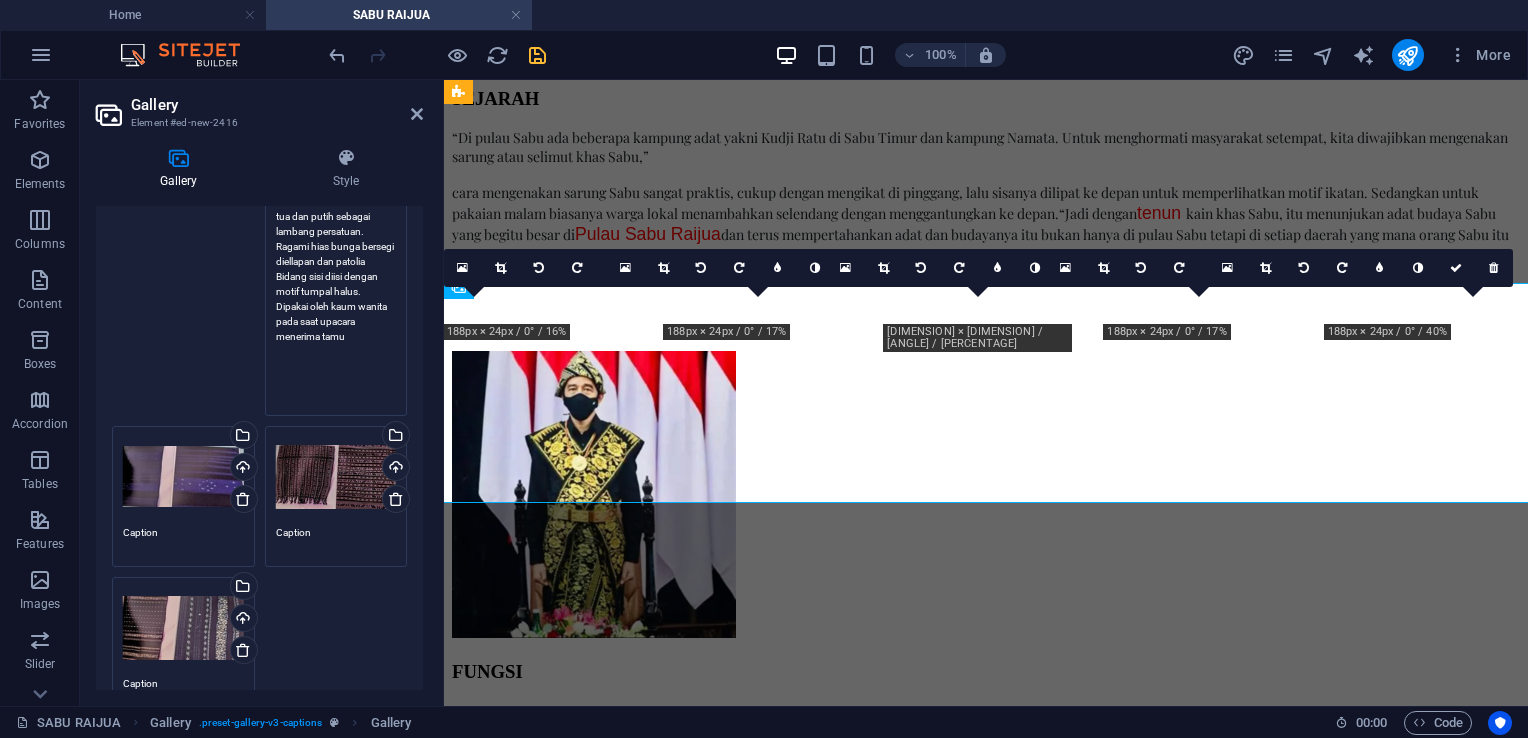 scroll, scrollTop: 300, scrollLeft: 0, axis: vertical 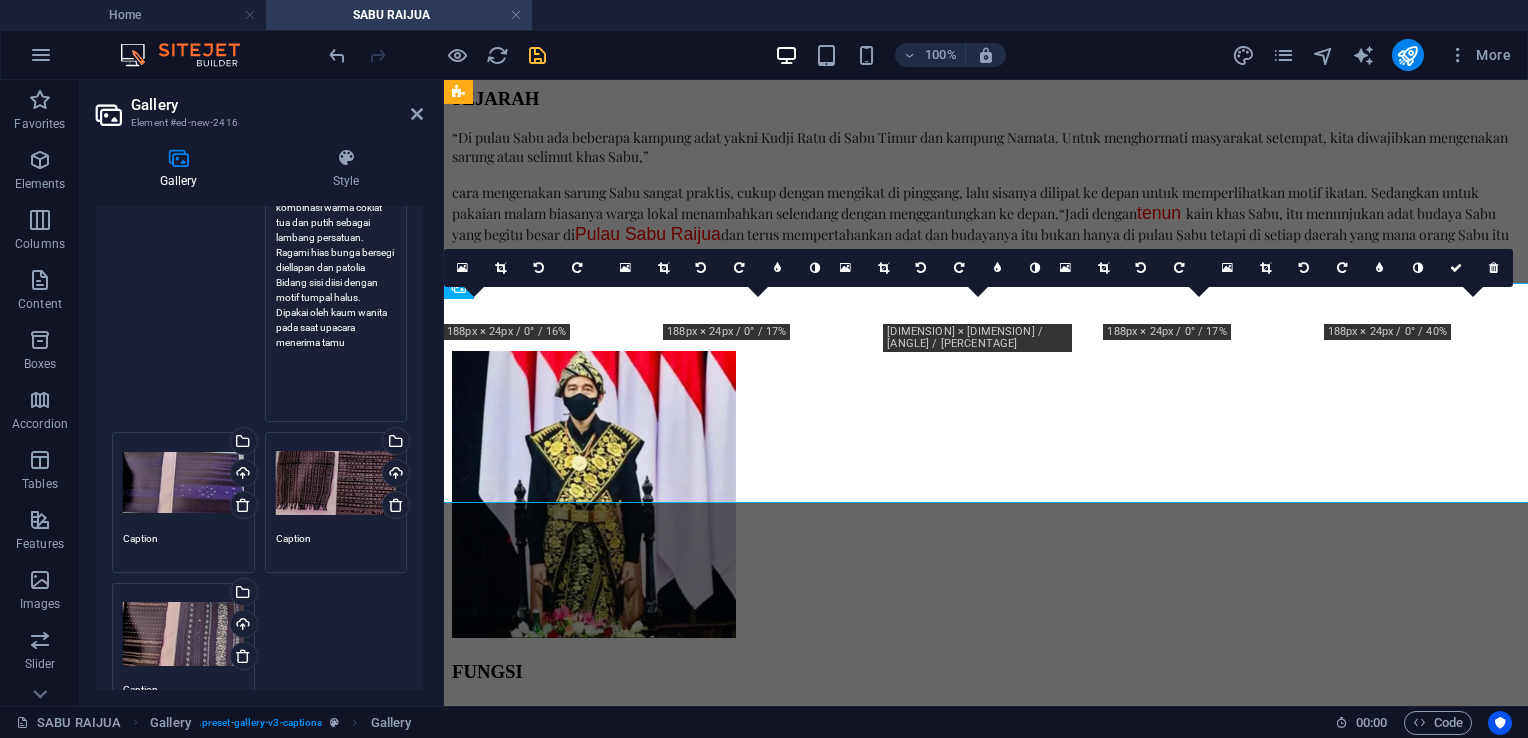 type on "2.	EI WORAPI
Bahan benang katun, teknik pembuatan tenun ikat. Wame dasar hitam kombinasi warma coklat tua dan putih sebagai lambang persatuan. Ragami hias bunga bersegi diellapan dan patolia Bidang sisi diisi dengan motif tumpal halus.
Dipakai oleh kaum wanita pada saat upacara menerima tamu" 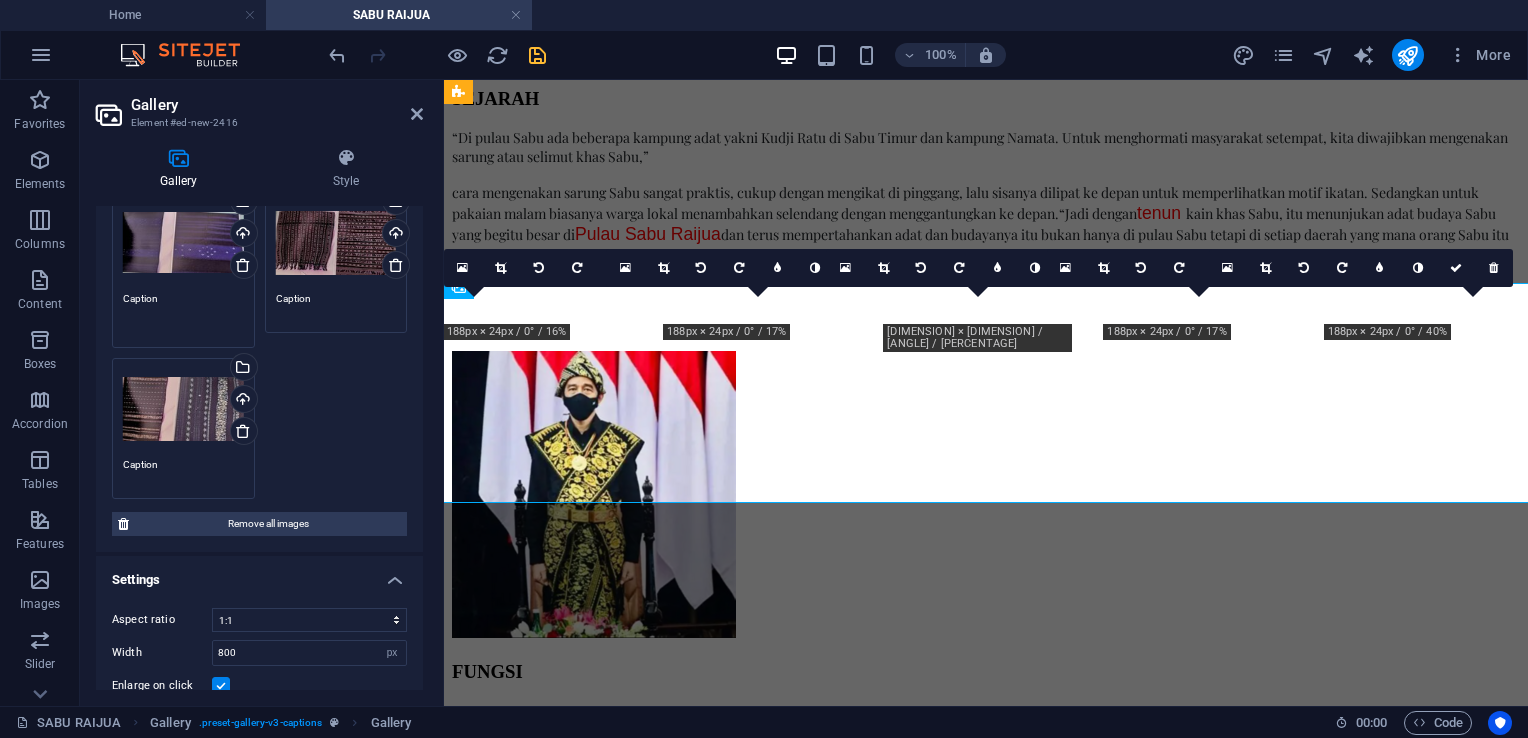 drag, startPoint x: 207, startPoint y: 531, endPoint x: 104, endPoint y: 554, distance: 105.53672 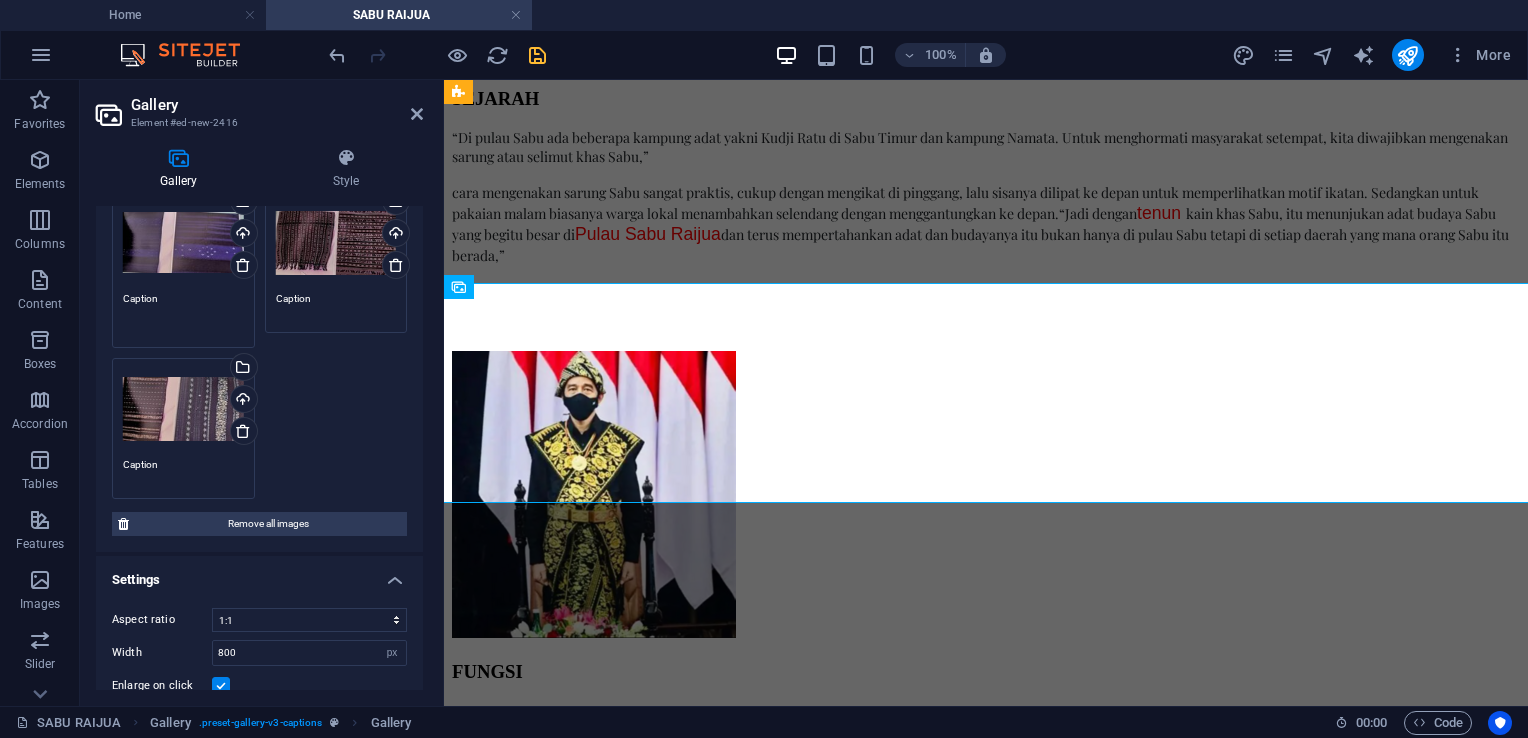paste on "3.	EI DJA’A
Bahan benang kapas, teknik pembuatan tenun ikat, warna dasar hitam dan biru indigo dari daun tarum (da'o). Ragam hias garis-garis geometris, horisontal lebar dan sempit, bulatan-bulatan kecil ditempatkan dengan sangat simetris membentuk lingkaran mengelilingi satu lingkaran kecil pada tengah lingkaran melambangkan satu upacara penyucian dan upacara kesuburan bagi tanaman kacang.
Dipakai oleh kaum wanita, khusus untuk menghadiri upacara kematian yang tidak wajar." 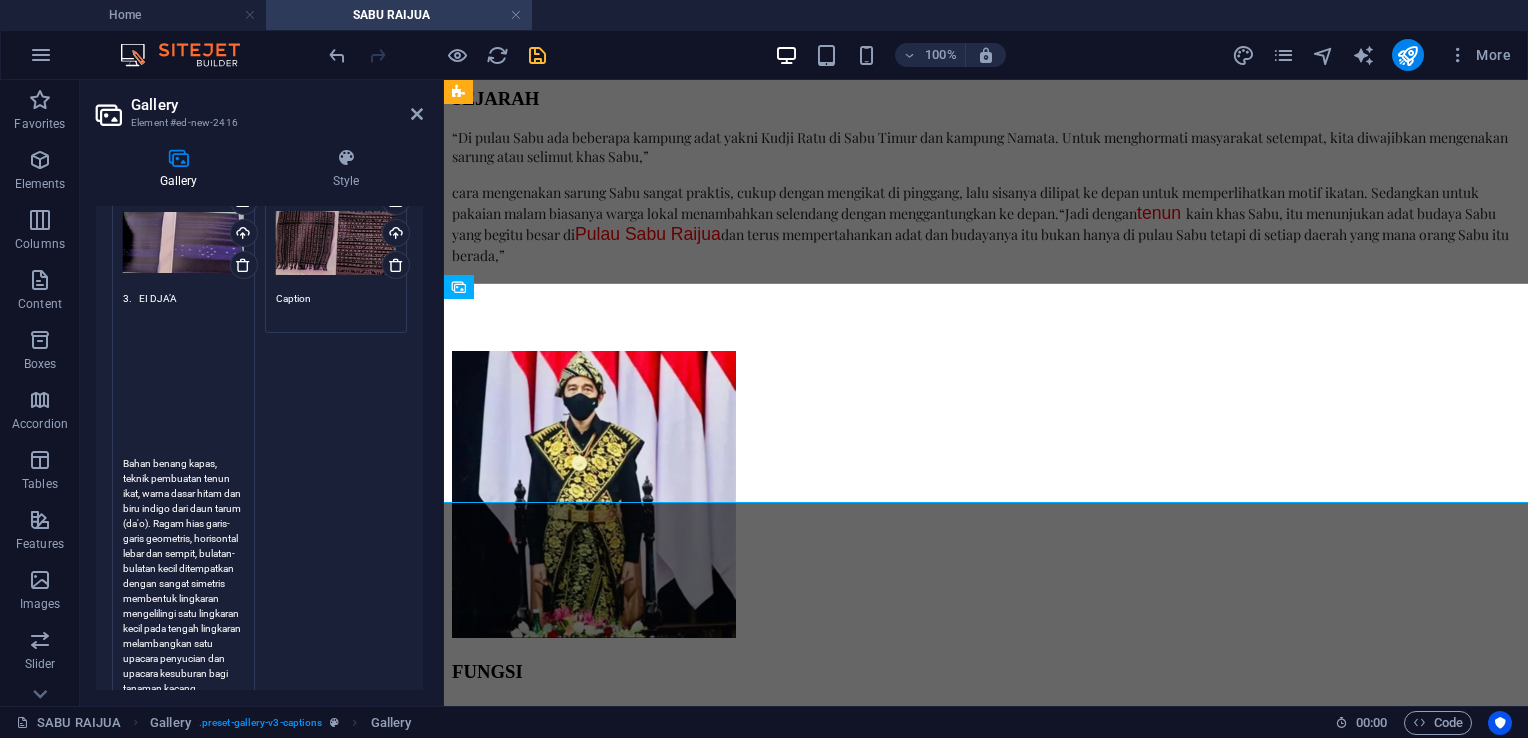 scroll, scrollTop: 14, scrollLeft: 0, axis: vertical 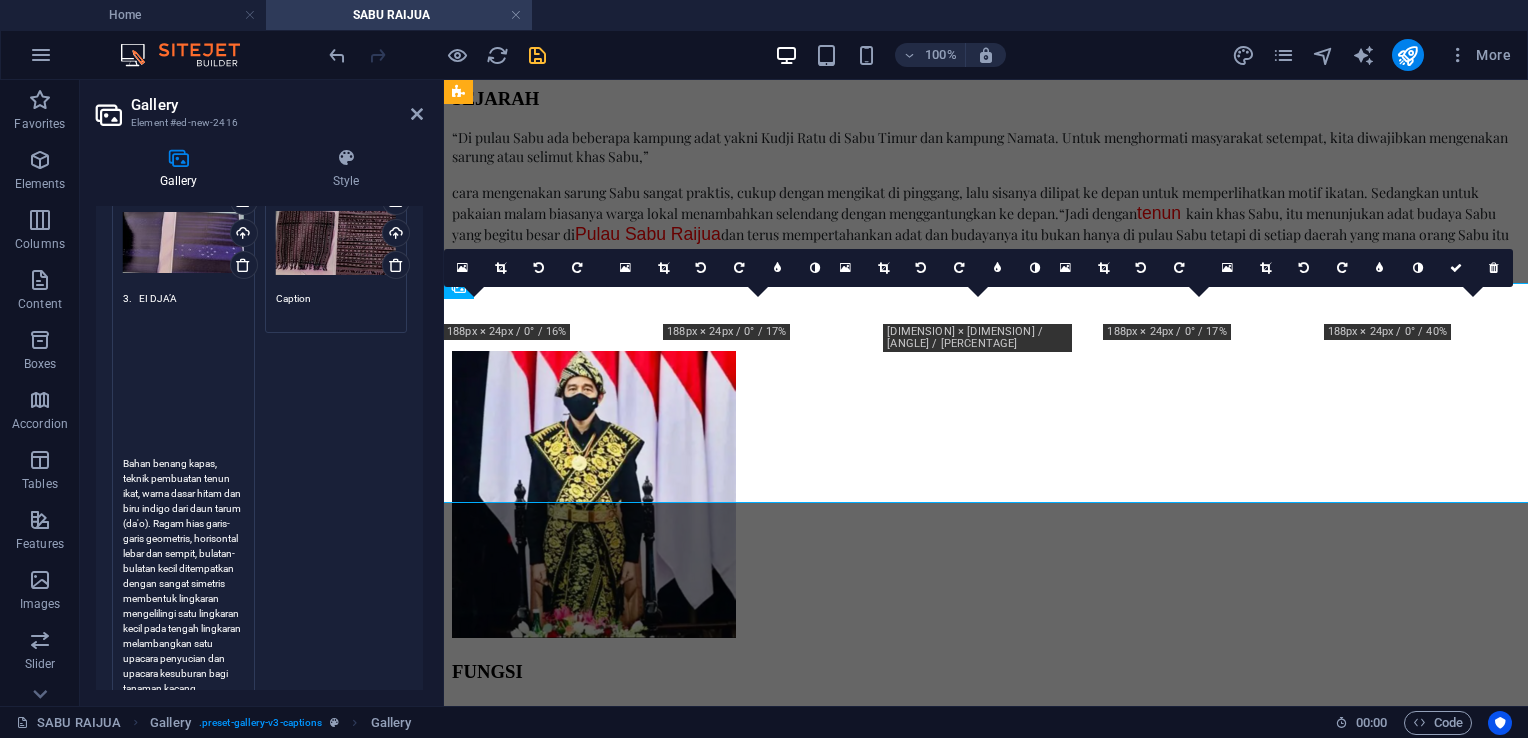 drag, startPoint x: 128, startPoint y: 444, endPoint x: 261, endPoint y: 419, distance: 135.32922 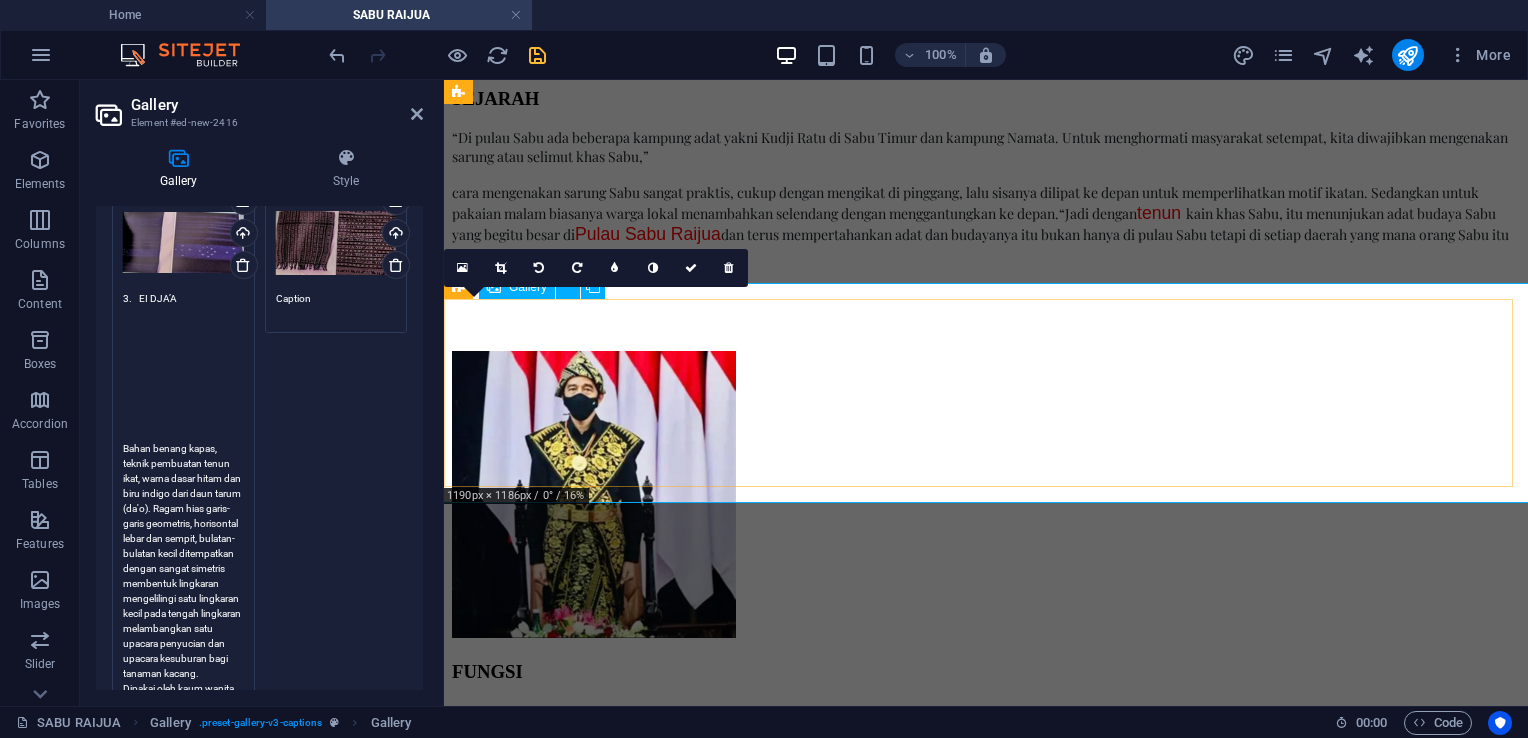 scroll, scrollTop: 0, scrollLeft: 0, axis: both 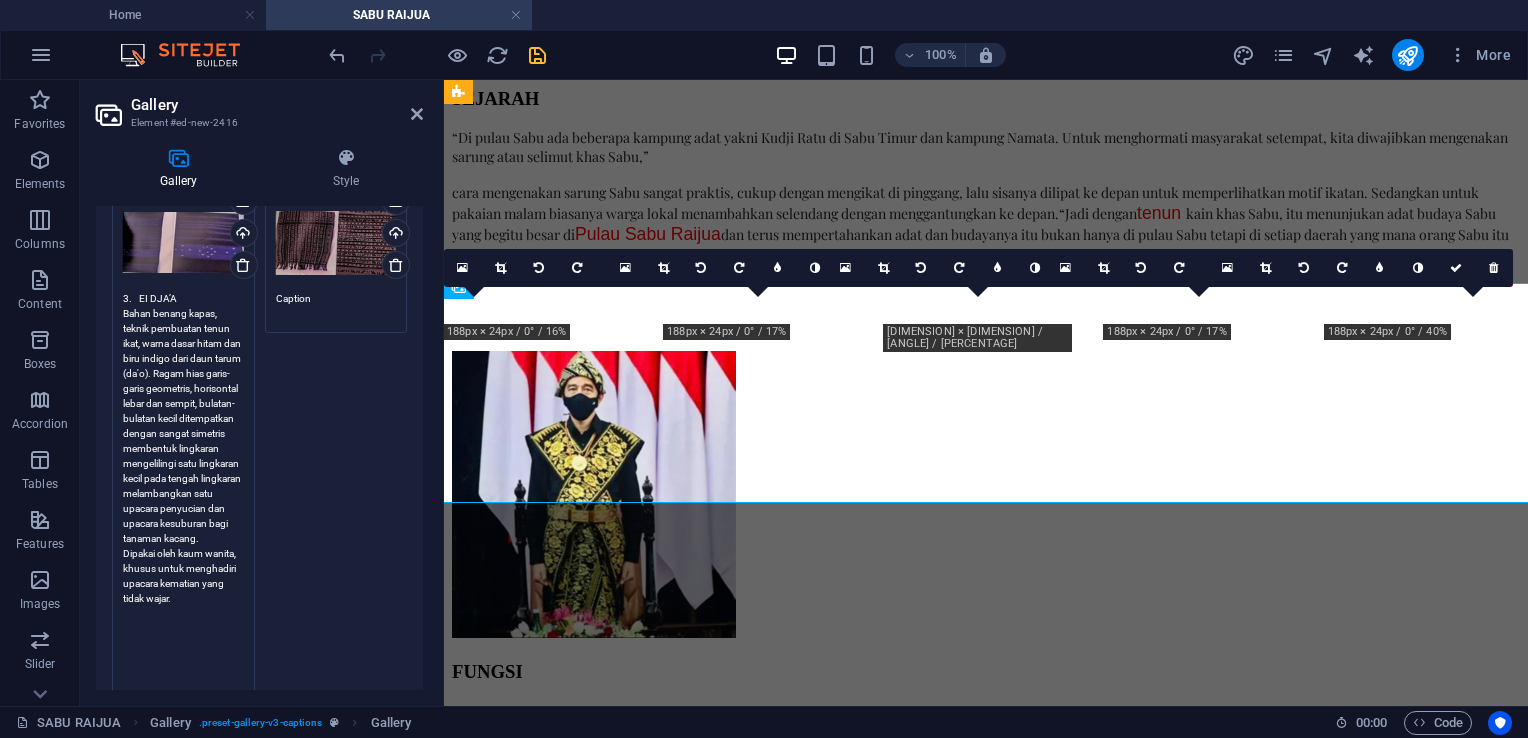 type on "3.	EI DJA’A
Bahan benang kapas, teknik pembuatan tenun ikat, warna dasar hitam dan biru indigo dari daun tarum (da'o). Ragam hias garis-garis geometris, horisontal lebar dan sempit, bulatan-bulatan kecil ditempatkan dengan sangat simetris membentuk lingkaran mengelilingi satu lingkaran kecil pada tengah lingkaran melambangkan satu upacara penyucian dan upacara kesuburan bagi tanaman kacang.
Dipakai oleh kaum wanita, khusus untuk menghadiri upacara kematian yang tidak wajar." 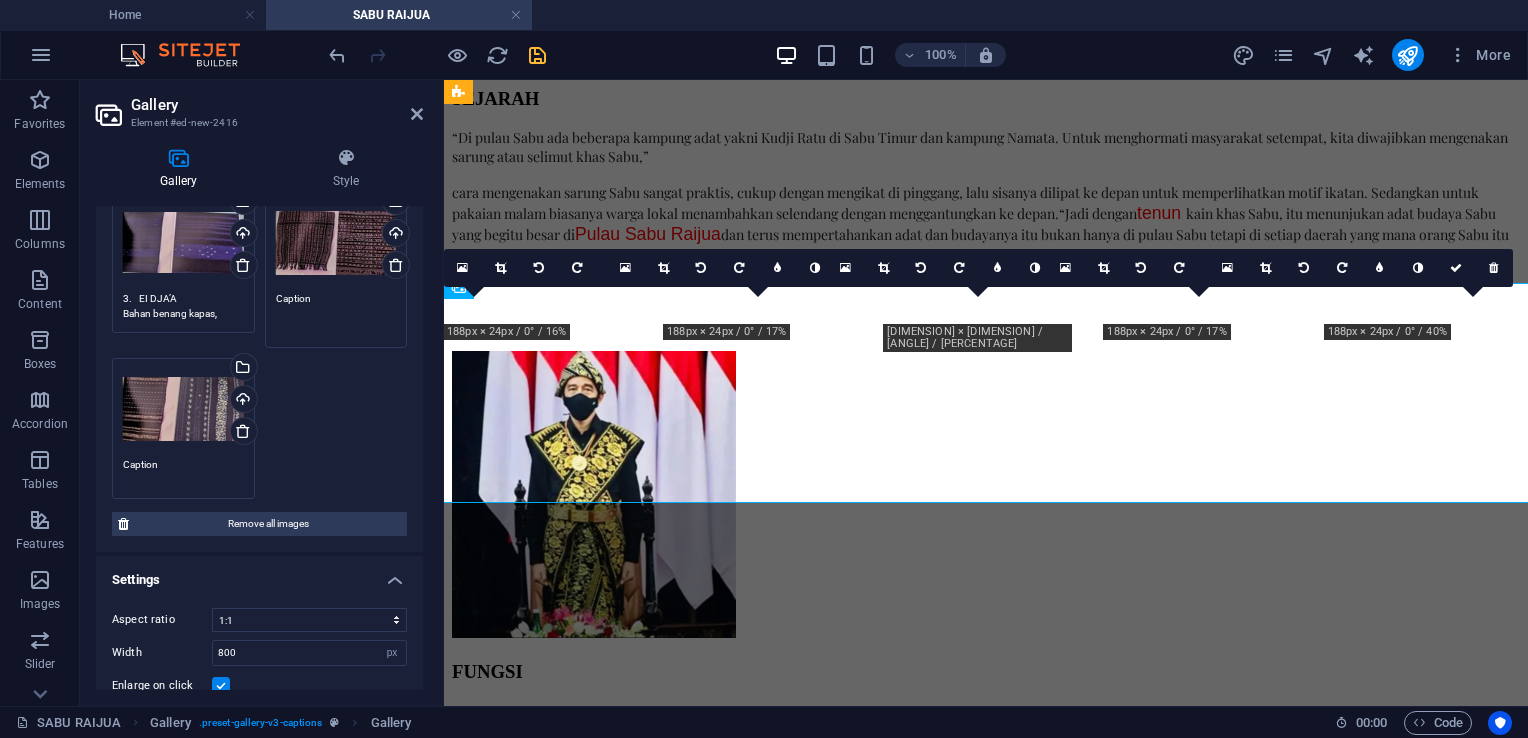 drag, startPoint x: 313, startPoint y: 300, endPoint x: 263, endPoint y: 299, distance: 50.01 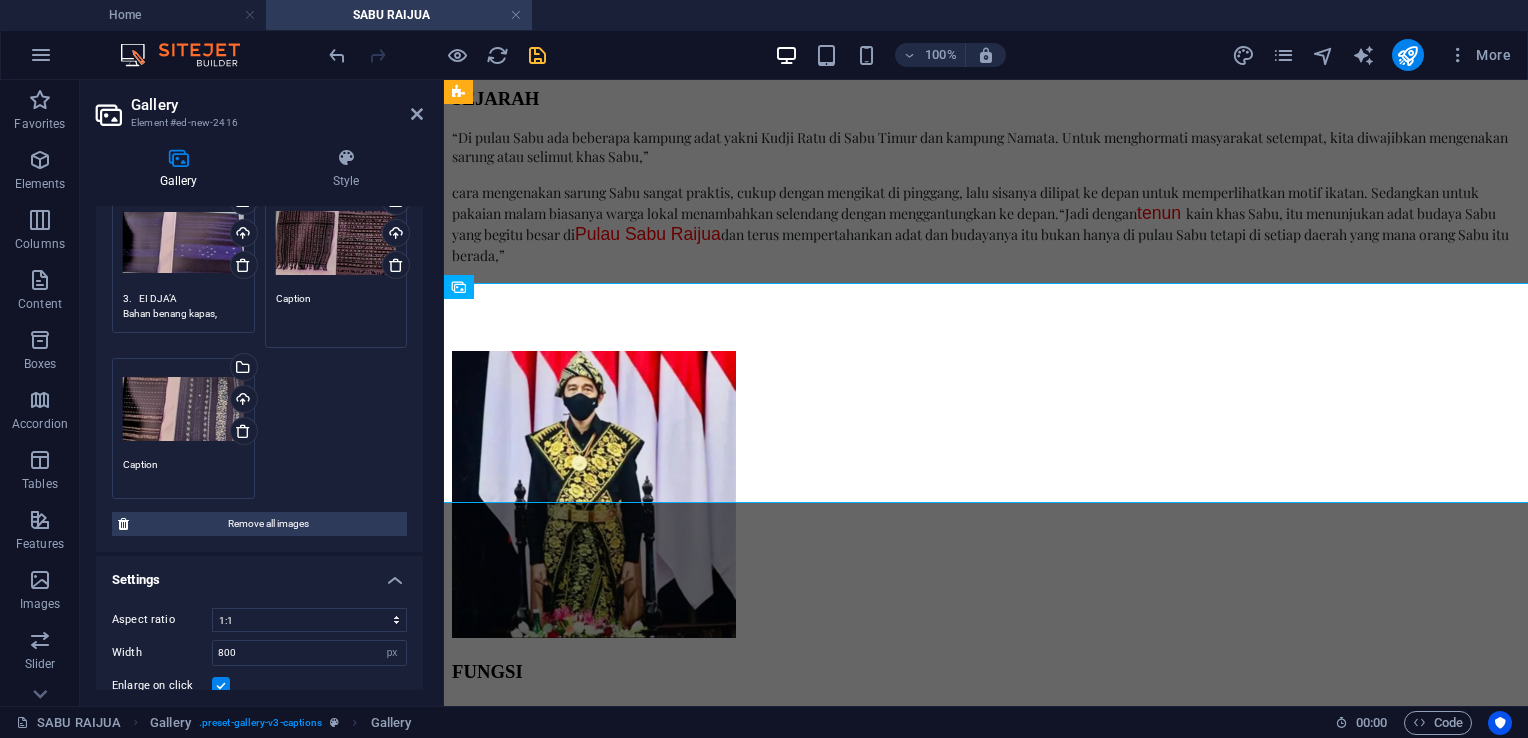 paste on "4.	HIJI WORAPI
Bahan benang katun, teknik pembuatan tenun ikat. Warna motif putih, kedua ujung berumbai tanpa dipintal. Ragam hias bintang laut, garis-garis vertikal warna kuning, hijau, putih dan coklat.
Dipakai oleh kaum pria pada saat upacara kematian. Selimut ini juga dipakai untuk membungkus mayat." 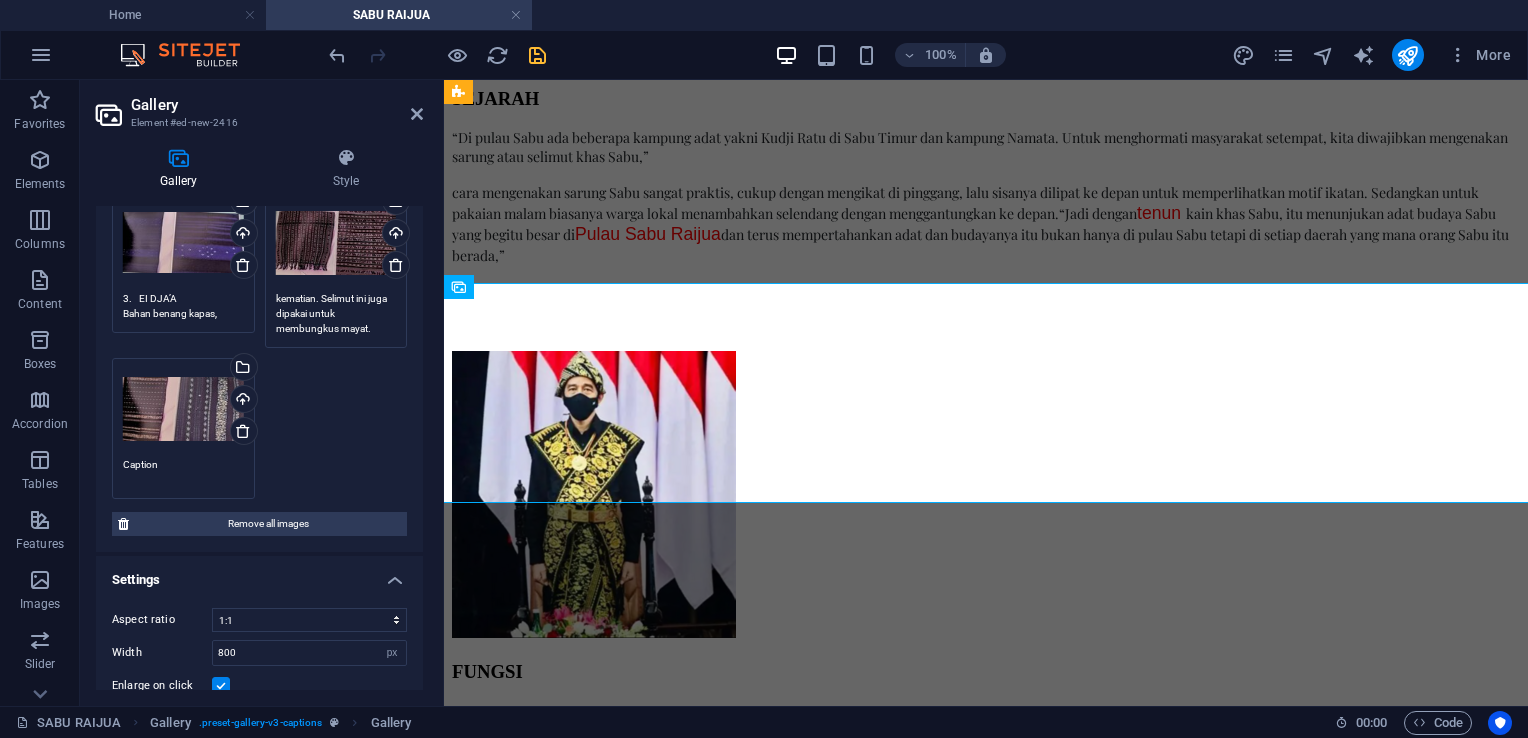 scroll, scrollTop: 15, scrollLeft: 0, axis: vertical 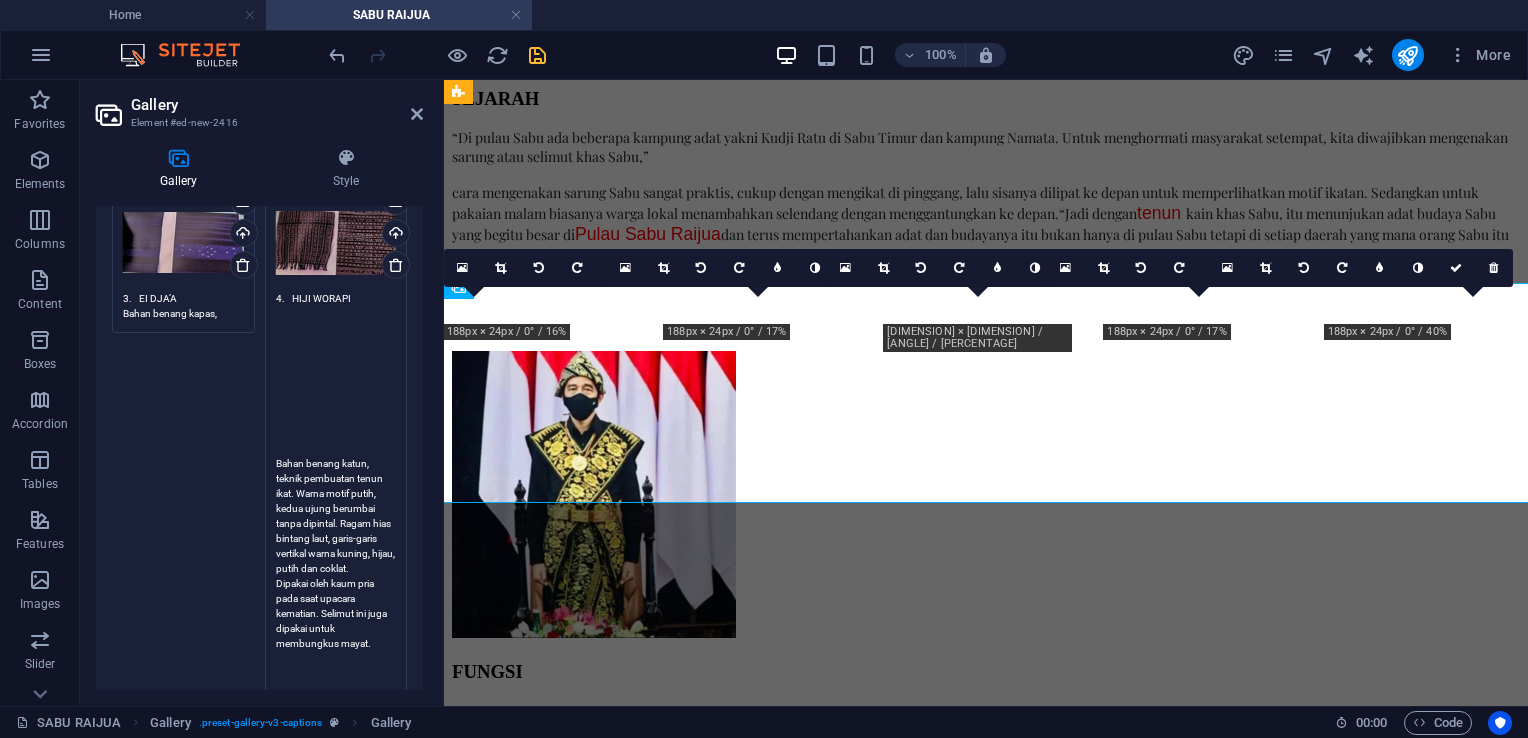 type on "4.	HIJI WORAPI
Bahan benang katun, teknik pembuatan tenun ikat. Warna motif putih, kedua ujung berumbai tanpa dipintal. Ragam hias bintang laut, garis-garis vertikal warna kuning, hijau, putih dan coklat.
Dipakai oleh kaum pria pada saat upacara kematian. Selimut ini juga dipakai untuk membungkus mayat." 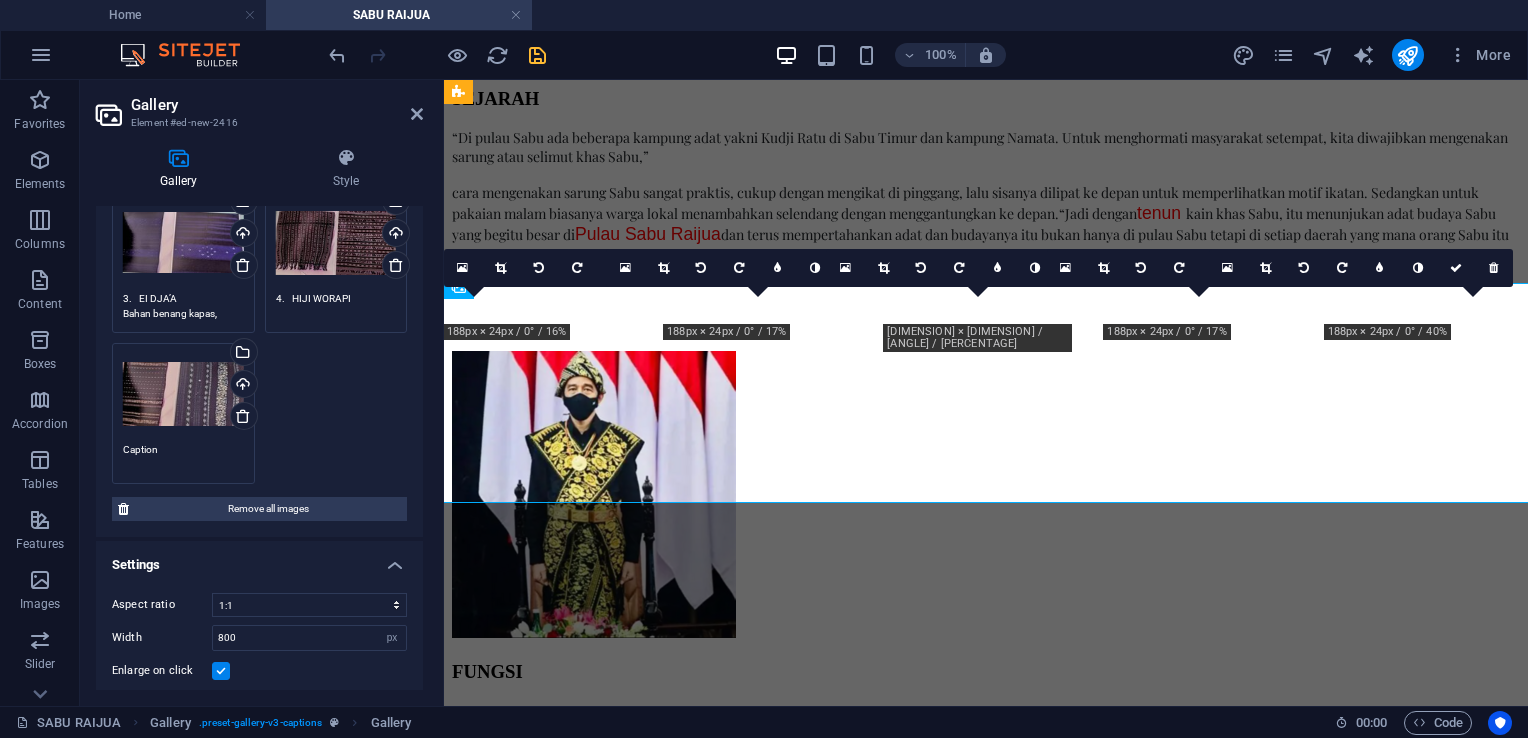 drag, startPoint x: 298, startPoint y: 302, endPoint x: 312, endPoint y: 297, distance: 14.866069 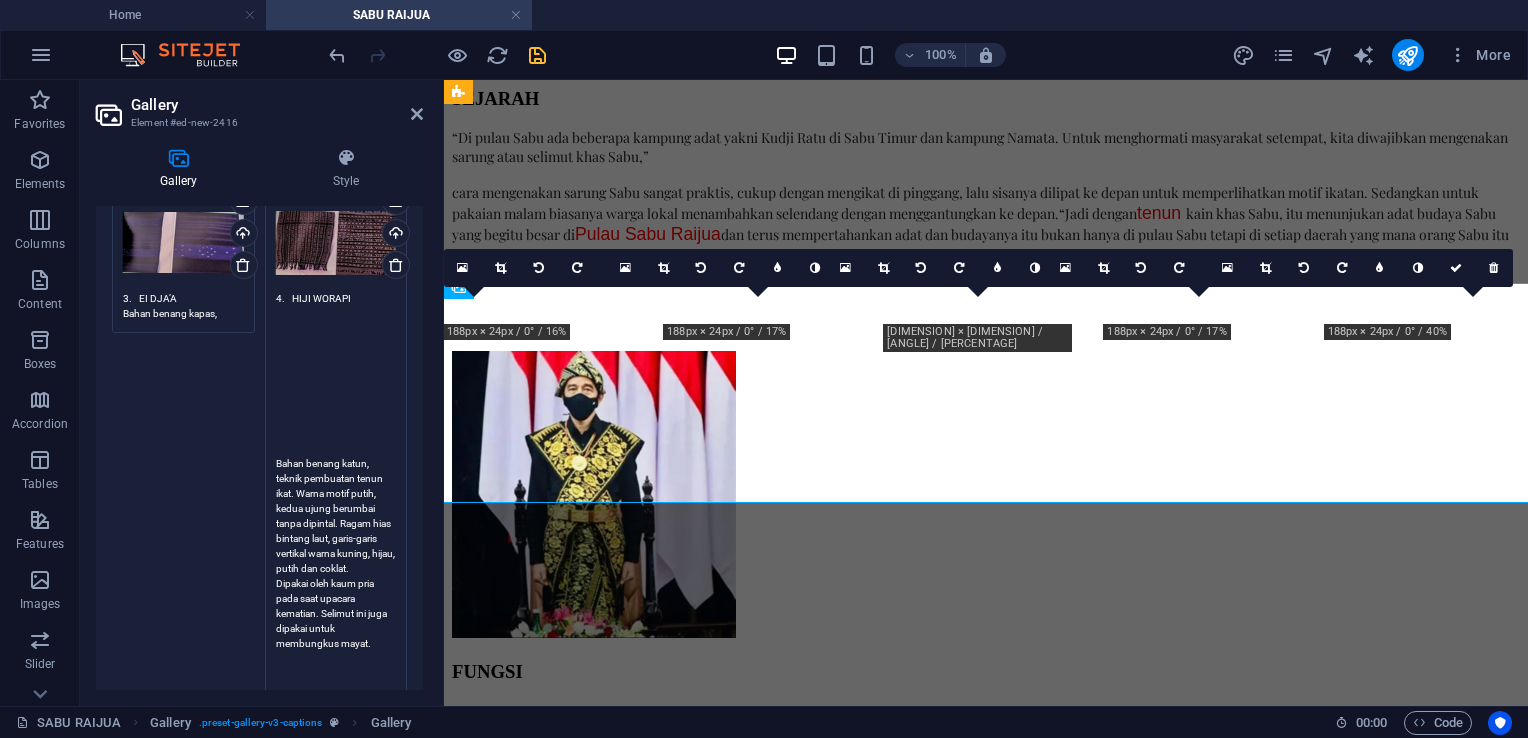 click on "4.	HIJI WORAPI
Bahan benang katun, teknik pembuatan tenun ikat. Warna motif putih, kedua ujung berumbai tanpa dipintal. Ragam hias bintang laut, garis-garis vertikal warna kuning, hijau, putih dan coklat.
Dipakai oleh kaum pria pada saat upacara kematian. Selimut ini juga dipakai untuk membungkus mayat." at bounding box center (336, 561) 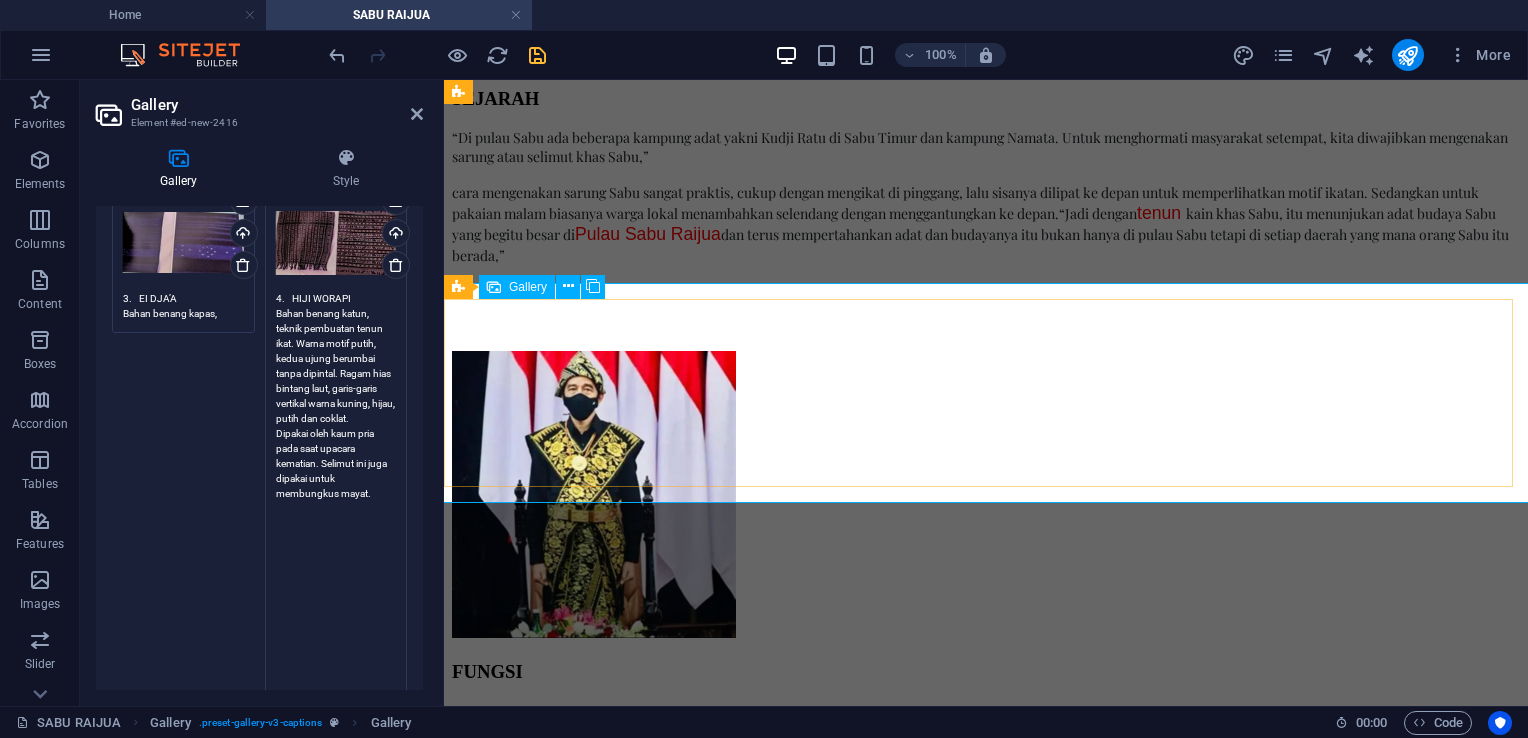 type on "4.	HIJI WORAPI
Bahan benang katun, teknik pembuatan tenun ikat. Warna motif putih, kedua ujung berumbai tanpa dipintal. Ragam hias bintang laut, garis-garis vertikal warna kuning, hijau, putih dan coklat.
Dipakai oleh kaum pria pada saat upacara kematian. Selimut ini juga dipakai untuk membungkus mayat." 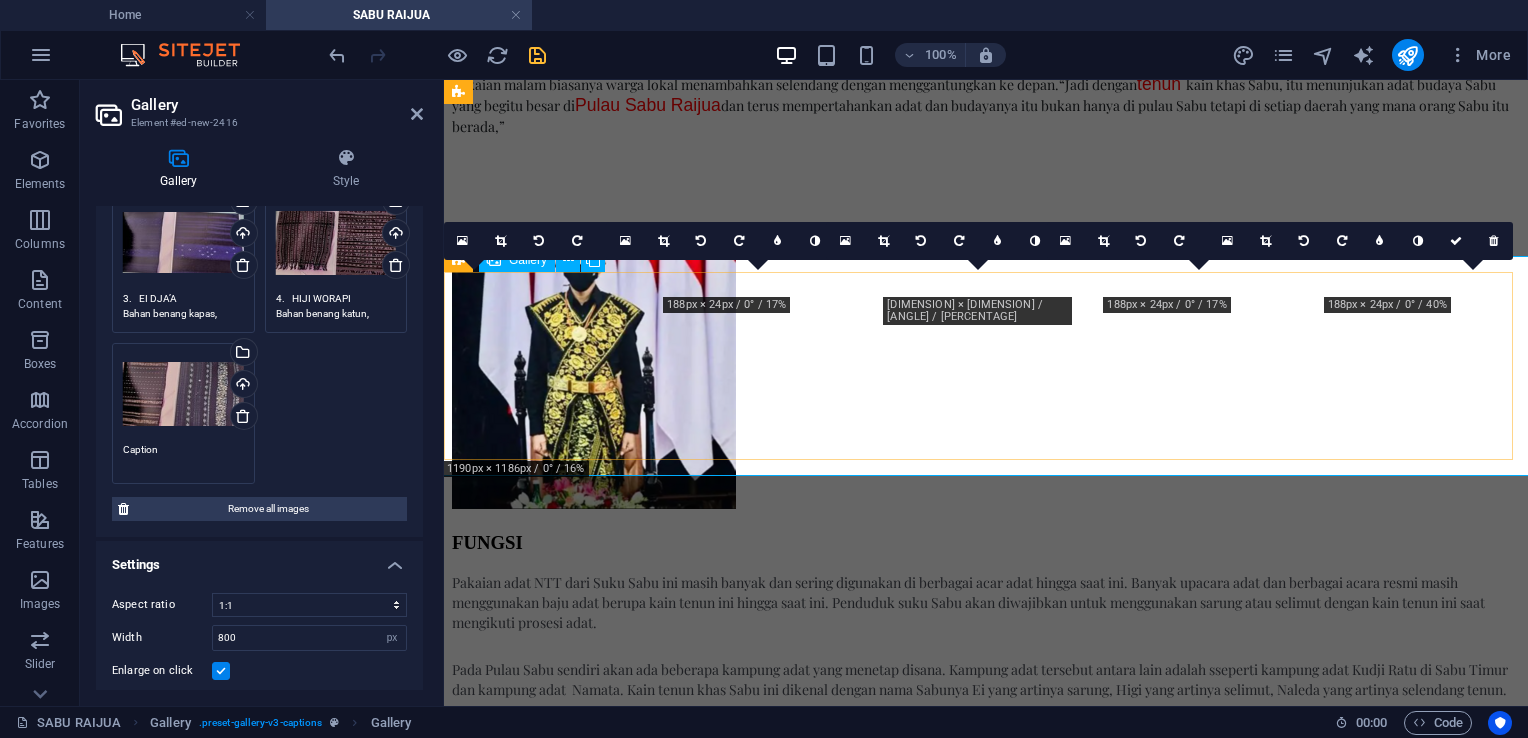 scroll, scrollTop: 1407, scrollLeft: 0, axis: vertical 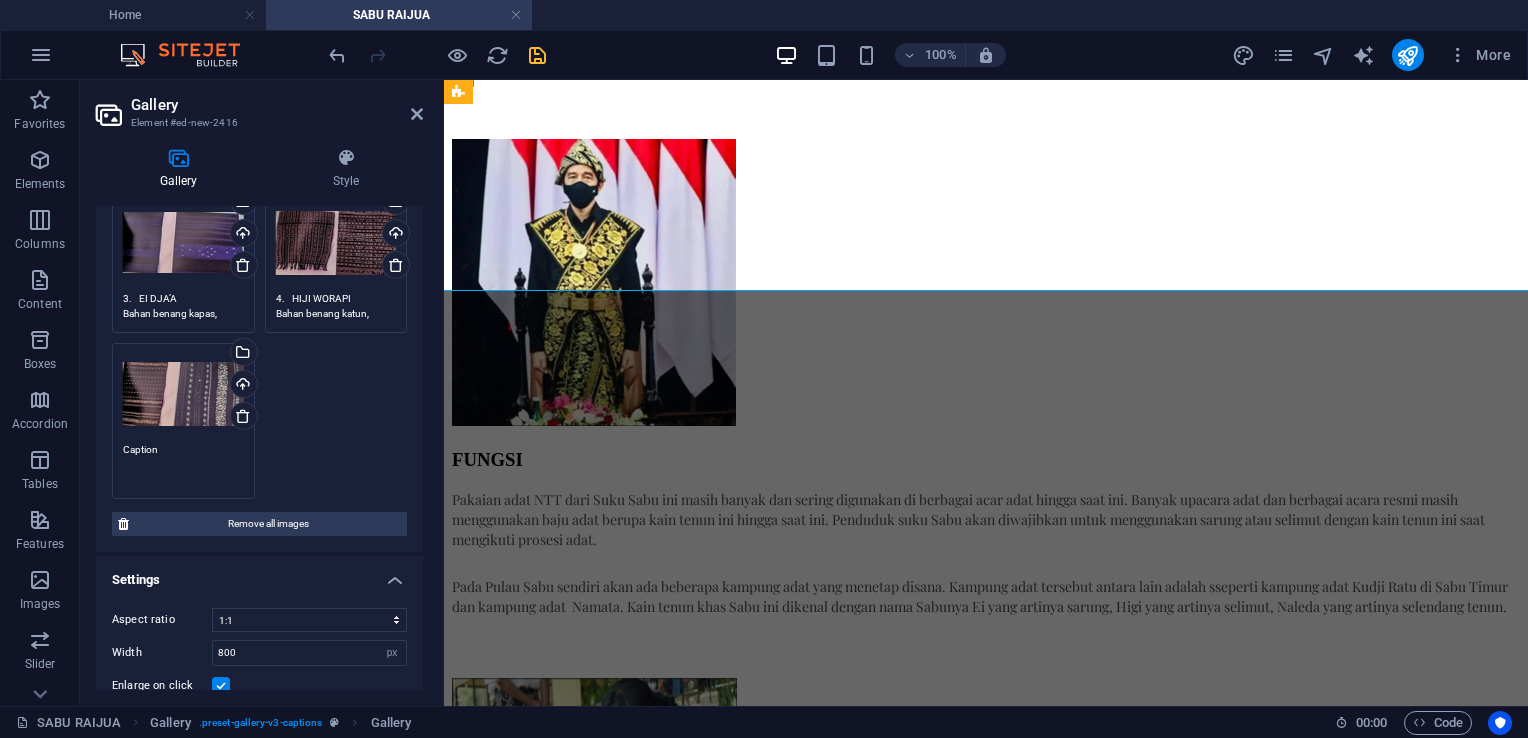 drag, startPoint x: 185, startPoint y: 452, endPoint x: 126, endPoint y: 453, distance: 59.008472 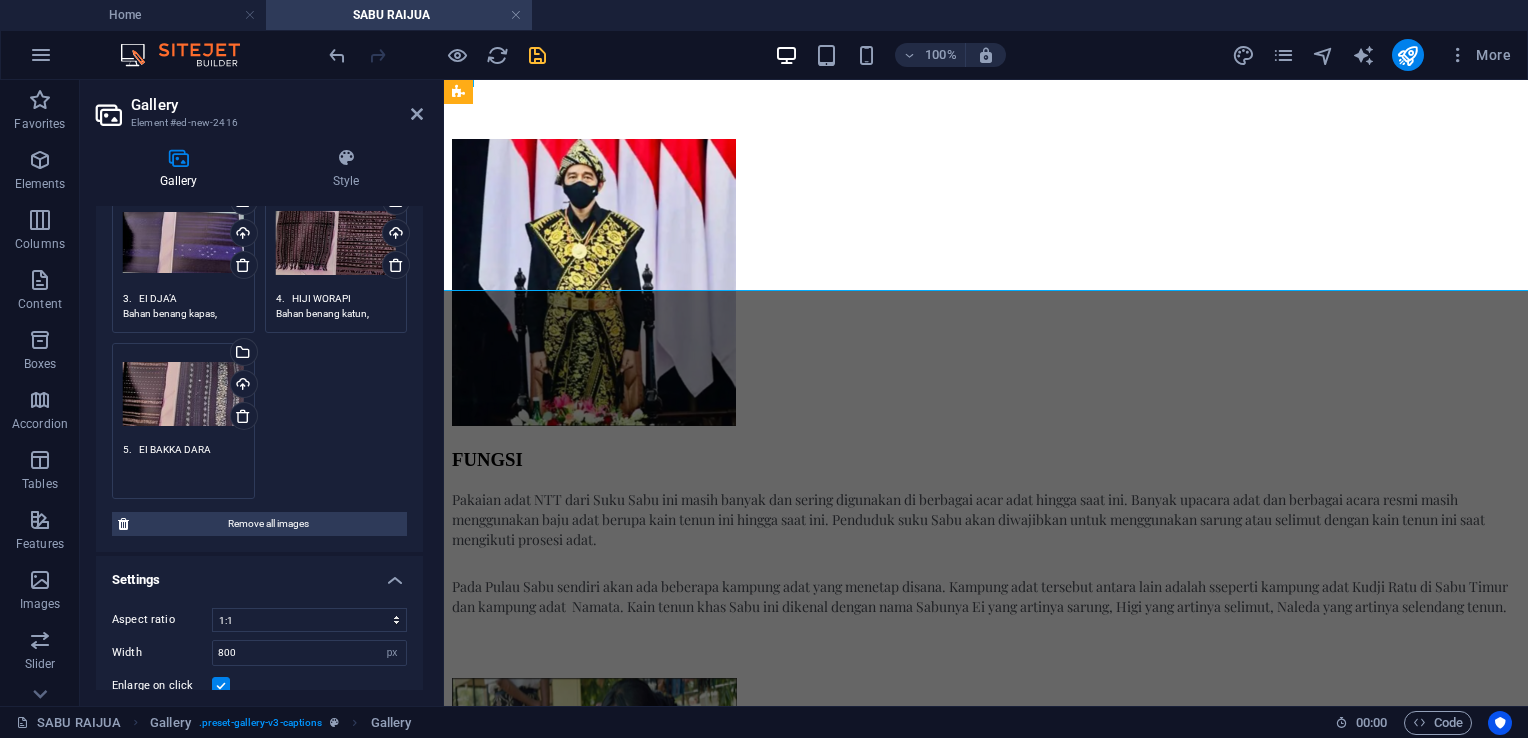 scroll, scrollTop: 15, scrollLeft: 0, axis: vertical 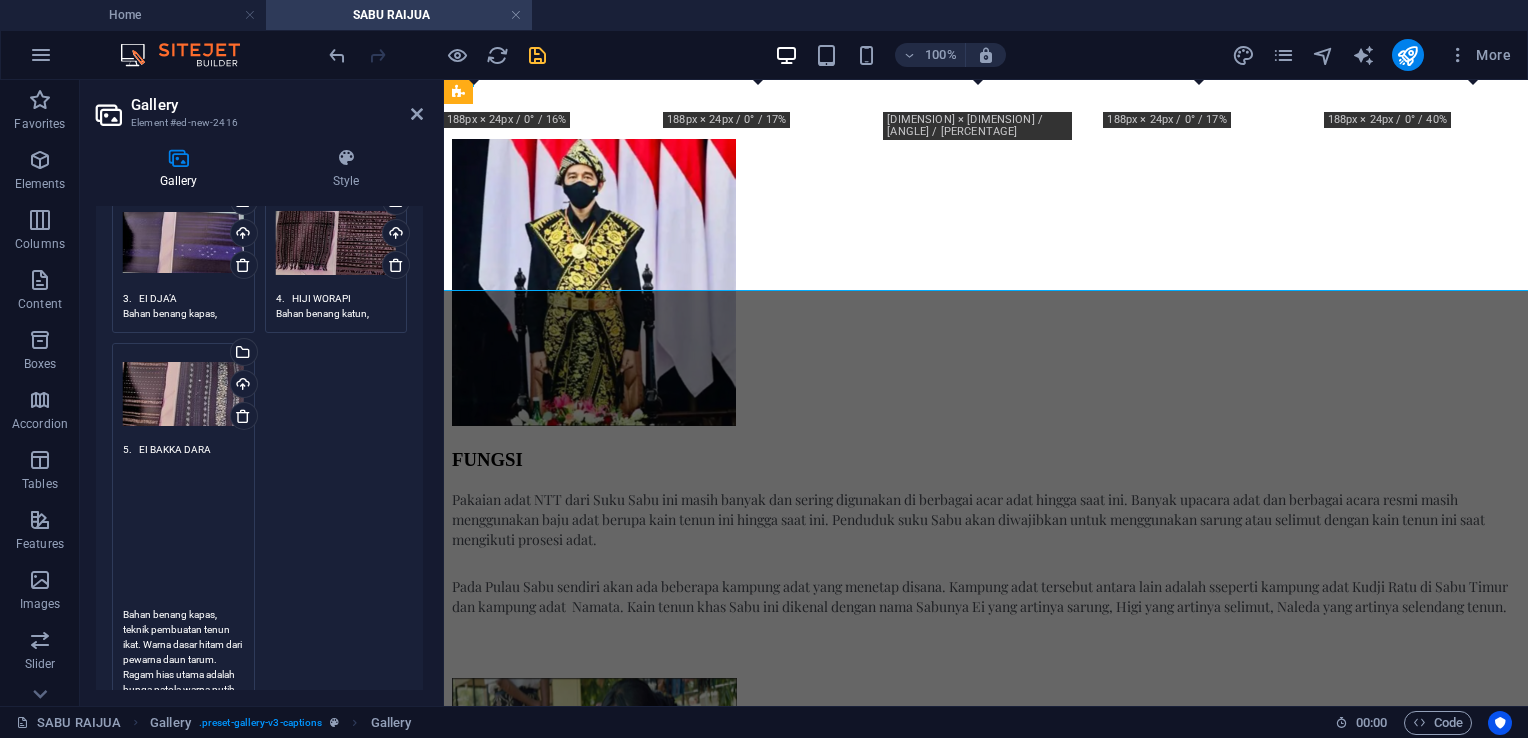 click on "5.	EI BAKKA DARA
Bahan benang kapas, teknik pembuatan tenun ikat. Warna dasar hitam dari pewarna daun tarum. Ragam hias utama adalah bunga patola warna putih kekuning-kuningan melambangkan persatuan. Disamping motif utama terdapat juga bintik-bintik putih membentuk lajur horisontal pada bidang sarung, dan tumpal halus ditempatkan pada bidang sisi sarung. Dipakai oleh kaum wanita pada saat upacara Tendo dan juga digunakan untuk pembungkus jenasah." at bounding box center [183, 674] 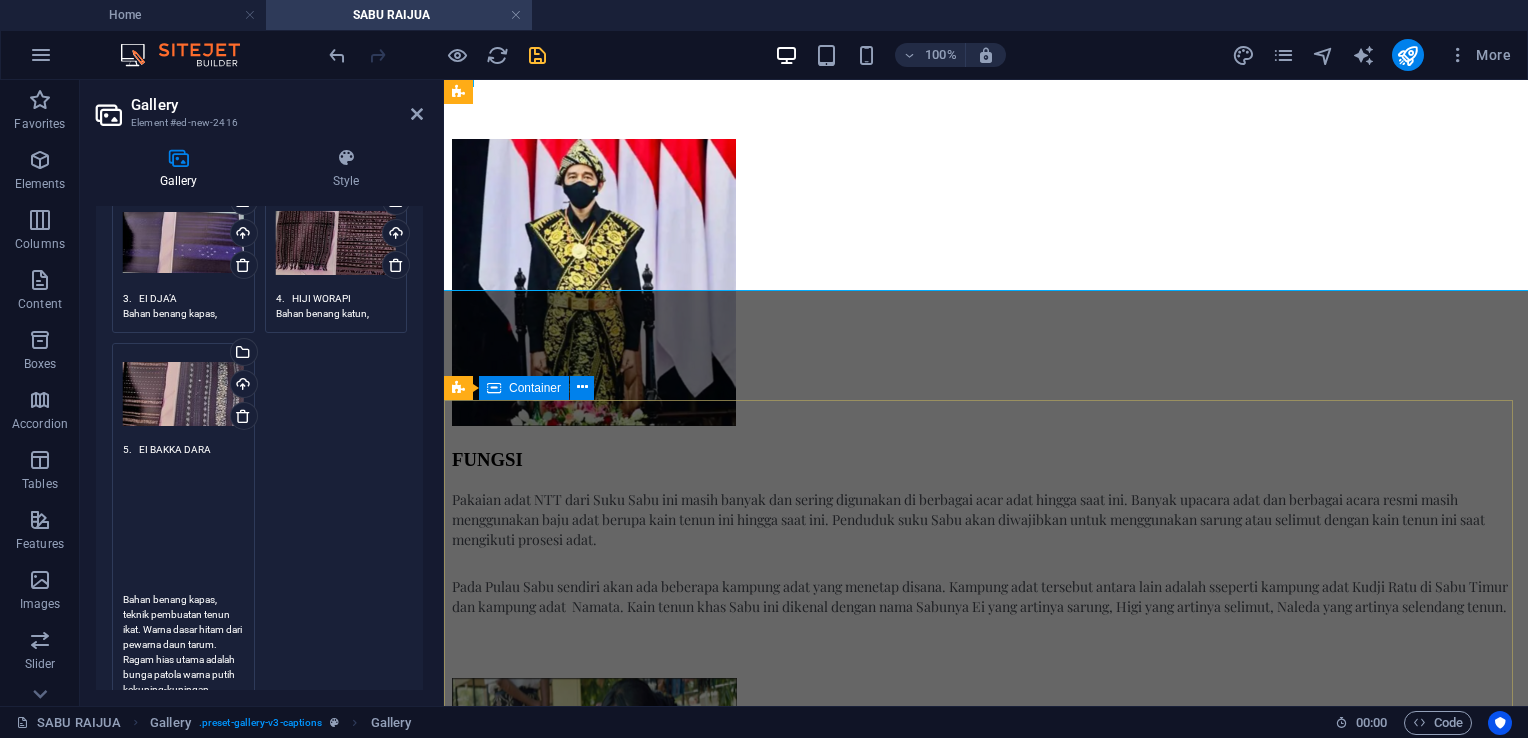 scroll, scrollTop: 0, scrollLeft: 0, axis: both 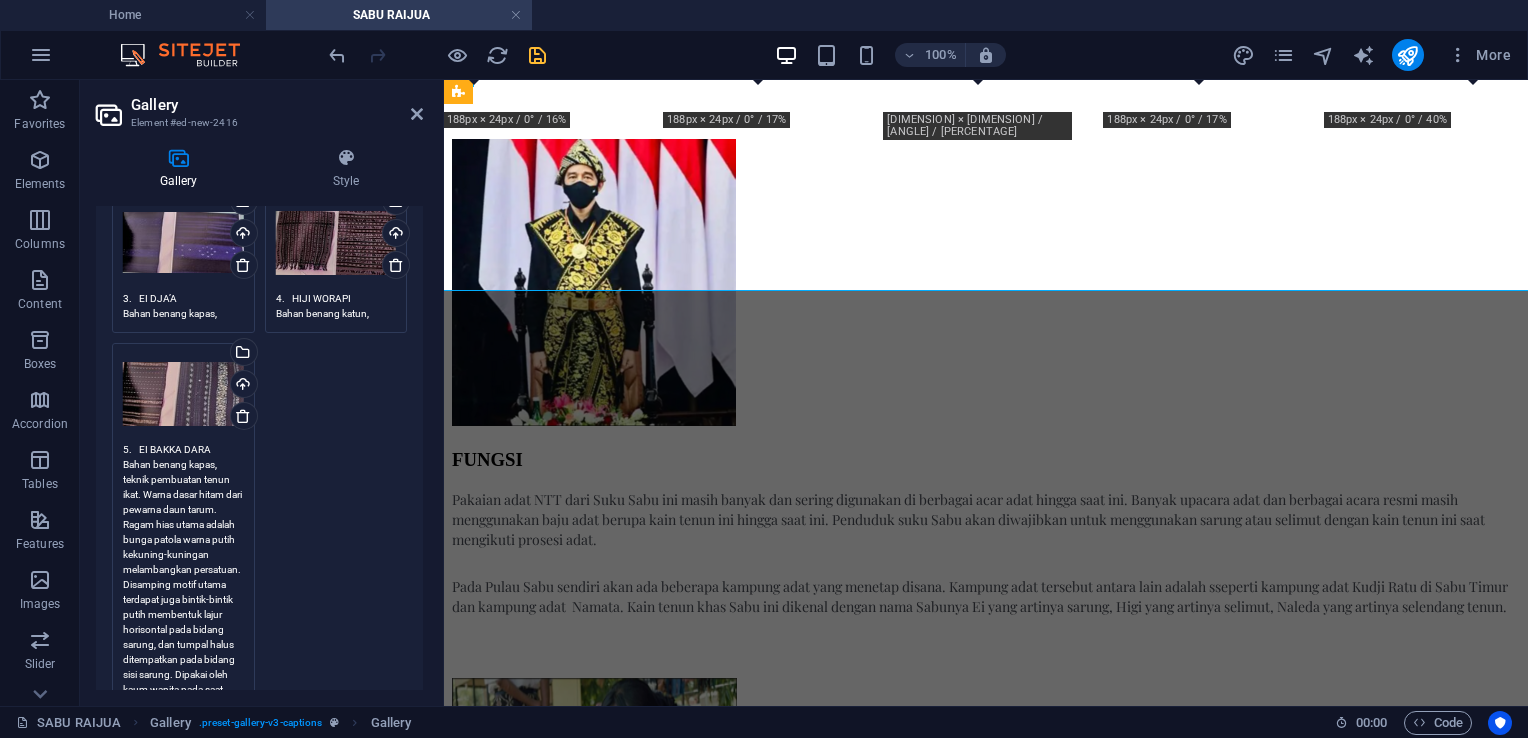 type on "5.	EI BAKKA DARA
Bahan benang kapas, teknik pembuatan tenun ikat. Warna dasar hitam dari pewarna daun tarum. Ragam hias utama adalah bunga patola warna putih kekuning-kuningan melambangkan persatuan. Disamping motif utama terdapat juga bintik-bintik putih membentuk lajur horisontal pada bidang sarung, dan tumpal halus ditempatkan pada bidang sisi sarung. Dipakai oleh kaum wanita pada saat upacara Tendo dan juga digunakan untuk pembungkus jenasah." 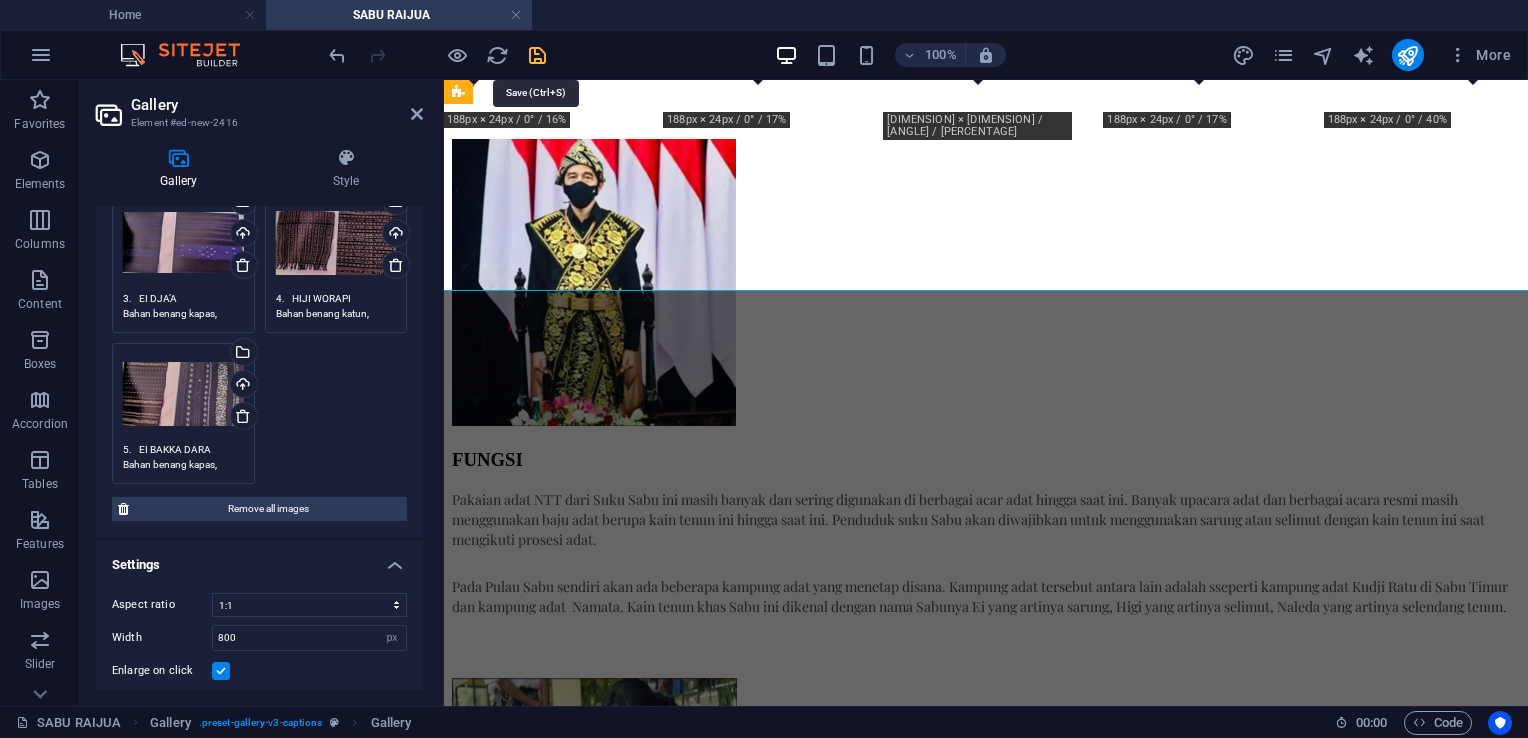 click at bounding box center [537, 55] 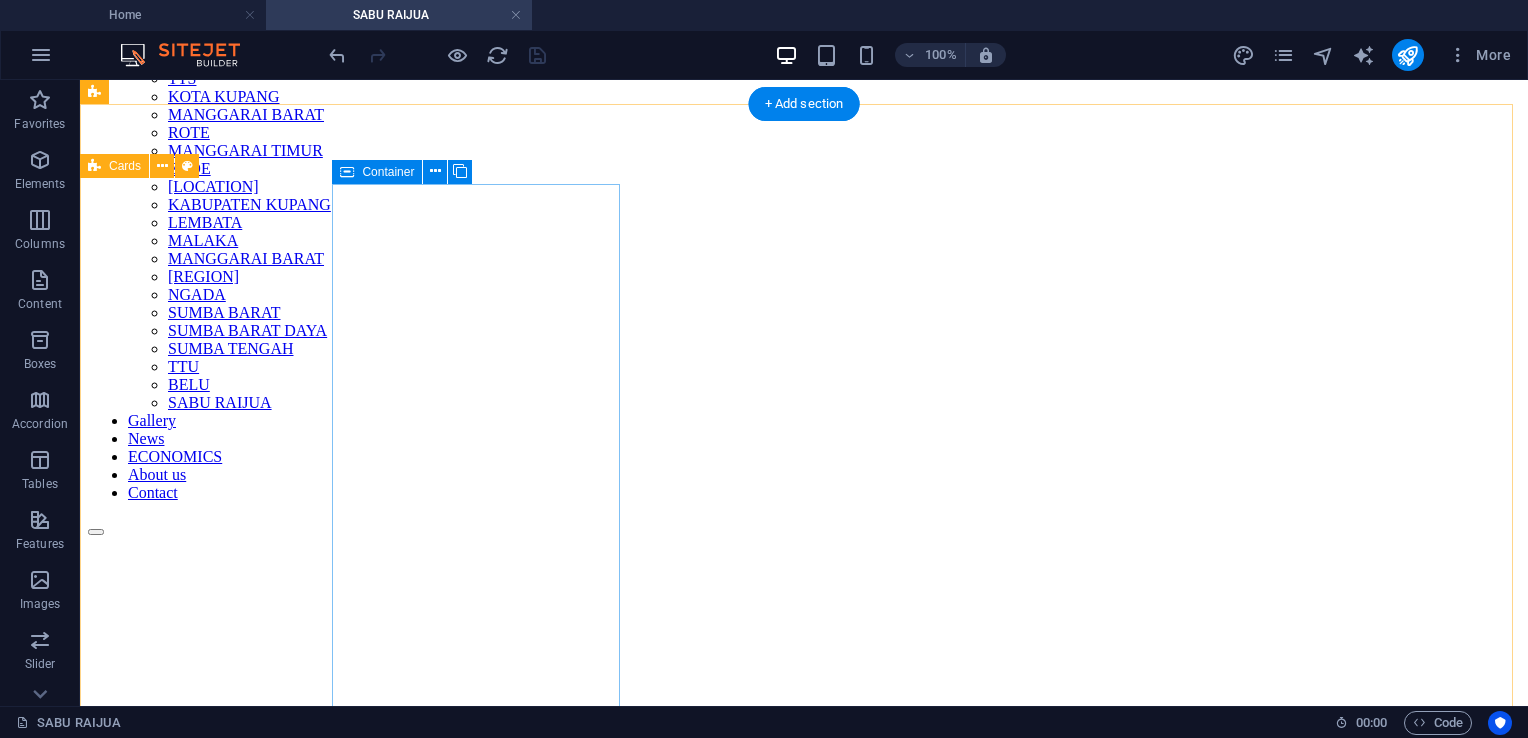 scroll, scrollTop: 300, scrollLeft: 0, axis: vertical 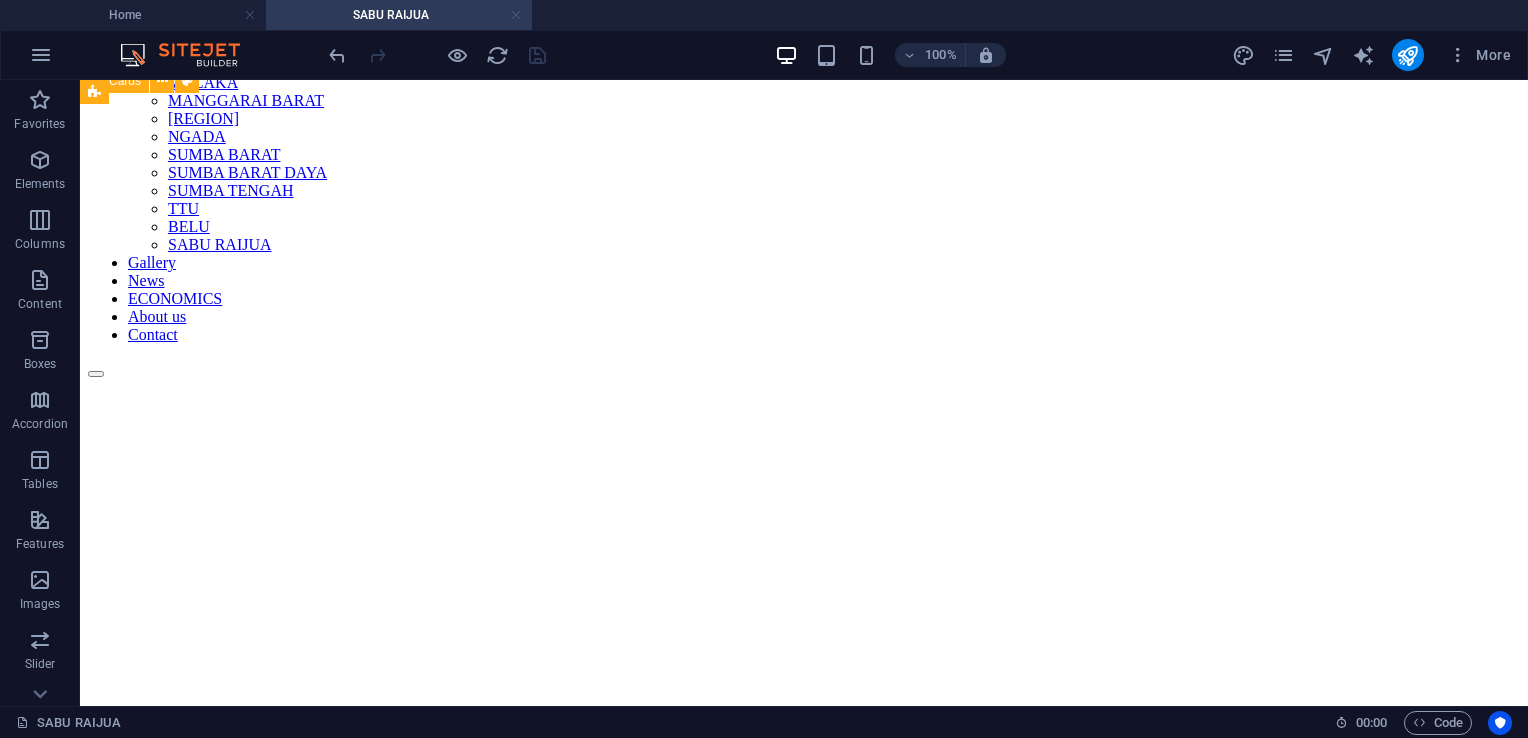 click at bounding box center [516, 15] 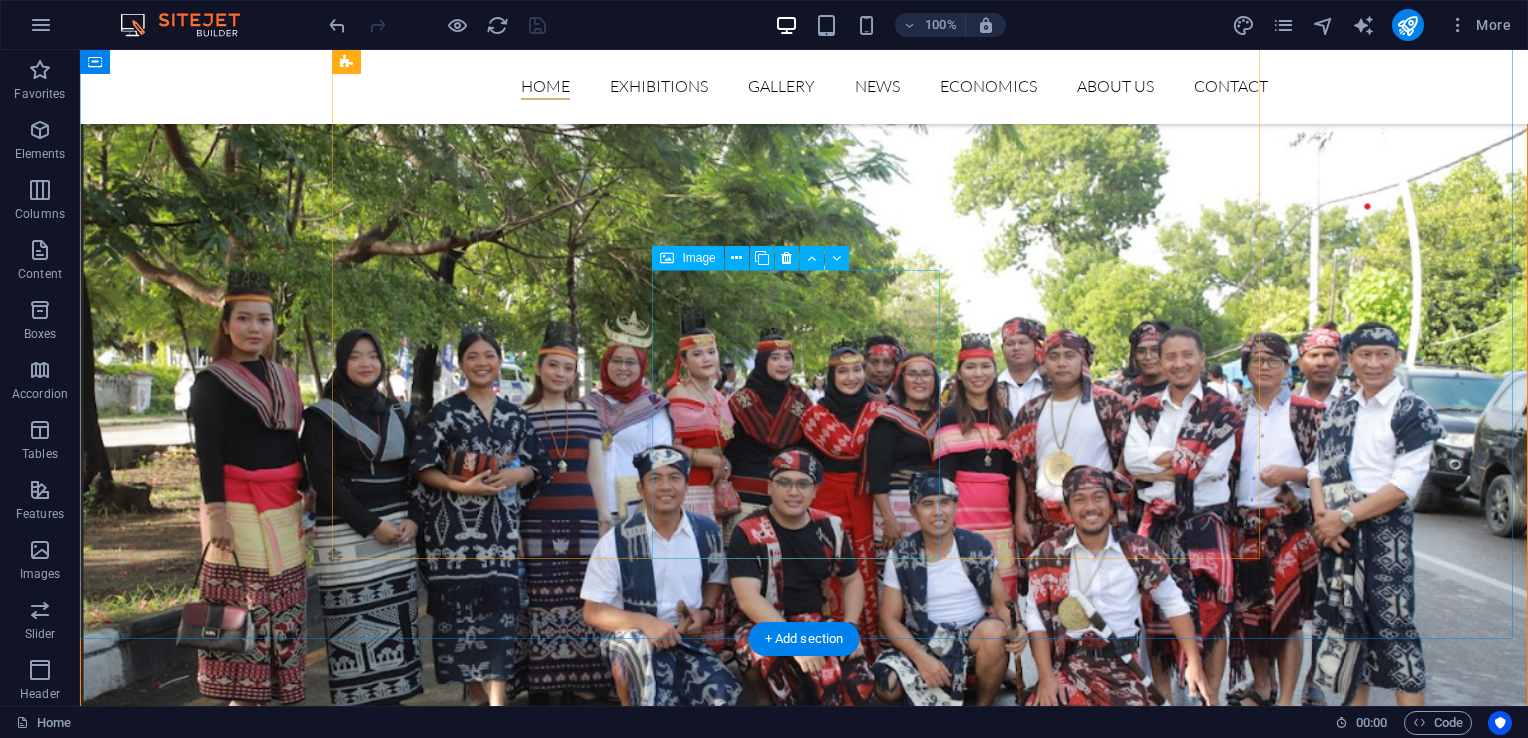 scroll, scrollTop: 5181, scrollLeft: 0, axis: vertical 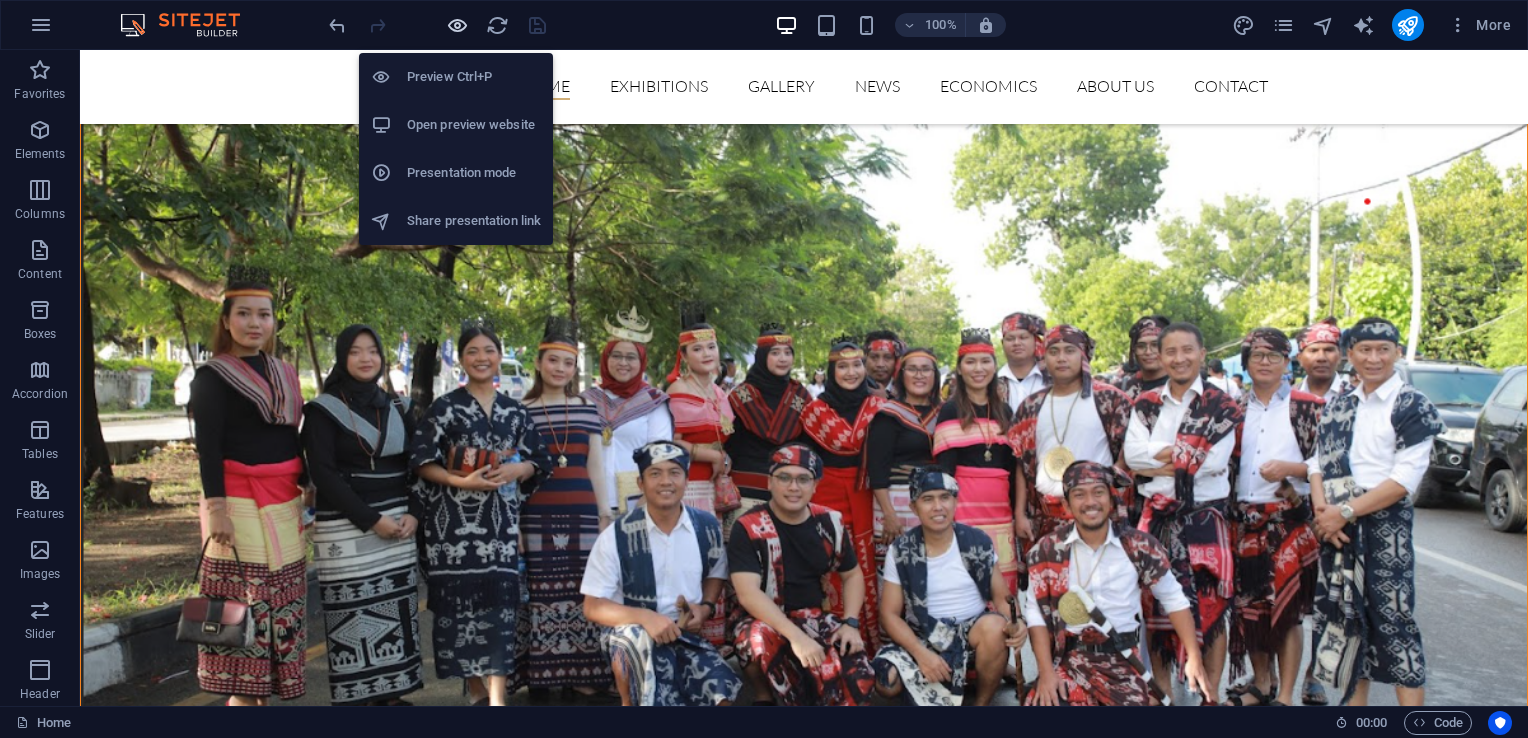 click at bounding box center [457, 25] 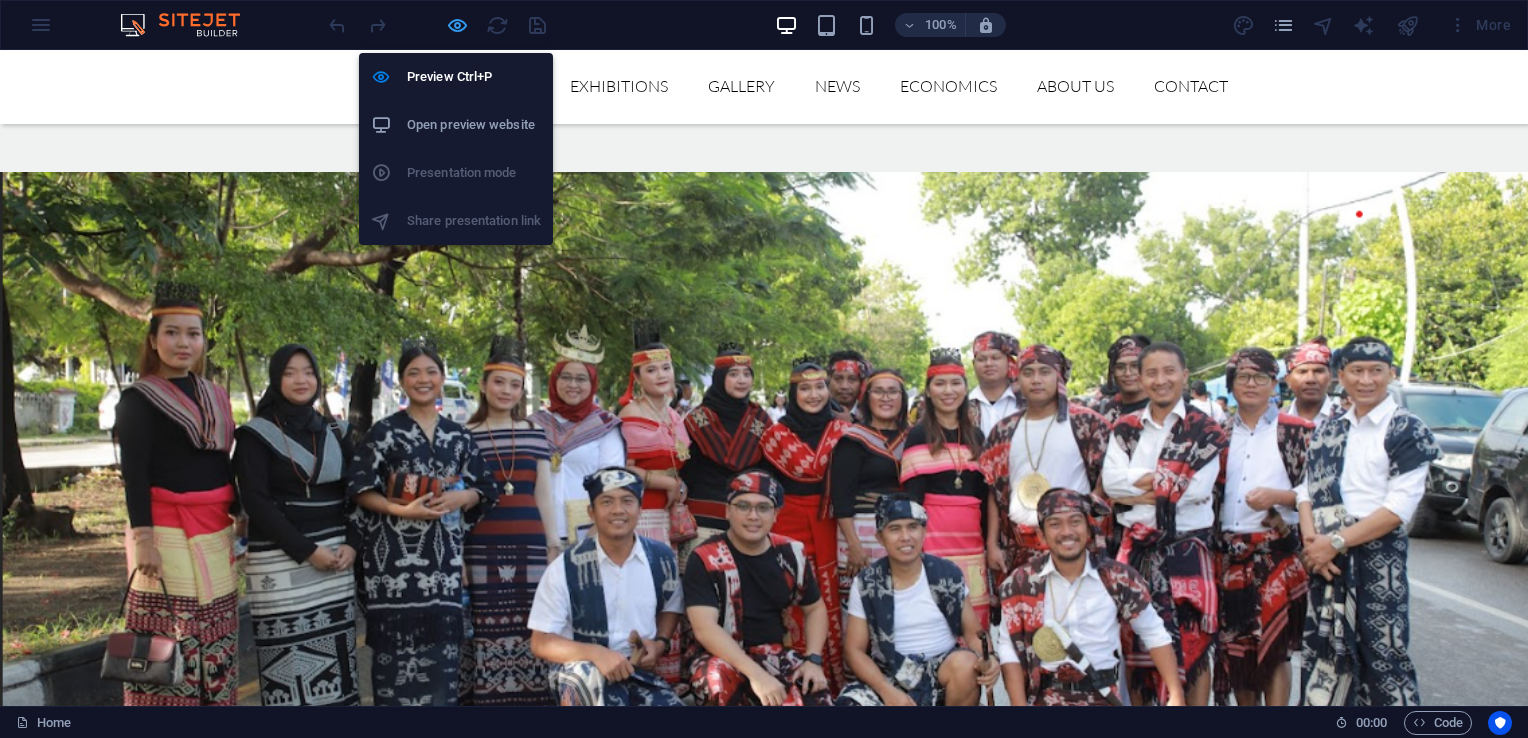 click at bounding box center (457, 25) 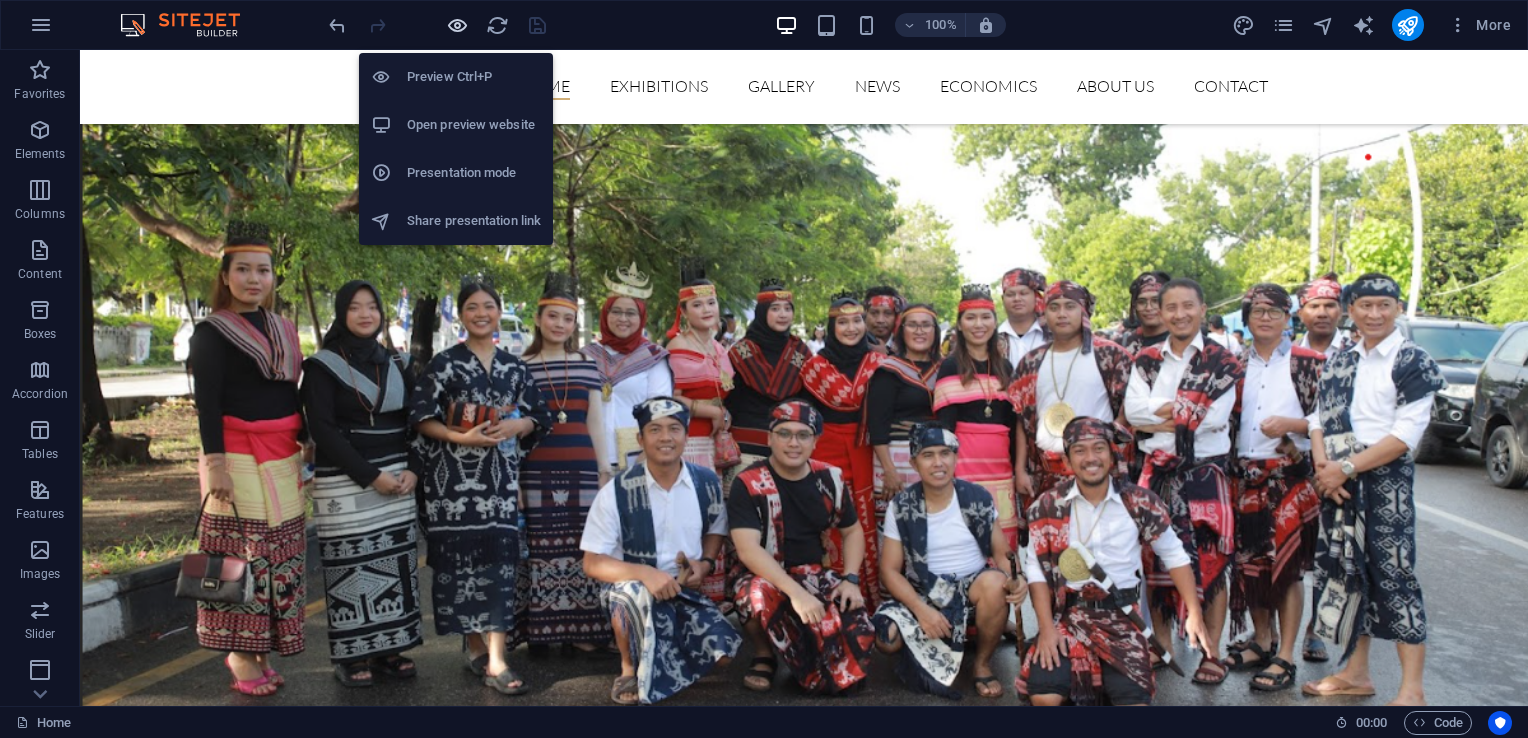 scroll, scrollTop: 5181, scrollLeft: 0, axis: vertical 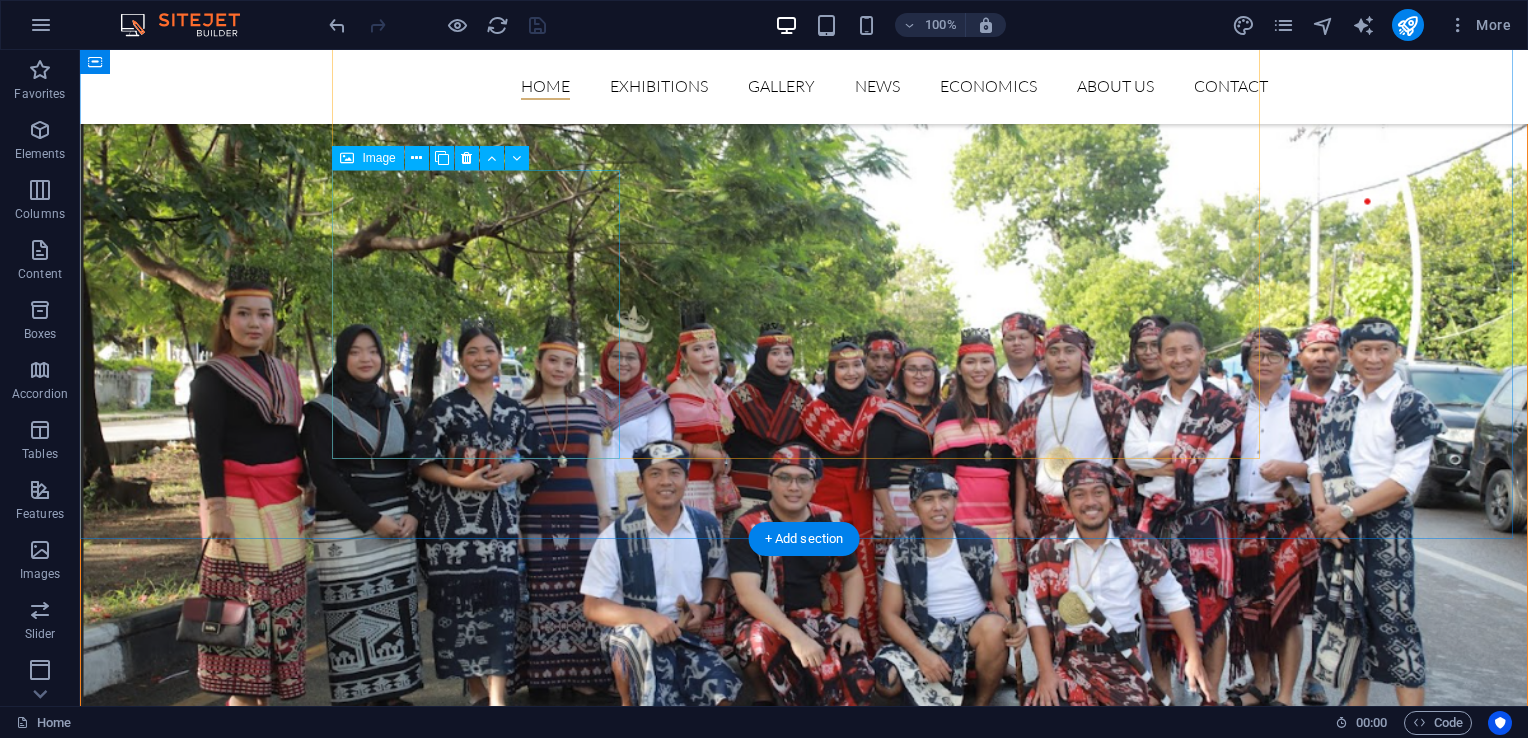 click on "kain tenun adat SIKKA" at bounding box center (804, 13452) 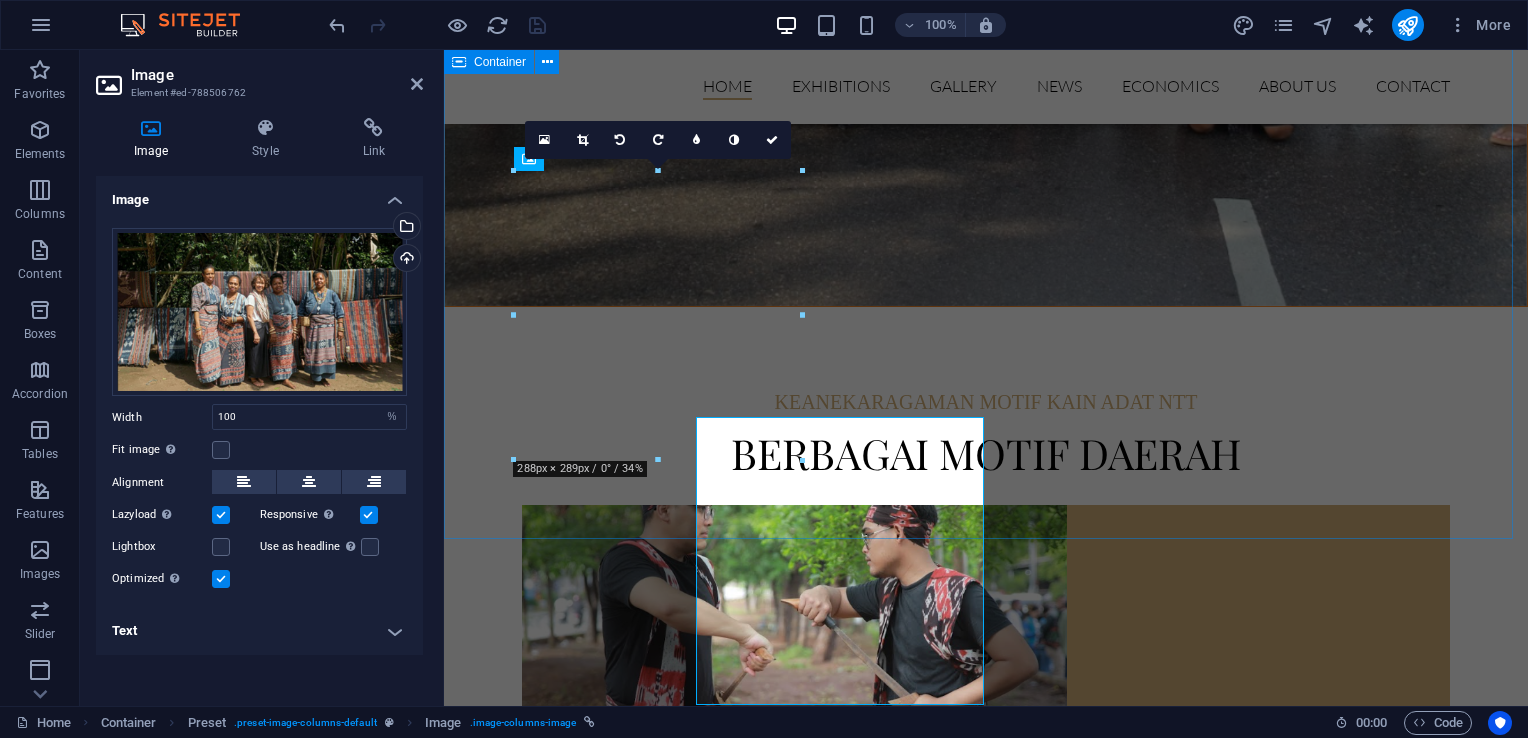scroll, scrollTop: 4935, scrollLeft: 0, axis: vertical 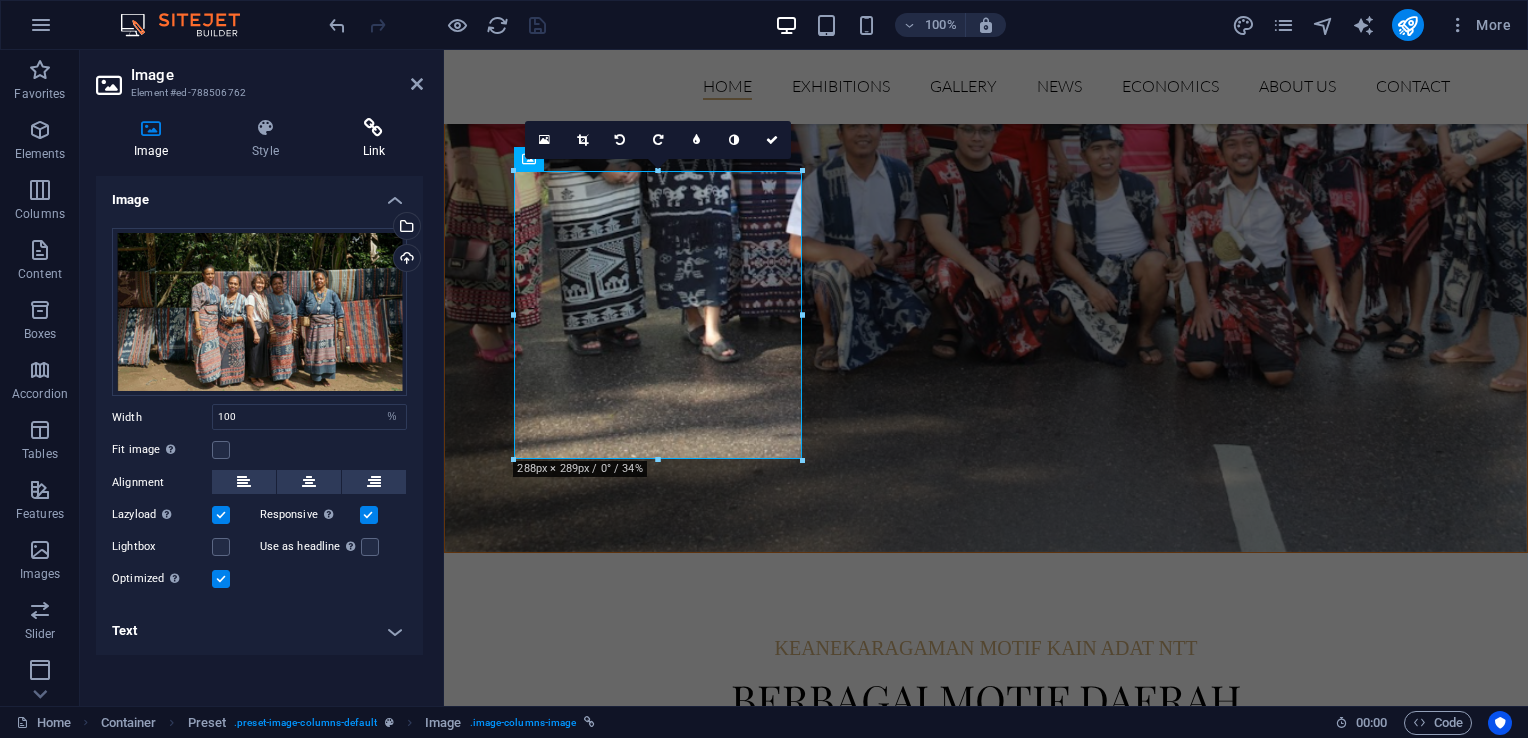 click on "Link" at bounding box center [374, 139] 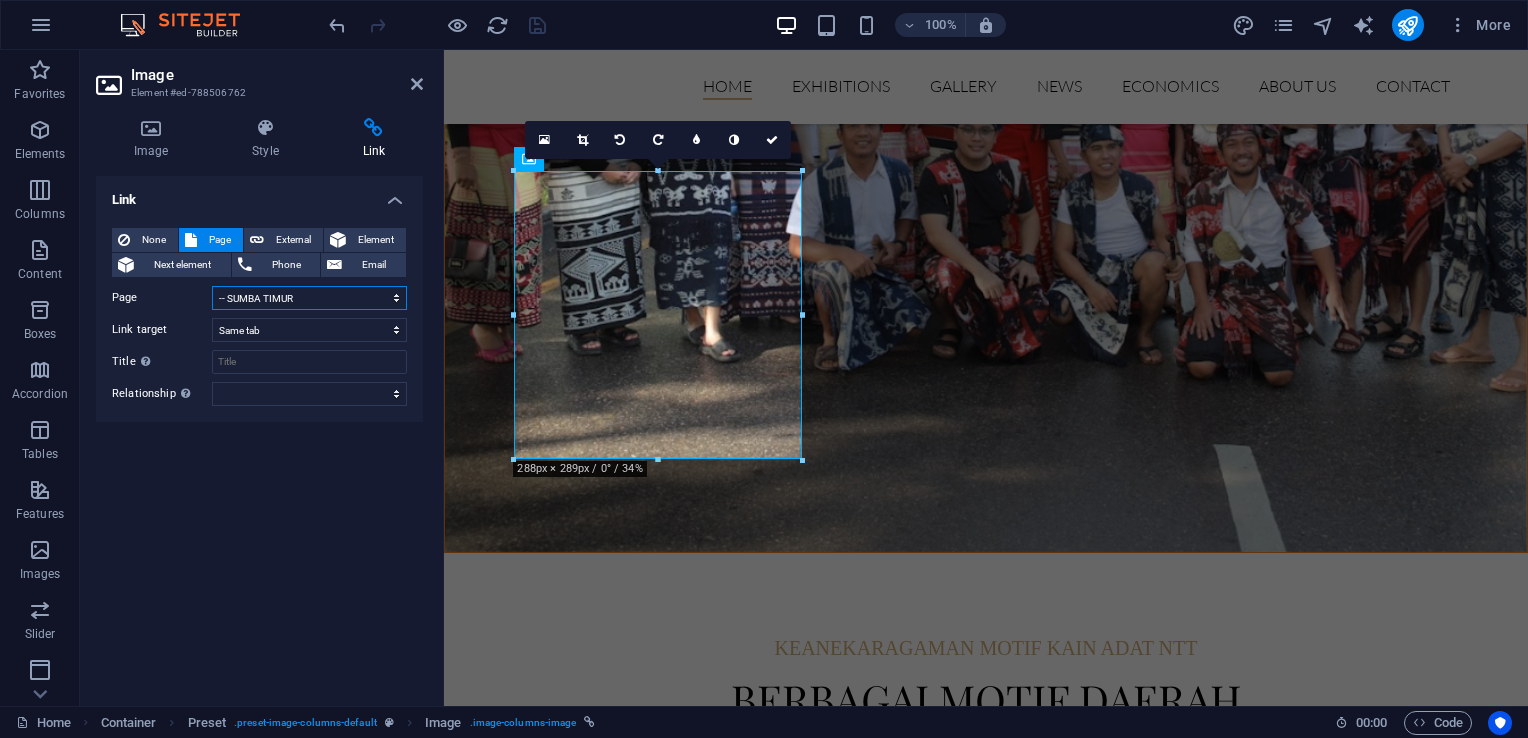 click on "Home Exhibitions -- SUMBA TIMUR -- ALOR -- MANGGARAI -- TTS -- KOTA KUPANG -- MANGGARAI BARAT -- ROTE -- MANGGARAI TIMUR -- ENDE -- FLORES TIMUR -- KABUPATEN KUPANG -- LEMBATA -- MALAKA -- MANGGARAI BARAT -- NAGEKEO -- NGADA -- SUMBA BARAT -- SUMBA BARAT DAYA -- SUMBA TENGAH -- TTU -- BELU -- SABU RAIJUA Gallery News ECONOMICS About us Contact Legal Notice" at bounding box center (309, 298) 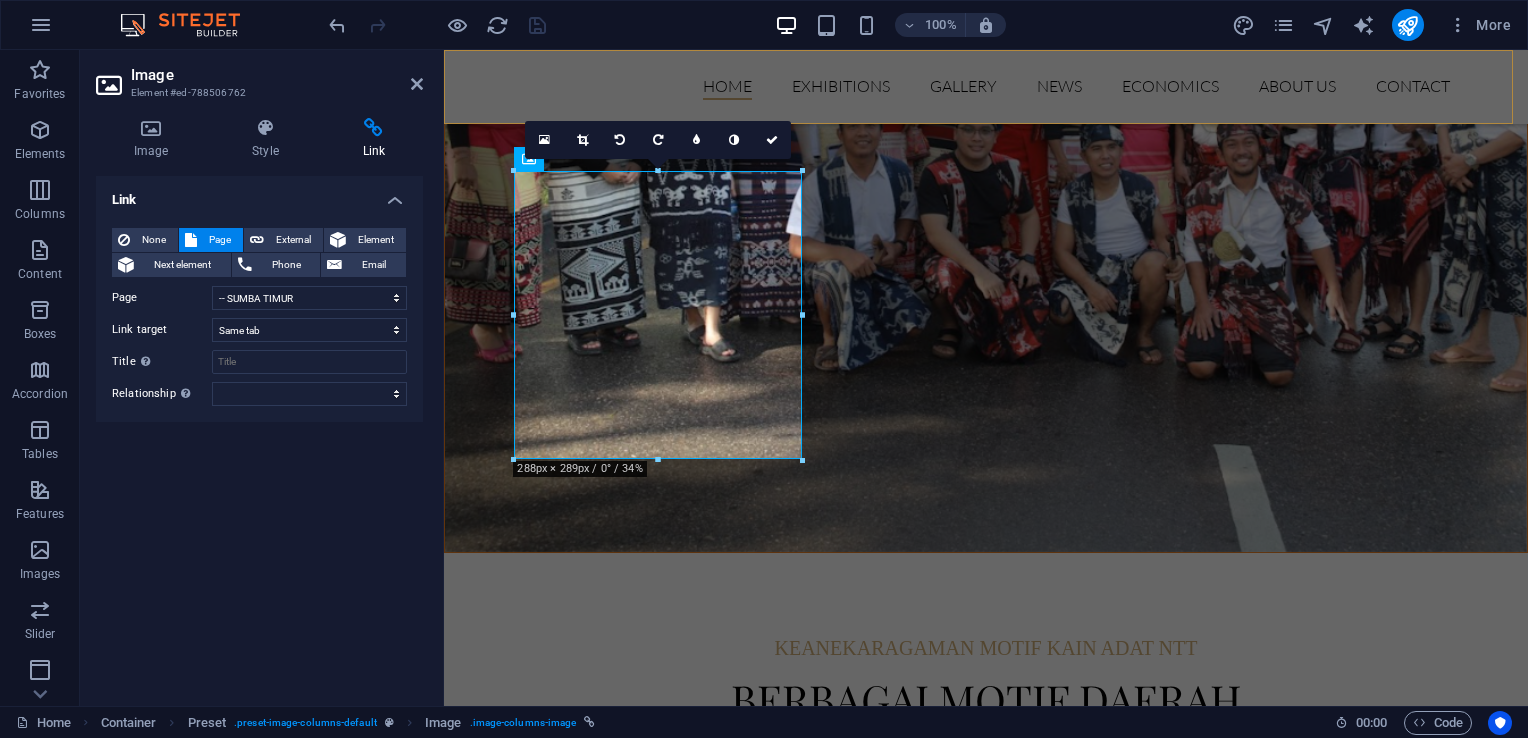 click on "Home Exhibitions SUMBA TIMUR ALOR MANGGARAI TTS KOTA KUPANG MANGGARAI BARAT ROTE MANGGARAI TIMUR ENDE FLORES TIMUR KABUPATEN KUPANG LEMBATA MALAKA MANGGARAI BARAT NAGEKEO NGADA SUMBA BARAT SUMBA BARAT DAYA SUMBA TENGAH TTU BELU SABU RAIJUA Gallery News ECONOMICS About us Contact" at bounding box center [986, 87] 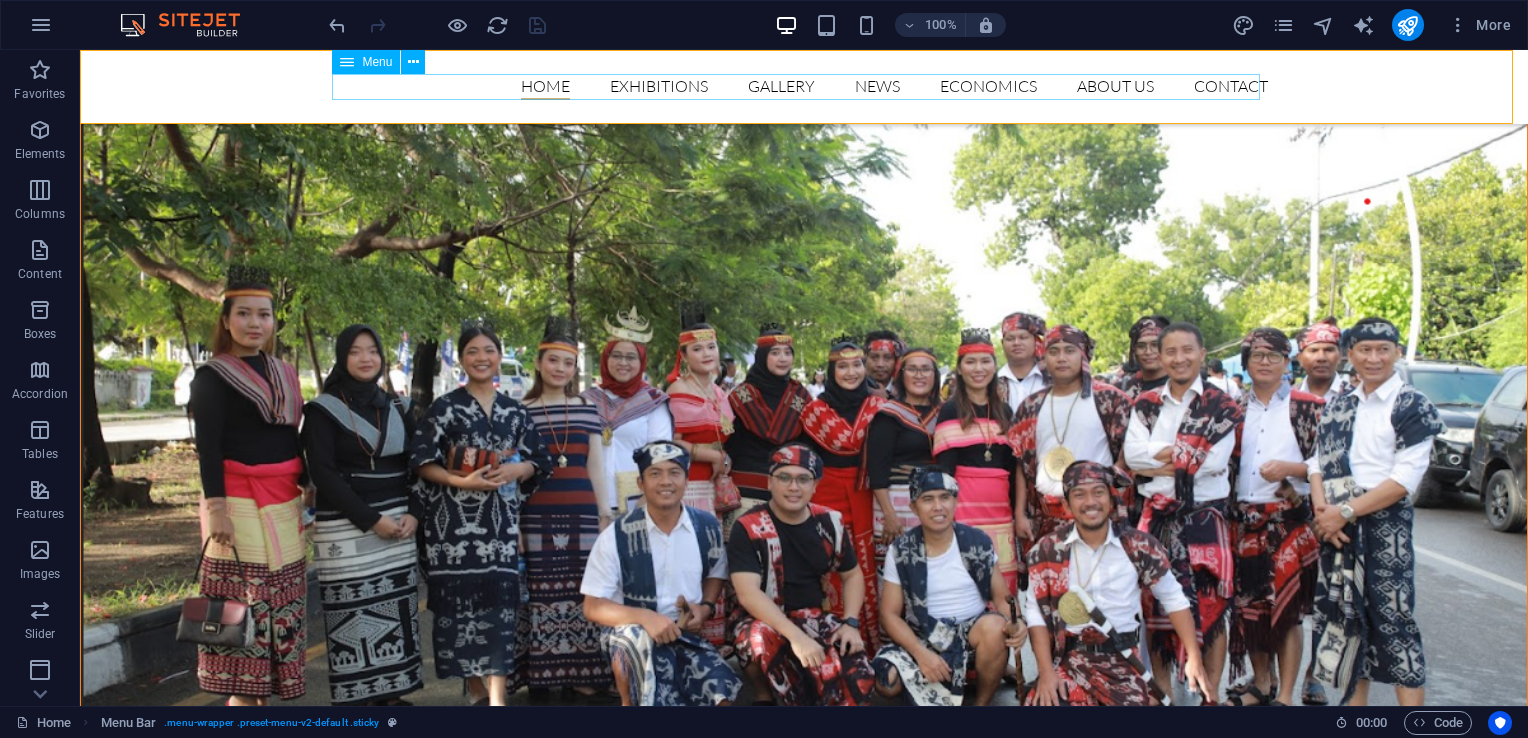click on "Home Exhibitions SUMBA TIMUR ALOR MANGGARAI TTS KOTA KUPANG MANGGARAI BARAT ROTE MANGGARAI TIMUR ENDE FLORES TIMUR KABUPATEN KUPANG LEMBATA MALAKA MANGGARAI BARAT NAGEKEO NGADA SUMBA BARAT SUMBA BARAT DAYA SUMBA TENGAH TTU BELU SABU RAIJUA Gallery News ECONOMICS About us Contact" at bounding box center (804, 87) 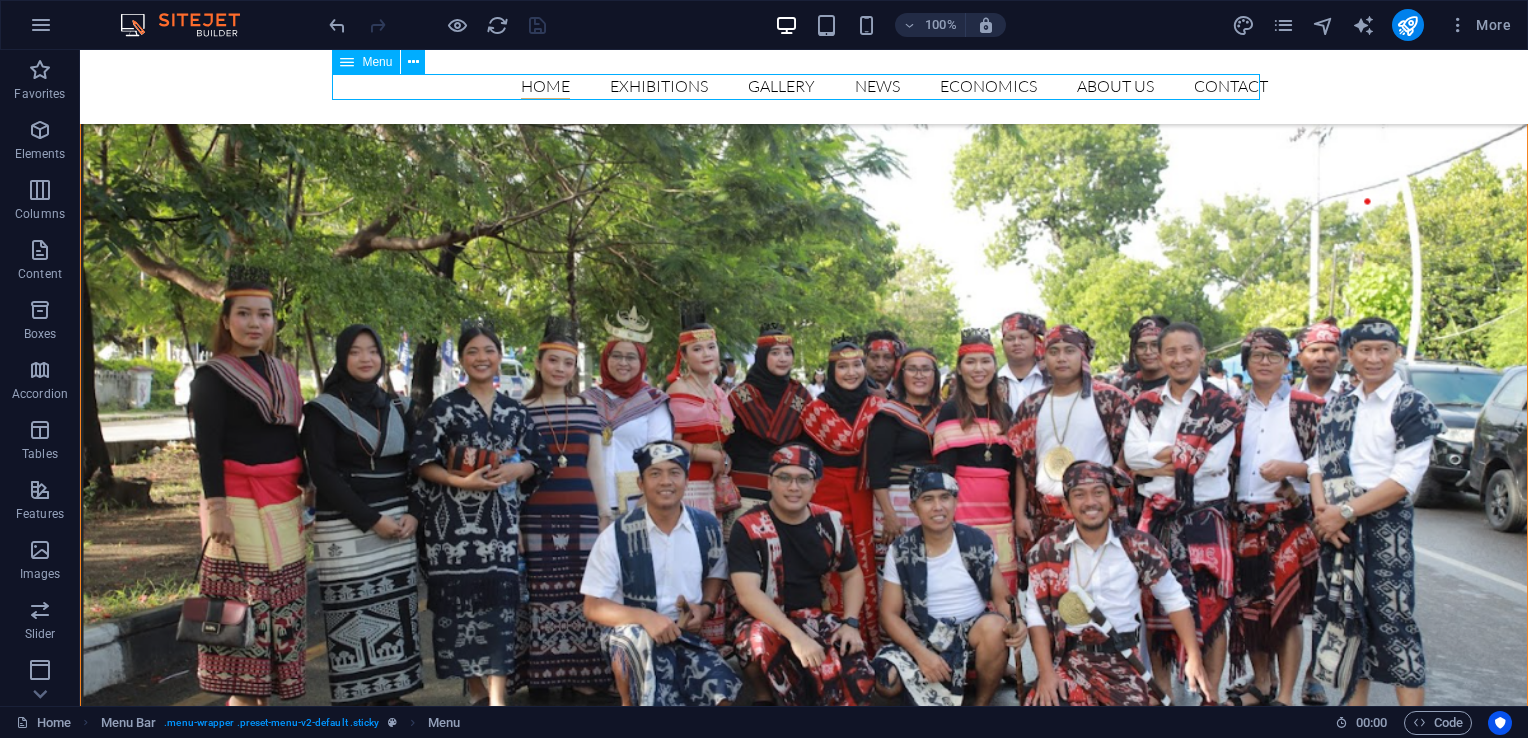 click on "Home Exhibitions SUMBA TIMUR ALOR MANGGARAI TTS KOTA KUPANG MANGGARAI BARAT ROTE MANGGARAI TIMUR ENDE FLORES TIMUR KABUPATEN KUPANG LEMBATA MALAKA MANGGARAI BARAT NAGEKEO NGADA SUMBA BARAT SUMBA BARAT DAYA SUMBA TENGAH TTU BELU SABU RAIJUA Gallery News ECONOMICS About us Contact" at bounding box center (804, 87) 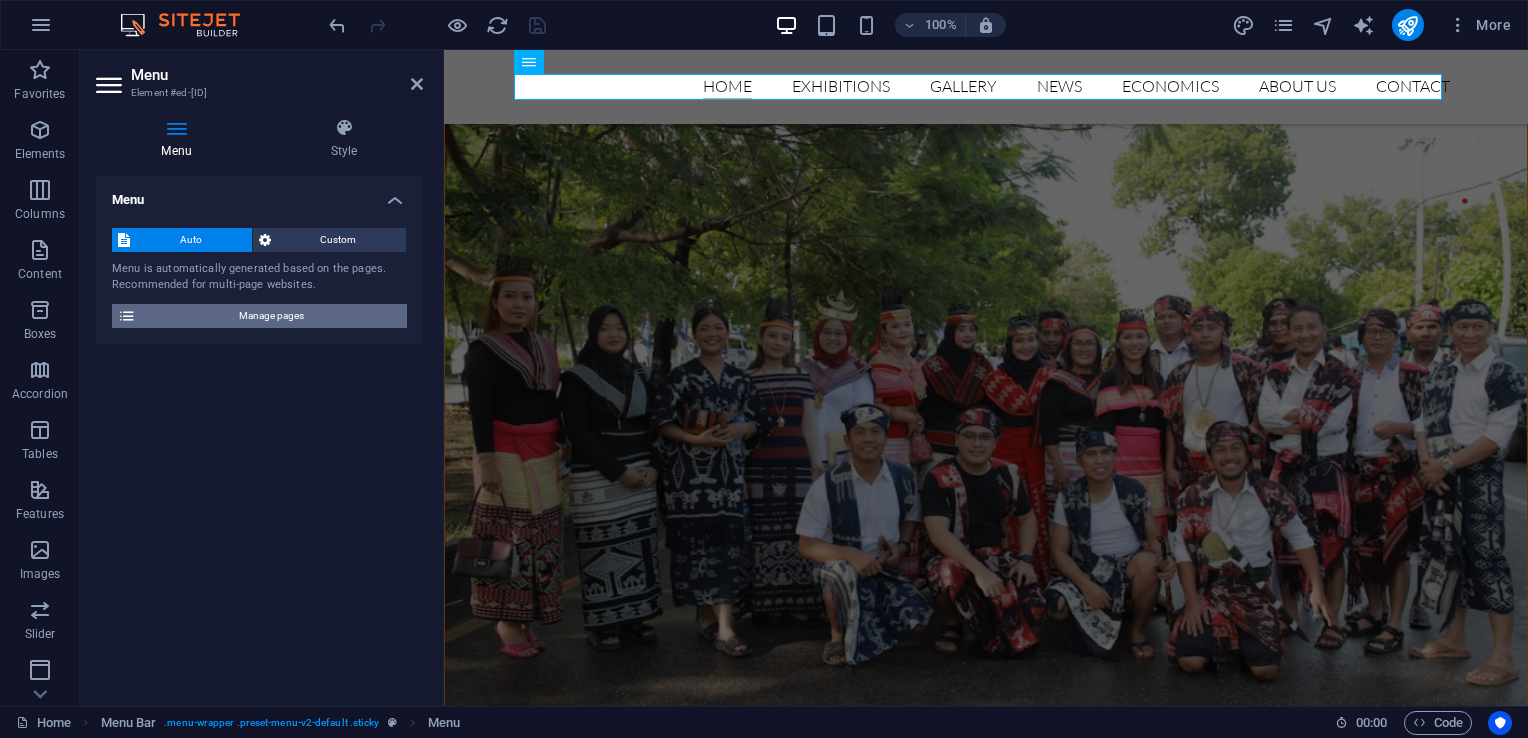 click on "Manage pages" at bounding box center [271, 316] 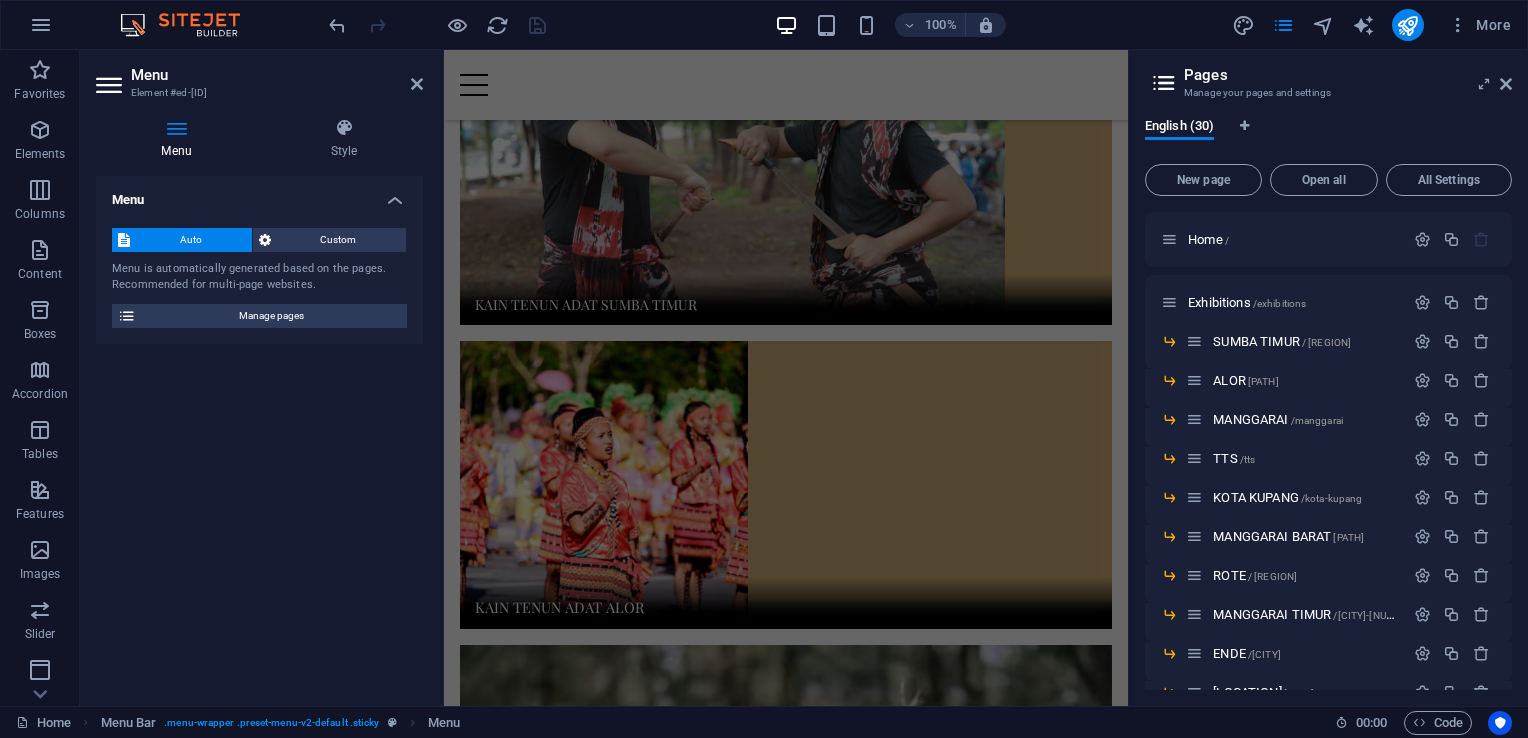 scroll, scrollTop: 5747, scrollLeft: 0, axis: vertical 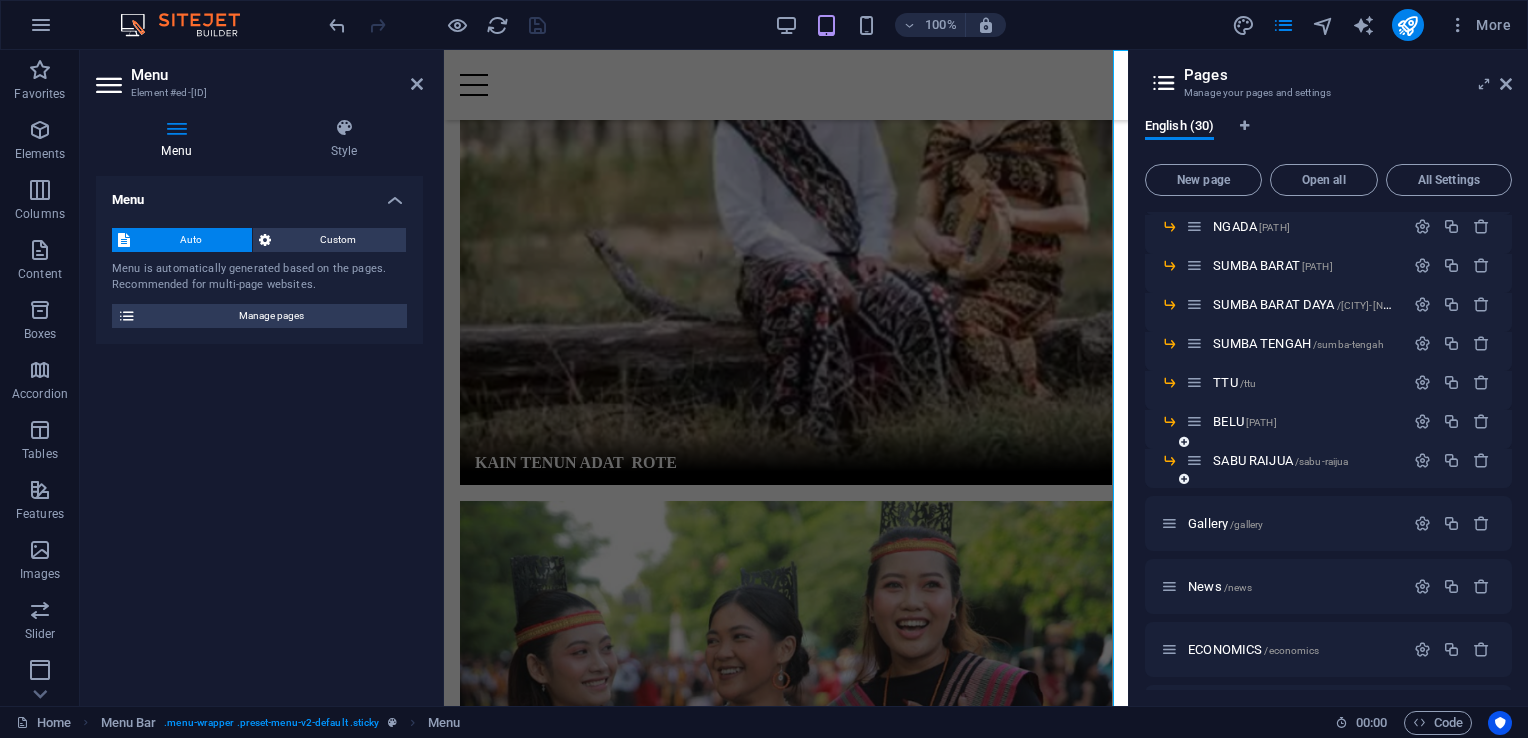 click at bounding box center (1184, 479) 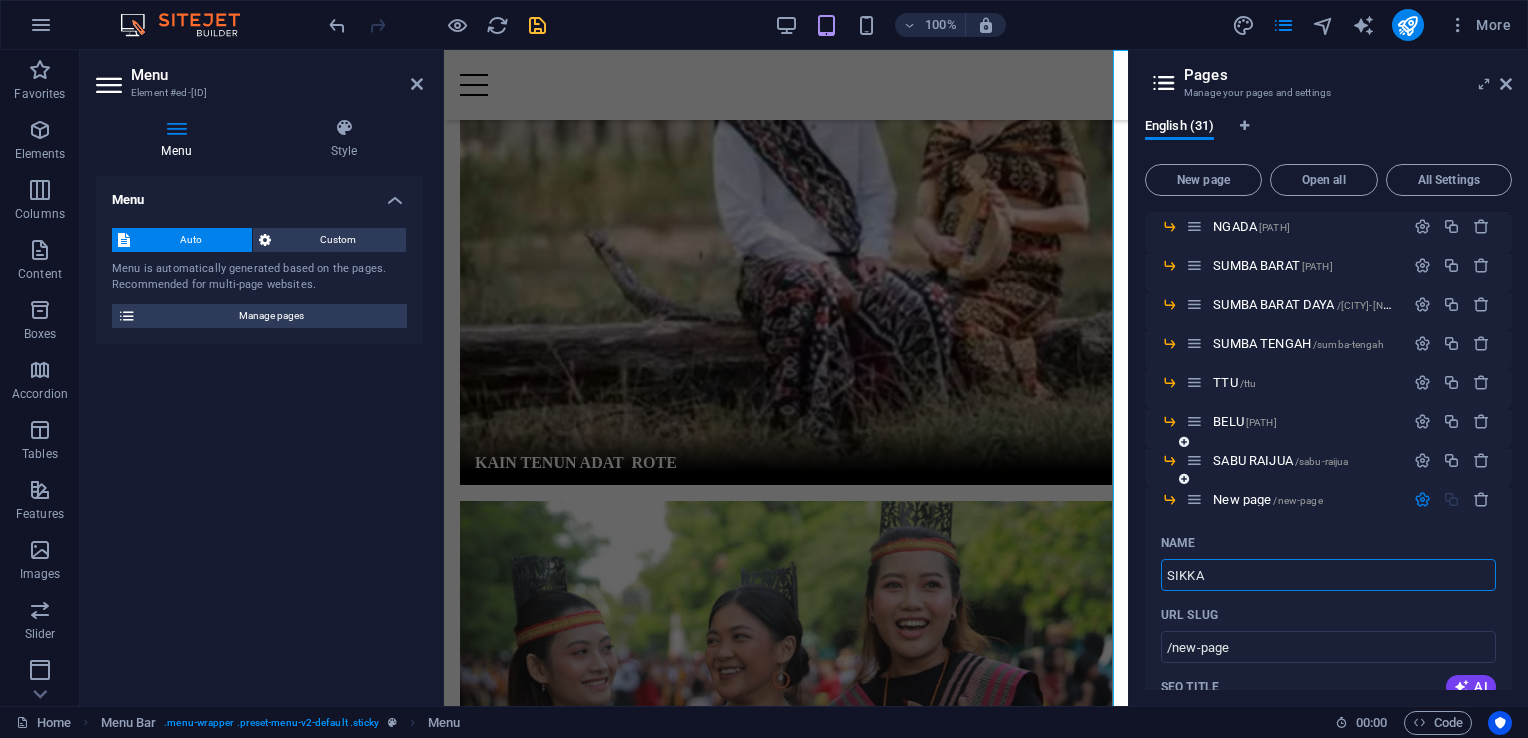 type on "SIKKA" 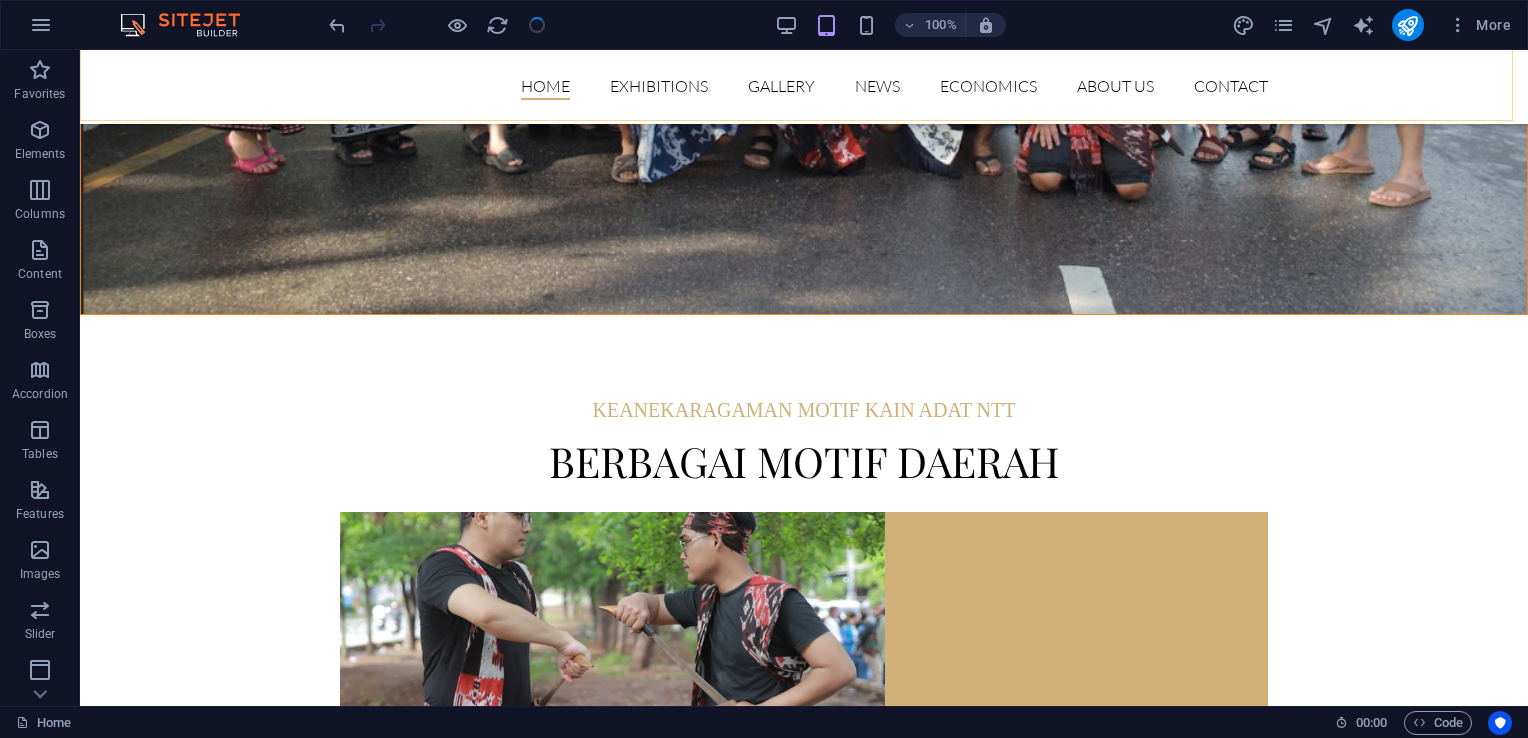 scroll, scrollTop: 5181, scrollLeft: 0, axis: vertical 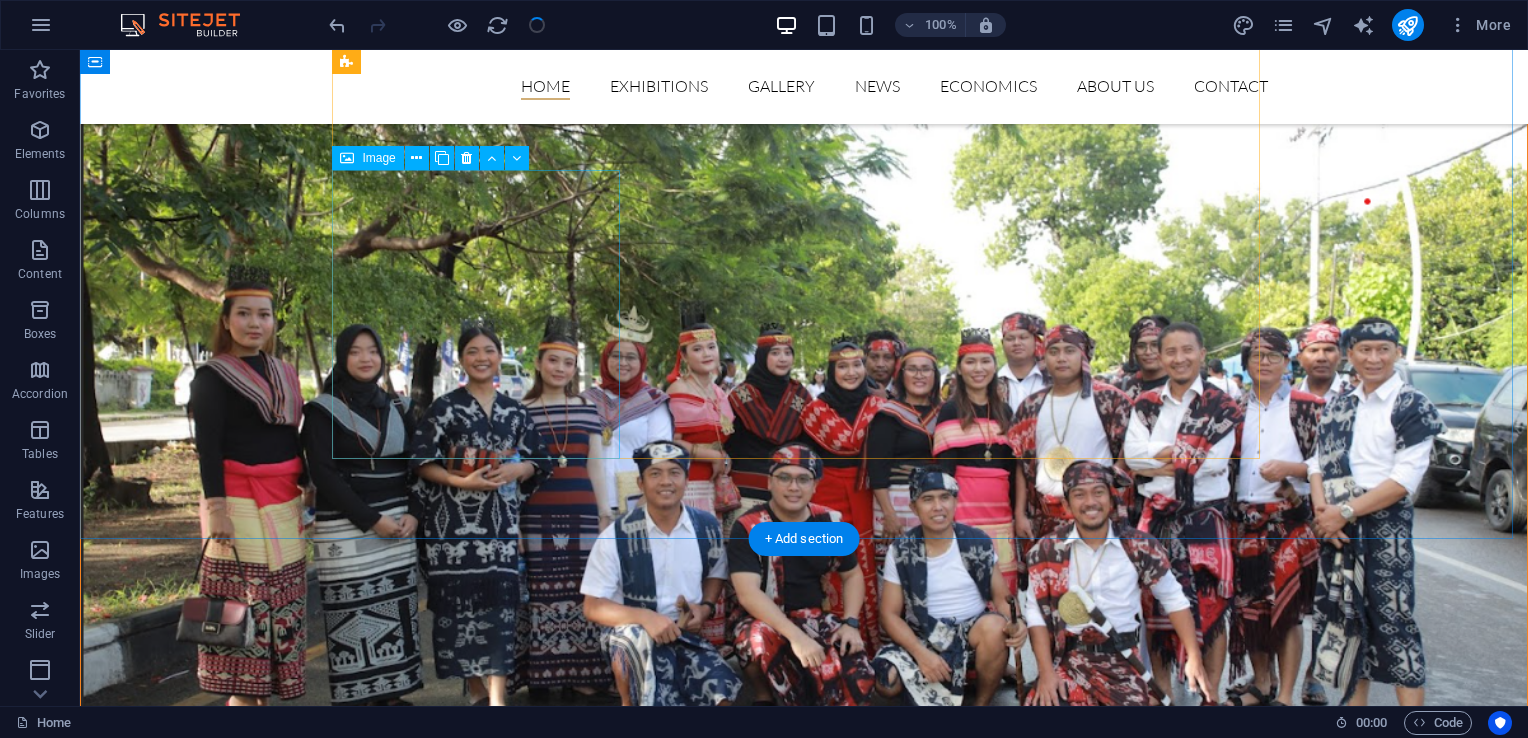click on "kain tenun adat SIKKA" at bounding box center [804, 13452] 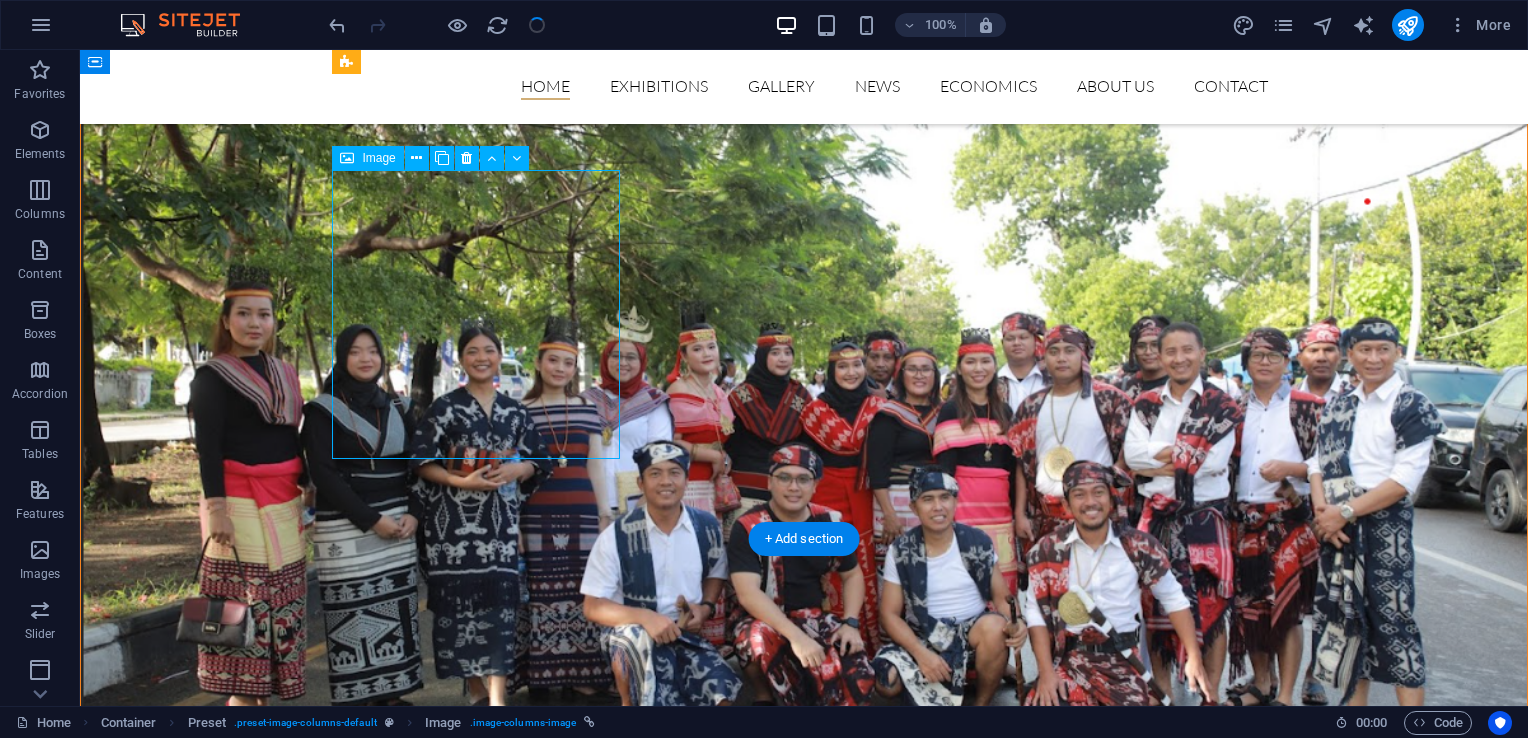 click on "kain tenun adat SIKKA" at bounding box center (804, 13452) 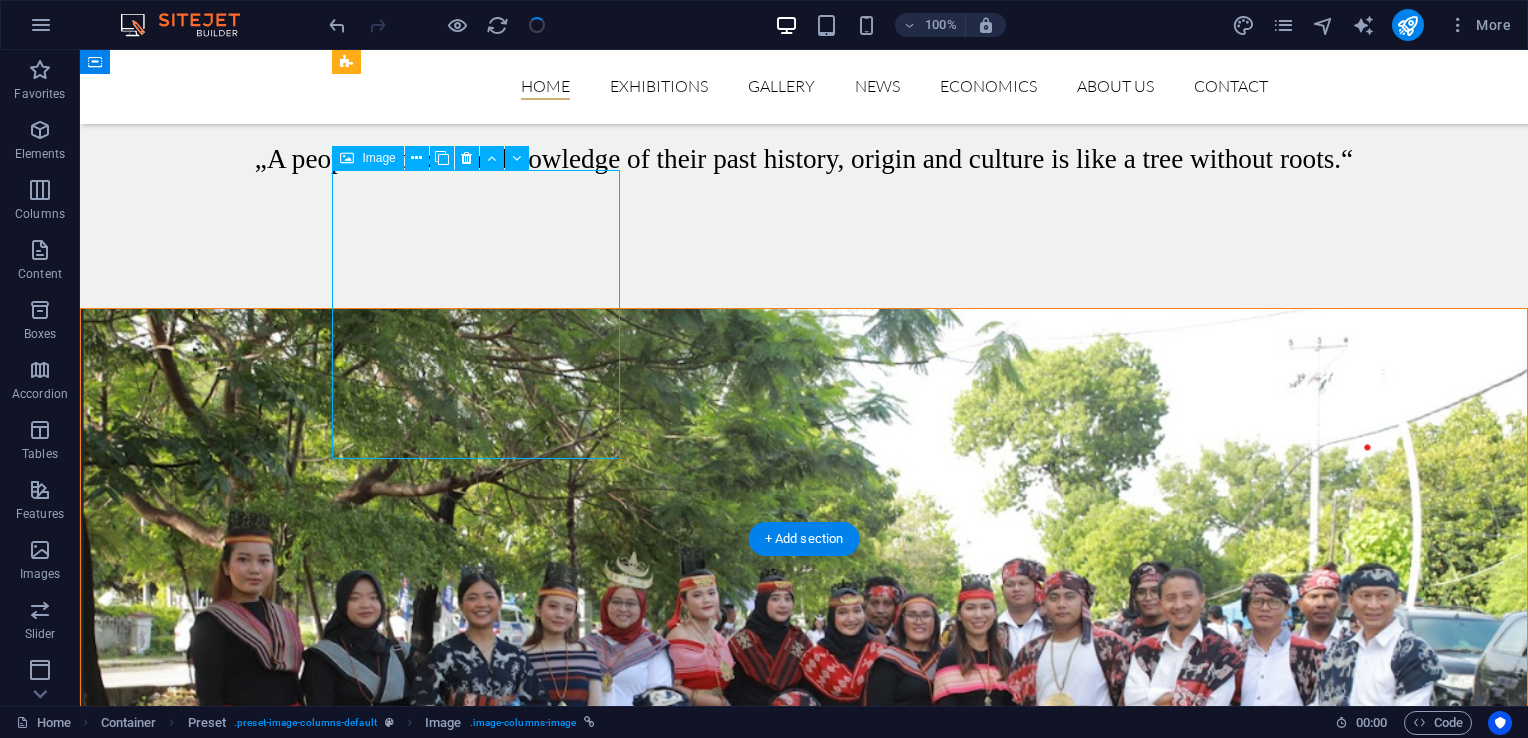 select on "2" 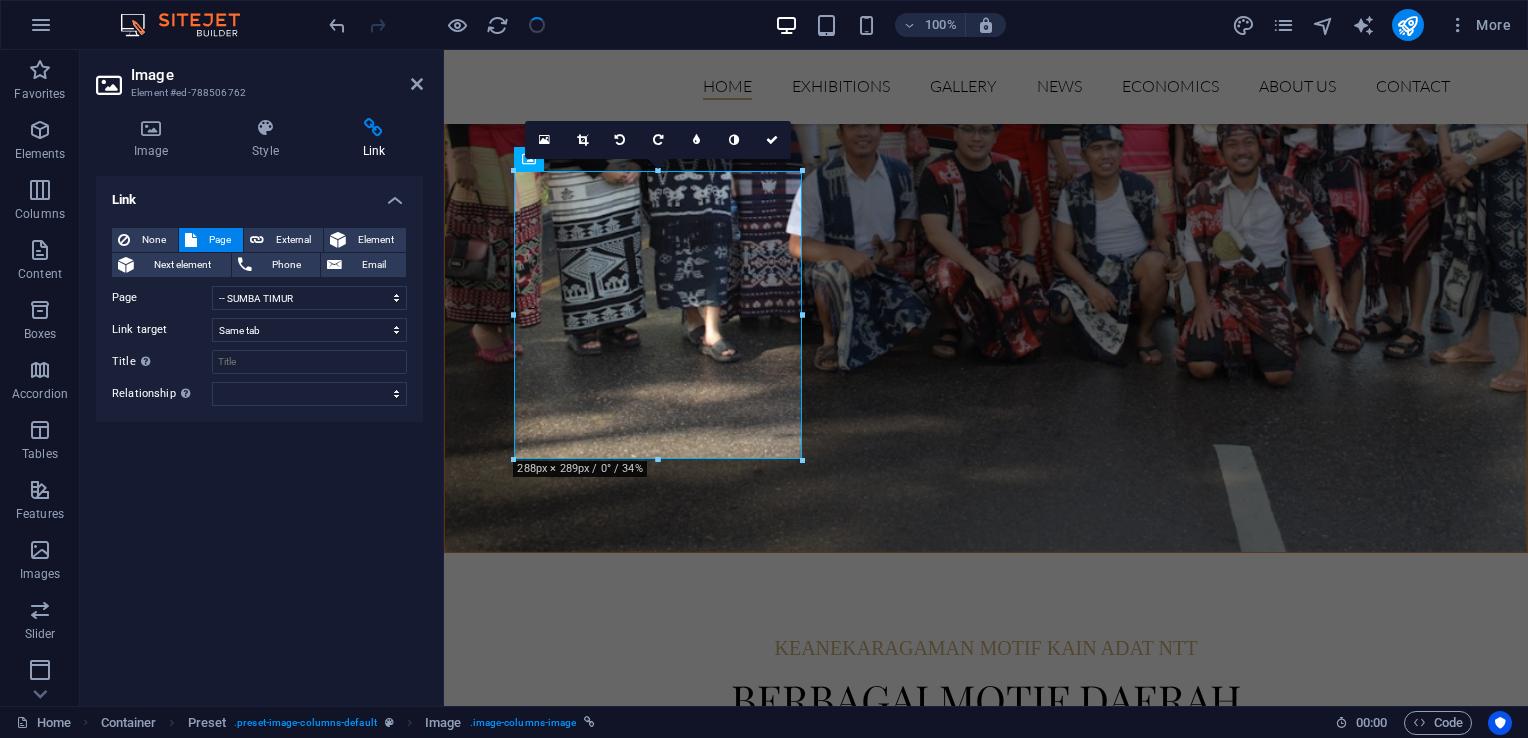 click on "Link" at bounding box center (374, 139) 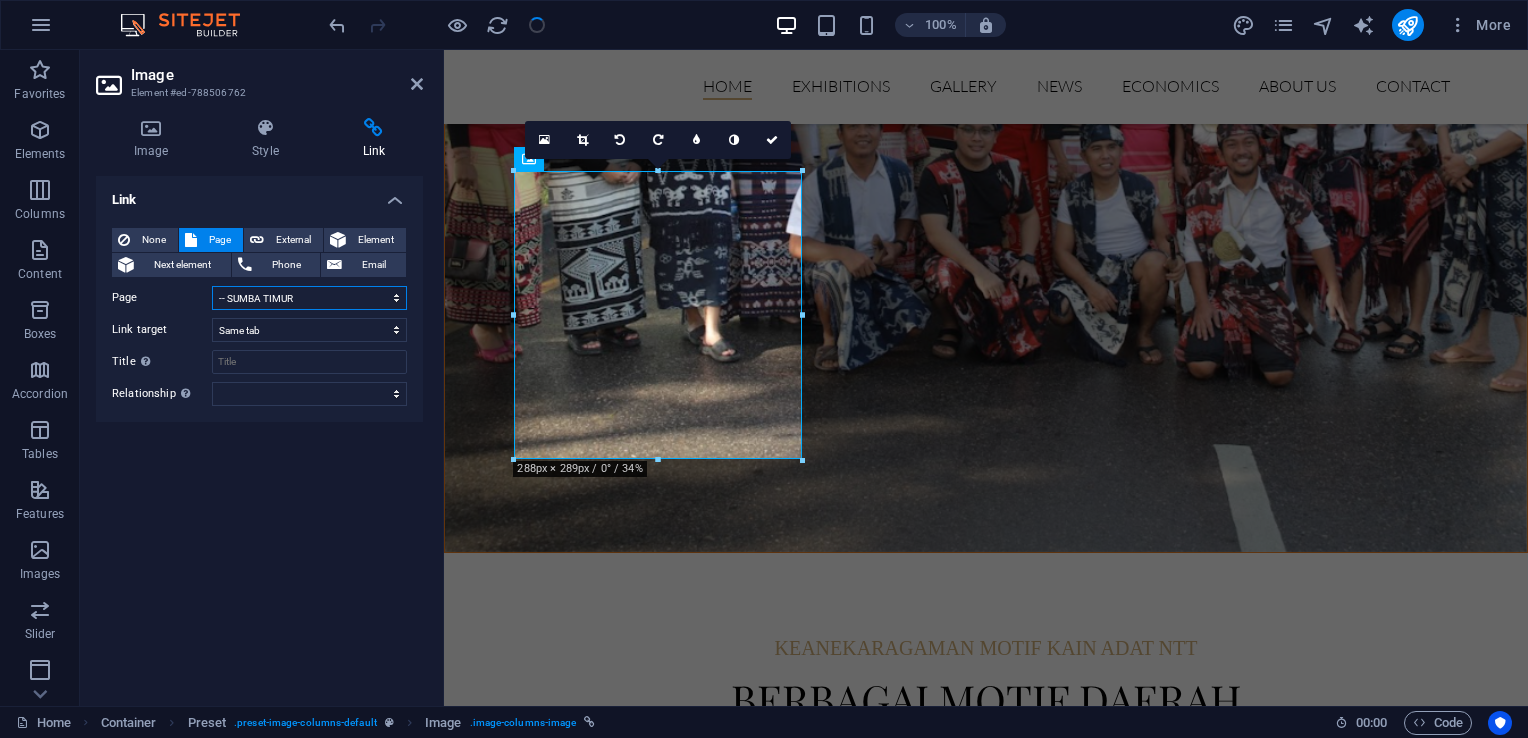 click on "Home Exhibitions -- SUMBA TIMUR -- ALOR -- MANGGARAI -- TTS -- KOTA KUPANG -- MANGGARAI BARAT -- ROTE -- MANGGARAI TIMUR -- ENDE -- FLORES TIMUR -- KABUPATEN KUPANG -- LEMBATA -- MALAKA -- MANGGARAI BARAT -- NAGEKEO -- NGADA -- SUMBA BARAT -- SUMBA BARAT DAYA -- SUMBA TENGAH -- TTU -- BELU -- SABU RAIJUA -- SIKKA Gallery News ECONOMICS About us Contact Legal Notice" at bounding box center [309, 298] 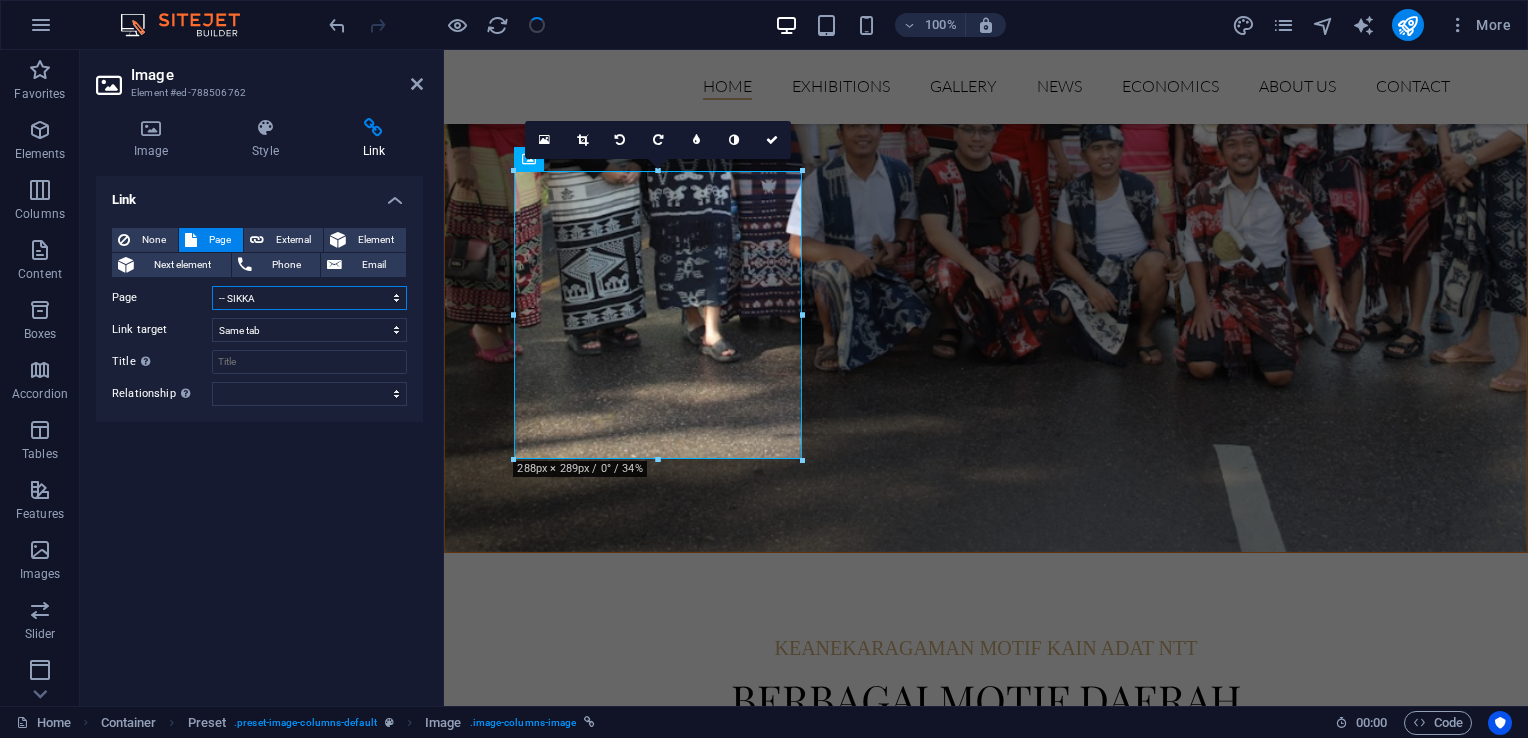 click on "Home Exhibitions -- SUMBA TIMUR -- ALOR -- MANGGARAI -- TTS -- KOTA KUPANG -- MANGGARAI BARAT -- ROTE -- MANGGARAI TIMUR -- ENDE -- FLORES TIMUR -- KABUPATEN KUPANG -- LEMBATA -- MALAKA -- MANGGARAI BARAT -- NAGEKEO -- NGADA -- SUMBA BARAT -- SUMBA BARAT DAYA -- SUMBA TENGAH -- TTU -- BELU -- SABU RAIJUA -- SIKKA Gallery News ECONOMICS About us Contact Legal Notice" at bounding box center (309, 298) 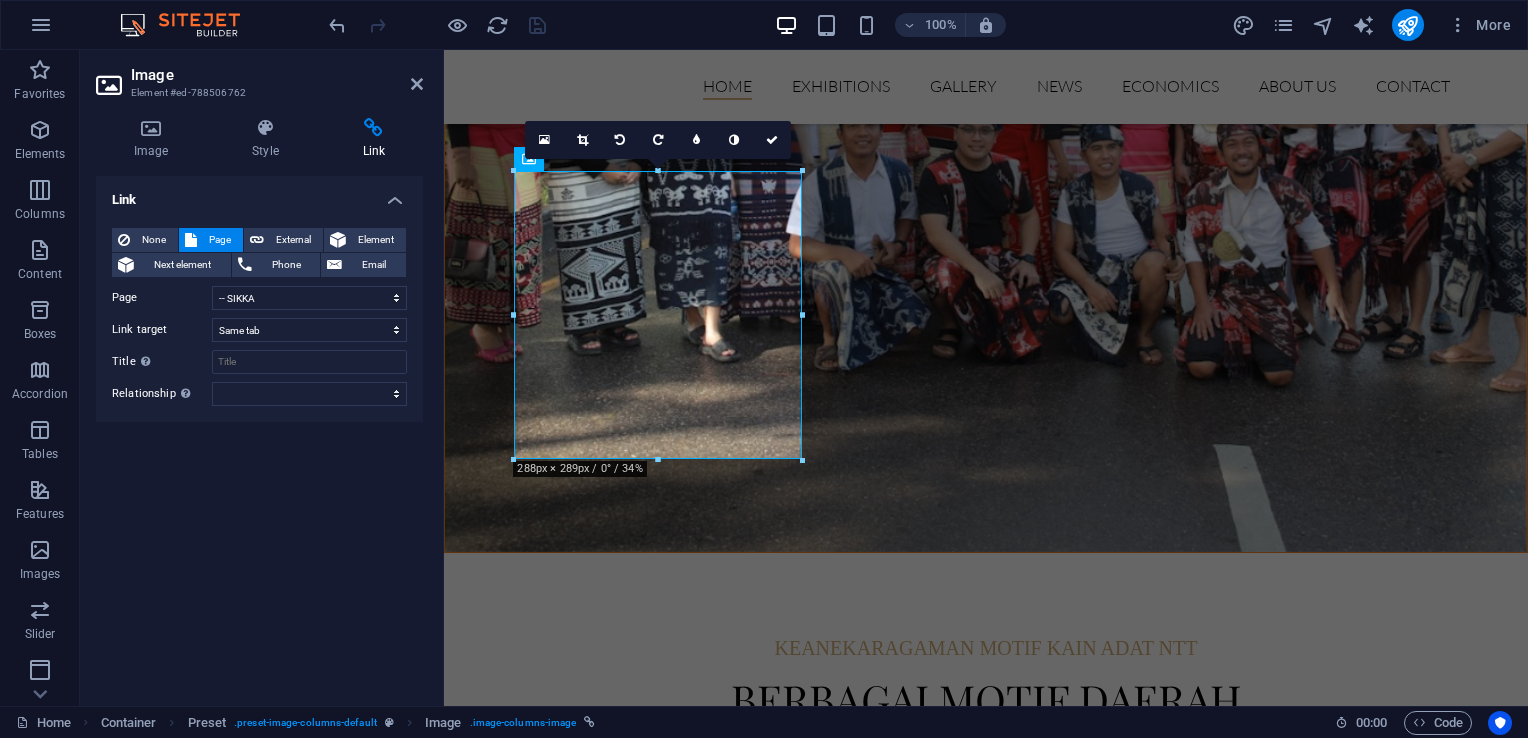 scroll, scrollTop: 5181, scrollLeft: 0, axis: vertical 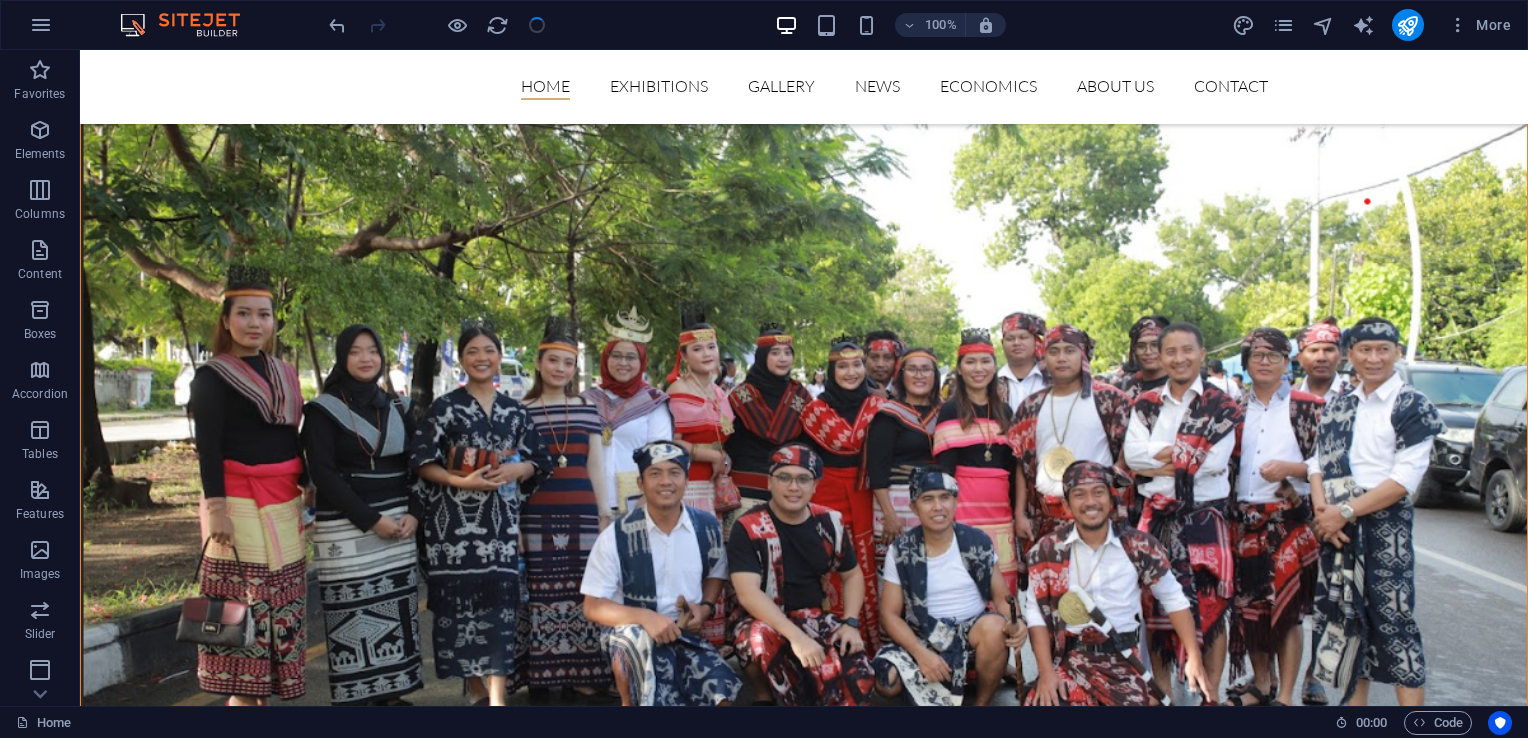 click at bounding box center [437, 25] 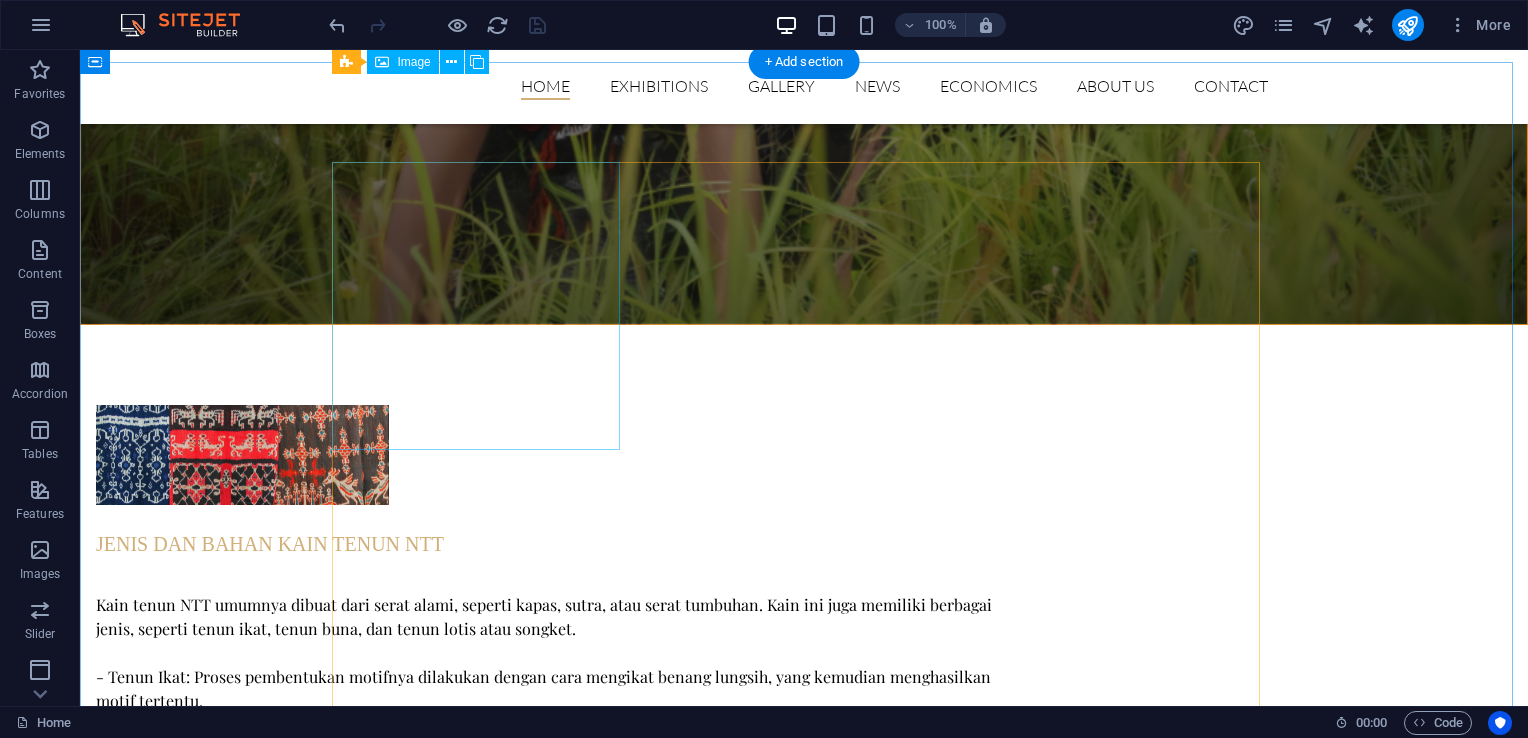 scroll, scrollTop: 3881, scrollLeft: 0, axis: vertical 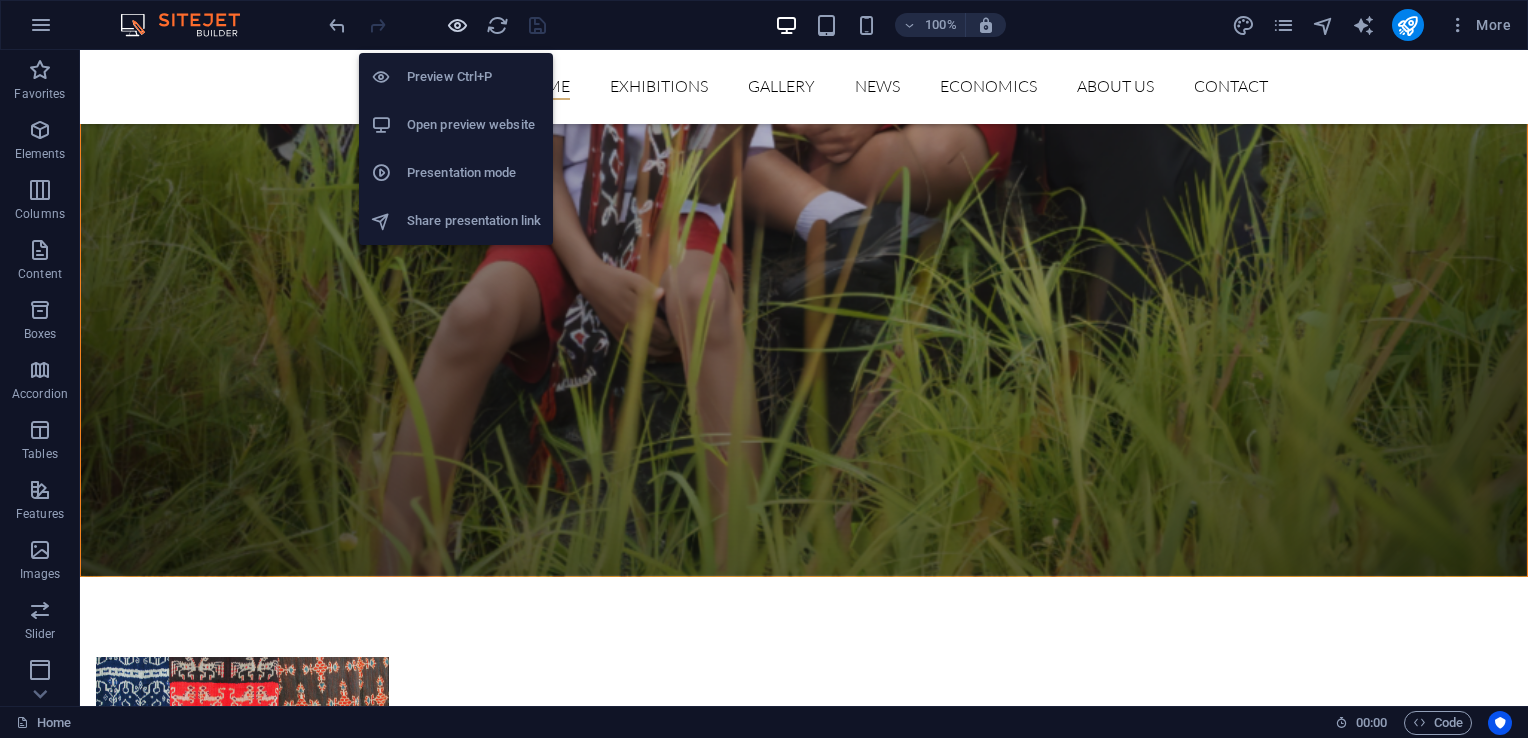 click at bounding box center (457, 25) 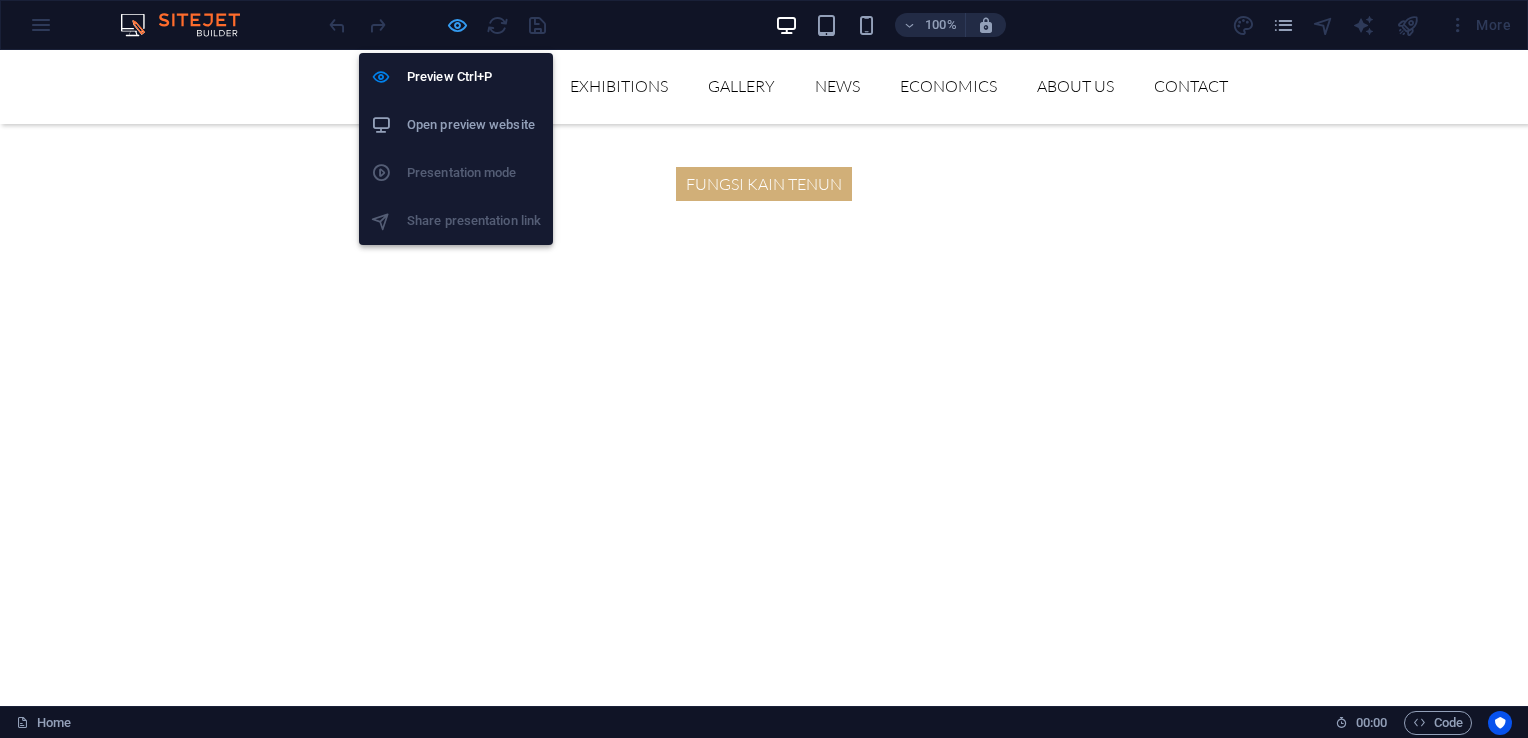 scroll, scrollTop: 3809, scrollLeft: 0, axis: vertical 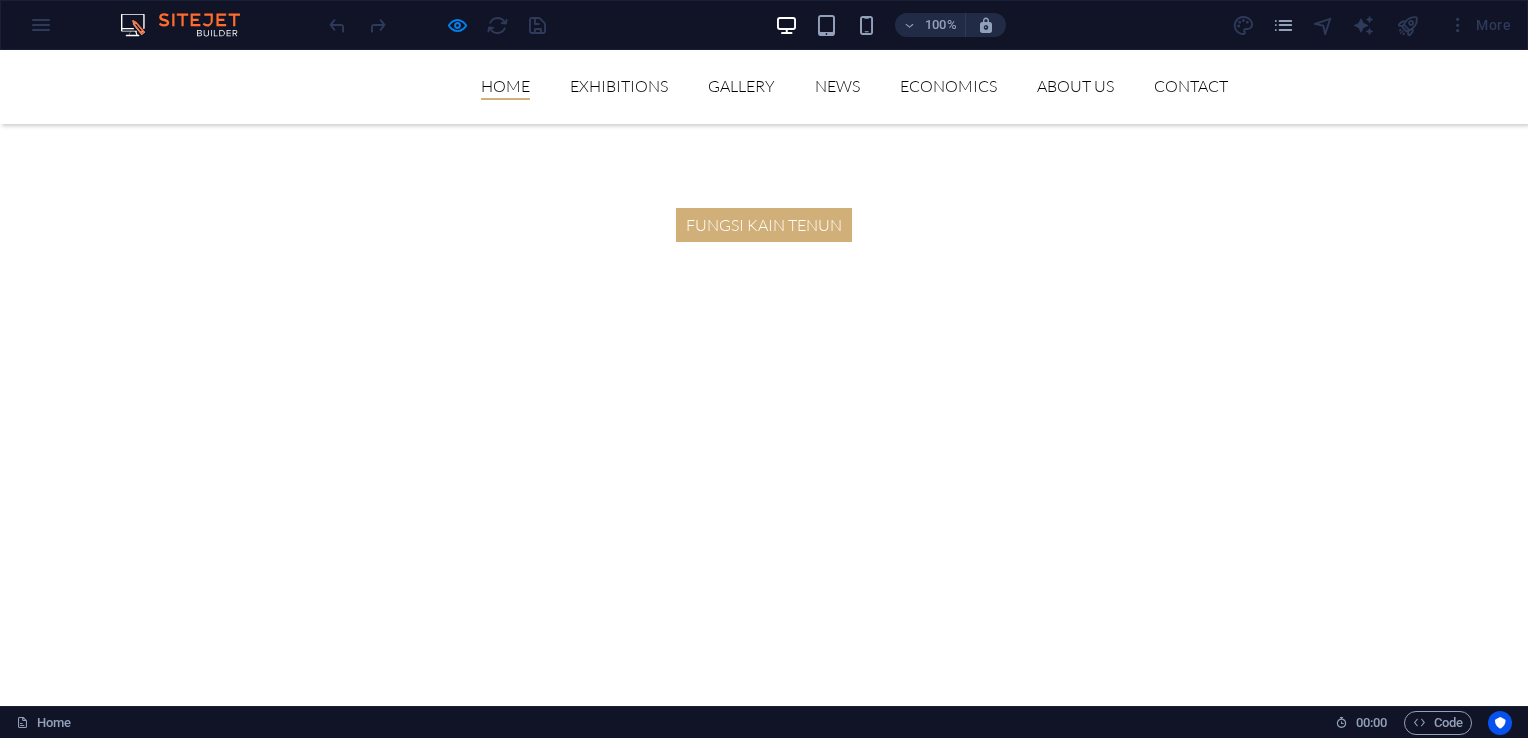 click at bounding box center (700, 7105) 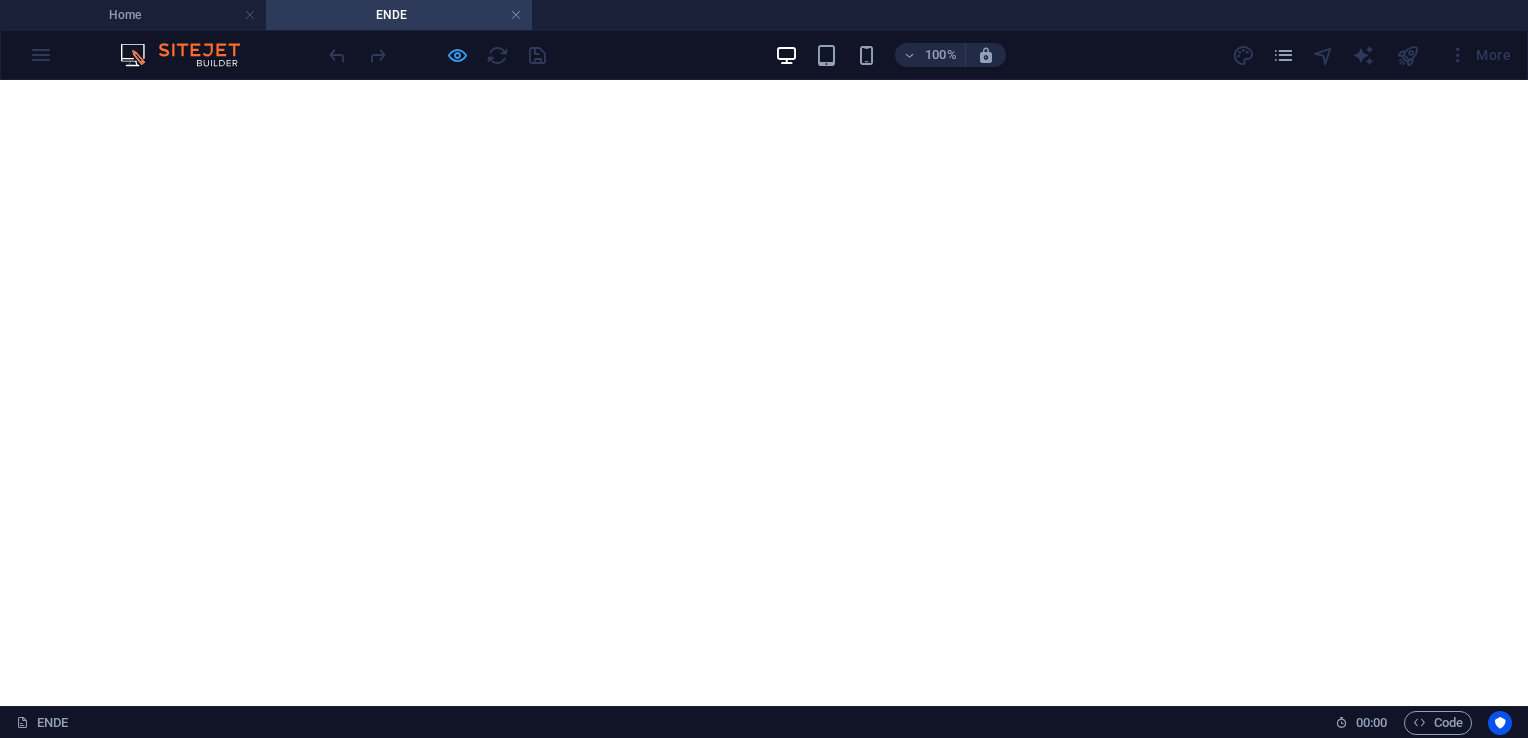 click at bounding box center [457, 55] 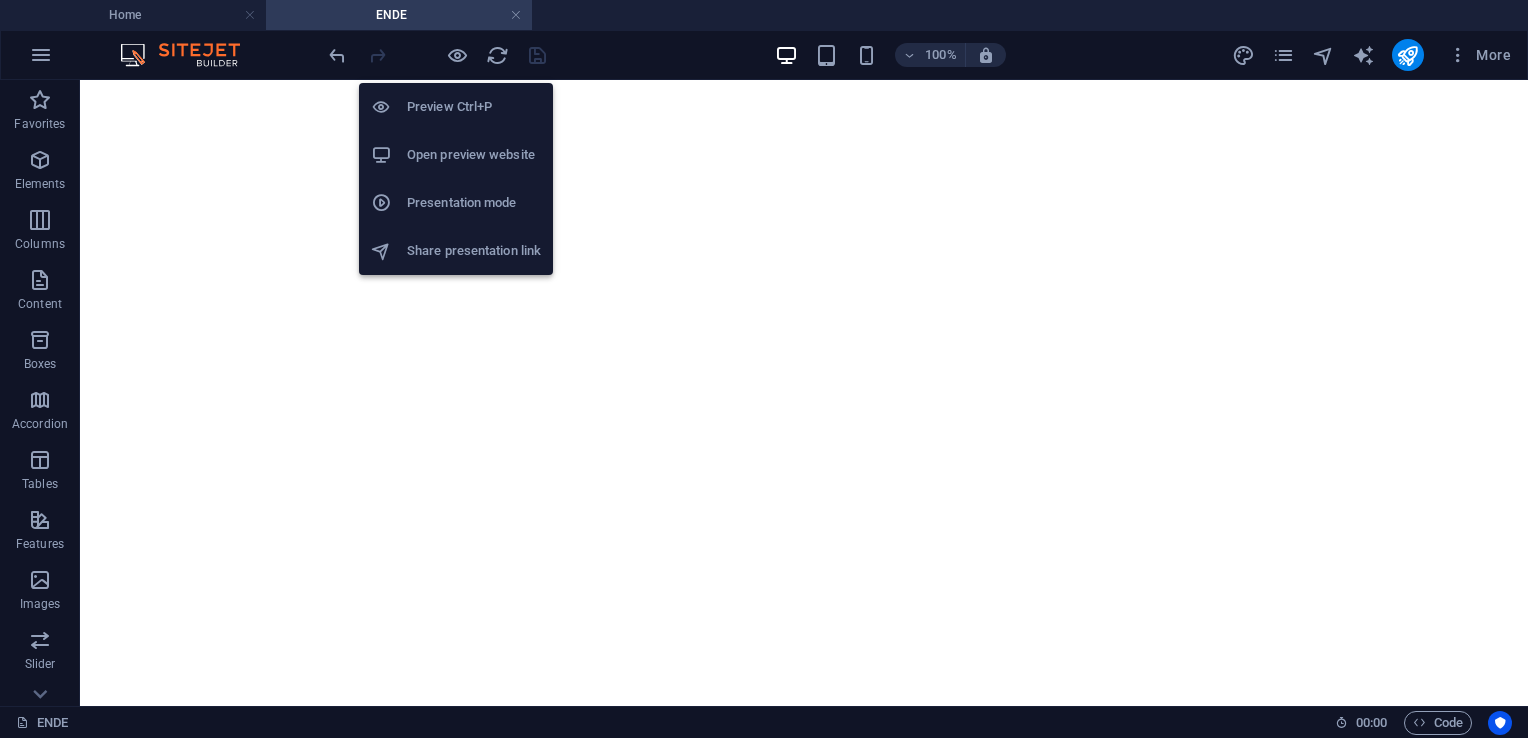type 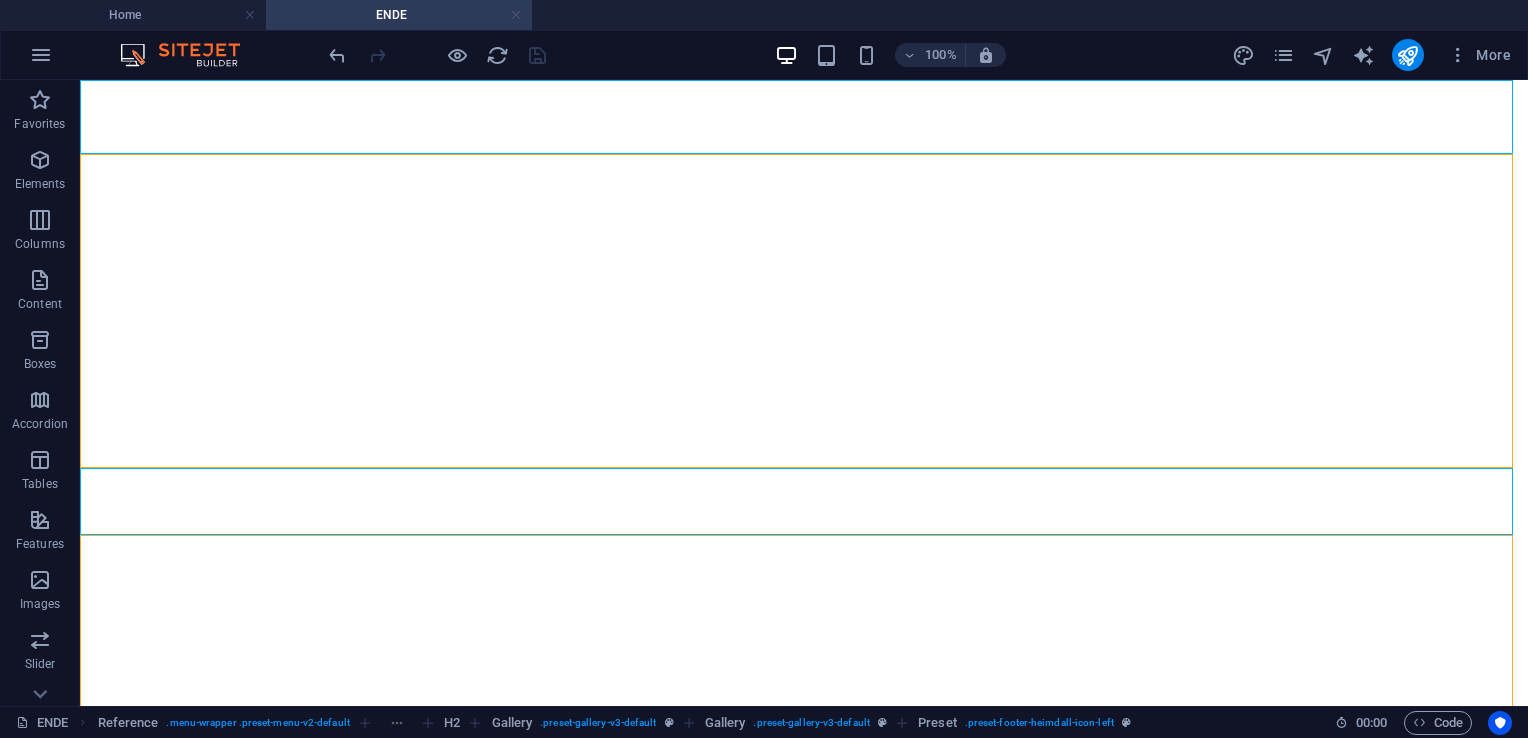 click at bounding box center (516, 15) 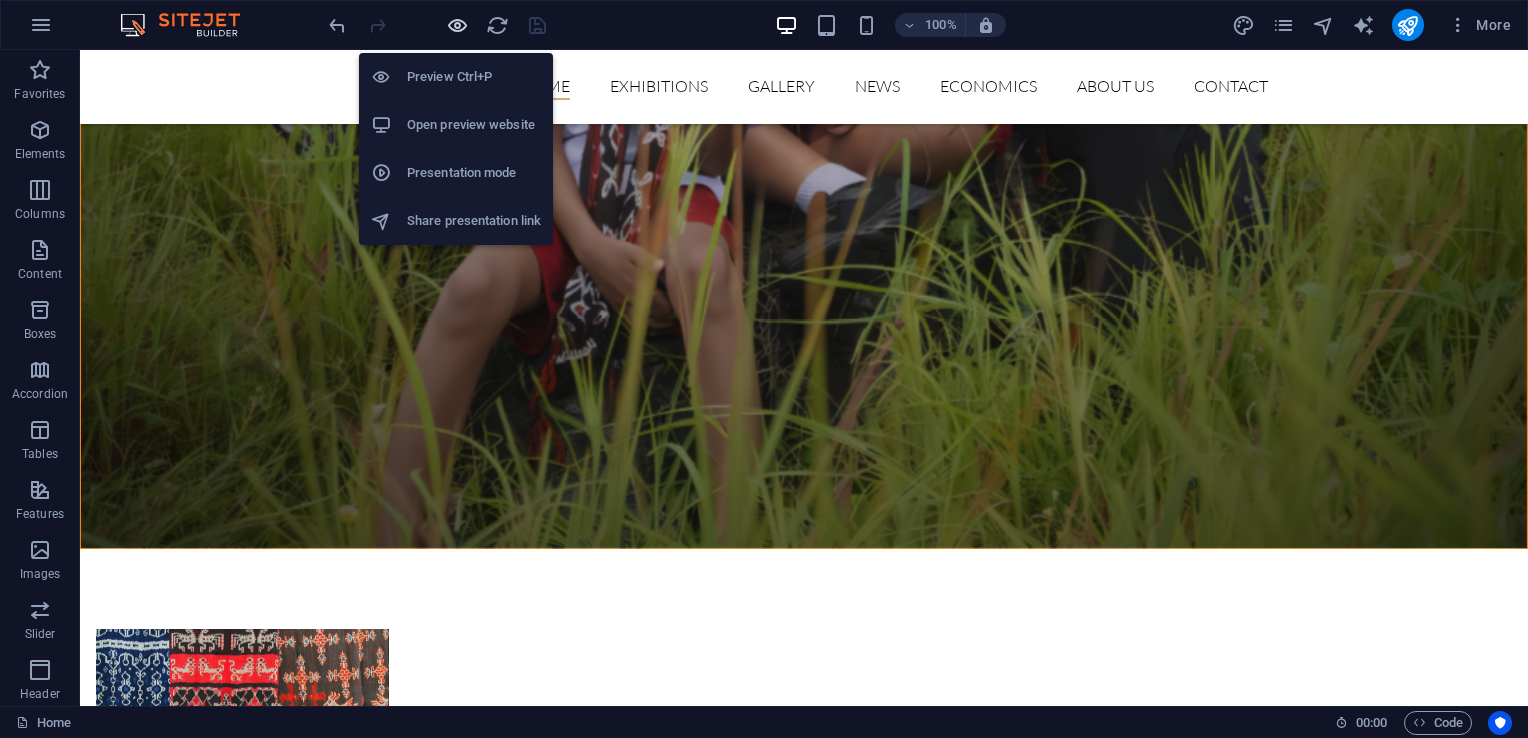 click at bounding box center [457, 25] 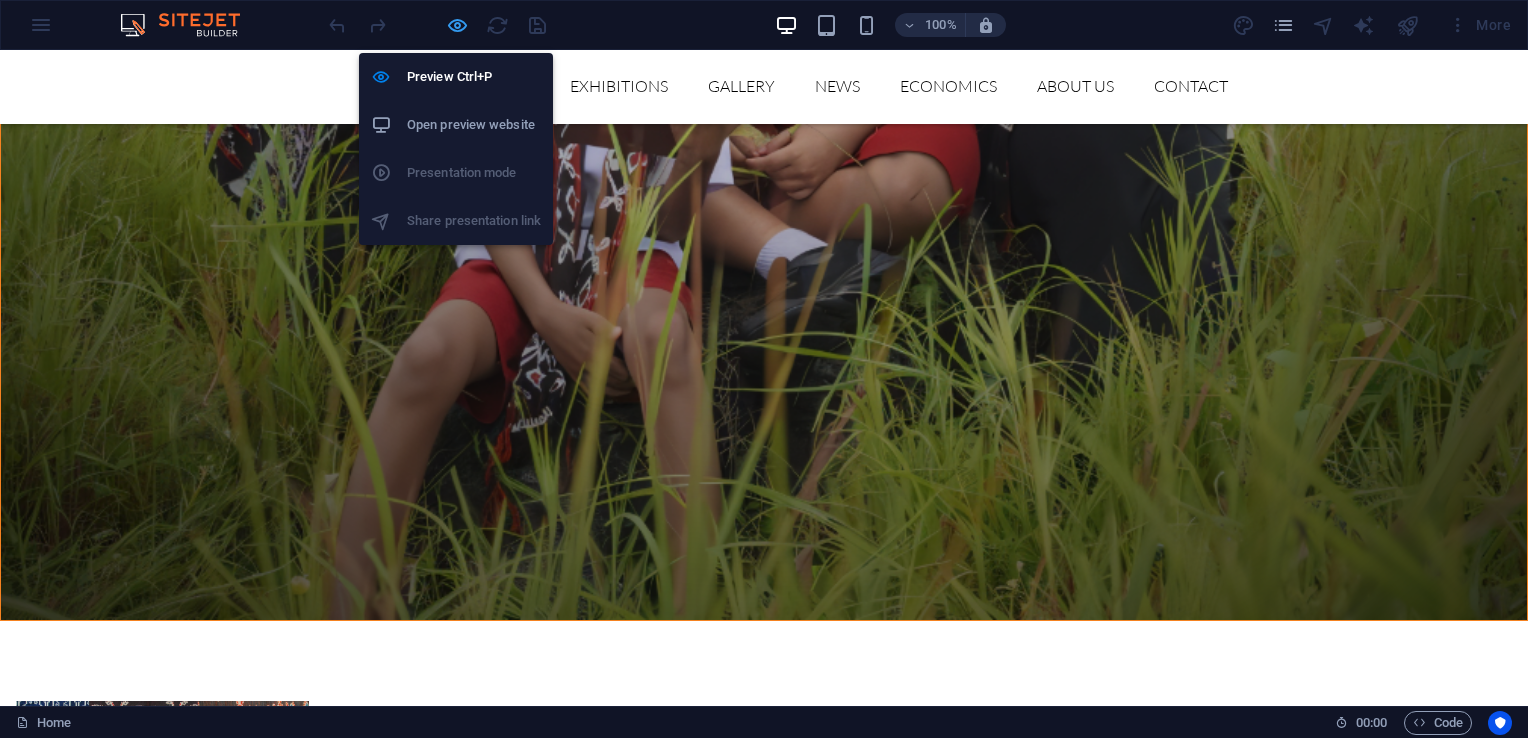 scroll, scrollTop: 3837, scrollLeft: 0, axis: vertical 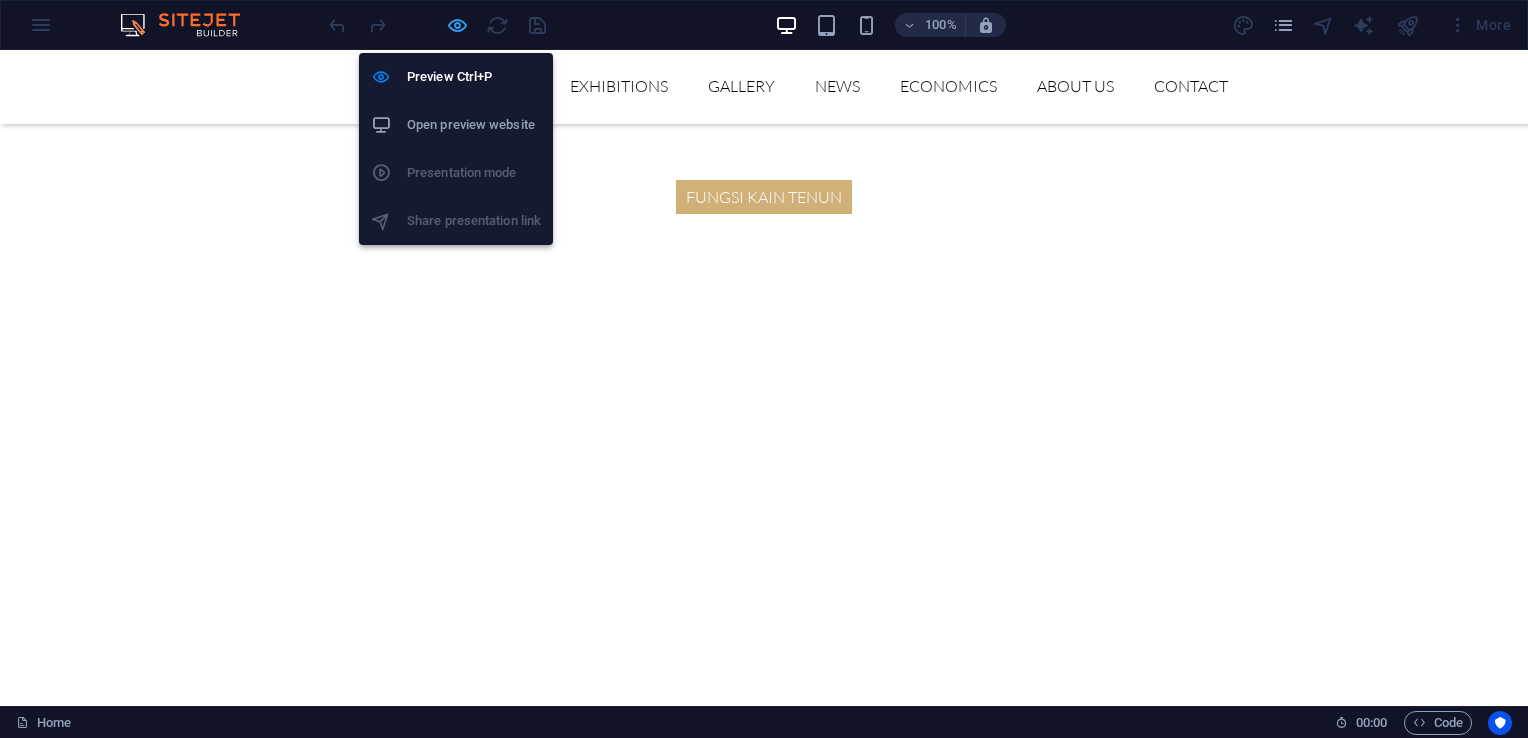 click at bounding box center [457, 25] 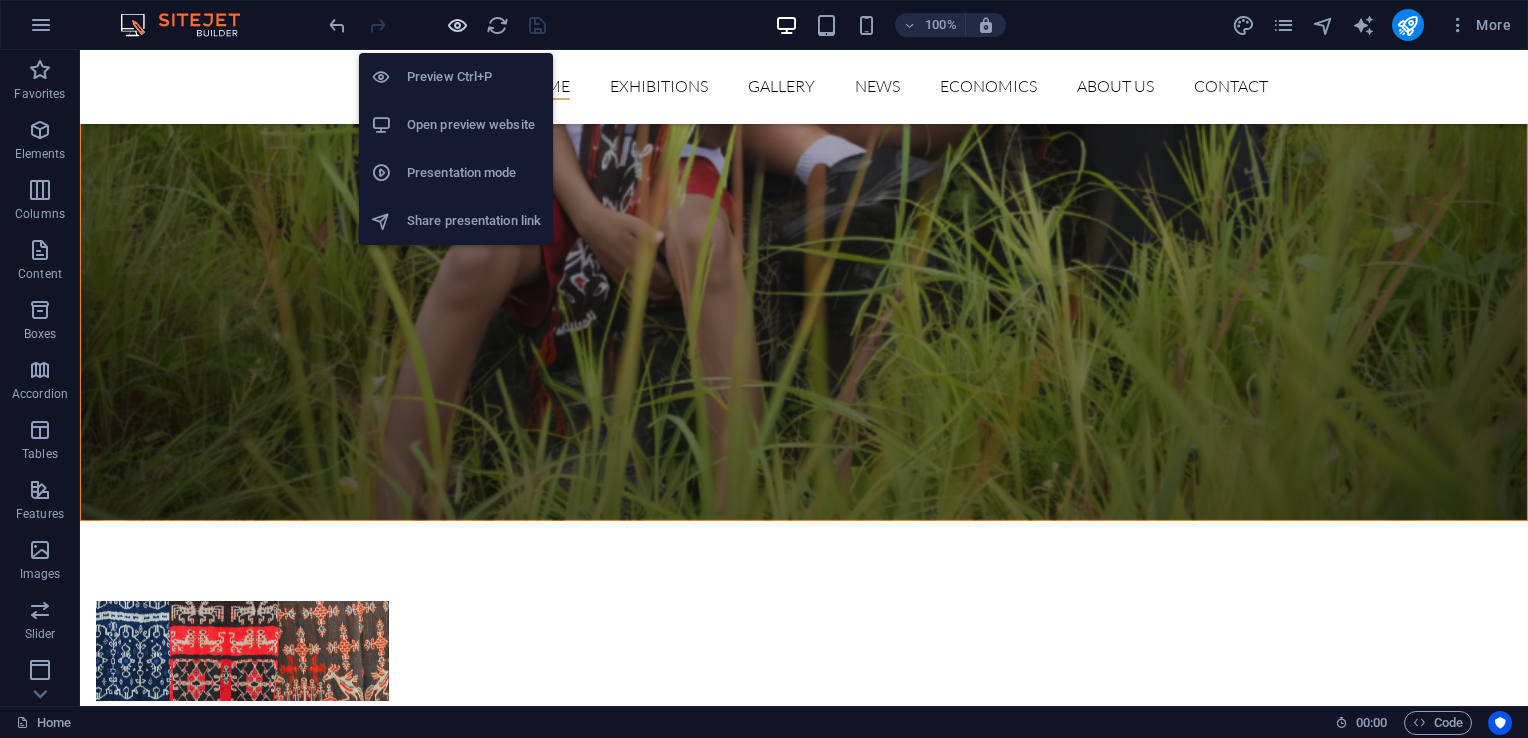 scroll, scrollTop: 3809, scrollLeft: 0, axis: vertical 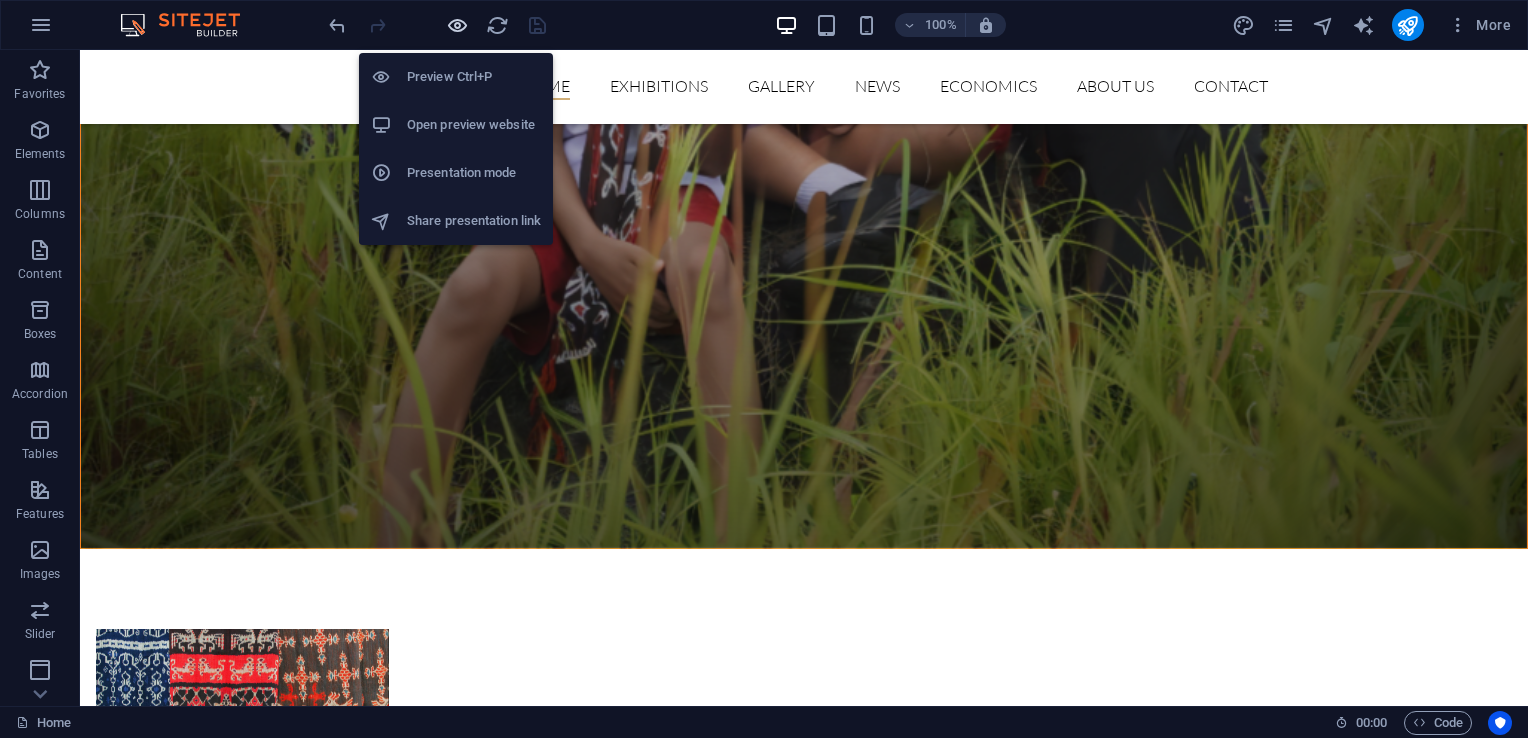 click at bounding box center (457, 25) 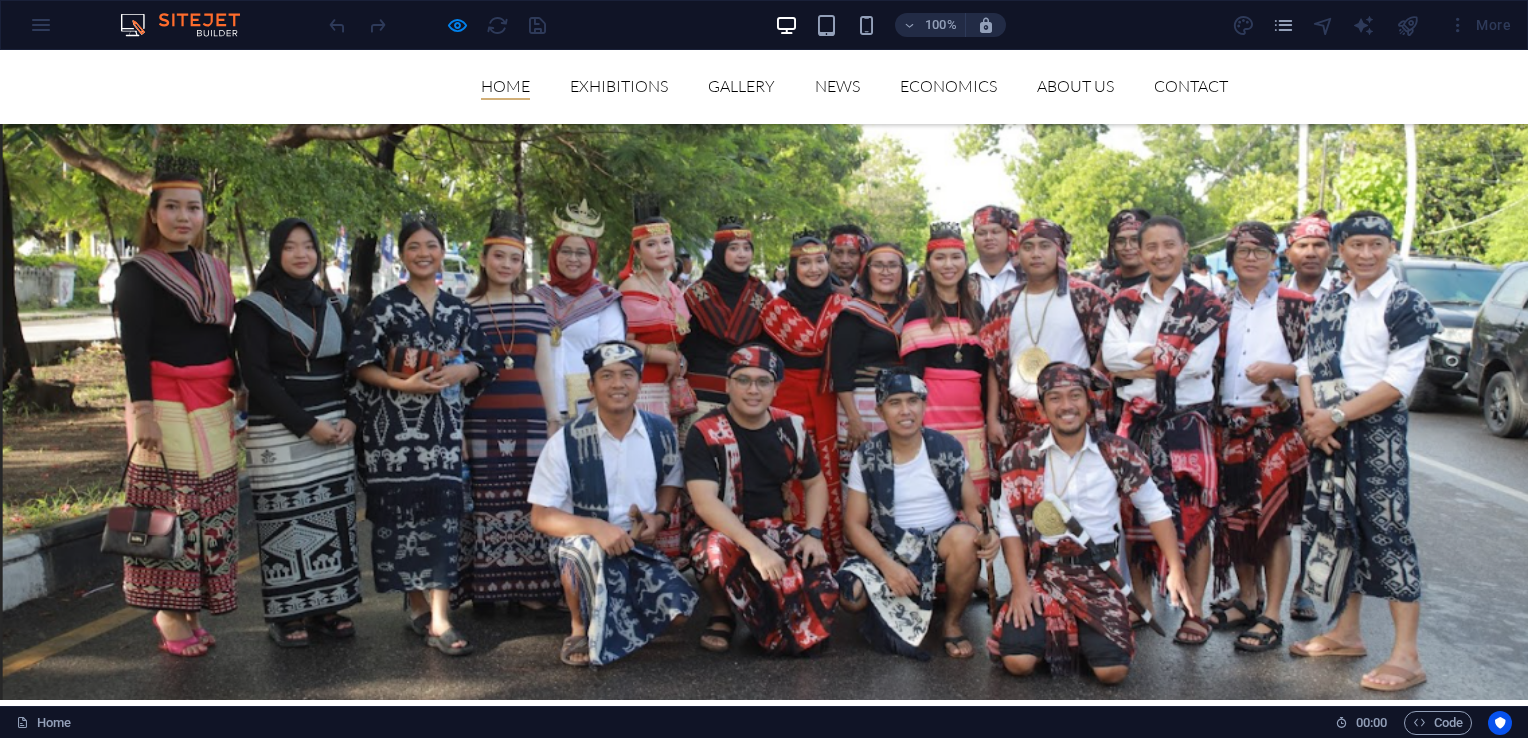 scroll, scrollTop: 5337, scrollLeft: 0, axis: vertical 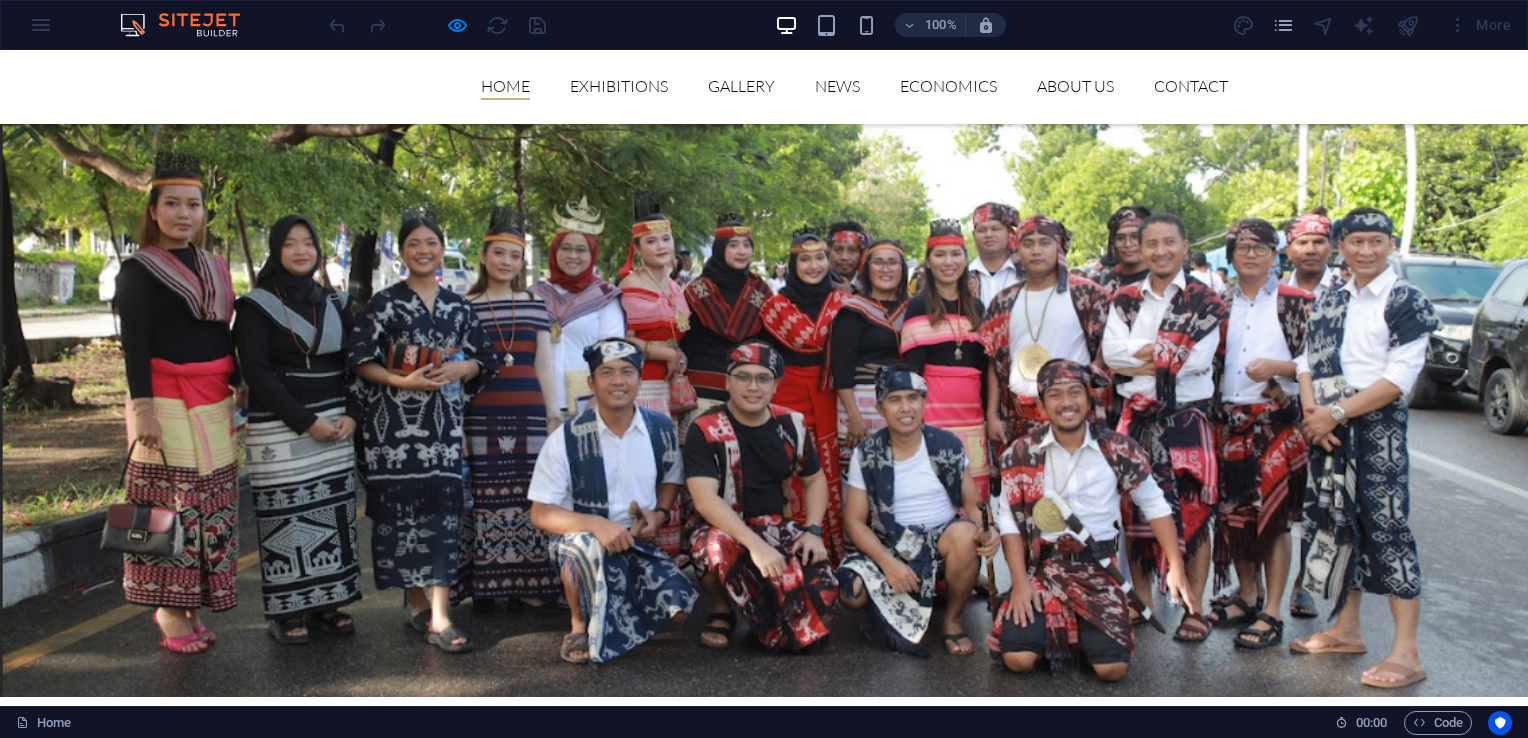 click at bounding box center [764, 13269] 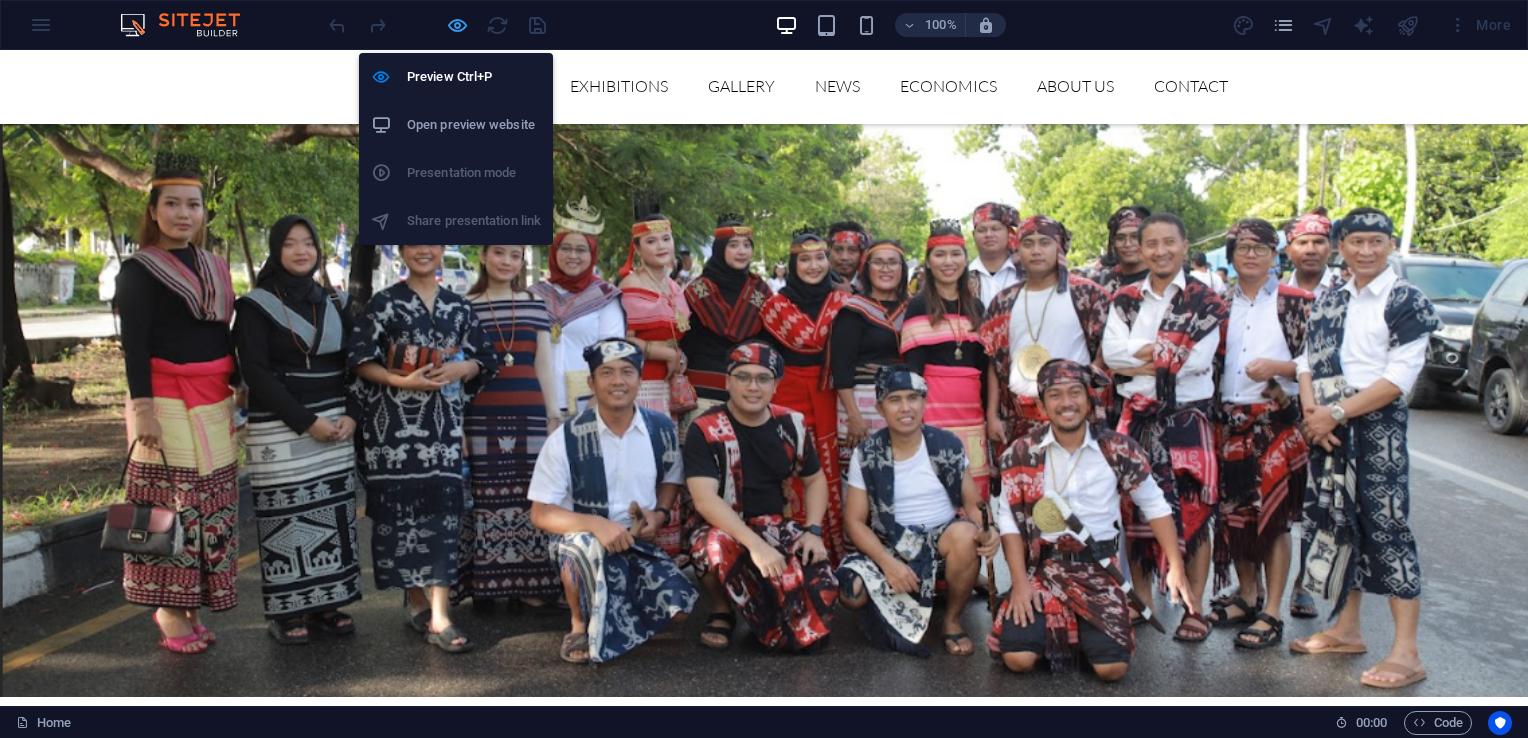 click at bounding box center (457, 25) 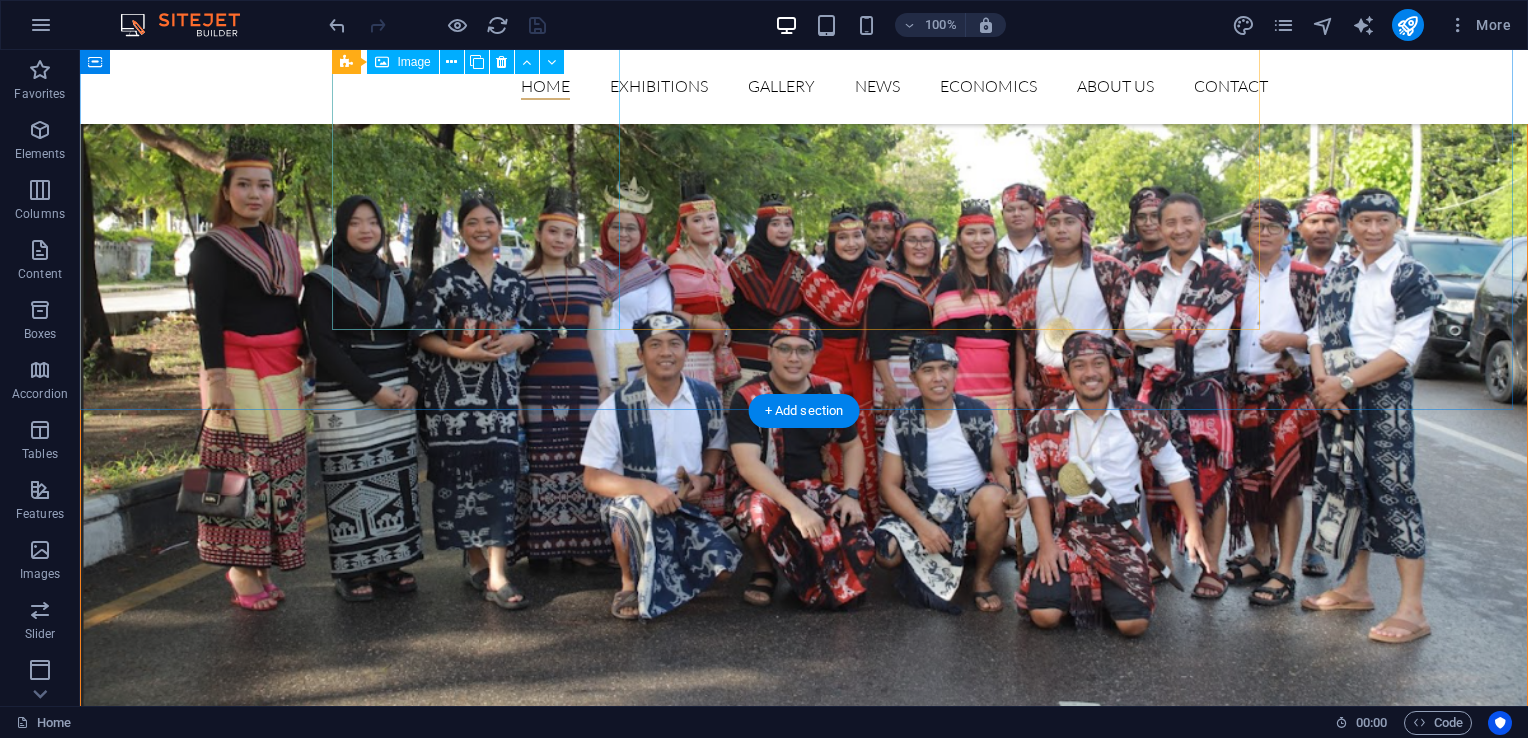 type 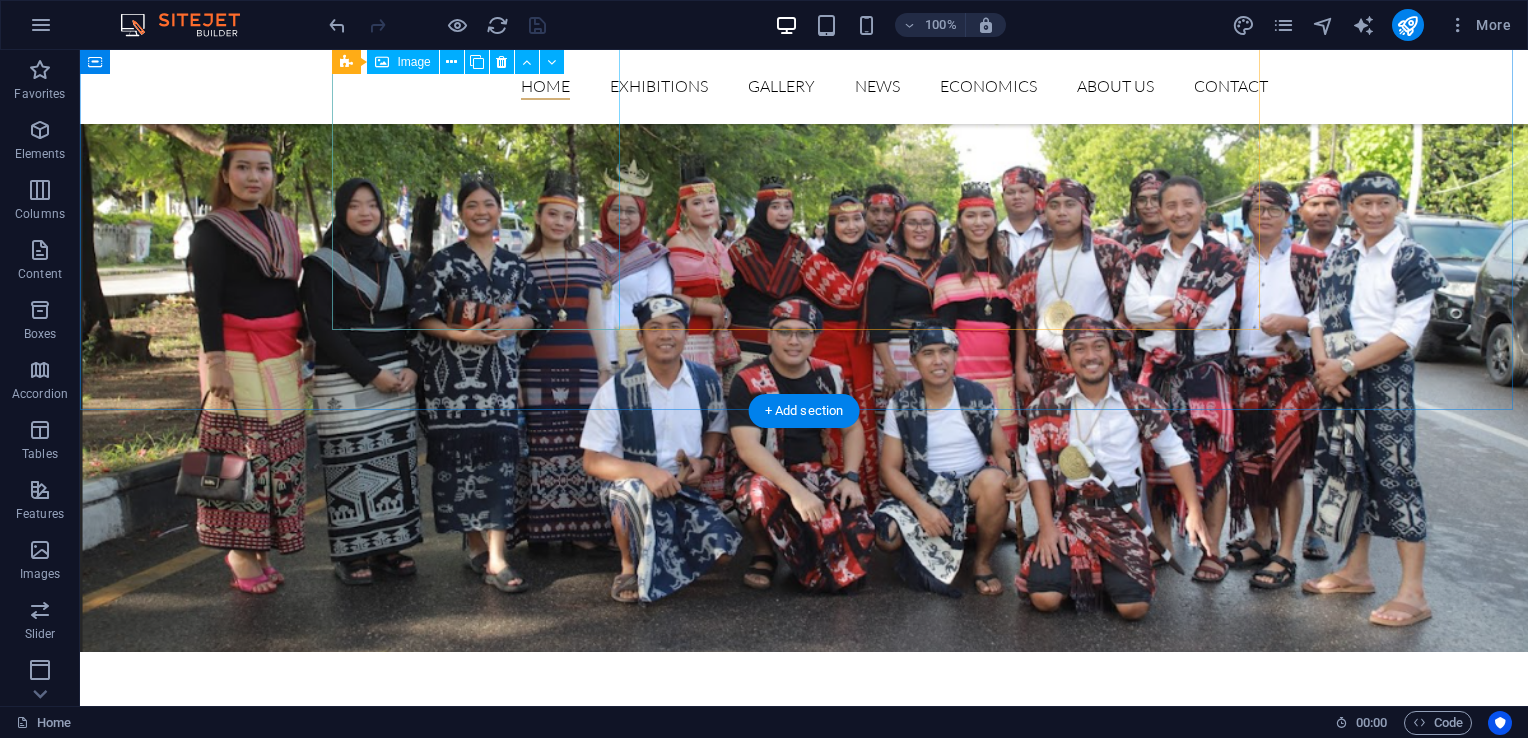scroll, scrollTop: 5337, scrollLeft: 0, axis: vertical 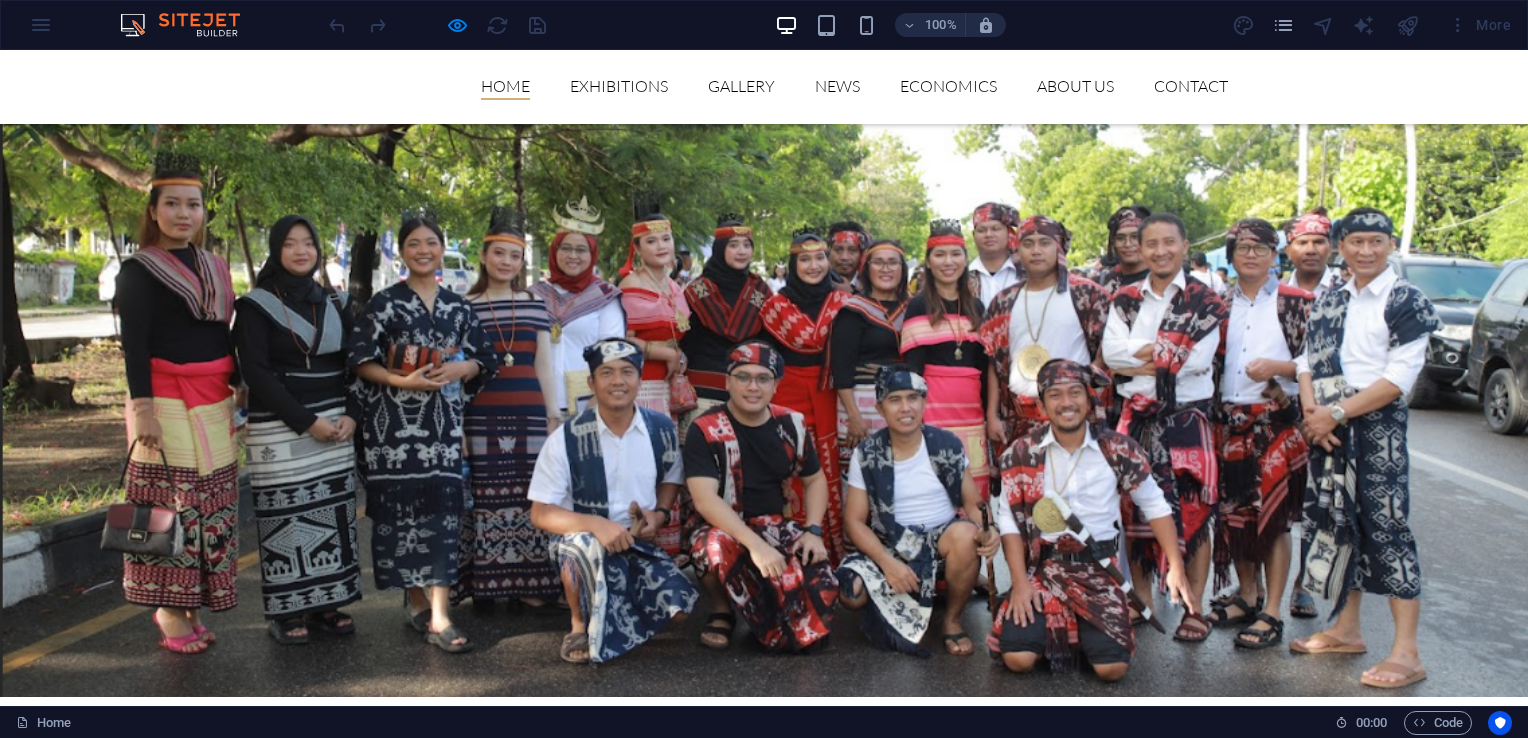 click at bounding box center [764, 13269] 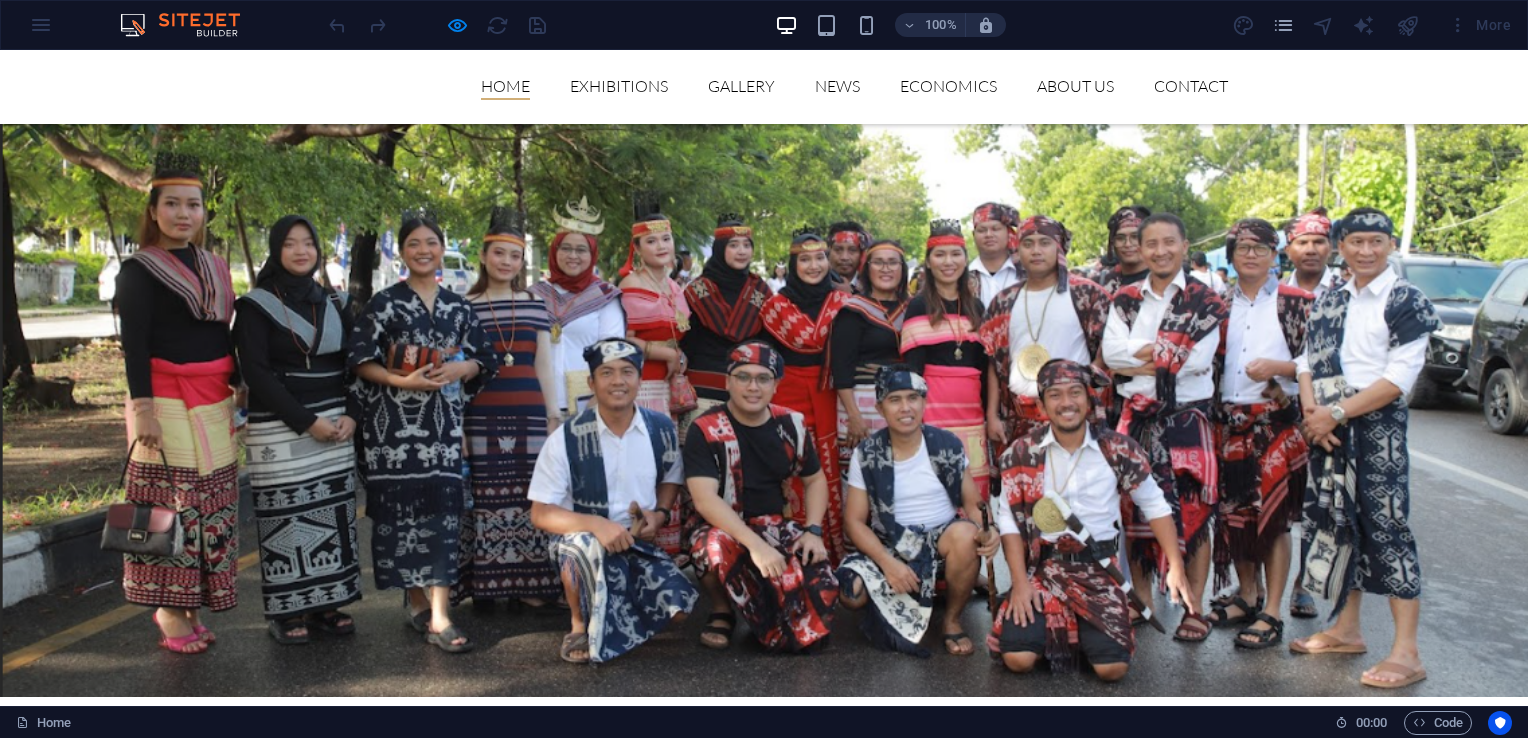 click at bounding box center (764, 13269) 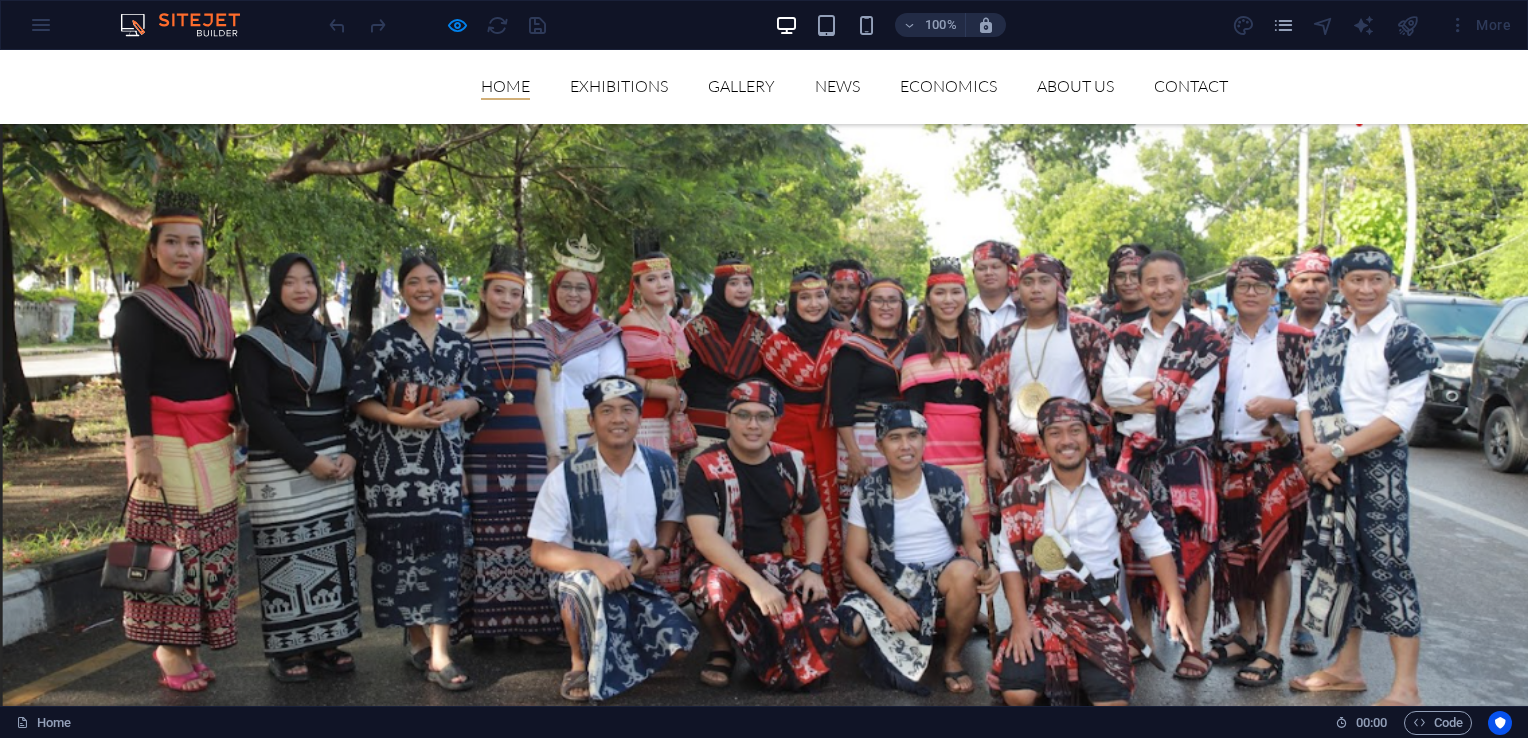 scroll, scrollTop: 5237, scrollLeft: 0, axis: vertical 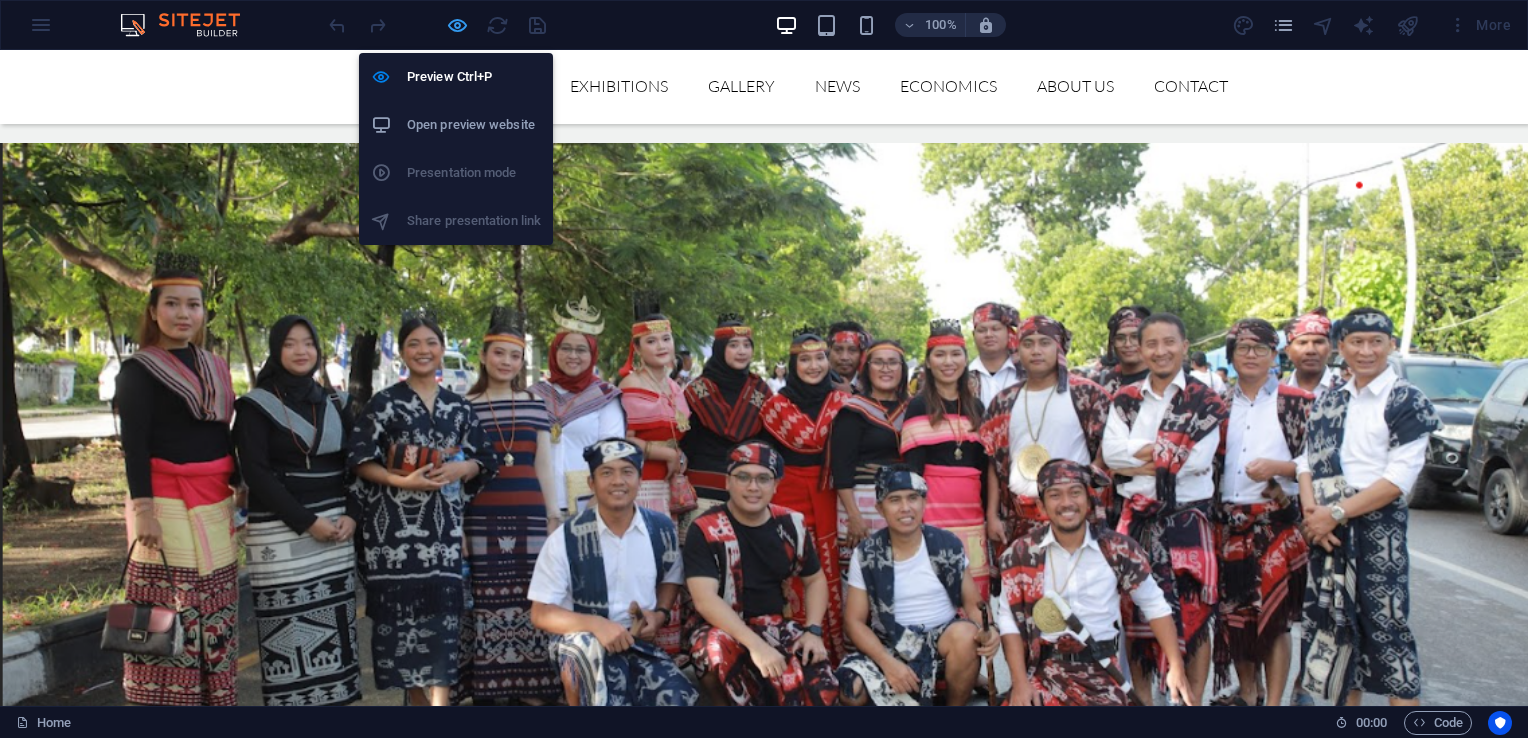 click at bounding box center [457, 25] 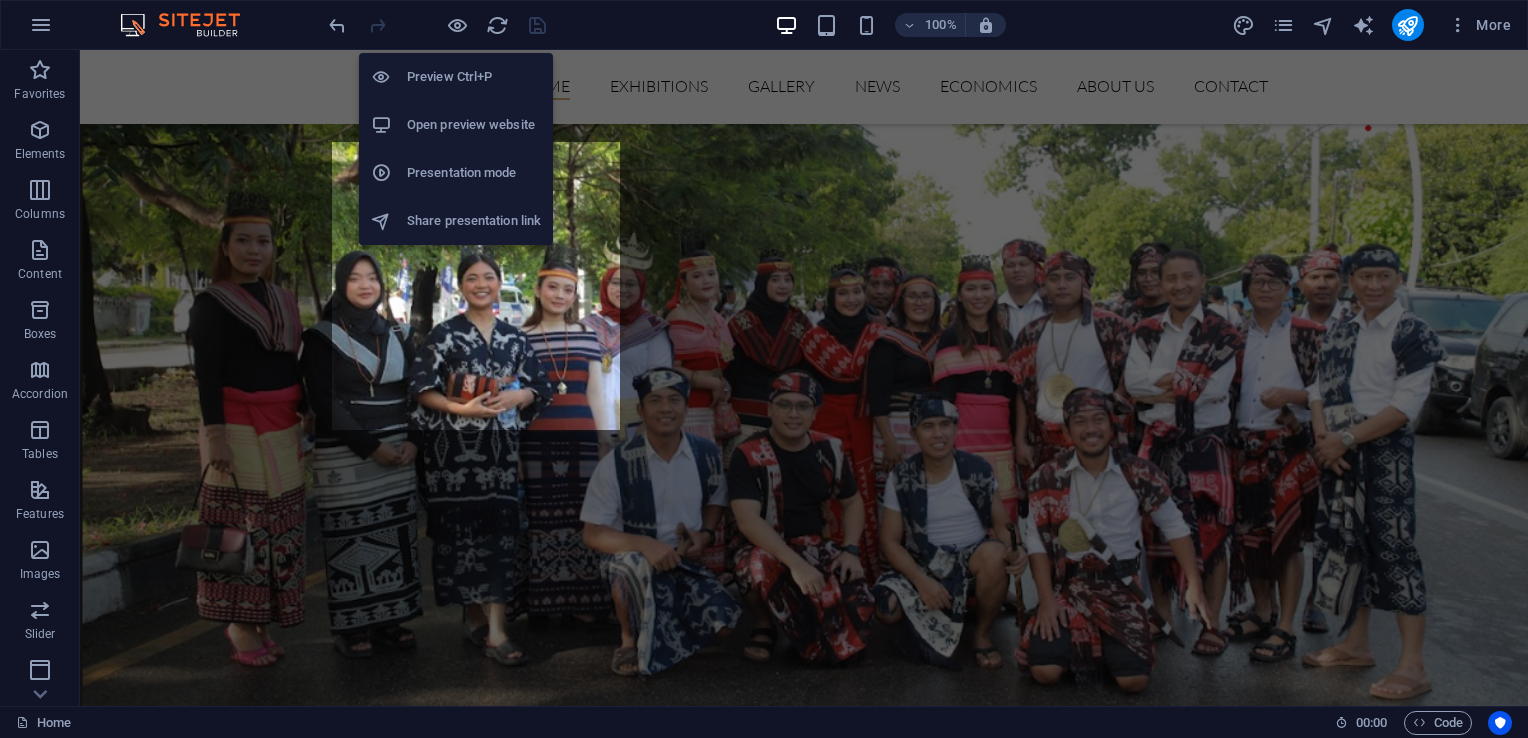 scroll, scrollTop: 5210, scrollLeft: 0, axis: vertical 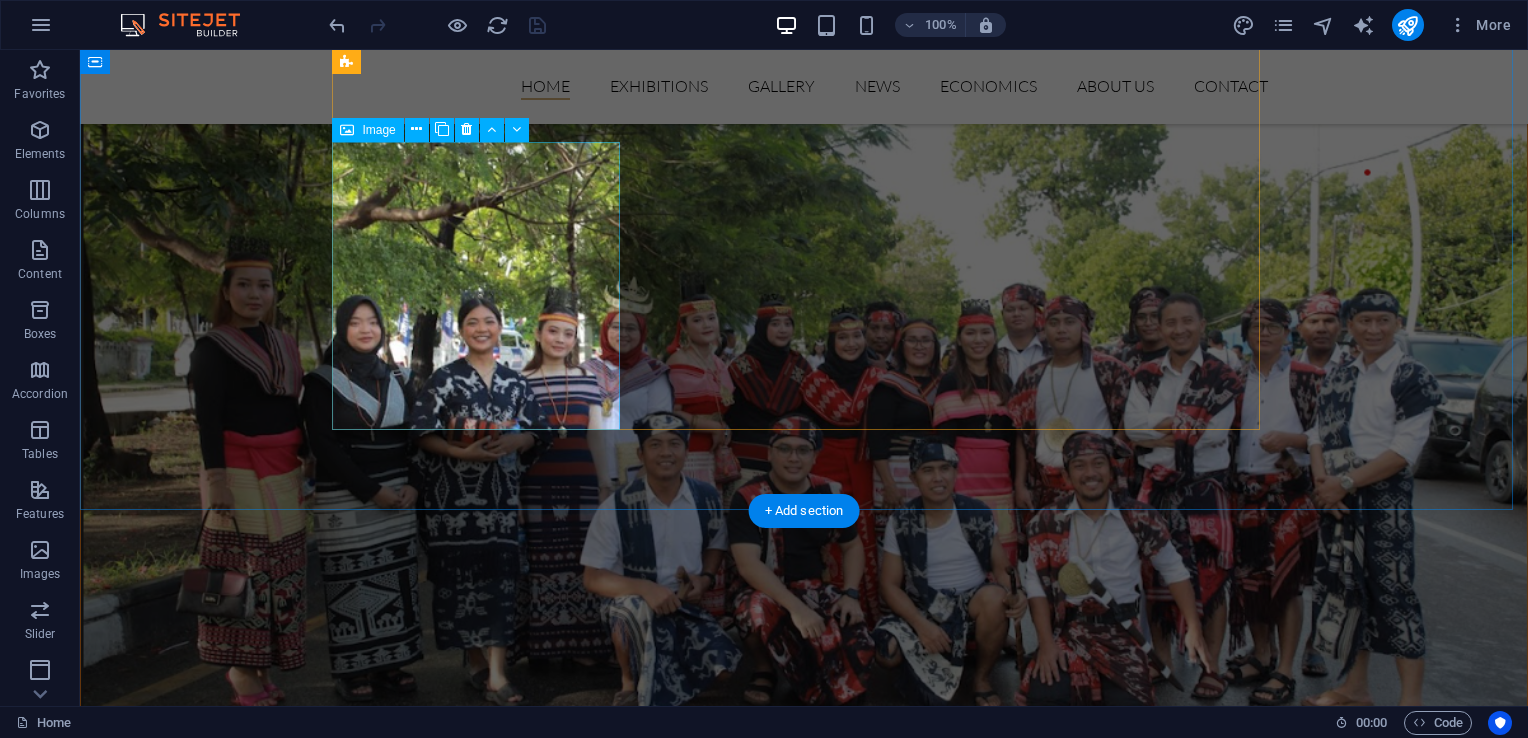 click on "kain tenun adat SIKKA" at bounding box center (804, 13423) 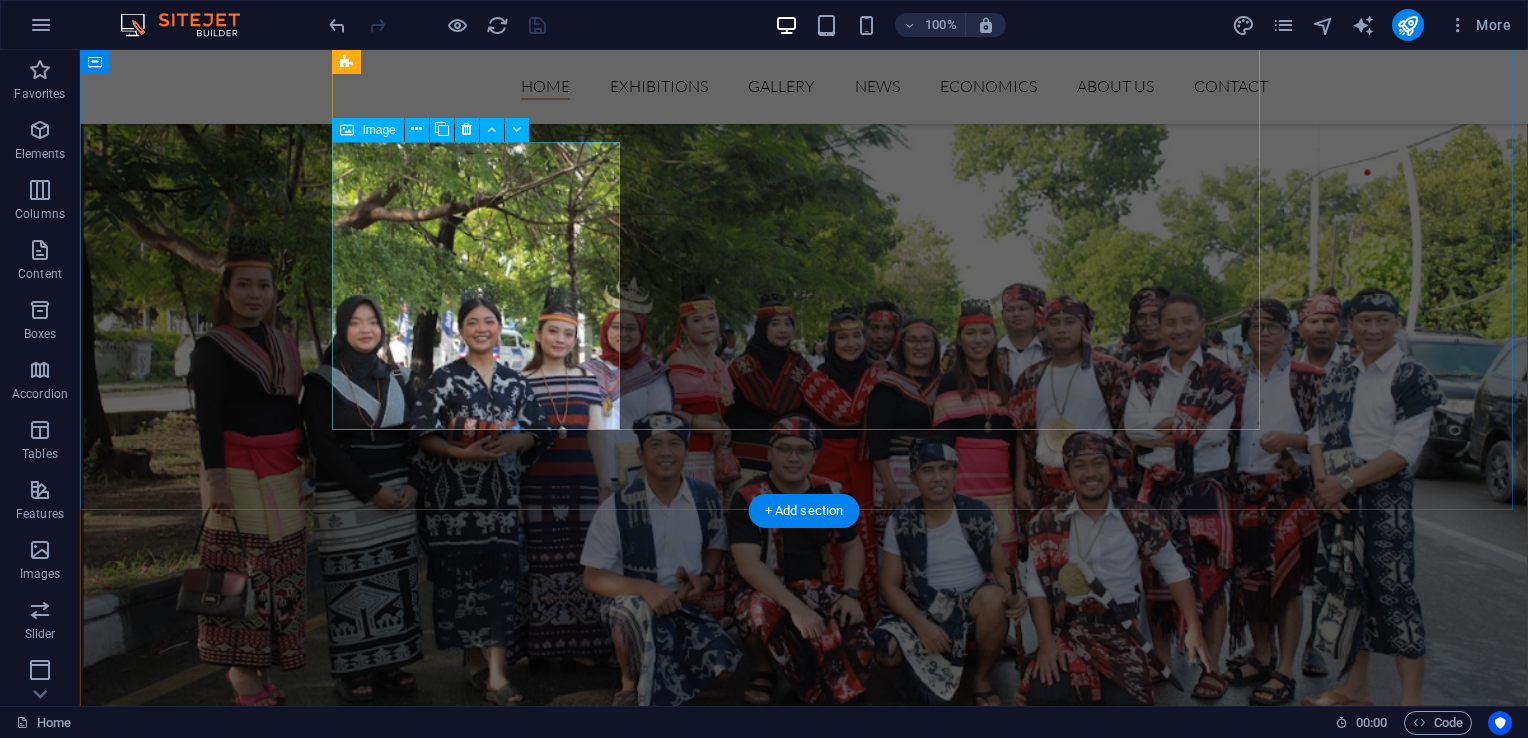 select on "24" 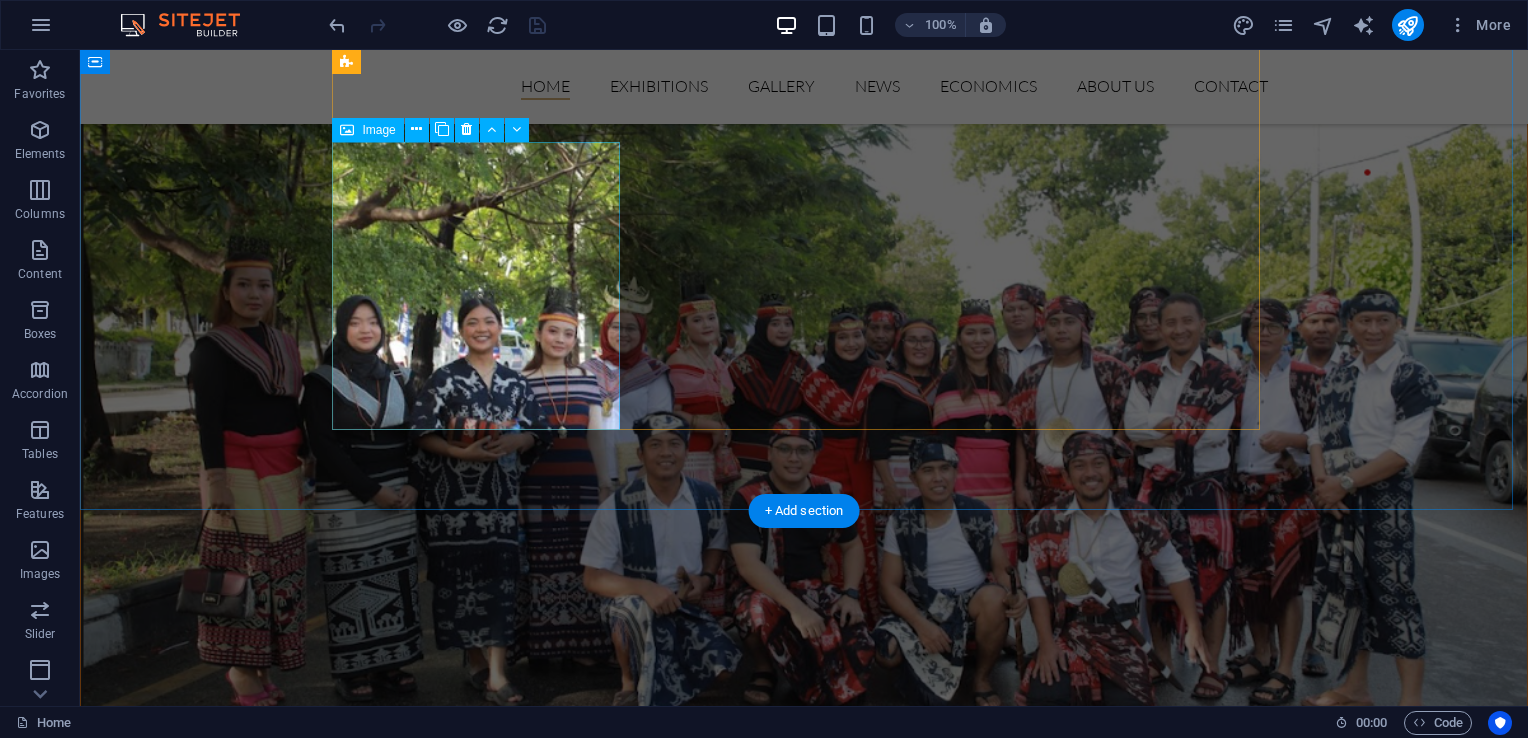 select 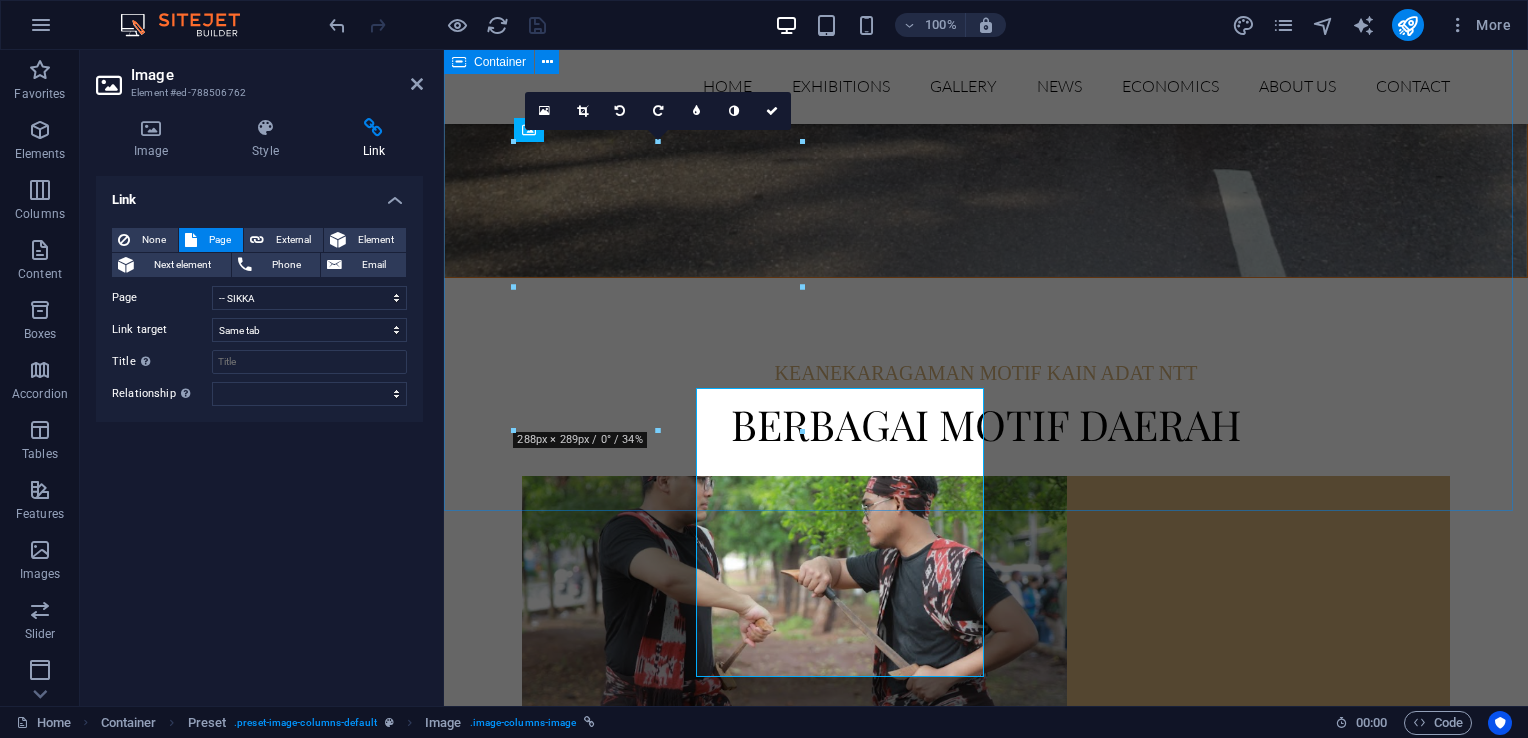 scroll, scrollTop: 4964, scrollLeft: 0, axis: vertical 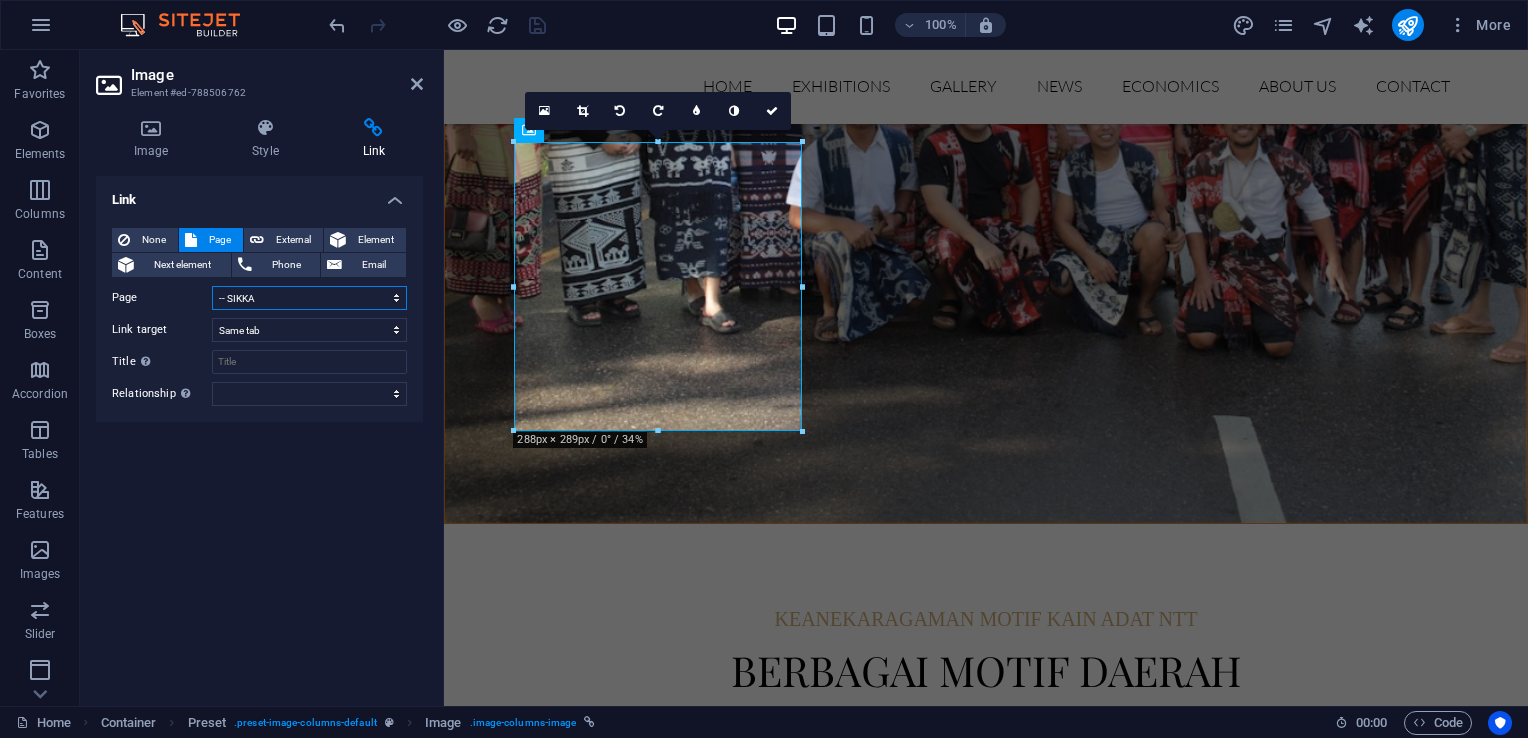 click on "Home Exhibitions -- SUMBA TIMUR -- ALOR -- MANGGARAI -- TTS -- KOTA KUPANG -- MANGGARAI BARAT -- ROTE -- MANGGARAI TIMUR -- ENDE -- FLORES TIMUR -- KABUPATEN KUPANG -- LEMBATA -- MALAKA -- MANGGARAI BARAT -- NAGEKEO -- NGADA -- SUMBA BARAT -- SUMBA BARAT DAYA -- SUMBA TENGAH -- TTU -- BELU -- SABU RAIJUA -- SIKKA Gallery News ECONOMICS About us Contact Legal Notice" at bounding box center (309, 298) 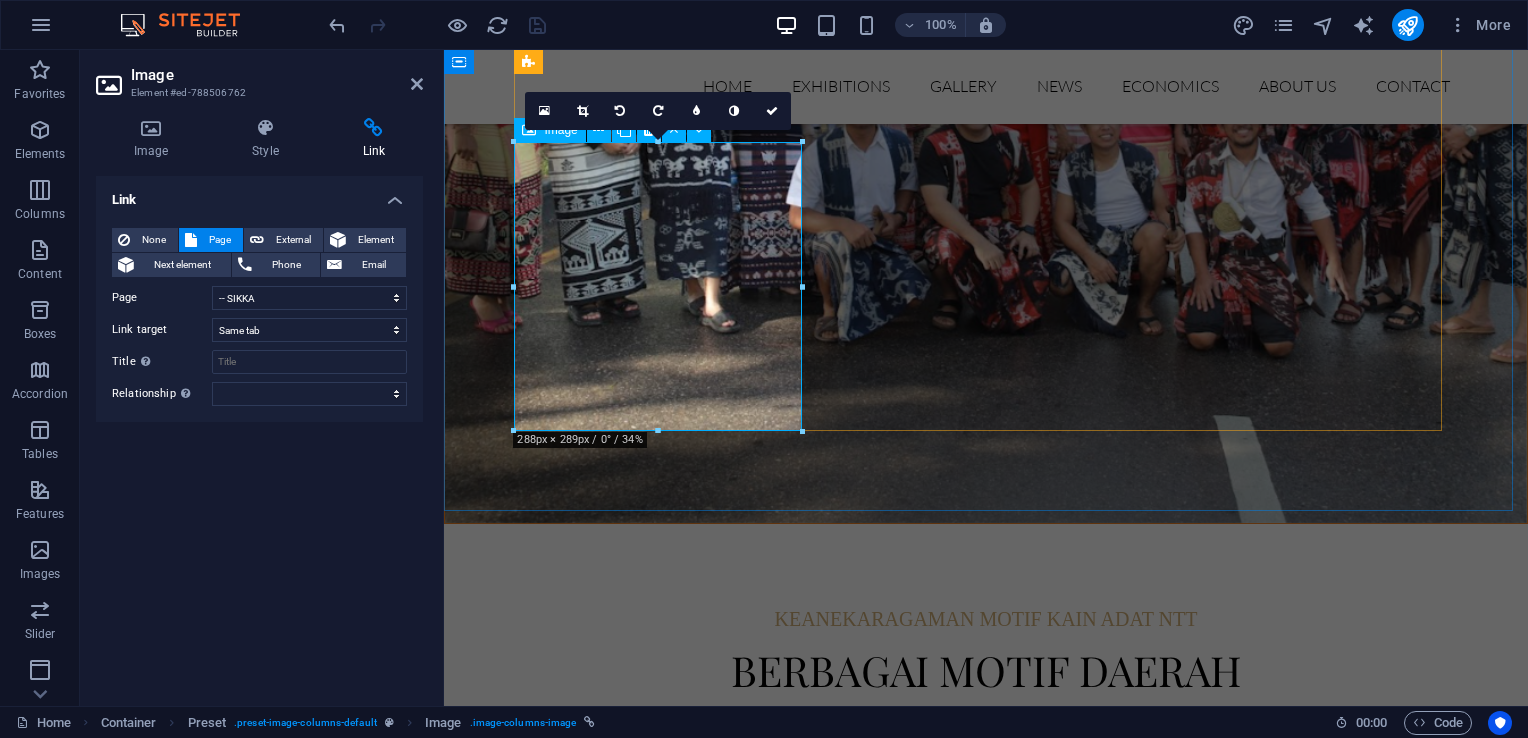 click on "kain tenun adat SIKKA" at bounding box center [986, 13096] 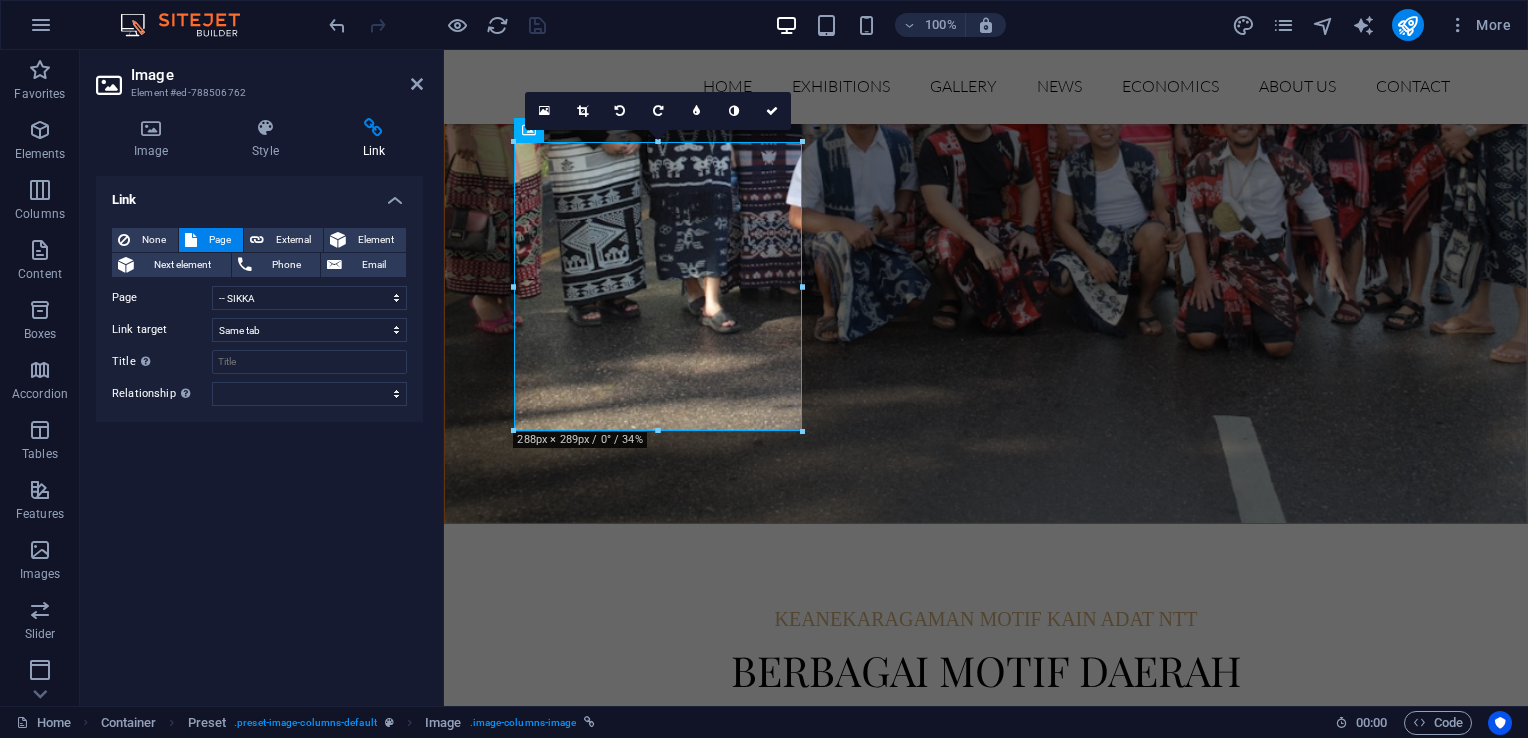 click on "Image Element #ed-788506762 Image Style Link Image Drag files here, click to choose files or select files from Files or our free stock photos & videos Select files from the file manager, stock photos, or upload file(s) Upload Width 100 Default auto px rem % em vh vw Fit image Automatically fit image to a fixed width and height Height Default auto px Alignment Lazyload Loading images after the page loads improves page speed. Responsive Automatically load retina image and smartphone optimized sizes. Lightbox Use as headline The image will be wrapped in an H1 headline tag. Useful for giving alternative text the weight of an H1 headline, e.g. for the logo. Leave unchecked if uncertain. Optimized Images are compressed to improve page speed. Position Direction Custom X offset 50 px rem % vh vw Y offset 50 px rem % vh vw Text Float No float Image left Image right Determine how text should behave around the image. Text Alternative text Image caption Paragraph Format Normal Heading 1 Heading 2 Heading 3 Heading 4 Code" at bounding box center [262, 378] 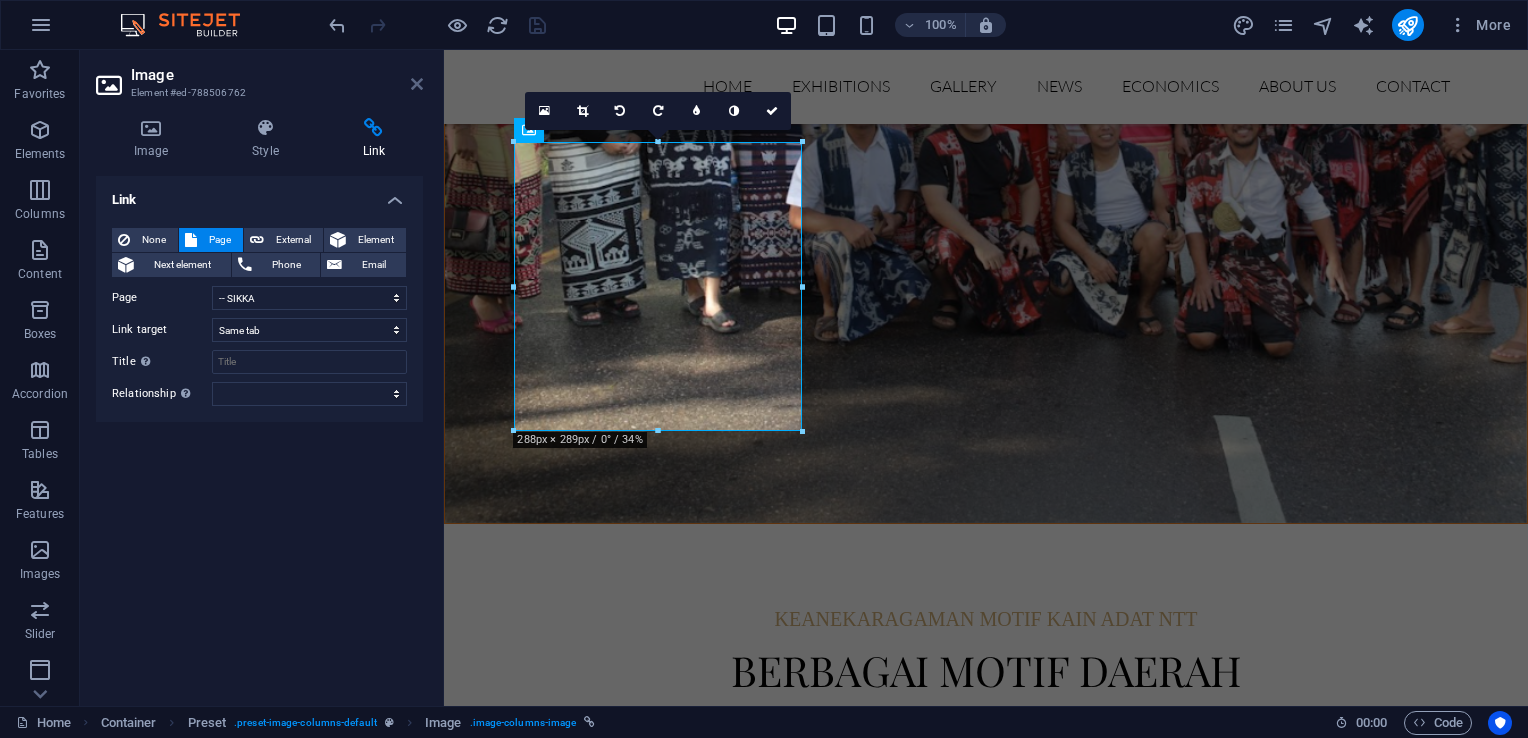 click at bounding box center [417, 84] 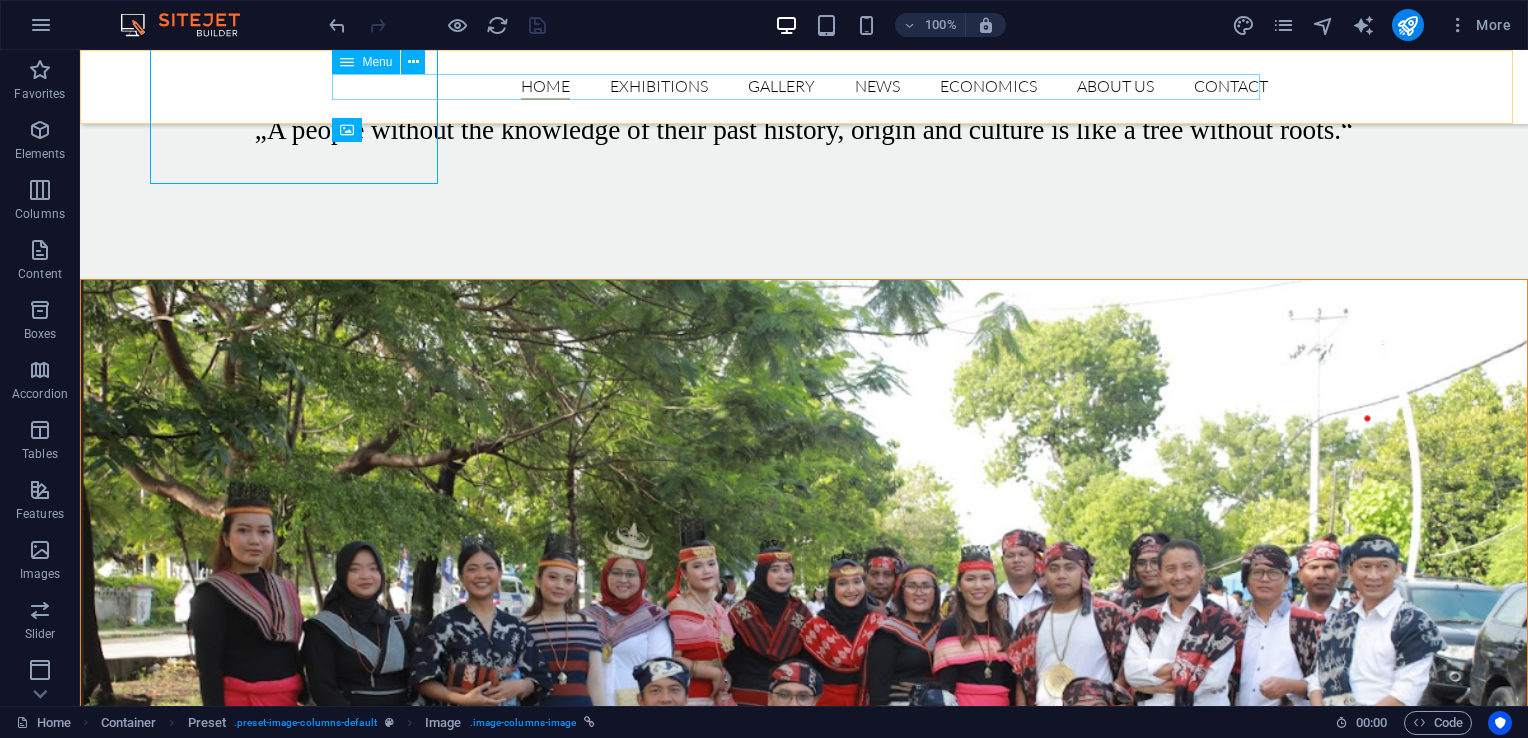 scroll, scrollTop: 5210, scrollLeft: 0, axis: vertical 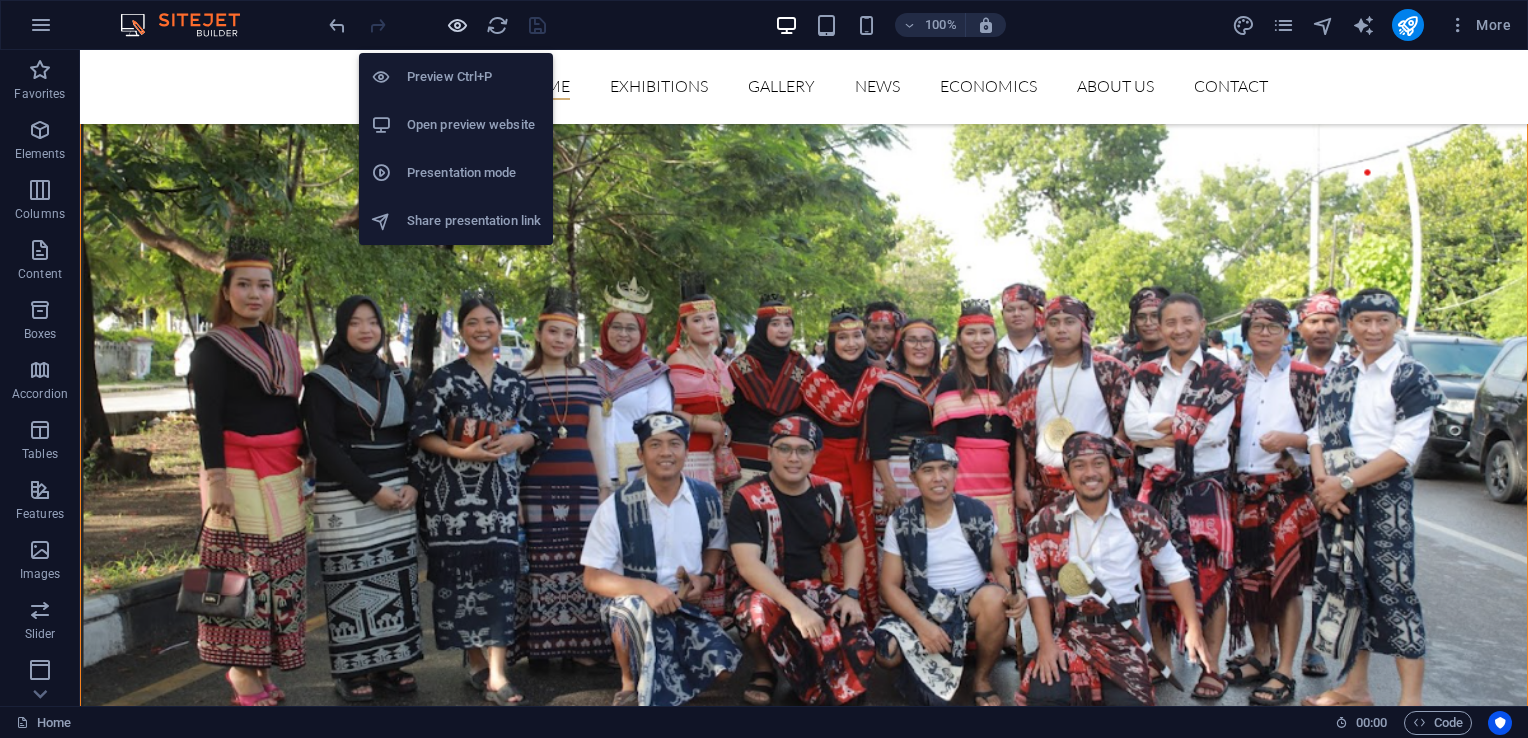 click at bounding box center (457, 25) 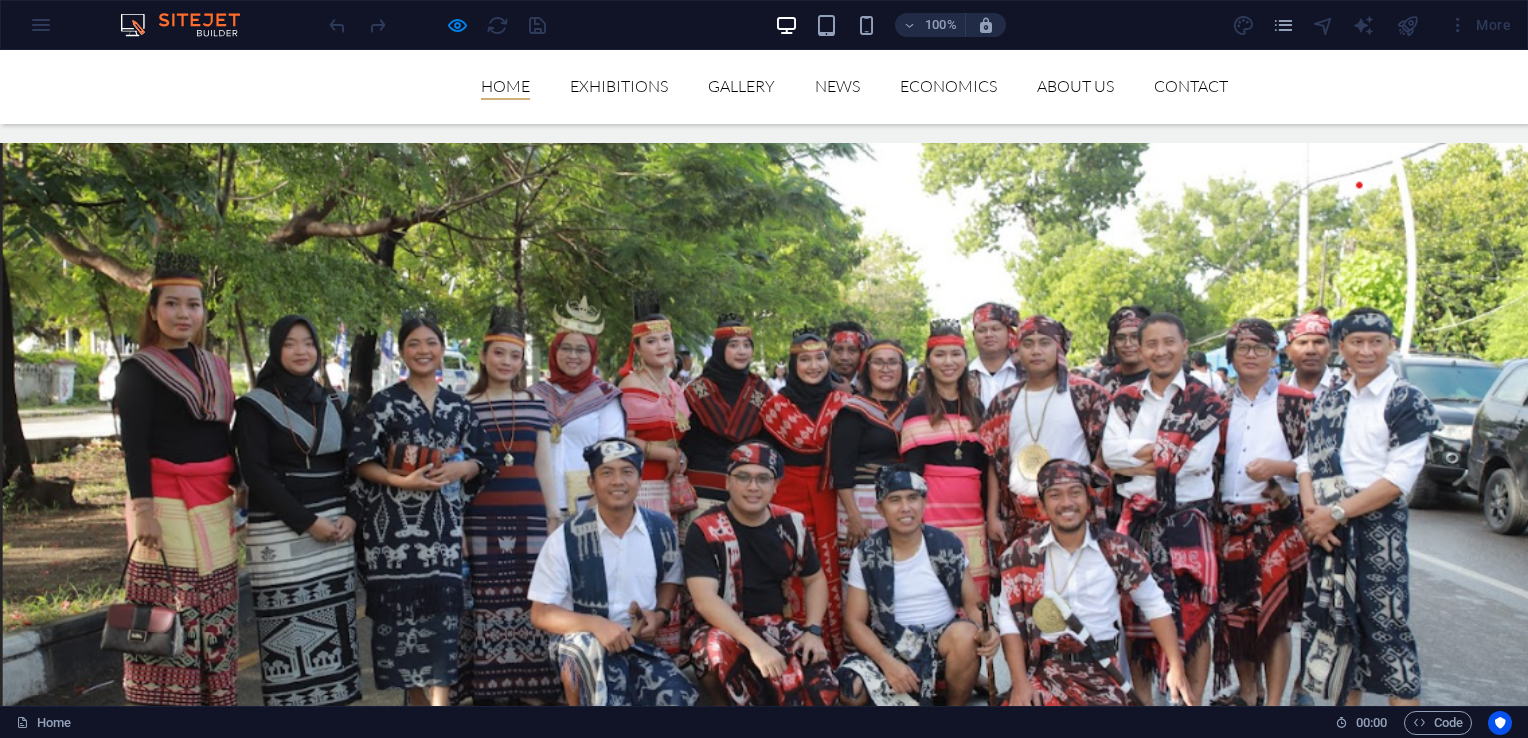 click at bounding box center [764, 13369] 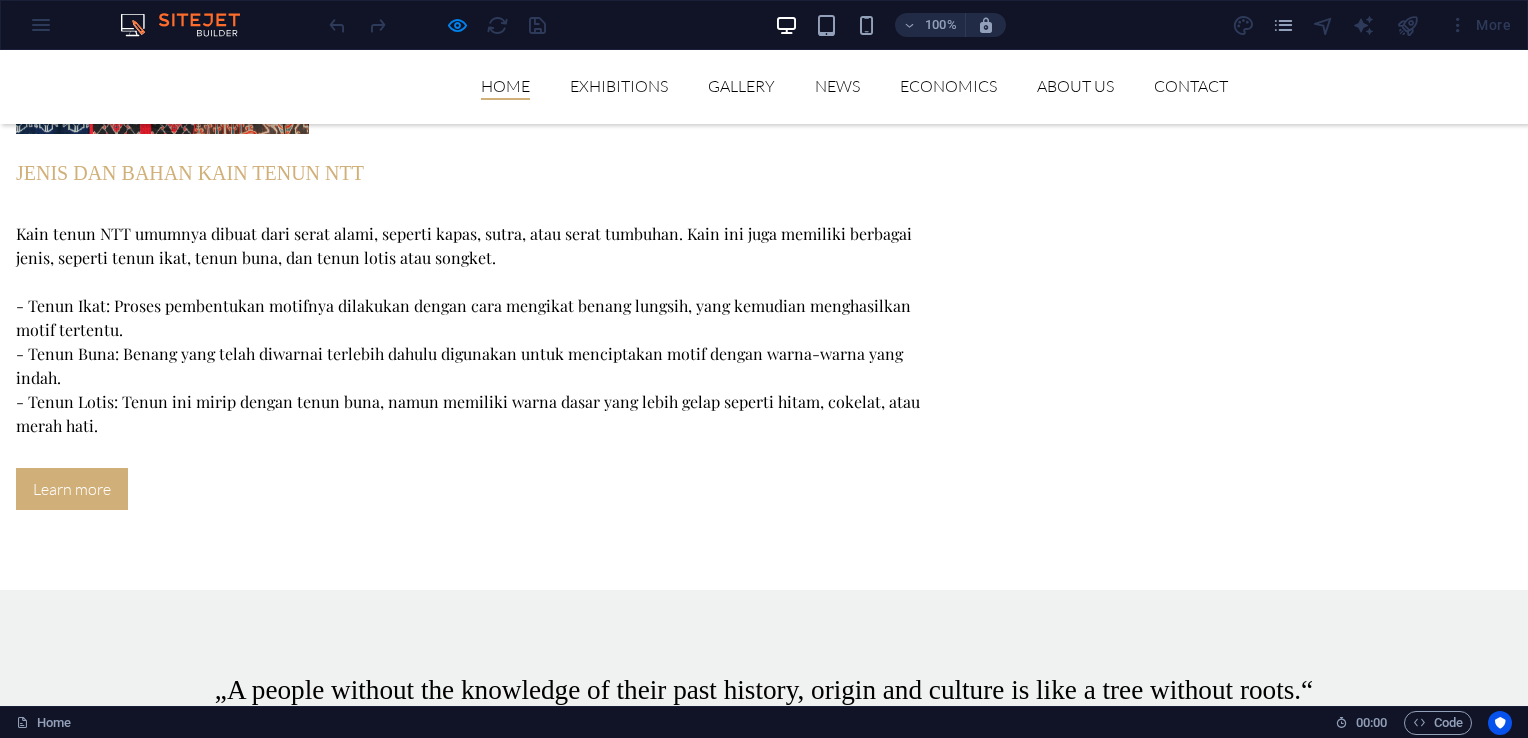 scroll, scrollTop: 4537, scrollLeft: 0, axis: vertical 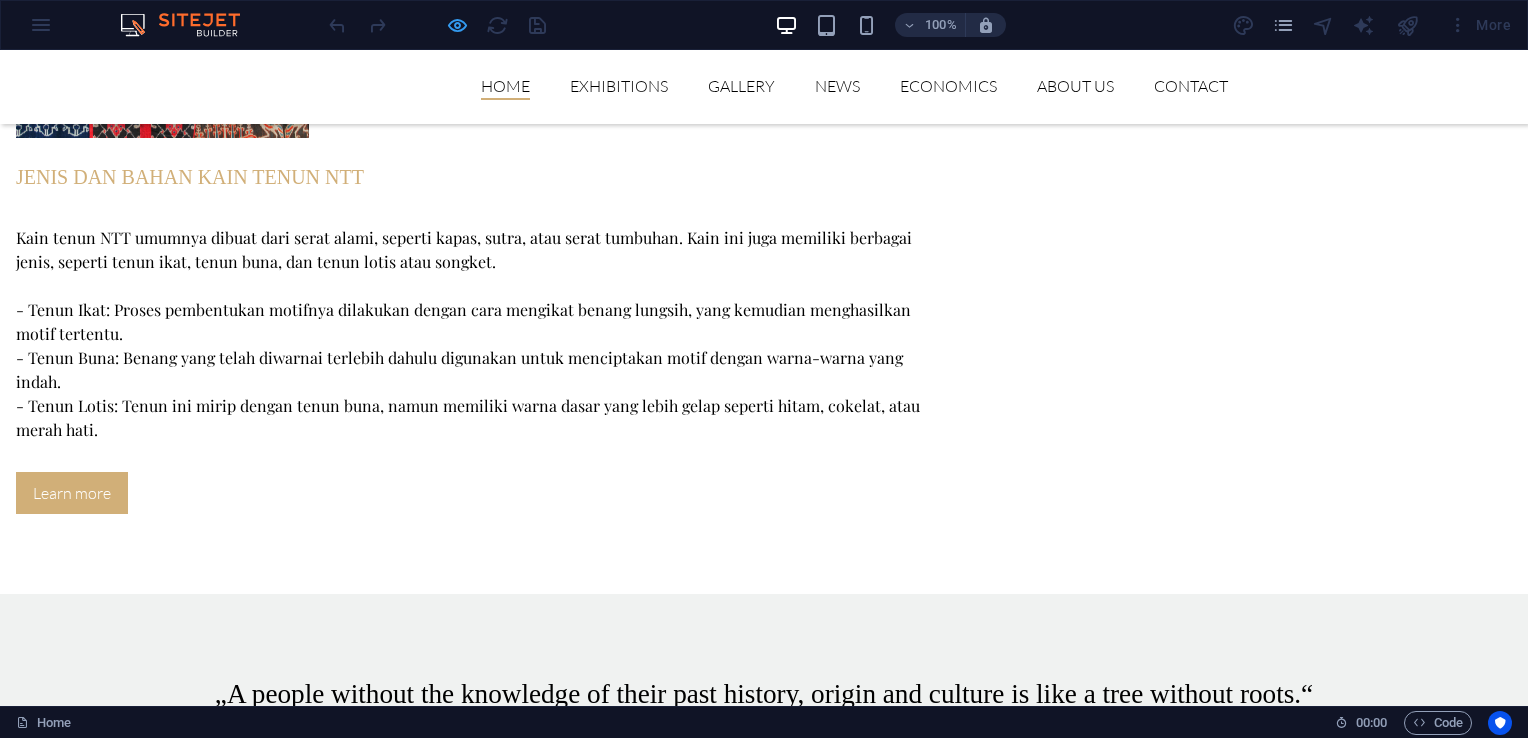 click at bounding box center [457, 25] 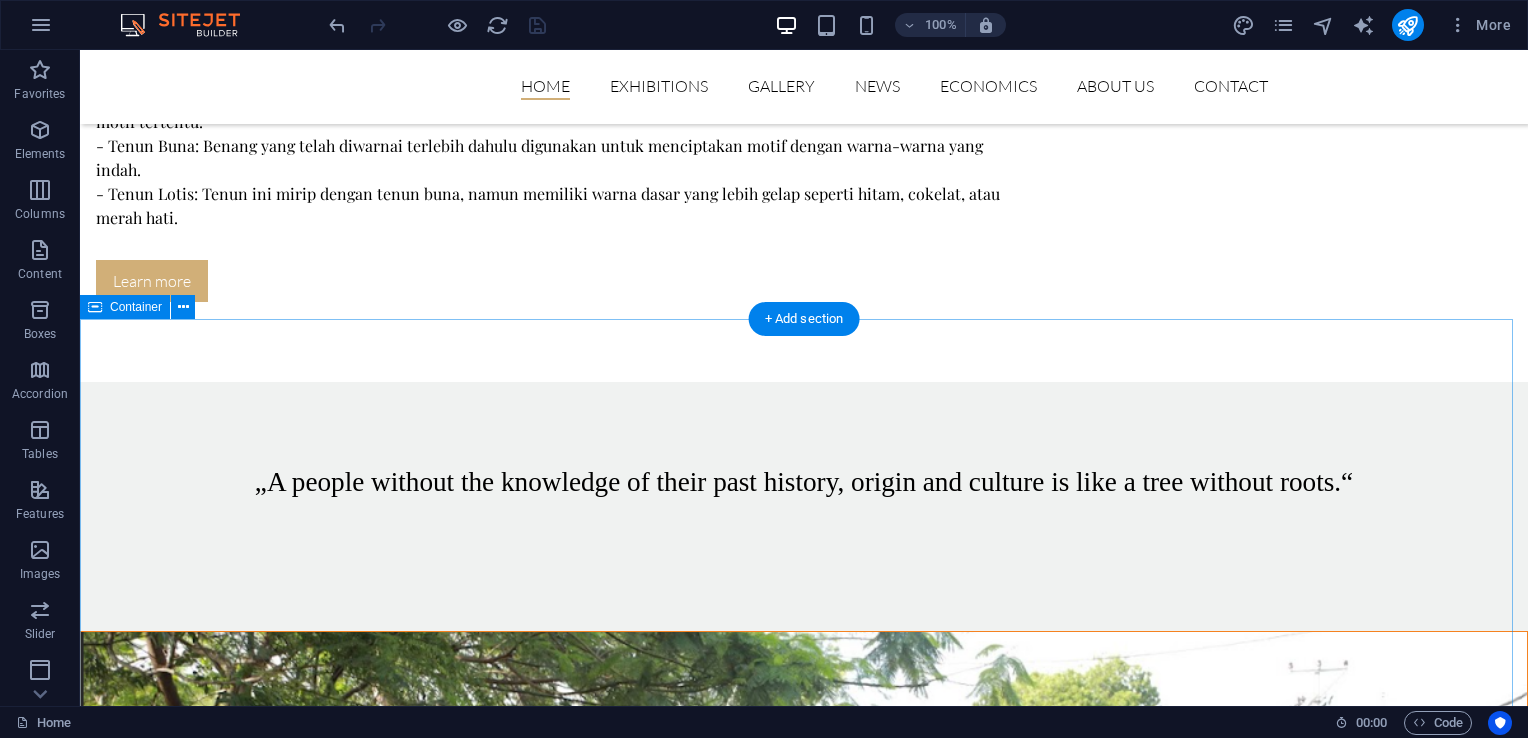 scroll, scrollTop: 4909, scrollLeft: 0, axis: vertical 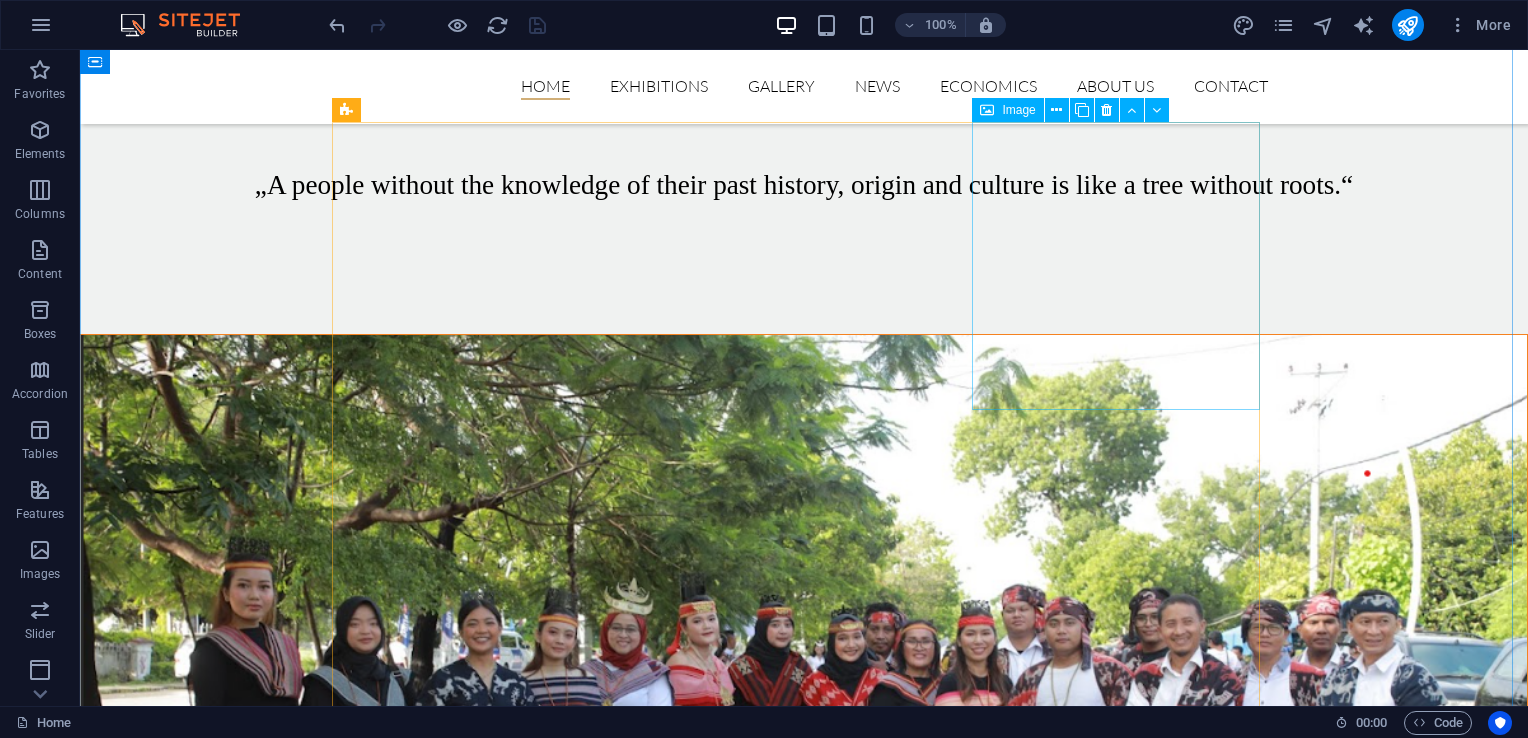 click on "kain adat SABU RAIJUA" at bounding box center [804, 12779] 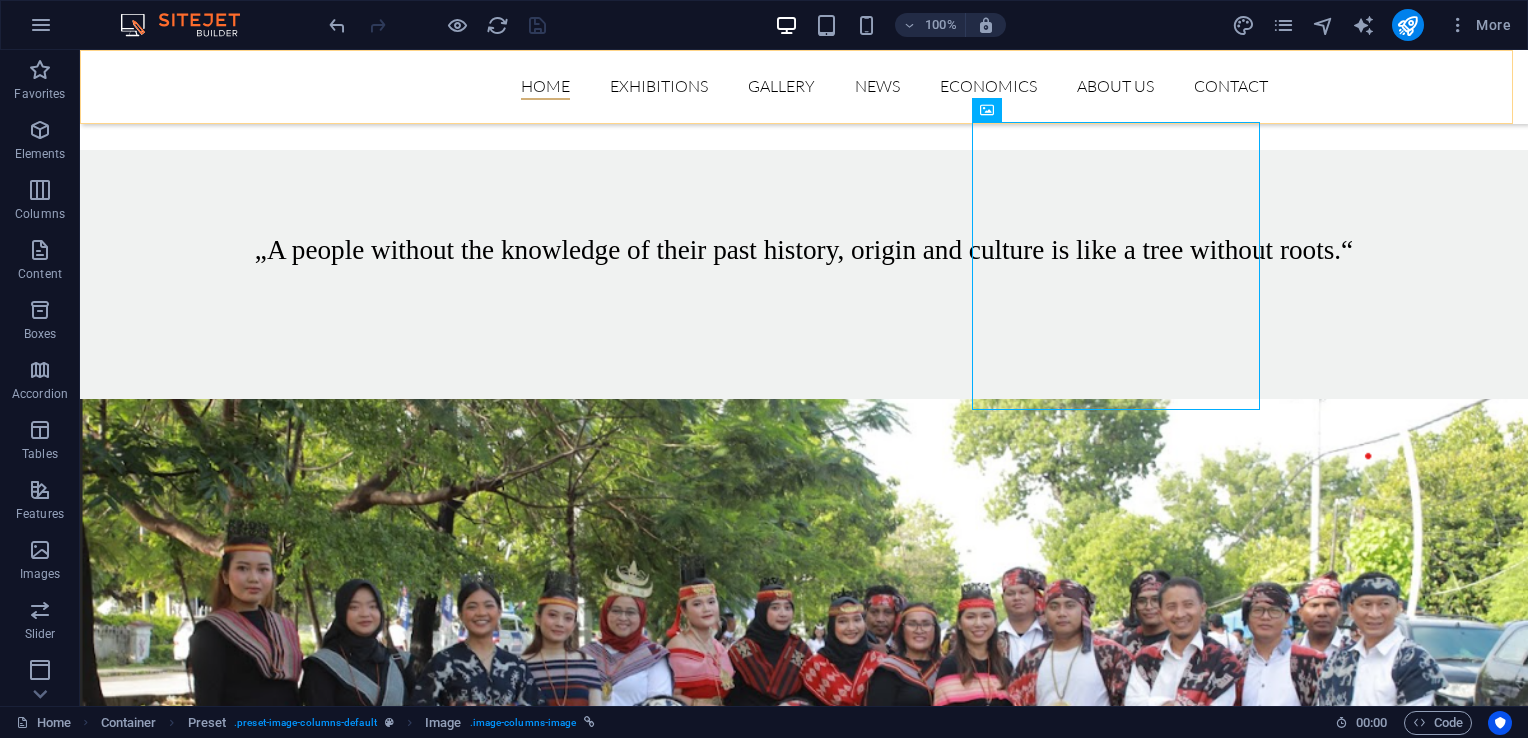 scroll, scrollTop: 4936, scrollLeft: 0, axis: vertical 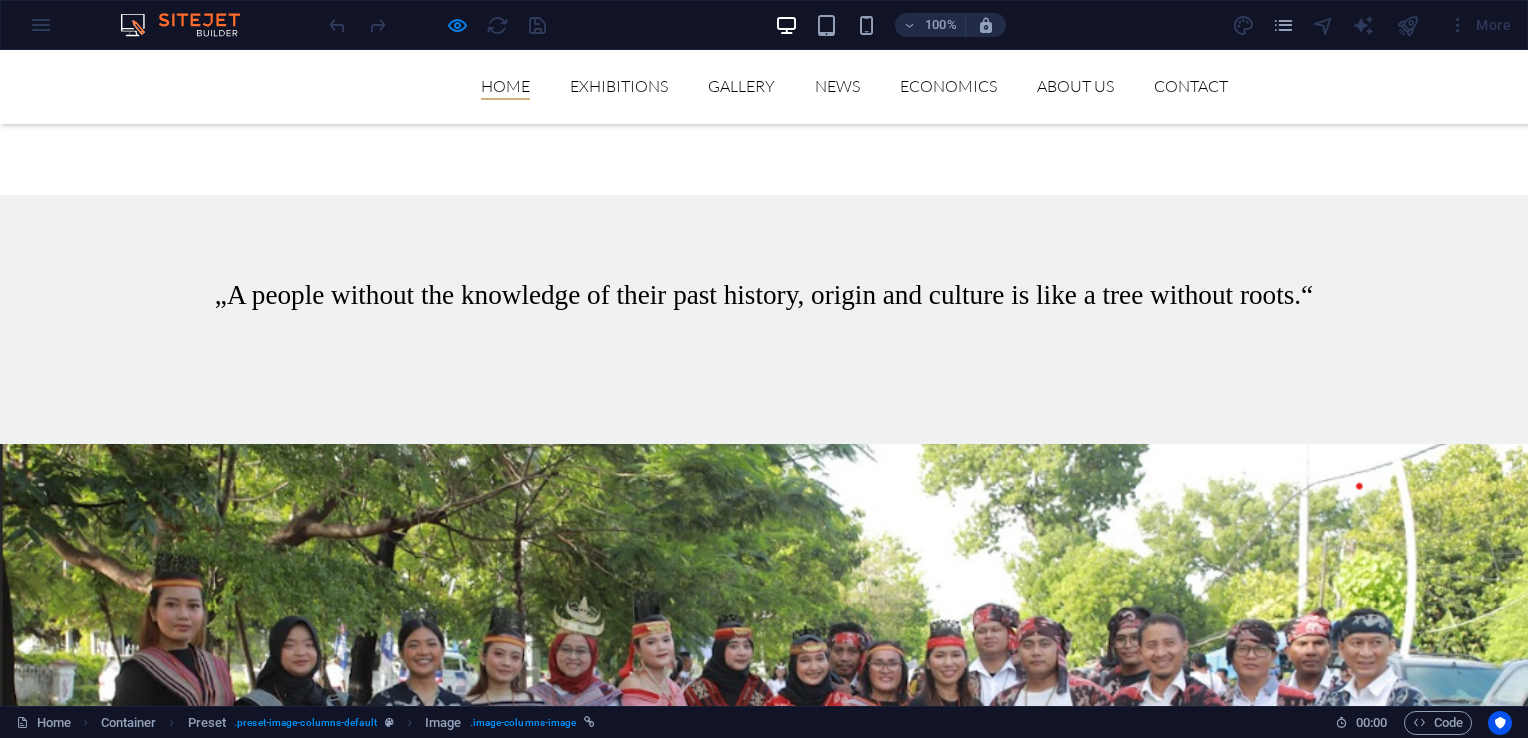 click at bounding box center (764, 12725) 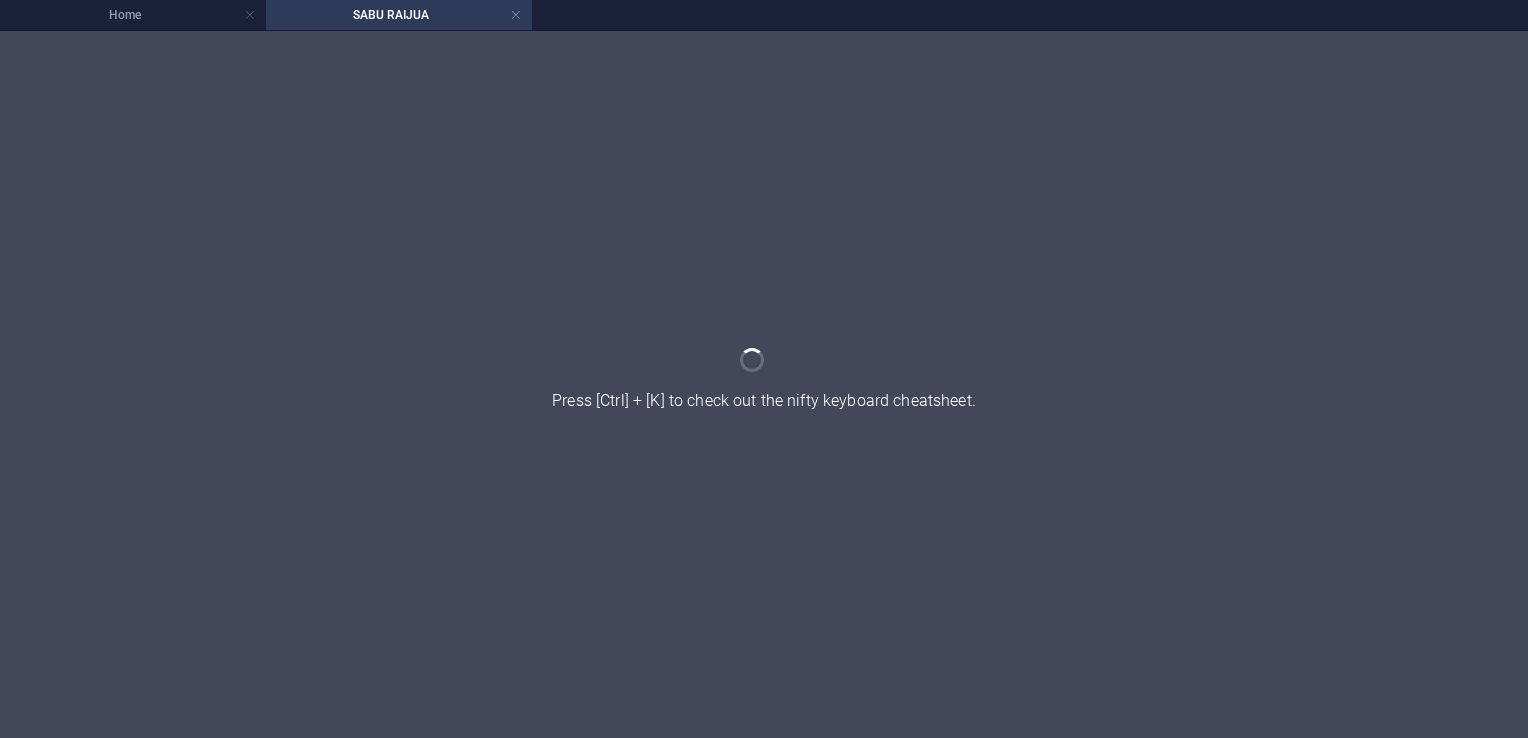 scroll, scrollTop: 0, scrollLeft: 0, axis: both 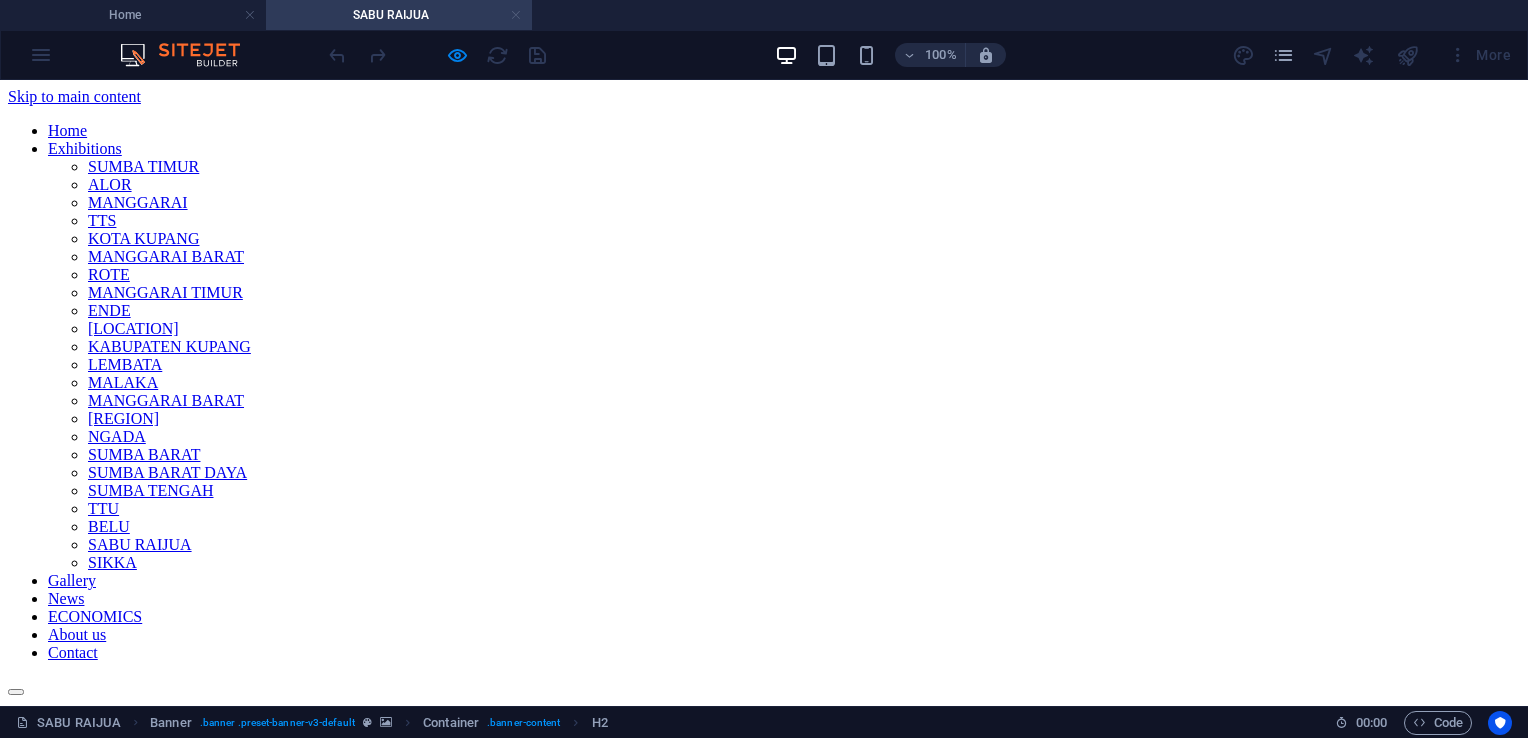 click at bounding box center [516, 15] 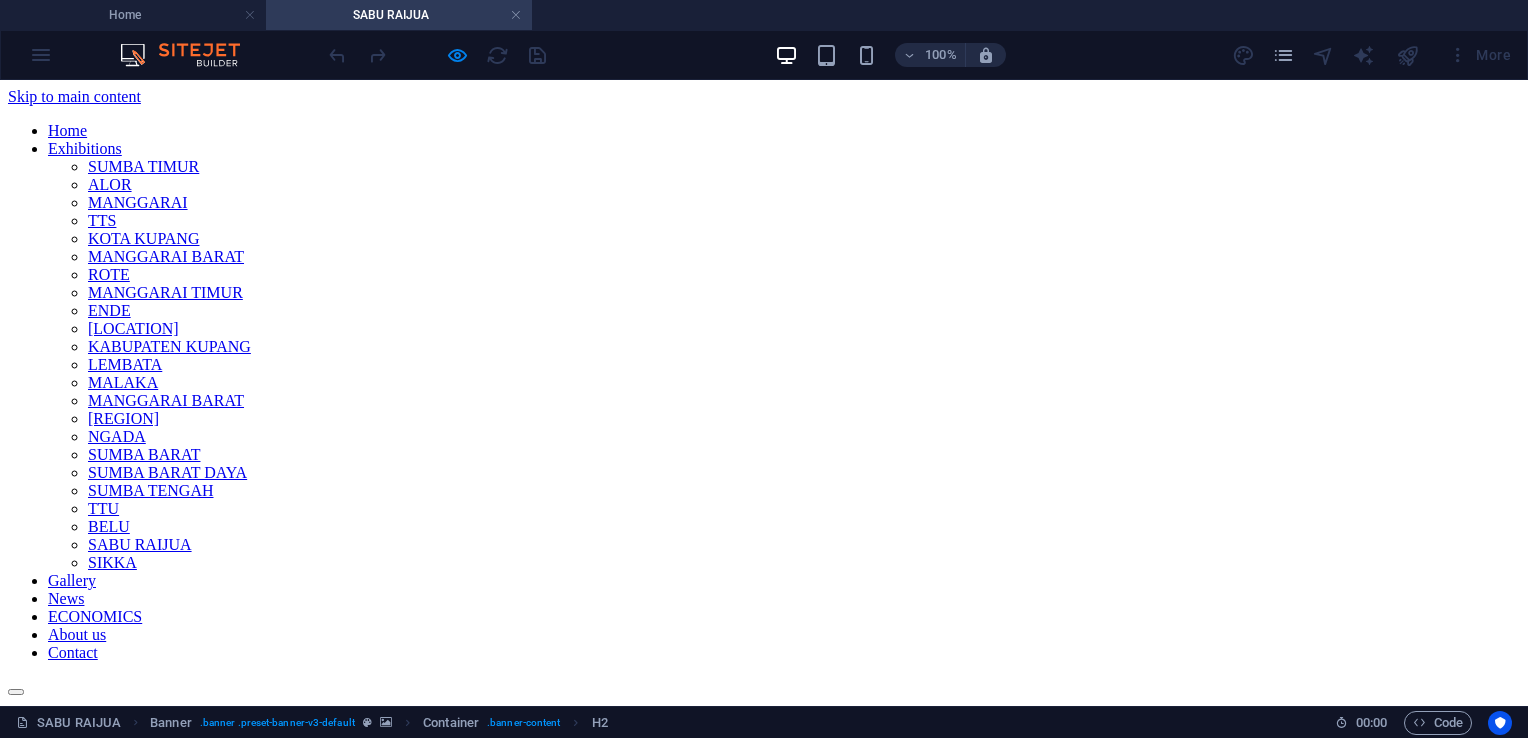 scroll, scrollTop: 4936, scrollLeft: 0, axis: vertical 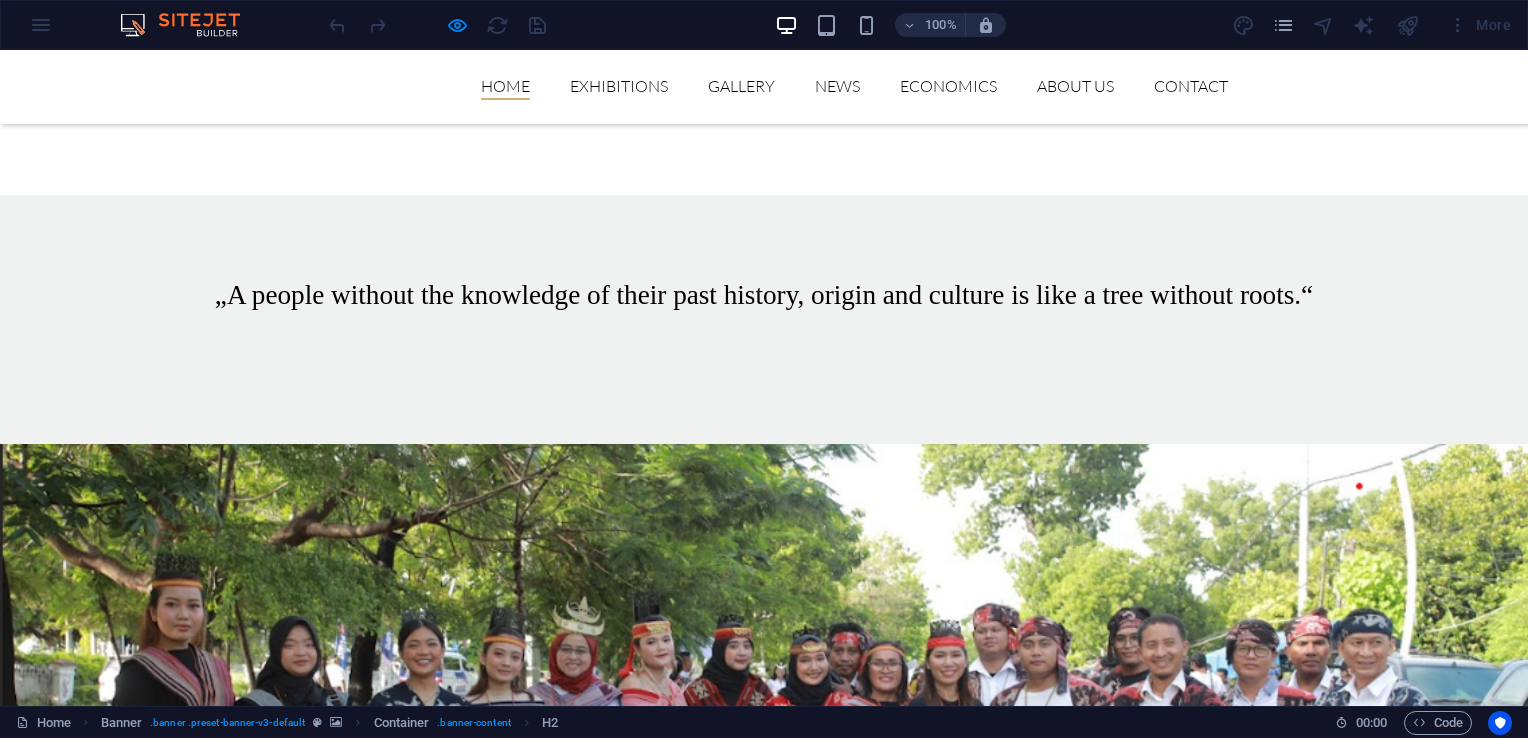 click at bounding box center (764, 13670) 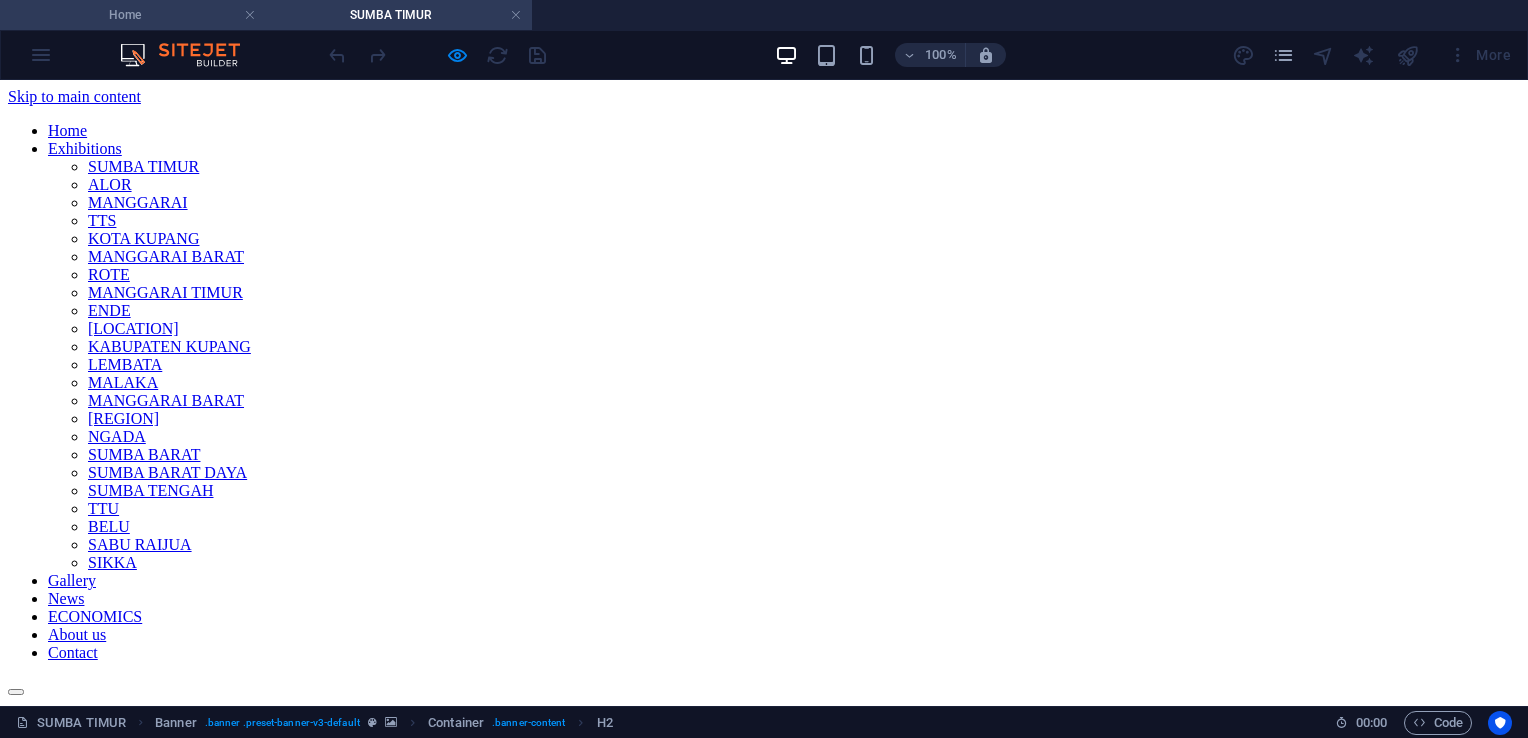 scroll, scrollTop: 0, scrollLeft: 0, axis: both 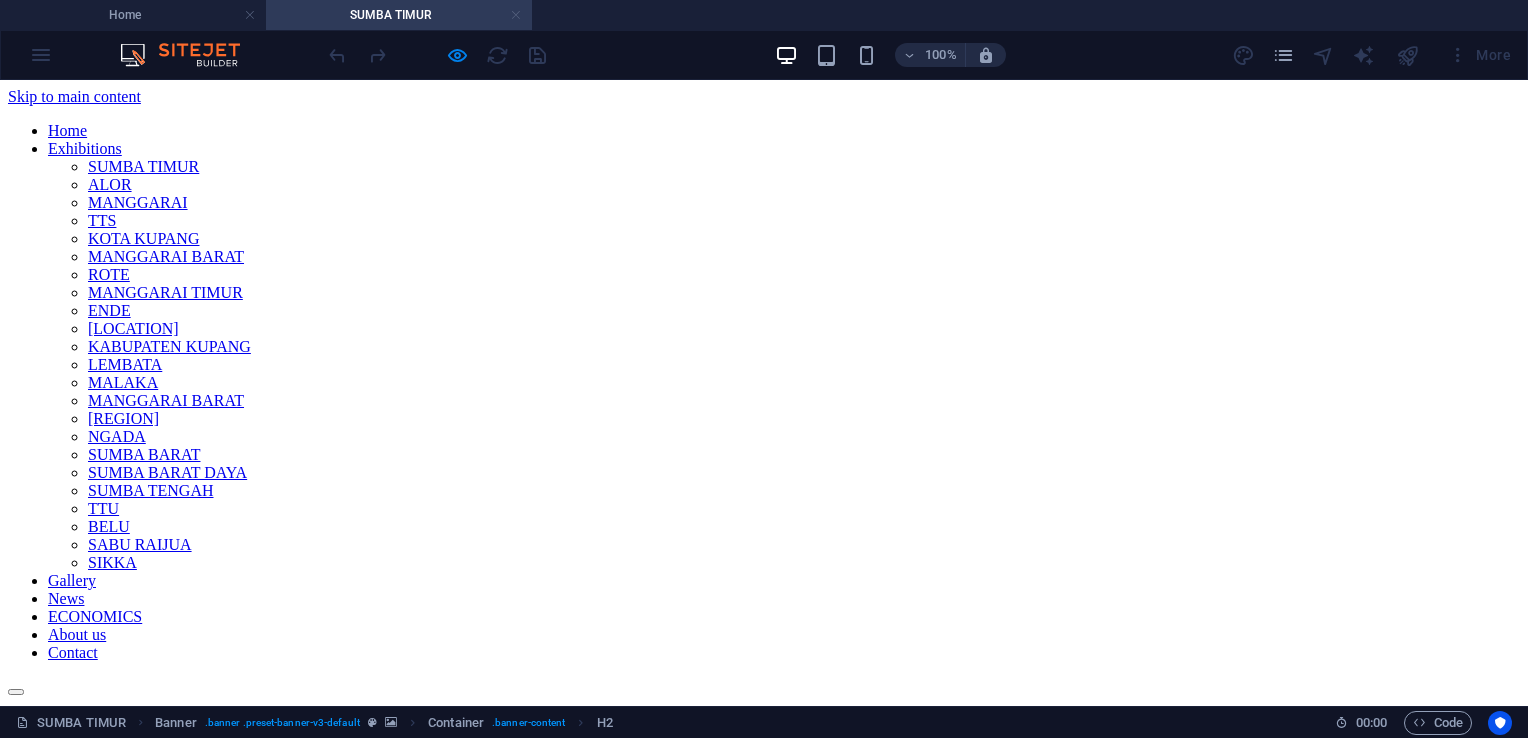 click at bounding box center (516, 15) 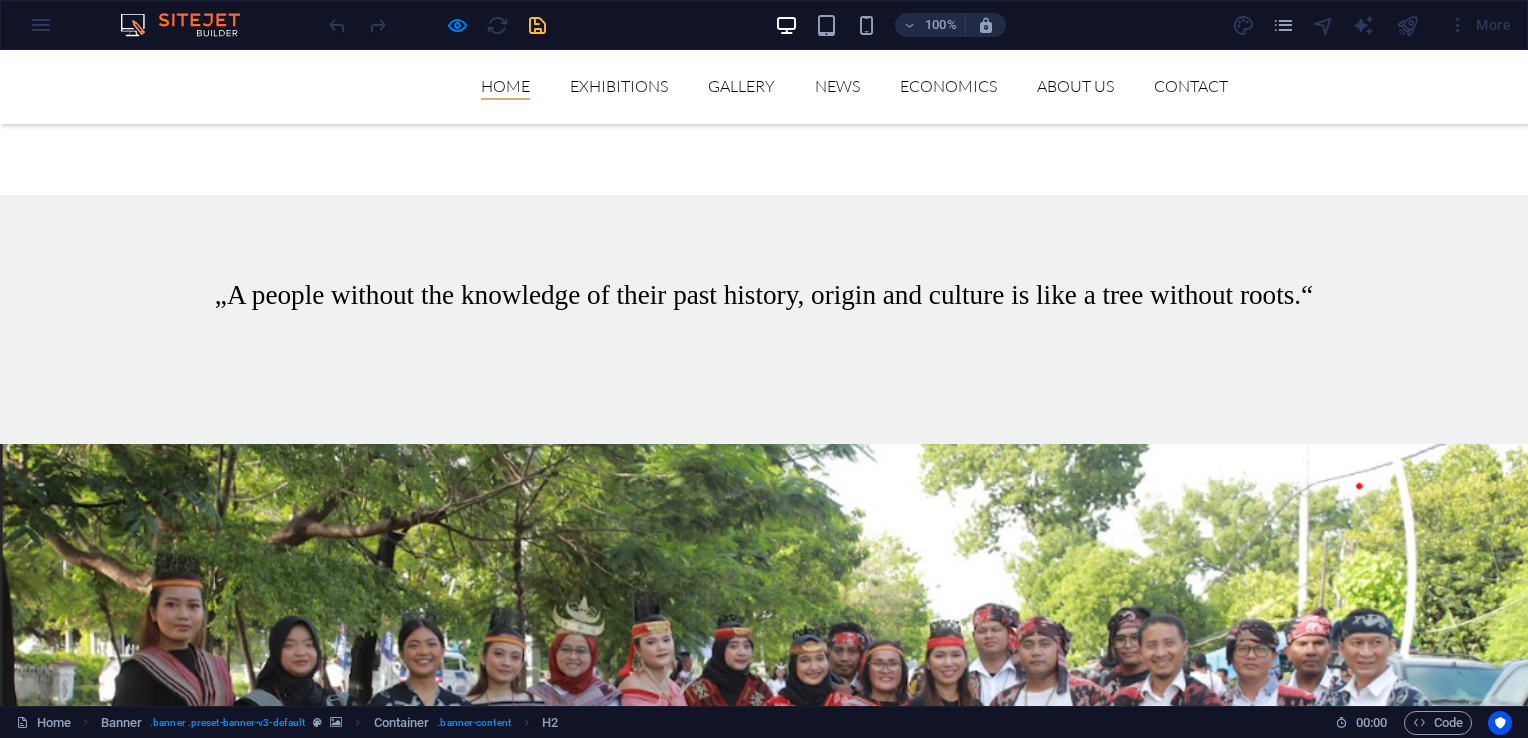 click at bounding box center (764, 13670) 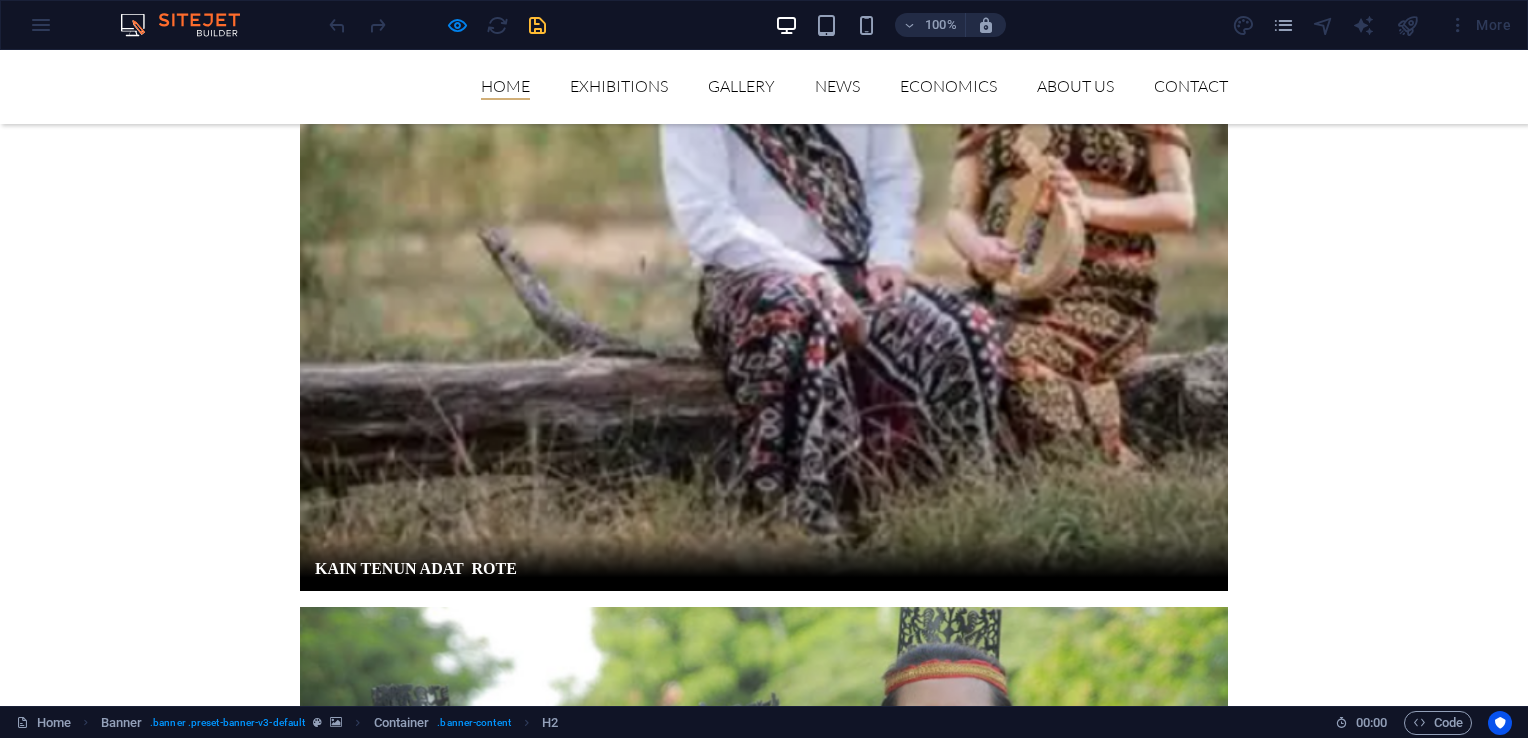 scroll, scrollTop: 0, scrollLeft: 0, axis: both 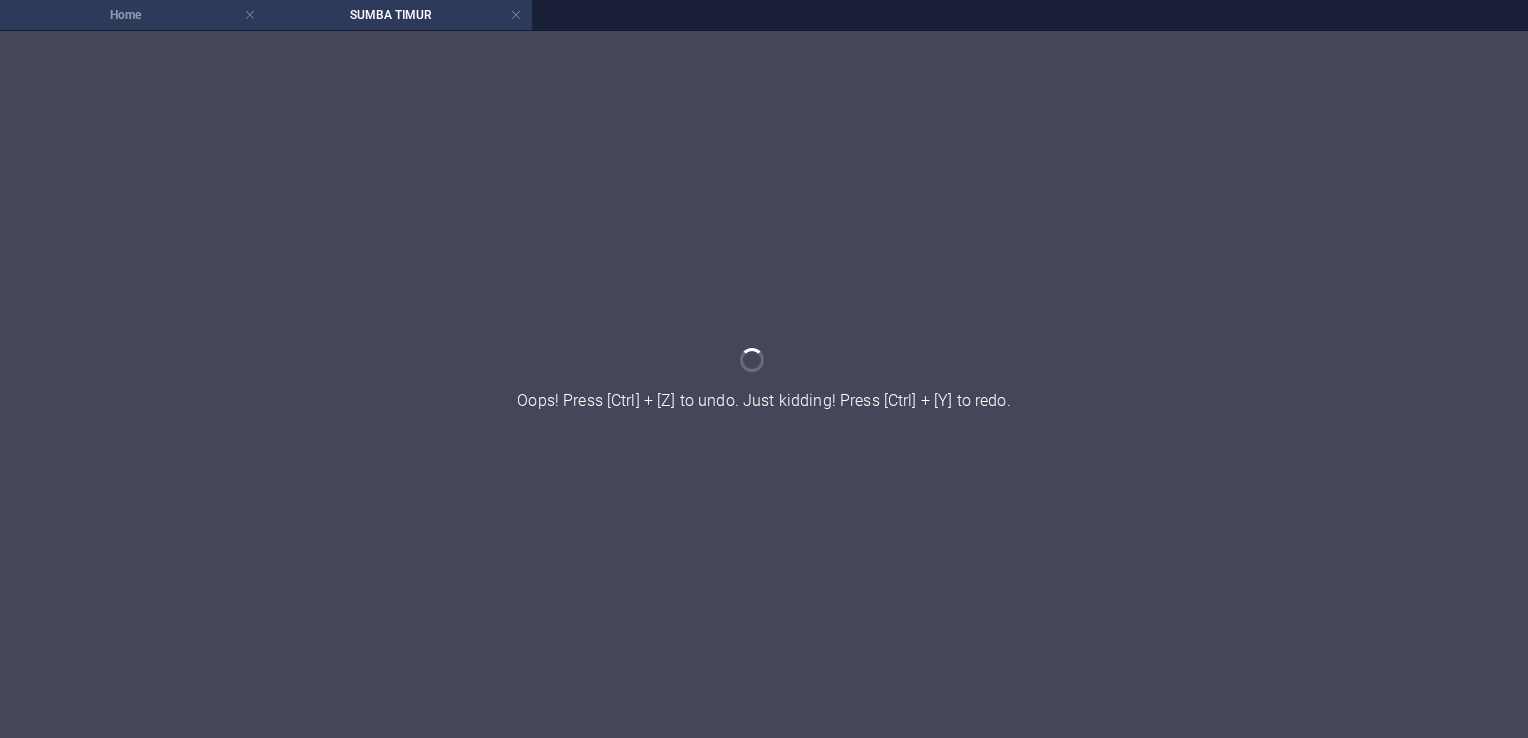 click on "Home" at bounding box center [133, 15] 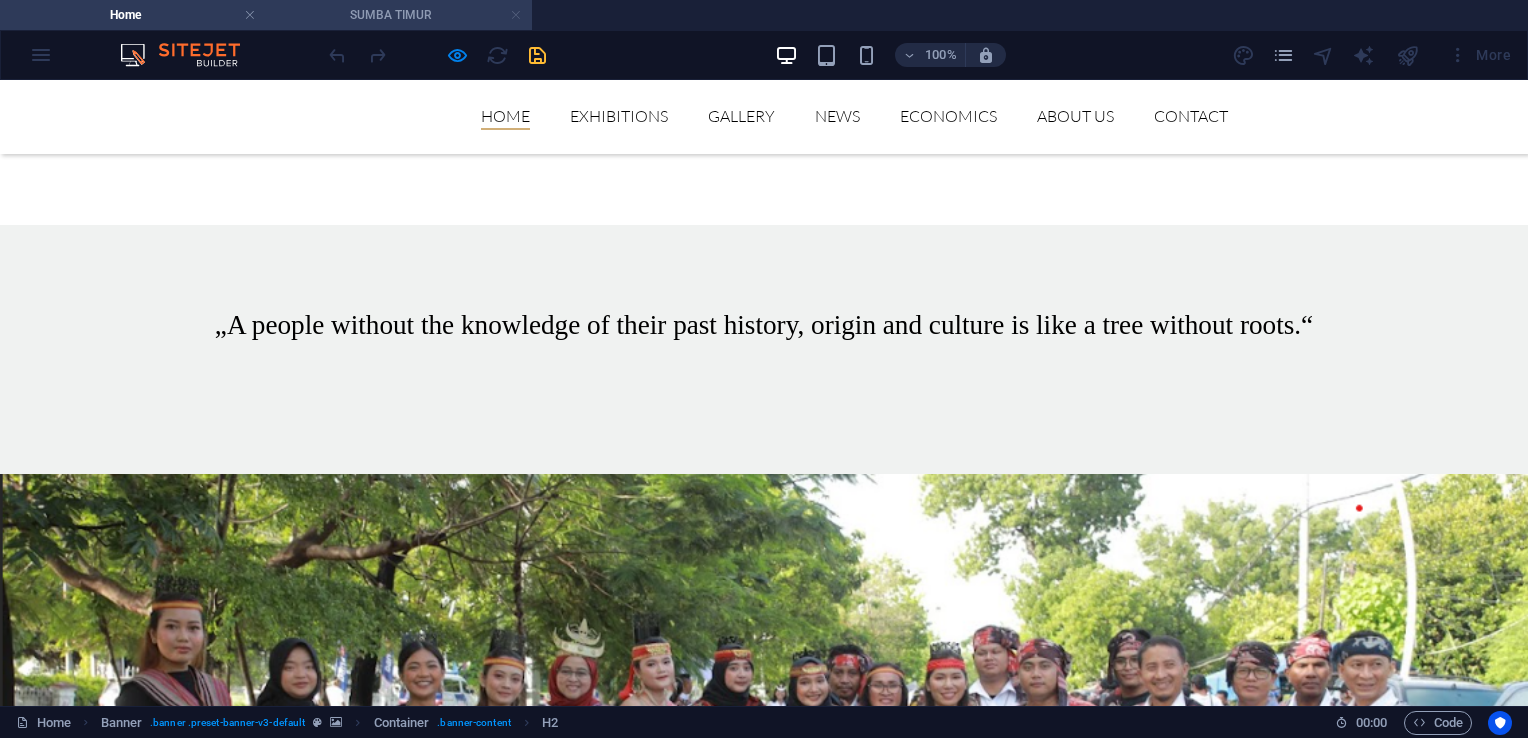 click at bounding box center [516, 15] 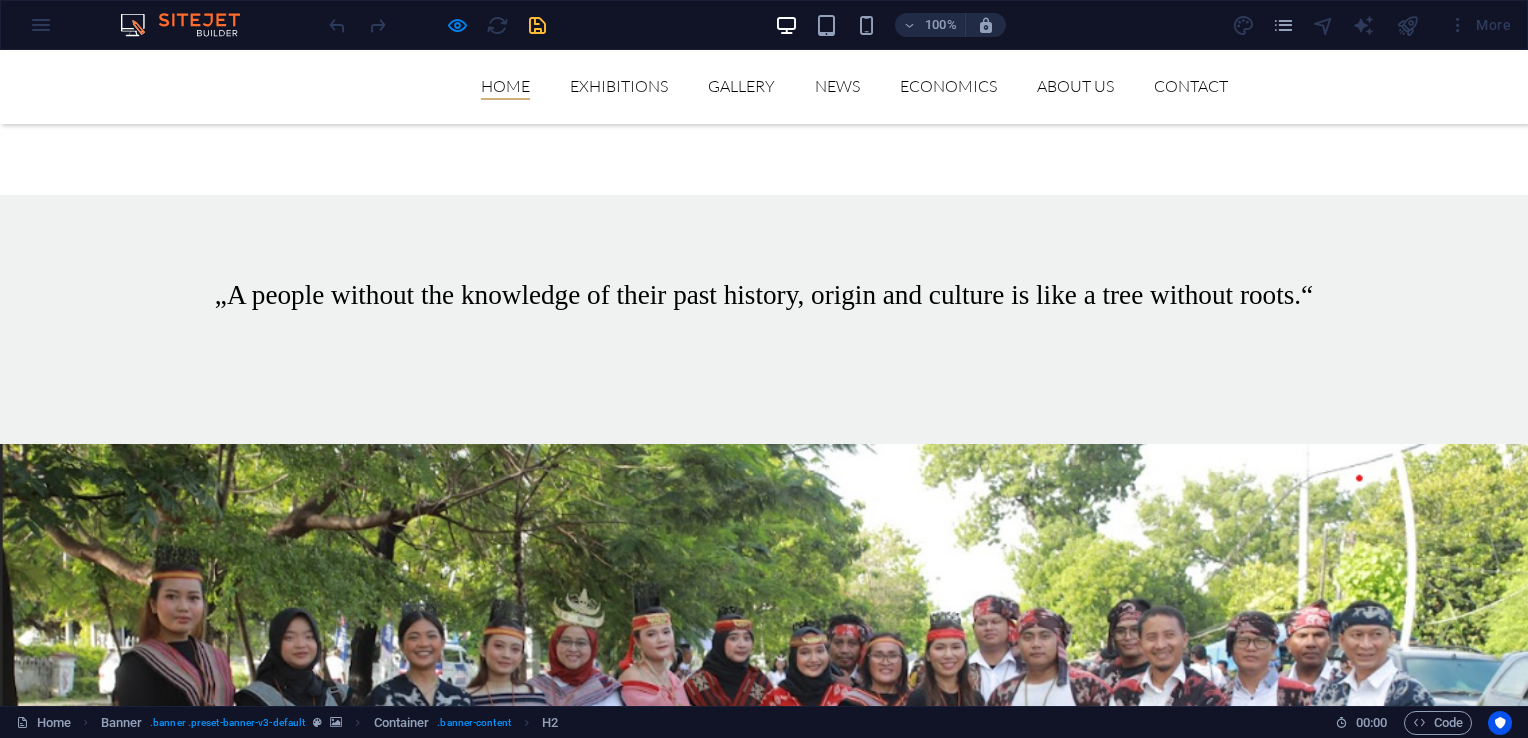 click at bounding box center (764, 13654) 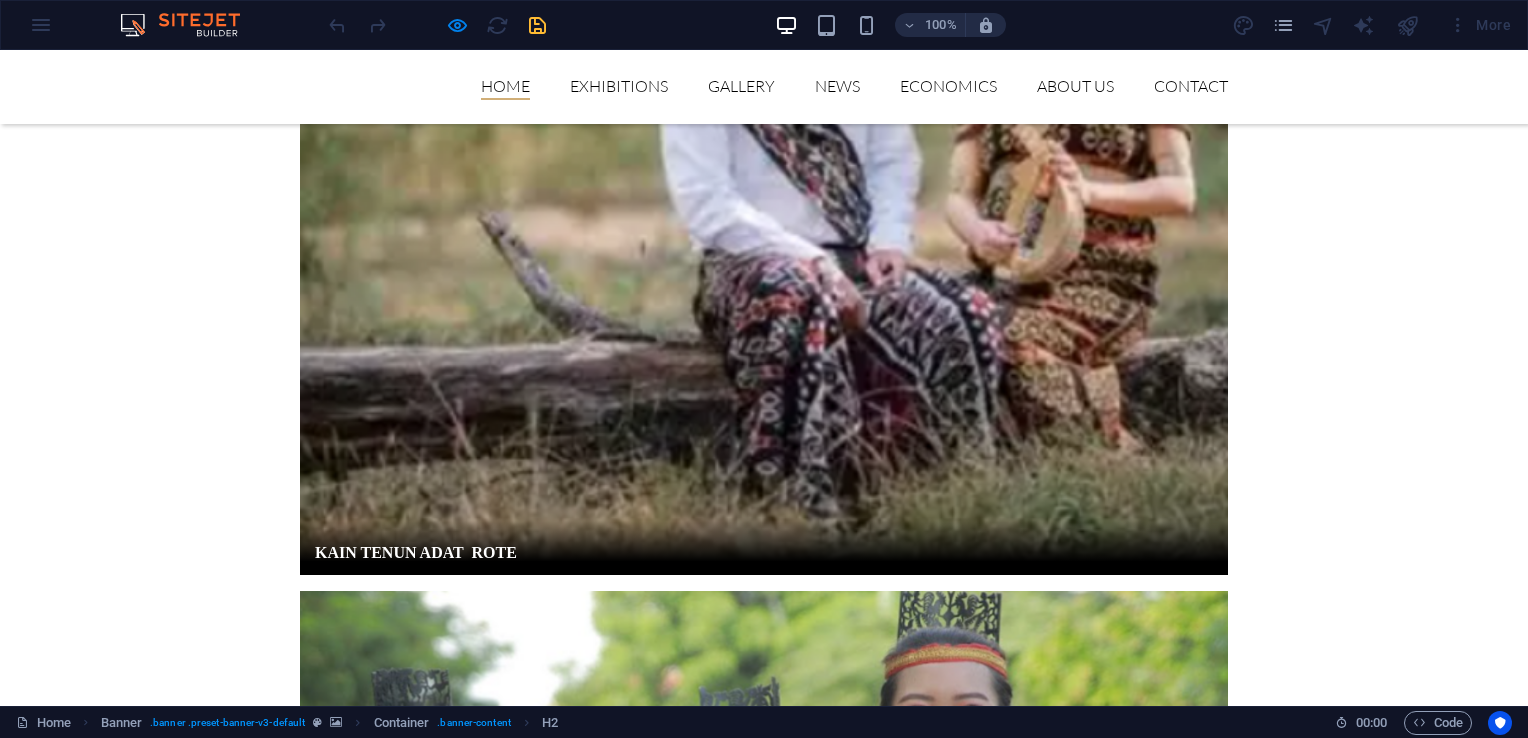scroll, scrollTop: 0, scrollLeft: 0, axis: both 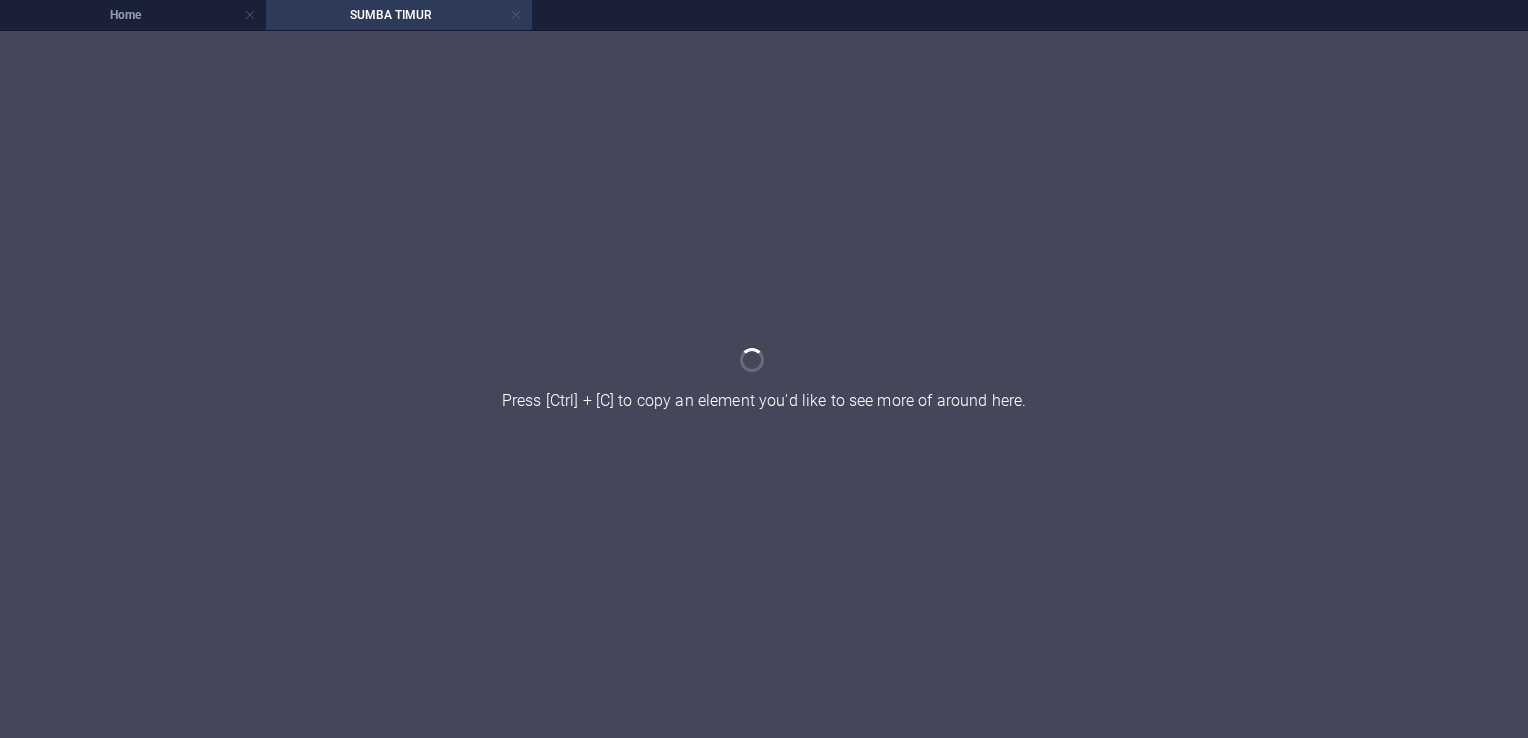 click at bounding box center [516, 15] 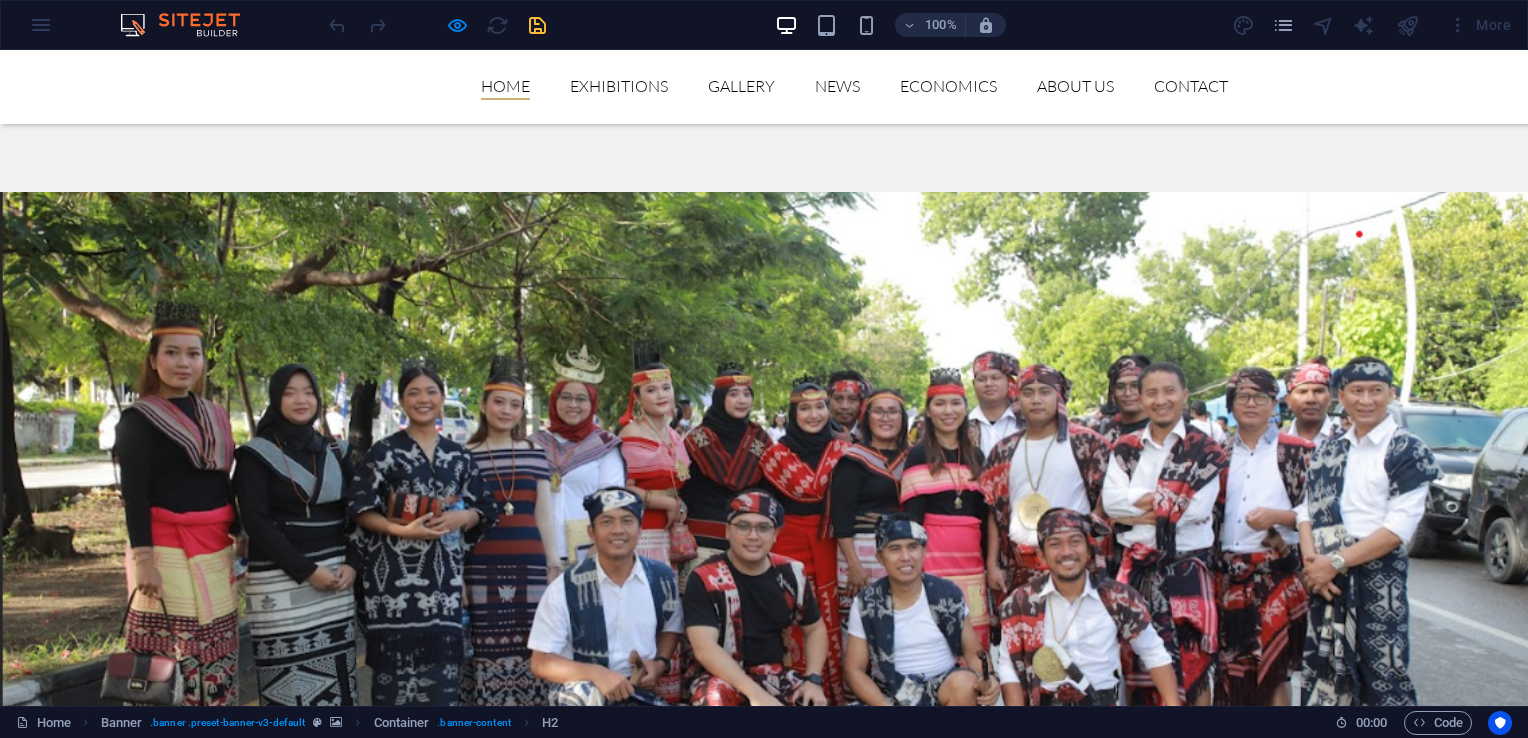 scroll, scrollTop: 5036, scrollLeft: 0, axis: vertical 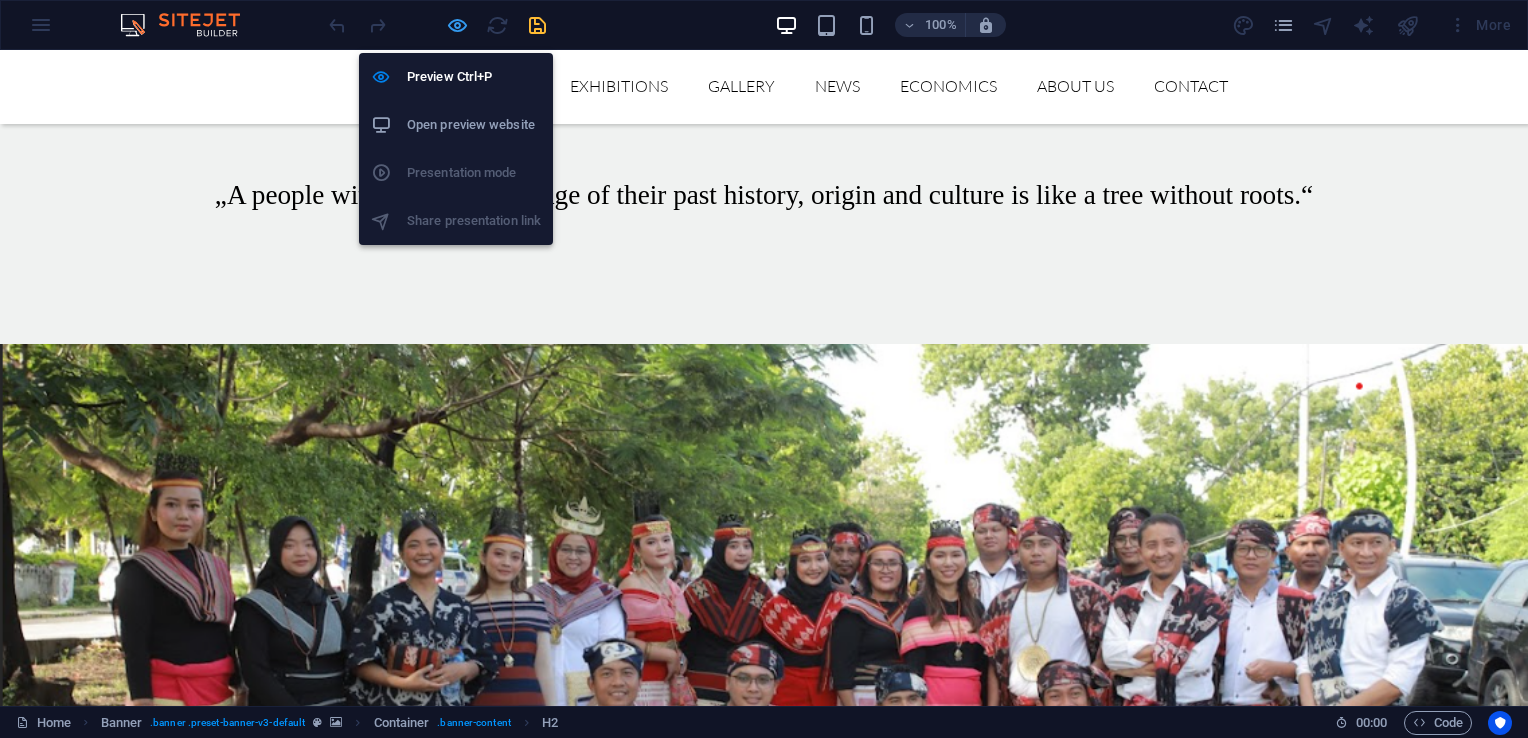 click at bounding box center [457, 25] 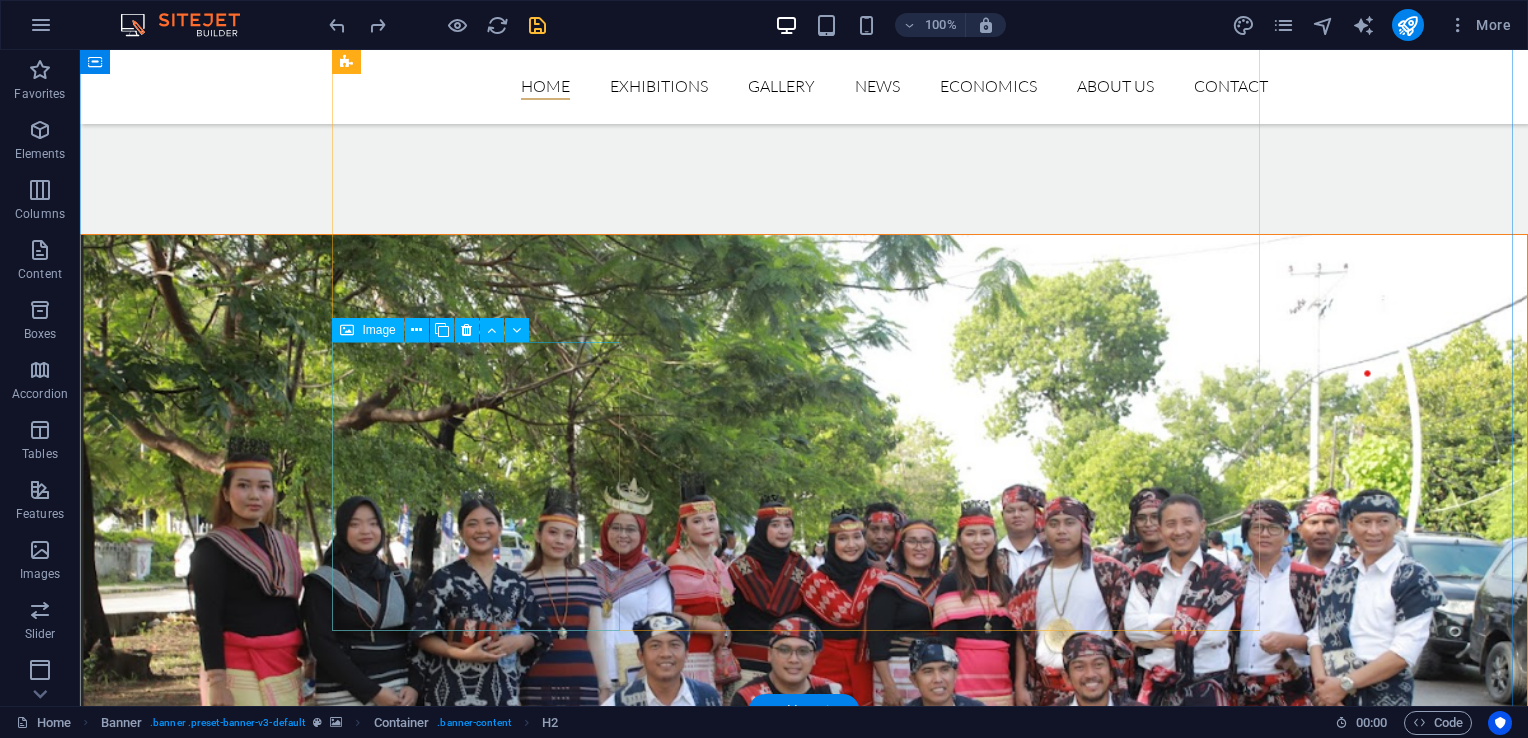 click on "kain tenun adat SIKKA" at bounding box center [804, 13624] 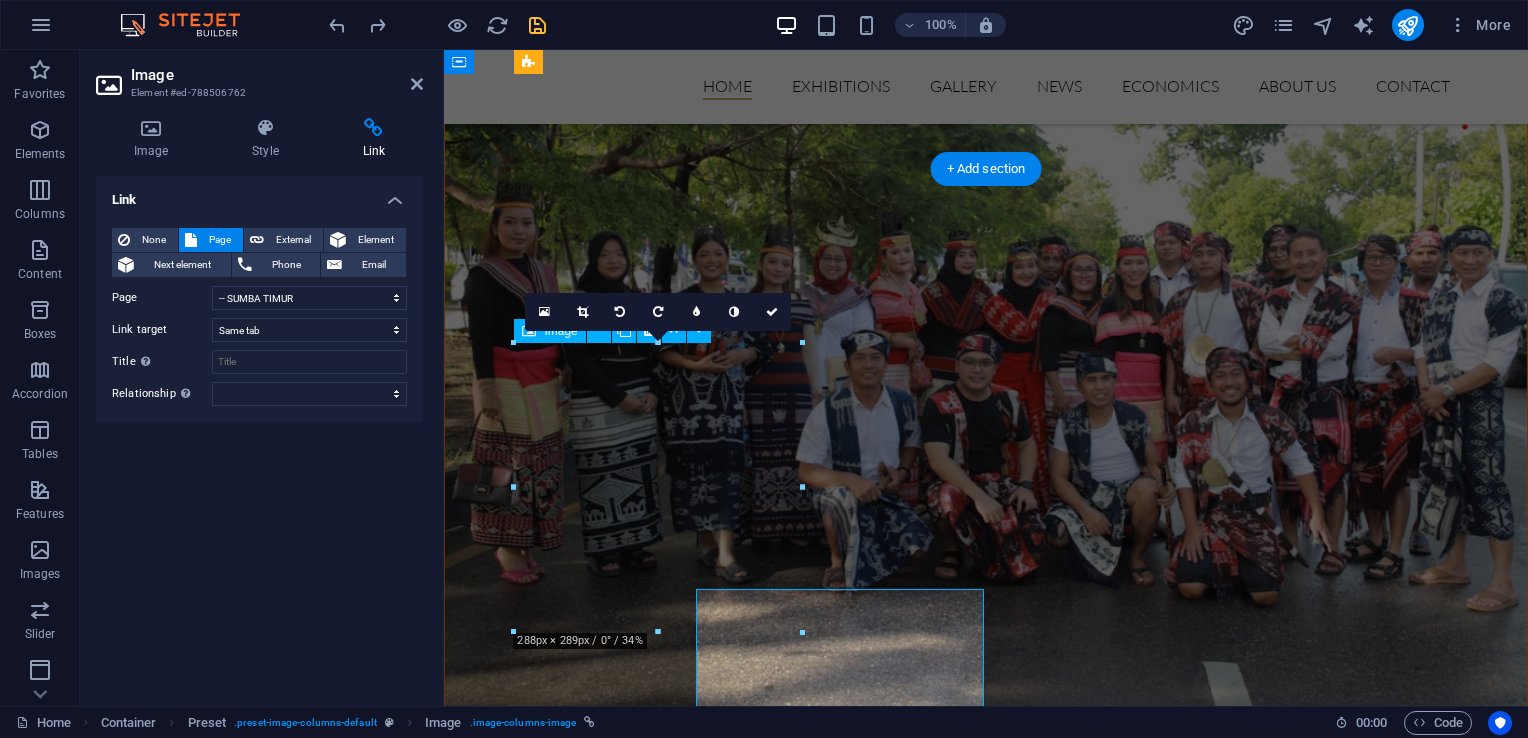 scroll, scrollTop: 4763, scrollLeft: 0, axis: vertical 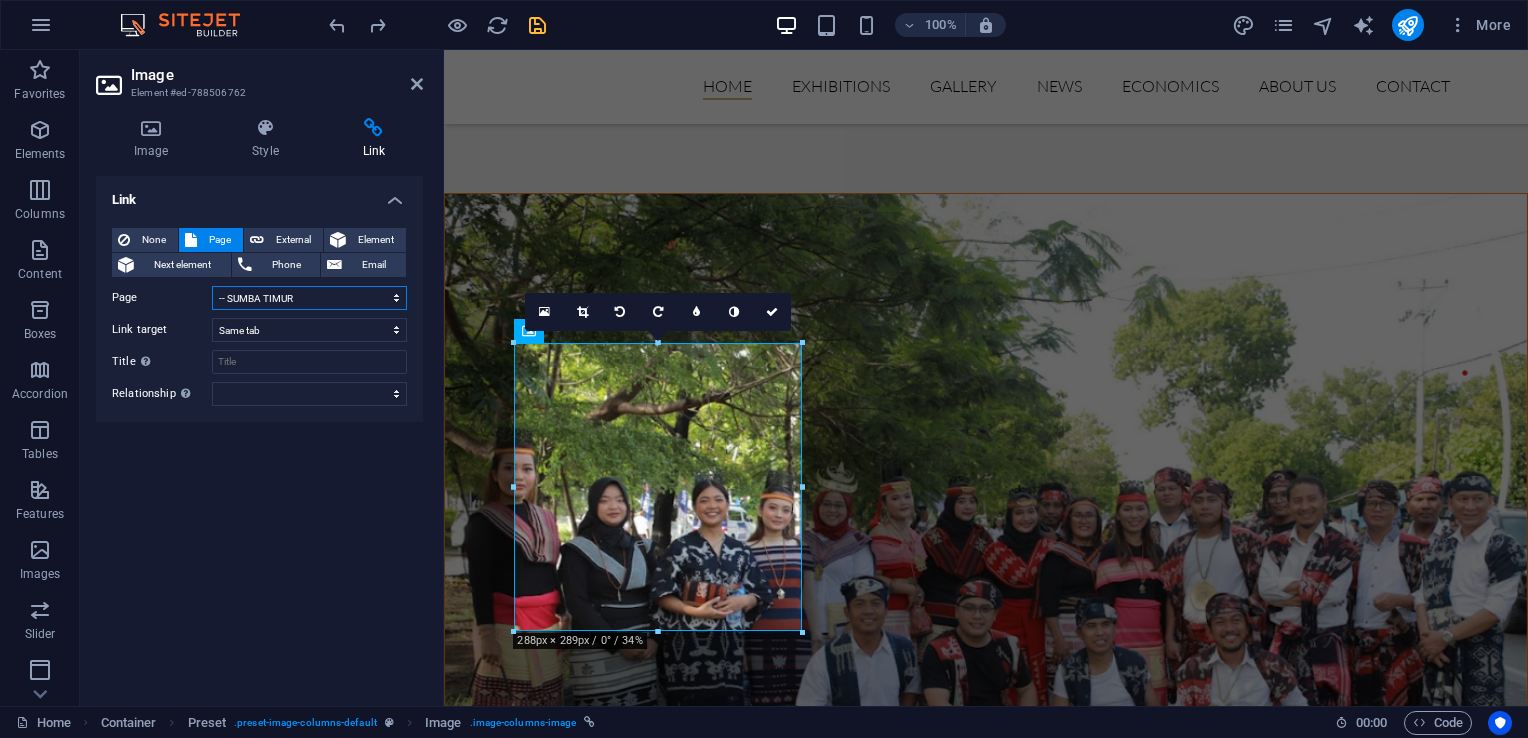 click on "Home Exhibitions -- SUMBA TIMUR -- ALOR -- MANGGARAI -- TTS -- KOTA KUPANG -- MANGGARAI BARAT -- ROTE -- MANGGARAI TIMUR -- ENDE -- FLORES TIMUR -- KABUPATEN KUPANG -- LEMBATA -- MALAKA -- MANGGARAI BARAT -- NAGEKEO -- NGADA -- SUMBA BARAT -- SUMBA BARAT DAYA -- SUMBA TENGAH -- TTU -- BELU -- SABU RAIJUA -- SIKKA Gallery News ECONOMICS About us Contact Legal Notice" at bounding box center (309, 298) 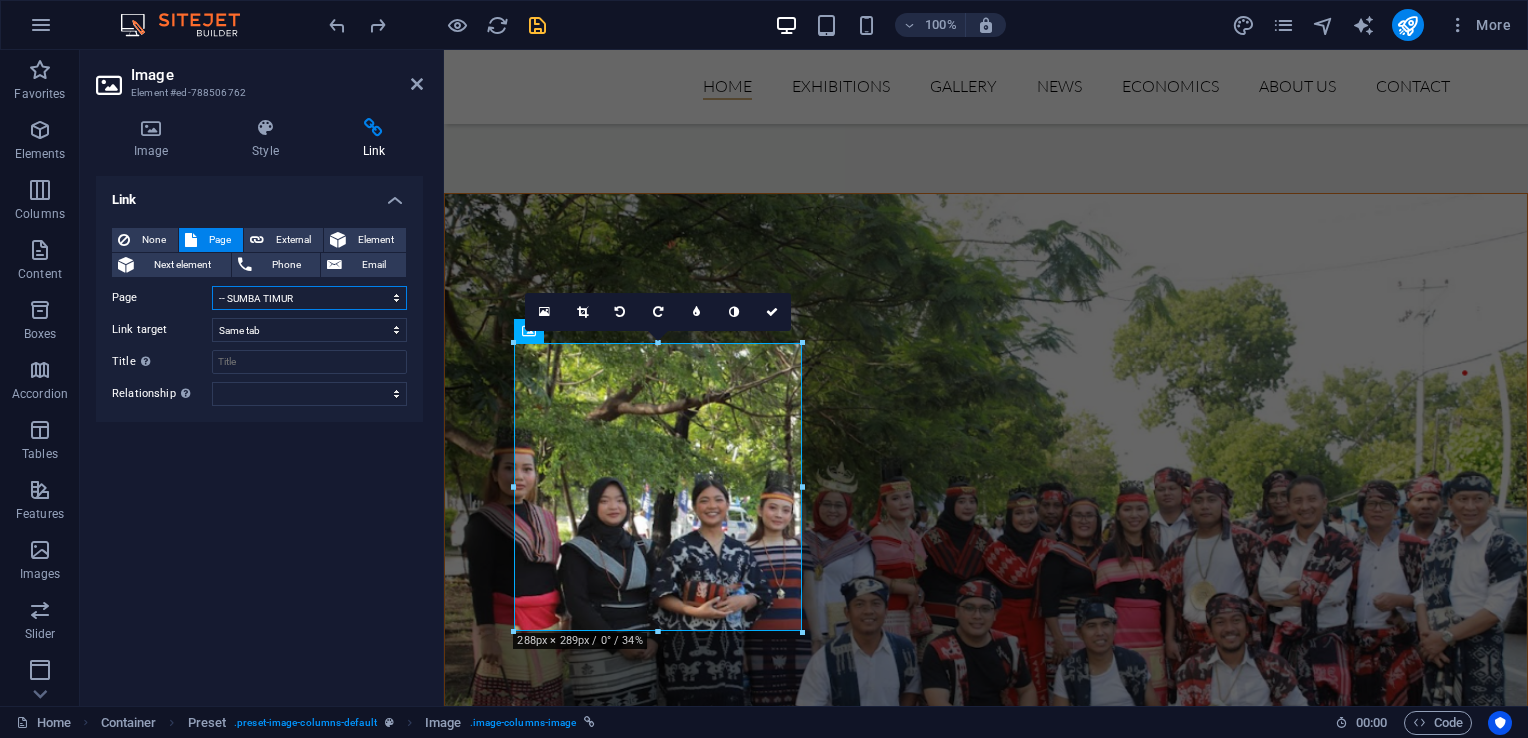 select on "24" 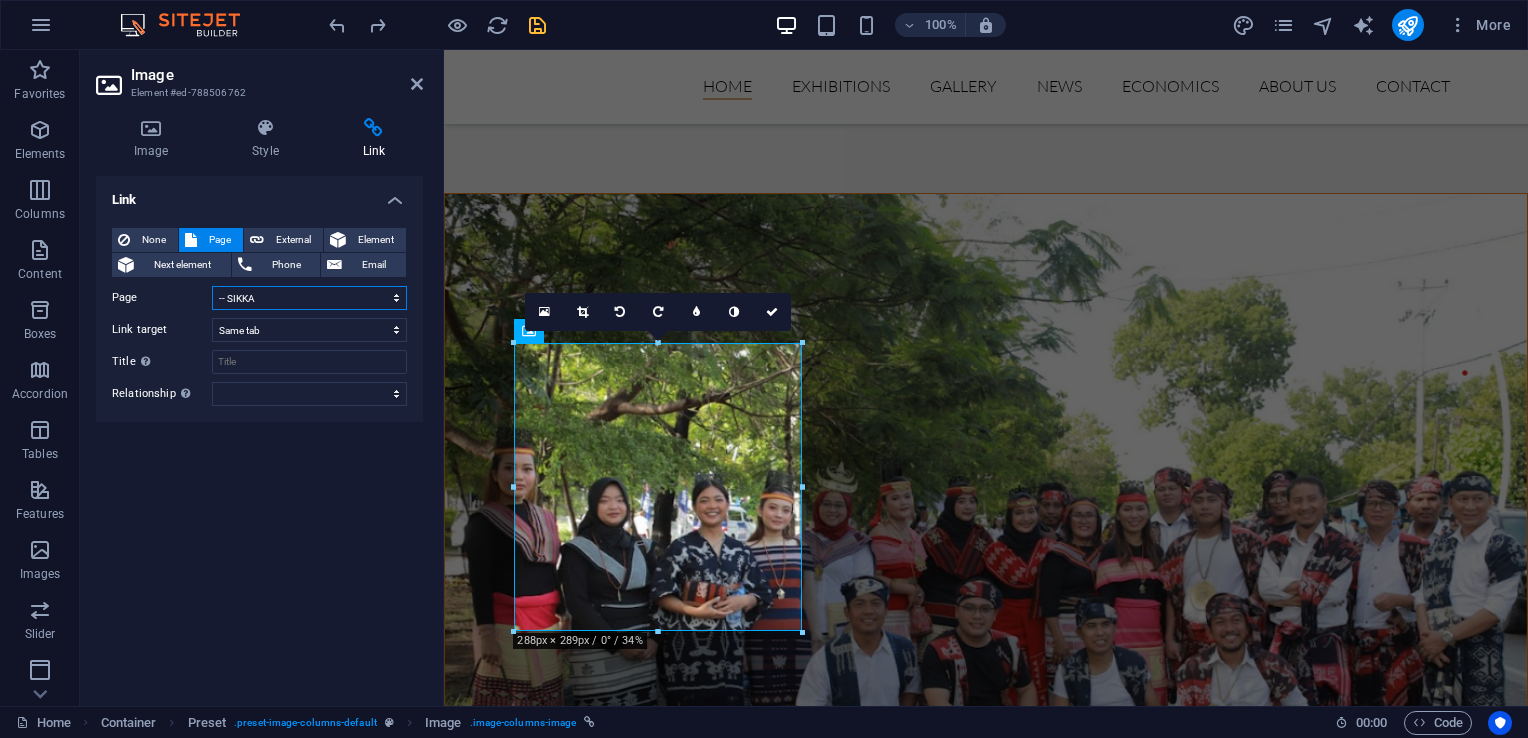 click on "Home Exhibitions -- SUMBA TIMUR -- ALOR -- MANGGARAI -- TTS -- KOTA KUPANG -- MANGGARAI BARAT -- ROTE -- MANGGARAI TIMUR -- ENDE -- FLORES TIMUR -- KABUPATEN KUPANG -- LEMBATA -- MALAKA -- MANGGARAI BARAT -- NAGEKEO -- NGADA -- SUMBA BARAT -- SUMBA BARAT DAYA -- SUMBA TENGAH -- TTU -- BELU -- SABU RAIJUA -- SIKKA Gallery News ECONOMICS About us Contact Legal Notice" at bounding box center (309, 298) 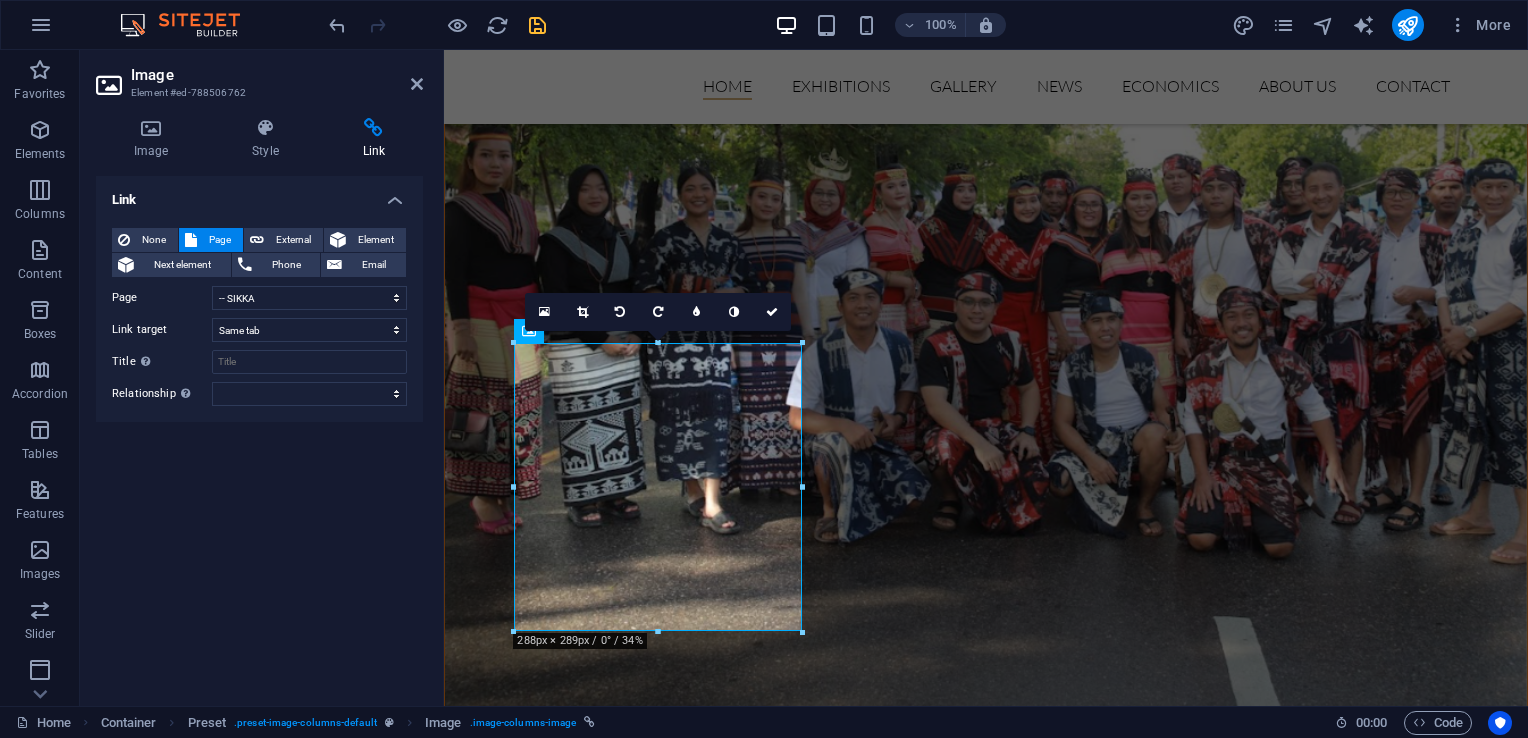 click on "Image Element #ed-788506762" at bounding box center (259, 76) 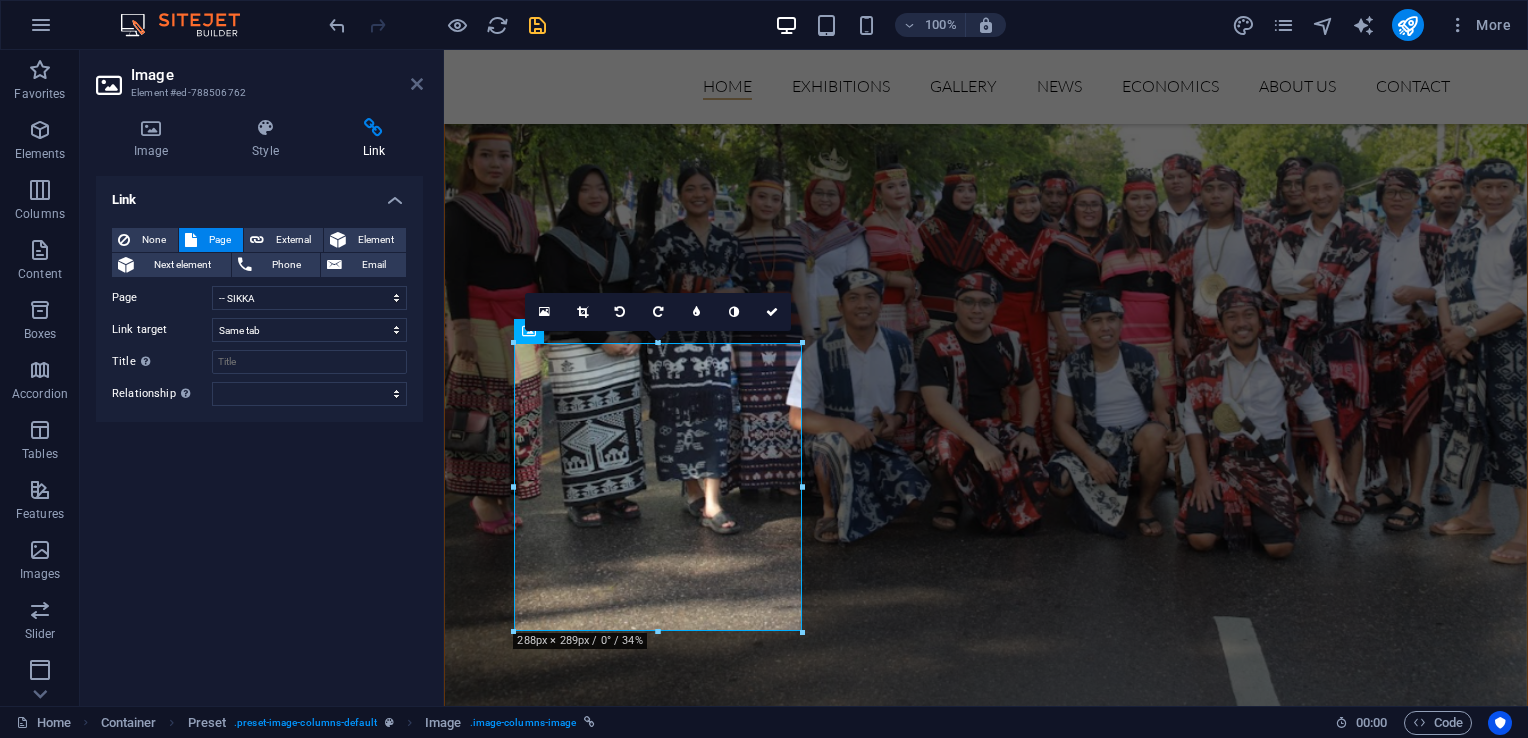 click at bounding box center (417, 84) 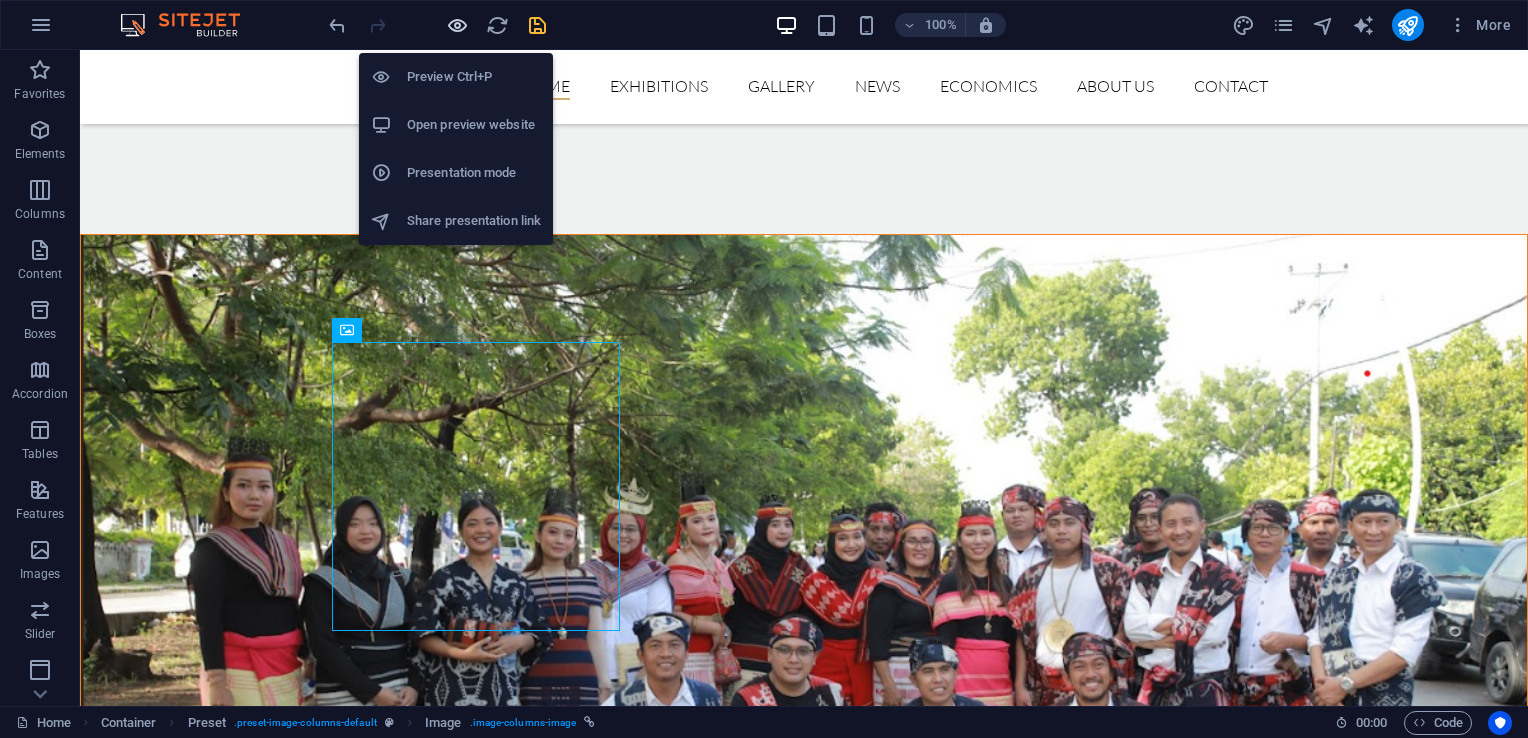 click at bounding box center [457, 25] 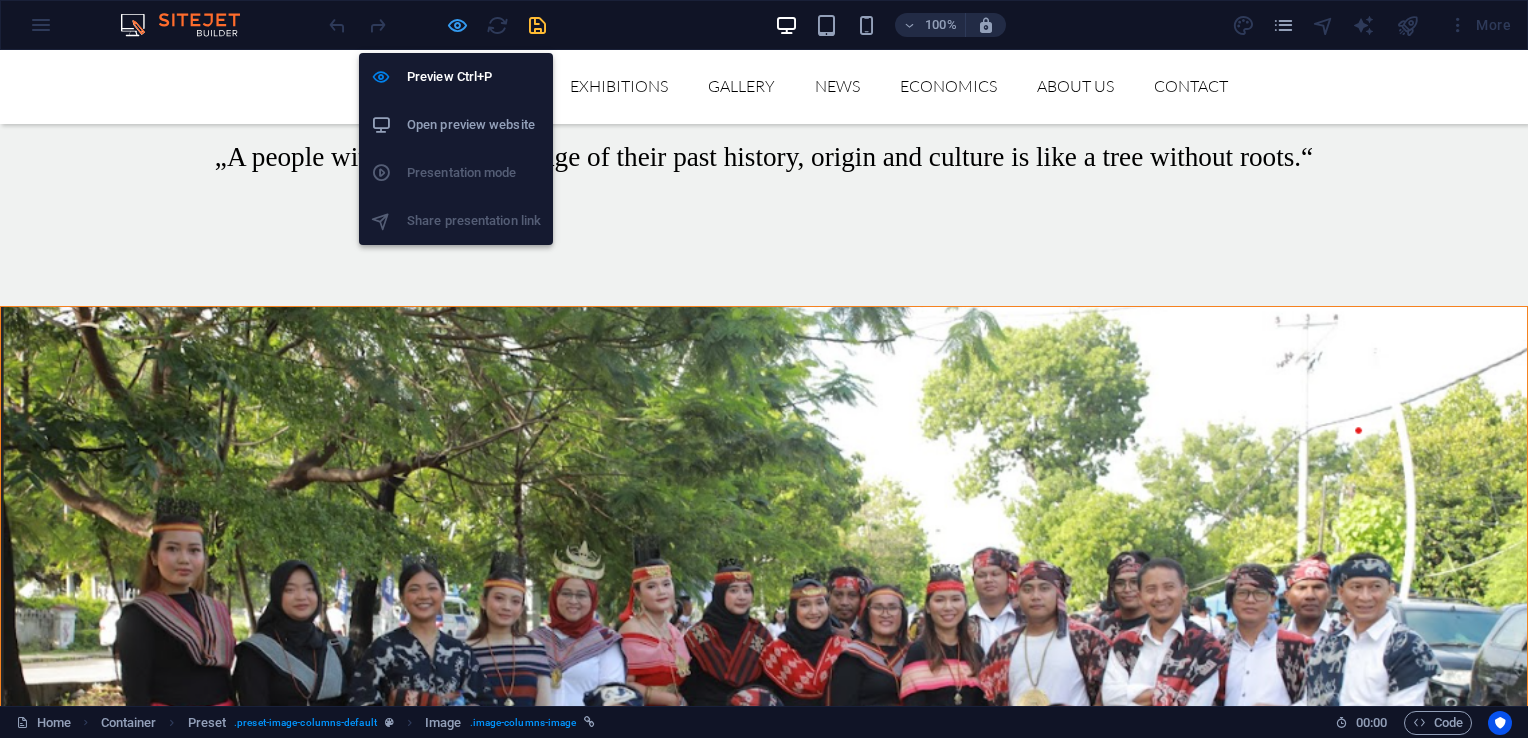 scroll, scrollTop: 5036, scrollLeft: 0, axis: vertical 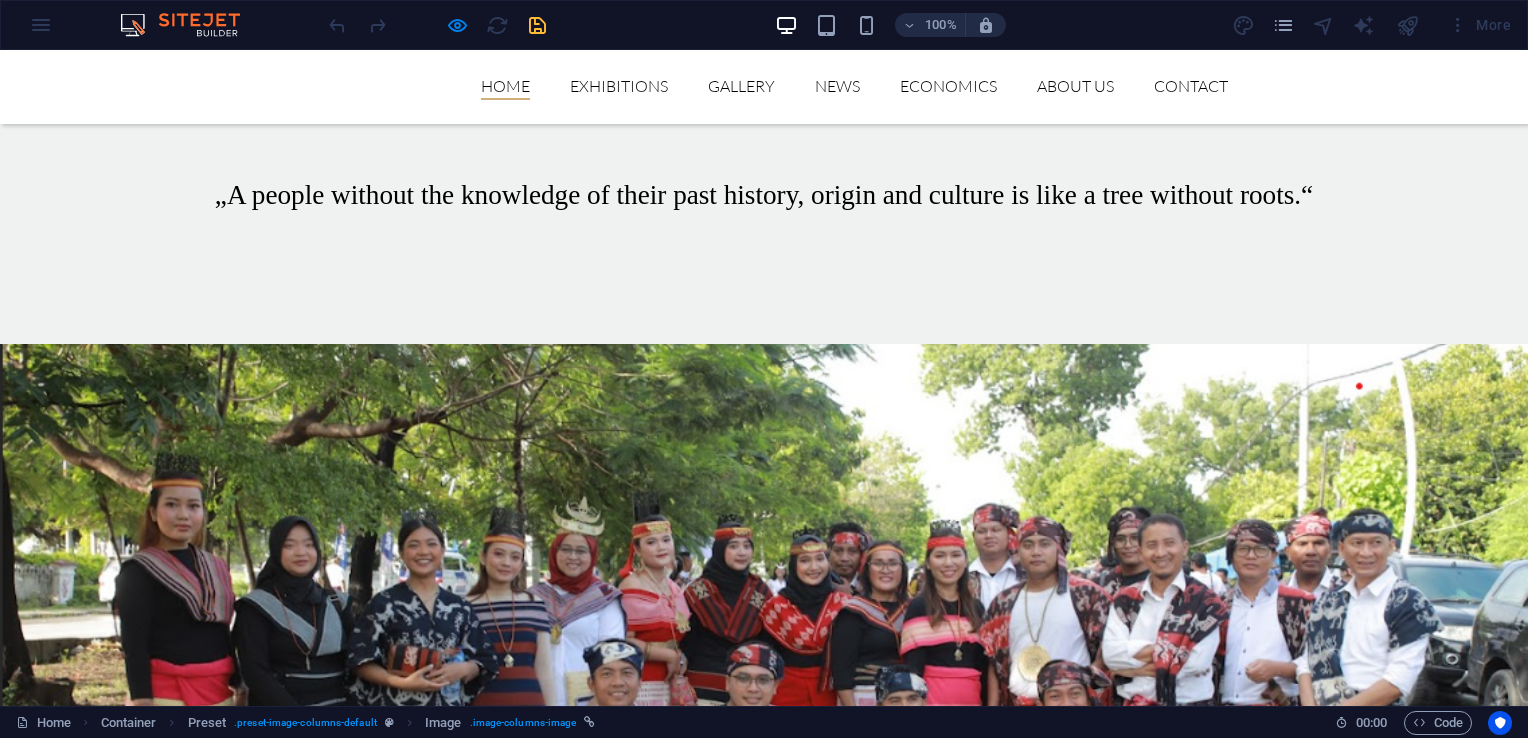 click at bounding box center [764, 13570] 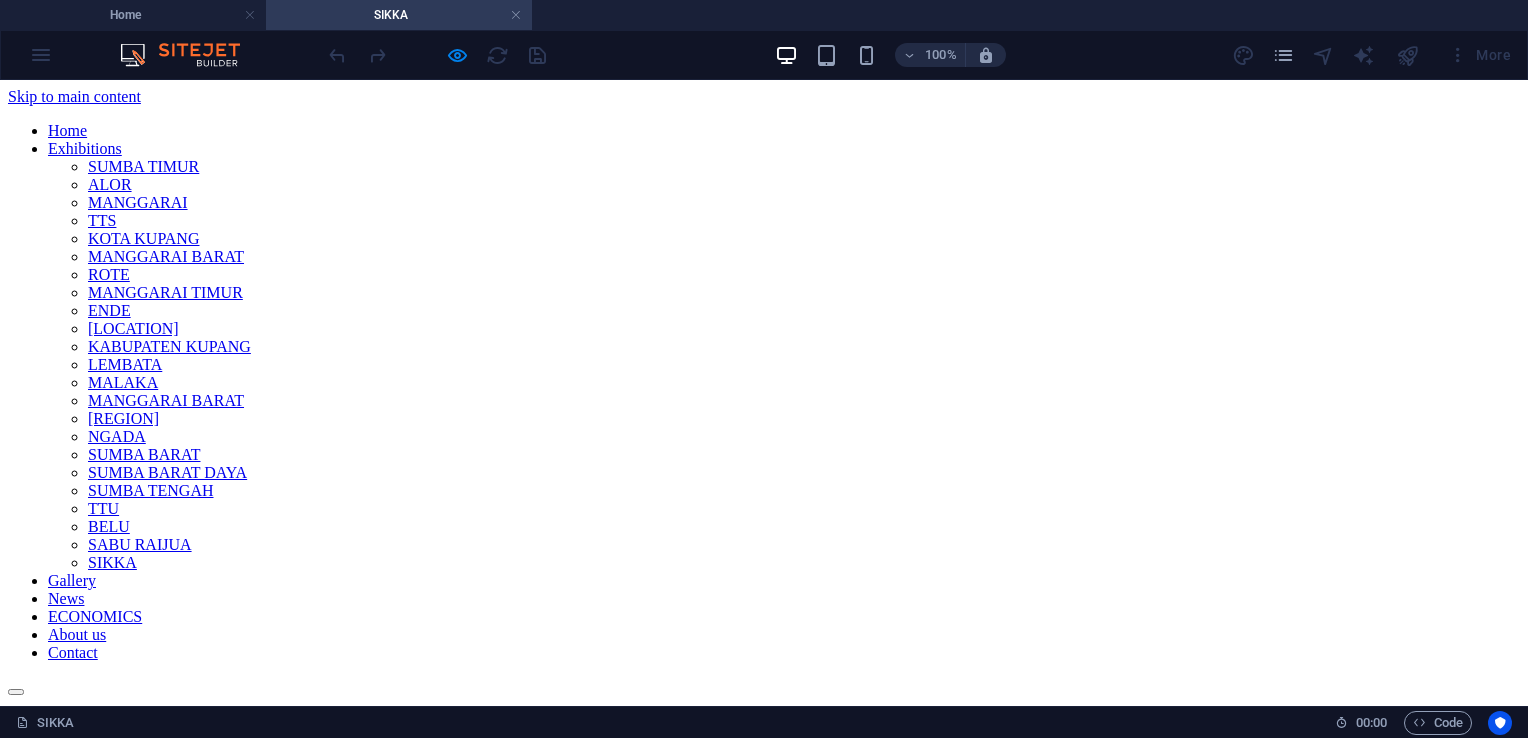 scroll, scrollTop: 0, scrollLeft: 0, axis: both 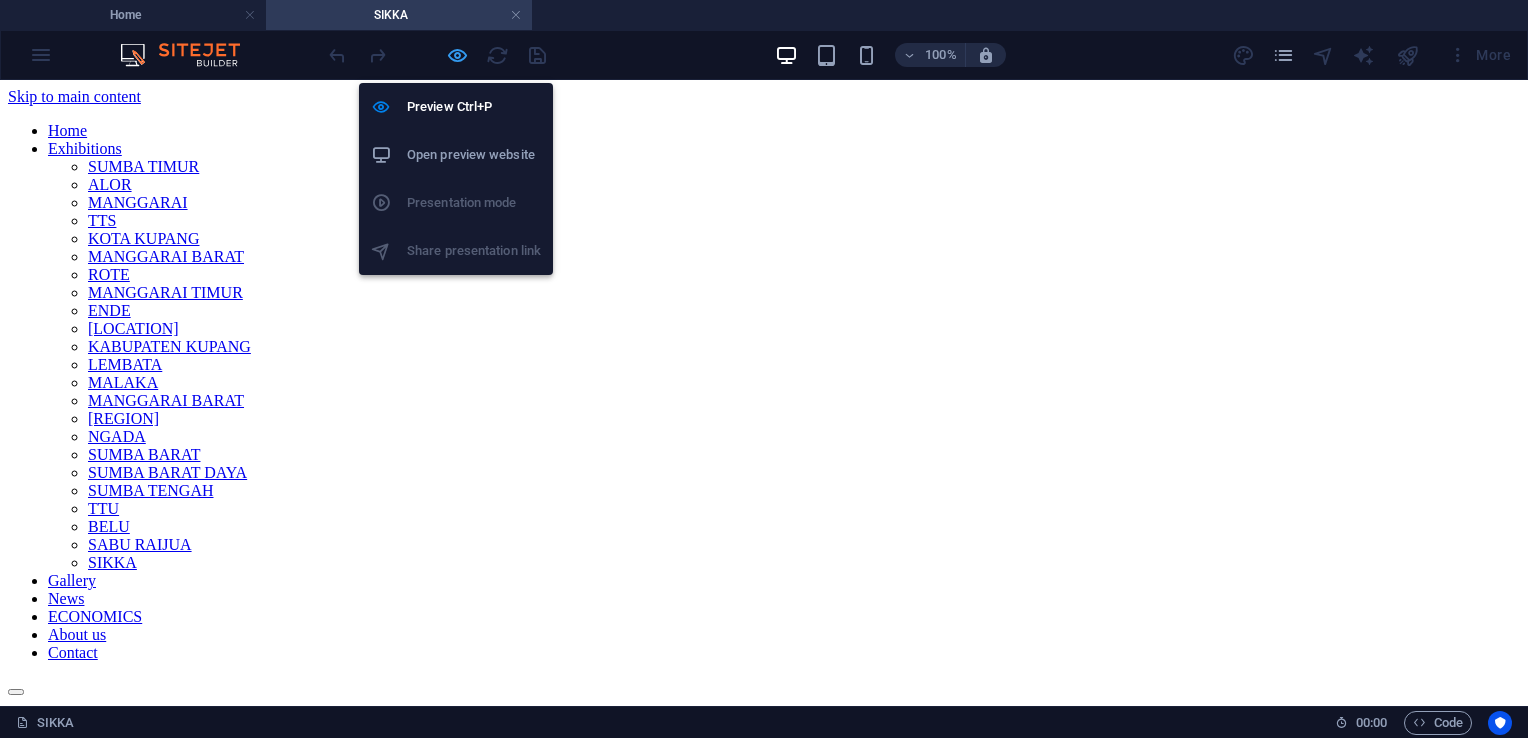 click at bounding box center (457, 55) 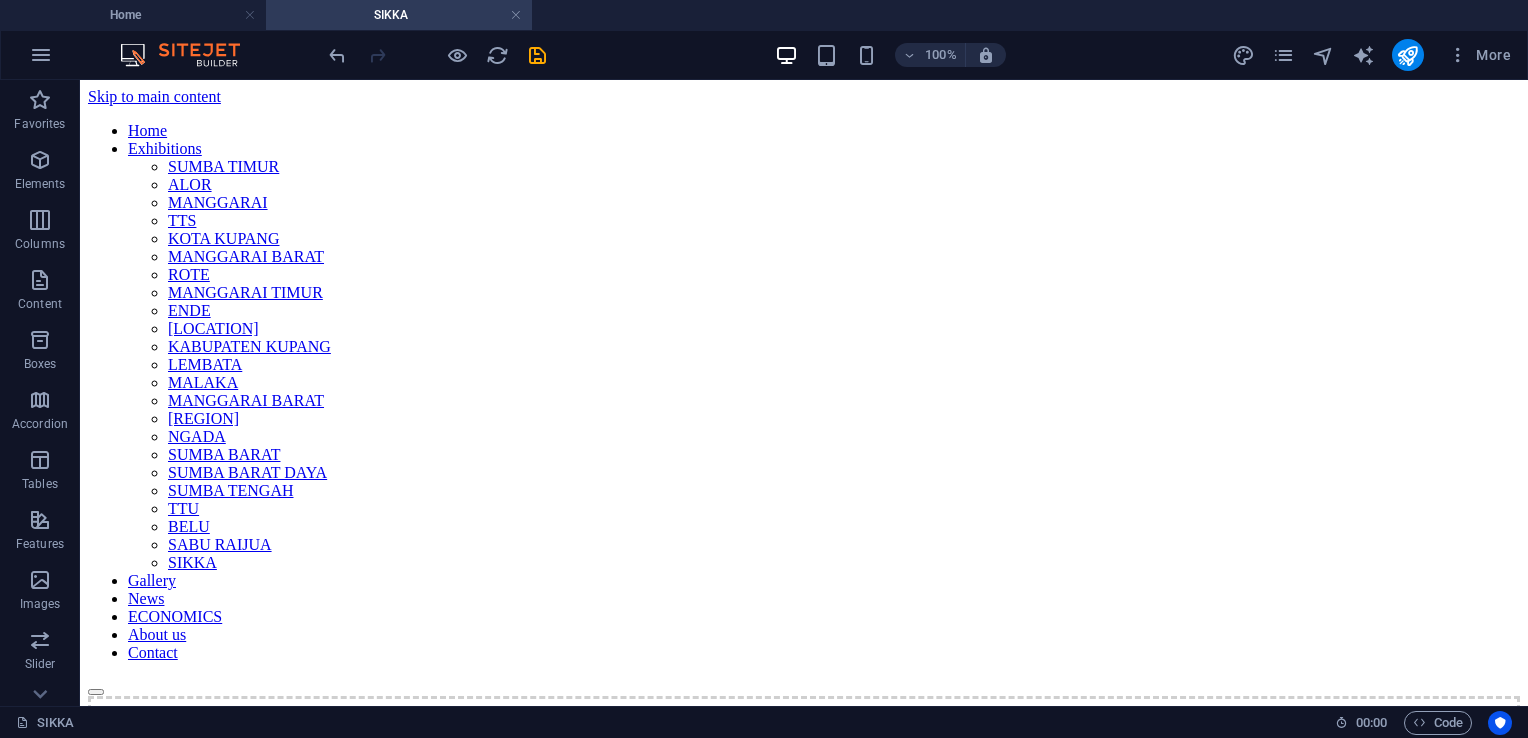 type 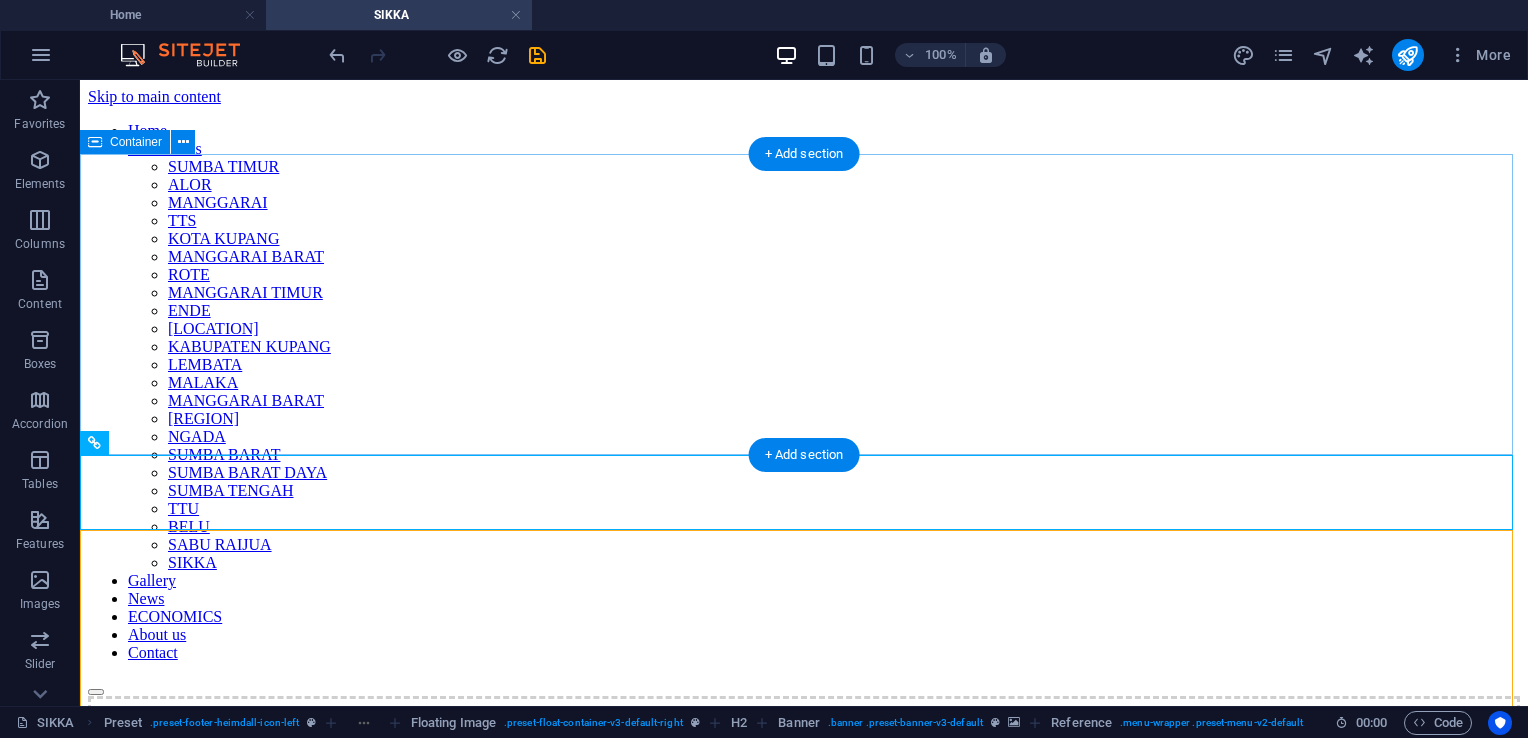 click on "Drop content here or  Add elements  Paste clipboard" at bounding box center [804, 767] 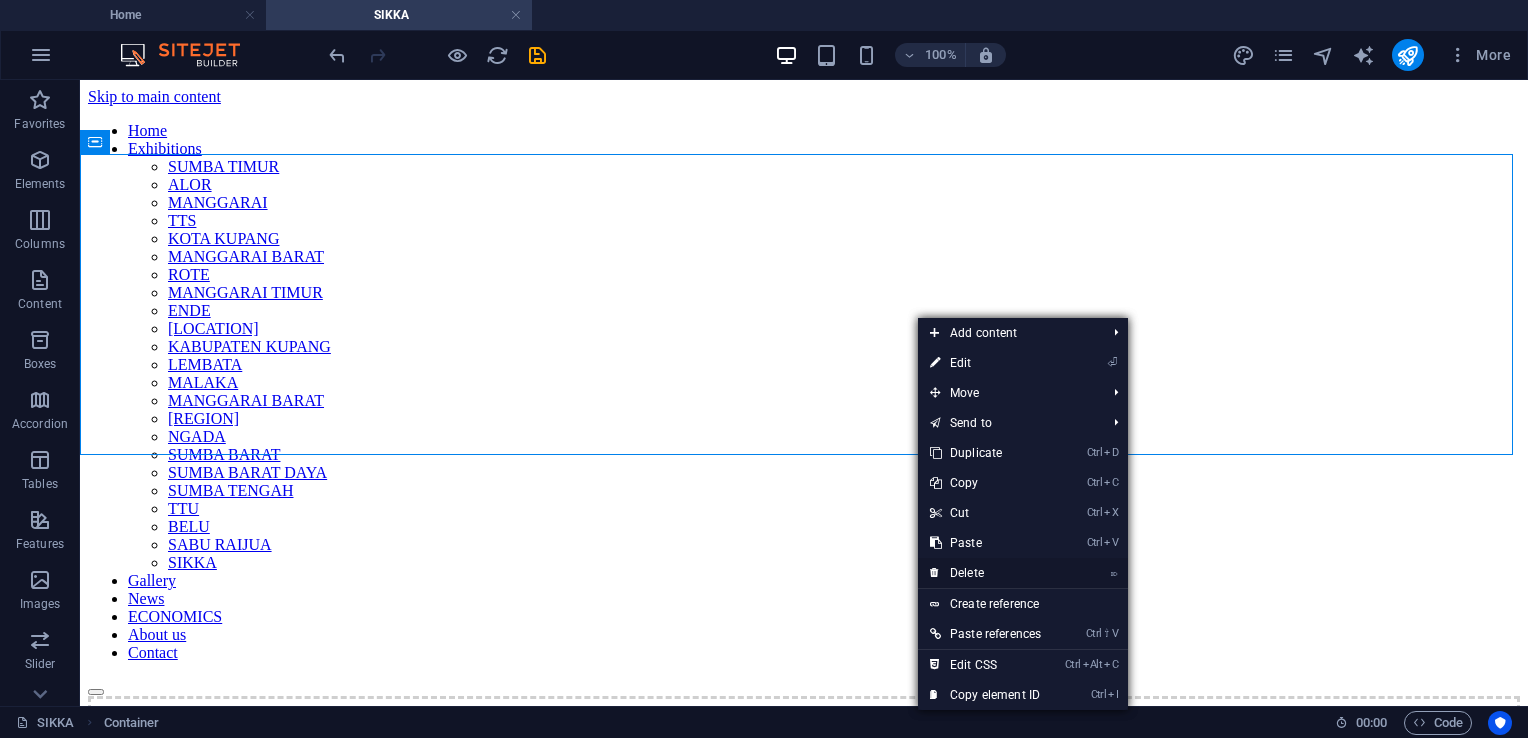 click on "⌦  Delete" at bounding box center [985, 573] 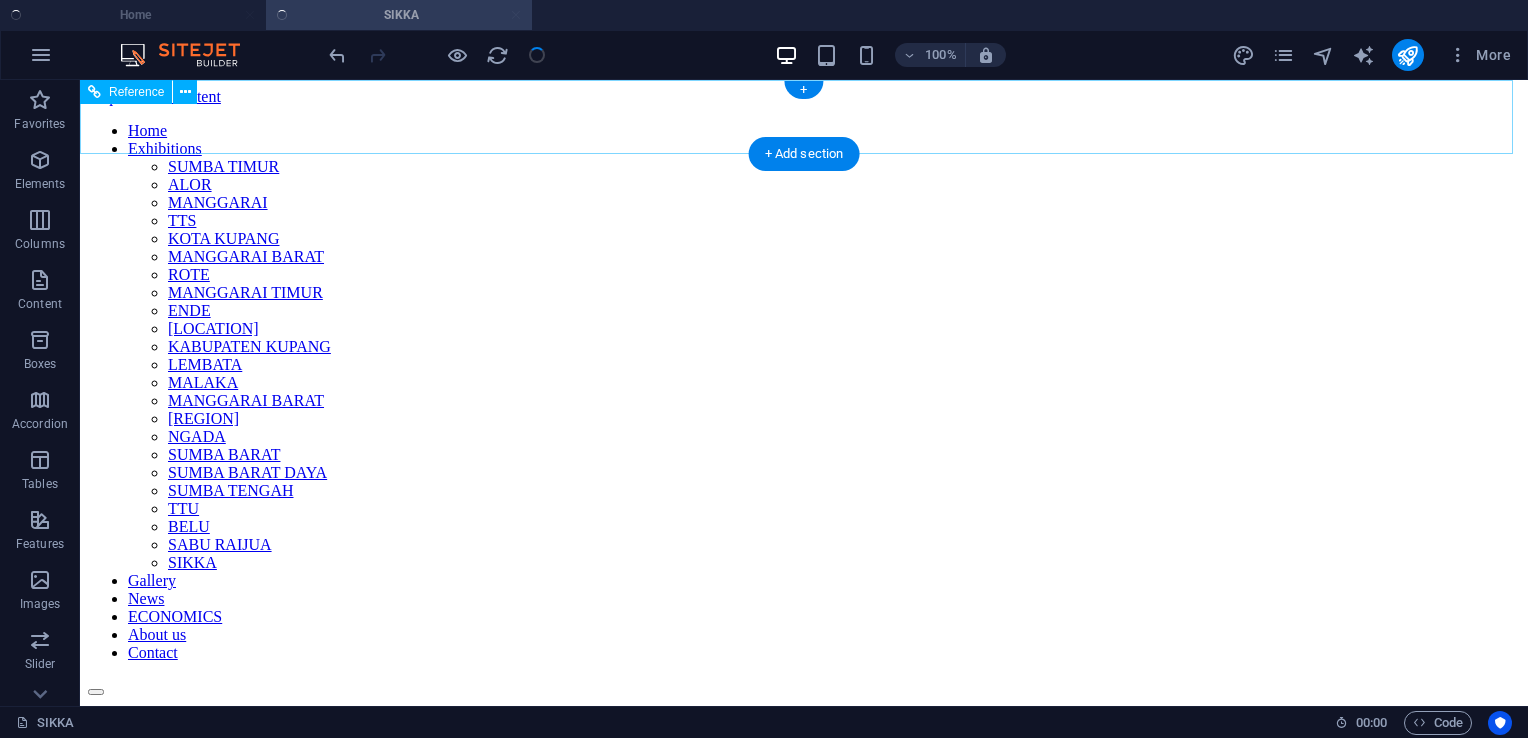 click on "Home Exhibitions SUMBA TIMUR ALOR MANGGARAI TTS KOTA KUPANG MANGGARAI BARAT ROTE MANGGARAI TIMUR ENDE FLORES TIMUR KABUPATEN KUPANG LEMBATA MALAKA MANGGARAI BARAT NAGEKEO NGADA SUMBA BARAT SUMBA BARAT DAYA SUMBA TENGAH TTU BELU SABU RAIJUA SIKKA Gallery News ECONOMICS About us Contact" at bounding box center (804, 392) 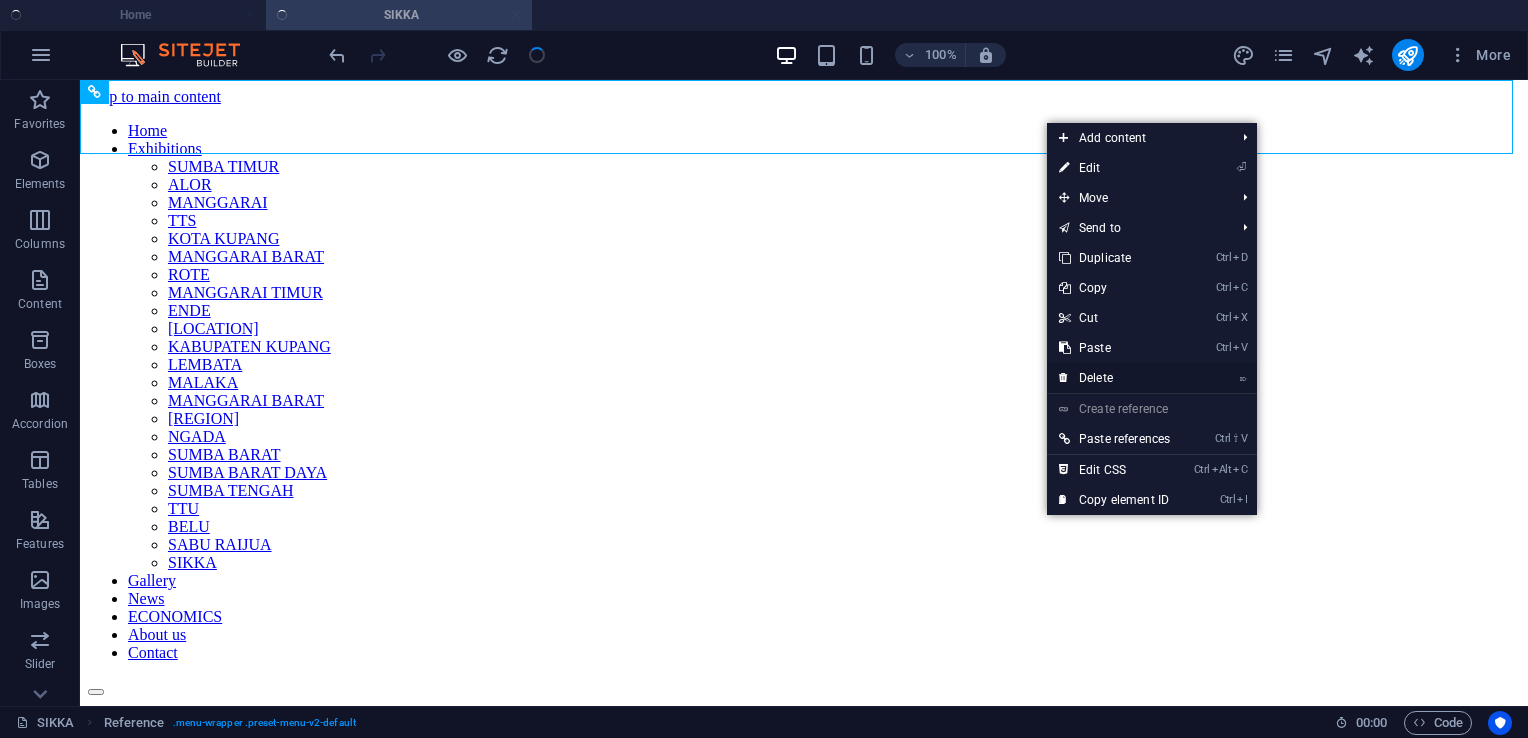 click on "⌦  Delete" at bounding box center (1114, 378) 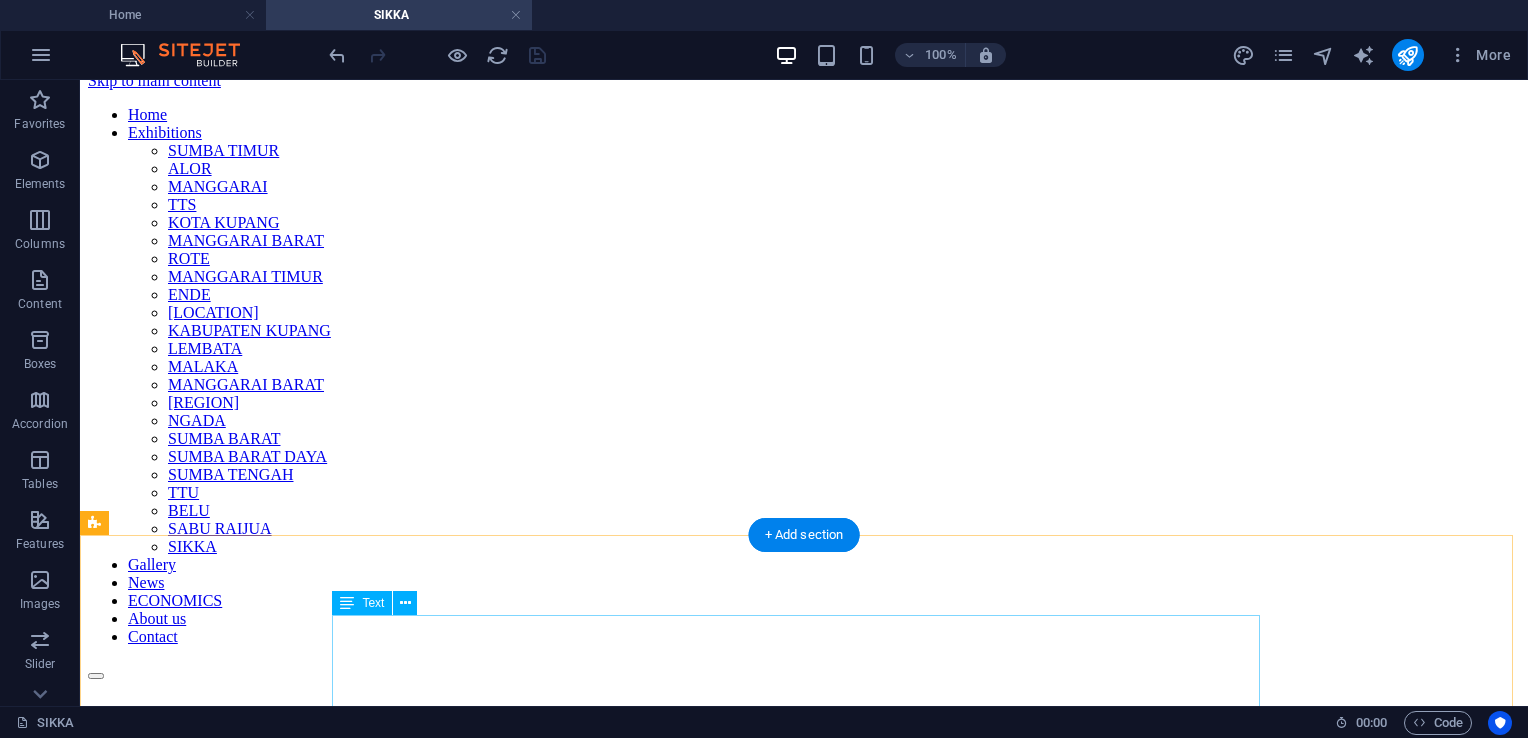scroll, scrollTop: 0, scrollLeft: 0, axis: both 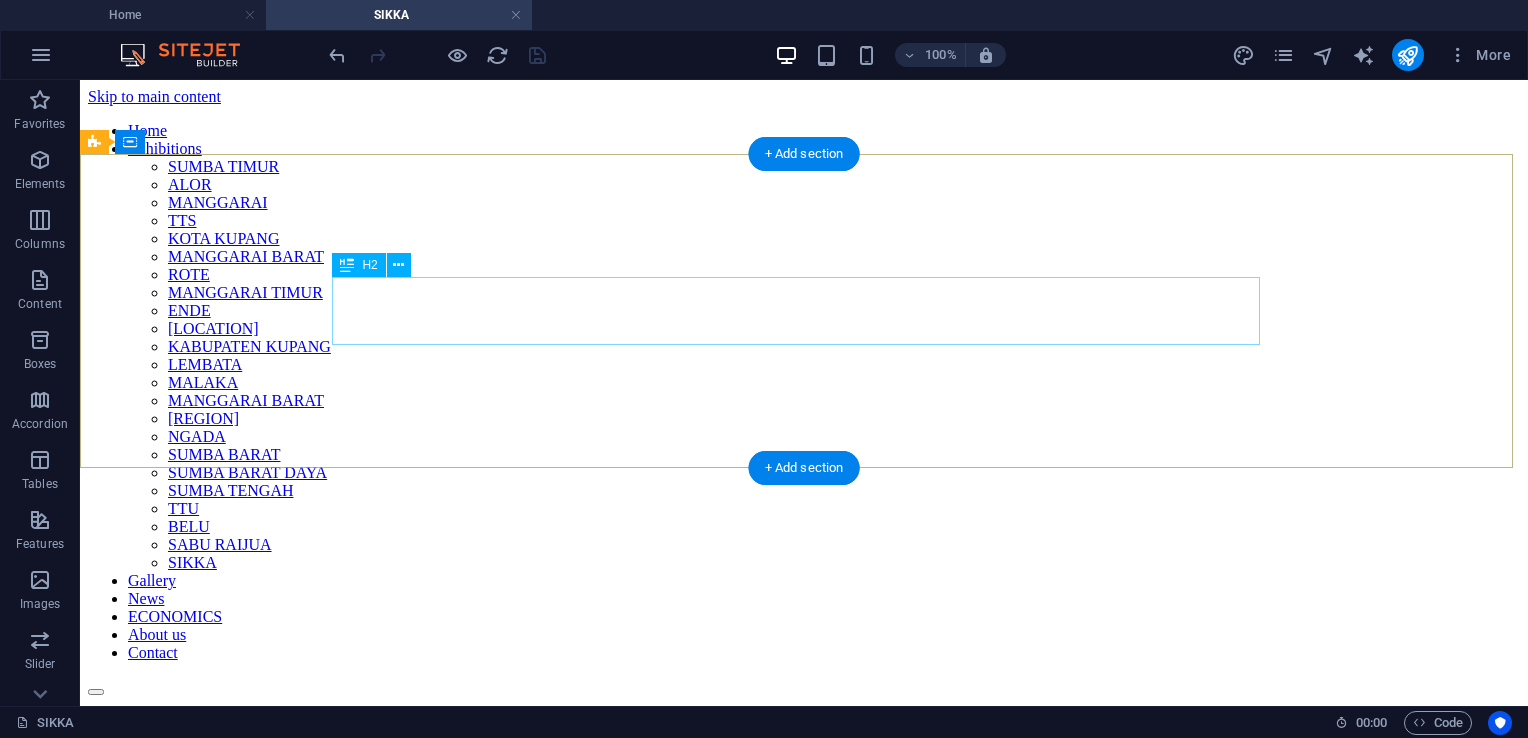 click on "KAIN TENUN ADAT ENDE" at bounding box center (804, 1043) 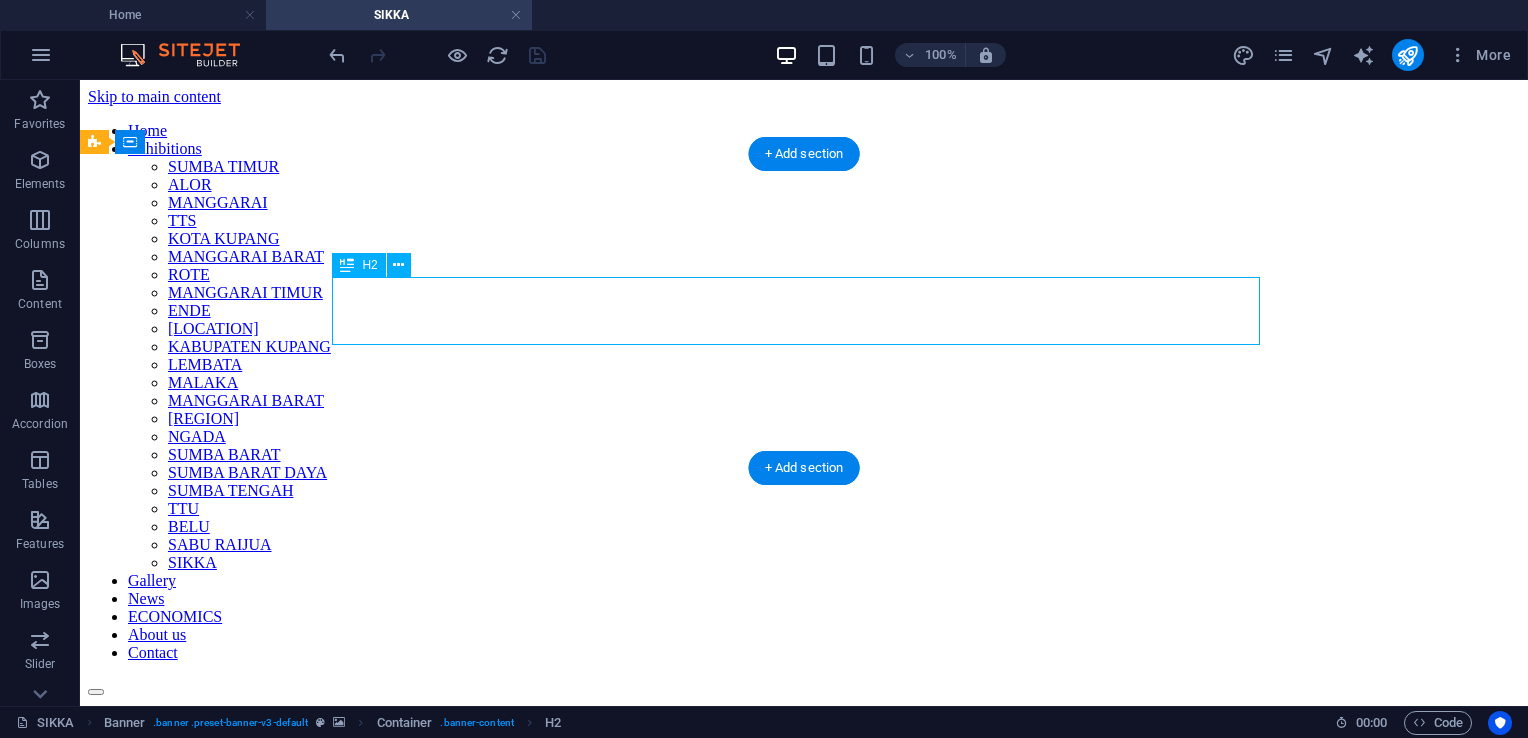click on "KAIN TENUN ADAT ENDE" at bounding box center [804, 1043] 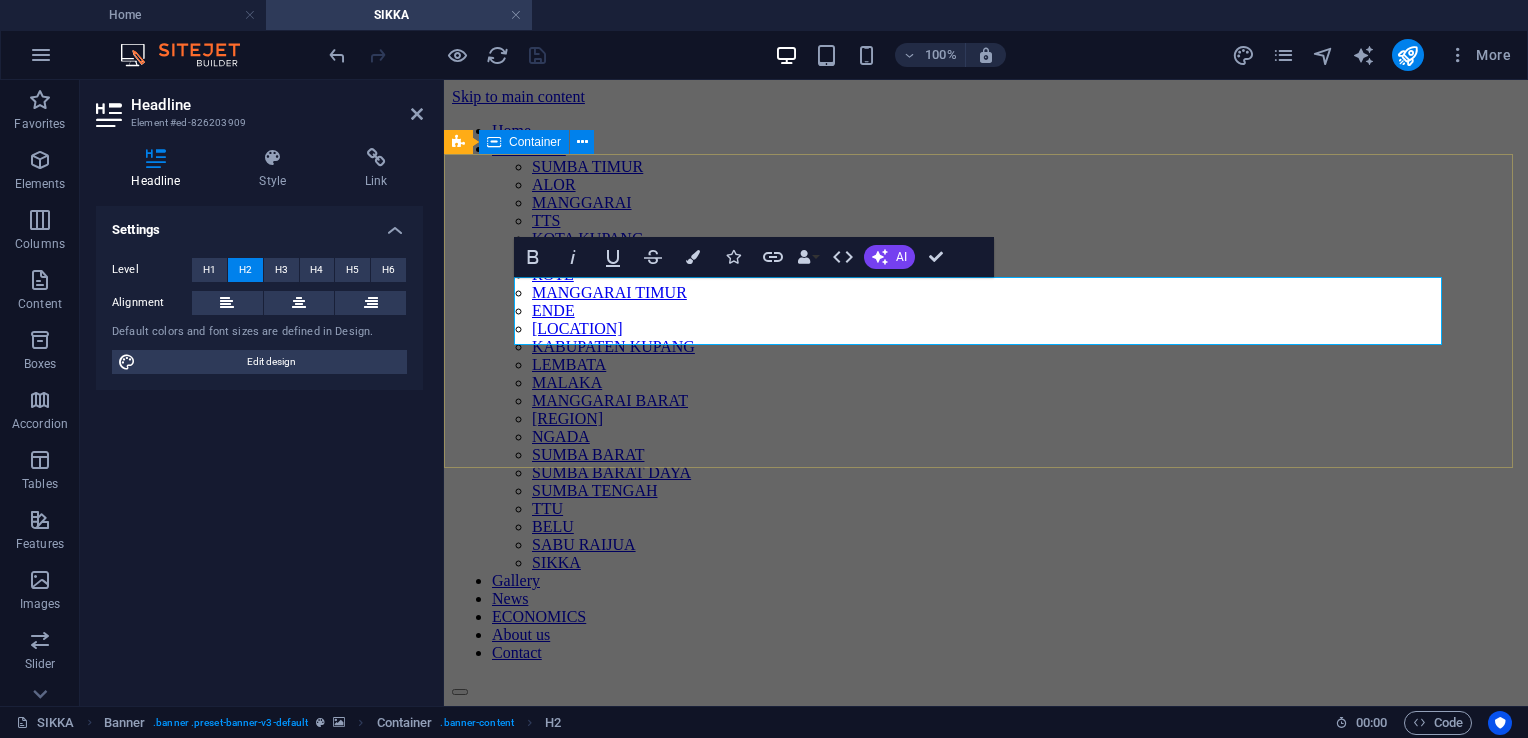 click on "KAIN TENUN ADAT ENDE" at bounding box center [986, 1043] 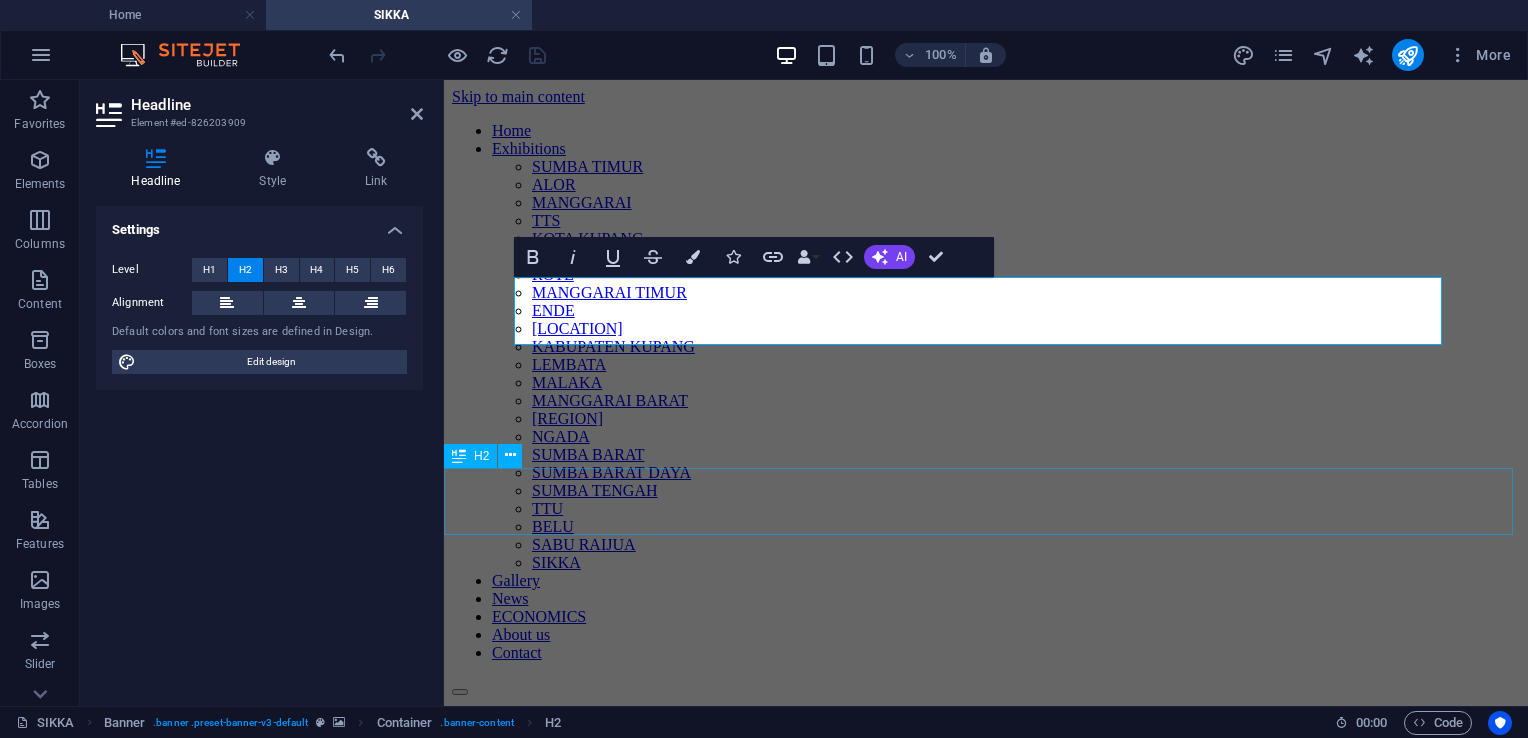 drag, startPoint x: 1328, startPoint y: 500, endPoint x: 1696, endPoint y: 495, distance: 368.03397 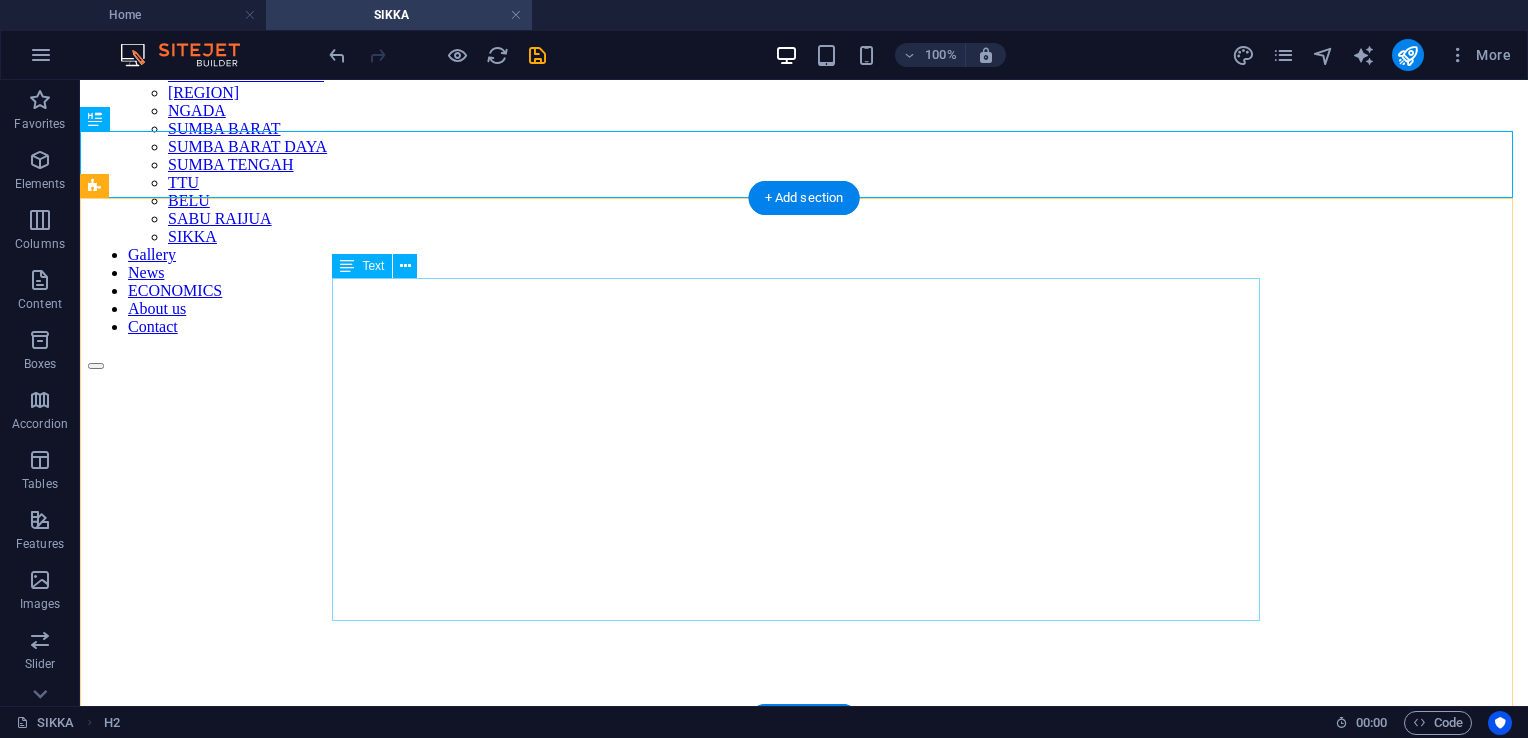 scroll, scrollTop: 400, scrollLeft: 0, axis: vertical 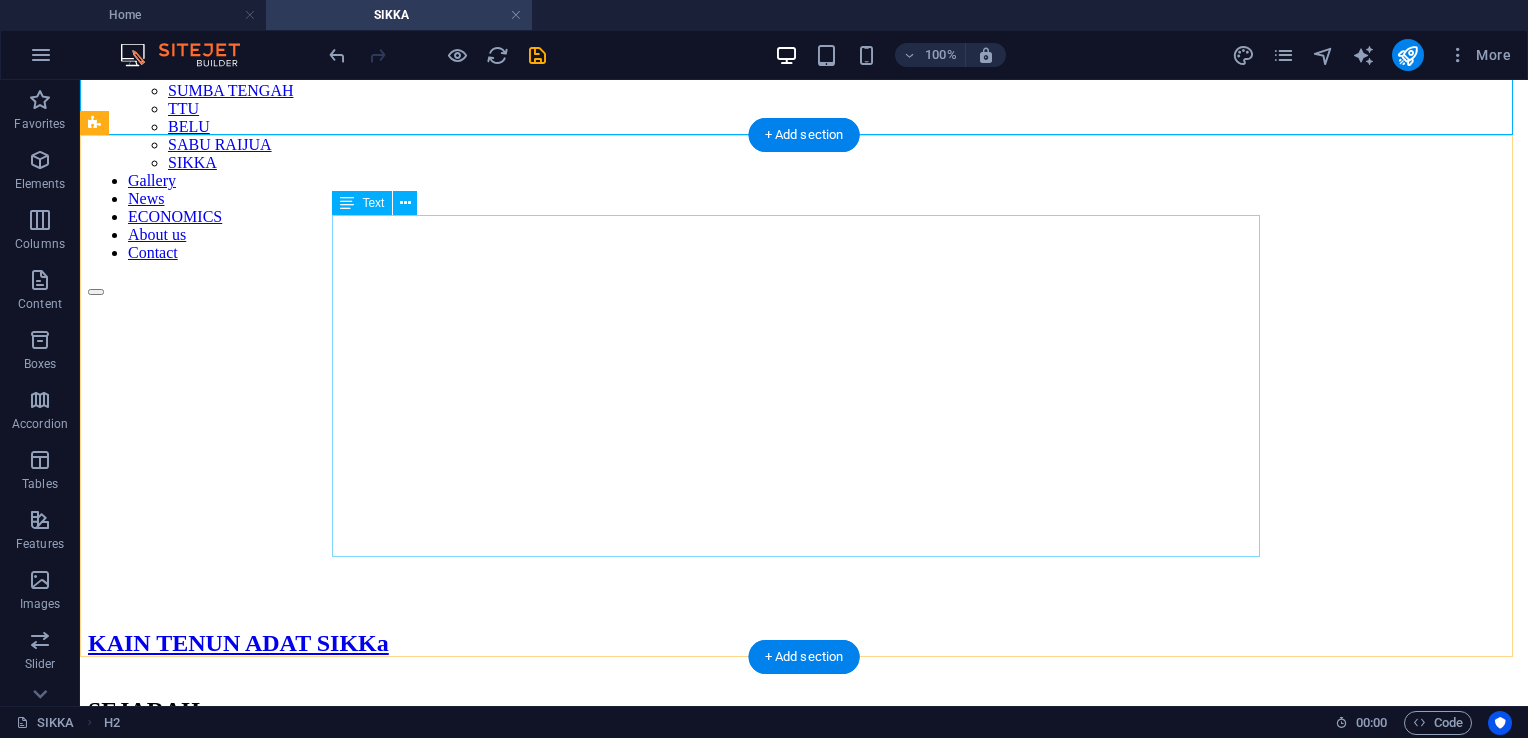 click on "Pada masa lampau sebelum Indonesia merdeka, tenun ikat dijadikan alat tukar atau barter antara suku Lio pesisir pantai selatan dengan suku Lio di pedalaman. “Pada masa lampau terjadinya barter antara barang dengan barang yang wilayah selatan siapkan kain dan yang di pegunungan siapkan padi umbi umbian. Sebaliknya wilayah pedalaman tidak bisa siap garam,di pantai siapkan garam,” kata Bapak Bernadus (Mosa Laki), penghuni rumah adat Sao Ata laki kepada KatongNTT. Masyarakat etnis Lio juga terbagi atas geografinya, yakni yang tinggal di pesisir pantai dan pedalaman. Mereka memegang teguh perjanjian yang dibuat leluhur bahwa pembuatan tenun ikat terlarang bagi etnis Lio pedalaman. Tradisi menenun hanya dilakukan etnis Lio pesisir seperti Nggela dan Ndona." at bounding box center (804, 1794) 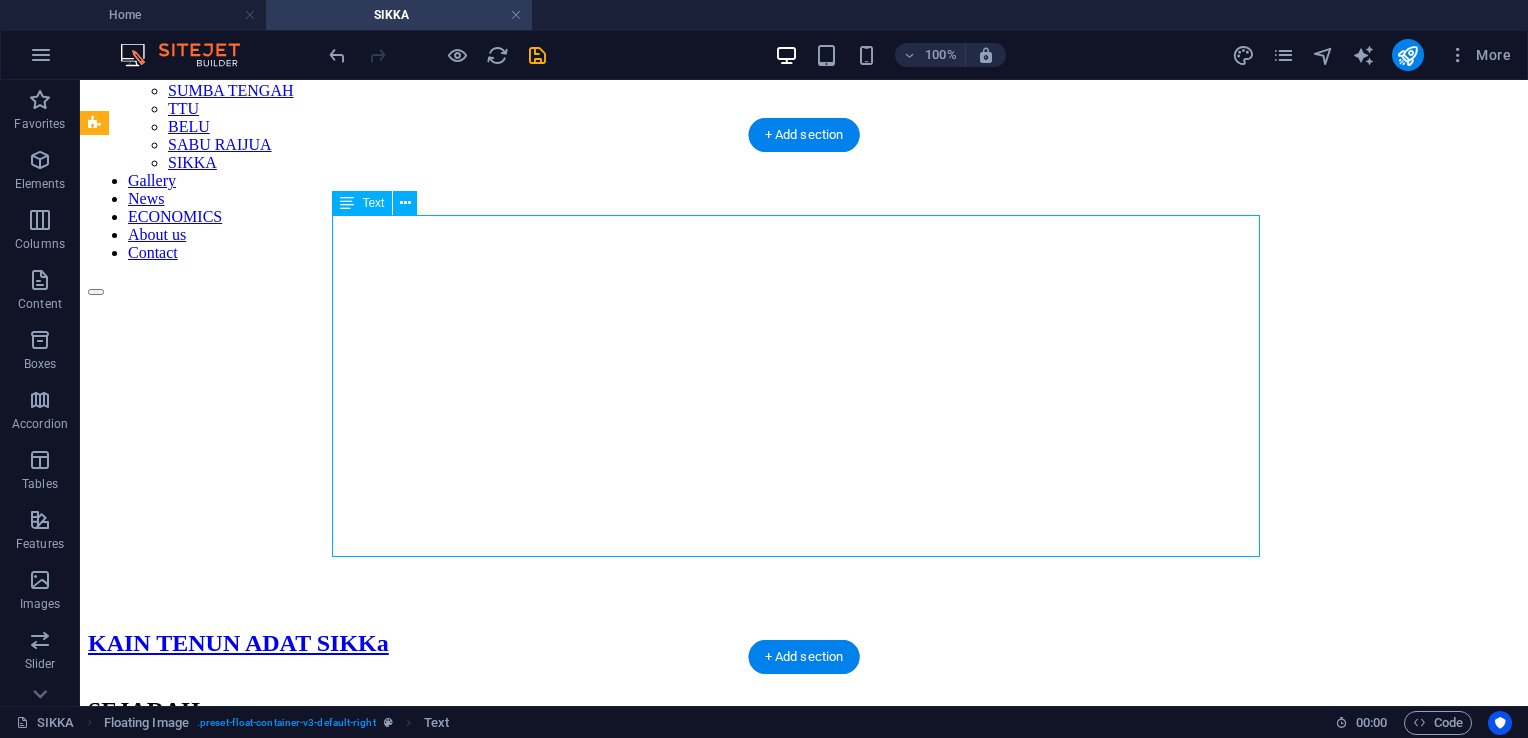 click on "Pada masa lampau sebelum Indonesia merdeka, tenun ikat dijadikan alat tukar atau barter antara suku Lio pesisir pantai selatan dengan suku Lio di pedalaman. “Pada masa lampau terjadinya barter antara barang dengan barang yang wilayah selatan siapkan kain dan yang di pegunungan siapkan padi umbi umbian. Sebaliknya wilayah pedalaman tidak bisa siap garam,di pantai siapkan garam,” kata Bapak Bernadus (Mosa Laki), penghuni rumah adat Sao Ata laki kepada KatongNTT. Masyarakat etnis Lio juga terbagi atas geografinya, yakni yang tinggal di pesisir pantai dan pedalaman. Mereka memegang teguh perjanjian yang dibuat leluhur bahwa pembuatan tenun ikat terlarang bagi etnis Lio pedalaman. Tradisi menenun hanya dilakukan etnis Lio pesisir seperti Nggela dan Ndona." at bounding box center (804, 1794) 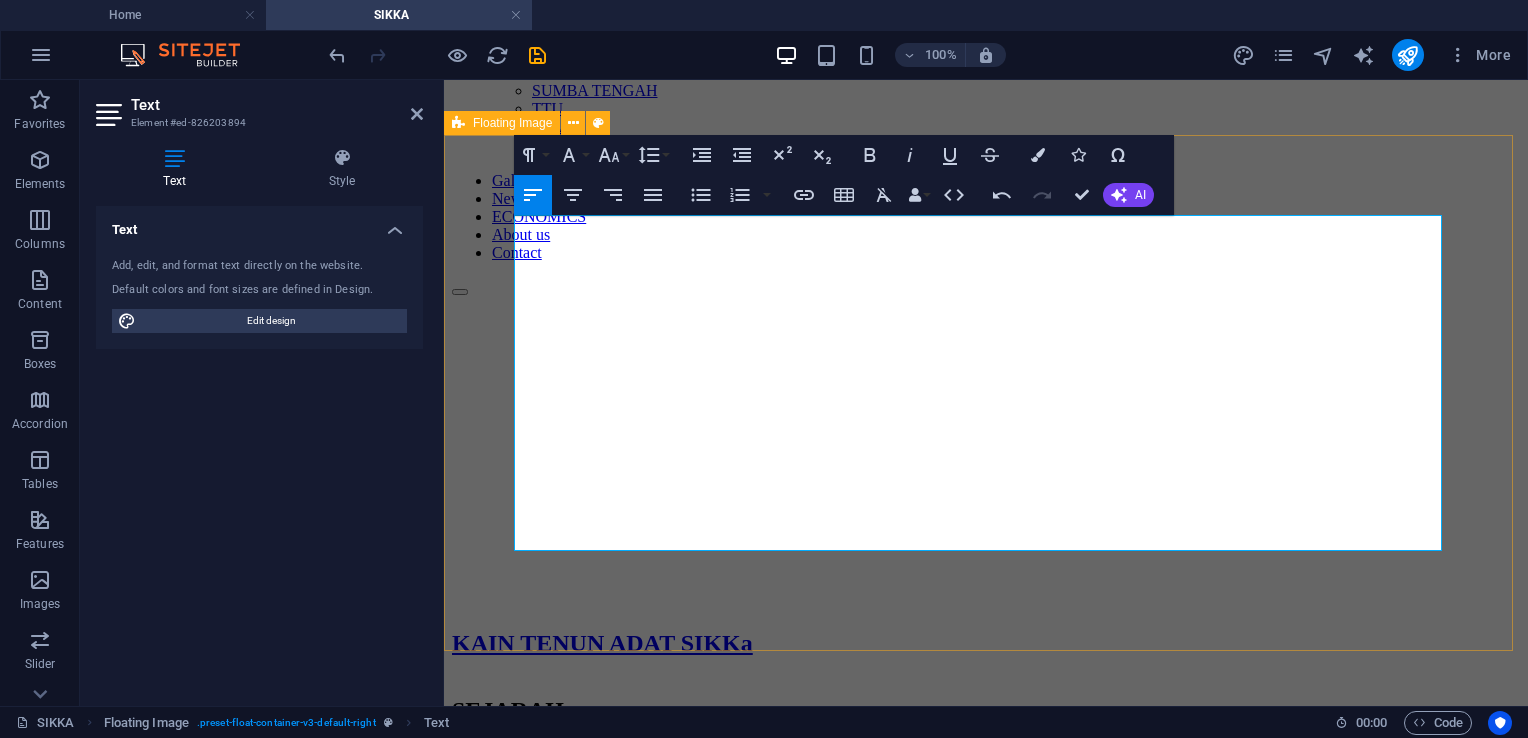 click on "Pada umumnya kabupaten [CITY] menjadi sentra perajin tenun [CITY]. Keistimewaan kain tenun di wilayah ini selalu menggunakan warna gelap: hitam, coklat, biru, dan biru-hitam ditambah hiasan sulur biru. Ada berbagai motif dihasilkan dari [CITY]. Motif  okukirei  diciptakan berdasarkan cerita nenek moyang bahwa sub-etnis [CITY] dahulu adalah pelaut ulung. Walhasil, cukup mudah mencirikan kain tenun ikat jenis ini, selalu ada figur nelayan, sampan, perahu, udang, atau kepiting. Ada satu motif yang sangat indah, yakni motif  mawarani . Terdapat corak bunga mawar. Menurut cerita lisan turun-temurun, motif ini merupakan kain khas yang hanya dikenakan putri-putri Kerajaan [CITY]. Di jaman kini, kabarnya motif  mawarani  paling digemari pembeli kaum perempuan. Untuk membuat selembar kain tenun ikat dengan motif paling sederhana memerlukan waktu paling tidak 1 bulan." at bounding box center [986, 1570] 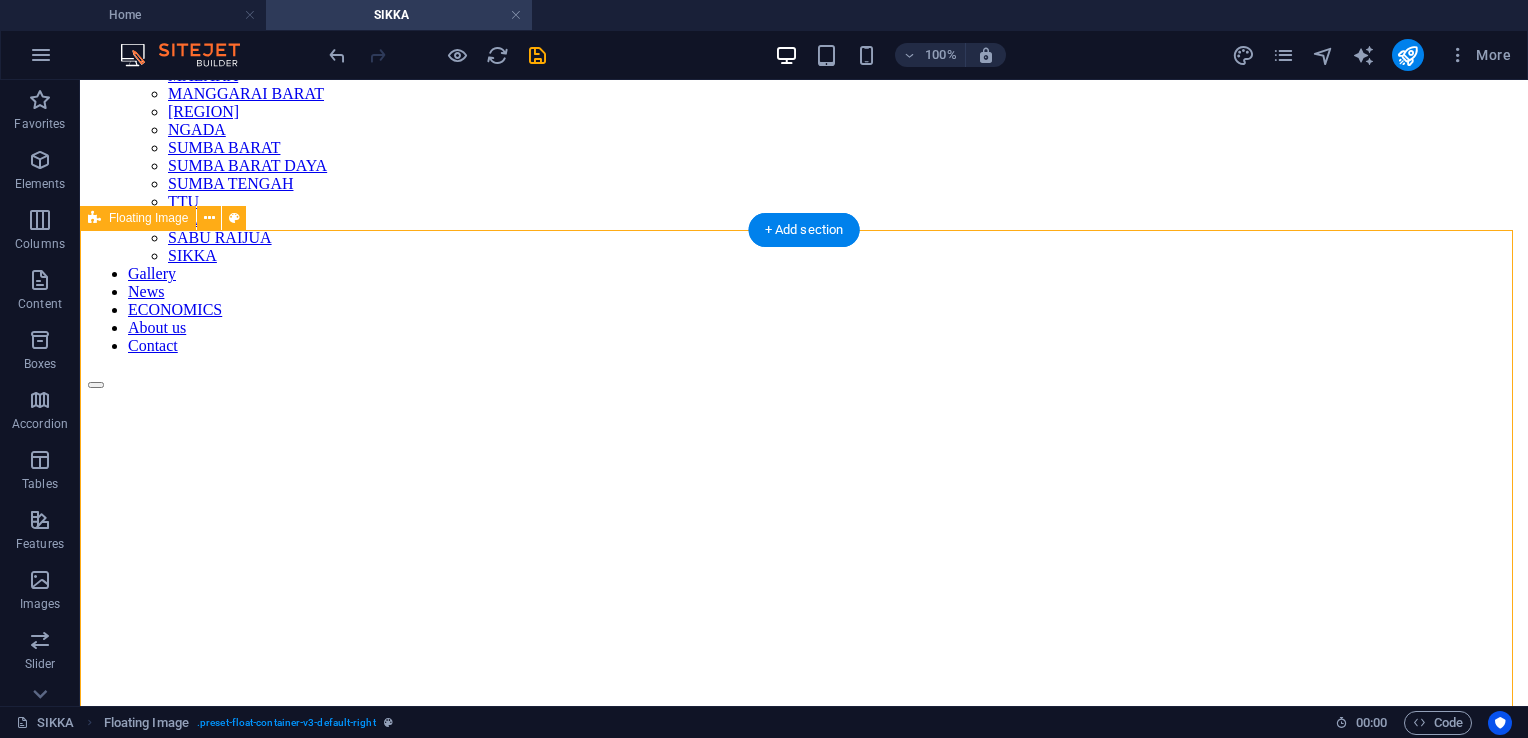 scroll, scrollTop: 300, scrollLeft: 0, axis: vertical 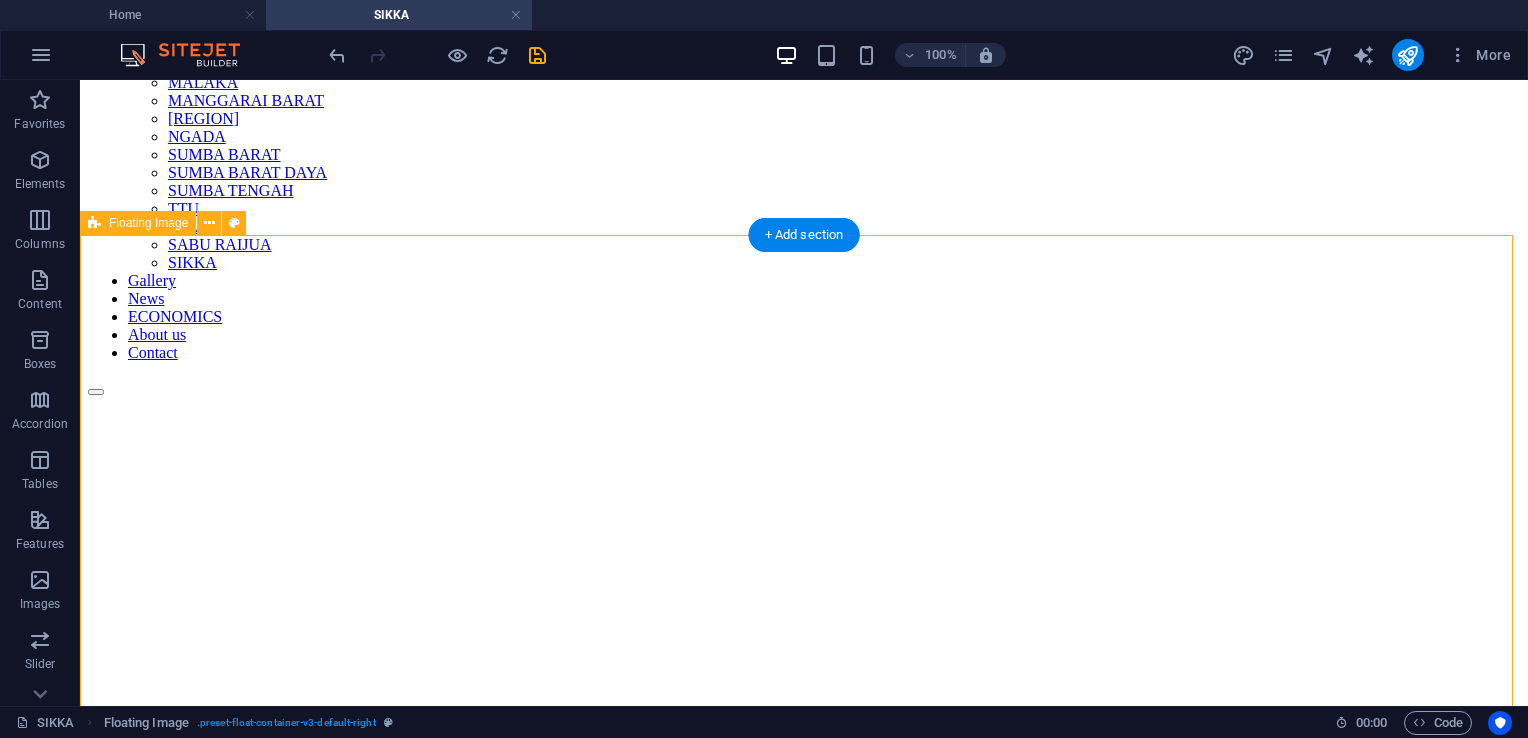 click on "Pada umumnya kabupaten [CITY] menjadi sentra perajin tenun [CITY]. Keistimewaan kain tenun di wilayah ini selalu menggunakan warna gelap: hitam, coklat, biru, dan biru-hitam ditambah hiasan sulur biru. Ada berbagai motif dihasilkan dari [CITY]. Motif  okukirei  diciptakan berdasarkan cerita nenek moyang bahwa sub-etnis [CITY] dahulu adalah pelaut ulung. Walhasil, cukup mudah mencirikan kain tenun ikat jenis ini, selalu ada figur nelayan, sampan, perahu, udang, atau kepiting. Ada satu motif yang sangat indah, yakni motif  mawarani . Terdapat corak bunga mawar. Menurut cerita lisan turun-temurun, motif ini merupakan kain khas yang hanya dikenakan putri-putri Kerajaan [CITY]. Di jaman kini, kabarnya motif  mawarani  paling digemari pembeli kaum perempuan. Untuk membuat selembar kain tenun ikat dengan motif paling sederhana memerlukan waktu paling tidak 1 bulan." at bounding box center (804, 1910) 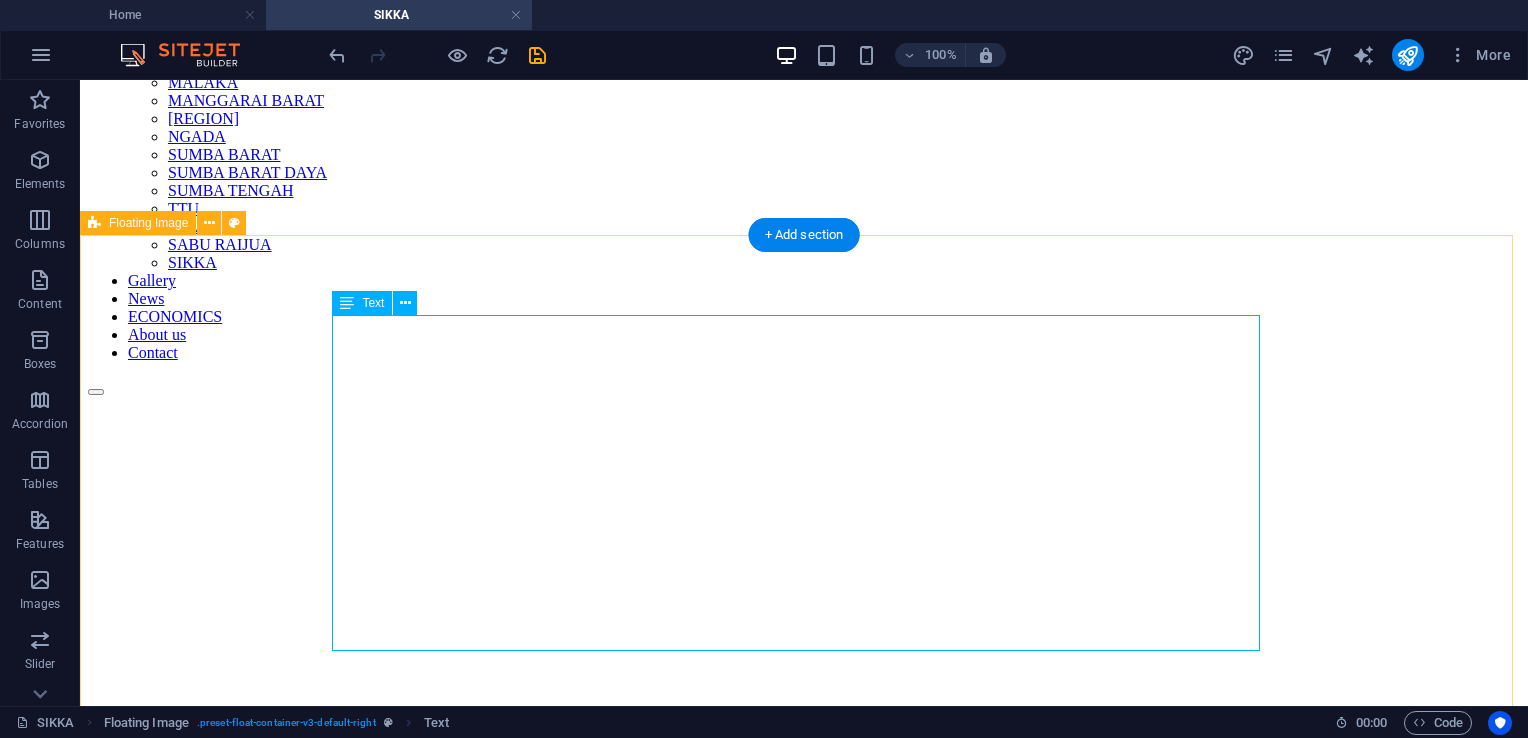 click on "Pada umumnya kabupaten [CITY] menjadi sentra perajin tenun [CITY]. Keistimewaan kain tenun di wilayah ini selalu menggunakan warna gelap: hitam, coklat, biru, dan biru-hitam ditambah hiasan sulur biru. Ada berbagai motif dihasilkan dari [CITY]. Motif  okukirei  diciptakan berdasarkan cerita nenek moyang bahwa sub-etnis [CITY] dahulu adalah pelaut ulung. Walhasil, cukup mudah mencirikan kain tenun ikat jenis ini, selalu ada figur nelayan, sampan, perahu, udang, atau kepiting. Ada satu motif yang sangat indah, yakni motif  mawarani . Terdapat corak bunga mawar. Menurut cerita lisan turun-temurun, motif ini merupakan kain khas yang hanya dikenakan putri-putri Kerajaan [CITY]. Di jaman kini, kabarnya motif  mawarani  paling digemari pembeli kaum perempuan. Untuk membuat selembar kain tenun ikat dengan motif paling sederhana memerlukan waktu paling tidak 1 bulan." at bounding box center [804, 1910] 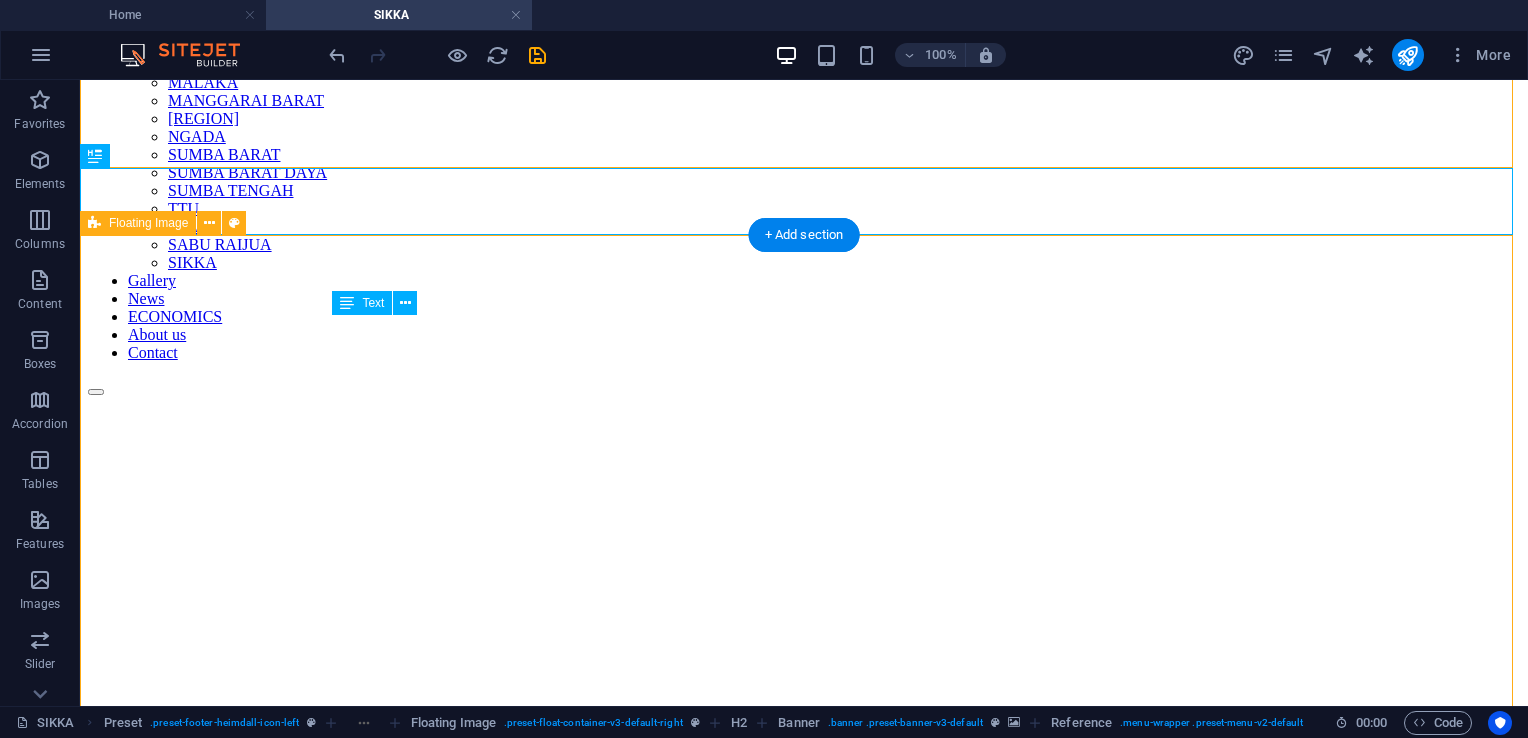 click on "Pada umumnya kabupaten [CITY] menjadi sentra perajin tenun [CITY]. Keistimewaan kain tenun di wilayah ini selalu menggunakan warna gelap: hitam, coklat, biru, dan biru-hitam ditambah hiasan sulur biru. Ada berbagai motif dihasilkan dari [CITY]. Motif  okukirei  diciptakan berdasarkan cerita nenek moyang bahwa sub-etnis [CITY] dahulu adalah pelaut ulung. Walhasil, cukup mudah mencirikan kain tenun ikat jenis ini, selalu ada figur nelayan, sampan, perahu, udang, atau kepiting. Ada satu motif yang sangat indah, yakni motif  mawarani . Terdapat corak bunga mawar. Menurut cerita lisan turun-temurun, motif ini merupakan kain khas yang hanya dikenakan putri-putri Kerajaan [CITY]. Di jaman kini, kabarnya motif  mawarani  paling digemari pembeli kaum perempuan. Untuk membuat selembar kain tenun ikat dengan motif paling sederhana memerlukan waktu paling tidak 1 bulan." at bounding box center [804, 1910] 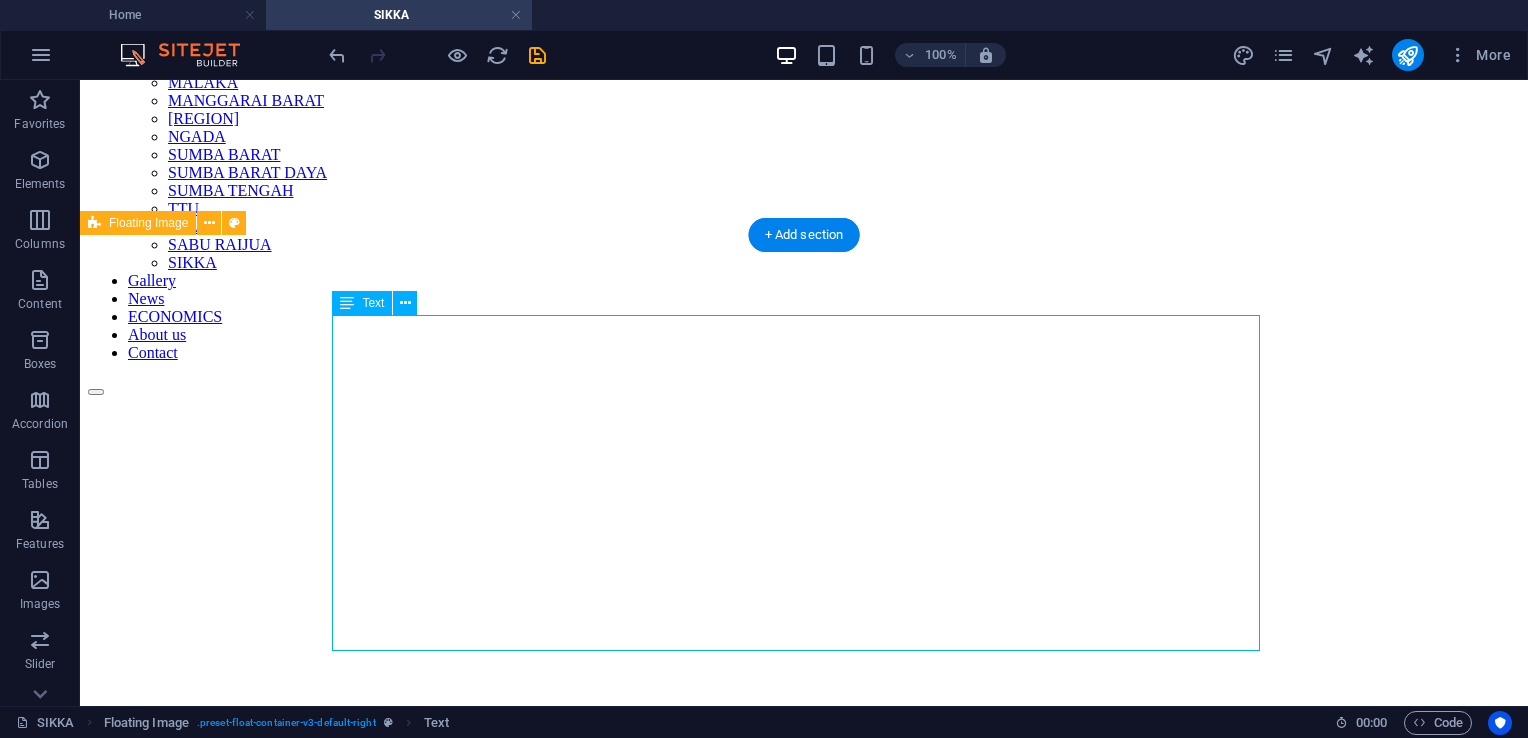 click on "Pada umumnya kabupaten [CITY] menjadi sentra perajin tenun [CITY]. Keistimewaan kain tenun di wilayah ini selalu menggunakan warna gelap: hitam, coklat, biru, dan biru-hitam ditambah hiasan sulur biru. Ada berbagai motif dihasilkan dari [CITY]. Motif  okukirei  diciptakan berdasarkan cerita nenek moyang bahwa sub-etnis [CITY] dahulu adalah pelaut ulung. Walhasil, cukup mudah mencirikan kain tenun ikat jenis ini, selalu ada figur nelayan, sampan, perahu, udang, atau kepiting. Ada satu motif yang sangat indah, yakni motif  mawarani . Terdapat corak bunga mawar. Menurut cerita lisan turun-temurun, motif ini merupakan kain khas yang hanya dikenakan putri-putri Kerajaan [CITY]. Di jaman kini, kabarnya motif  mawarani  paling digemari pembeli kaum perempuan. Untuk membuat selembar kain tenun ikat dengan motif paling sederhana memerlukan waktu paling tidak 1 bulan." at bounding box center (804, 1910) 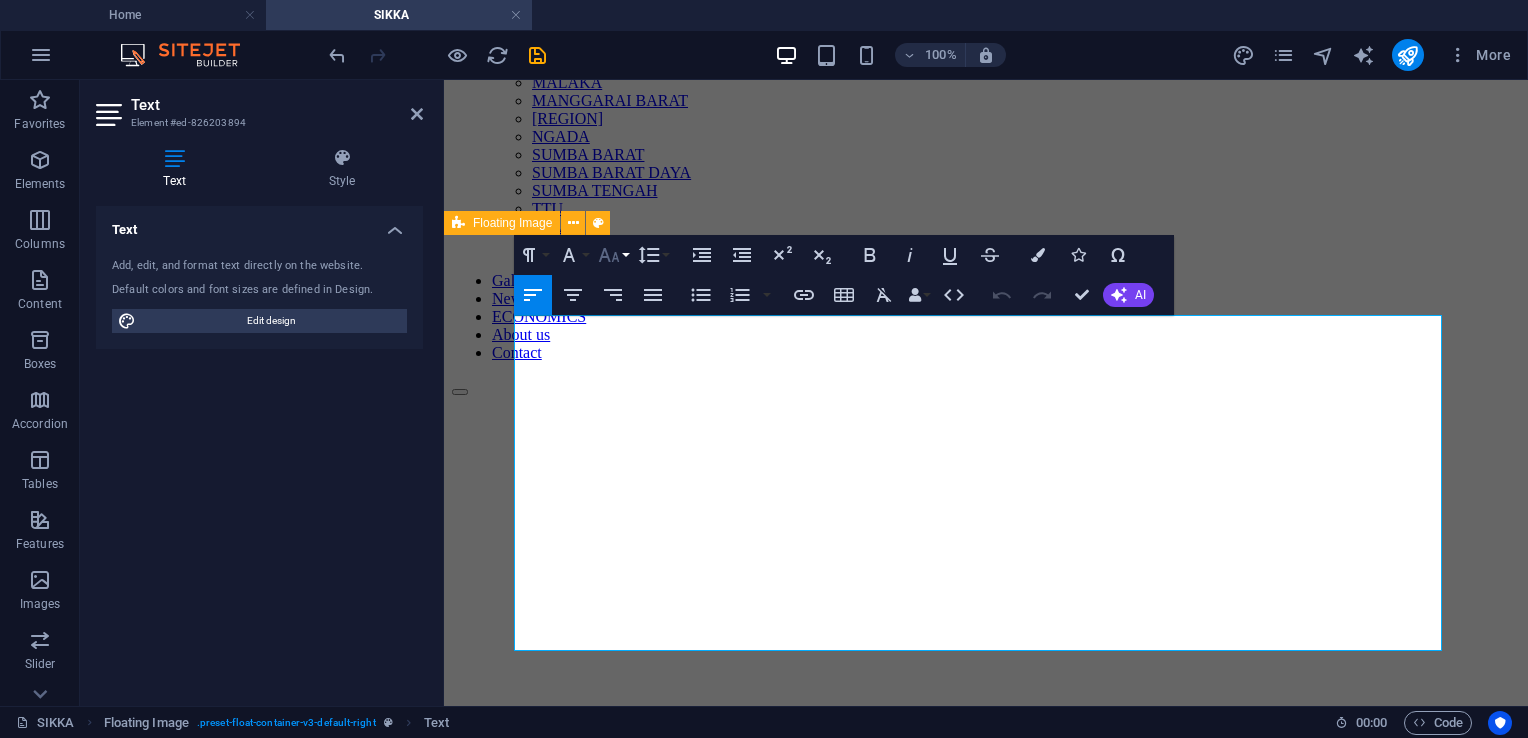 click on "Font Size" at bounding box center [613, 255] 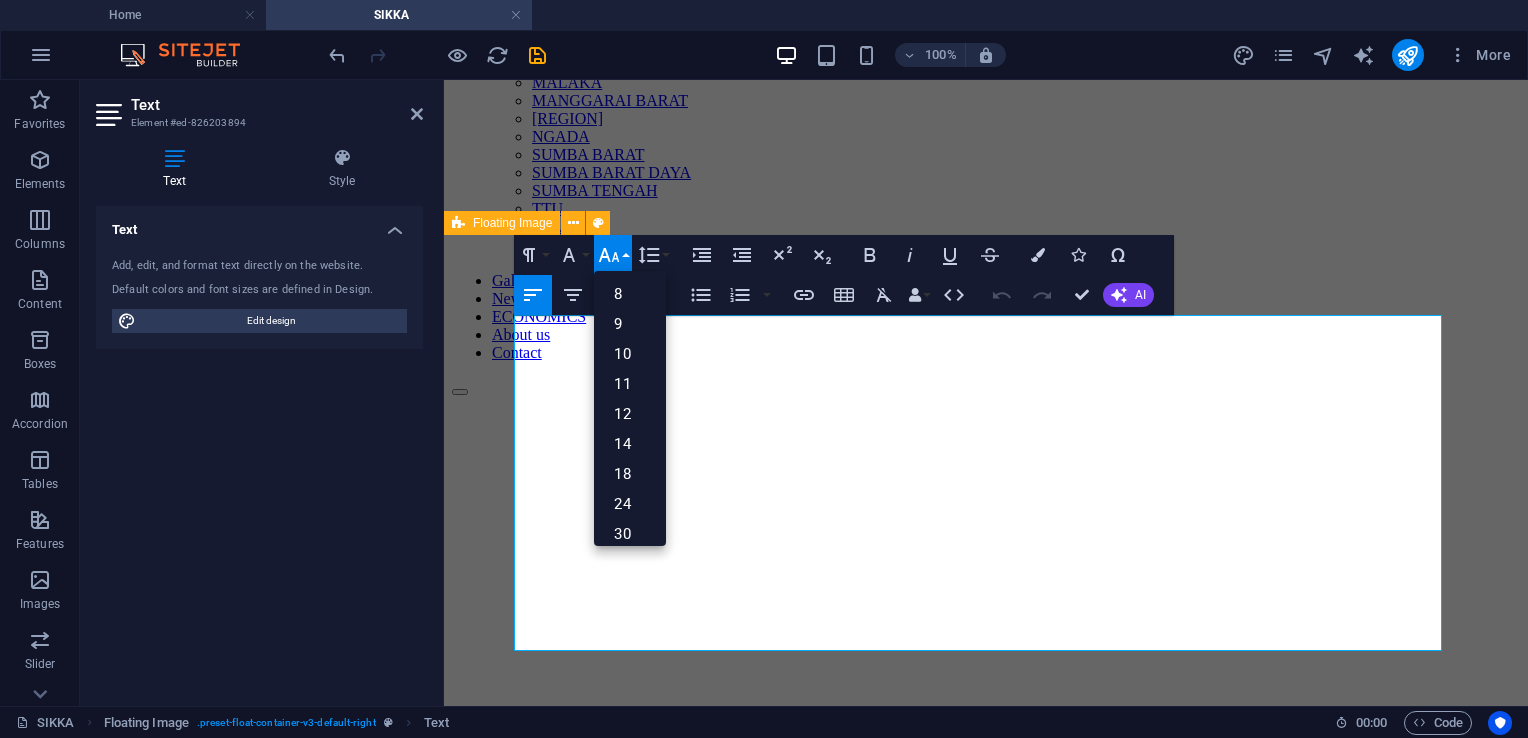 click 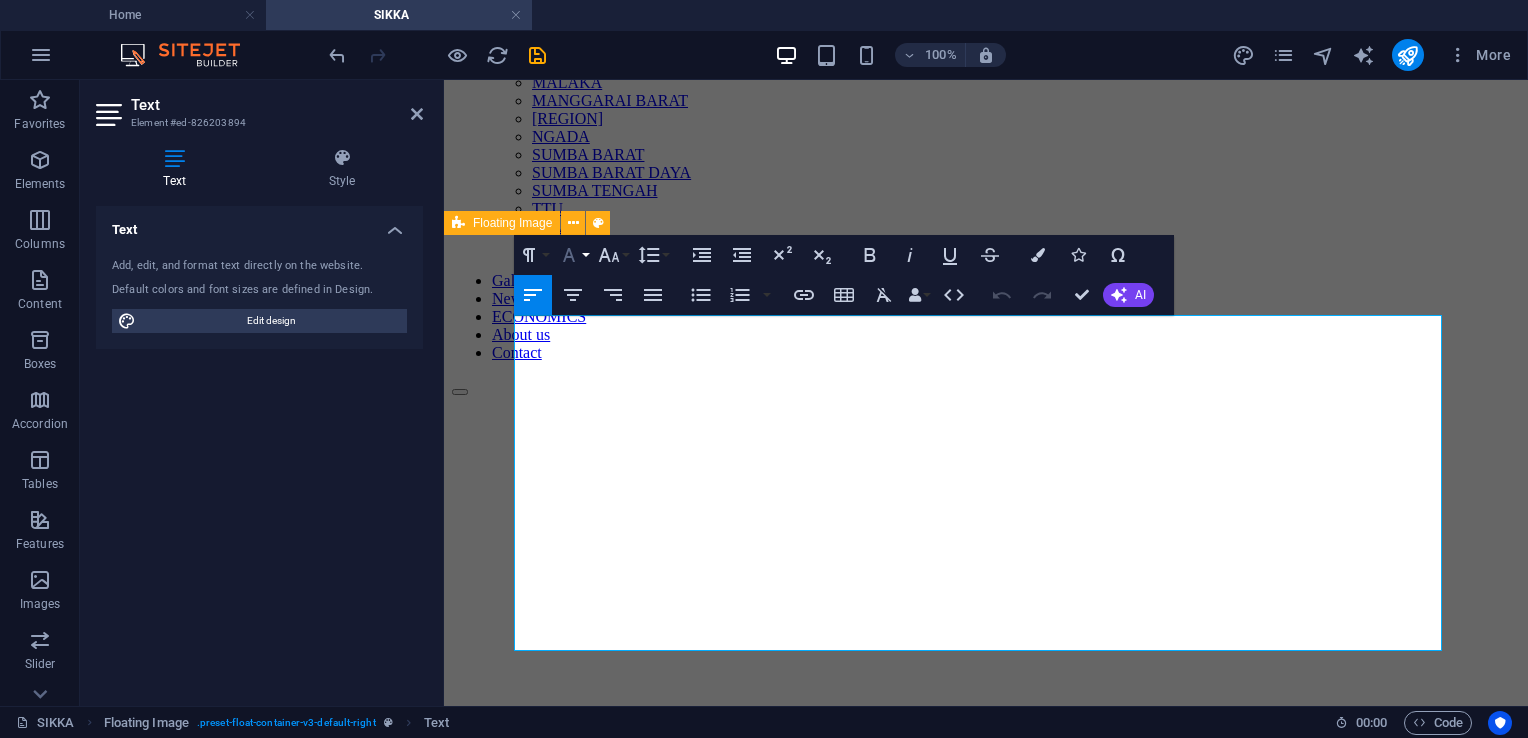 click on "Font Family" at bounding box center (573, 255) 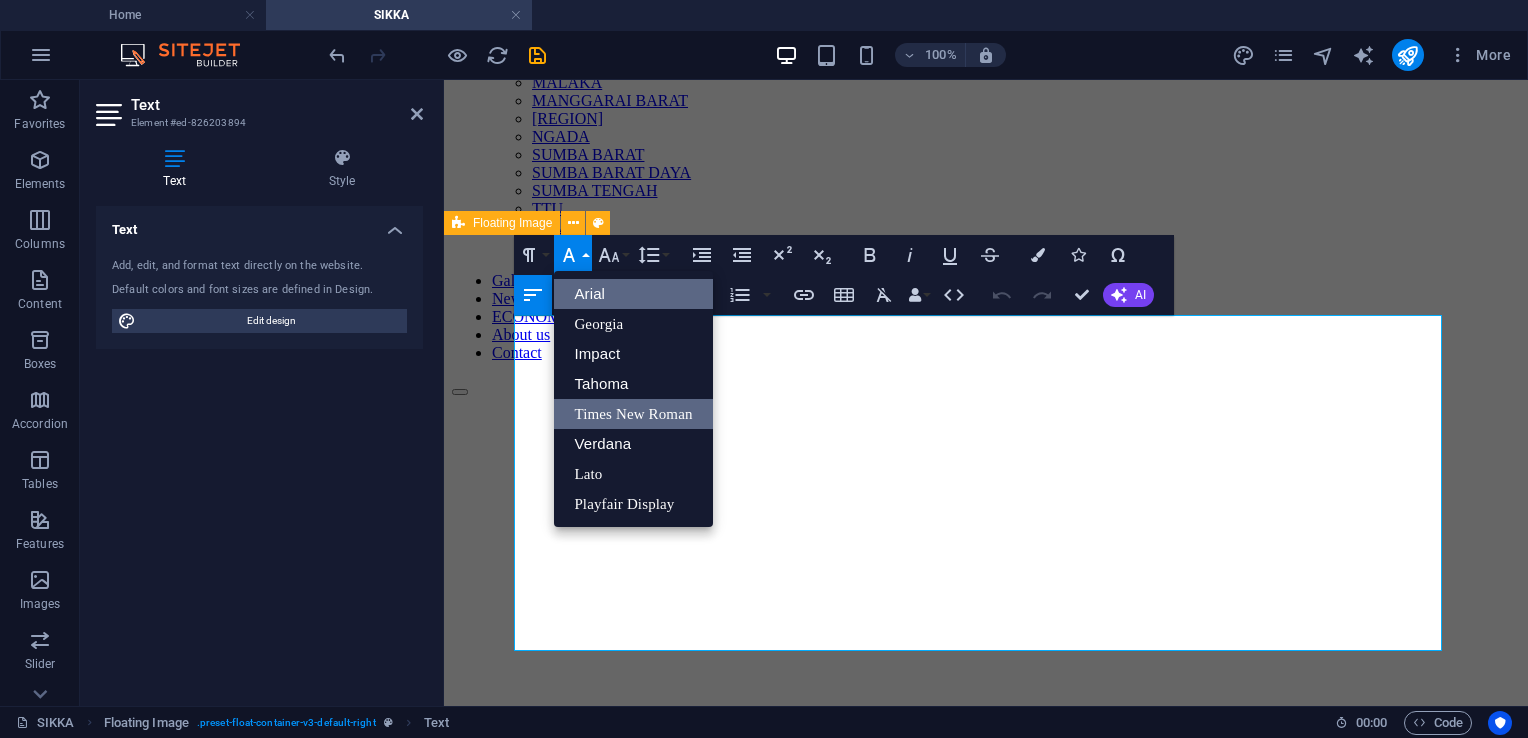 scroll, scrollTop: 0, scrollLeft: 0, axis: both 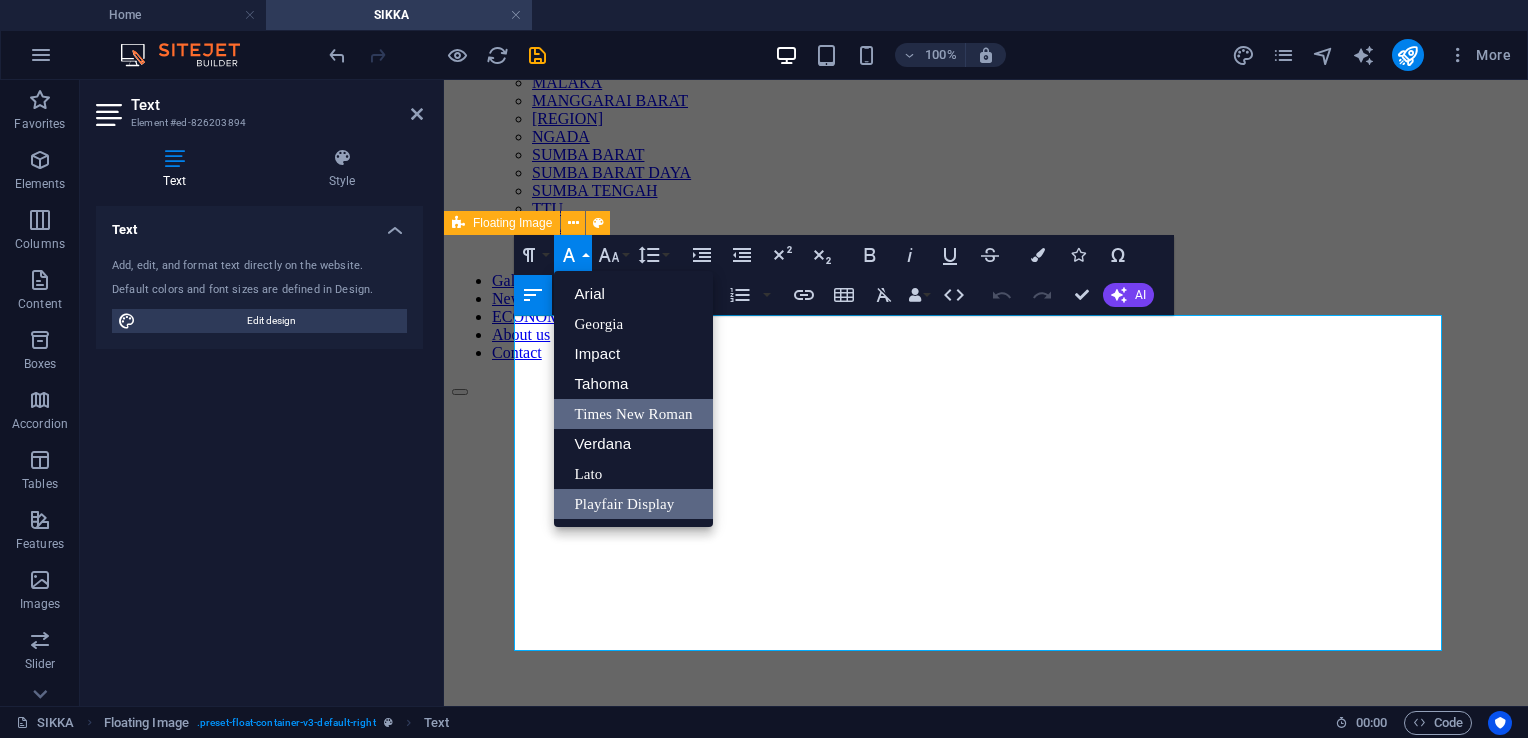 click on "Playfair Display" at bounding box center [633, 504] 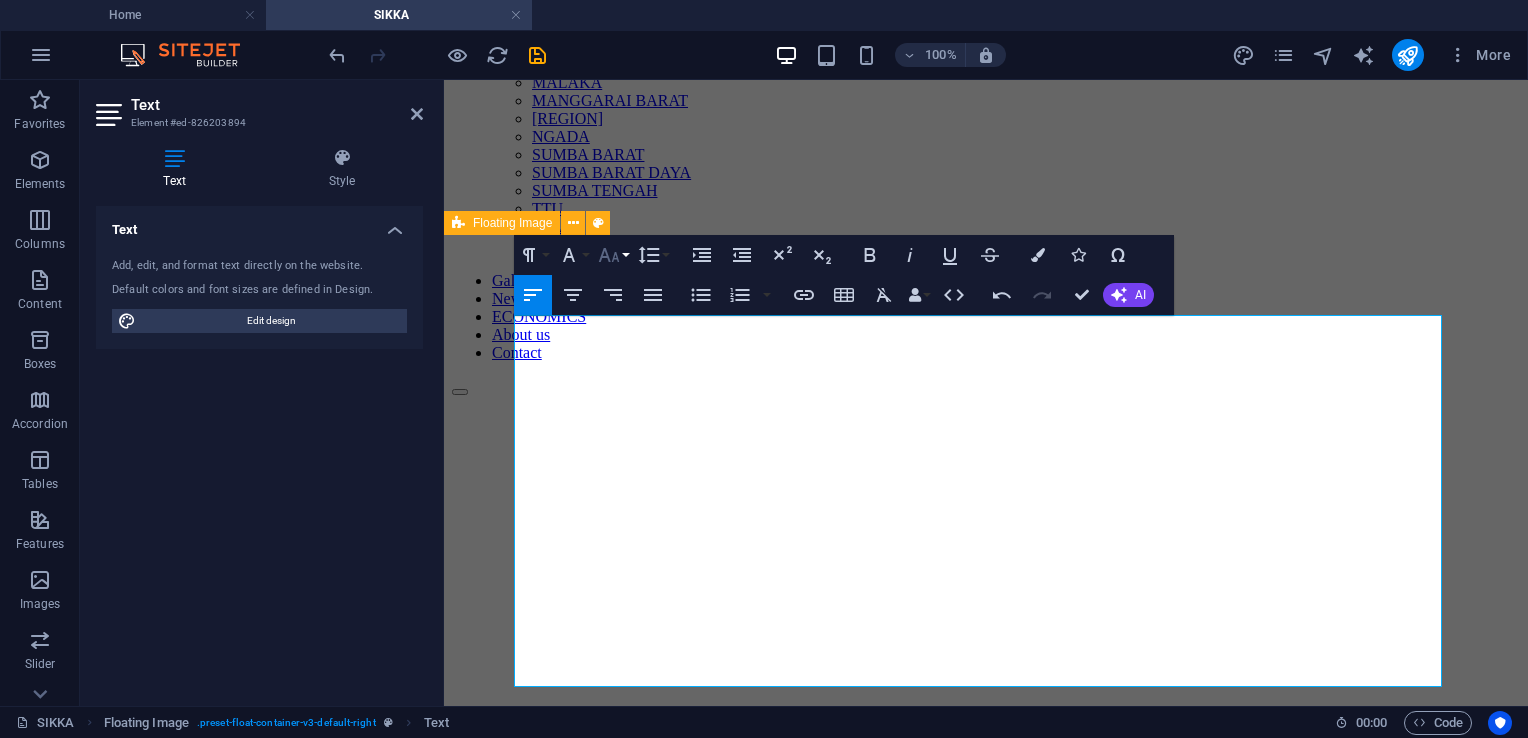 click 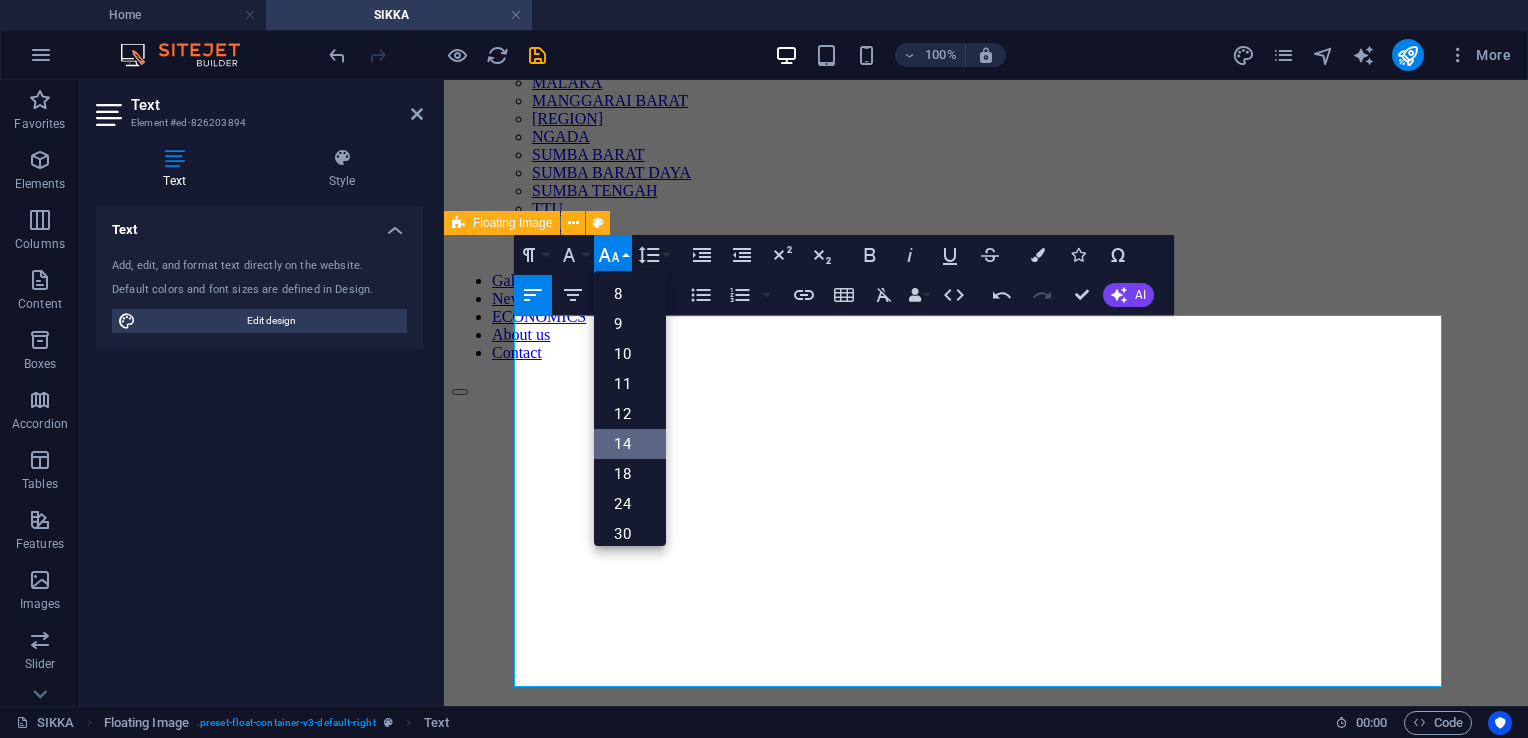 click on "14" at bounding box center (630, 444) 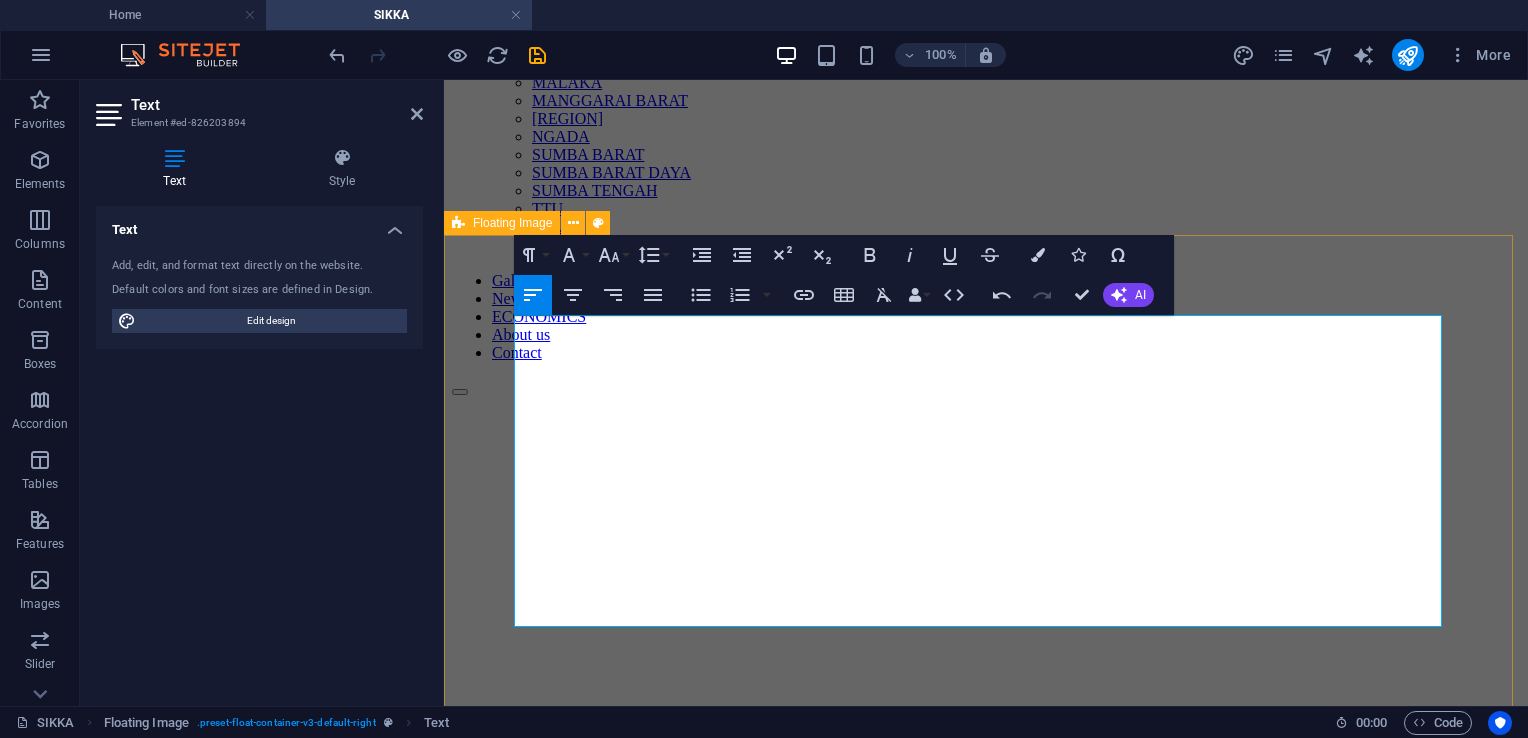 click on "Pada umumnya kabupaten [CITY] menjadi sentra perajin tenun [CITY]. Keistimewaan kain tenun di wilayah ini selalu menggunakan warna gelap: hitam, coklat, biru, dan biru-hitam ditambah hiasan sulur biru. Ada berbagai motif dihasilkan dari [CITY]. Motif  okukirei  diciptakan berdasarkan cerita nenek moyang bahwa sub-etnis [CITY] dahulu adalah pelaut ulung. Walhasil, cukup mudah mencirikan kain tenun ikat jenis ini, selalu ada figur nelayan, sampan, perahu, udang, atau kepiting. Ada satu motif yang sangat indah, yakni motif  mawarani . Terdapat corak bunga mawar. Menurut cerita lisan turun-temurun, motif ini merupakan kain khas yang hanya dikenakan putri-putri Kerajaan [CITY]. Di jaman kini, kabarnya motif  mawarani  paling digemari pembeli kaum perempuan. Untuk membuat selembar kain tenun ikat dengan motif paling sederhana memerlukan waktu paling tidak 1 bulan." at bounding box center [986, 1670] 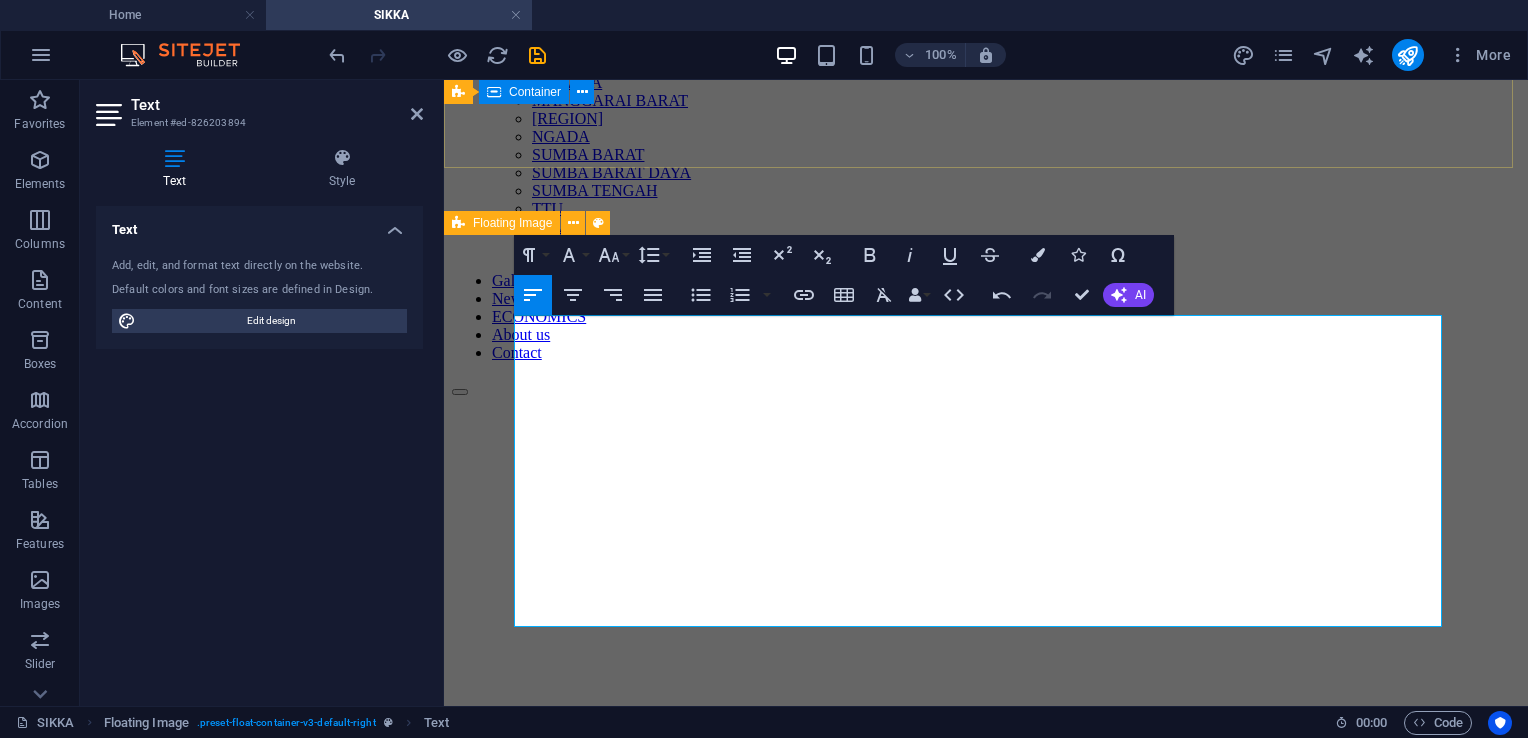 click on "KAIN TENUN ADAT SIKKa" at bounding box center (986, 743) 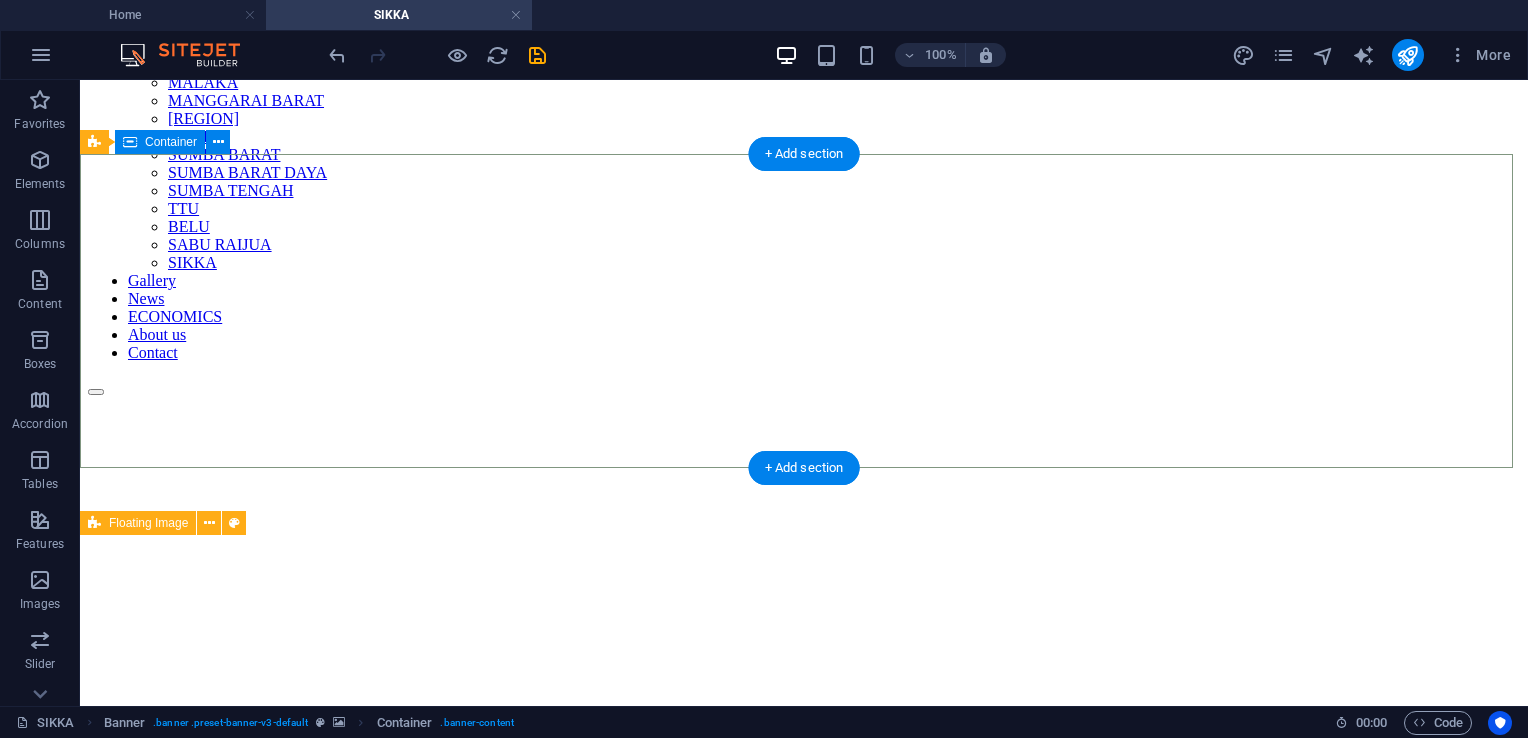 scroll, scrollTop: 0, scrollLeft: 0, axis: both 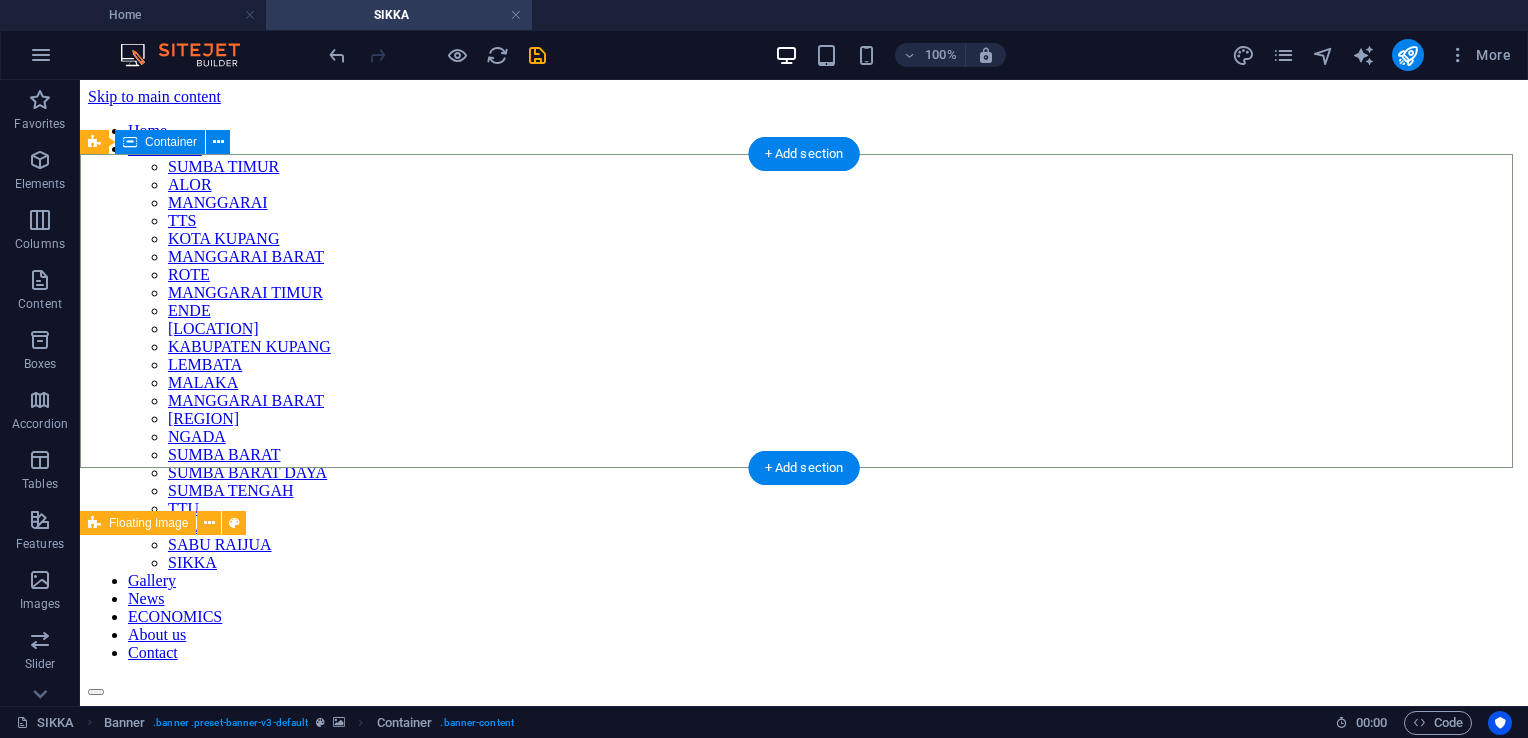 click on "KAIN TENUN ADAT SIKKa" at bounding box center [804, 1043] 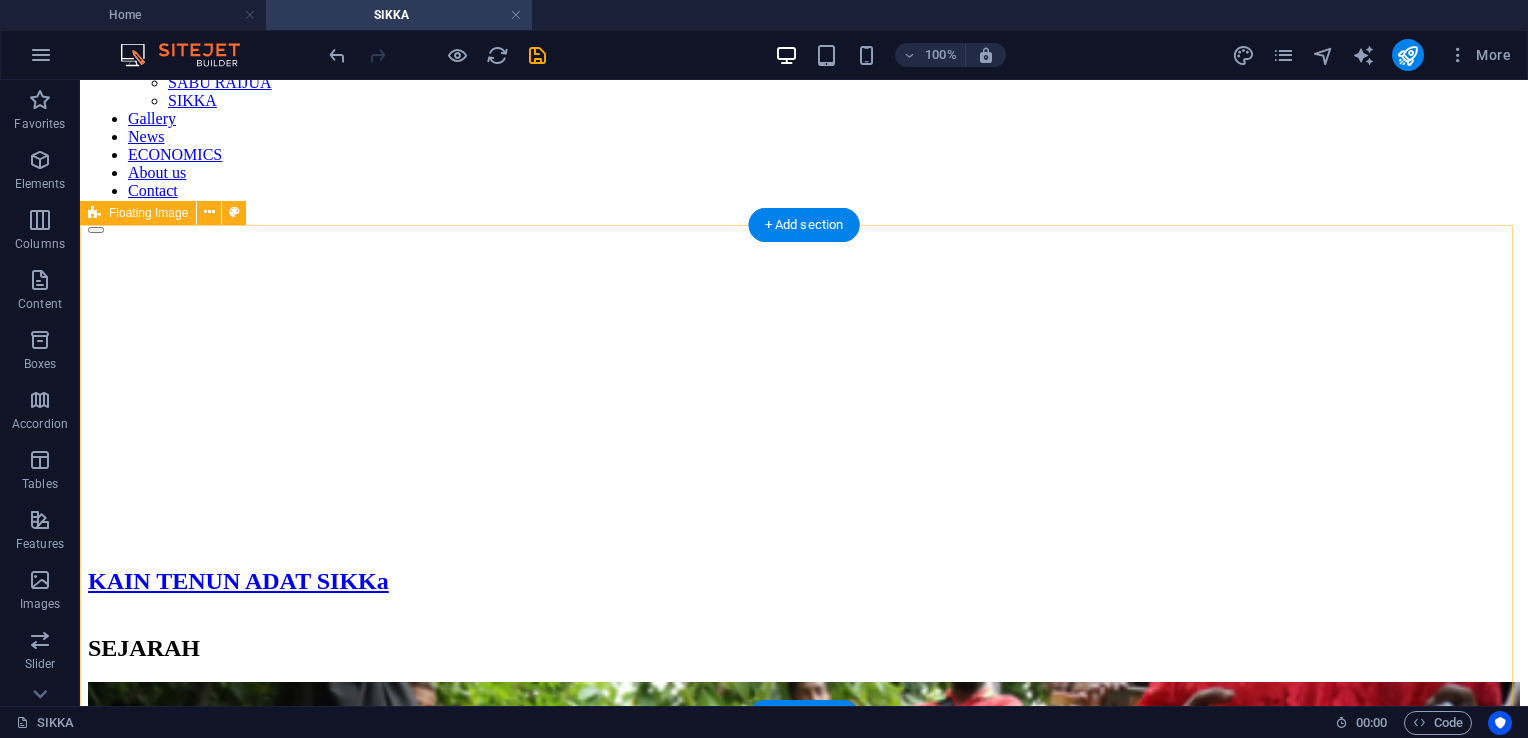 scroll, scrollTop: 600, scrollLeft: 0, axis: vertical 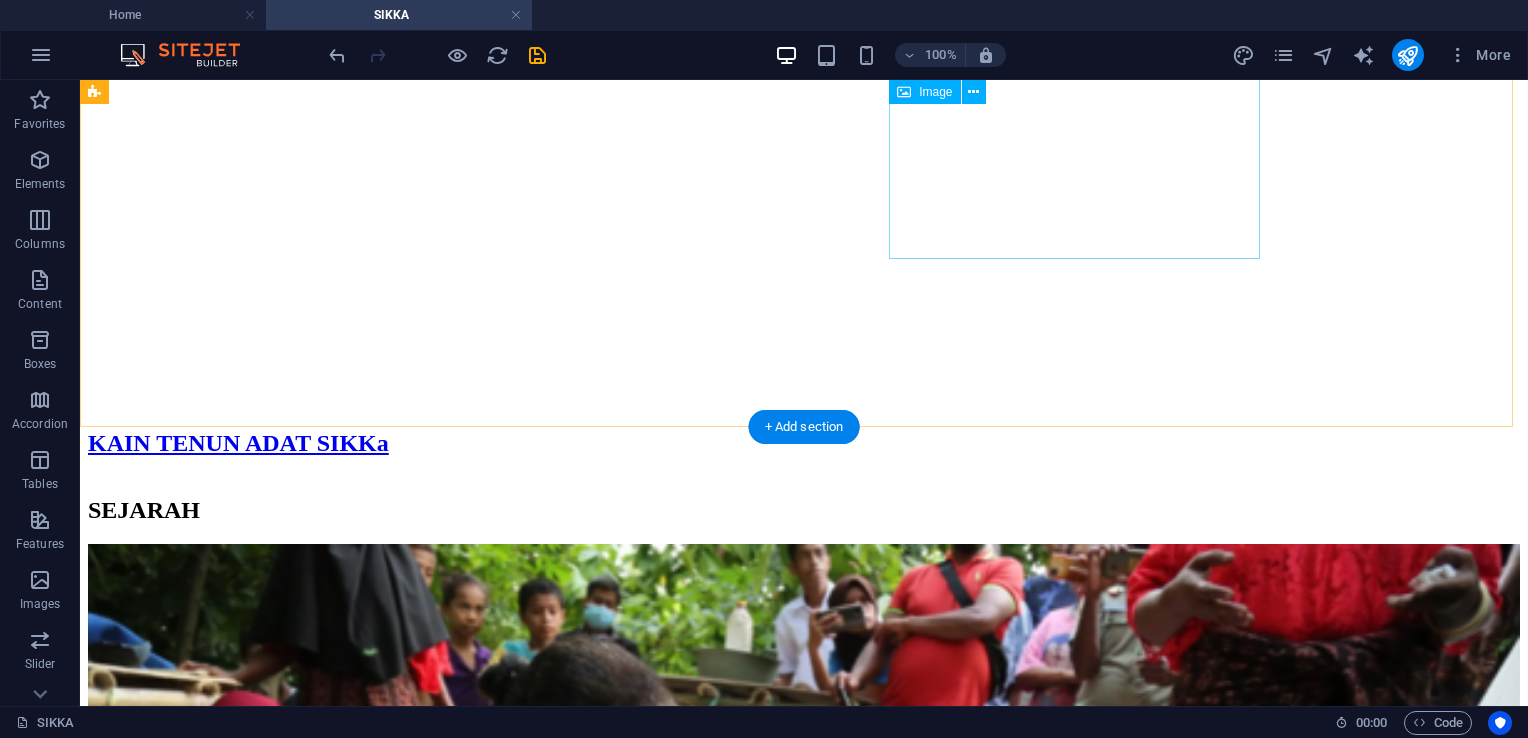 click at bounding box center [804, 1017] 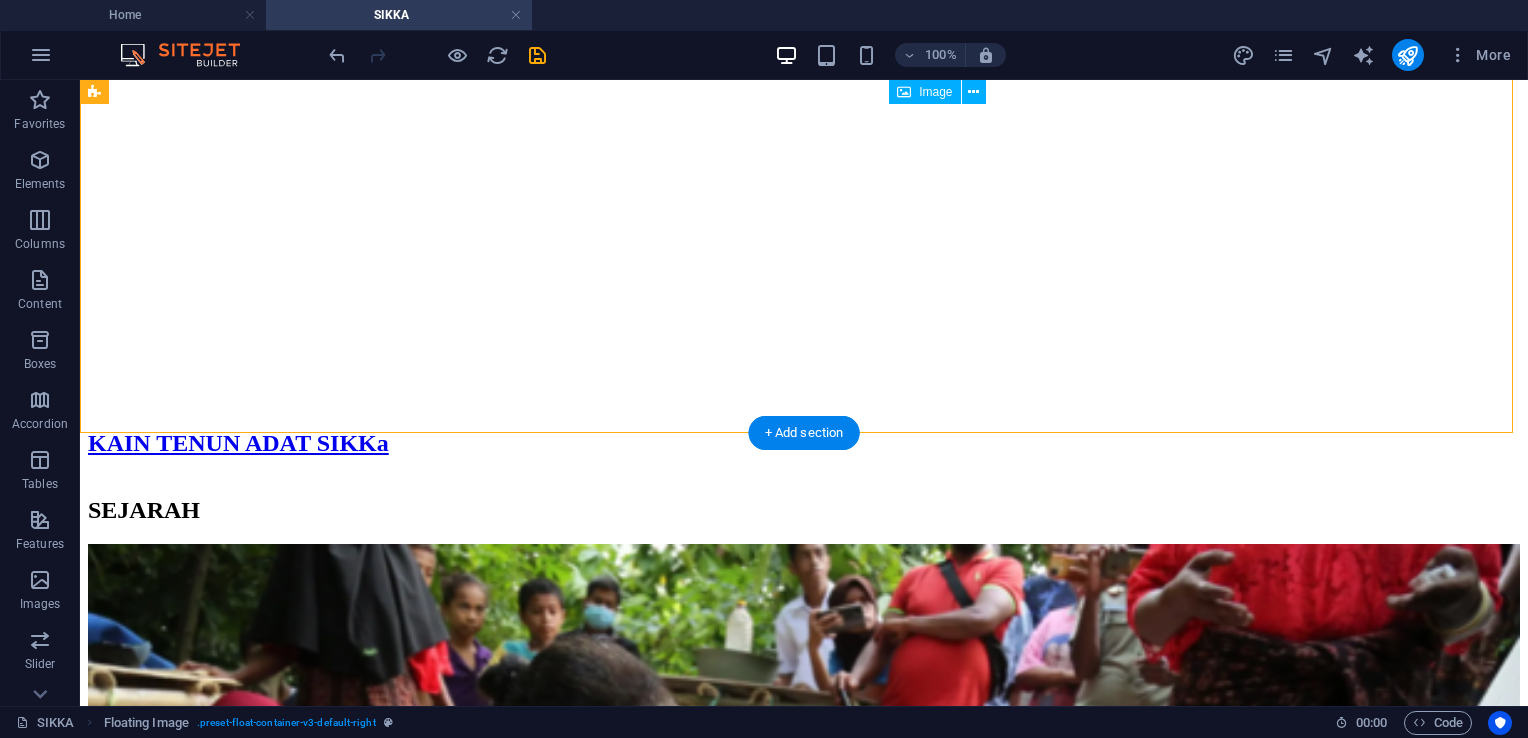 scroll, scrollTop: 593, scrollLeft: 0, axis: vertical 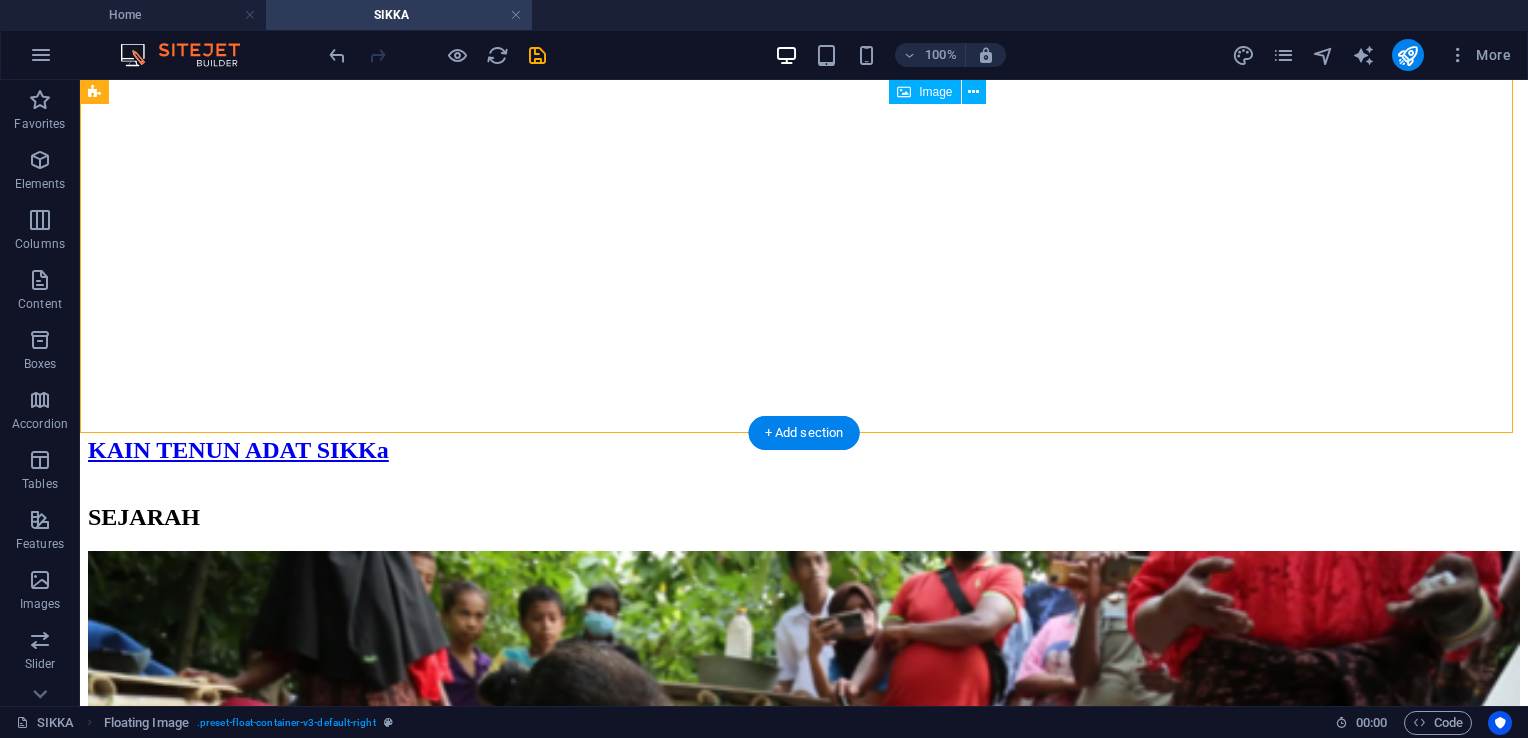 click at bounding box center [804, 1024] 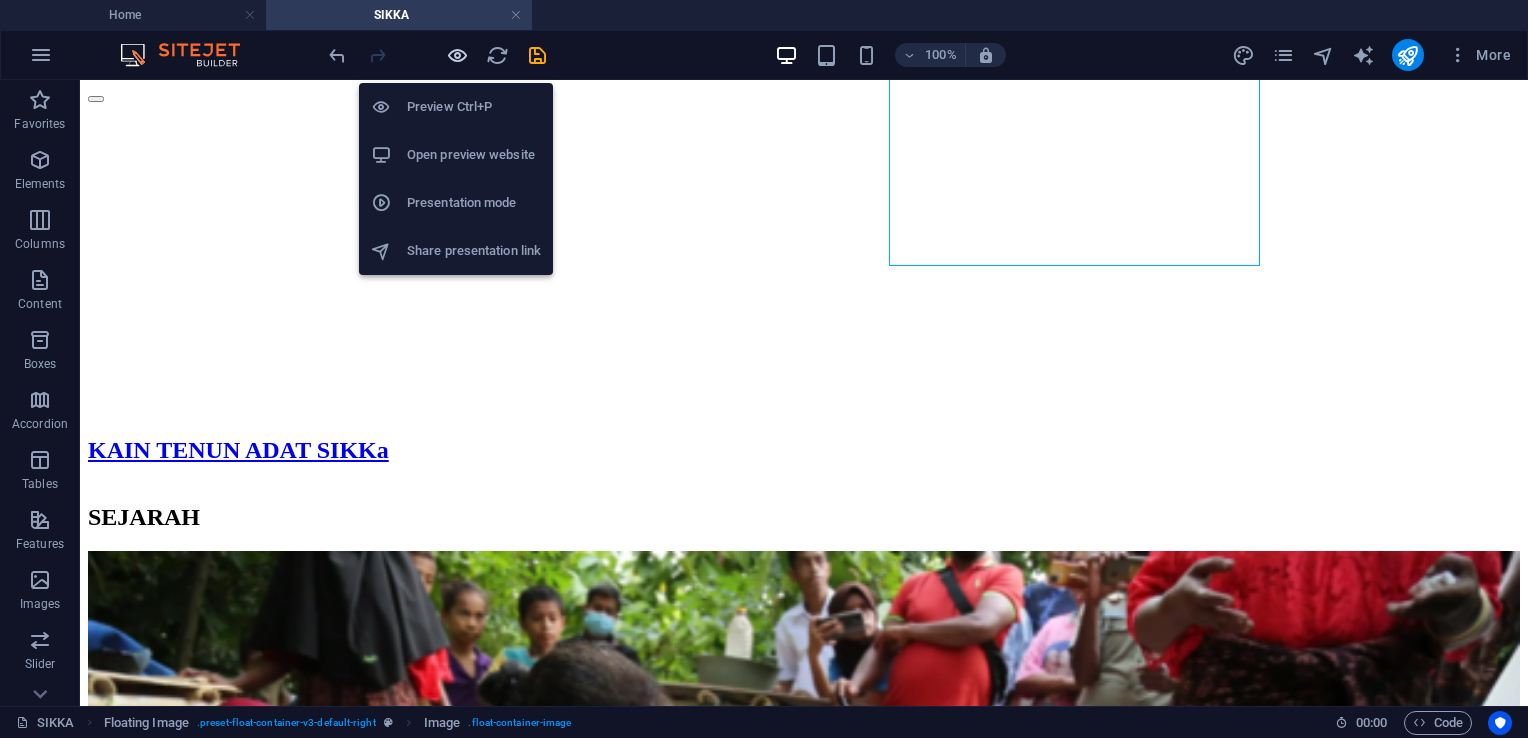 click at bounding box center (457, 55) 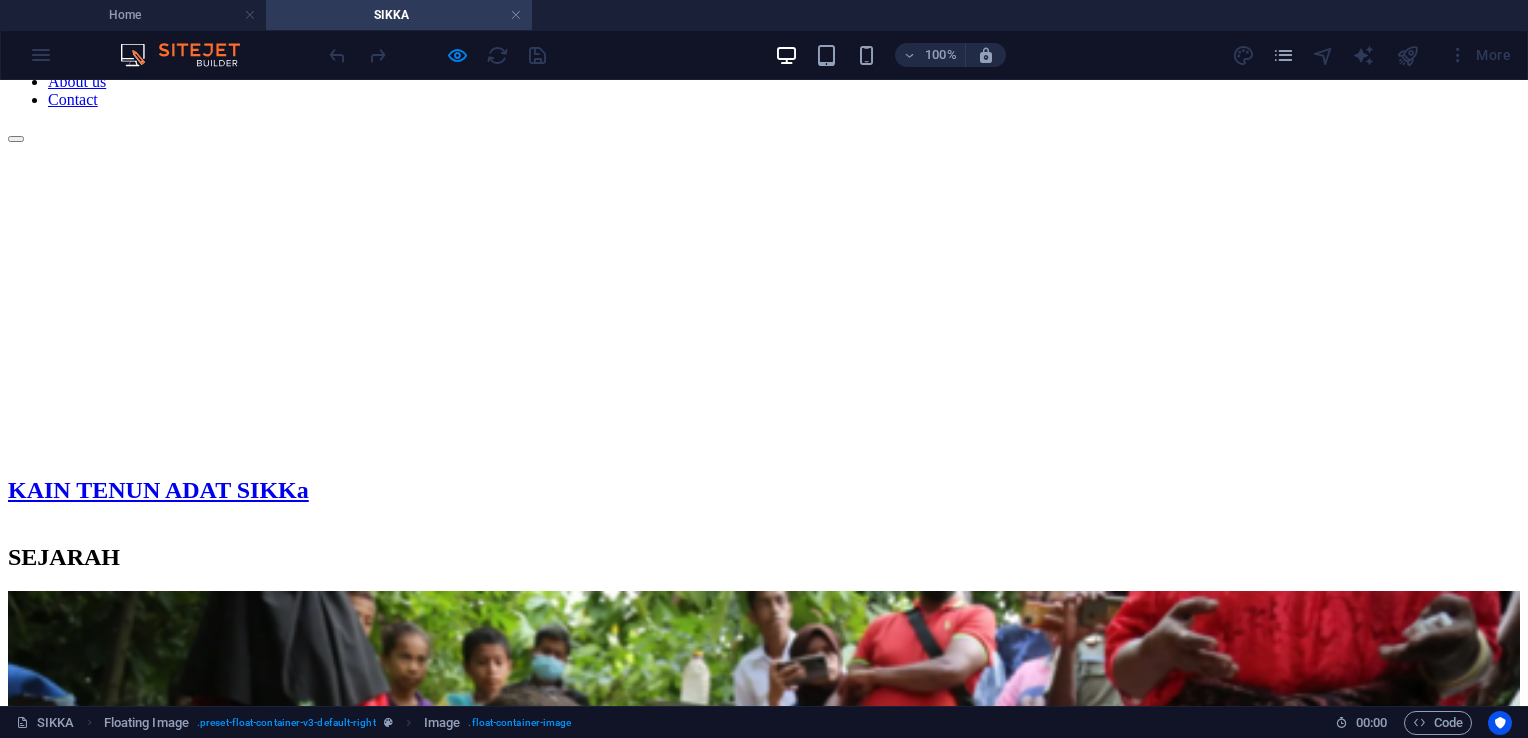 scroll, scrollTop: 493, scrollLeft: 0, axis: vertical 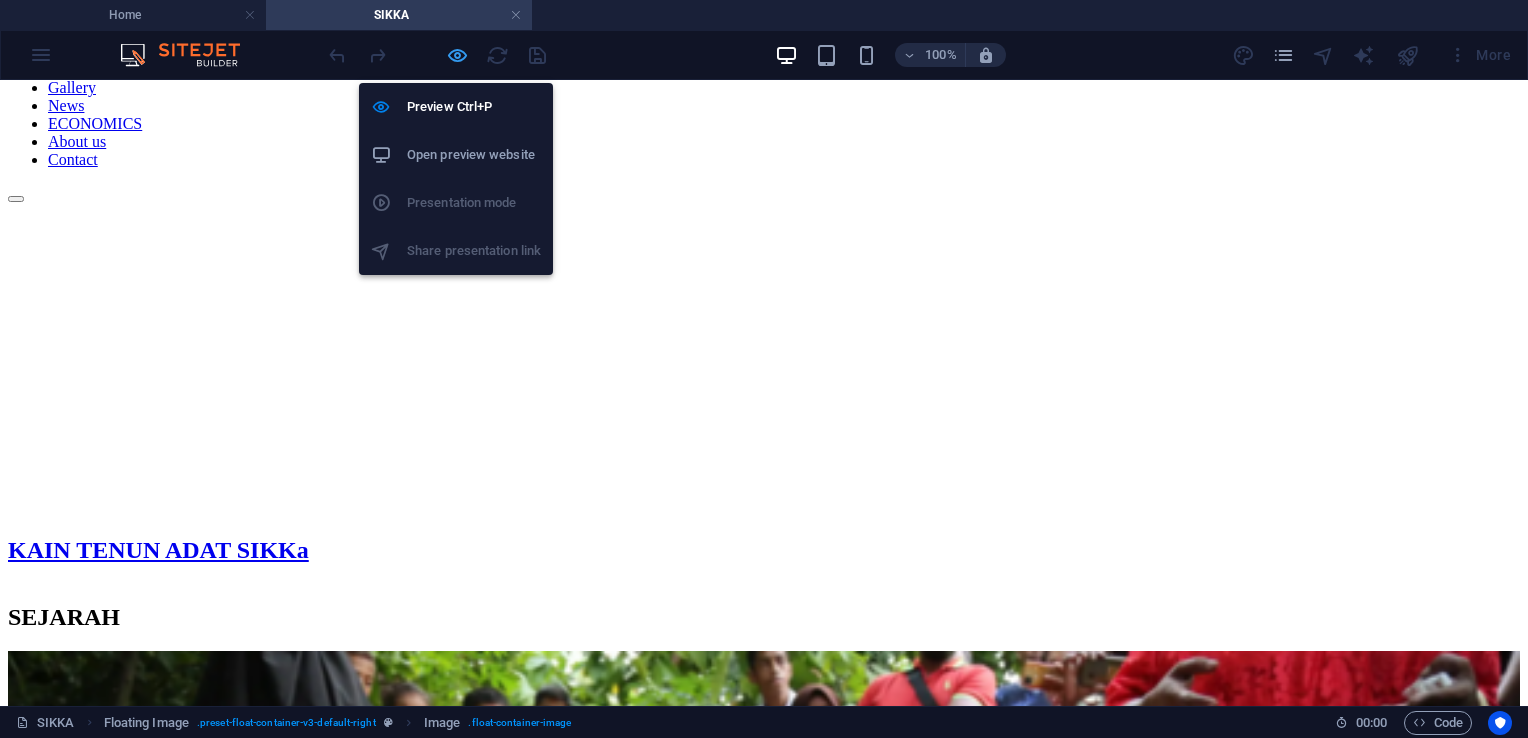 click at bounding box center [457, 55] 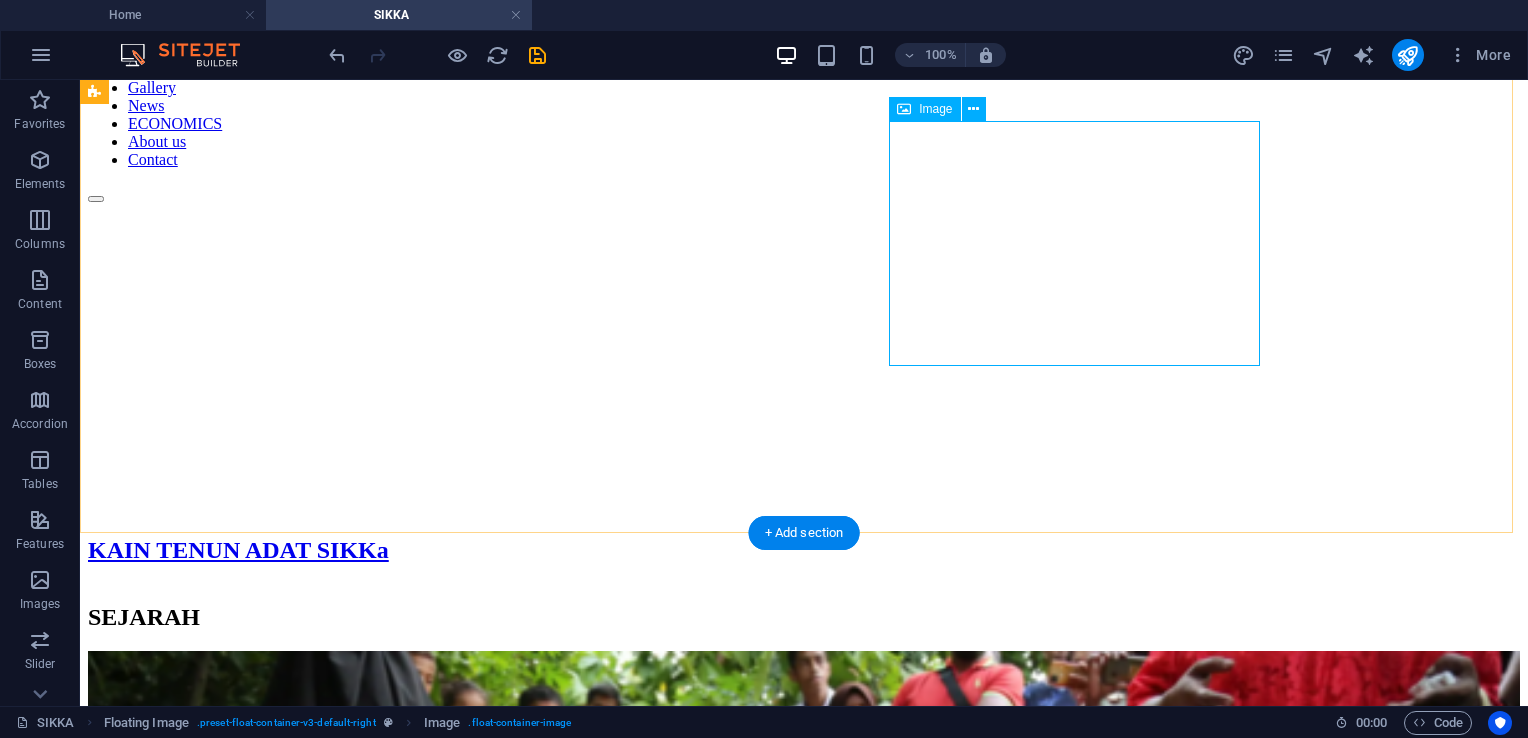 click at bounding box center (804, 1124) 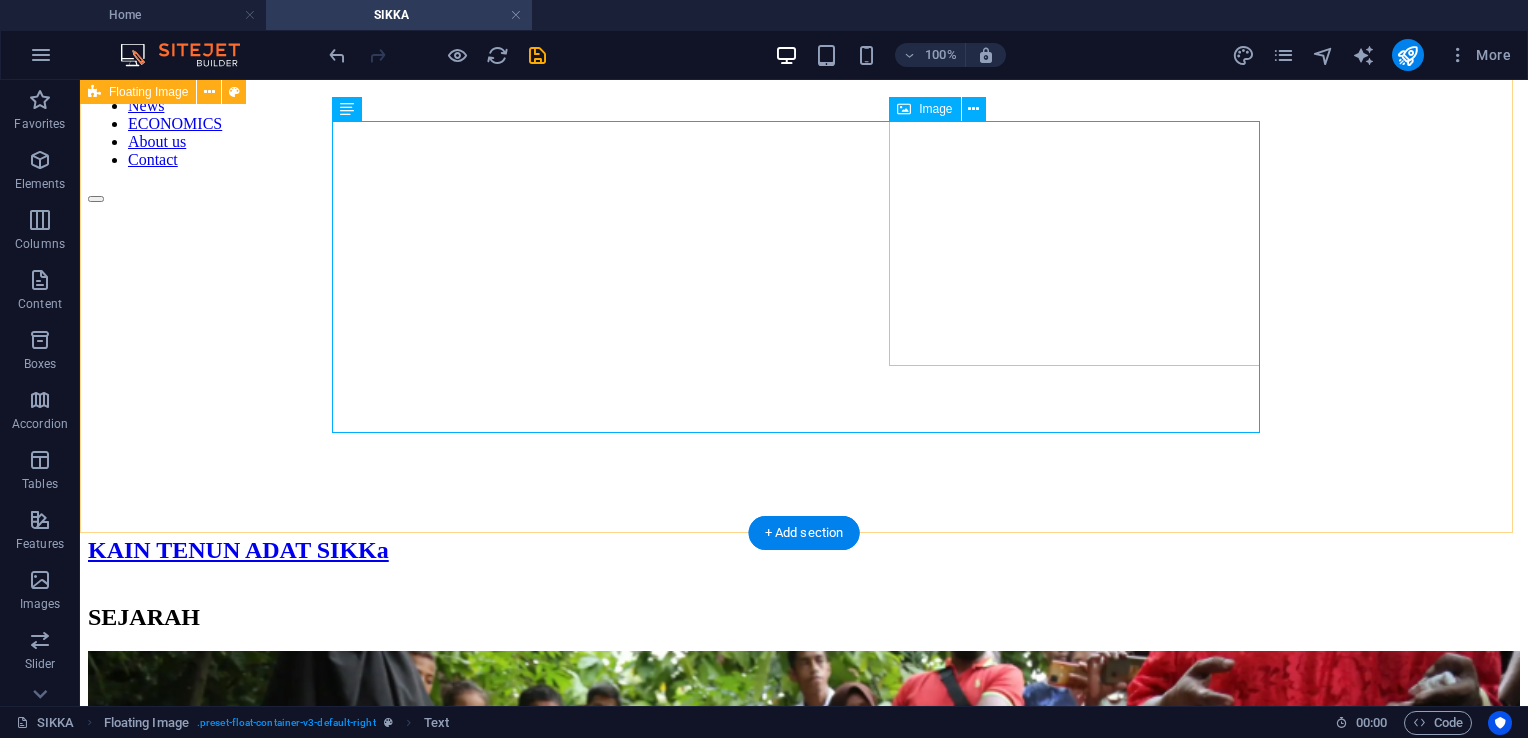 click at bounding box center [804, 1124] 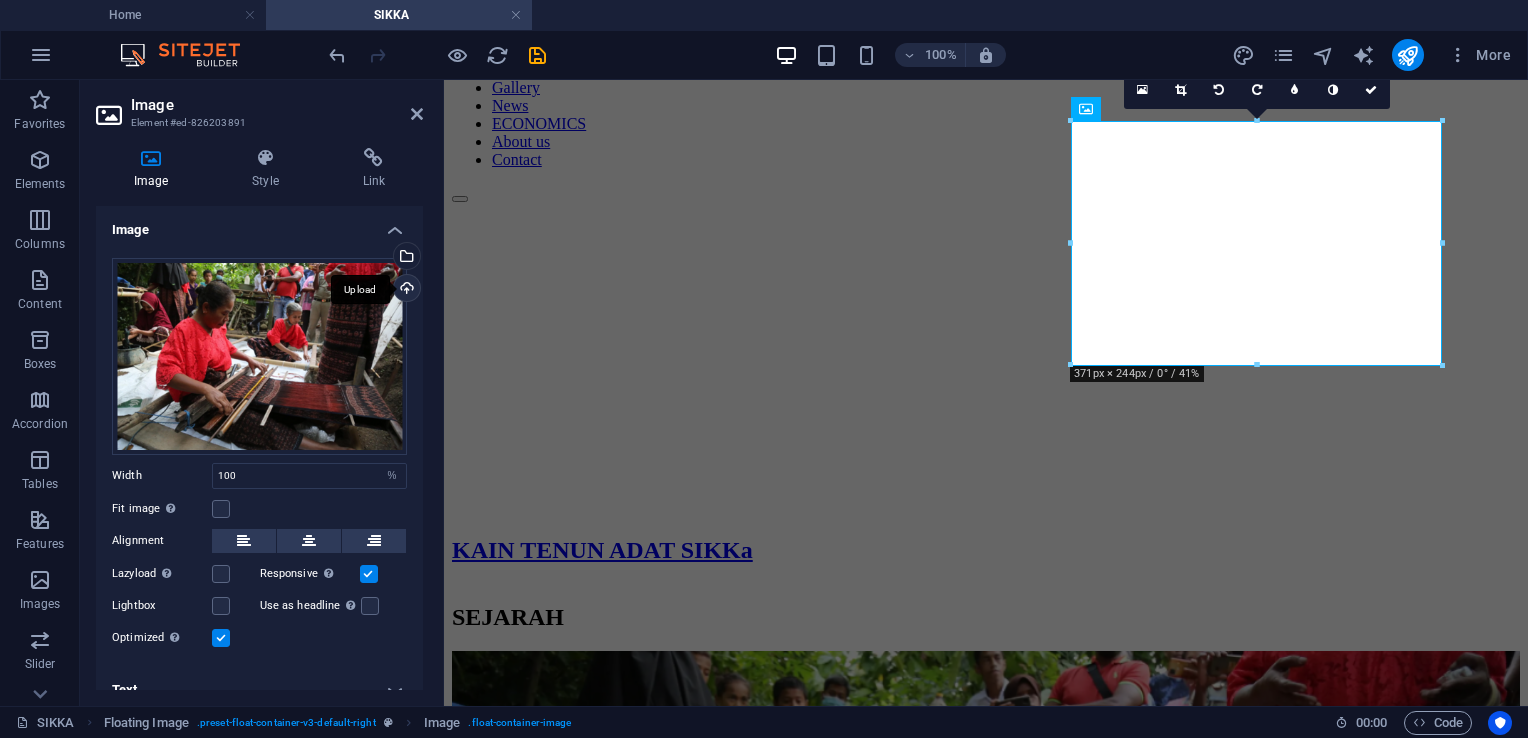 click on "Upload" at bounding box center [405, 290] 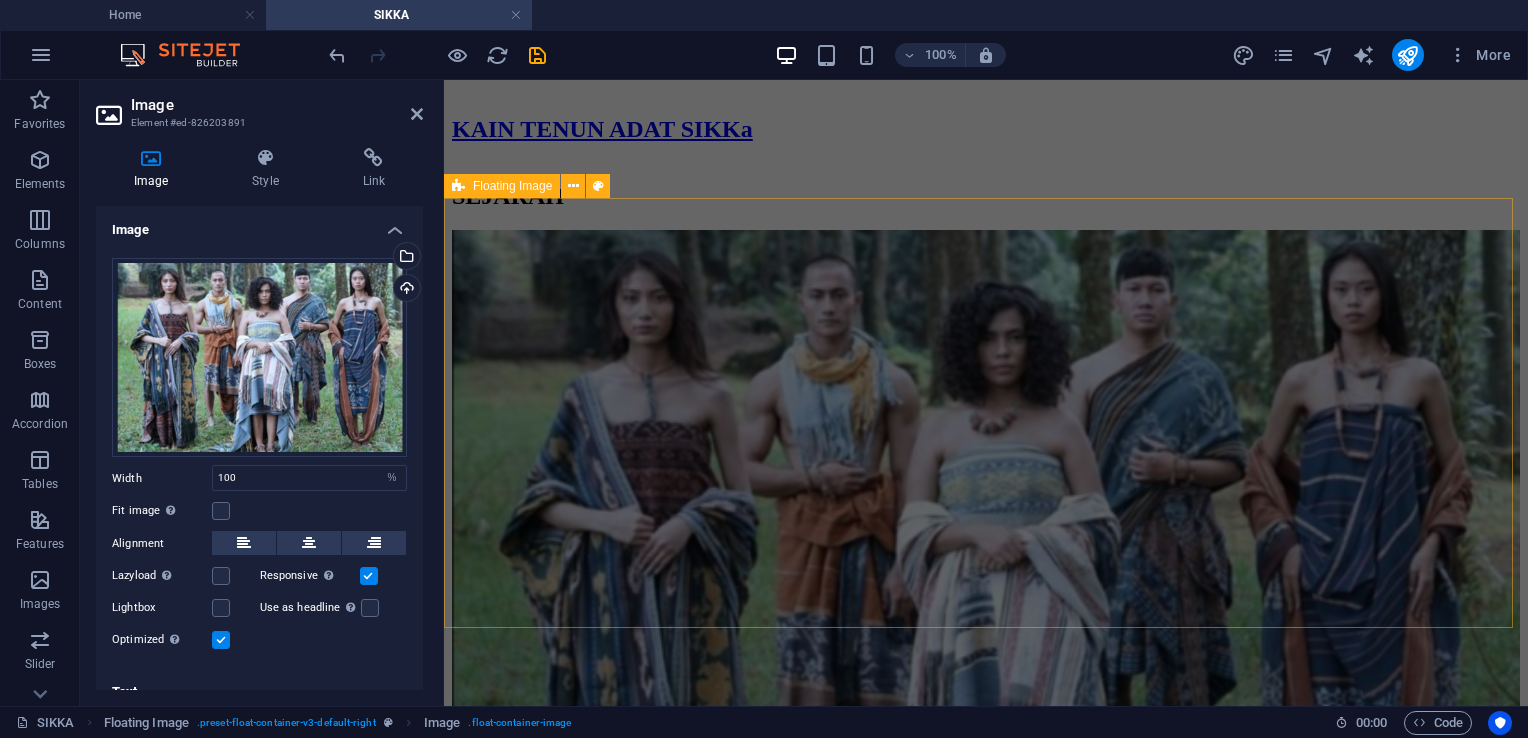 scroll, scrollTop: 893, scrollLeft: 0, axis: vertical 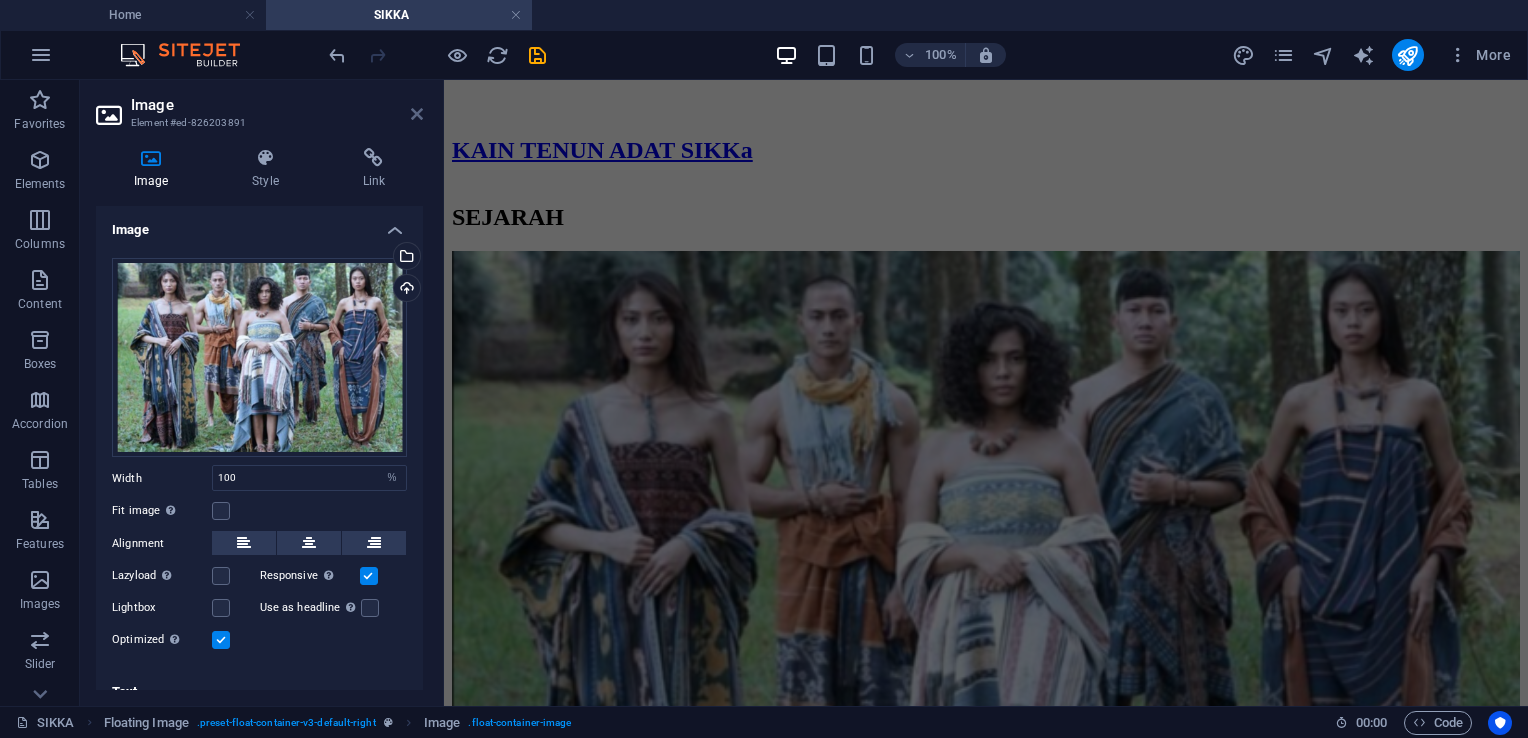 click at bounding box center [417, 114] 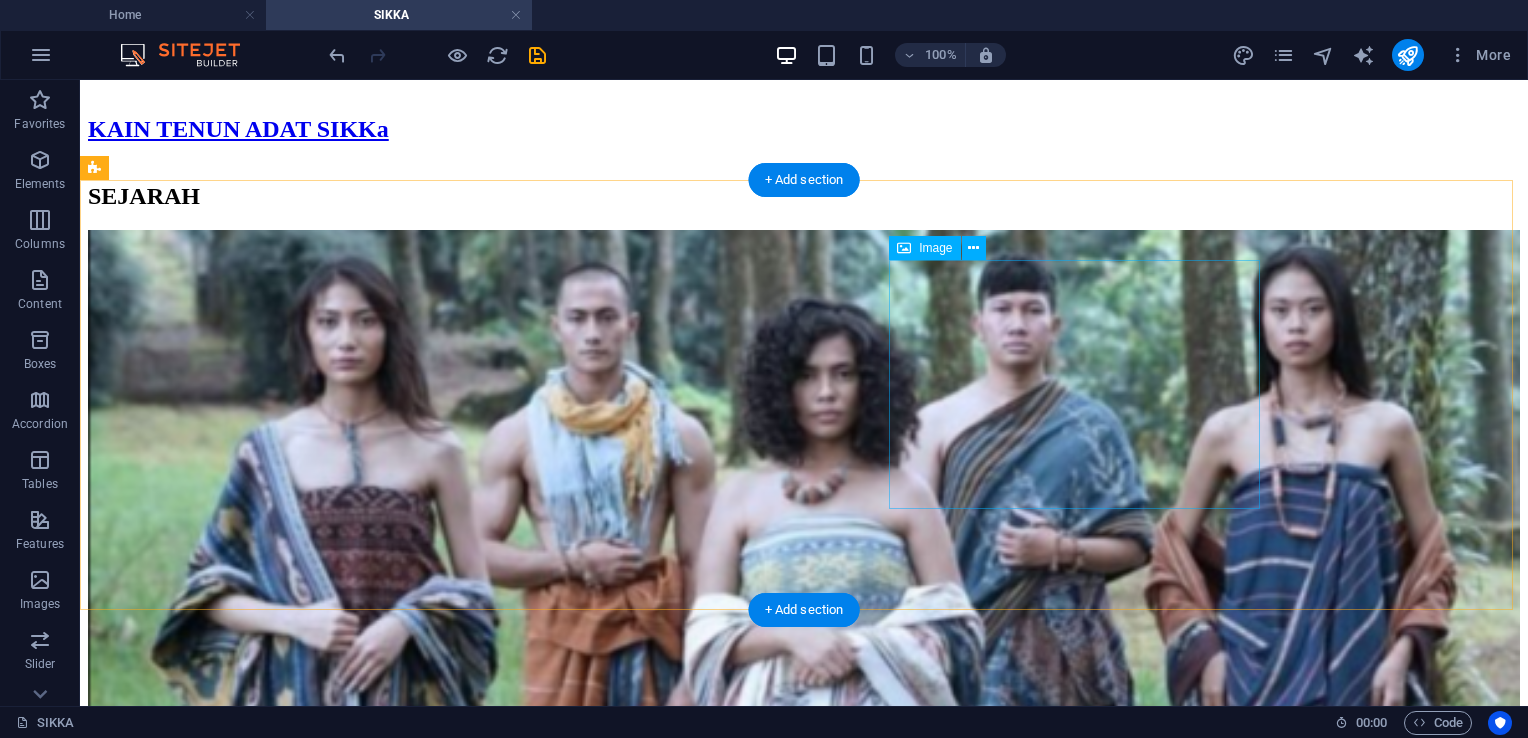 scroll, scrollTop: 1045, scrollLeft: 0, axis: vertical 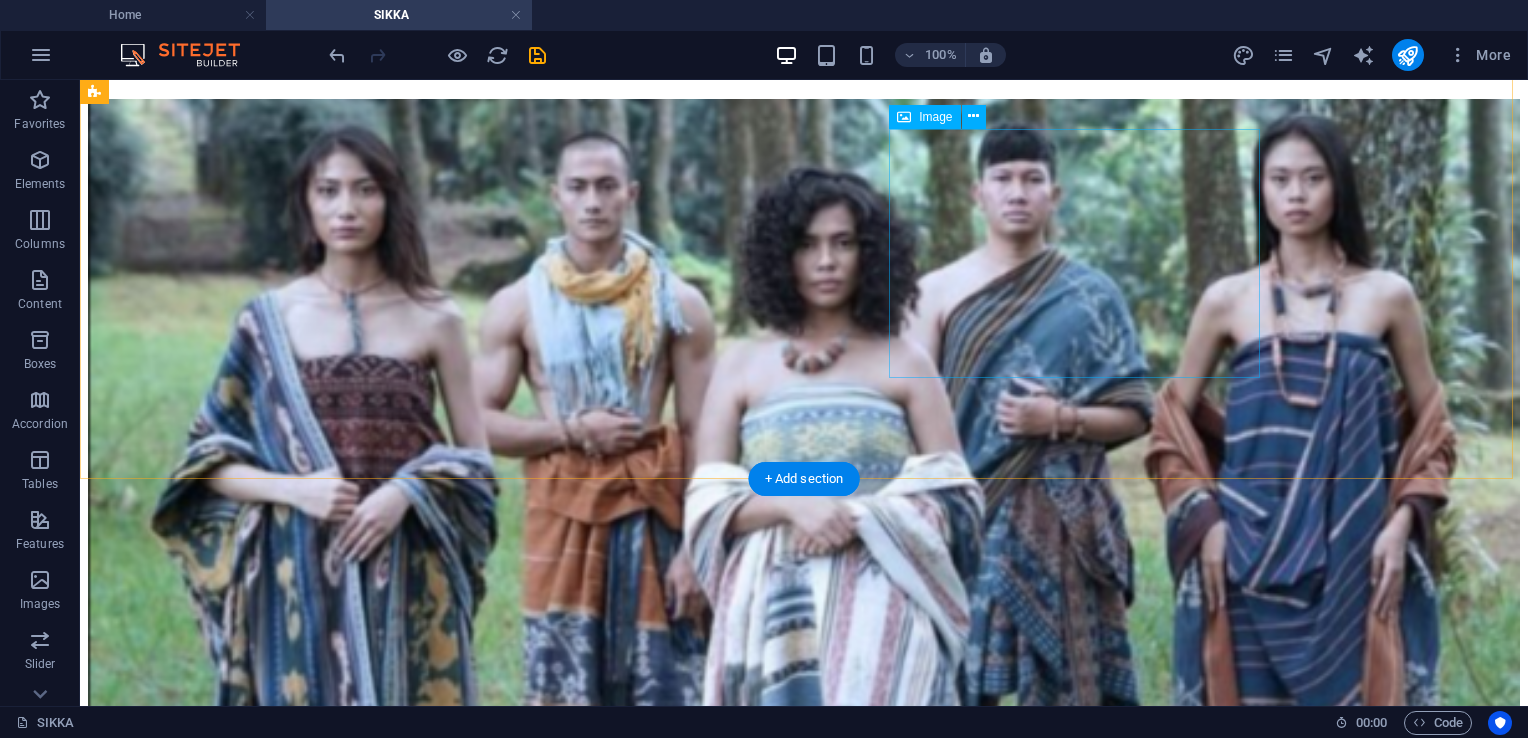 click at bounding box center (804, 1844) 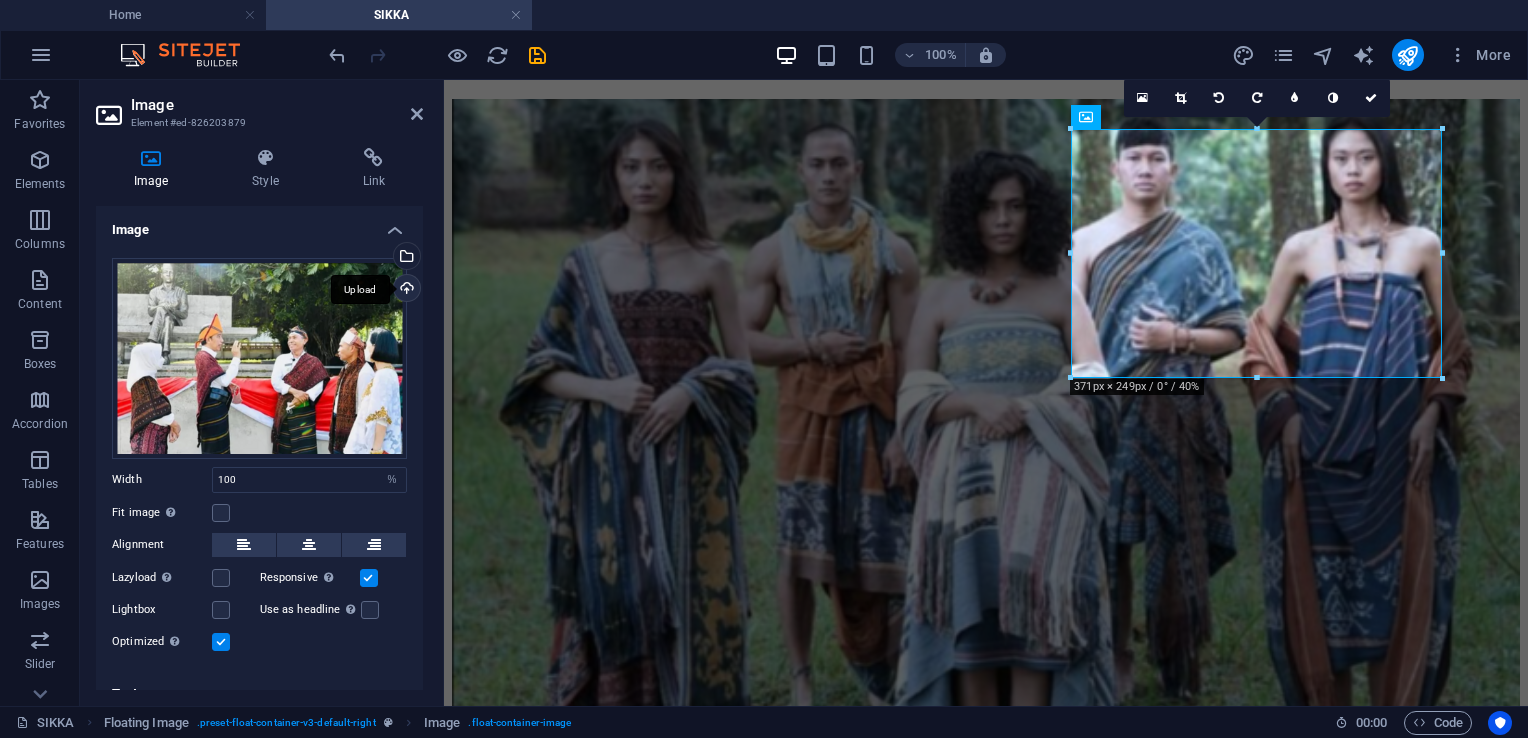 click on "Upload" at bounding box center (405, 290) 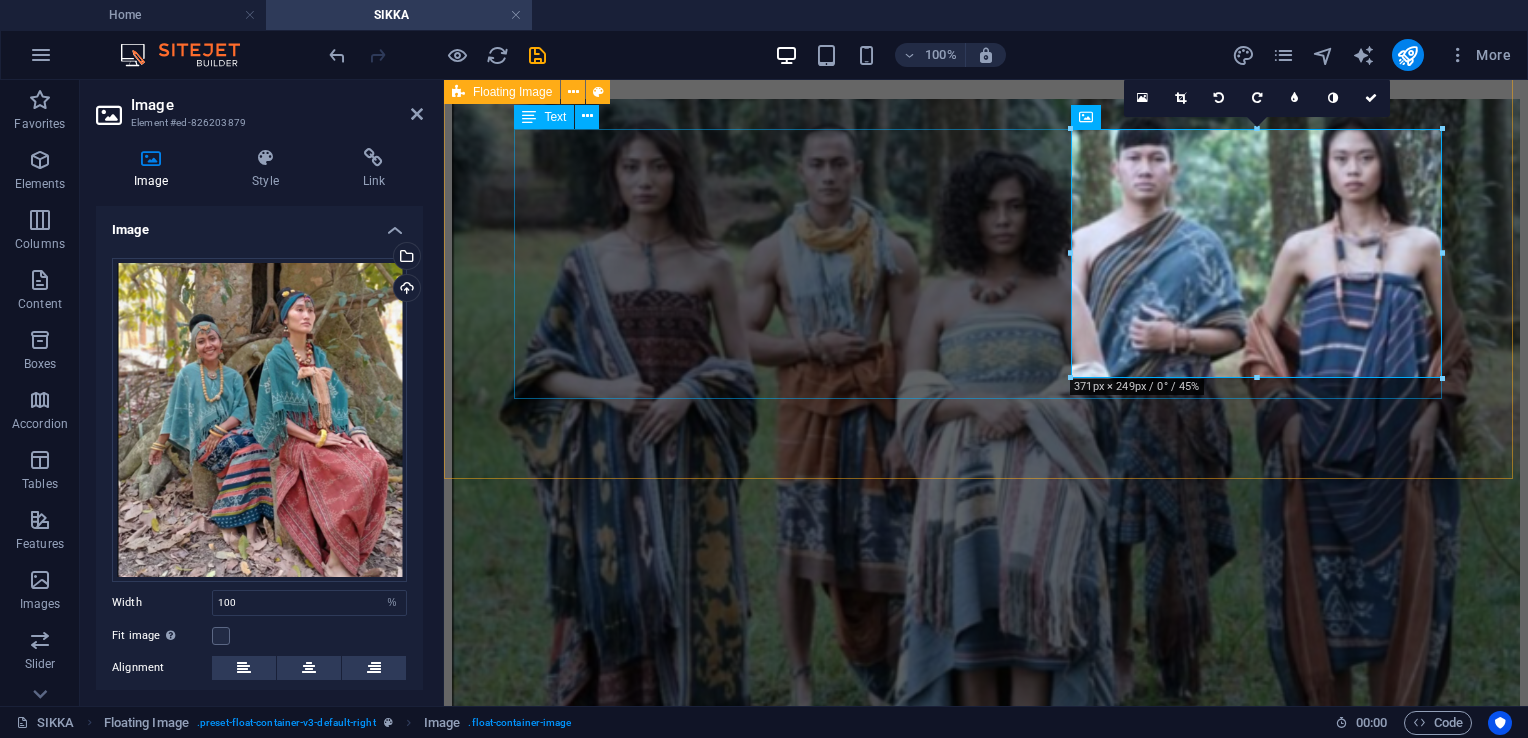 click on "Kain ini sering kali digunakan dalam upacara adat seperti pernikahan, kematian, dan ritual keagamaan. Misalnya, motif tertentu pada kain tenun digunakan sebagai penanda kasta atau status keluarga seseorang. Semakin kompleks motifnya, semakin tinggi pula status pemiliknya.  Kain tenun juga sering dijadikan sebagai hadiah atau barang yang bernilai dalam pertukaran sosial dan ritual. Selain itu, produksi kain tenun juga memberikan mata pencaharian kepada banyak perempuan di [REGION], yang menghasilkan pendapatan bagi keluarga mereka. Ini memainkan peran penting dalam ekonomi lokal" at bounding box center (986, 2377) 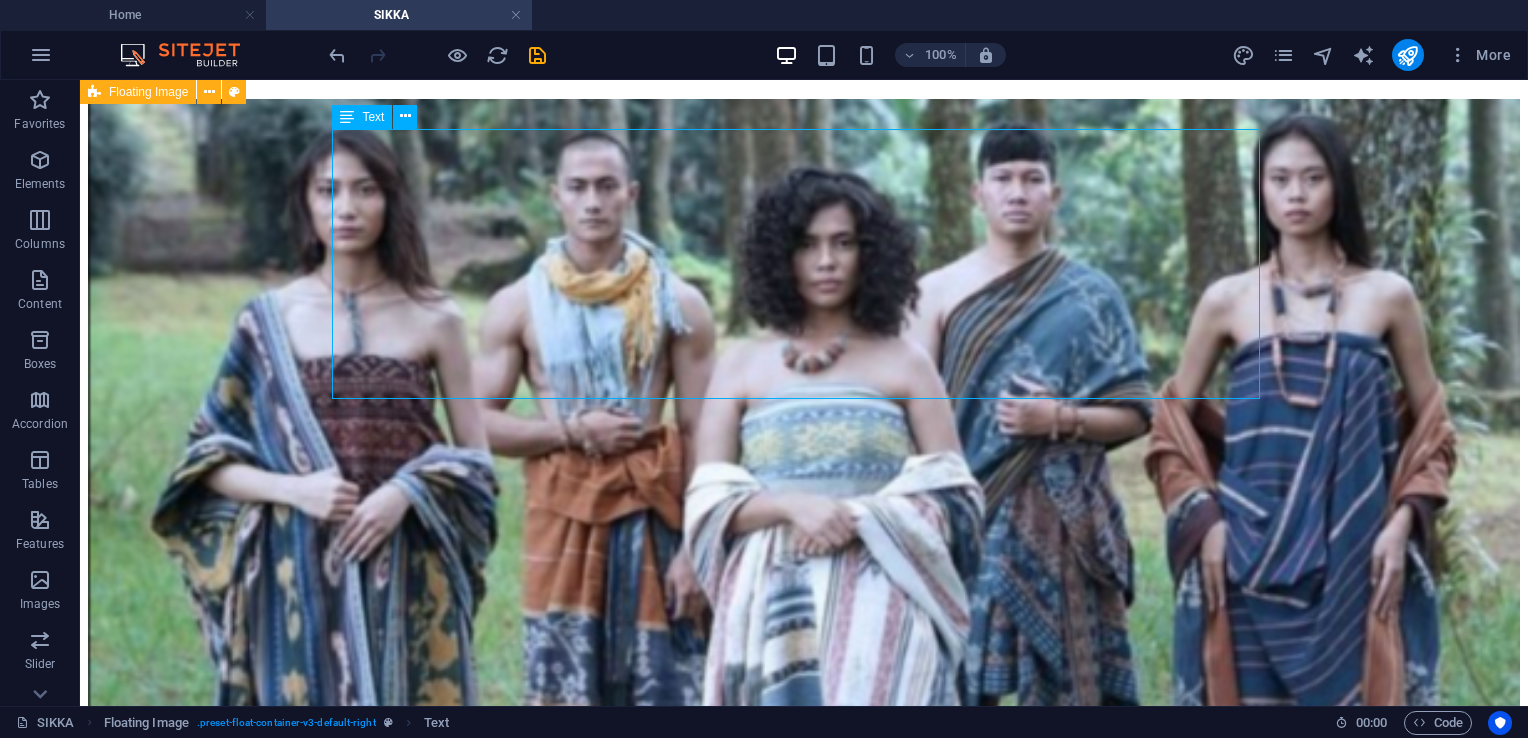 click on "Kain ini sering kali digunakan dalam upacara adat seperti pernikahan, kematian, dan ritual keagamaan. Misalnya, motif tertentu pada kain tenun digunakan sebagai penanda kasta atau status keluarga seseorang. Semakin kompleks motifnya, semakin tinggi pula status pemiliknya.  Kain tenun juga sering dijadikan sebagai hadiah atau barang yang bernilai dalam pertukaran sosial dan ritual. Selain itu, produksi kain tenun juga memberikan mata pencaharian kepada banyak perempuan di [REGION], yang menghasilkan pendapatan bagi keluarga mereka. Ini memainkan peran penting dalam ekonomi lokal" at bounding box center [804, 3008] 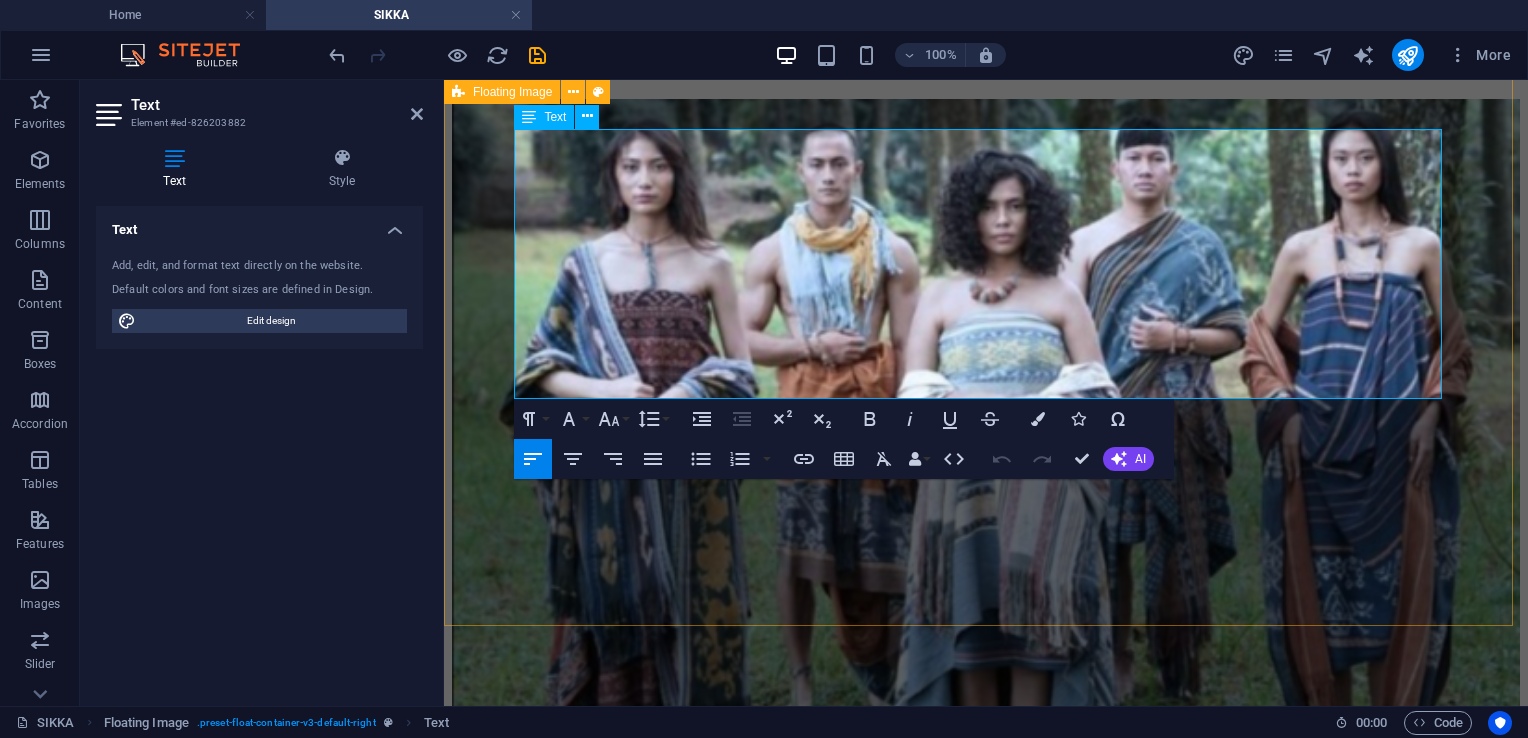 click on "Kain tenun juga sering dijadikan sebagai hadiah atau barang yang bernilai dalam pertukaran sosial dan ritual. Selain itu, produksi kain tenun juga memberikan mata pencaharian kepada banyak perempuan di ENDEV, yang menghasilkan pendapatan bagi keluarga mereka. Ini memainkan peran penting dalam ekonomi lokal" at bounding box center [979, 2401] 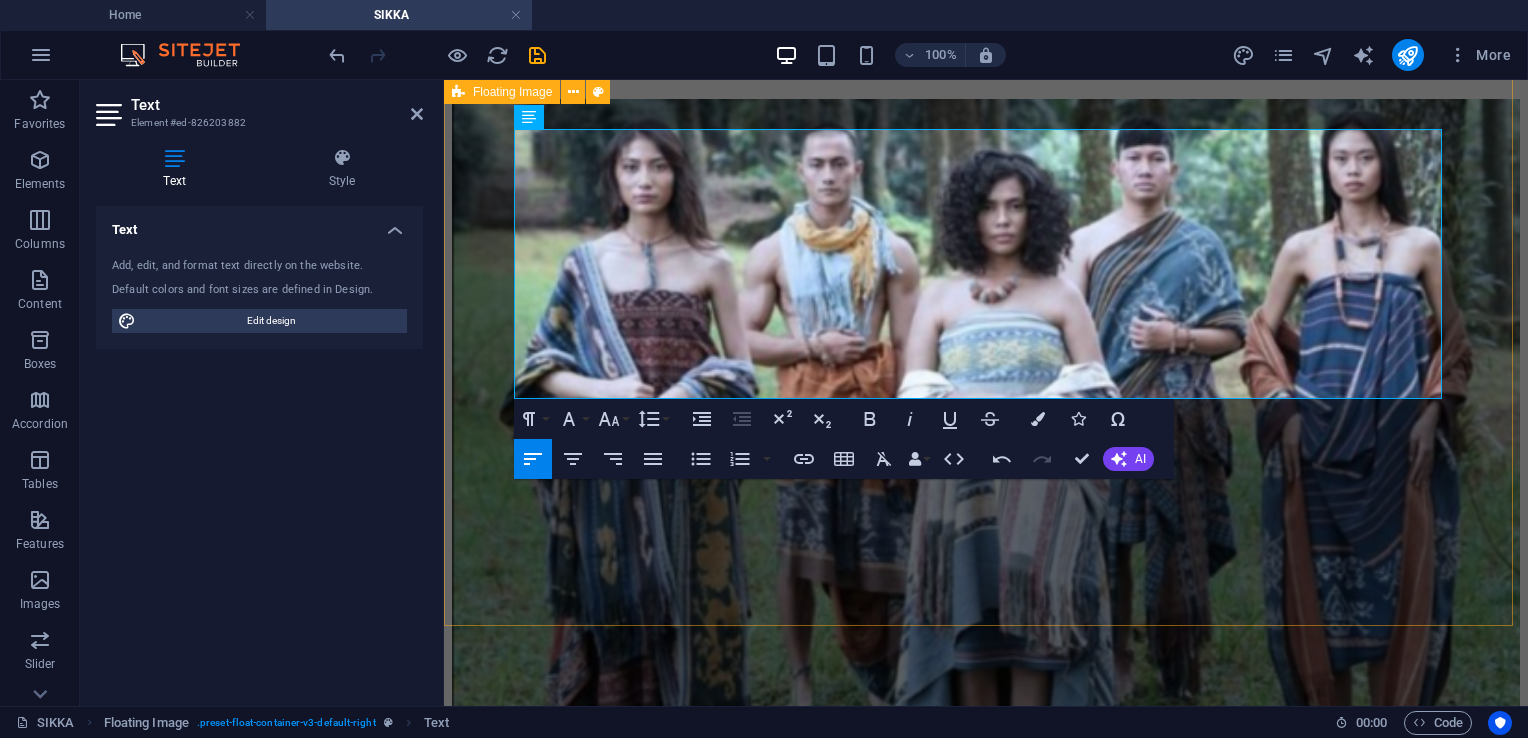 click on "Kain ini sering kali digunakan dalam upacara adat seperti pernikahan, kematian, dan ritual keagamaan. Misalnya, motif tertentu pada kain tenun digunakan sebagai penanda kasta atau status keluarga seseorang. Semakin kompleks motifnya, semakin tinggi pula status pemiliknya.  Kain tenun juga sering dijadikan sebagai hadiah atau barang yang bernilai dalam pertukaran sosial dan ritual. Selain itu, produksi kain tenun juga memberikan mata pencaharian kepada banyak perempuan di [LOCATION], yang menghasilkan pendapatan bagi keluarga mereka. Ini memainkan peran penting dalam ekonomi lokal" at bounding box center (986, 1778) 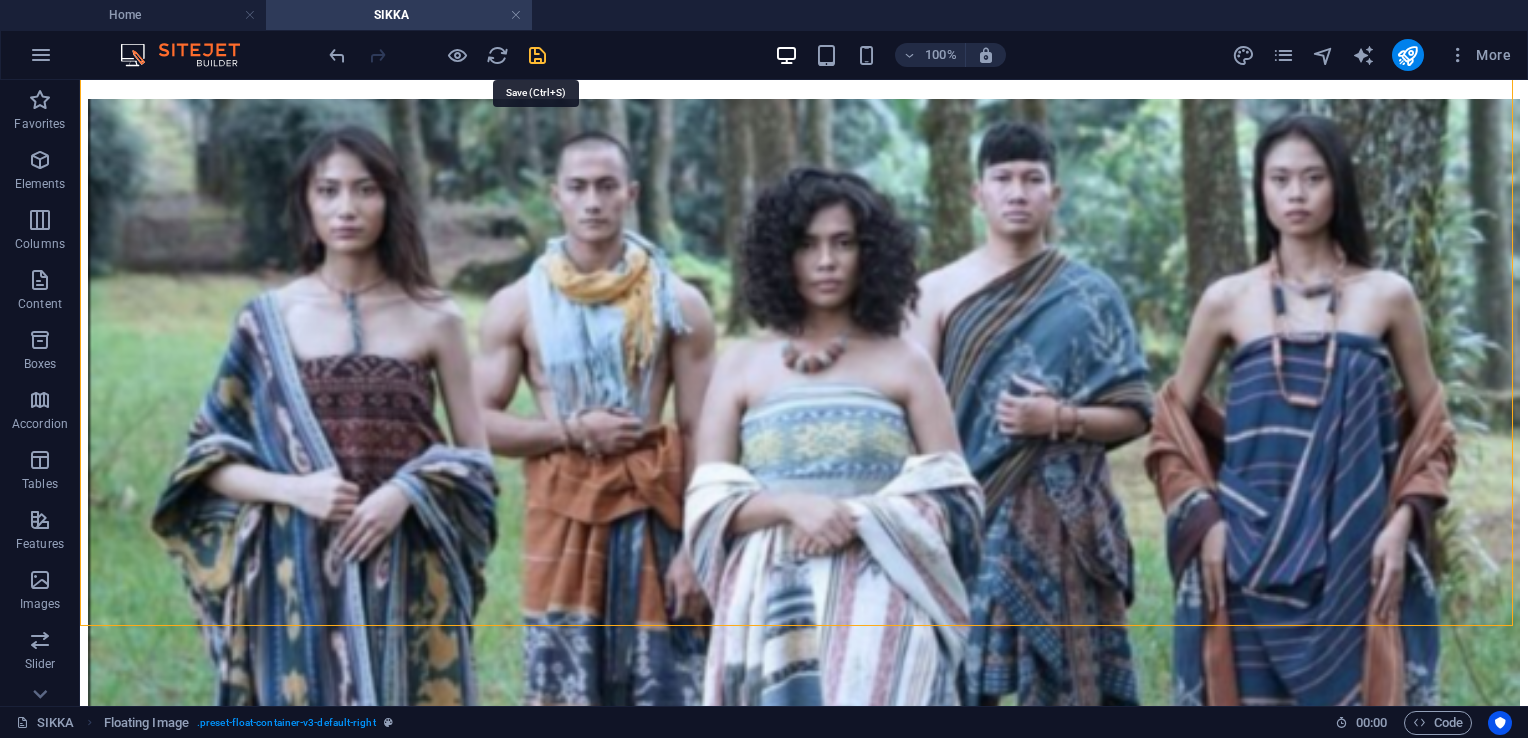 click at bounding box center (537, 55) 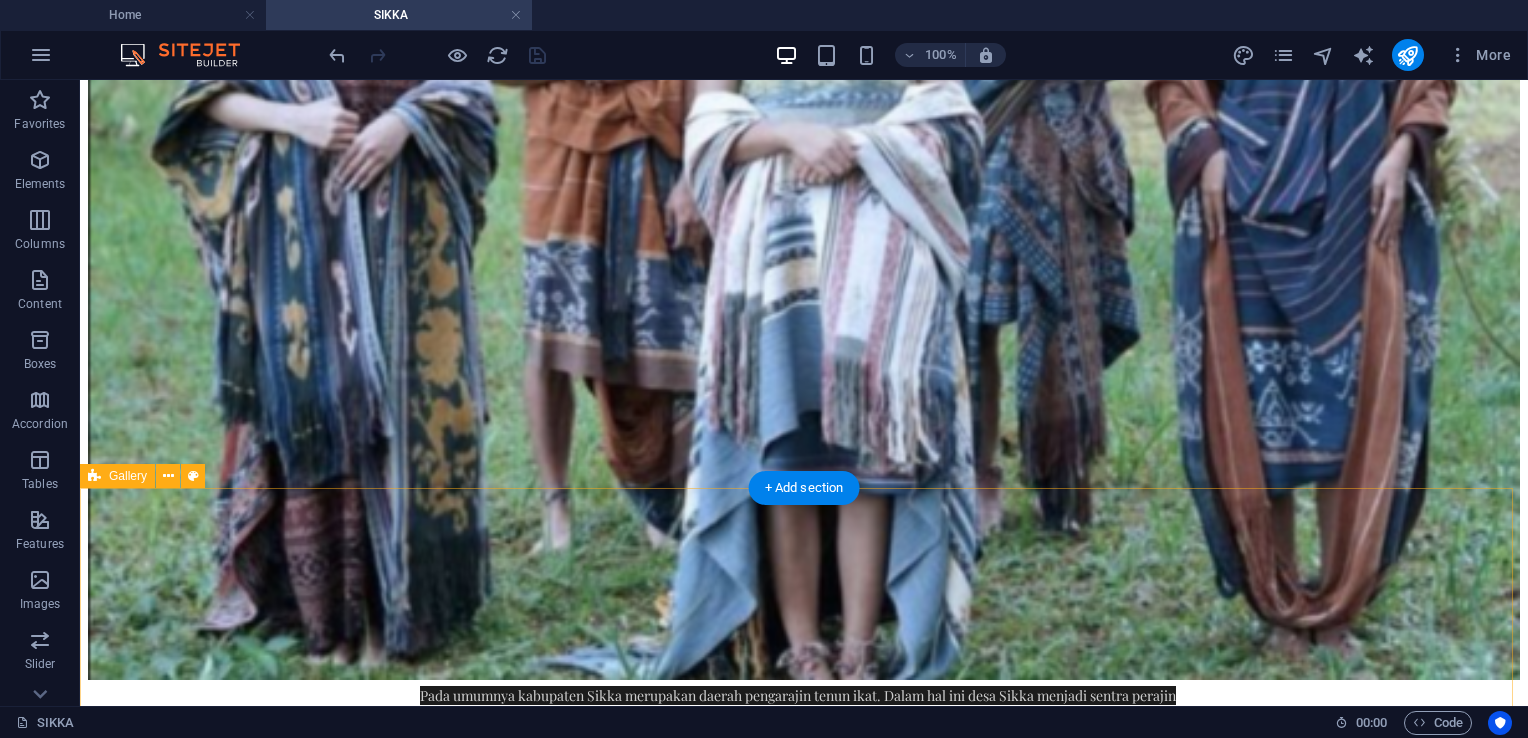 scroll, scrollTop: 1700, scrollLeft: 0, axis: vertical 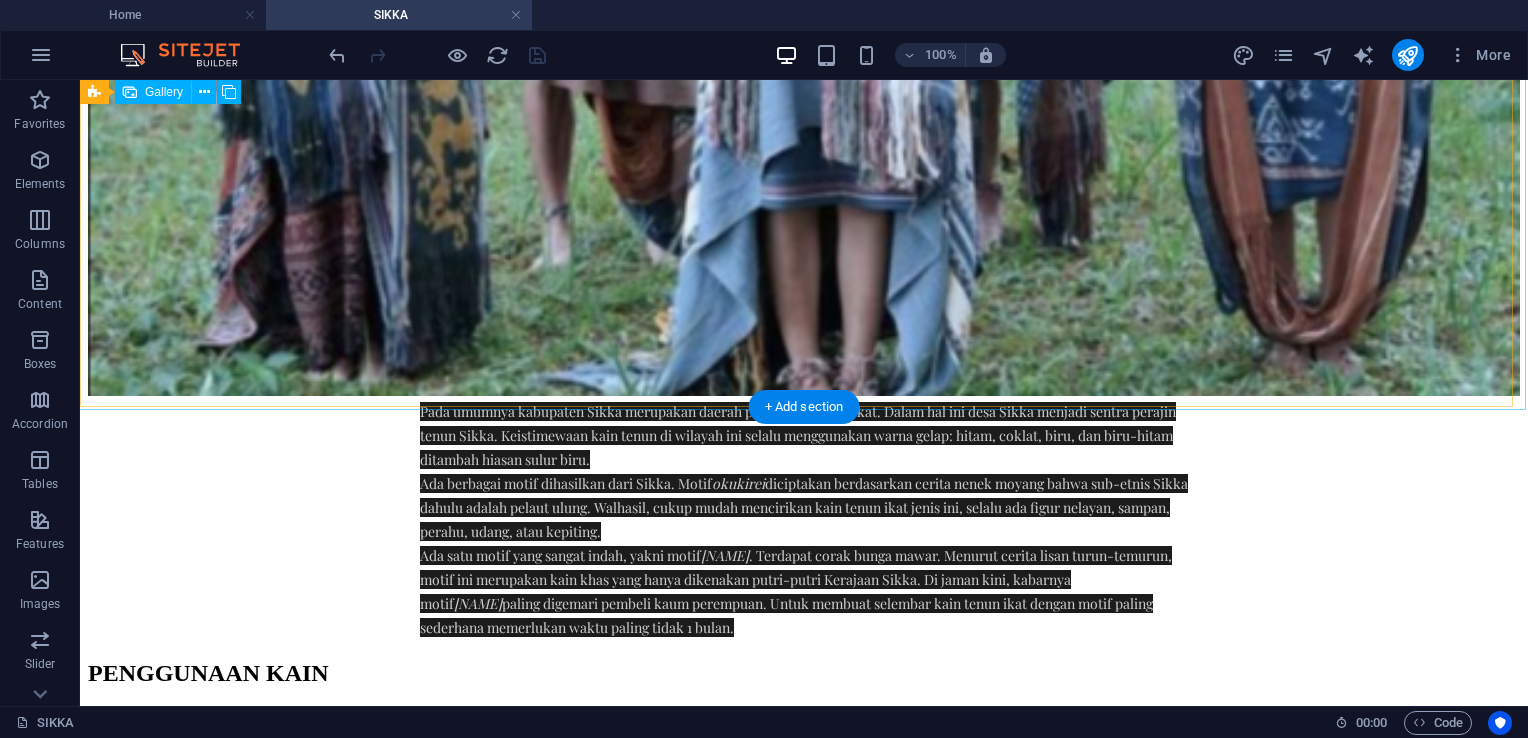 click at bounding box center (505, 3169) 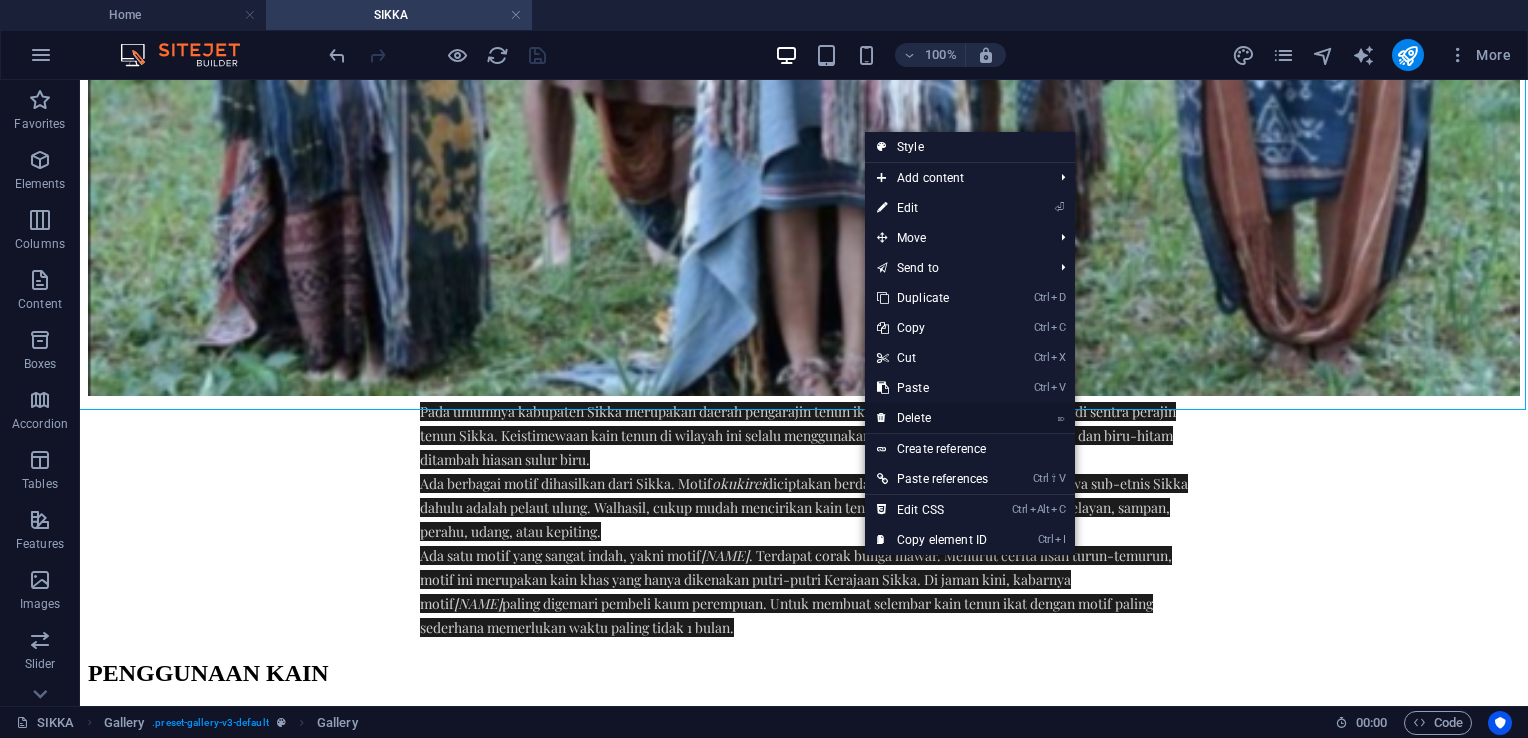 click on "⌦  Delete" at bounding box center (932, 418) 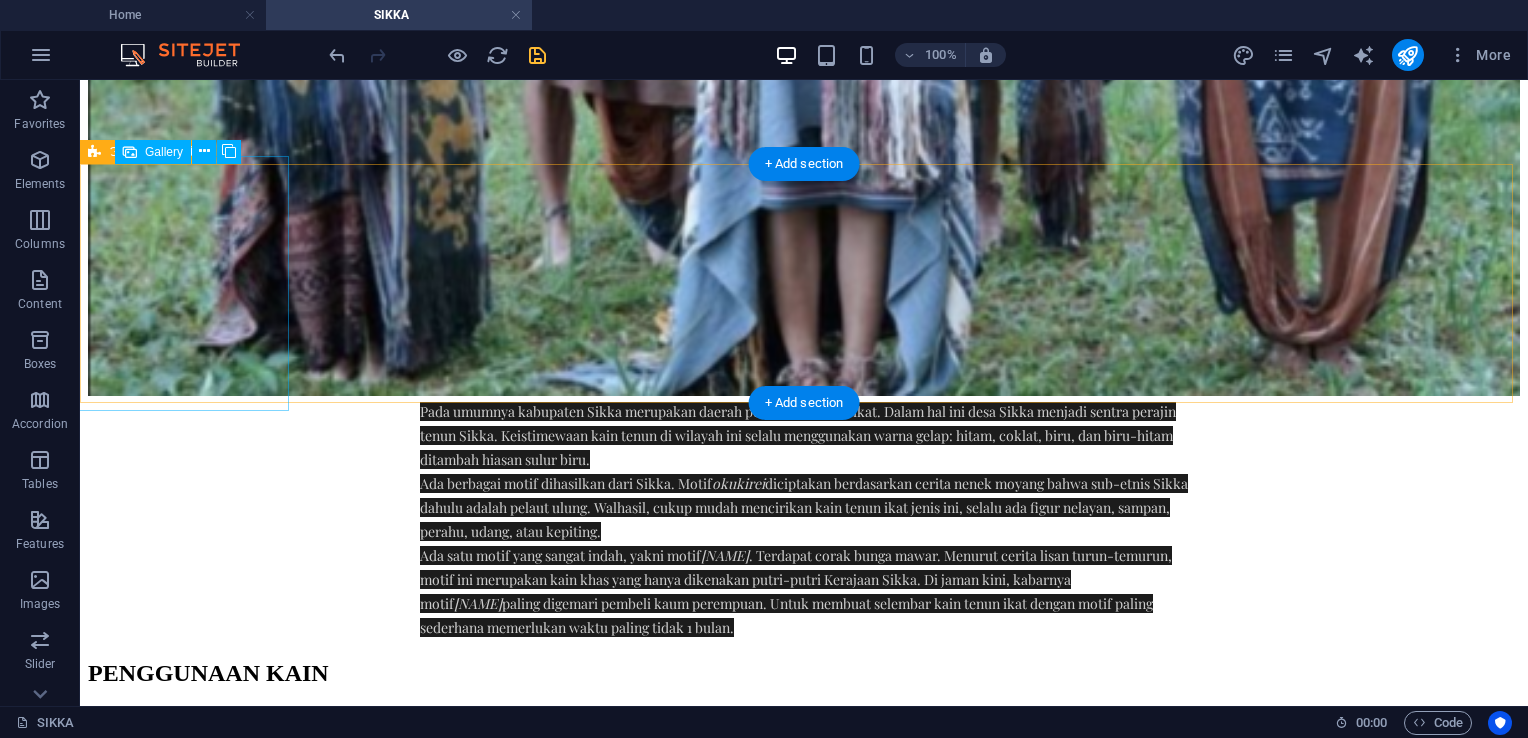 click at bounding box center [248, 2752] 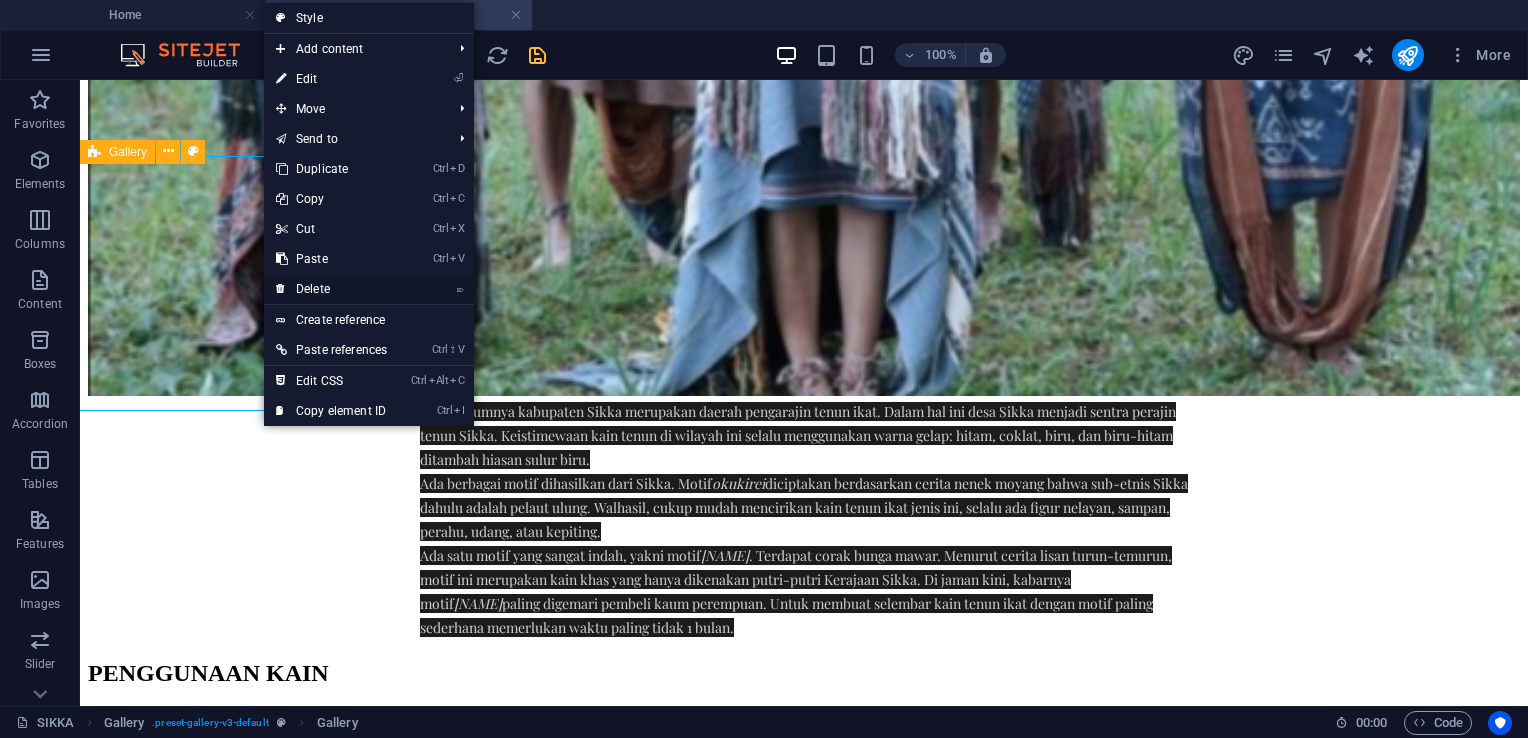 click on "⌦  Delete" at bounding box center (331, 289) 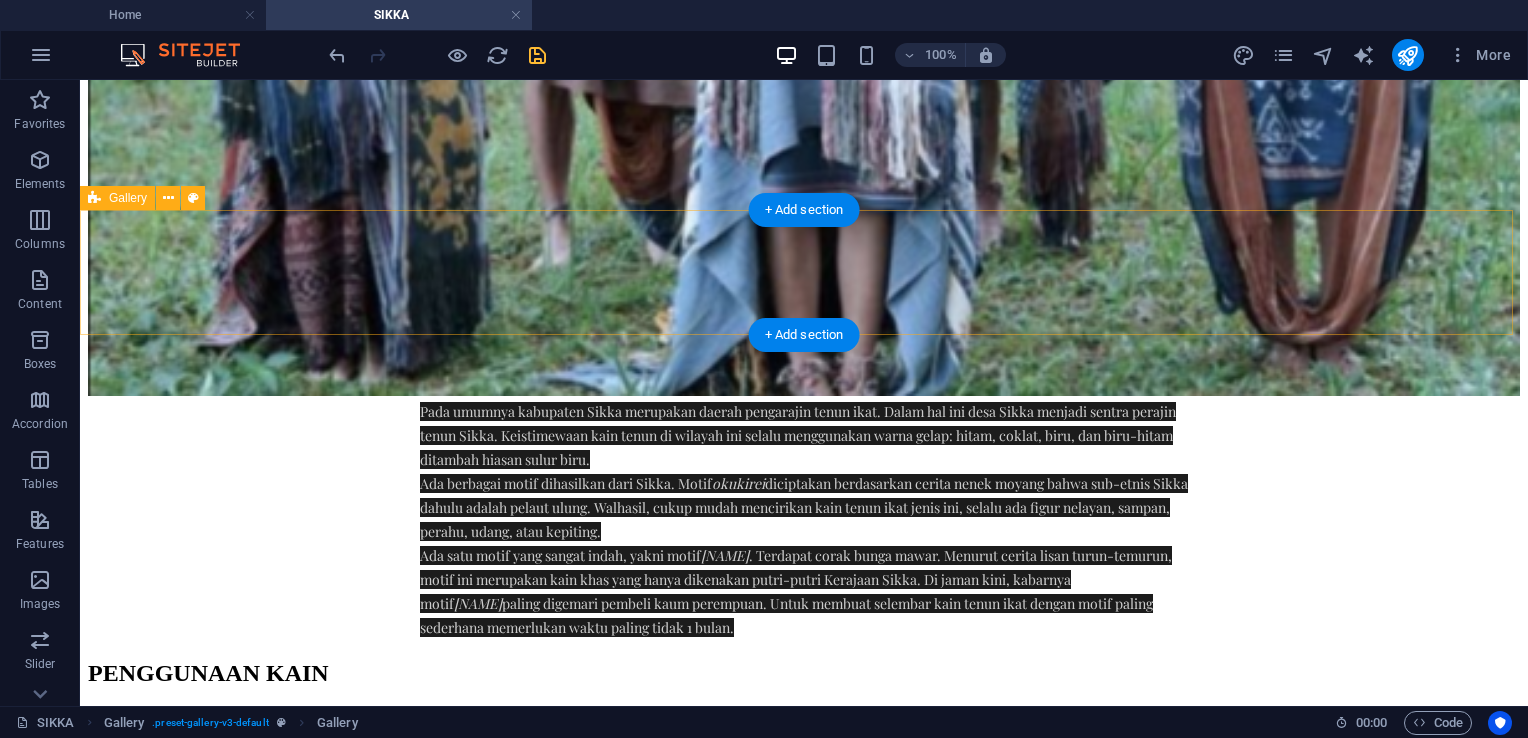 scroll, scrollTop: 1653, scrollLeft: 0, axis: vertical 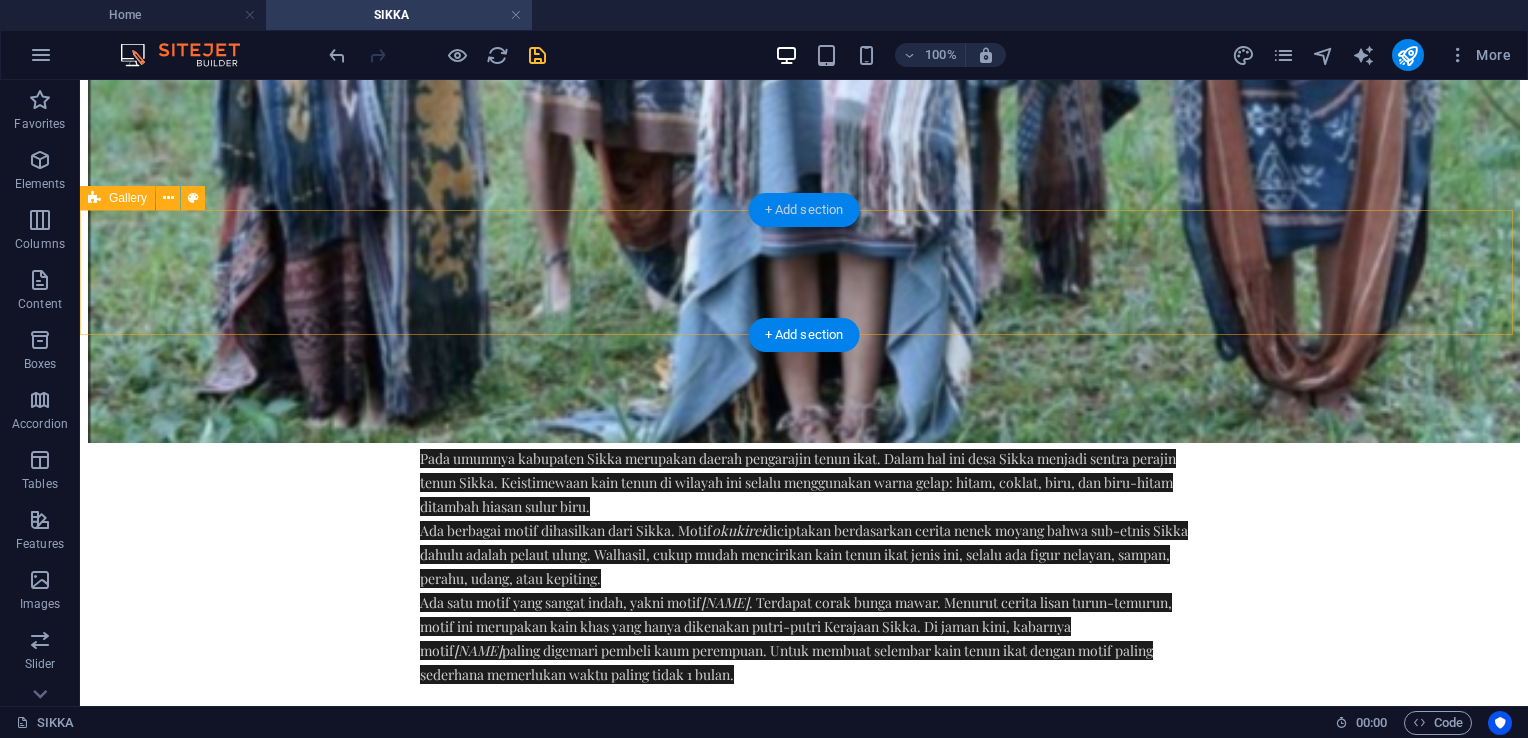 click on "+ Add section" at bounding box center (804, 210) 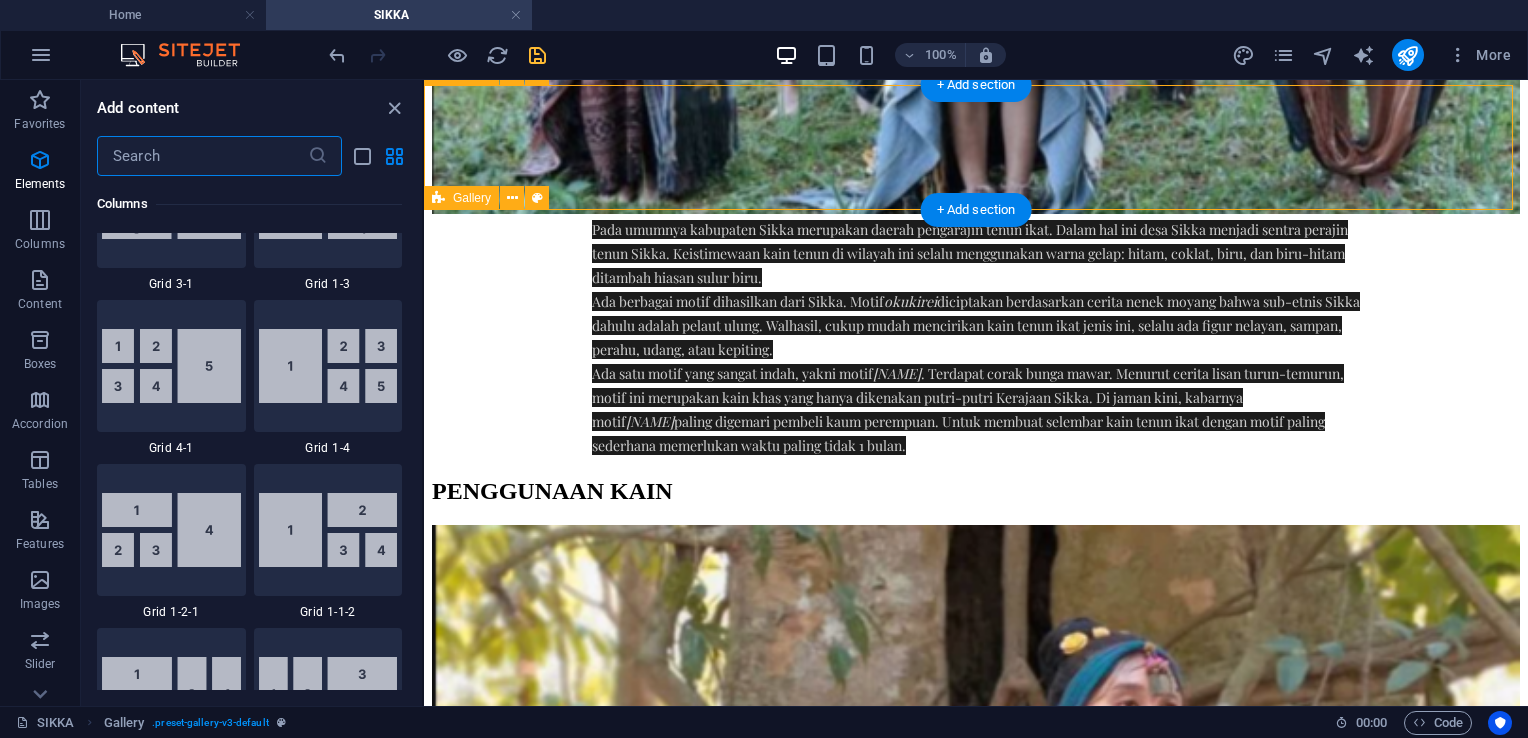 scroll, scrollTop: 3663, scrollLeft: 0, axis: vertical 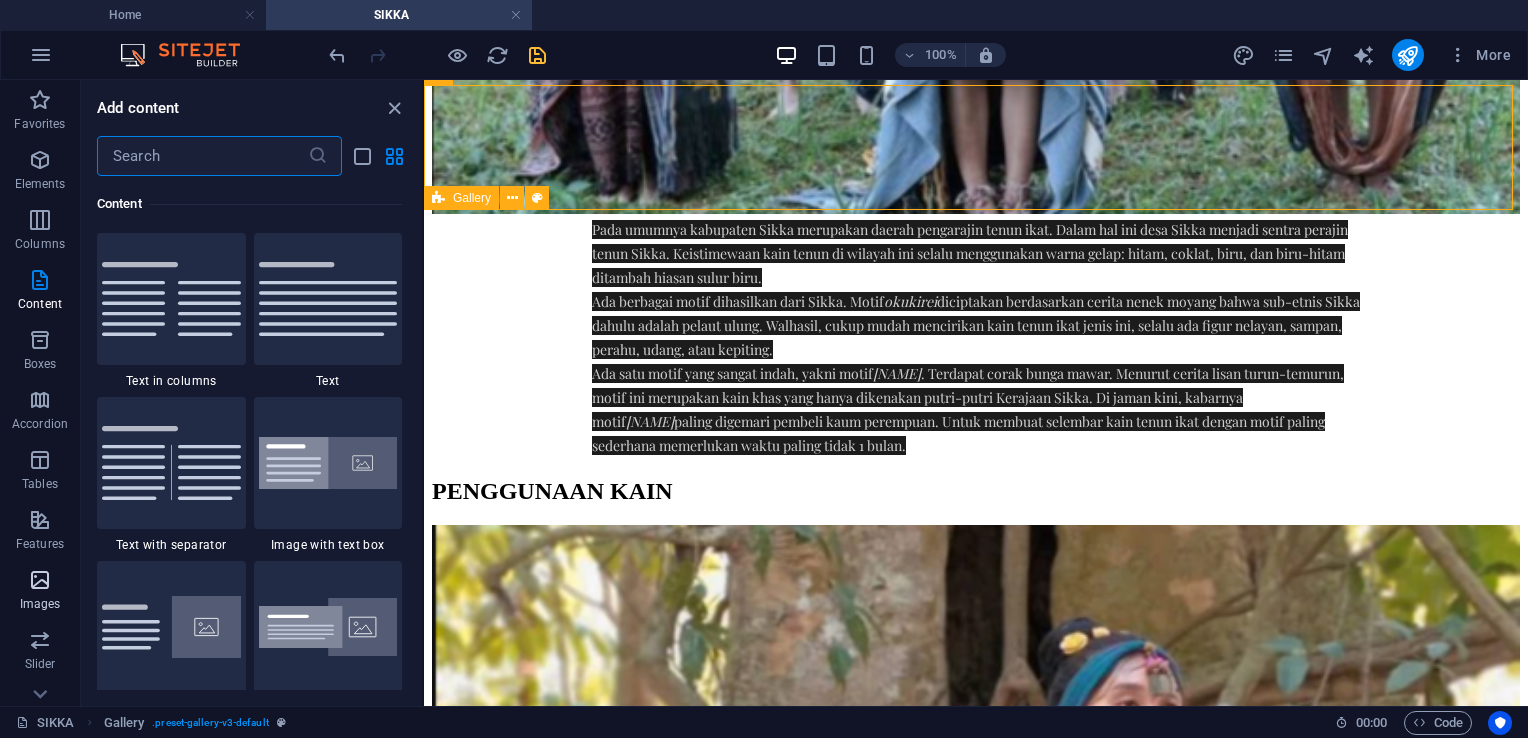 click at bounding box center [40, 580] 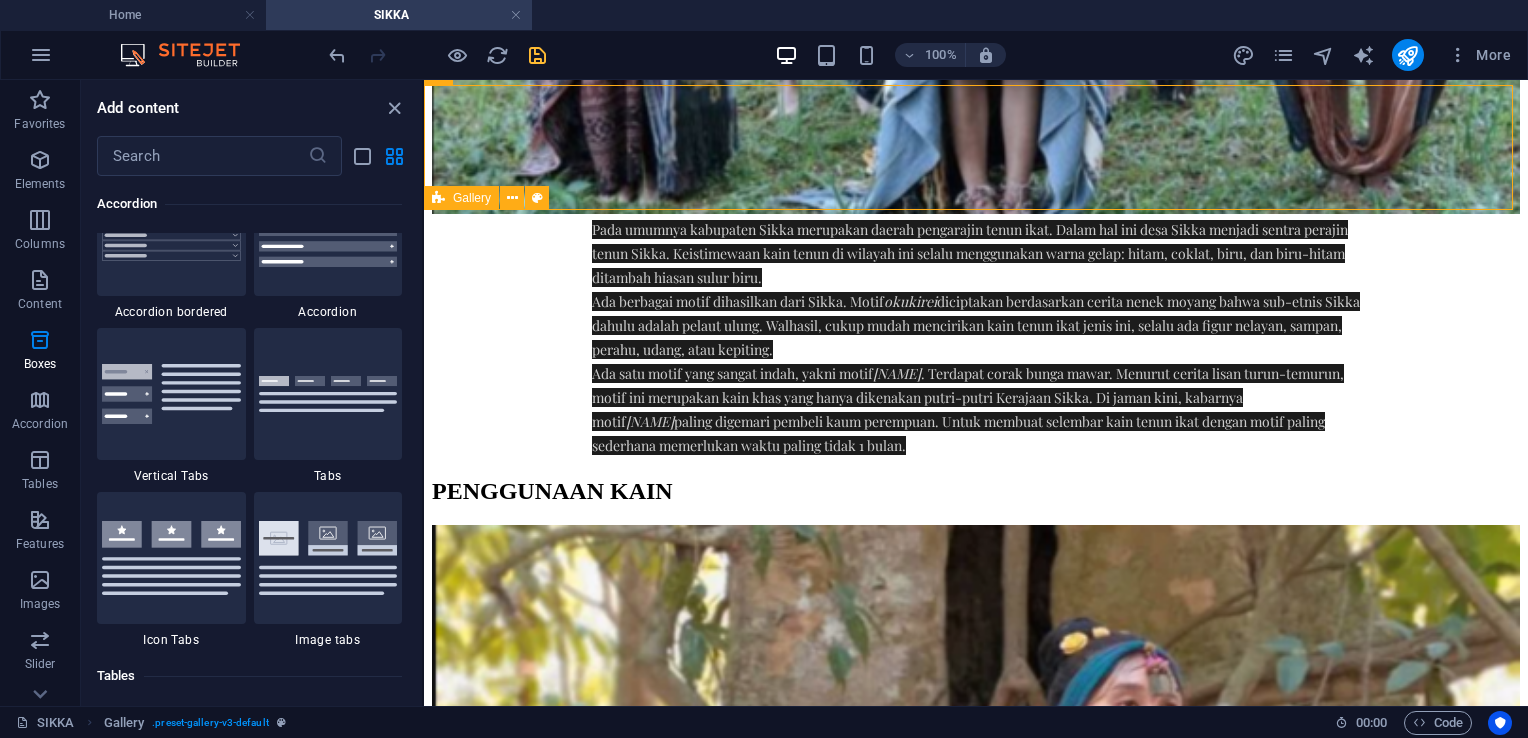 scroll, scrollTop: 10304, scrollLeft: 0, axis: vertical 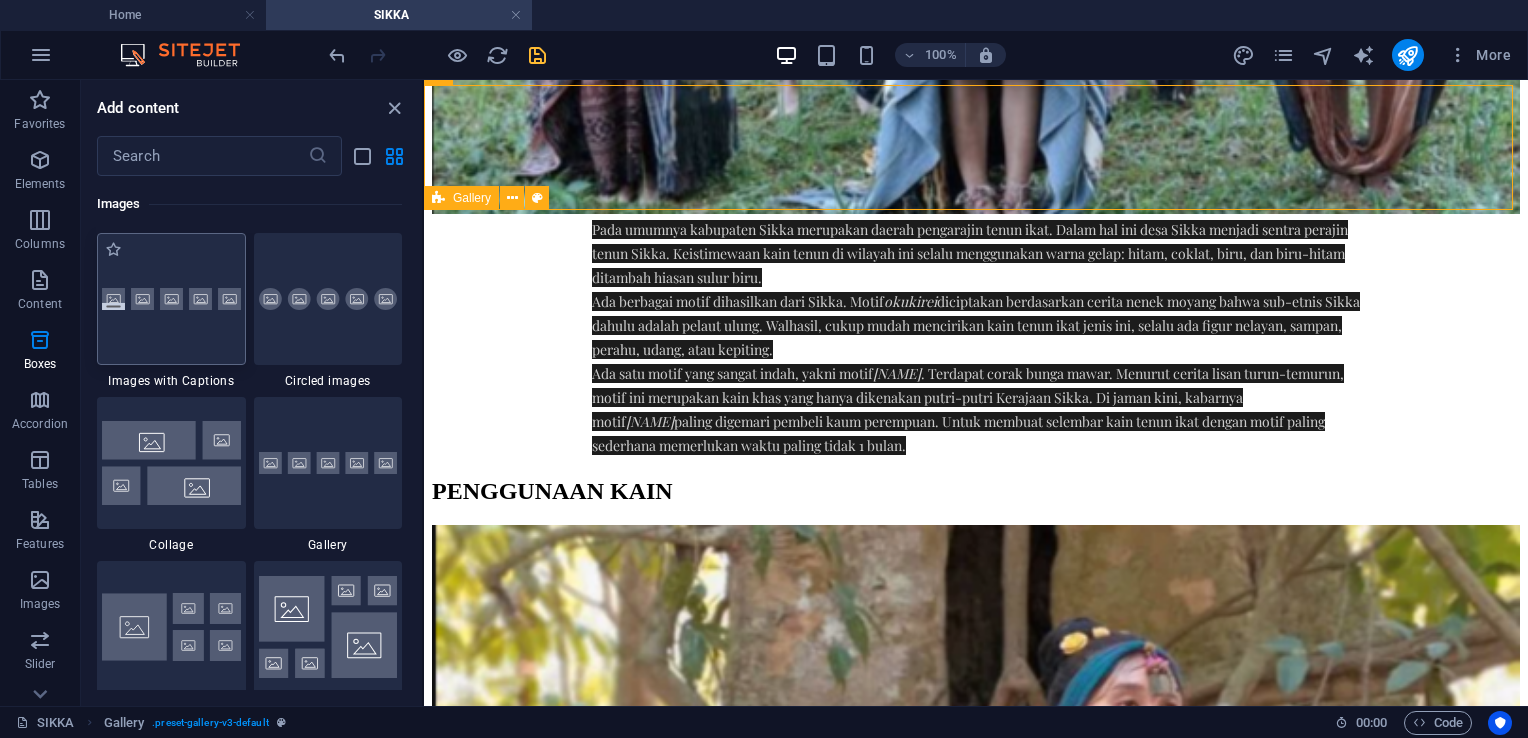 click at bounding box center [171, 299] 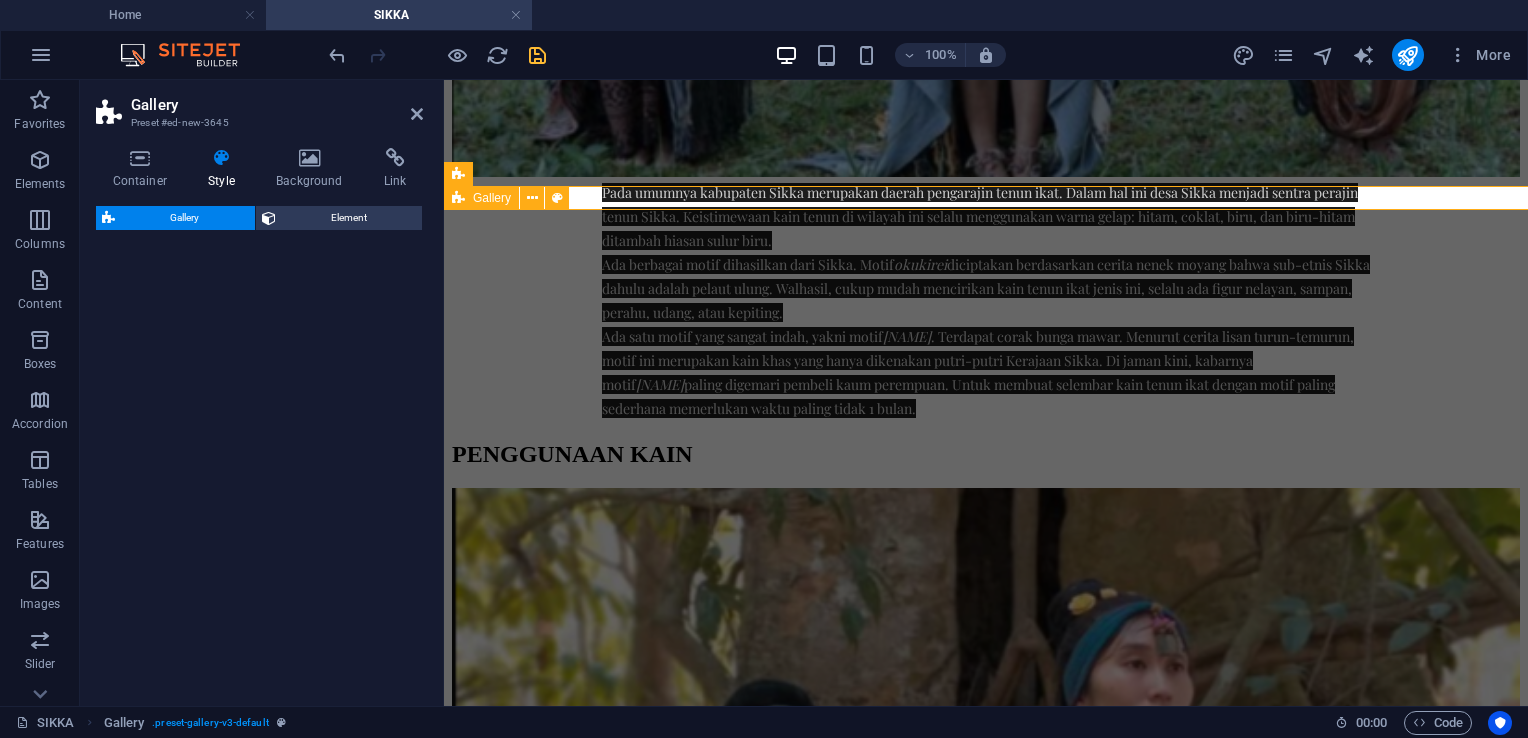 select on "rem" 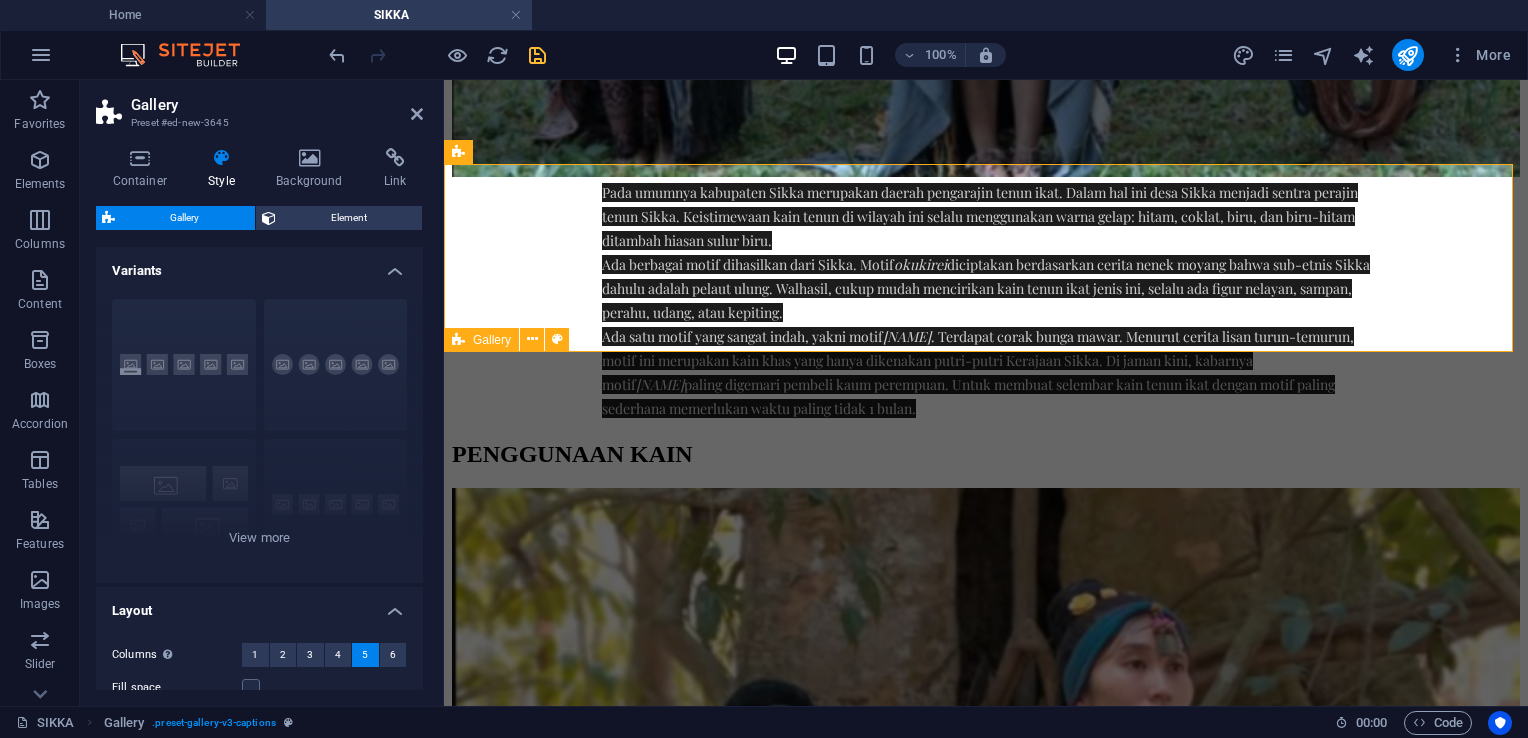 scroll, scrollTop: 1700, scrollLeft: 0, axis: vertical 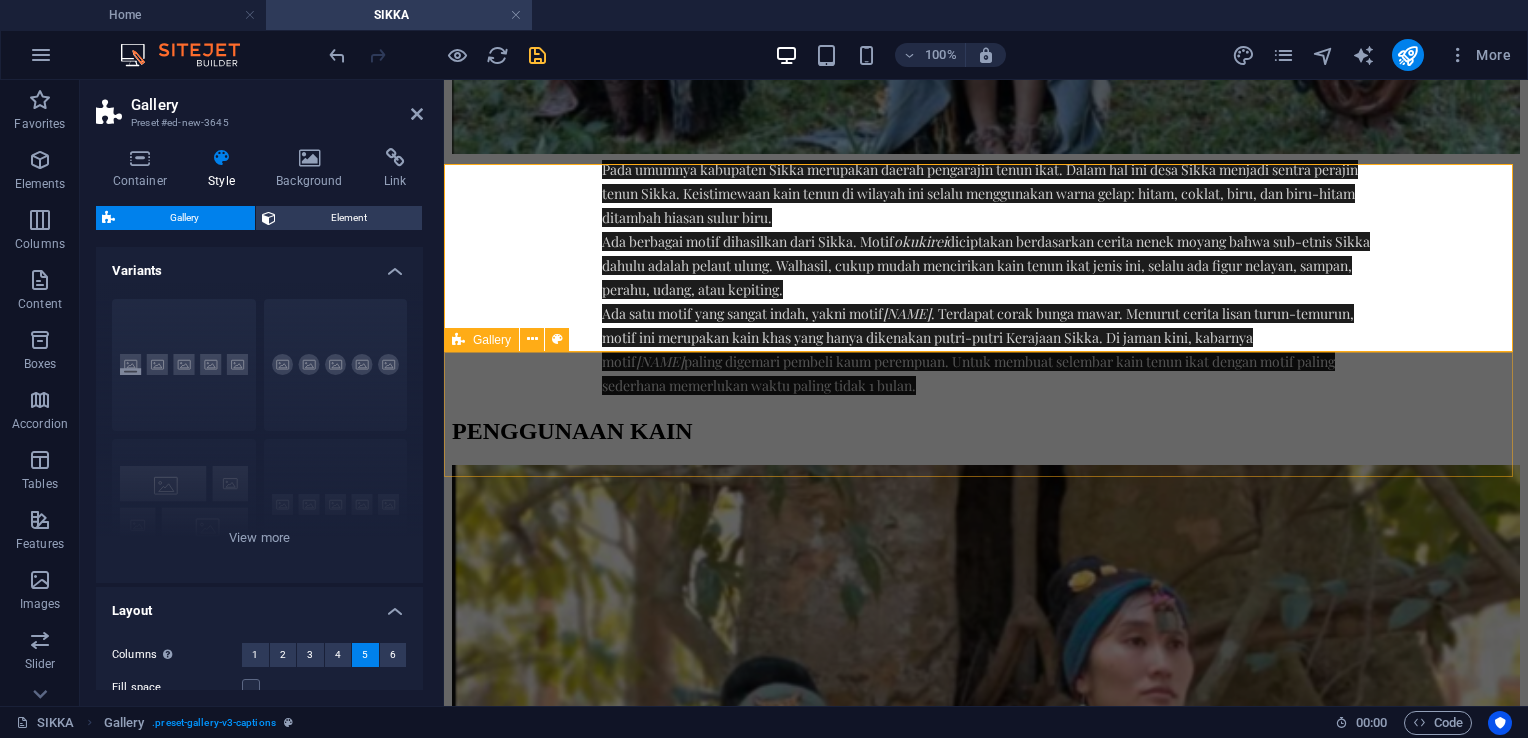 click on "Drop content here or  Add elements  Paste clipboard" at bounding box center [986, 6082] 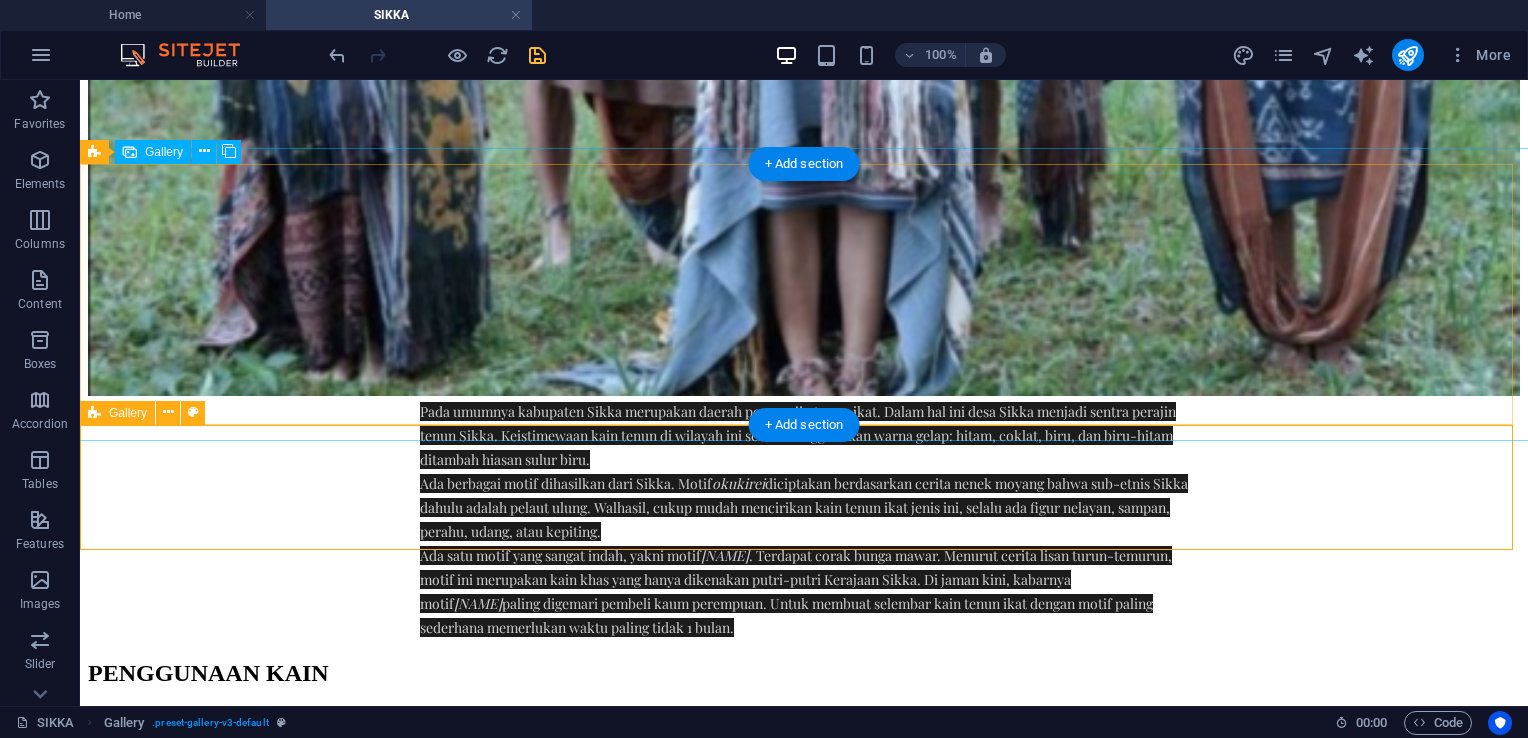 click at bounding box center (528, 3012) 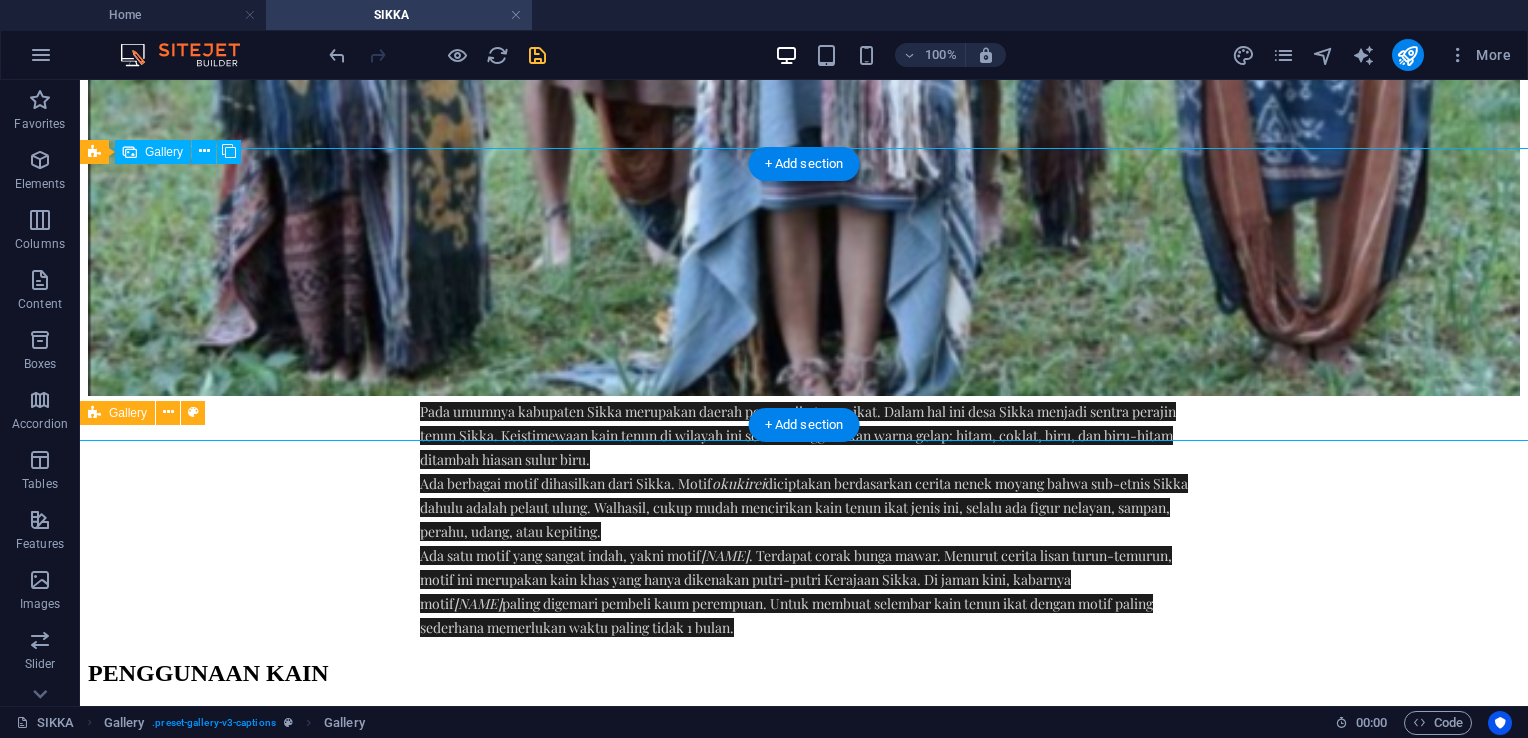 click at bounding box center [528, 3012] 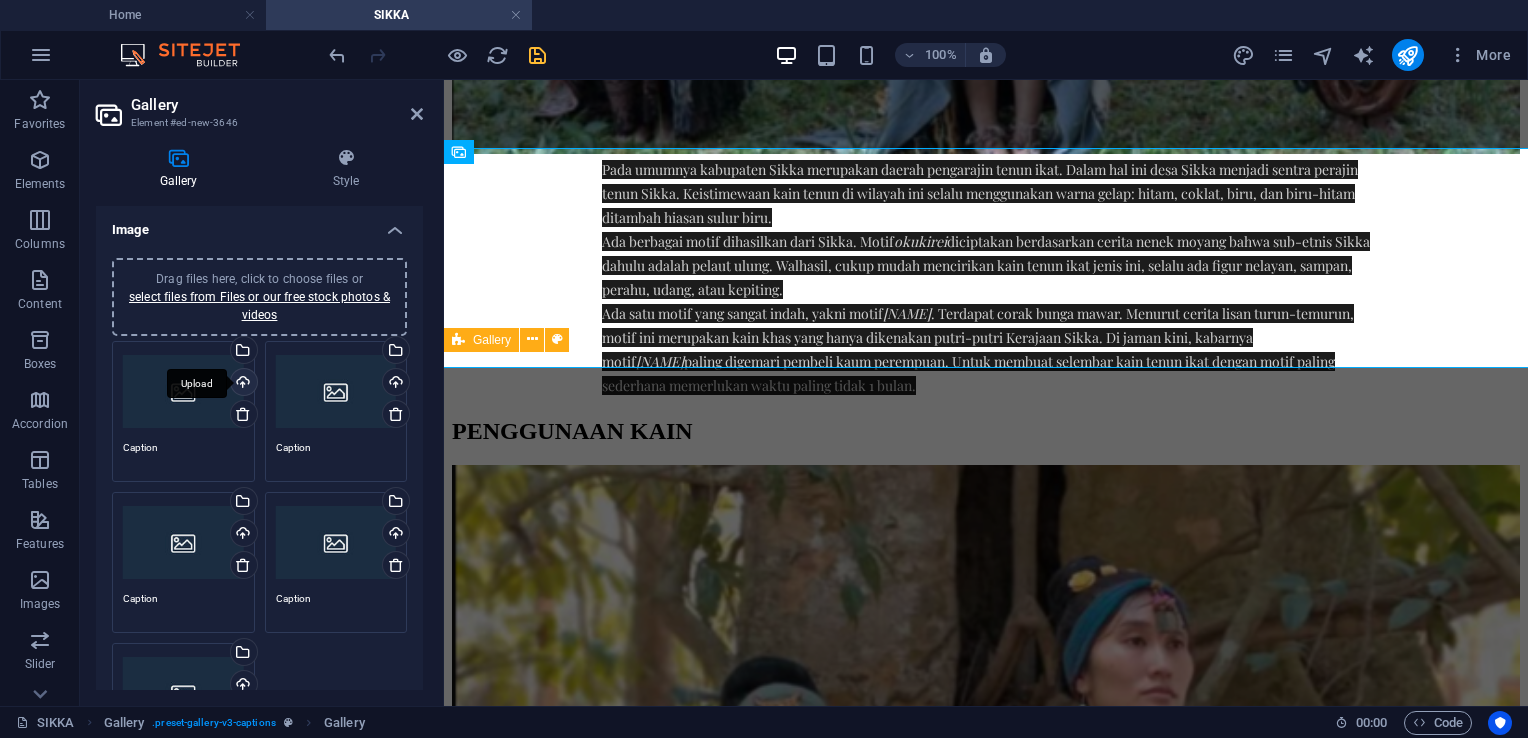 click on "Upload" at bounding box center (242, 384) 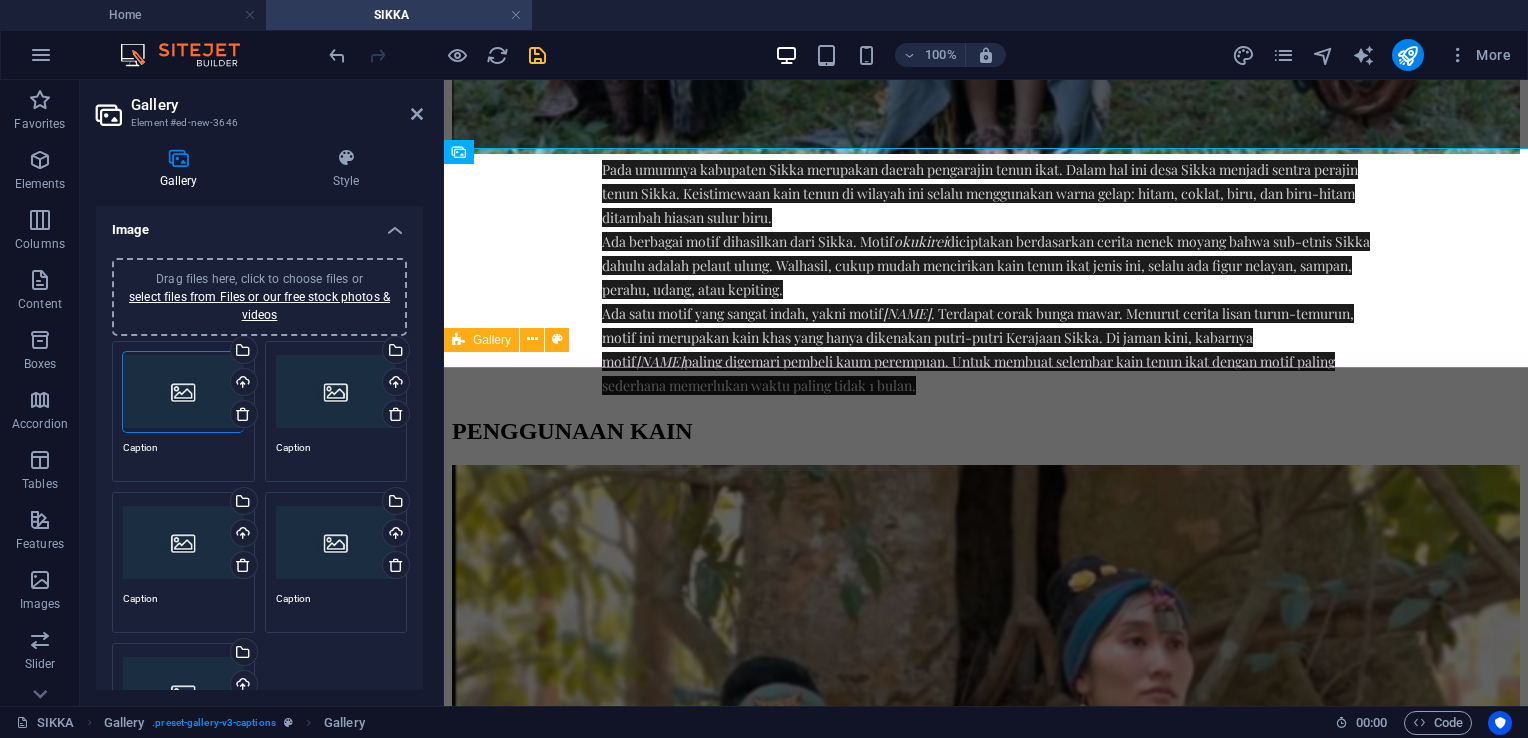 click on "Upload" at bounding box center [394, 384] 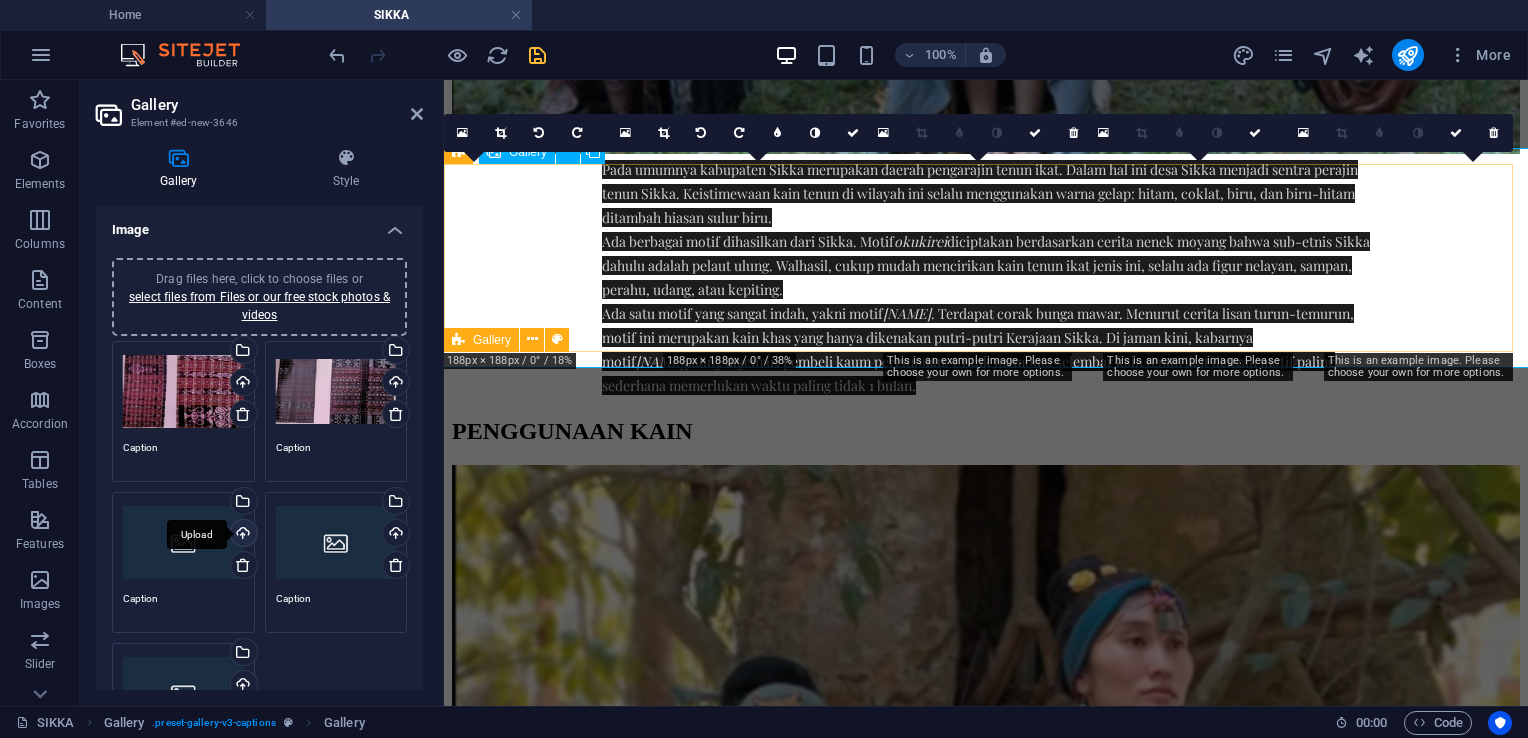 click on "Upload" at bounding box center (242, 535) 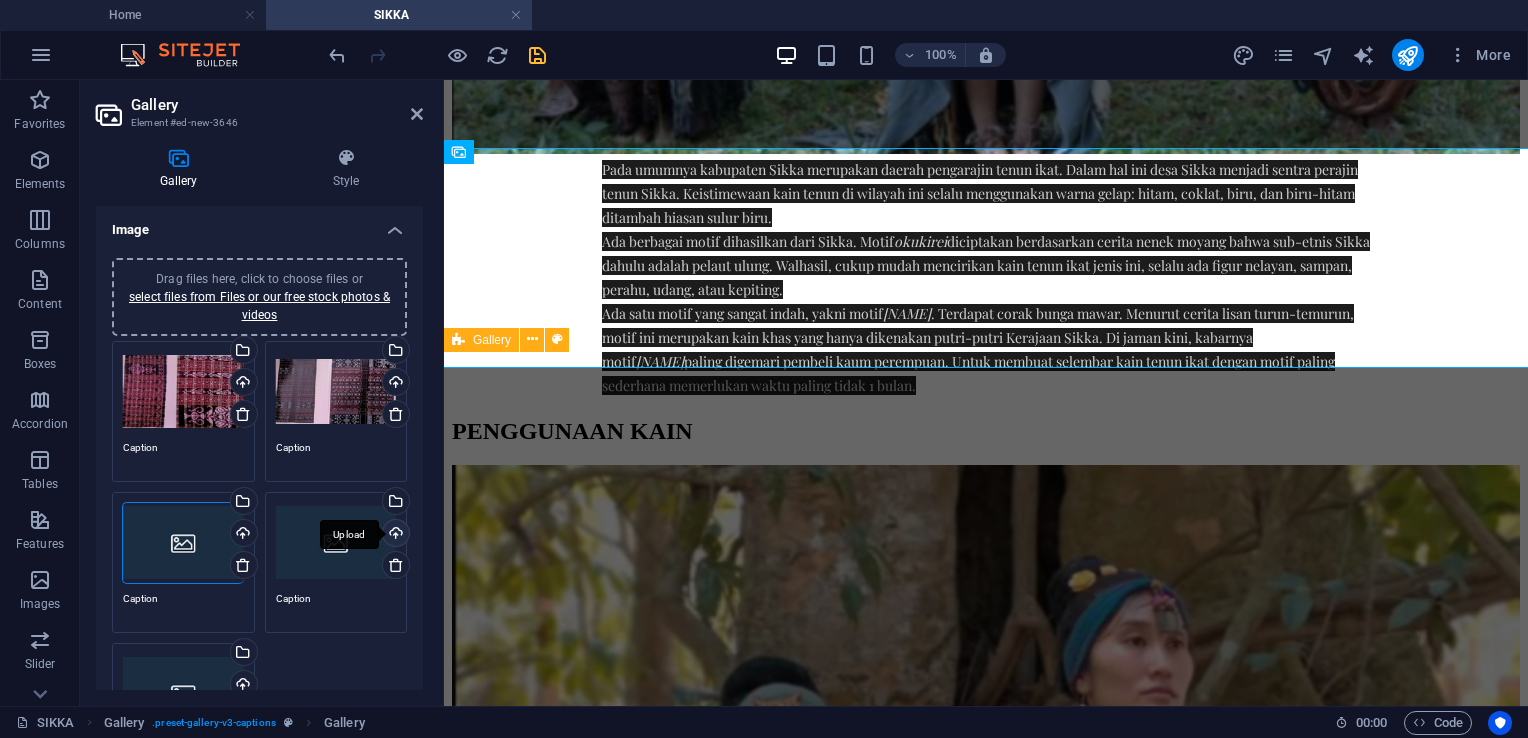 click on "Upload" at bounding box center [394, 535] 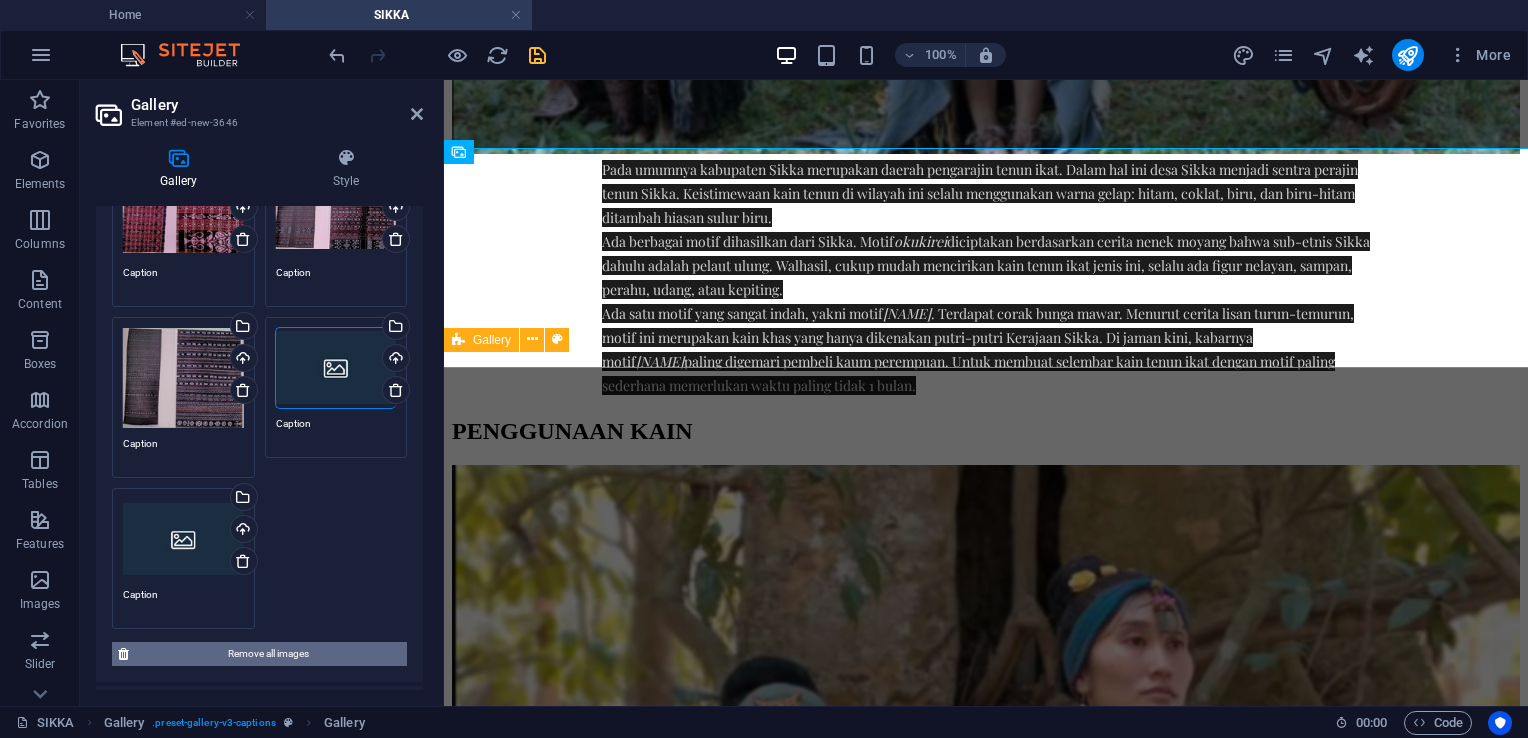 scroll, scrollTop: 200, scrollLeft: 0, axis: vertical 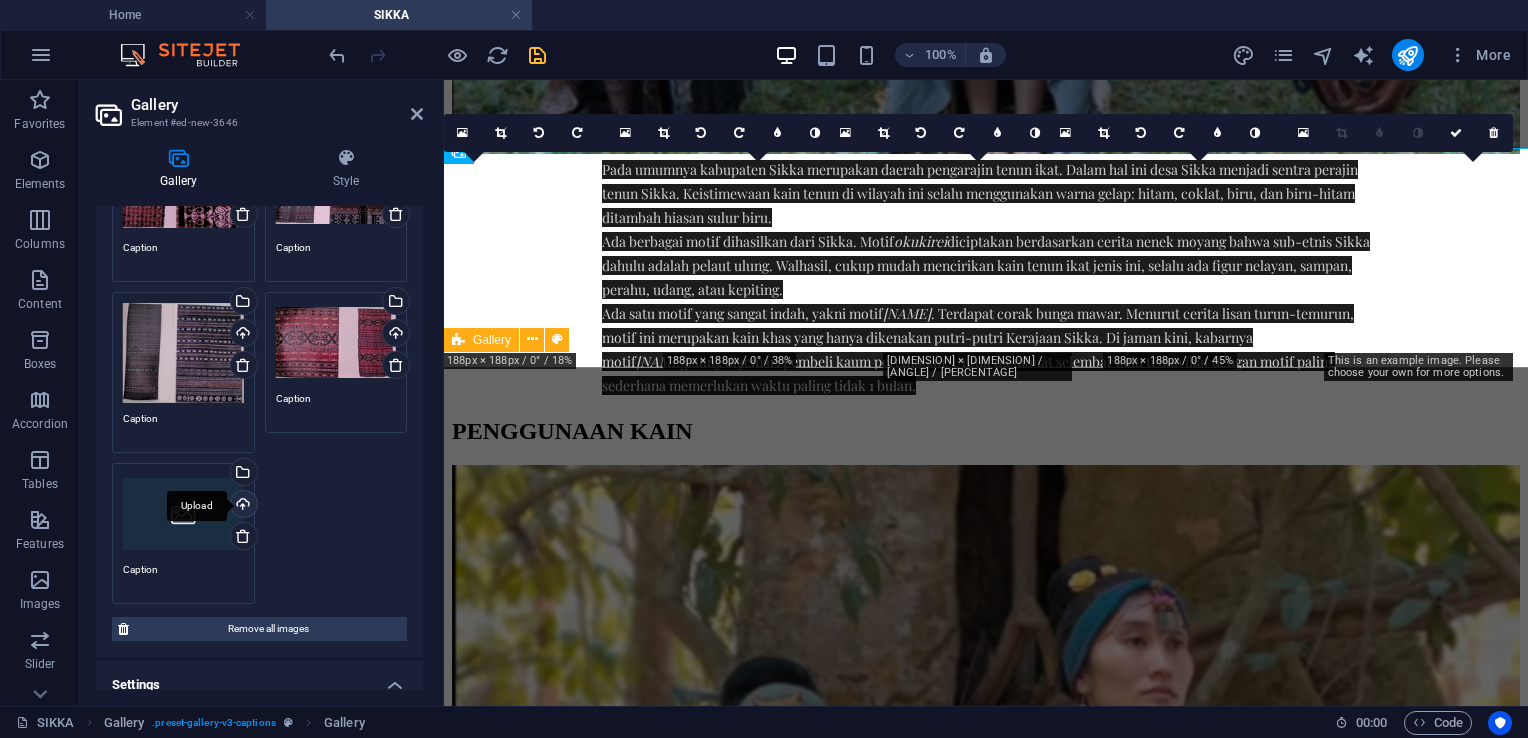 click on "Upload" at bounding box center (242, 506) 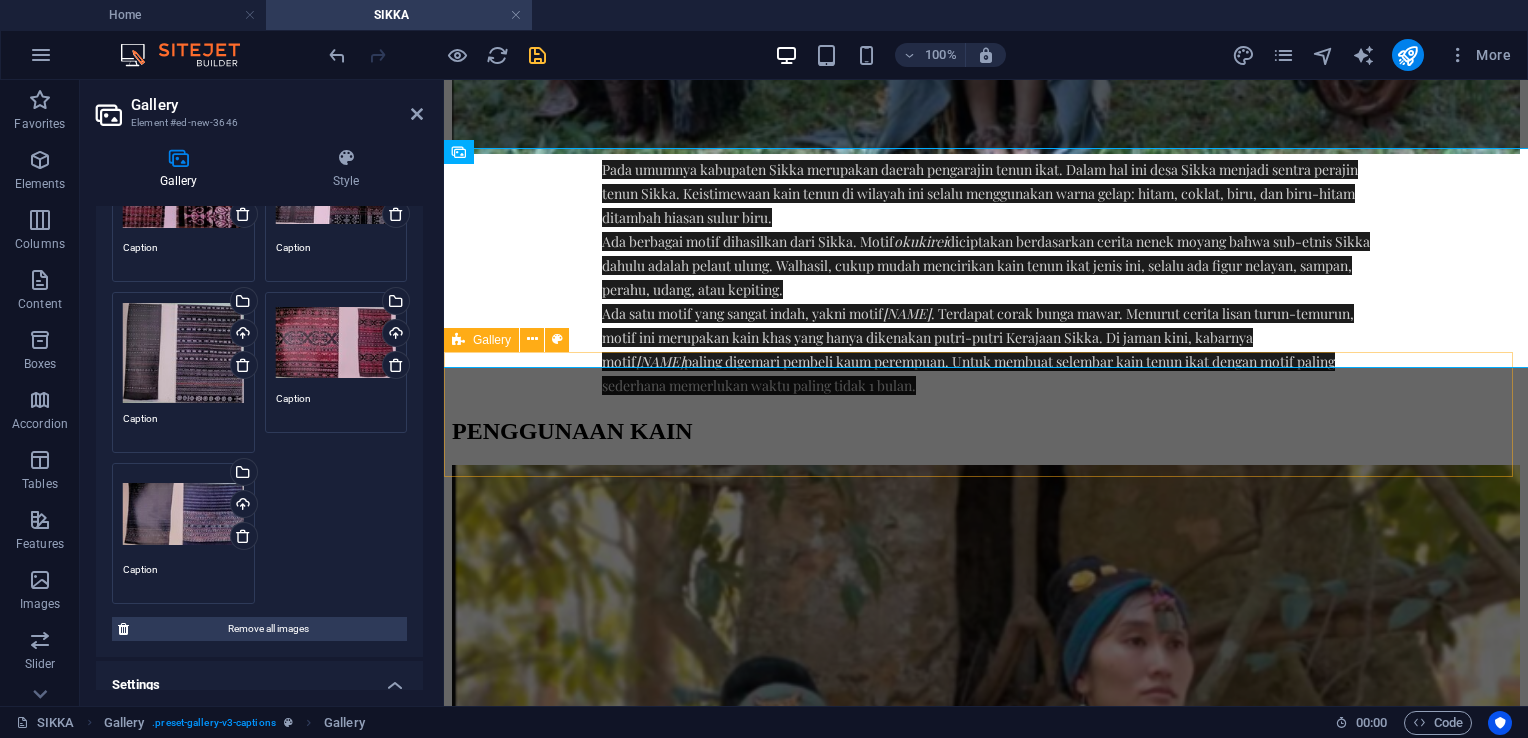 click on "Drop content here or  Add elements  Paste clipboard" at bounding box center [986, 4780] 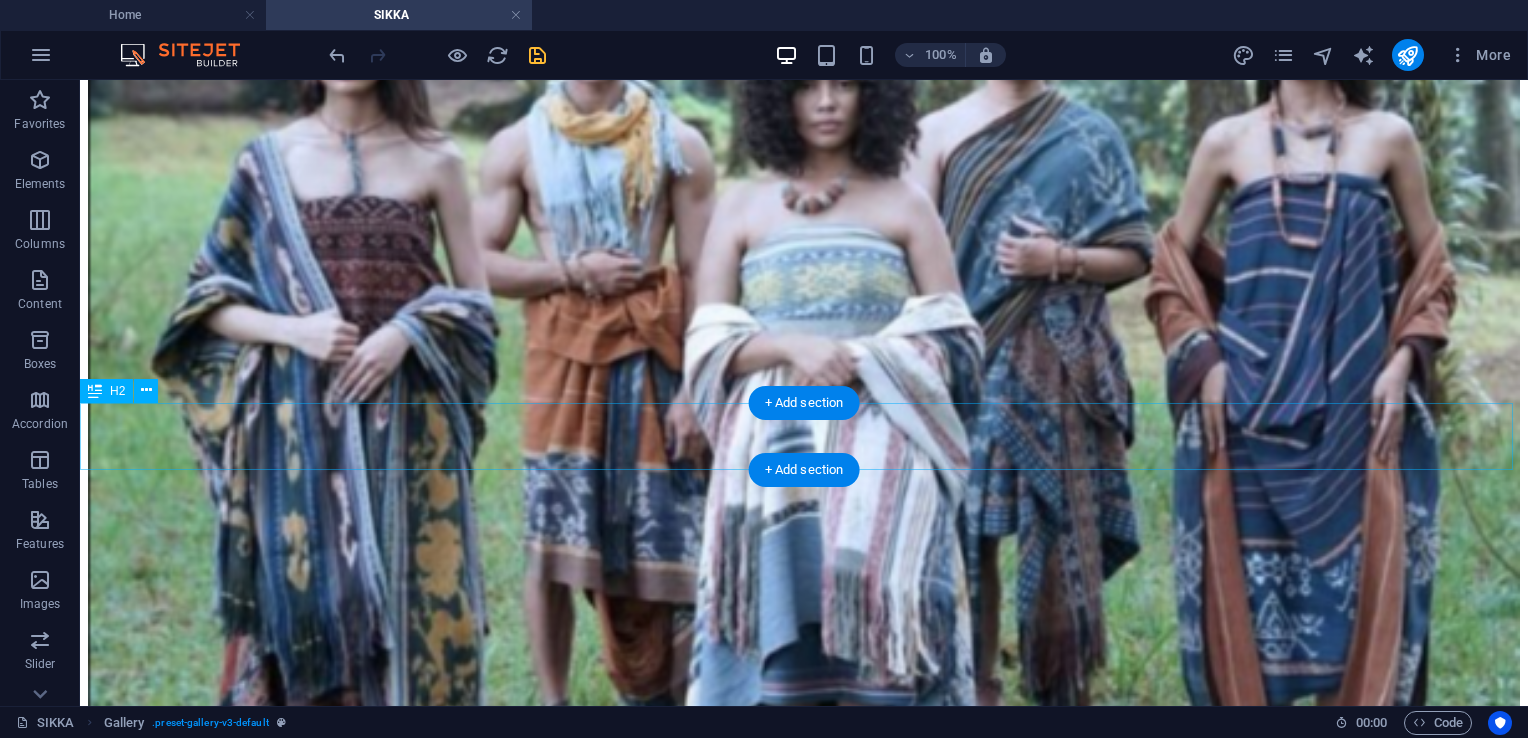scroll, scrollTop: 1200, scrollLeft: 0, axis: vertical 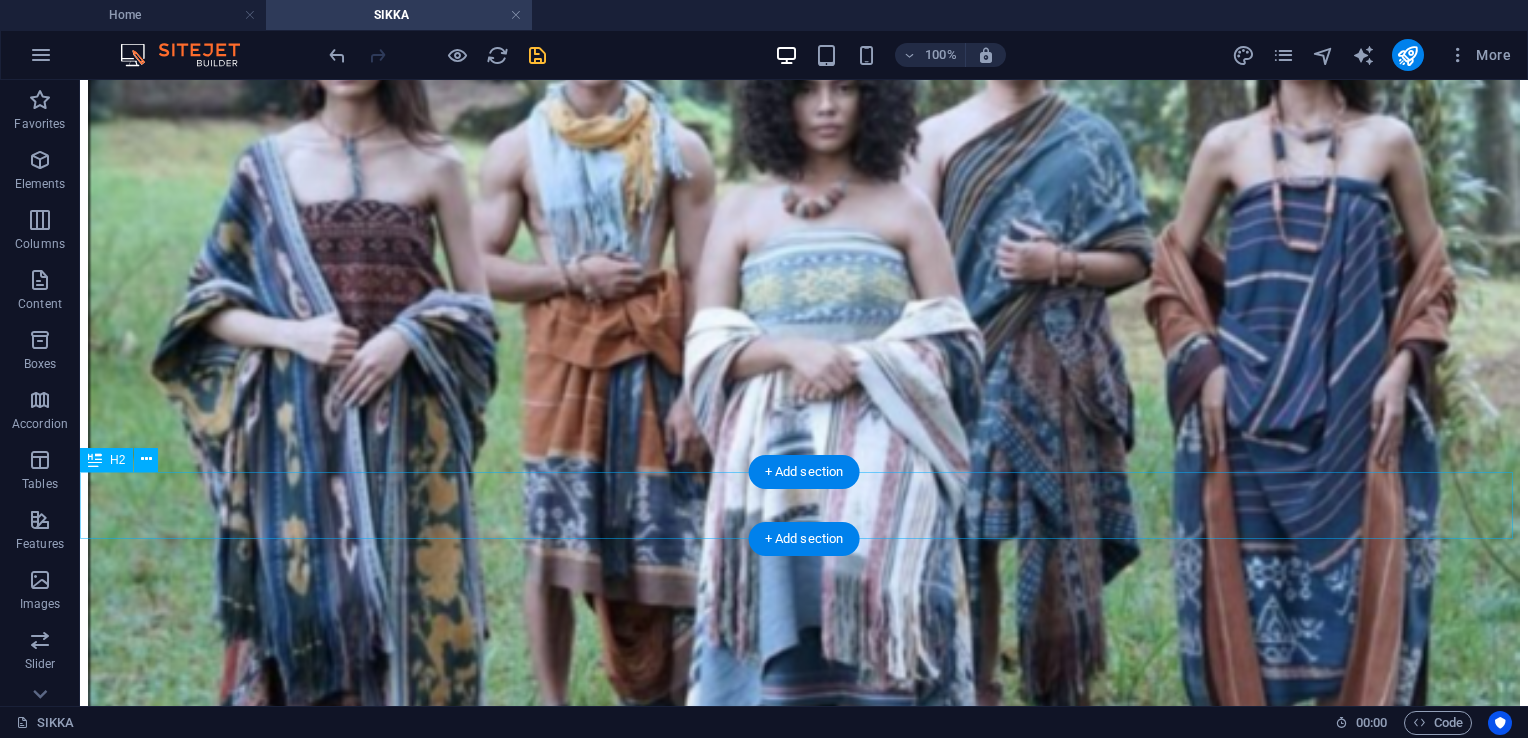 click on "BERBAGAI MOTIF TENUN ADAT ENDE" at bounding box center [804, 2934] 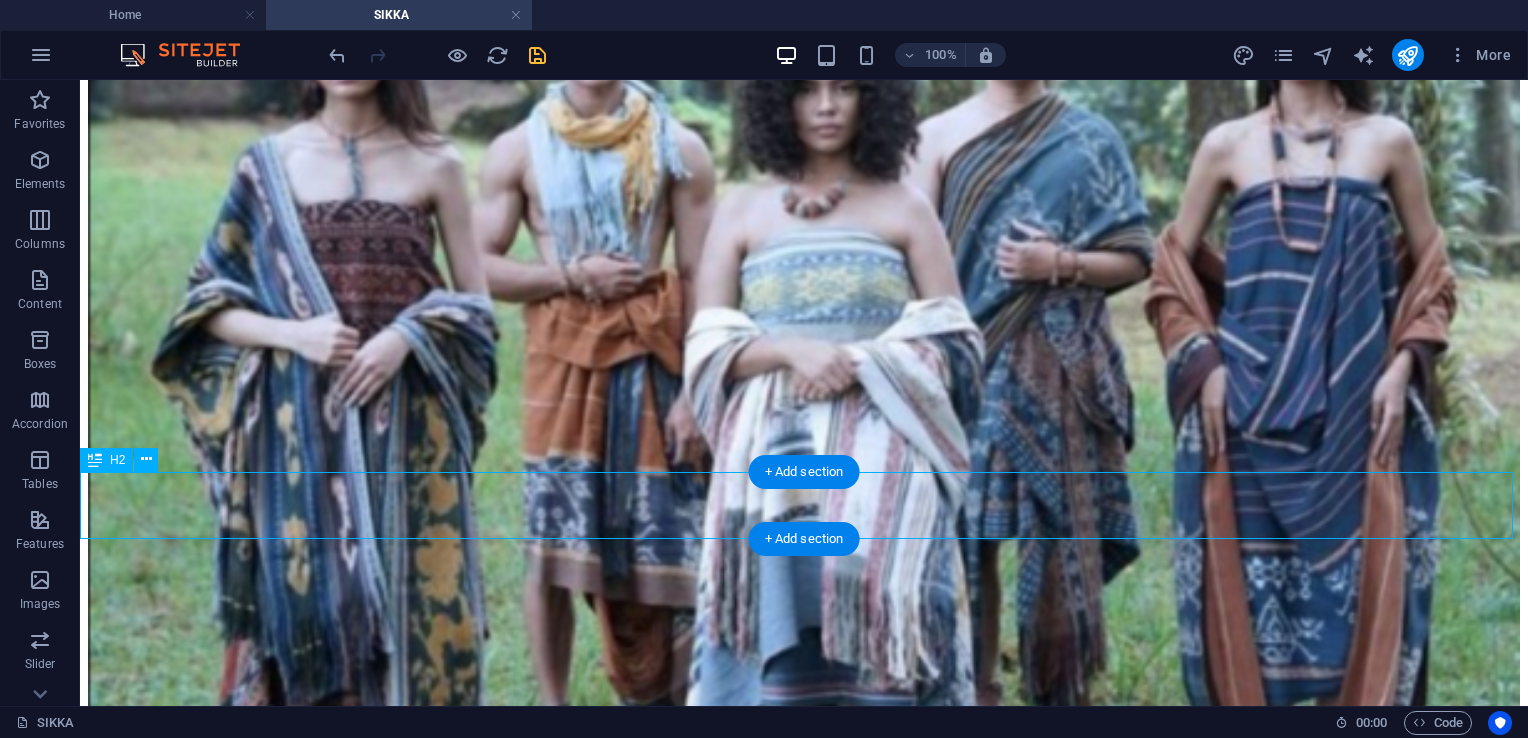 drag, startPoint x: 720, startPoint y: 519, endPoint x: 354, endPoint y: 519, distance: 366 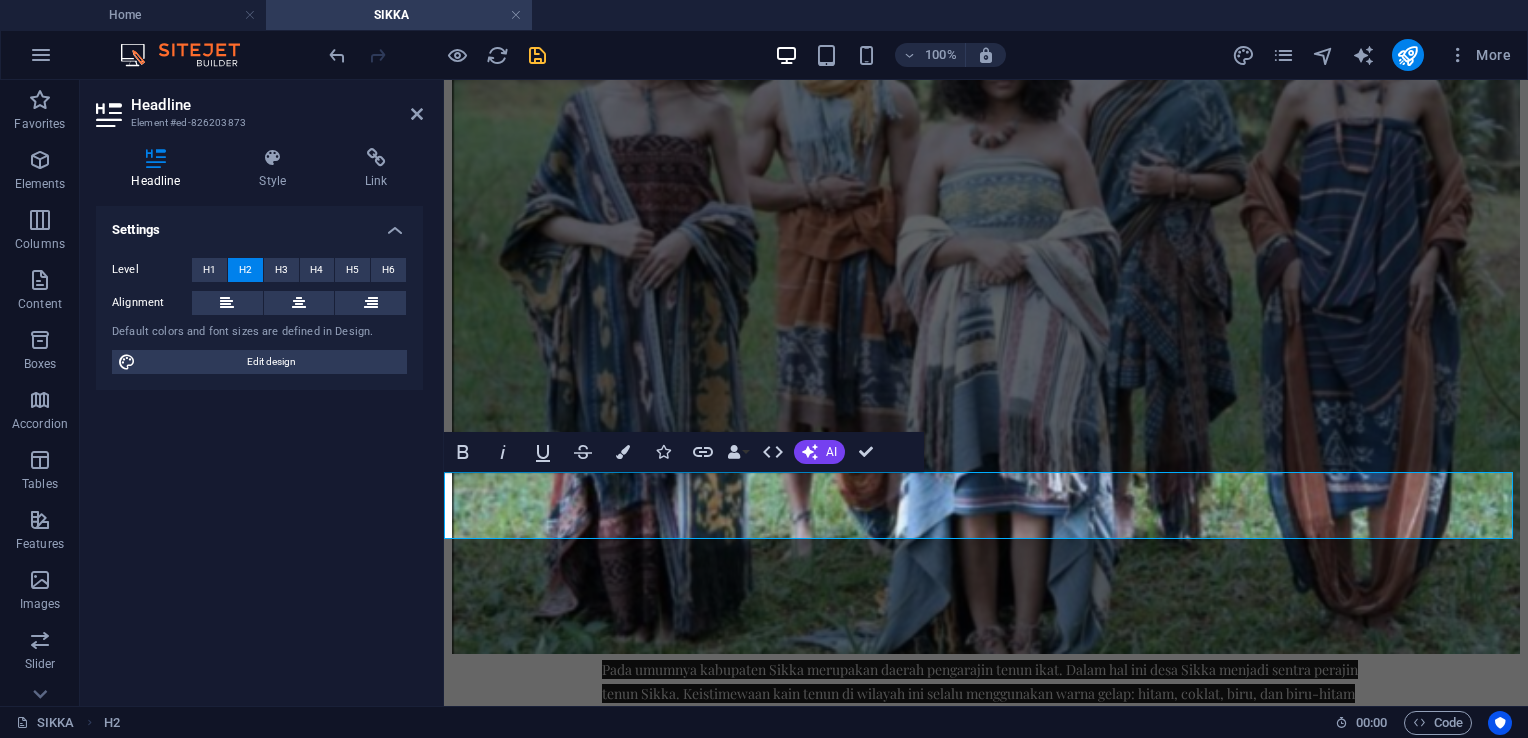 click on "BERBAGAI MOTIF TENUN ADAT ENDE" at bounding box center (986, 2315) 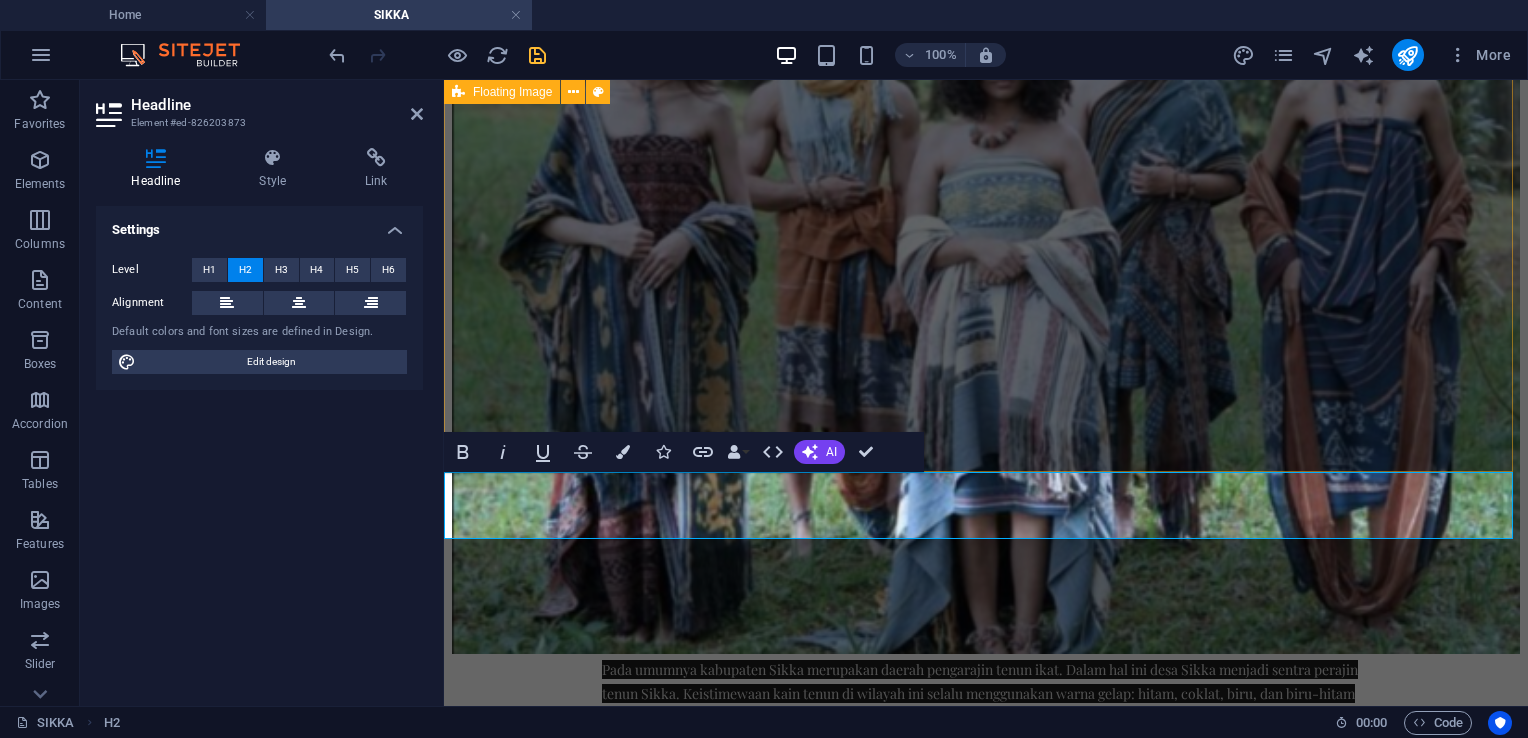 drag, startPoint x: 1152, startPoint y: 443, endPoint x: 1508, endPoint y: 437, distance: 356.05057 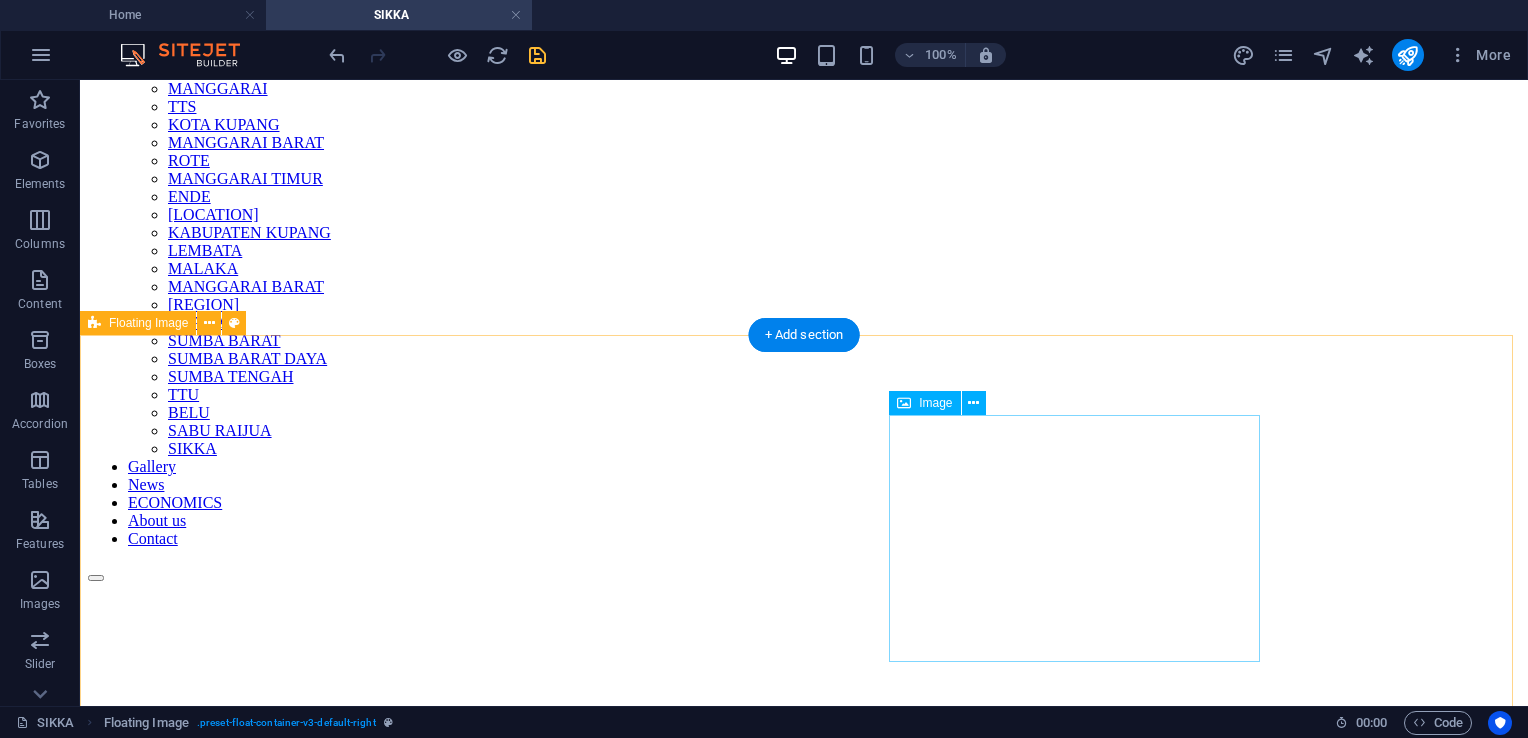 scroll, scrollTop: 0, scrollLeft: 0, axis: both 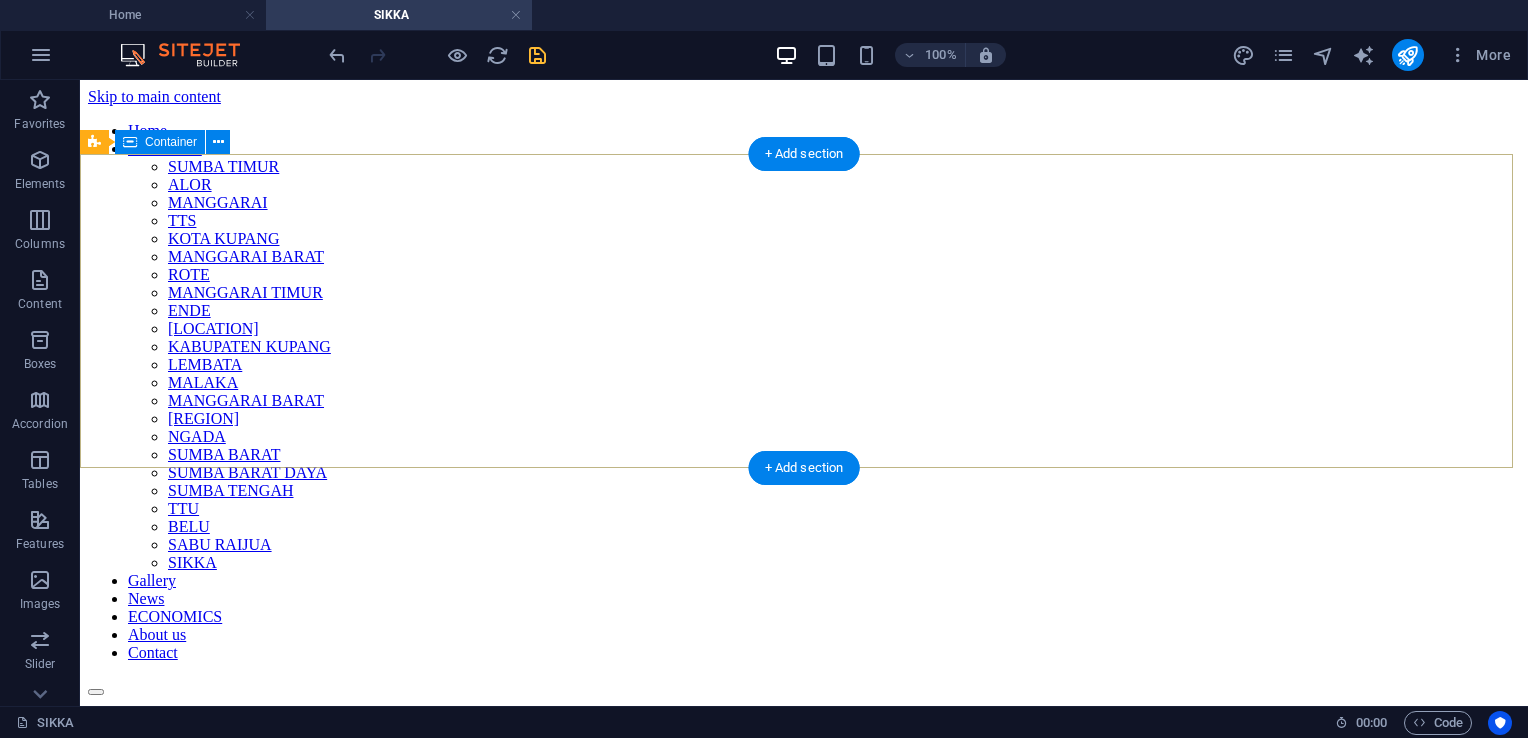 click on "KAIN TENUN ADAT SIKKa" at bounding box center [804, 1043] 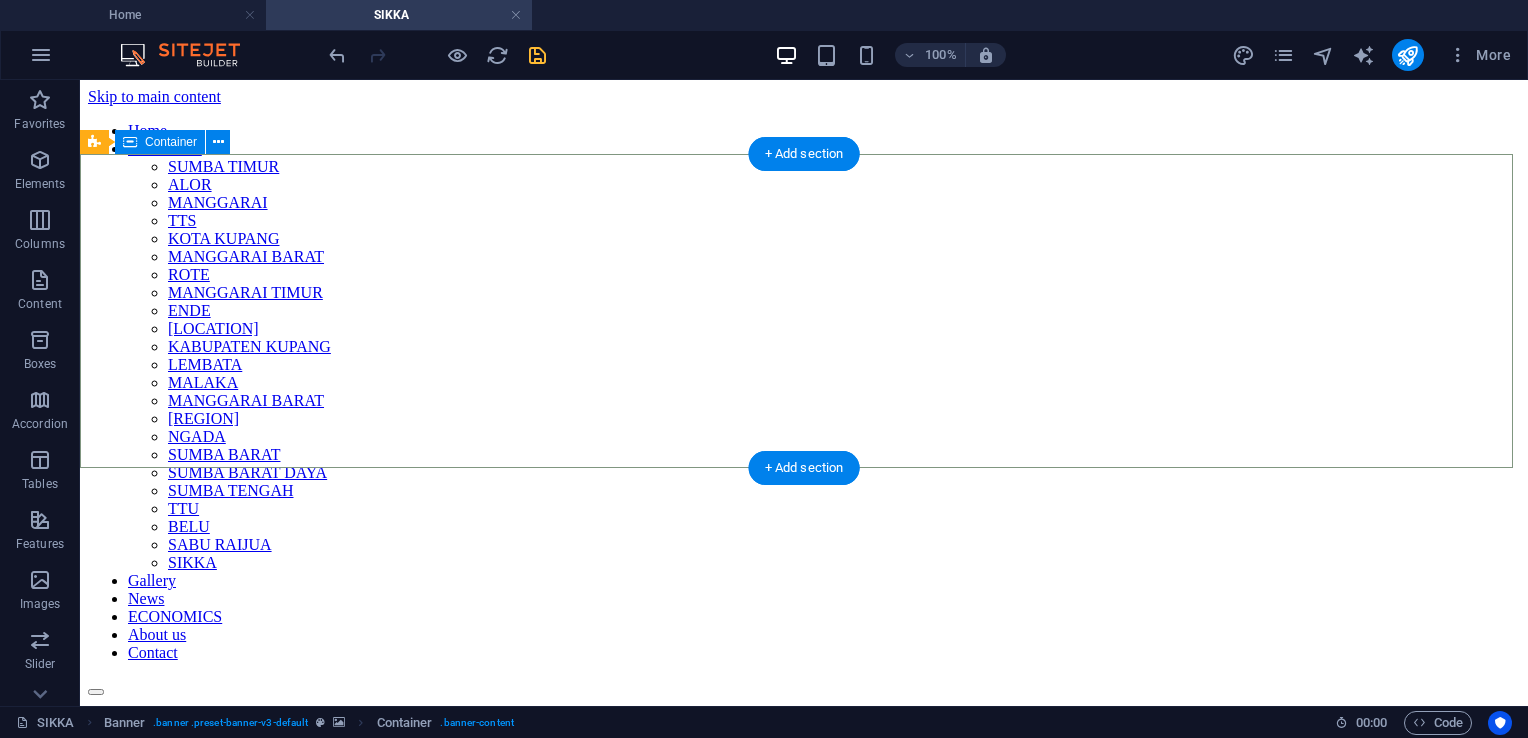 click on "KAIN TENUN ADAT SIKKa" at bounding box center (804, 1043) 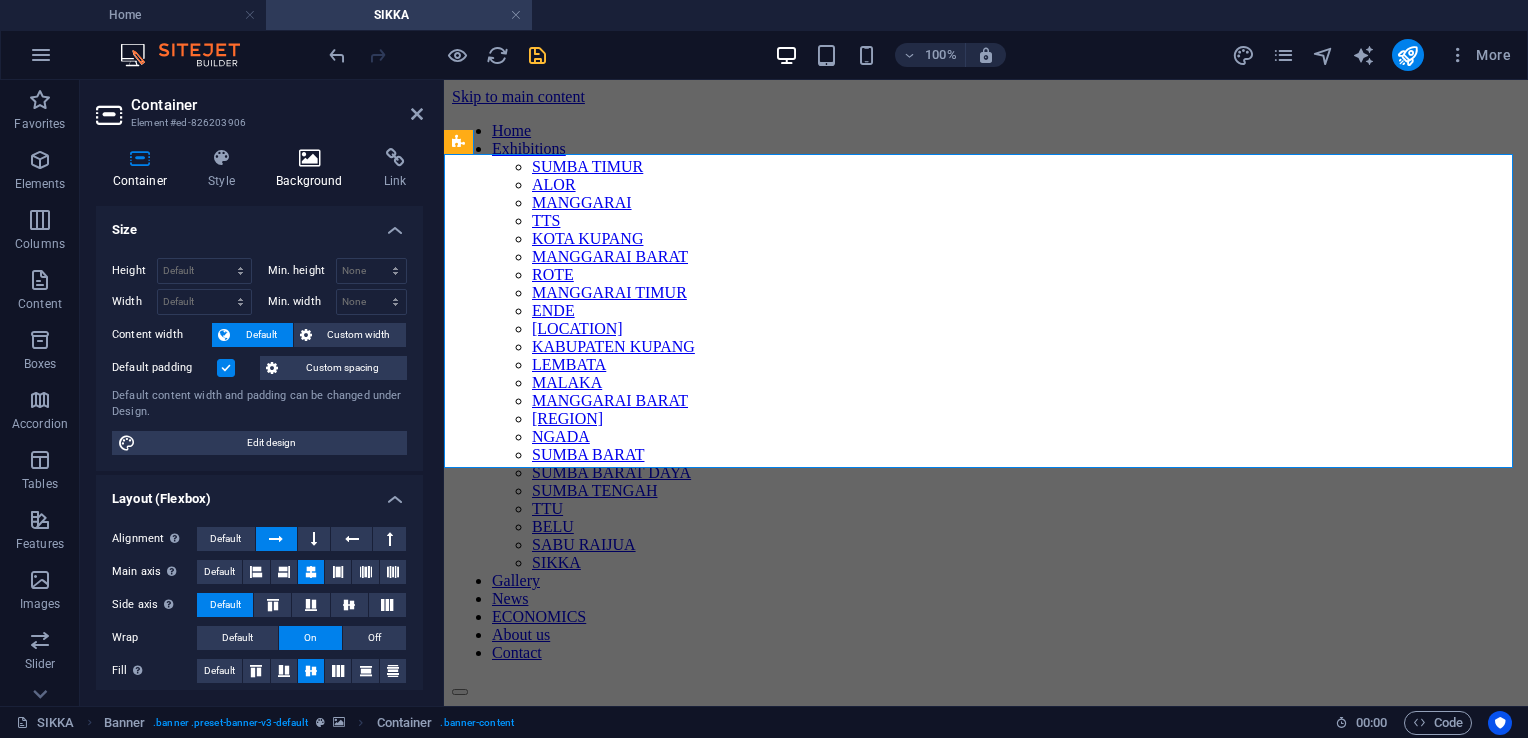 click on "Background" at bounding box center (314, 169) 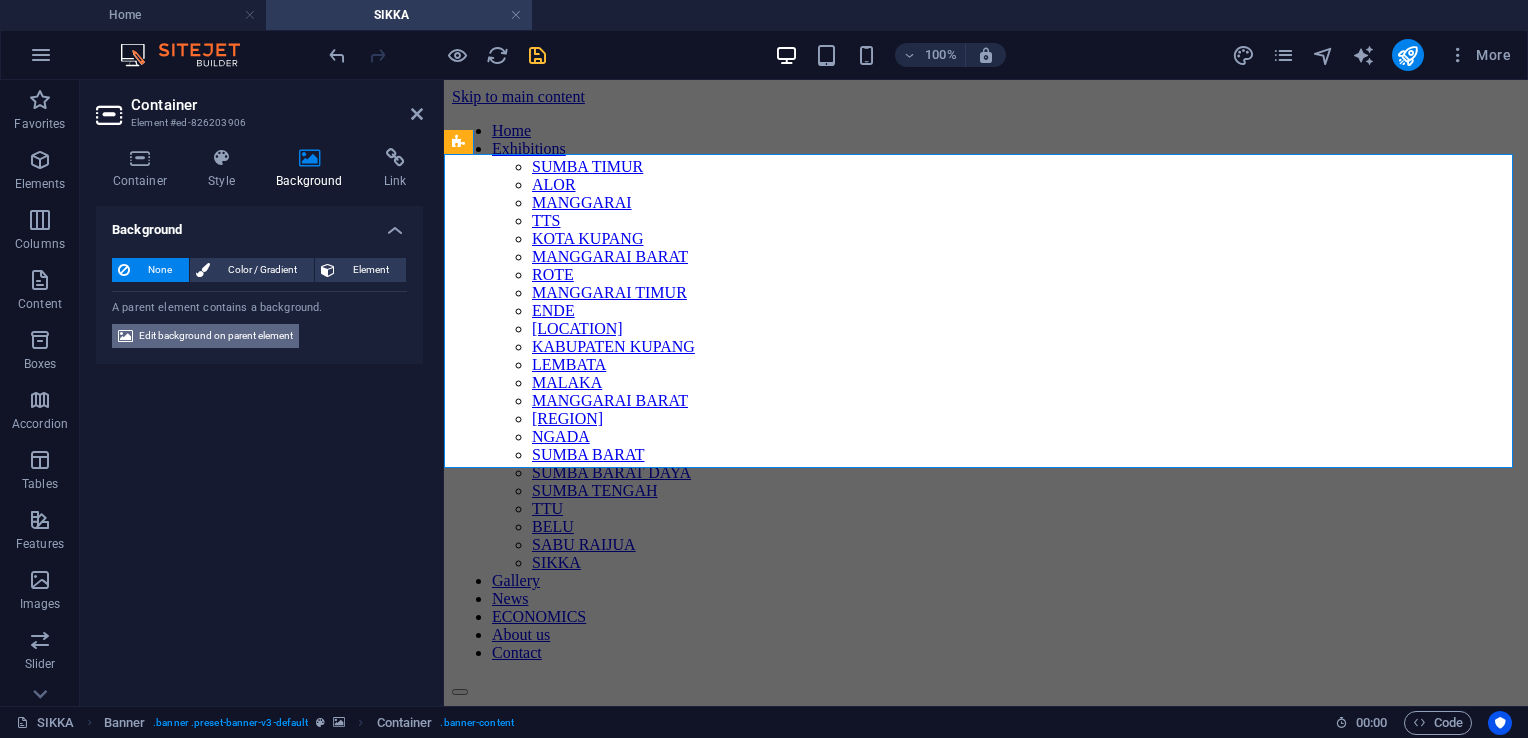 click on "Edit background on parent element" at bounding box center (216, 336) 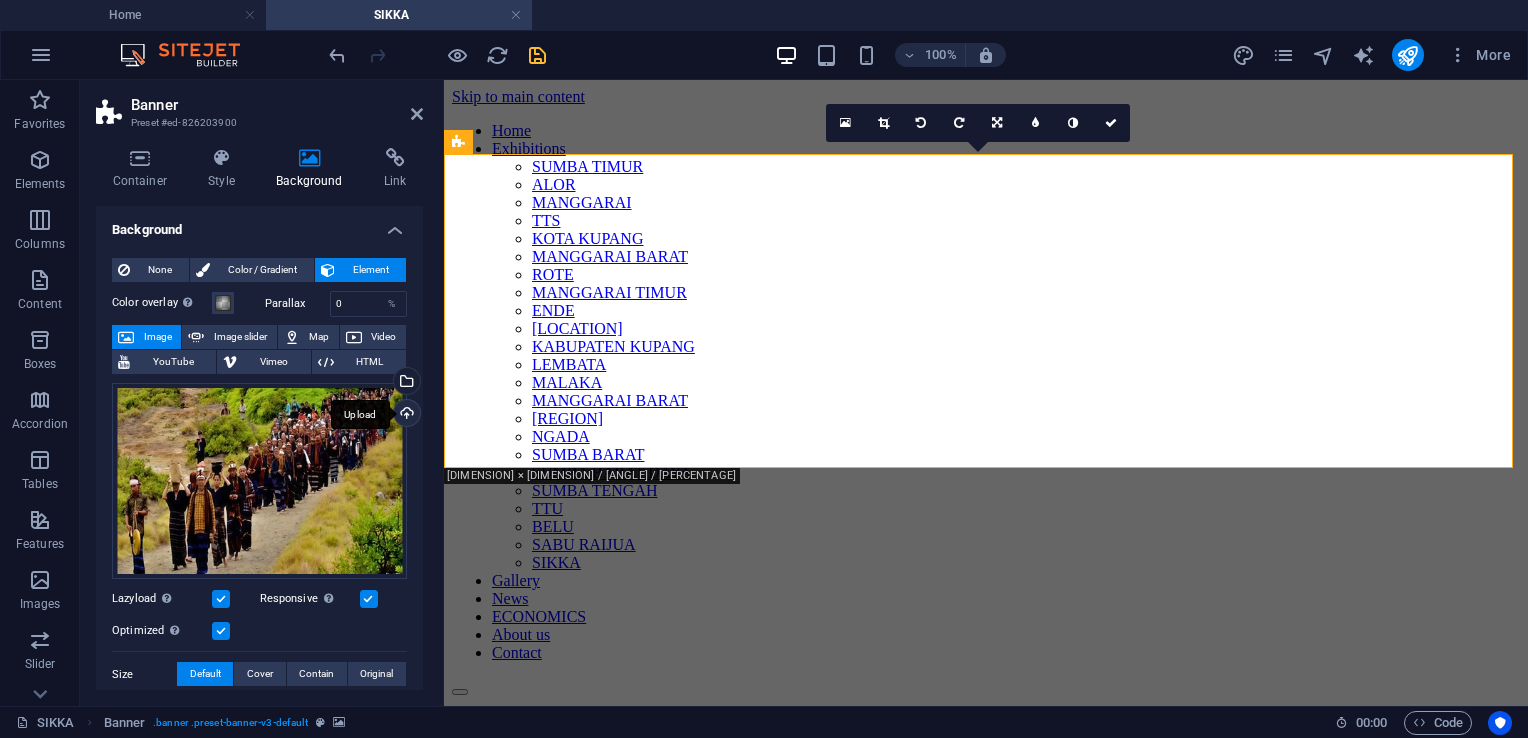 click on "Upload" at bounding box center (405, 415) 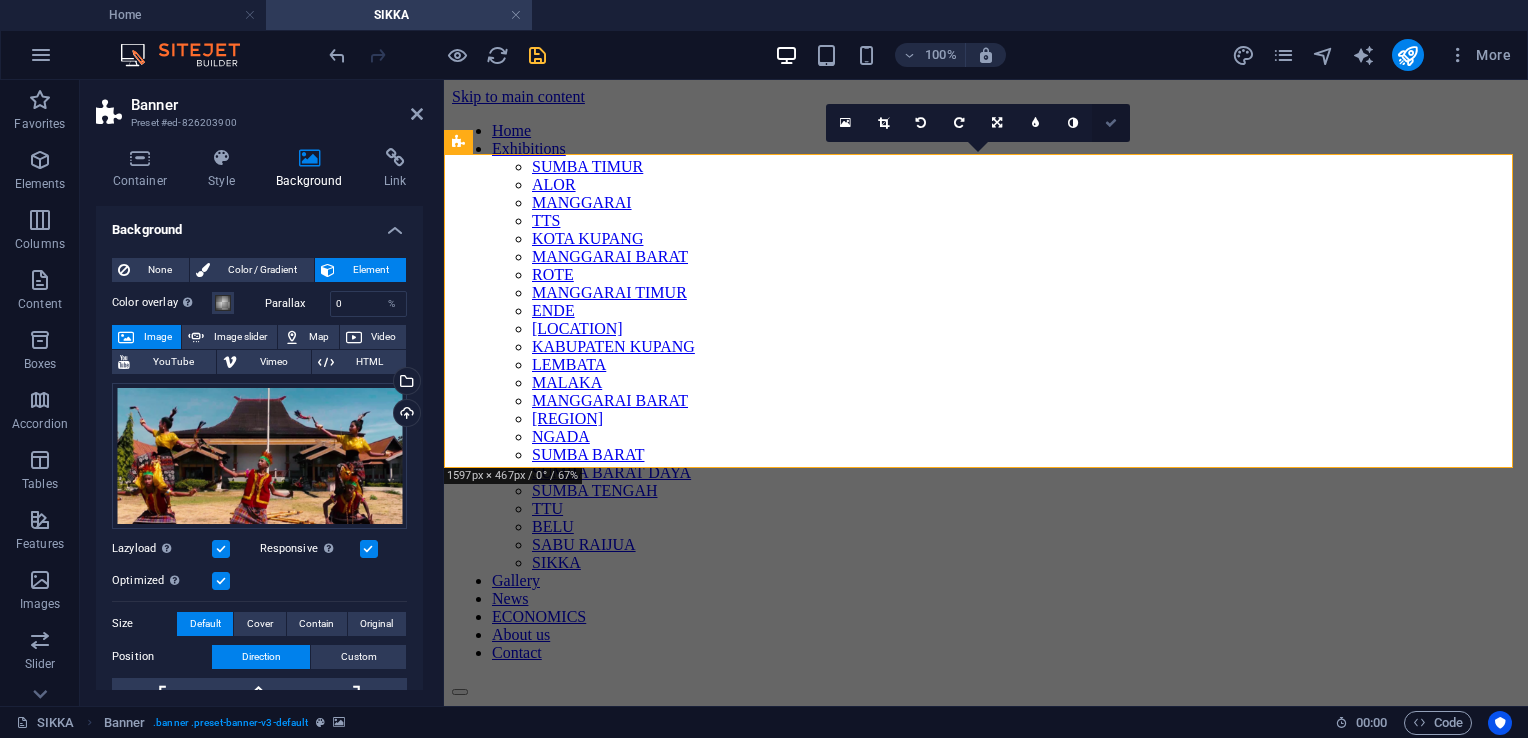 click at bounding box center (1111, 123) 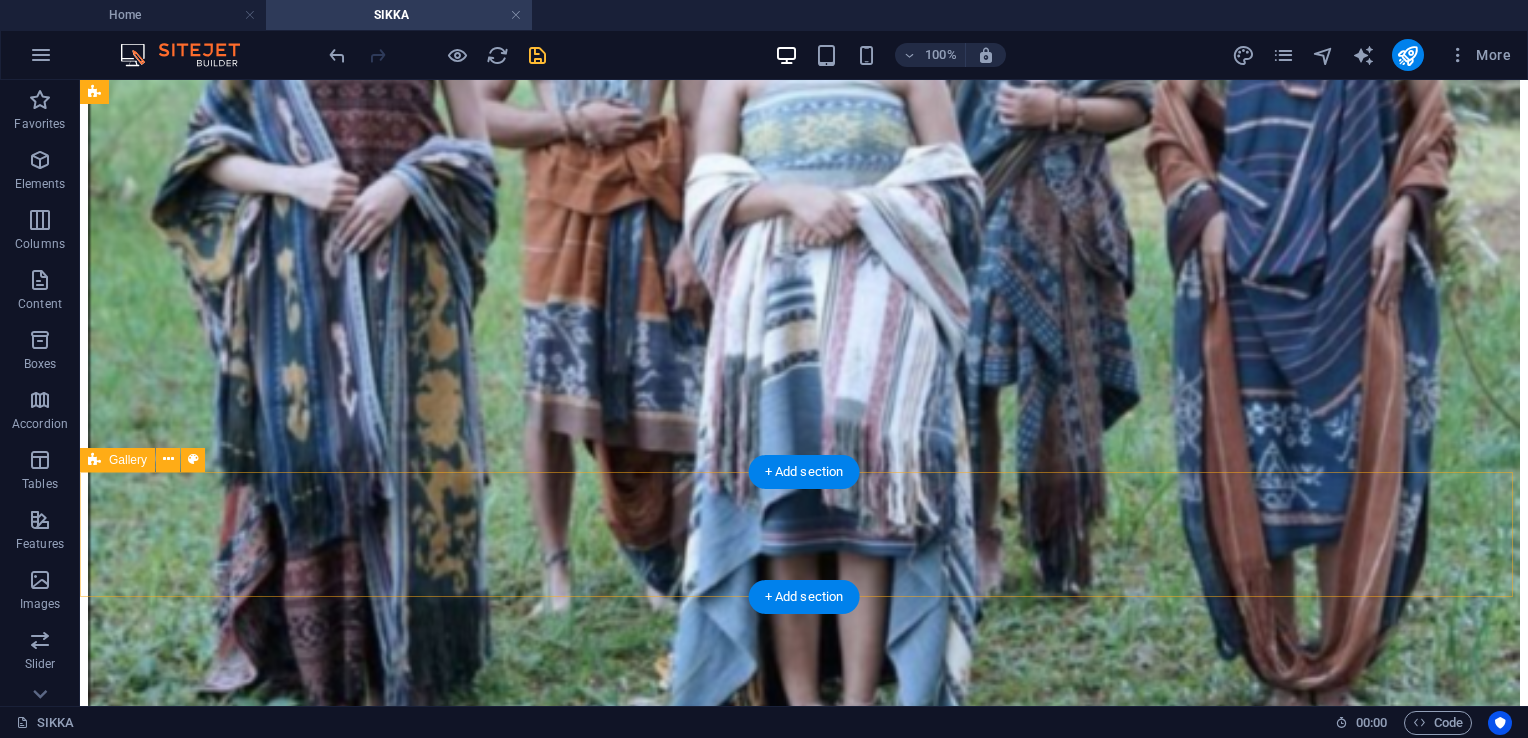 scroll, scrollTop: 1600, scrollLeft: 0, axis: vertical 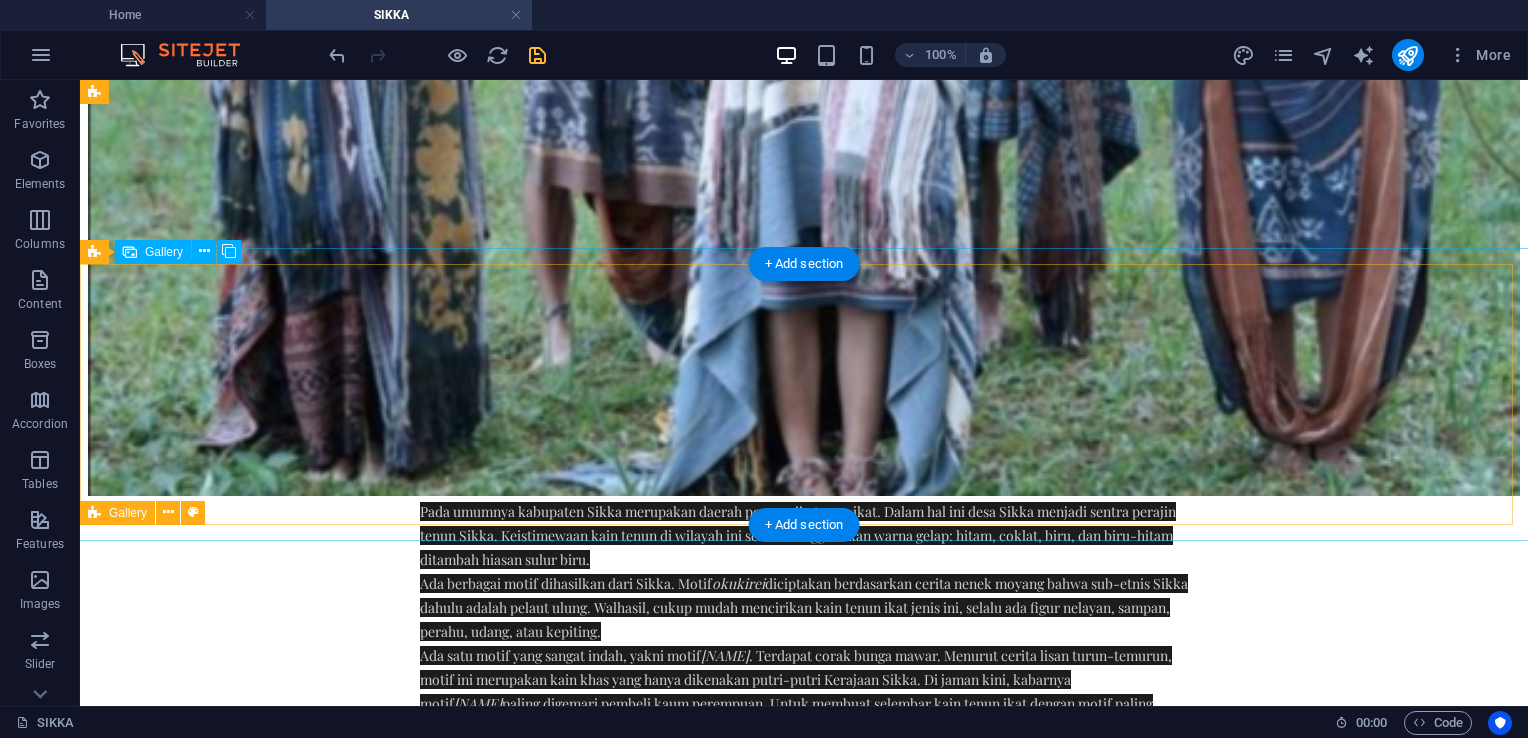 click at bounding box center (528, 3275) 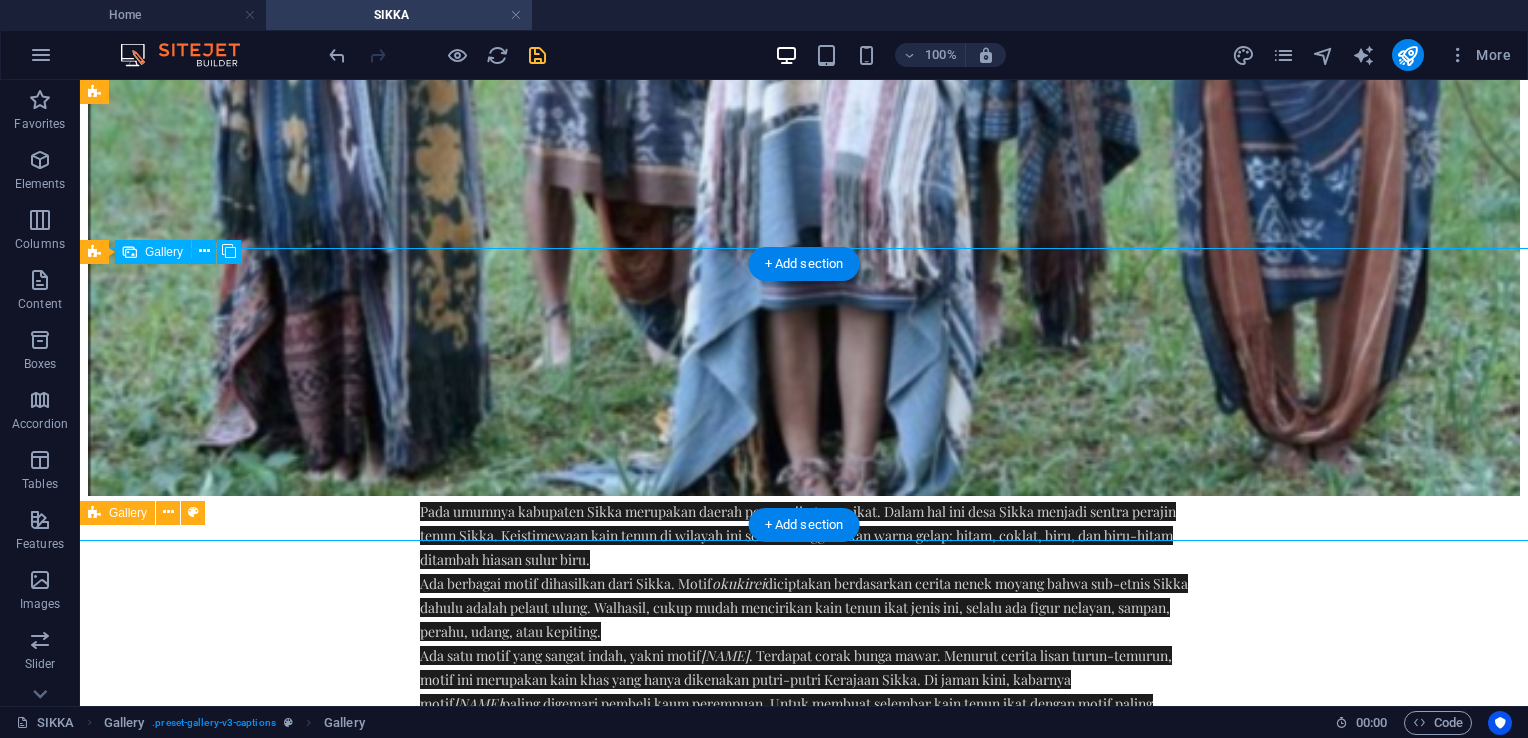 click at bounding box center [528, 3275] 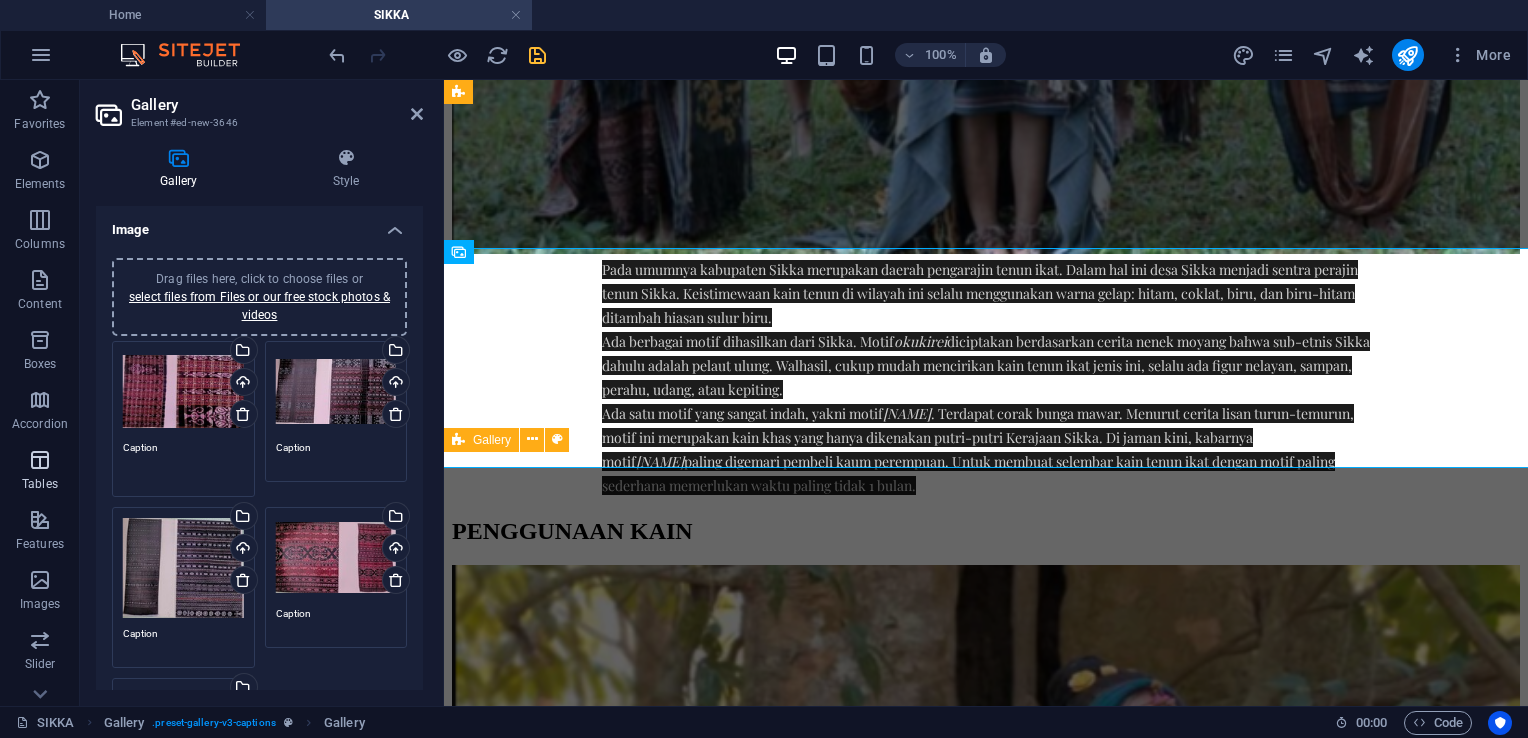drag, startPoint x: 162, startPoint y: 445, endPoint x: 61, endPoint y: 442, distance: 101.04455 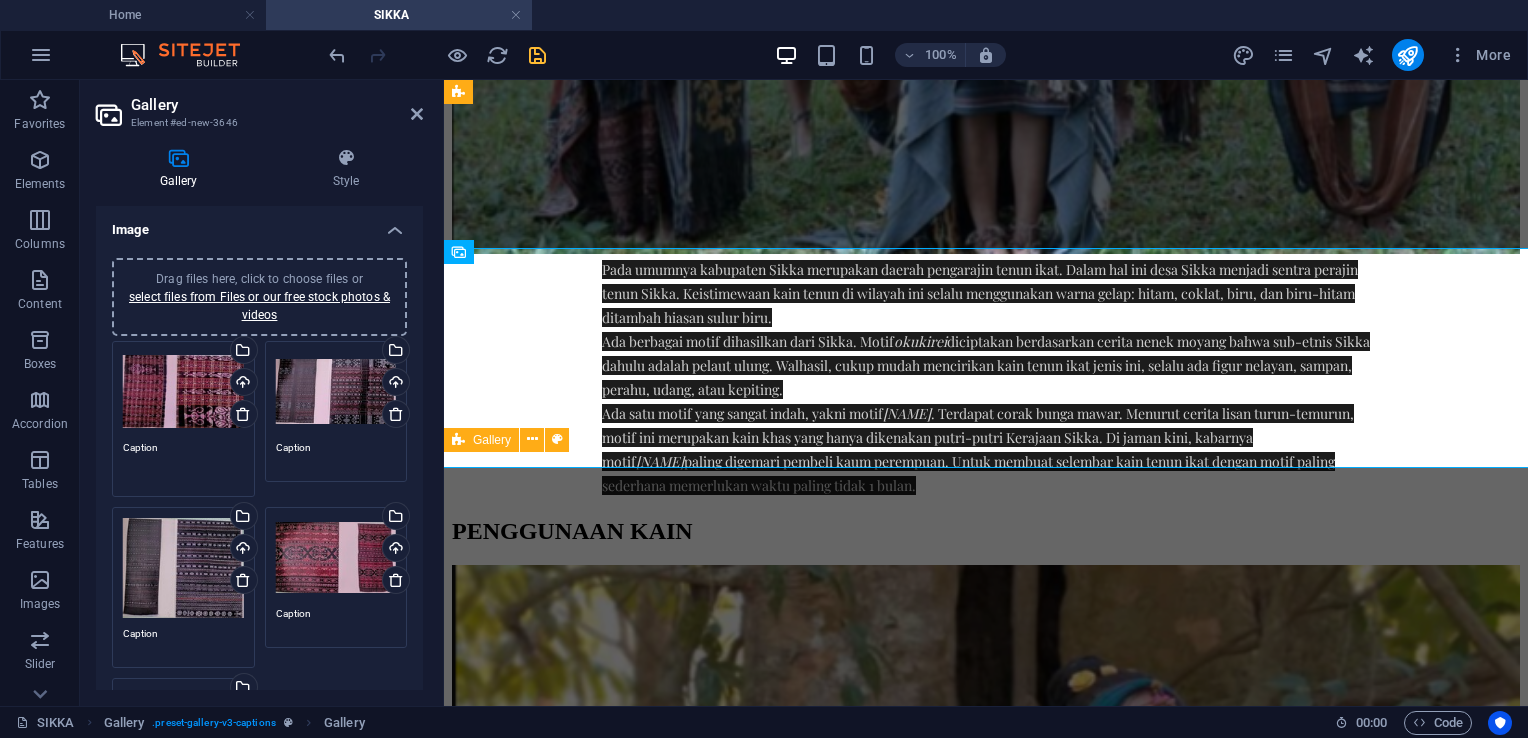 paste on "1.	LIPA PRENGGI
Bahan benang katun, teknik pembuatan tenun ikat, pewarnaan tradisional. Warna dasar merah bata. Ragam hias garis-garis geometris arah horisontal dan vertikal, suluran berbentuk bunga dan tangkai ditata secara vertikal. Dipakai oleh pria golongan bangsawan sebagai busana utama pada upacara perkawinan." 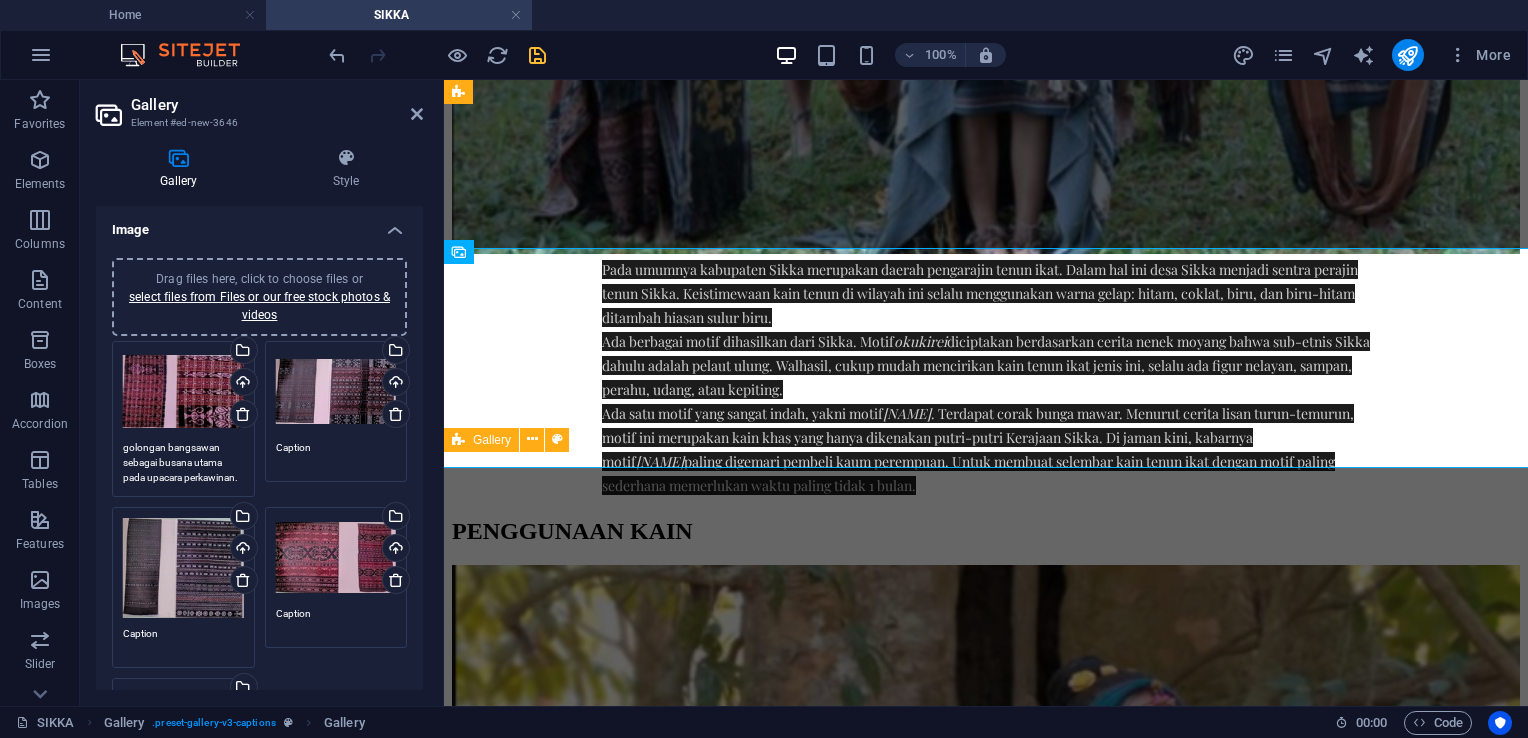 scroll, scrollTop: 15, scrollLeft: 0, axis: vertical 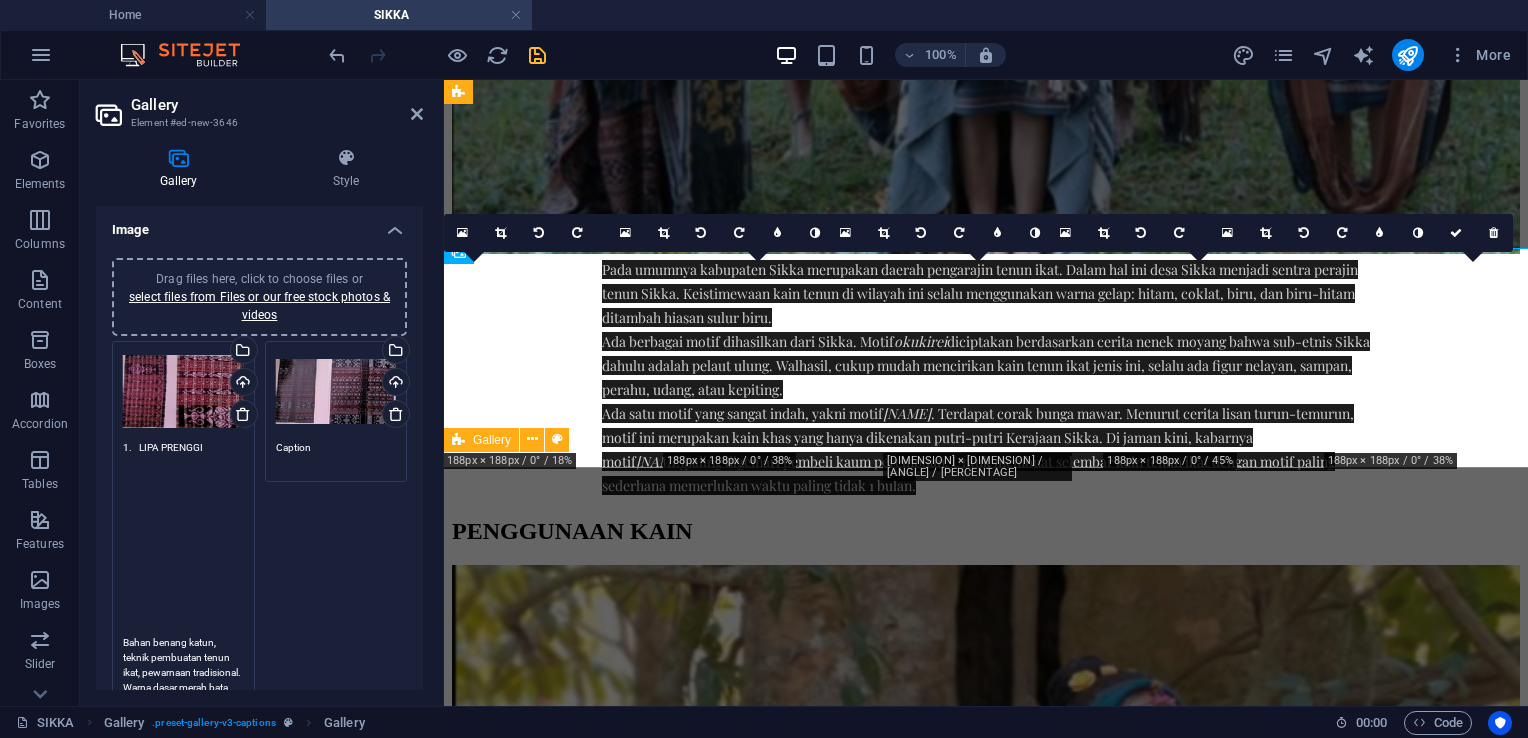 click on "Upload 1.	[NAME]
Bahan benang katun, teknik pembuatan tenun ikat, pewarnaan tradisional. Warna dasar merah bata. Ragam hias garis-garis geometris arah horisontal dan vertikal, suluran berbentuk bunga dan tangkai ditata secara vertikal. Dipakai oleh pria golongan bangsawan sebagai busana utama pada upacara perkawinan." at bounding box center (183, 644) 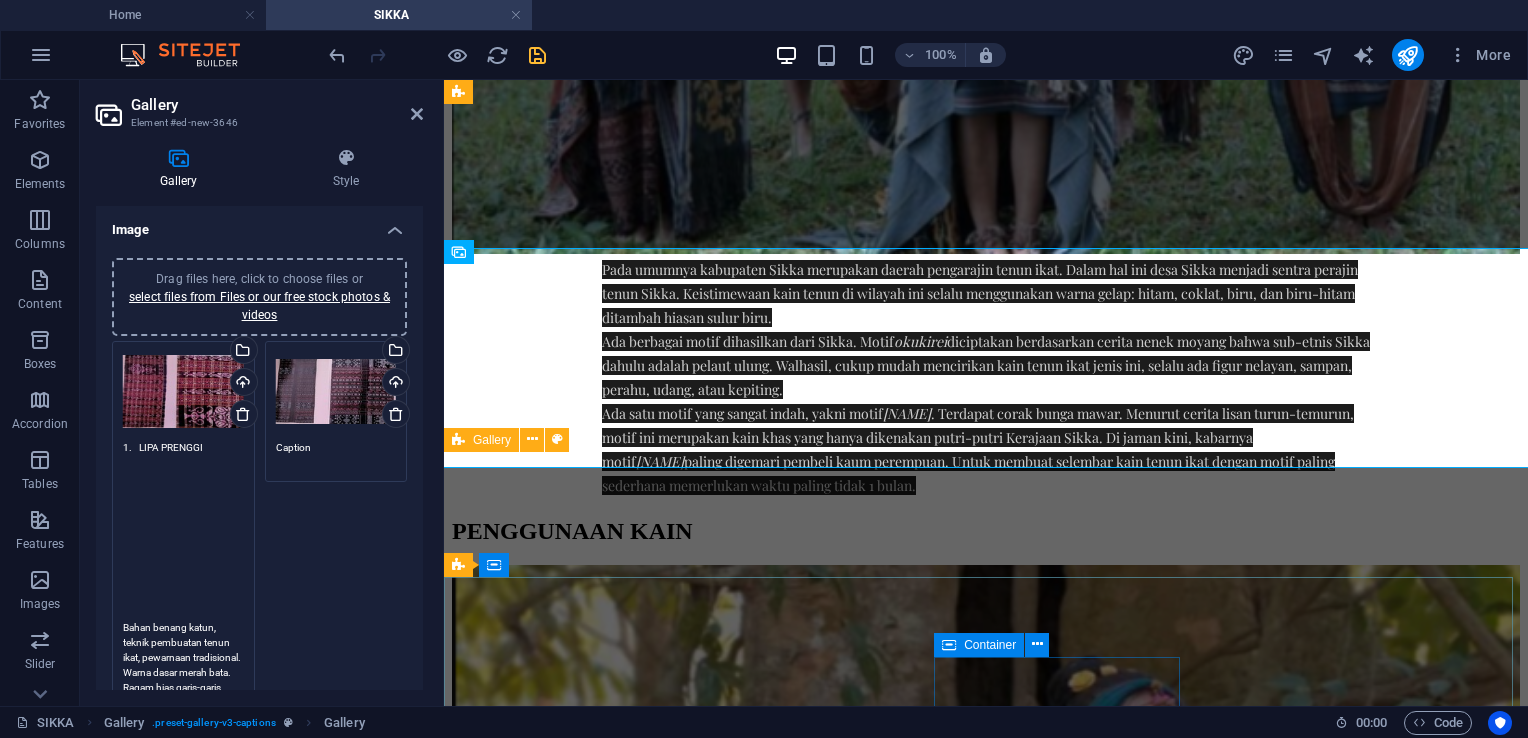 scroll, scrollTop: 0, scrollLeft: 0, axis: both 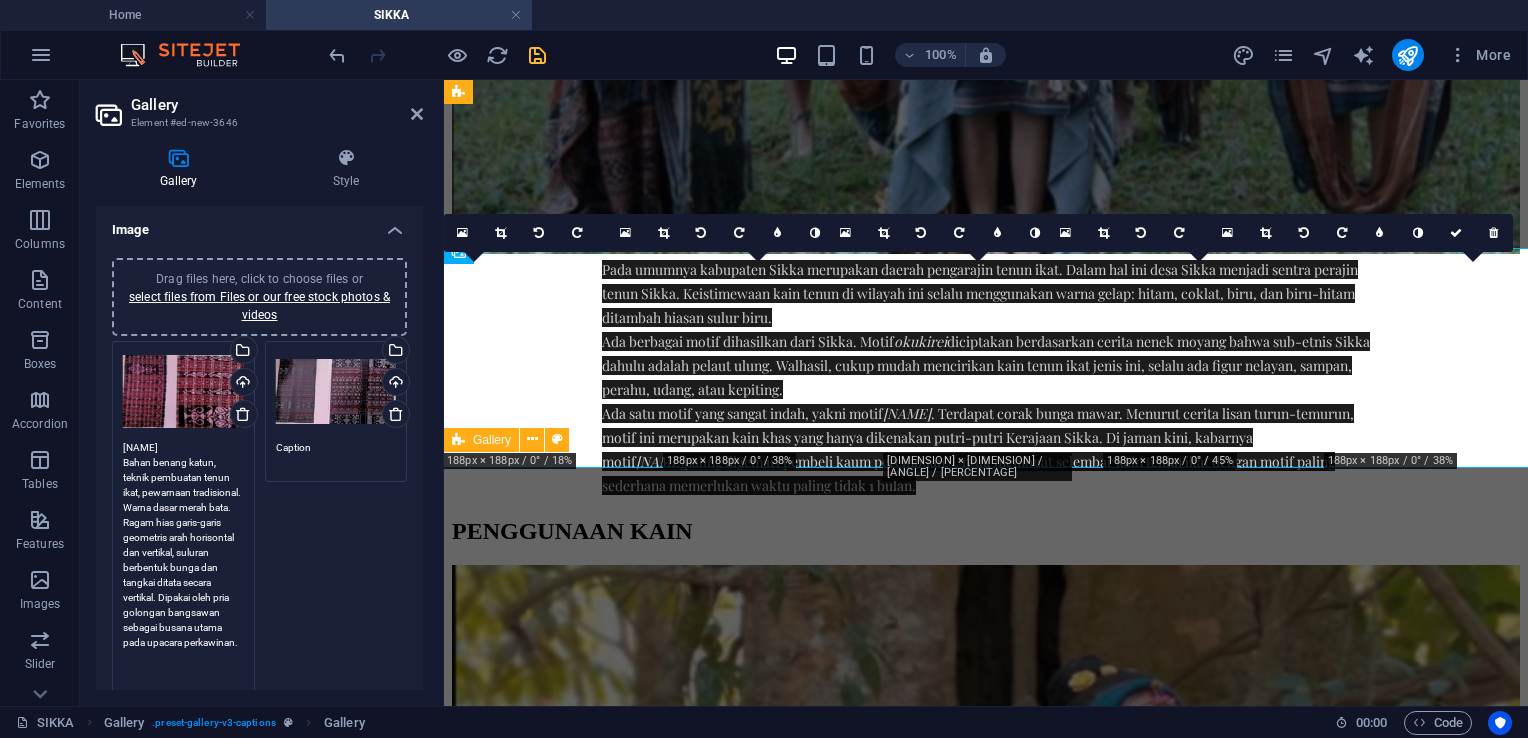 type on "[NAME]
Bahan benang katun, teknik pembuatan tenun ikat, pewarnaan tradisional. Warna dasar merah bata. Ragam hias garis-garis geometris arah horisontal dan vertikal, suluran berbentuk bunga dan tangkai ditata secara vertikal. Dipakai oleh pria golongan bangsawan sebagai busana utama pada upacara perkawinan." 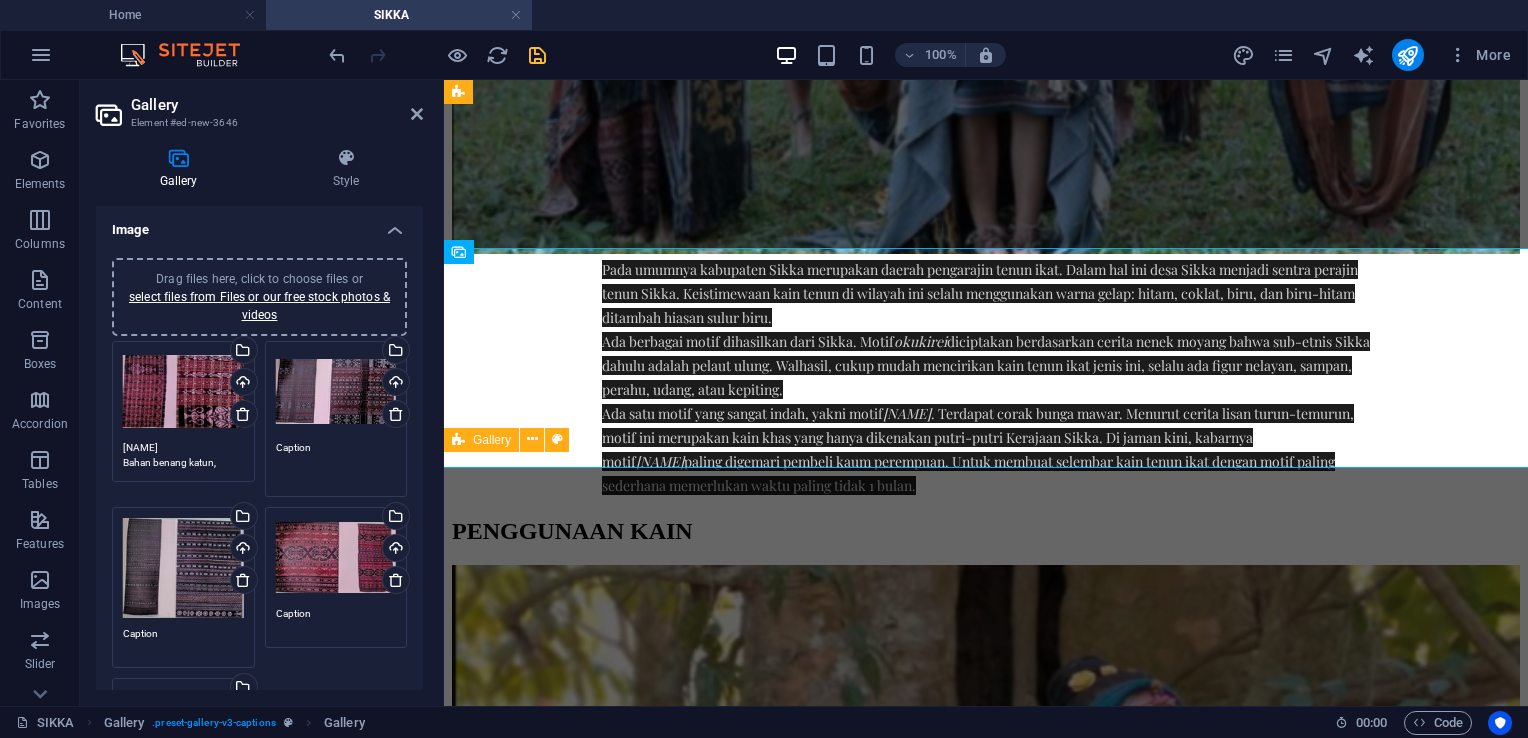 drag, startPoint x: 292, startPoint y: 442, endPoint x: 256, endPoint y: 441, distance: 36.013885 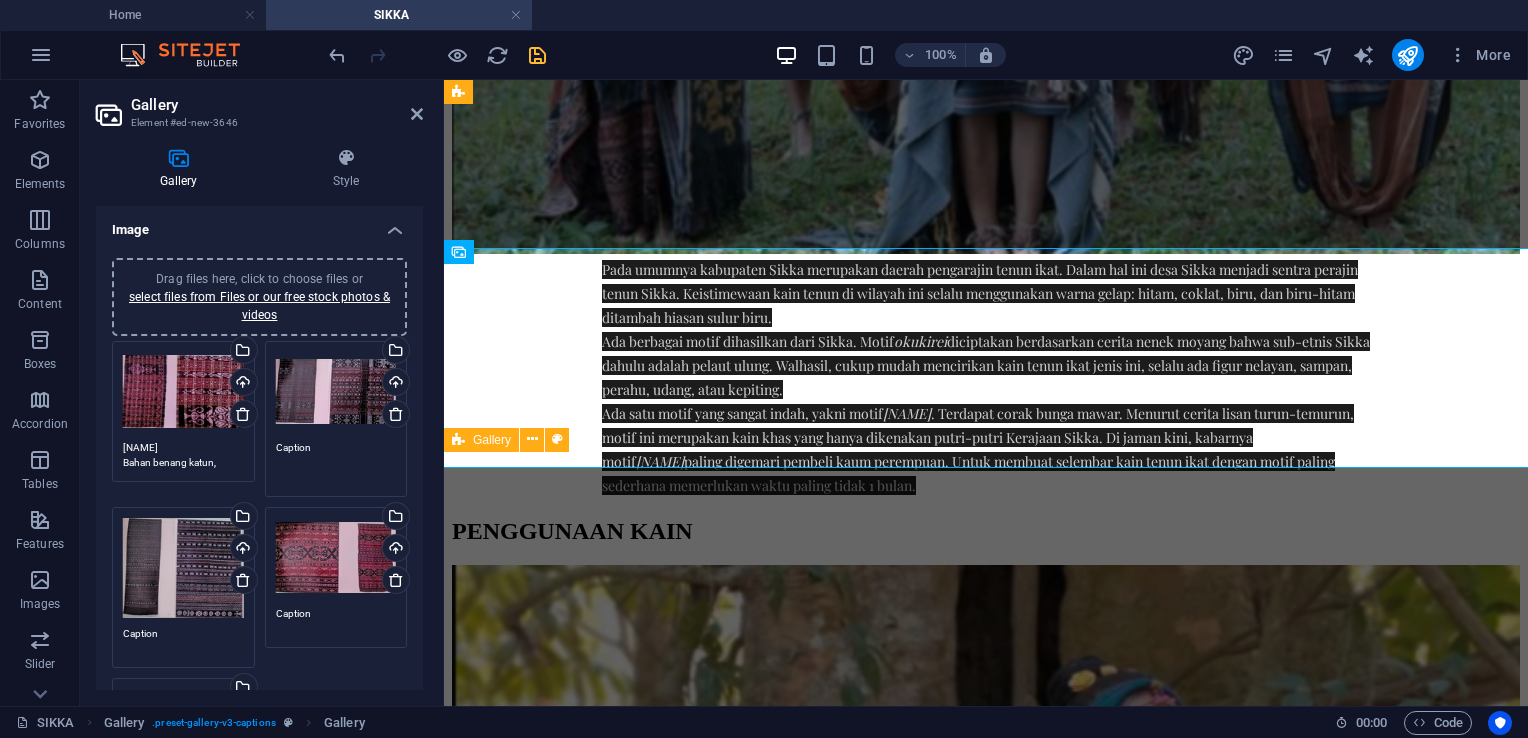 paste on "2.	UTANG KORASANG MANU WALU
Bahan benang kapas, tekhnik pembuatan tenun ikat. Pewarnaan tradisional dari bahan mengkudu untuk warna merah, daun tarum untuk warna biru. Pada masyarakat Sikka sarung ini merupakan busana utama. Motif/ragam hlasnya sudah tergolong langka. Motif utama adalah stilisasi ayam dan manusia. Disamping itu ada ragam hias garis-garis geometris, tumpal dan spiral. Dipakai khusus oleh kaum wanita setengah baya dan tua, juga sebagai peralatan upacara." 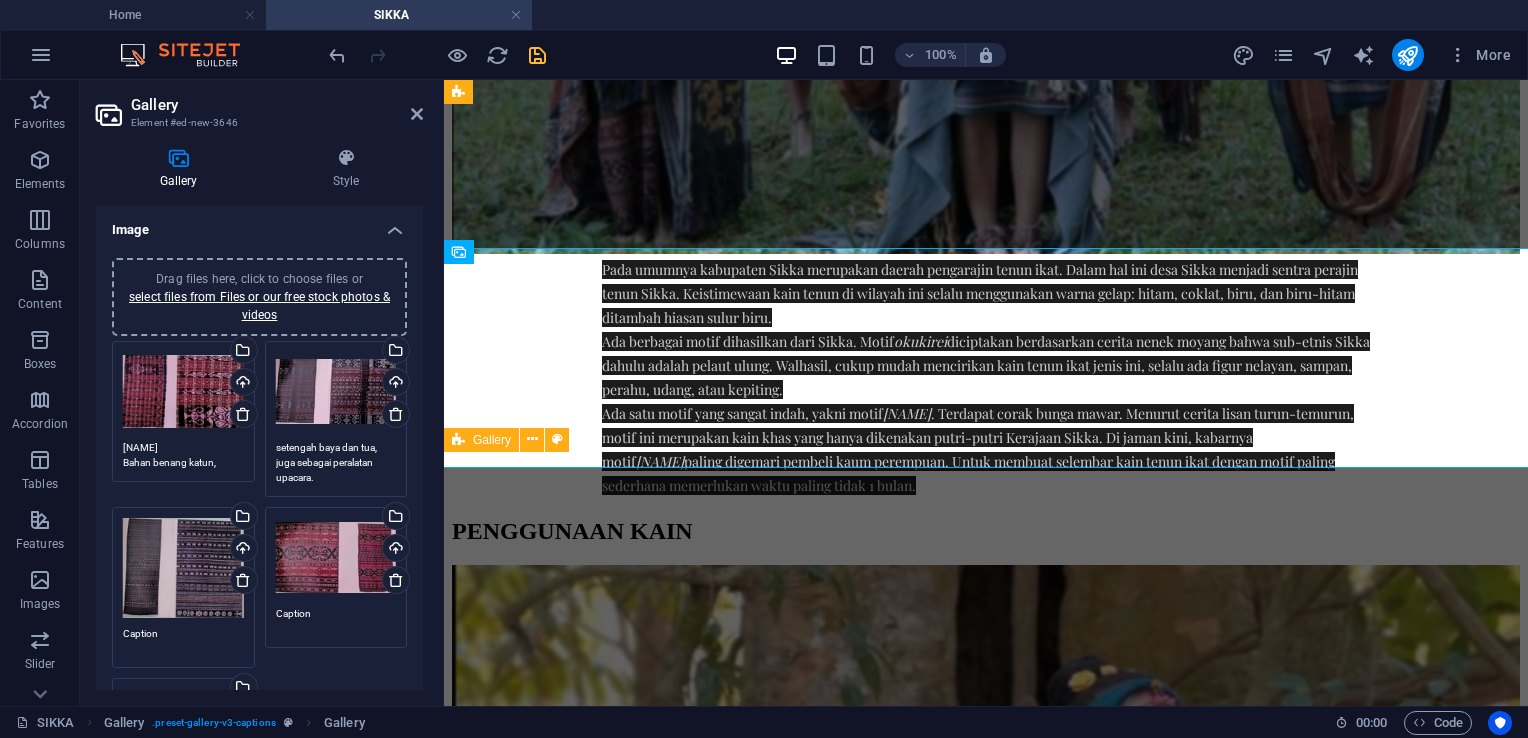 scroll, scrollTop: 15, scrollLeft: 0, axis: vertical 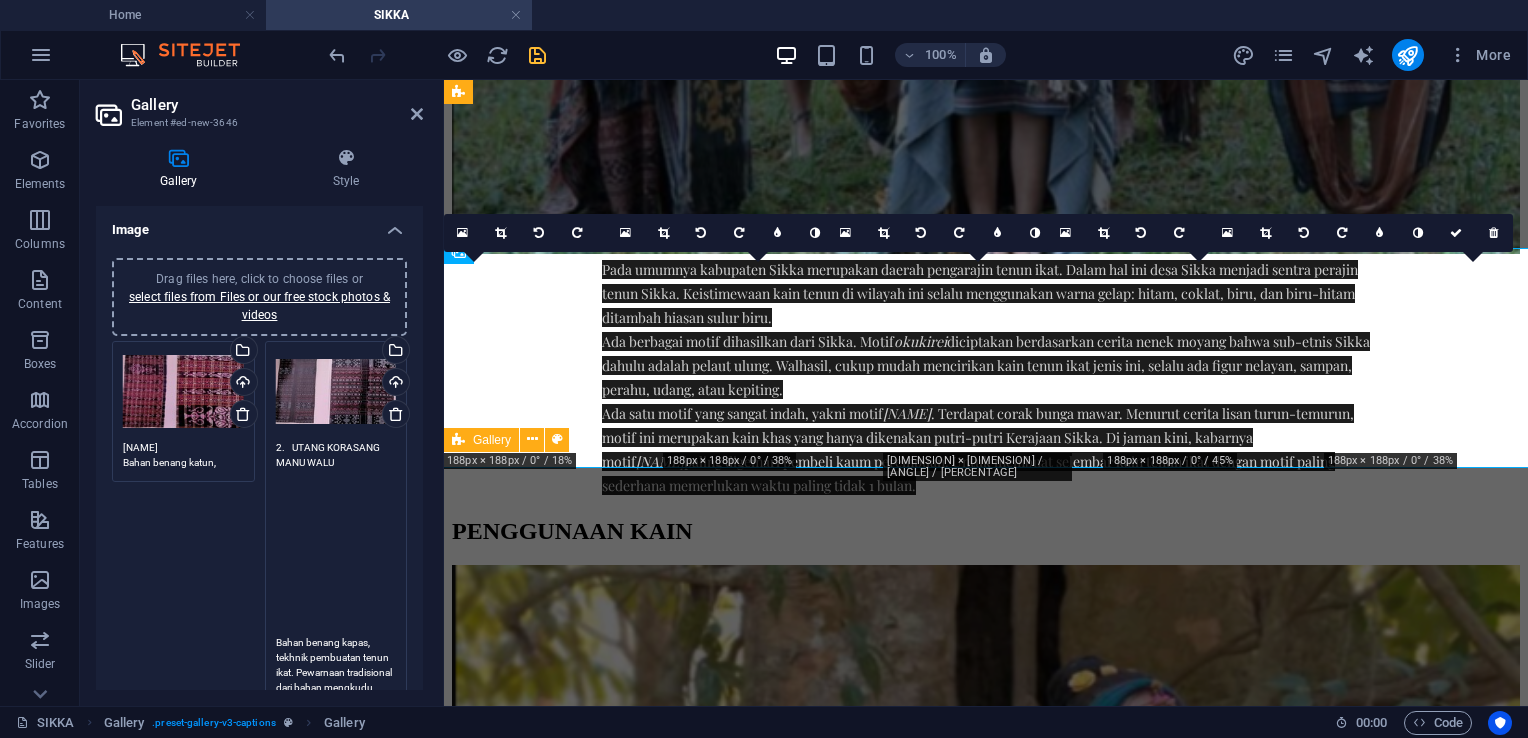 click on "Drag files here, click to choose files or select files from Files or our free stock photos & videos Select files from the file manager, stock photos, or upload file(s) Upload 2.	UTANG KORASANG MANU WALU
Bahan benang kapas, tekhnik pembuatan tenun ikat. Pewarnaan tradisional dari bahan mengkudu untuk warna merah, daun tarum untuk warna biru. Pada masyarakat Sikka sarung ini merupakan busana utama. Motif/ragam hlasnya sudah tergolong langka. Motif utama adalah stilisasi ayam dan manusia. Disamping itu ada ragam hias garis-garis geometris, tumpal dan spiral. Dipakai khusus oleh kaum wanita setengah baya dan tua, juga sebagai peralatan upacara." at bounding box center (336, 659) 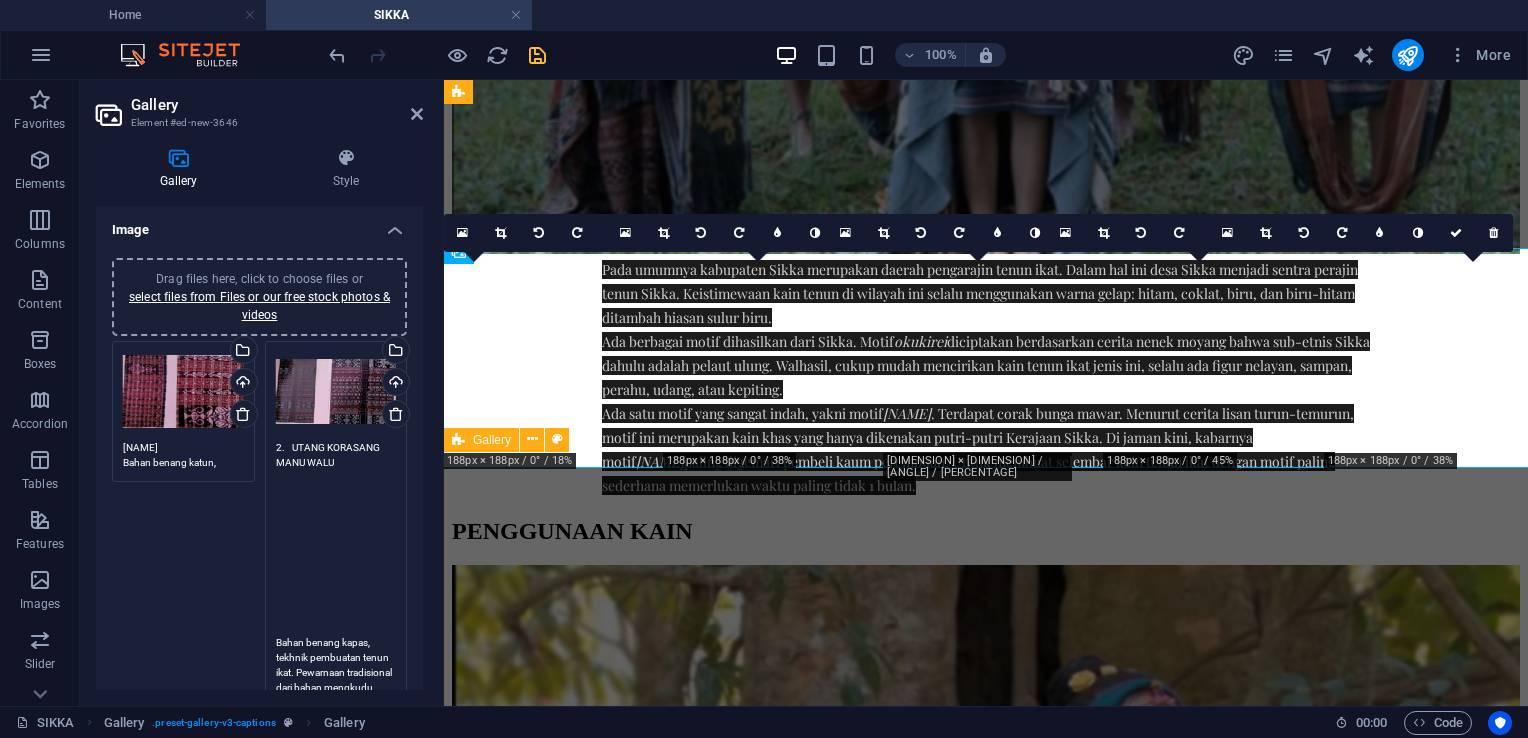 click on "2.	UTANG KORASANG MANU WALU
Bahan benang kapas, tekhnik pembuatan tenun ikat. Pewarnaan tradisional dari bahan mengkudu untuk warna merah, daun tarum untuk warna biru. Pada masyarakat Sikka sarung ini merupakan busana utama. Motif/ragam hlasnya sudah tergolong langka. Motif utama adalah stilisasi ayam dan manusia. Disamping itu ada ragam hias garis-garis geometris, tumpal dan spiral. Dipakai khusus oleh kaum wanita setengah baya dan tua, juga sebagai peralatan upacara." at bounding box center (336, 702) 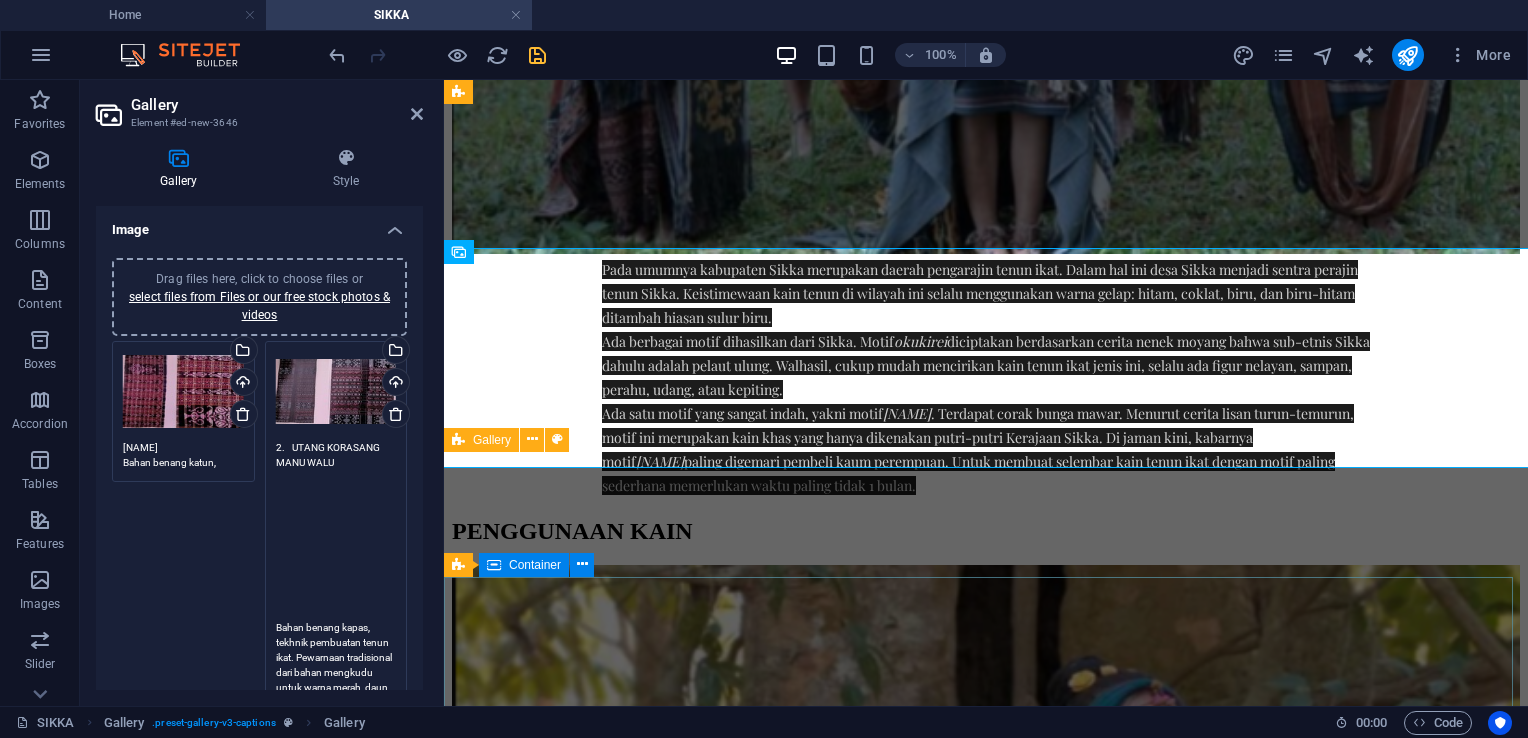 scroll, scrollTop: 0, scrollLeft: 0, axis: both 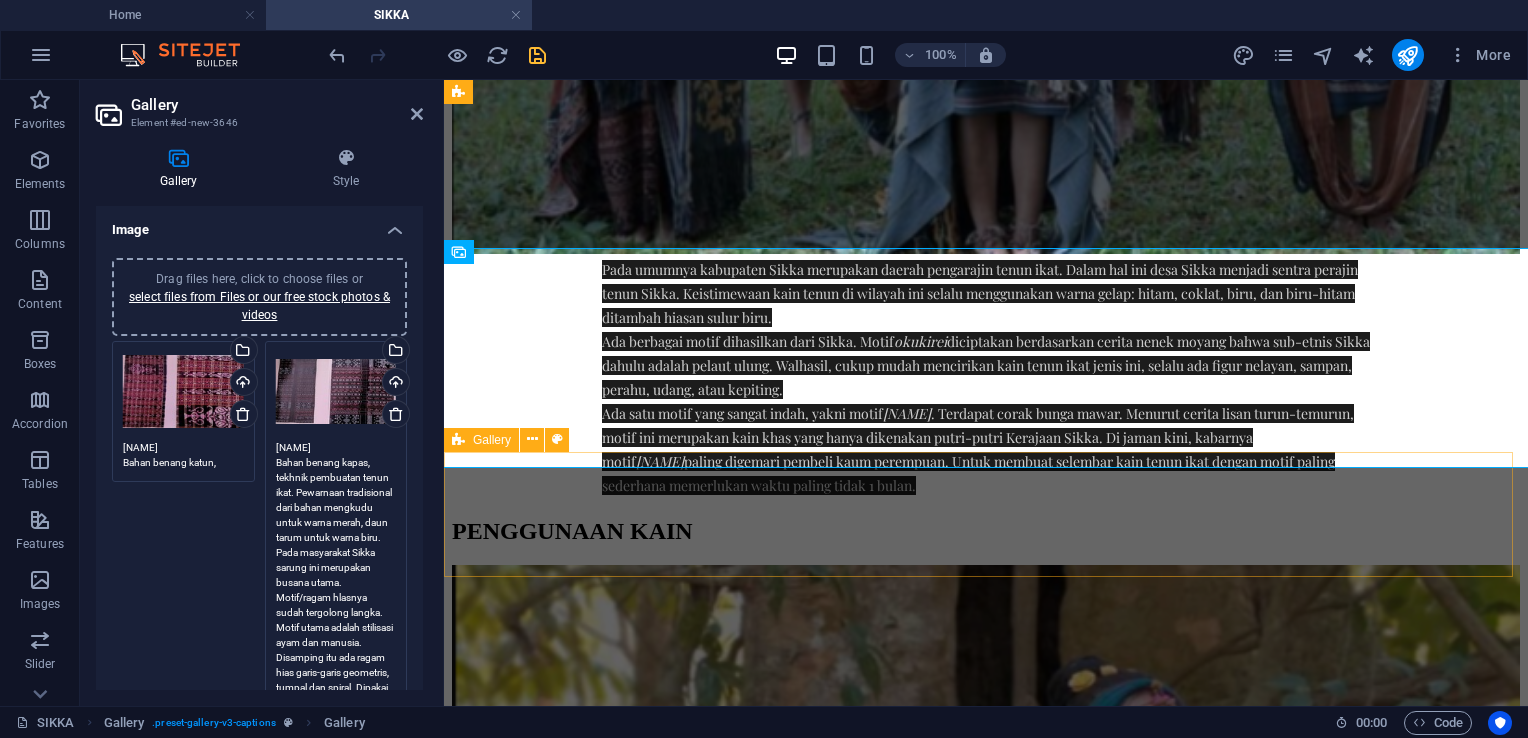 type on "[NAME]
Bahan benang kapas, tekhnik pembuatan tenun ikat. Pewarnaan tradisional dari bahan mengkudu untuk warna merah, daun tarum untuk warna biru. Pada masyarakat Sikka sarung ini merupakan busana utama. Motif/ragam hlasnya sudah tergolong langka. Motif utama adalah stilisasi ayam dan manusia. Disamping itu ada ragam hias garis-garis geometris, tumpal dan spiral. Dipakai khusus oleh kaum wanita setengah baya dan tua, juga sebagai peralatan upacara." 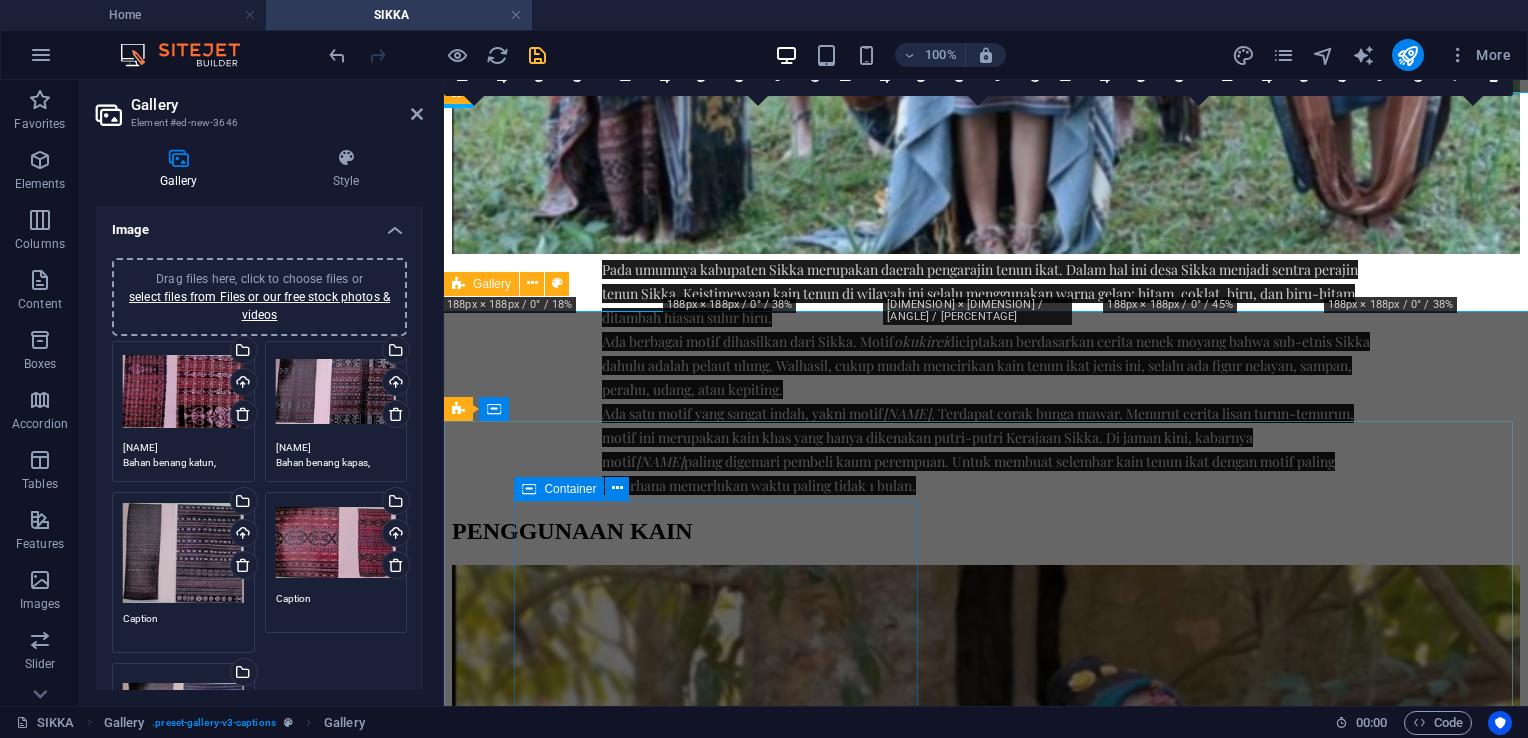 scroll, scrollTop: 1841, scrollLeft: 0, axis: vertical 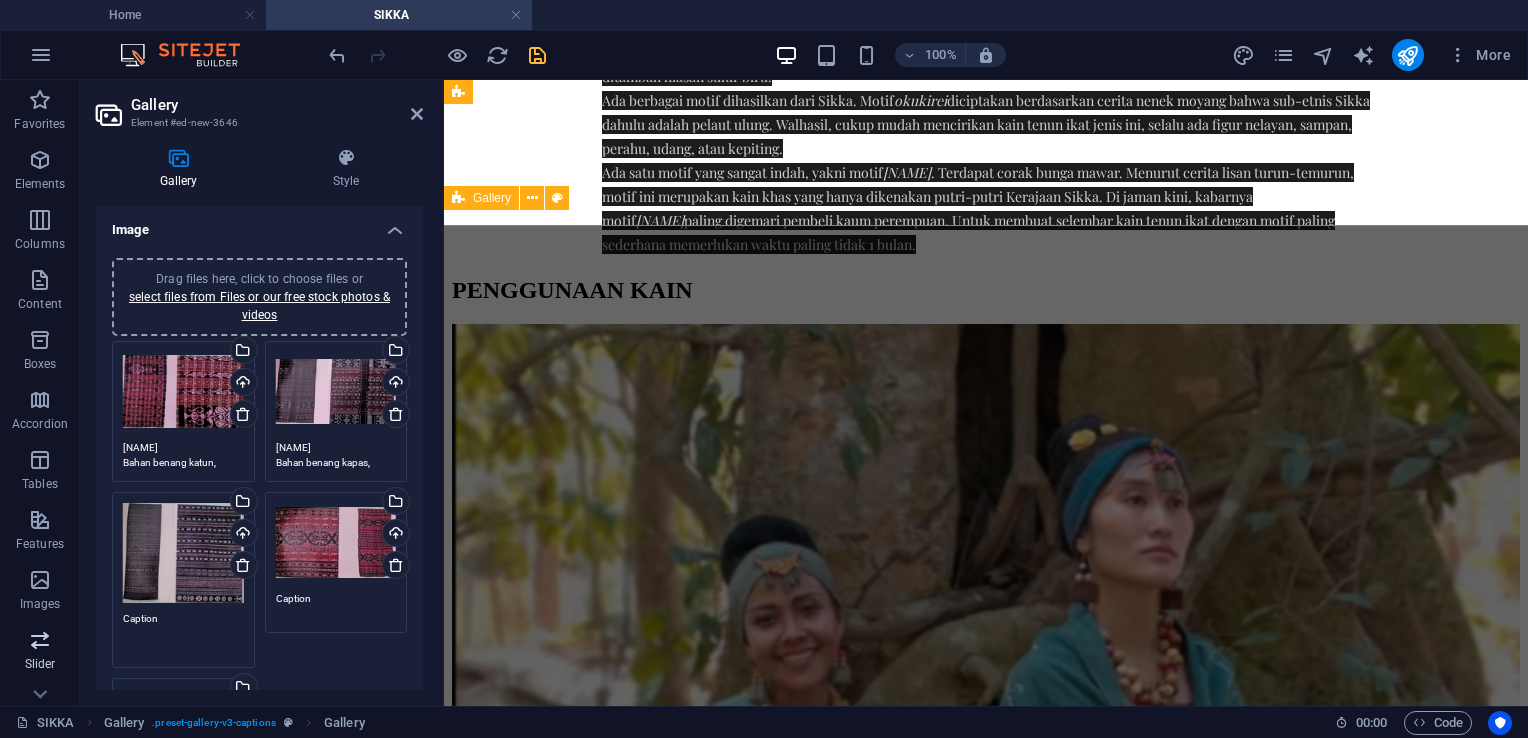 drag, startPoint x: 161, startPoint y: 611, endPoint x: 72, endPoint y: 624, distance: 89.94443 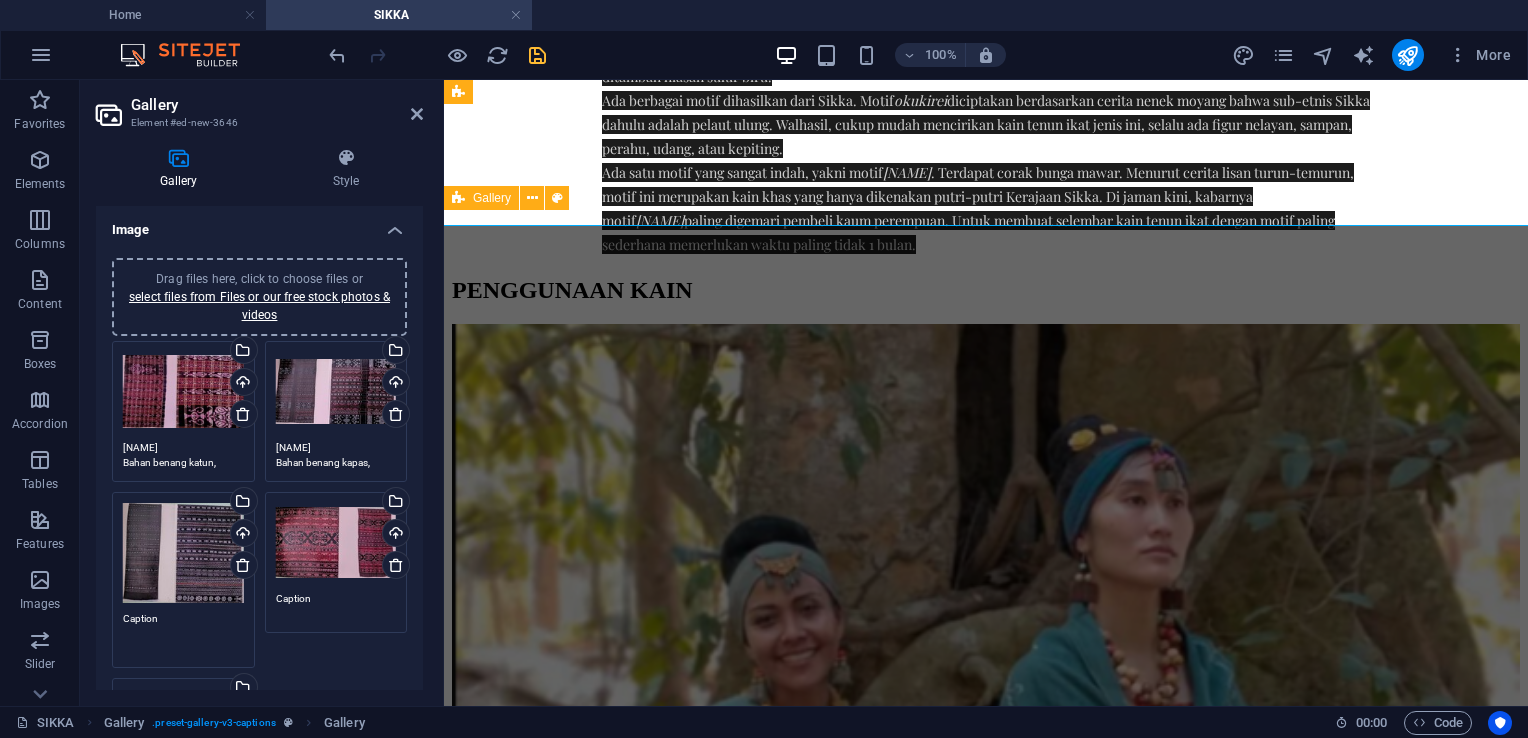 paste on "3.	LIAN LIPA
Bahan benang katun, teknik tenun ikat. Warna dasar hitam, warna motif putih, coklat, orange. Pewarnaan tradisional dari bahan daun tarum. Warna hitam diperoleh melalui pencelupan berulang sebanyak 2 sampai 3 kali. Motif tenun yang dominan berwarna putih dengan motif berkelok-kelok, kait berbentuk reptil yaitu tokek, tokek/kadal (motif primitif), bunga matahari dan tumbuhan. Motif dasarnya dibayangi garis-garis coklat dan oranye. Keseluruhan motif pada sarung ini dinamakan “JENTIU” merupakan motif turun temurun yang diwariskan nenek moyang kita. Sarung motif Jentiu hanya dipakai oleh wanita/orang tua lanjut usia." 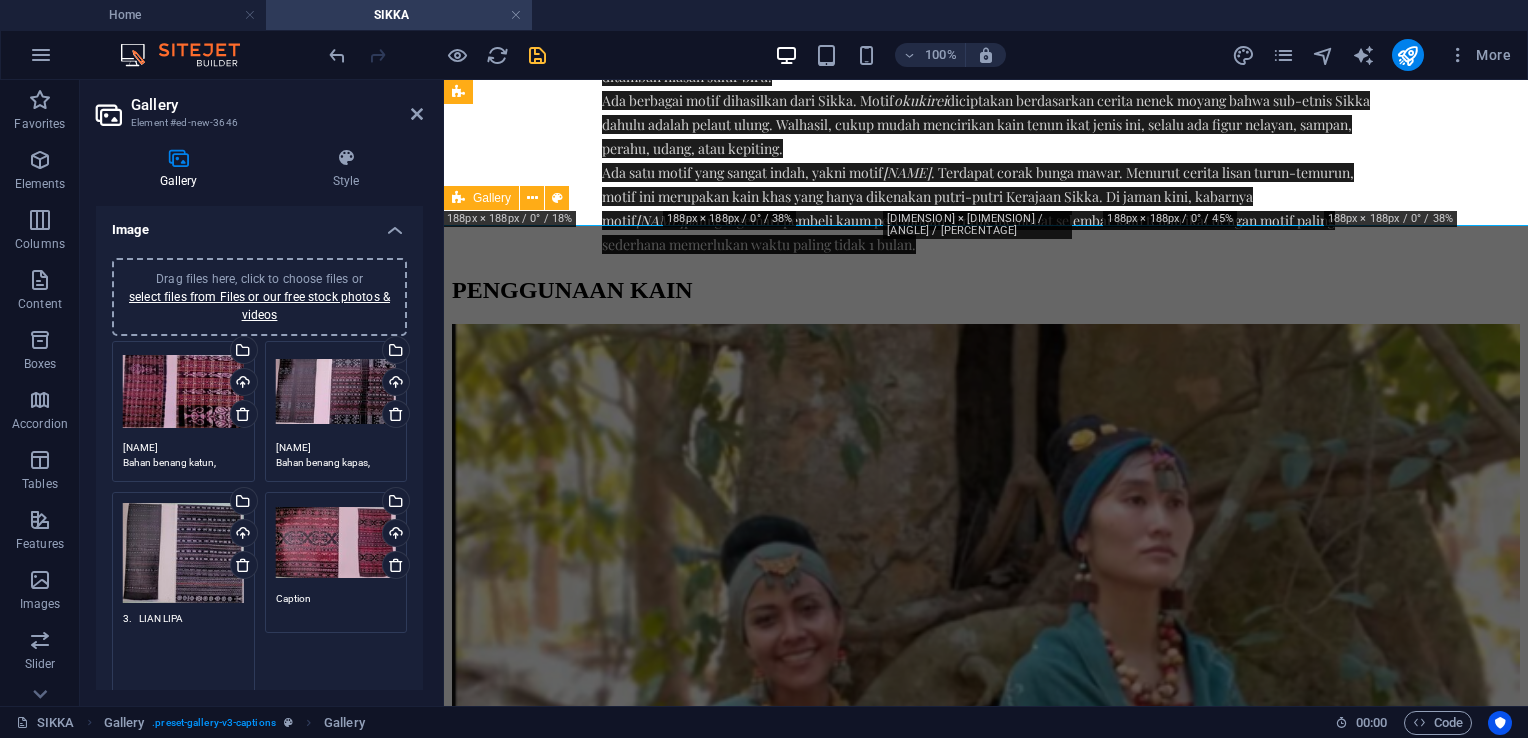 scroll, scrollTop: 14, scrollLeft: 0, axis: vertical 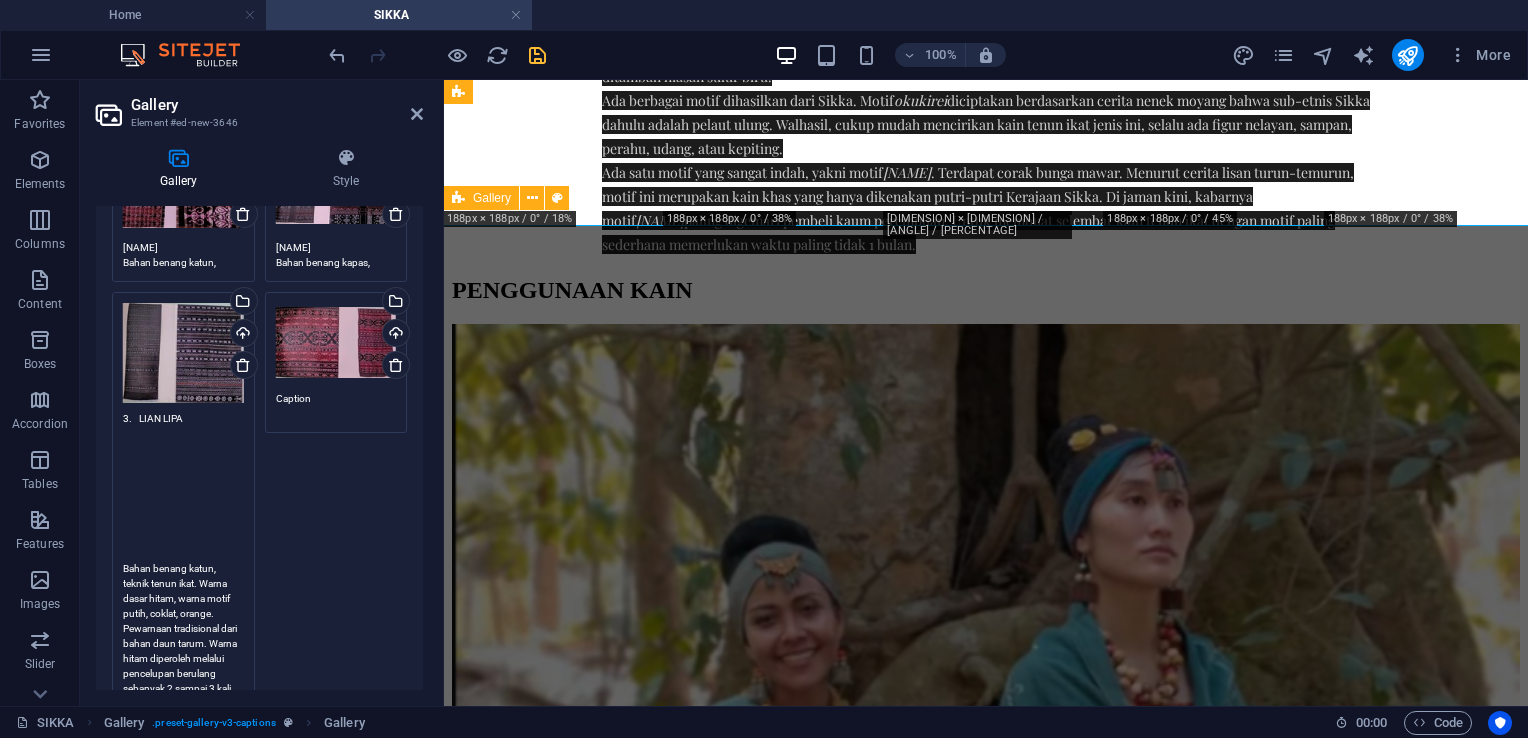 click on "3.	LIAN LIPA
Bahan benang katun, teknik tenun ikat. Warna dasar hitam, warna motif putih, coklat, orange. Pewarnaan tradisional dari bahan daun tarum. Warna hitam diperoleh melalui pencelupan berulang sebanyak 2 sampai 3 kali. Motif tenun yang dominan berwarna putih dengan motif berkelok-kelok, kait berbentuk reptil yaitu tokek, tokek/kadal (motif primitif), bunga matahari dan tumbuhan. Motif dasarnya dibayangi garis-garis coklat dan oranye. Keseluruhan motif pada sarung ini dinamakan “JENTIU” merupakan motif turun temurun yang diwariskan nenek moyang kita. Sarung motif Jentiu hanya dipakai oleh wanita/orang tua lanjut usia." at bounding box center [183, 703] 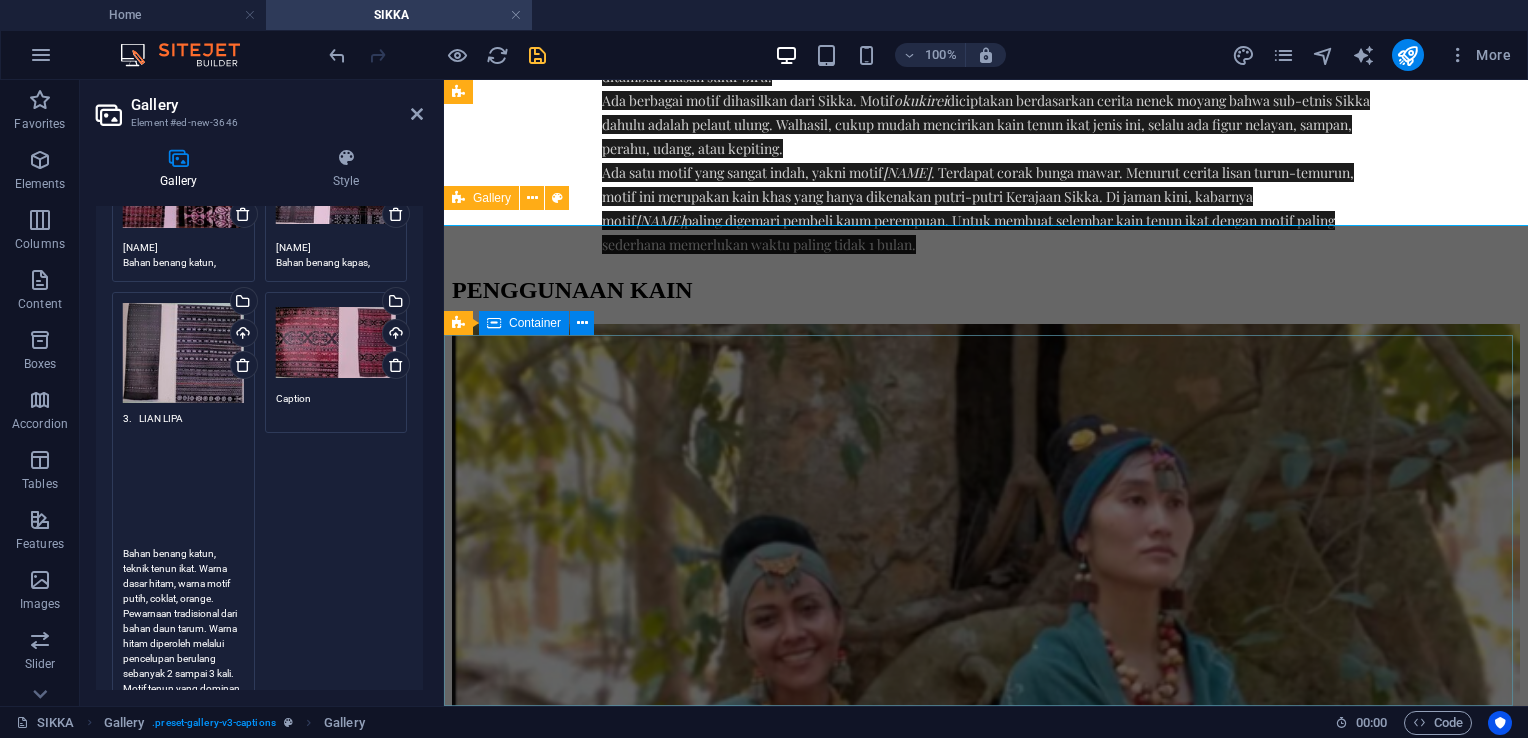 scroll, scrollTop: 0, scrollLeft: 0, axis: both 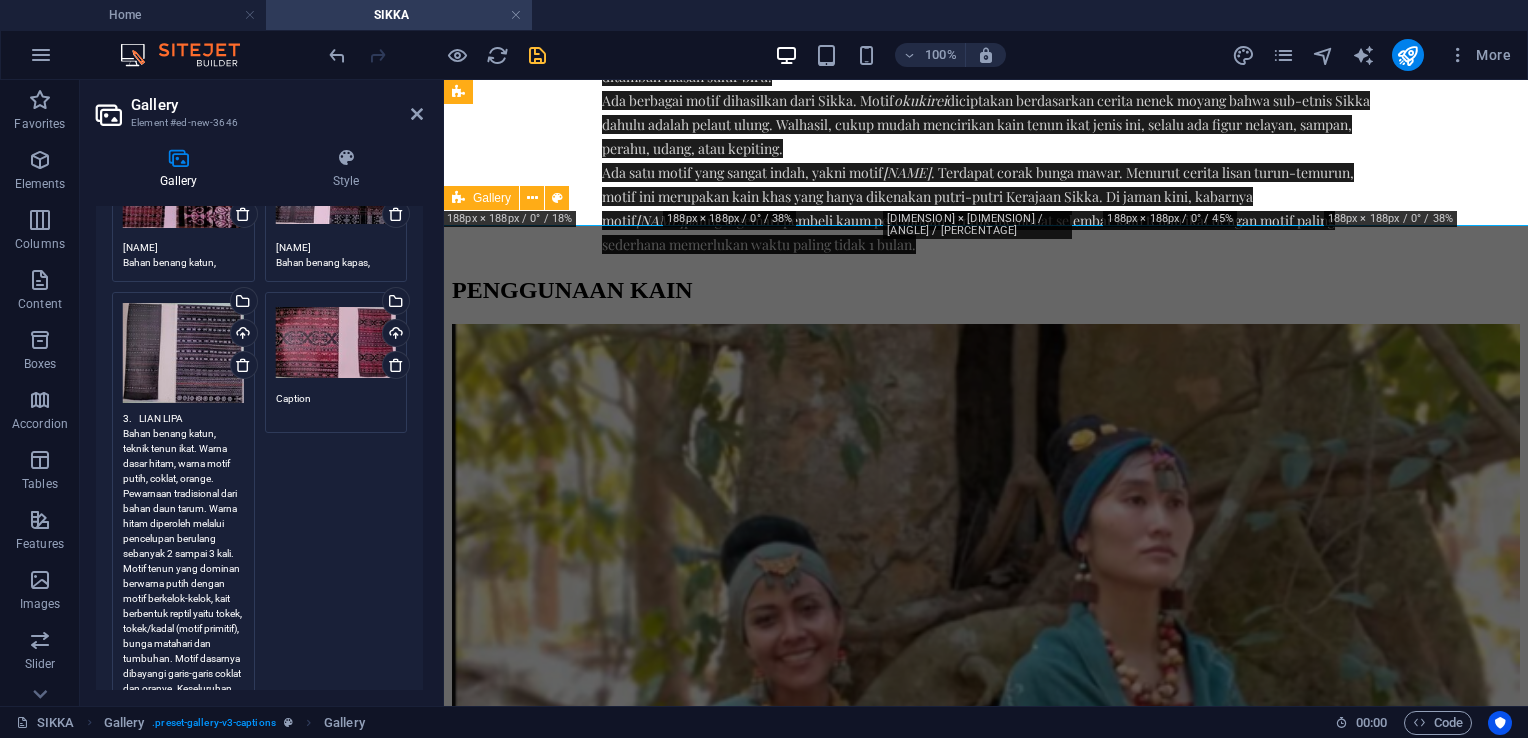 type on "3.	LIAN LIPA
Bahan benang katun, teknik tenun ikat. Warna dasar hitam, warna motif putih, coklat, orange. Pewarnaan tradisional dari bahan daun tarum. Warna hitam diperoleh melalui pencelupan berulang sebanyak 2 sampai 3 kali. Motif tenun yang dominan berwarna putih dengan motif berkelok-kelok, kait berbentuk reptil yaitu tokek, tokek/kadal (motif primitif), bunga matahari dan tumbuhan. Motif dasarnya dibayangi garis-garis coklat dan oranye. Keseluruhan motif pada sarung ini dinamakan “JENTIU” merupakan motif turun temurun yang diwariskan nenek moyang kita. Sarung motif Jentiu hanya dipakai oleh wanita/orang tua lanjut usia." 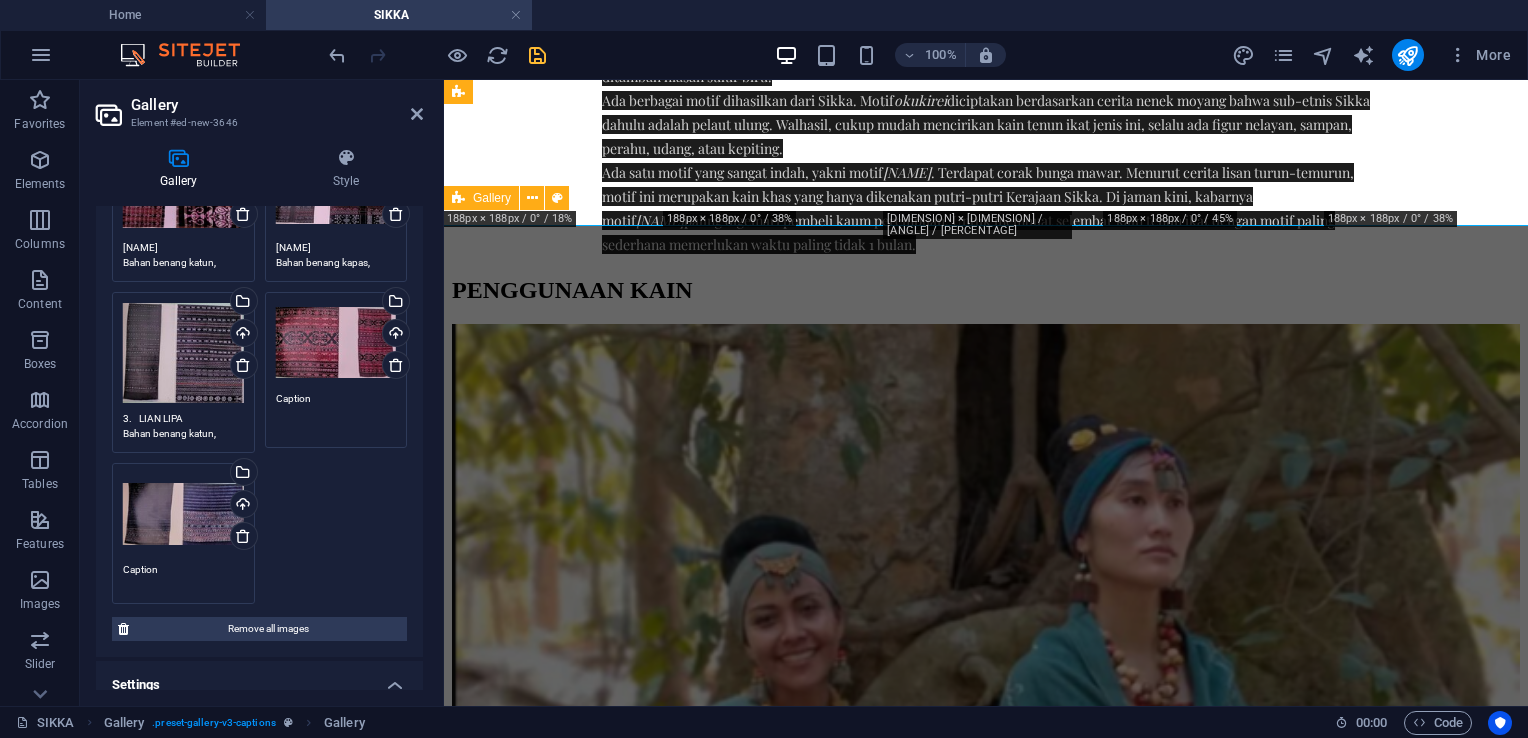 drag, startPoint x: 309, startPoint y: 403, endPoint x: 221, endPoint y: 408, distance: 88.14193 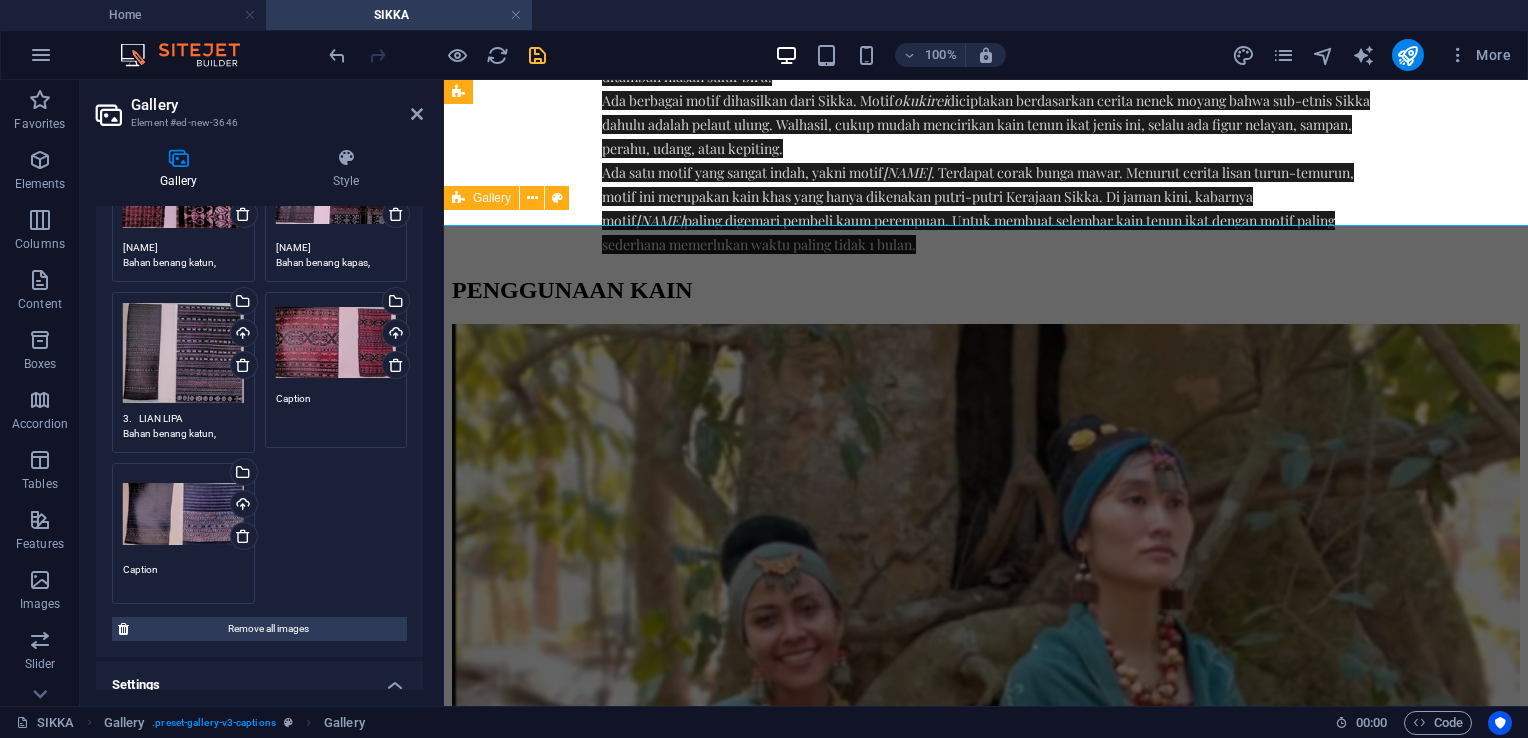 paste on "4.	UTANG LOBE
Bahan benang kapas, tekhnik pembuatan tenun ikat, pewarnaan tradisional dari kulit akar mengkudu. Warna dasar coklat kehitaman, warna motif coklat muda. Kain tenun tradisional Sikka merupakan salah satu tenunan yang motifnya mendapat pengaruh motif kain Patola India yang daerah penyebarannya meliputi wilayah pesisir Alor, kab. Sikka, hingga ke kab. Ende. Motif Jelamprang menjadi motif utama pada sarung ini, disamping garis-garis geometris, dan bunga matahari." 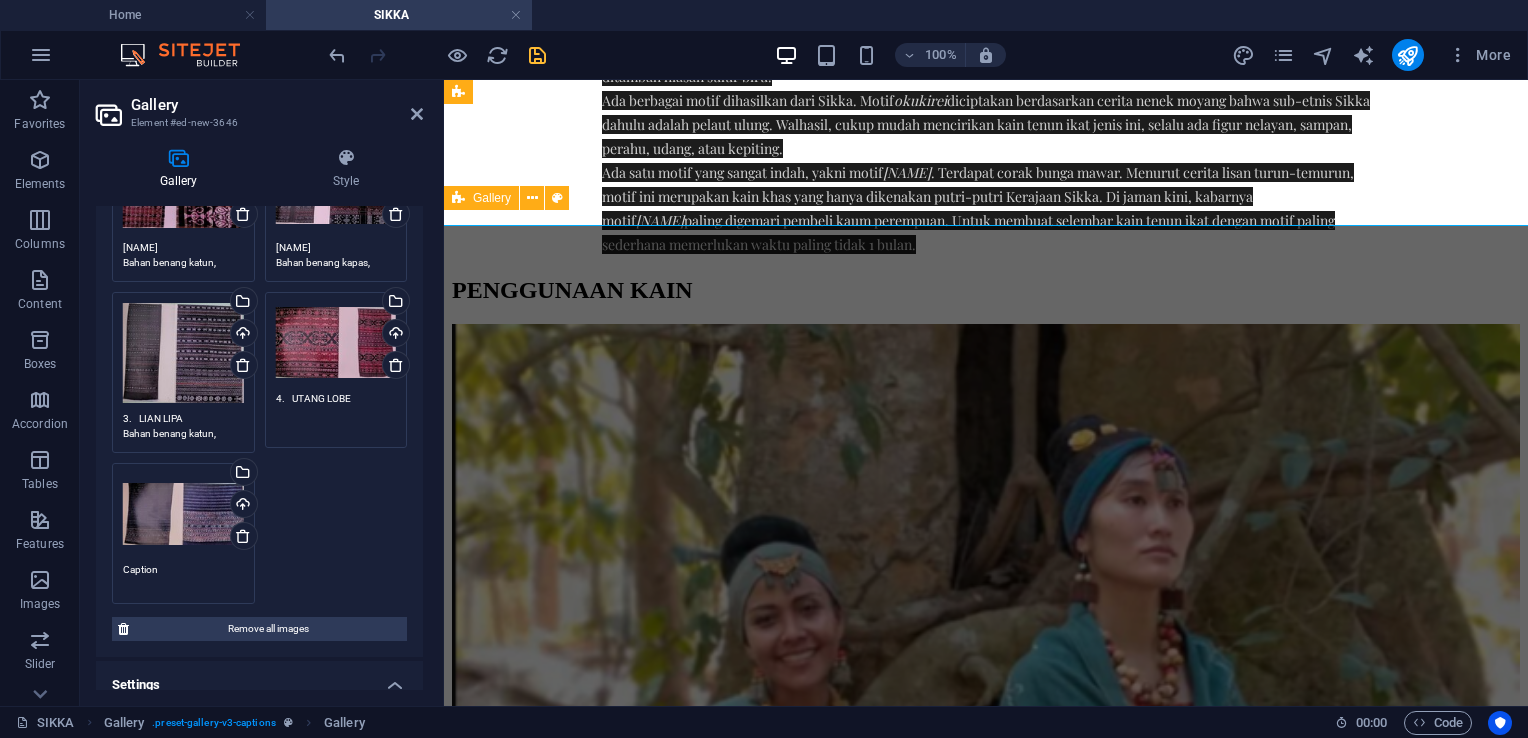 scroll, scrollTop: 15, scrollLeft: 0, axis: vertical 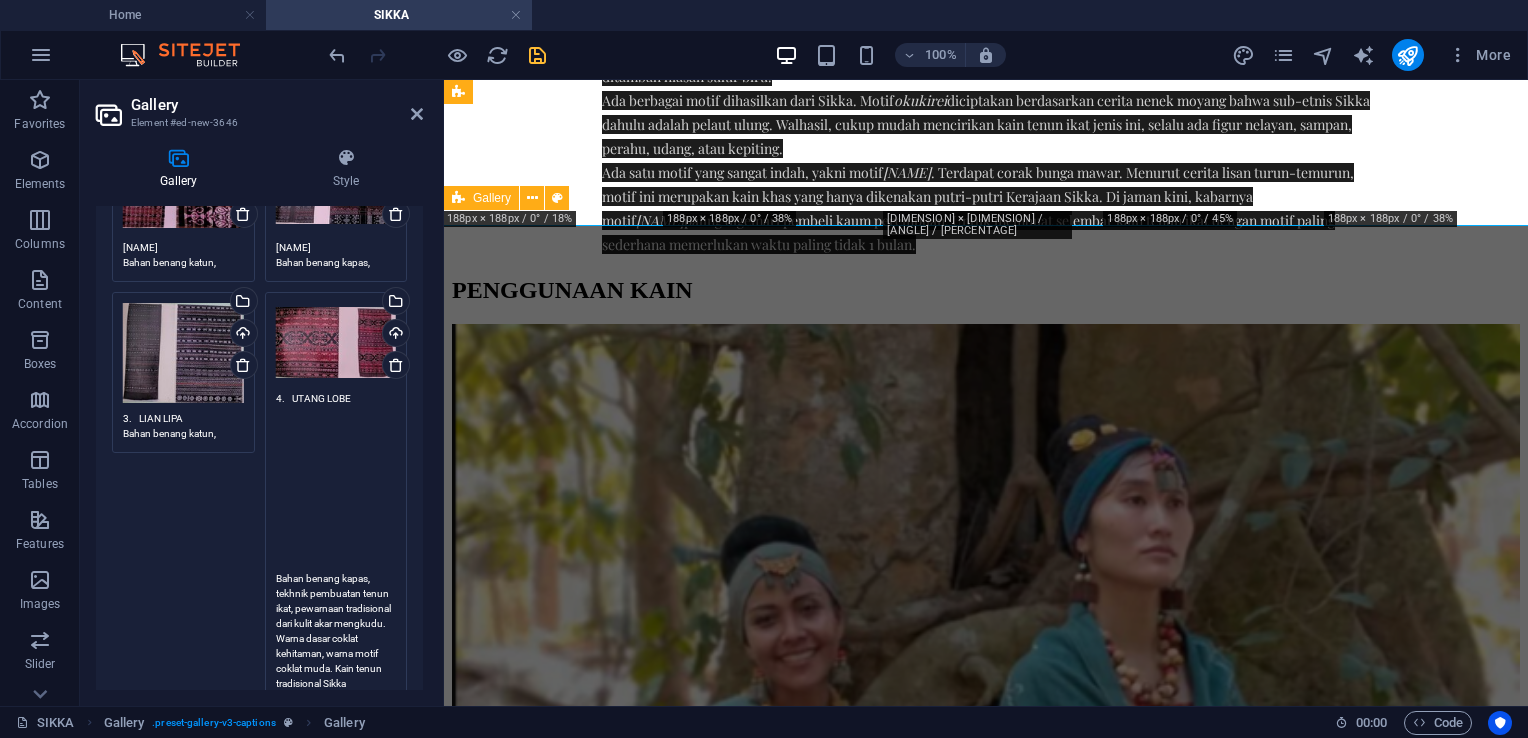 click on "4.	UTANG LOBE
Bahan benang kapas, tekhnik pembuatan tenun ikat, pewarnaan tradisional dari kulit akar mengkudu. Warna dasar coklat kehitaman, warna motif coklat muda. Kain tenun tradisional Sikka merupakan salah satu tenunan yang motifnya mendapat pengaruh motif kain Patola India yang daerah penyebarannya meliputi wilayah pesisir Alor, kab. Sikka, hingga ke kab. Ende. Motif Jelamprang menjadi motif utama pada sarung ini, disamping garis-garis geometris, dan bunga matahari." at bounding box center [336, 661] 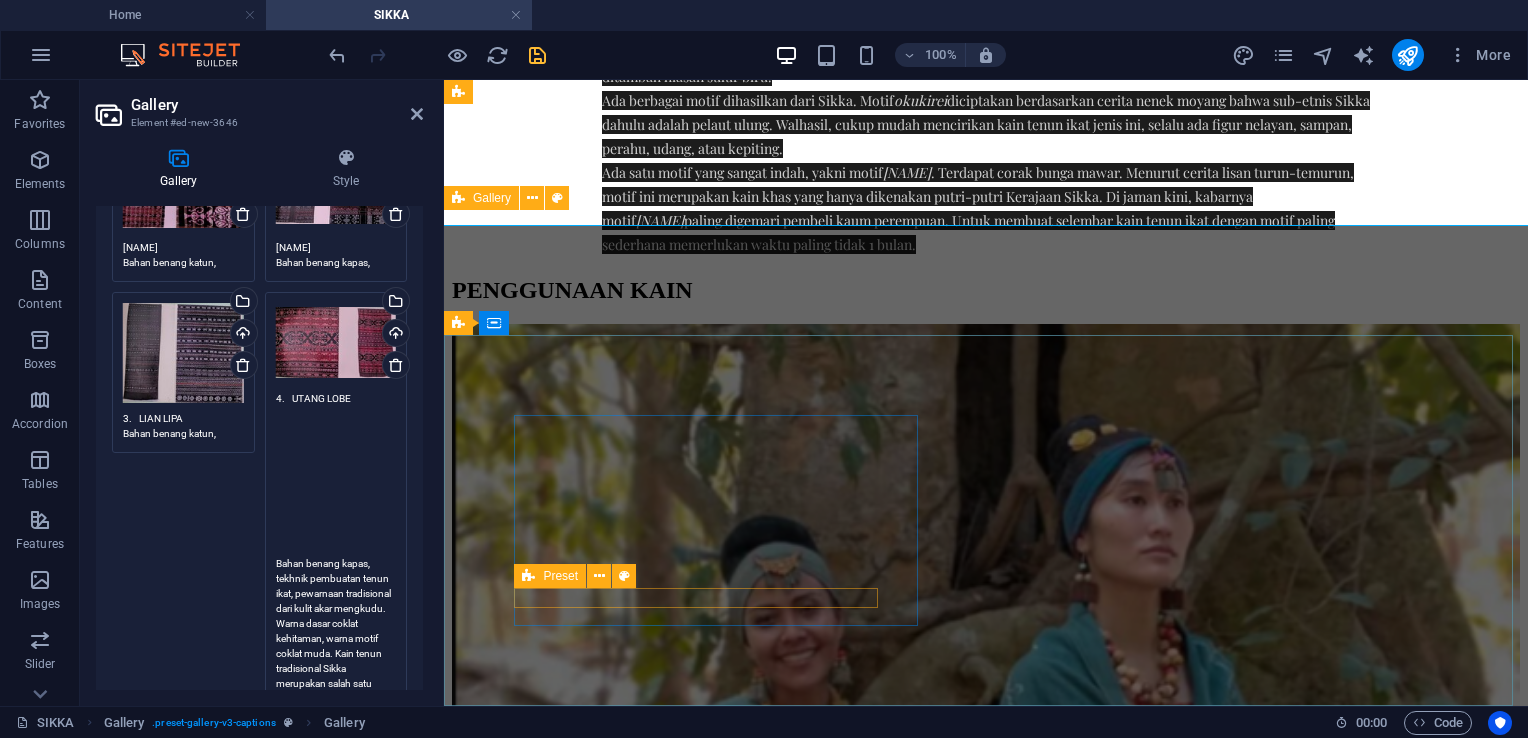 scroll, scrollTop: 0, scrollLeft: 0, axis: both 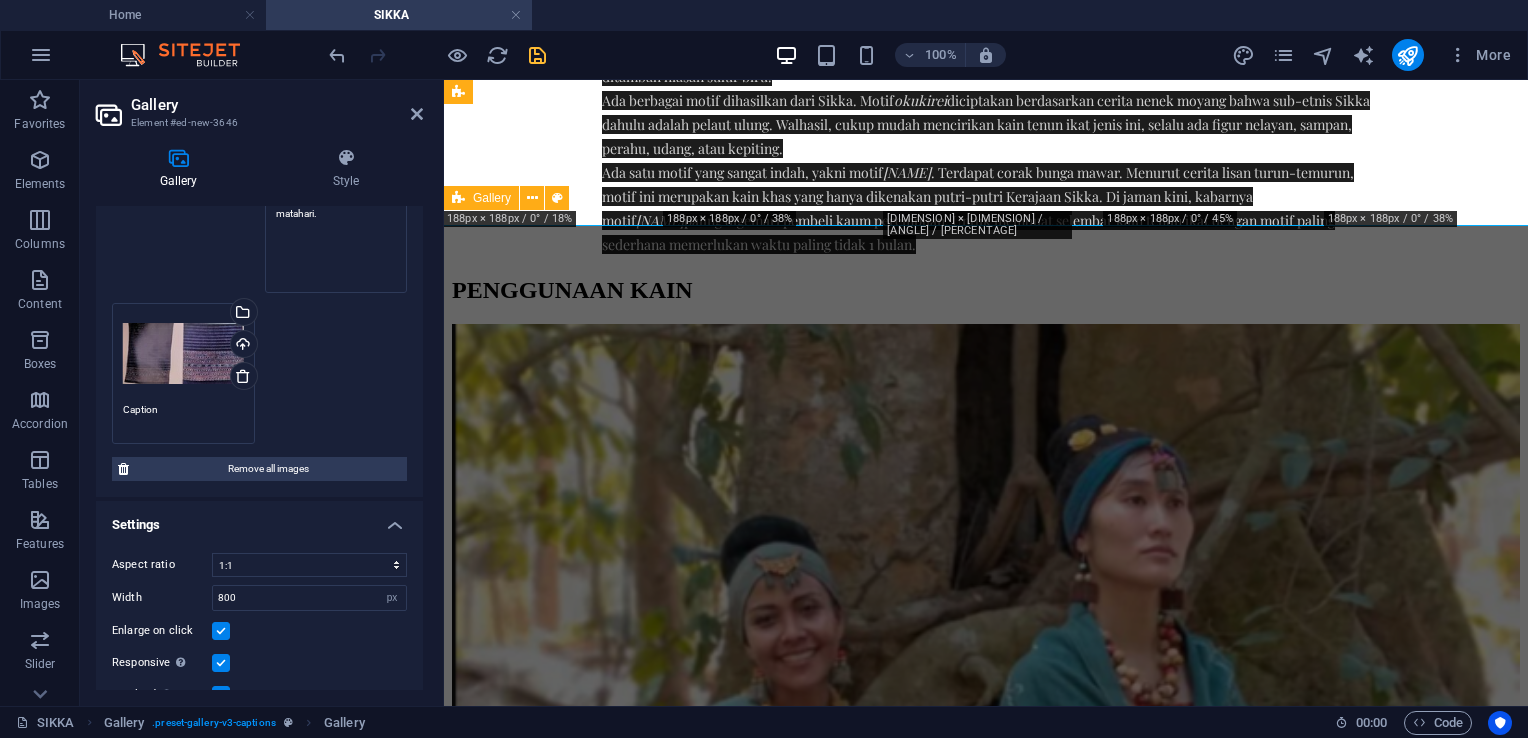 type on "4.	UTANG LOBE
Bahan benang kapas, tekhnik pembuatan tenun ikat, pewarnaan tradisional dari kulit akar mengkudu. Warna dasar coklat kehitaman, warna motif coklat muda. Kain tenun tradisional Sikka merupakan salah satu tenunan yang motifnya mendapat pengaruh motif kain Patola India yang daerah penyebarannya meliputi wilayah pesisir Alor, kab. Sikka, hingga ke kab. Ende. Motif Jelamprang menjadi motif utama pada sarung ini, disamping garis-garis geometris, dan bunga matahari." 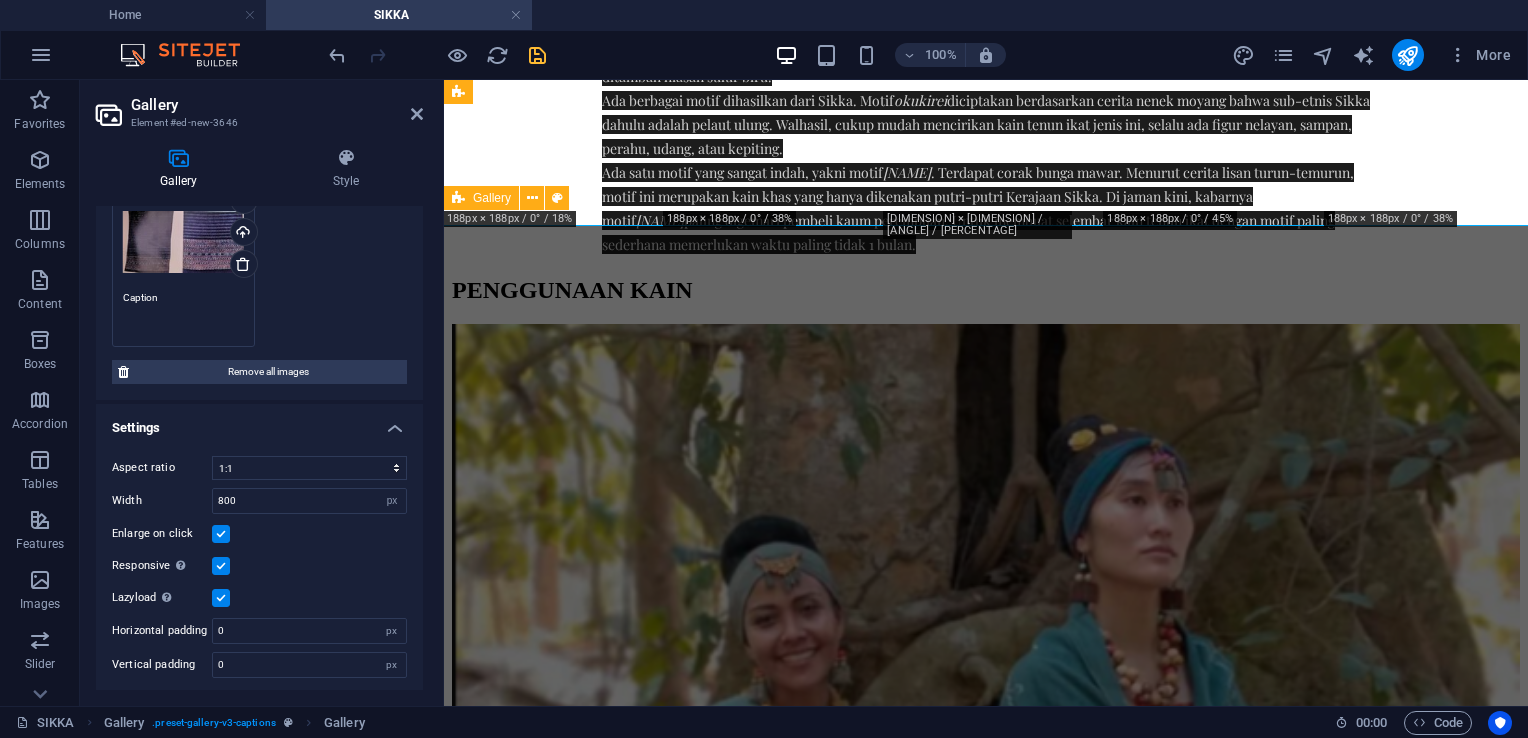drag, startPoint x: 154, startPoint y: 410, endPoint x: 105, endPoint y: 409, distance: 49.010204 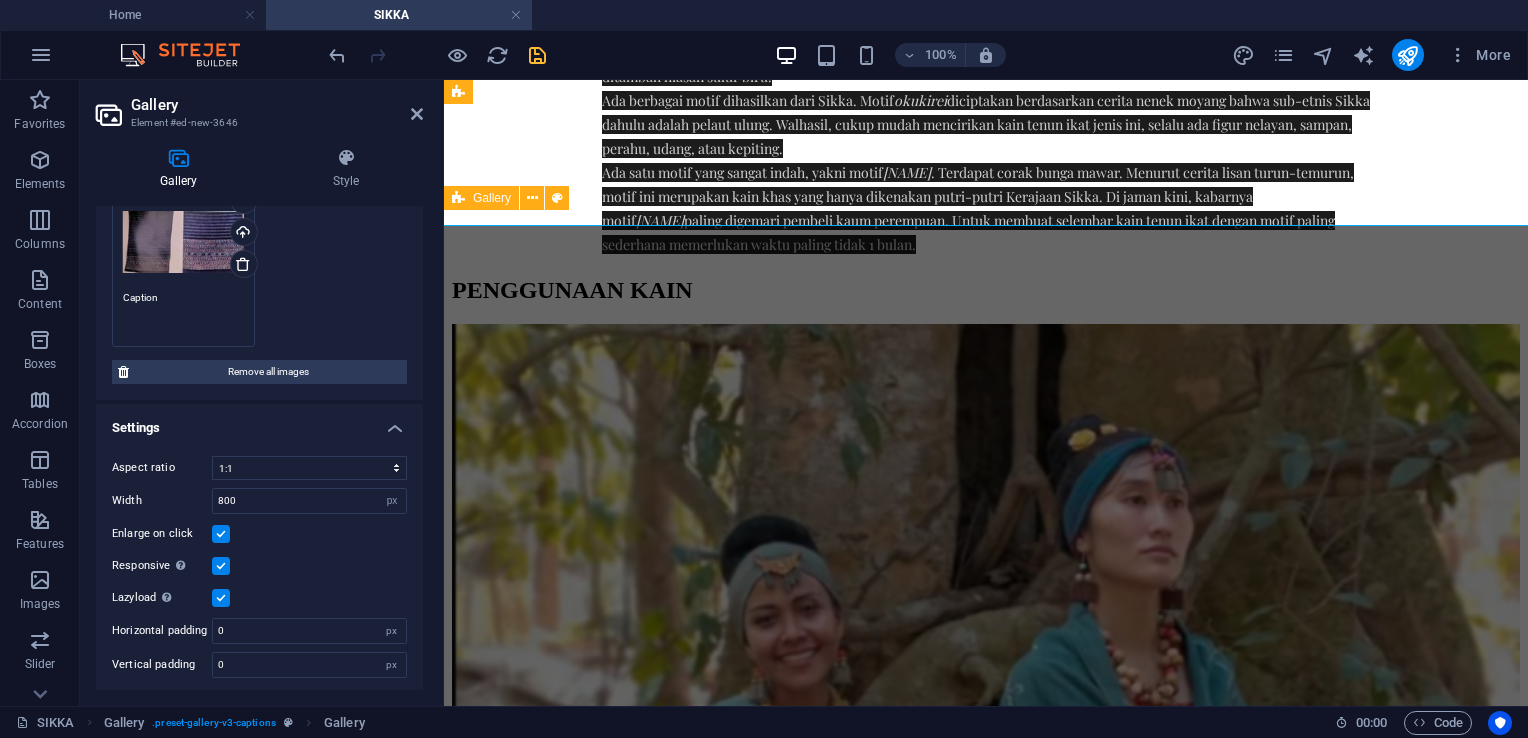 scroll, scrollTop: 456, scrollLeft: 0, axis: vertical 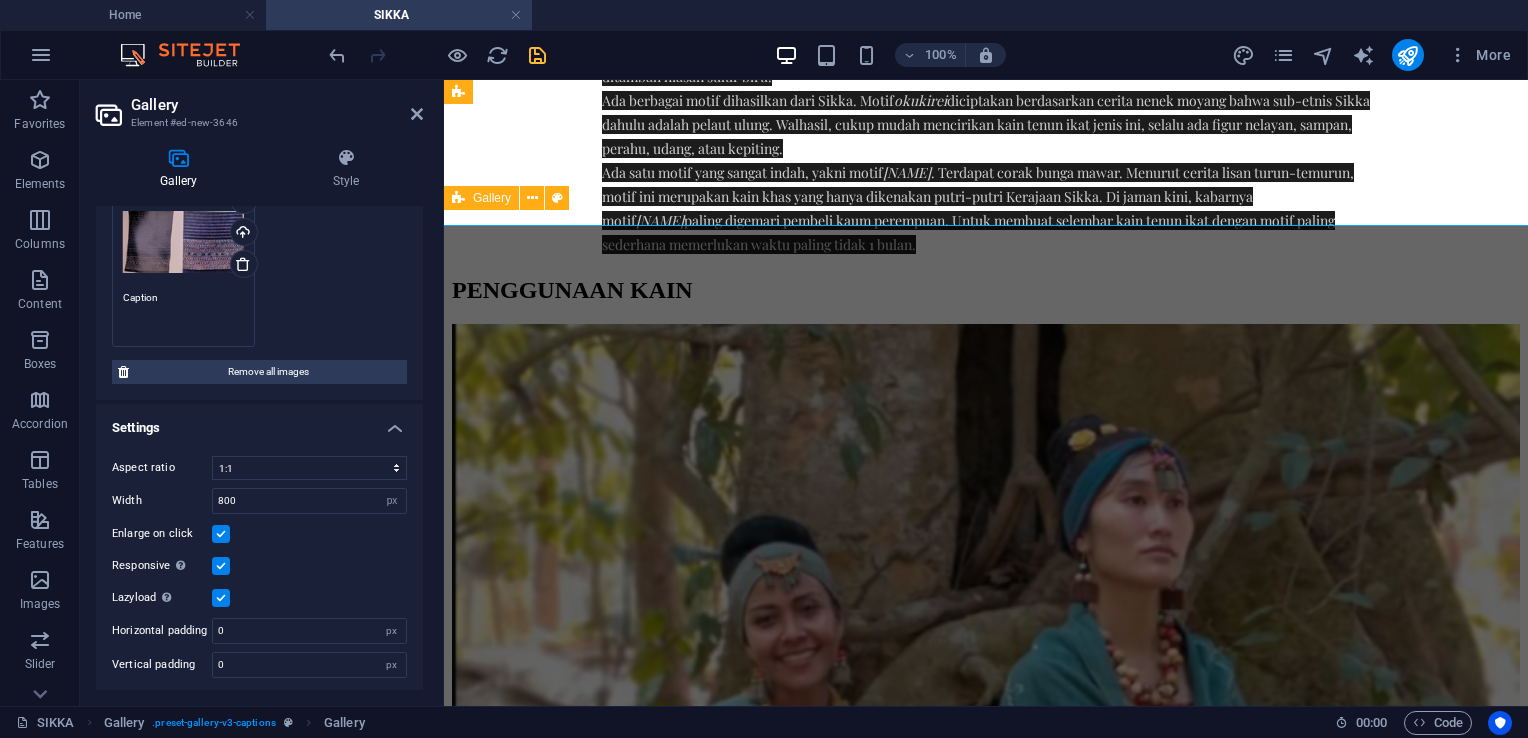paste on "5.	NENANG
Bahan benang kapas, tekhnik pembuatan tenun ikat. Warna dasar biru, pewarnaan tradisional dari bahan daun tarum. Bentuk motif garis-garis horisontal mengapit motif meander dan stilisasi bunga dari tumbuhan hutan. Dipakai oleh kaum wanita yang sudah lanjut usia." 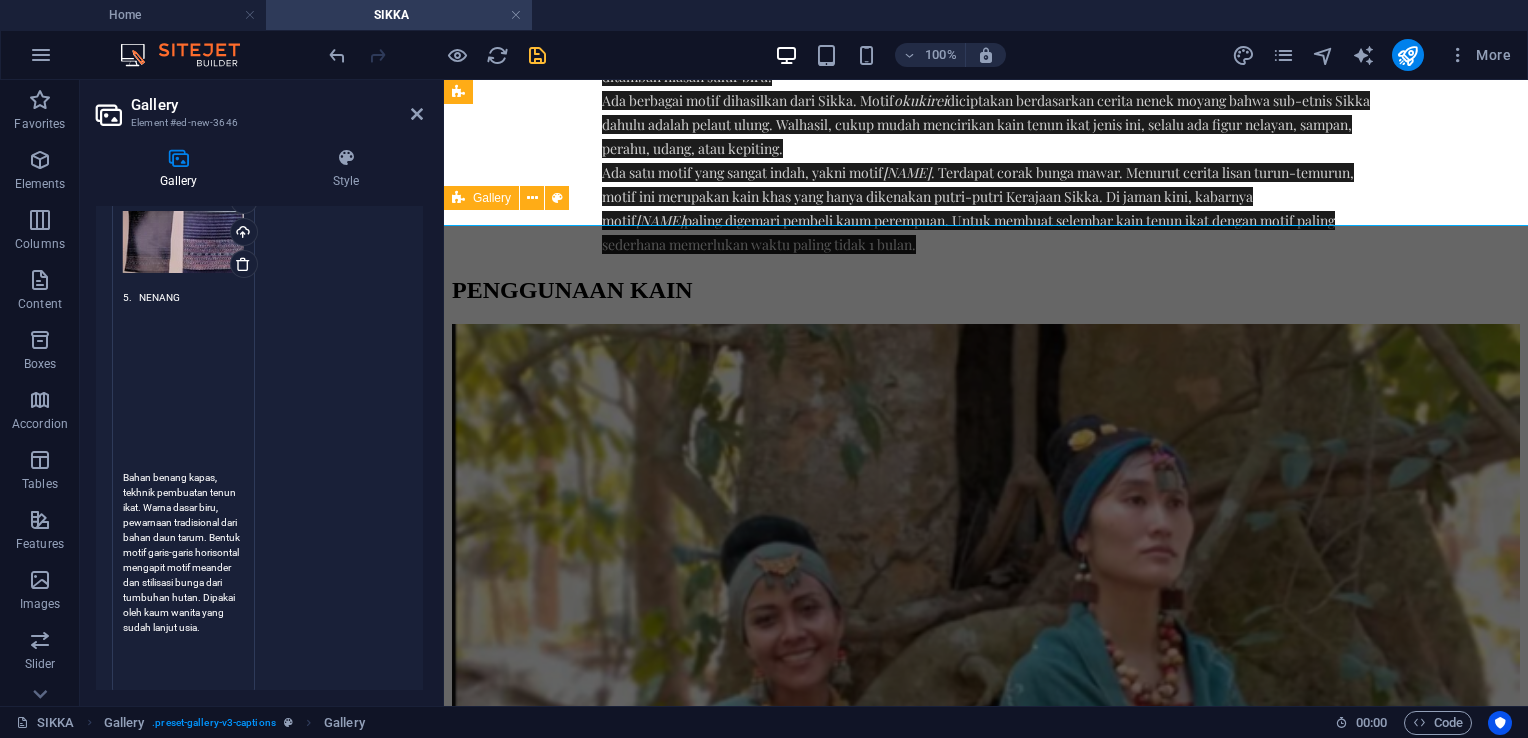 scroll, scrollTop: 0, scrollLeft: 0, axis: both 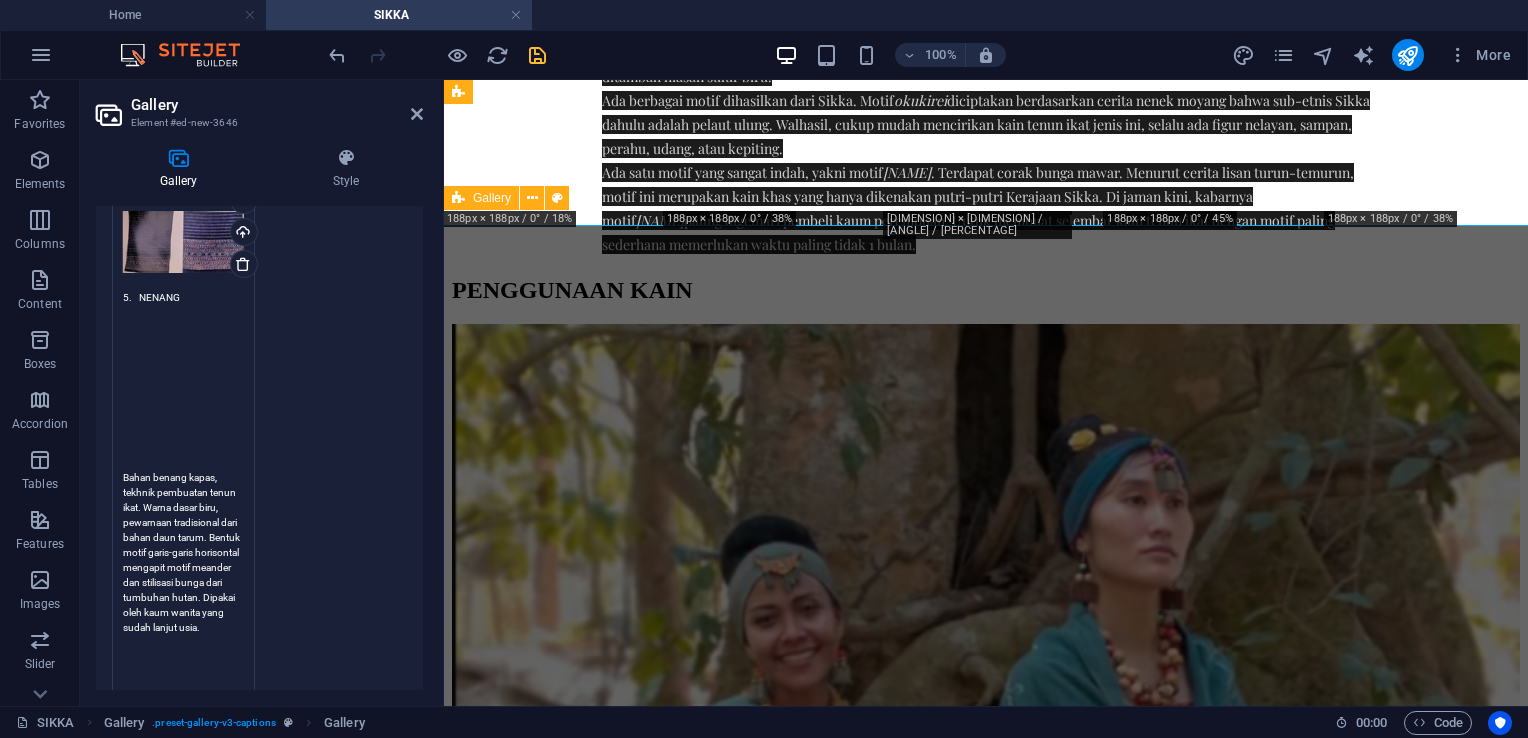 click on "5.	NENANG
Bahan benang kapas, tekhnik pembuatan tenun ikat. Warna dasar biru, pewarnaan tradisional dari bahan daun tarum. Bentuk motif garis-garis horisontal mengapit motif meander dan stilisasi bunga dari tumbuhan hutan. Dipakai oleh kaum wanita yang sudah lanjut usia." at bounding box center [183, 485] 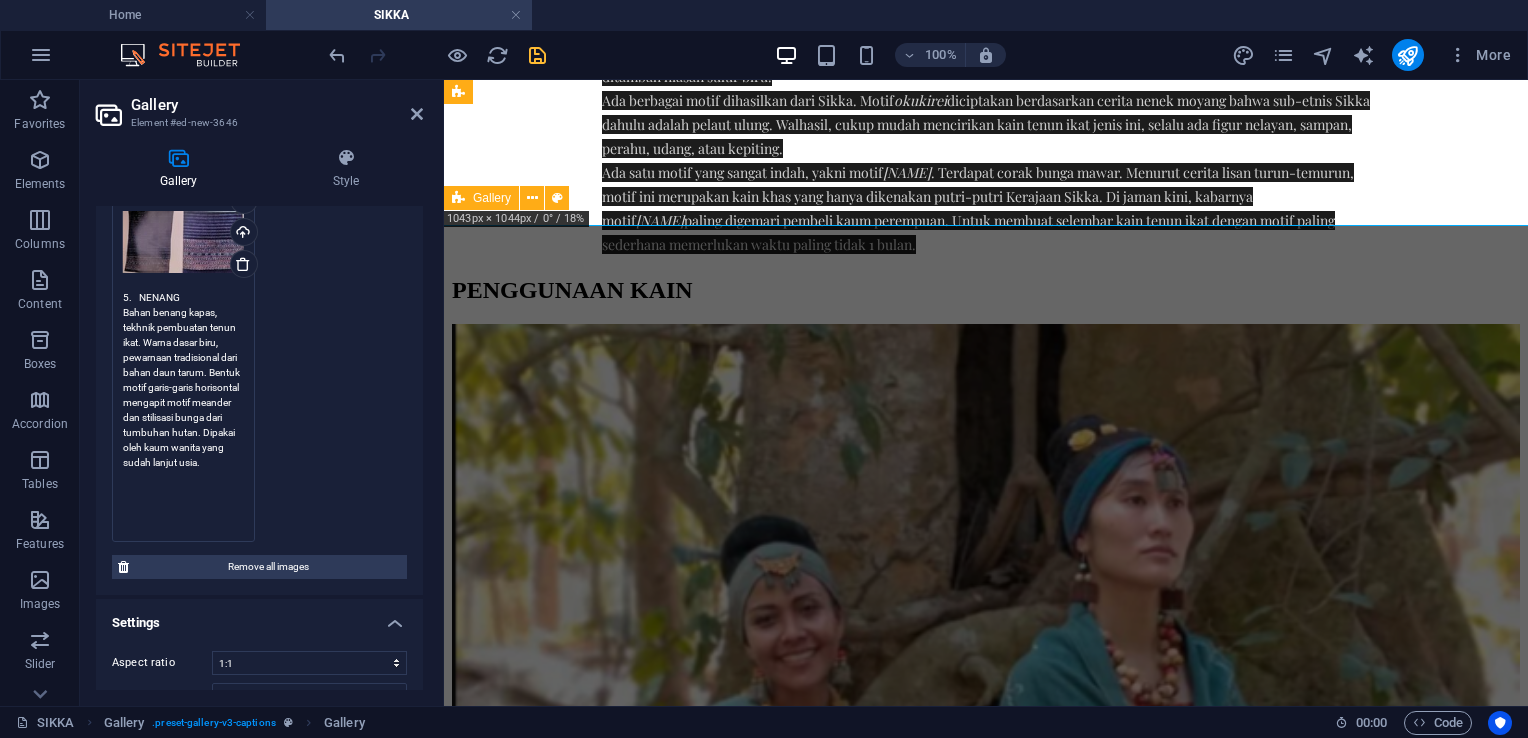 type on "5.	NENANG
Bahan benang kapas, tekhnik pembuatan tenun ikat. Warna dasar biru, pewarnaan tradisional dari bahan daun tarum. Bentuk motif garis-garis horisontal mengapit motif meander dan stilisasi bunga dari tumbuhan hutan. Dipakai oleh kaum wanita yang sudah lanjut usia." 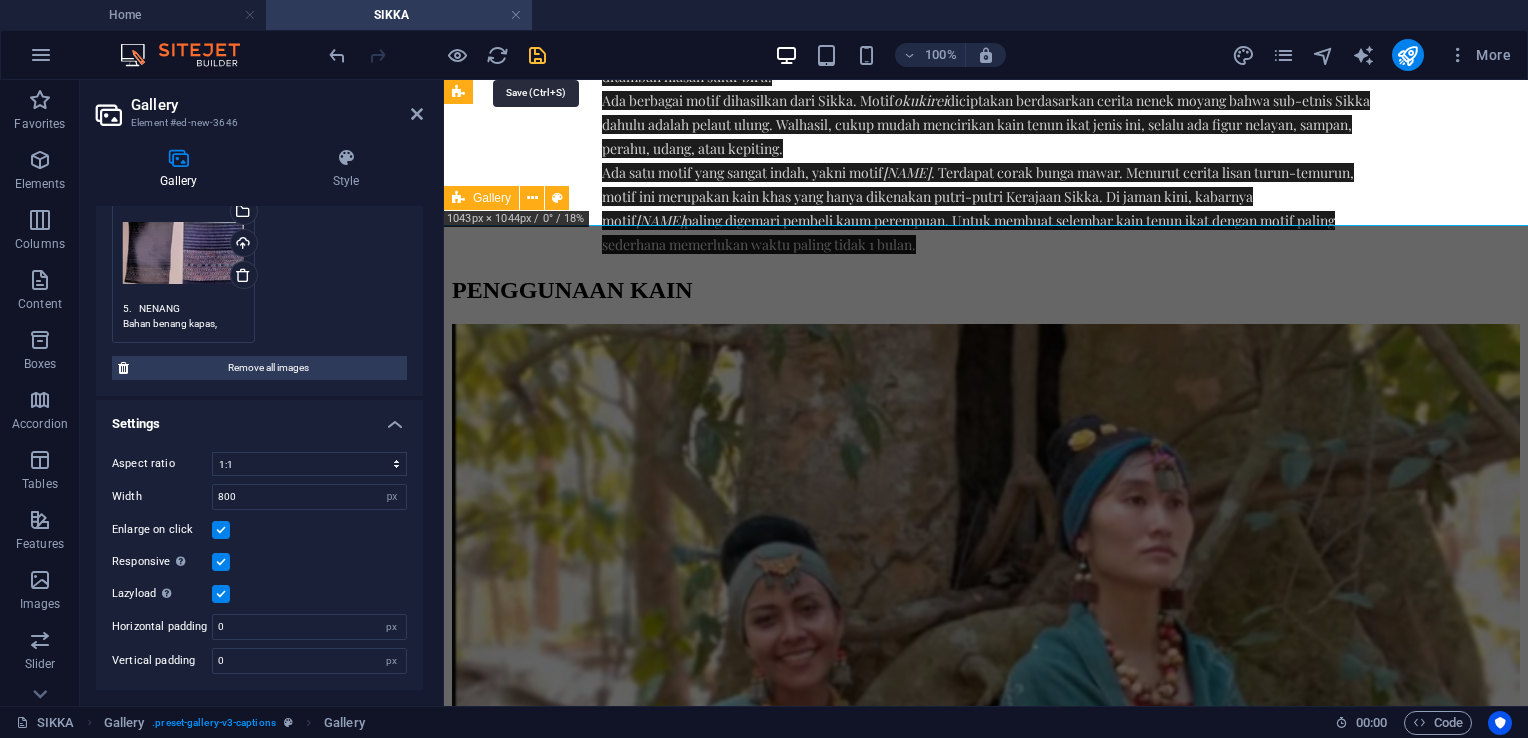 scroll, scrollTop: 456, scrollLeft: 0, axis: vertical 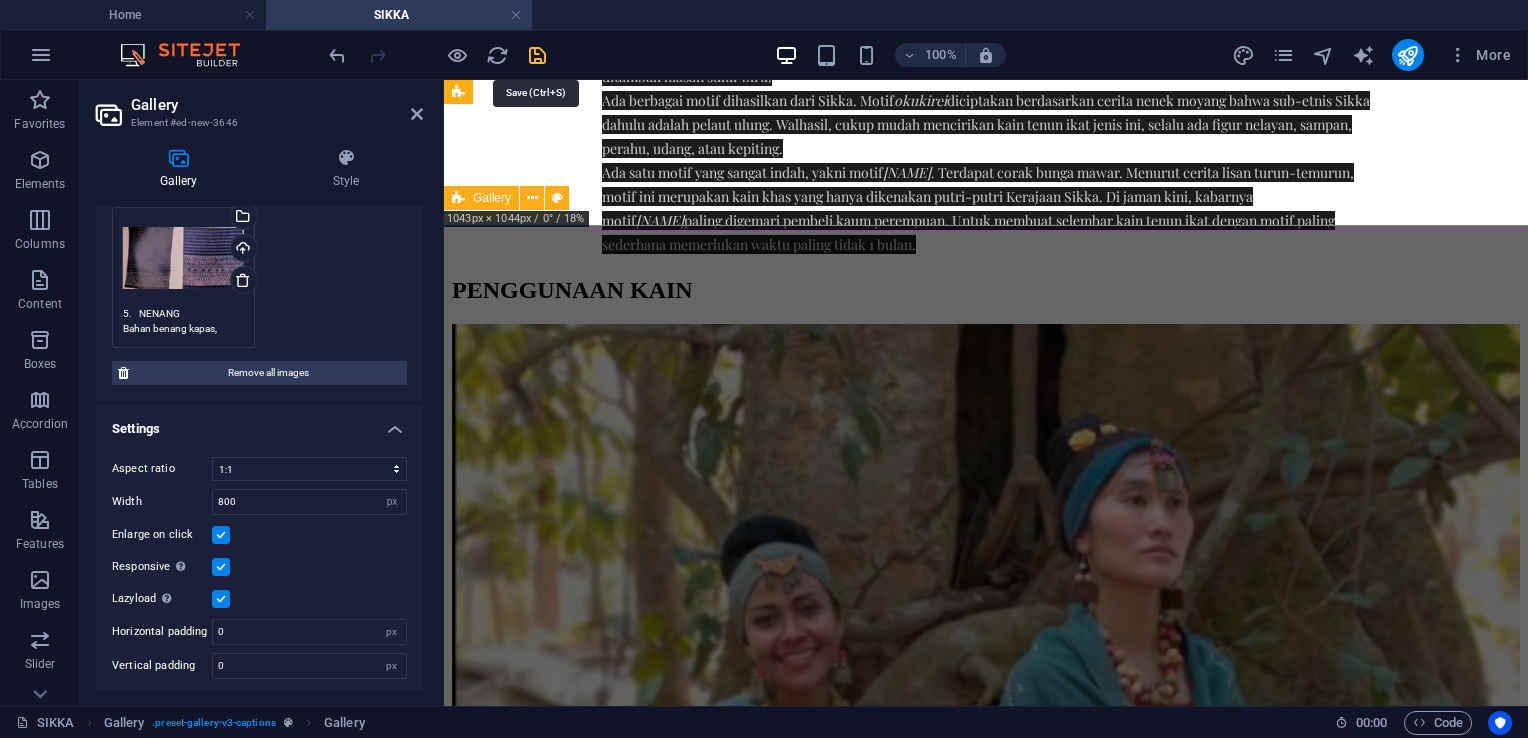 click at bounding box center [537, 55] 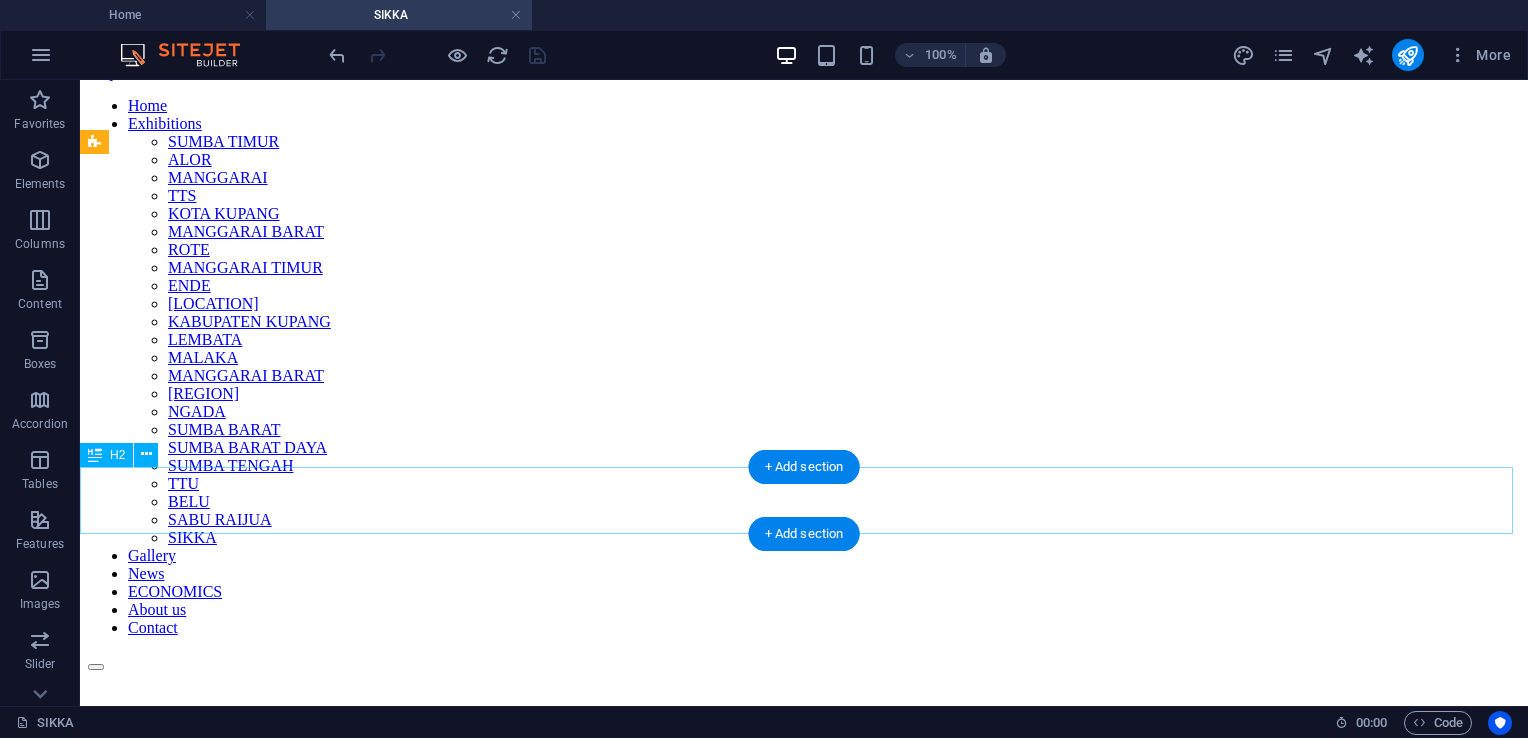 scroll, scrollTop: 100, scrollLeft: 0, axis: vertical 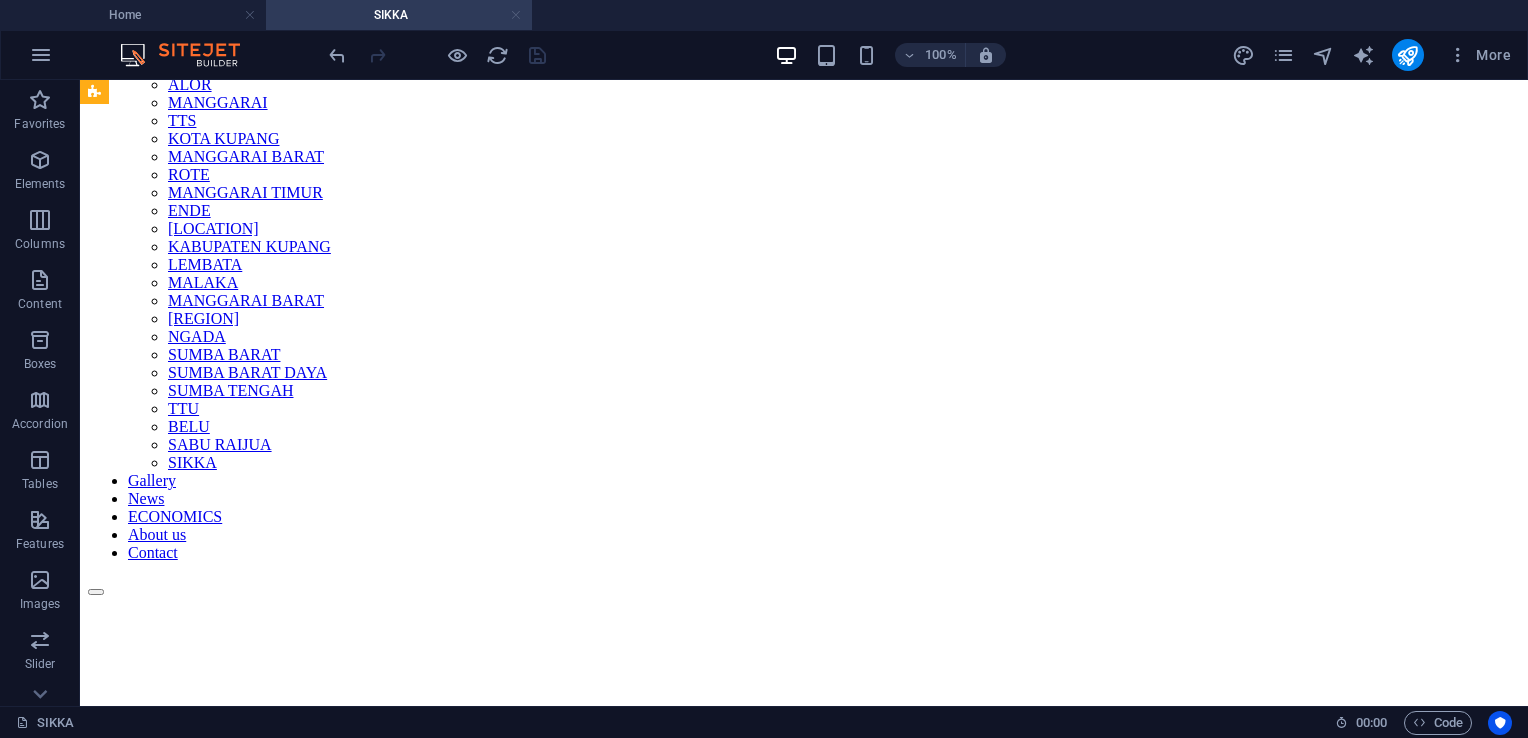 click at bounding box center [516, 15] 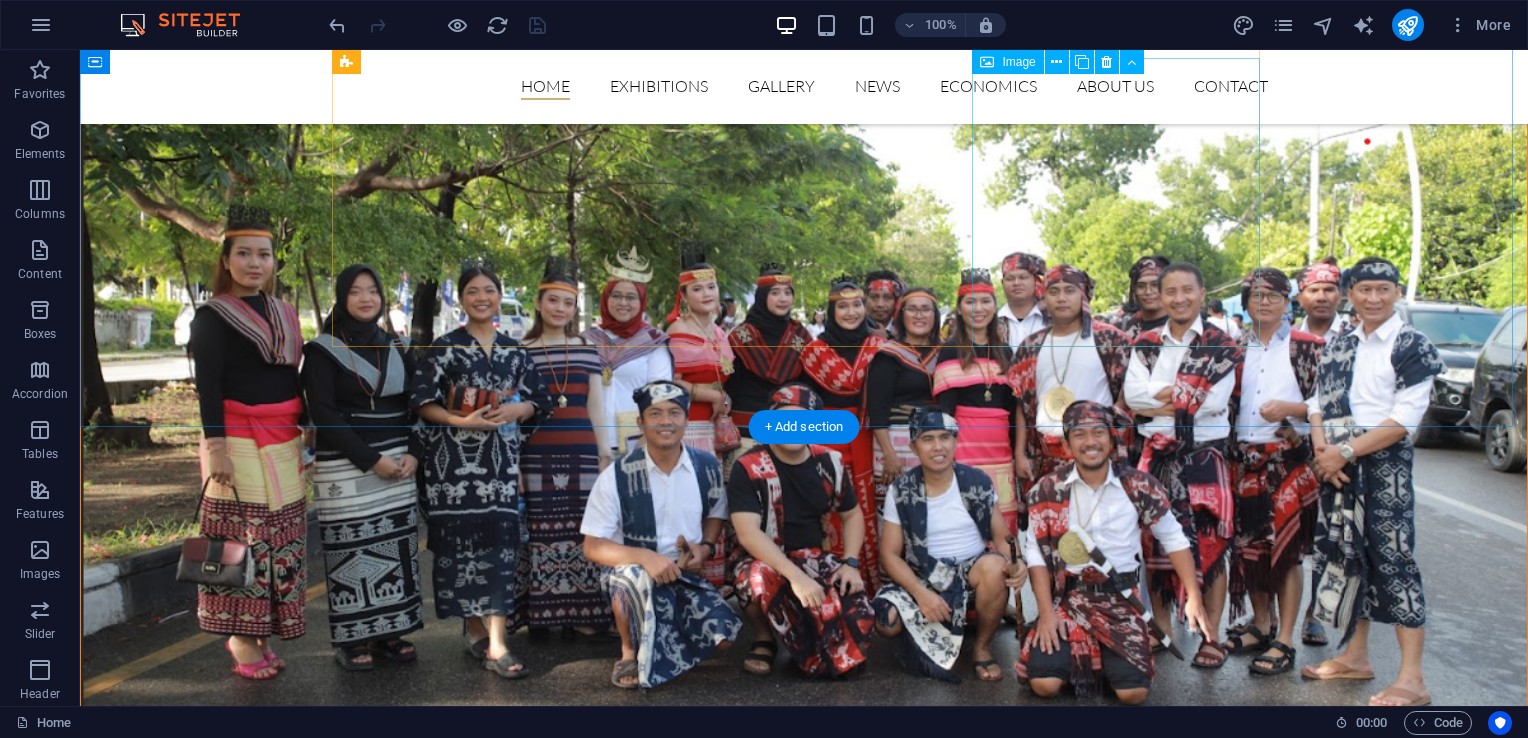 scroll, scrollTop: 5236, scrollLeft: 0, axis: vertical 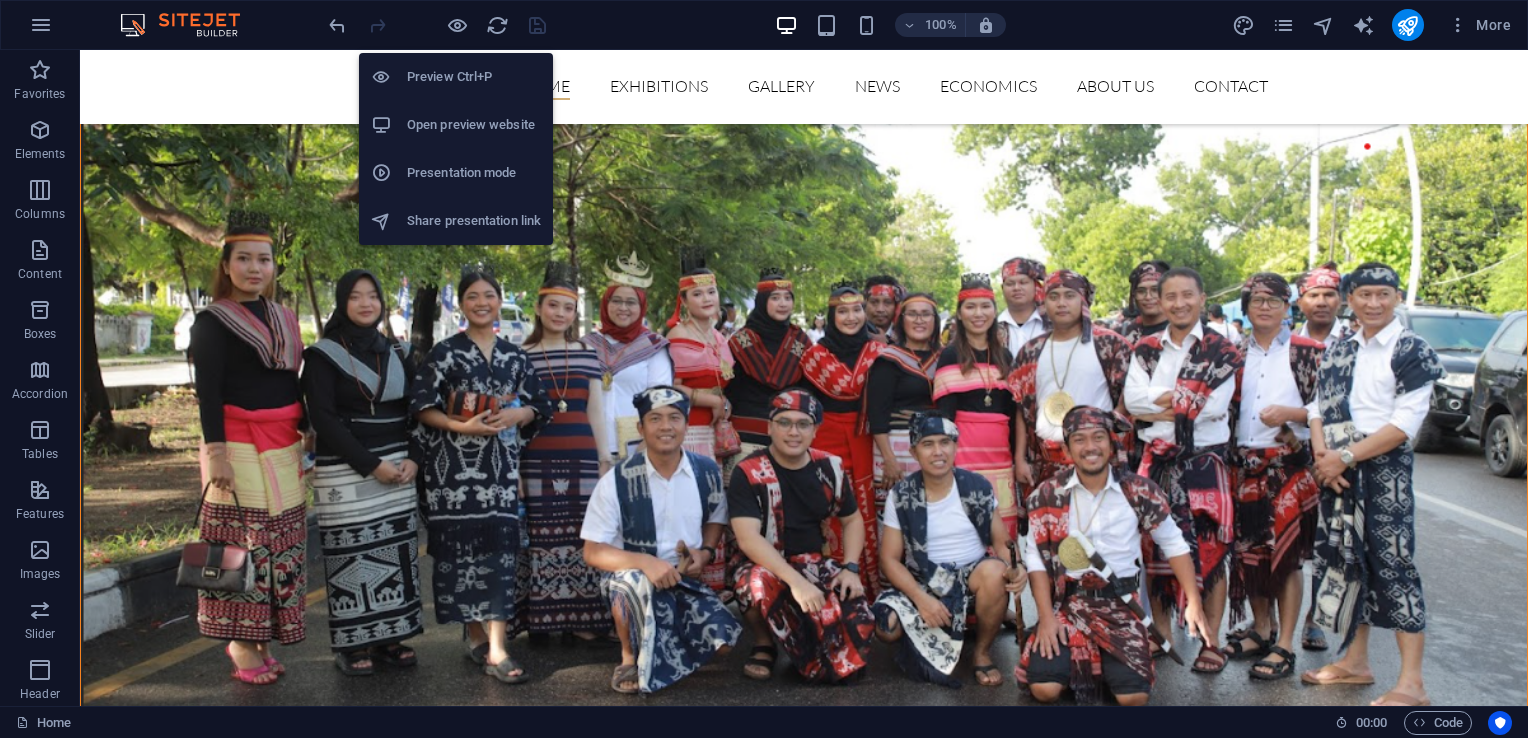 click on "Preview Ctrl+P Open preview website Presentation mode Share presentation link" at bounding box center (456, 141) 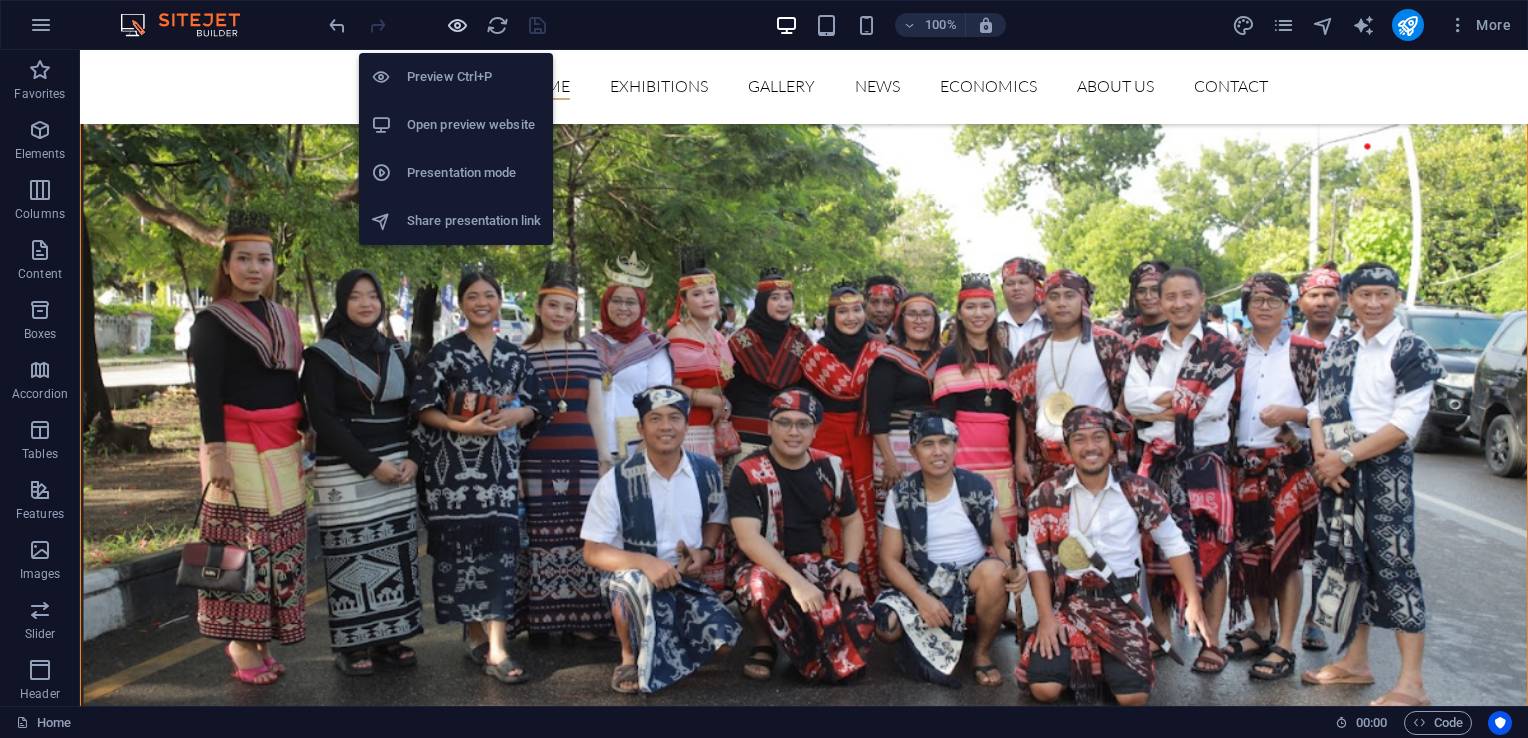 click at bounding box center (457, 25) 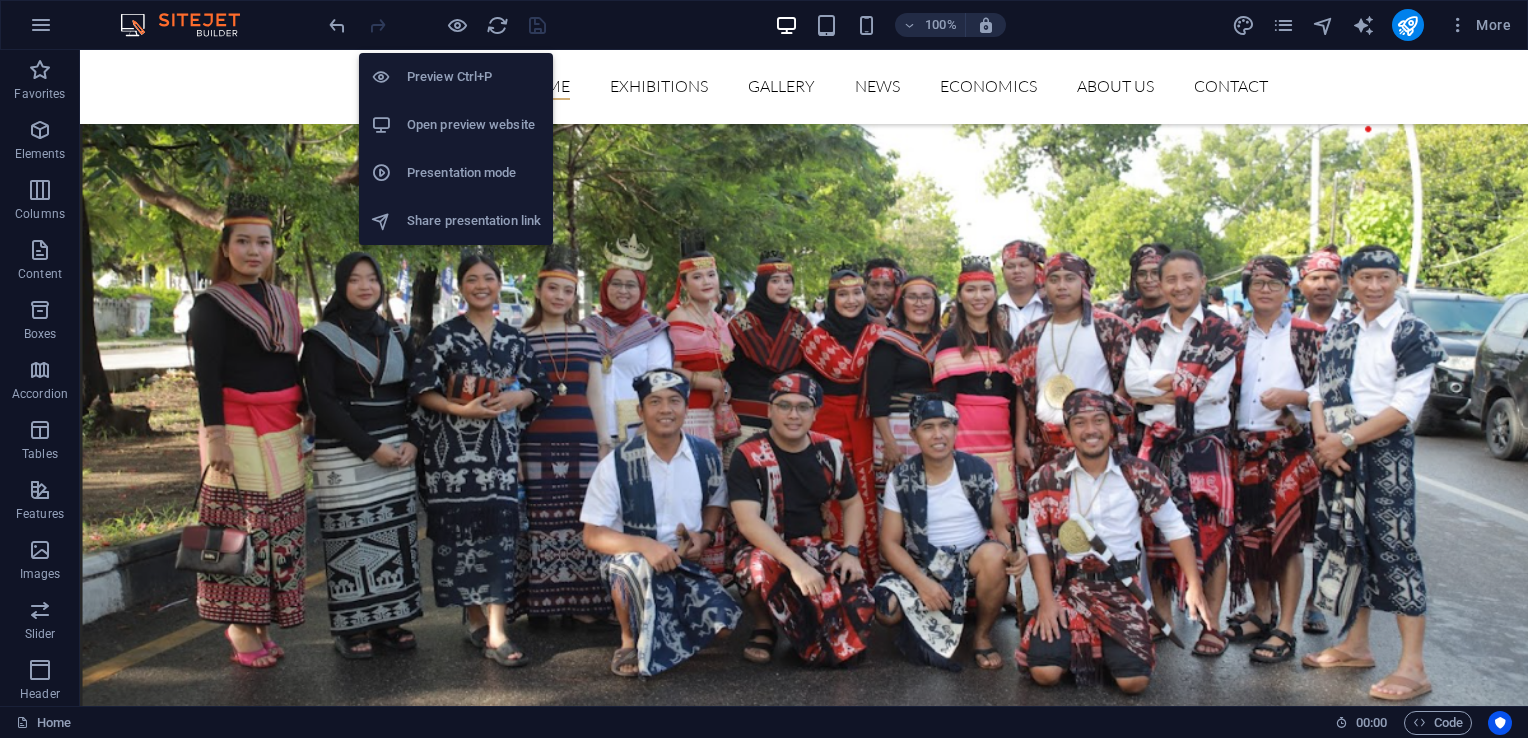 scroll, scrollTop: 5264, scrollLeft: 0, axis: vertical 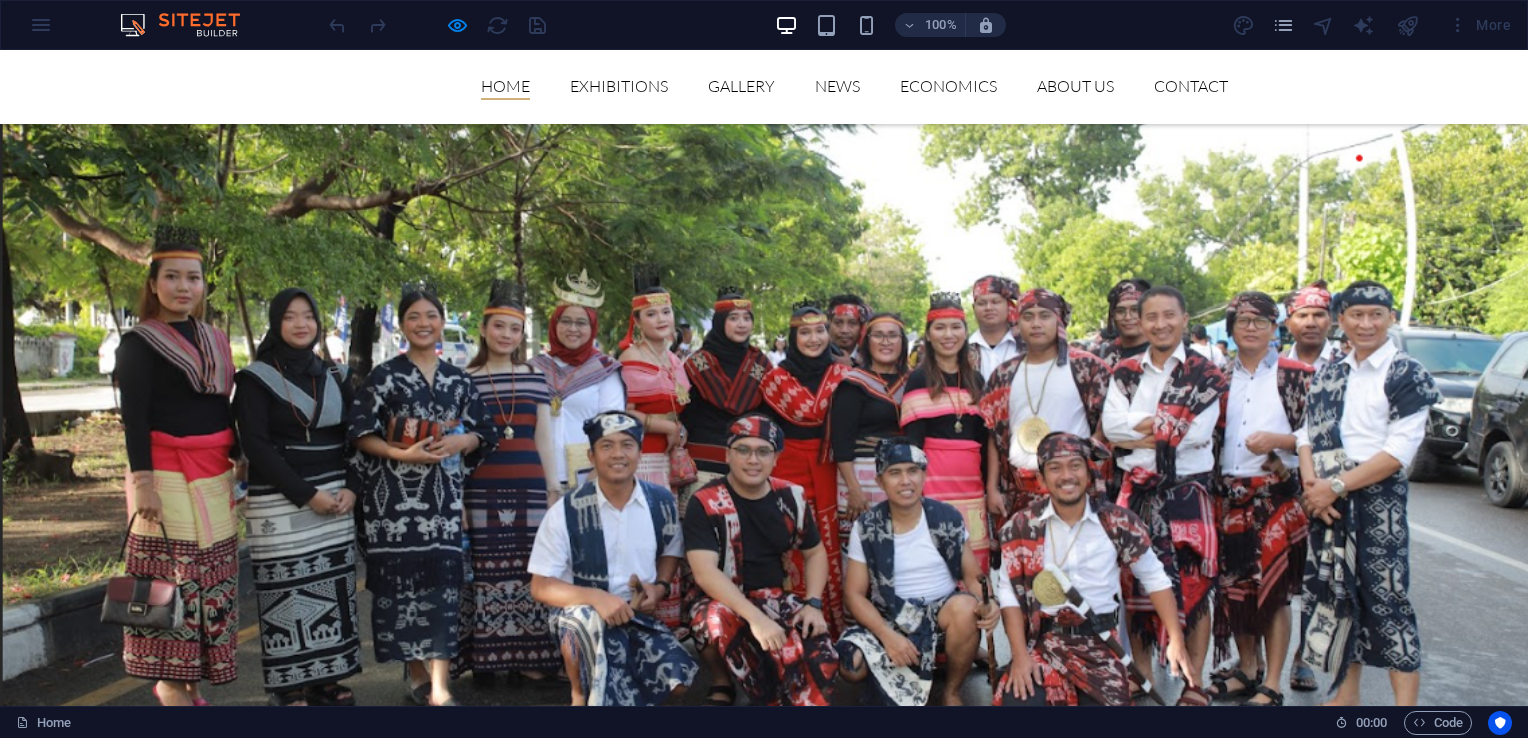 click at bounding box center [764, 14288] 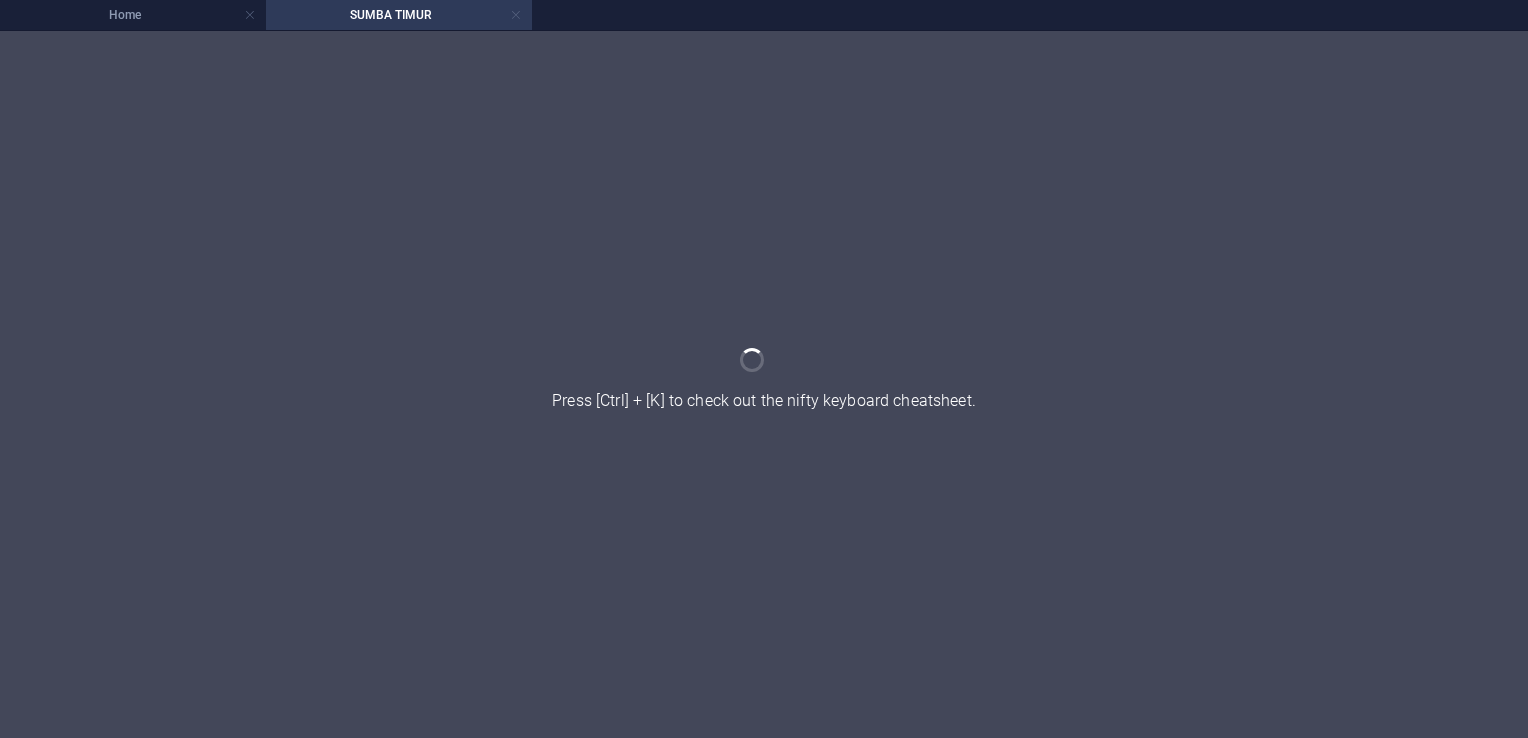click at bounding box center [516, 15] 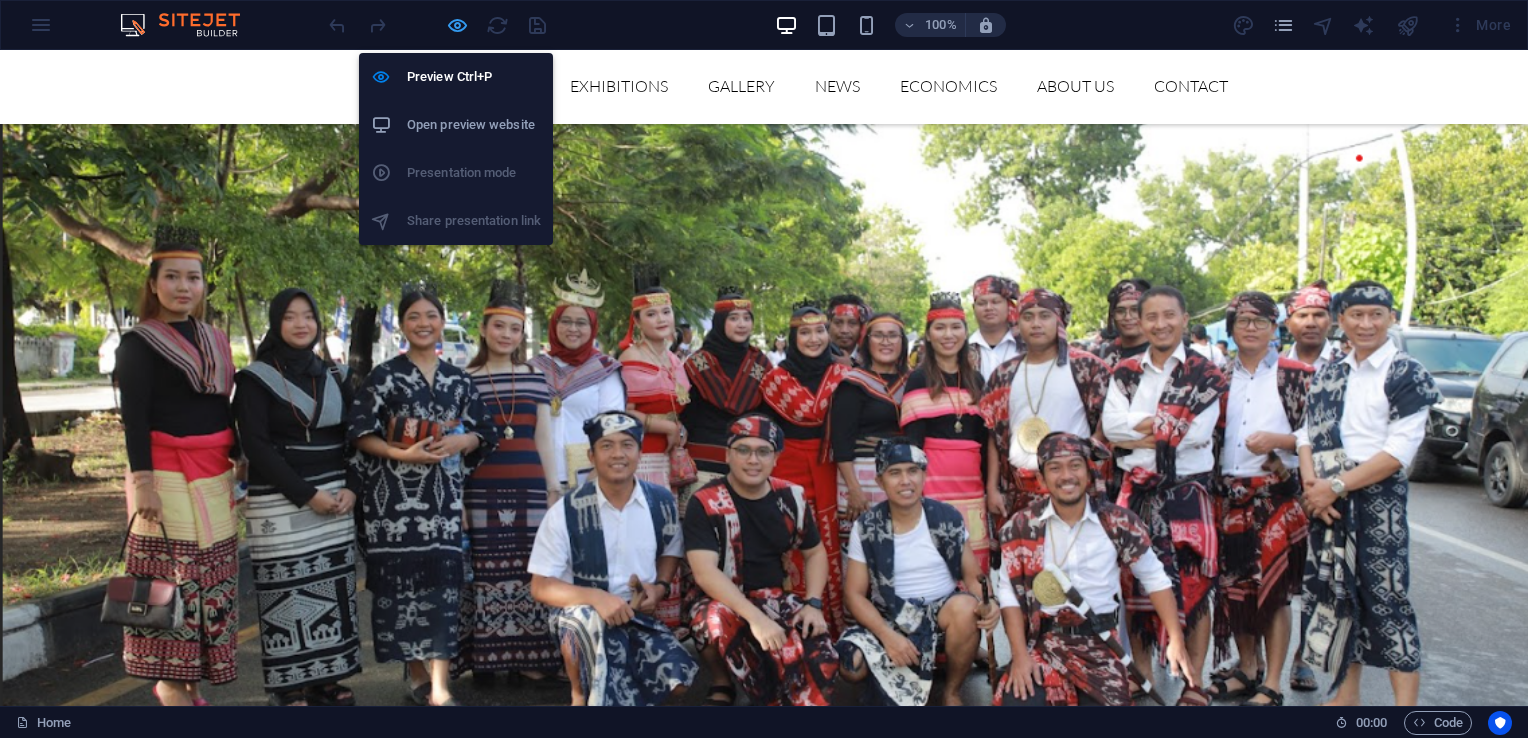 click at bounding box center (457, 25) 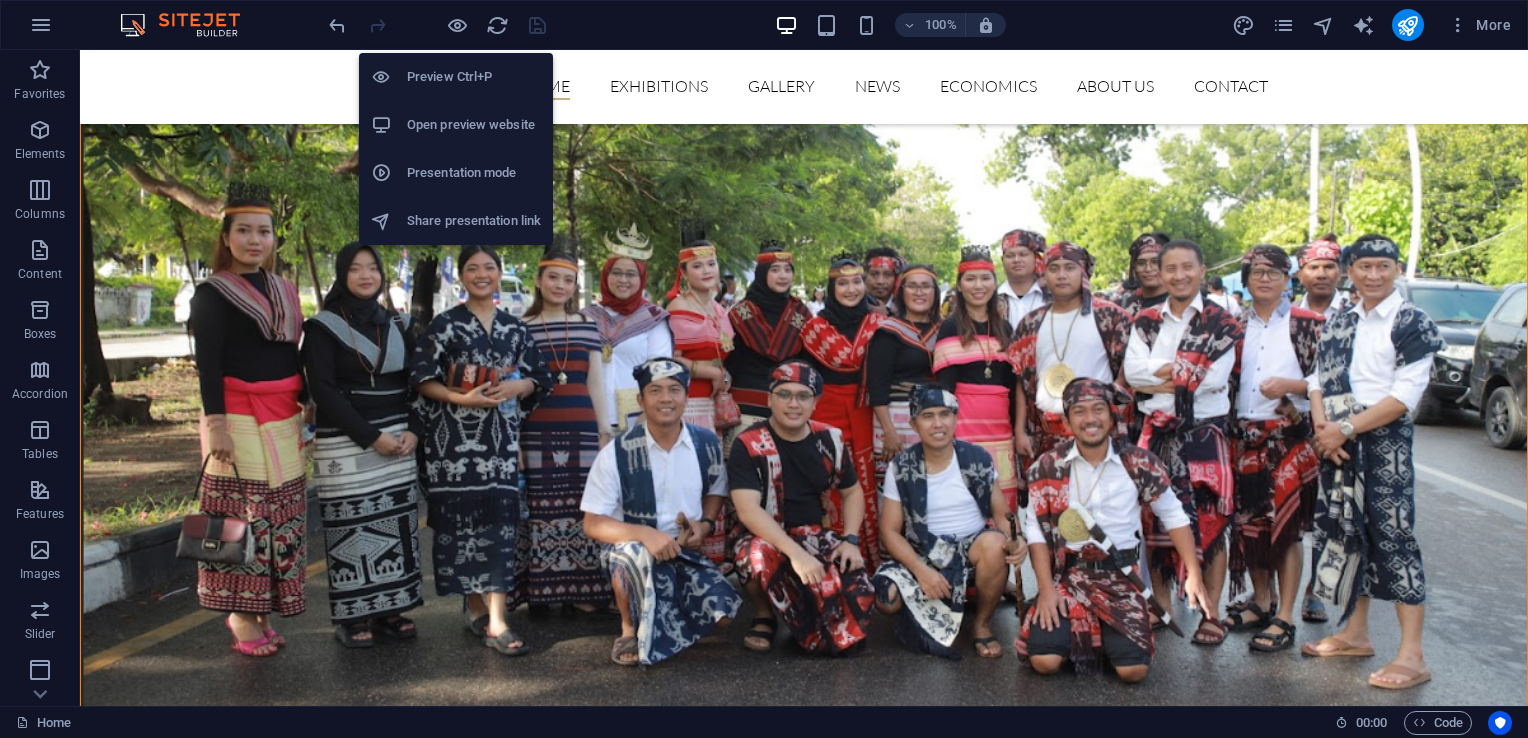 scroll, scrollTop: 5236, scrollLeft: 0, axis: vertical 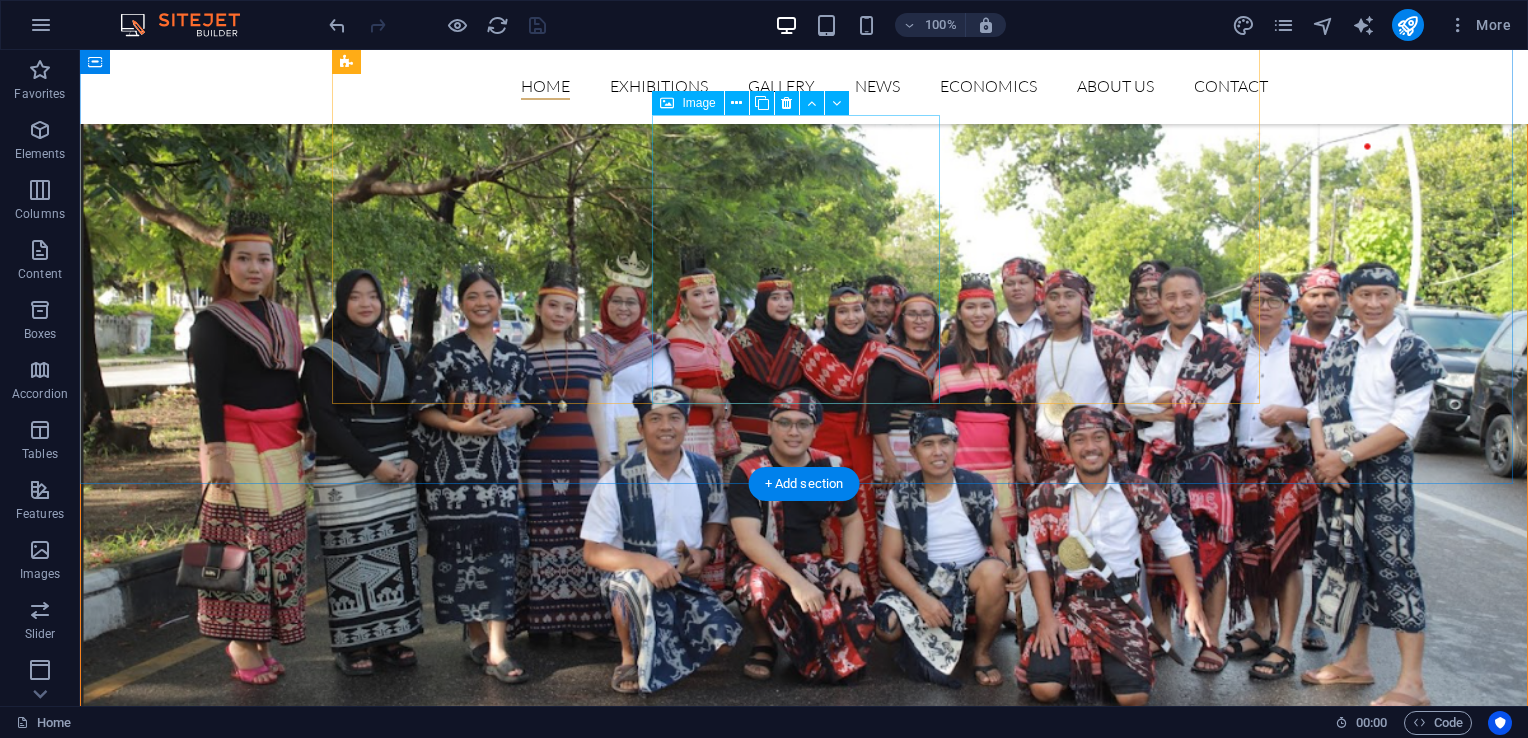 click on "KAIN TENUN ADAT SUMBA BARAT" at bounding box center [804, 14343] 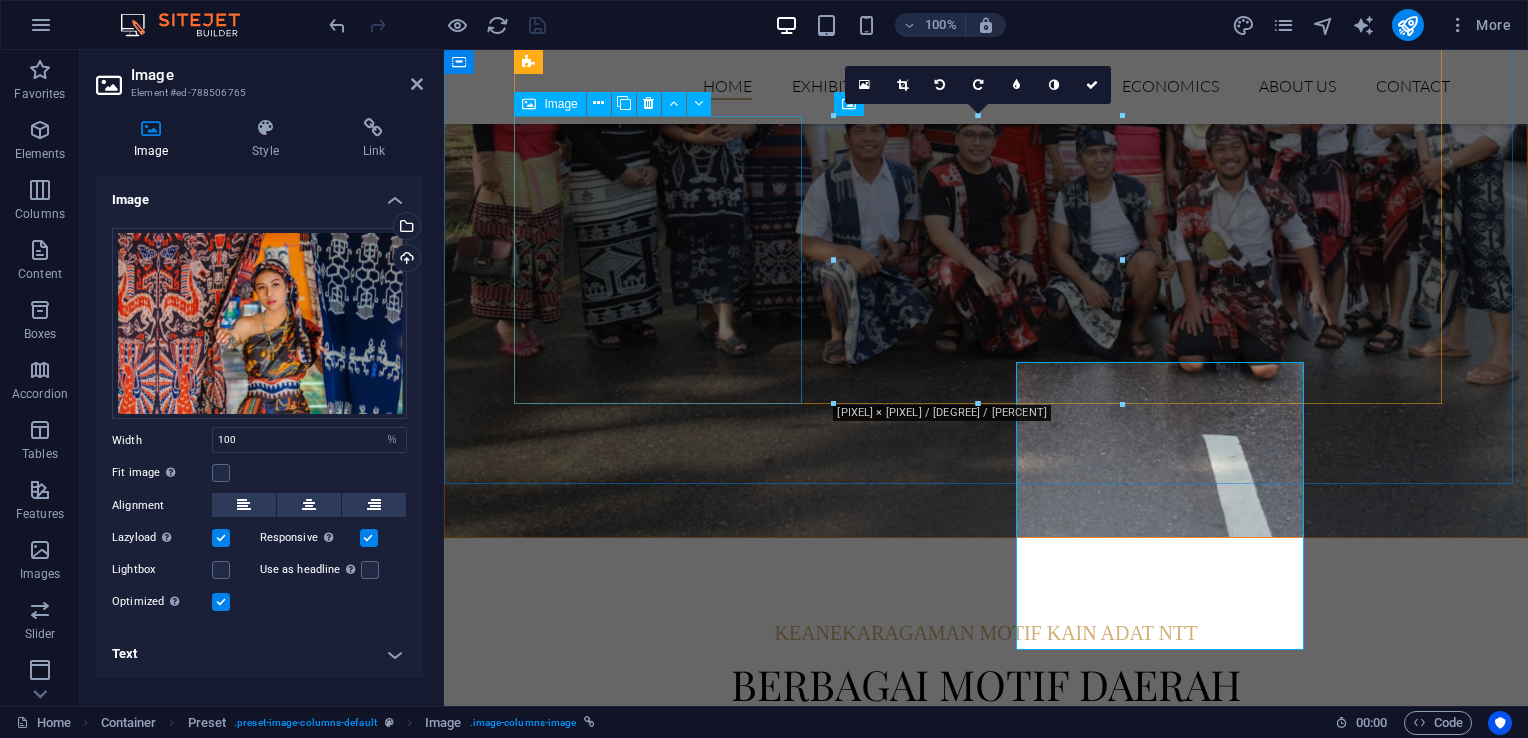 scroll, scrollTop: 4990, scrollLeft: 0, axis: vertical 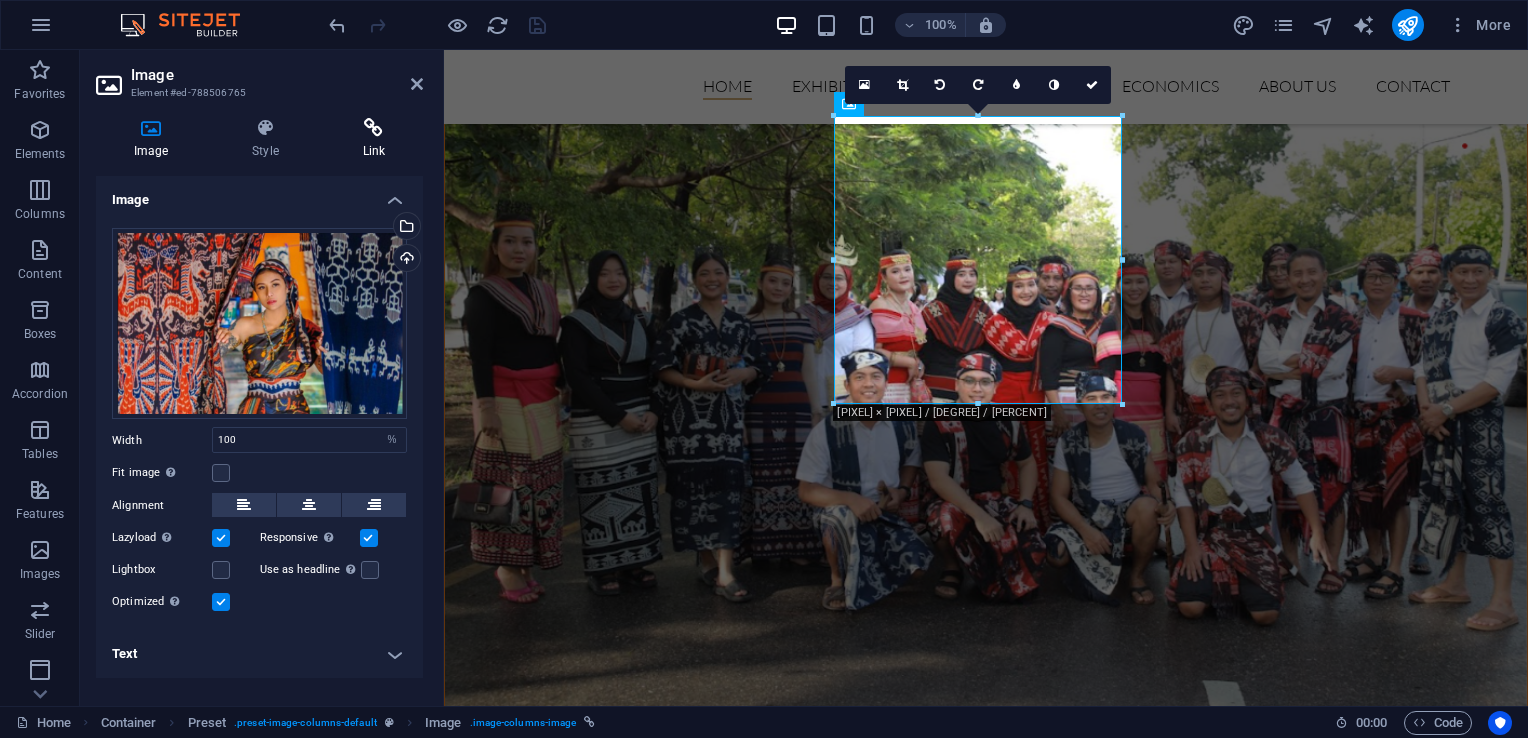 click on "Link" at bounding box center [374, 139] 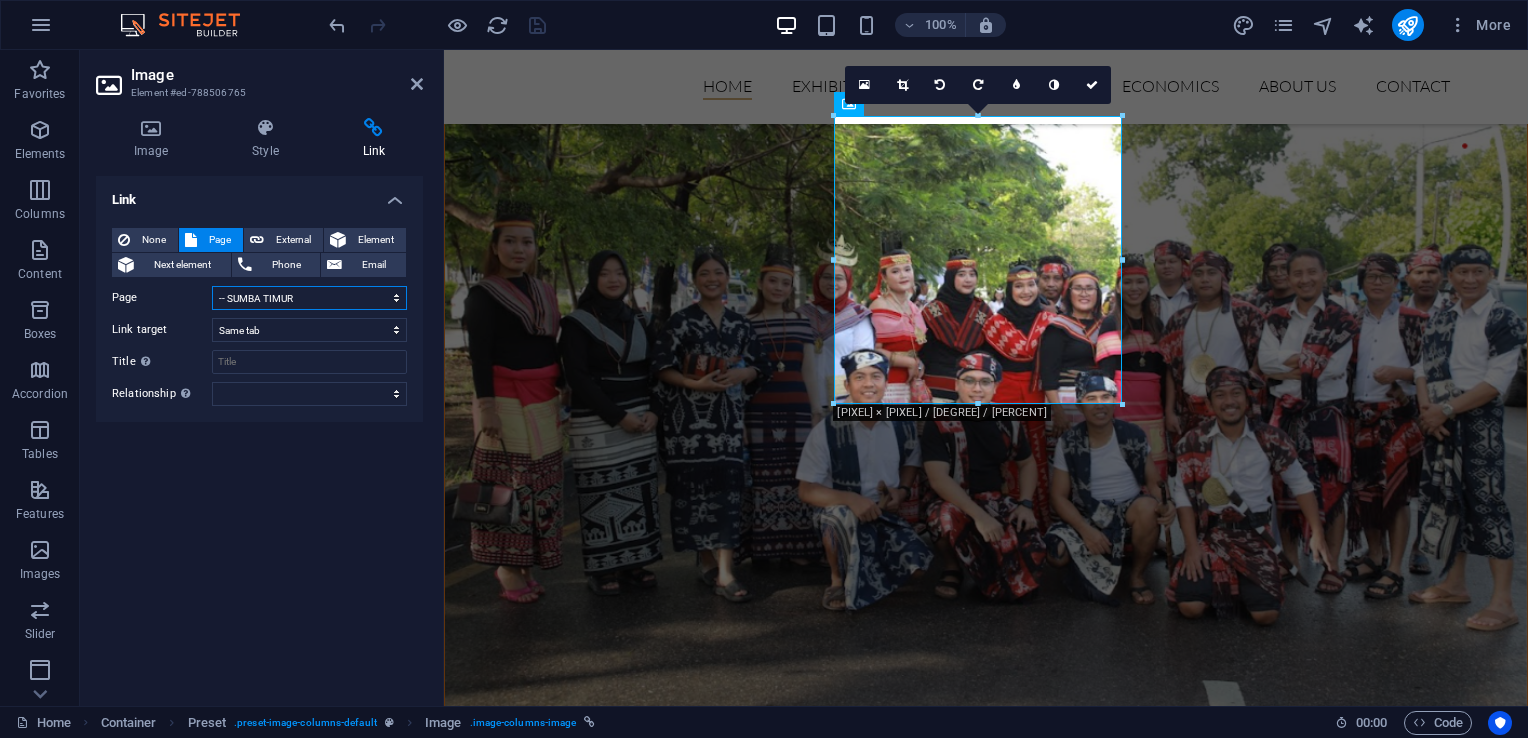 click on "Home Exhibitions -- SUMBA TIMUR -- ALOR -- MANGGARAI -- TTS -- KOTA KUPANG -- MANGGARAI BARAT -- ROTE -- MANGGARAI TIMUR -- ENDE -- FLORES TIMUR -- KABUPATEN KUPANG -- LEMBATA -- MALAKA -- MANGGARAI BARAT -- NAGEKEO -- NGADA -- SUMBA BARAT -- SUMBA BARAT DAYA -- SUMBA TENGAH -- TTU -- BELU -- SABU RAIJUA -- SIKKA Gallery News ECONOMICS About us Contact Legal Notice" at bounding box center (309, 298) 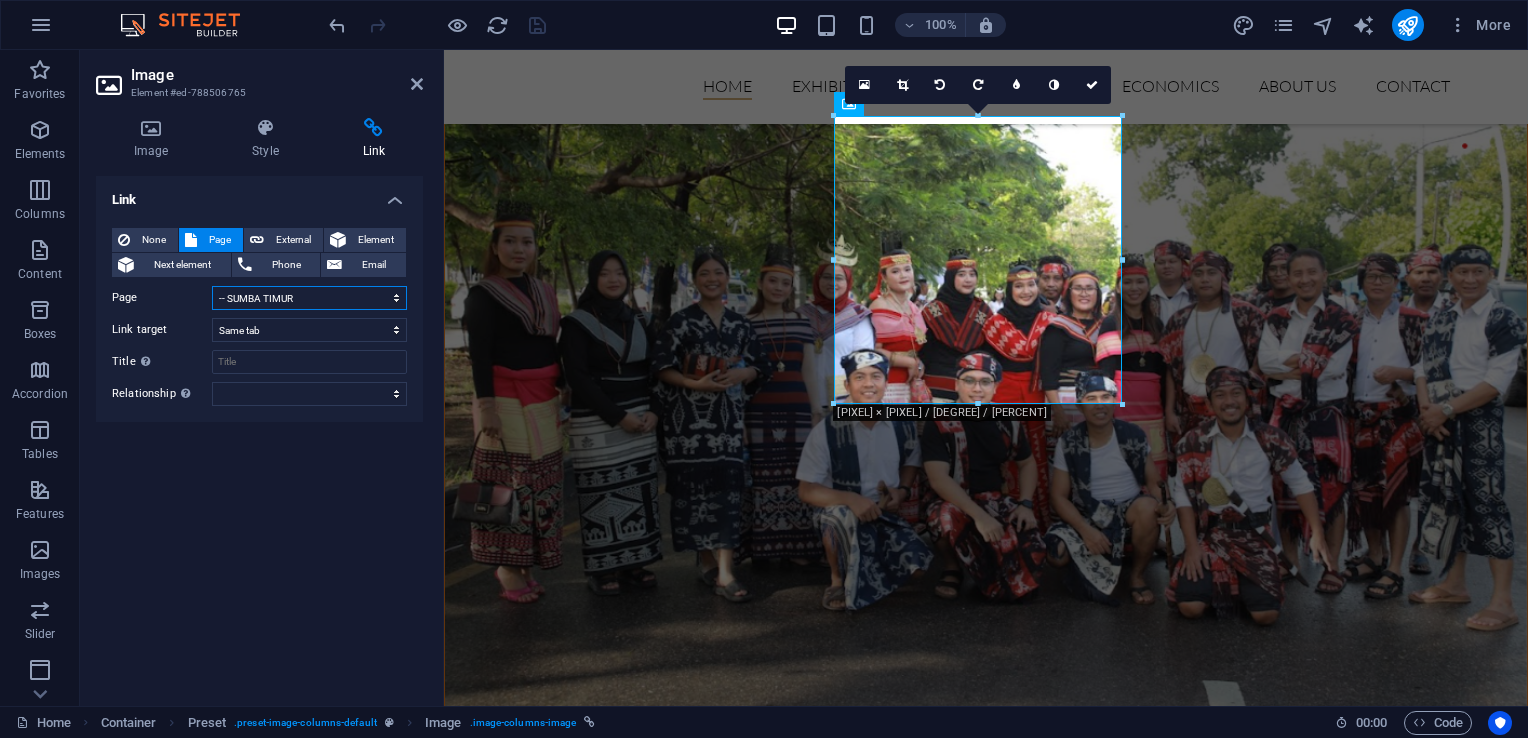 select on "18" 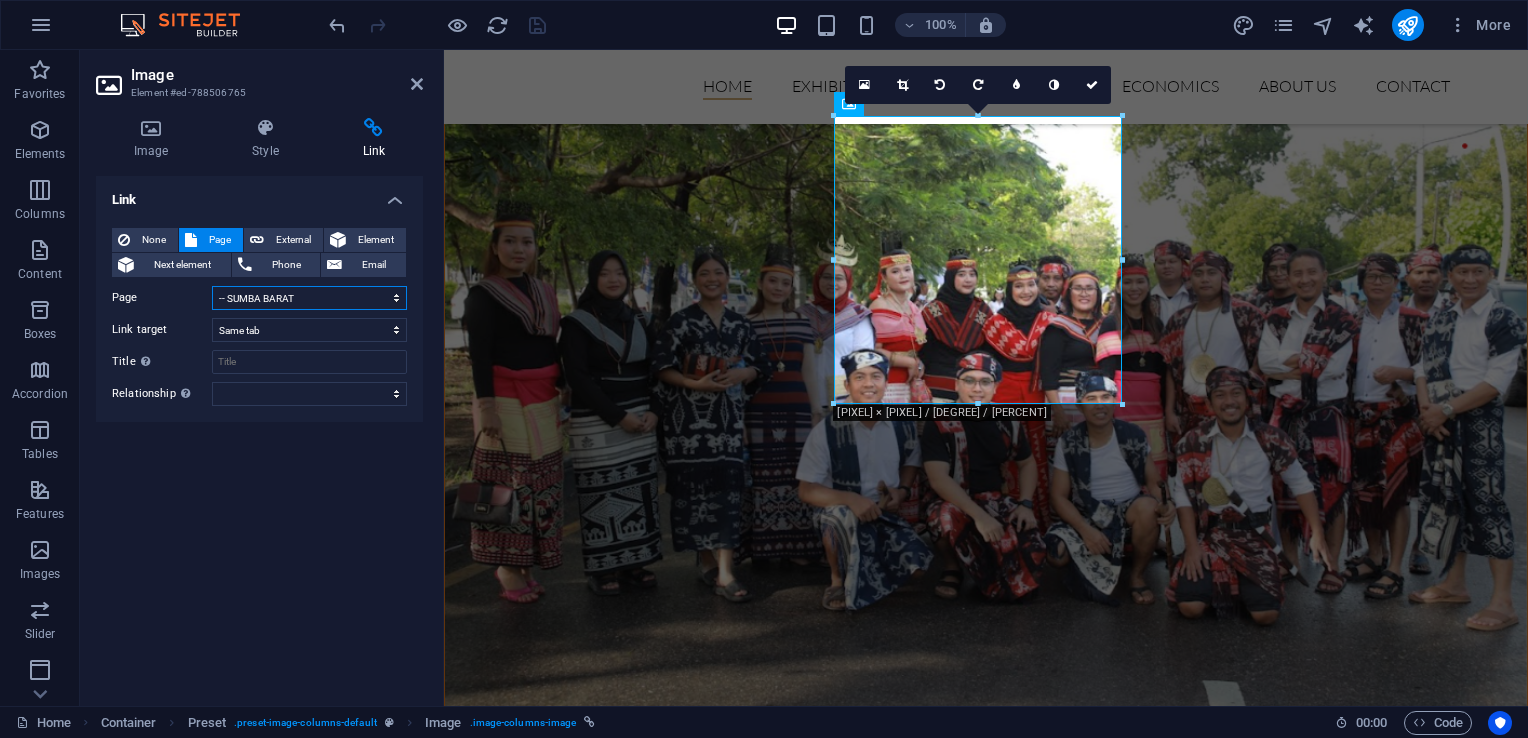click on "Home Exhibitions -- SUMBA TIMUR -- ALOR -- MANGGARAI -- TTS -- KOTA KUPANG -- MANGGARAI BARAT -- ROTE -- MANGGARAI TIMUR -- ENDE -- FLORES TIMUR -- KABUPATEN KUPANG -- LEMBATA -- MALAKA -- MANGGARAI BARAT -- NAGEKEO -- NGADA -- SUMBA BARAT -- SUMBA BARAT DAYA -- SUMBA TENGAH -- TTU -- BELU -- SABU RAIJUA -- SIKKA Gallery News ECONOMICS About us Contact Legal Notice" at bounding box center (309, 298) 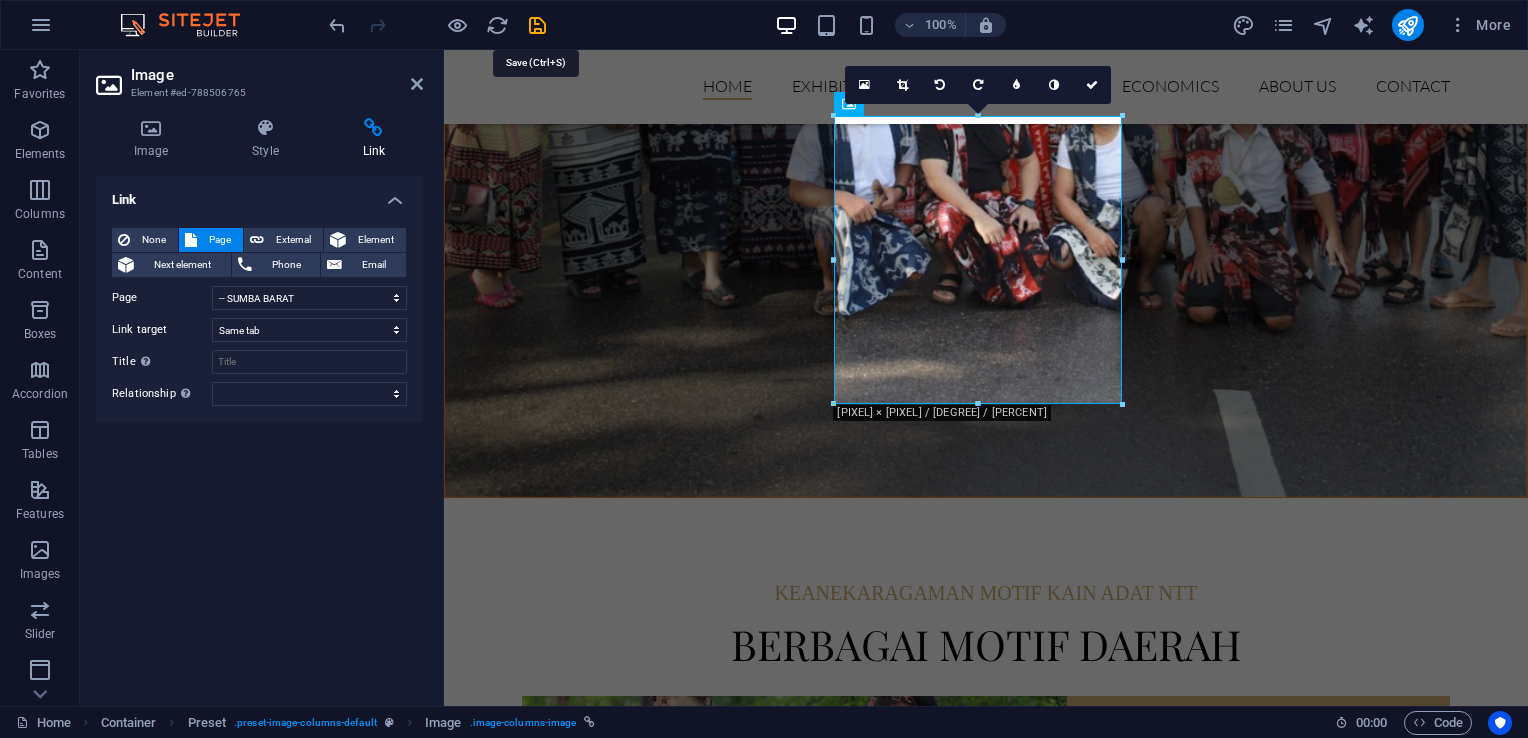 click at bounding box center (537, 25) 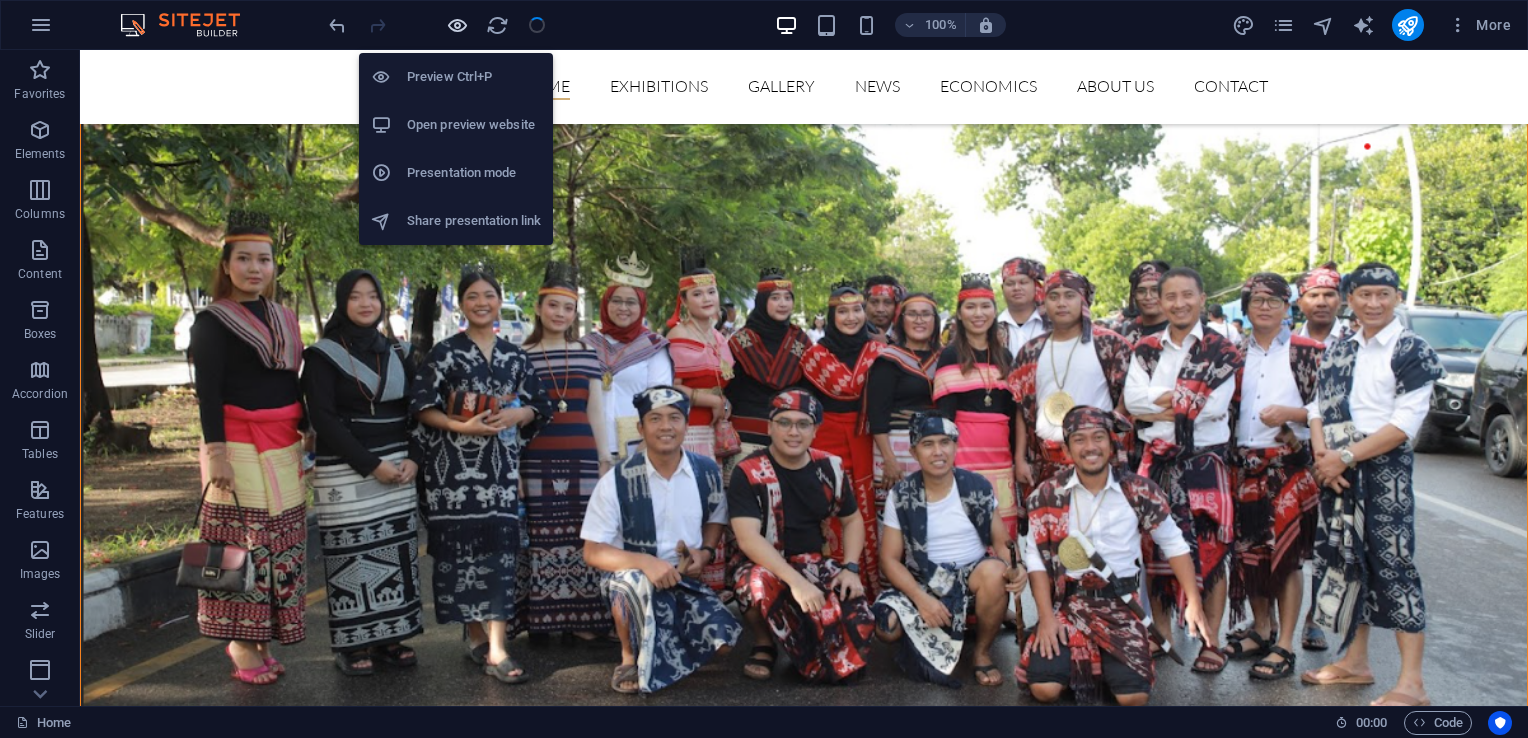 click at bounding box center (457, 25) 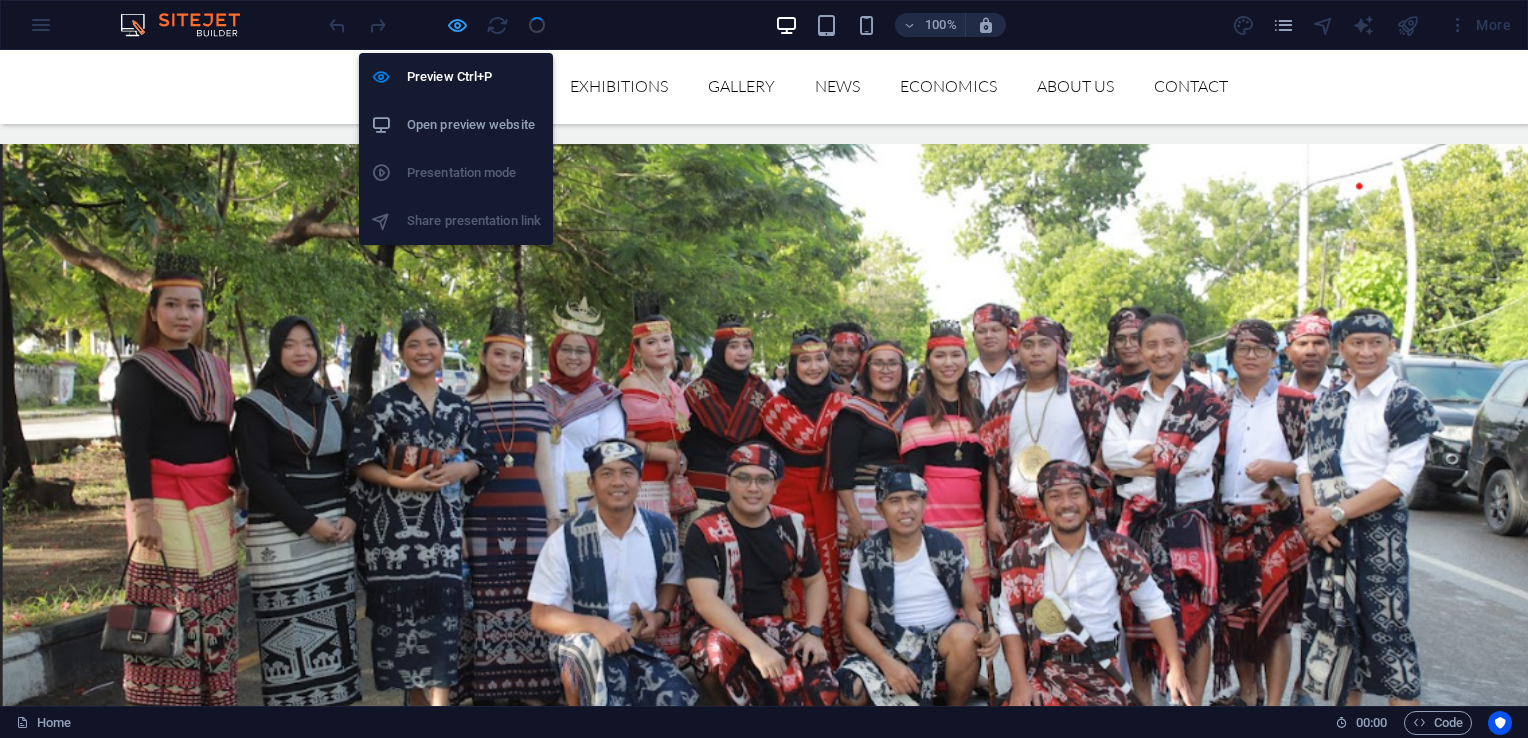 scroll, scrollTop: 5264, scrollLeft: 0, axis: vertical 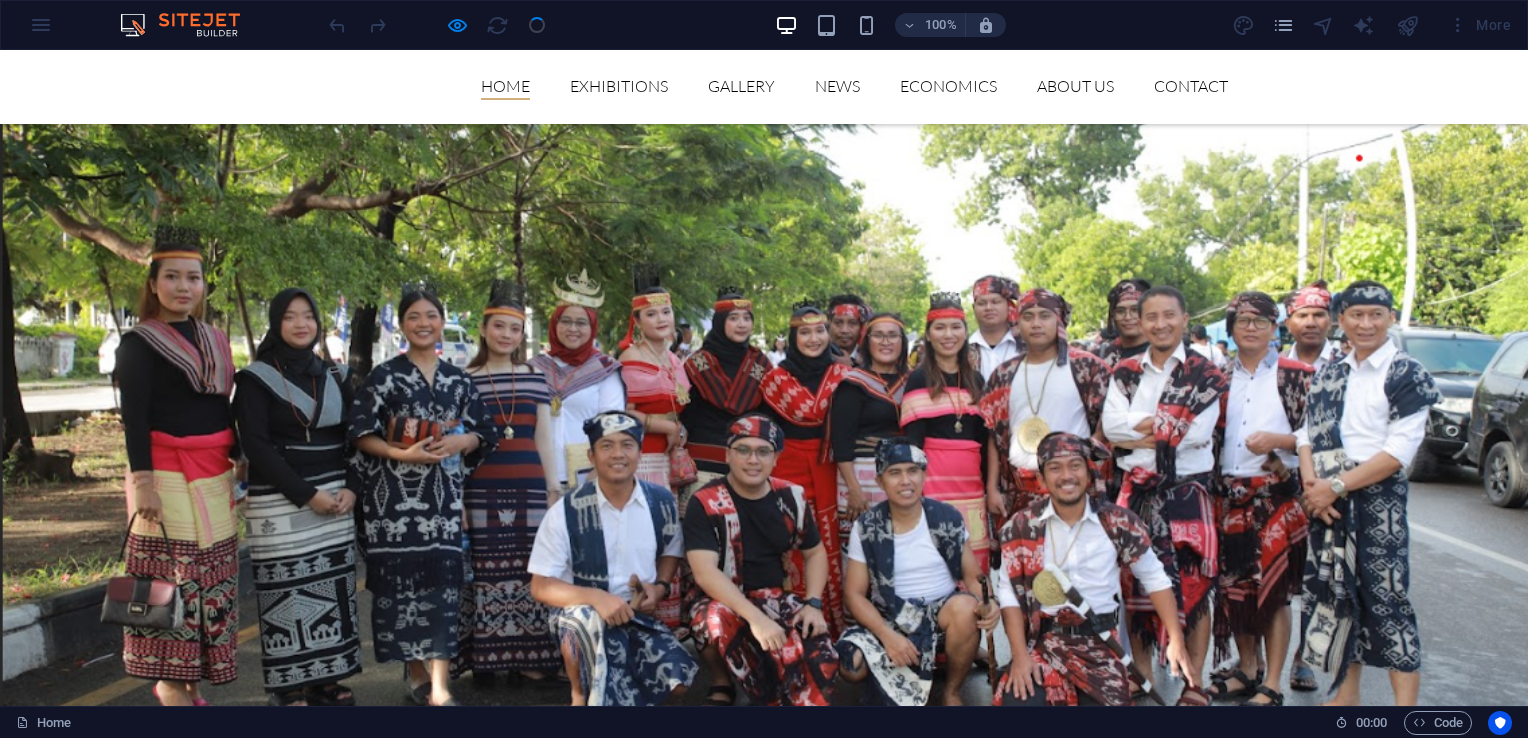 click at bounding box center [764, 14288] 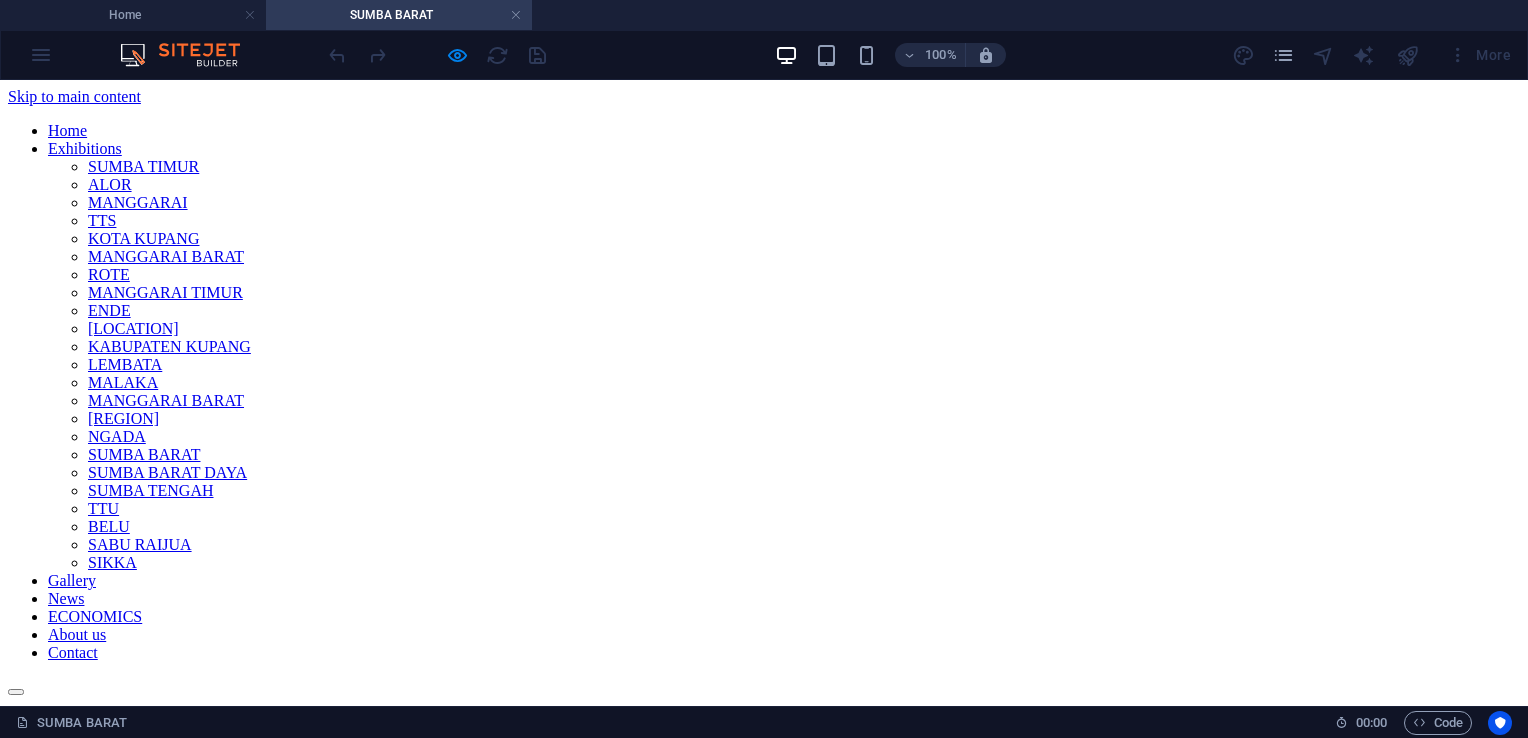 scroll, scrollTop: 0, scrollLeft: 0, axis: both 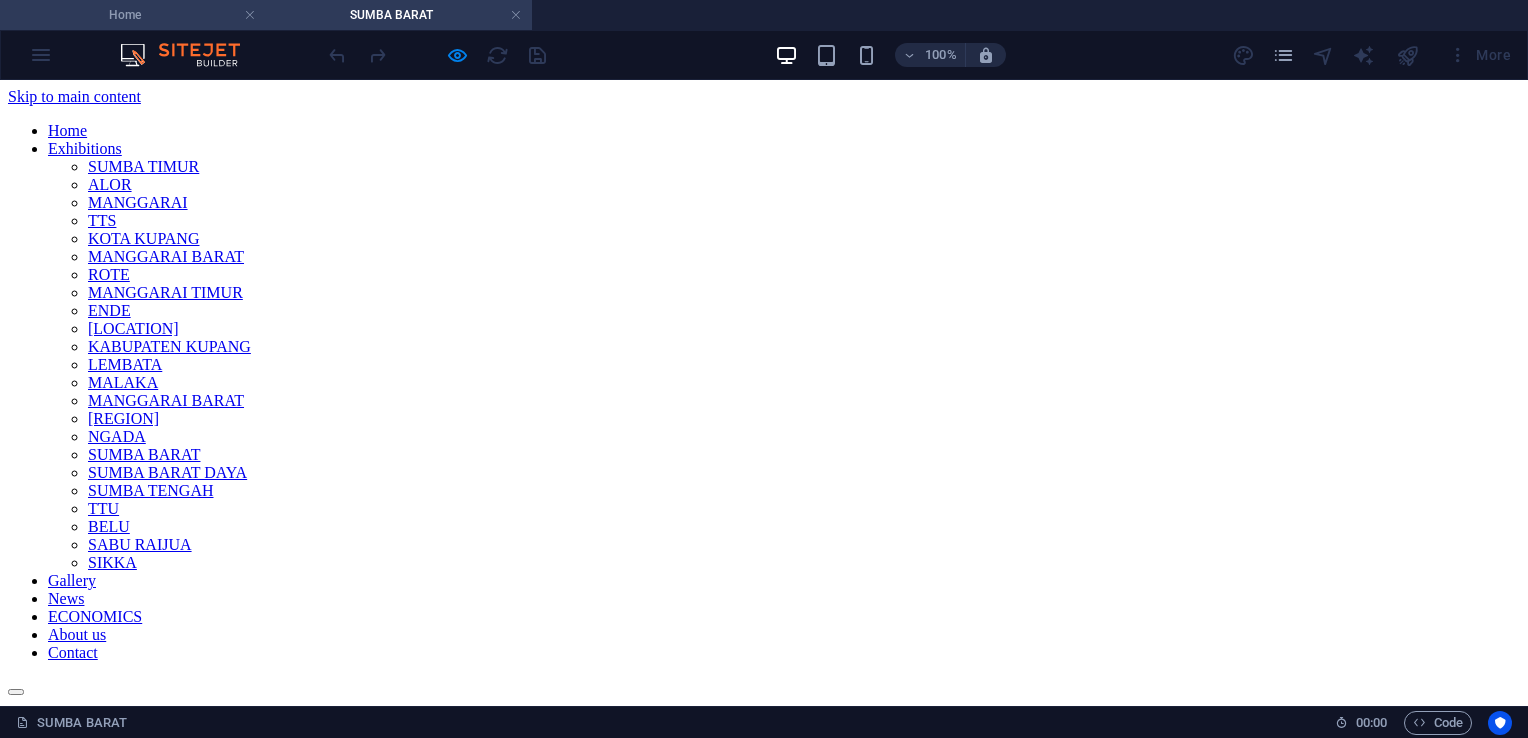 click on "Home" at bounding box center [133, 15] 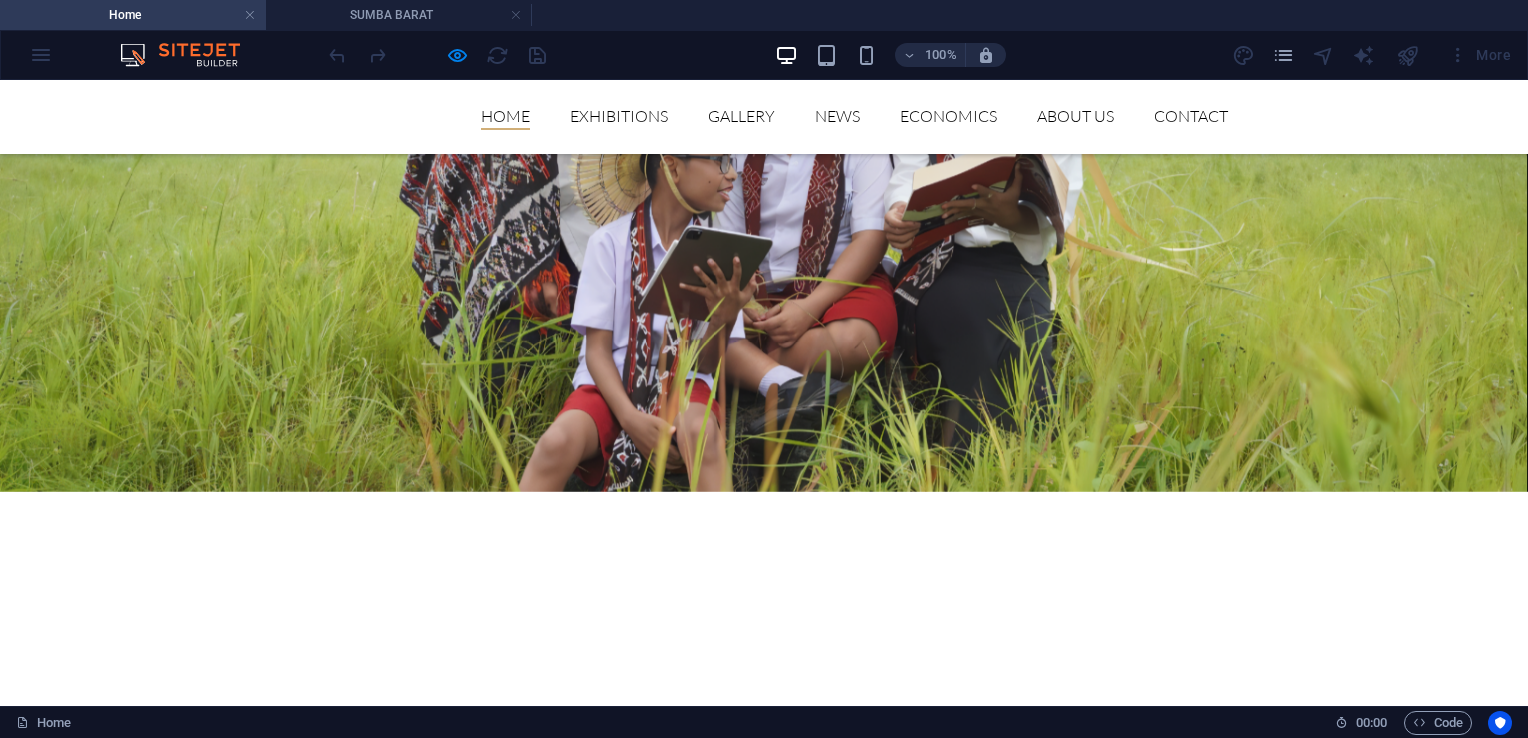 scroll, scrollTop: 3264, scrollLeft: 0, axis: vertical 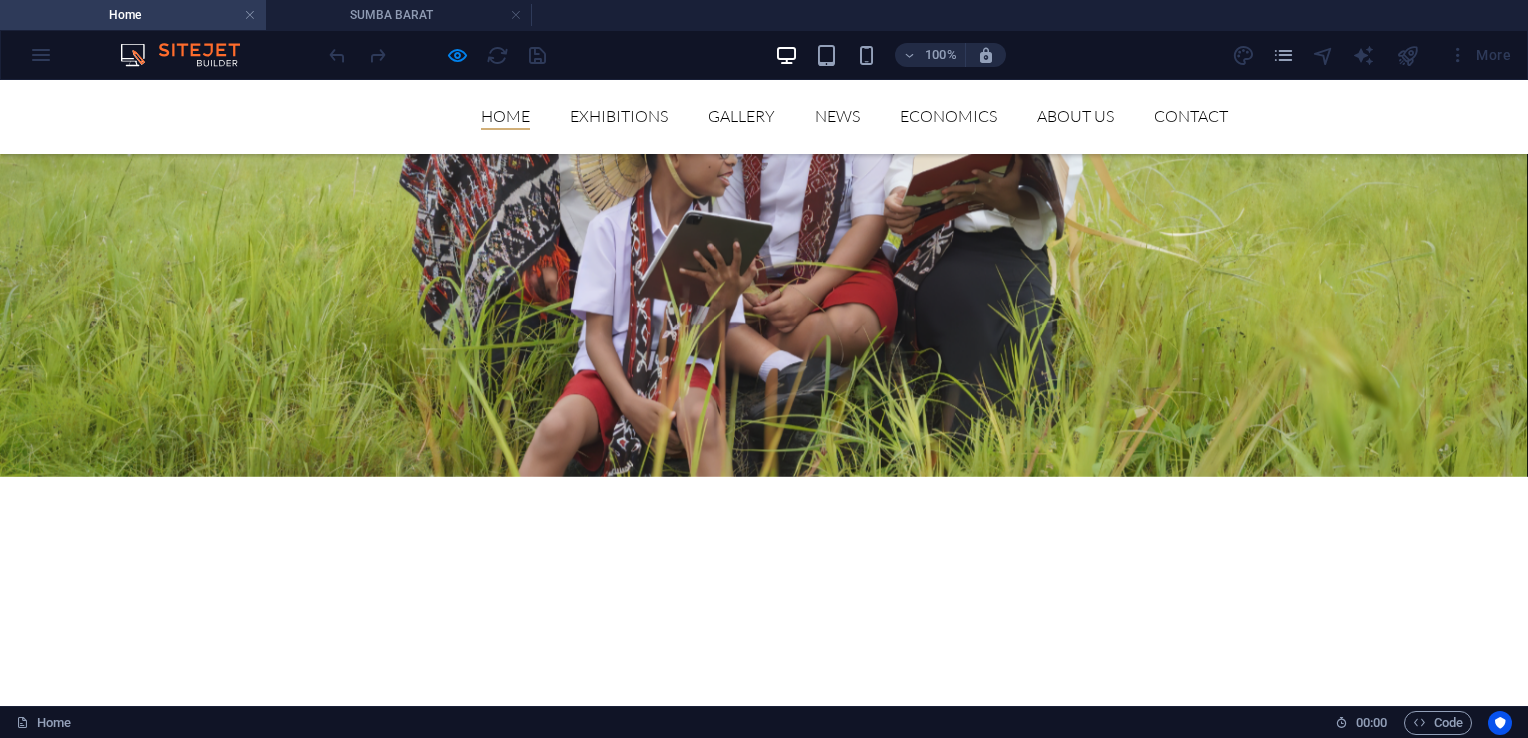click at bounding box center [572, 3121] 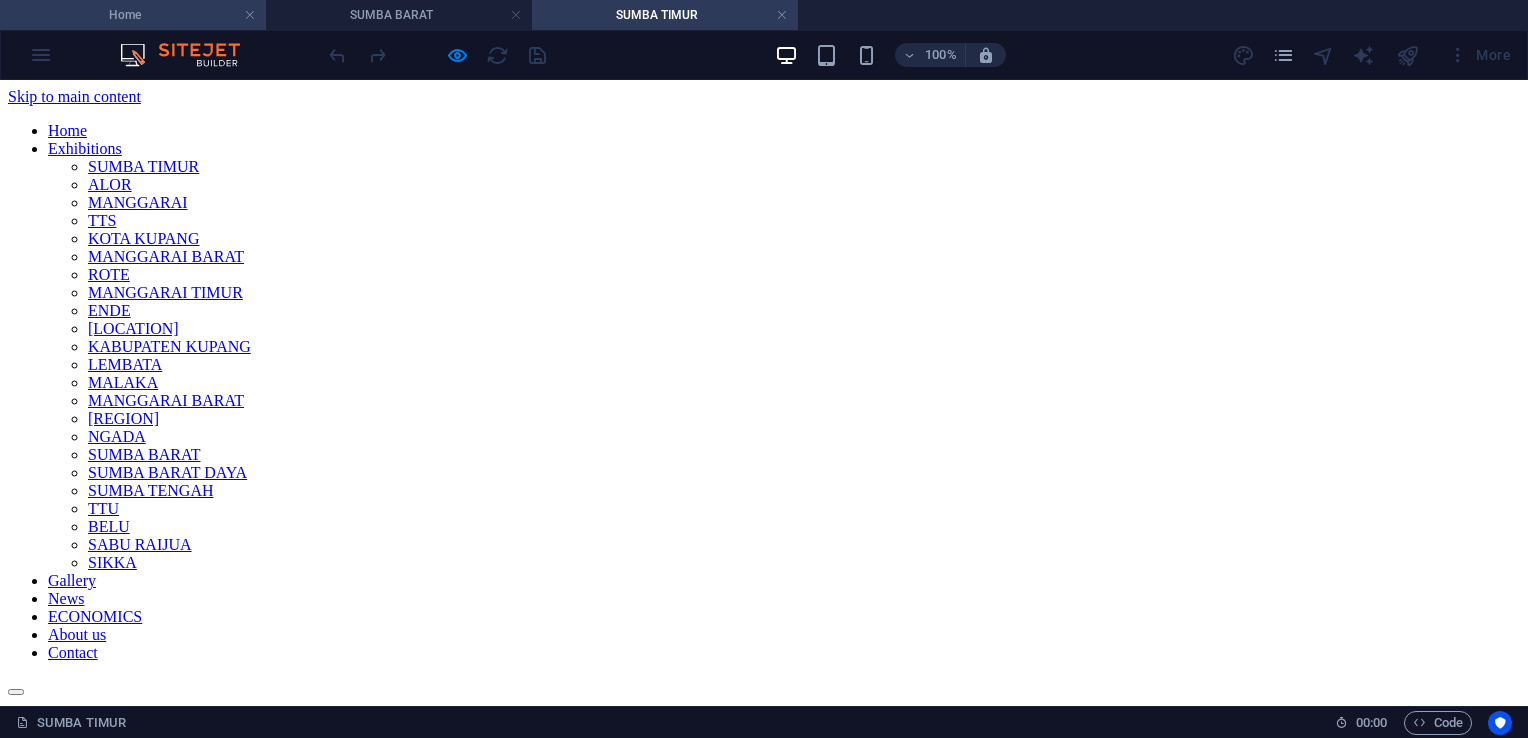 scroll, scrollTop: 0, scrollLeft: 0, axis: both 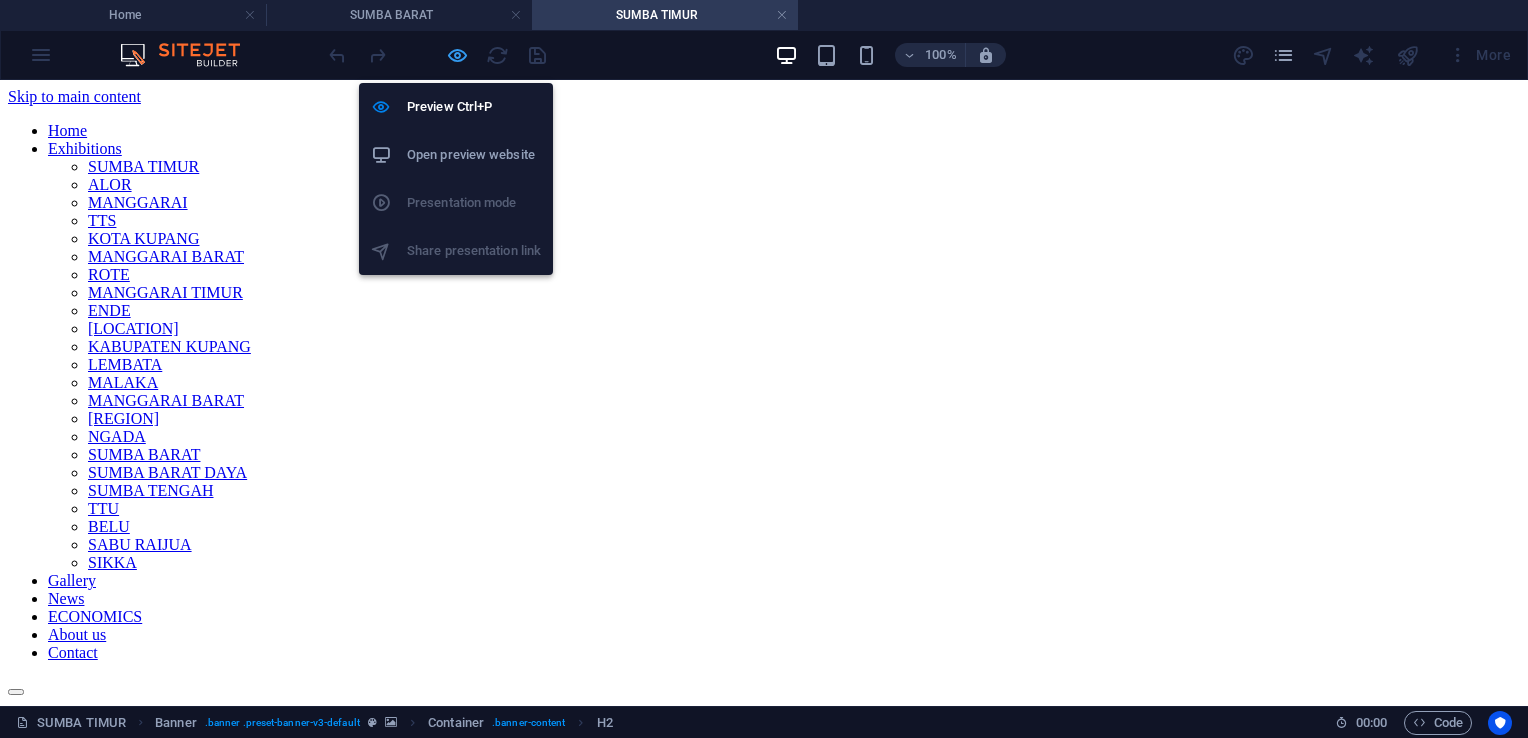 click at bounding box center [457, 55] 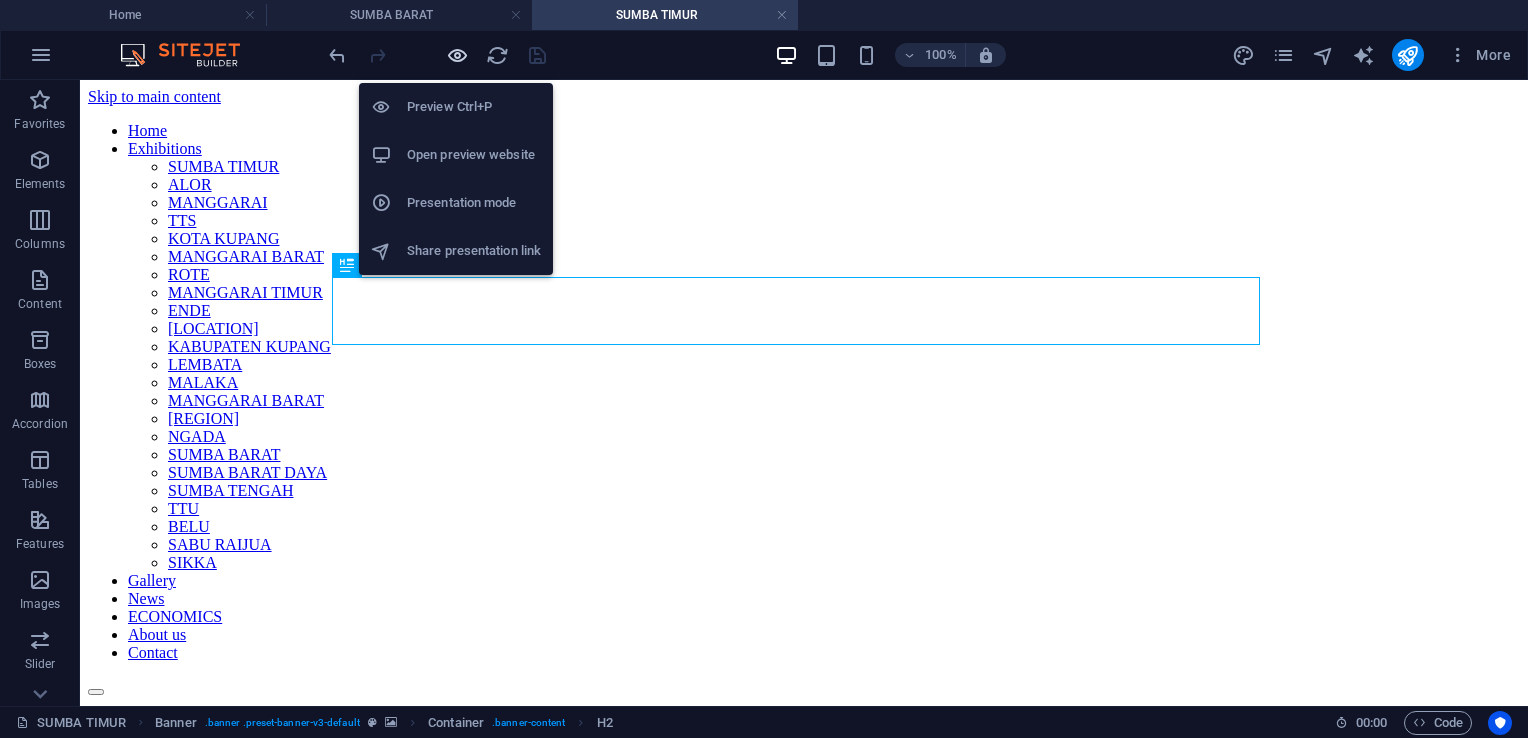 type 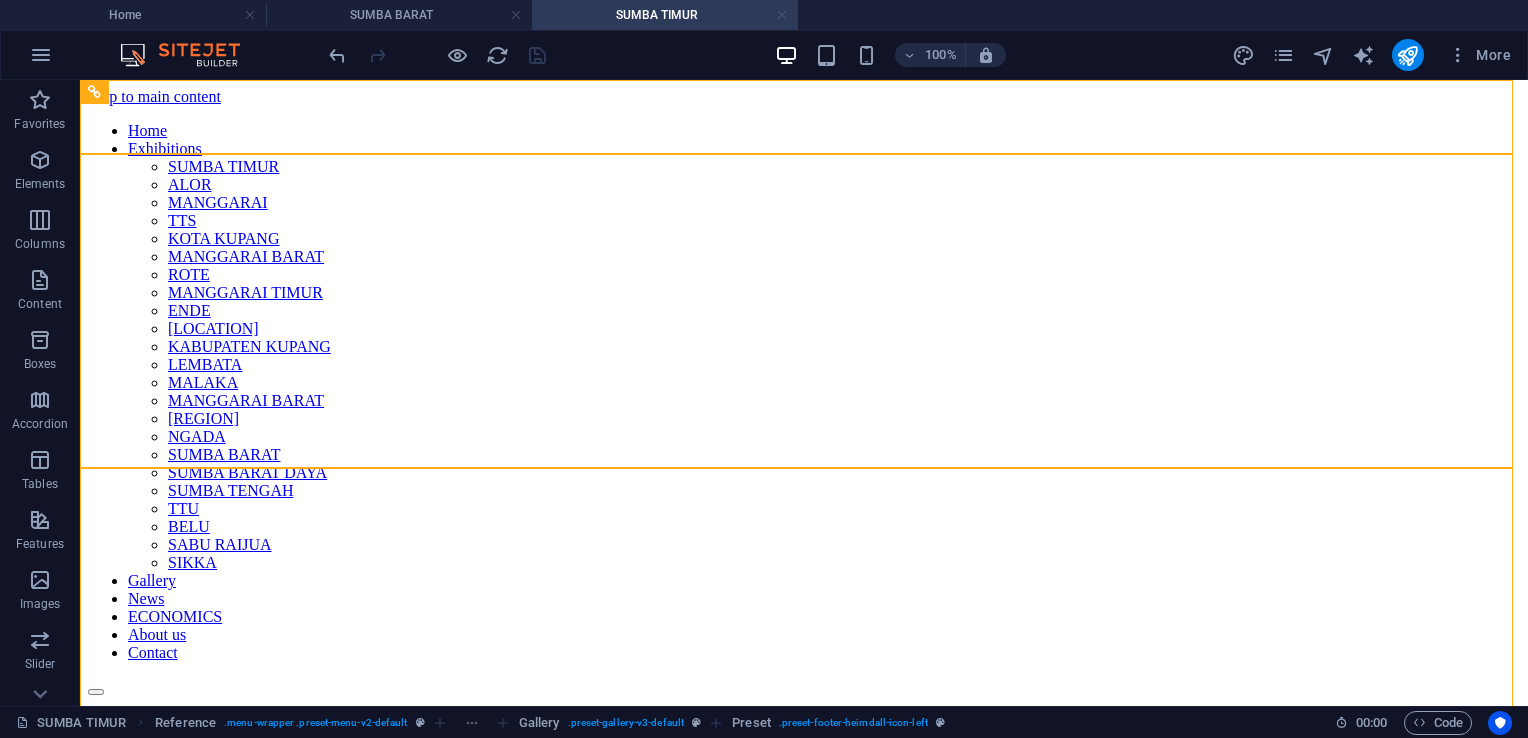 click at bounding box center [782, 15] 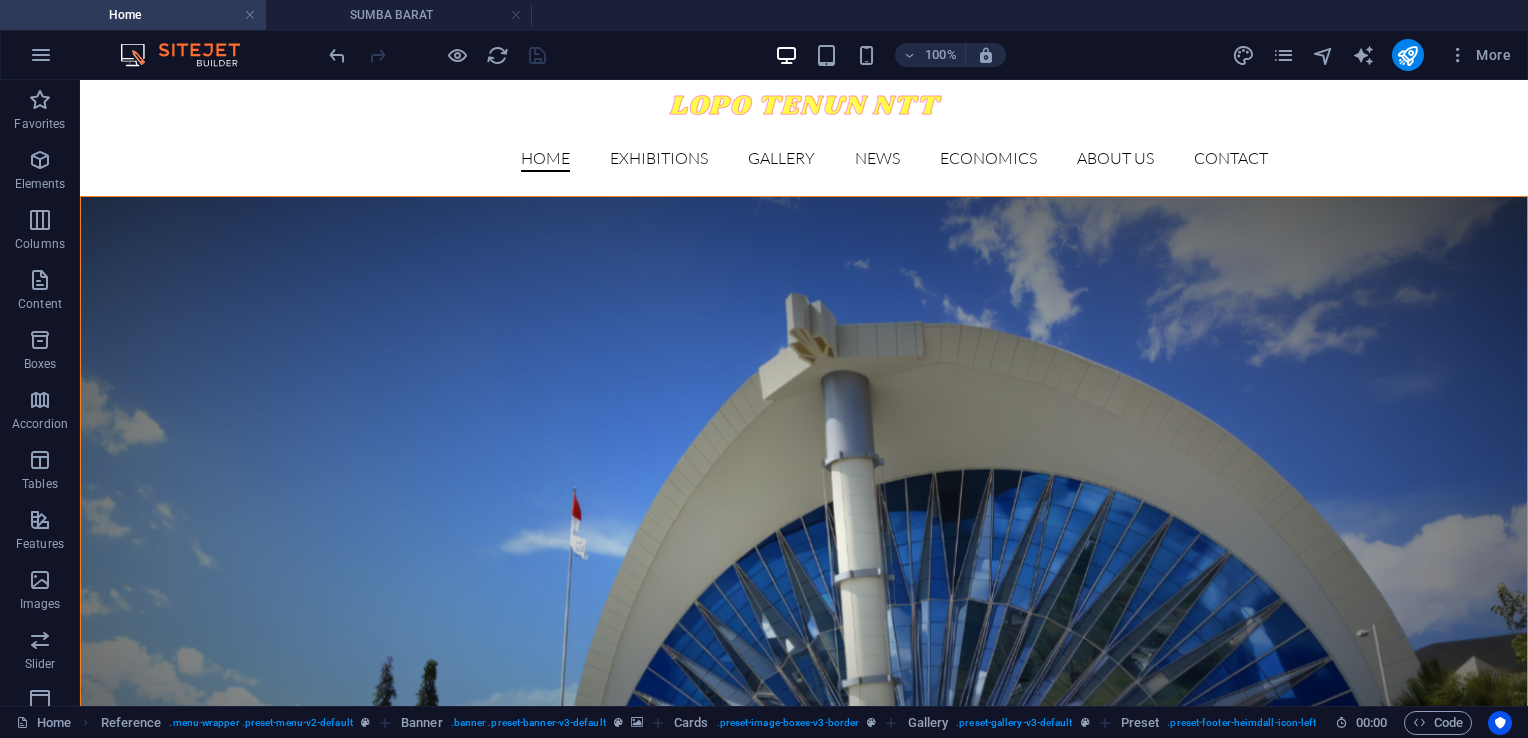 scroll, scrollTop: 3264, scrollLeft: 0, axis: vertical 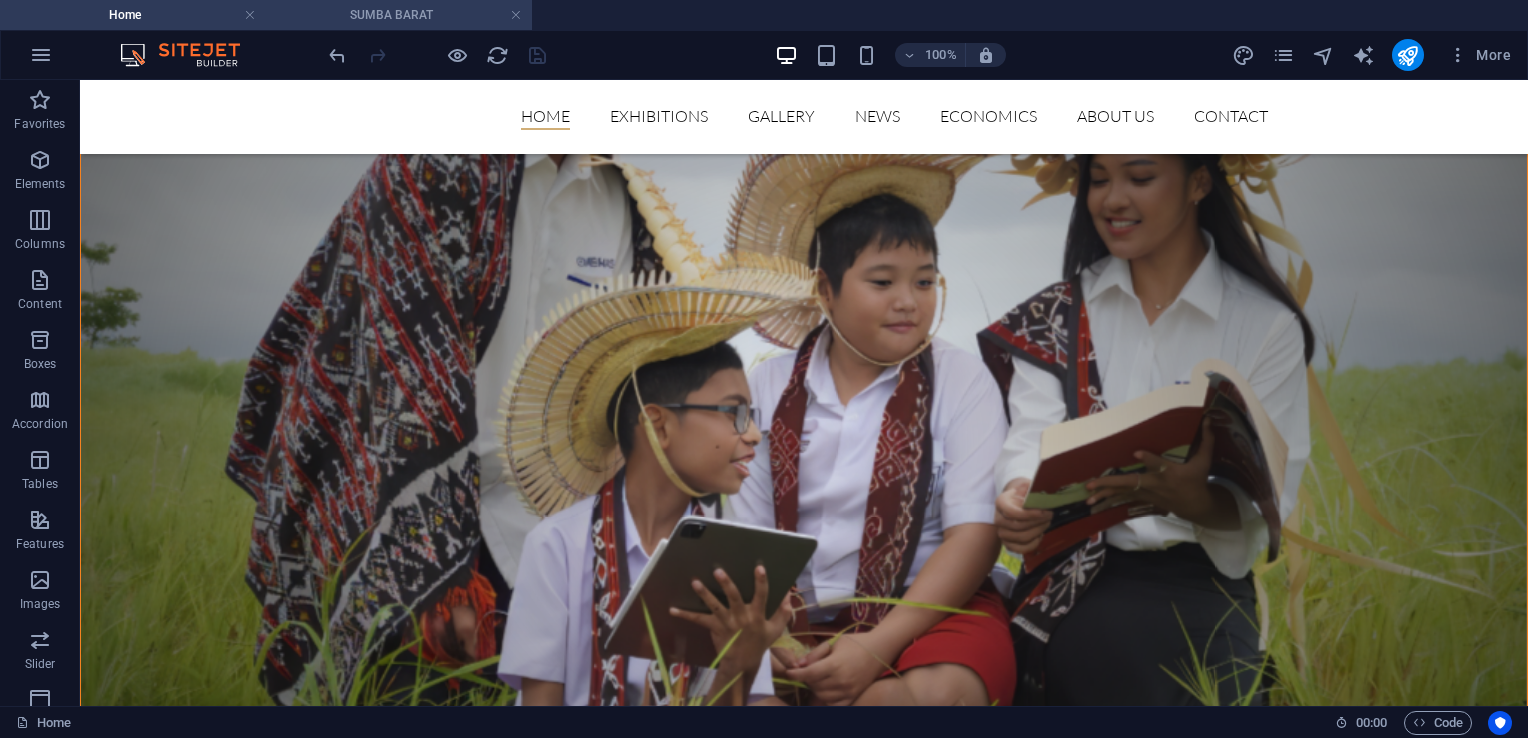 click on "SUMBA BARAT" at bounding box center (399, 15) 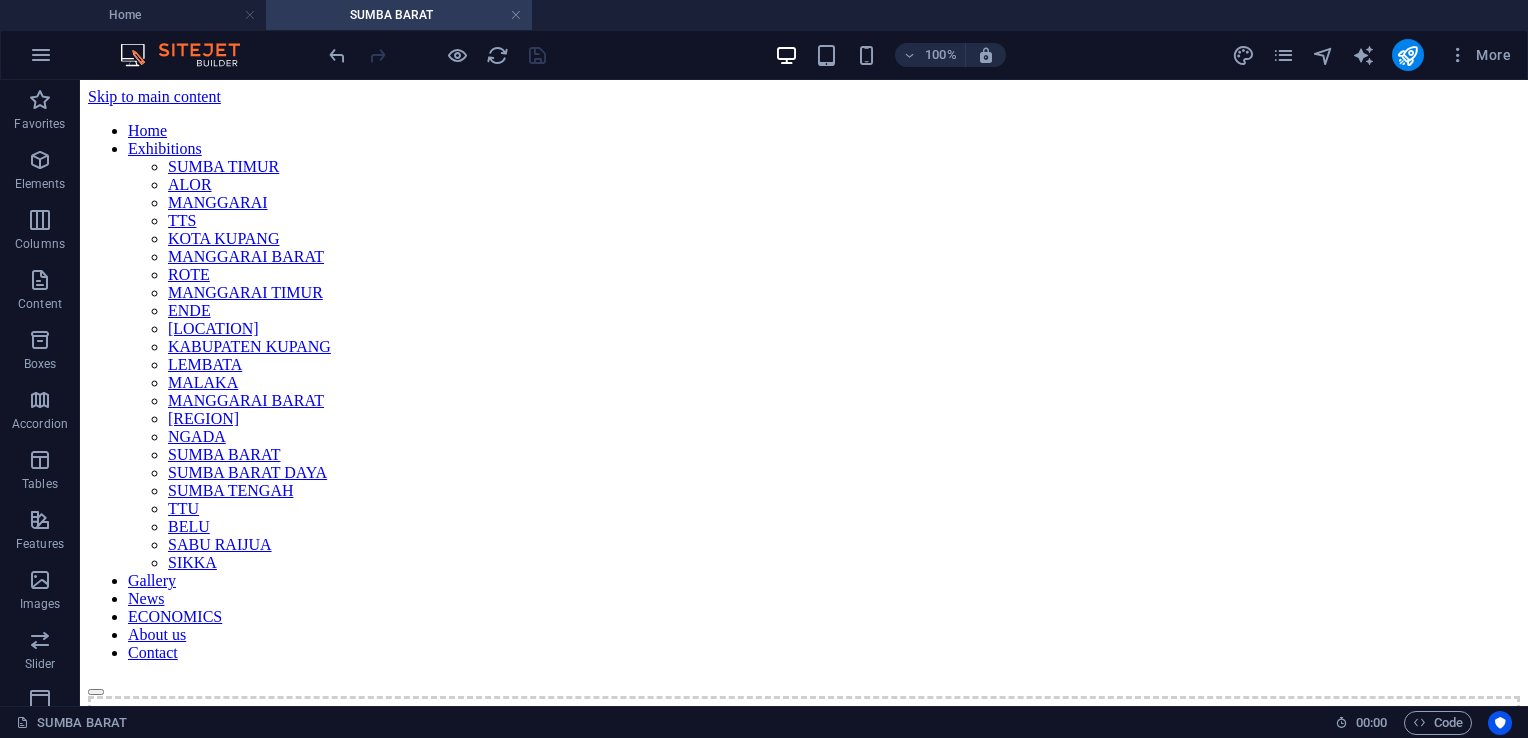 scroll, scrollTop: 0, scrollLeft: 0, axis: both 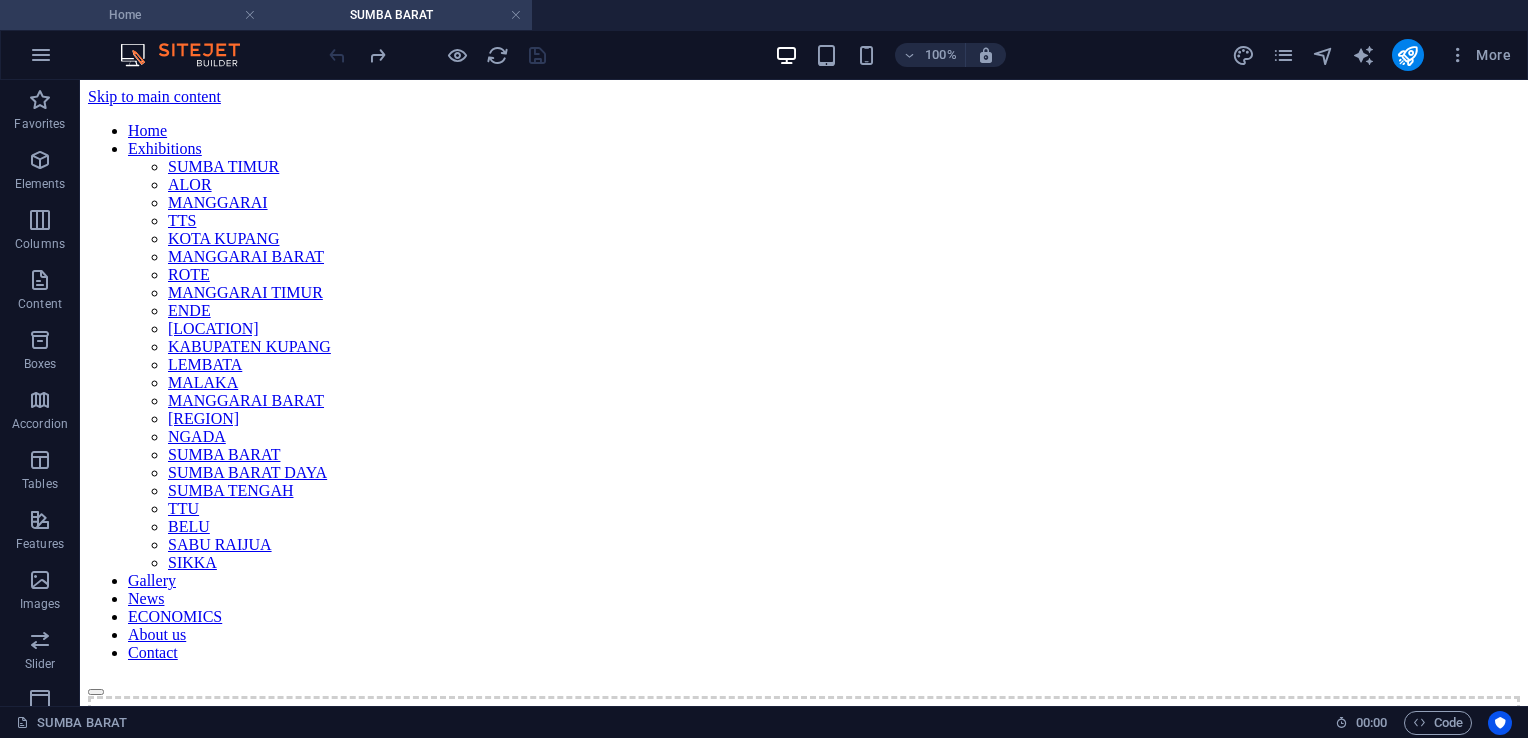 click on "Home" at bounding box center (133, 15) 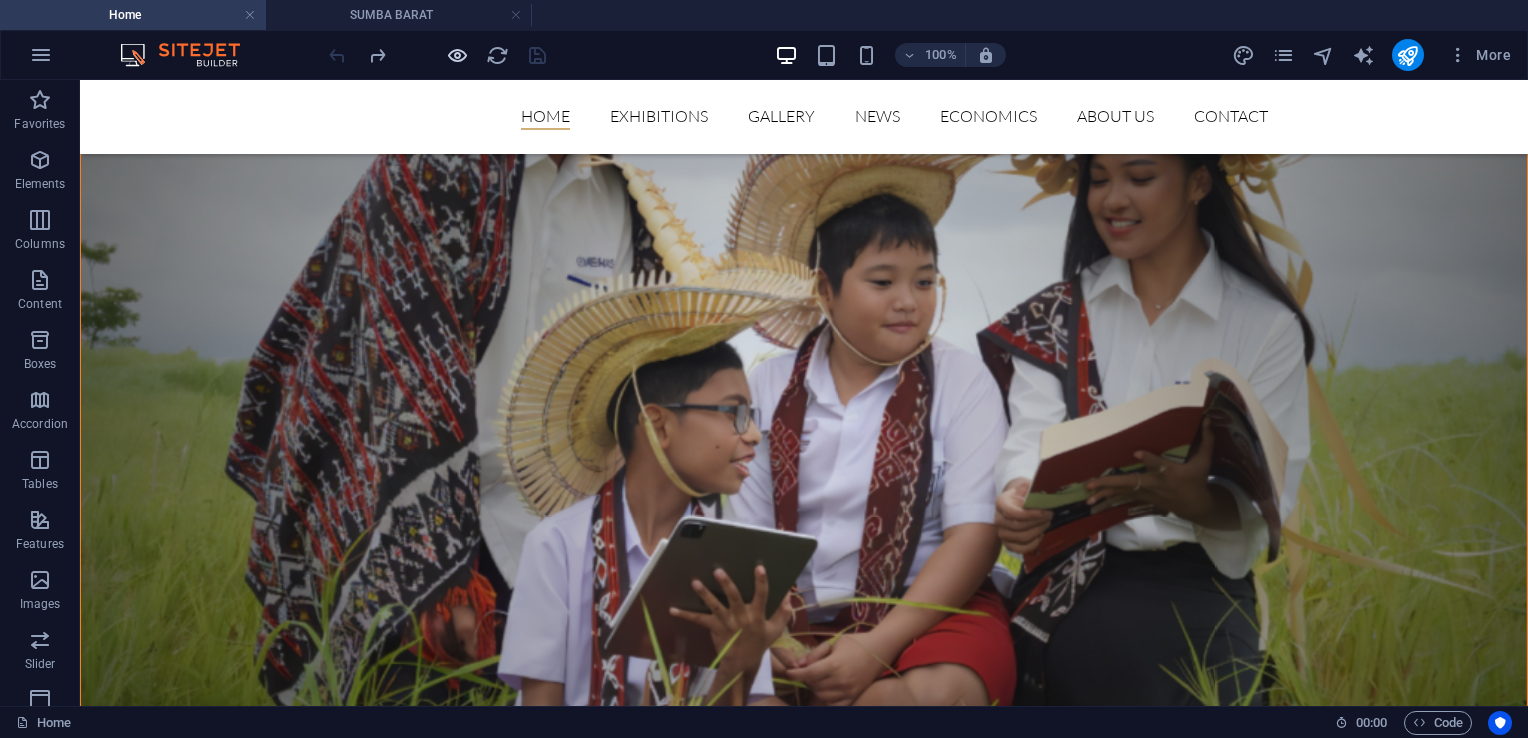 click at bounding box center (457, 55) 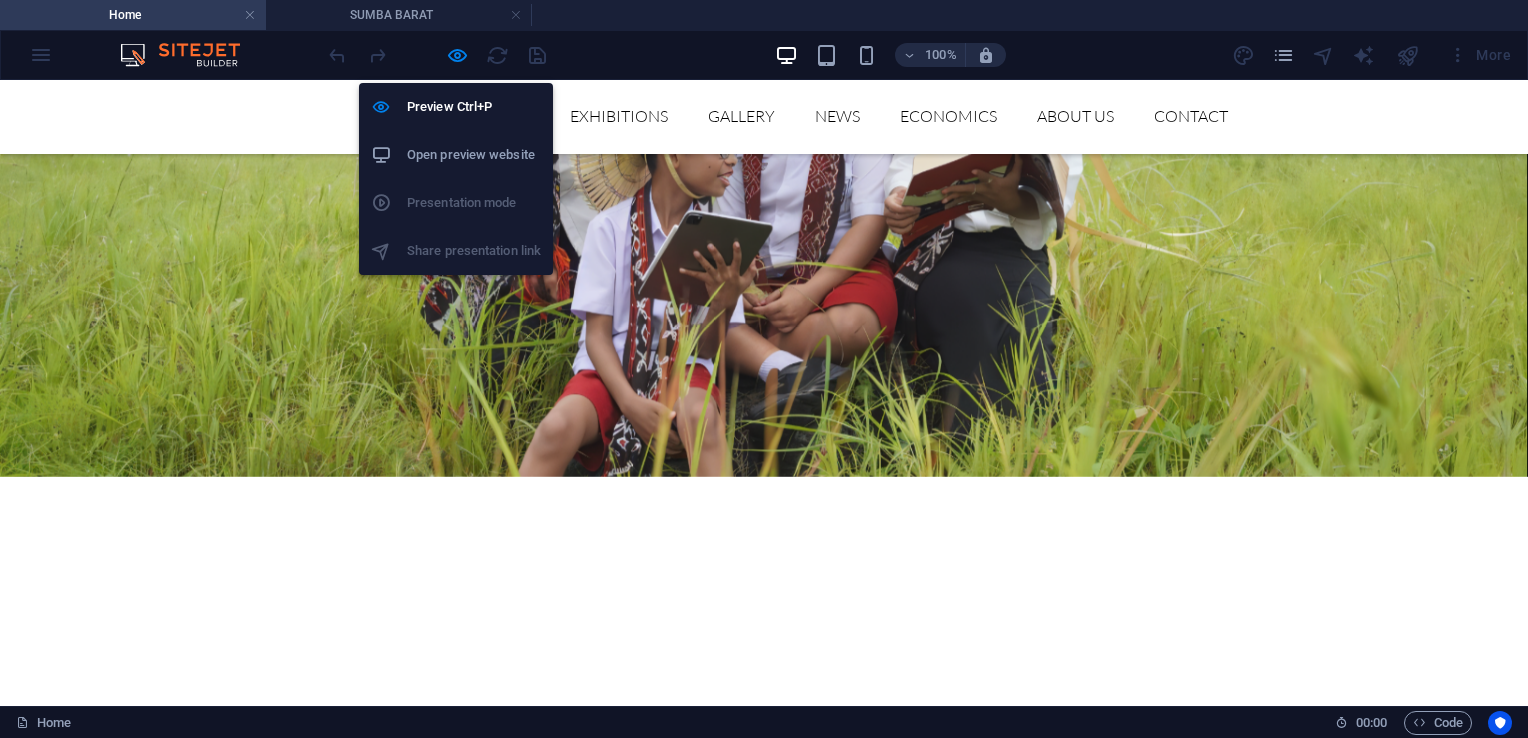 scroll, scrollTop: 3292, scrollLeft: 0, axis: vertical 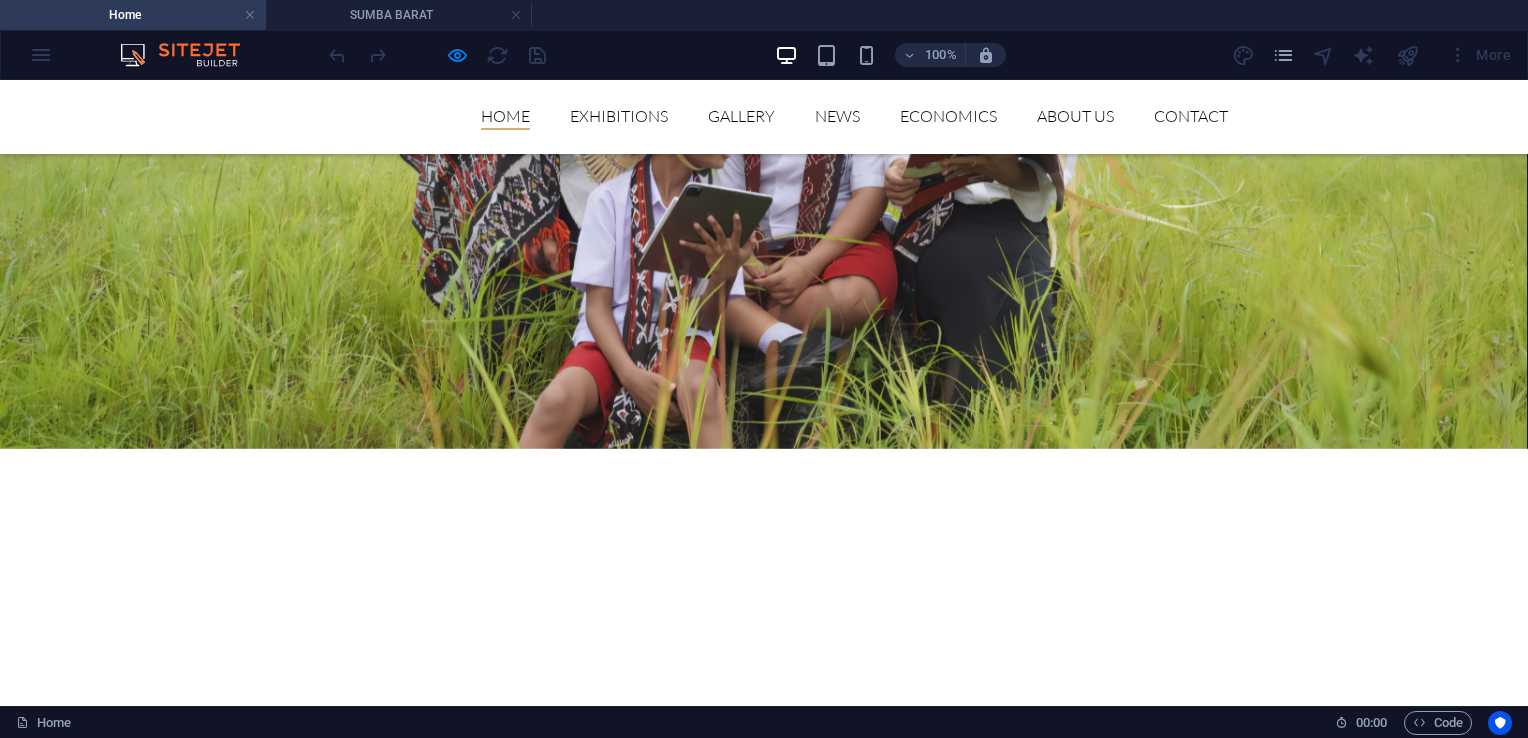click at bounding box center (572, 3093) 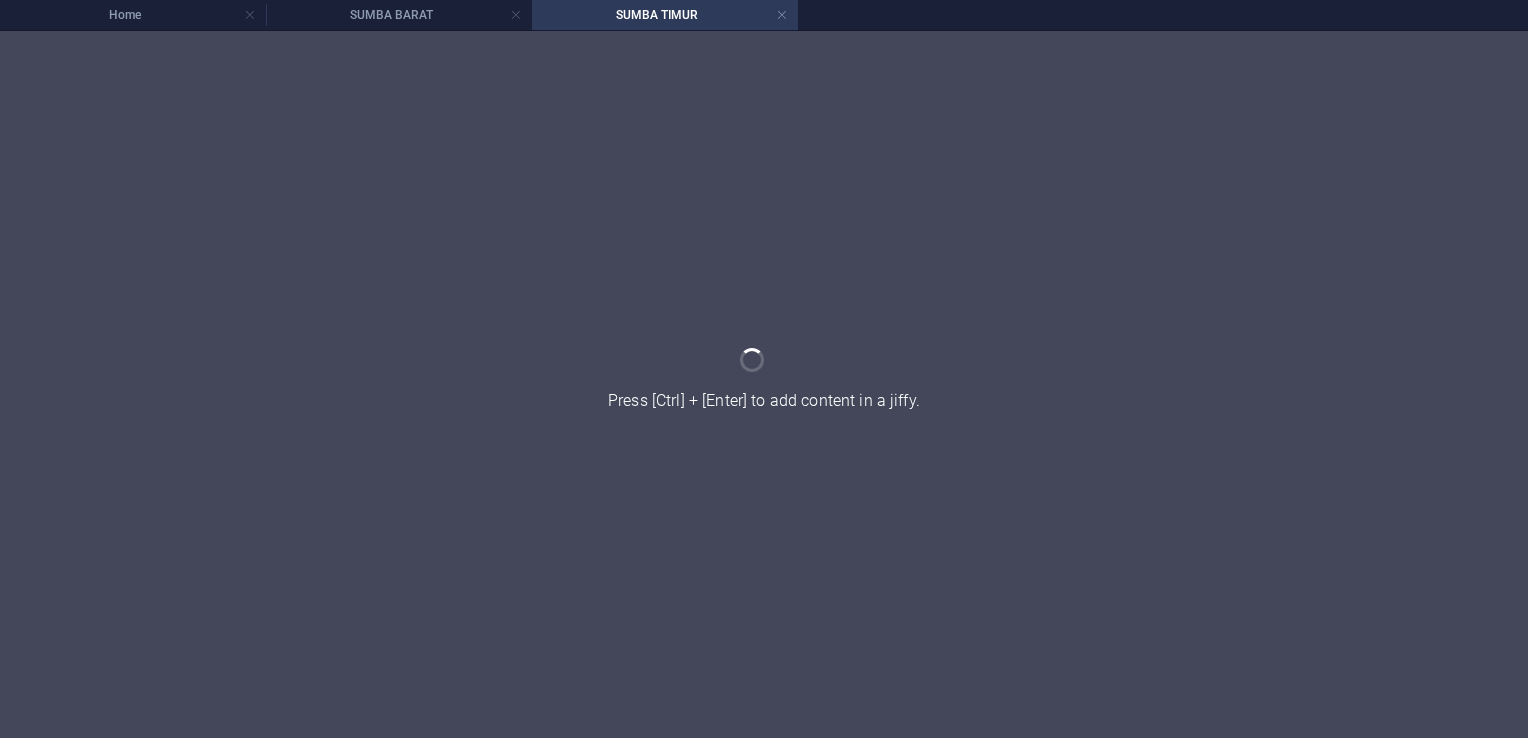 scroll, scrollTop: 0, scrollLeft: 0, axis: both 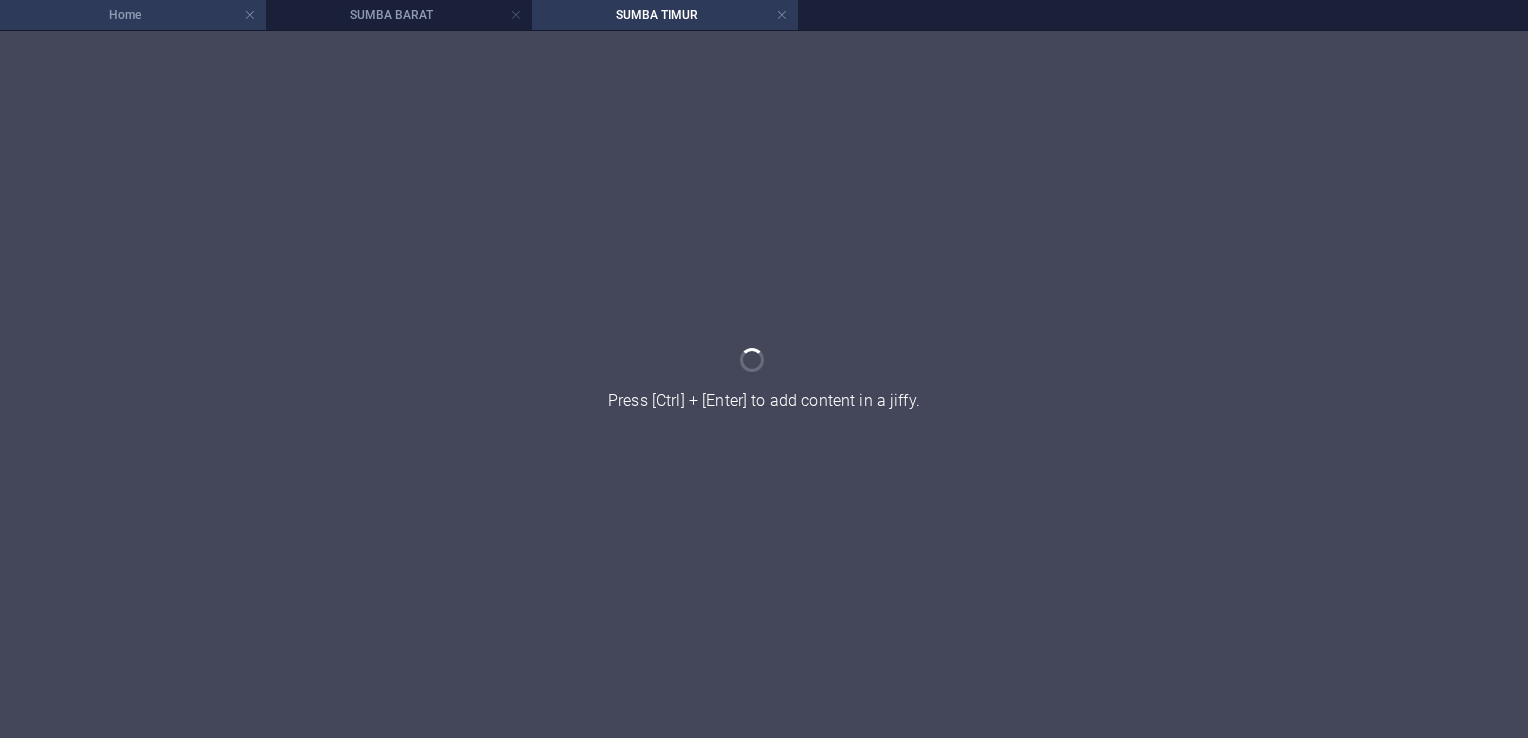 click on "Home" at bounding box center [133, 15] 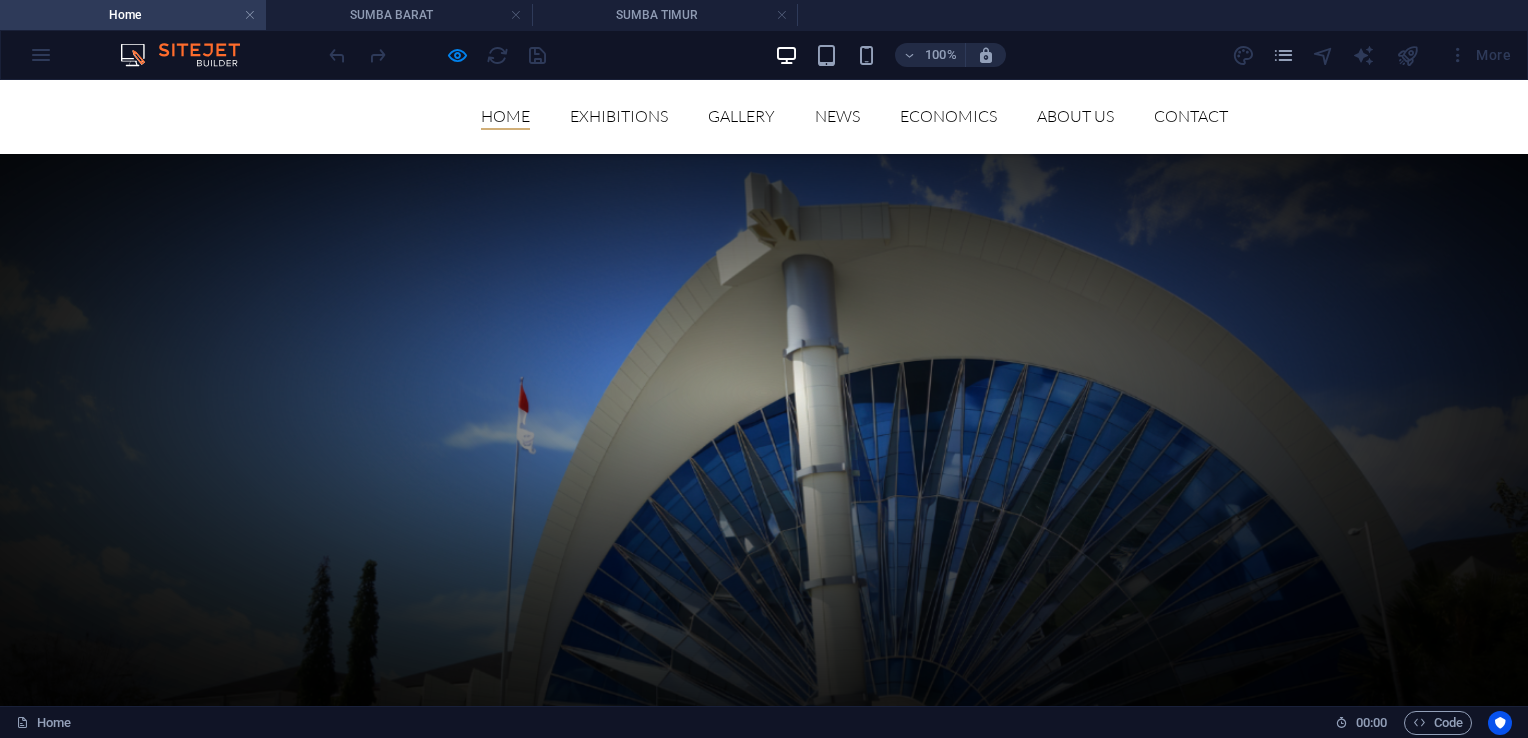 scroll, scrollTop: 3292, scrollLeft: 0, axis: vertical 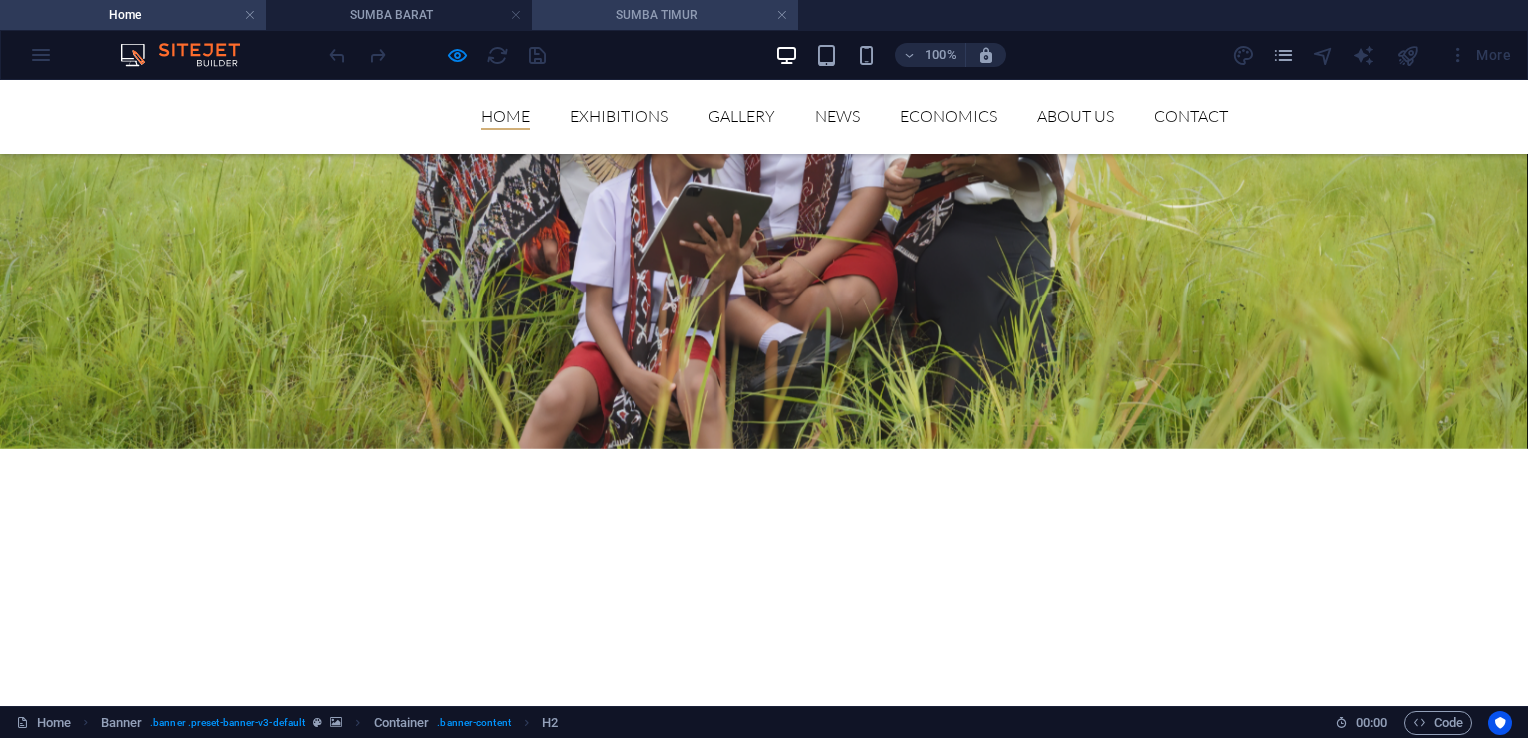 click on "SUMBA TIMUR" at bounding box center (665, 15) 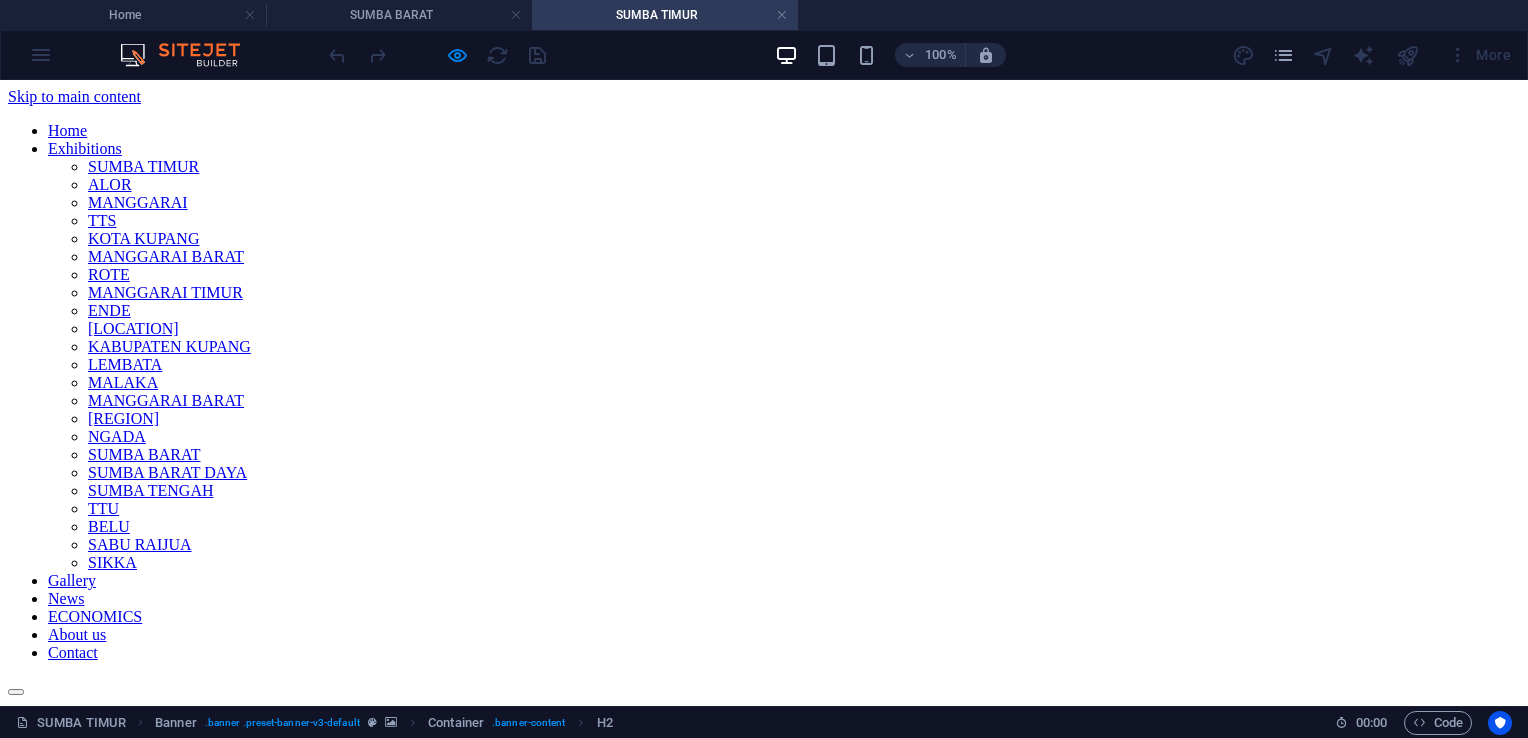 scroll, scrollTop: 0, scrollLeft: 0, axis: both 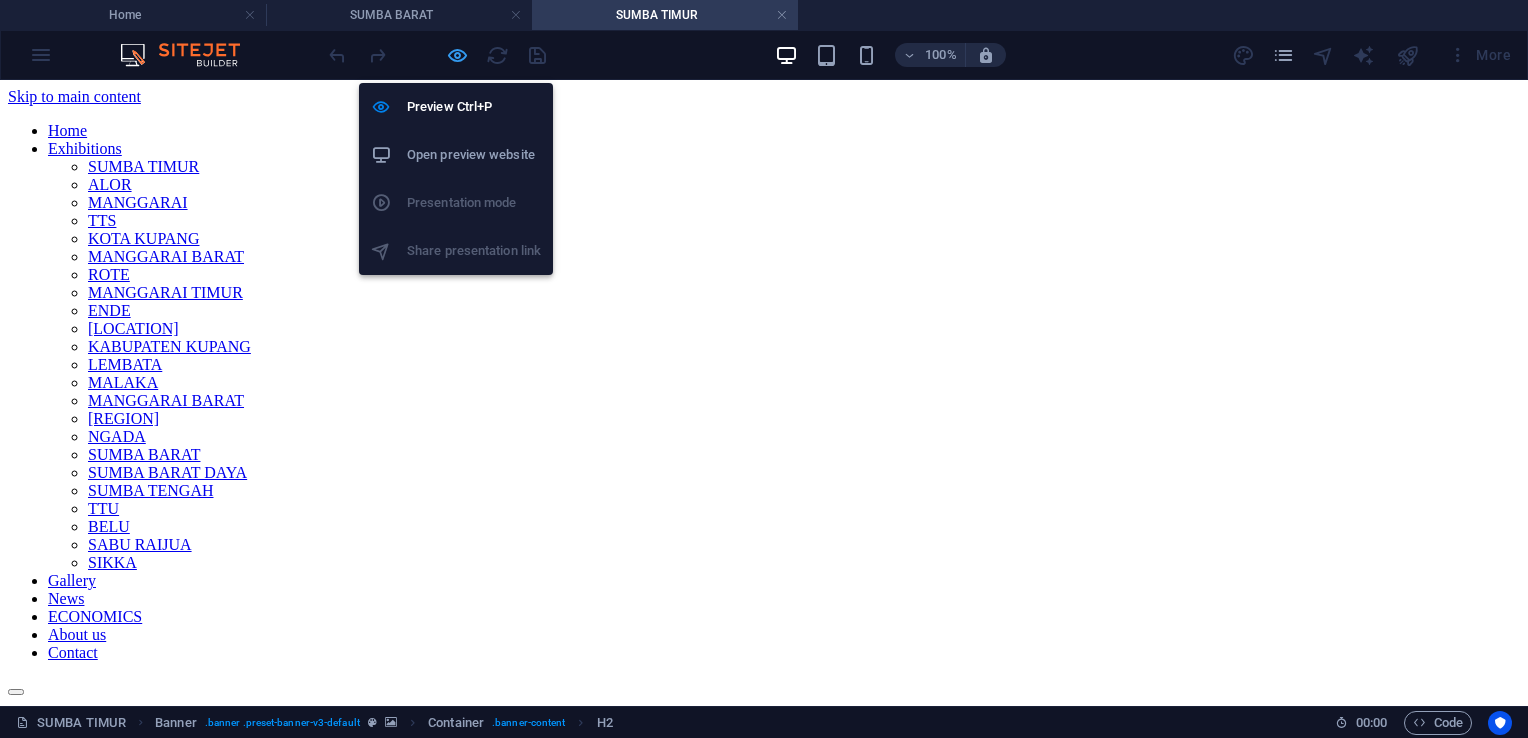 click at bounding box center (457, 55) 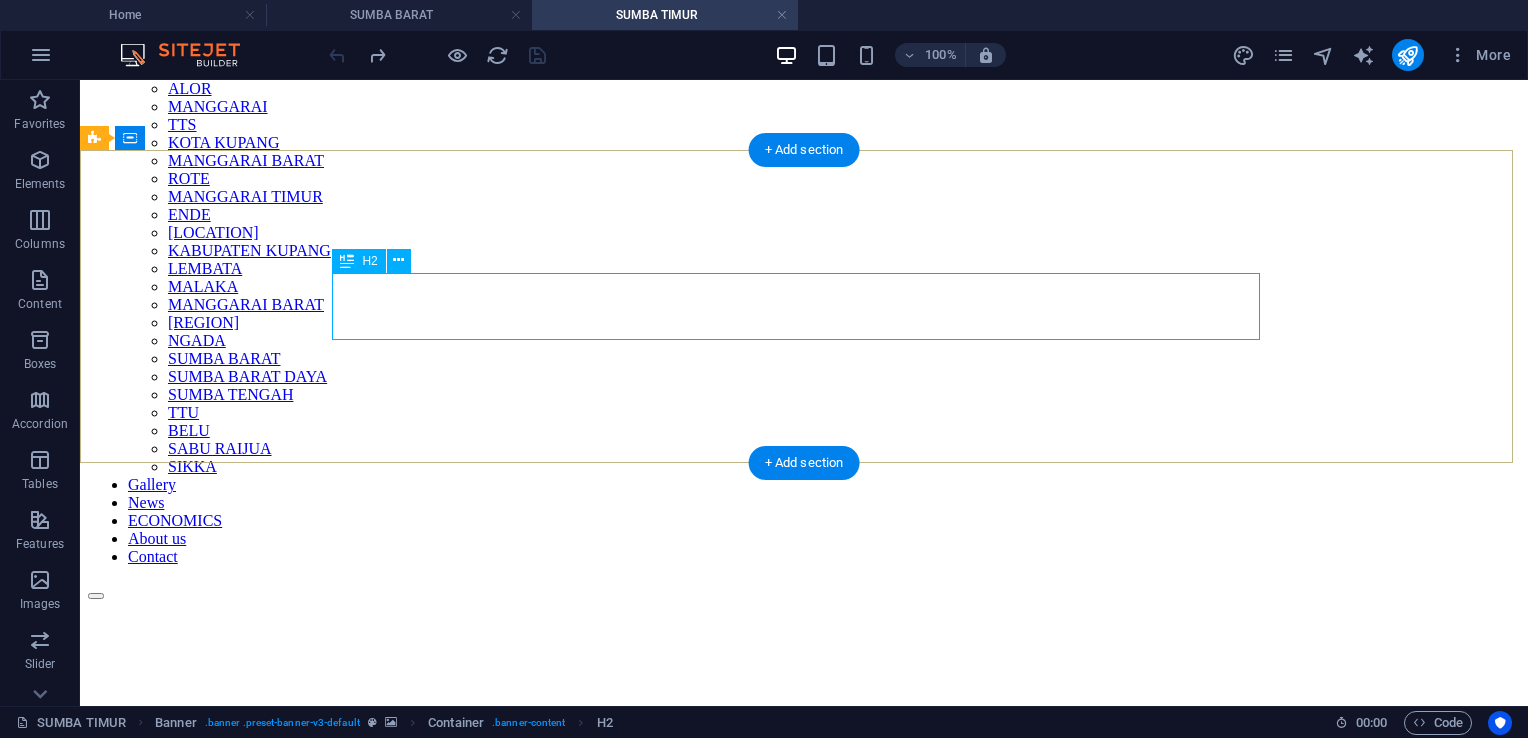 scroll, scrollTop: 100, scrollLeft: 0, axis: vertical 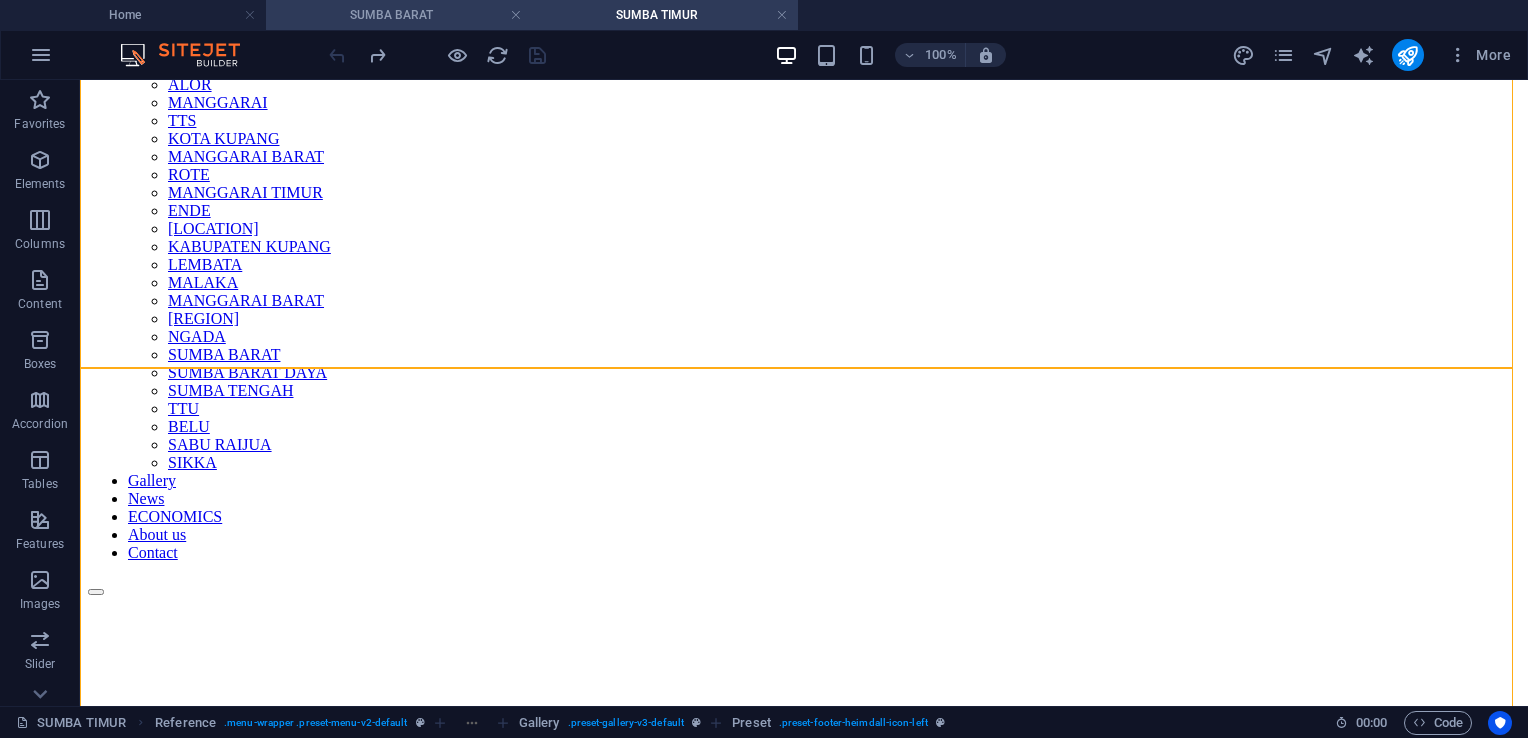 click on "SUMBA BARAT" at bounding box center (399, 15) 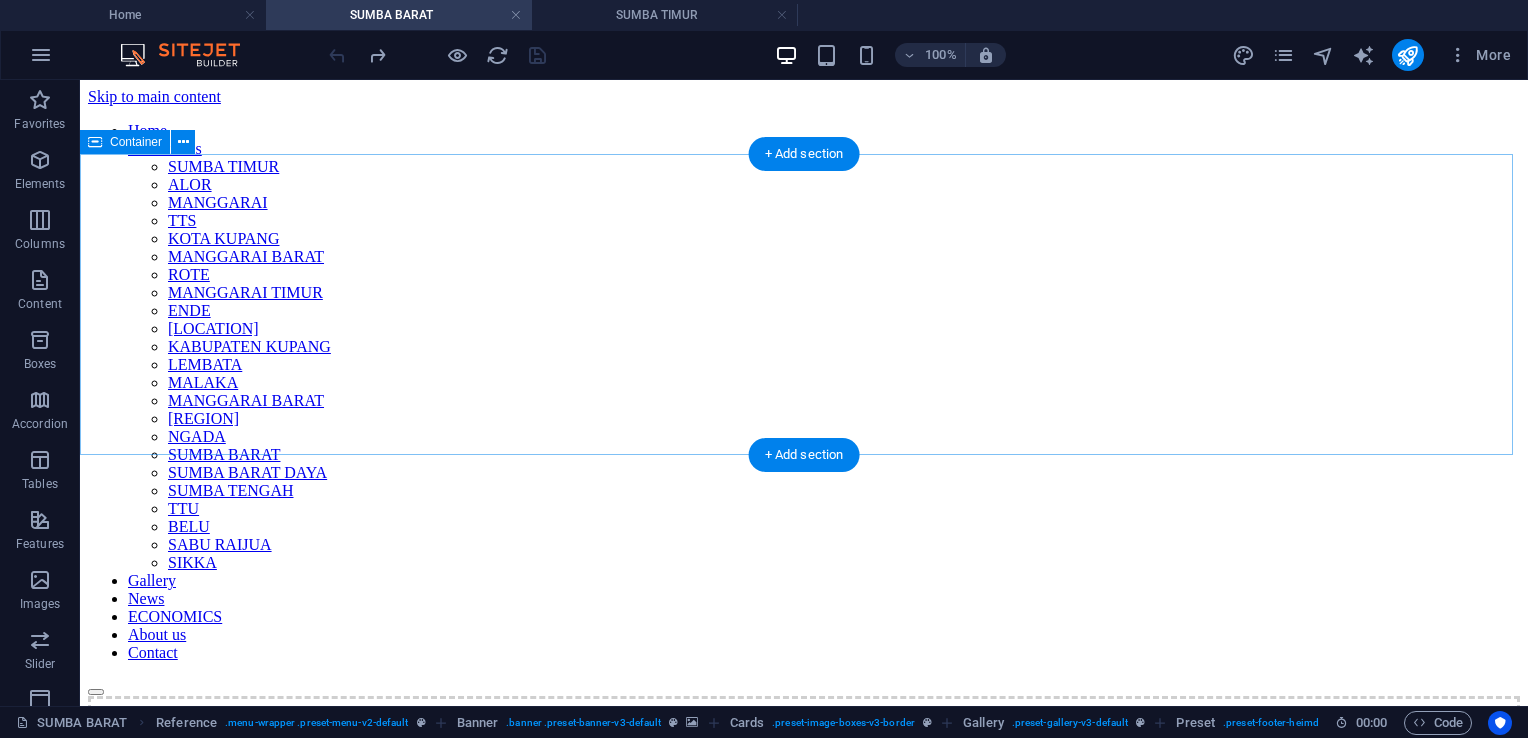 click on "Drop content here or  Add elements  Paste clipboard" at bounding box center (804, 767) 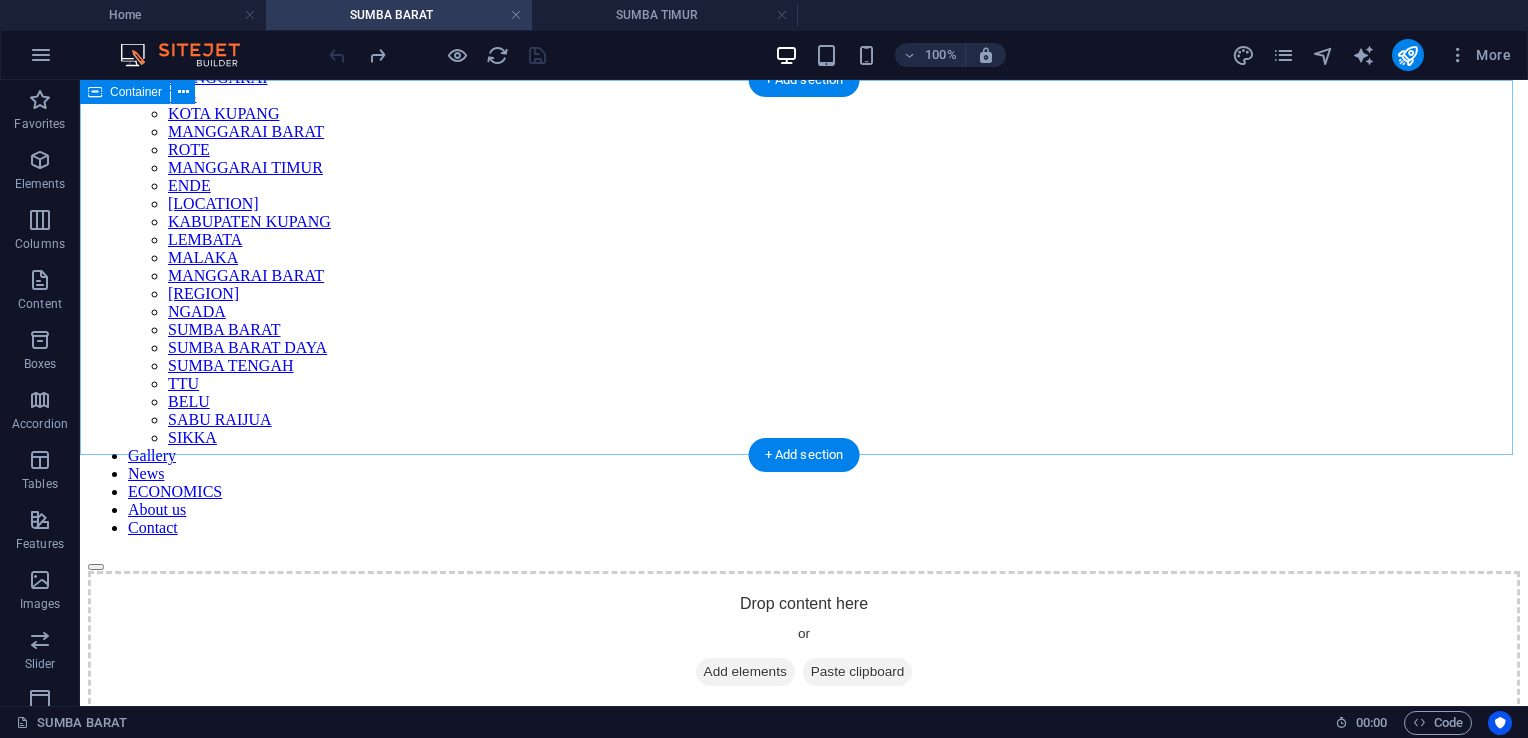 scroll, scrollTop: 0, scrollLeft: 0, axis: both 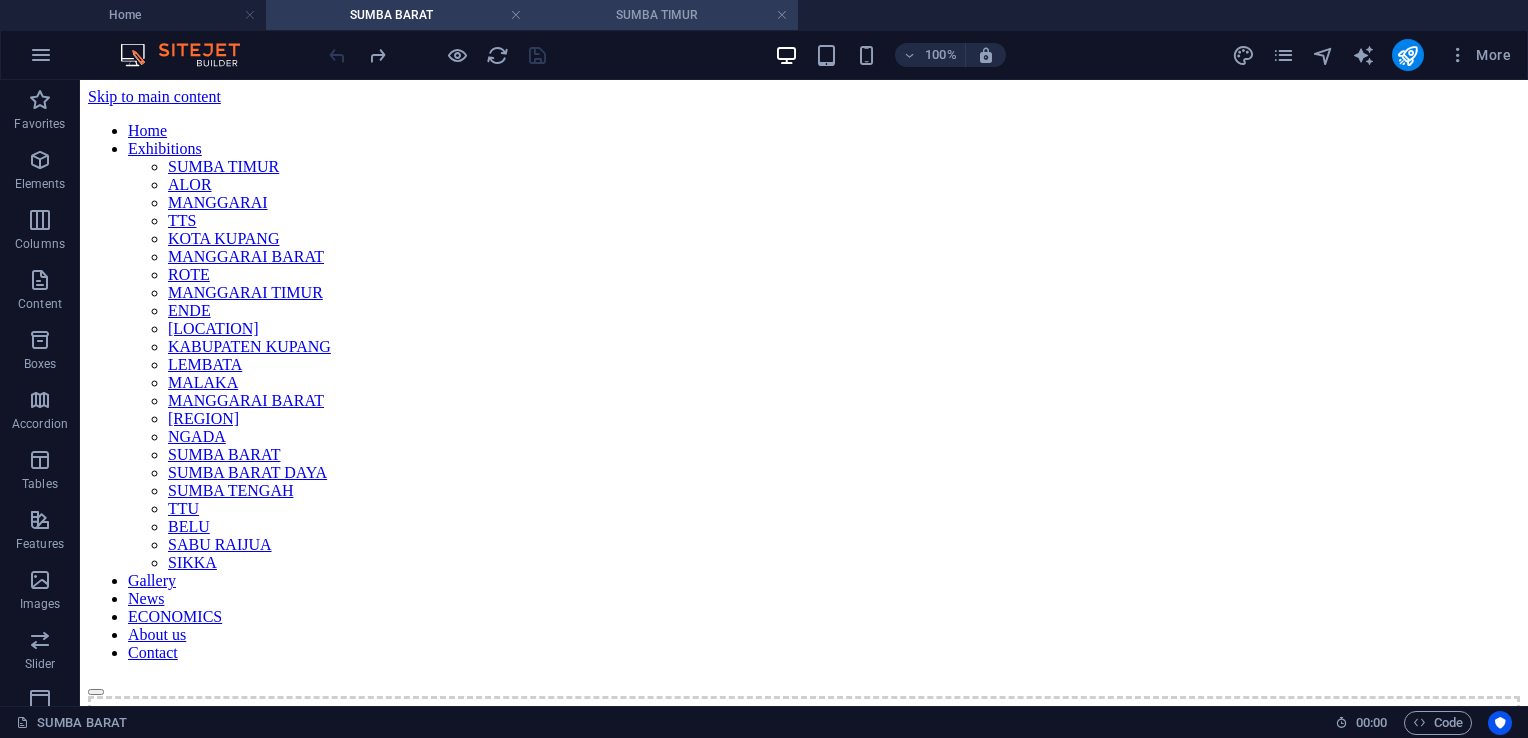 click on "SUMBA TIMUR" at bounding box center (665, 15) 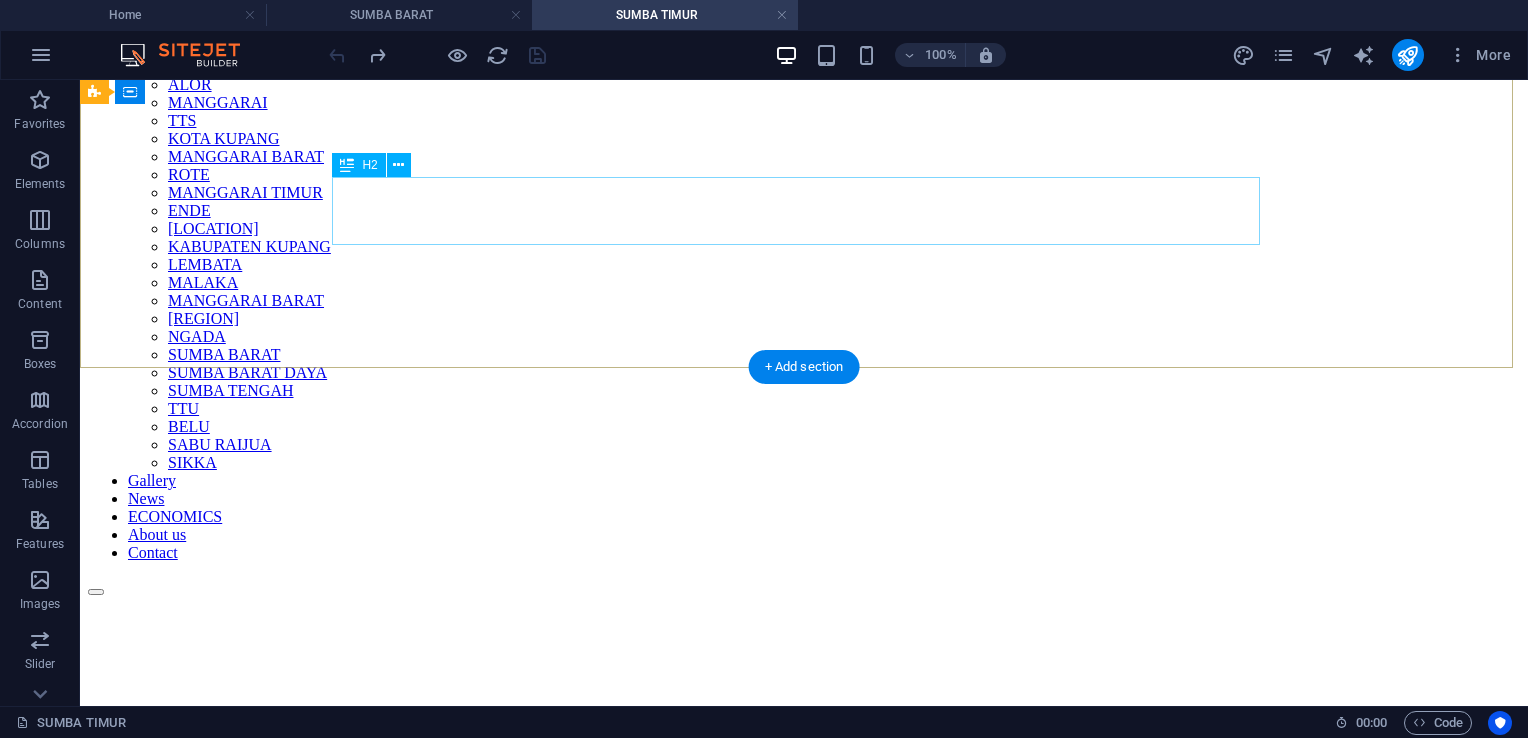 click on "KAIN TENUN ADAT SUMBA TIMUR" at bounding box center [804, 942] 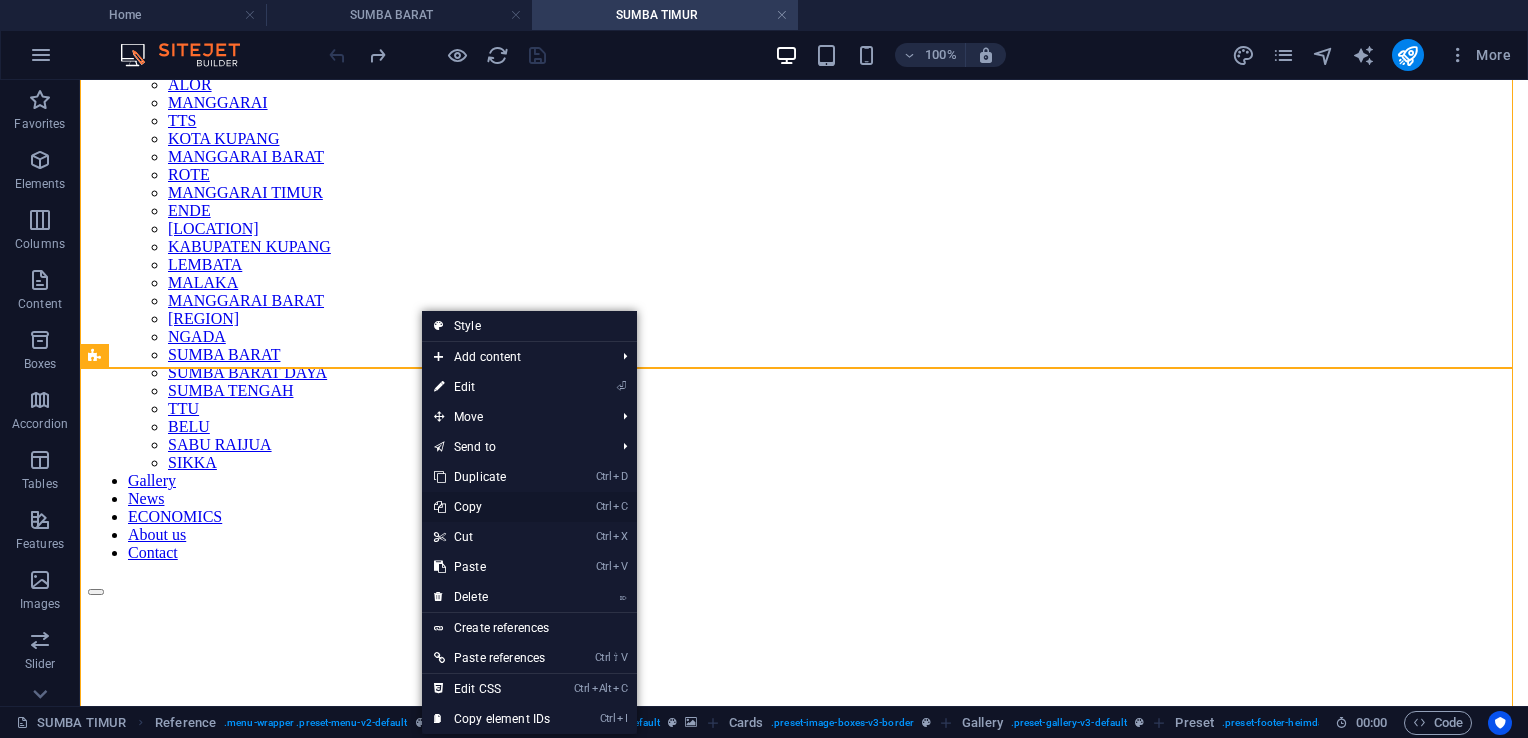 click on "Ctrl C  Copy" at bounding box center (529, 507) 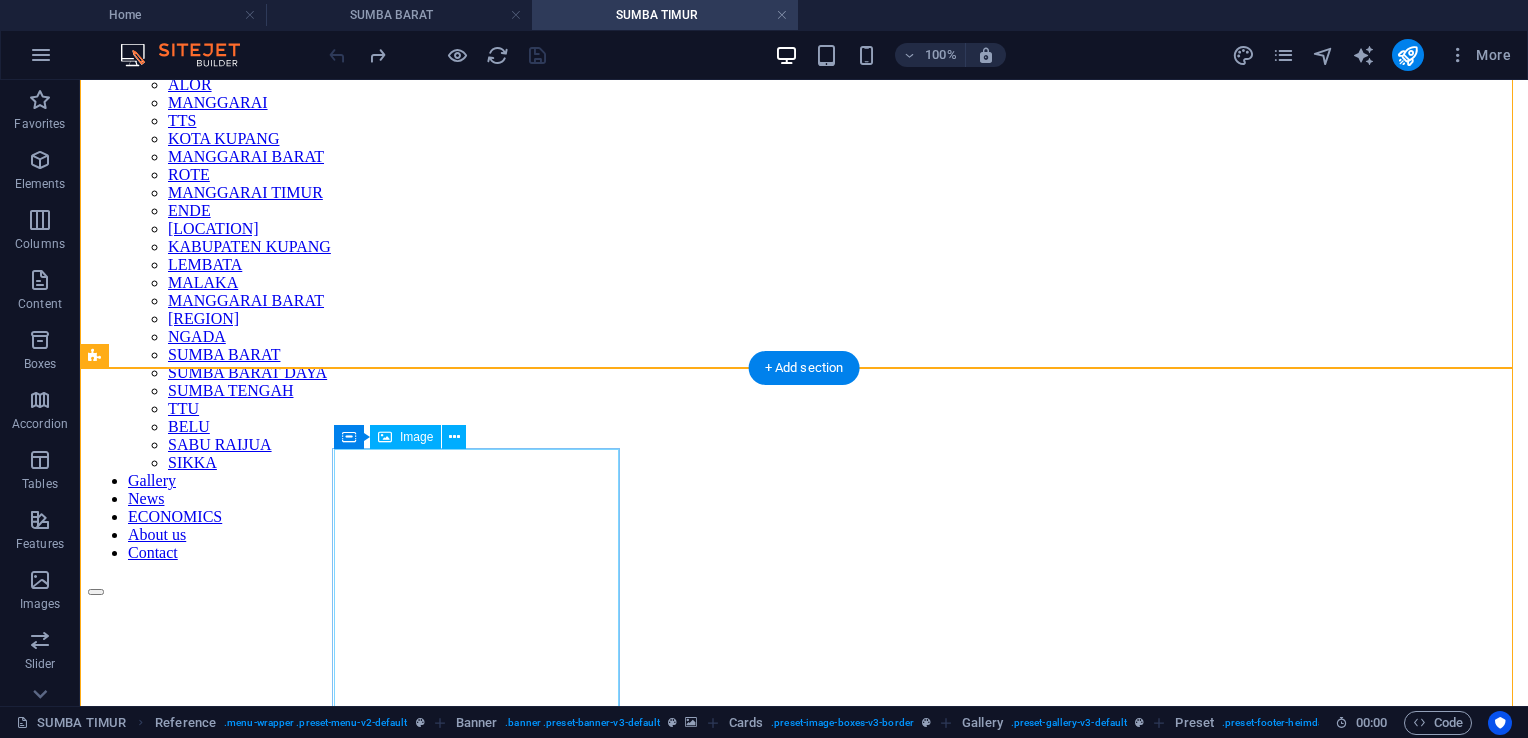 click at bounding box center [804, 1829] 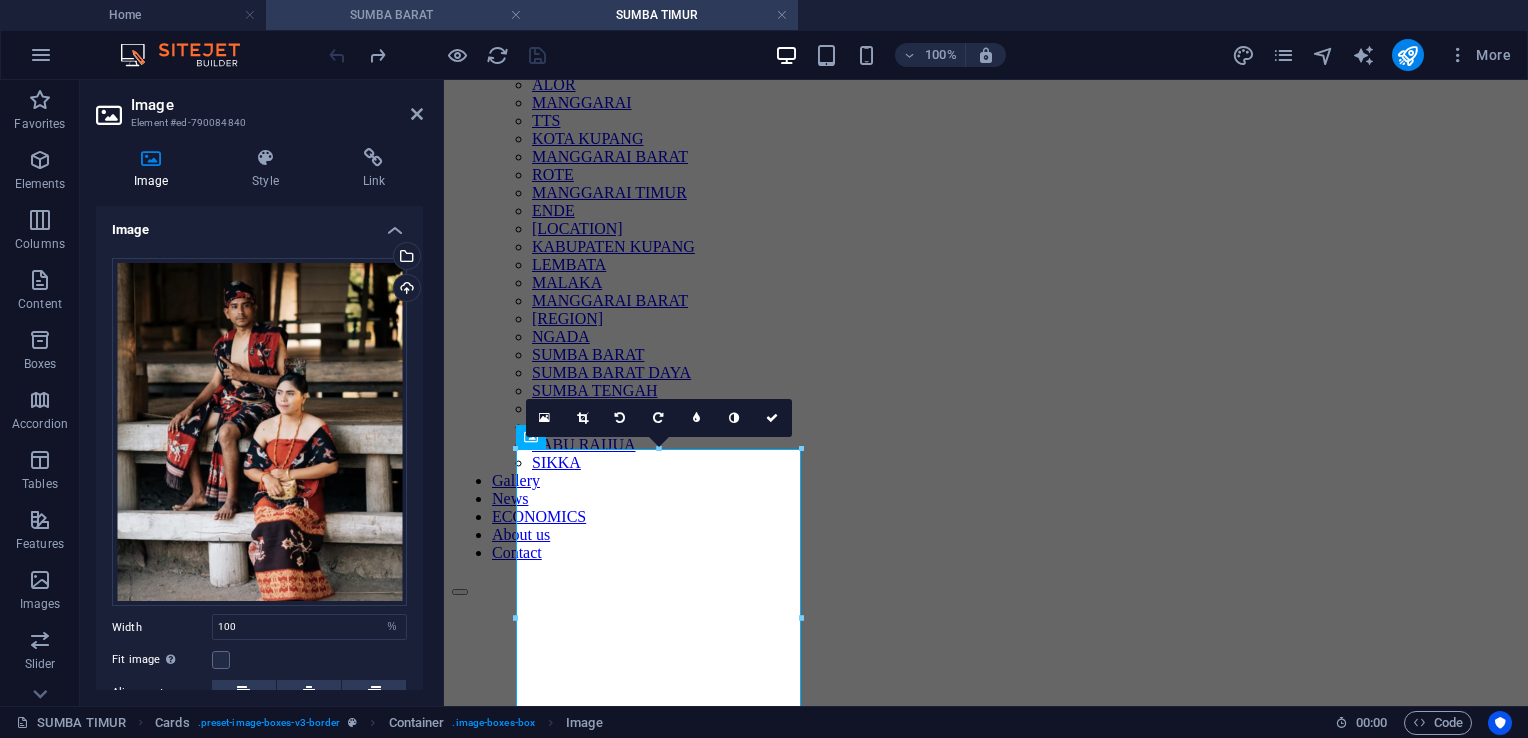 click on "SUMBA BARAT" at bounding box center (399, 15) 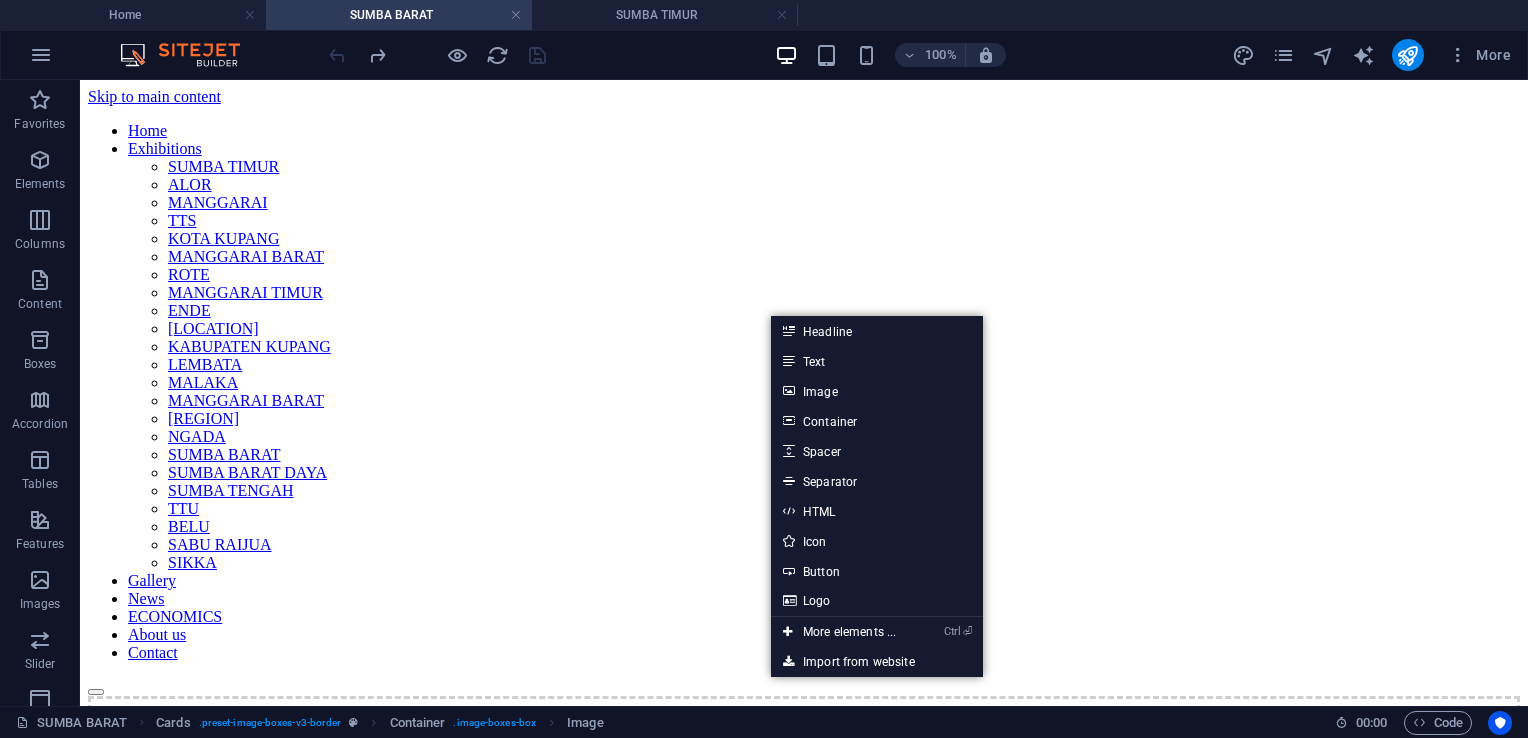 click on "Skip to main content
Home Exhibitions SUMBA TIMUR ALOR MANGGARAI TTS KOTA KUPANG MANGGARAI BARAT ROTE MANGGARAI TIMUR ENDE FLORES TIMUR KABUPATEN KUPANG LEMBATA MALAKA MANGGARAI BARAT NAGEKEO NGADA SUMBA BARAT SUMBA BARAT DAYA SUMBA TENGAH TTU BELU SABU RAIJUA SIKKA Gallery News ECONOMICS About us Contact Drop content here or  Add elements  Paste clipboard" at bounding box center [804, 463] 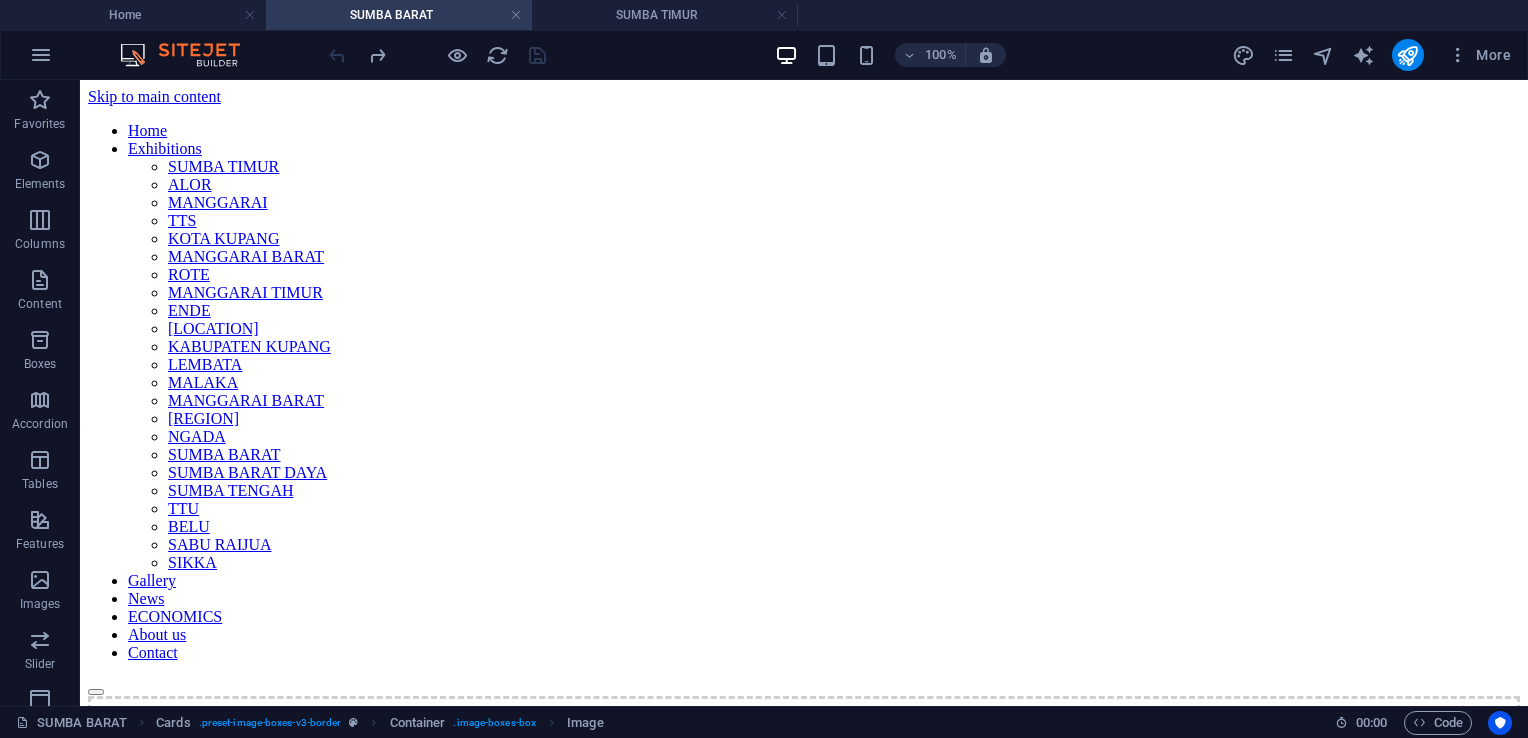 drag, startPoint x: 510, startPoint y: 522, endPoint x: 270, endPoint y: 467, distance: 246.22145 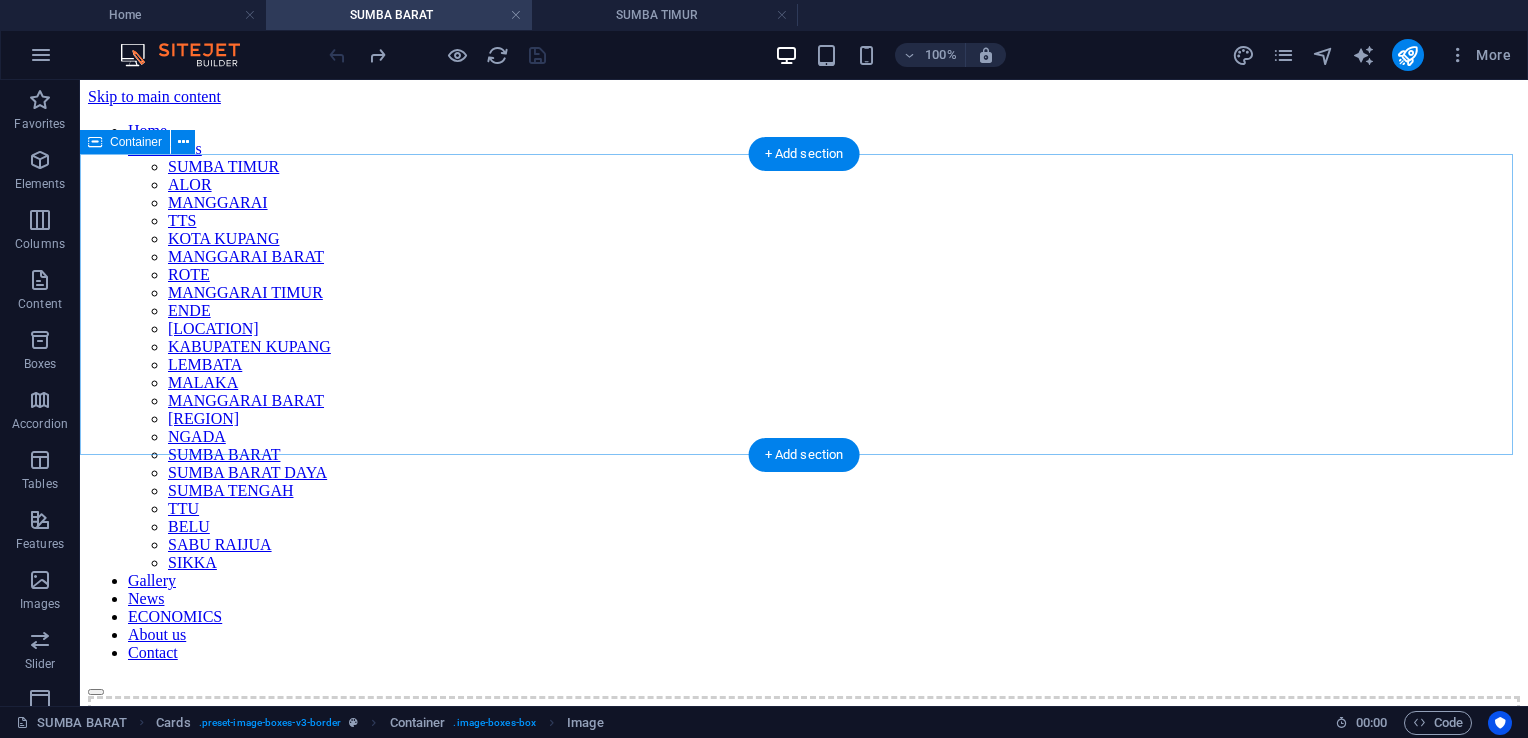 click on "Drop content here or  Add elements  Paste clipboard" at bounding box center (804, 767) 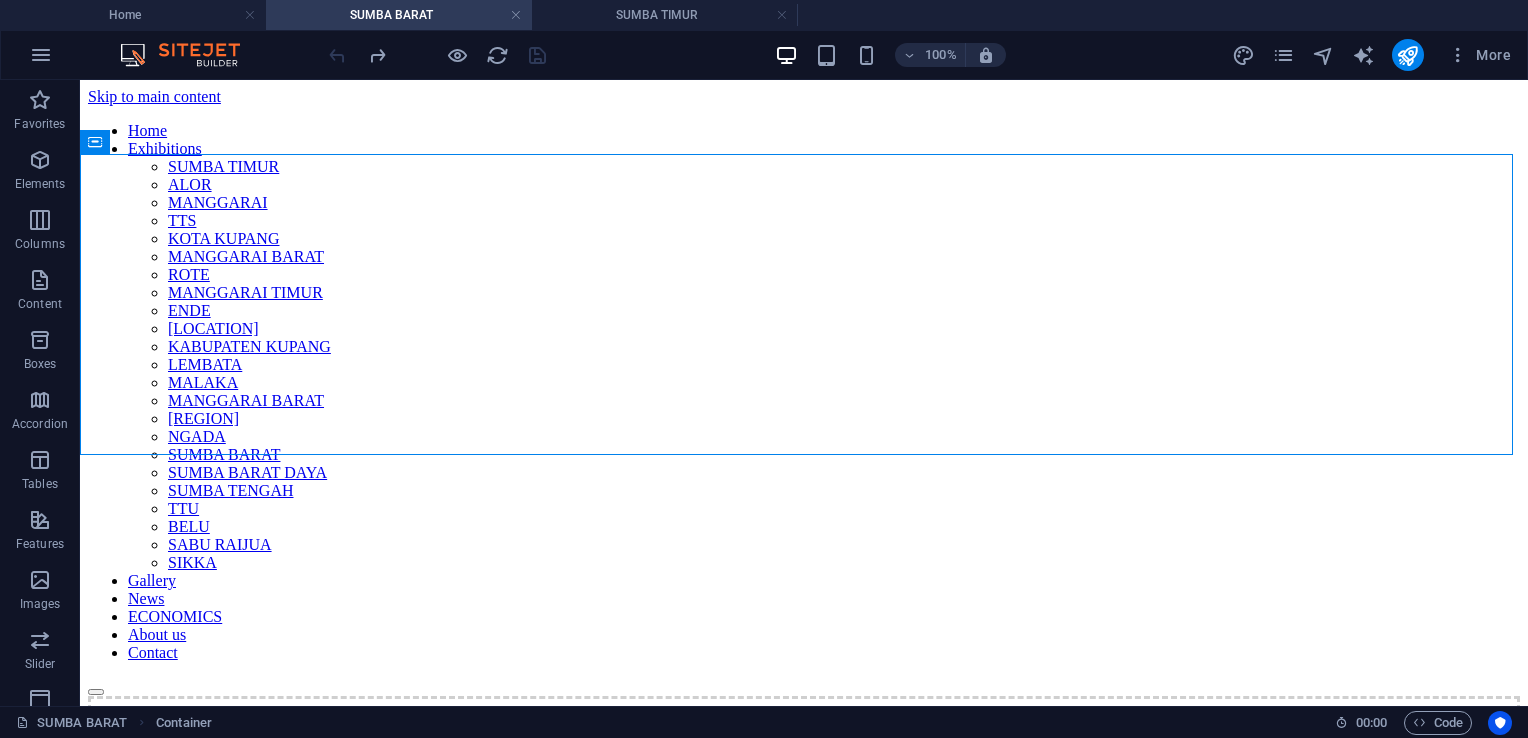 drag, startPoint x: 441, startPoint y: 482, endPoint x: 645, endPoint y: 528, distance: 209.12198 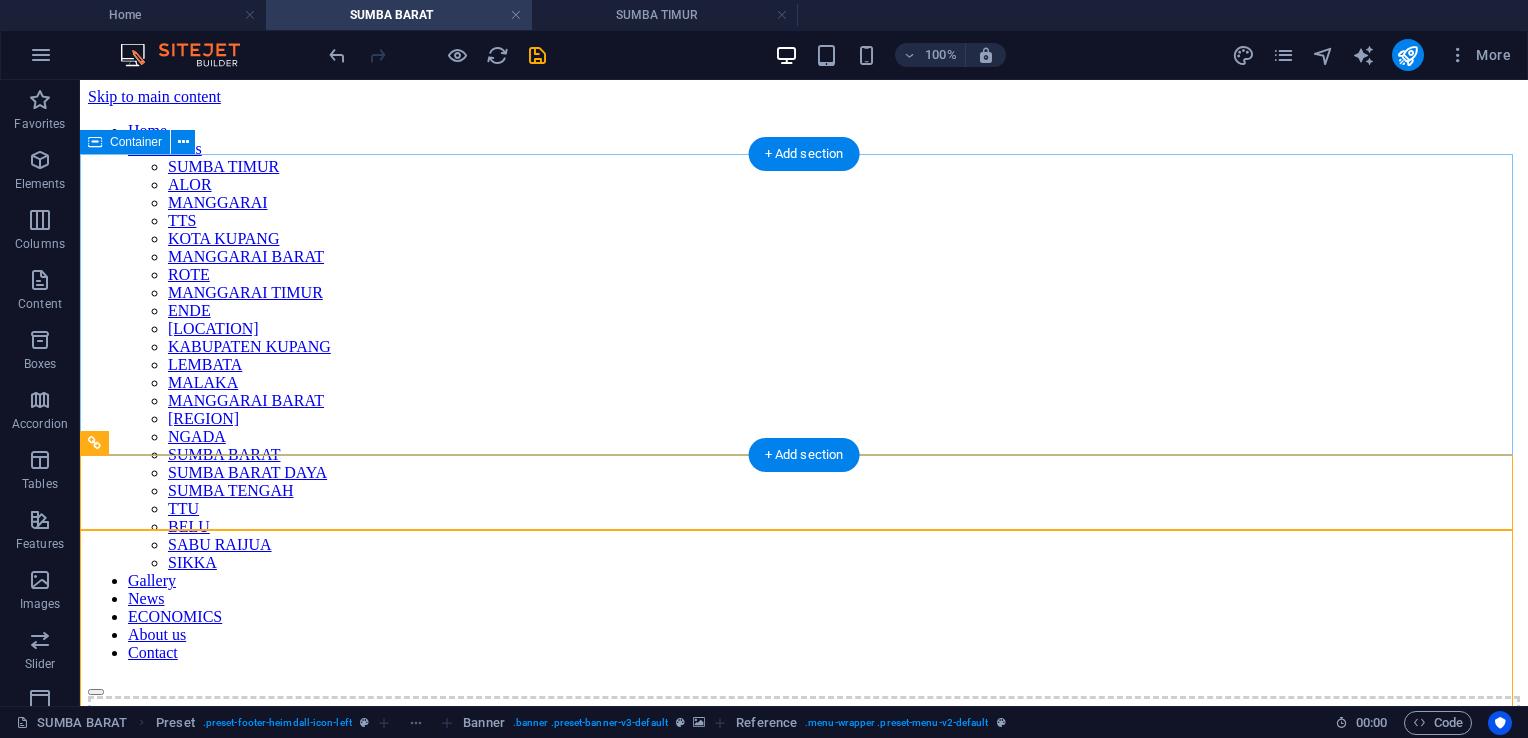 click on "Drop content here or  Add elements  Paste clipboard" at bounding box center [804, 767] 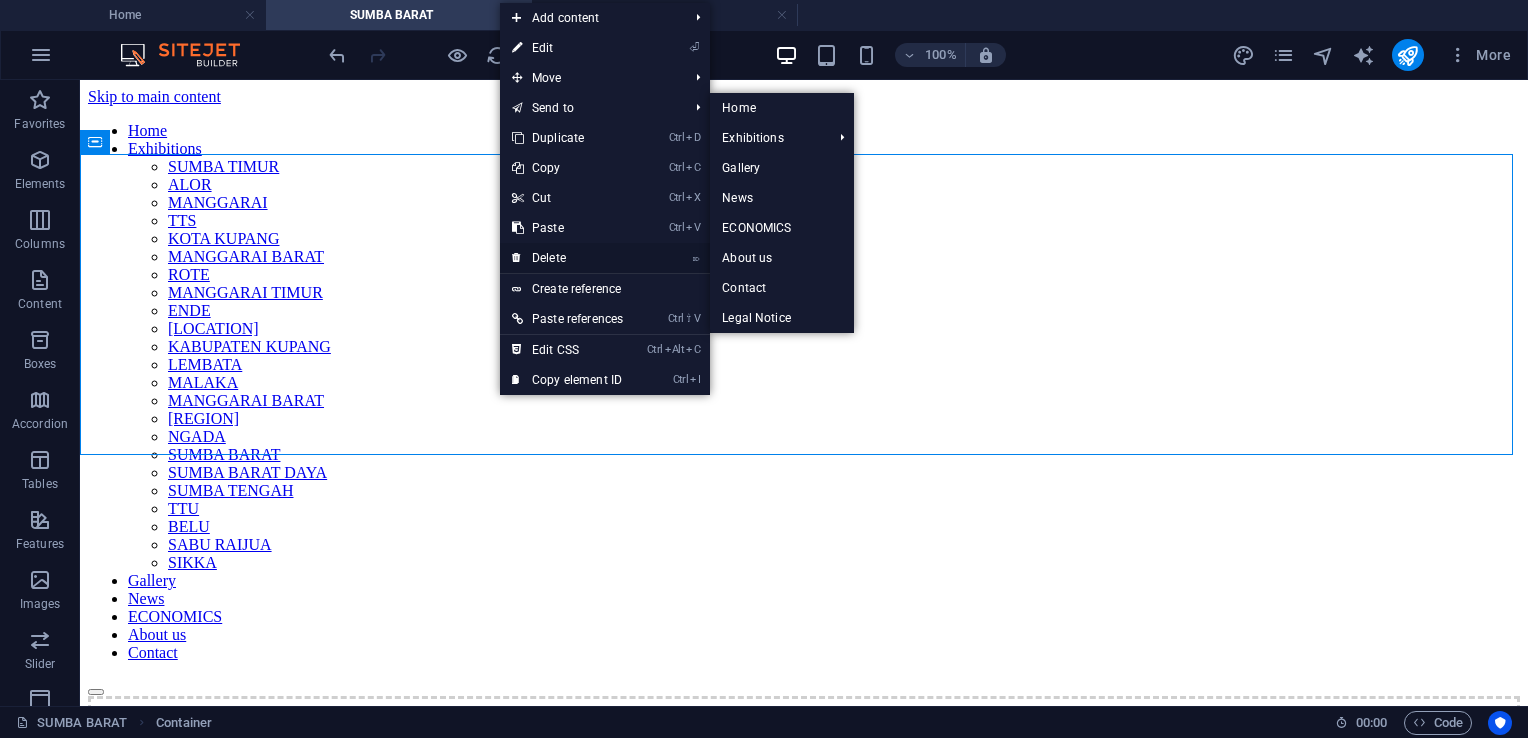 click on "⌦  Delete" at bounding box center [605, 258] 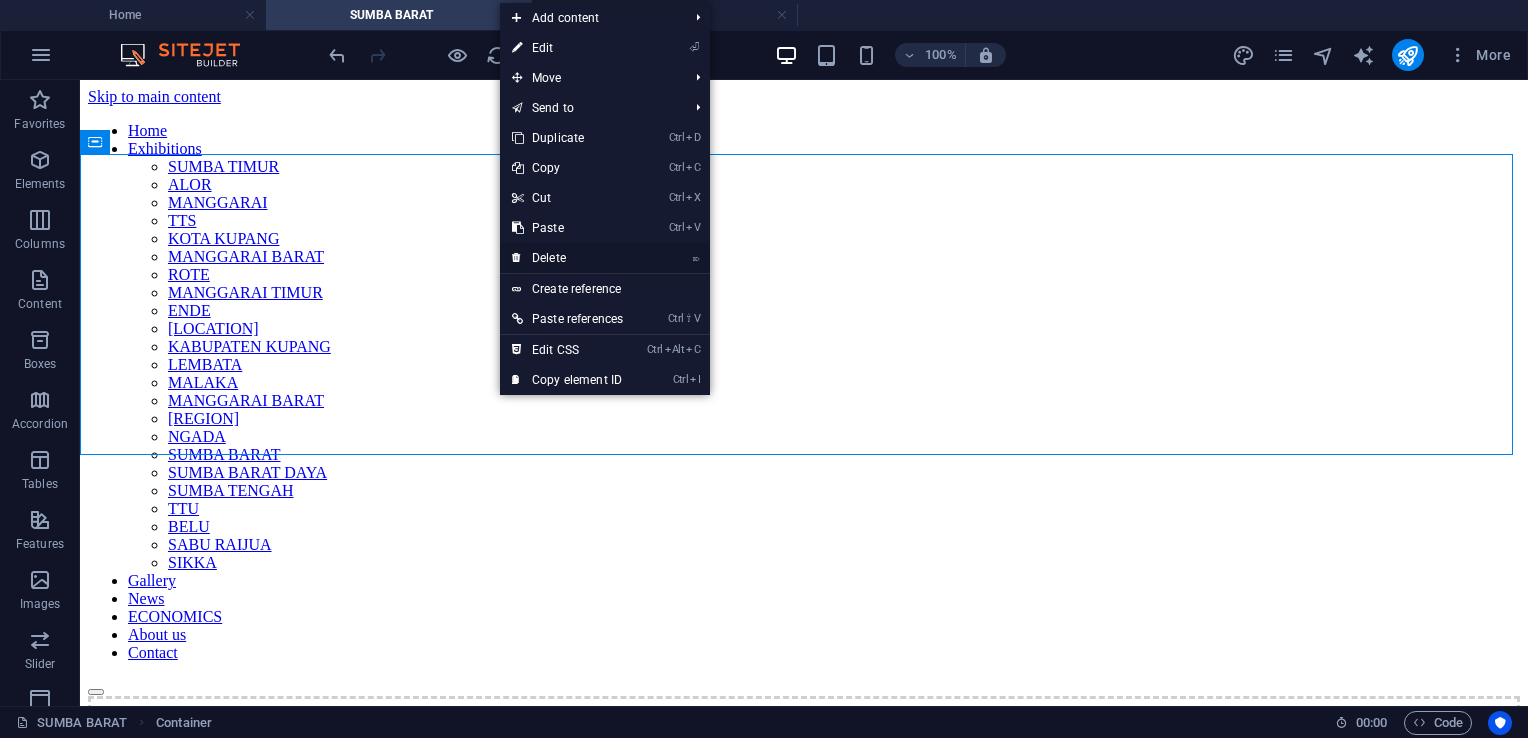 click on "⌦  Delete" at bounding box center (567, 258) 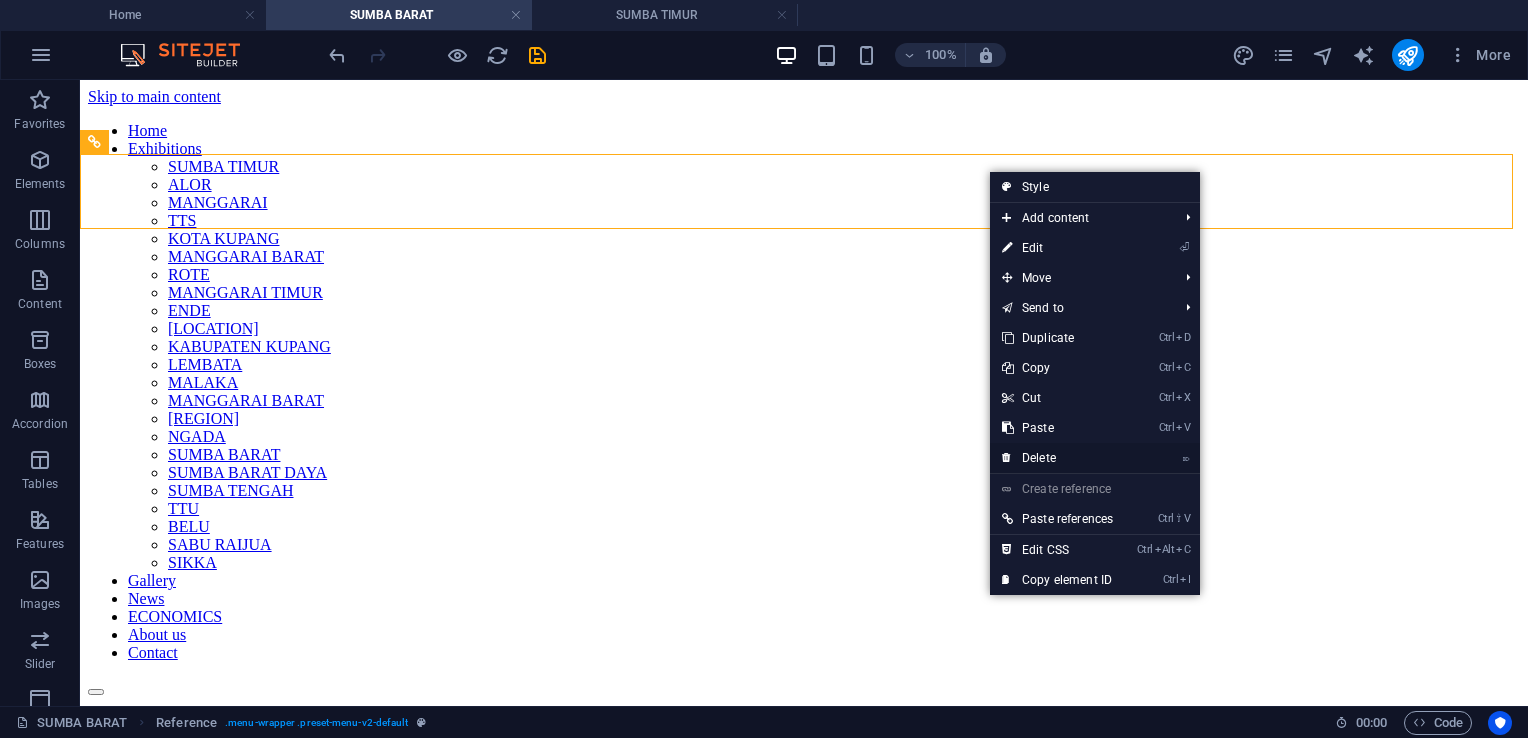 click on "⌦  Delete" at bounding box center [1057, 458] 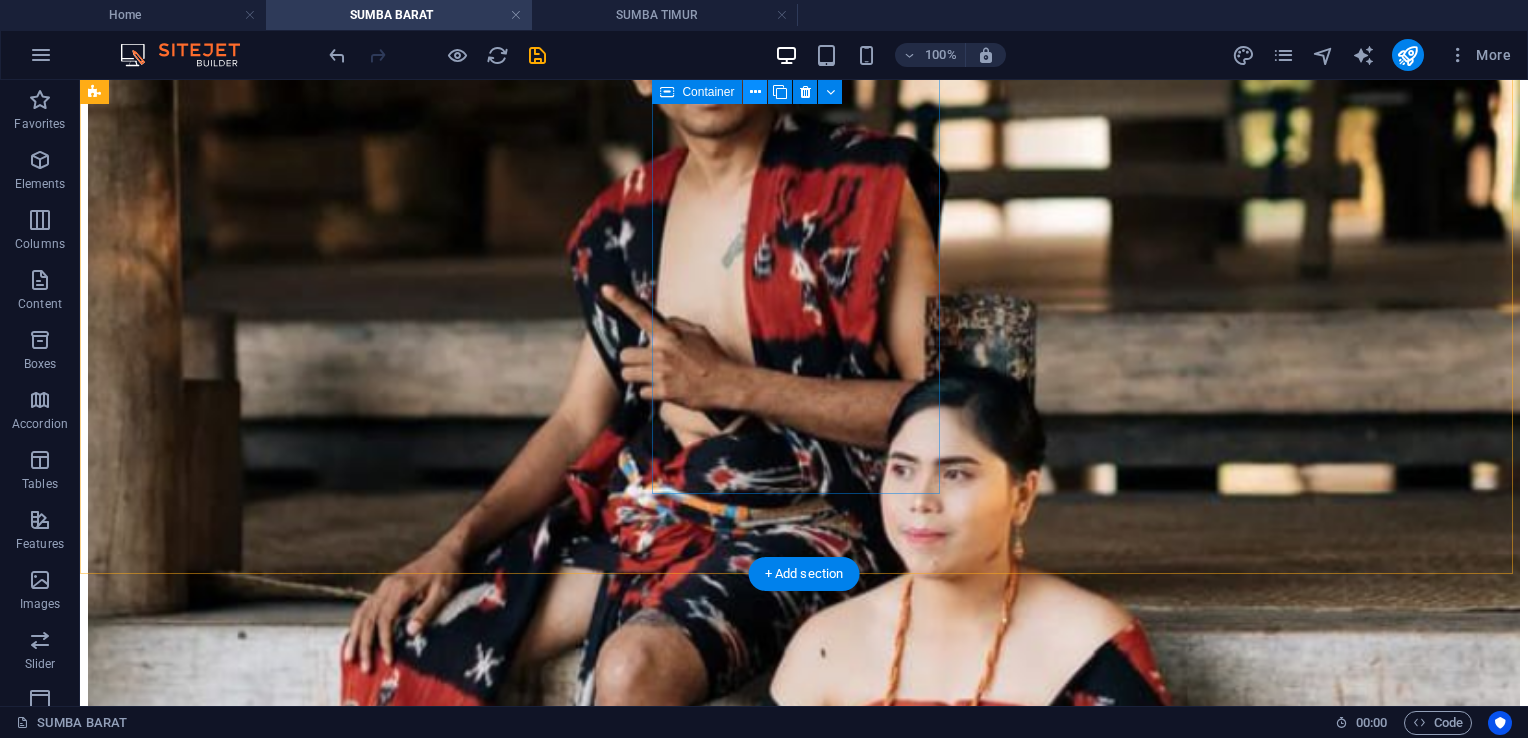 scroll, scrollTop: 1000, scrollLeft: 0, axis: vertical 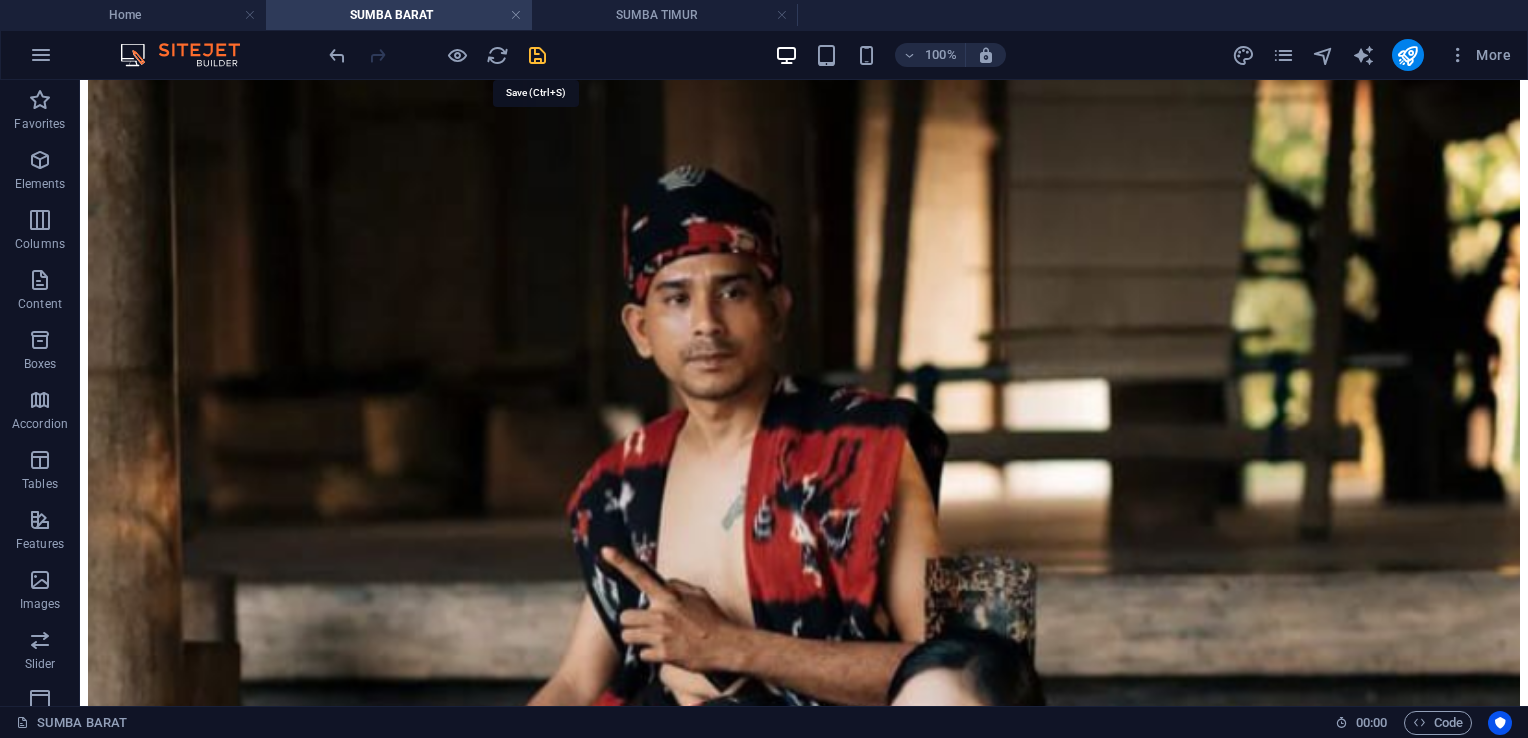 click at bounding box center (537, 55) 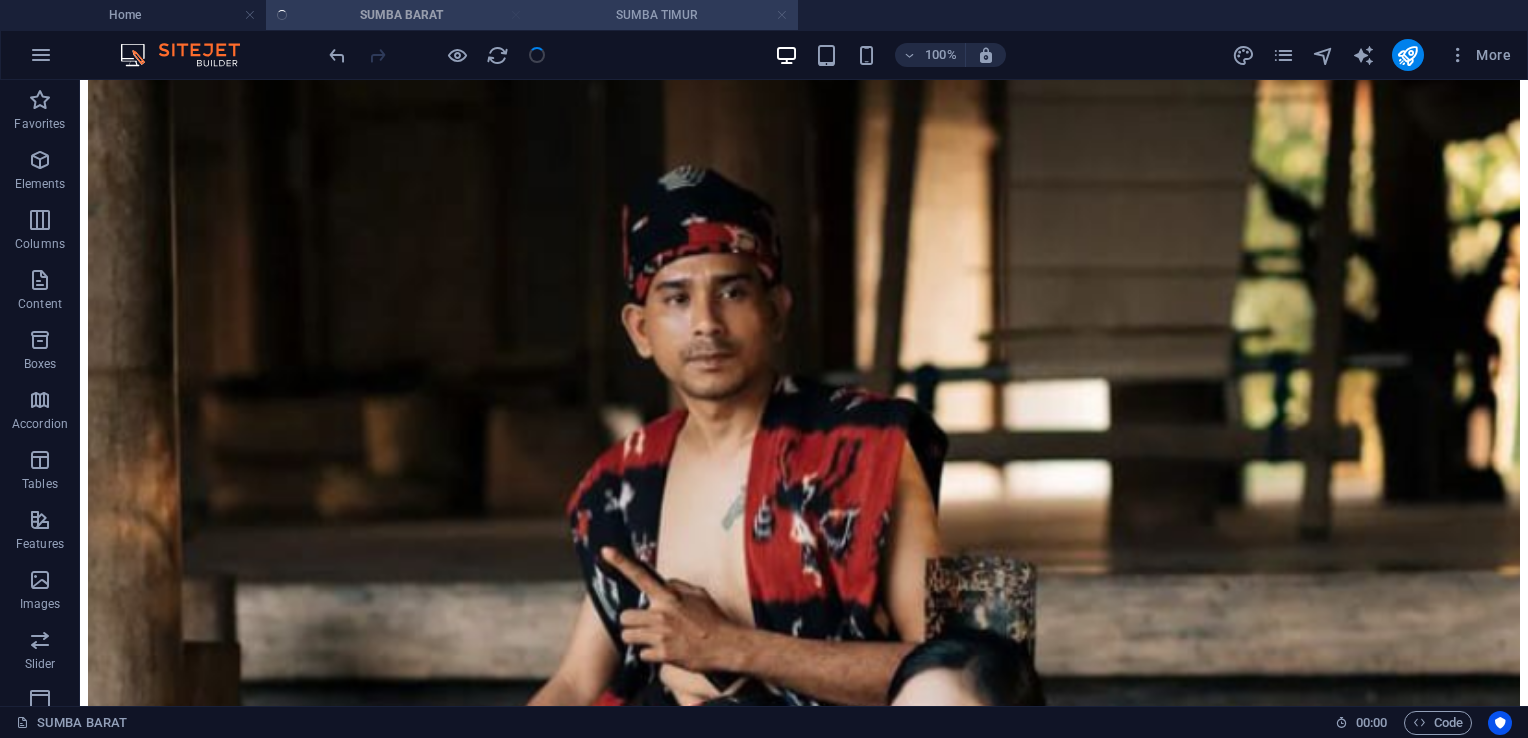 click at bounding box center [782, 15] 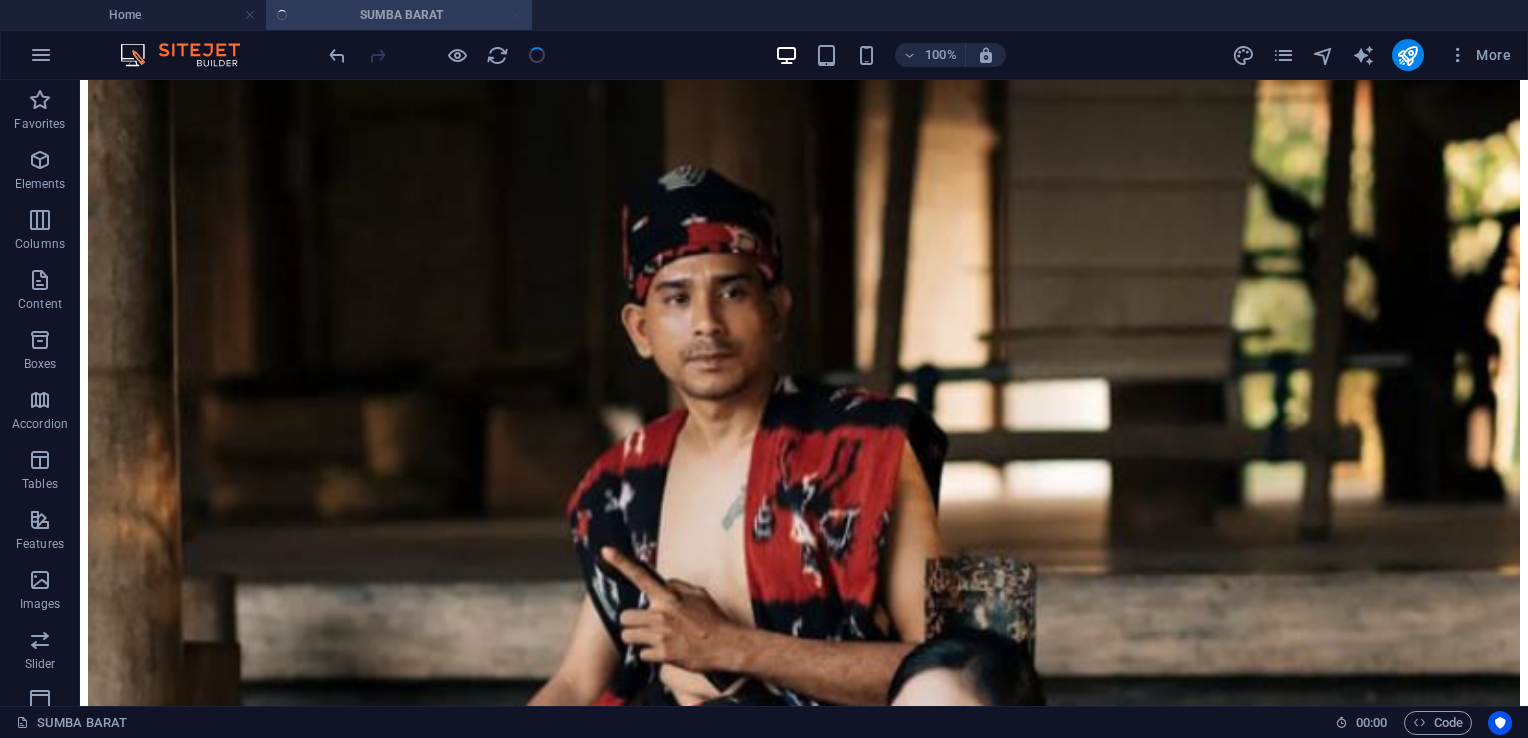 click on "Home SUMBA BARAT" at bounding box center (764, 15) 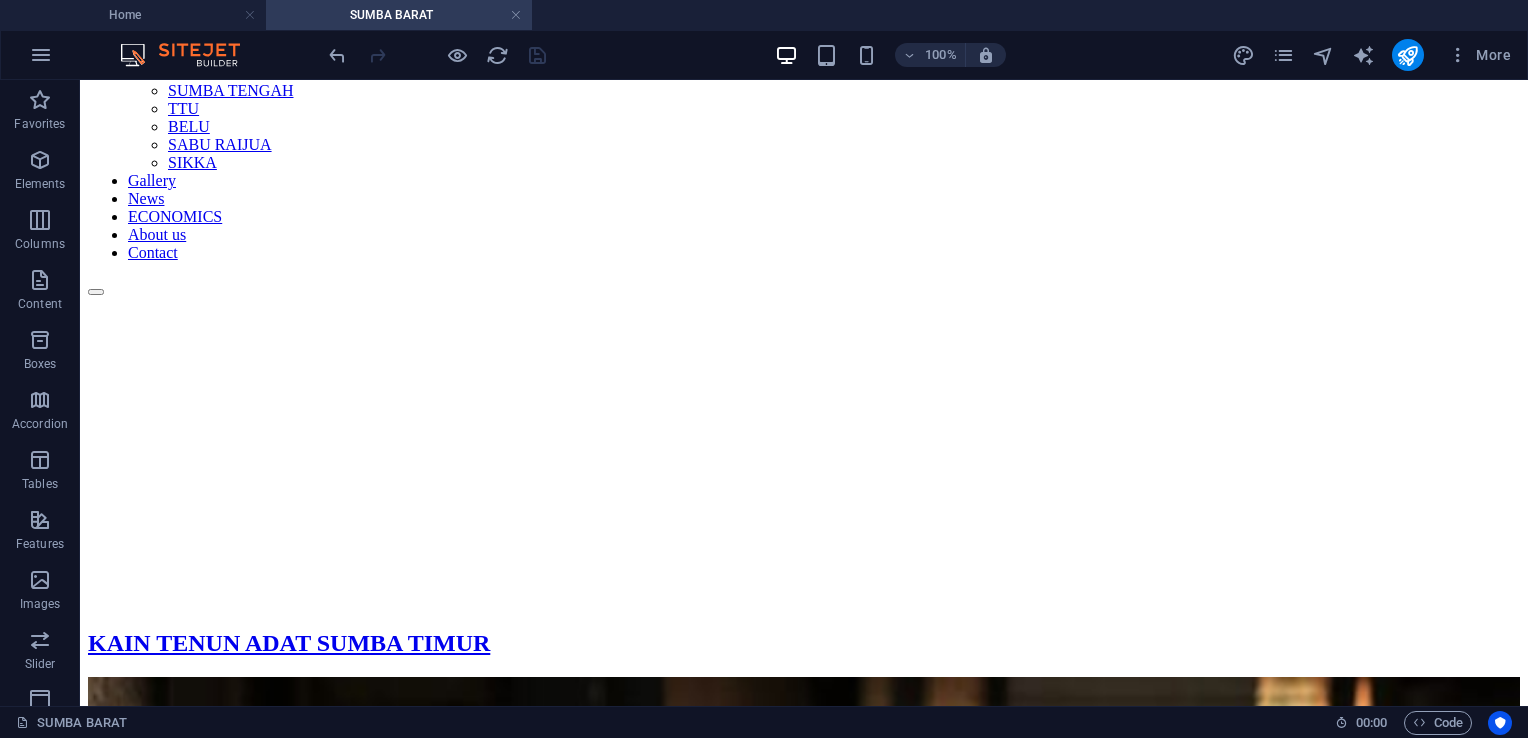 scroll, scrollTop: 0, scrollLeft: 0, axis: both 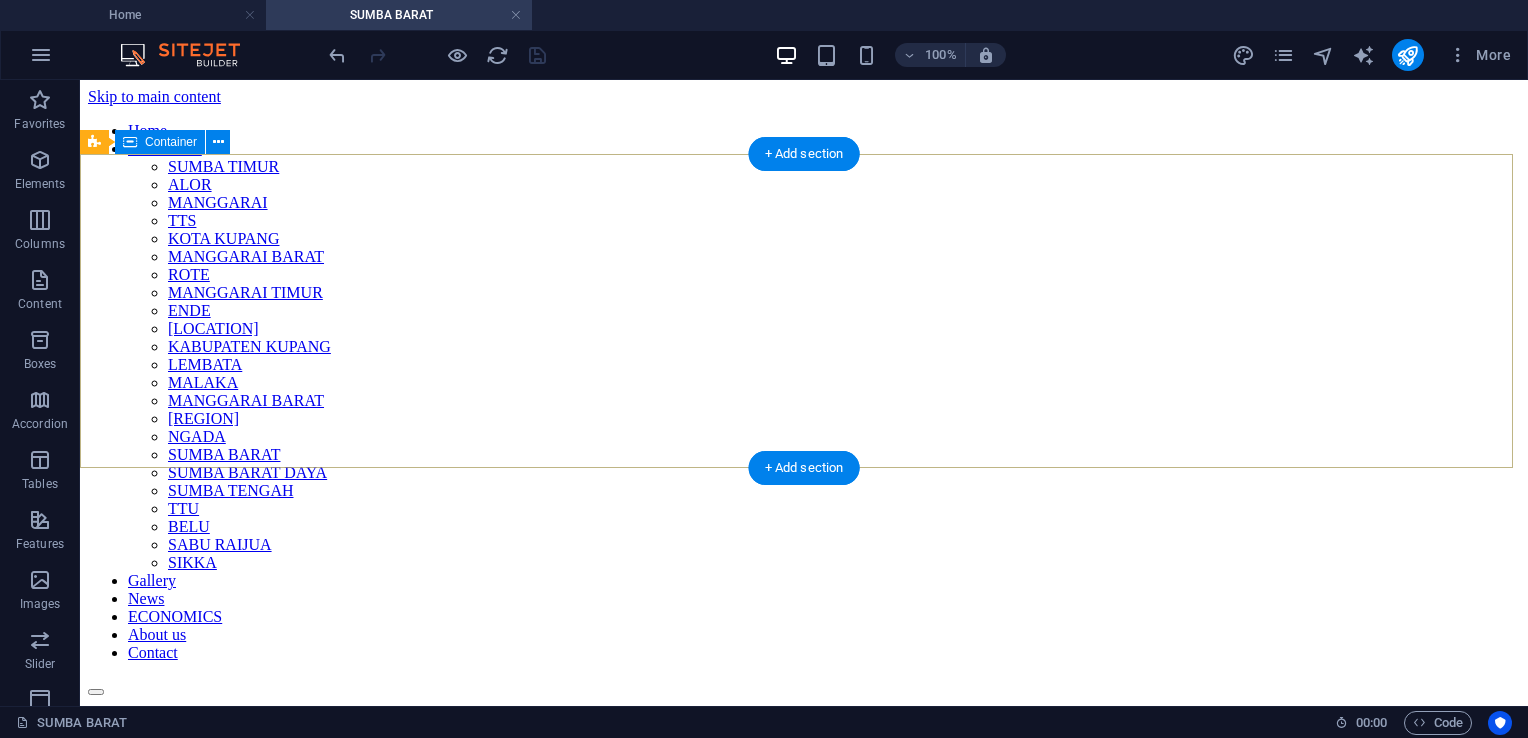 click on "KAIN TENUN ADAT SUMBA TIMUR" at bounding box center [804, 1043] 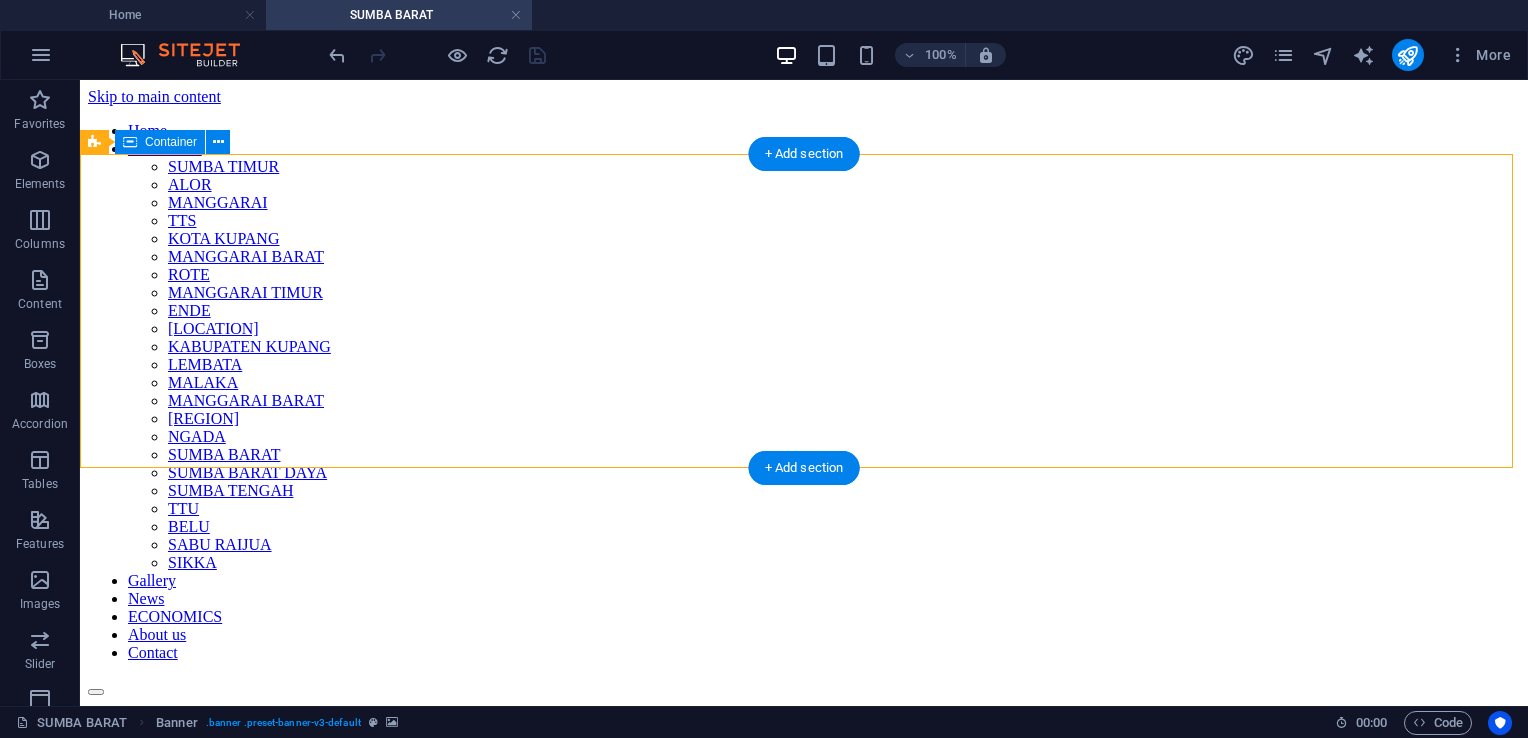 click on "KAIN TENUN ADAT SUMBA TIMUR" at bounding box center [804, 1043] 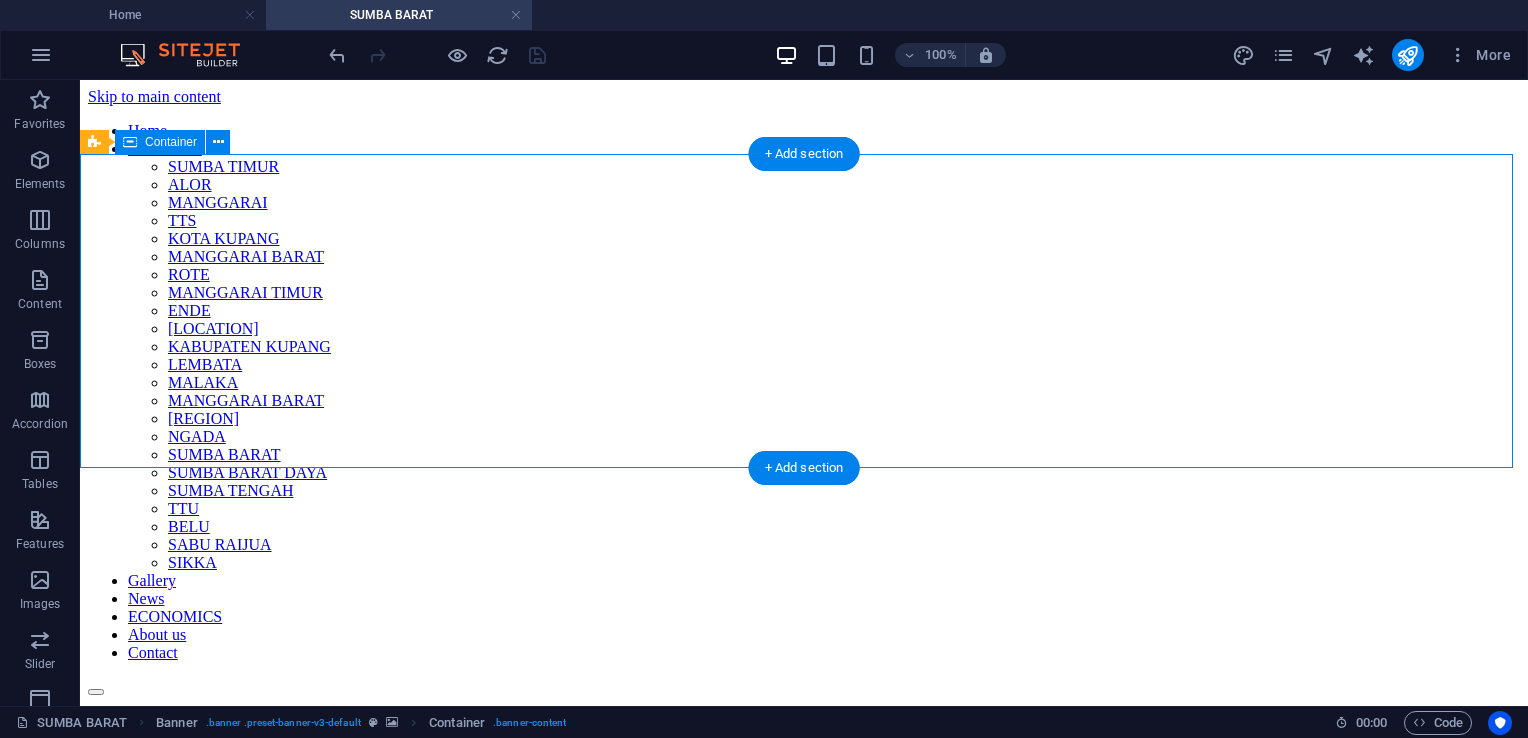 click on "KAIN TENUN ADAT SUMBA TIMUR" at bounding box center (804, 1043) 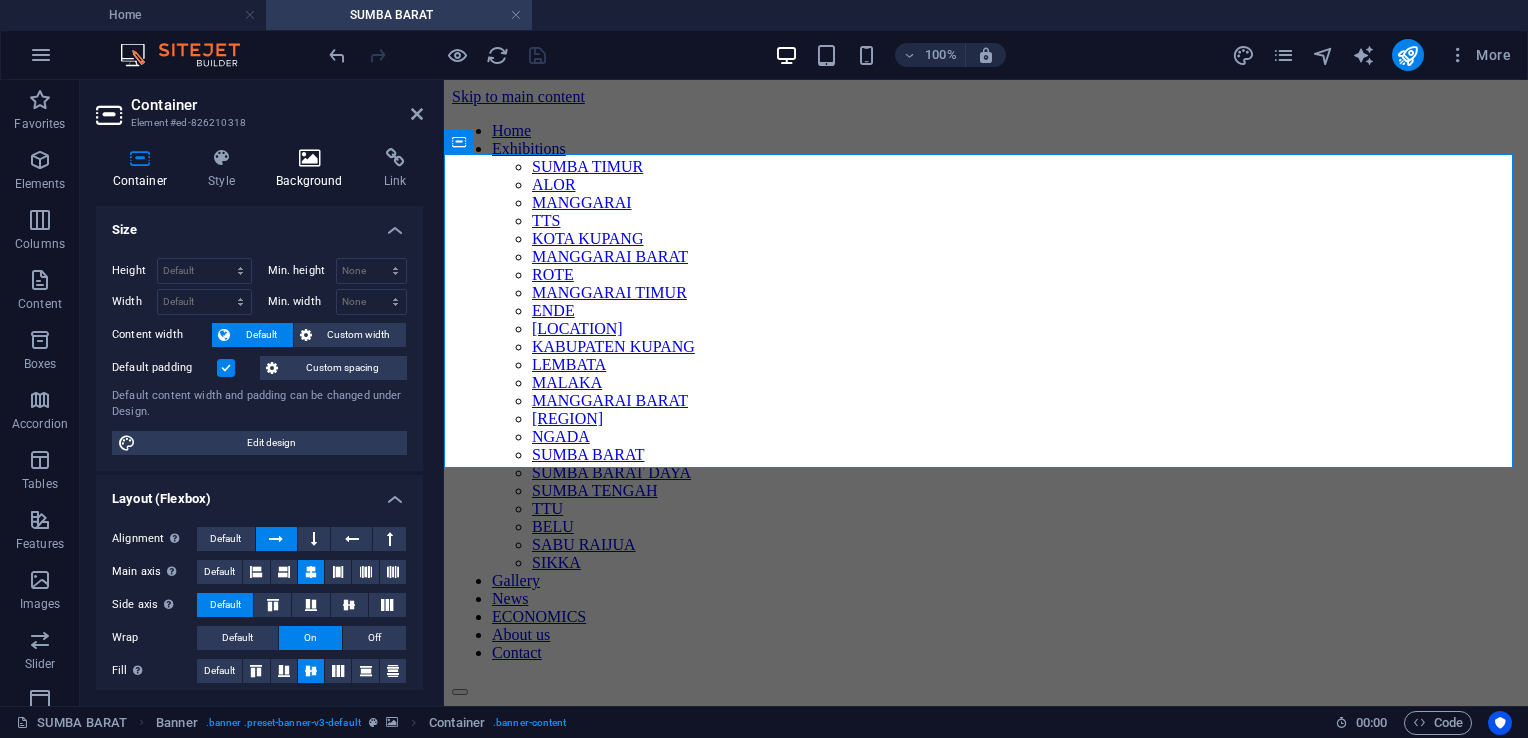 click at bounding box center (310, 158) 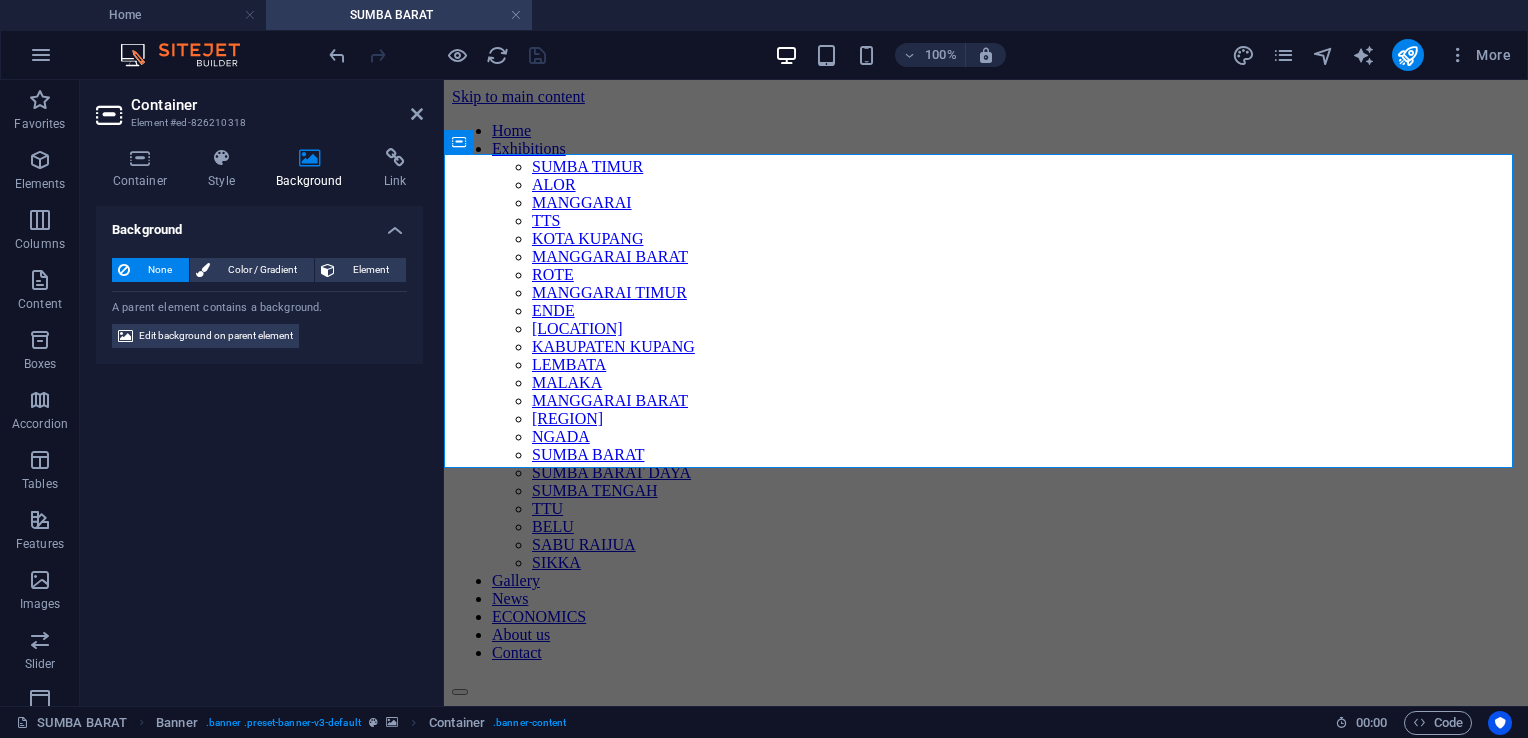 click on "Edit background on parent element" at bounding box center [205, 336] 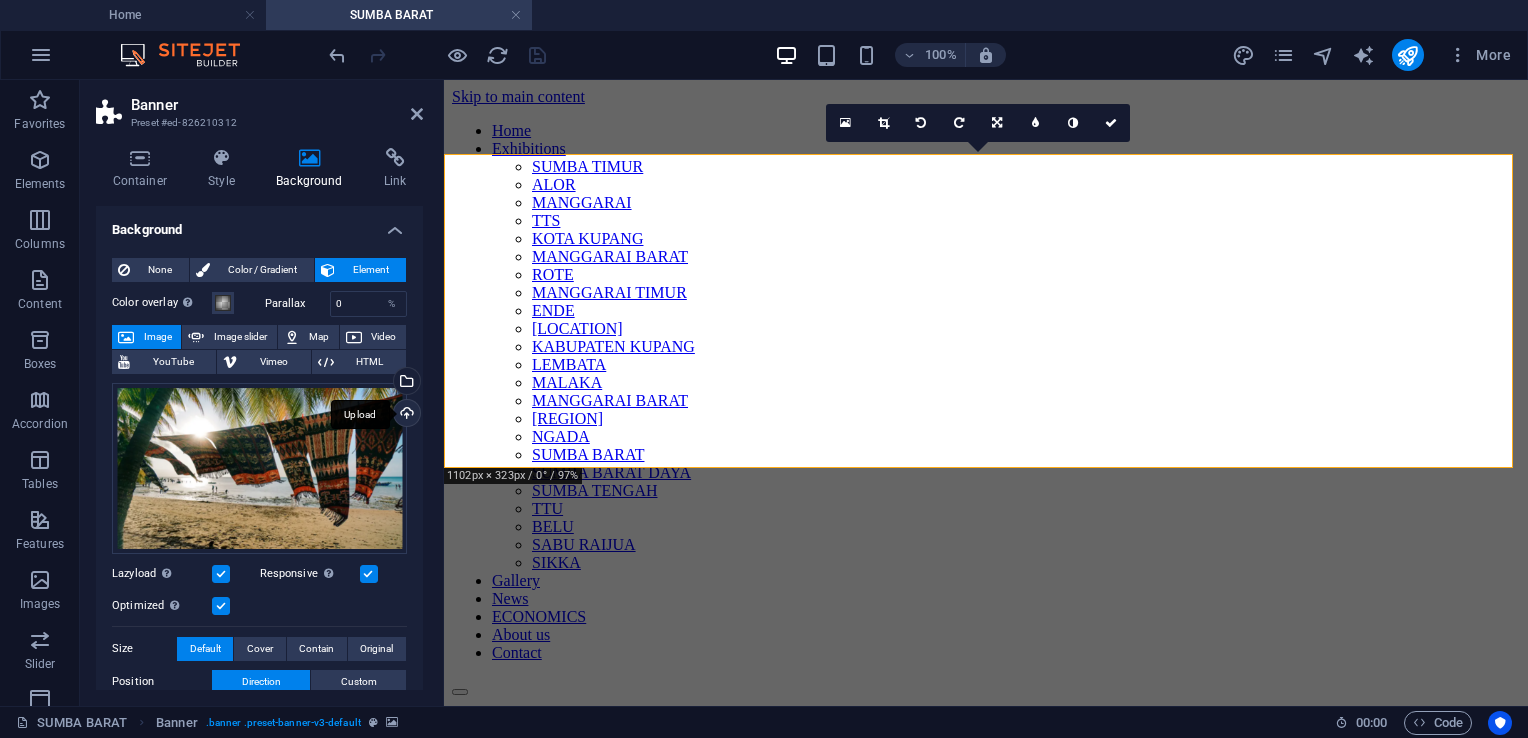 click on "Upload" at bounding box center [405, 415] 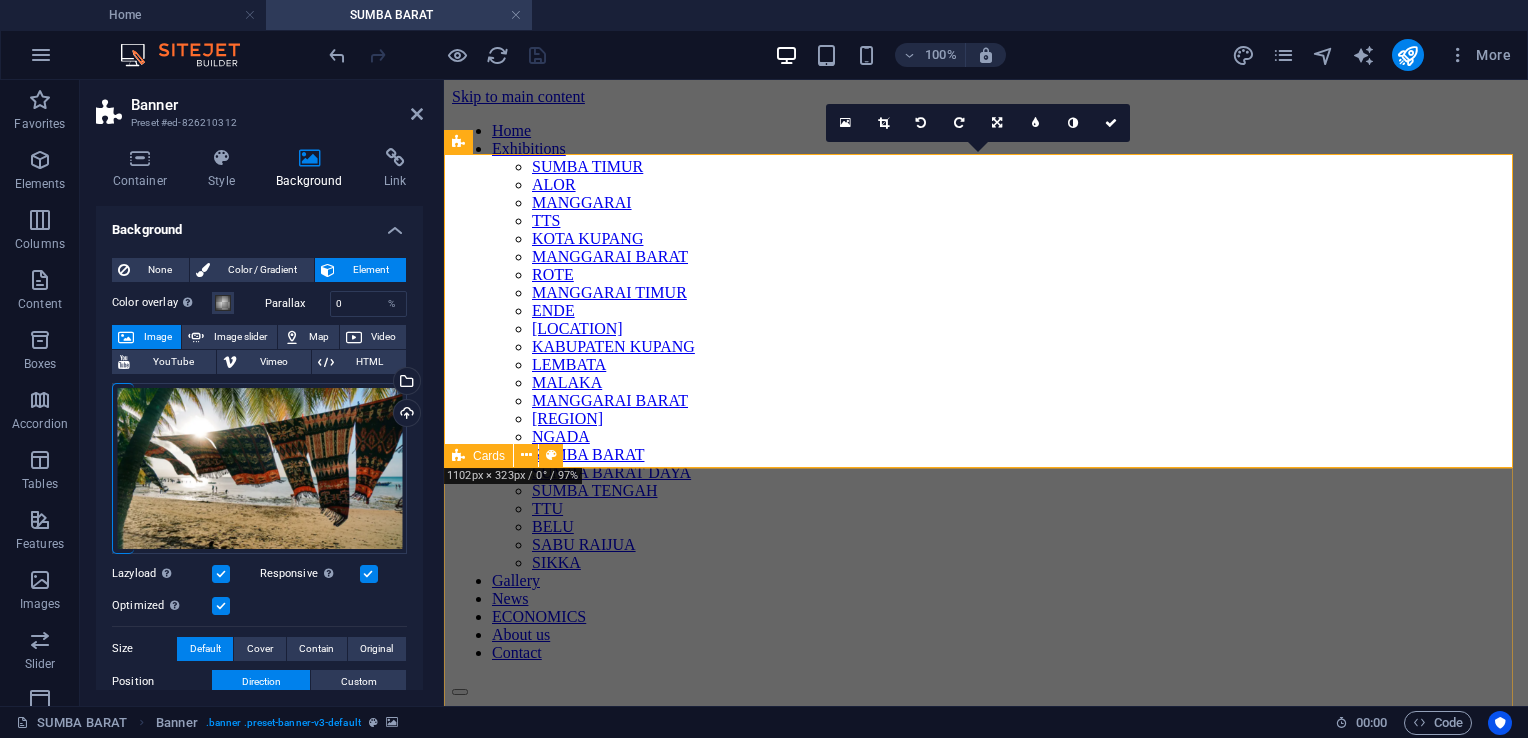 drag, startPoint x: 595, startPoint y: 494, endPoint x: 961, endPoint y: 486, distance: 366.08743 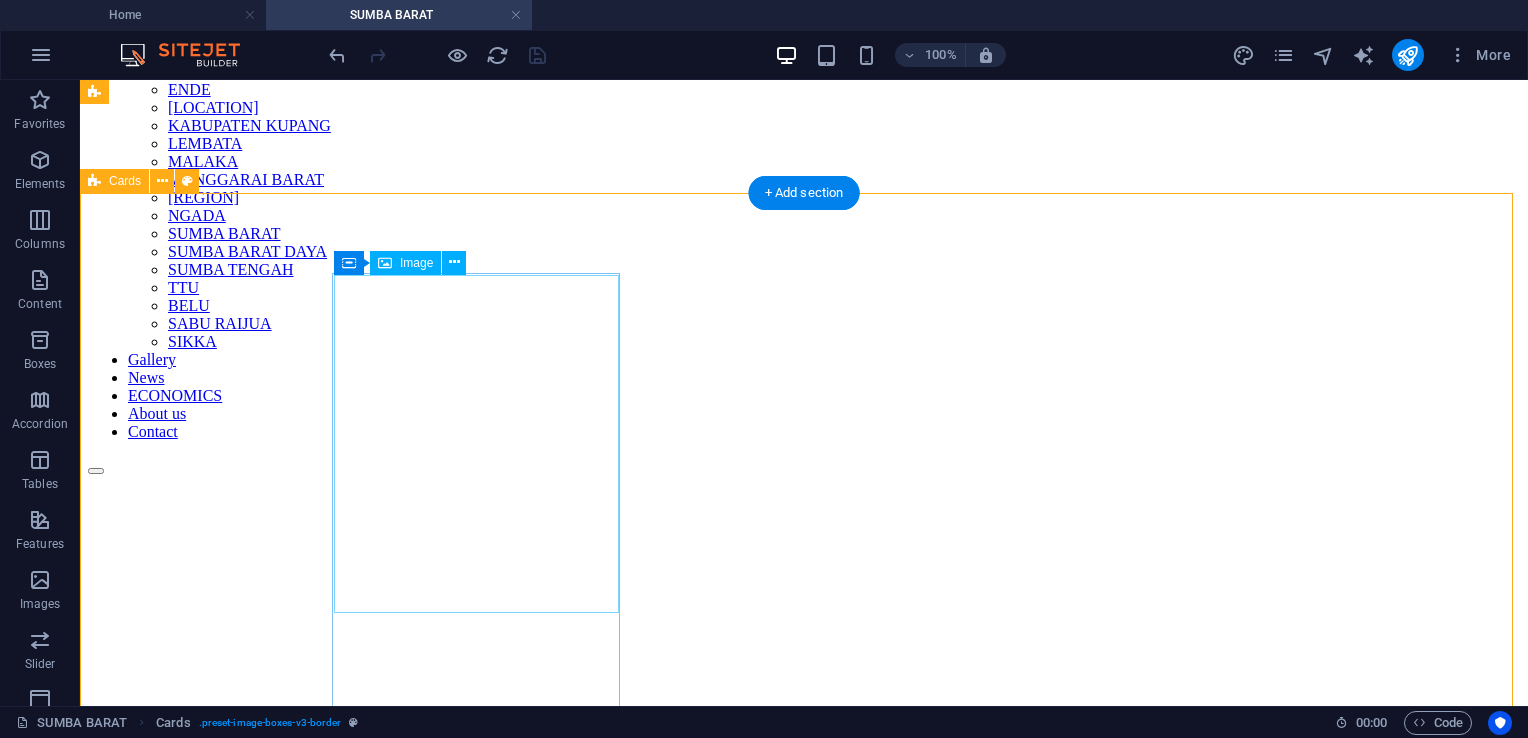 scroll, scrollTop: 200, scrollLeft: 0, axis: vertical 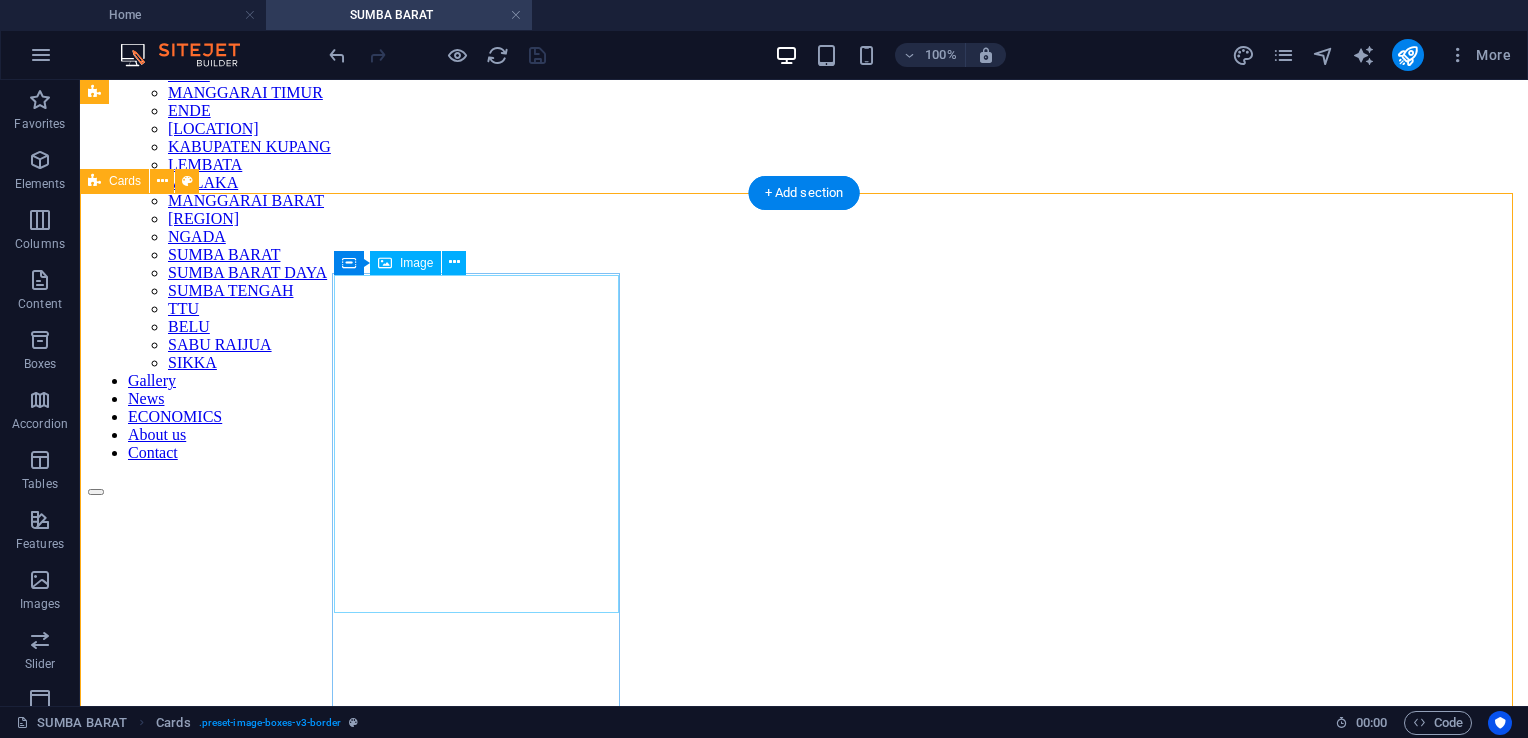 click at bounding box center [804, 1730] 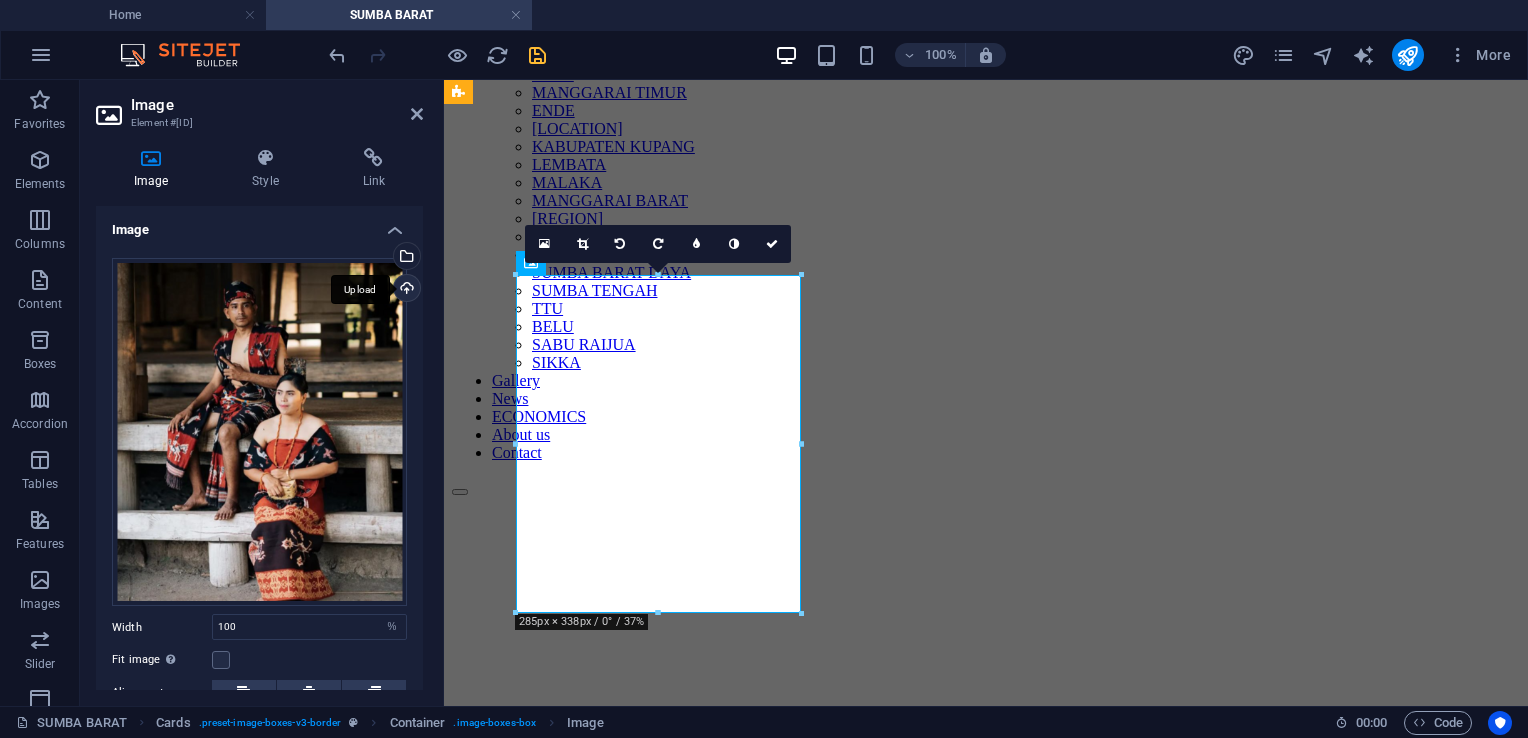 click on "Upload" at bounding box center (405, 290) 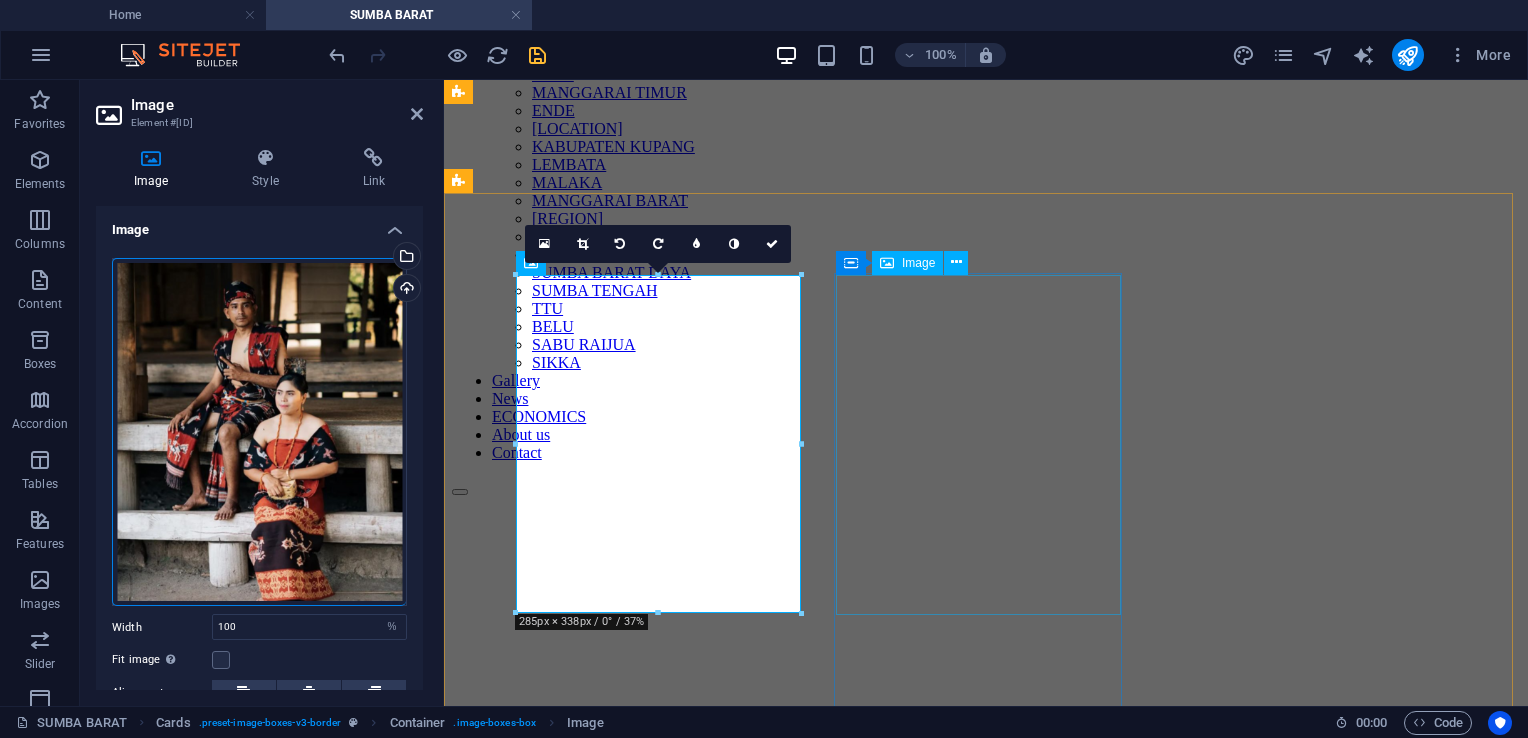 click at bounding box center (986, 2485) 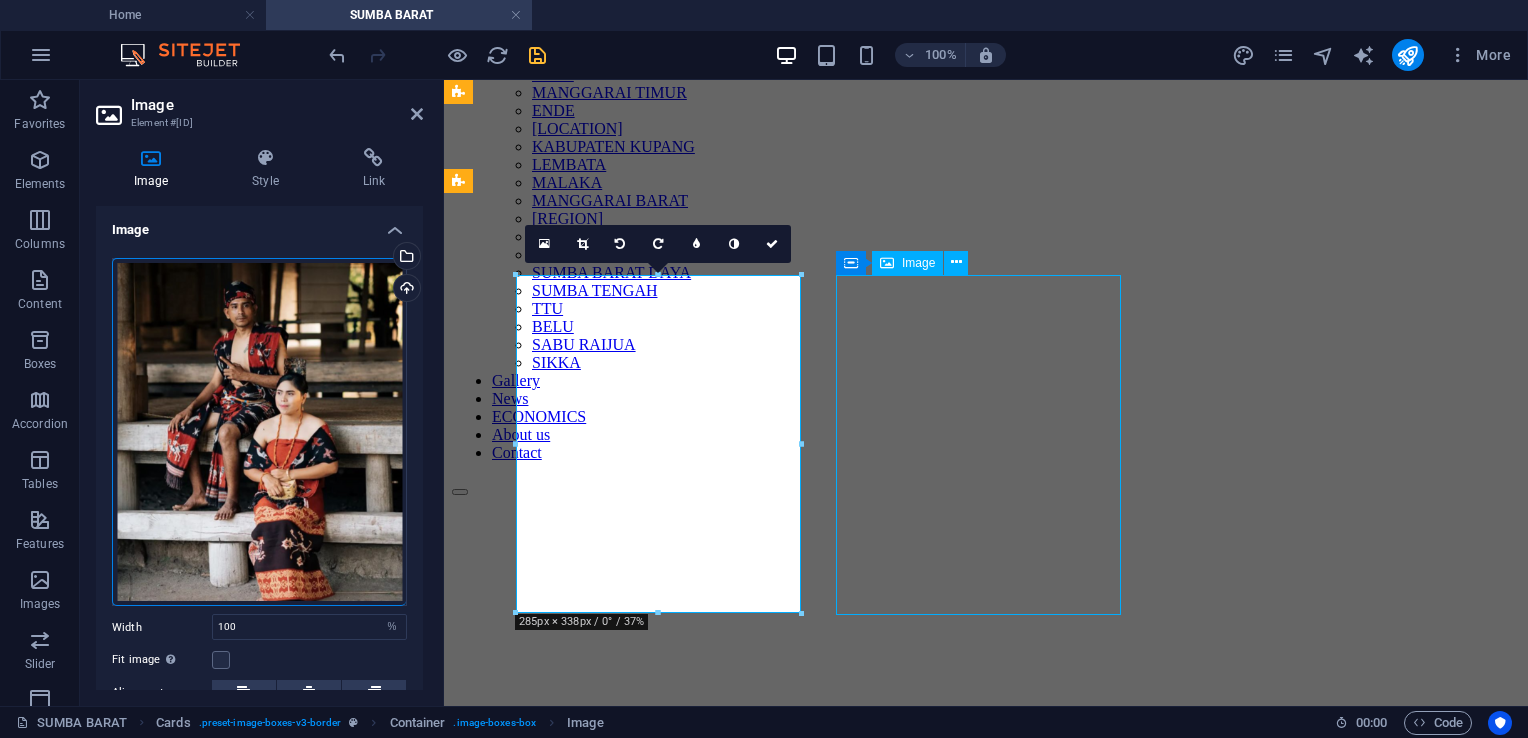 click at bounding box center (986, 2485) 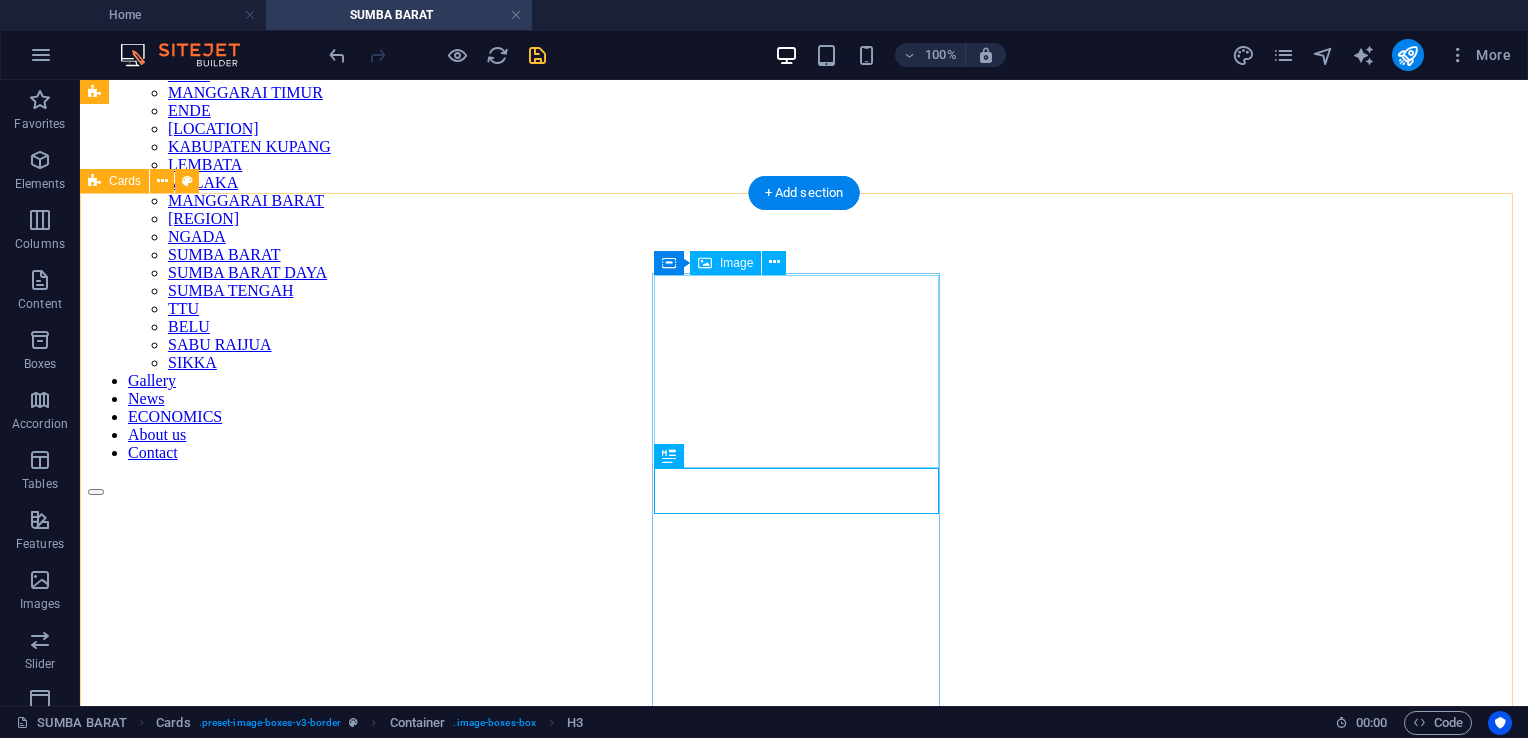 click at bounding box center (804, 2826) 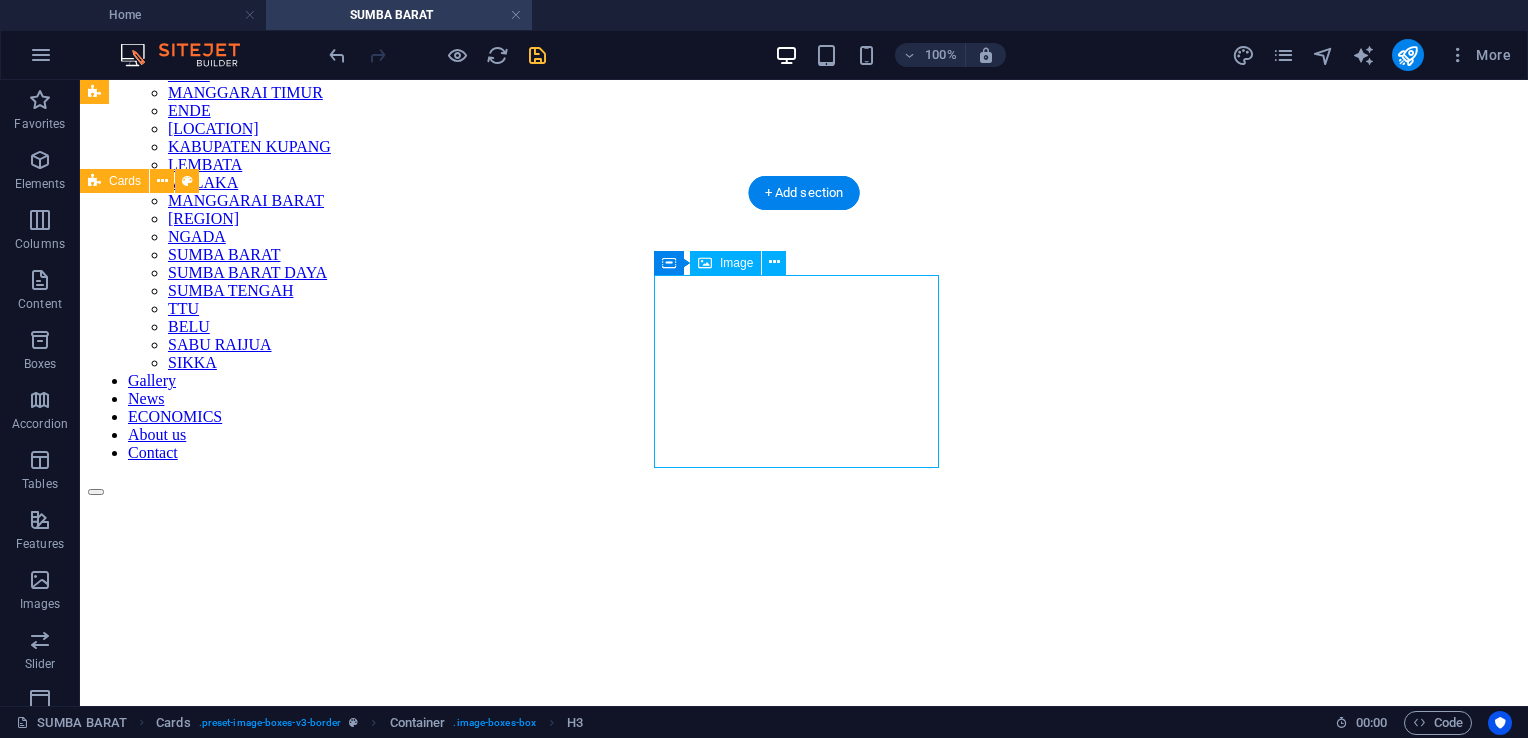 click at bounding box center [804, 2826] 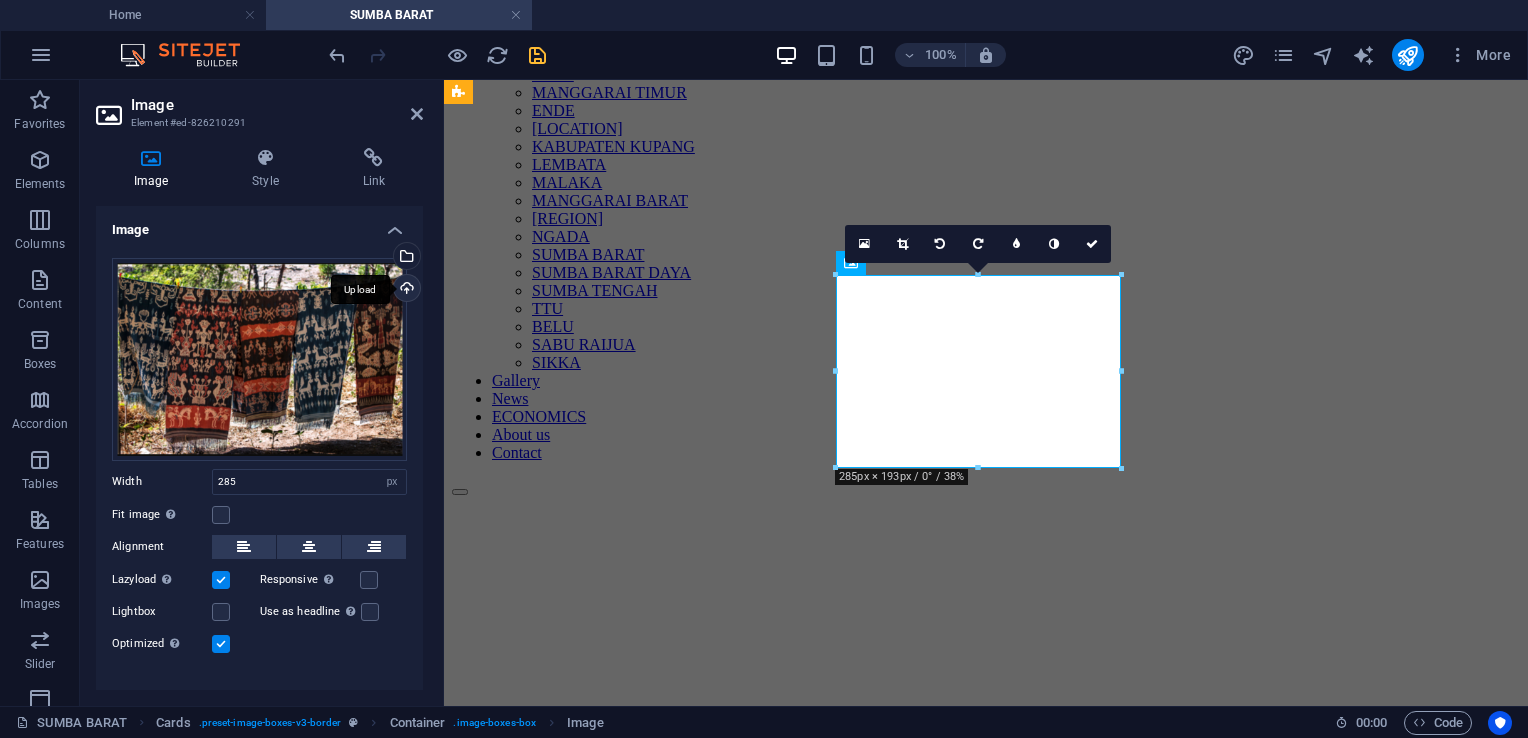 click on "Upload" at bounding box center [405, 290] 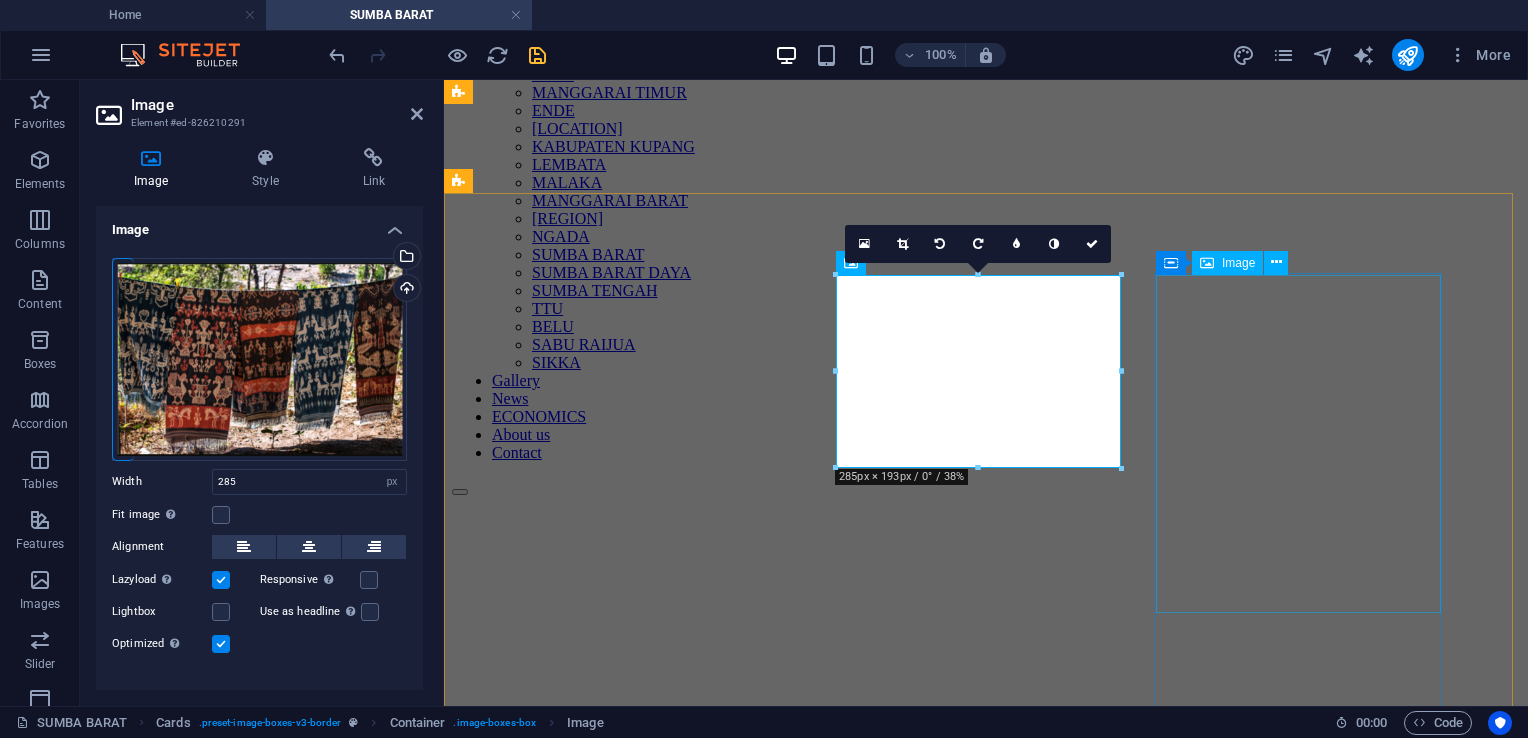 click at bounding box center (986, 2226) 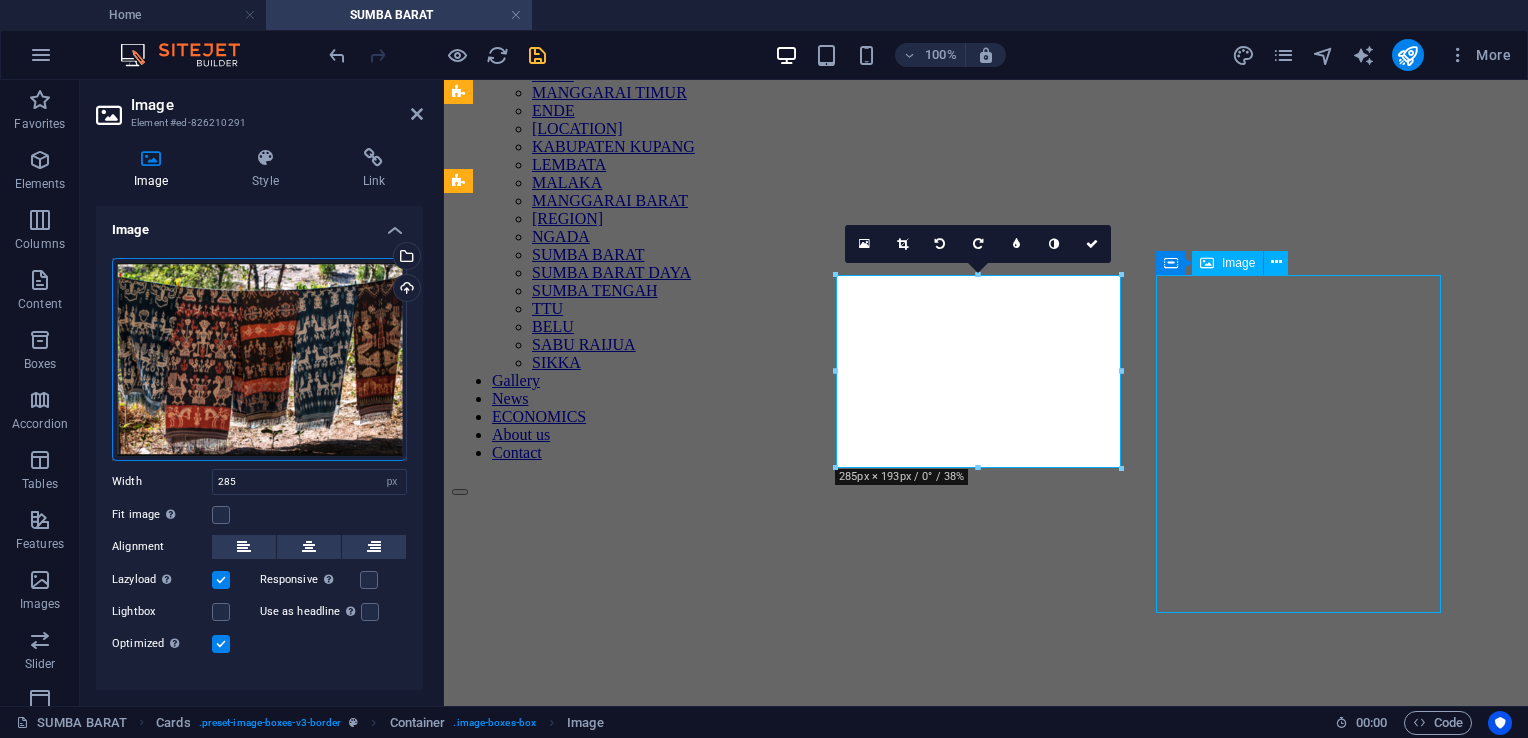 click at bounding box center [986, 2226] 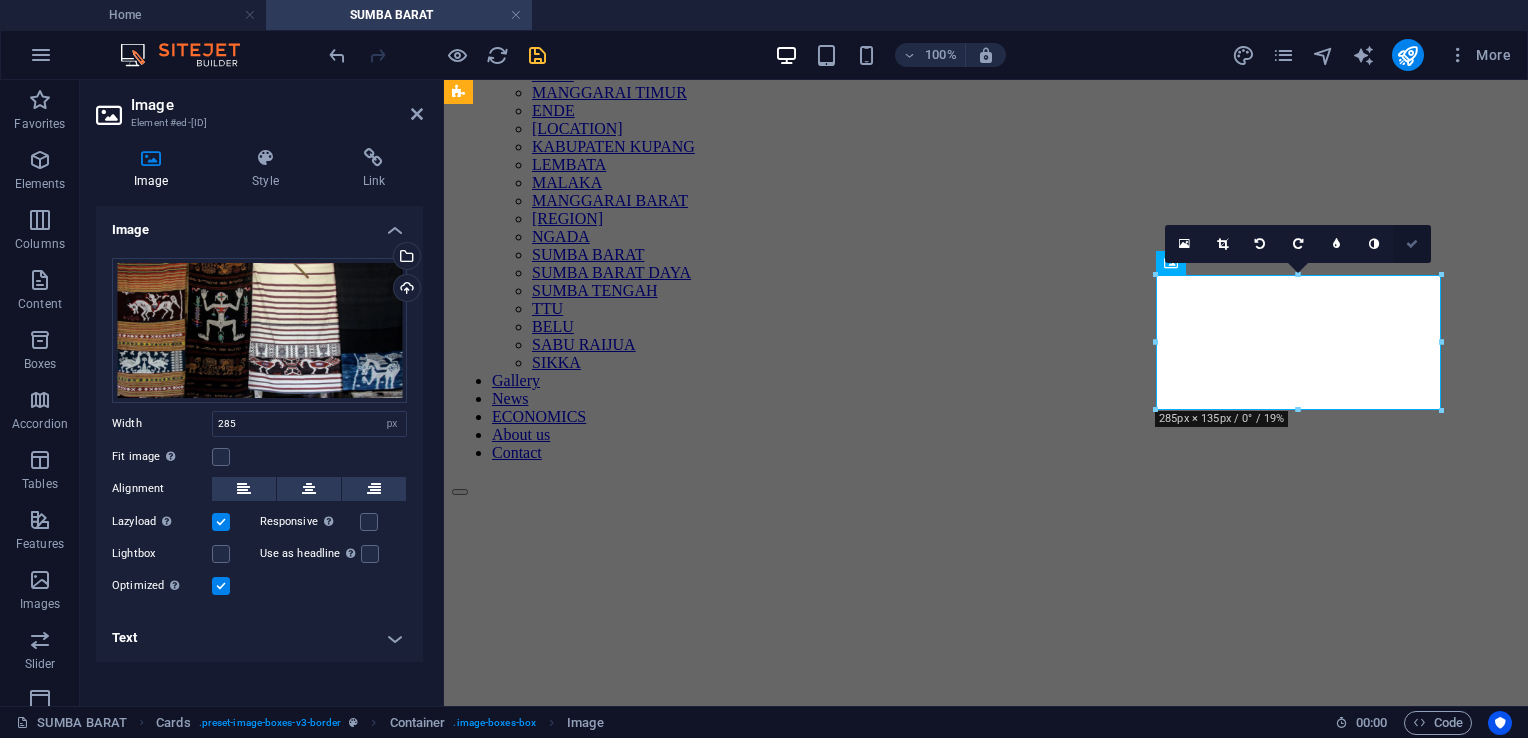 click at bounding box center [1412, 244] 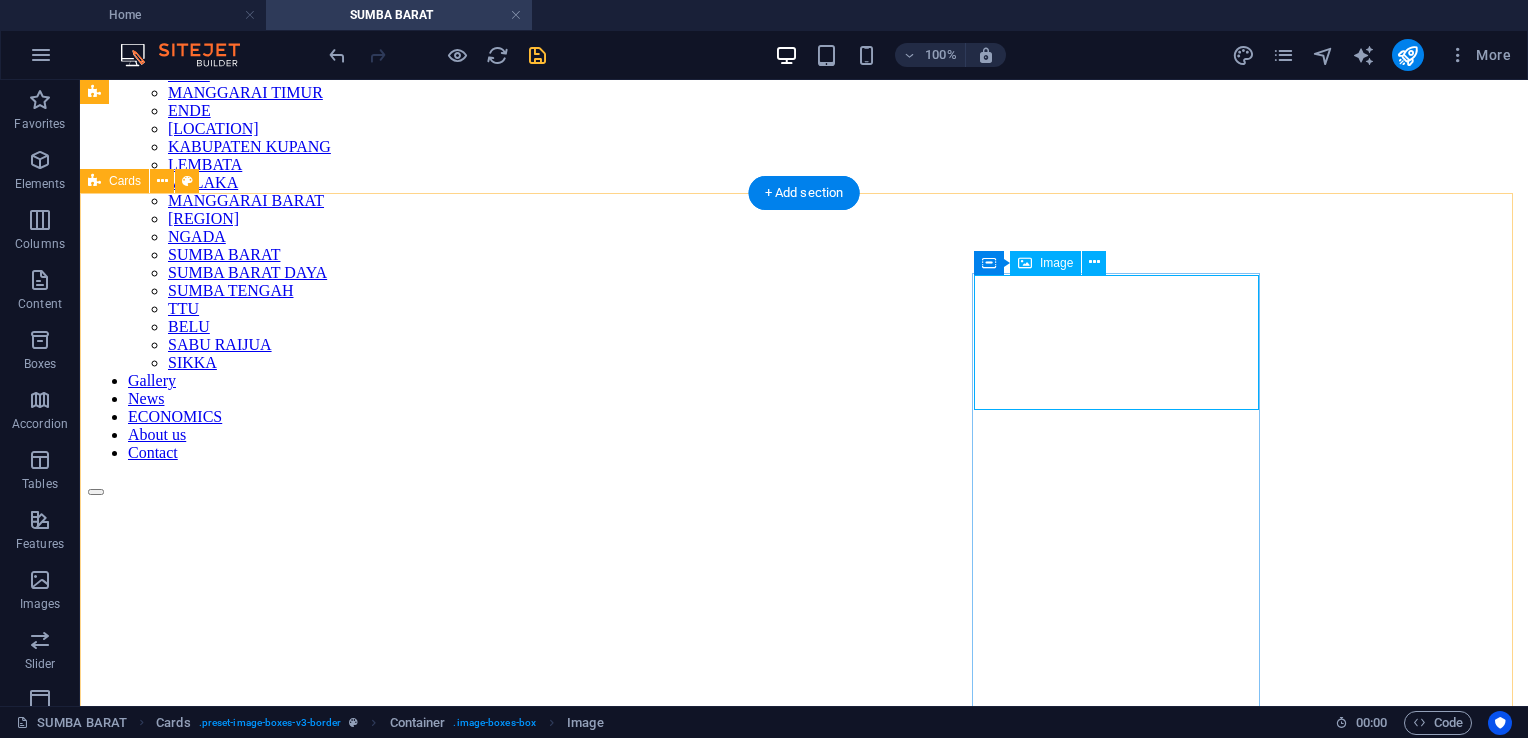click at bounding box center (804, 2333) 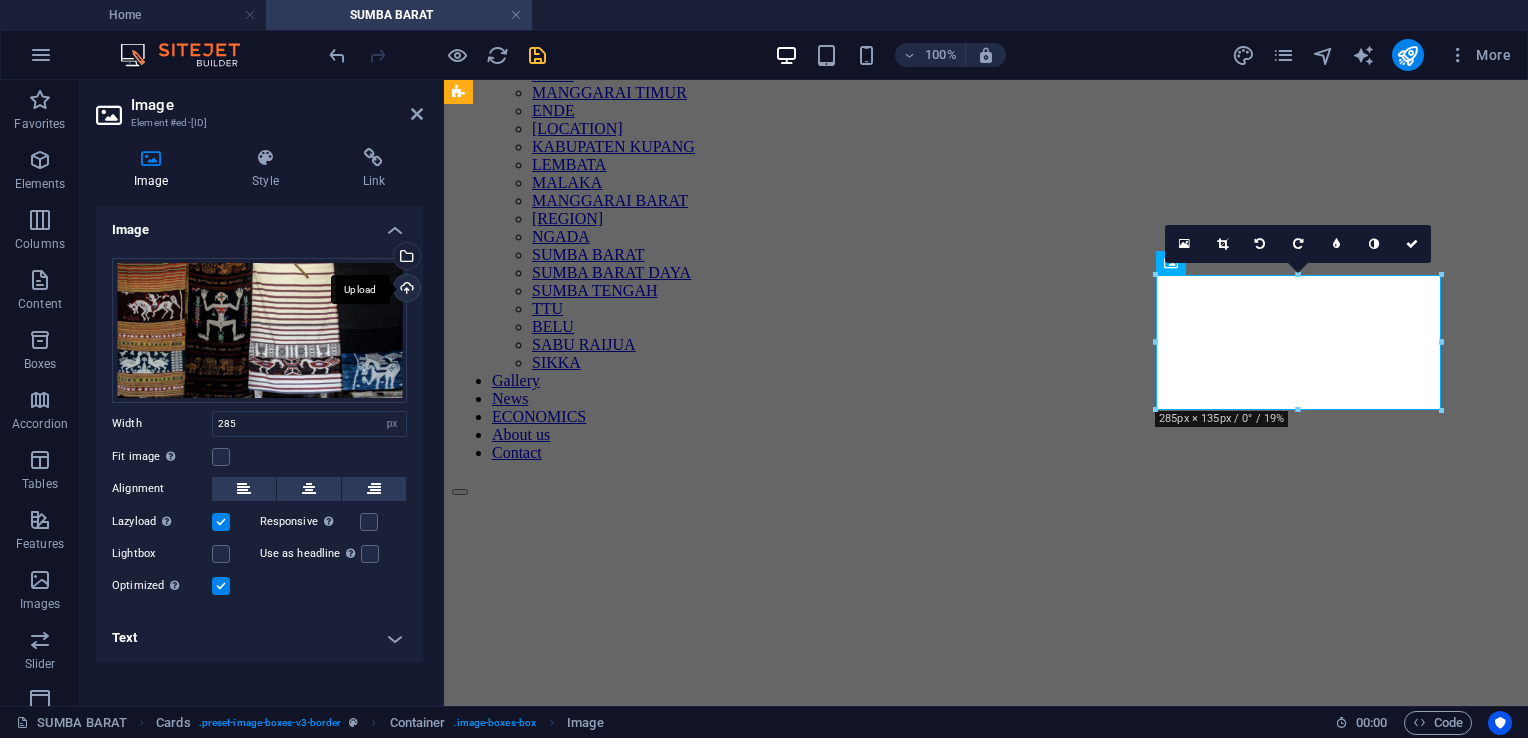 click on "Upload" at bounding box center (405, 290) 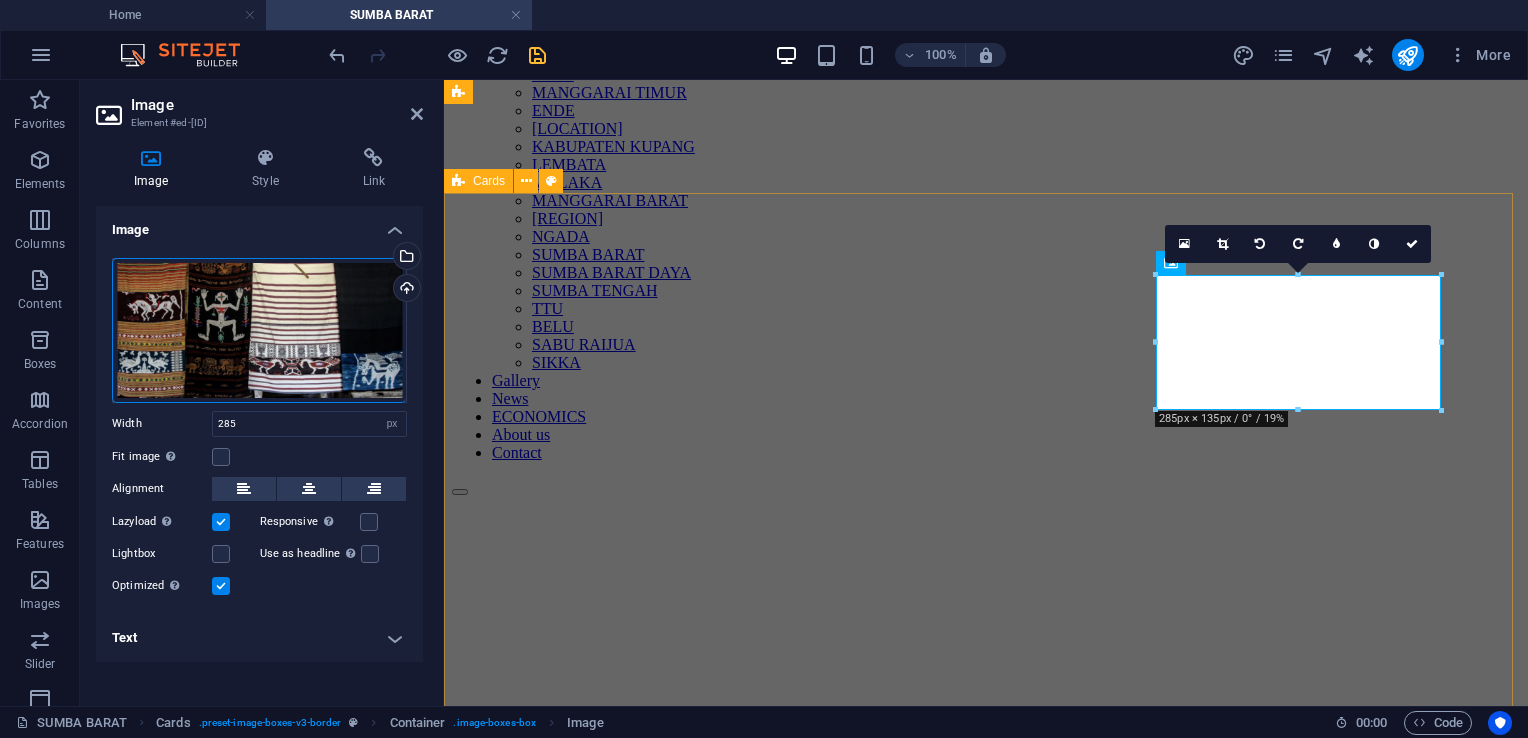 click on "SEJARAH Kain tenun Sumba memiliki sejarah panjang yang erat kaitannya dengan kehidupan masyarakat Sumba. Konon, tradisi menenun di Sumba telah ada sejak ratusan tahun lalu dan merupakan bagian tak terpisahkan dari kehidupan sosial, budaya, dan spiritual masyarakat setempat. Pada zaman dahulu, kain tenun Sumba tidak hanya digunakan sebagai pakaian sehari-hari, tetapi juga memiliki fungsi ritual dan simbol status sosial . FUNGSI Kain ini sering kali digunakan dalam upacara adat seperti pernikahan, kematian, dan ritual keagamaan. Misalnya, motif tertentu pada kain tenun digunakan sebagai penanda kasta atau status keluarga seseorang. Semakin kompleks motifnya, semakin tinggi pula status pemiliknya. MOTIF Setiap Motif Memiliki Makna Filosofis Kain tenun Sumba tidak hanya indah secara visual, tetapi juga sarat dengan nilai-nilai budaya dan makna filosofis. Setiap motif yang tercetak pada kain memiliki cerita dan makna mendalam yang mencerminkan kehidupan masyarakat Sumba. Beberapa makna tersebut di antaranya:" at bounding box center (986, 1802) 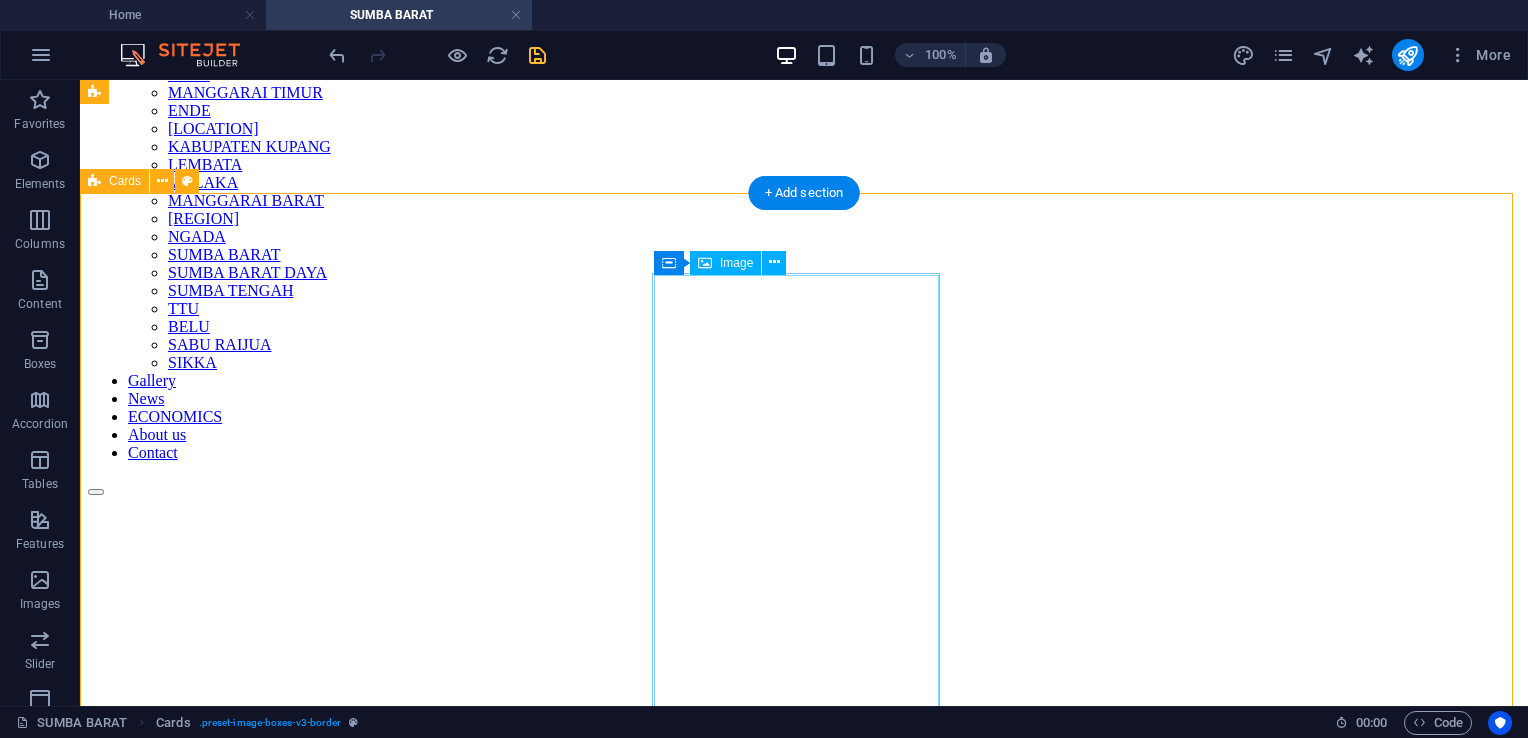 click at bounding box center (804, 2140) 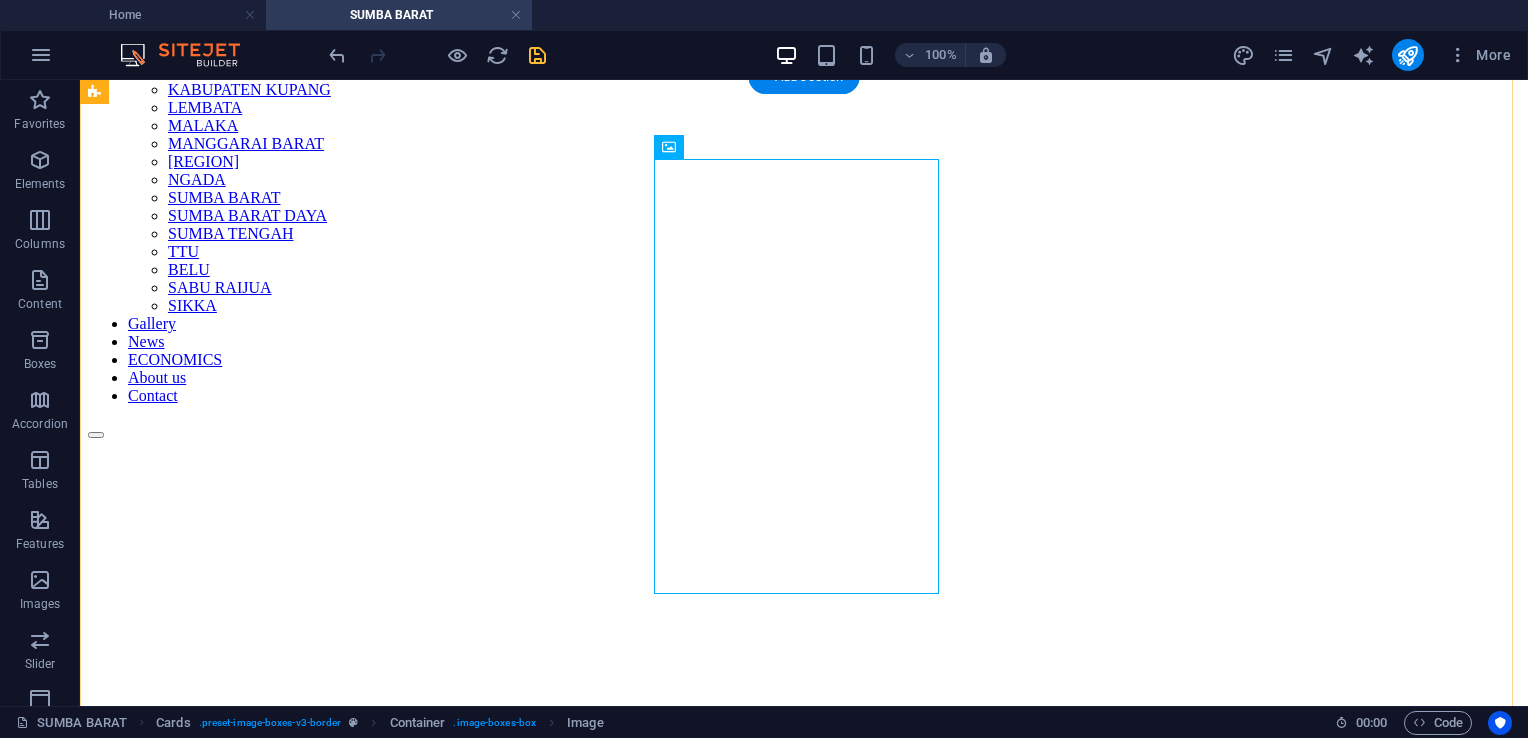 scroll, scrollTop: 400, scrollLeft: 0, axis: vertical 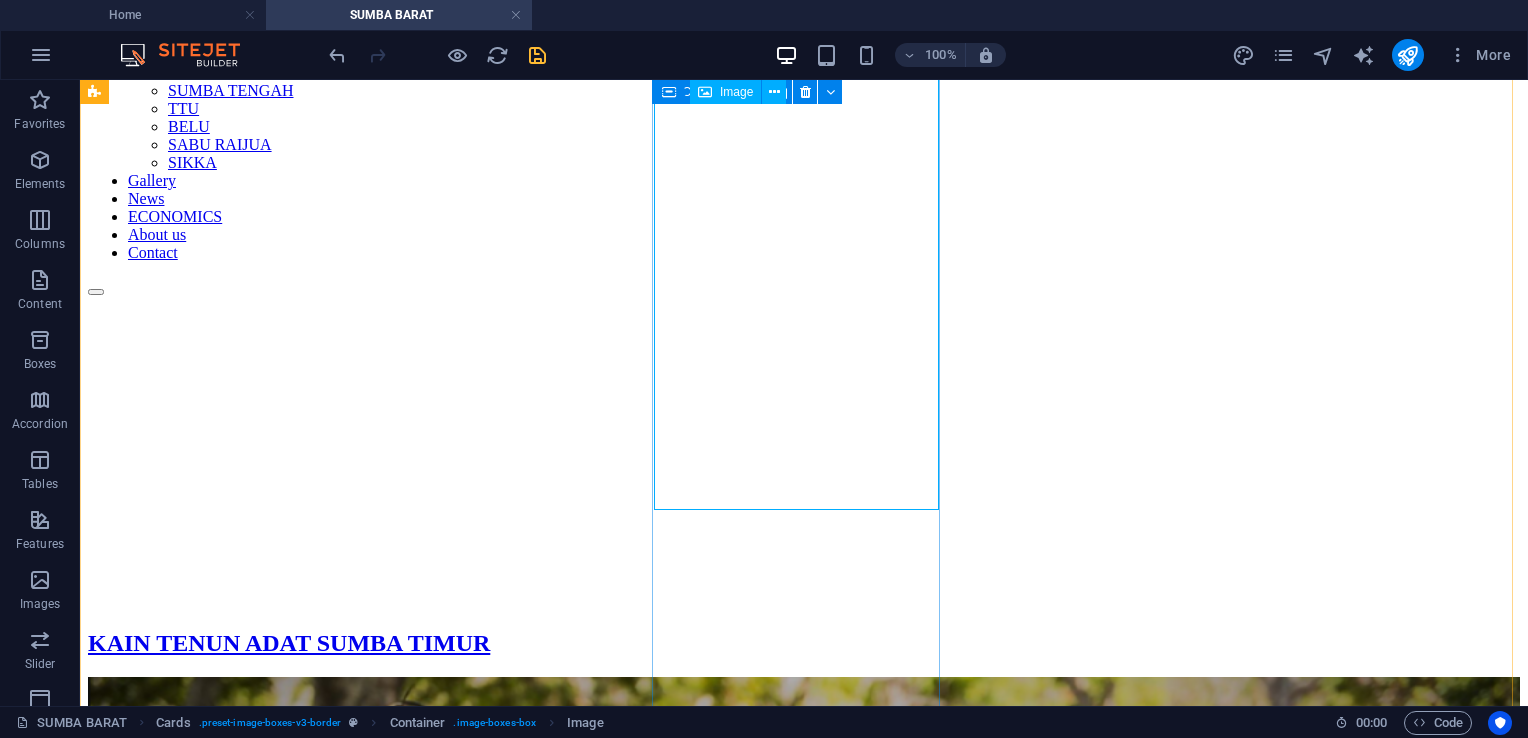 click at bounding box center (804, 1940) 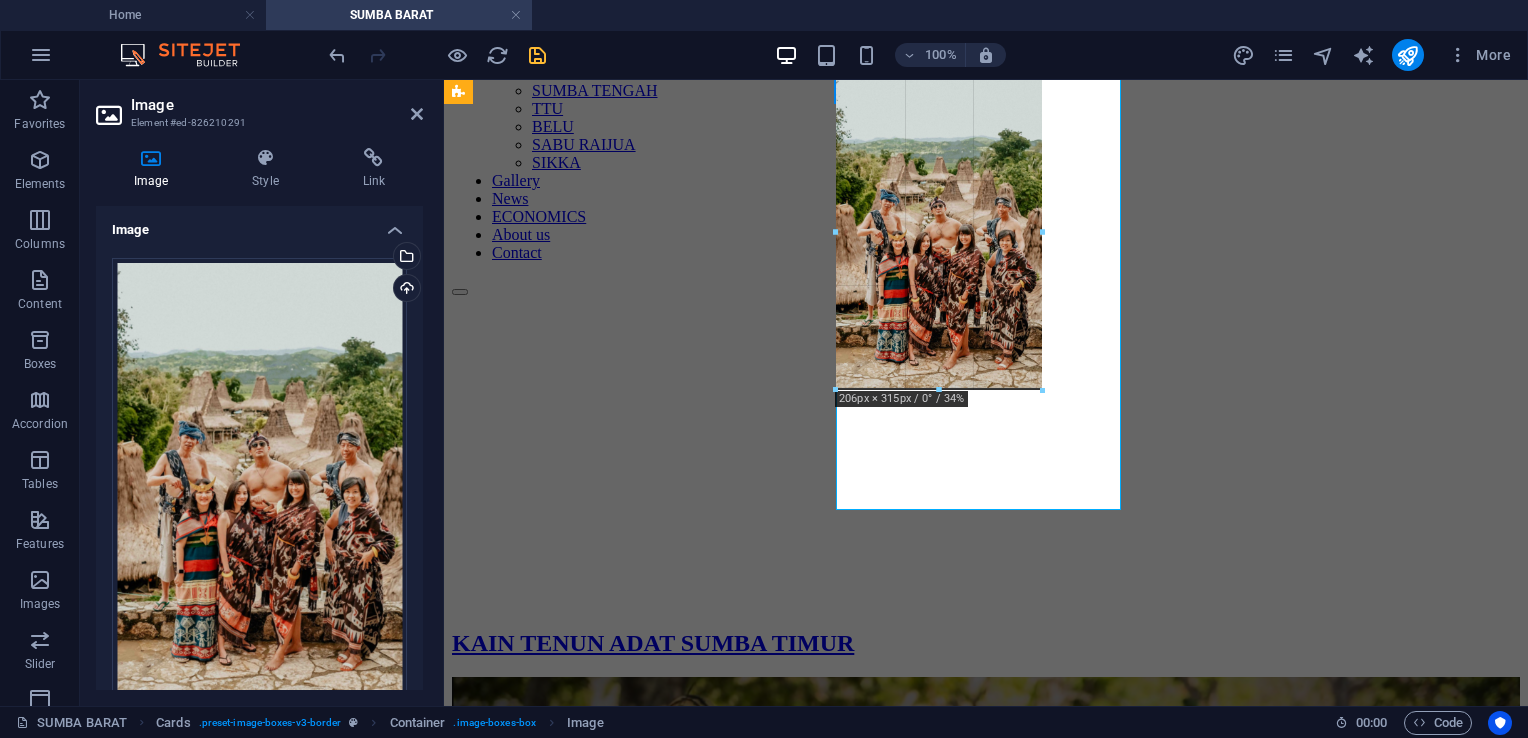 drag, startPoint x: 978, startPoint y: 509, endPoint x: 983, endPoint y: 386, distance: 123.101585 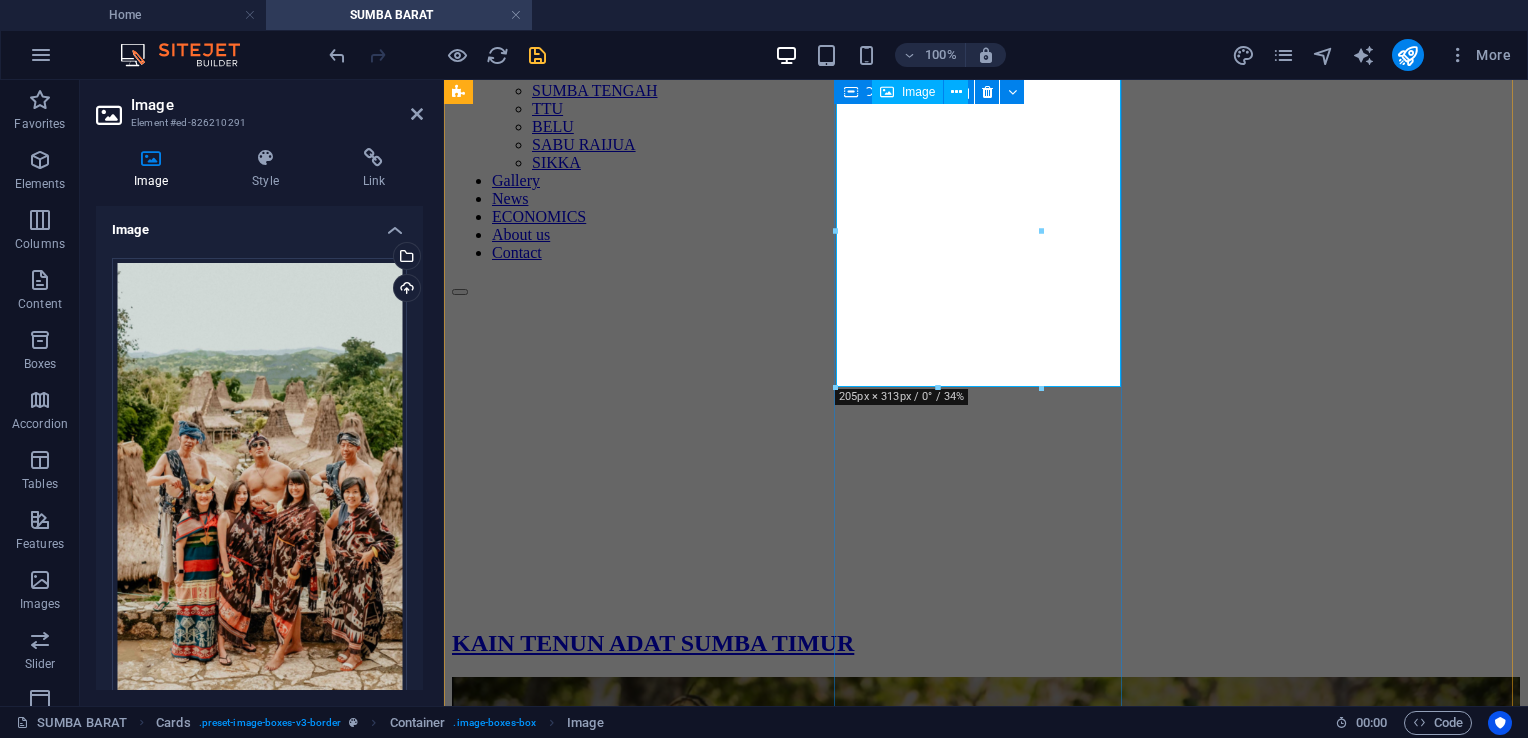 click at bounding box center (986, 1669) 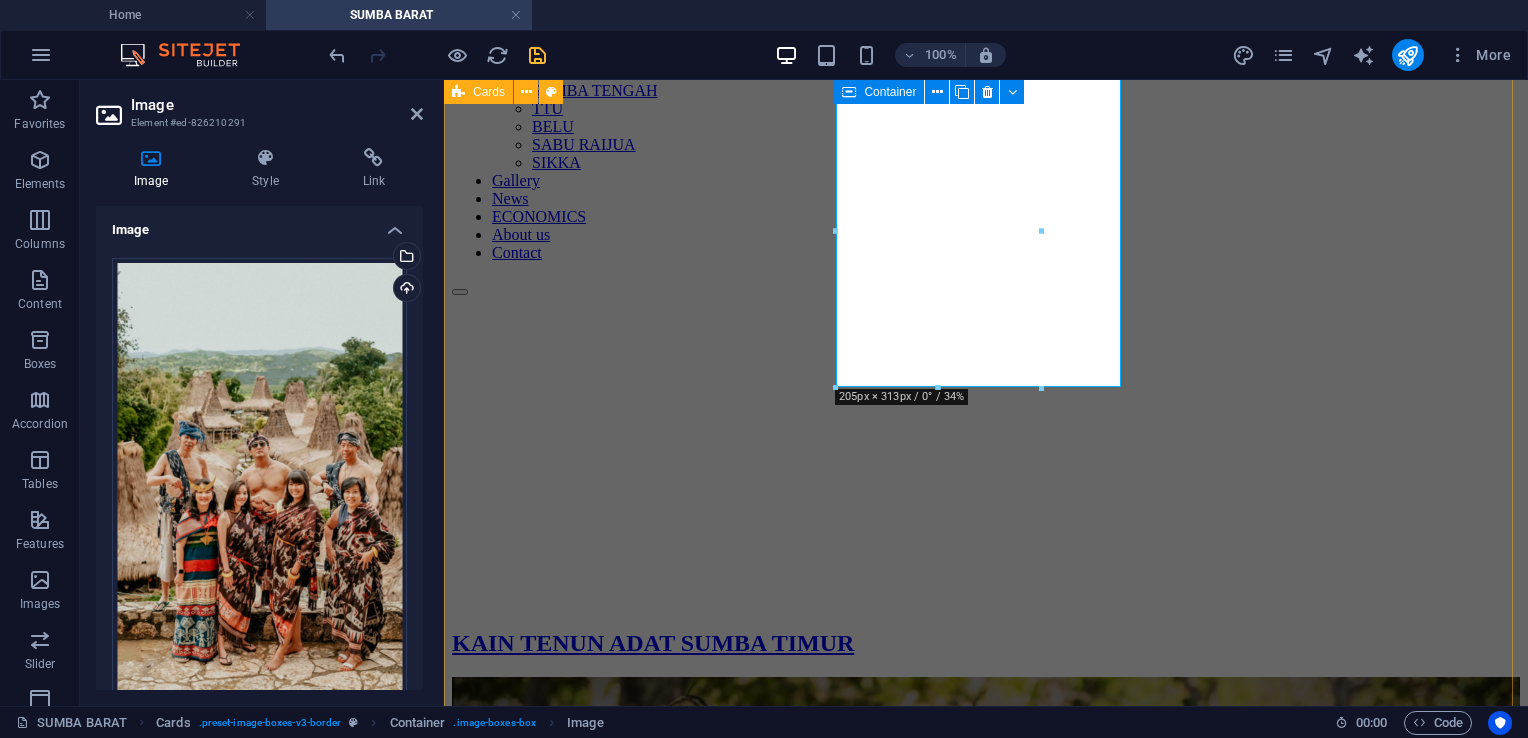 click on "SEJARAH Kain tenun Sumba memiliki sejarah panjang yang erat kaitannya dengan kehidupan masyarakat Sumba. Konon, tradisi menenun di Sumba telah ada sejak ratusan tahun lalu dan merupakan bagian tak terpisahkan dari kehidupan sosial, budaya, dan spiritual masyarakat setempat. Pada zaman dahulu, kain tenun Sumba tidak hanya digunakan sebagai pakaian sehari-hari, tetapi juga memiliki fungsi ritual dan simbol status sosial . FUNGSI Kain ini sering kali digunakan dalam upacara adat seperti pernikahan, kematian, dan ritual keagamaan. Misalnya, motif tertentu pada kain tenun digunakan sebagai penanda kasta atau status keluarga seseorang. Semakin kompleks motifnya, semakin tinggi pula status pemiliknya. MOTIF Setiap Motif Memiliki Makna Filosofis Kain tenun Sumba tidak hanya indah secara visual, tetapi juga sarat dengan nilai-nilai budaya dan makna filosofis. Setiap motif yang tercetak pada kain memiliki cerita dan makna mendalam yang mencerminkan kehidupan masyarakat Sumba. Beberapa makna tersebut di antaranya:" at bounding box center [986, 1566] 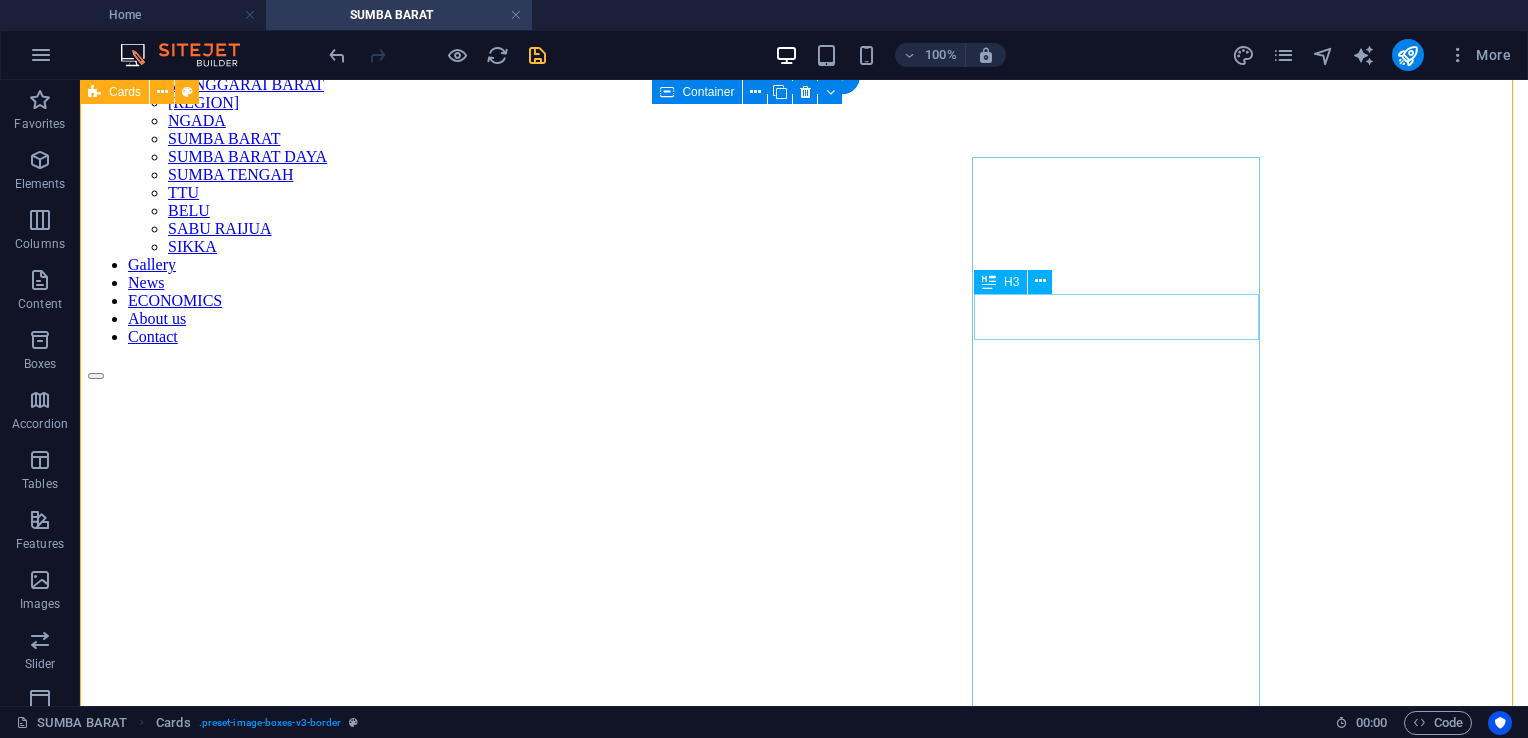 scroll, scrollTop: 300, scrollLeft: 0, axis: vertical 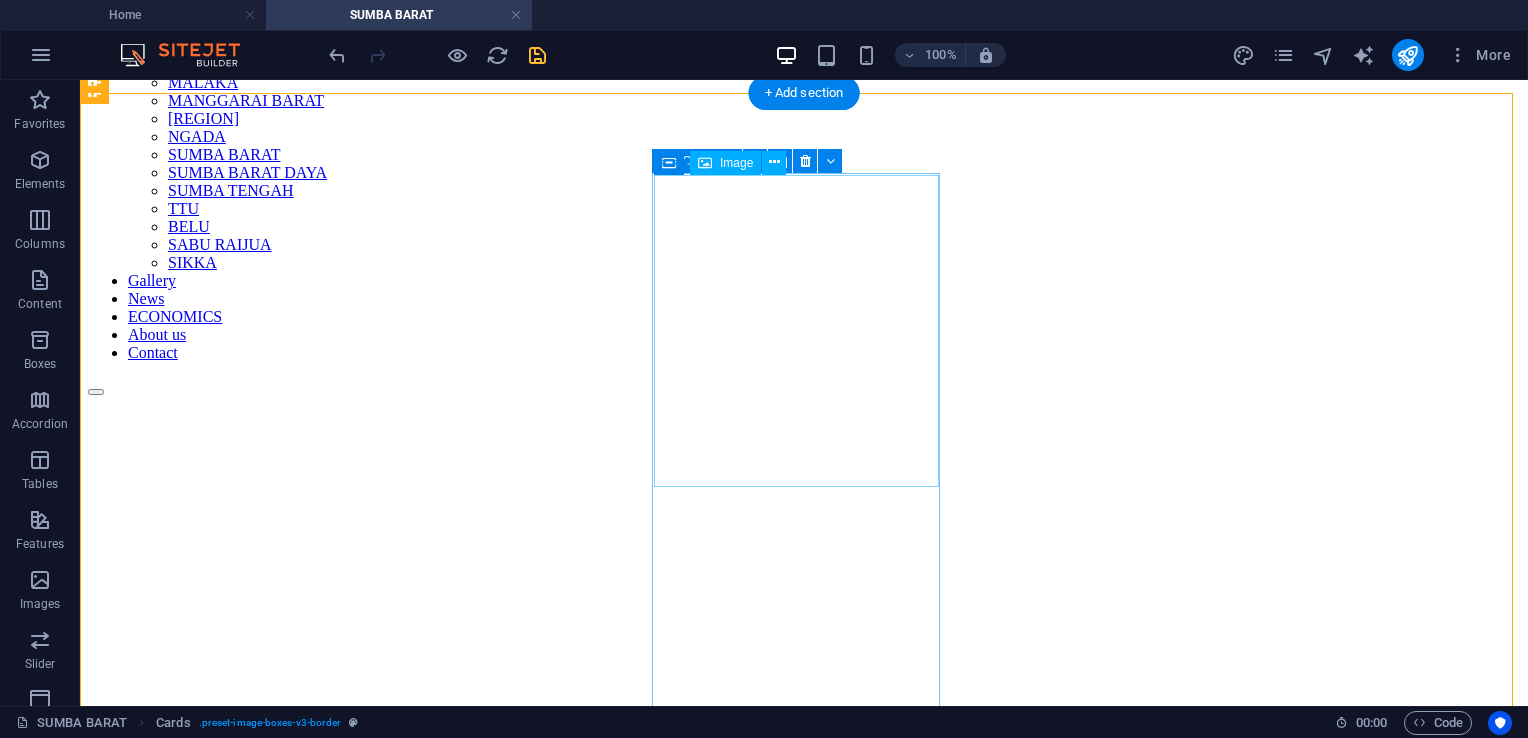 click at bounding box center [804, 1978] 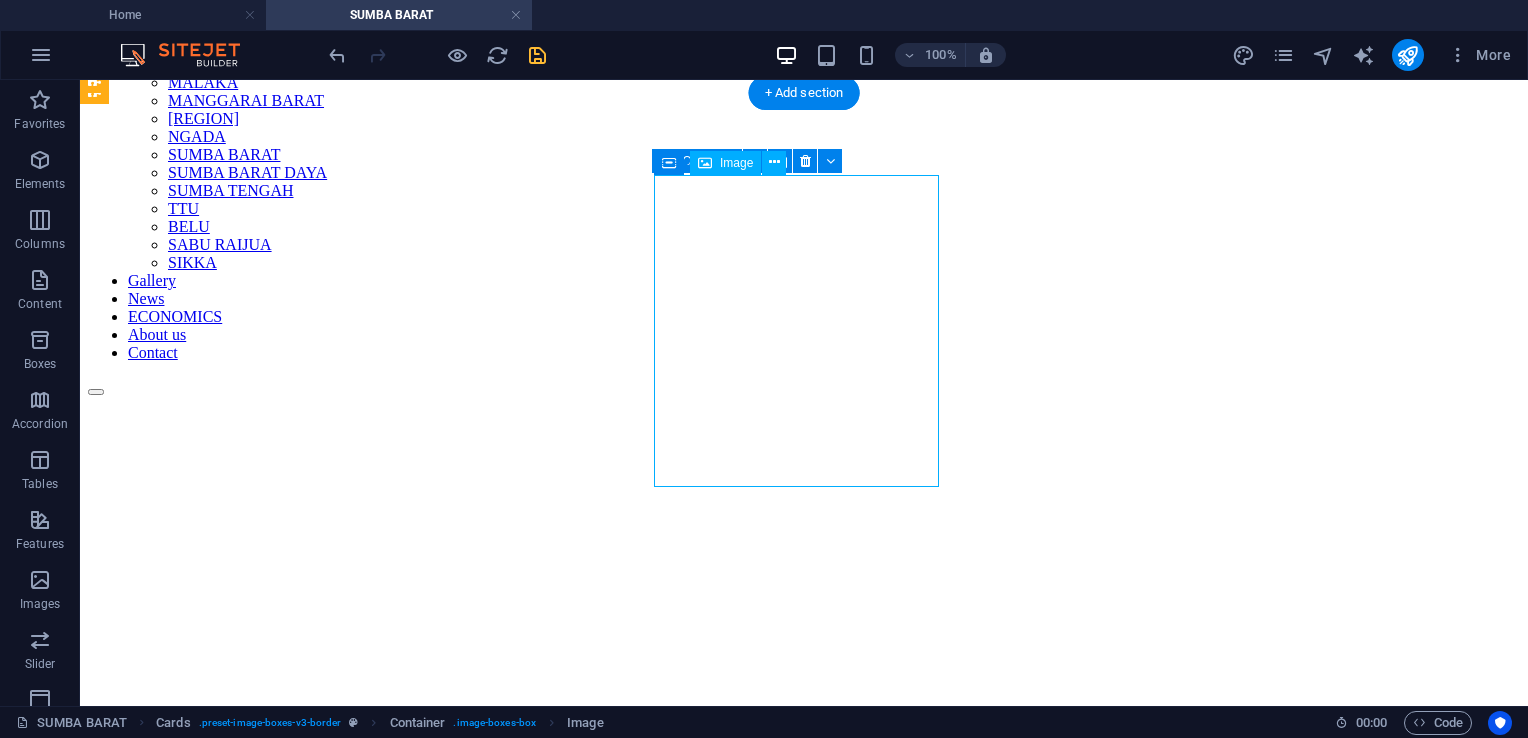 click at bounding box center [804, 1978] 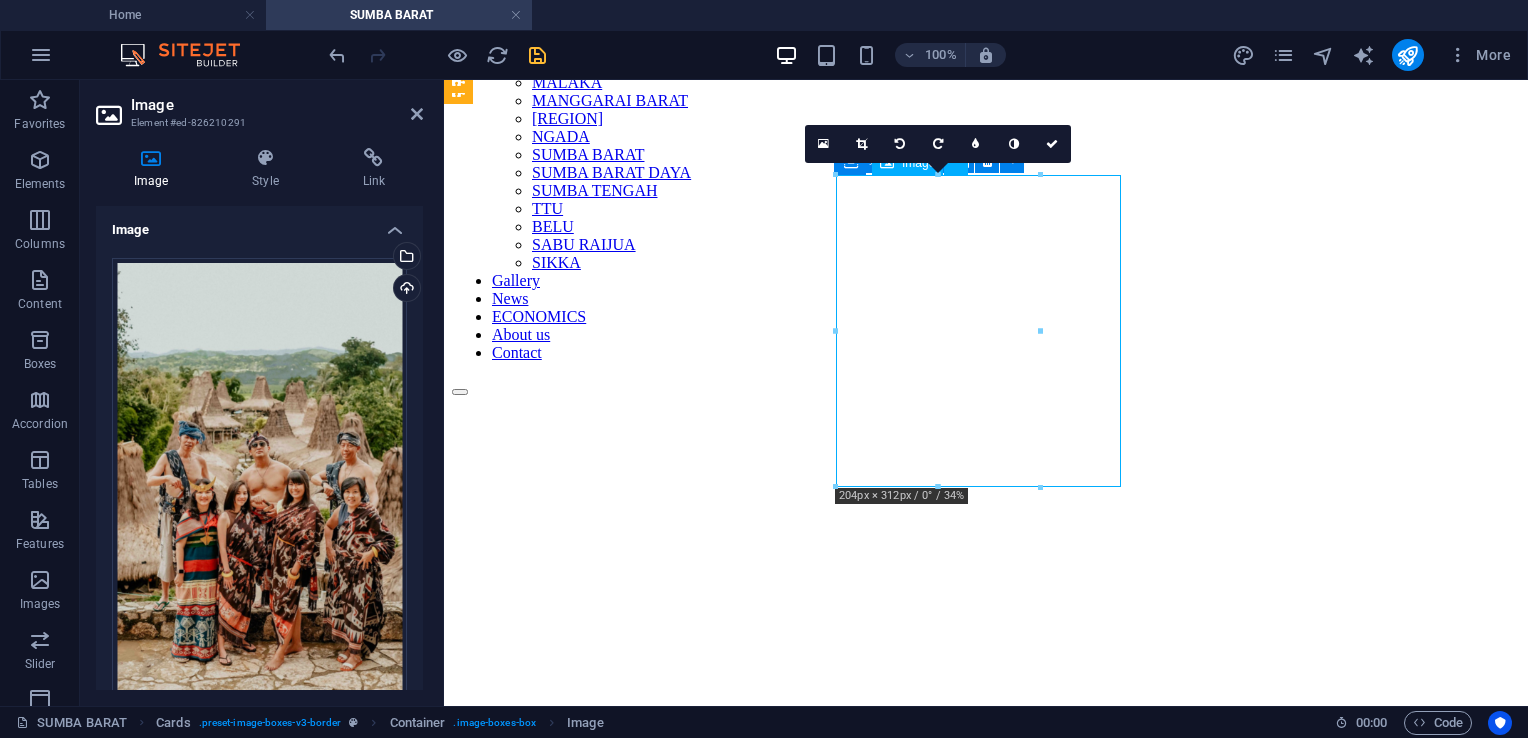 drag, startPoint x: 900, startPoint y: 242, endPoint x: 1032, endPoint y: 254, distance: 132.54433 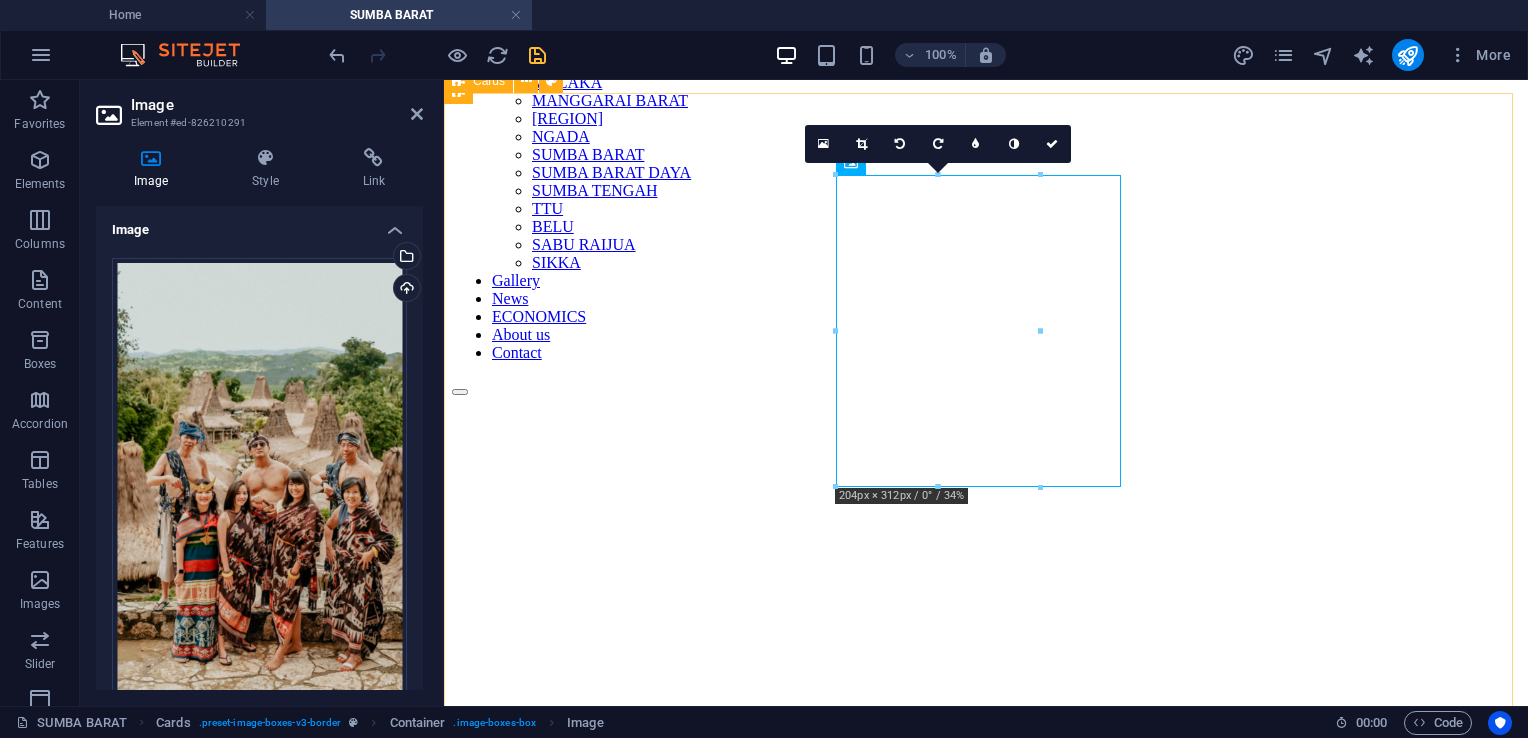 click on "SEJARAH Kain tenun Sumba memiliki sejarah panjang yang erat kaitannya dengan kehidupan masyarakat Sumba. Konon, tradisi menenun di Sumba telah ada sejak ratusan tahun lalu dan merupakan bagian tak terpisahkan dari kehidupan sosial, budaya, dan spiritual masyarakat setempat. Pada zaman dahulu, kain tenun Sumba tidak hanya digunakan sebagai pakaian sehari-hari, tetapi juga memiliki fungsi ritual dan simbol status sosial . FUNGSI Kain ini sering kali digunakan dalam upacara adat seperti pernikahan, kematian, dan ritual keagamaan. Misalnya, motif tertentu pada kain tenun digunakan sebagai penanda kasta atau status keluarga seseorang. Semakin kompleks motifnya, semakin tinggi pula status pemiliknya. MOTIF Setiap Motif Memiliki Makna Filosofis Kain tenun Sumba tidak hanya indah secara visual, tetapi juga sarat dengan nilai-nilai budaya dan makna filosofis. Setiap motif yang tercetak pada kain memiliki cerita dan makna mendalam yang mencerminkan kehidupan masyarakat Sumba. Beberapa makna tersebut di antaranya:" at bounding box center [986, 1666] 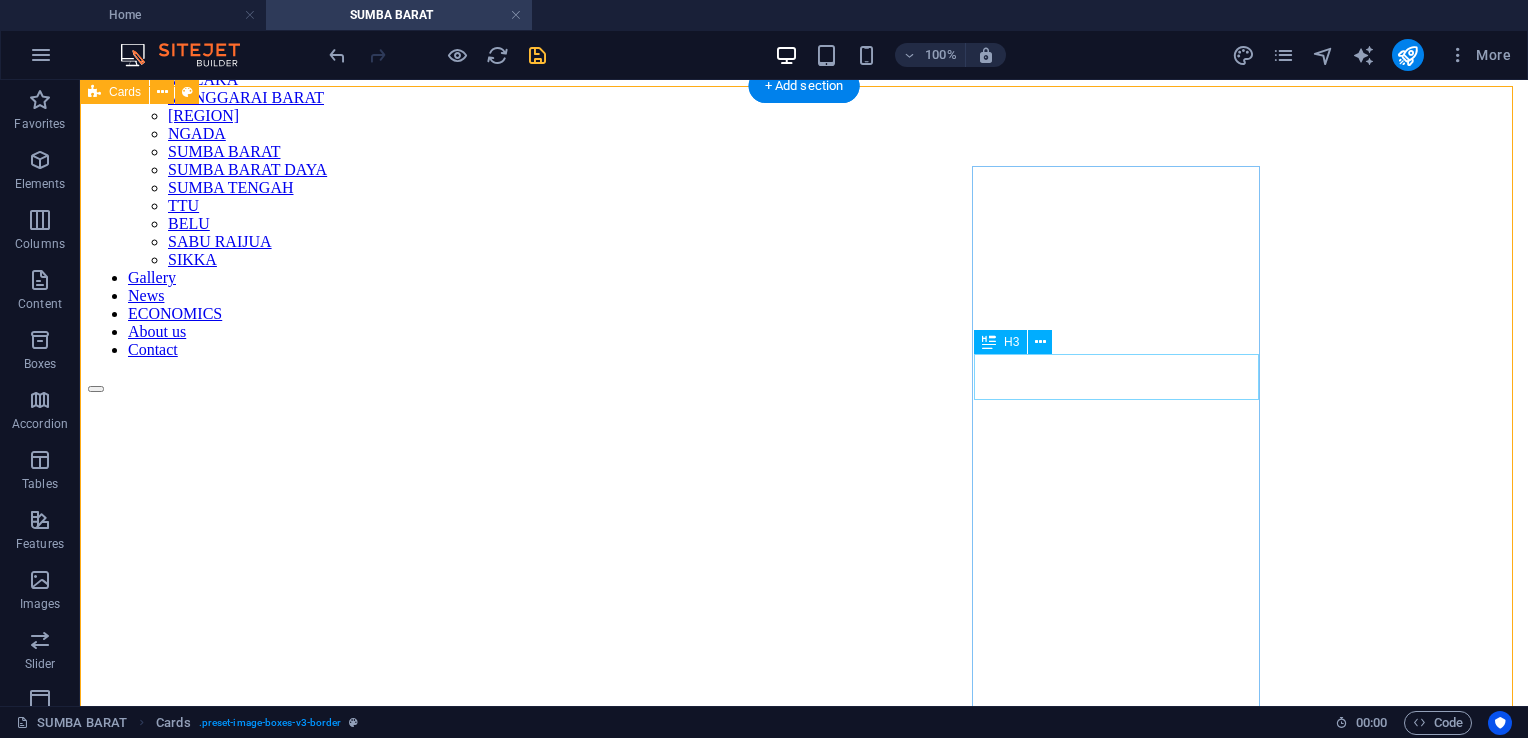 scroll, scrollTop: 300, scrollLeft: 0, axis: vertical 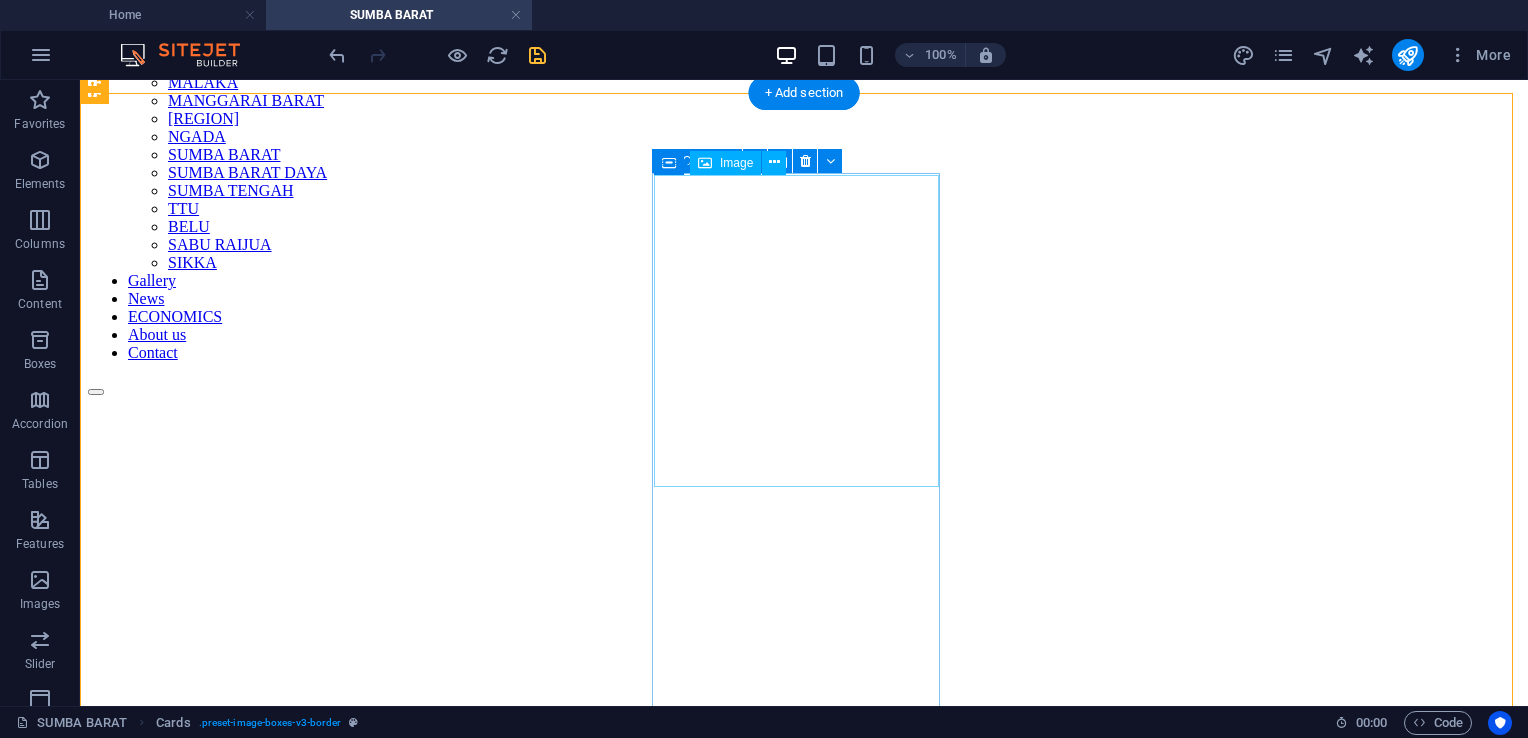 click at bounding box center [804, 1978] 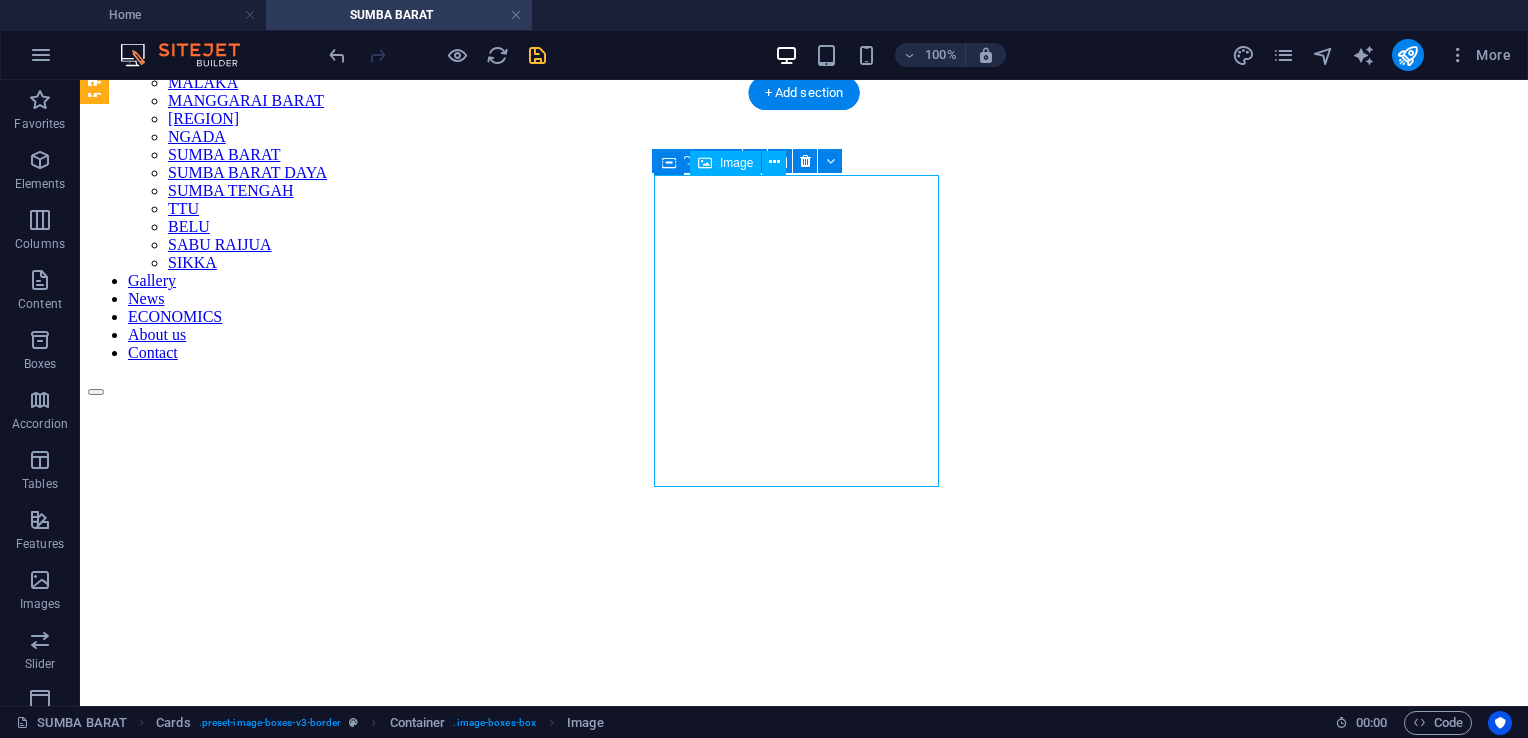 click at bounding box center (804, 1978) 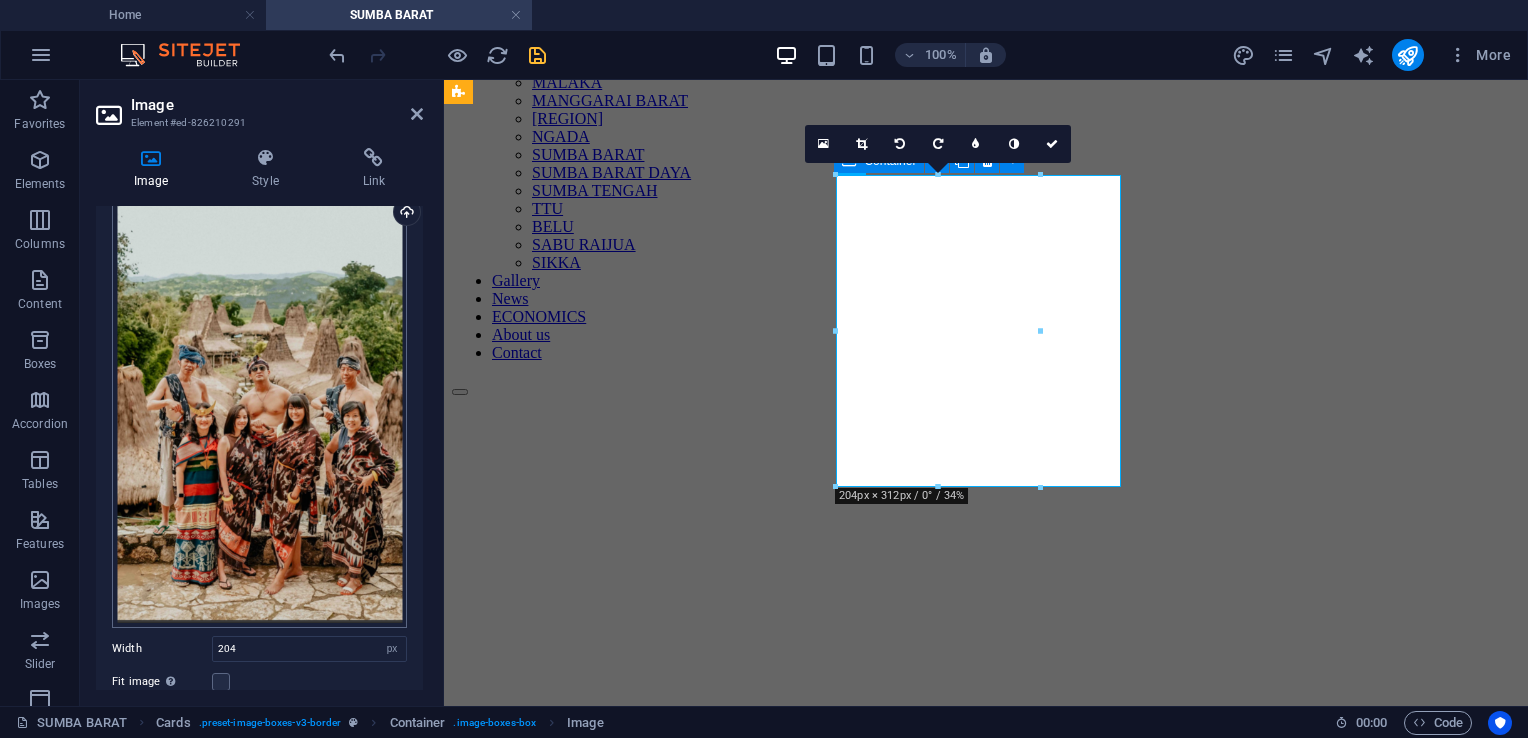 scroll, scrollTop: 266, scrollLeft: 0, axis: vertical 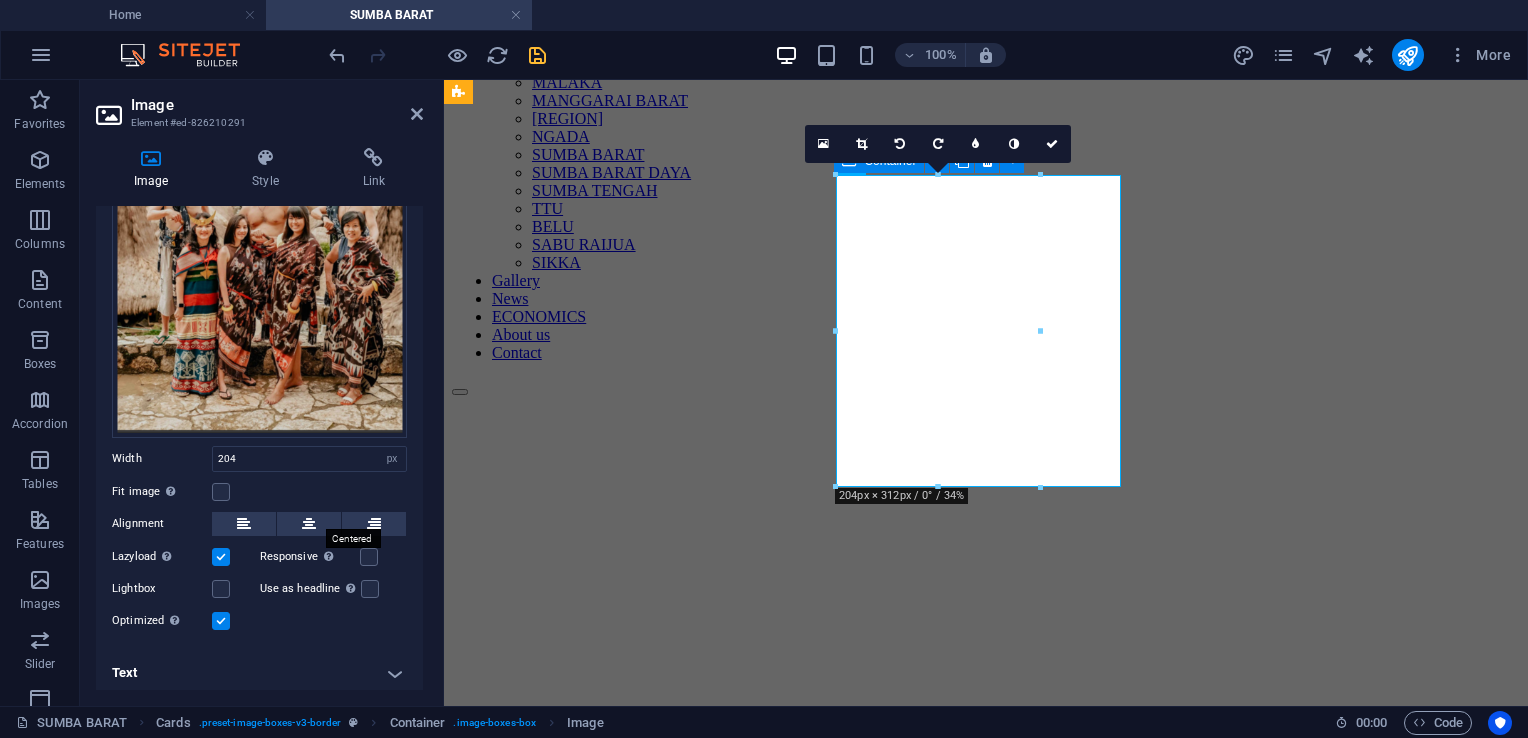 click at bounding box center [309, 524] 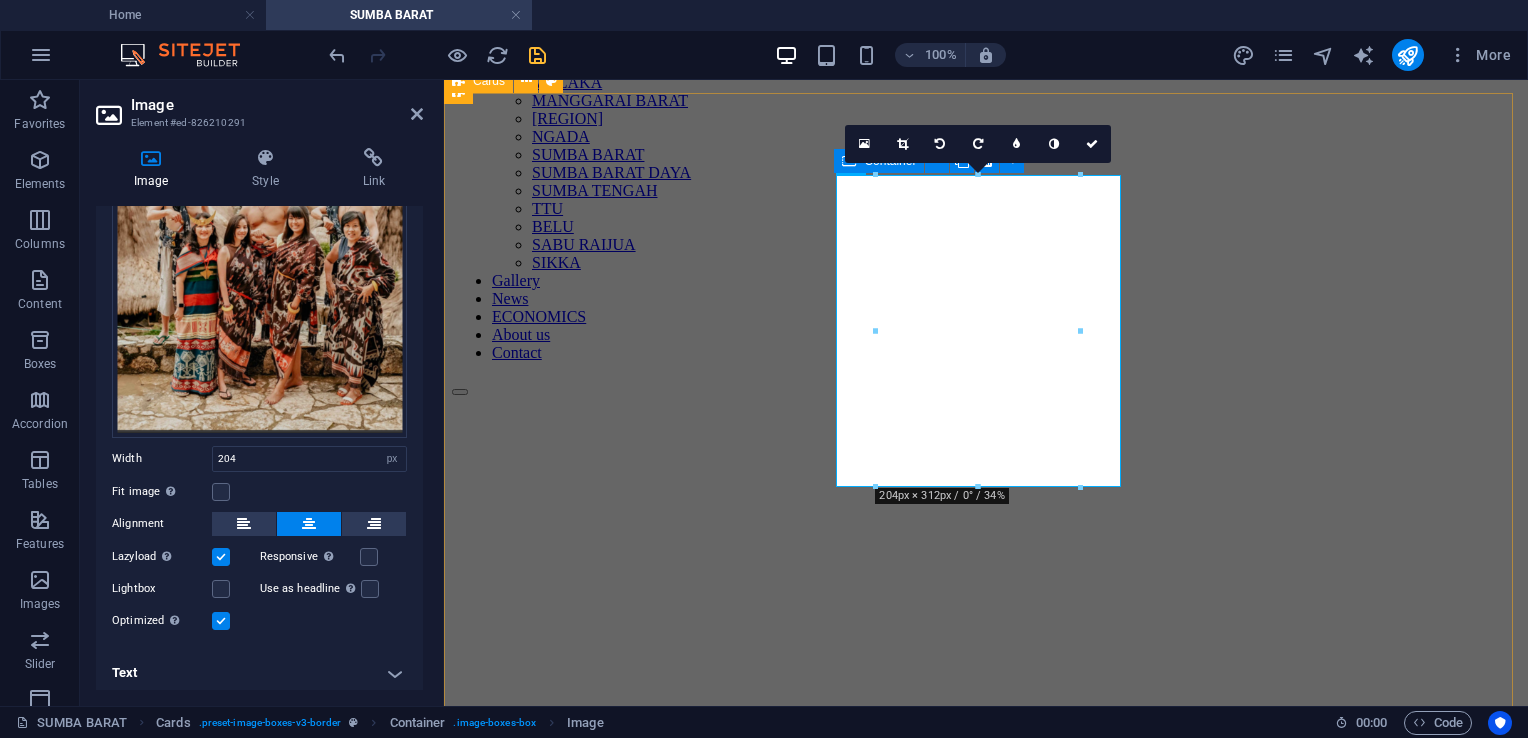 click on "SEJARAH Kain tenun Sumba memiliki sejarah panjang yang erat kaitannya dengan kehidupan masyarakat Sumba. Konon, tradisi menenun di Sumba telah ada sejak ratusan tahun lalu dan merupakan bagian tak terpisahkan dari kehidupan sosial, budaya, dan spiritual masyarakat setempat. Pada zaman dahulu, kain tenun Sumba tidak hanya digunakan sebagai pakaian sehari-hari, tetapi juga memiliki fungsi ritual dan simbol status sosial . FUNGSI Kain ini sering kali digunakan dalam upacara adat seperti pernikahan, kematian, dan ritual keagamaan. Misalnya, motif tertentu pada kain tenun digunakan sebagai penanda kasta atau status keluarga seseorang. Semakin kompleks motifnya, semakin tinggi pula status pemiliknya. MOTIF Setiap Motif Memiliki Makna Filosofis Kain tenun Sumba tidak hanya indah secara visual, tetapi juga sarat dengan nilai-nilai budaya dan makna filosofis. Setiap motif yang tercetak pada kain memiliki cerita dan makna mendalam yang mencerminkan kehidupan masyarakat Sumba. Beberapa makna tersebut di antaranya:" at bounding box center (986, 1666) 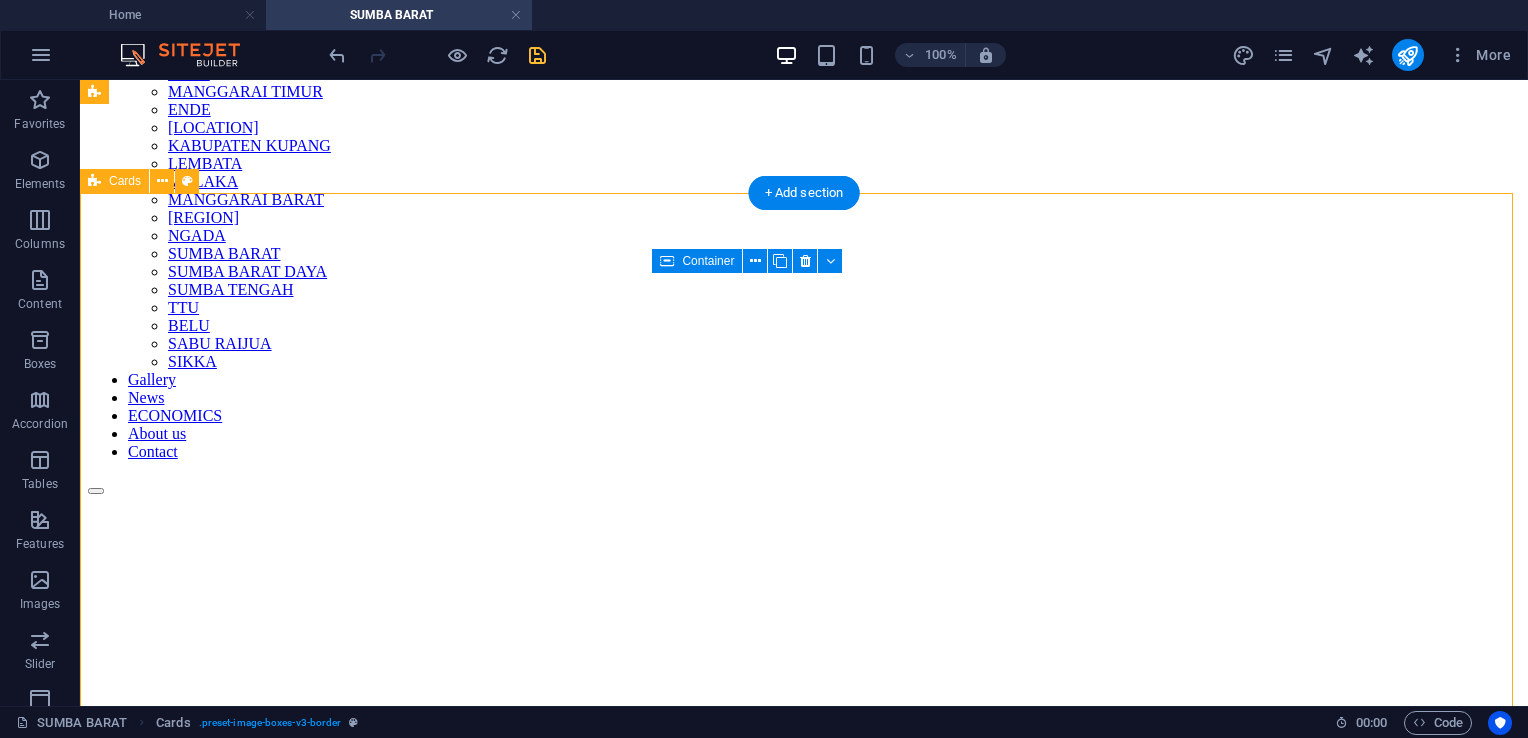 scroll, scrollTop: 200, scrollLeft: 0, axis: vertical 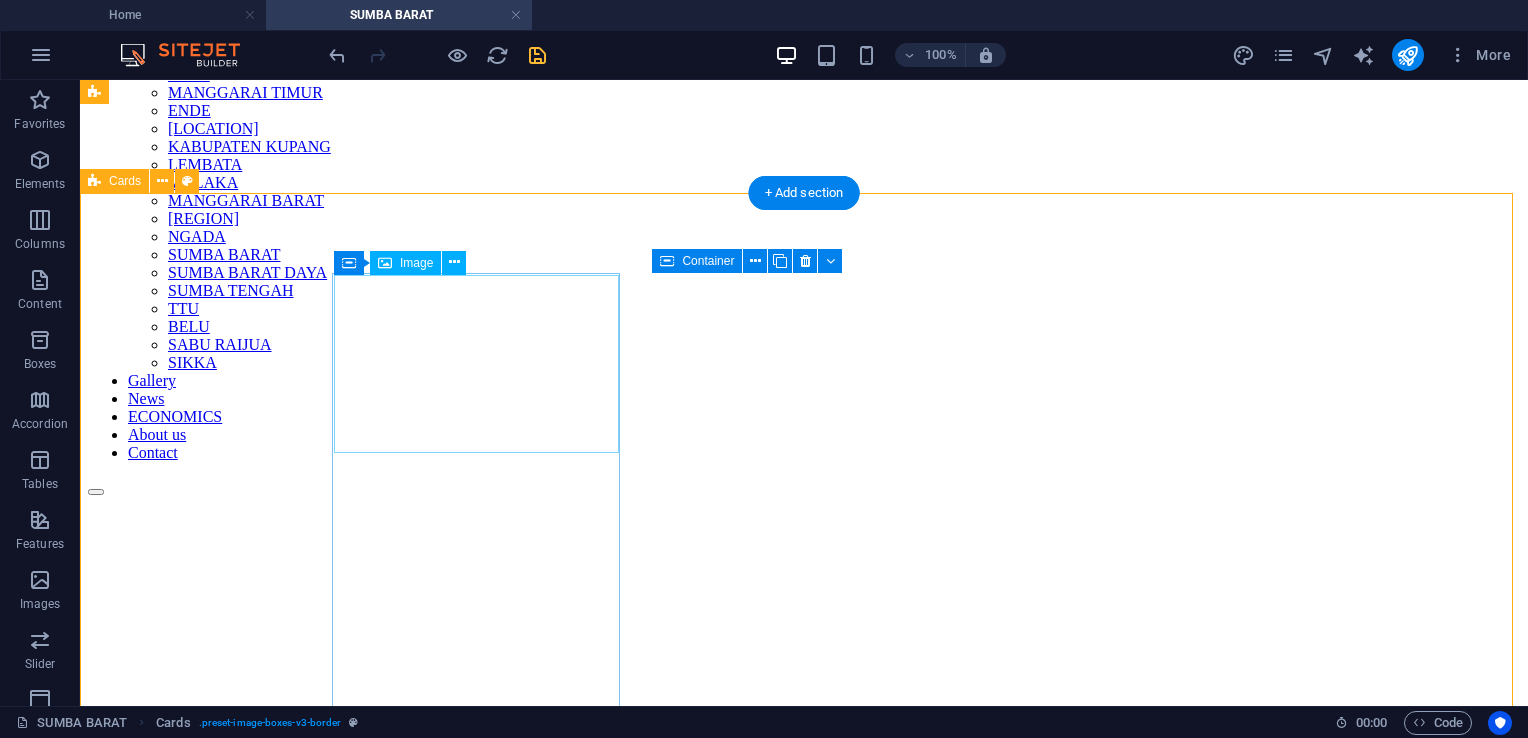 click at bounding box center (804, 1326) 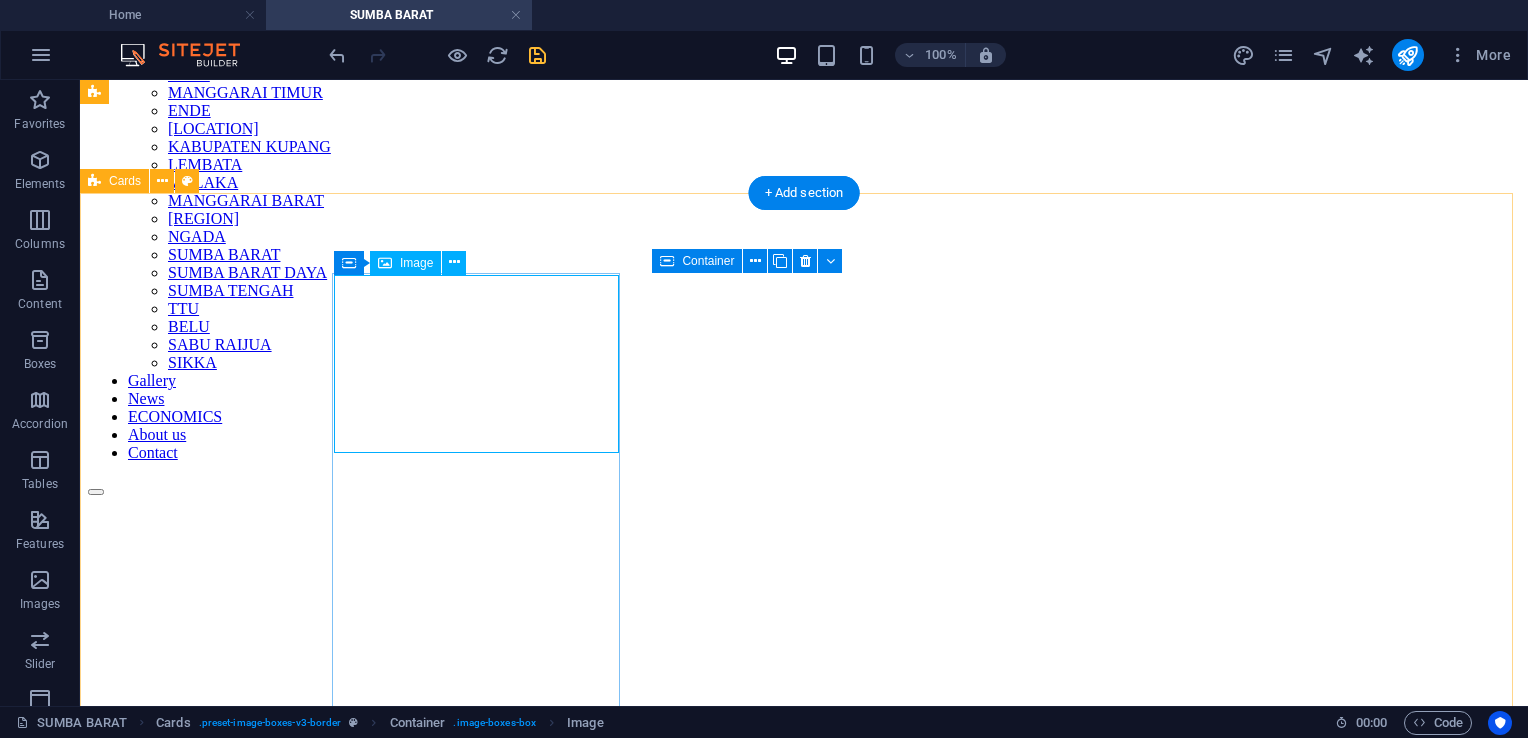 click at bounding box center (804, 1326) 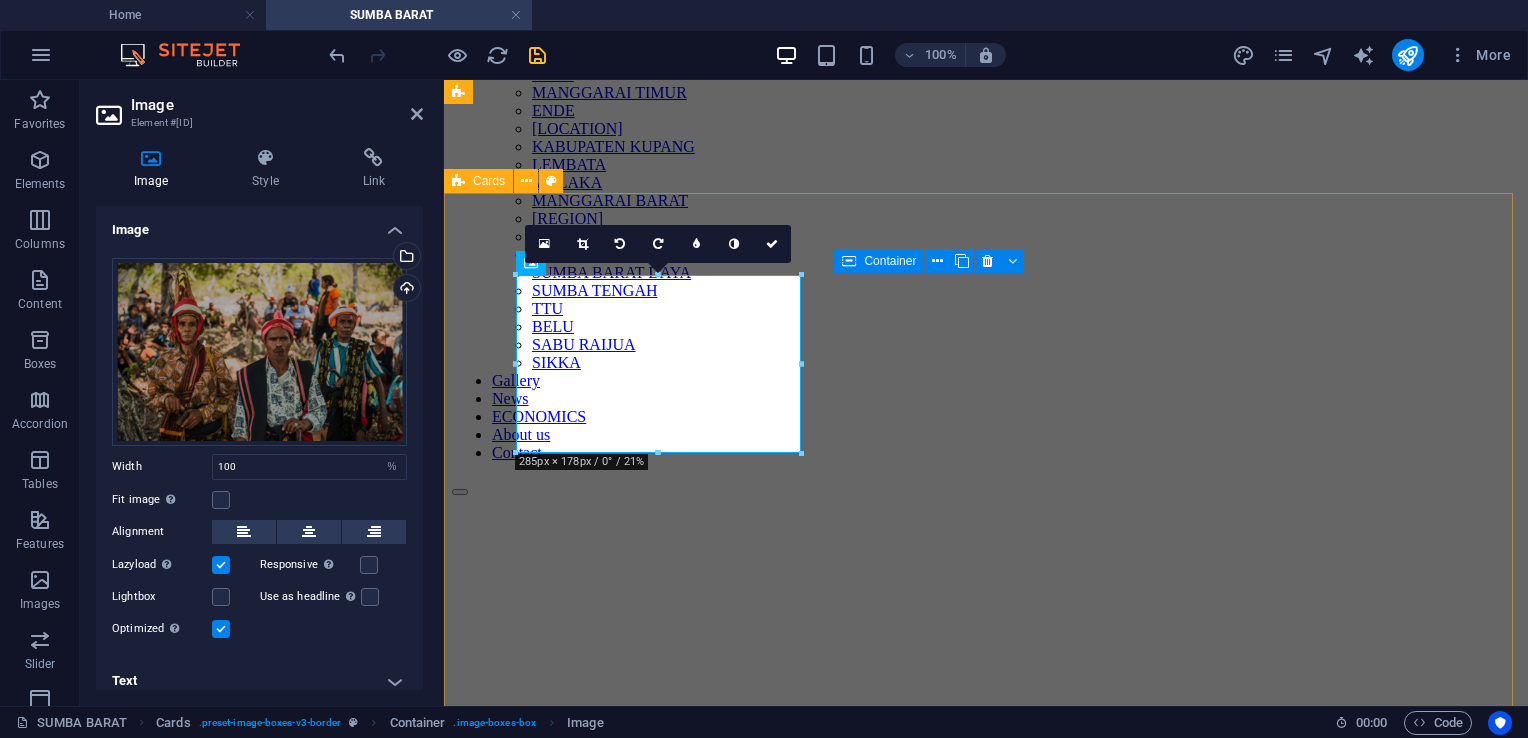 click on "SEJARAH Kain tenun Sumba memiliki sejarah panjang yang erat kaitannya dengan kehidupan masyarakat Sumba. Konon, tradisi menenun di Sumba telah ada sejak ratusan tahun lalu dan merupakan bagian tak terpisahkan dari kehidupan sosial, budaya, dan spiritual masyarakat setempat. Pada zaman dahulu, kain tenun Sumba tidak hanya digunakan sebagai pakaian sehari-hari, tetapi juga memiliki fungsi ritual dan simbol status sosial . FUNGSI Kain ini sering kali digunakan dalam upacara adat seperti pernikahan, kematian, dan ritual keagamaan. Misalnya, motif tertentu pada kain tenun digunakan sebagai penanda kasta atau status keluarga seseorang. Semakin kompleks motifnya, semakin tinggi pula status pemiliknya. MOTIF Setiap Motif Memiliki Makna Filosofis Kain tenun Sumba tidak hanya indah secara visual, tetapi juga sarat dengan nilai-nilai budaya dan makna filosofis. Setiap motif yang tercetak pada kain memiliki cerita dan makna mendalam yang mencerminkan kehidupan masyarakat Sumba. Beberapa makna tersebut di antaranya:" at bounding box center (986, 1766) 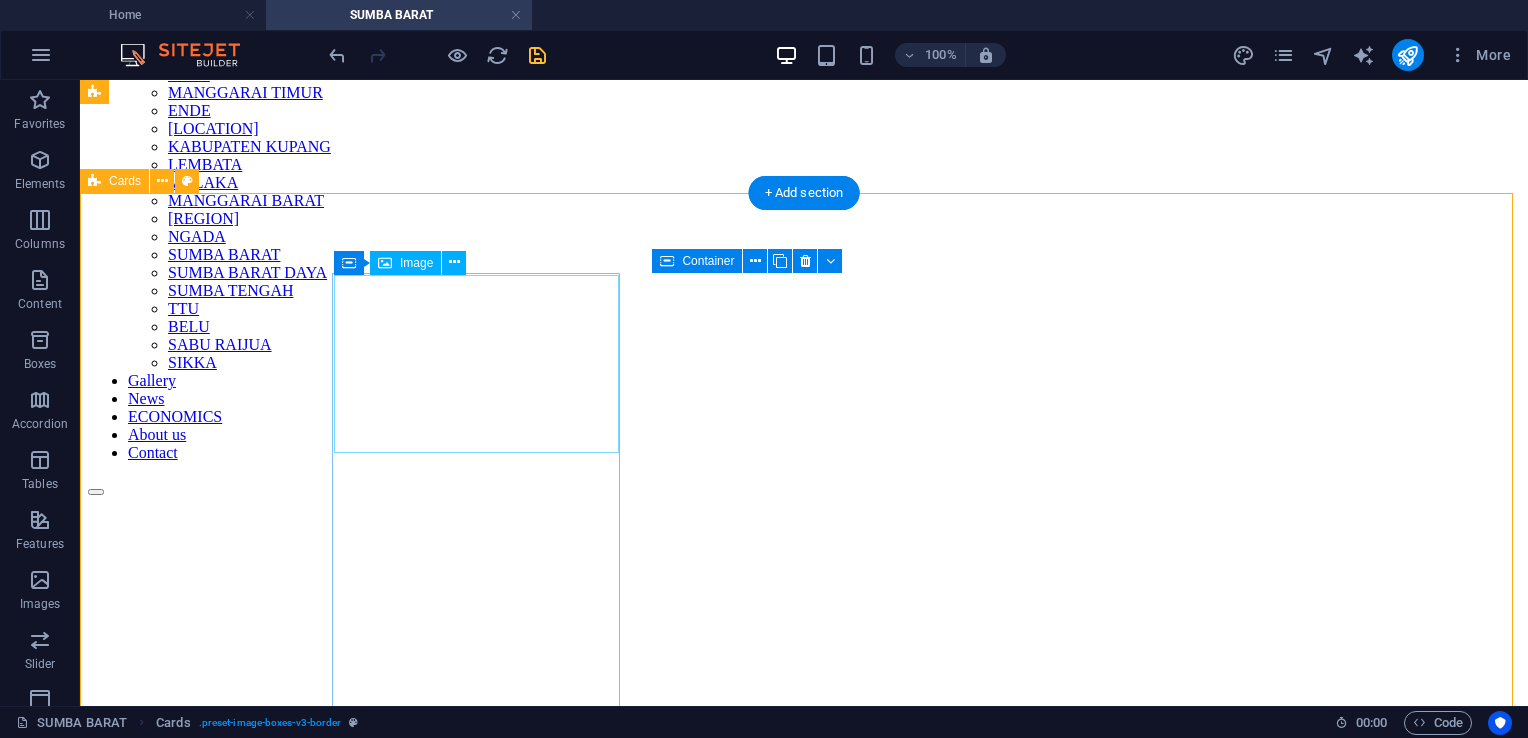 click at bounding box center (804, 1326) 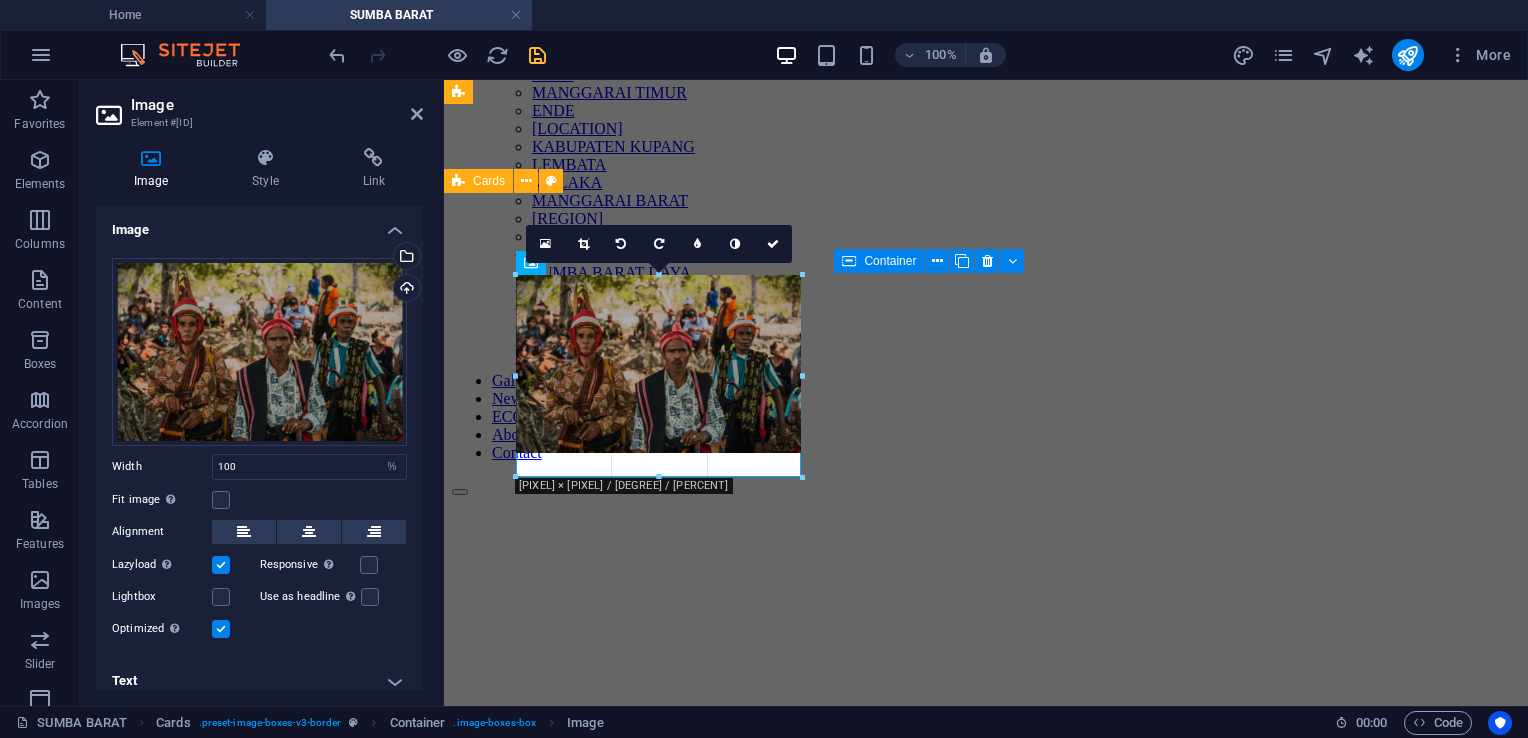 drag, startPoint x: 657, startPoint y: 450, endPoint x: 659, endPoint y: 474, distance: 24.083189 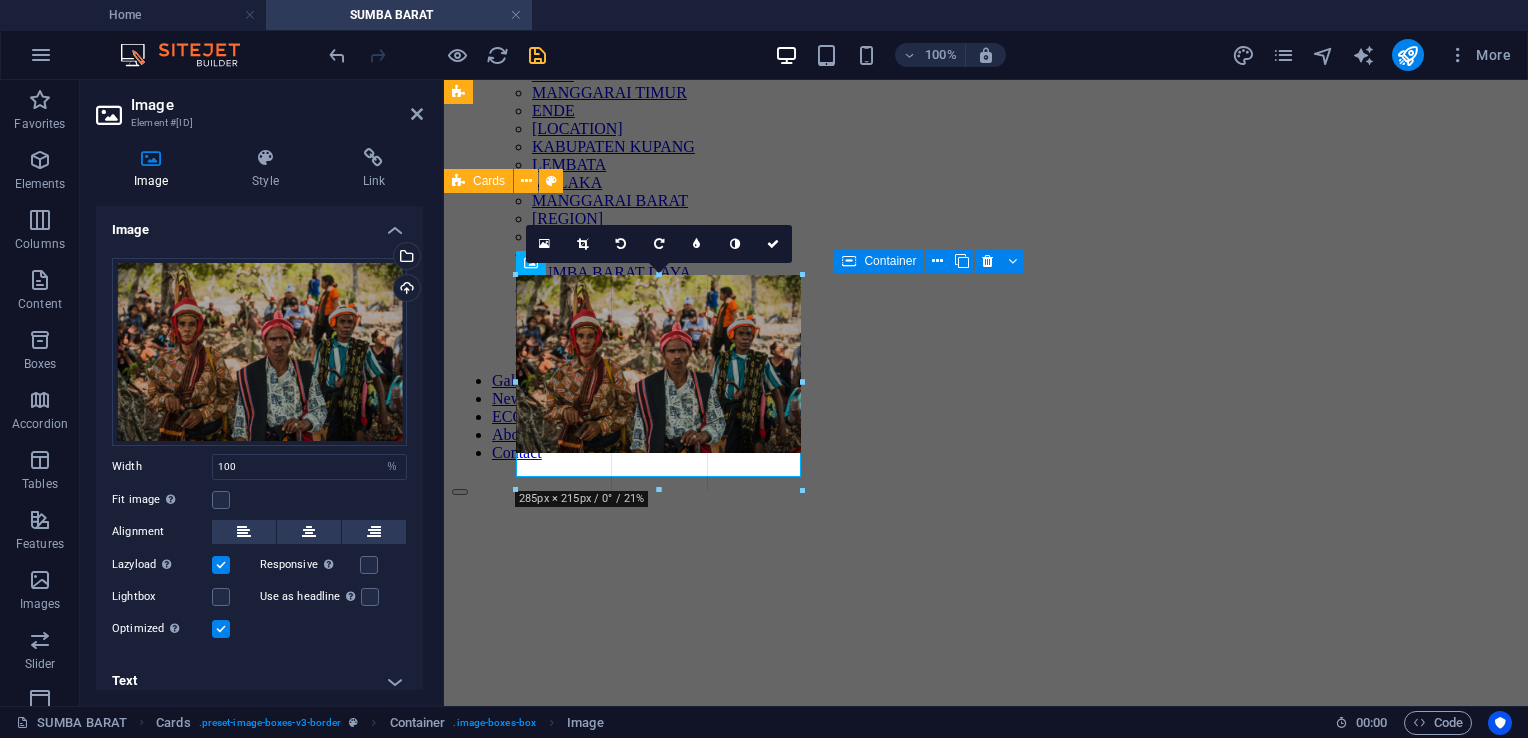 click at bounding box center [659, 490] 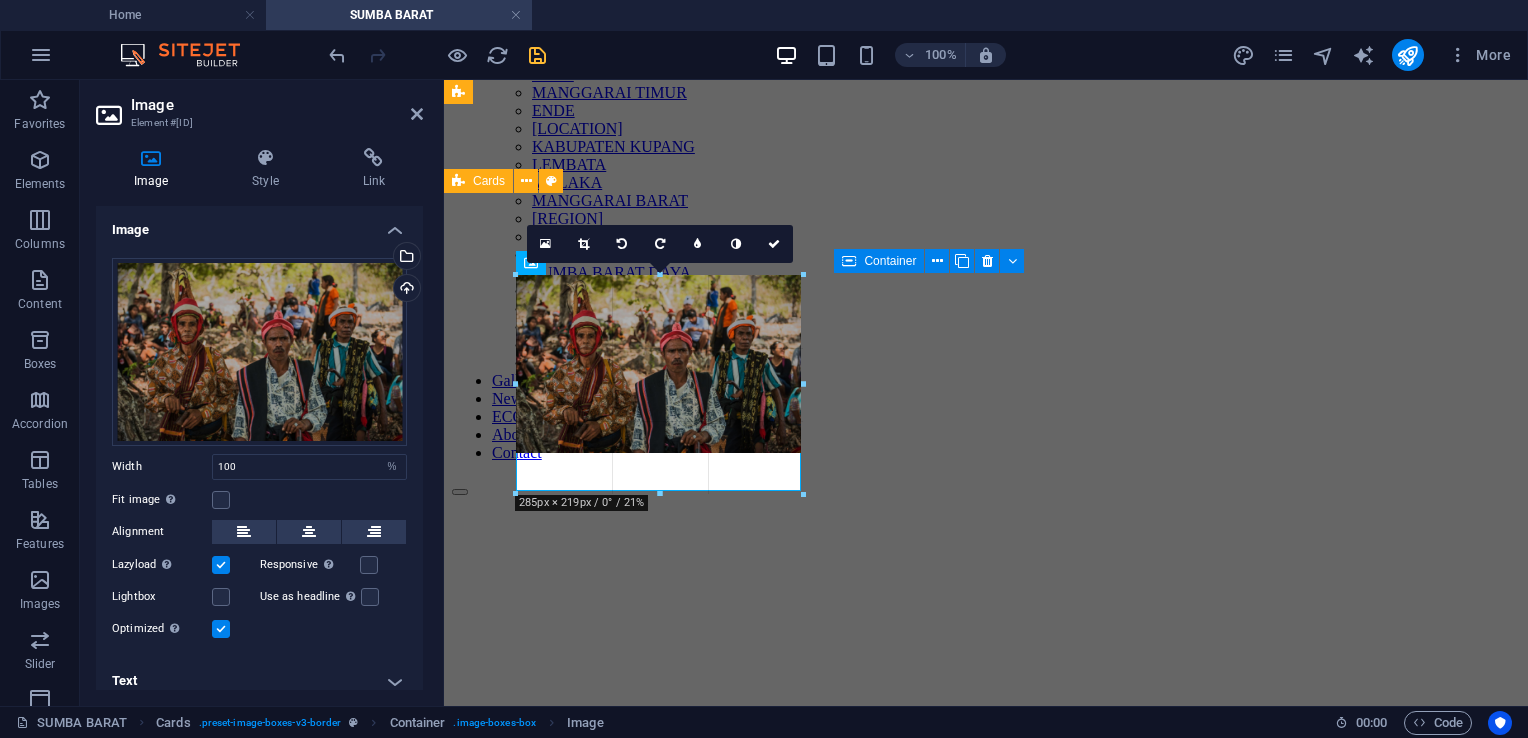 drag, startPoint x: 656, startPoint y: 453, endPoint x: 662, endPoint y: 494, distance: 41.4367 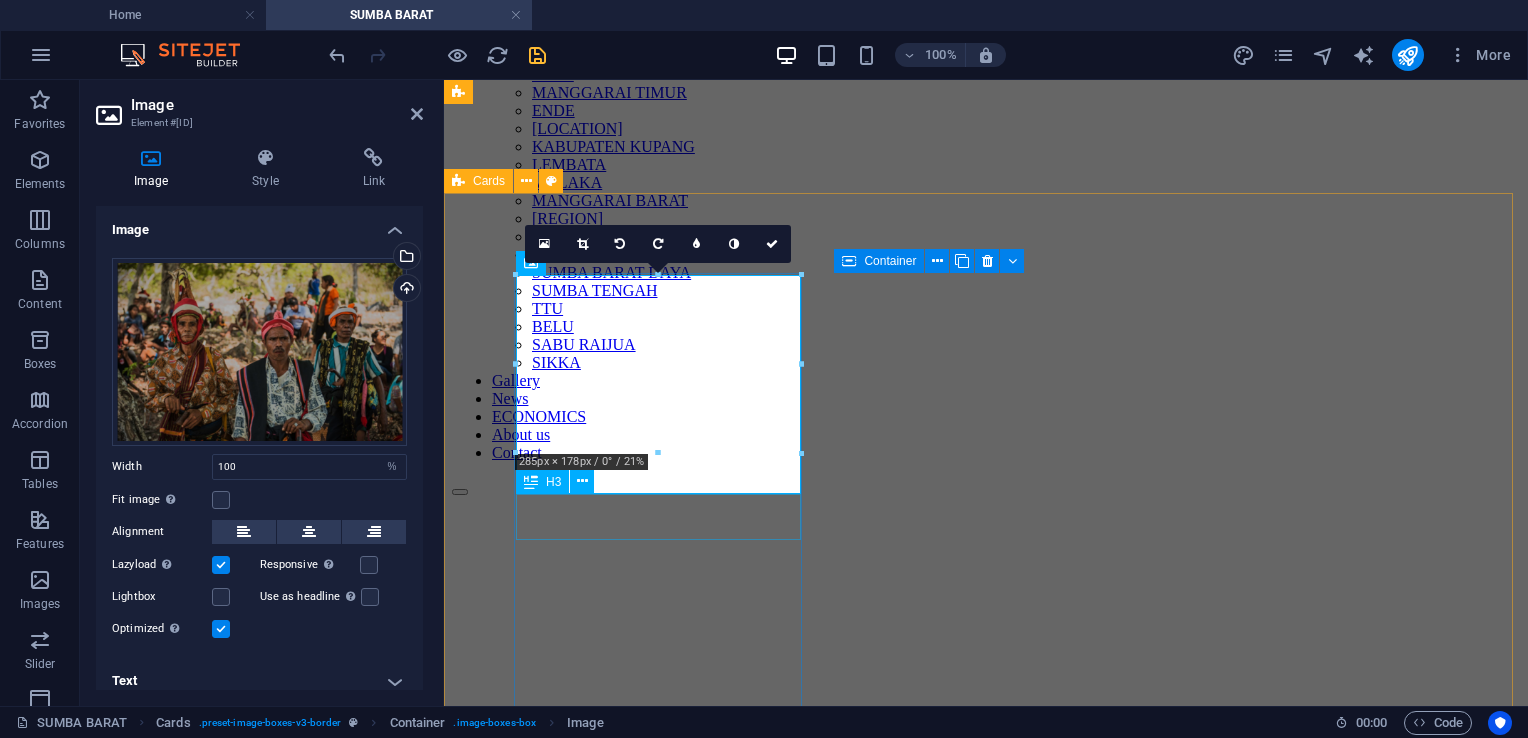 click on "SEJARAH" at bounding box center (986, 1130) 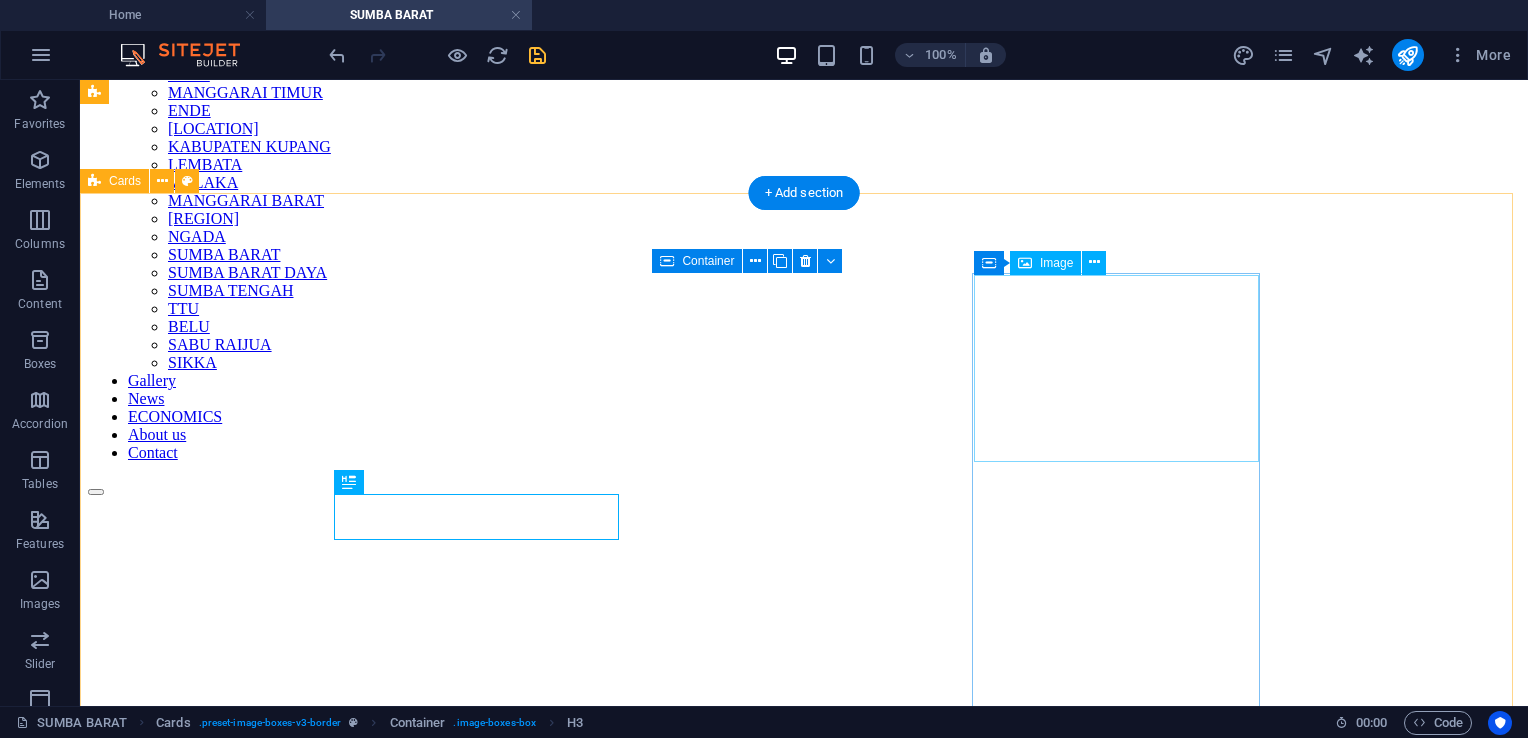 click at bounding box center [804, 1804] 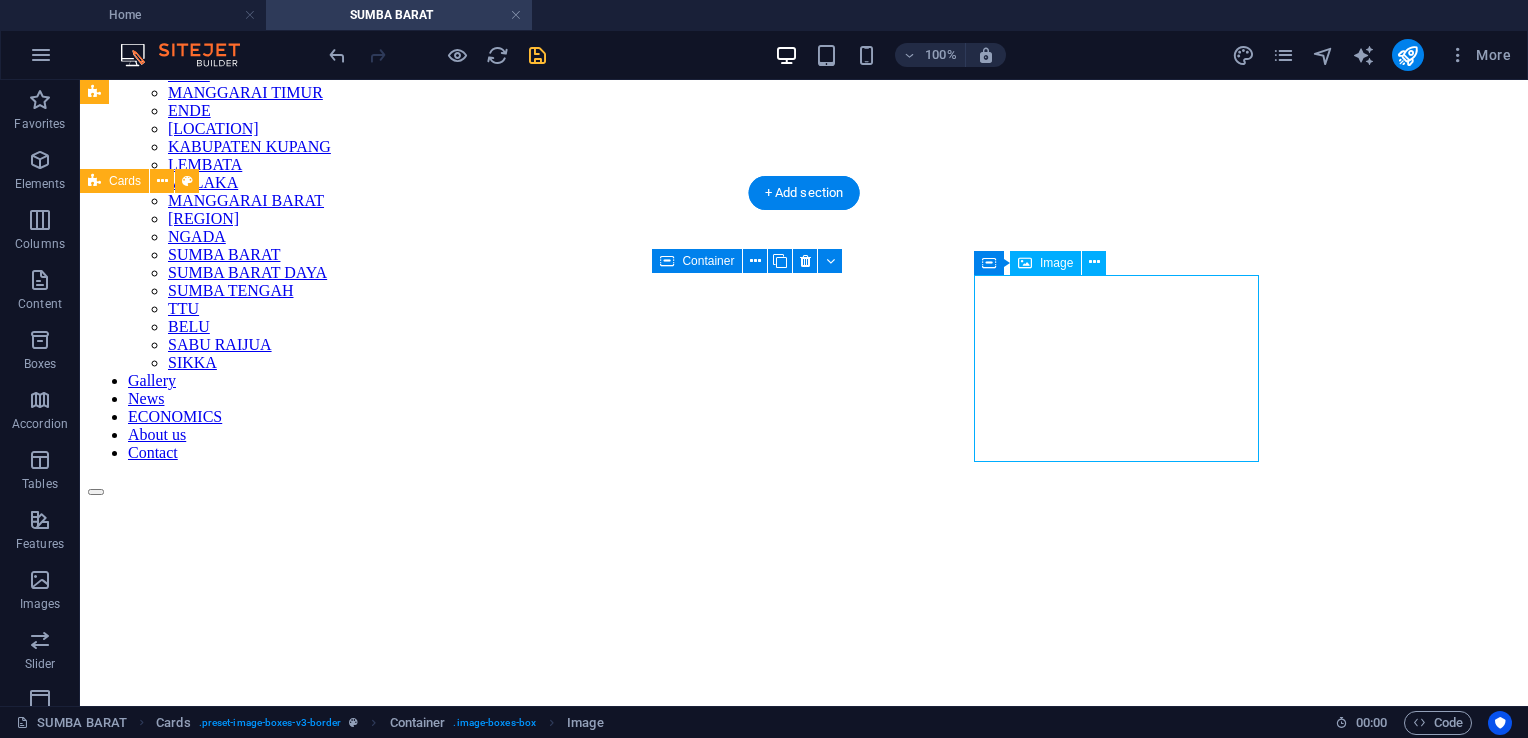 click at bounding box center [804, 1804] 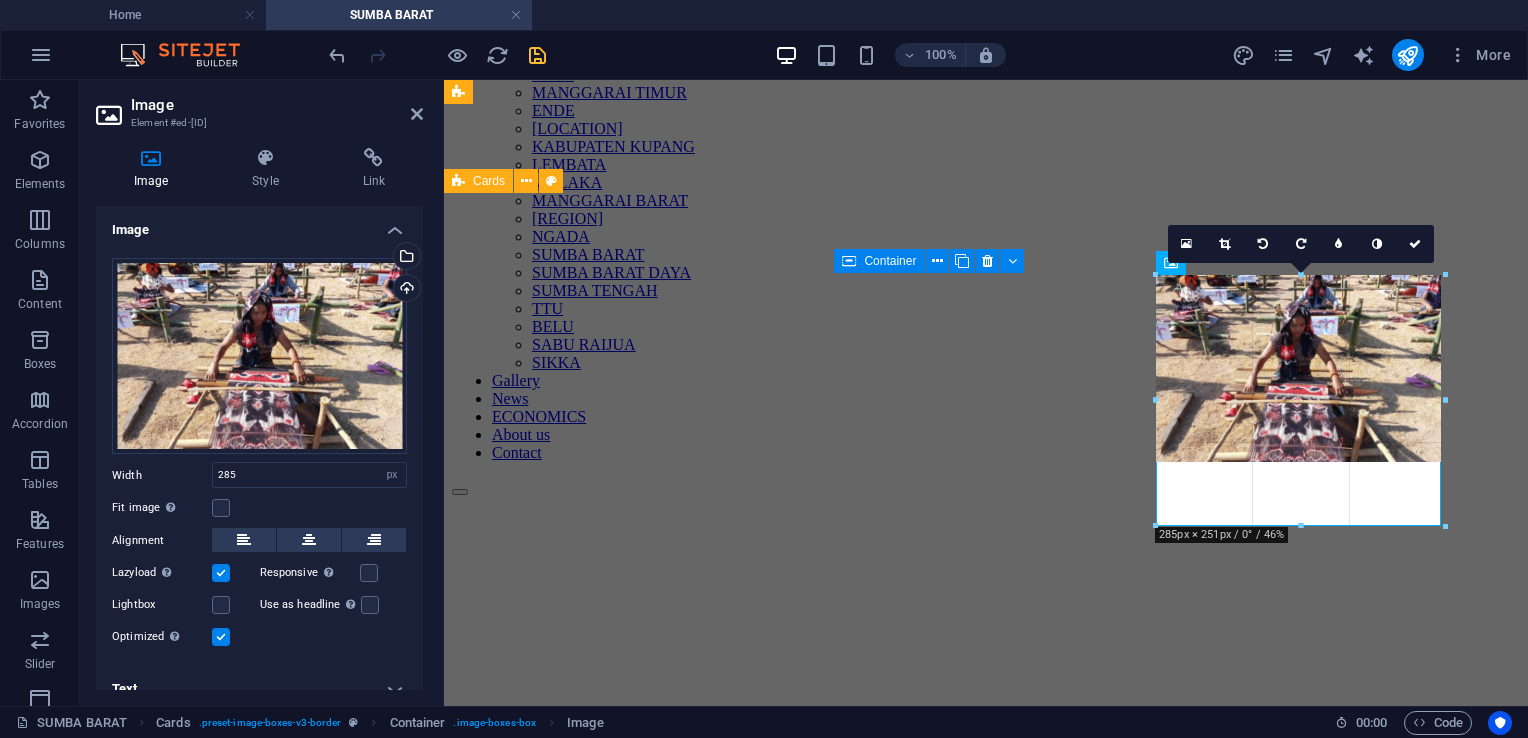 drag, startPoint x: 1298, startPoint y: 462, endPoint x: 839, endPoint y: 448, distance: 459.21347 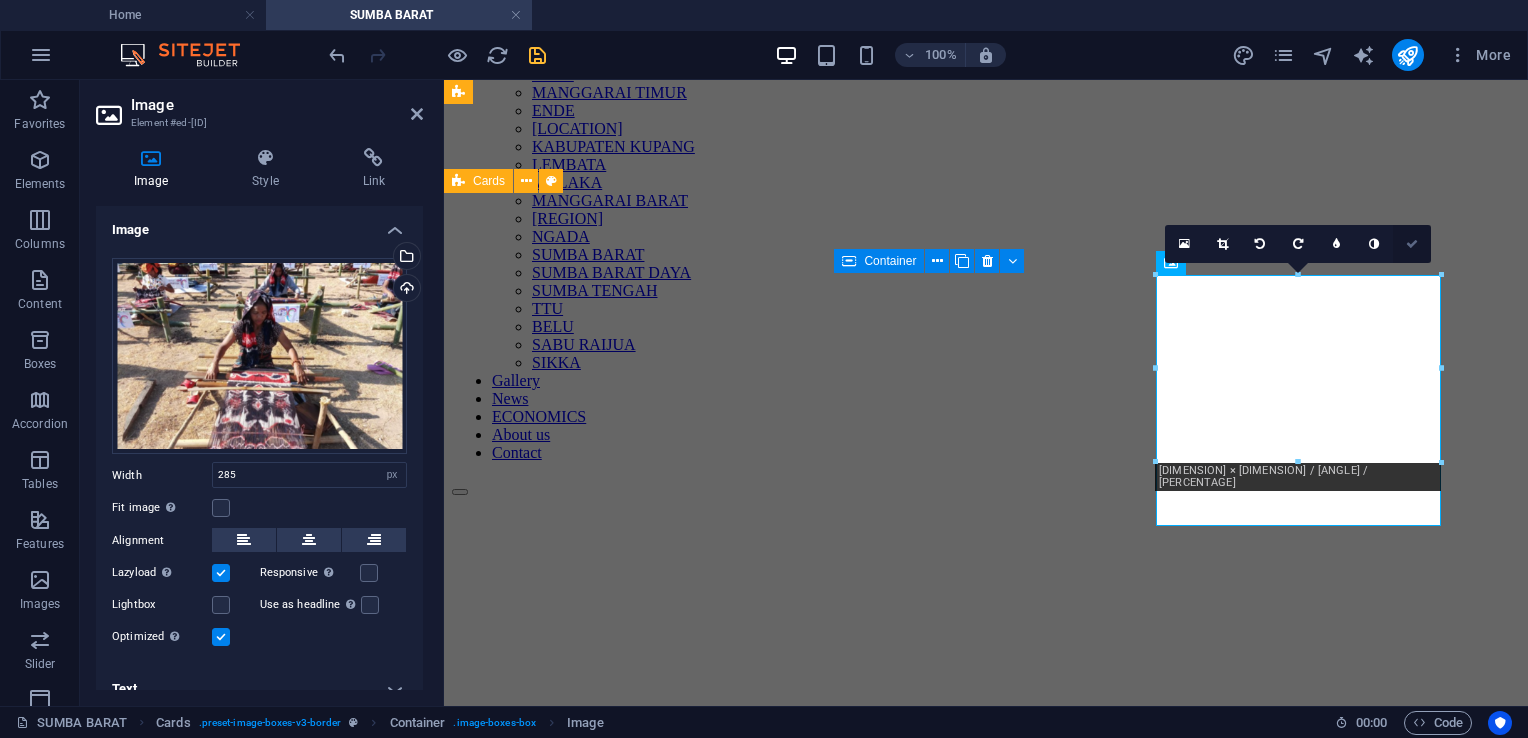 click at bounding box center (1412, 244) 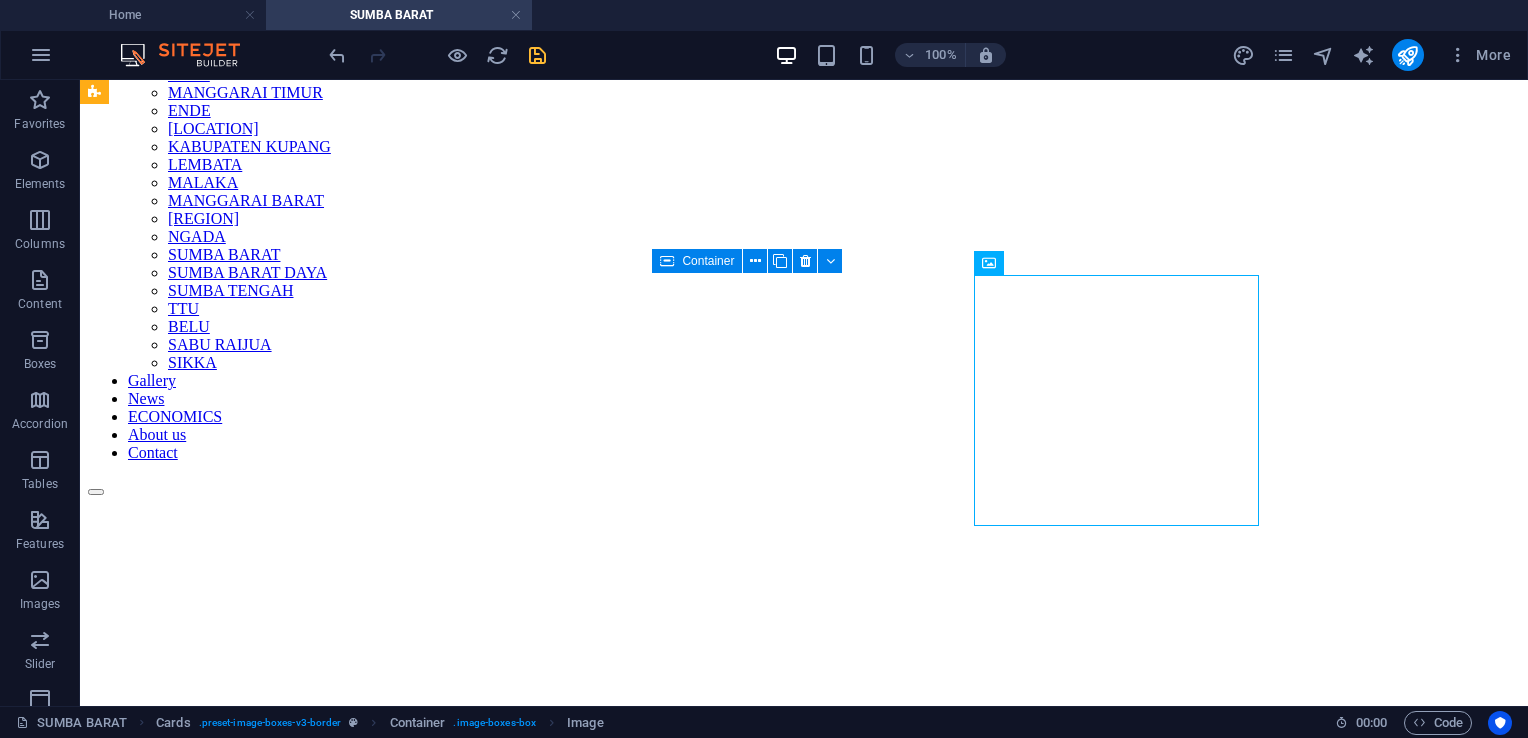click at bounding box center (537, 55) 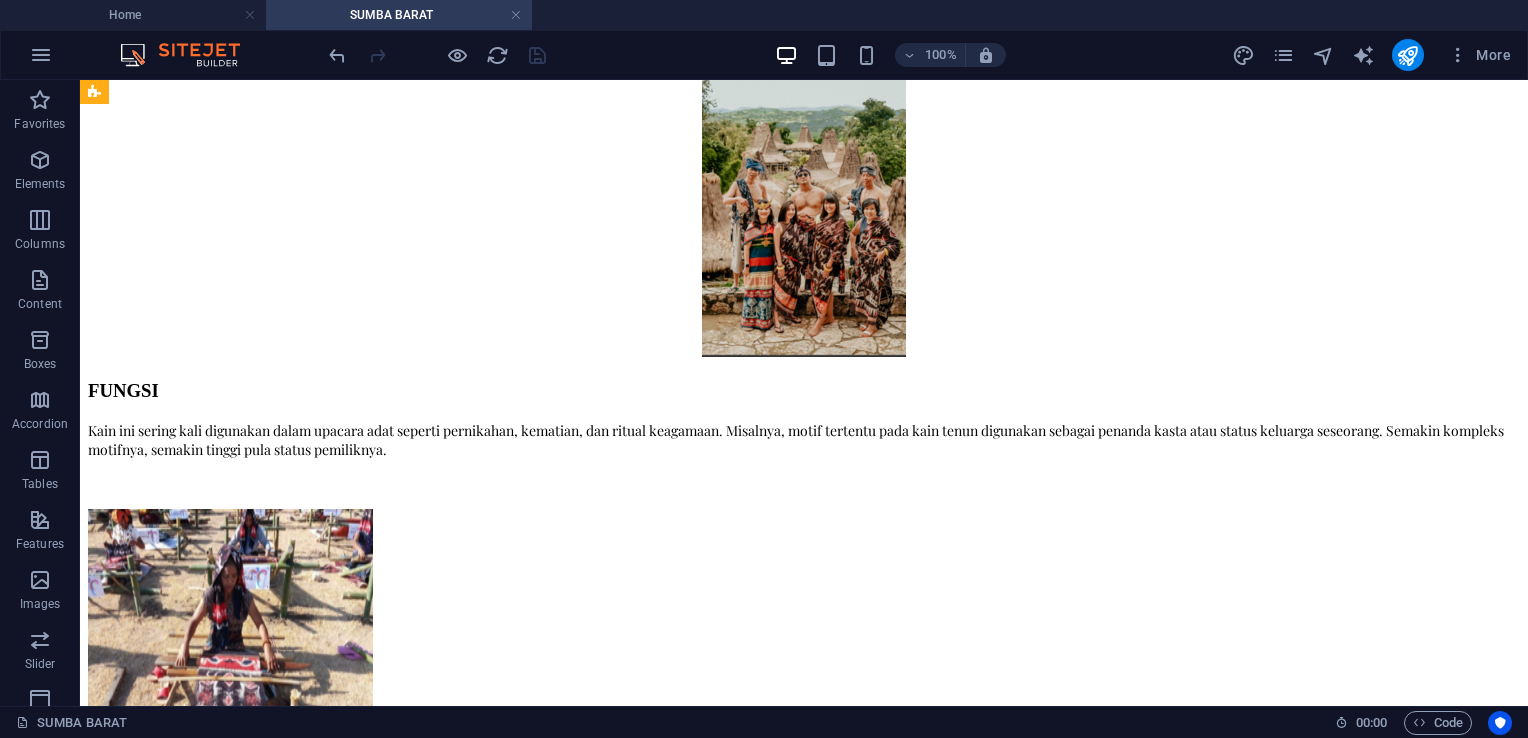 scroll, scrollTop: 1200, scrollLeft: 0, axis: vertical 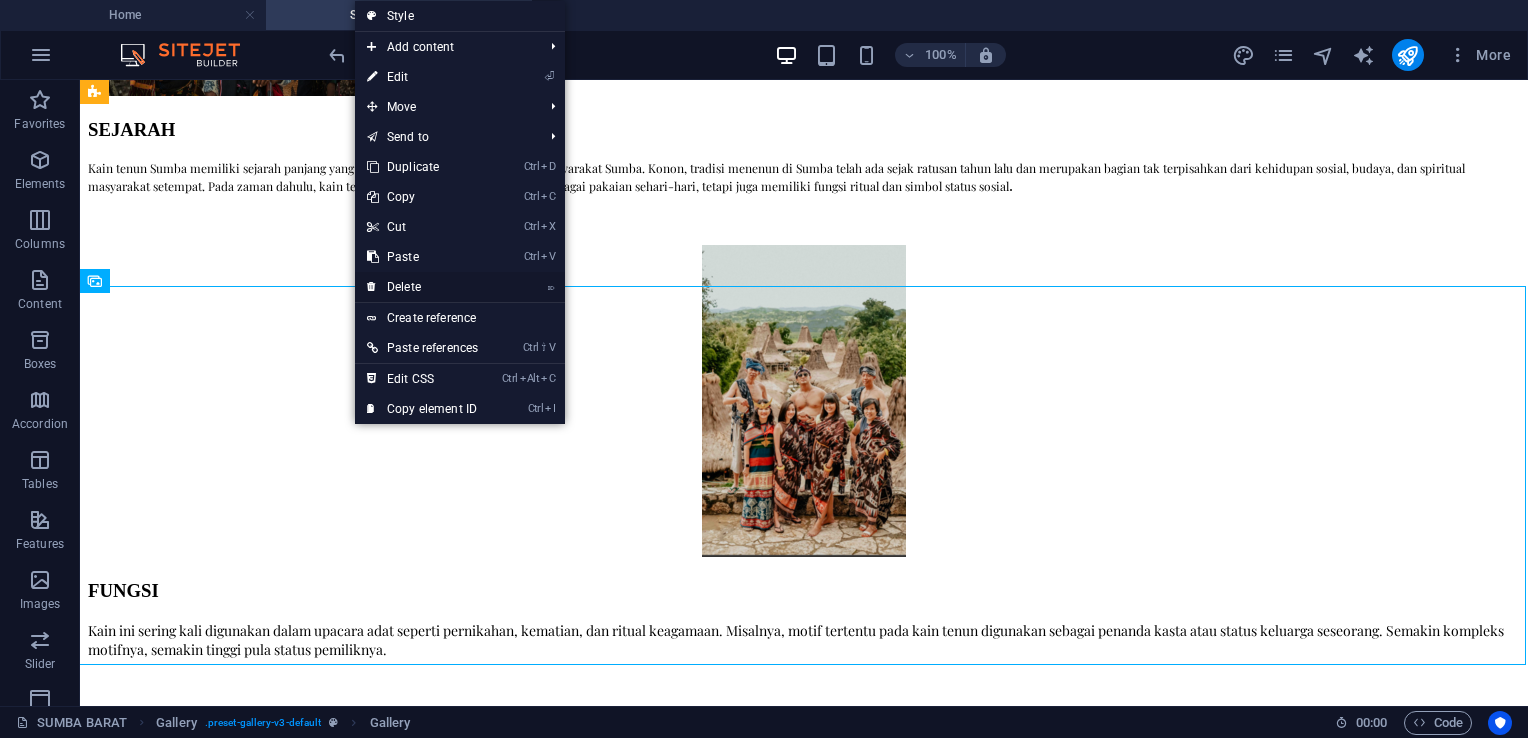 click on "⌦  Delete" at bounding box center [422, 287] 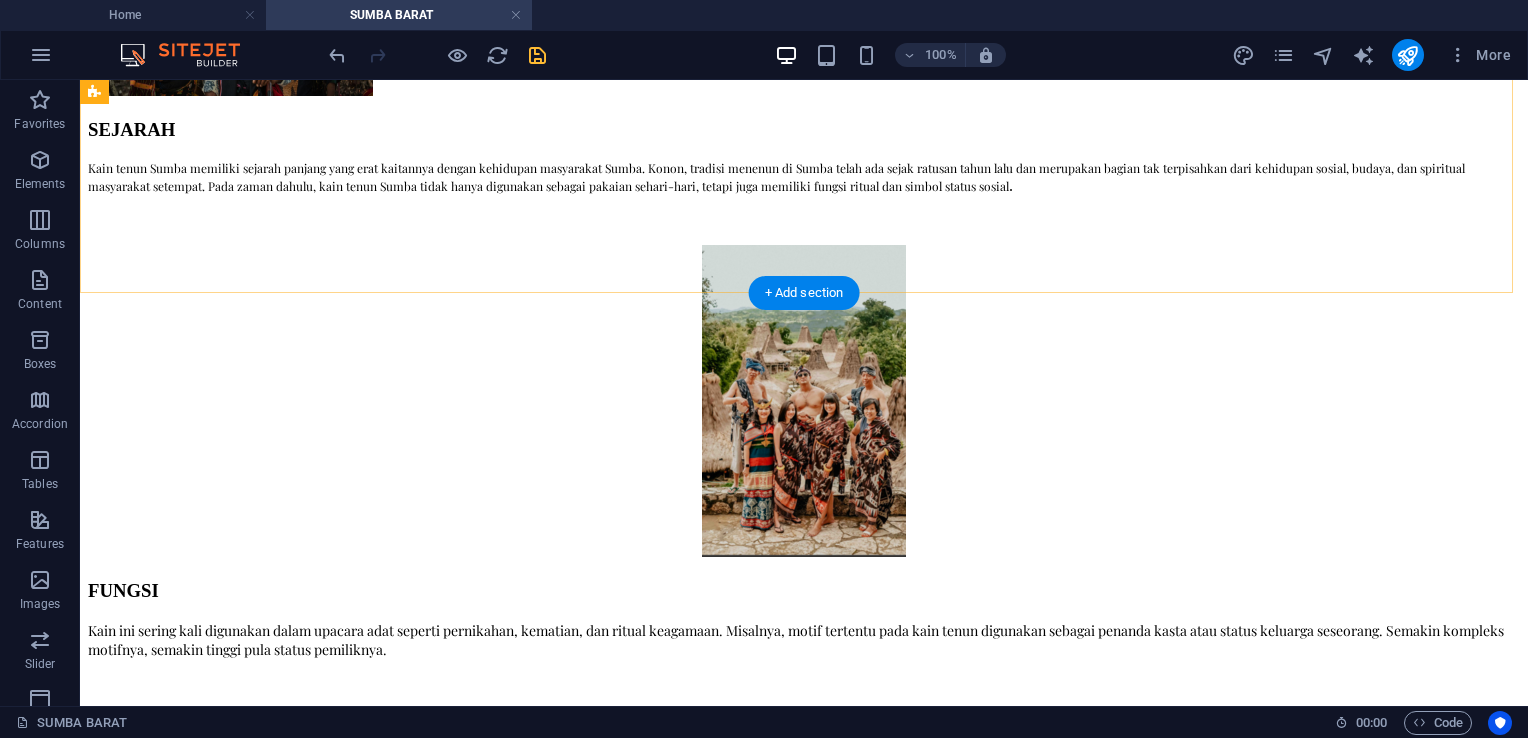 drag, startPoint x: 634, startPoint y: 205, endPoint x: 77, endPoint y: 219, distance: 557.1759 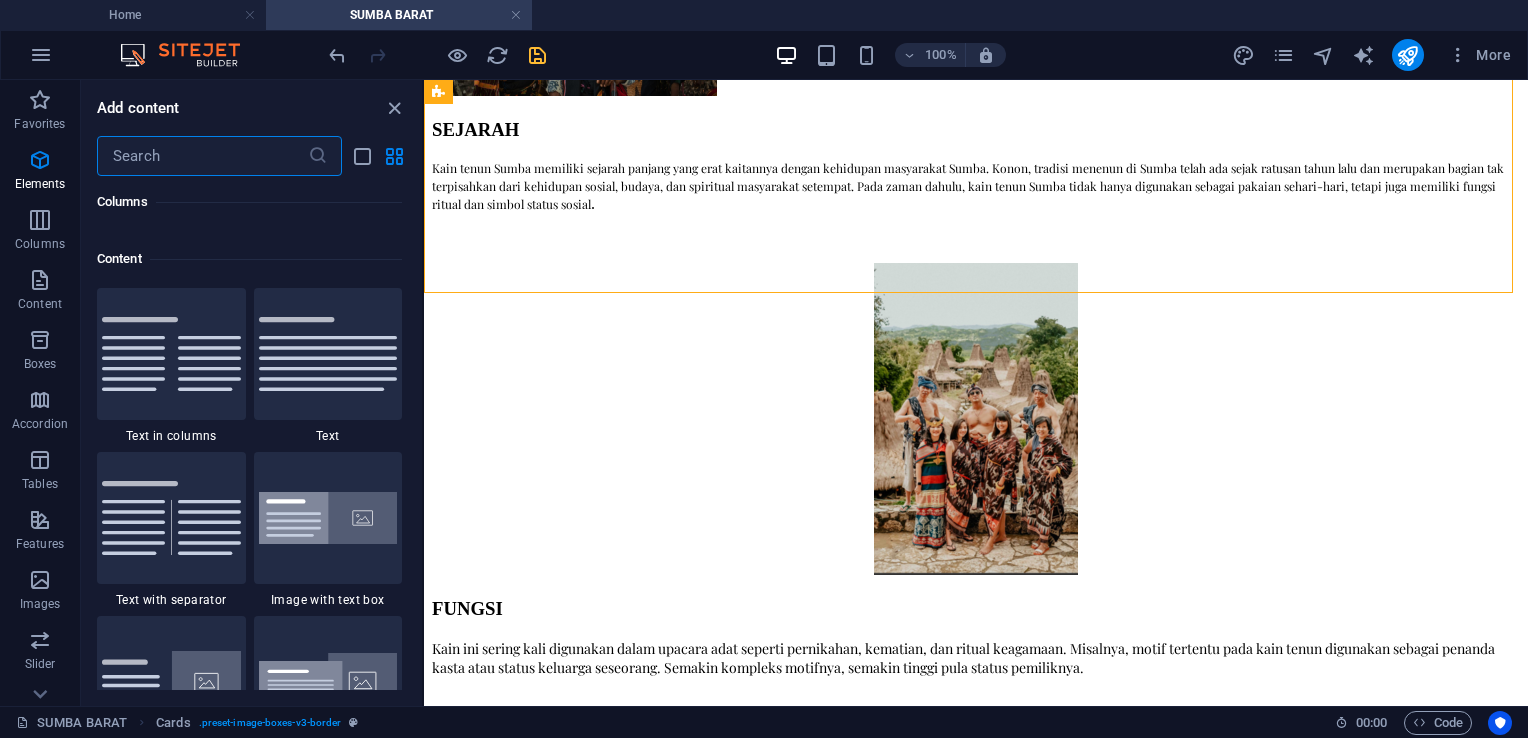 scroll, scrollTop: 3663, scrollLeft: 0, axis: vertical 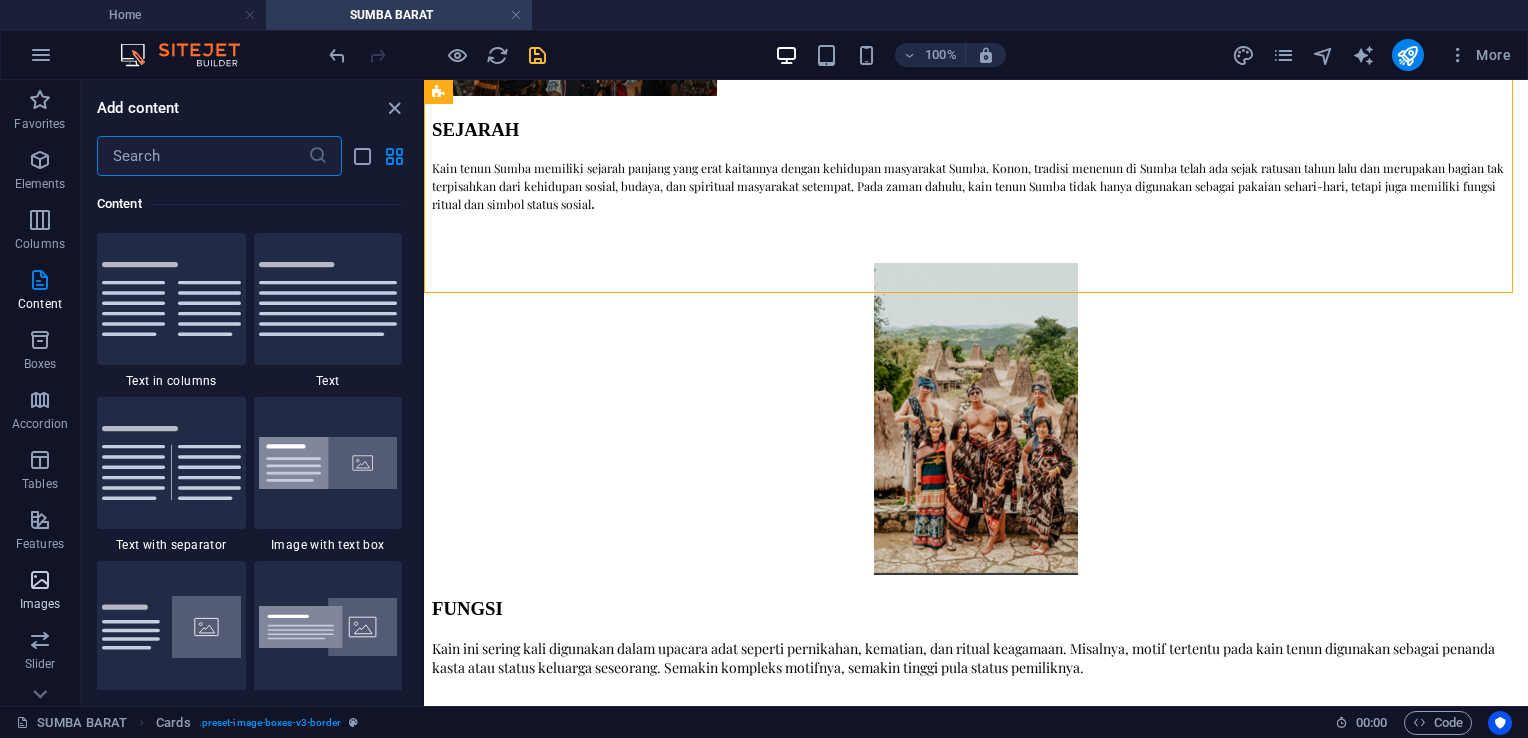 click on "Images" at bounding box center [40, 592] 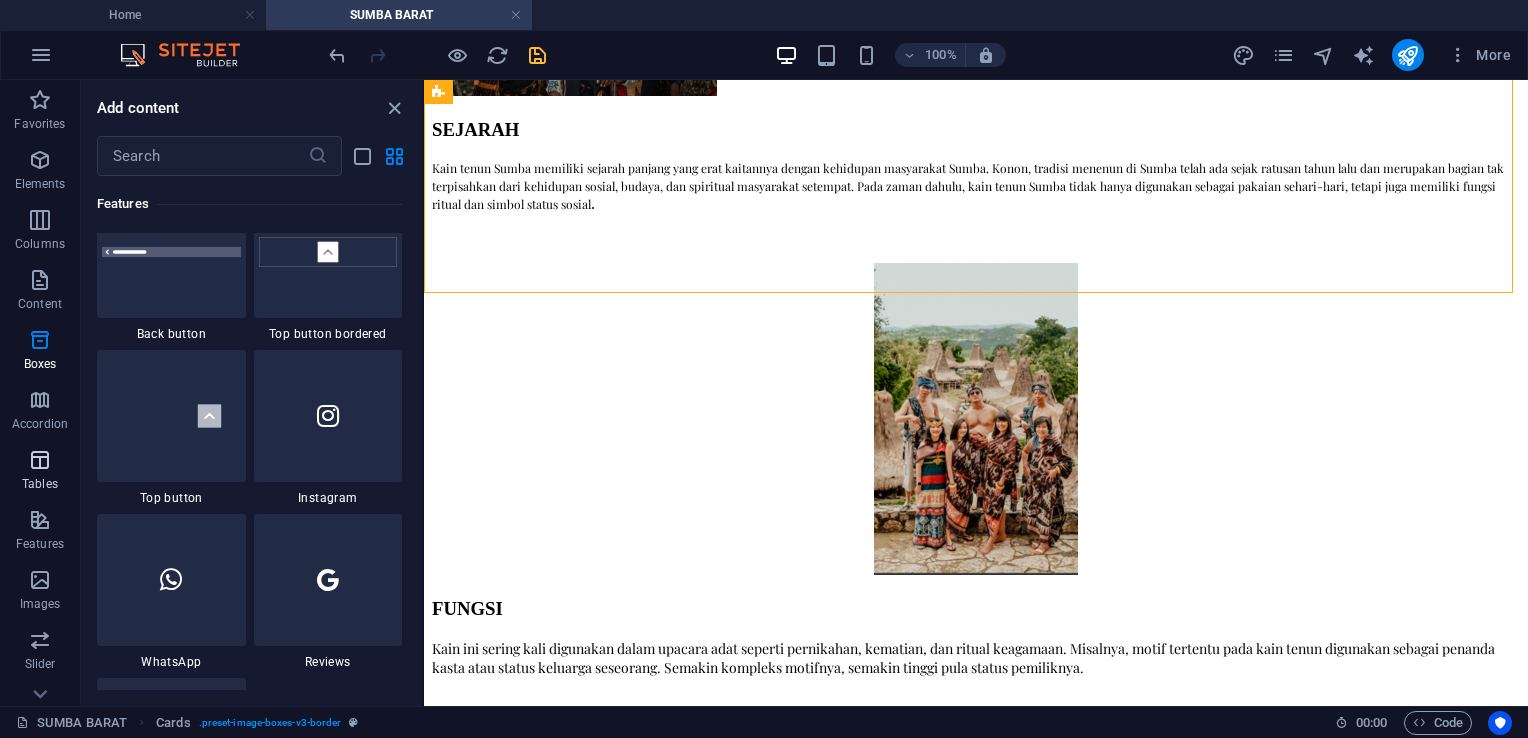 scroll, scrollTop: 10304, scrollLeft: 0, axis: vertical 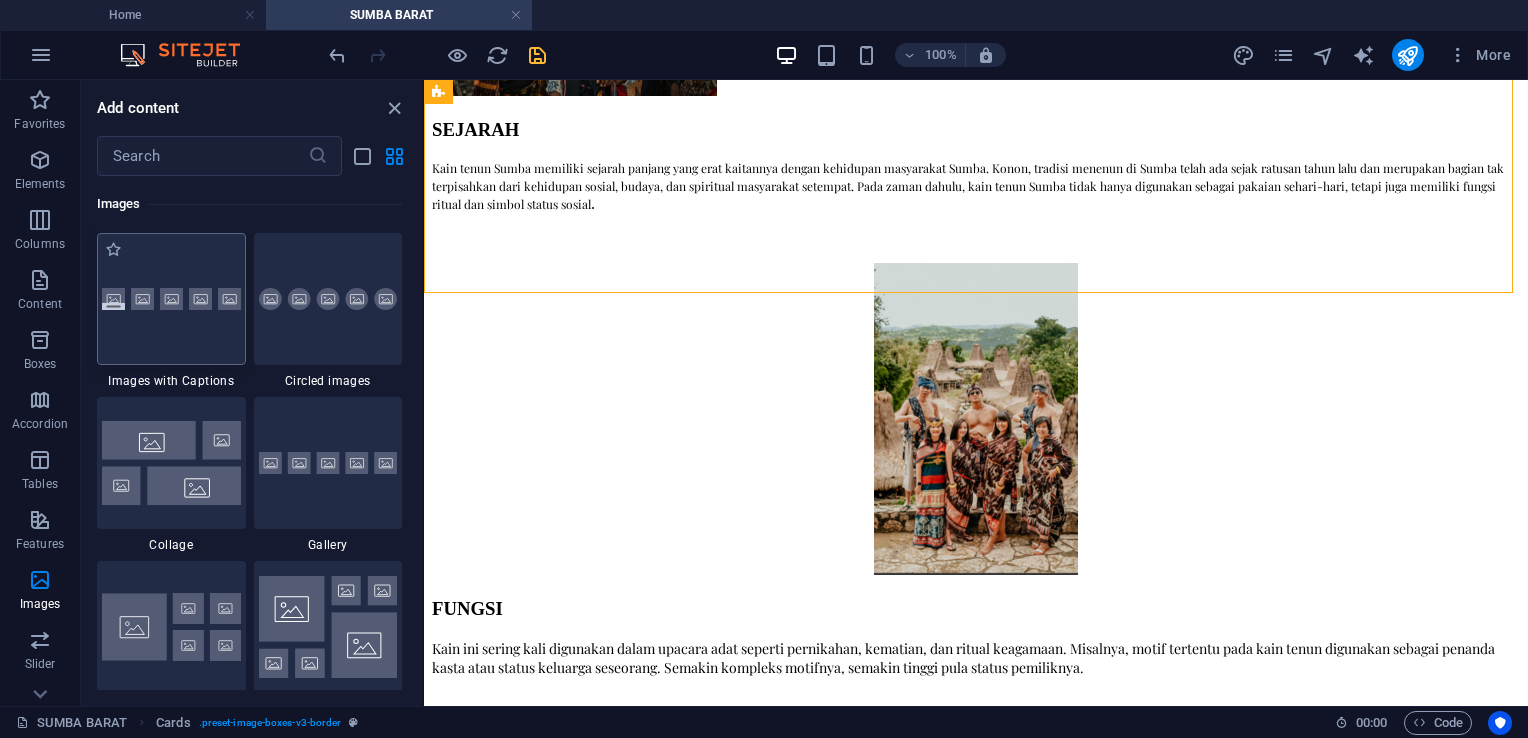 click at bounding box center (171, 299) 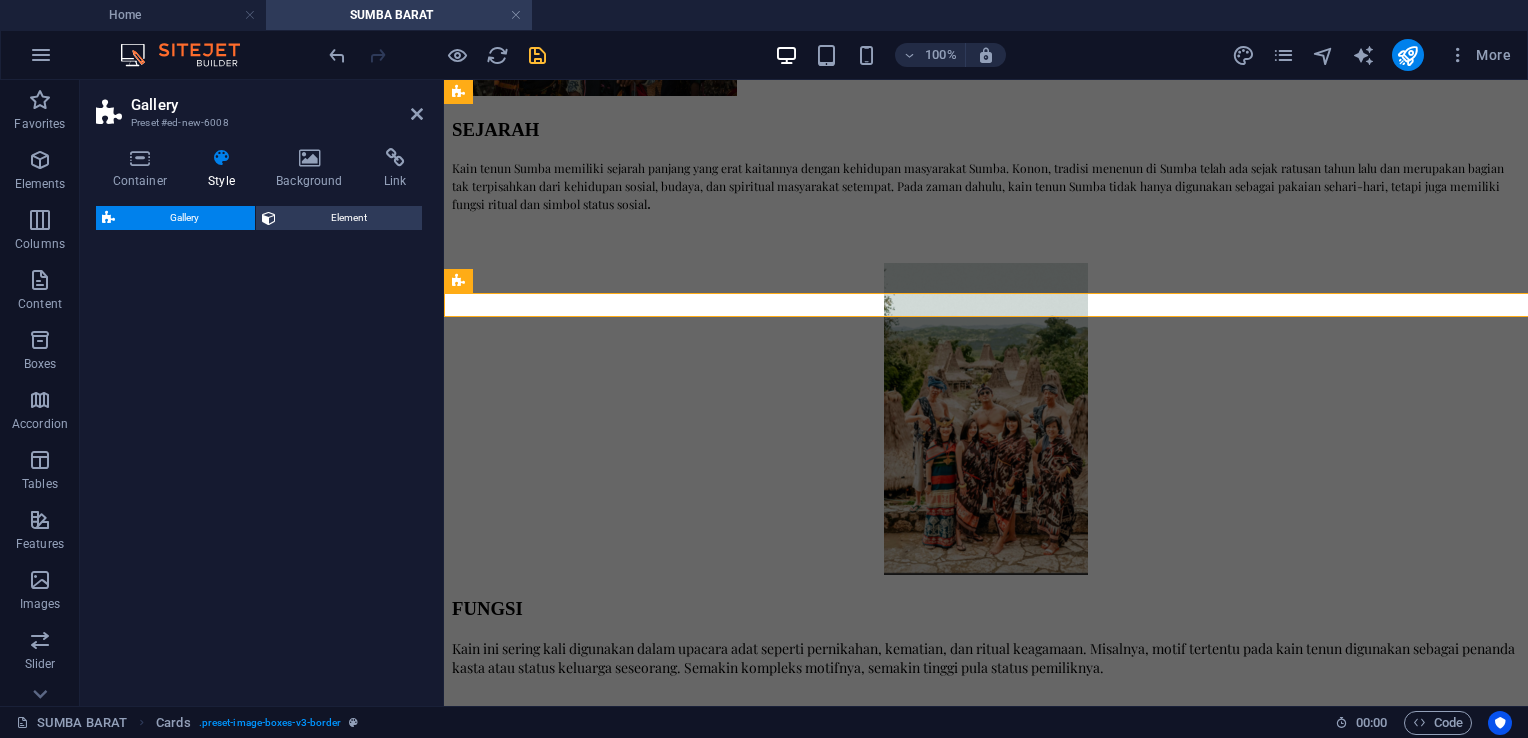 select on "rem" 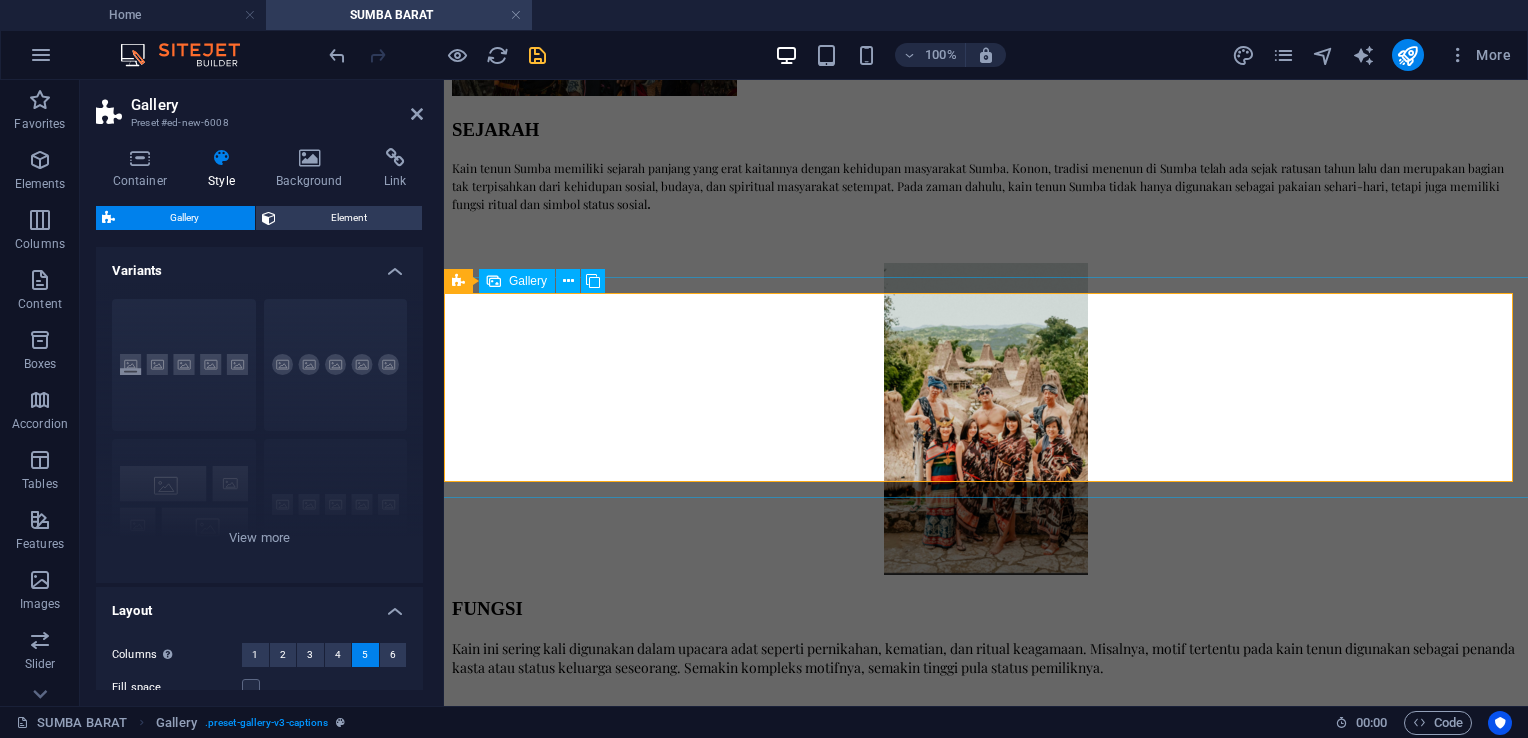 click at bounding box center [892, 1690] 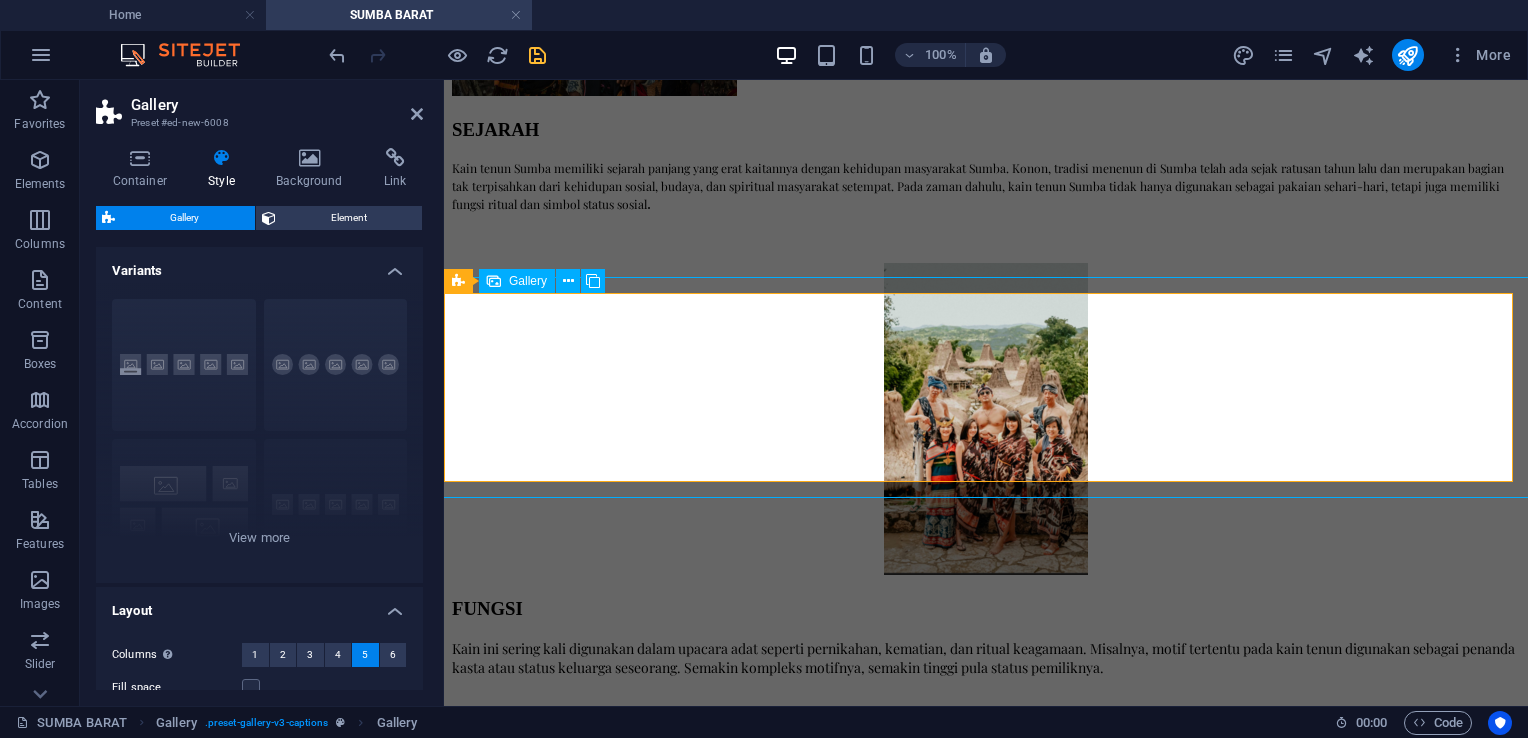 click at bounding box center [892, 1690] 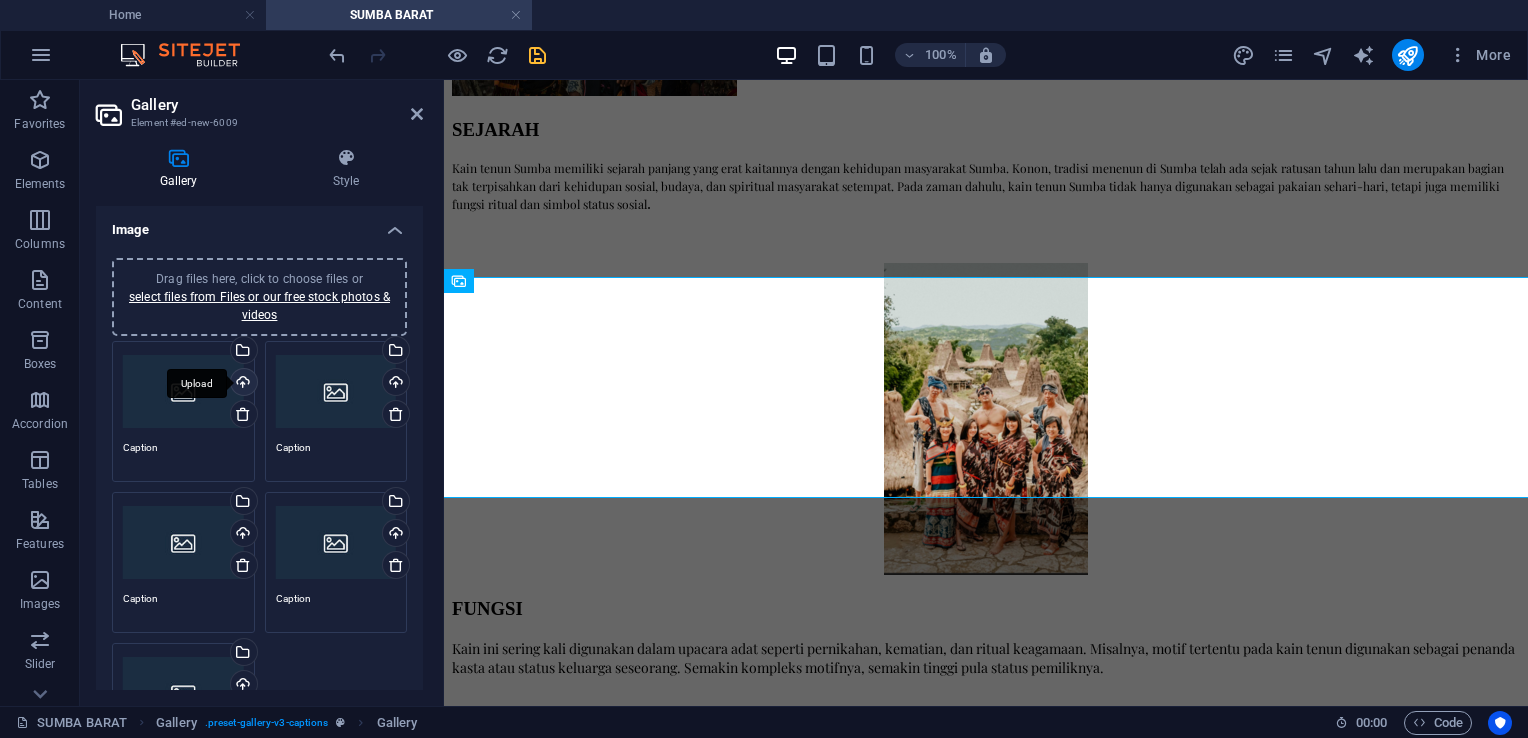 click on "Upload" at bounding box center [242, 384] 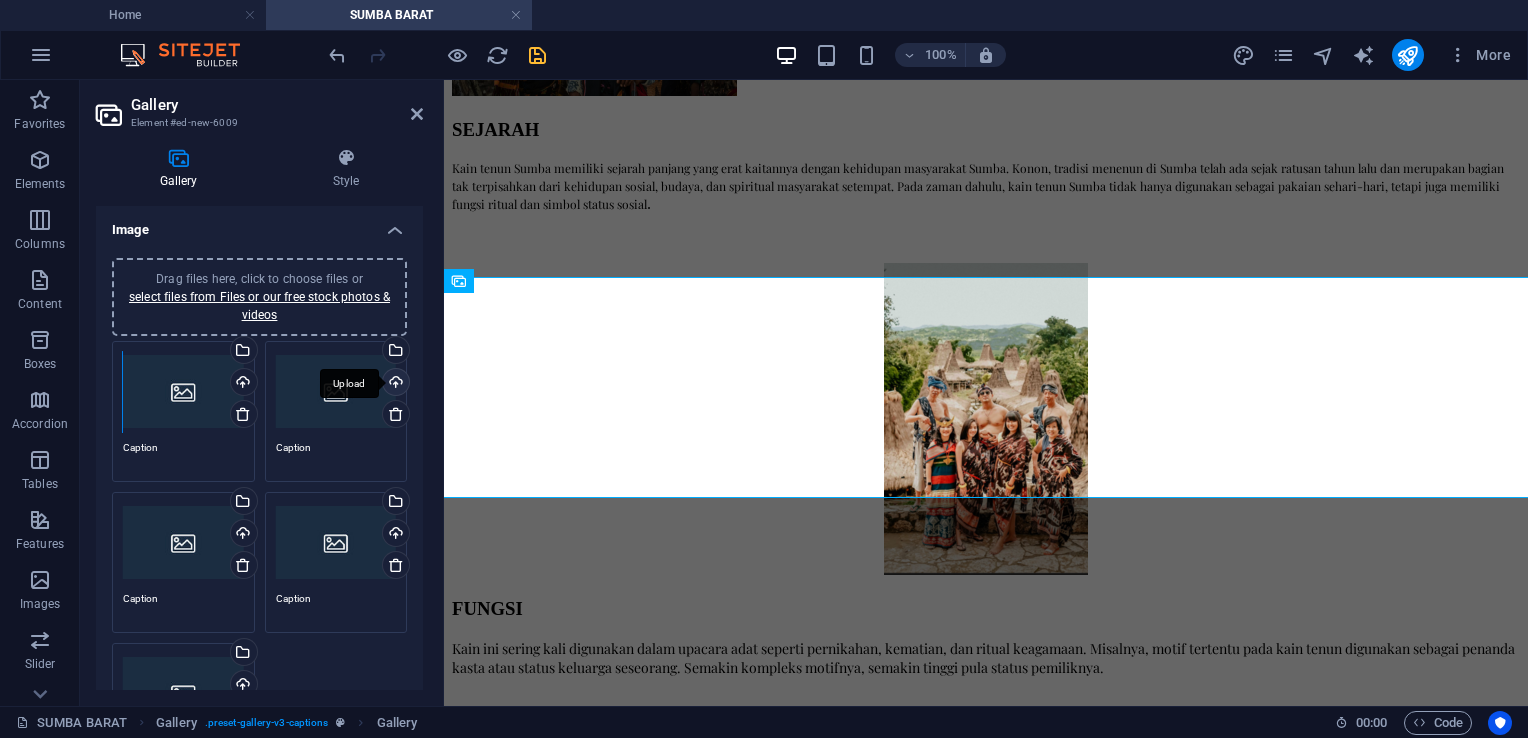 click on "Upload" at bounding box center [394, 384] 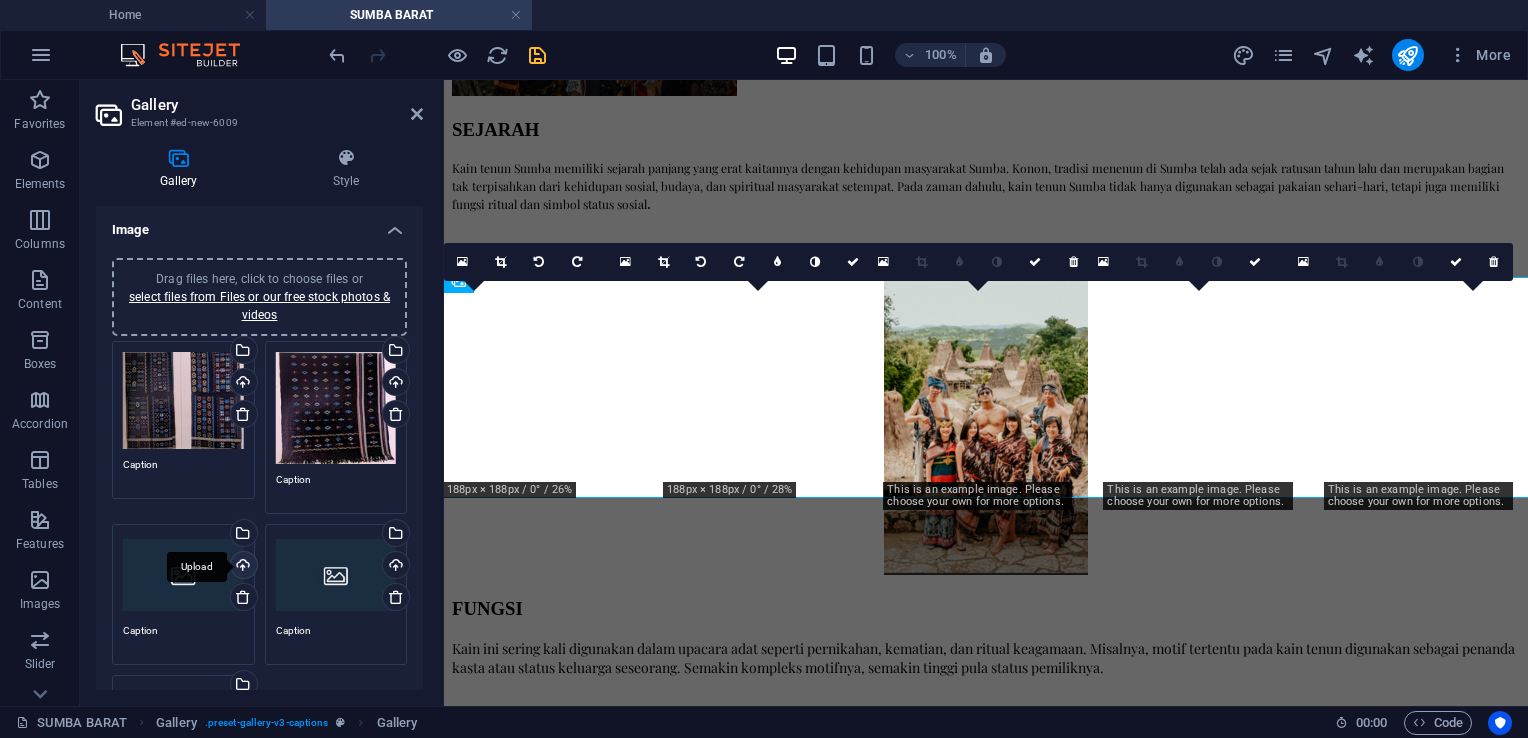 click on "Upload" at bounding box center (242, 567) 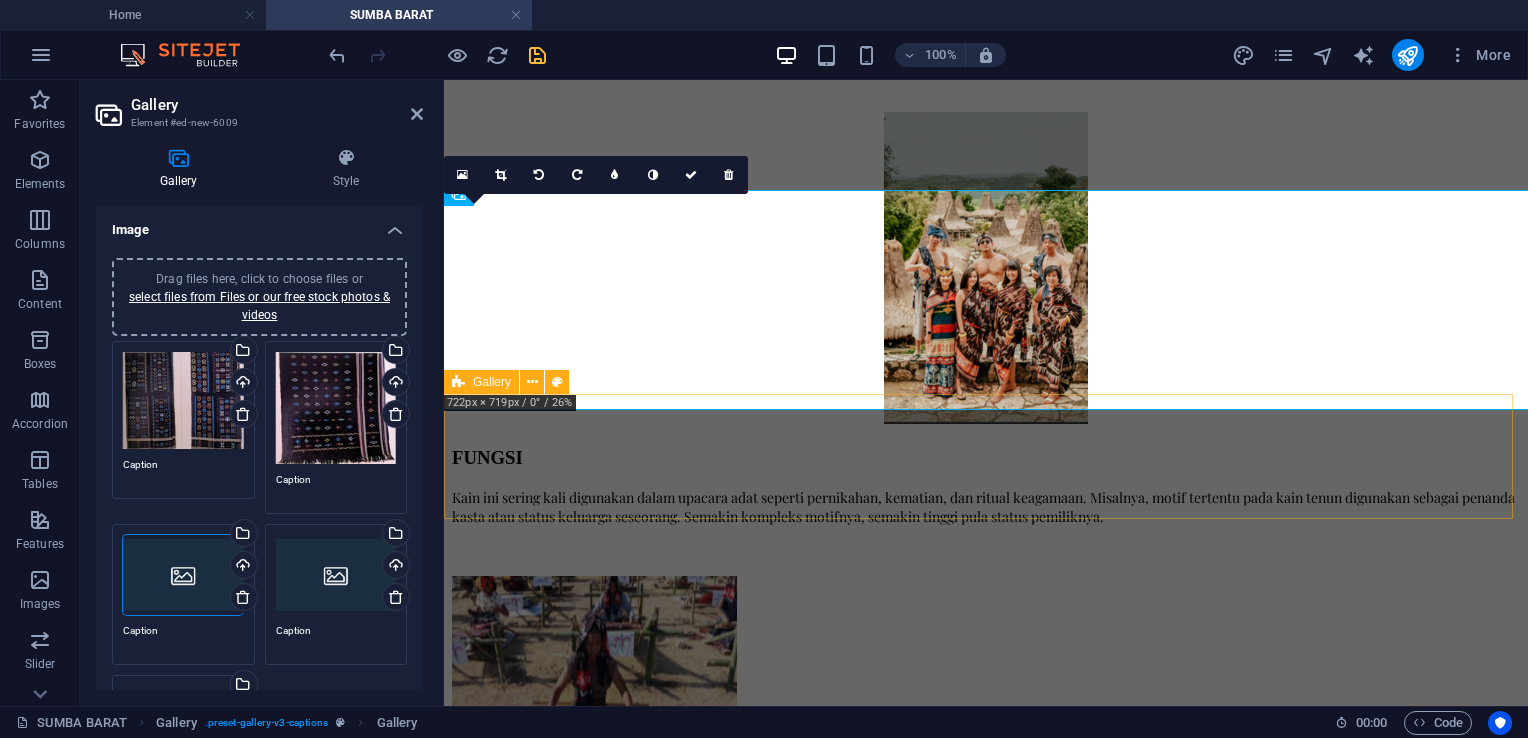 scroll, scrollTop: 1400, scrollLeft: 0, axis: vertical 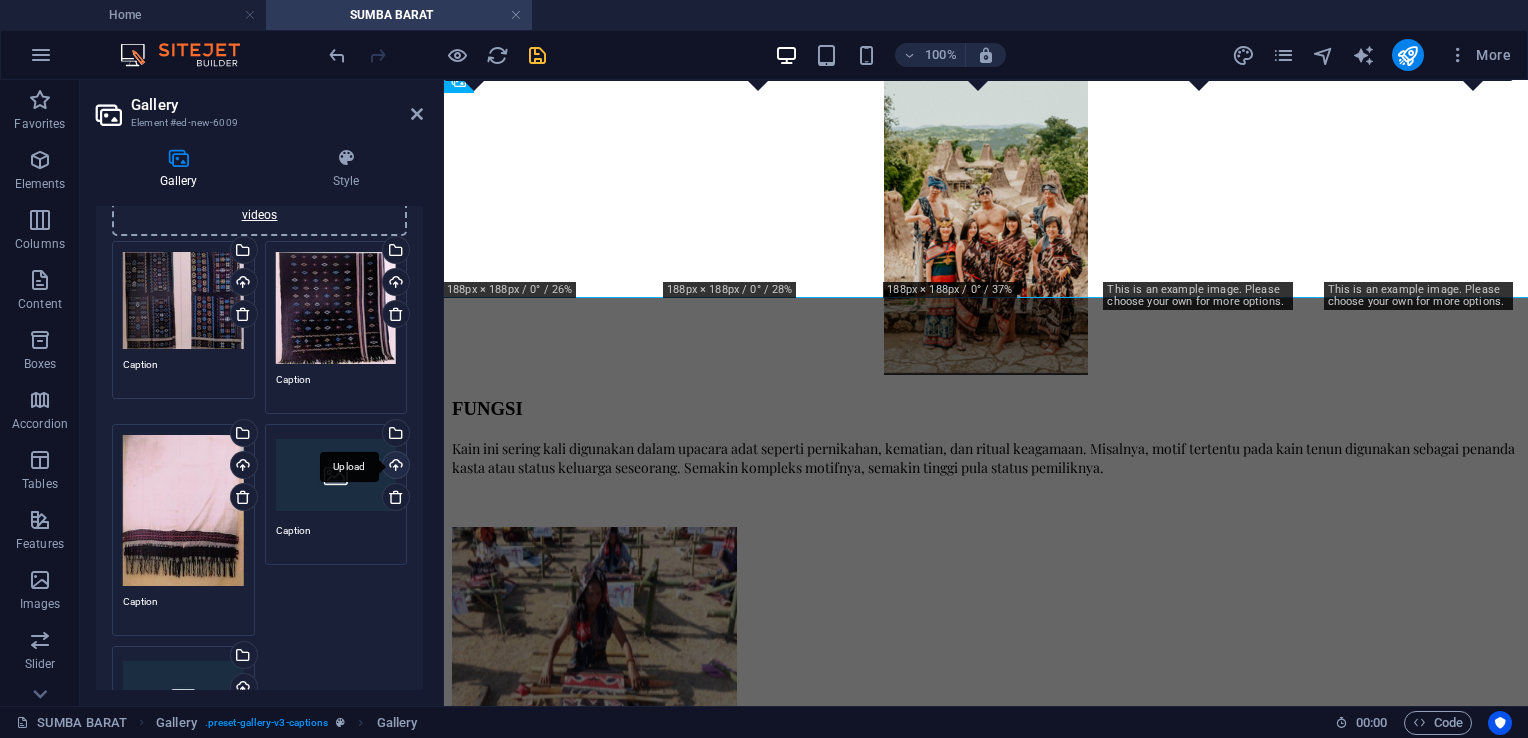click on "Upload" at bounding box center [394, 467] 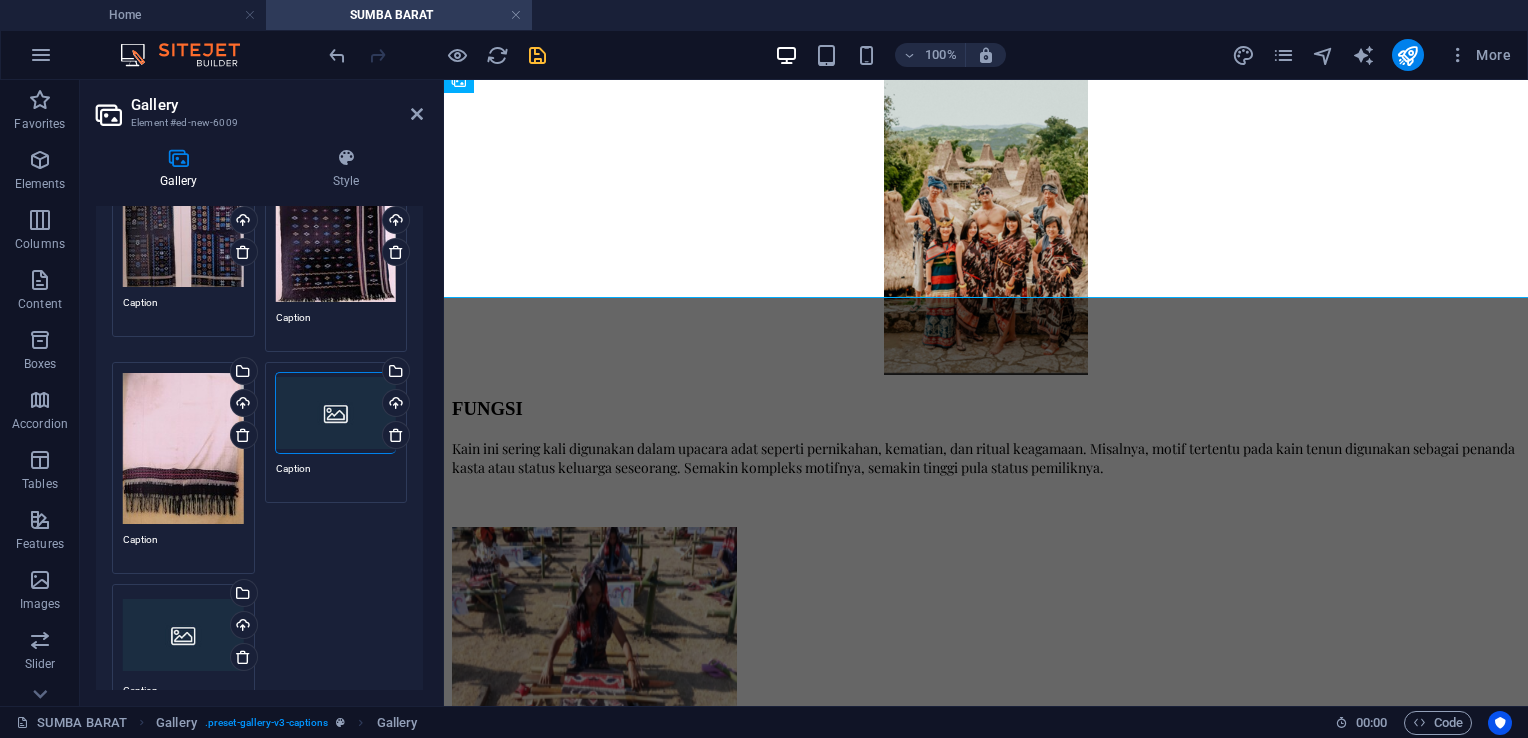 scroll, scrollTop: 300, scrollLeft: 0, axis: vertical 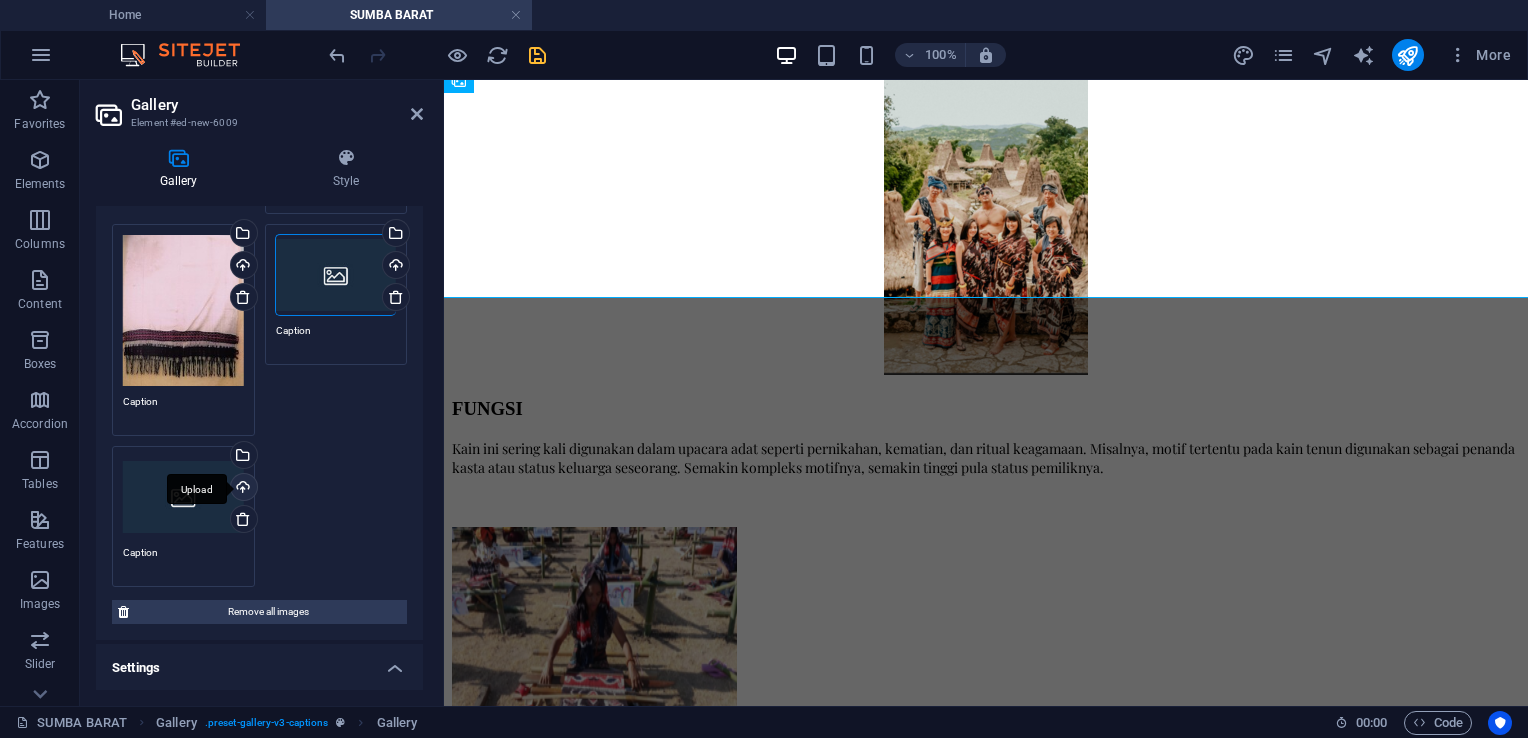 click on "Upload" at bounding box center (242, 489) 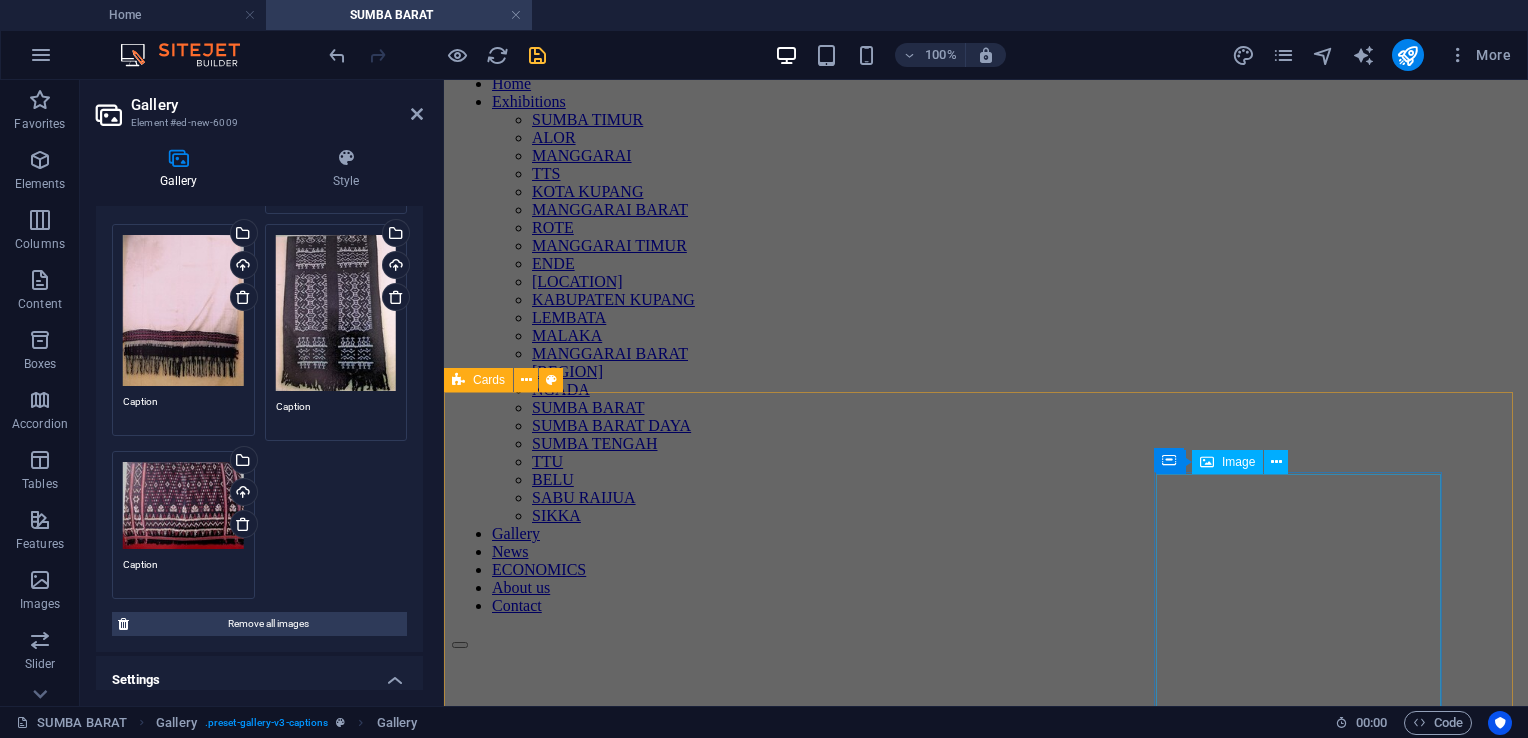 scroll, scrollTop: 0, scrollLeft: 0, axis: both 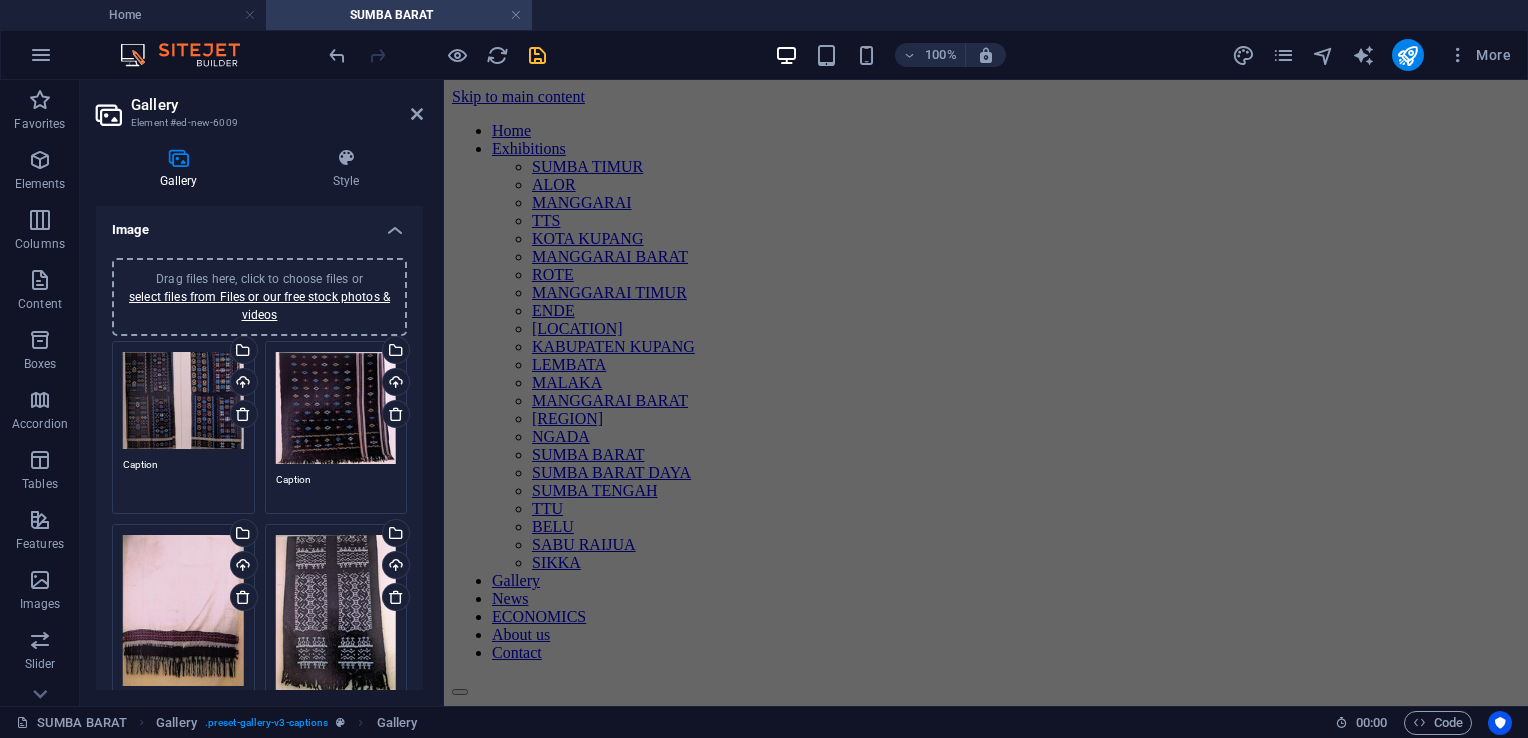 drag, startPoint x: 172, startPoint y: 471, endPoint x: 112, endPoint y: 466, distance: 60.207973 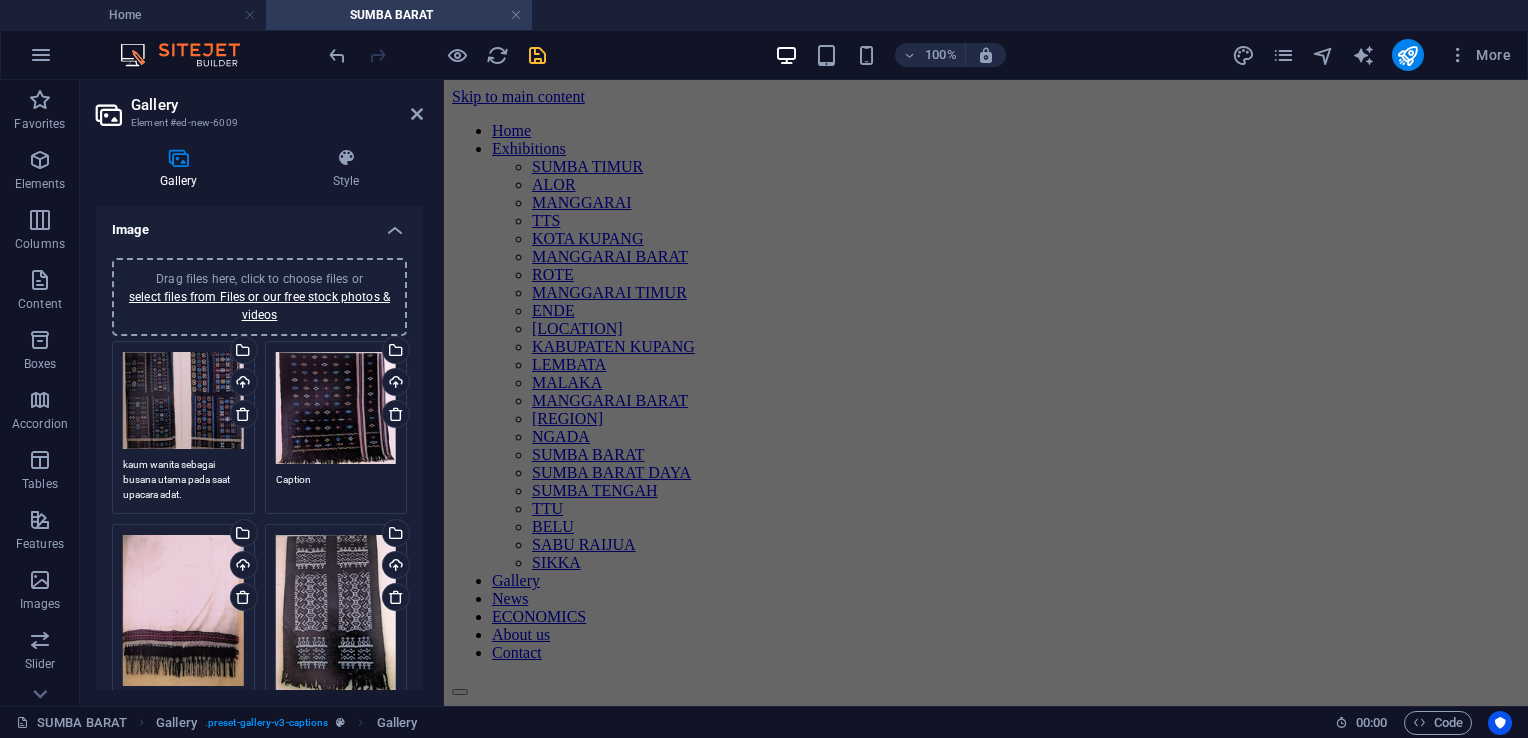 scroll, scrollTop: 15, scrollLeft: 0, axis: vertical 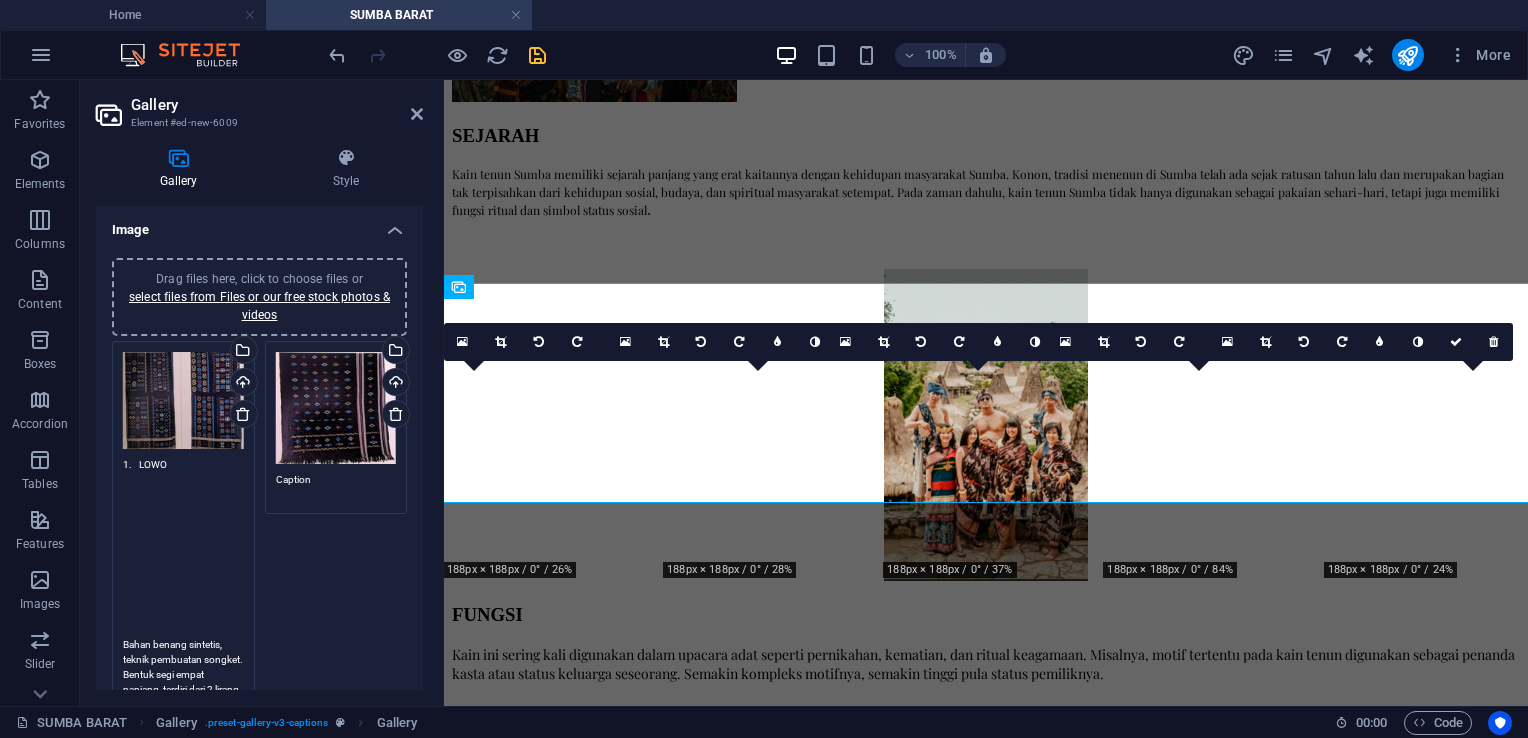 click on "1.	LOWO
Bahan benang sintetis, teknik pembuatan songket. Bentuk segi empat panjang, terdiri dari 2 lirang disambung dengan teknik jahit. Warna dasar hitam, warna motif kuning, merah, biru, putih dan hijau. Ragam hias berupa mamuli, bintang sudut lima (5) saling berkaitan, bintang bersudut delapan, tumpal dan garis geometris arah horizontal. Dipakai oleh kaum wanita sebagai busana utama pada saat upacara adat." at bounding box center (183, 727) 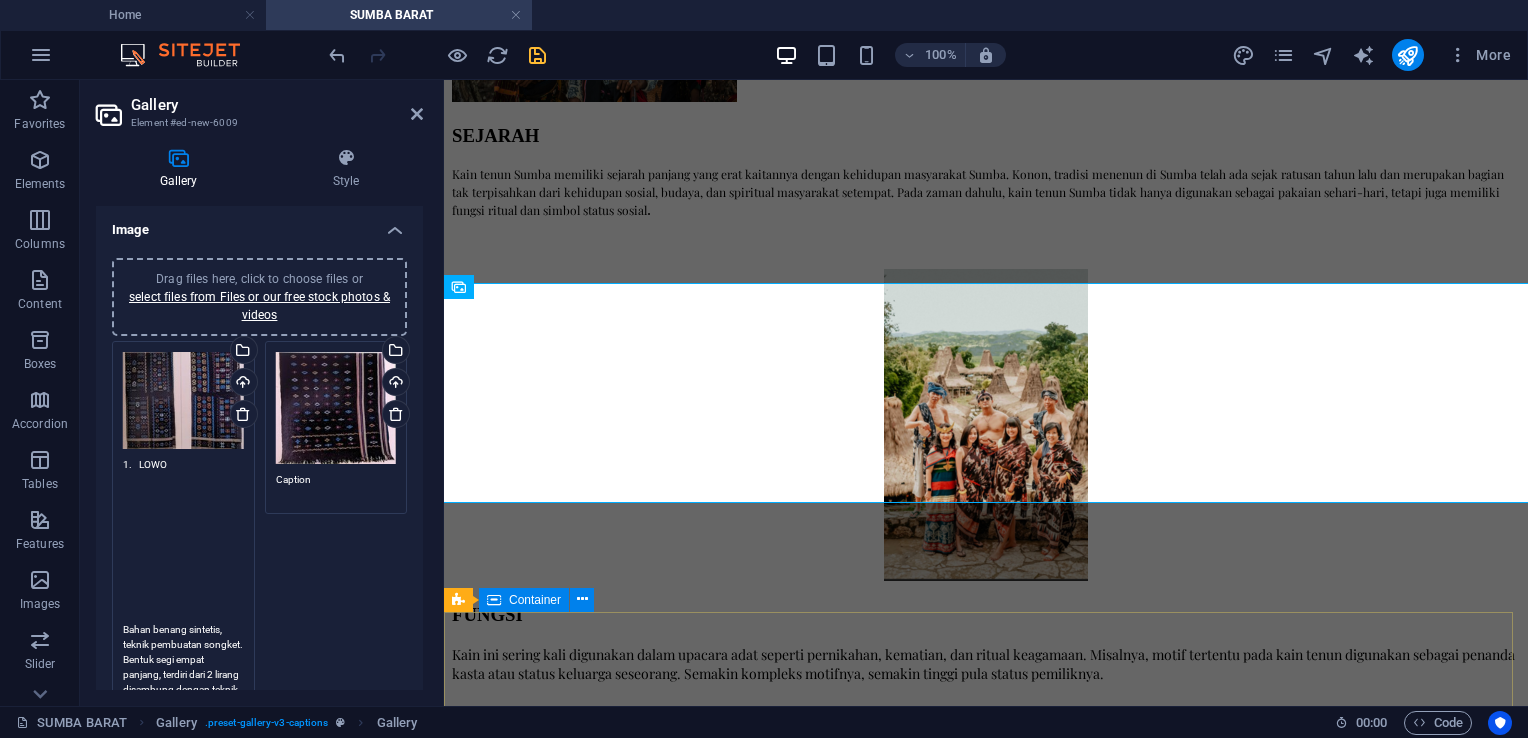 scroll, scrollTop: 0, scrollLeft: 0, axis: both 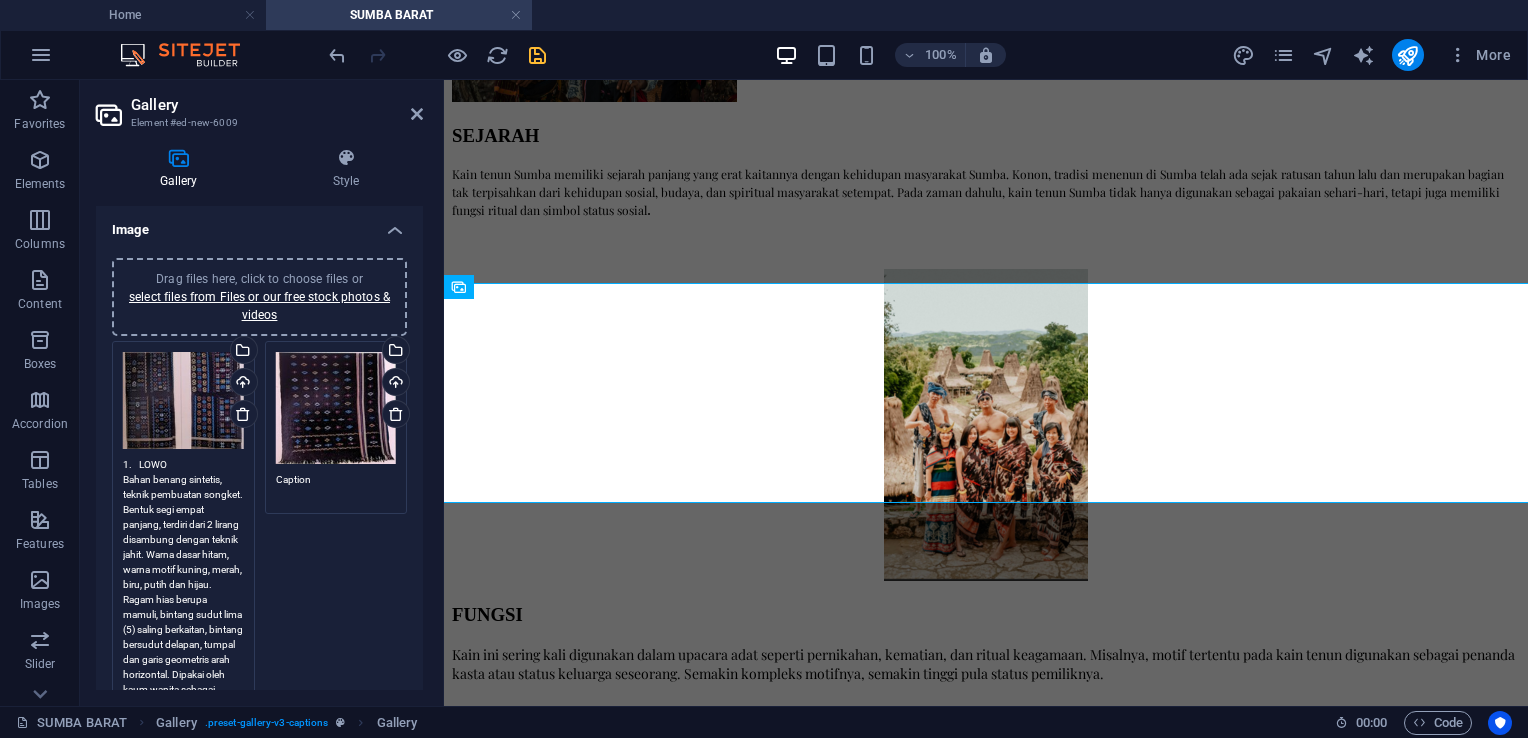 type on "1.	LOWO
Bahan benang sintetis, teknik pembuatan songket. Bentuk segi empat panjang, terdiri dari 2 lirang disambung dengan teknik jahit. Warna dasar hitam, warna motif kuning, merah, biru, putih dan hijau. Ragam hias berupa mamuli, bintang sudut lima (5) saling berkaitan, bintang bersudut delapan, tumpal dan garis geometris arah horizontal. Dipakai oleh kaum wanita sebagai busana utama pada saat upacara adat." 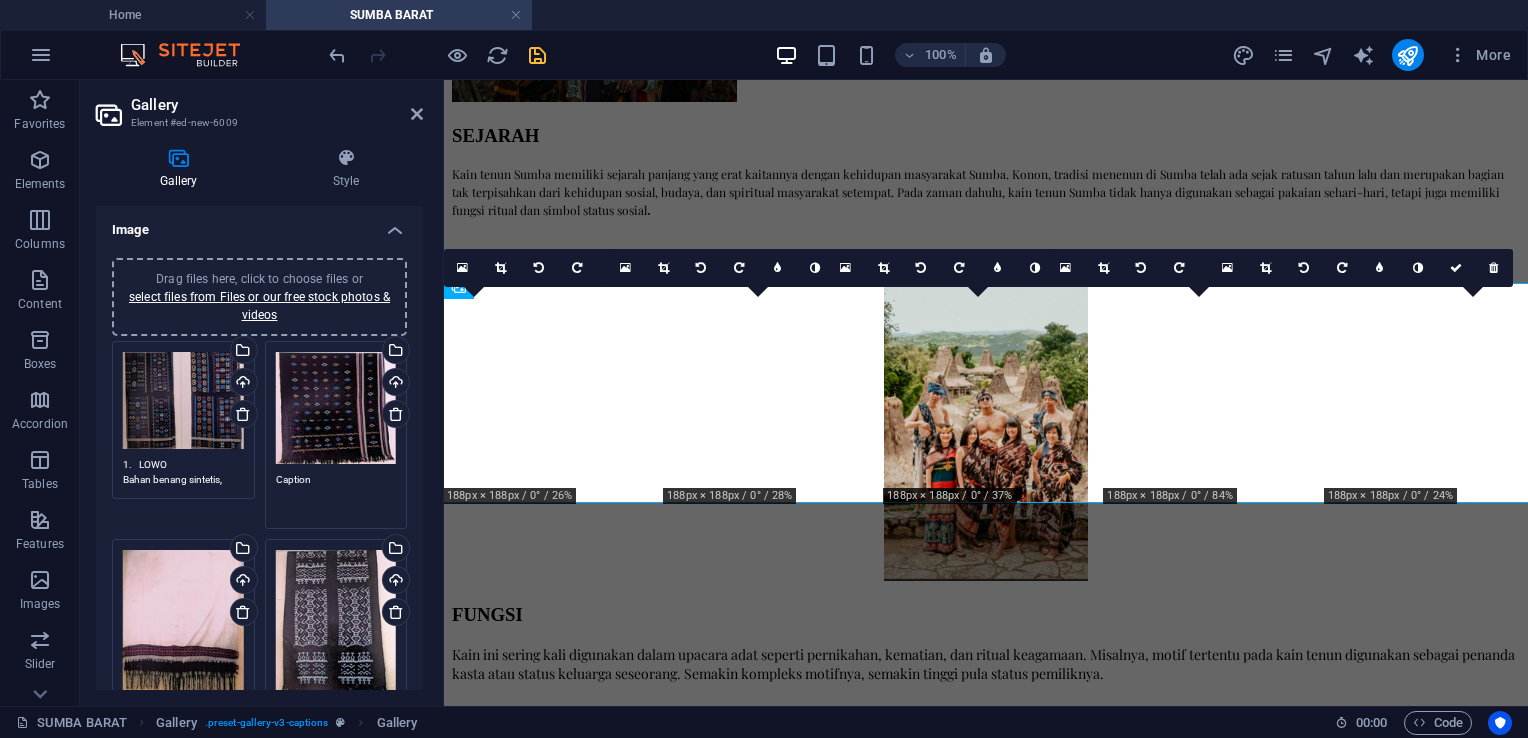 drag, startPoint x: 319, startPoint y: 473, endPoint x: 296, endPoint y: 491, distance: 29.206163 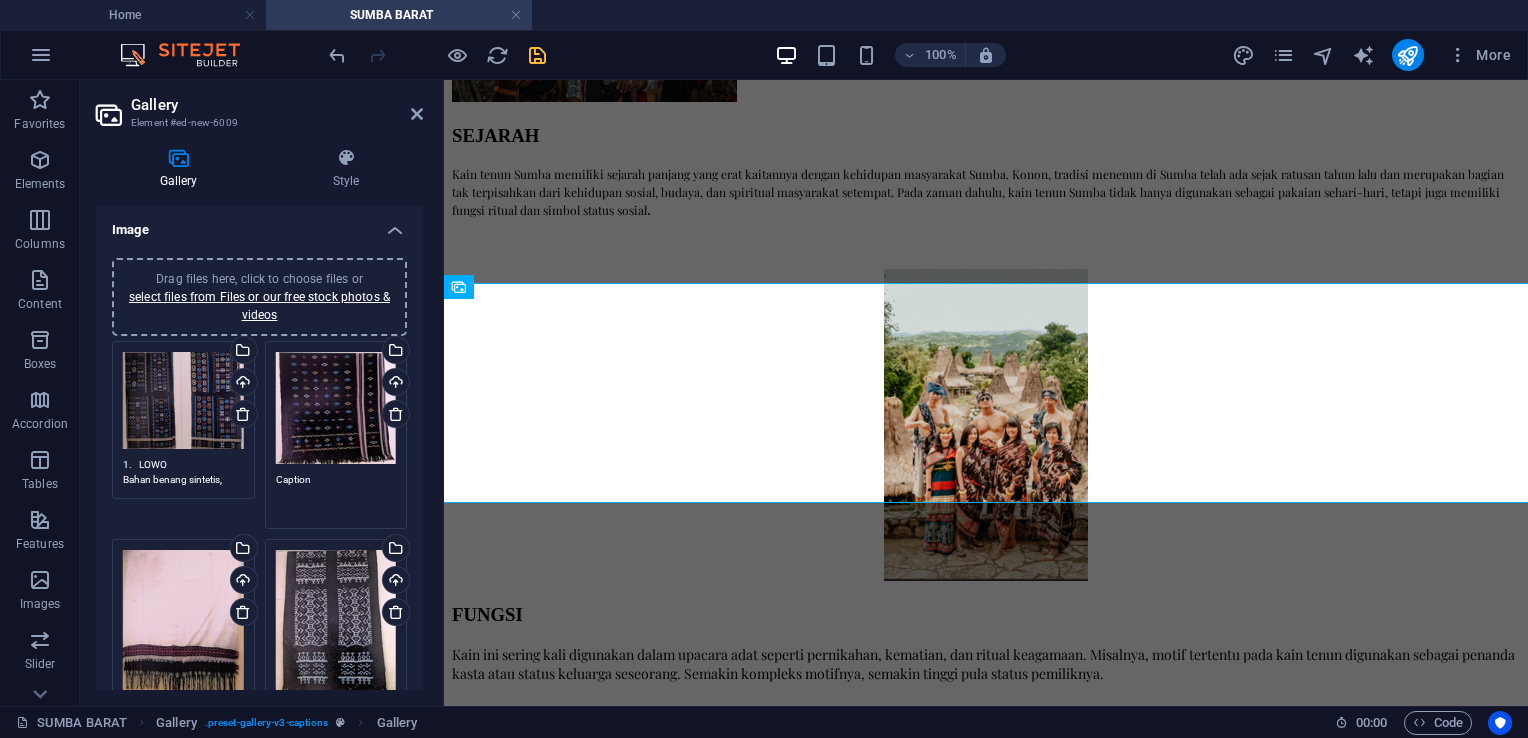 paste on "2.	HANGGI
Bahan benang katun, teknik pembuatan tenun songket. Bentuk lembaran segi empat panjang, kedua ujung berumbai tanpa dipintal. Motif diatas warna dasar hitam dibuat jarang-jarang bentuk bintang bersudut enam, belah ketupat, motif tumpal arah vertikal, garis-garis geometris warna kuning, putih, merah, hijau dan biru mengisi sisi pinggir bidang sarung. Dipakai oleh anak laki-laki pada upacara adat." 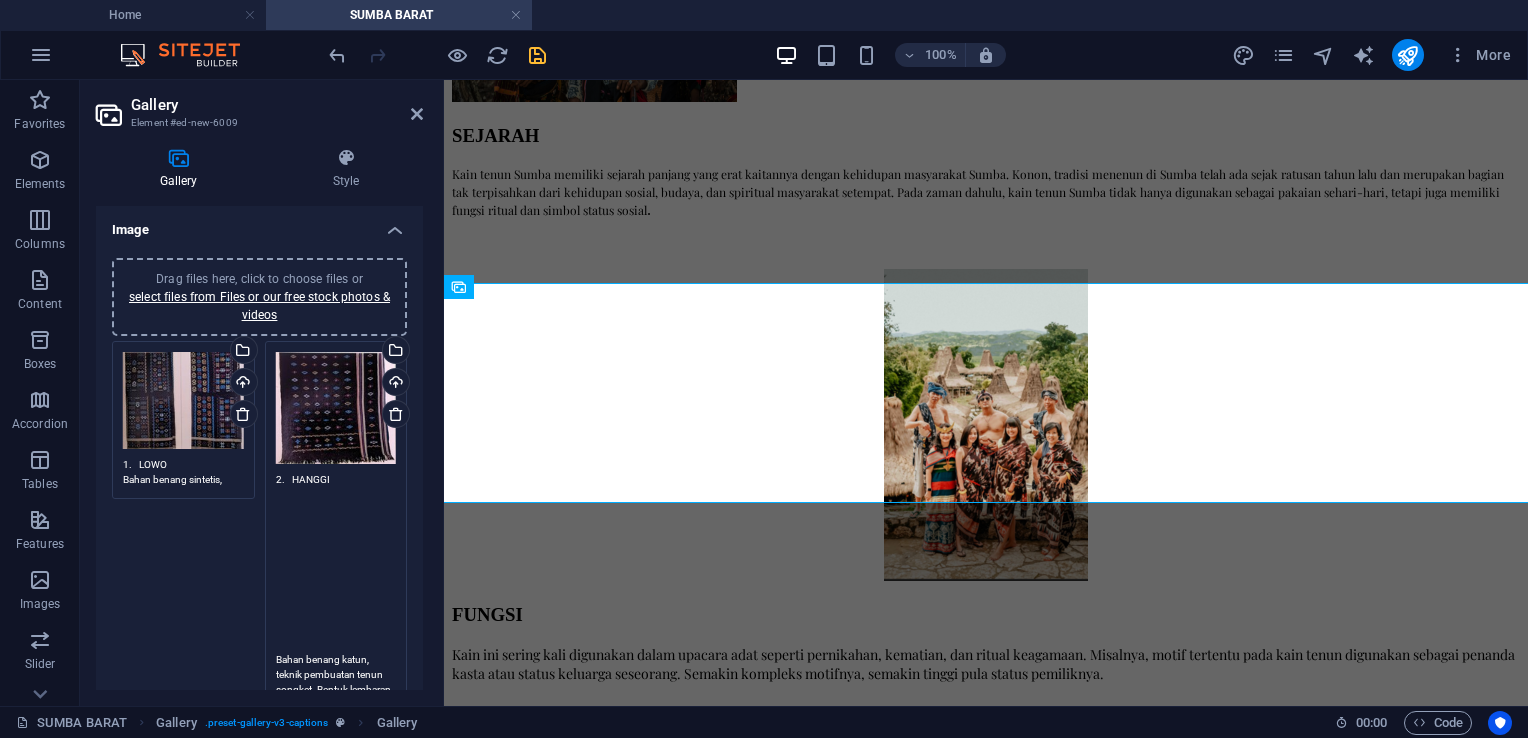 scroll, scrollTop: 14, scrollLeft: 0, axis: vertical 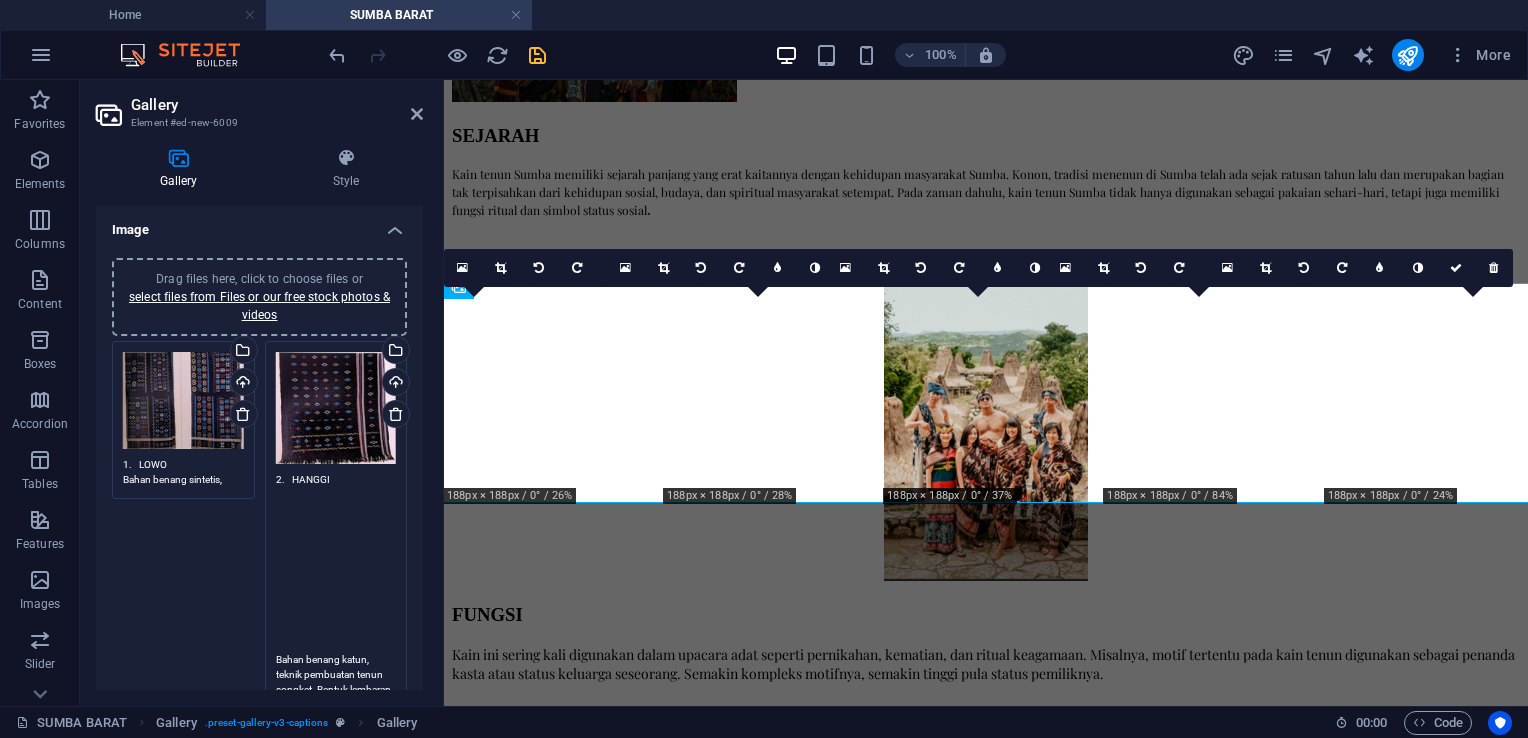 click on "2.	HANGGI
Bahan benang katun, teknik pembuatan tenun songket. Bentuk lembaran segi empat panjang, kedua ujung berumbai tanpa dipintal. Motif diatas warna dasar hitam dibuat jarang-jarang bentuk bintang bersudut enam, belah ketupat, motif tumpal arah vertikal, garis-garis geometris warna kuning, putih, merah, hijau dan biru mengisi sisi pinggir bidang sarung. Dipakai oleh anak laki-laki pada upacara adat." at bounding box center [336, 757] 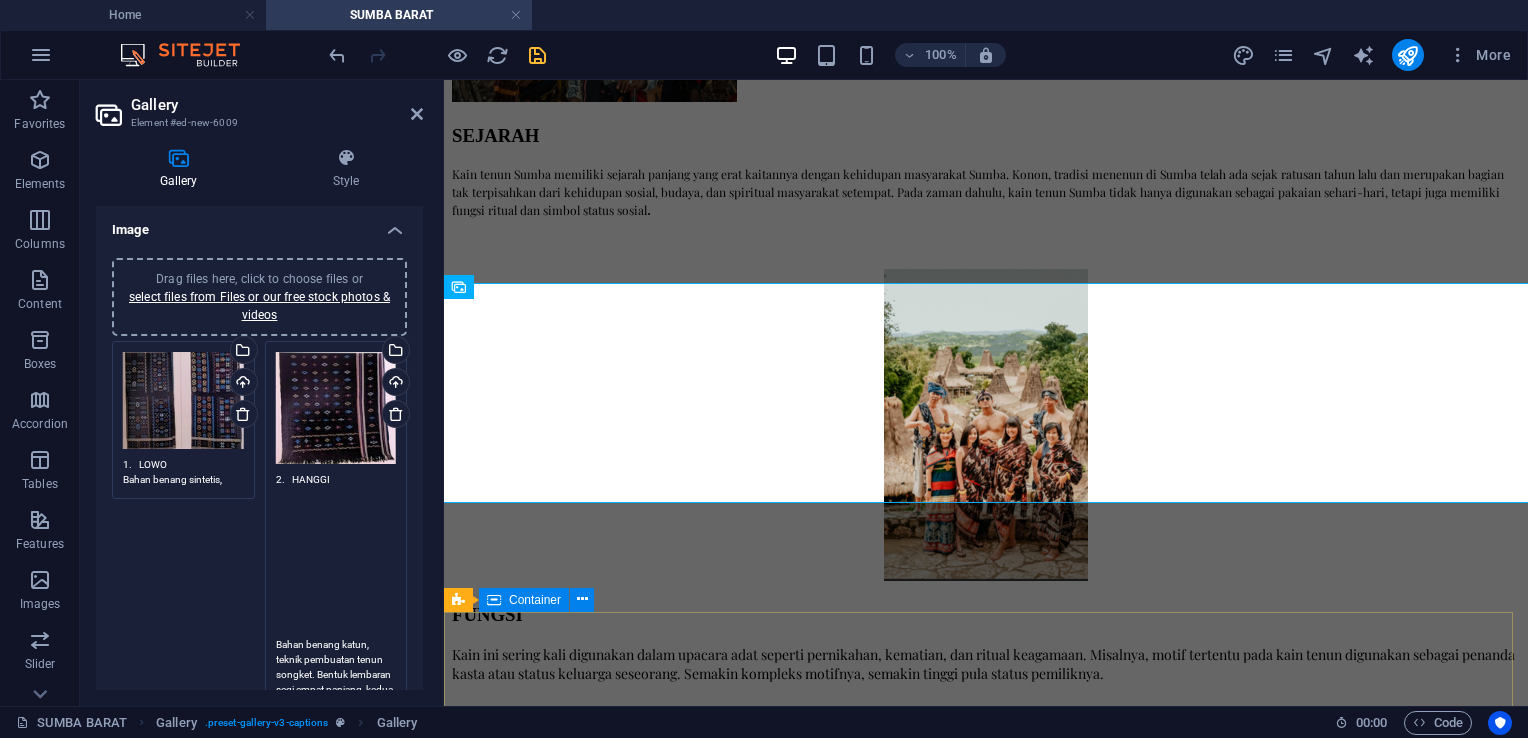 scroll, scrollTop: 0, scrollLeft: 0, axis: both 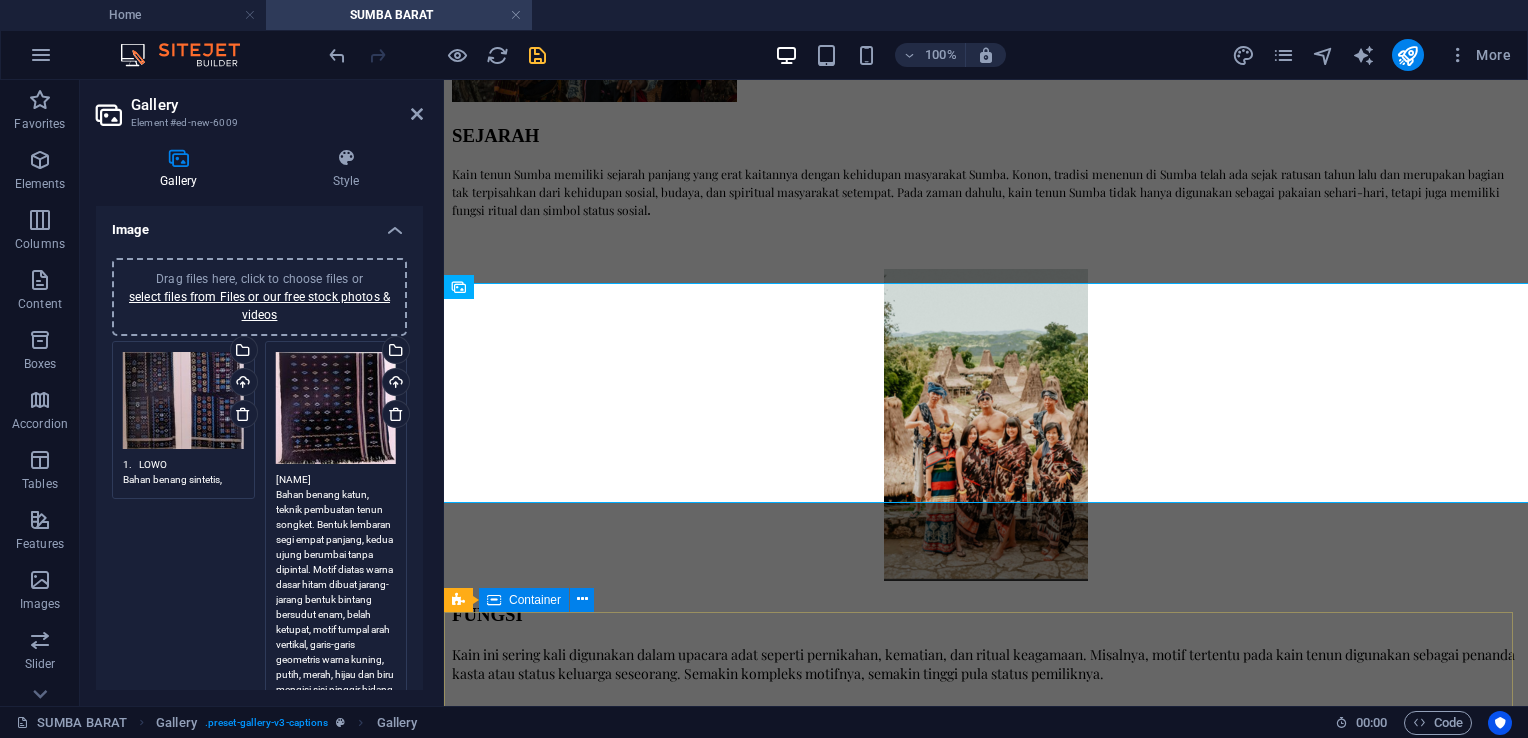 type on "[NAME]
Bahan benang katun, teknik pembuatan tenun songket. Bentuk lembaran segi empat panjang, kedua ujung berumbai tanpa dipintal. Motif diatas warna dasar hitam dibuat jarang-jarang bentuk bintang bersudut enam, belah ketupat, motif tumpal arah vertikal, garis-garis geometris warna kuning, putih, merah, hijau dan biru mengisi sisi pinggir bidang sarung. Dipakai oleh anak laki-laki pada upacara adat." 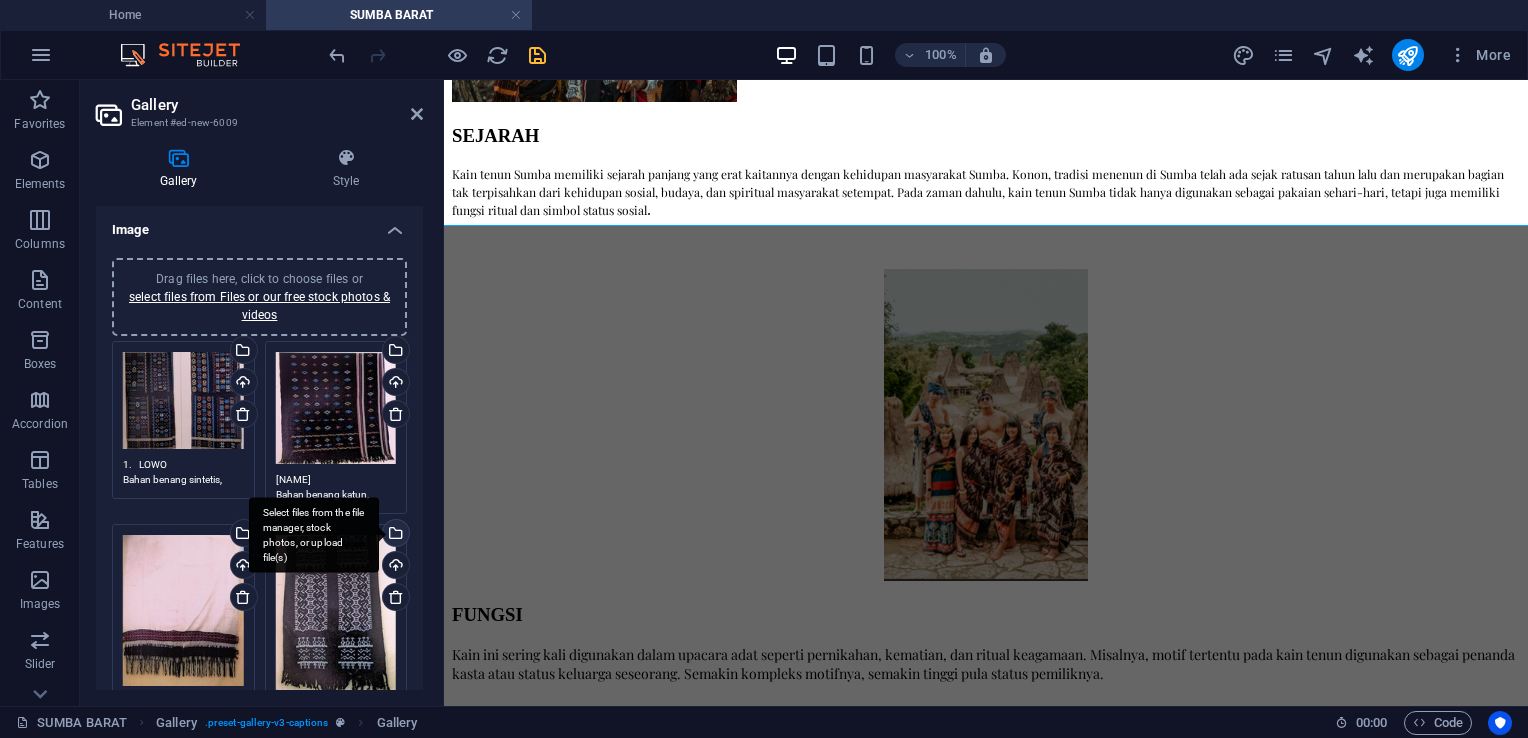 scroll, scrollTop: 1471, scrollLeft: 0, axis: vertical 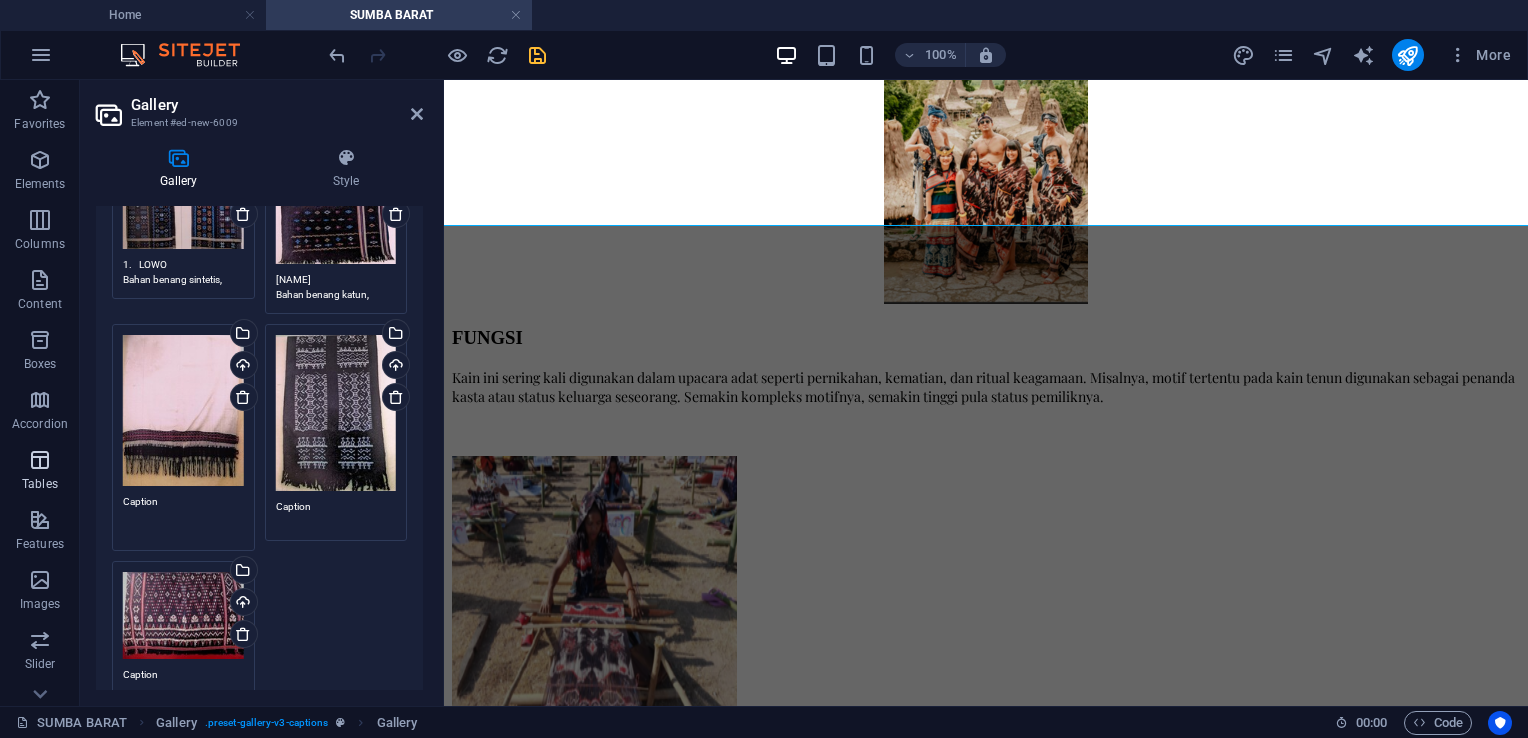 drag, startPoint x: 145, startPoint y: 496, endPoint x: 65, endPoint y: 496, distance: 80 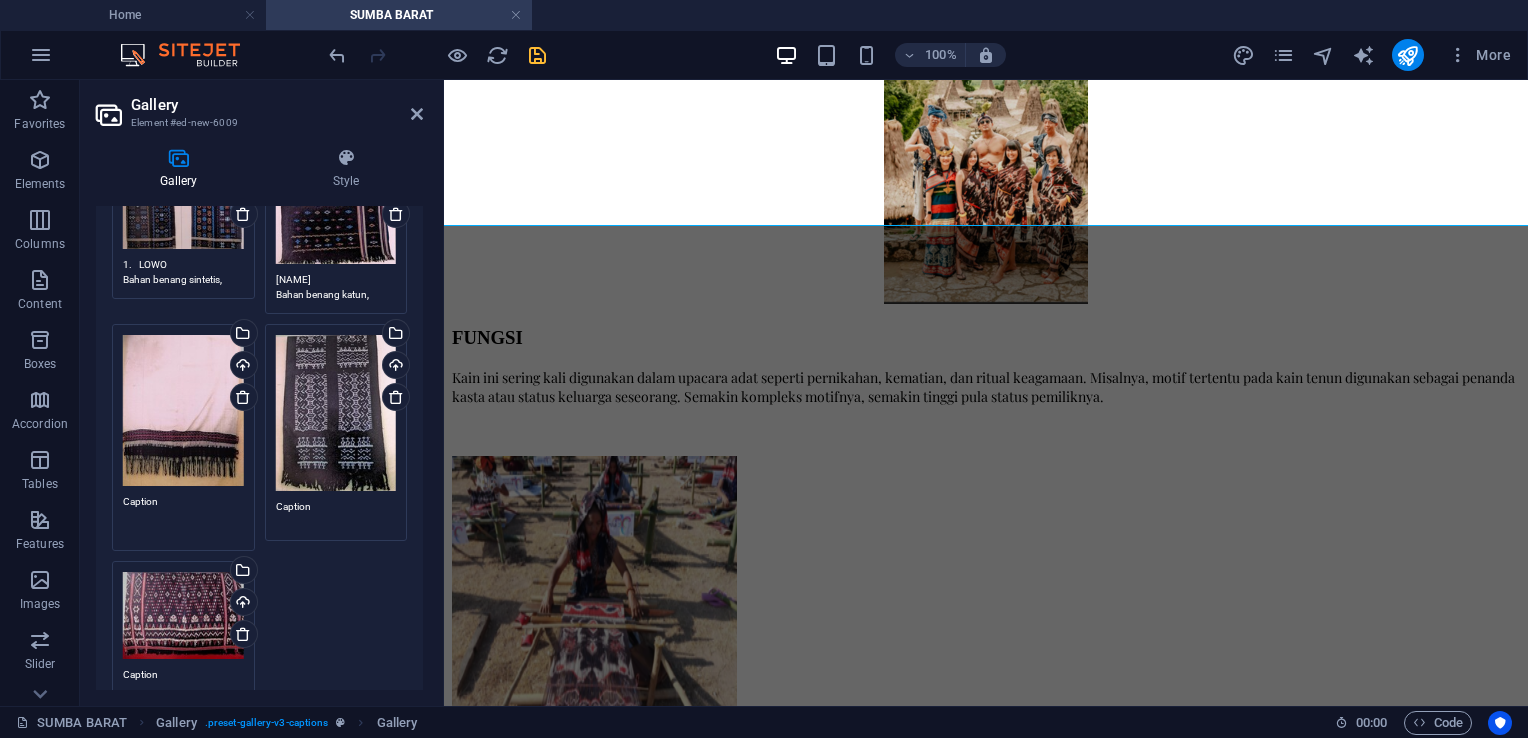 paste on "3.	PANGGILING
Bahan benang sintetis, teknik pembuatan tenun ikat, warna dasar putih. Bentuk lembaran segi empat panjang, terdiri dr 2 lirang yg dijahit sambung, kedua ujung berumbai dan dipintal. Ragam hias pd bidang tengah polos warna putih, sedangkan bagian tepi terdapat ragam hias tumpal, belah ketupat yg diapiti oleh garis-garis geometris horisontal. Pembentukan ragam hias pd ujung selimut dikerjakan dg teknik sulam. Dipakai oleh kaum pria dalam upacara adat." 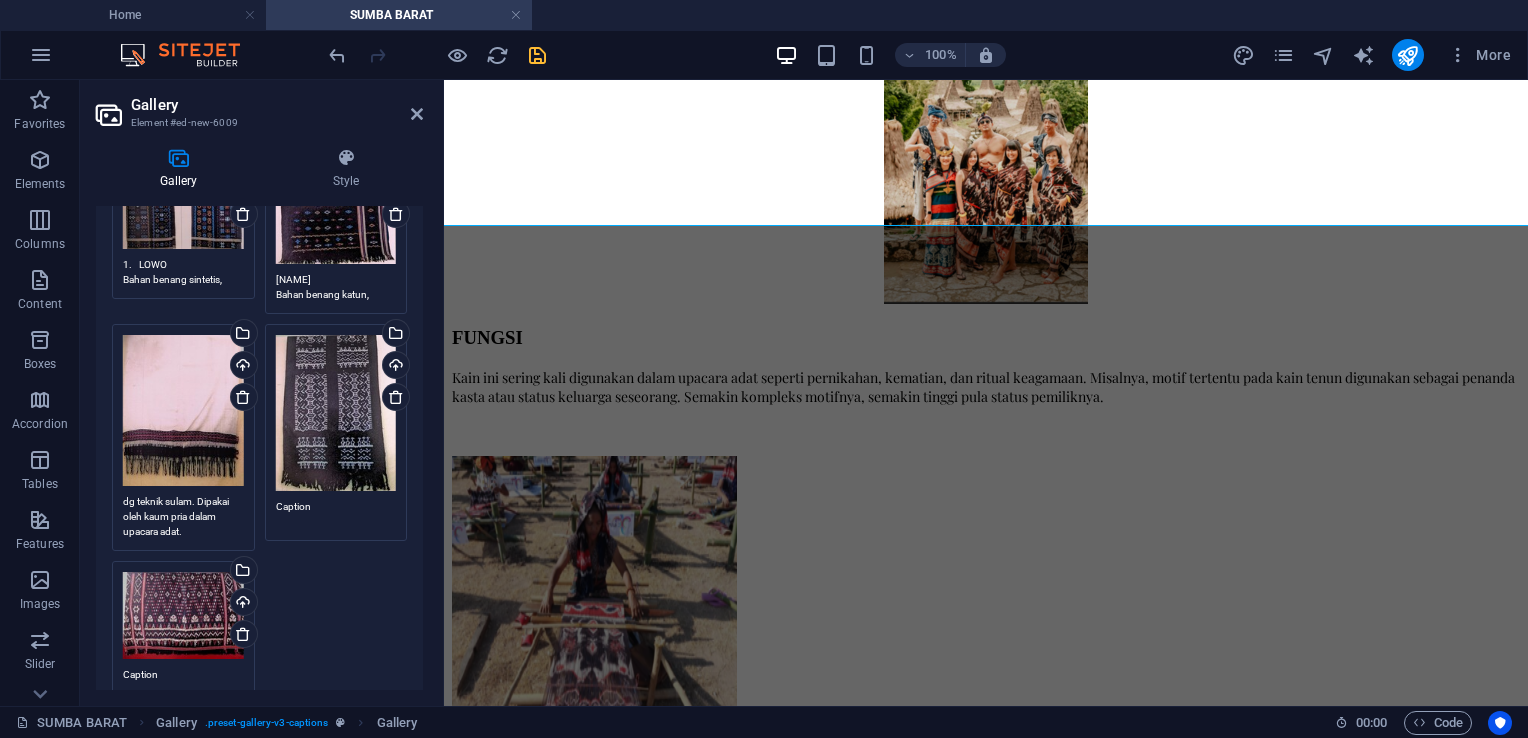 scroll, scrollTop: 15, scrollLeft: 0, axis: vertical 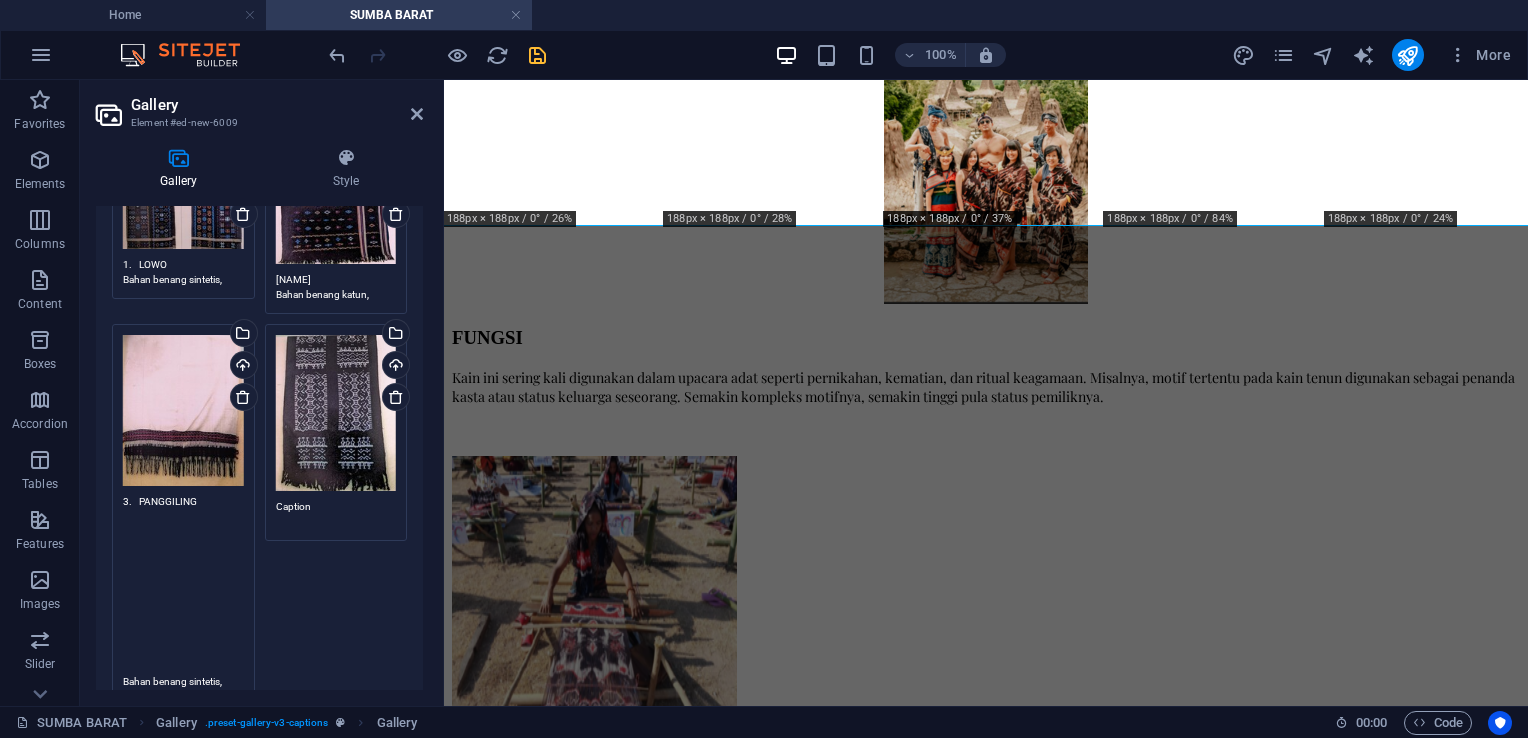 click on "3.	PANGGILING
Bahan benang sintetis, teknik pembuatan tenun ikat, warna dasar putih. Bentuk lembaran segi empat panjang, terdiri dr 2 lirang yg dijahit sambung, kedua ujung berumbai dan dipintal. Ragam hias pd bidang tengah polos warna putih, sedangkan bagian tepi terdapat ragam hias tumpal, belah ketupat yg diapiti oleh garis-garis geometris horisontal. Pembentukan ragam hias pd ujung selimut dikerjakan dg teknik sulam. Dipakai oleh kaum pria dalam upacara adat." at bounding box center (183, 771) 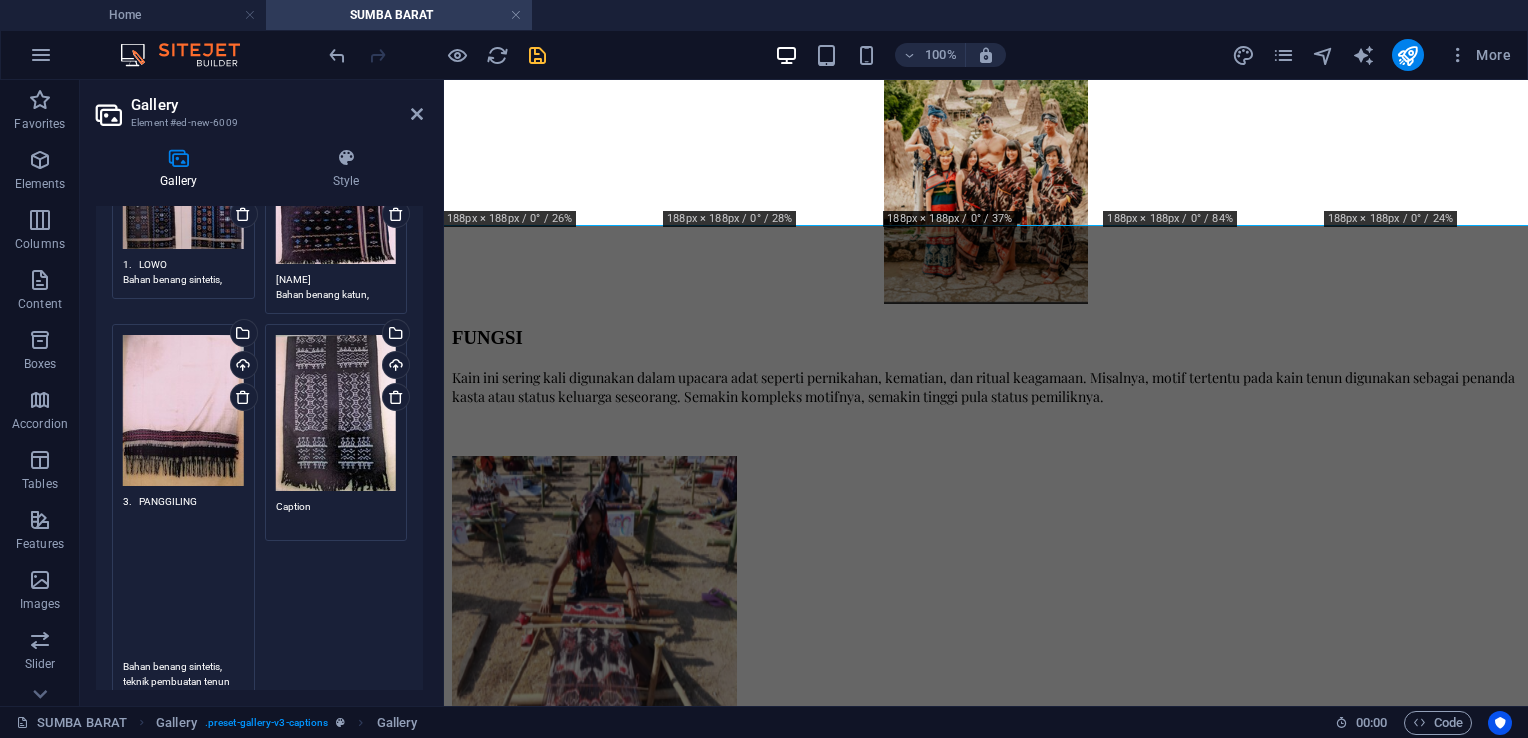 scroll, scrollTop: 0, scrollLeft: 0, axis: both 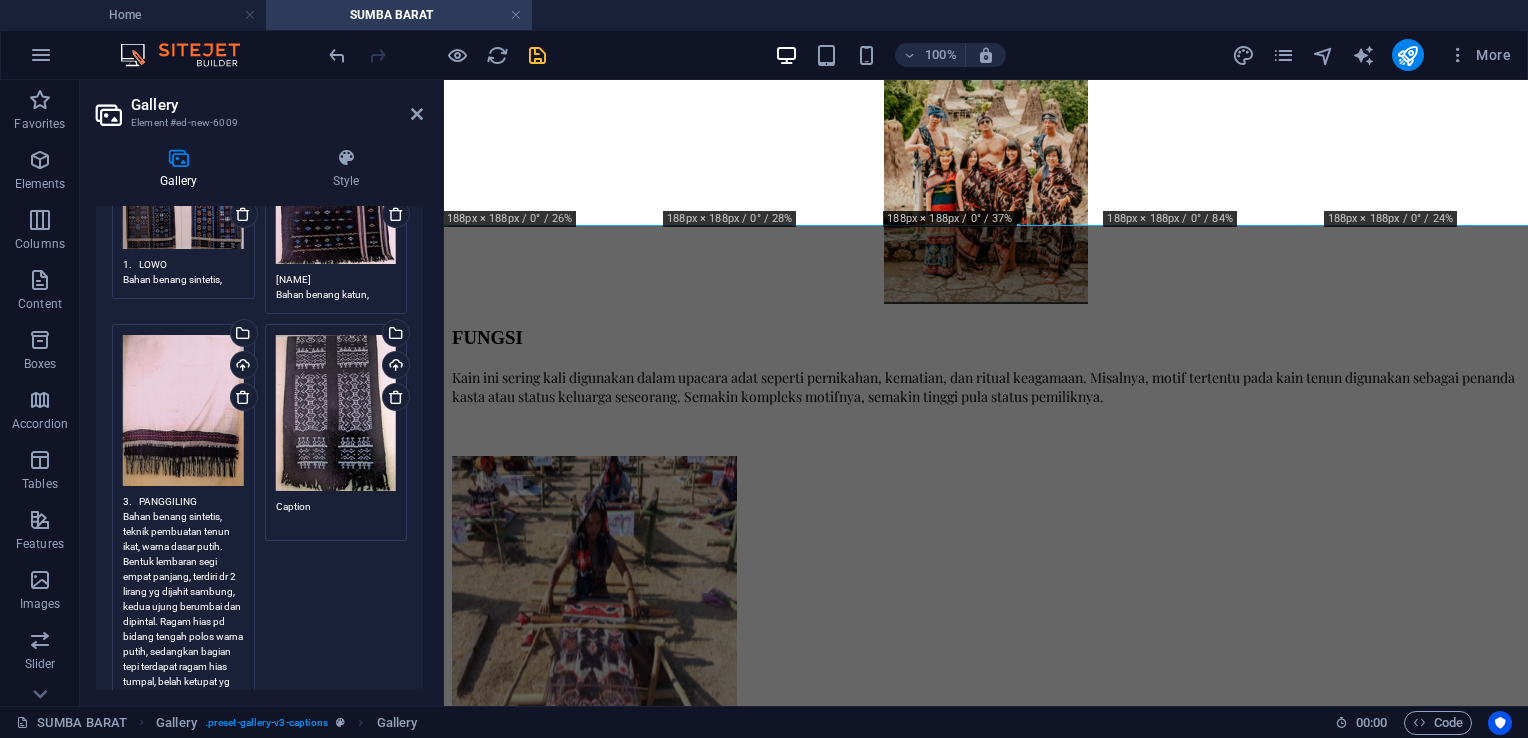 type on "3.	PANGGILING
Bahan benang sintetis, teknik pembuatan tenun ikat, warna dasar putih. Bentuk lembaran segi empat panjang, terdiri dr 2 lirang yg dijahit sambung, kedua ujung berumbai dan dipintal. Ragam hias pd bidang tengah polos warna putih, sedangkan bagian tepi terdapat ragam hias tumpal, belah ketupat yg diapiti oleh garis-garis geometris horisontal. Pembentukan ragam hias pd ujung selimut dikerjakan dg teknik sulam. Dipakai oleh kaum pria dalam upacara adat." 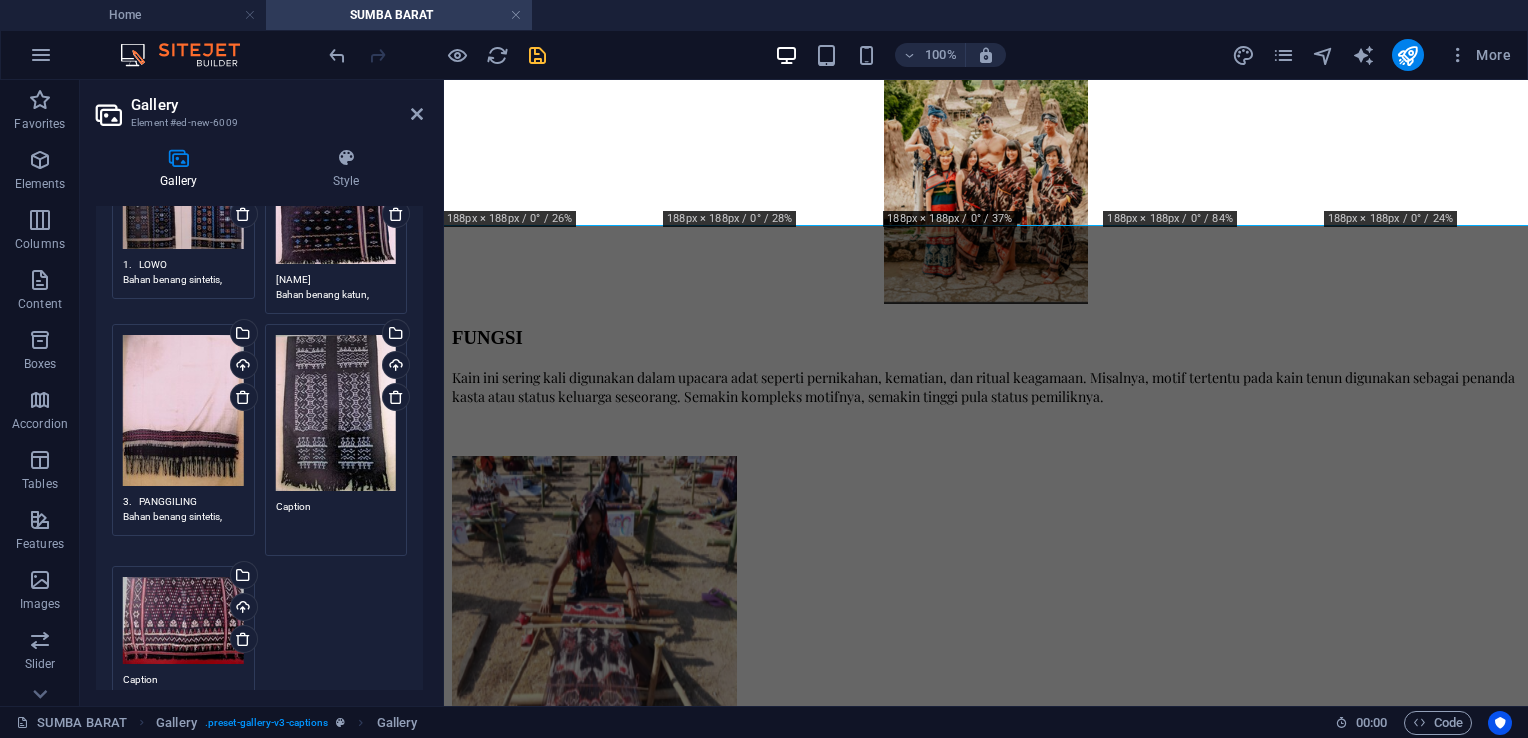 drag, startPoint x: 305, startPoint y: 502, endPoint x: 251, endPoint y: 507, distance: 54.230988 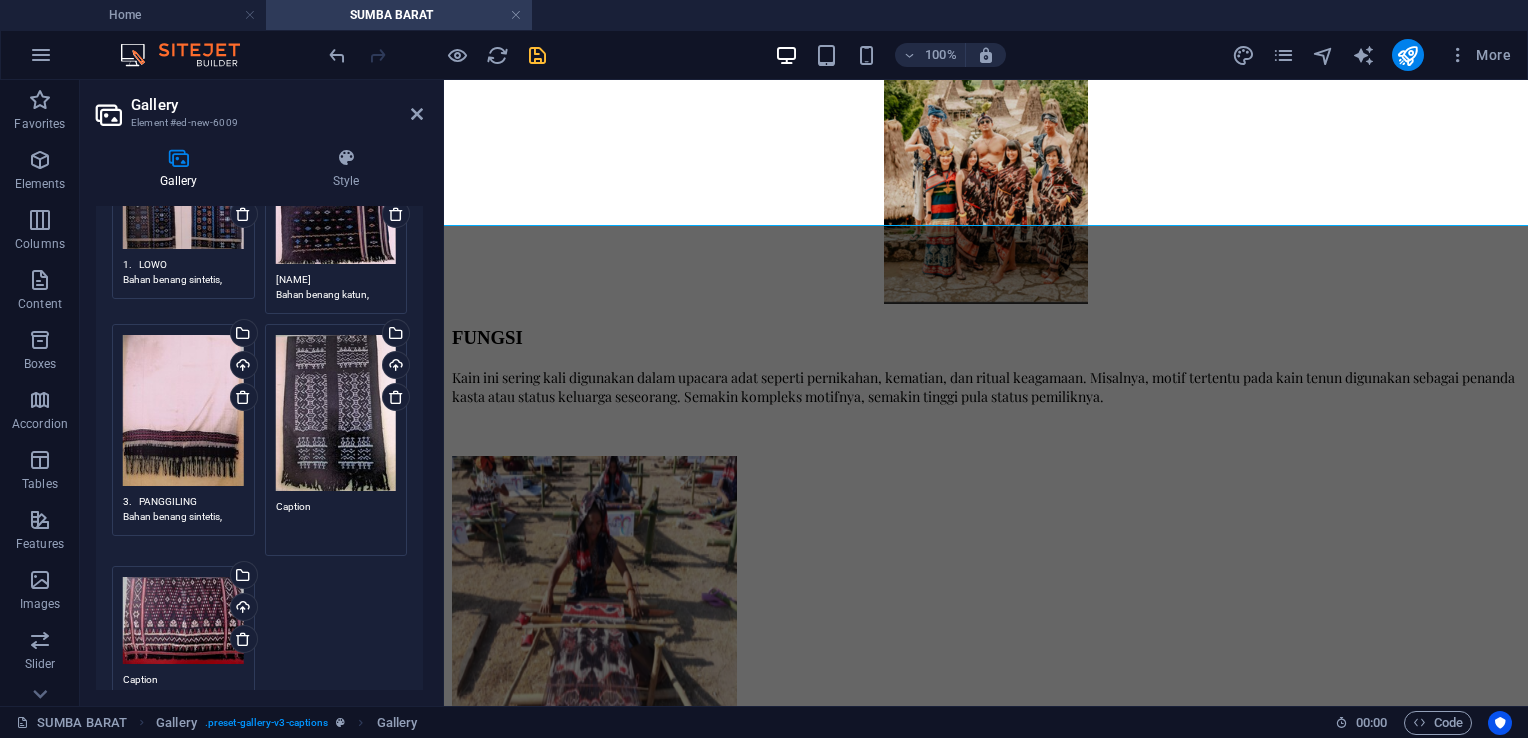 paste on "4.	MOTIF TUGU
Bahan benang sintetis, teknik pembuatan tenun ikat, warna dasar hitam. Bentuk lembaran segi empat panjang, kedua ujung berumbai tanpa dipintal. Bidang tengah diisi dengan ragam hias geometris berbentuk tugu, garis titik-titik dan tumpal bersambung, bidang atas dan bawah diisi ragam hias geometris bentuk manusia dlm posisi berdiri tegak diatas awan-awan putih (meander).
Fungsi sebagai pelengkap busana adat kaum pria yg diselempangkan pada bahu dipakai dalam upacara adat." 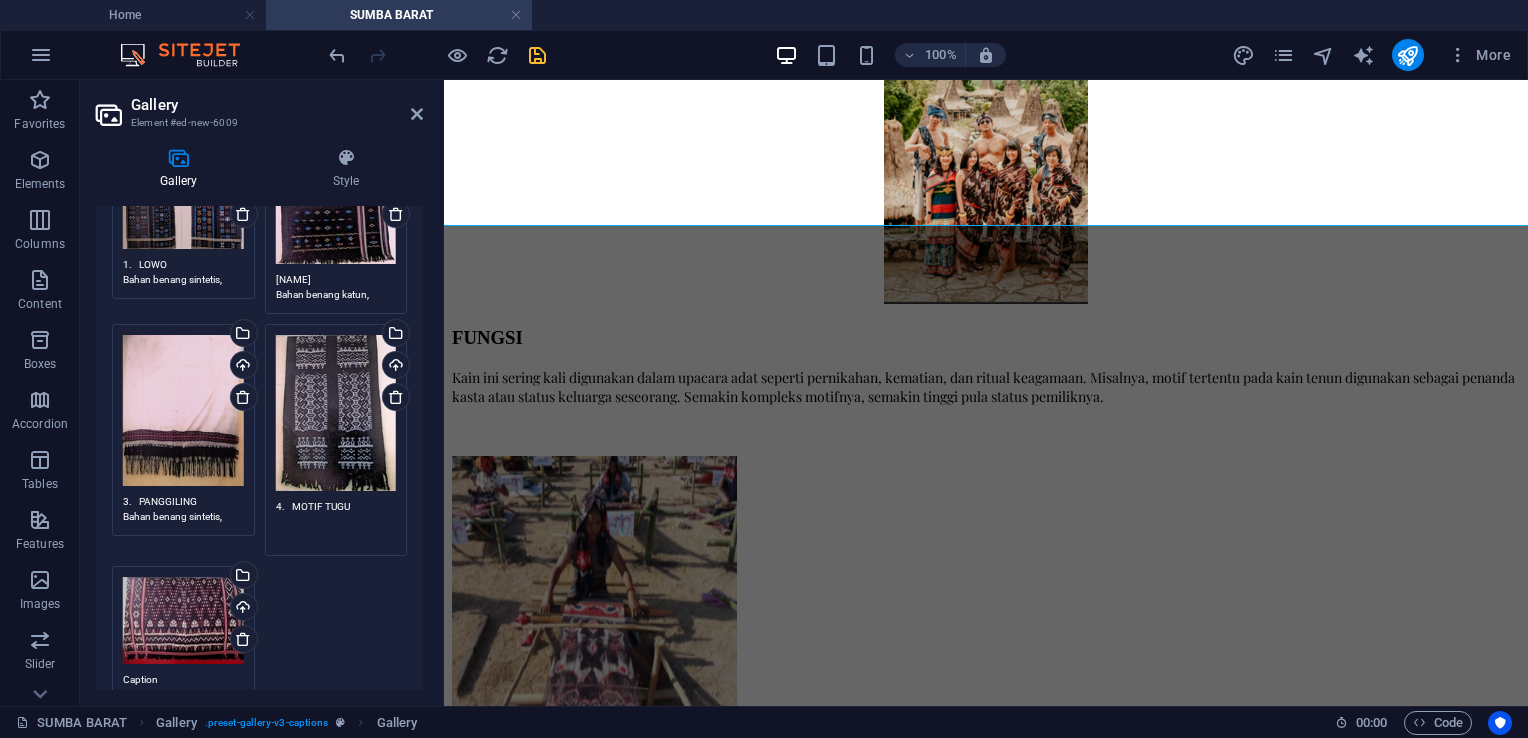 scroll, scrollTop: 14, scrollLeft: 0, axis: vertical 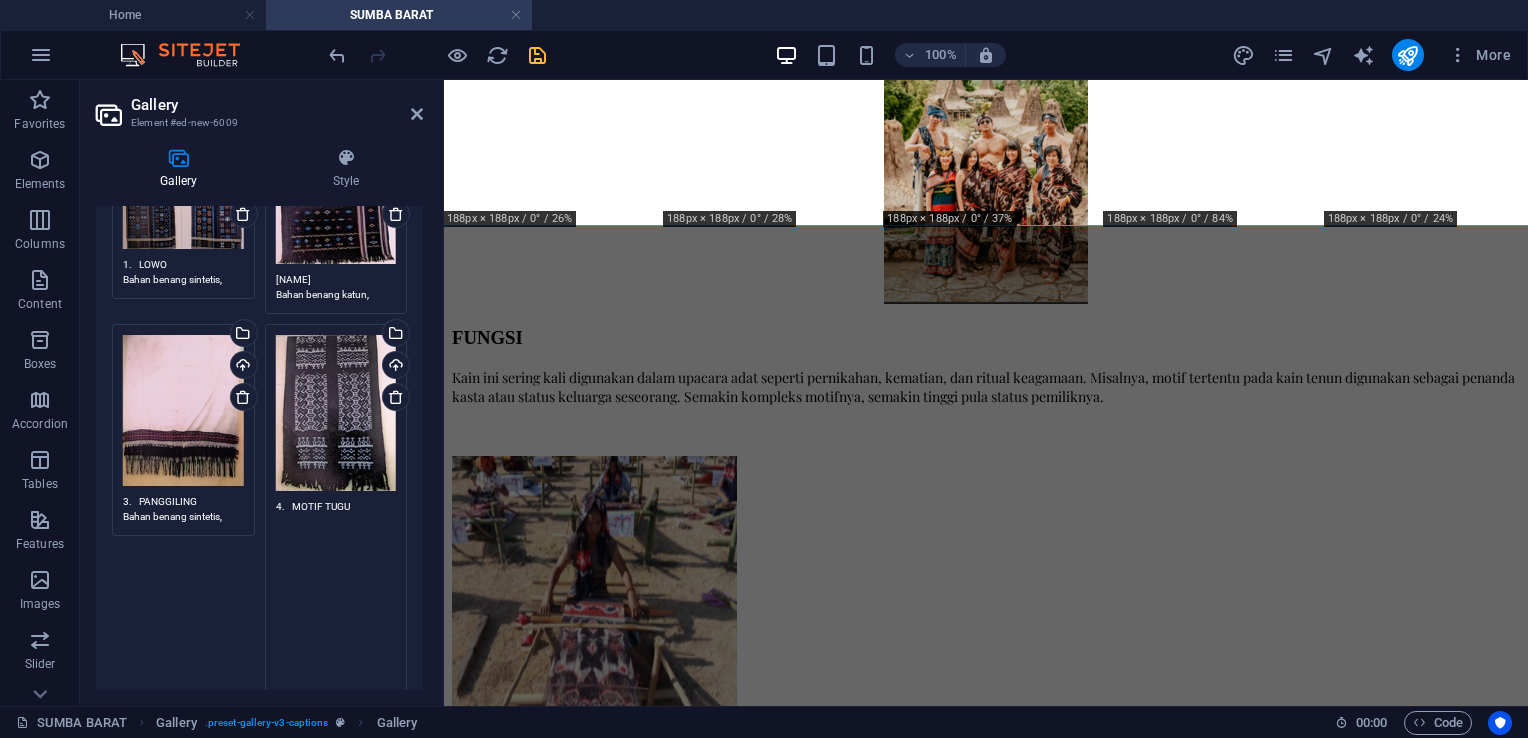 click on "Drag files here, click to choose files or select files from Files or our free stock photos & videos Select files from the file manager, stock photos, or upload file(s) Upload 4.	MOTIF TUGU
Bahan benang sintetis, teknik pembuatan tenun ikat, warna dasar hitam. Bentuk lembaran segi empat panjang, kedua ujung berumbai tanpa dipintal. Bidang tengah diisi dengan ragam hias geometris berbentuk tugu, garis titik-titik dan tumpal bersambung, bidang atas dan bawah diisi ragam hias geometris bentuk manusia dlm posisi berdiri tegak diatas awan-awan putih (meander).
Fungsi sebagai pelengkap busana adat kaum pria yg diselempangkan pada bahu dipakai dalam upacara adat." at bounding box center [336, 763] 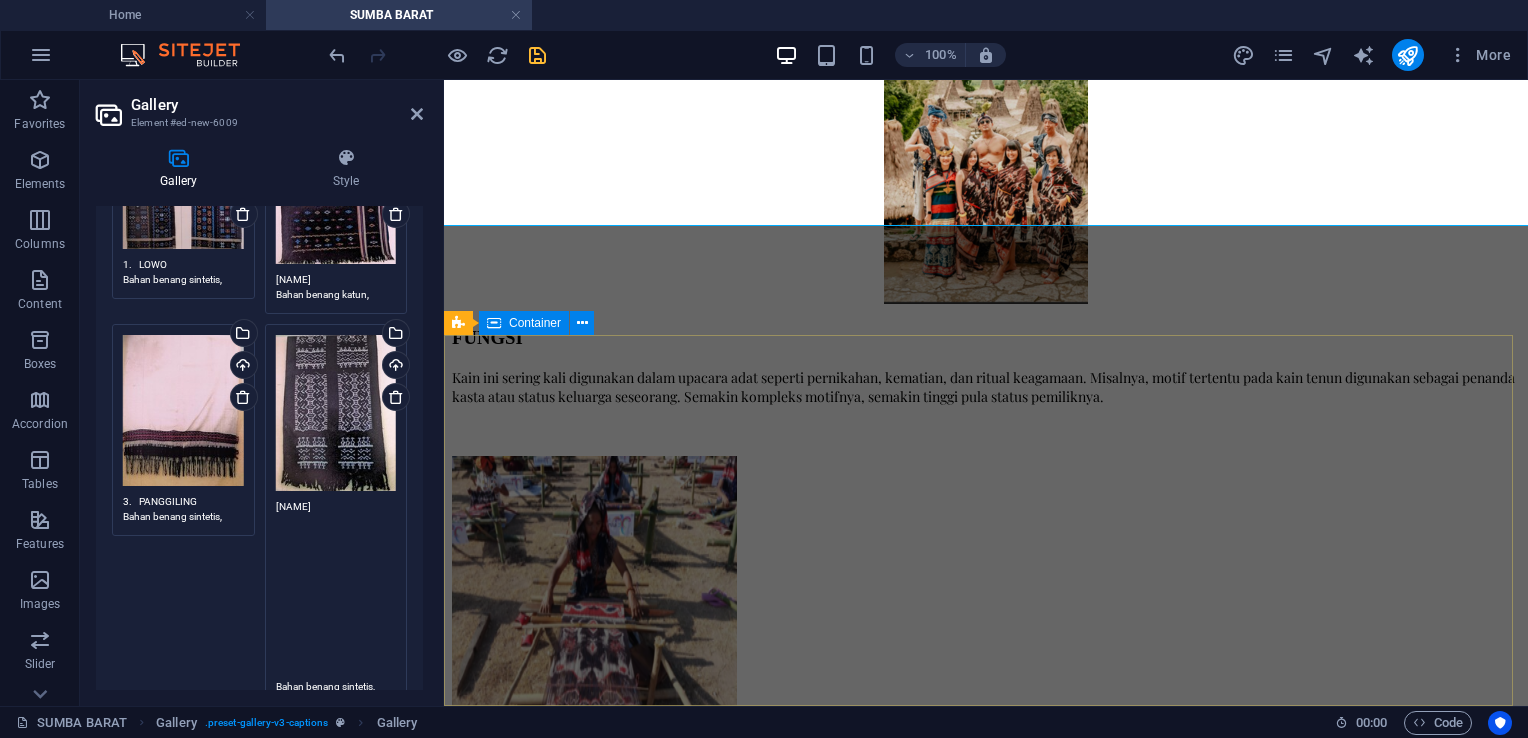 scroll, scrollTop: 0, scrollLeft: 0, axis: both 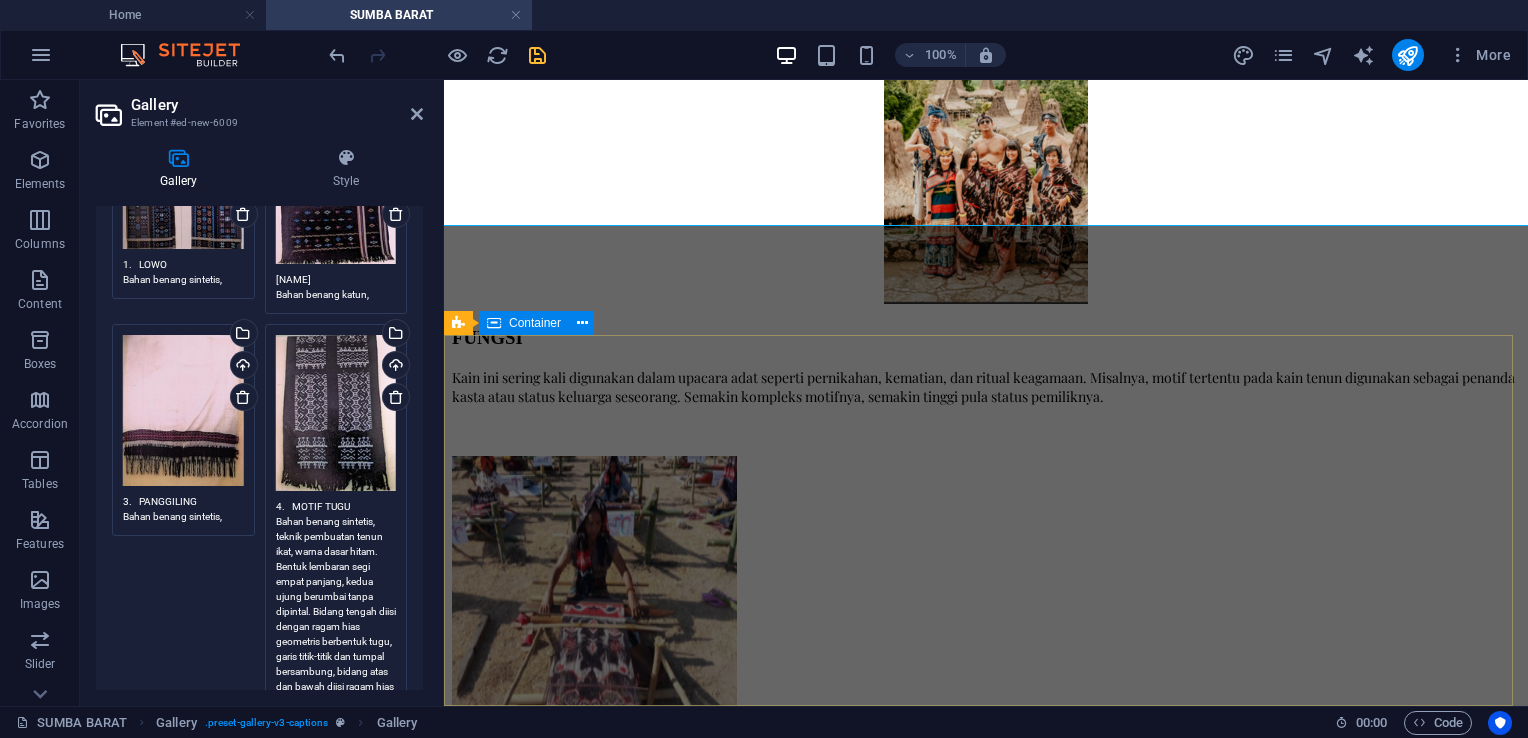 type on "4.	MOTIF TUGU
Bahan benang sintetis, teknik pembuatan tenun ikat, warna dasar hitam. Bentuk lembaran segi empat panjang, kedua ujung berumbai tanpa dipintal. Bidang tengah diisi dengan ragam hias geometris berbentuk tugu, garis titik-titik dan tumpal bersambung, bidang atas dan bawah diisi ragam hias geometris bentuk manusia dlm posisi berdiri tegak diatas awan-awan putih (meander).
Fungsi sebagai pelengkap busana adat kaum pria yg diselempangkan pada bahu dipakai dalam upacara adat." 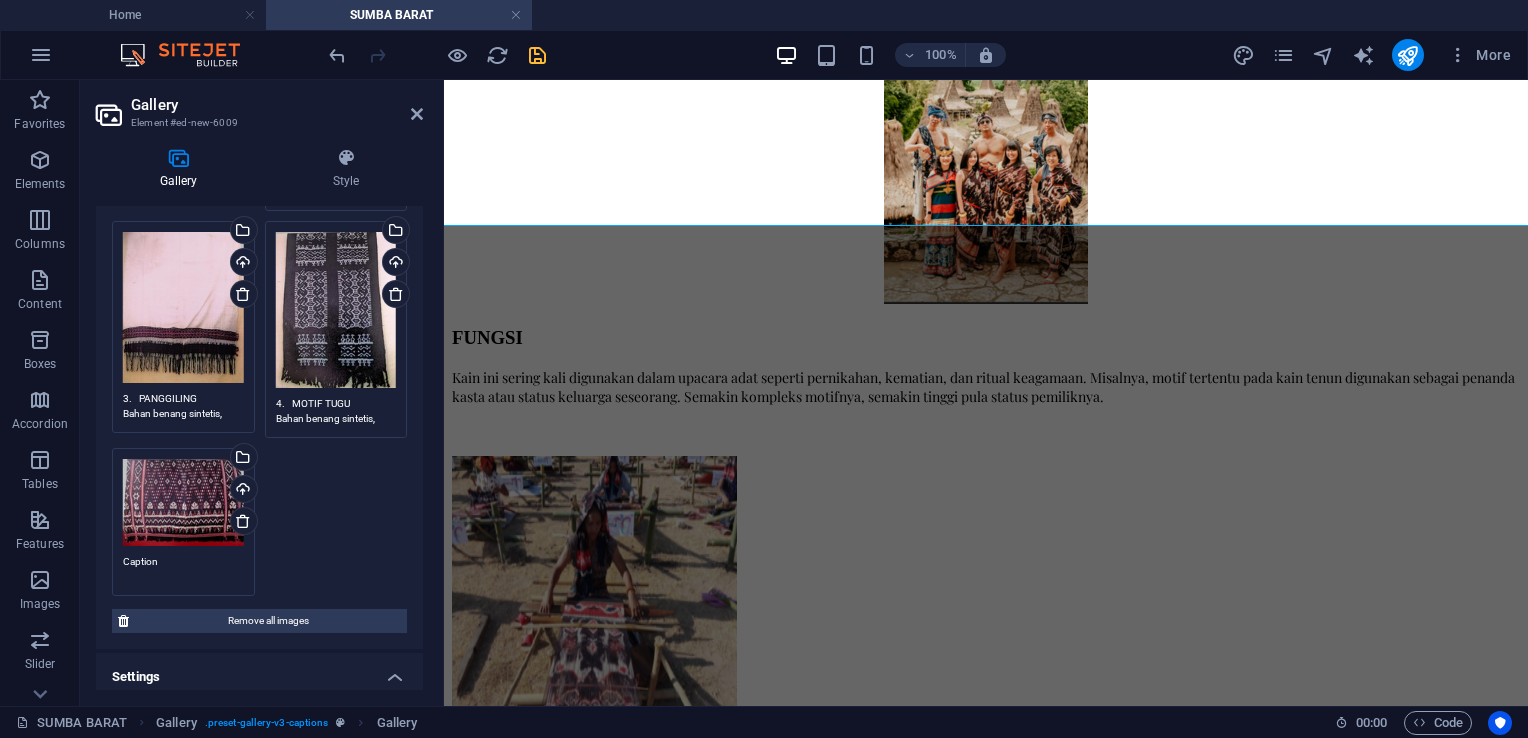 scroll, scrollTop: 500, scrollLeft: 0, axis: vertical 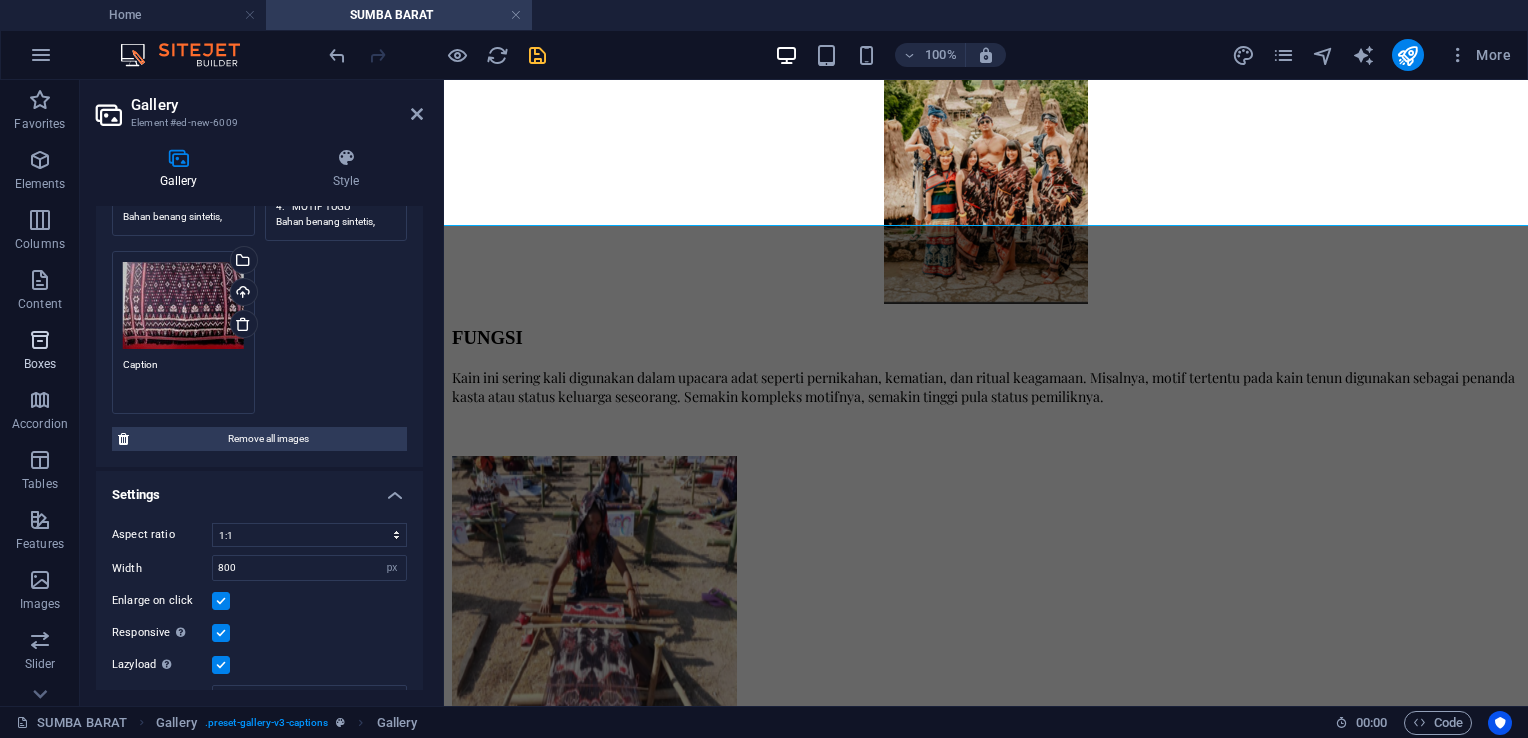 drag, startPoint x: 128, startPoint y: 355, endPoint x: 51, endPoint y: 355, distance: 77 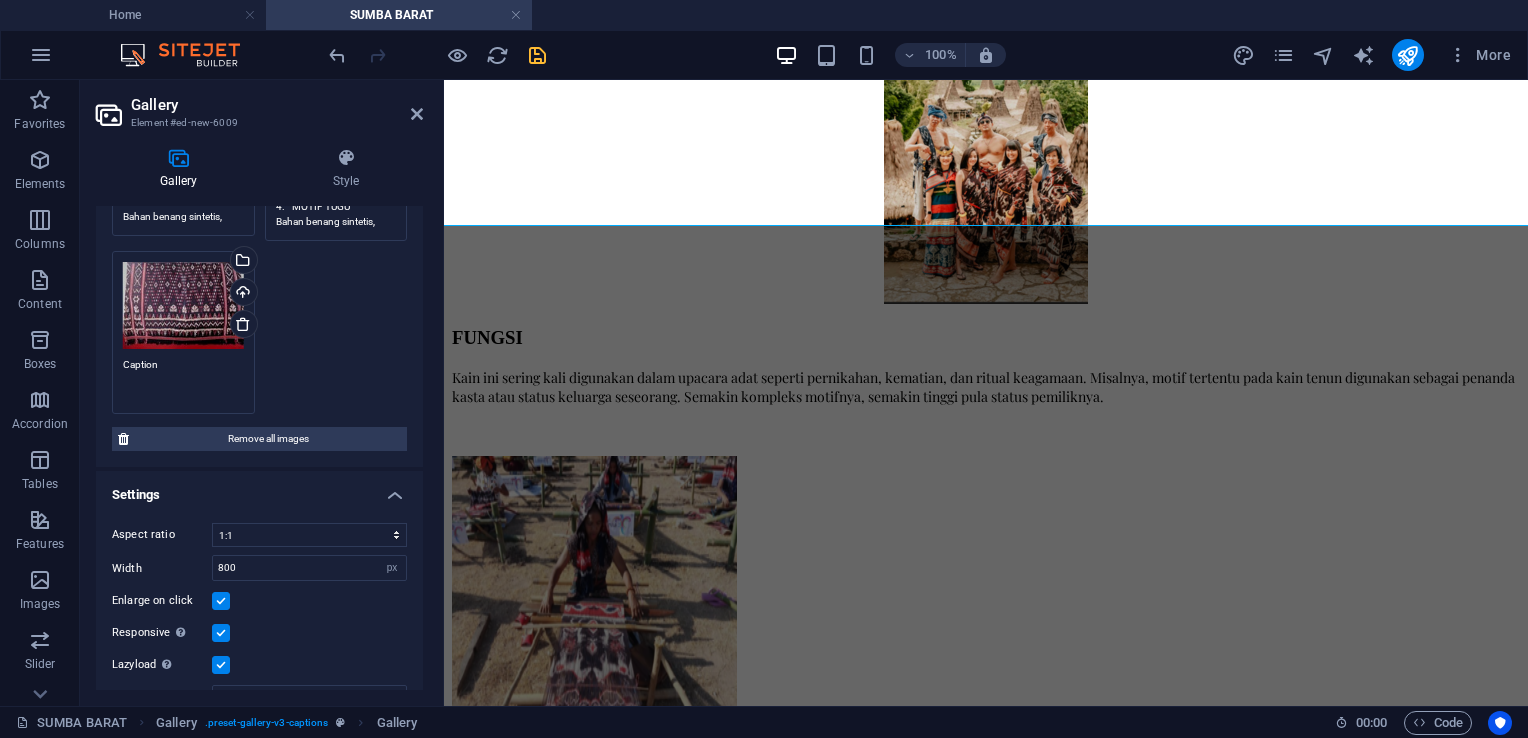 paste on "5.	INGGI MARAPU
Bahan benang kapas, teknik pembuatan tenun ikat, warna dasar hitam. Bentuk lembaran segi empat, terdiri dr 2 lirang yg ditenun secara terpisah dan disambung dg teknik jahit. Motif yg terdapat pd bidang selimut adalah geometris bentuk belah ketupat dan potongan-potongan intan yg ditata berbentuk belah ketupat ujung lancip. Fungsi: Selimut ini digunakan untuk membungkus jenasah khusus Marapu." 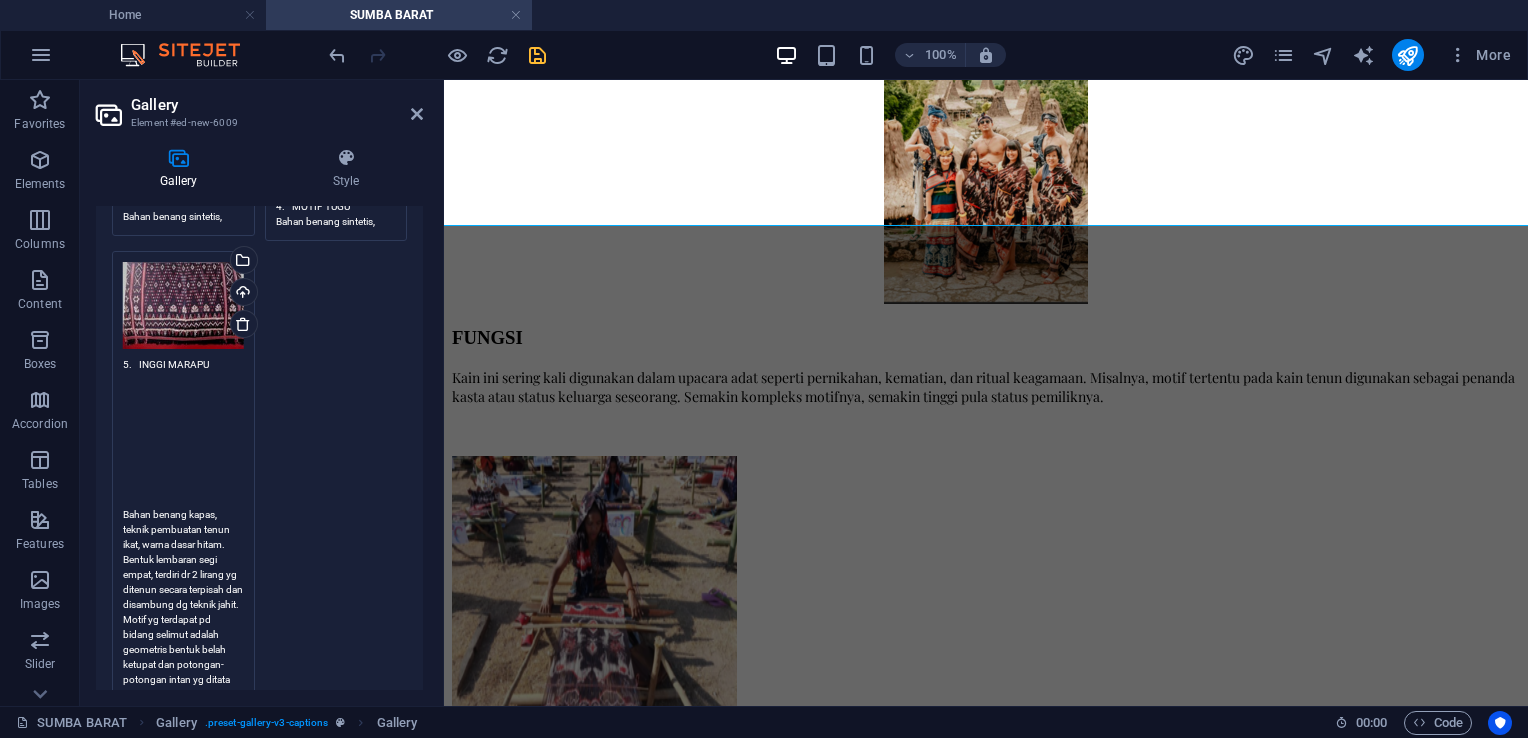 scroll, scrollTop: 0, scrollLeft: 0, axis: both 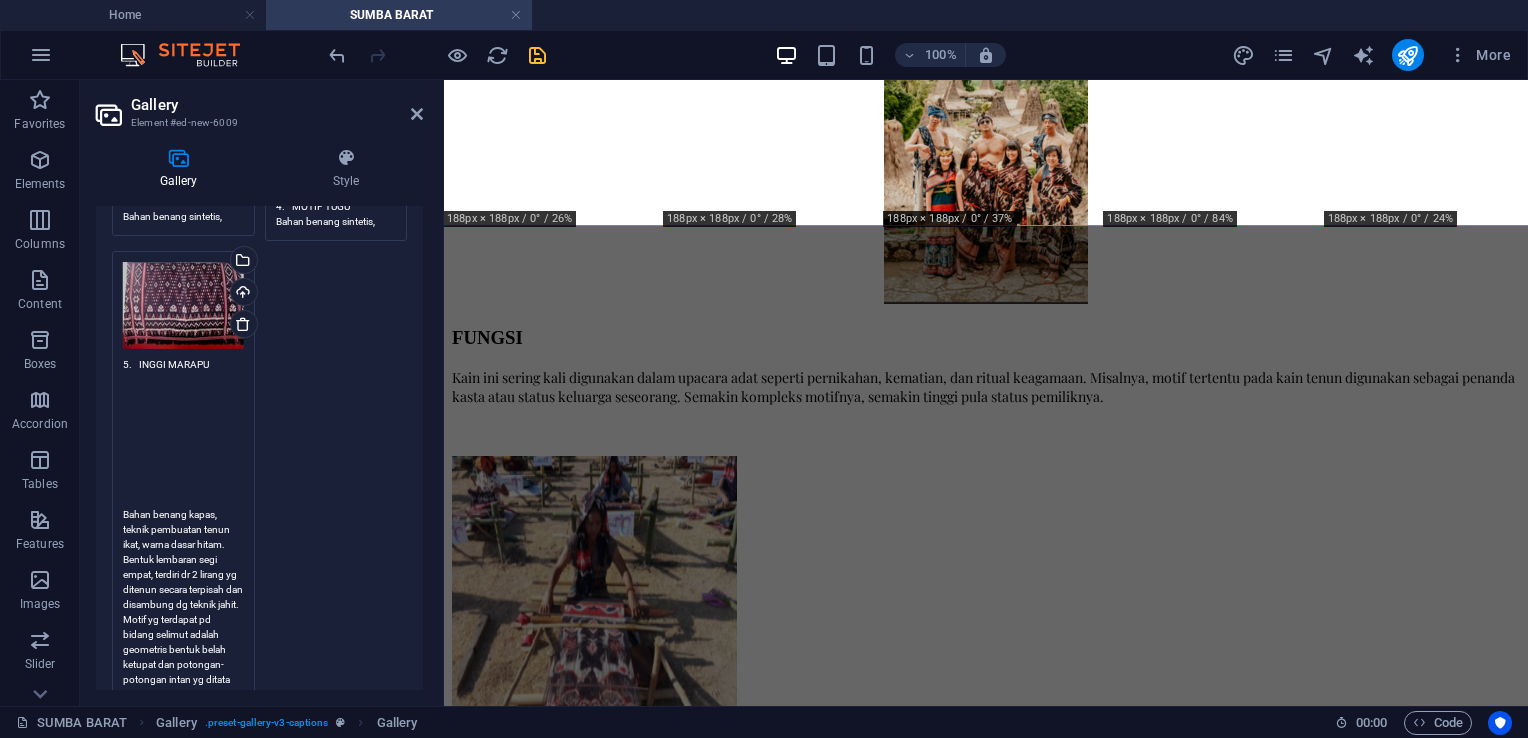 click on "5.	INGGI MARAPU
Bahan benang kapas, teknik pembuatan tenun ikat, warna dasar hitam. Bentuk lembaran segi empat, terdiri dr 2 lirang yg ditenun secara terpisah dan disambung dg teknik jahit. Motif yg terdapat pd bidang selimut adalah geometris bentuk belah ketupat dan potongan-potongan intan yg ditata berbentuk belah ketupat ujung lancip. Fungsi: Selimut ini digunakan untuk membungkus jenasah khusus Marapu." at bounding box center [183, 574] 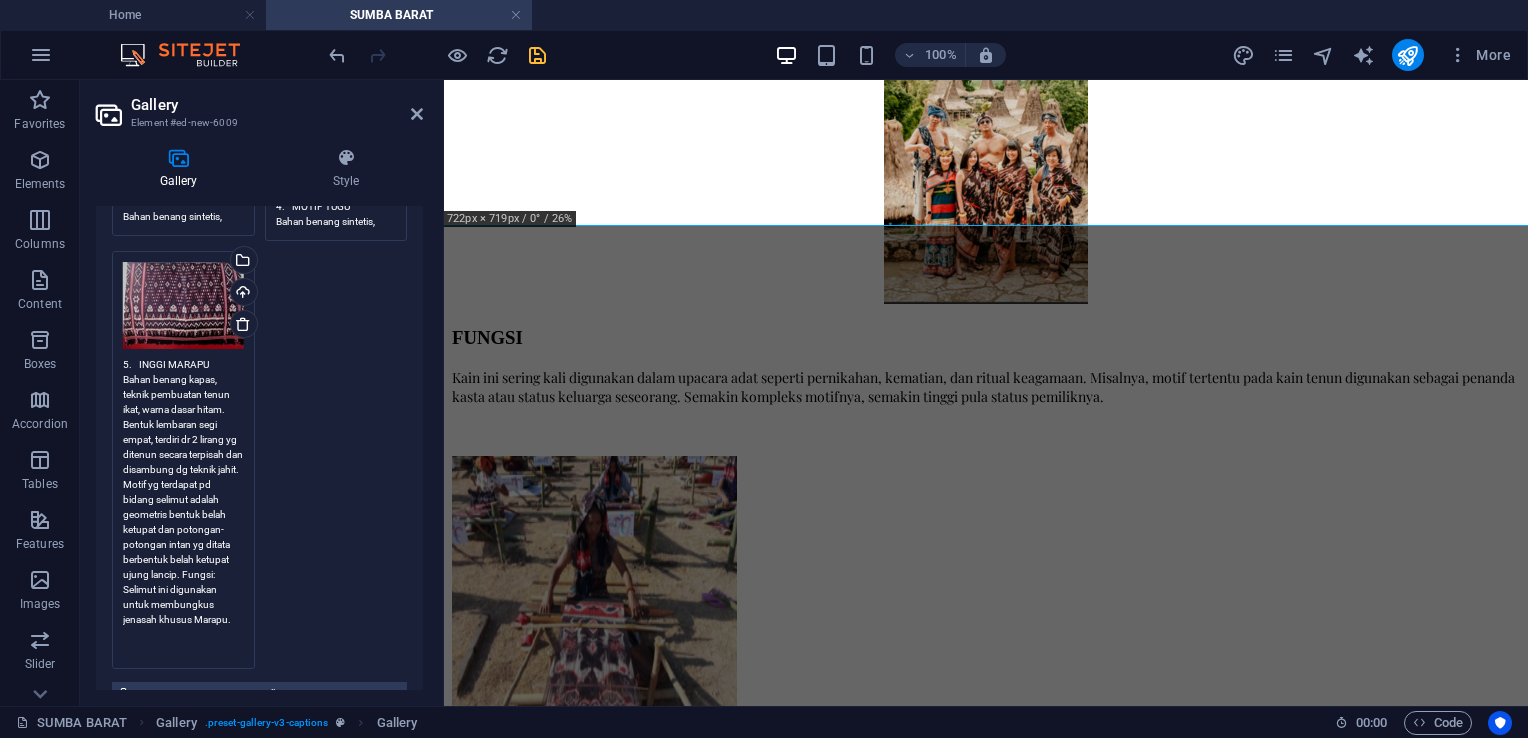 type on "5.	INGGI MARAPU
Bahan benang kapas, teknik pembuatan tenun ikat, warna dasar hitam. Bentuk lembaran segi empat, terdiri dr 2 lirang yg ditenun secara terpisah dan disambung dg teknik jahit. Motif yg terdapat pd bidang selimut adalah geometris bentuk belah ketupat dan potongan-potongan intan yg ditata berbentuk belah ketupat ujung lancip. Fungsi: Selimut ini digunakan untuk membungkus jenasah khusus Marapu." 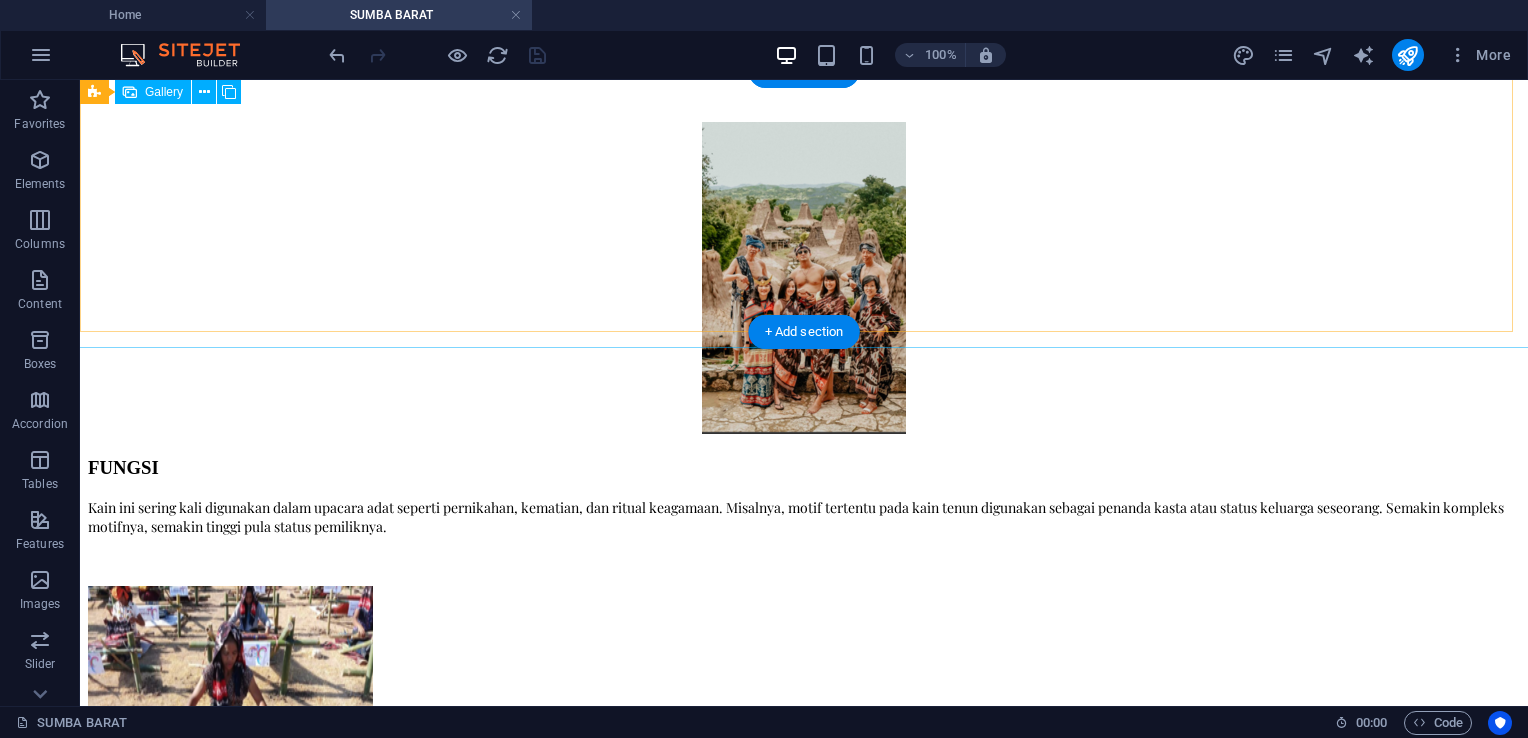 scroll, scrollTop: 1271, scrollLeft: 0, axis: vertical 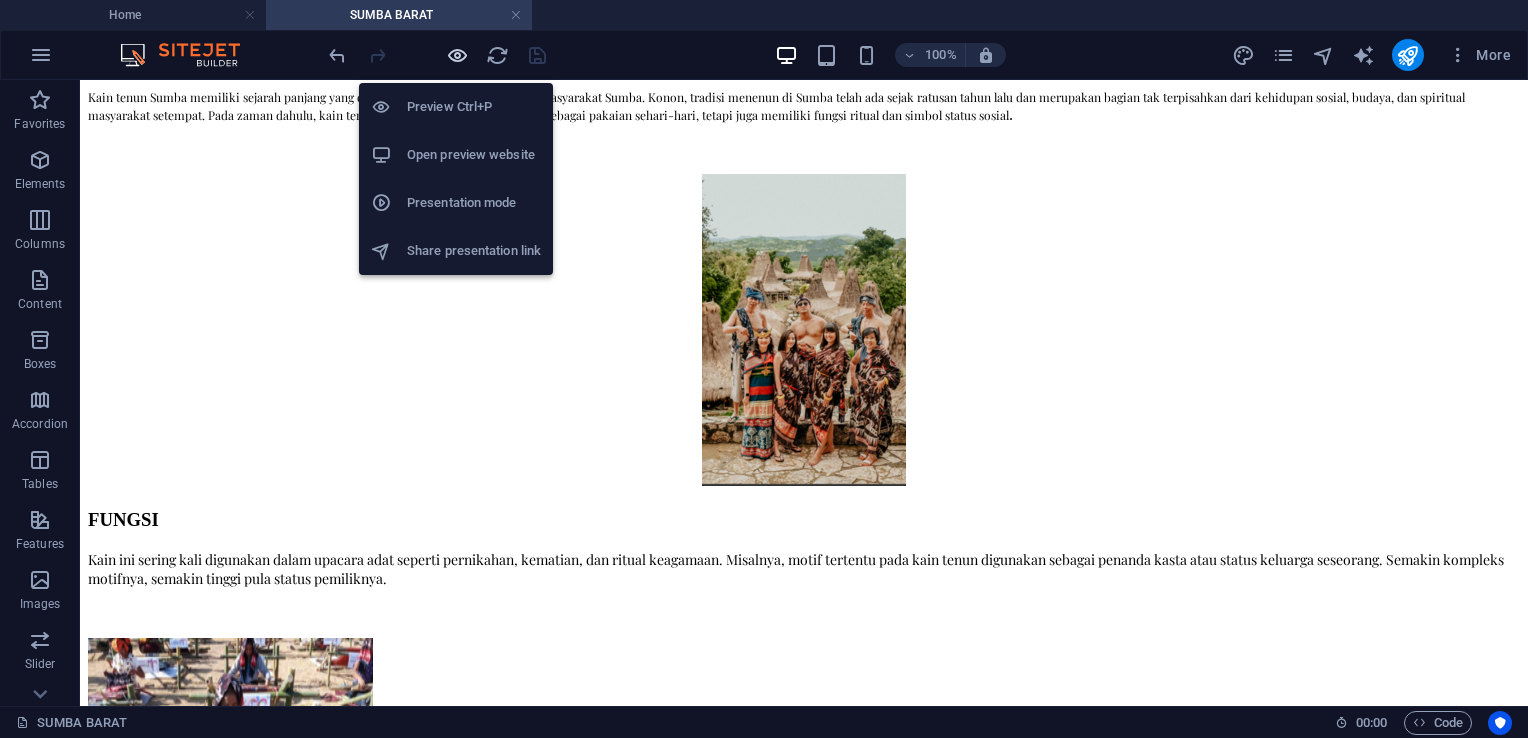 click at bounding box center (457, 55) 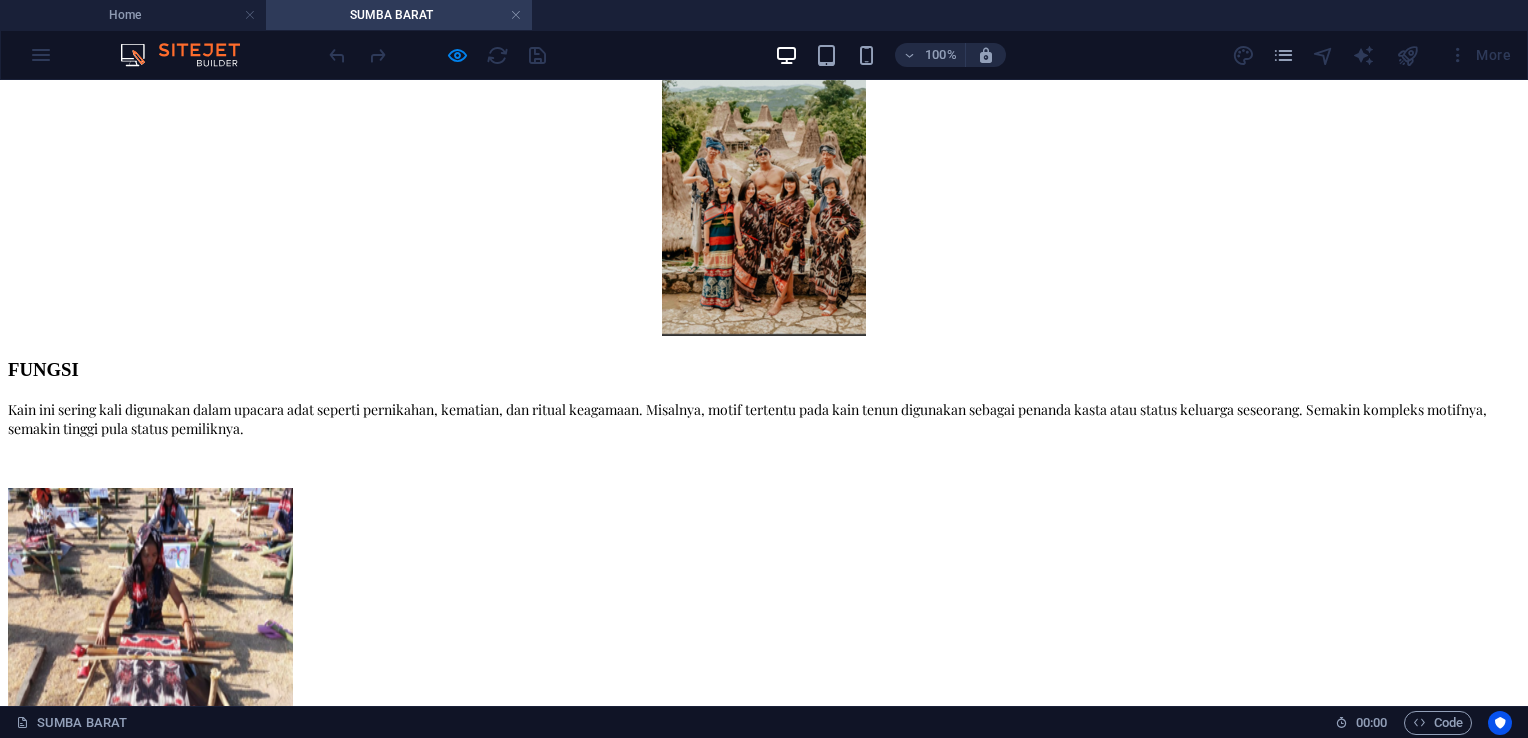 scroll, scrollTop: 1435, scrollLeft: 0, axis: vertical 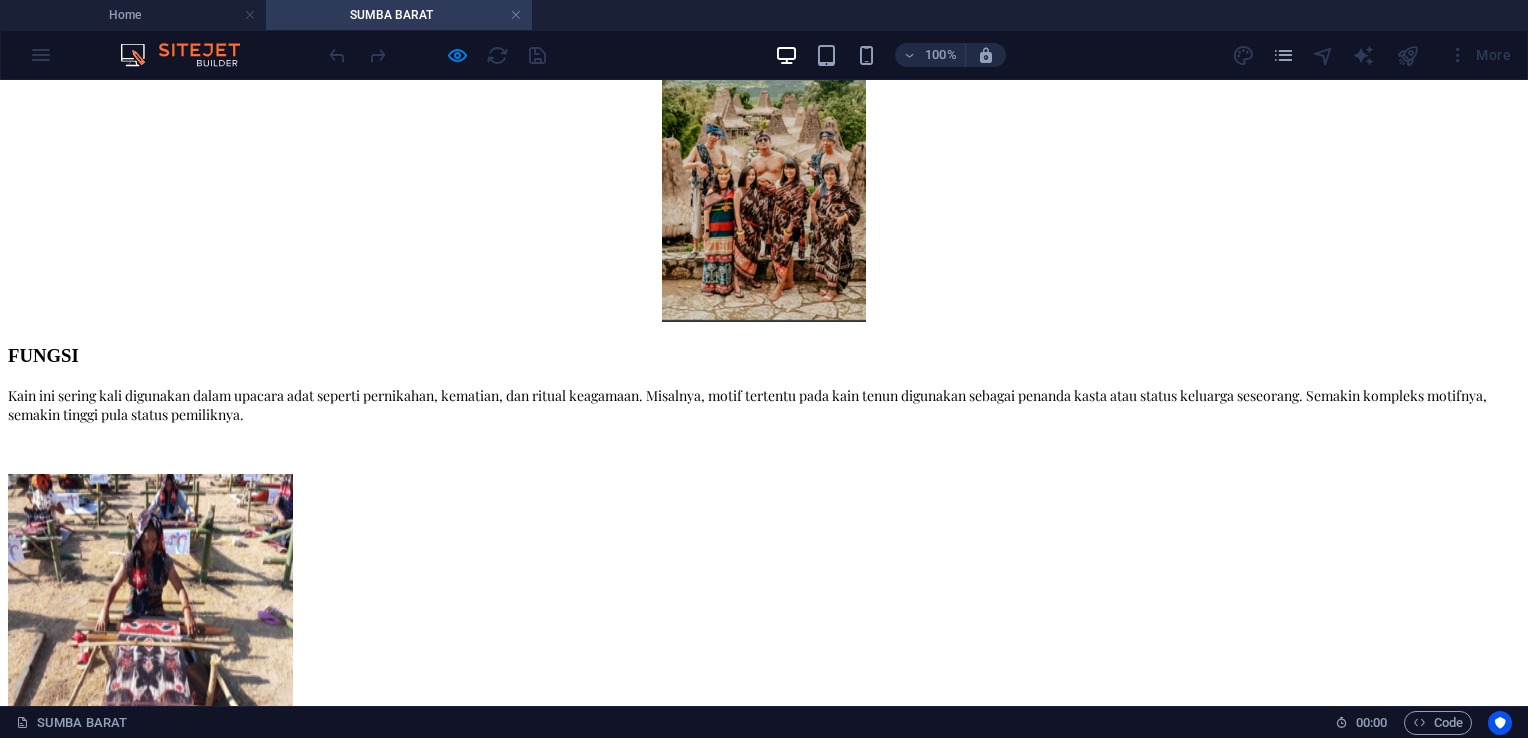 click on "Home" at bounding box center [67, 13116] 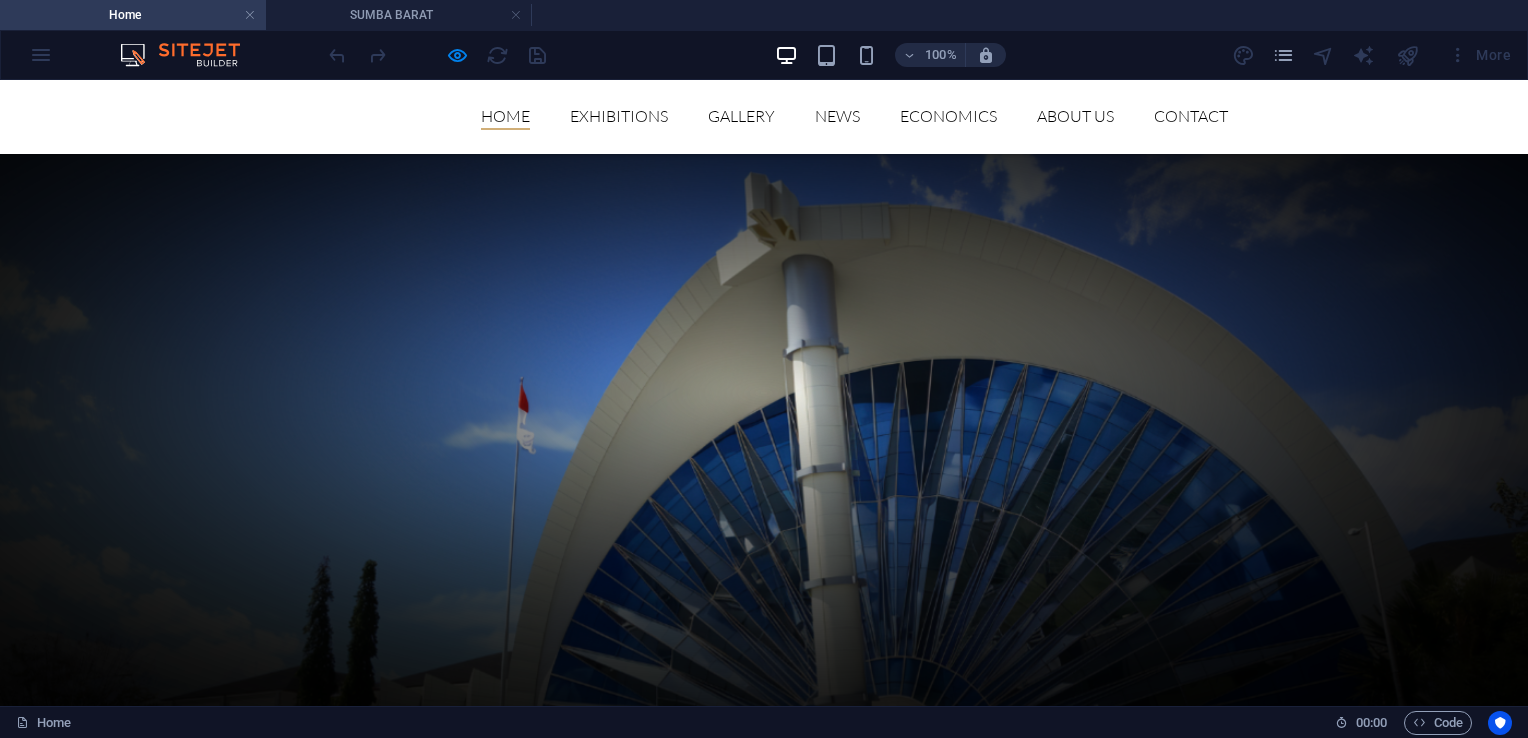 scroll, scrollTop: 3292, scrollLeft: 0, axis: vertical 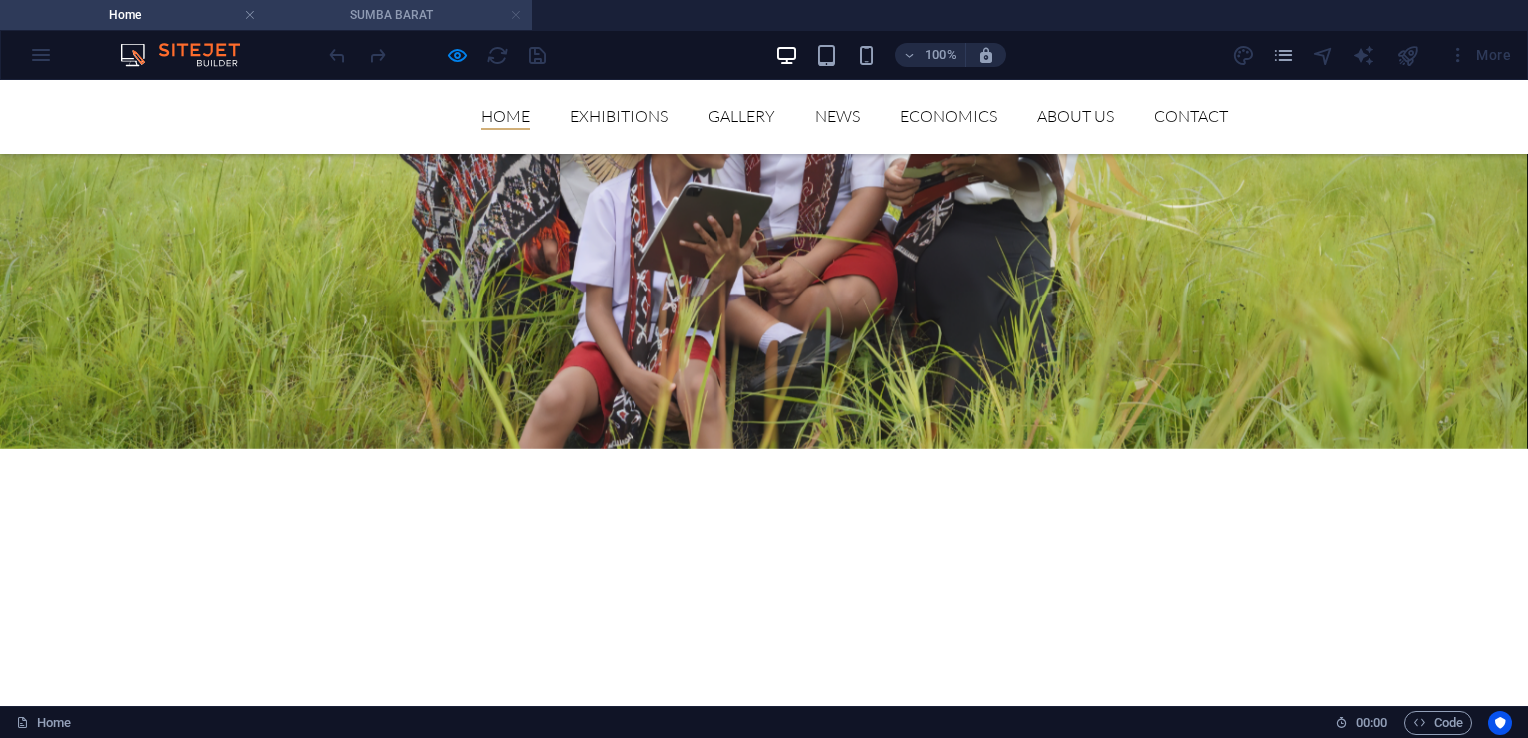 click at bounding box center (516, 15) 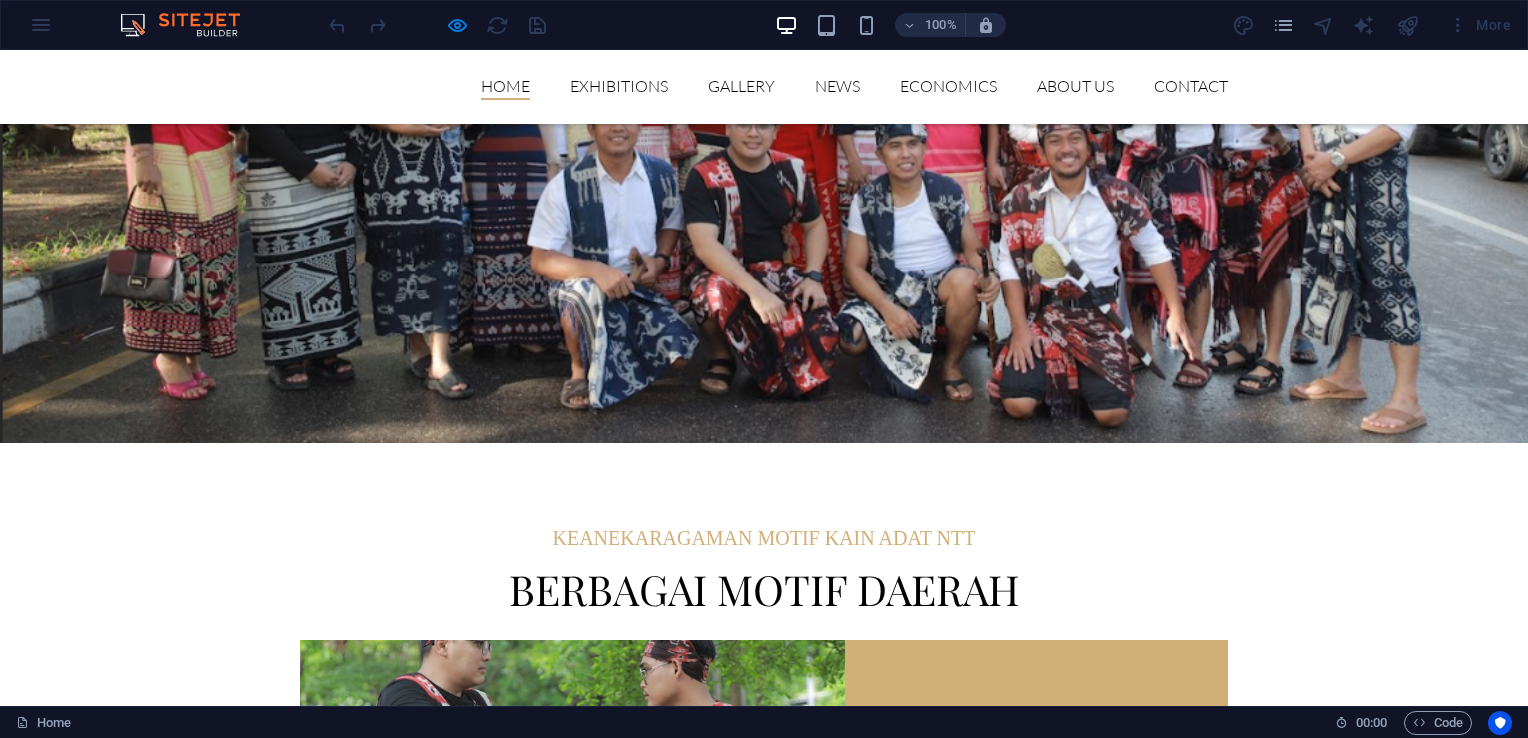 scroll, scrollTop: 5592, scrollLeft: 0, axis: vertical 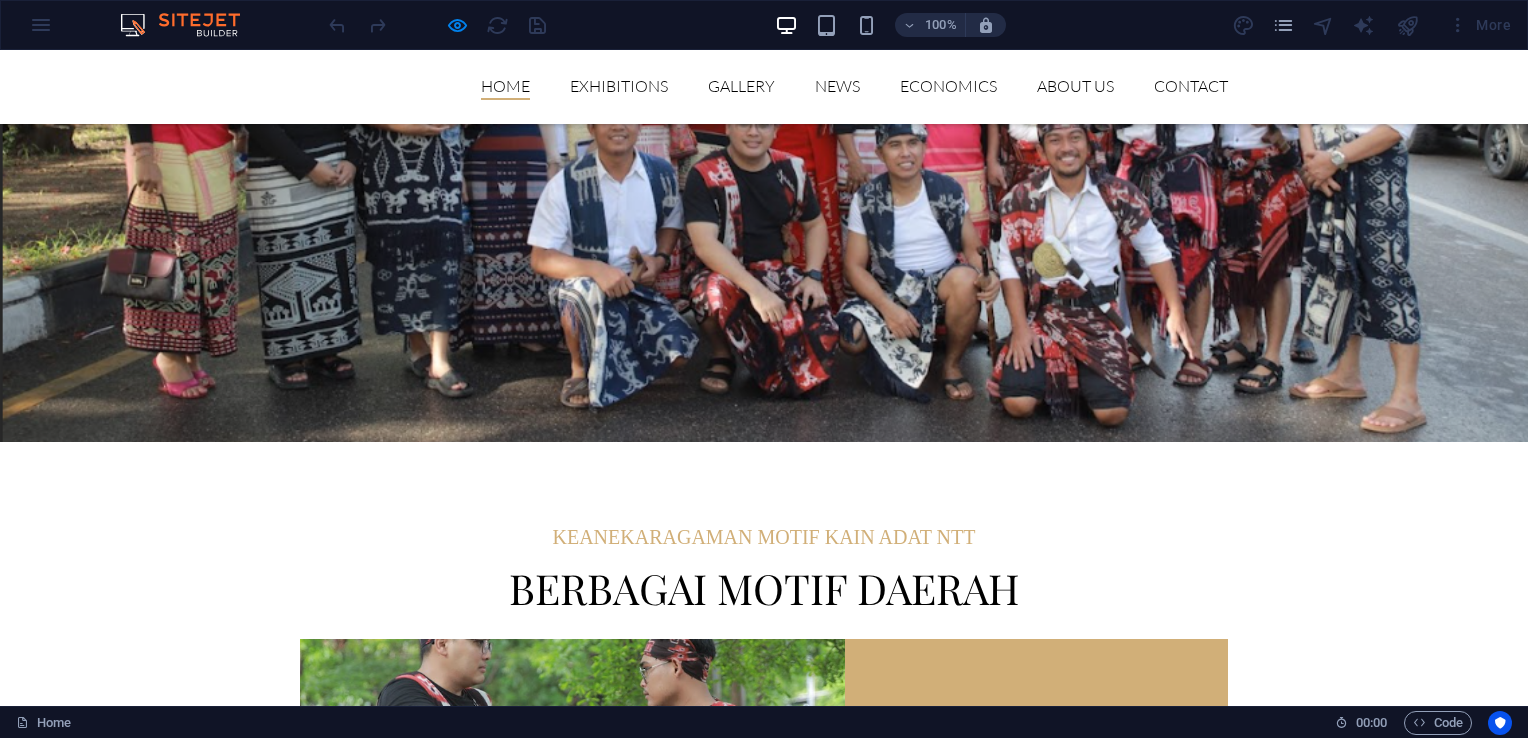click at bounding box center (764, 17253) 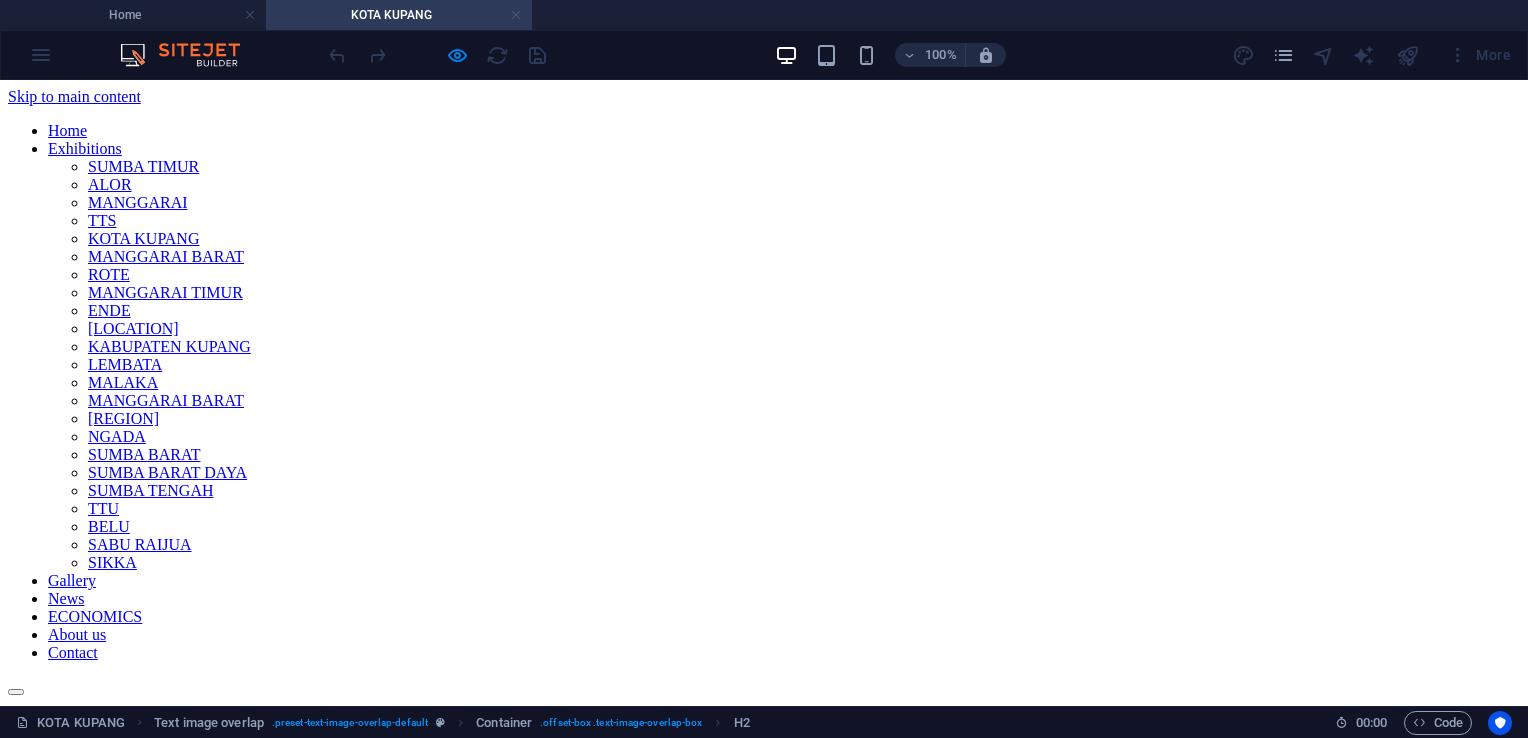 scroll, scrollTop: 0, scrollLeft: 0, axis: both 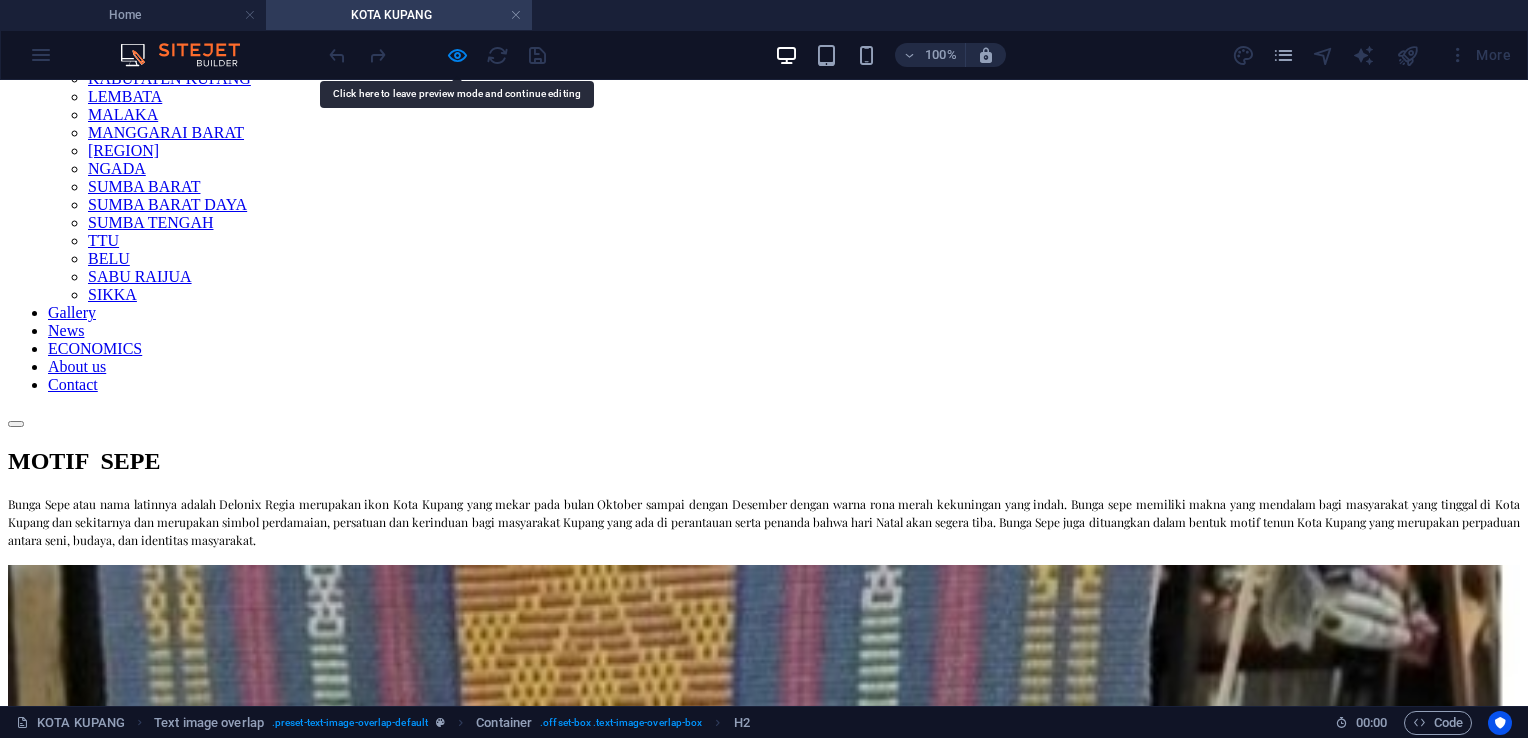 drag, startPoint x: 528, startPoint y: 208, endPoint x: 400, endPoint y: 400, distance: 230.75528 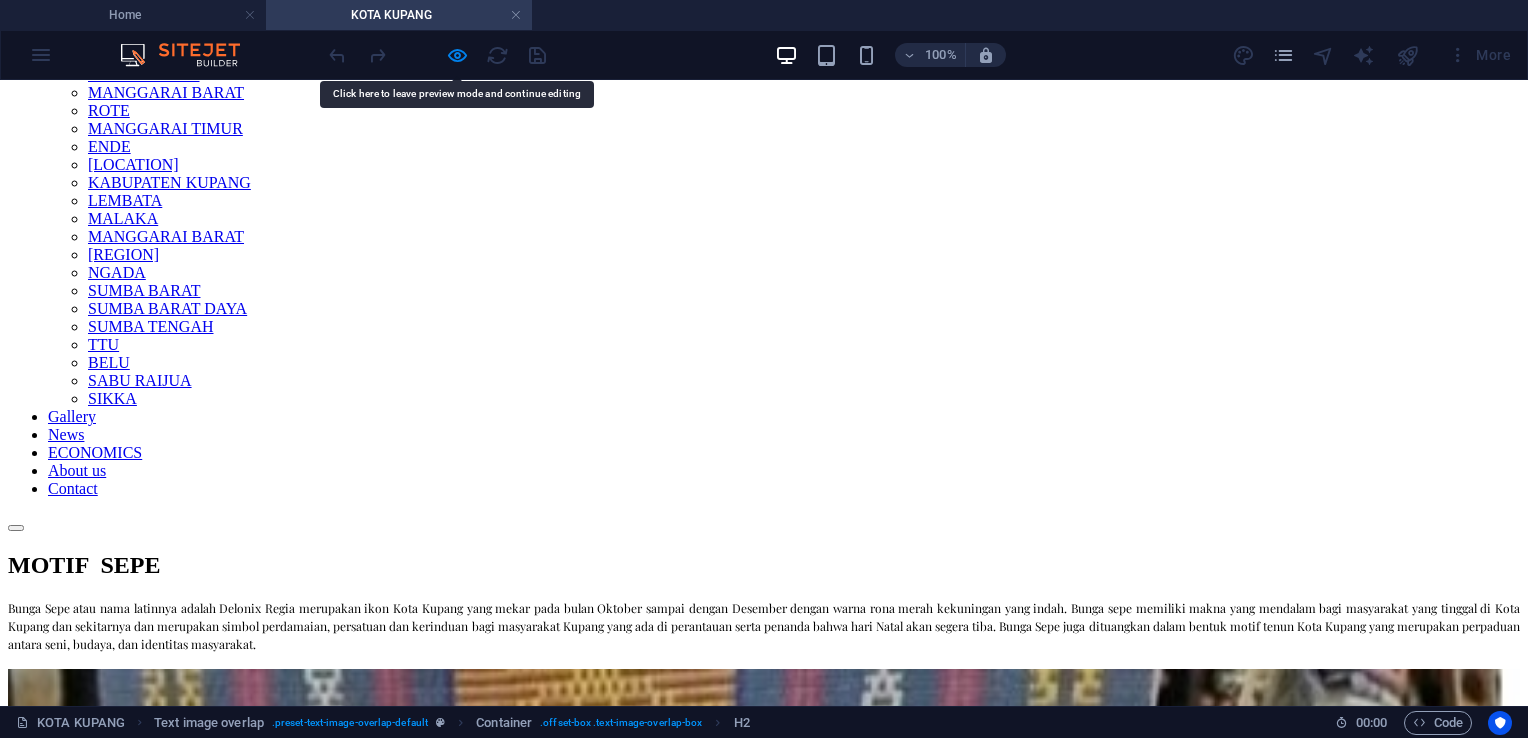 scroll, scrollTop: 0, scrollLeft: 0, axis: both 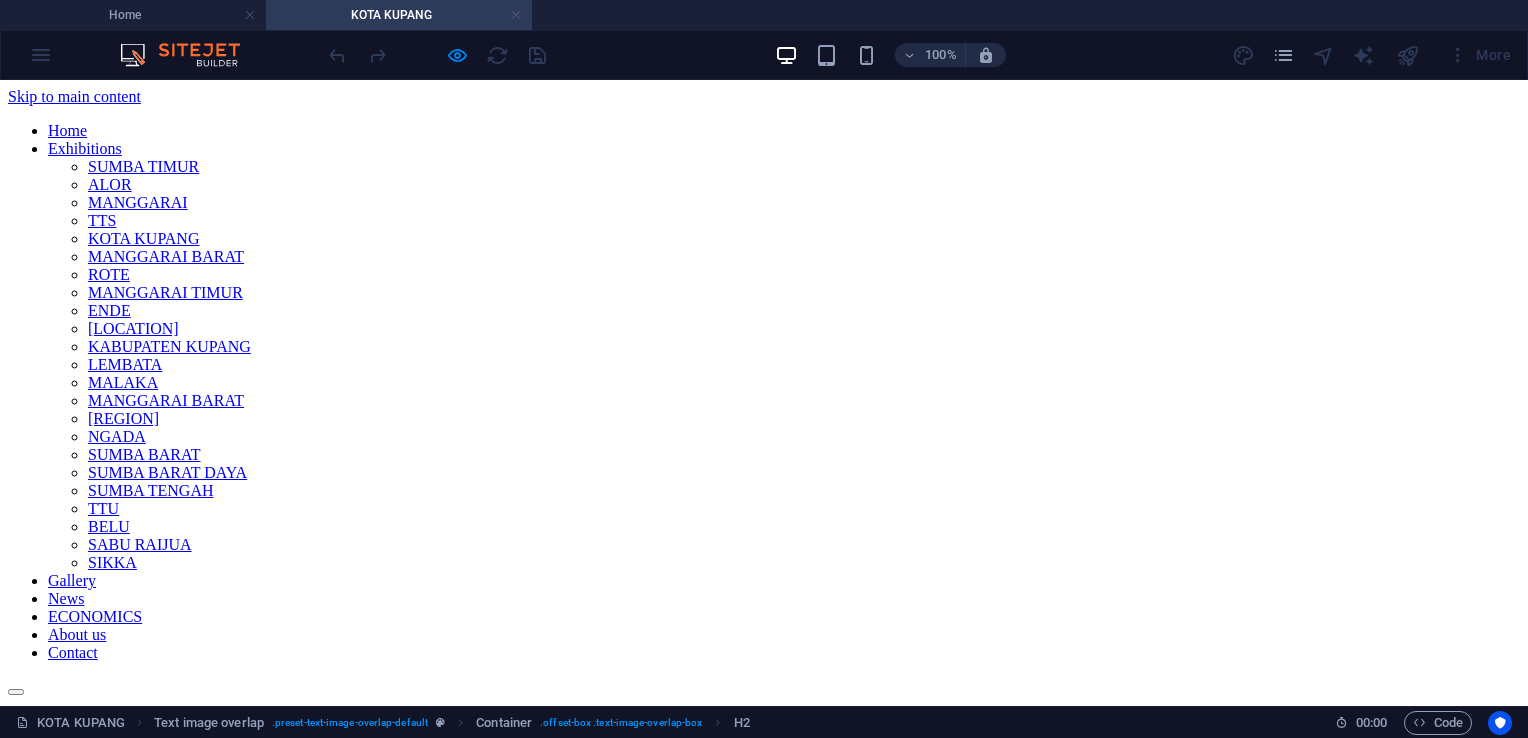 click at bounding box center [516, 15] 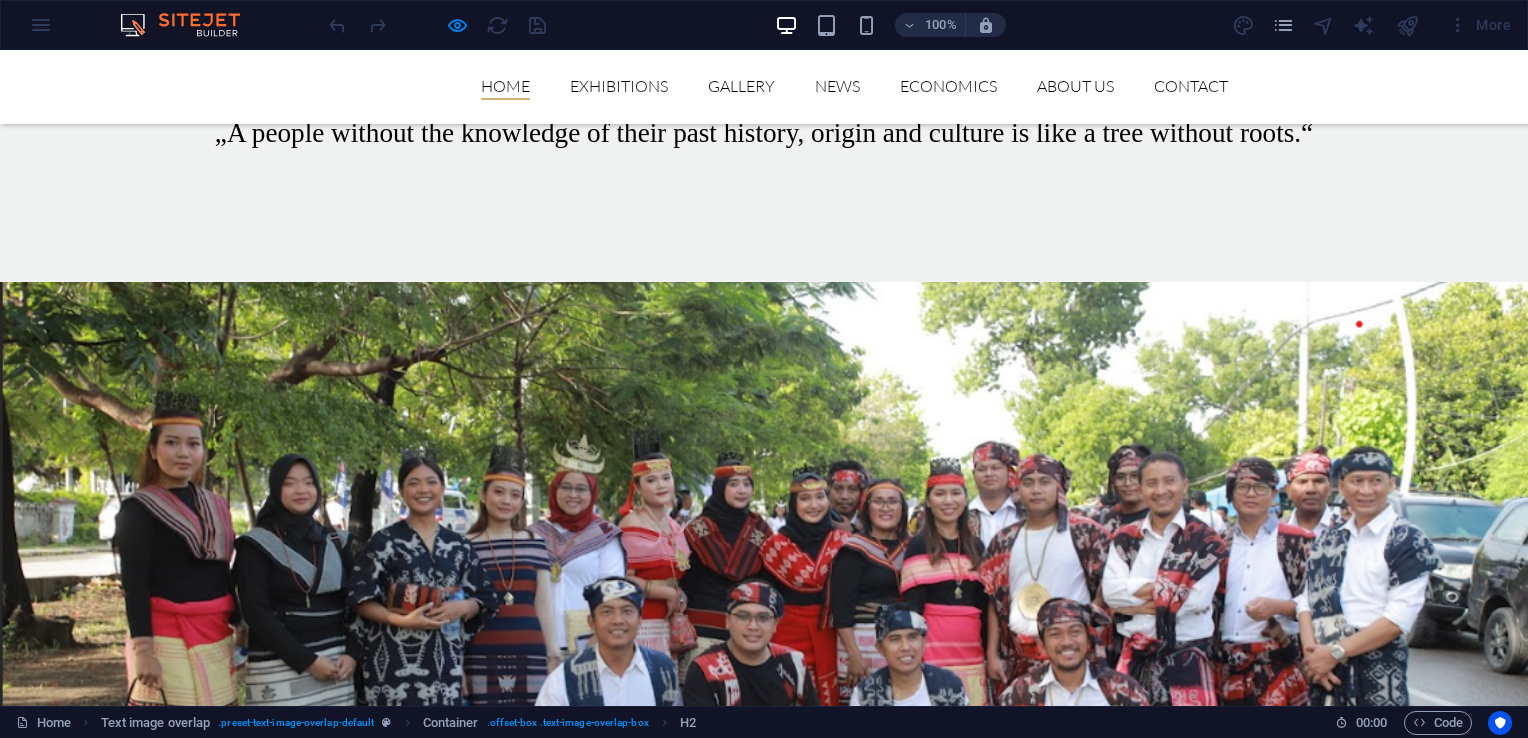 scroll, scrollTop: 5092, scrollLeft: 0, axis: vertical 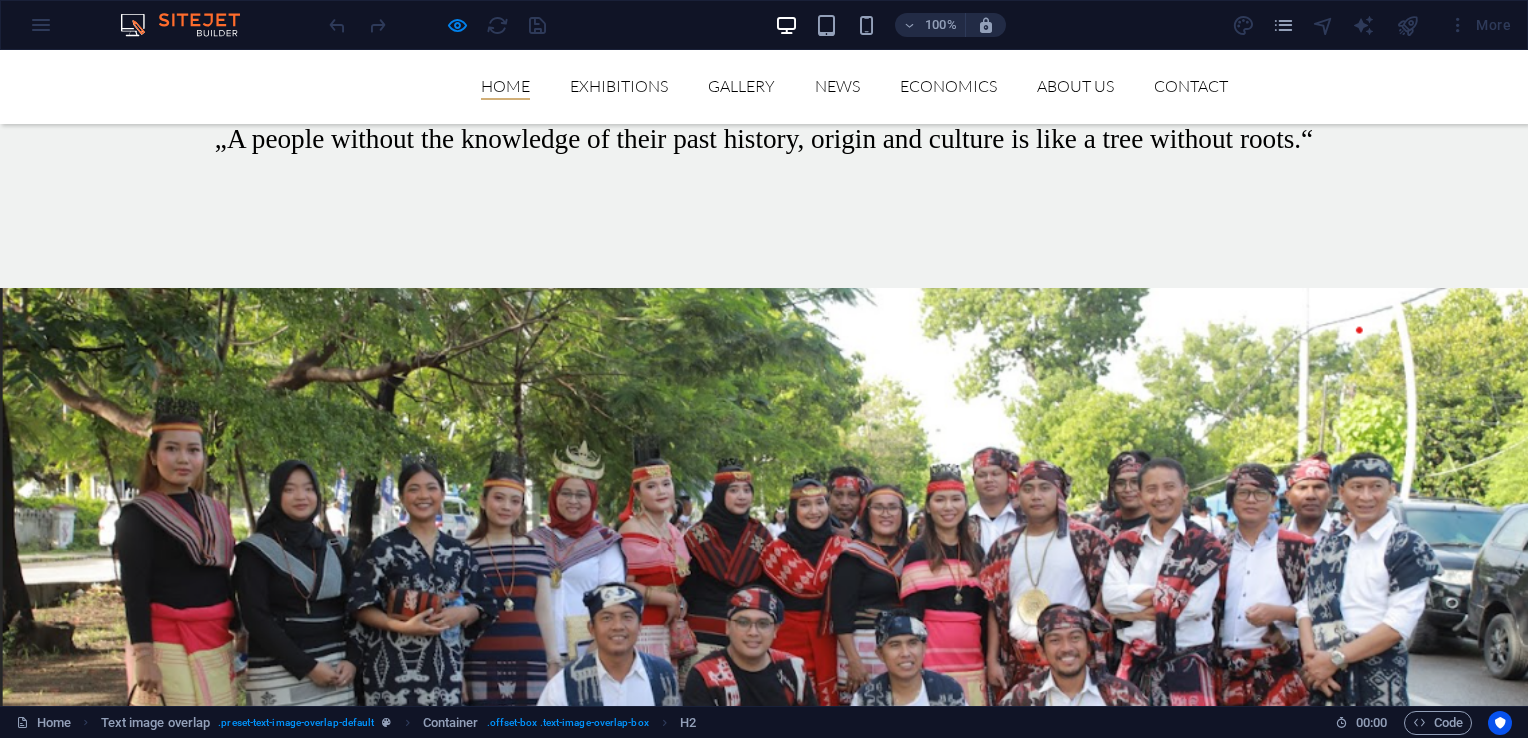 click at bounding box center (764, 15405) 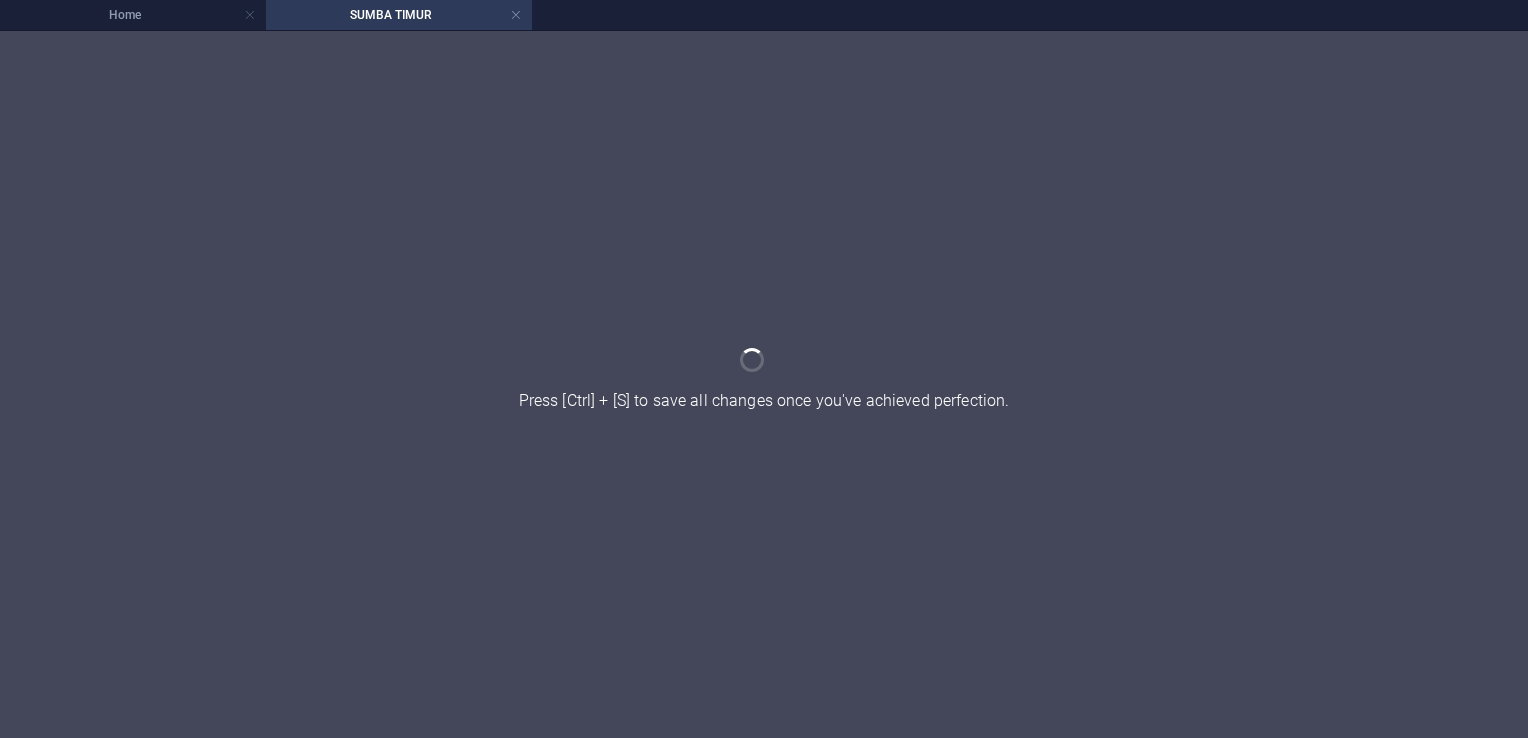 scroll, scrollTop: 0, scrollLeft: 0, axis: both 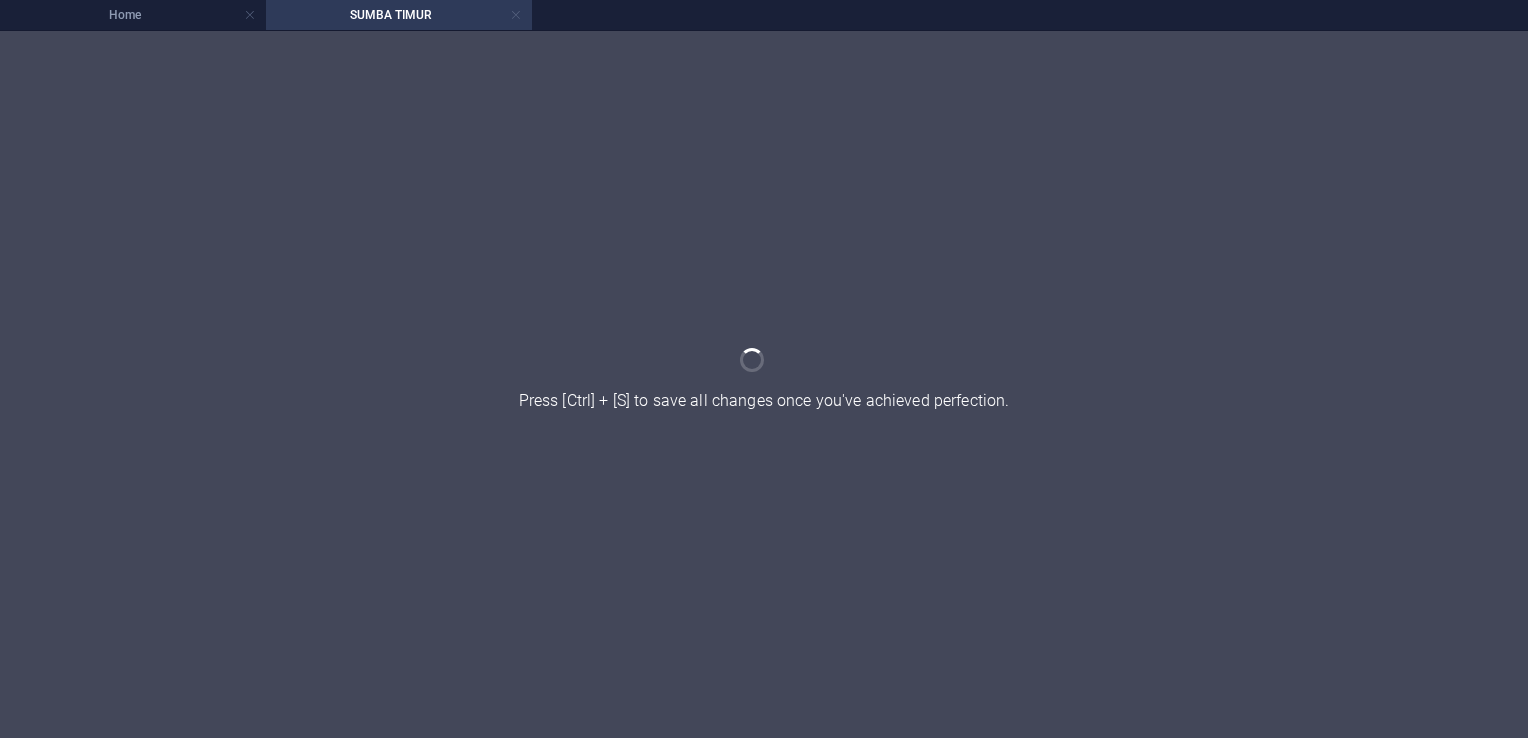 click at bounding box center [516, 15] 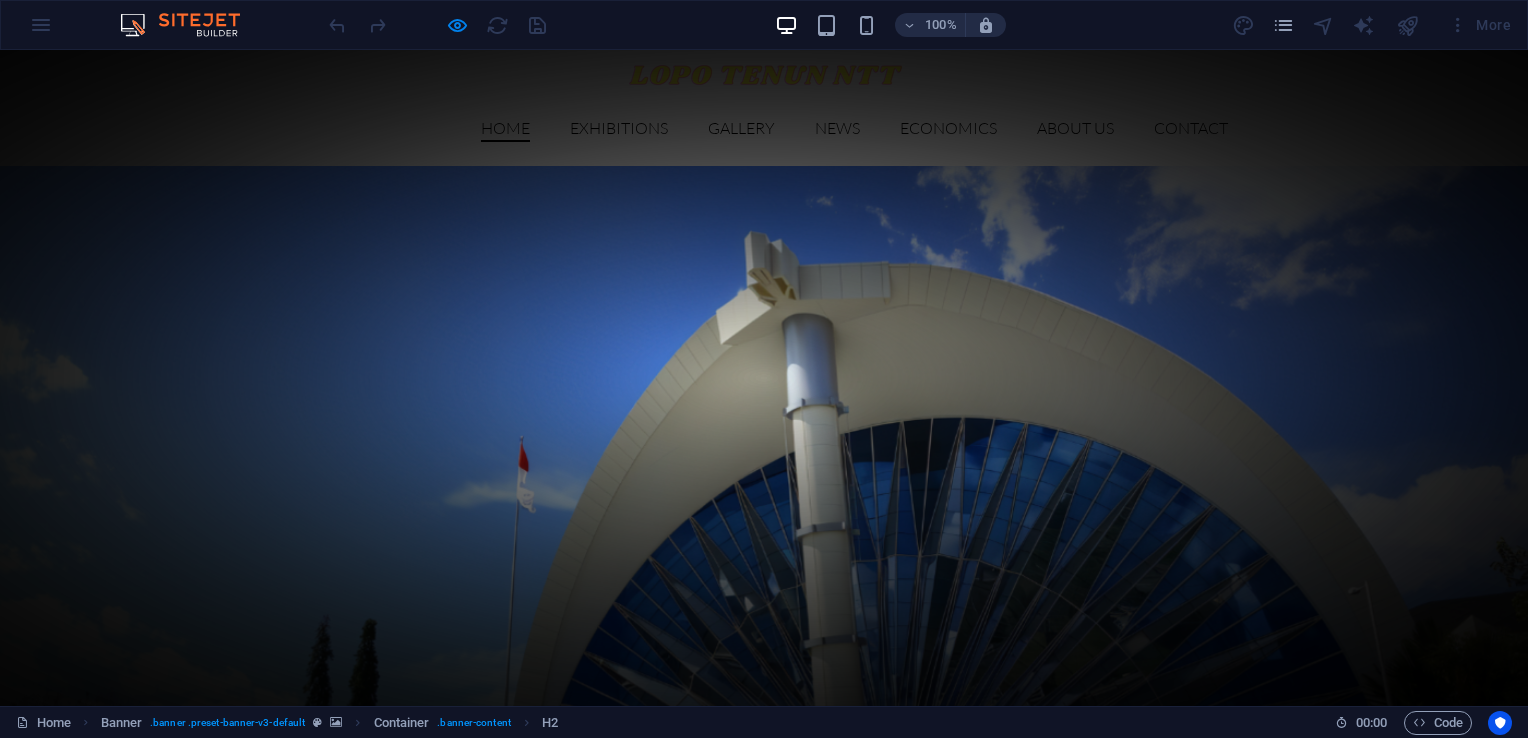 scroll, scrollTop: 5092, scrollLeft: 0, axis: vertical 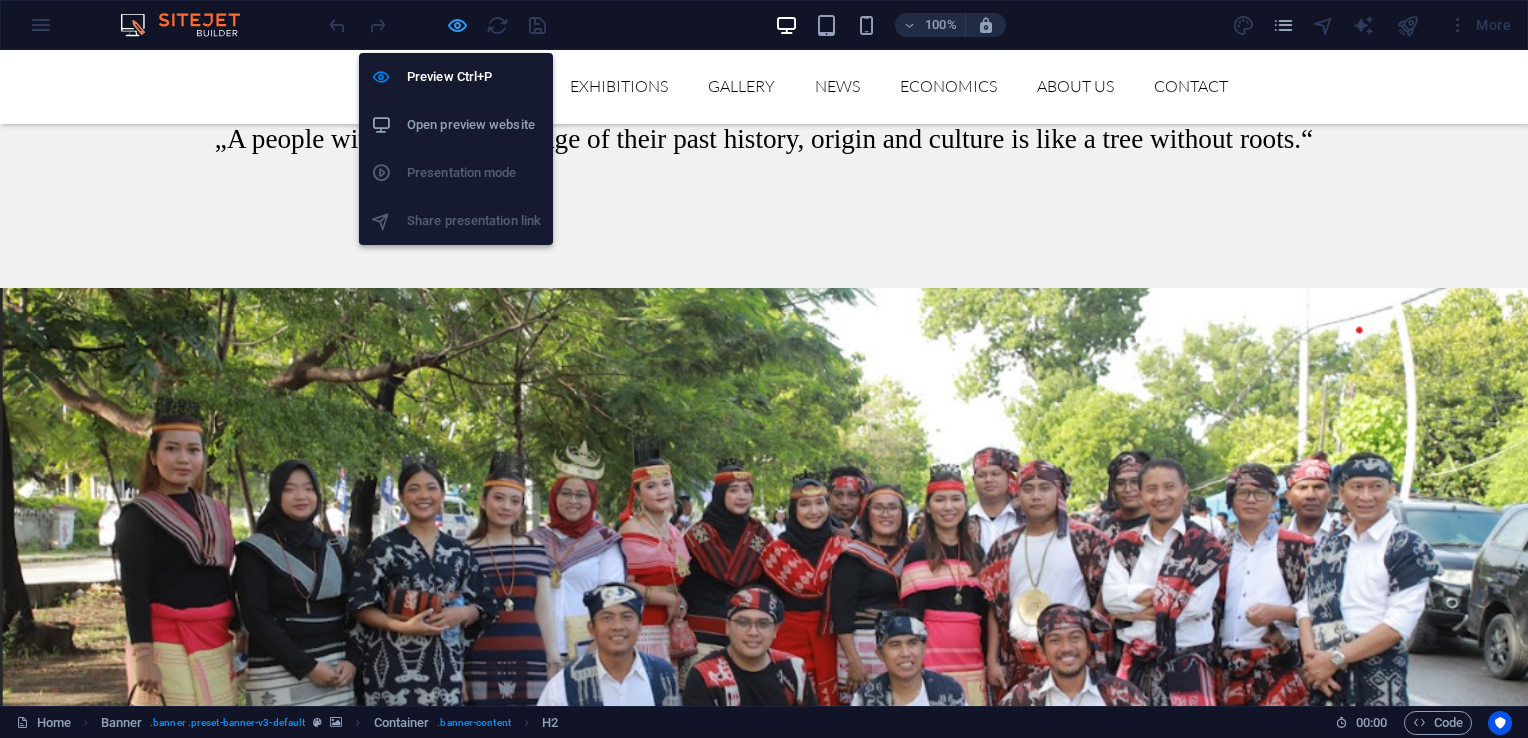 click at bounding box center [457, 25] 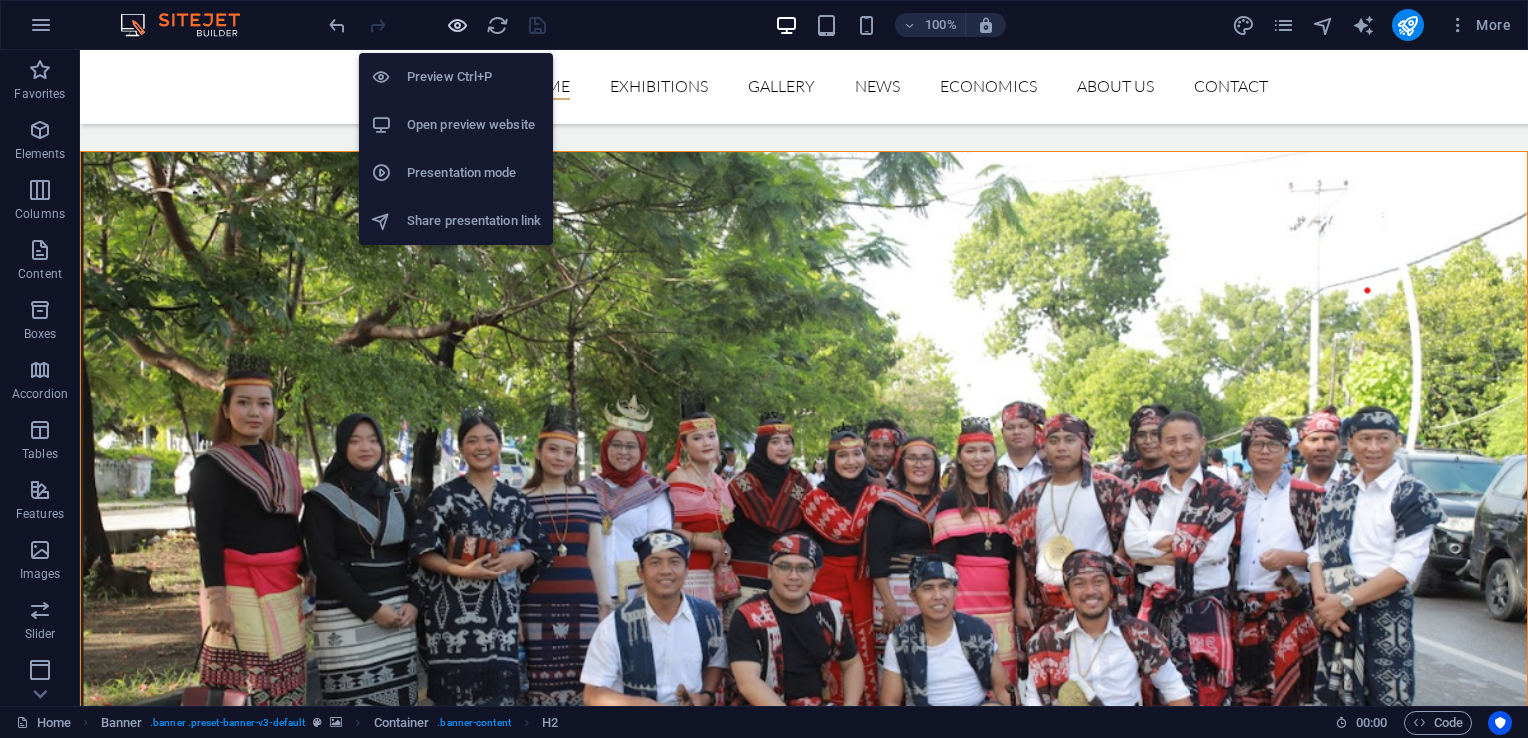 scroll, scrollTop: 5064, scrollLeft: 0, axis: vertical 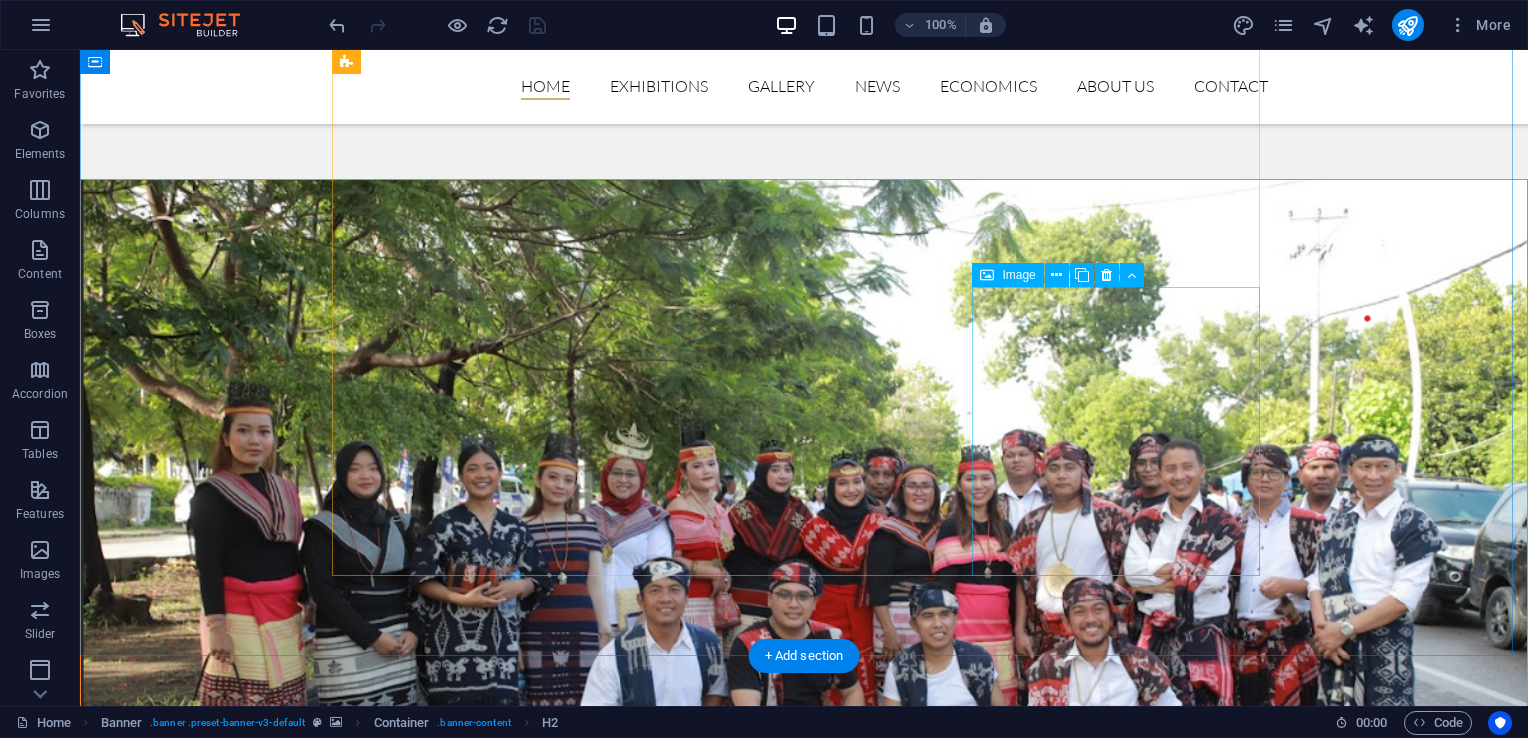 click on "KAIN ADAT TENUN SUMBA BARAT DAYA" at bounding box center [804, 15460] 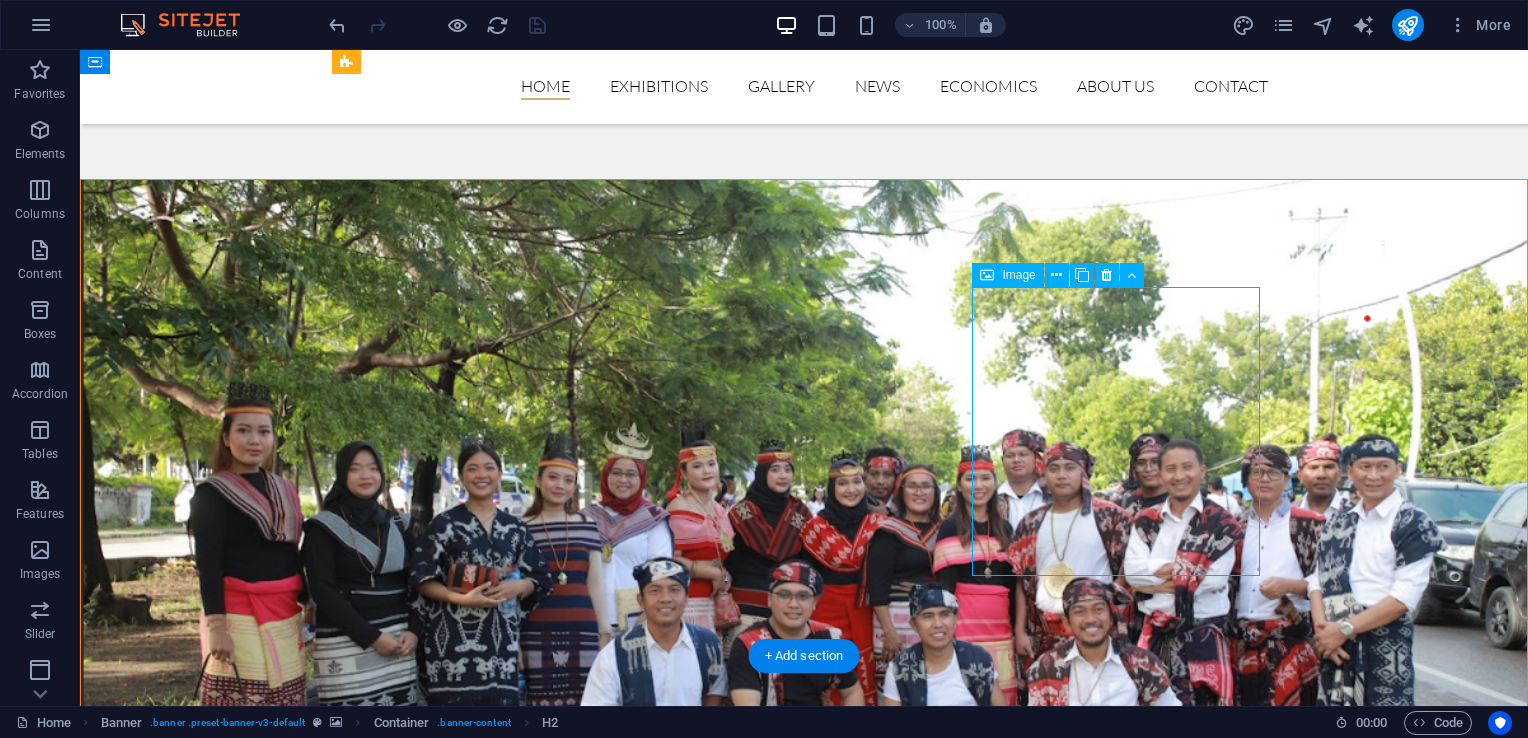 click on "KAIN ADAT TENUN SUMBA BARAT DAYA" at bounding box center [804, 15460] 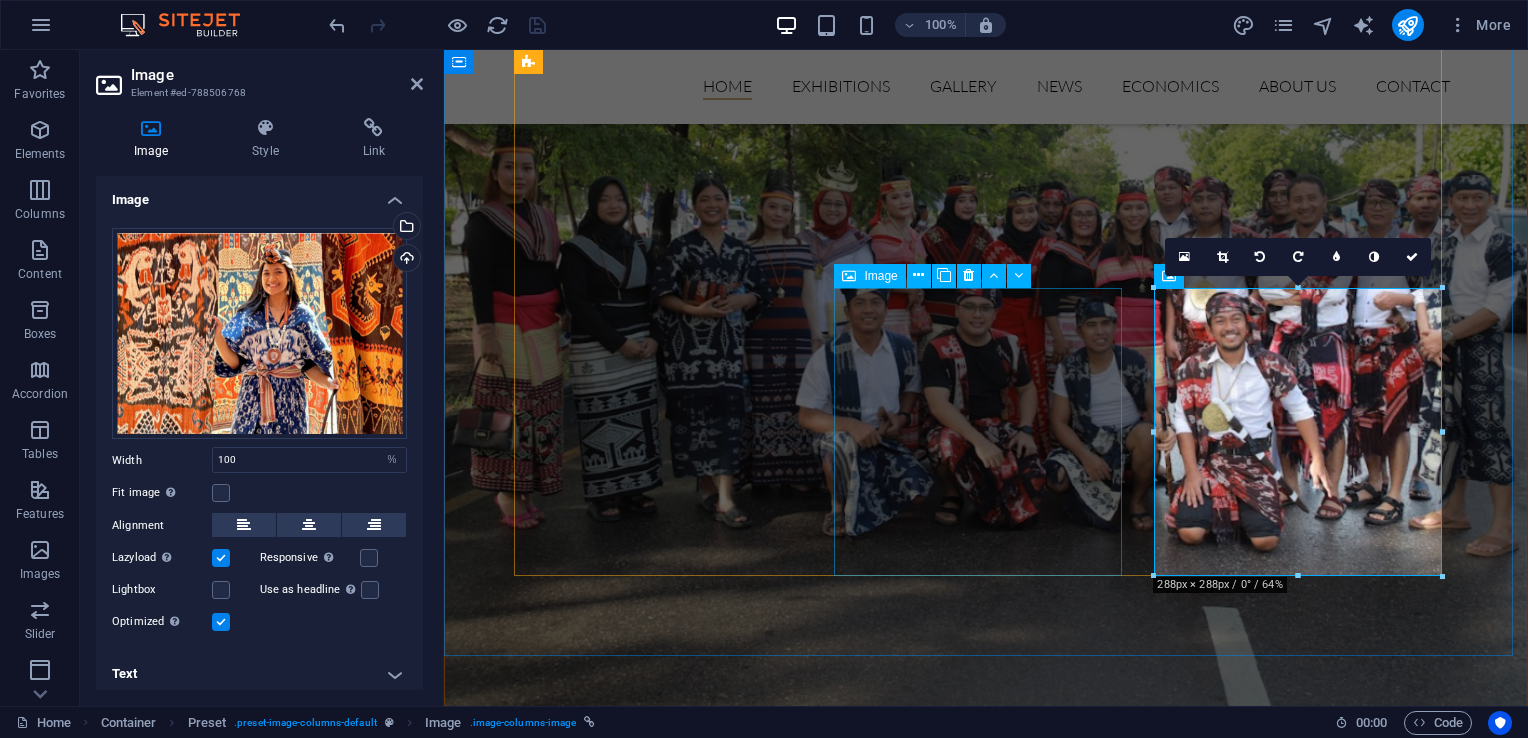 scroll, scrollTop: 4818, scrollLeft: 0, axis: vertical 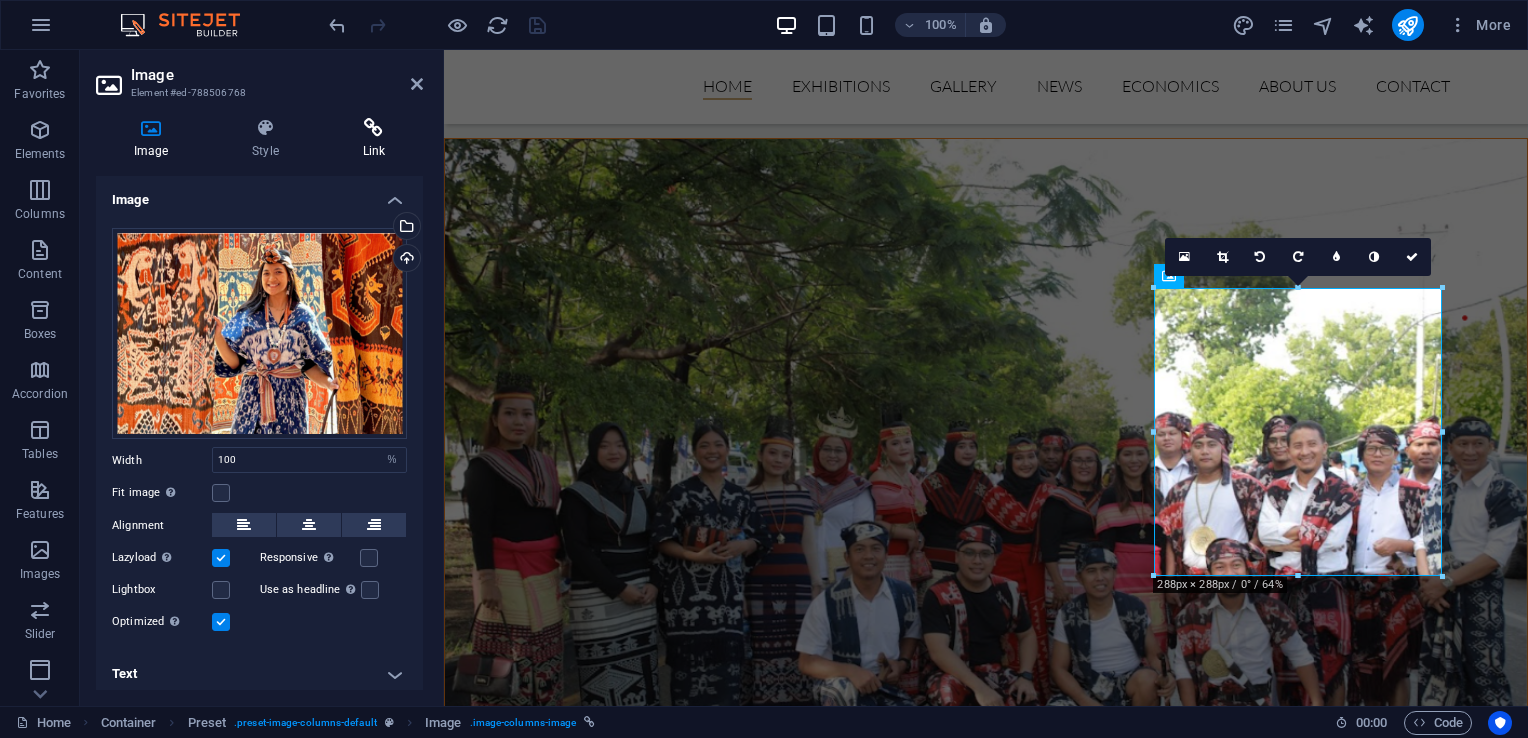 click on "Link" at bounding box center (374, 139) 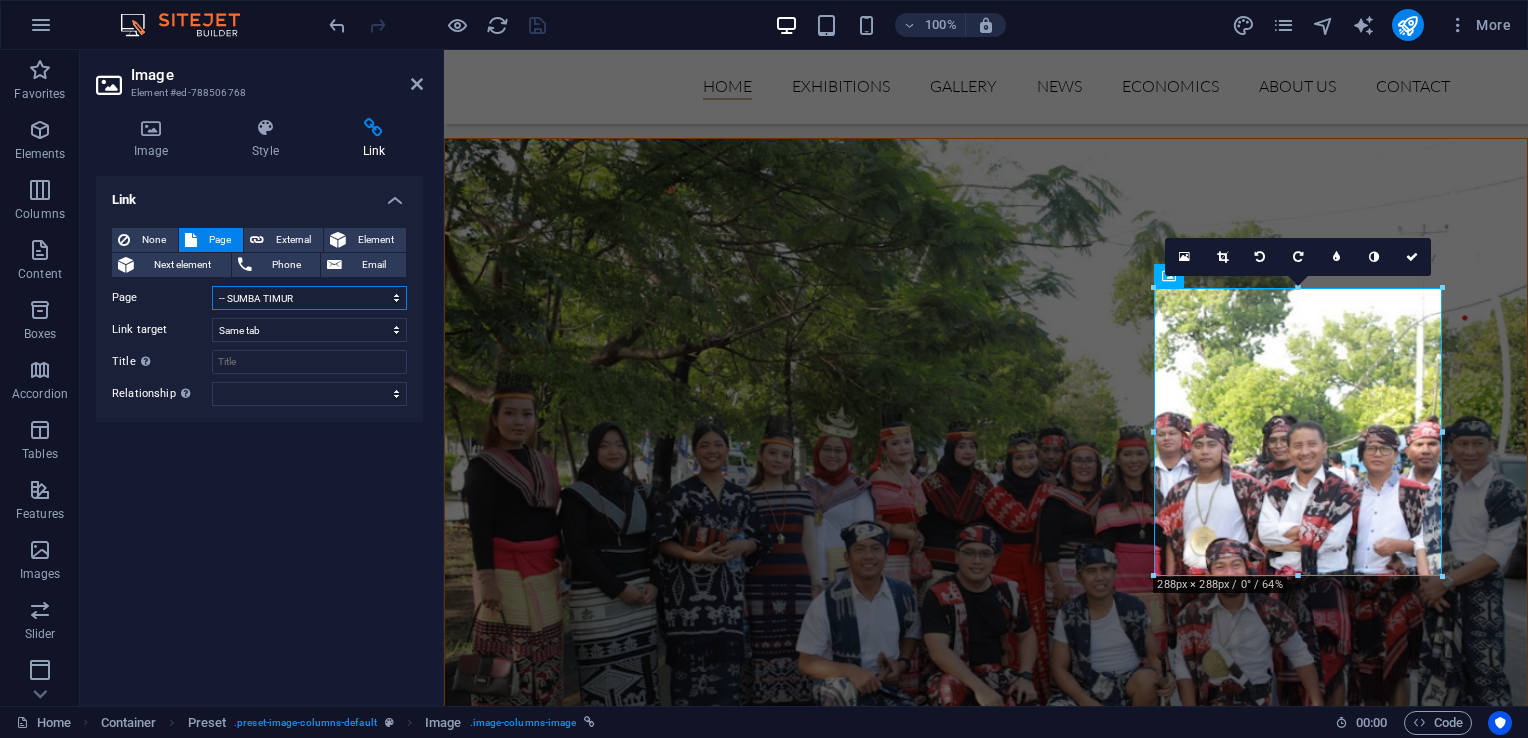 click on "Home Exhibitions -- SUMBA TIMUR -- ALOR -- MANGGARAI -- TTS -- KOTA KUPANG -- MANGGARAI BARAT -- ROTE -- MANGGARAI TIMUR -- ENDE -- FLORES TIMUR -- KABUPATEN KUPANG -- LEMBATA -- MALAKA -- MANGGARAI BARAT -- NAGEKEO -- NGADA -- SUMBA BARAT -- SUMBA BARAT DAYA -- SUMBA TENGAH -- TTU -- BELU -- SABU RAIJUA -- SIKKA Gallery News ECONOMICS About us Contact Legal Notice" at bounding box center (309, 298) 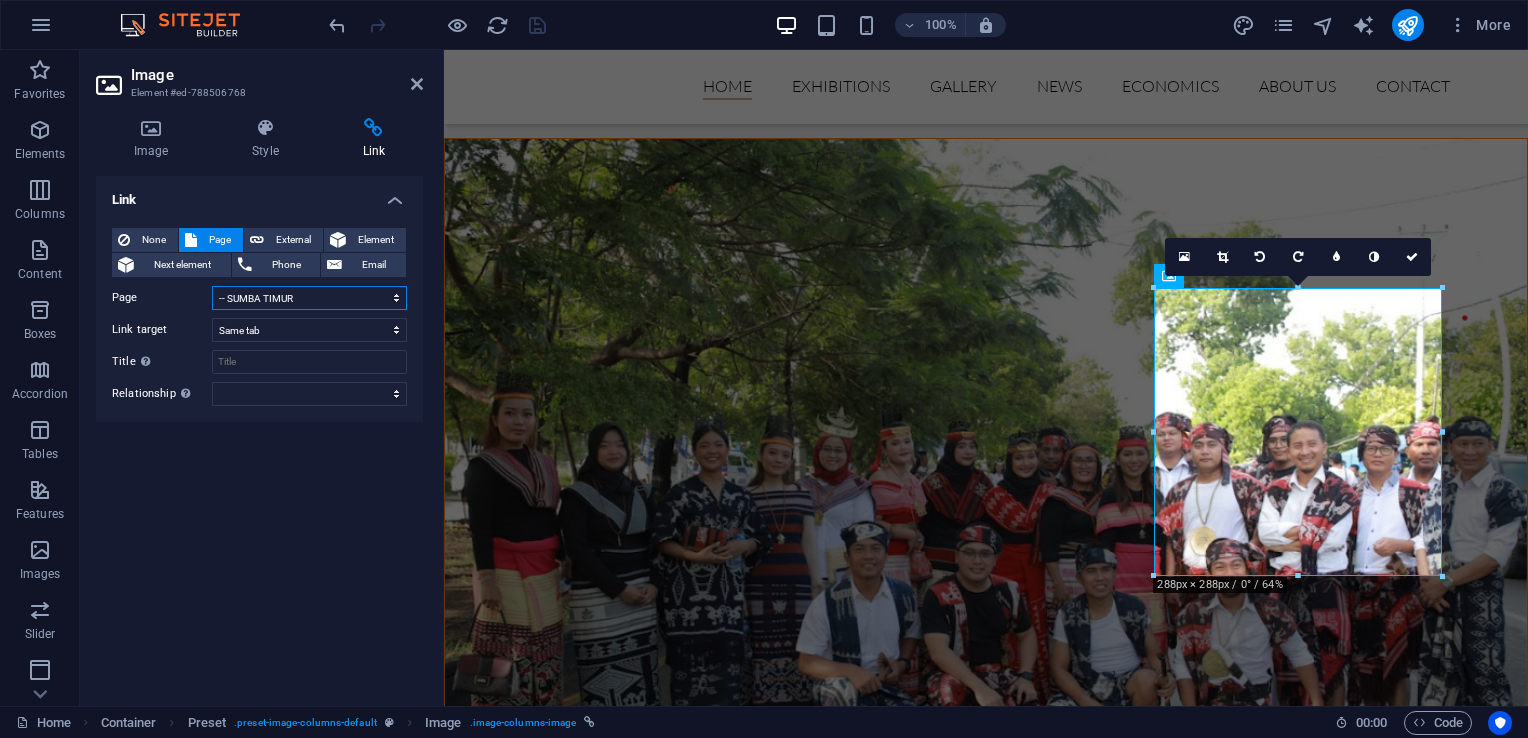 select on "19" 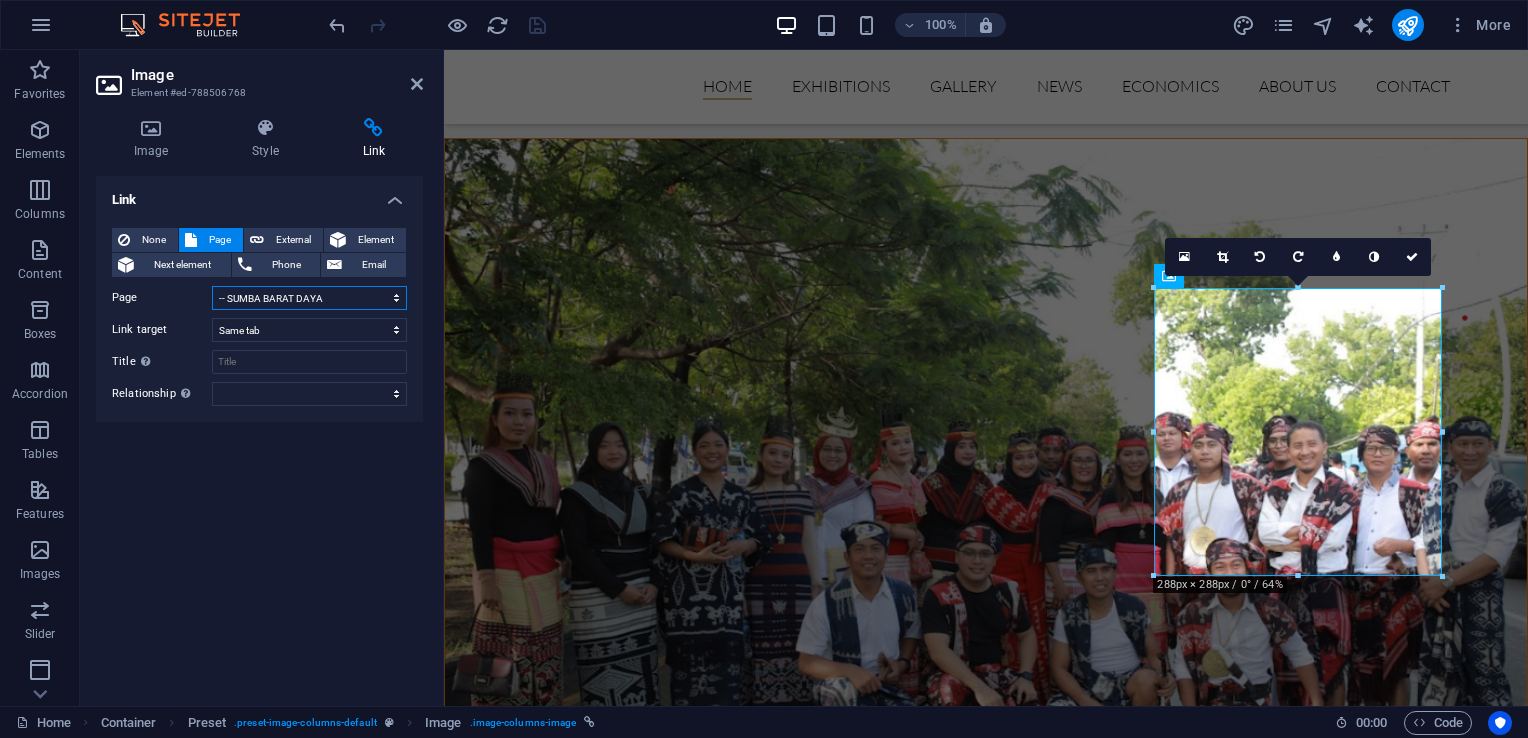 click on "Home Exhibitions -- SUMBA TIMUR -- ALOR -- MANGGARAI -- TTS -- KOTA KUPANG -- MANGGARAI BARAT -- ROTE -- MANGGARAI TIMUR -- ENDE -- FLORES TIMUR -- KABUPATEN KUPANG -- LEMBATA -- MALAKA -- MANGGARAI BARAT -- NAGEKEO -- NGADA -- SUMBA BARAT -- SUMBA BARAT DAYA -- SUMBA TENGAH -- TTU -- BELU -- SABU RAIJUA -- SIKKA Gallery News ECONOMICS About us Contact Legal Notice" at bounding box center (309, 298) 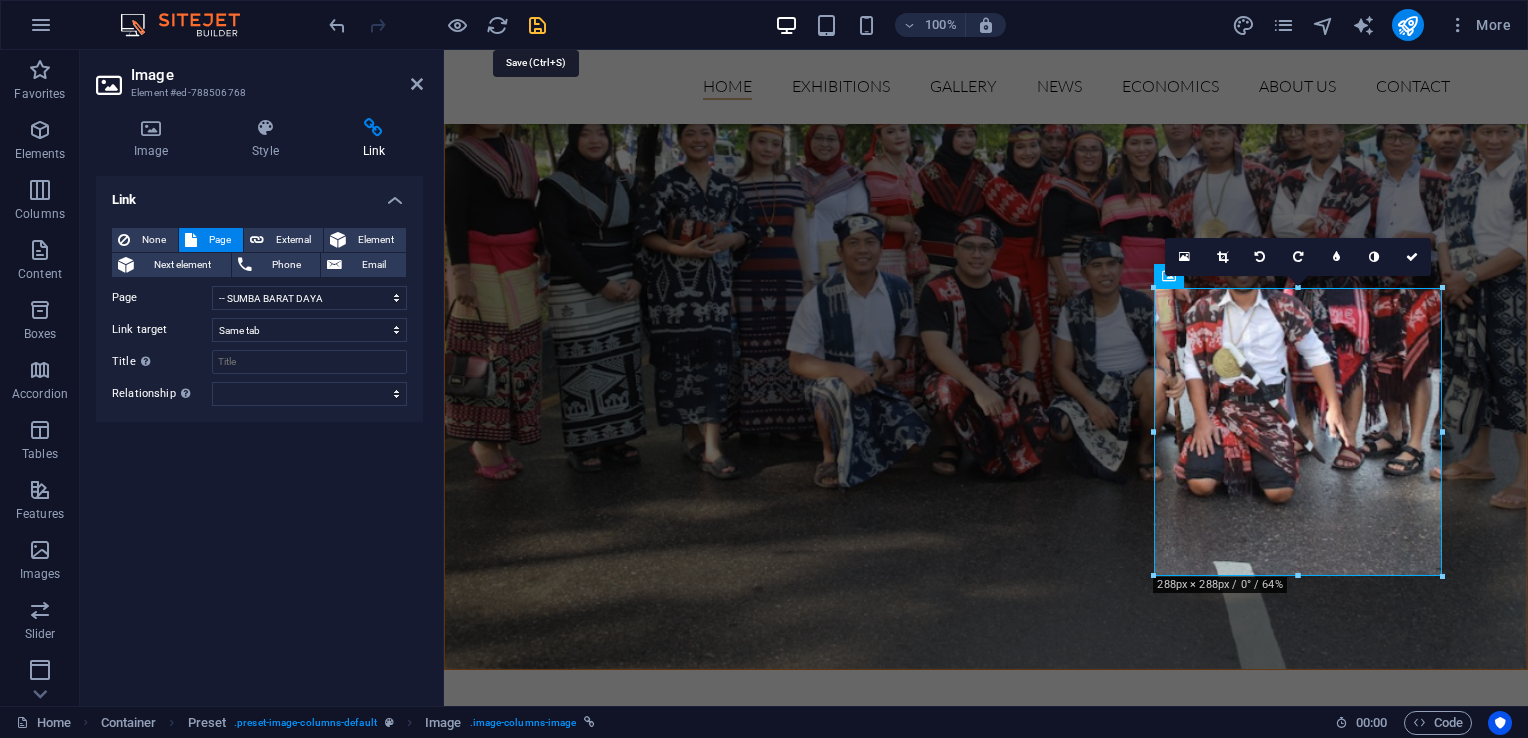click at bounding box center [537, 25] 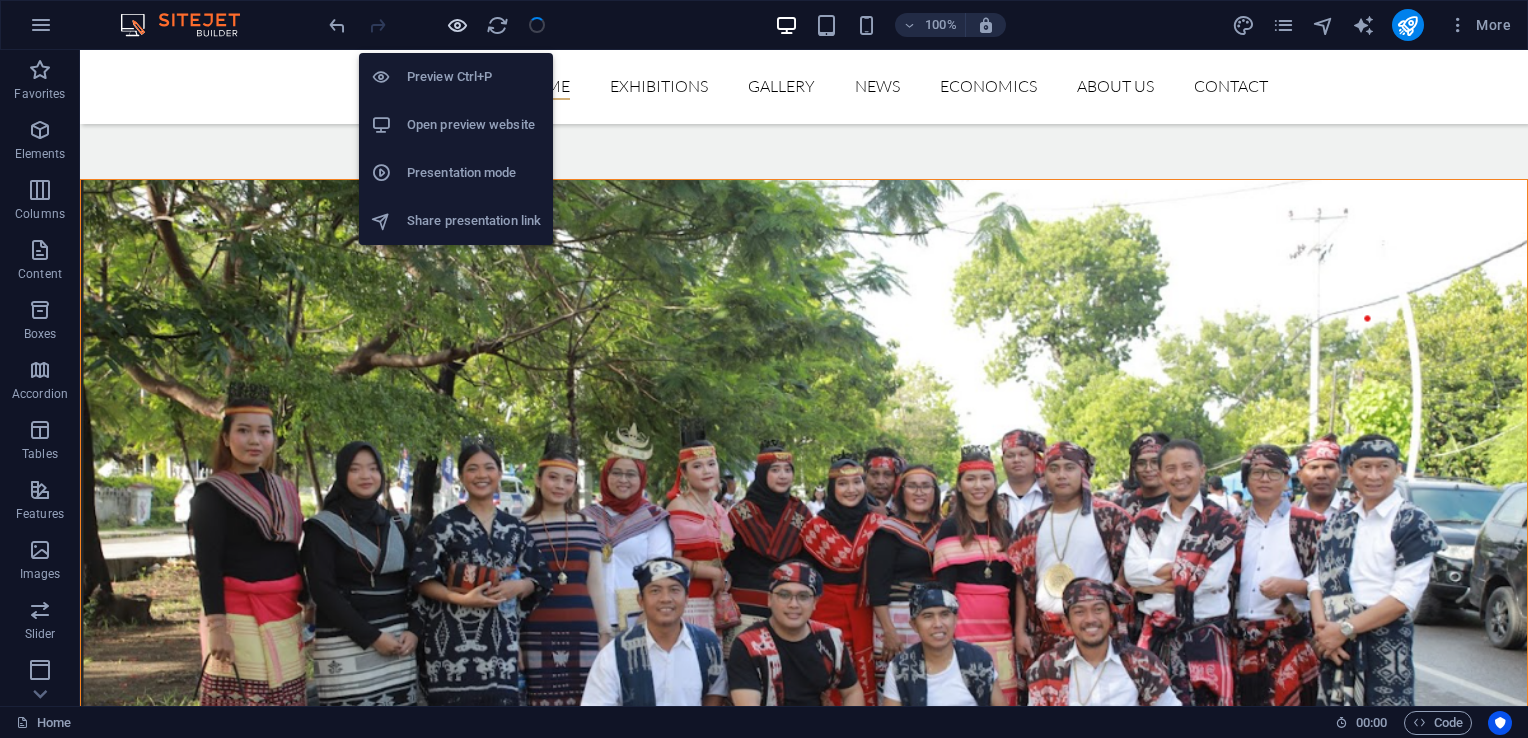 click at bounding box center (457, 25) 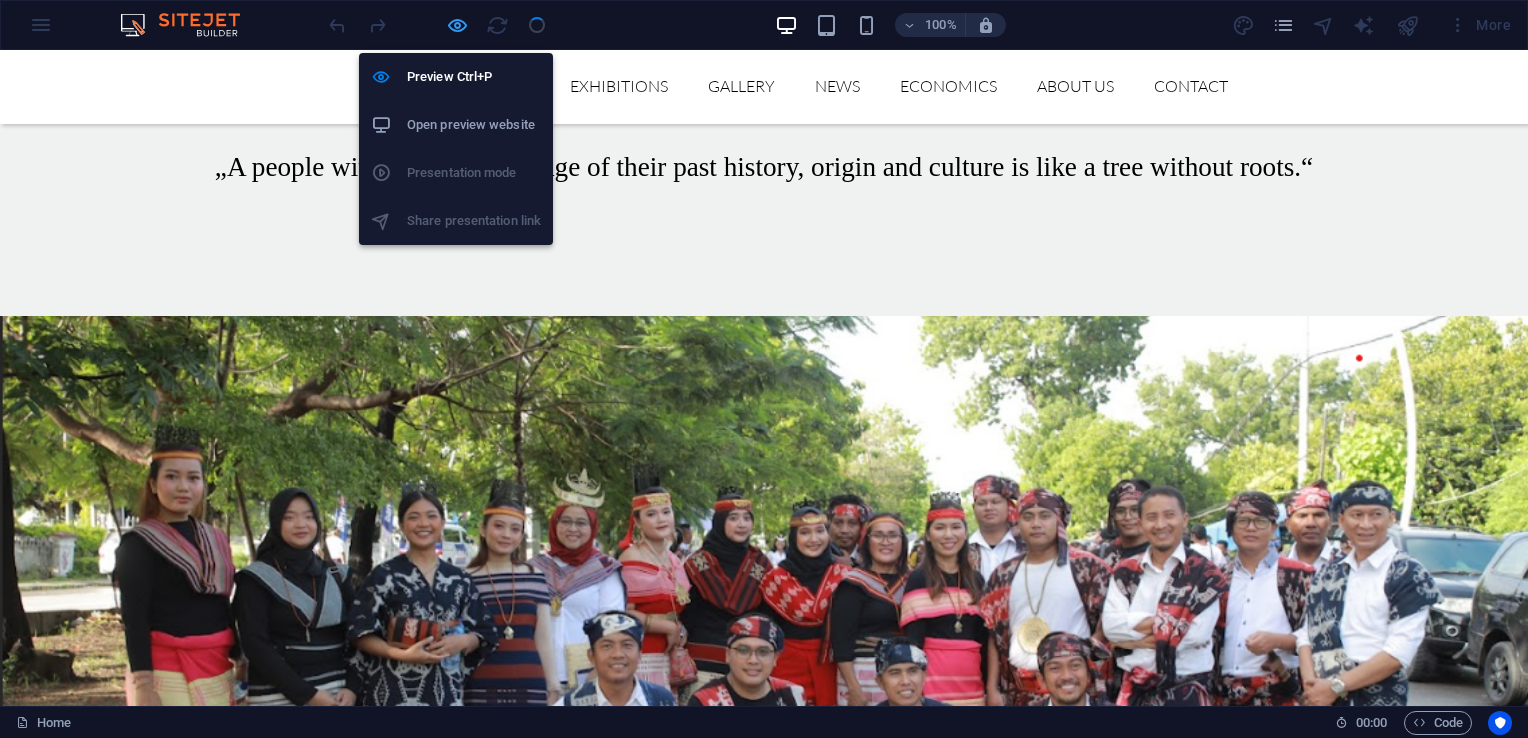 scroll, scrollTop: 5092, scrollLeft: 0, axis: vertical 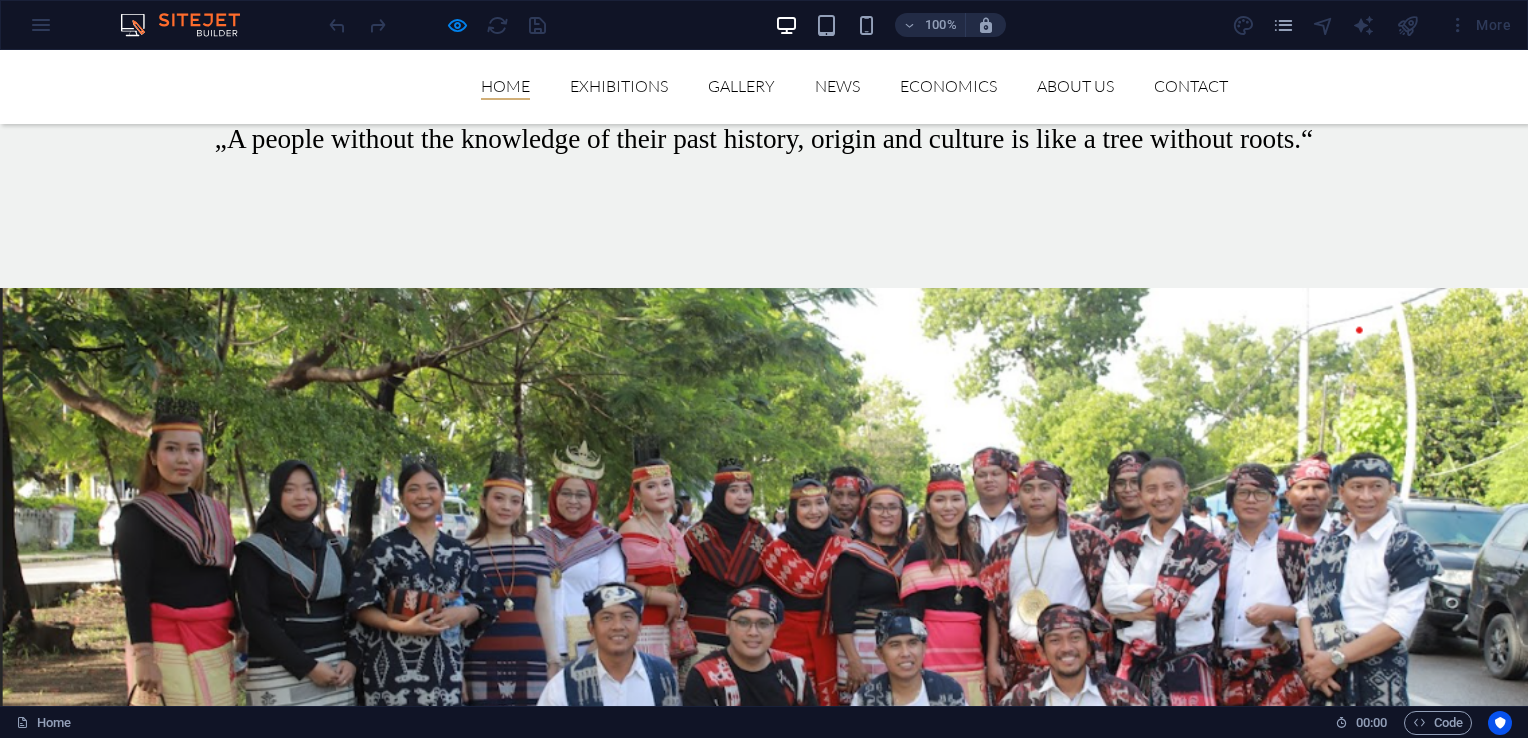 click at bounding box center (764, 15405) 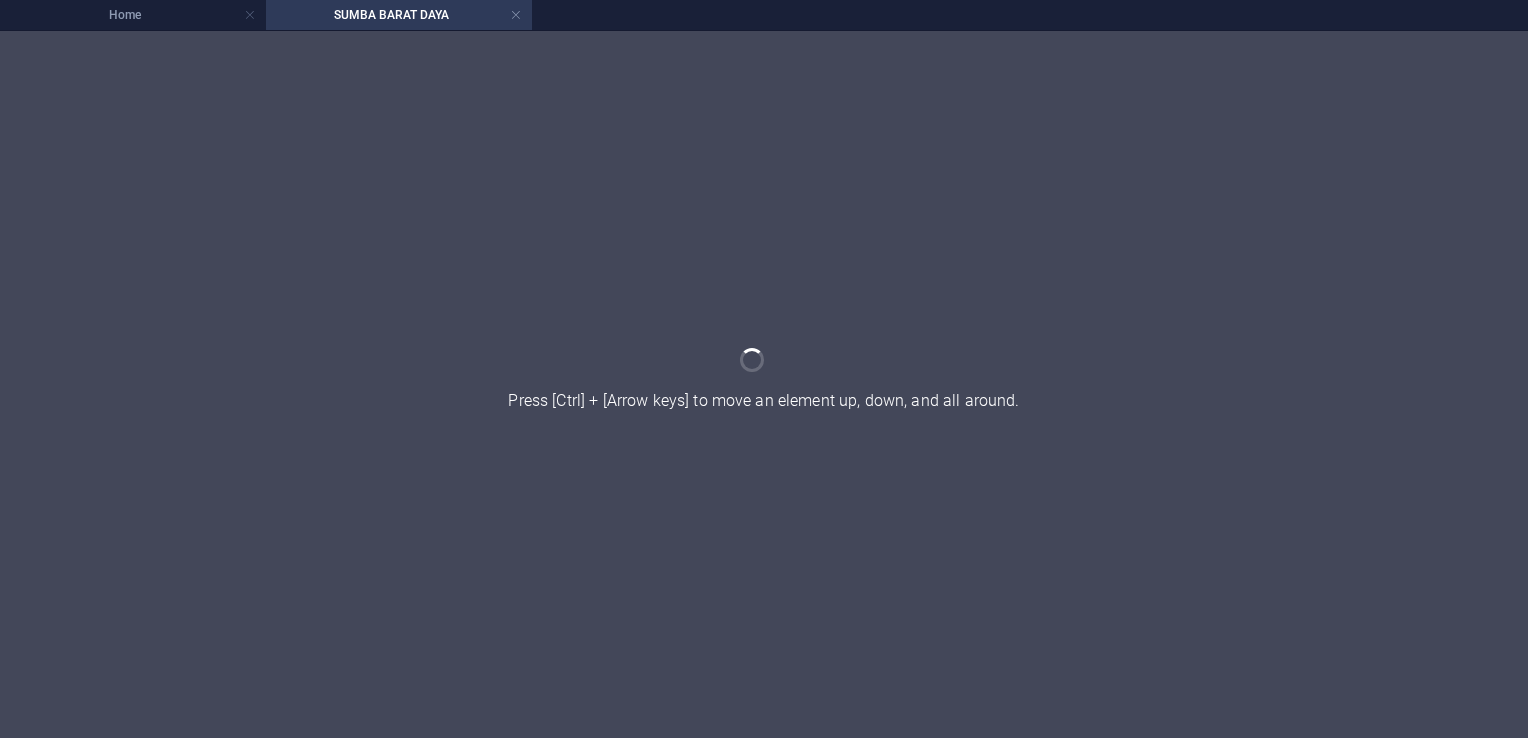 scroll, scrollTop: 0, scrollLeft: 0, axis: both 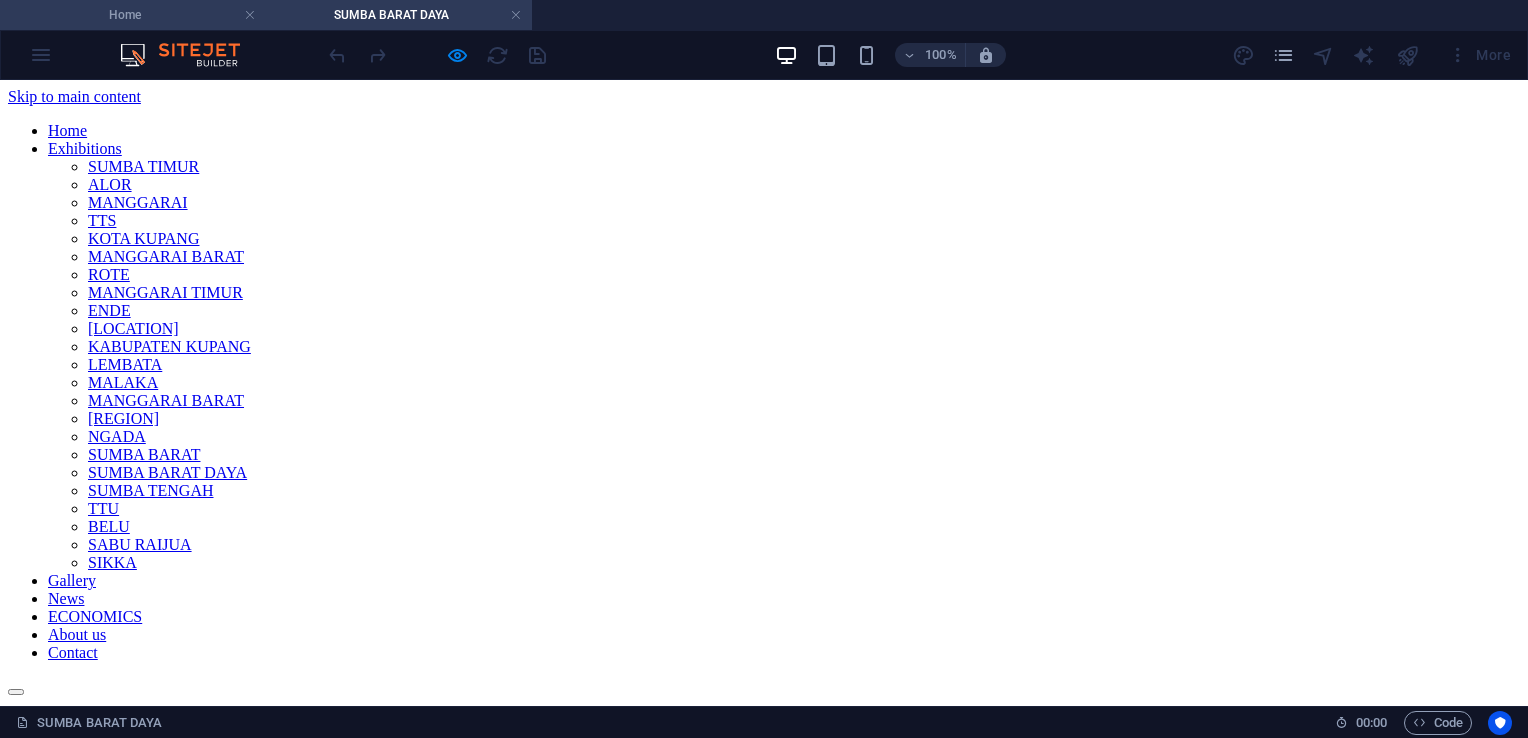 click on "Home" at bounding box center [133, 15] 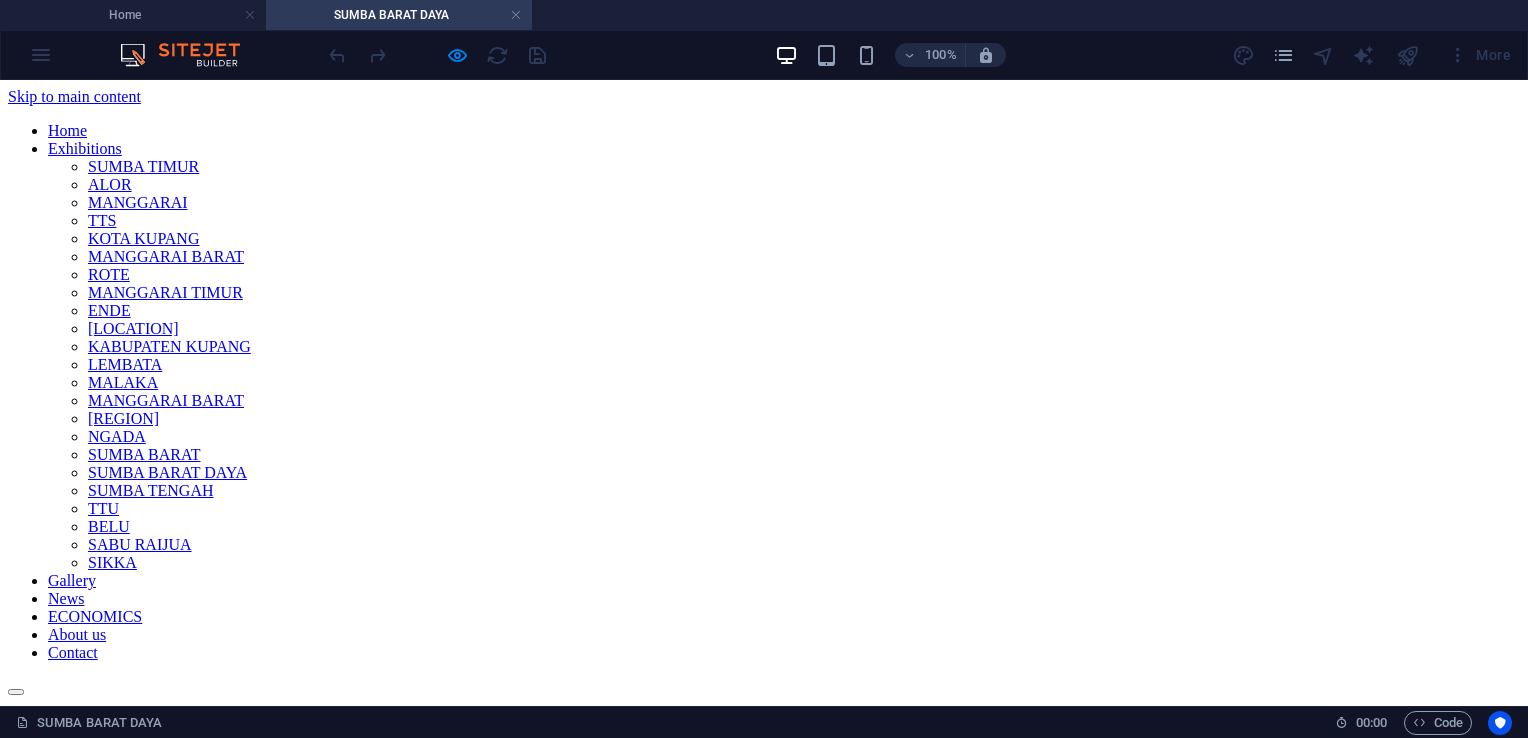 scroll, scrollTop: 5092, scrollLeft: 0, axis: vertical 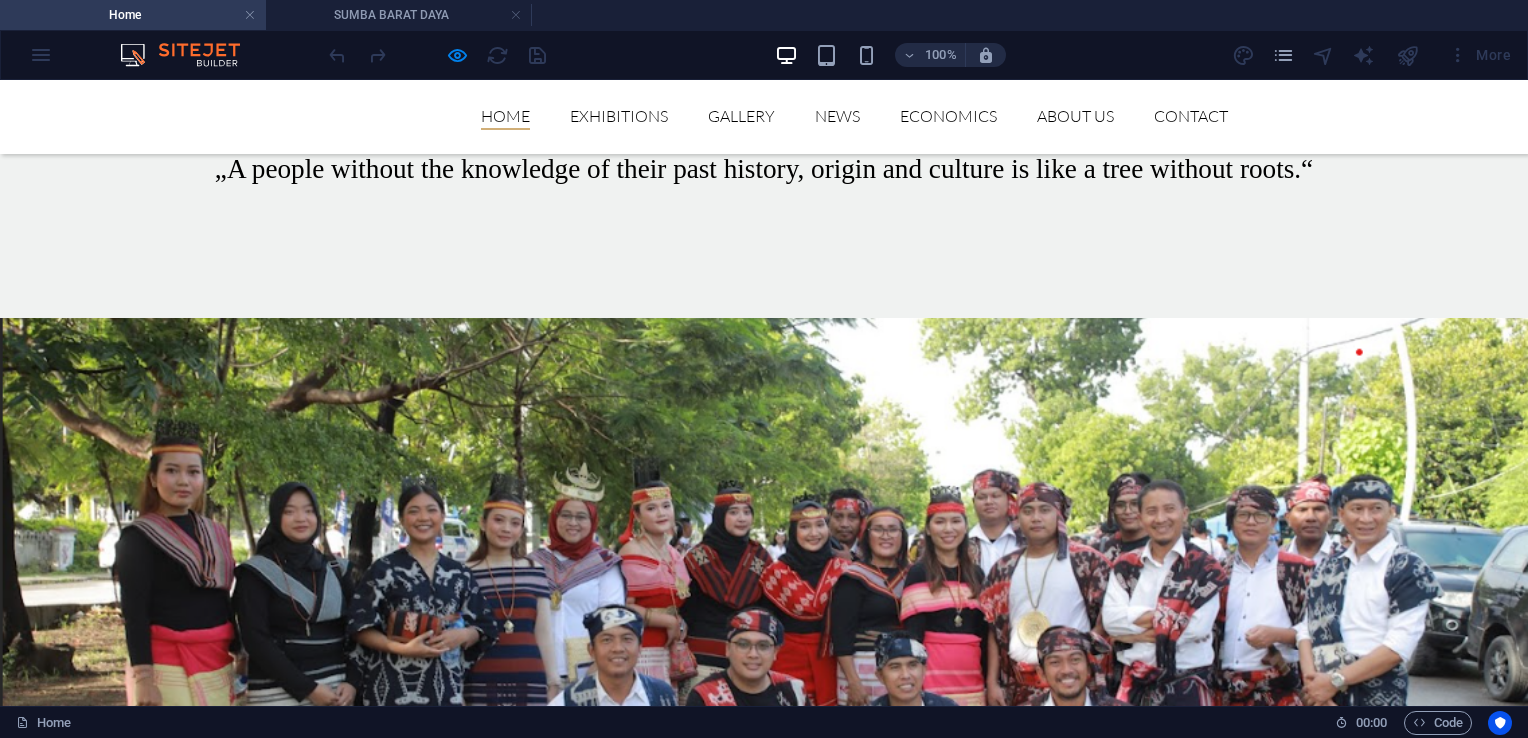 click at bounding box center (764, 14474) 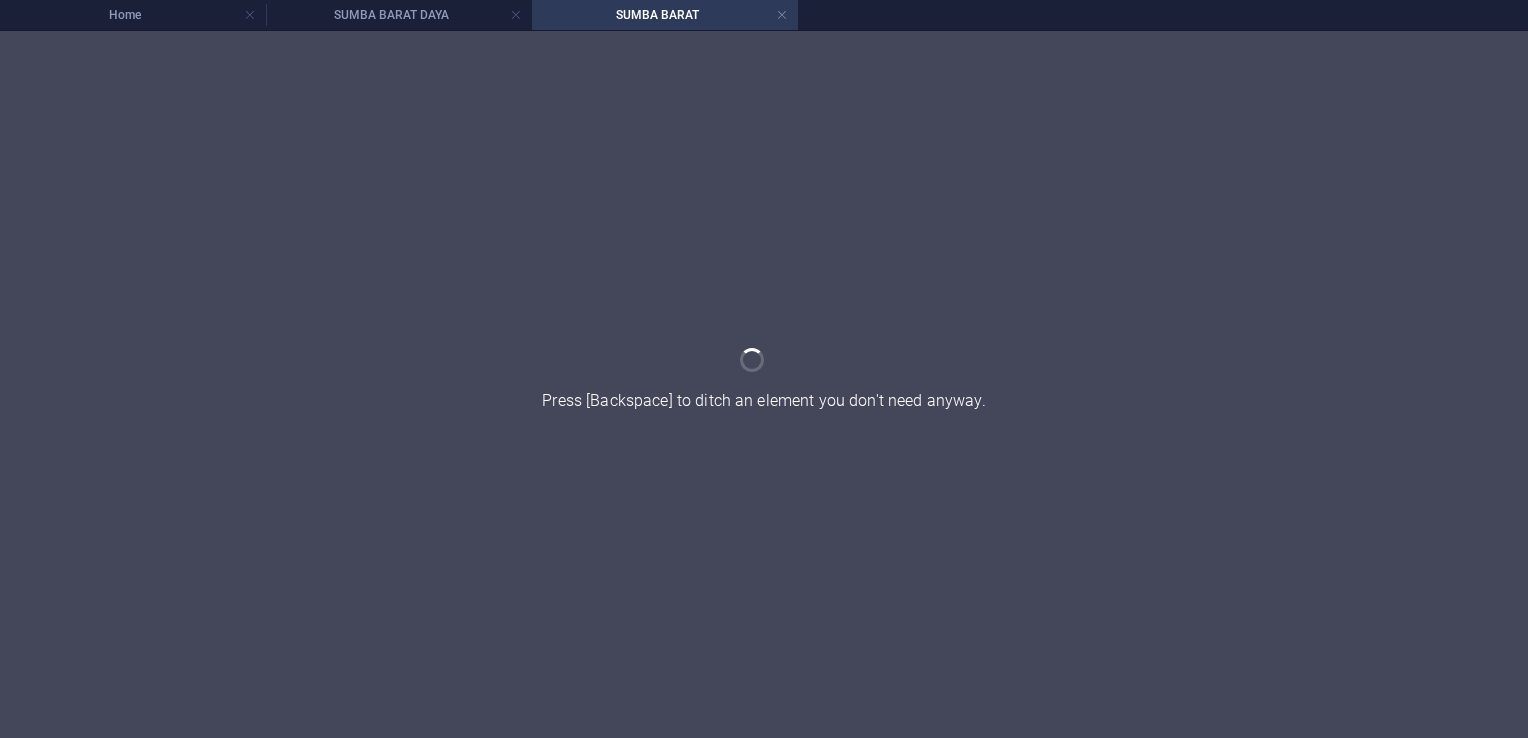 scroll, scrollTop: 0, scrollLeft: 0, axis: both 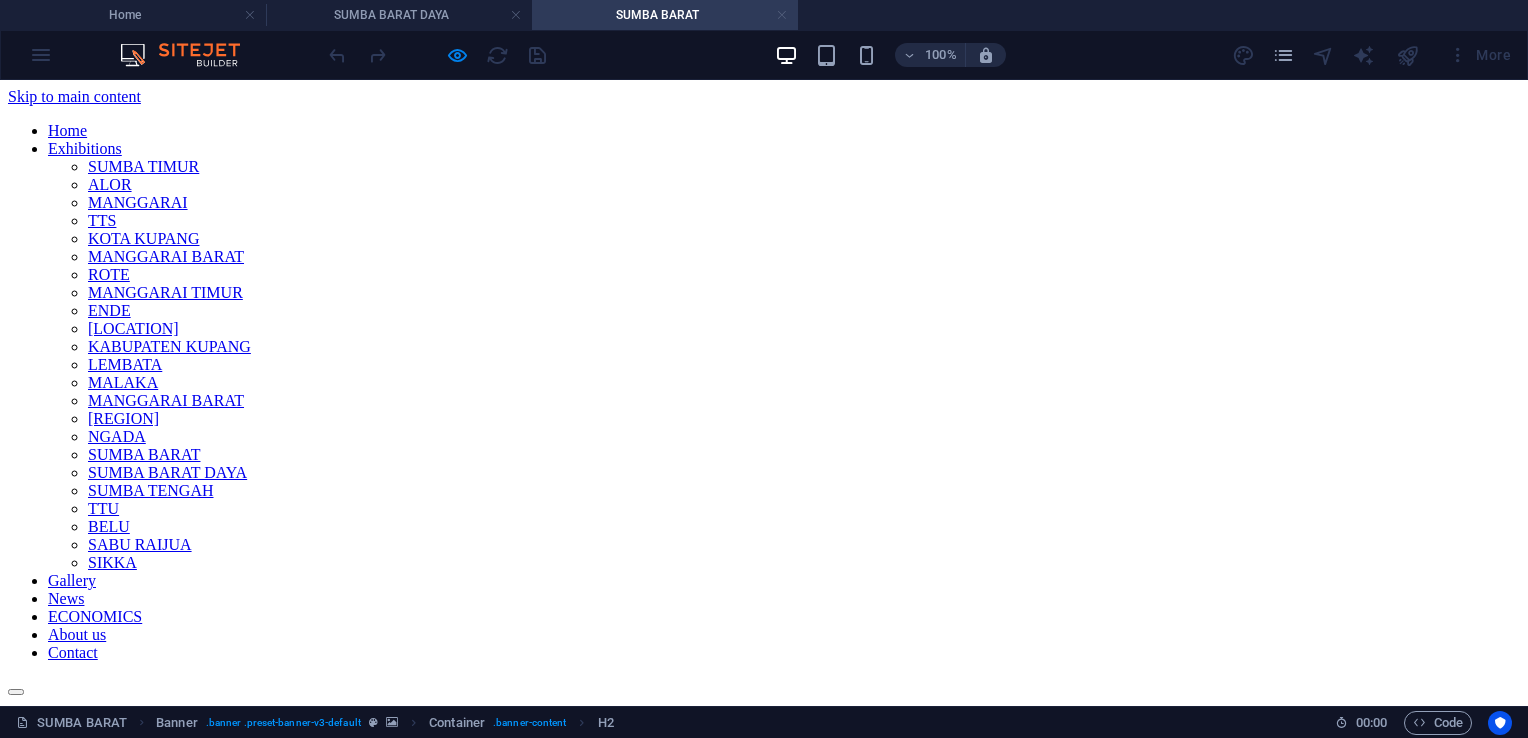 click at bounding box center (782, 15) 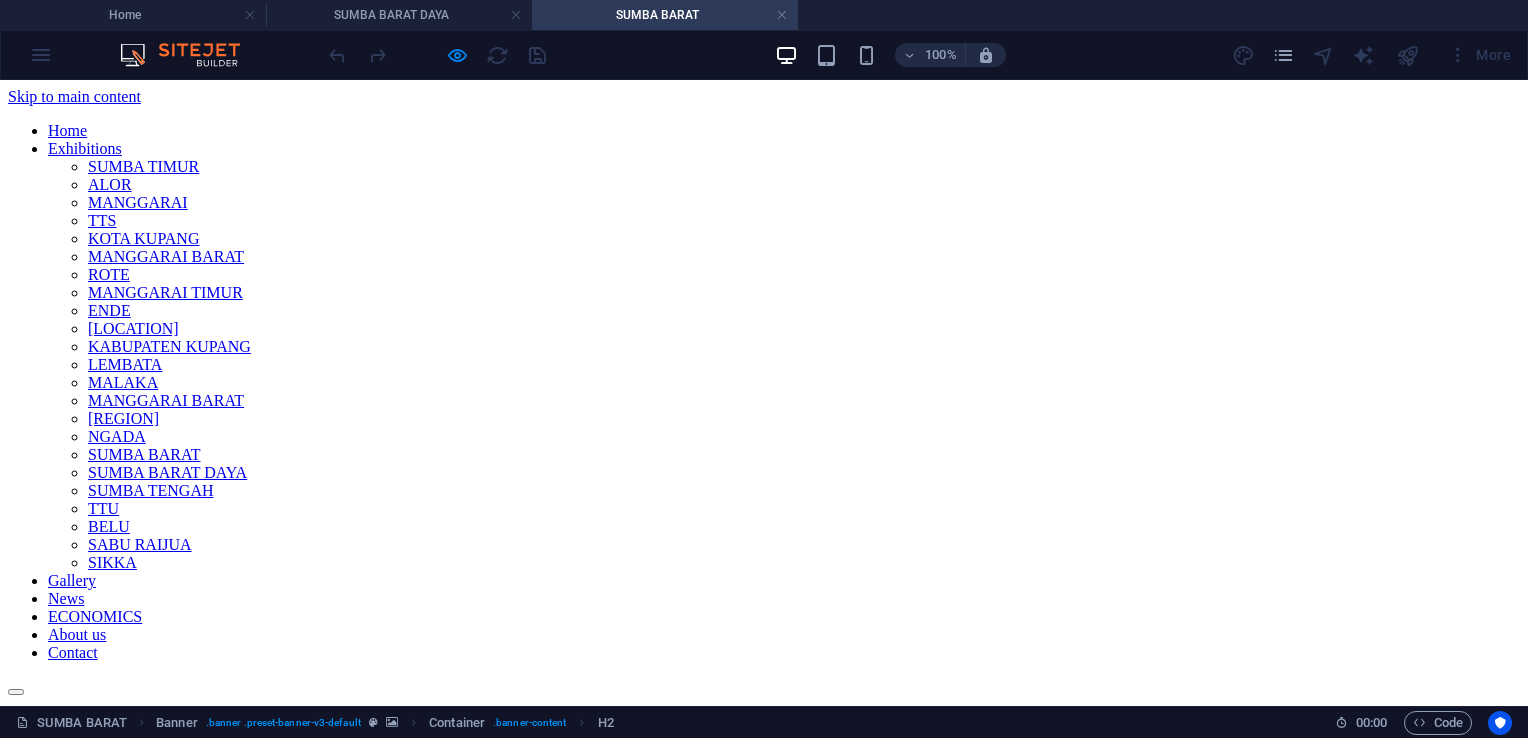 scroll, scrollTop: 5092, scrollLeft: 0, axis: vertical 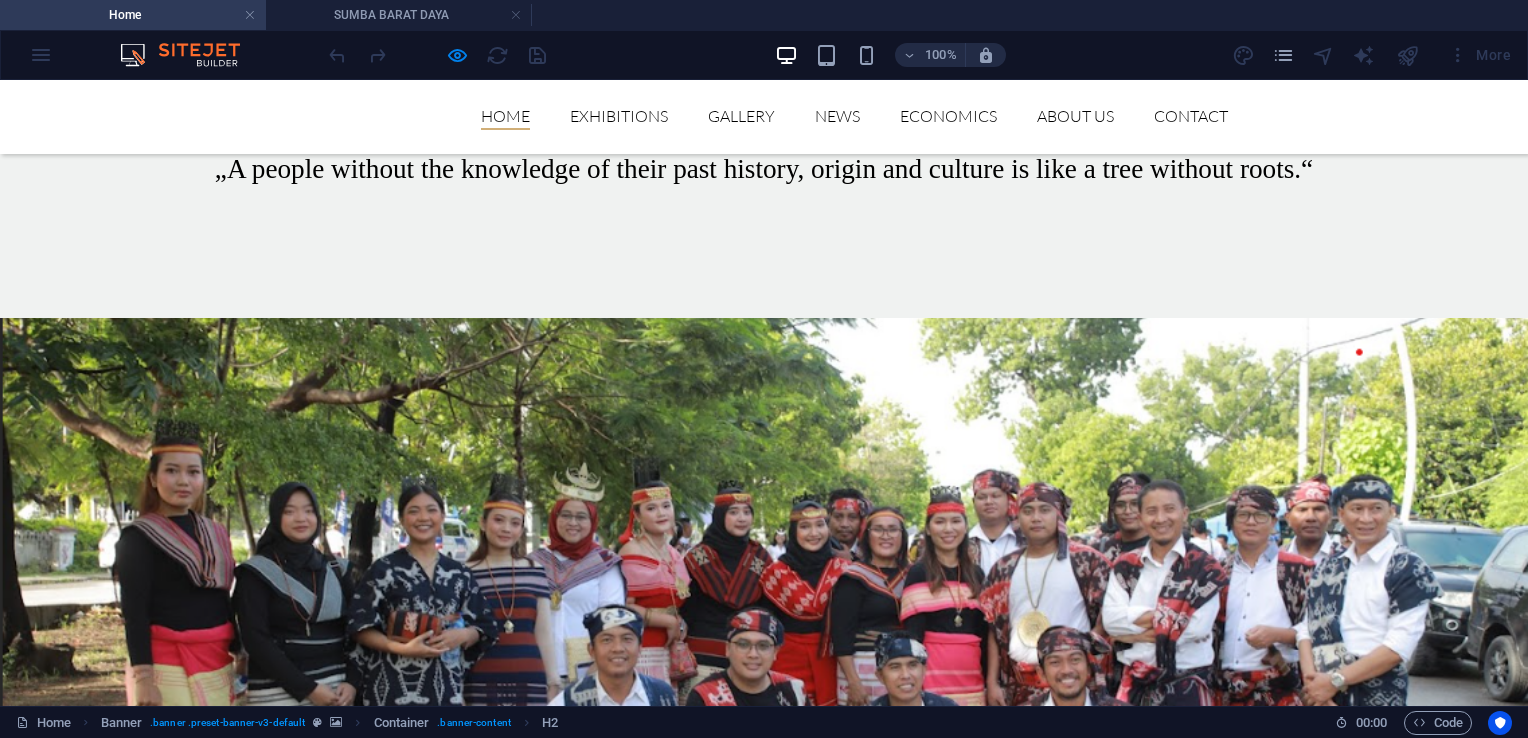 click at bounding box center (764, 15419) 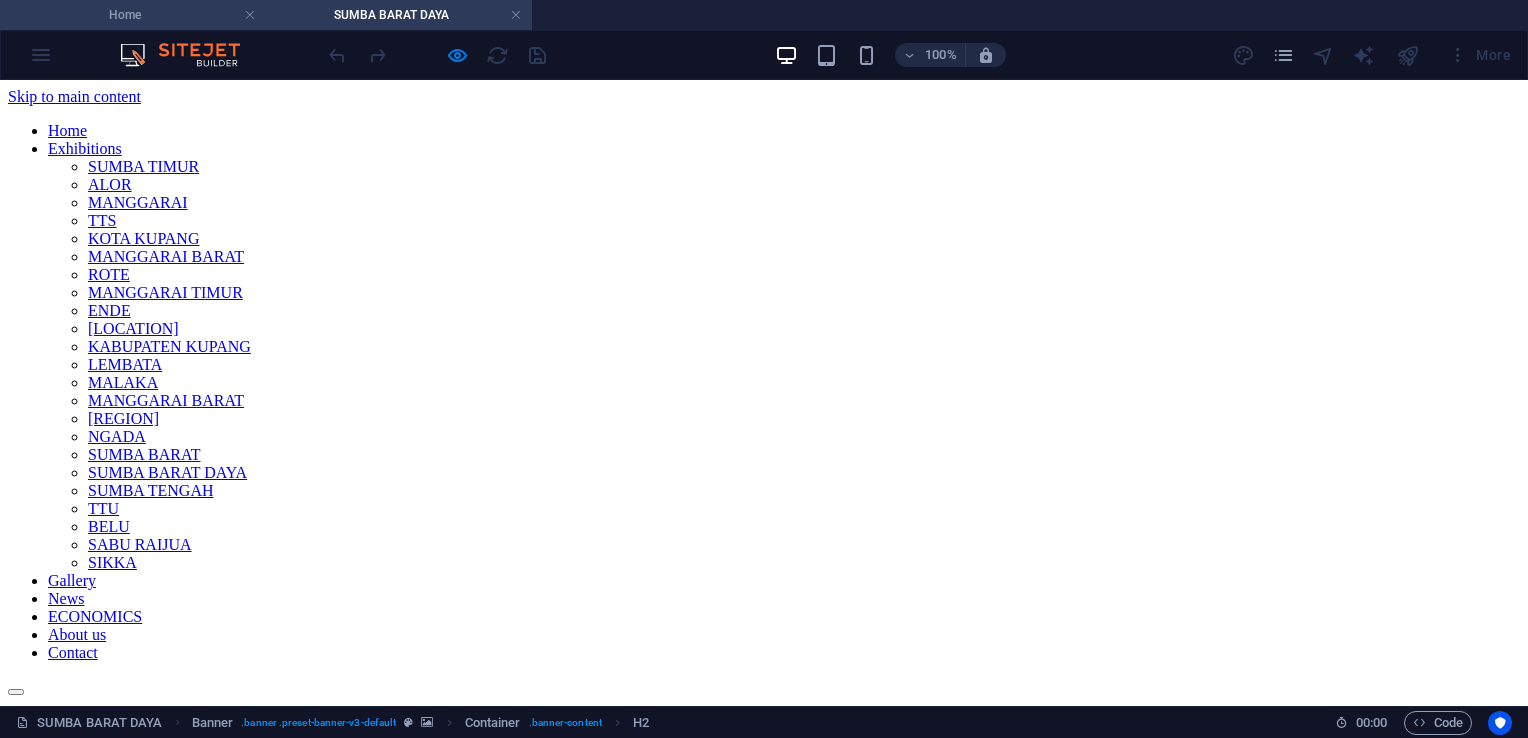 click on "Home" at bounding box center [133, 15] 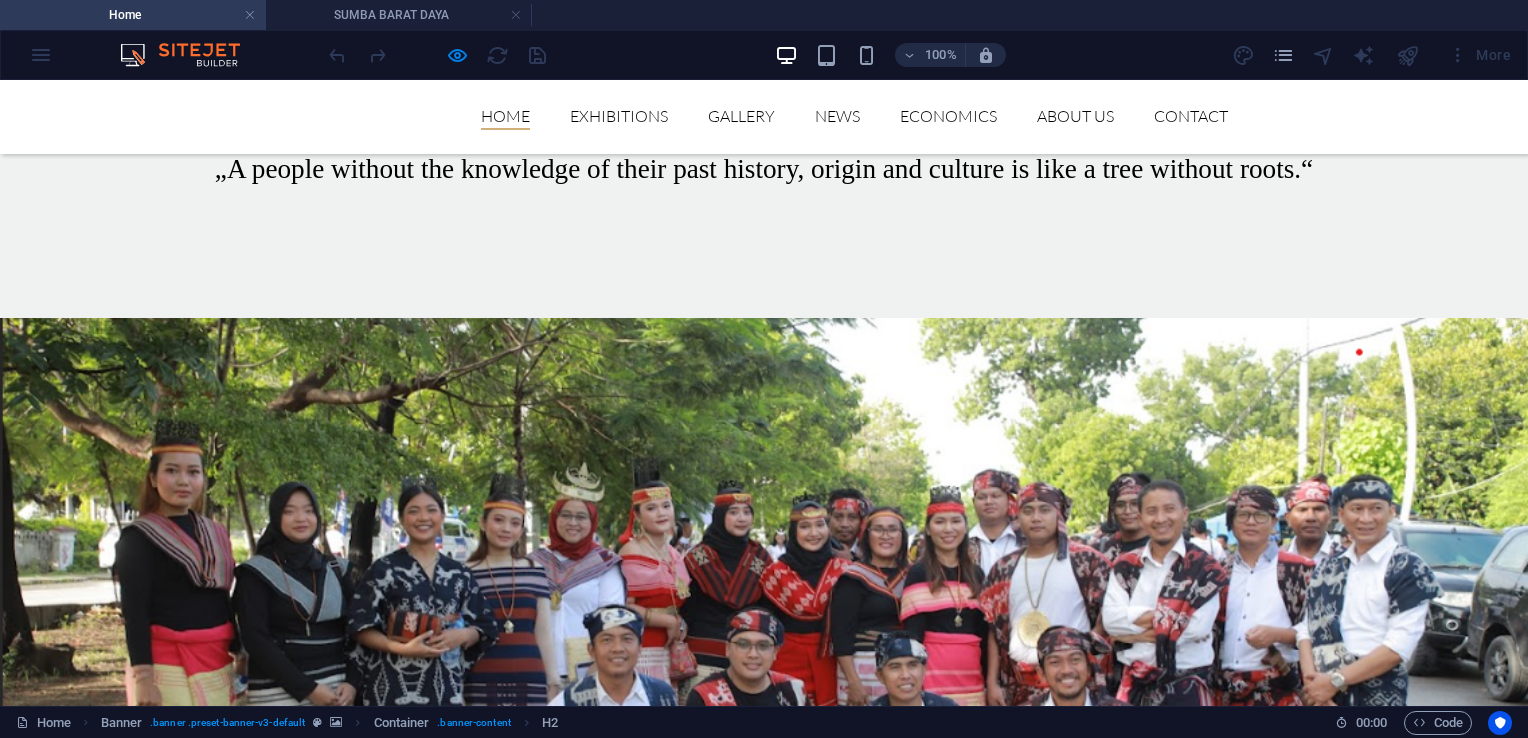 click at bounding box center (764, 14474) 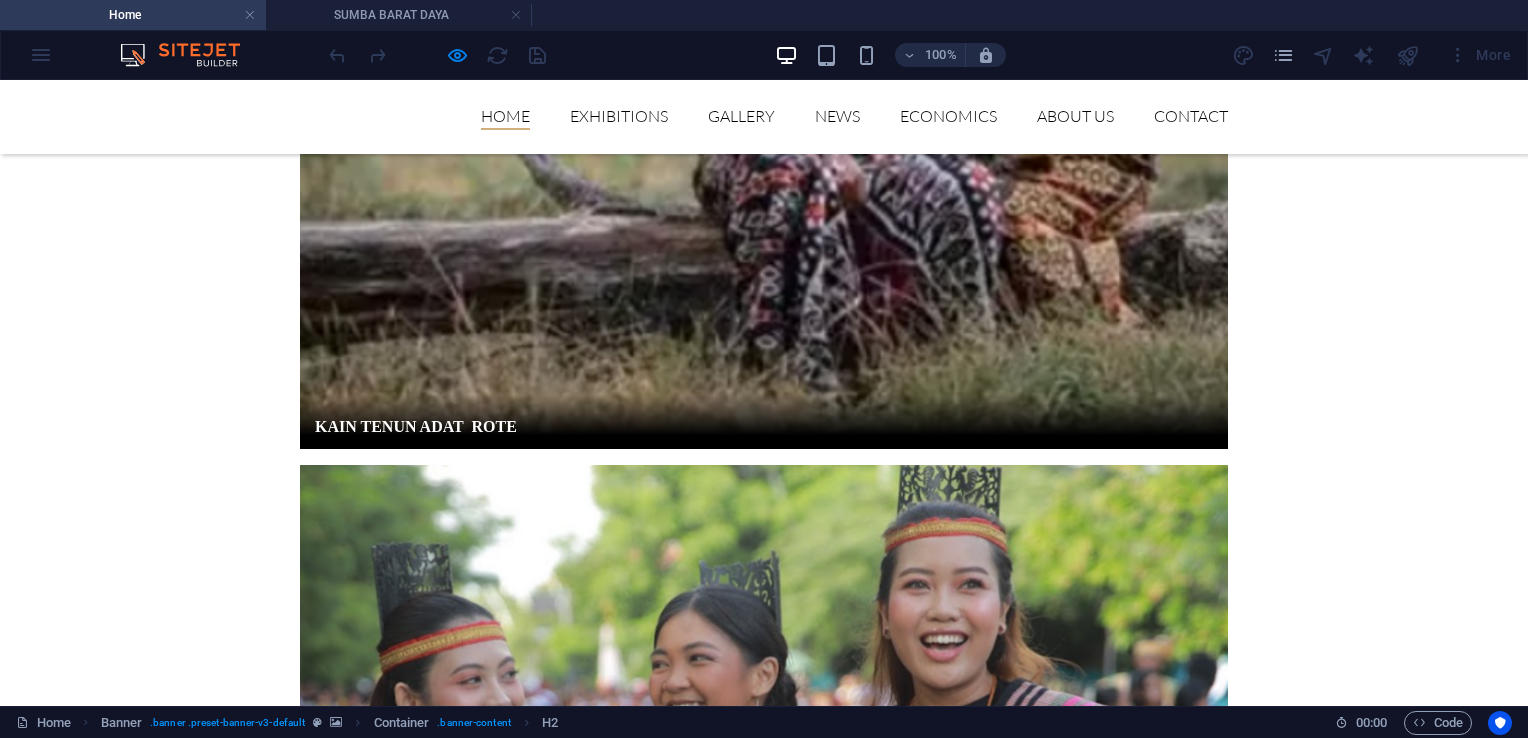 scroll, scrollTop: 0, scrollLeft: 0, axis: both 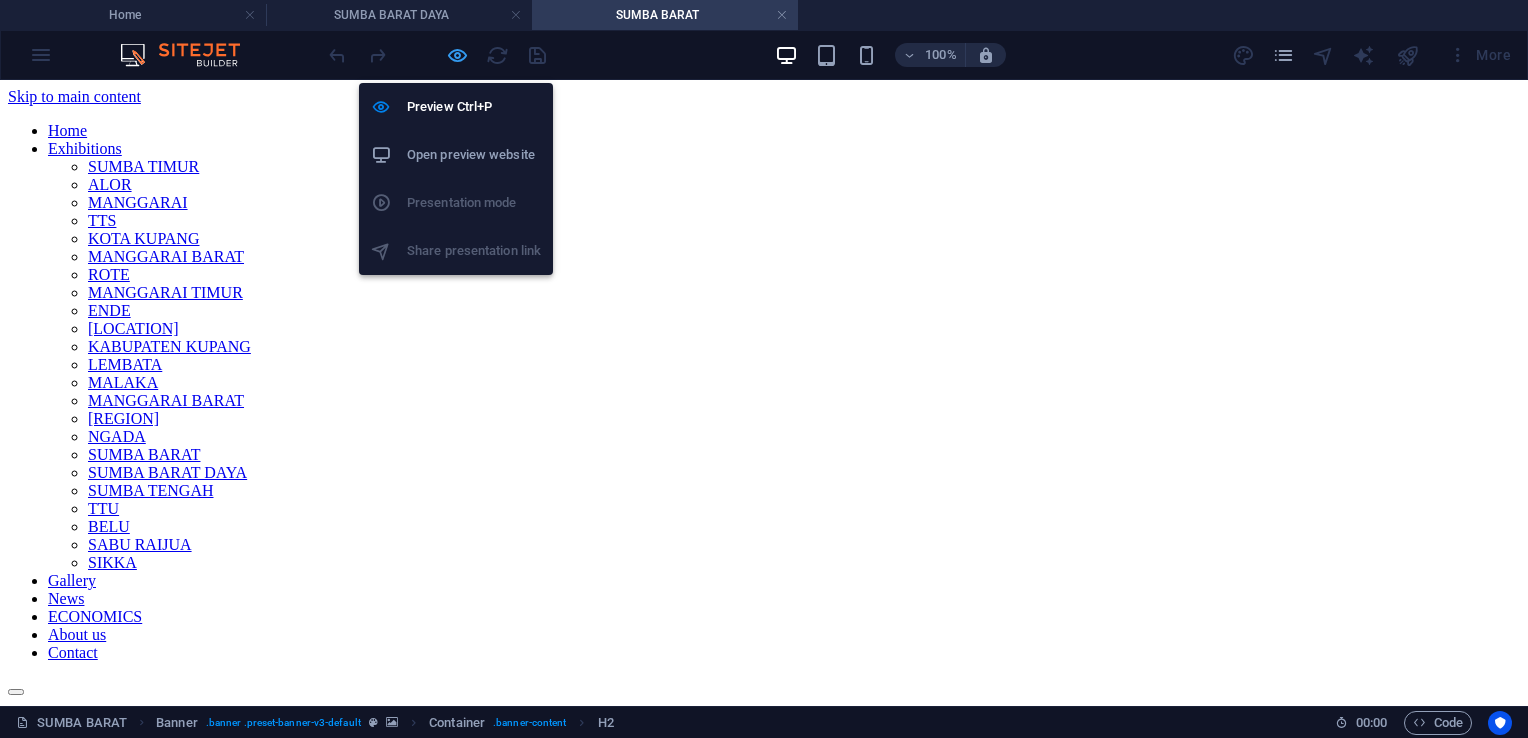 click at bounding box center [457, 55] 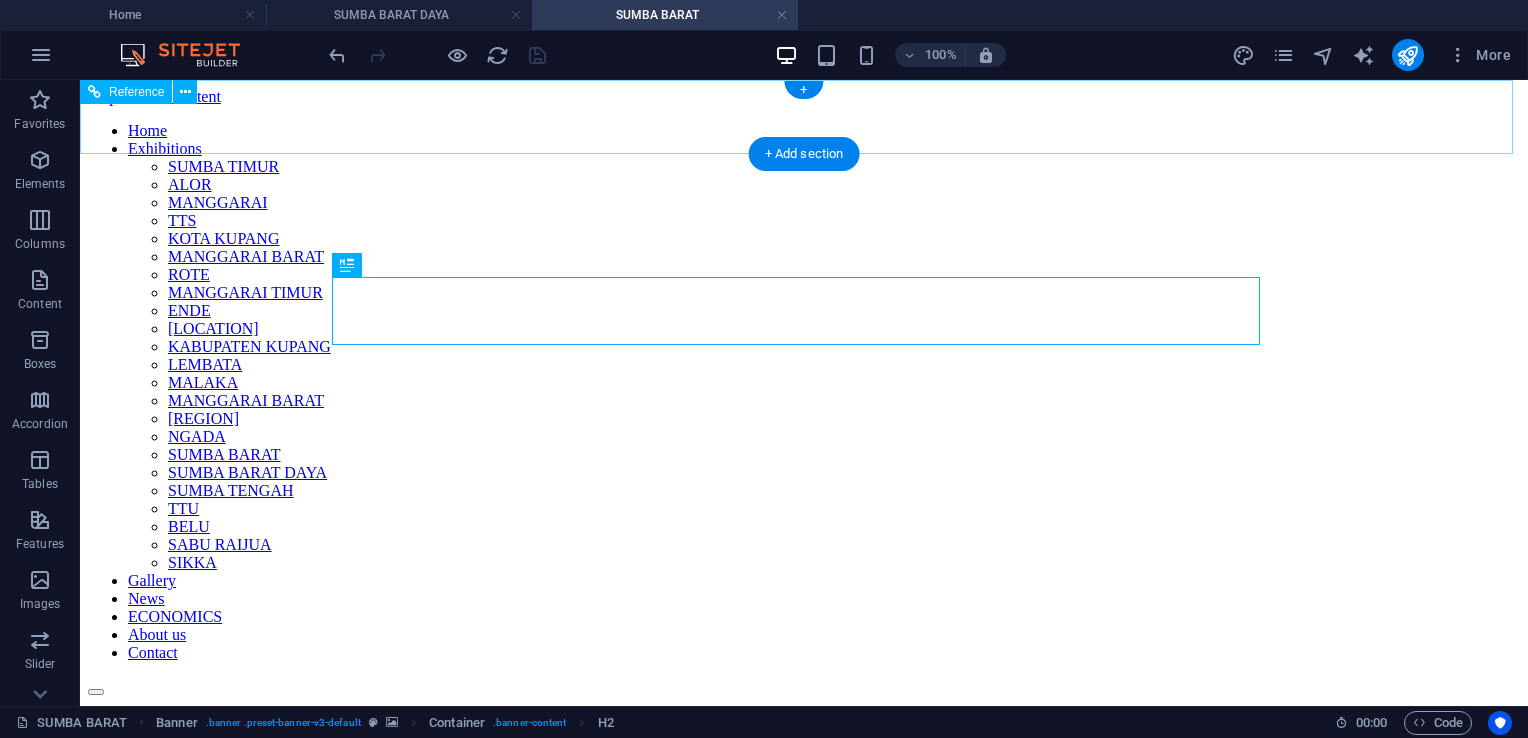 click on "Home Exhibitions SUMBA TIMUR ALOR MANGGARAI TTS KOTA KUPANG MANGGARAI BARAT ROTE MANGGARAI TIMUR ENDE FLORES TIMUR KABUPATEN KUPANG LEMBATA MALAKA MANGGARAI BARAT NAGEKEO NGADA SUMBA BARAT SUMBA BARAT DAYA SUMBA TENGAH TTU BELU SABU RAIJUA SIKKA Gallery News ECONOMICS About us Contact" at bounding box center [804, 409] 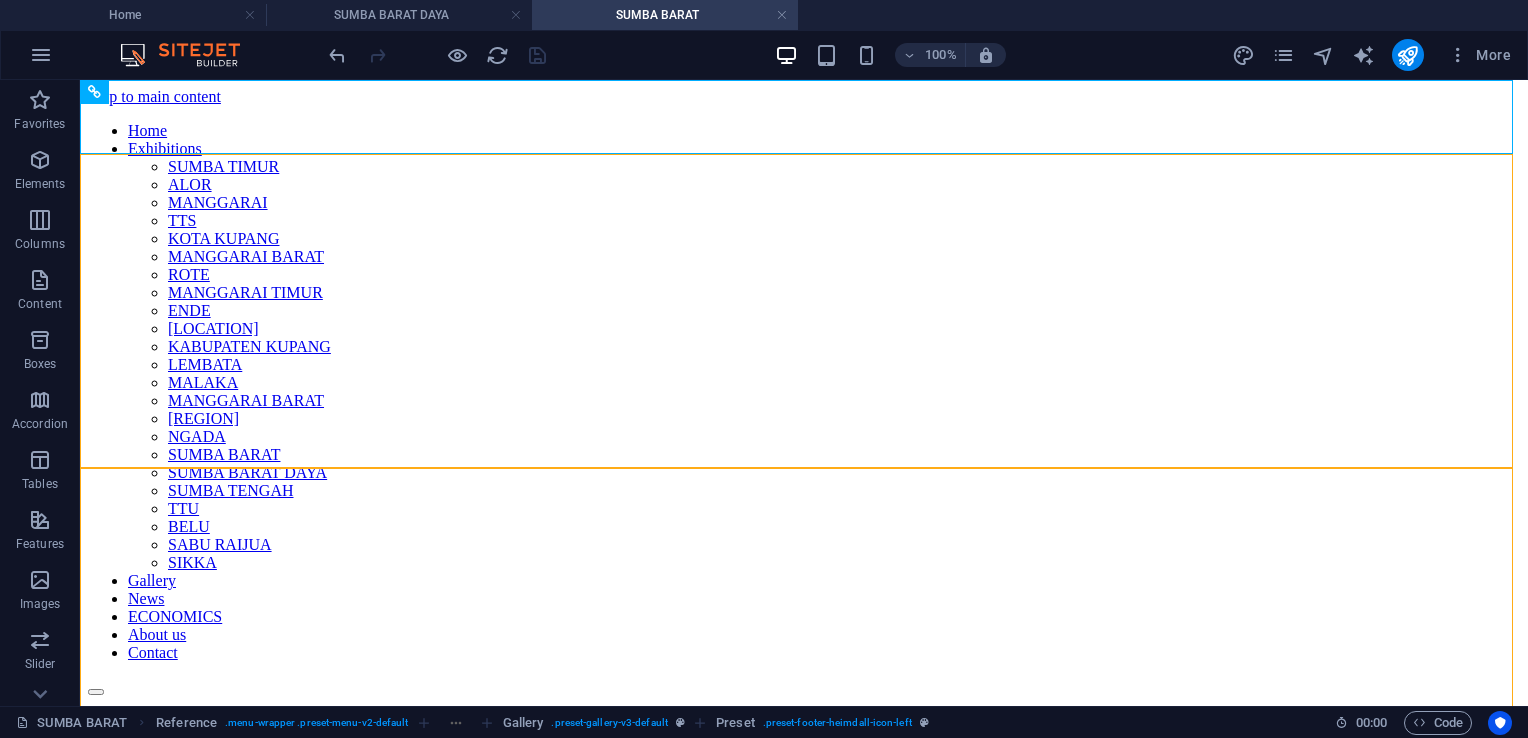 click on "SUMBA BARAT" at bounding box center (665, 15) 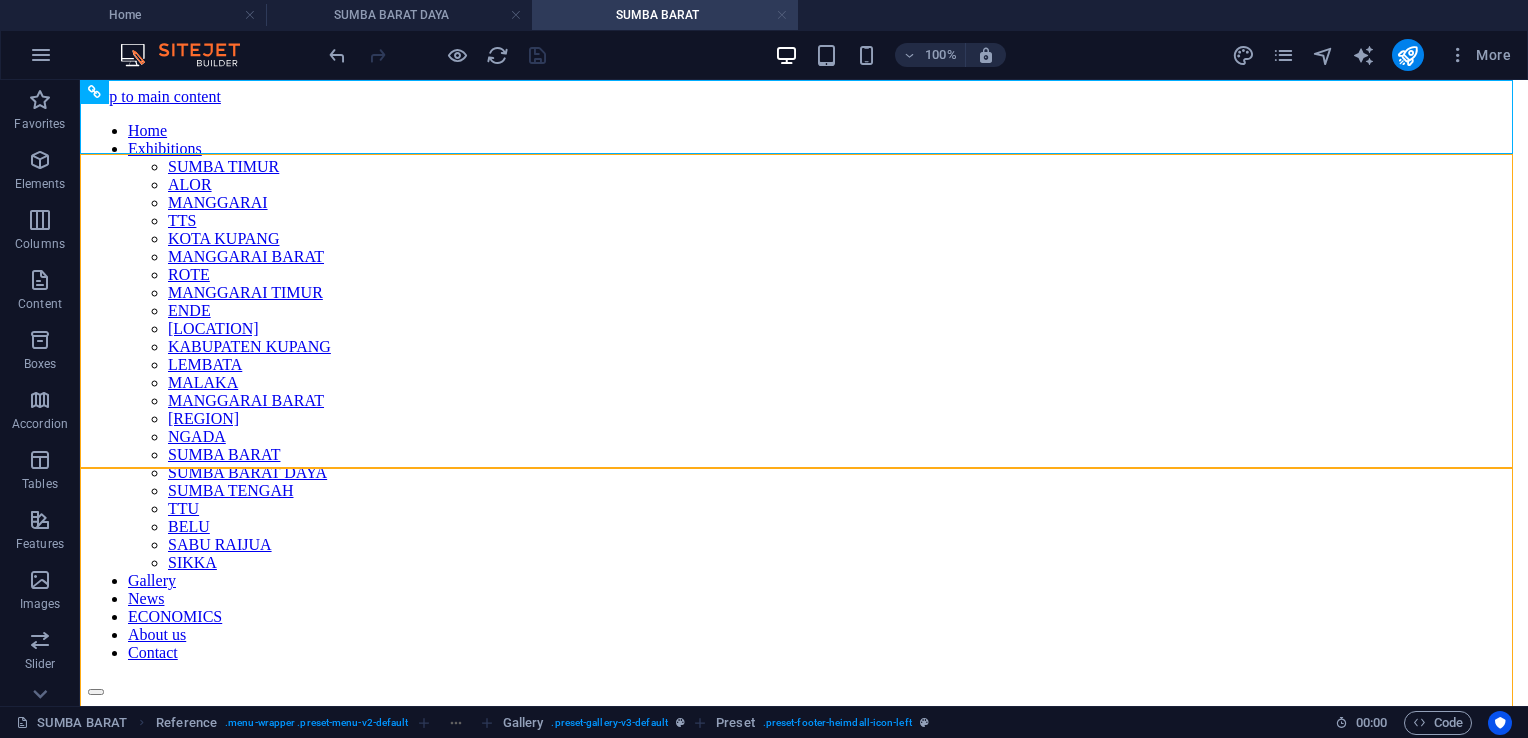click at bounding box center (782, 15) 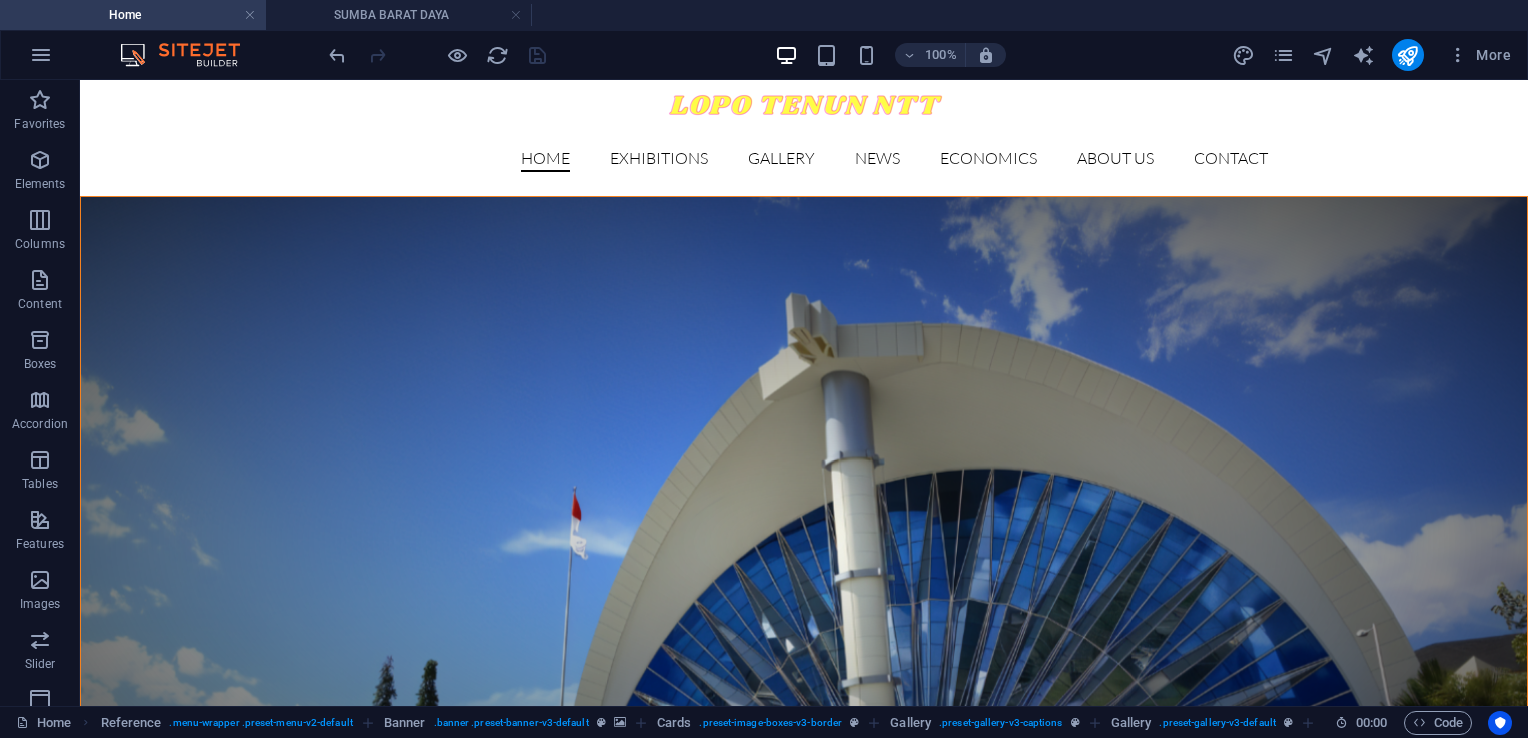 scroll, scrollTop: 5092, scrollLeft: 0, axis: vertical 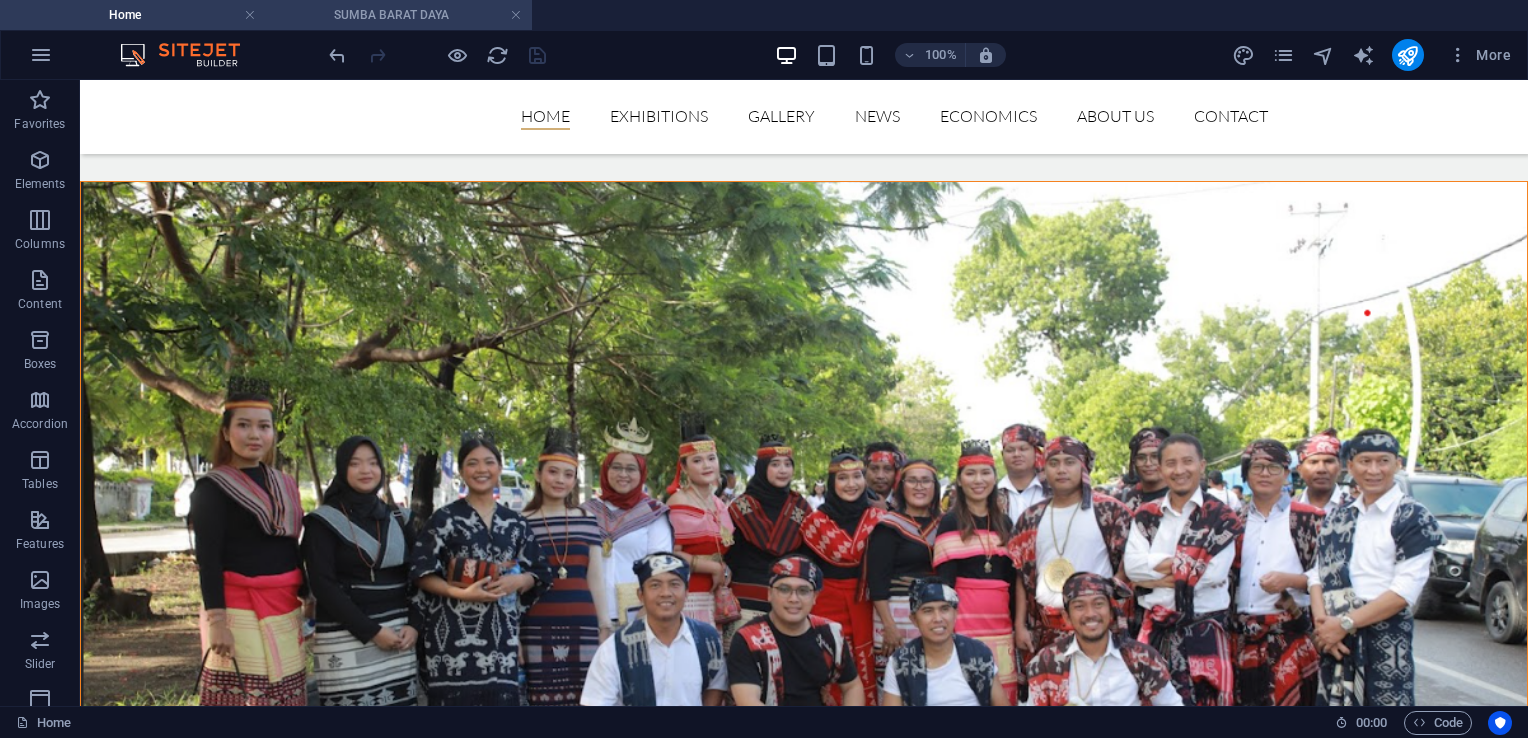 click on "SUMBA BARAT DAYA" at bounding box center [399, 15] 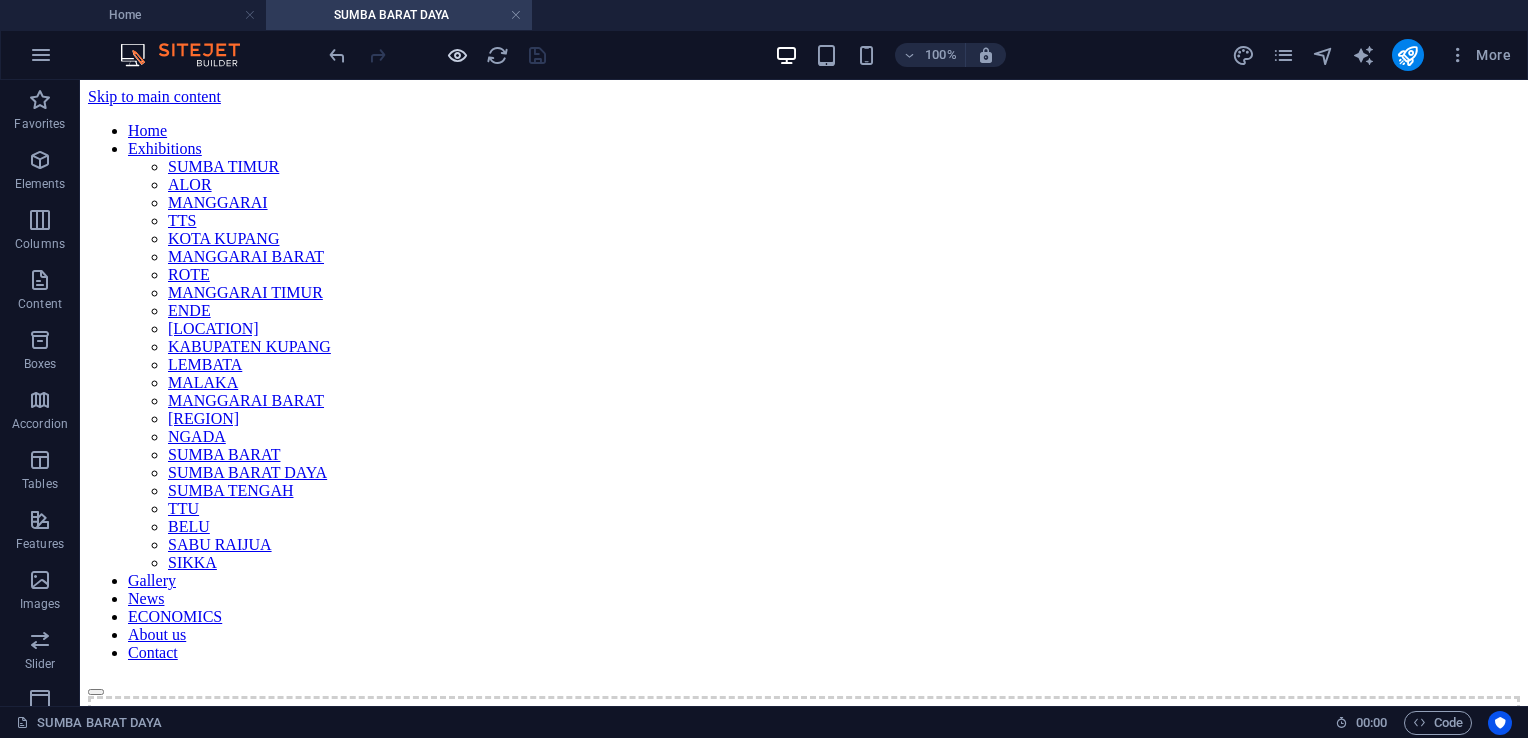 scroll, scrollTop: 0, scrollLeft: 0, axis: both 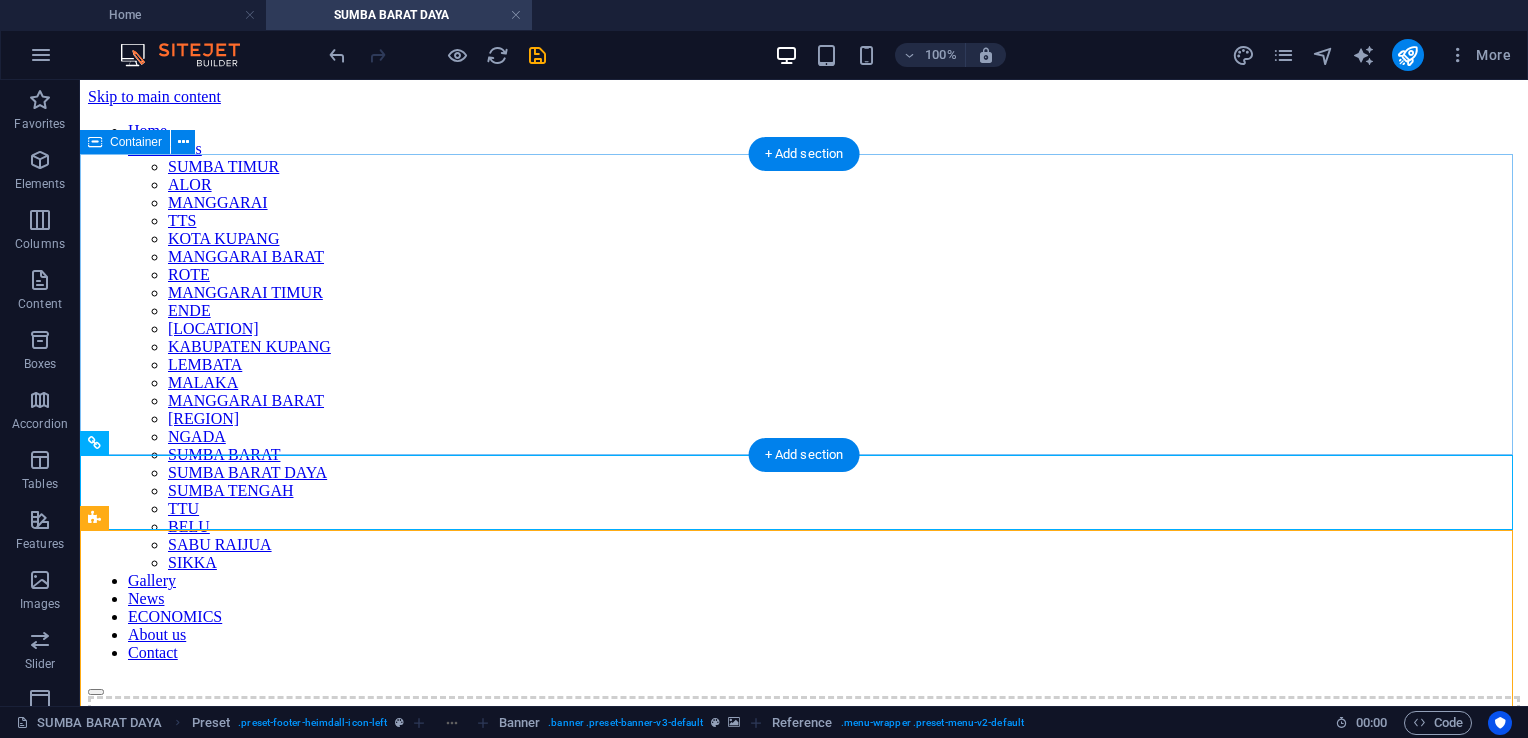 click on "Drop content here or  Add elements  Paste clipboard" at bounding box center (804, 767) 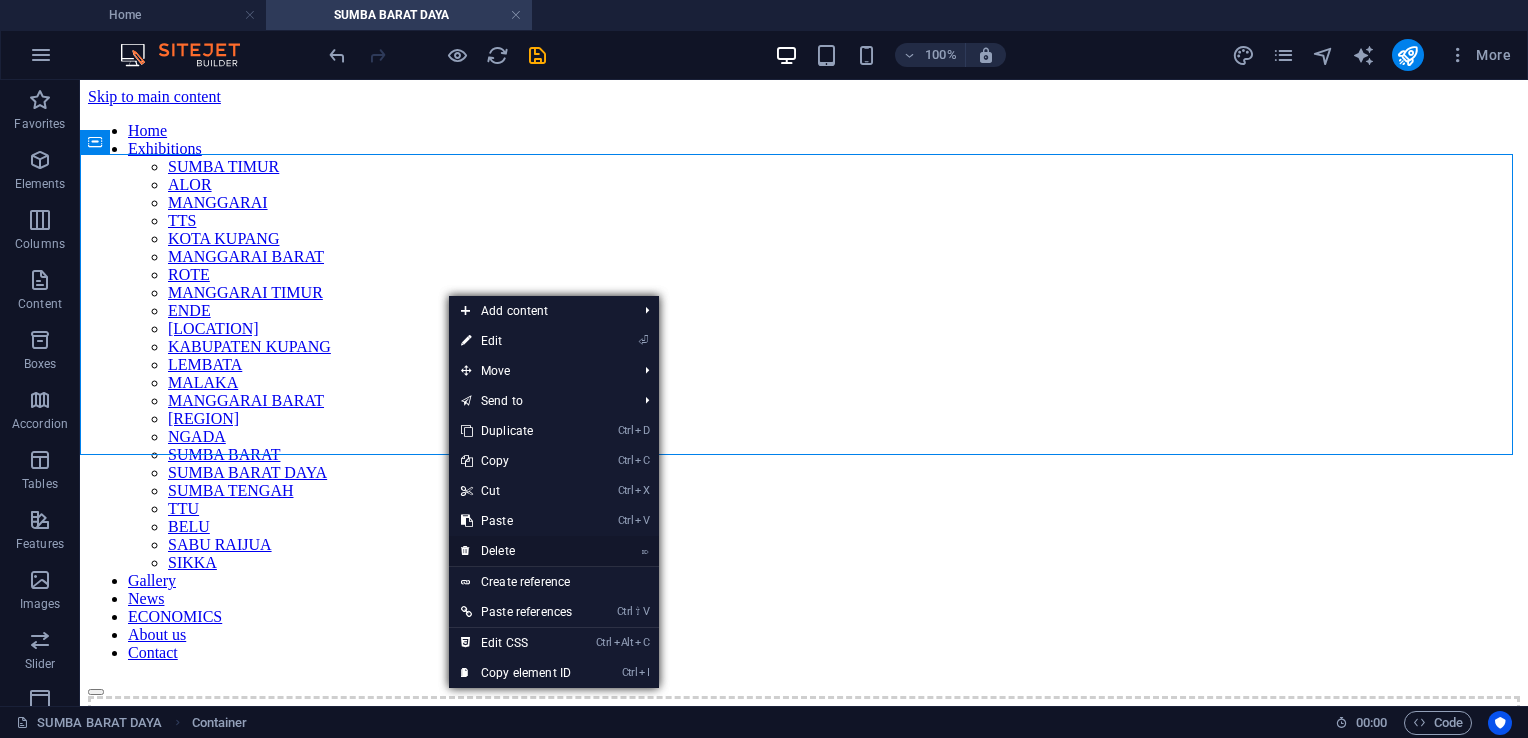 click on "⌦  Delete" at bounding box center [516, 551] 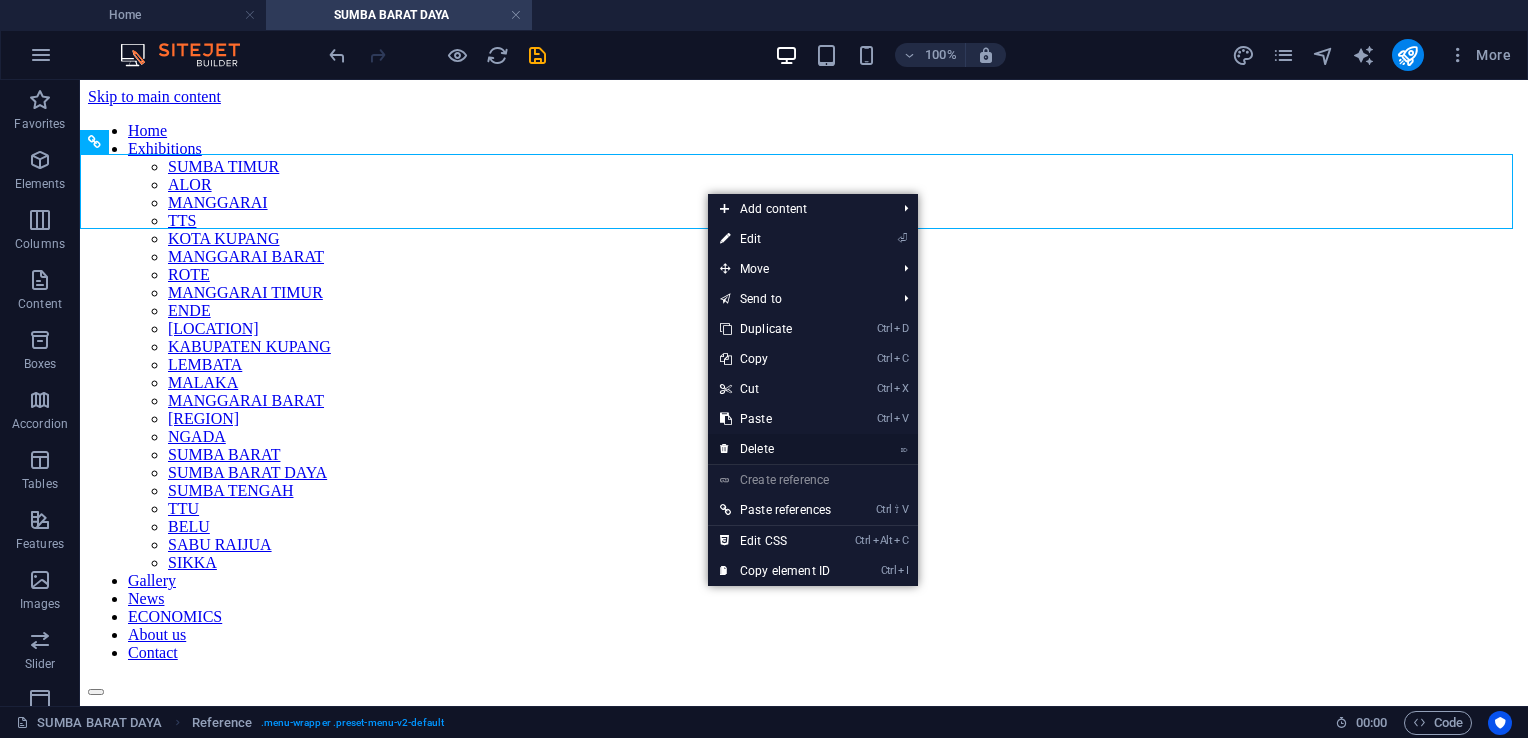 click on "⌦  Delete" at bounding box center [775, 449] 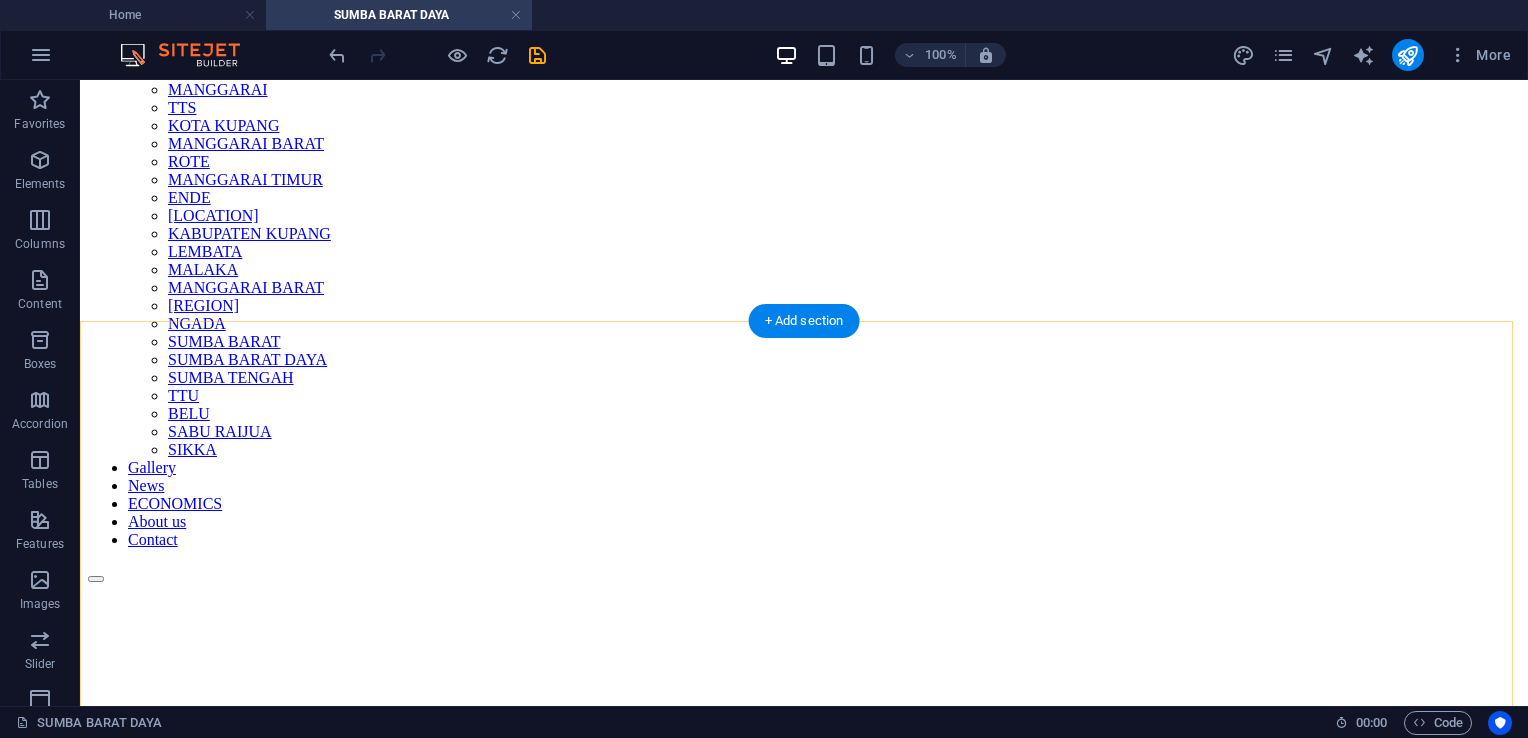 scroll, scrollTop: 0, scrollLeft: 0, axis: both 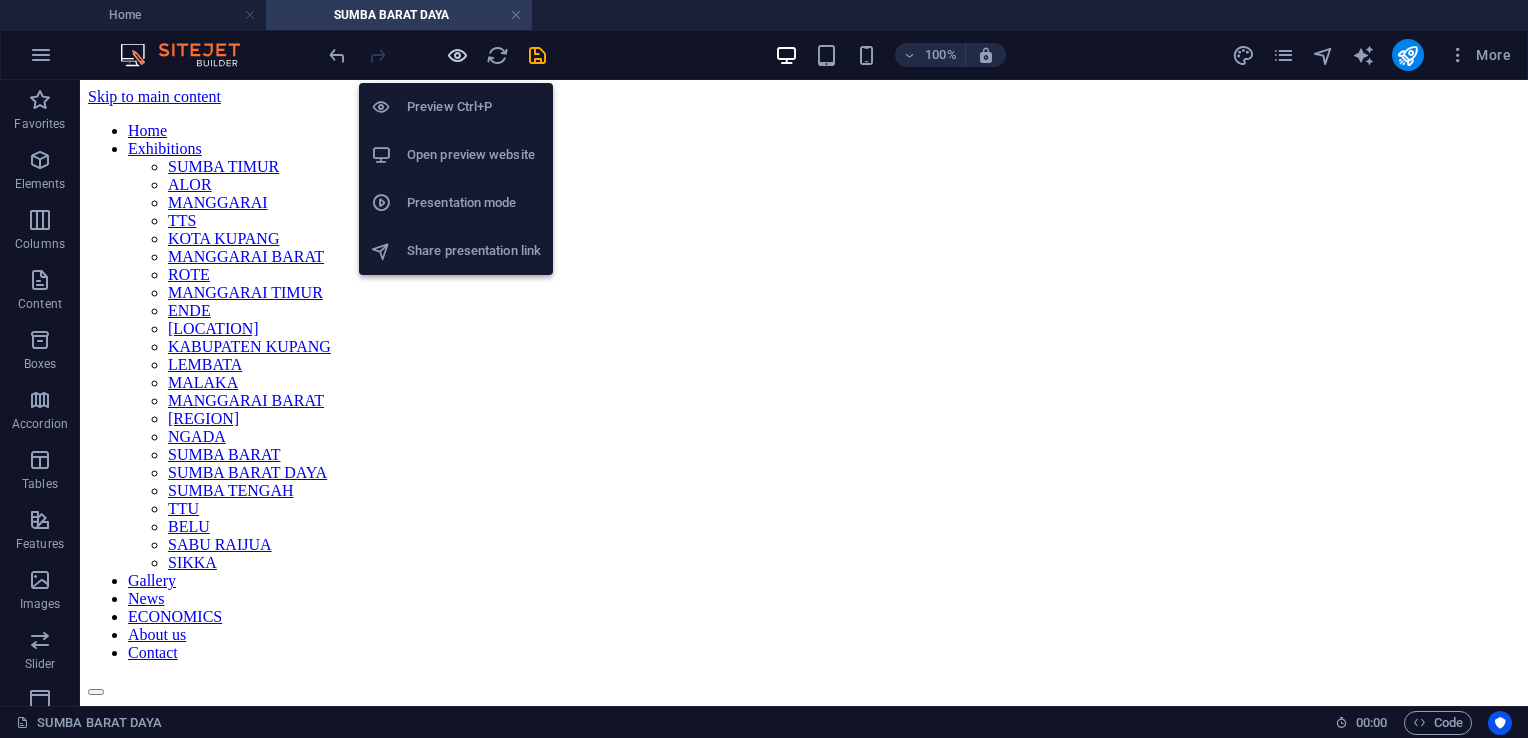 click at bounding box center [457, 55] 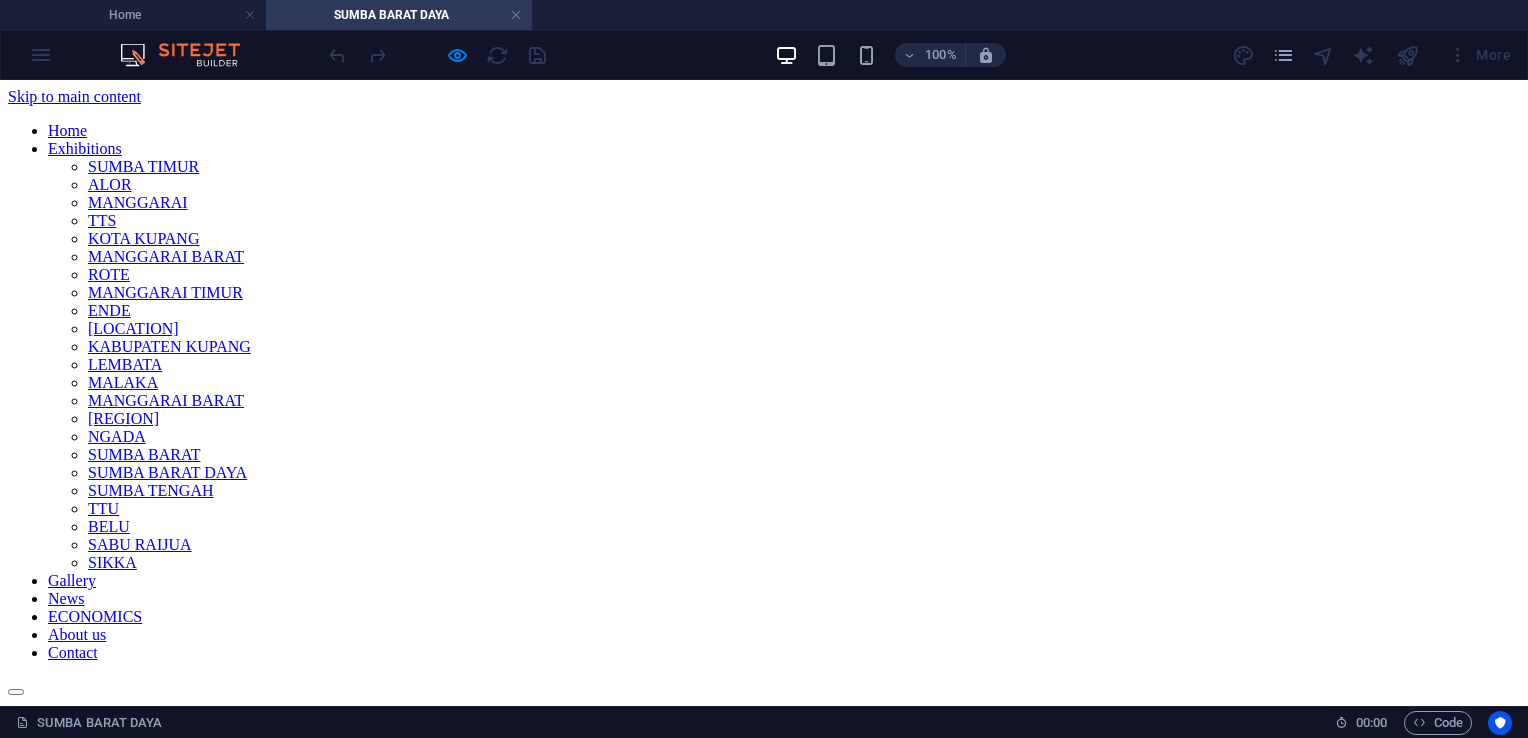 click on "KAIN TENUN ADAT SUMBA TIMUR" at bounding box center [209, 1043] 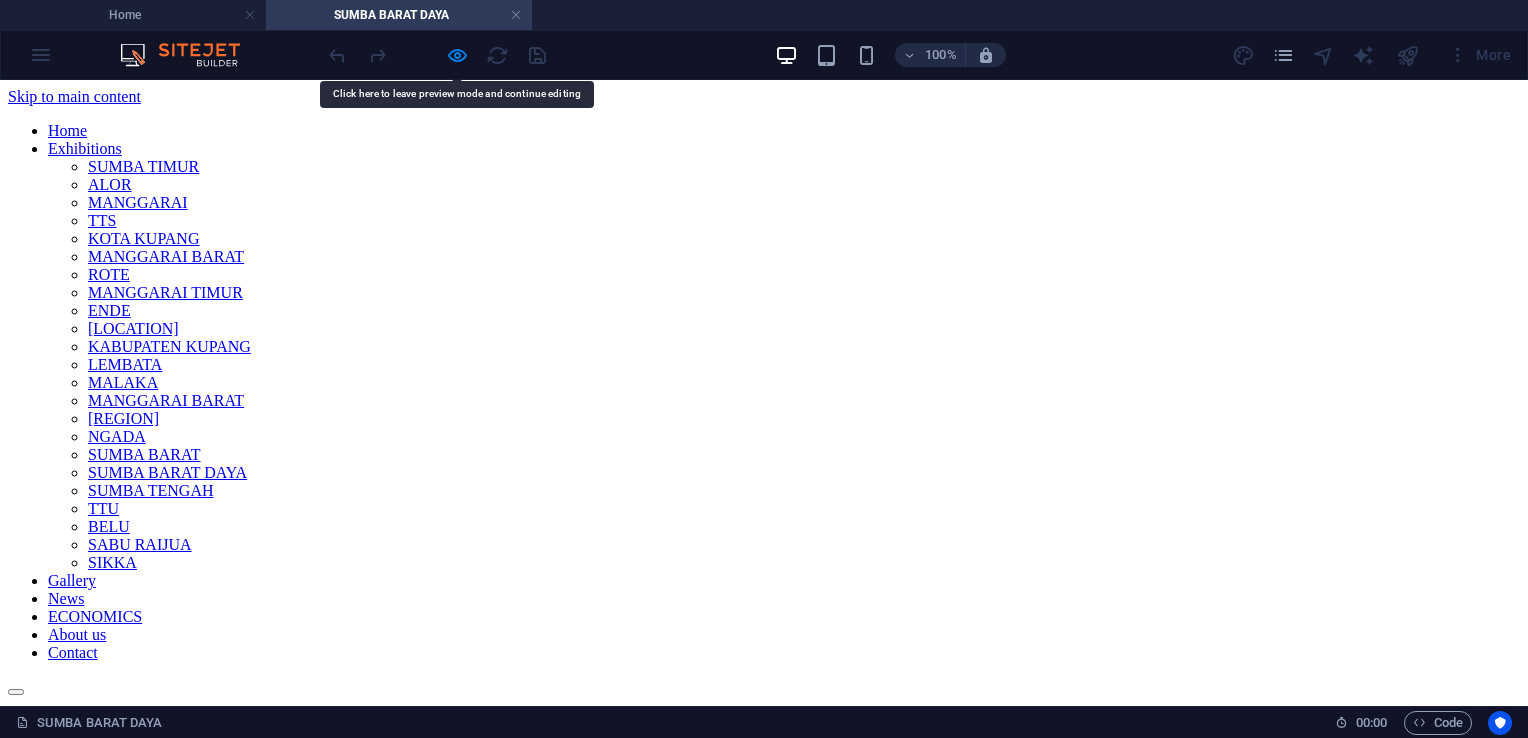 click at bounding box center [437, 55] 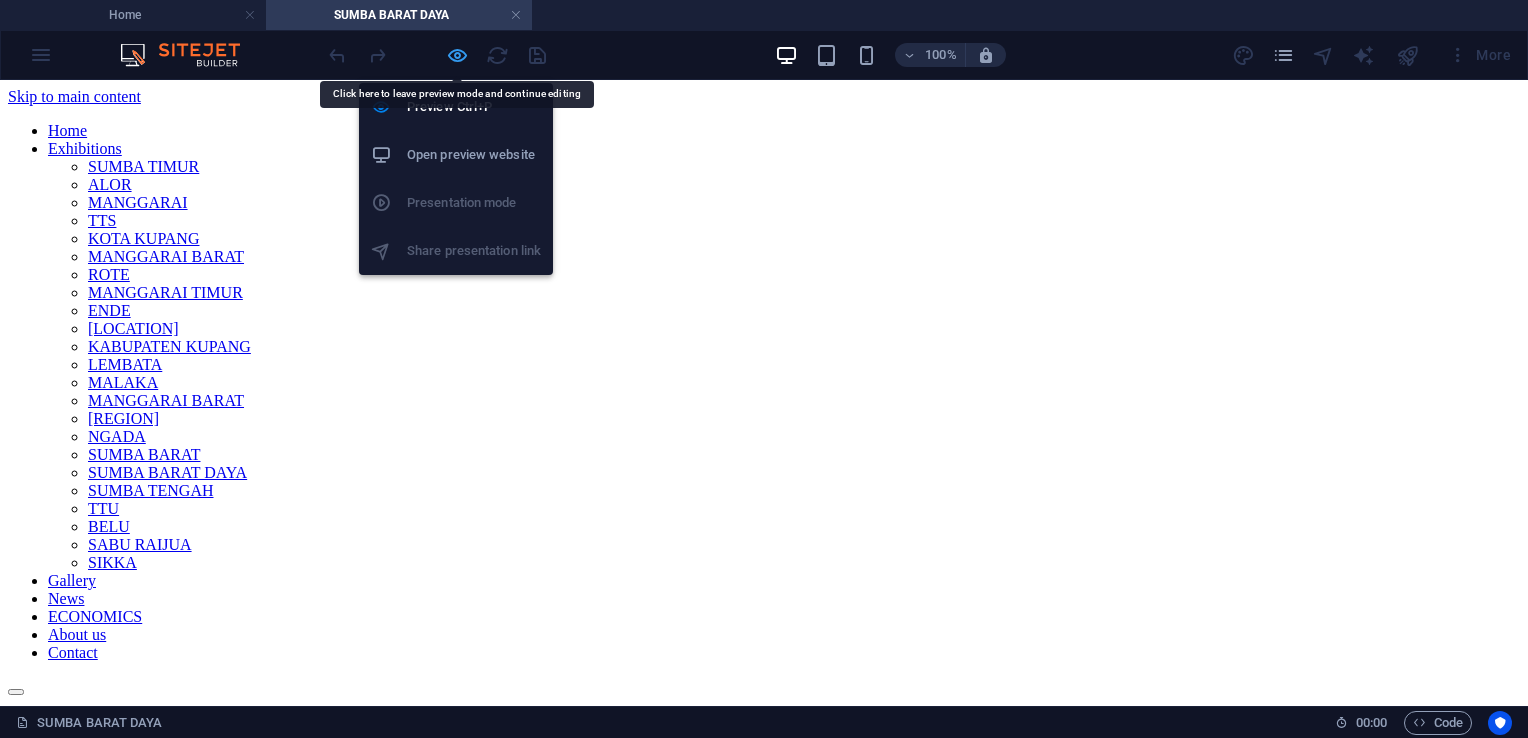 click at bounding box center [457, 55] 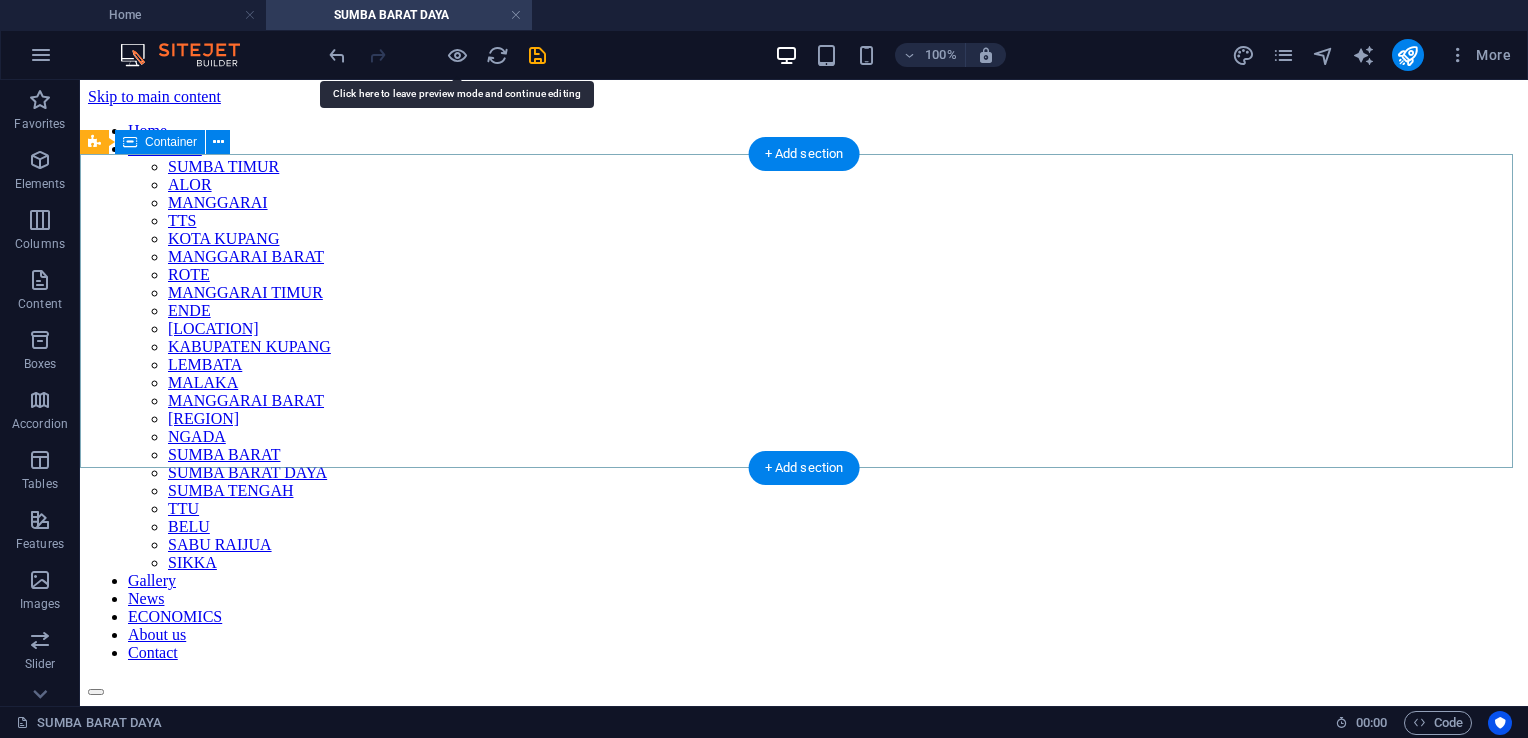 click on "KAIN TENUN ADAT SUMBA TIMUR" at bounding box center (804, 1043) 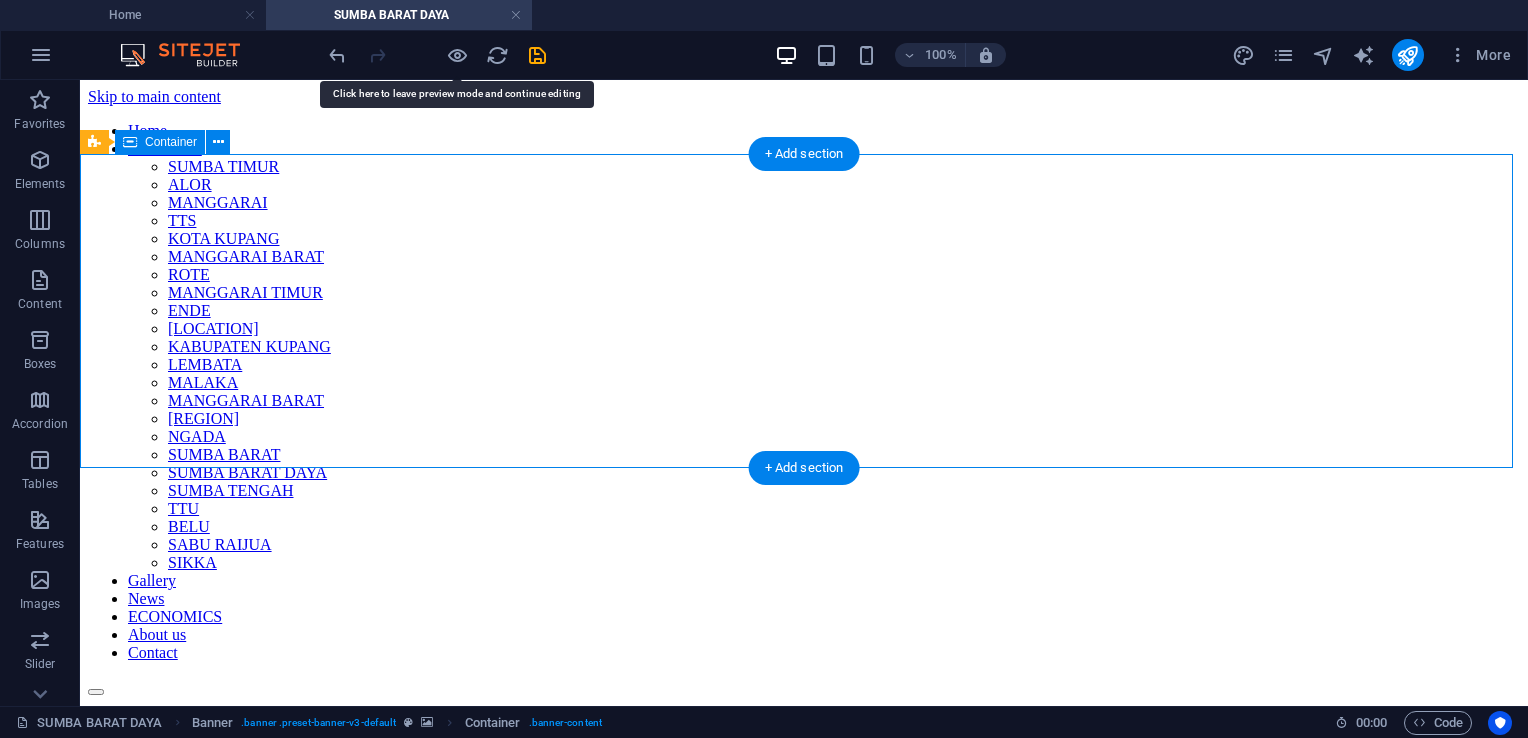 click on "KAIN TENUN ADAT SUMBA TIMUR" at bounding box center (804, 1043) 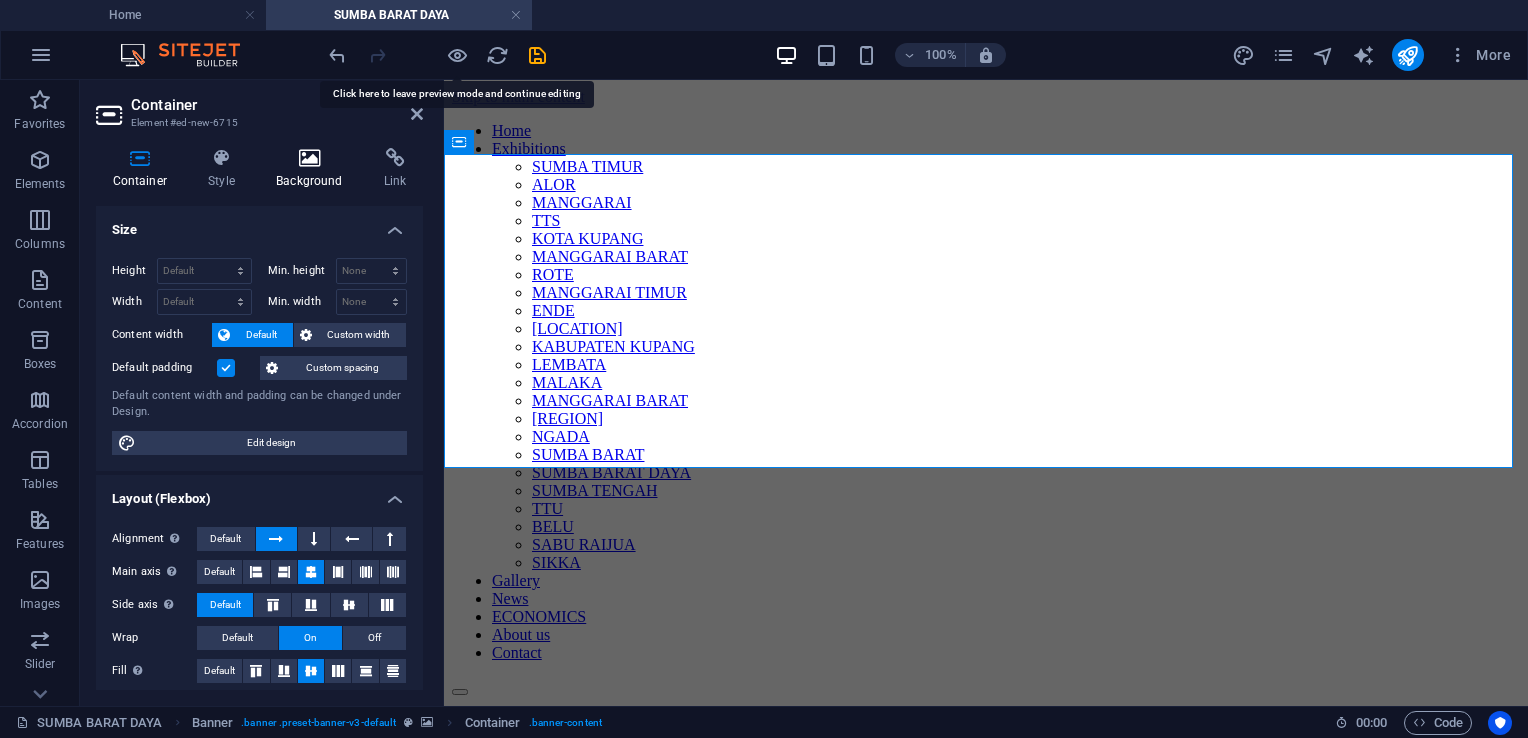 click on "Background" at bounding box center (314, 169) 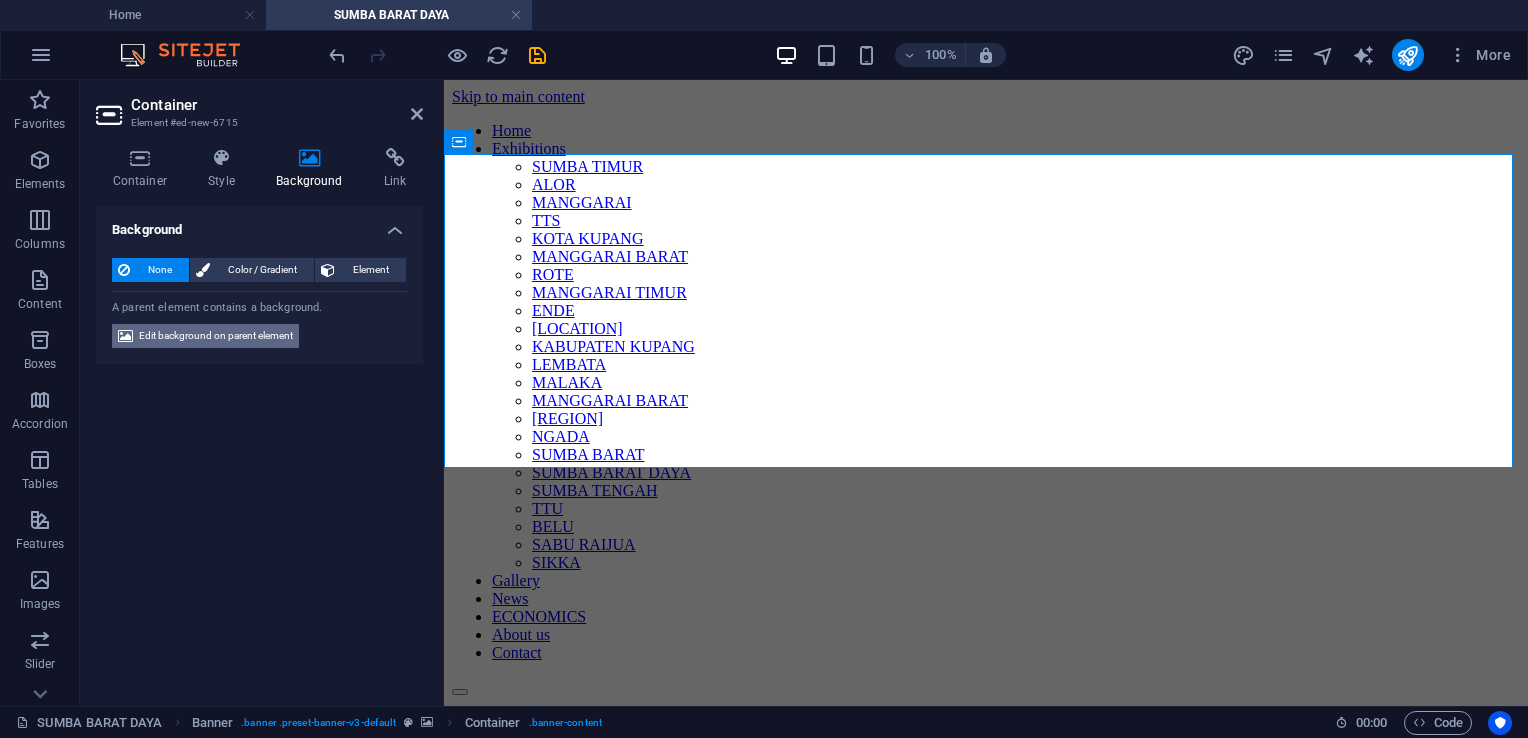 click on "Edit background on parent element" at bounding box center [216, 336] 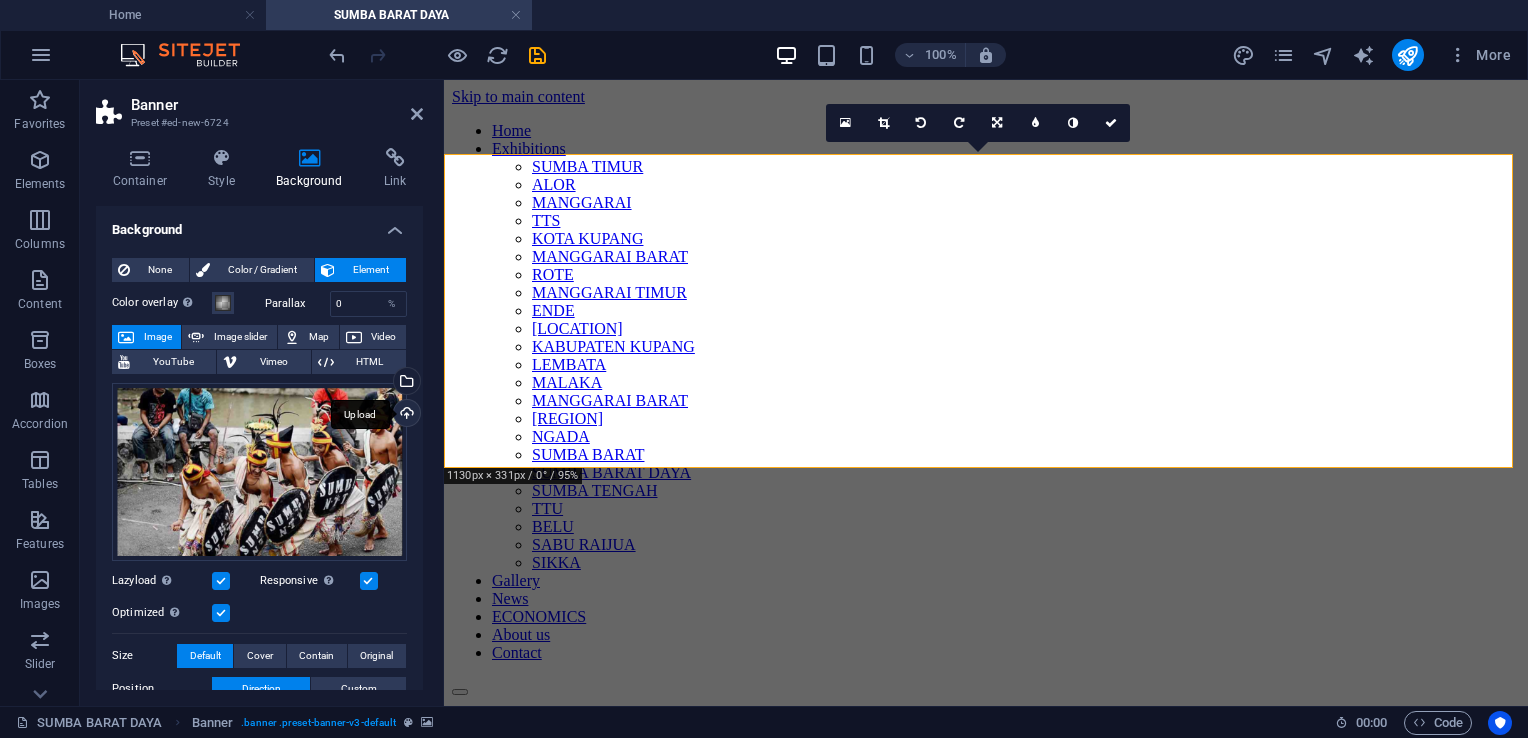 click on "Upload" at bounding box center [405, 415] 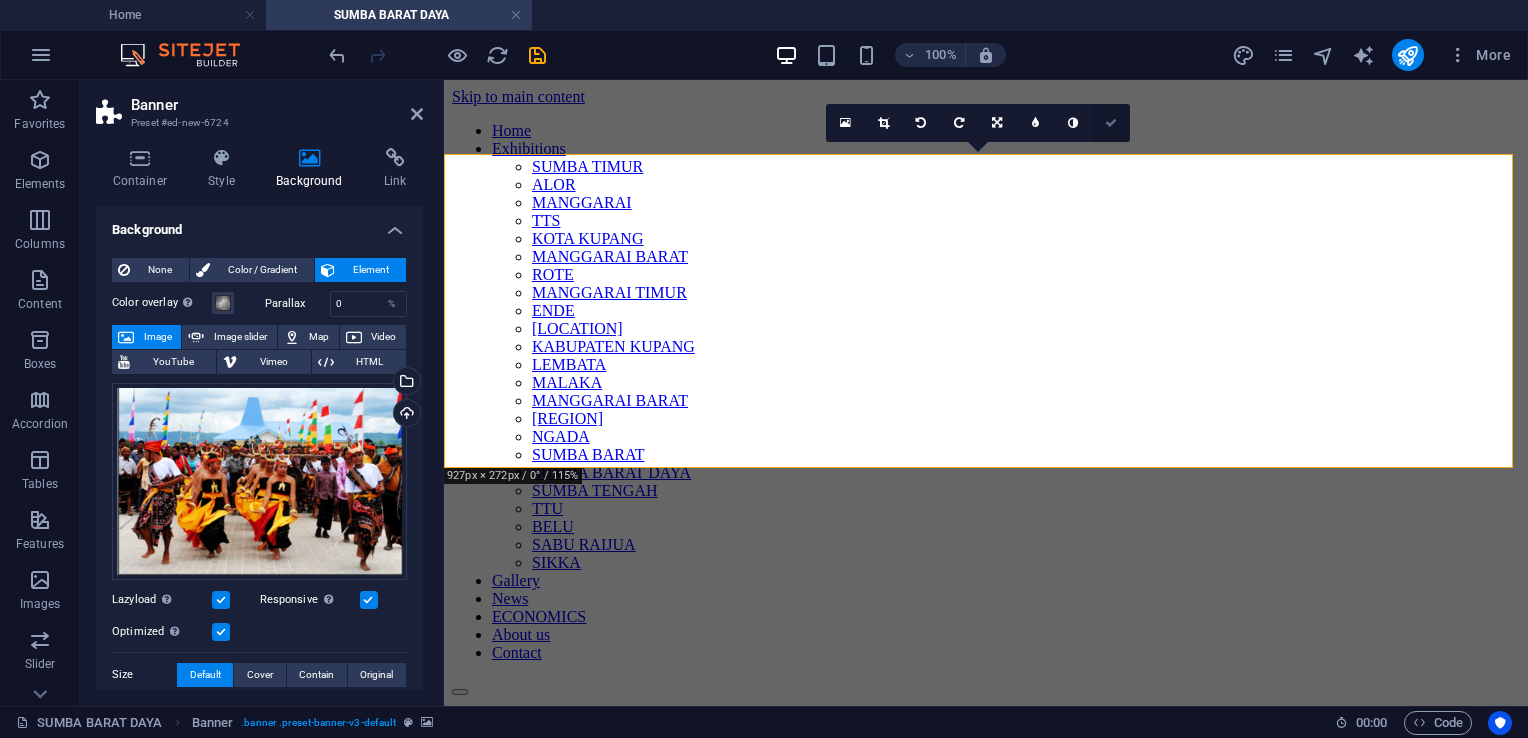 click at bounding box center [1111, 123] 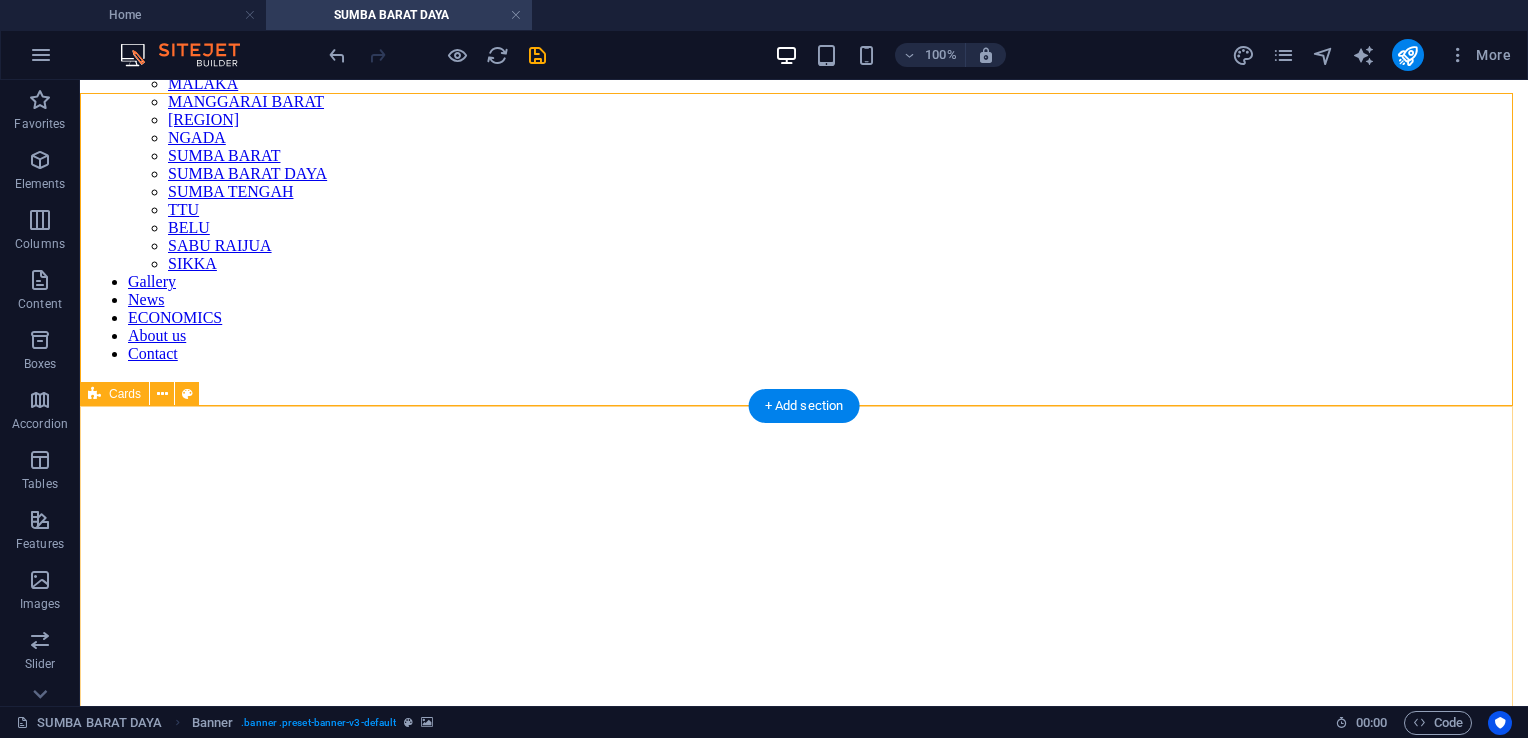 scroll, scrollTop: 300, scrollLeft: 0, axis: vertical 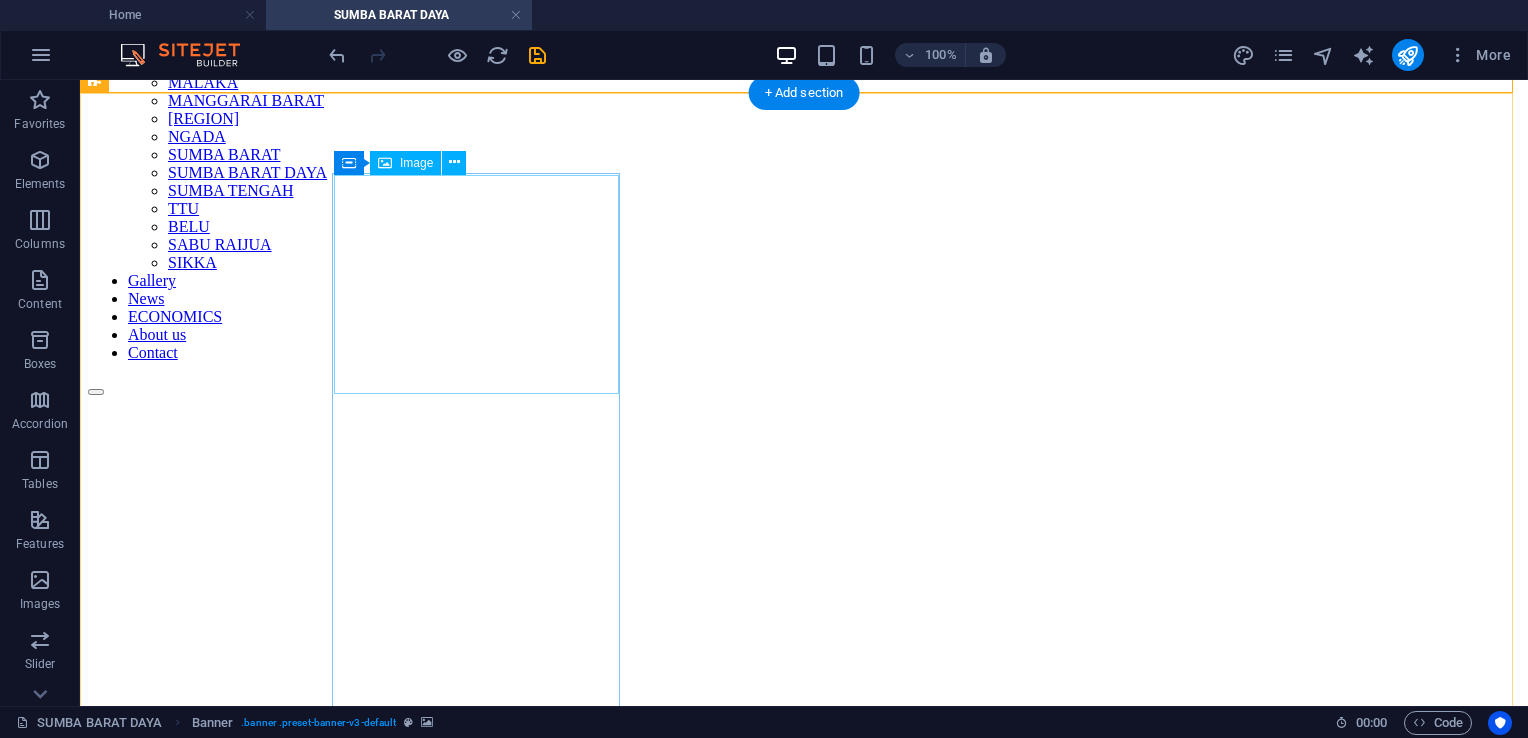 click at bounding box center [804, 888] 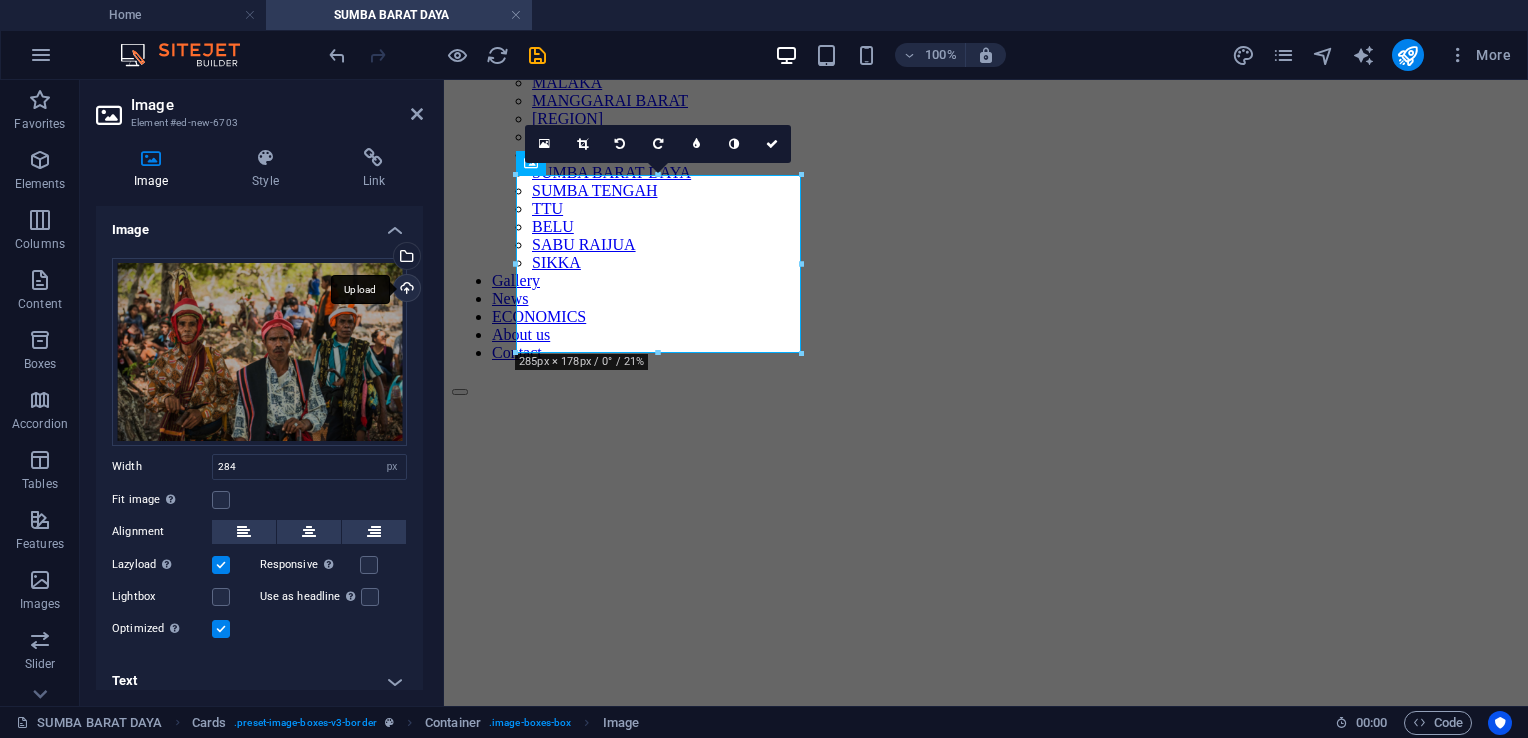 click on "Upload" at bounding box center [405, 290] 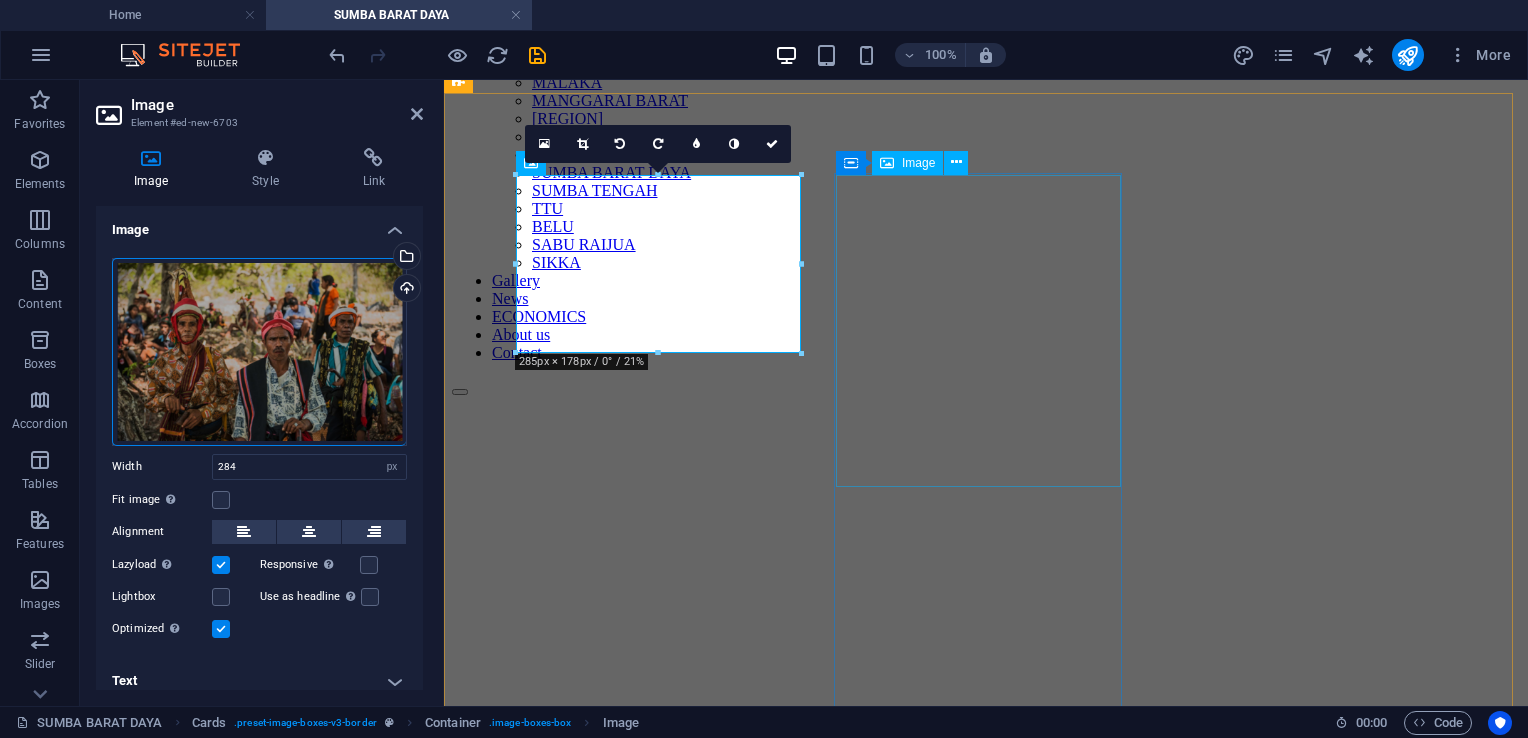 click at bounding box center [986, 1280] 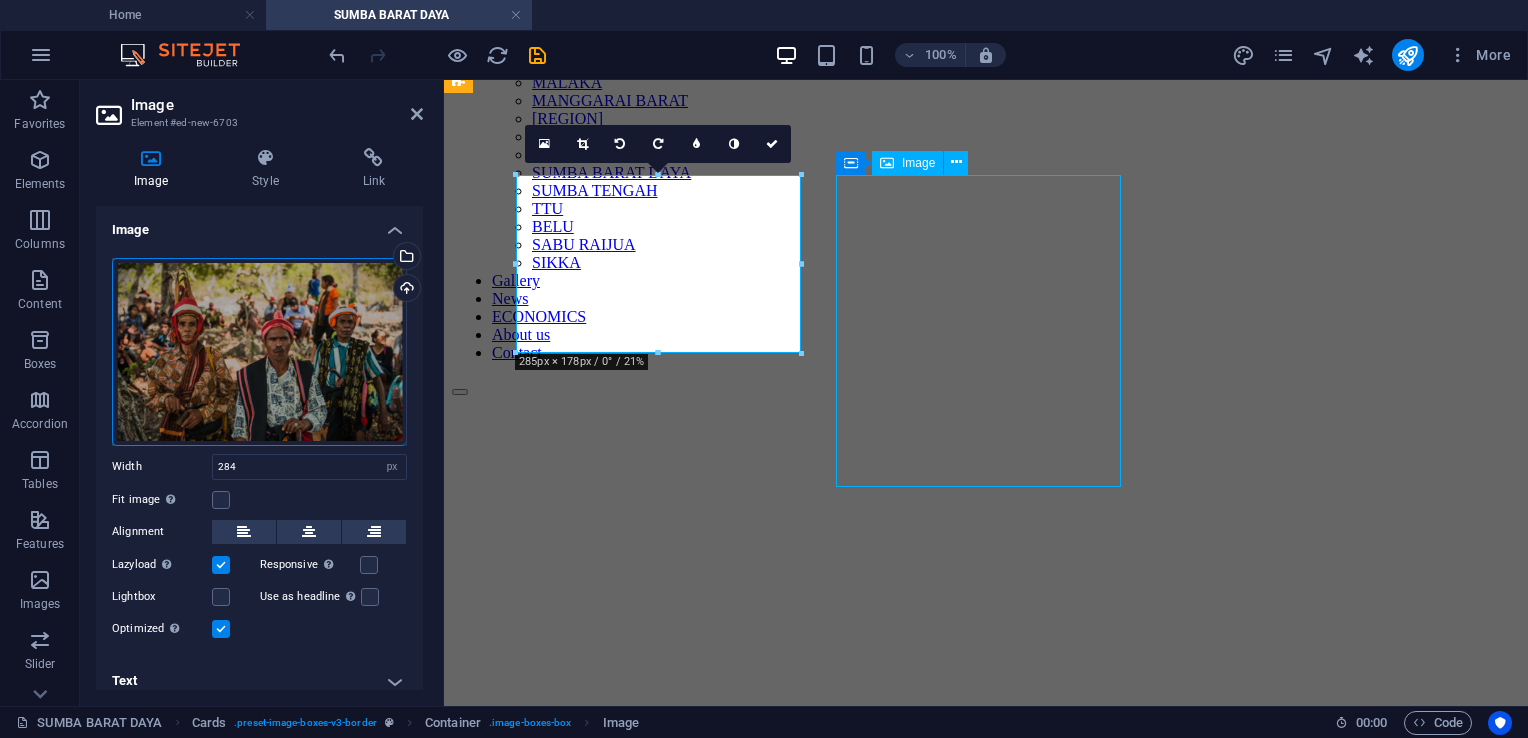 click at bounding box center (986, 1280) 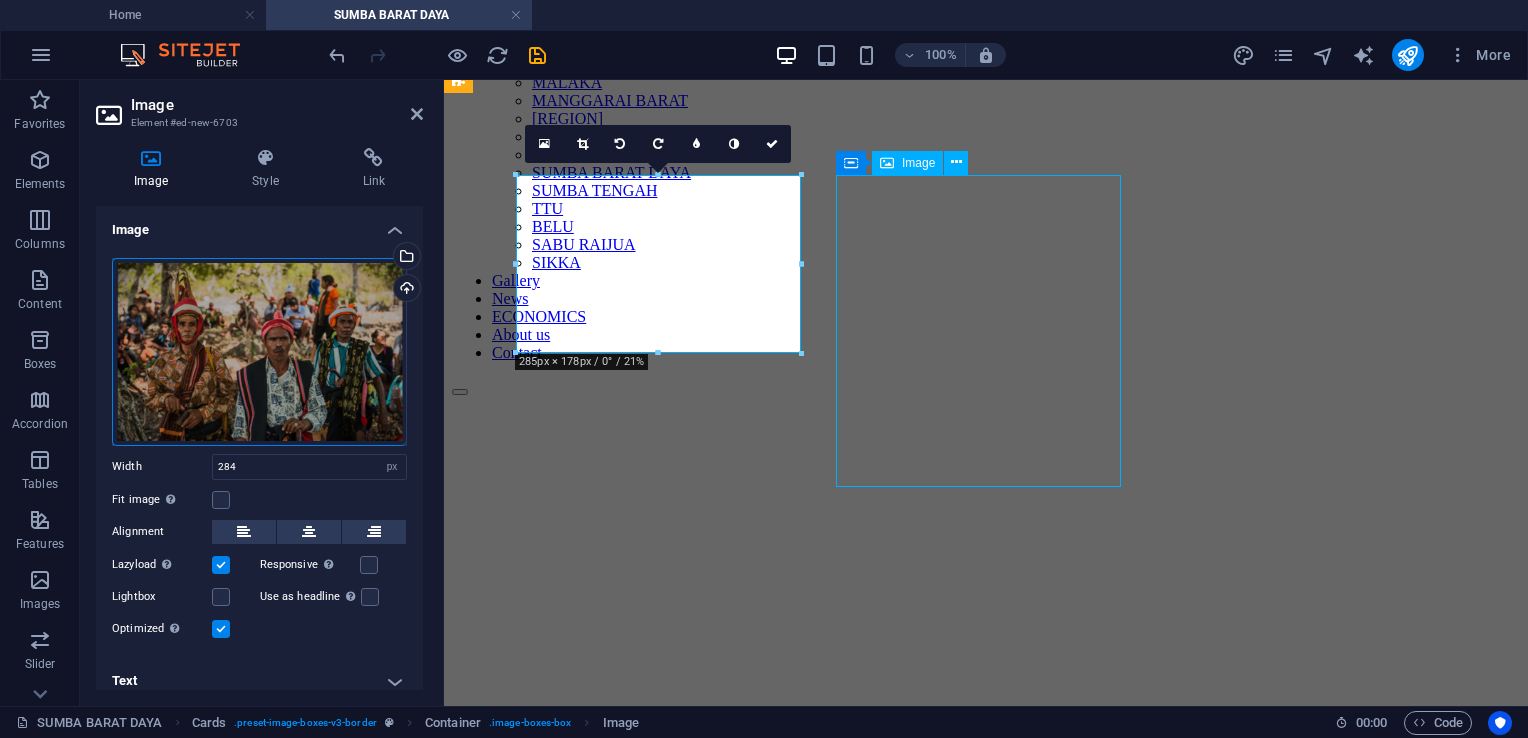 select on "px" 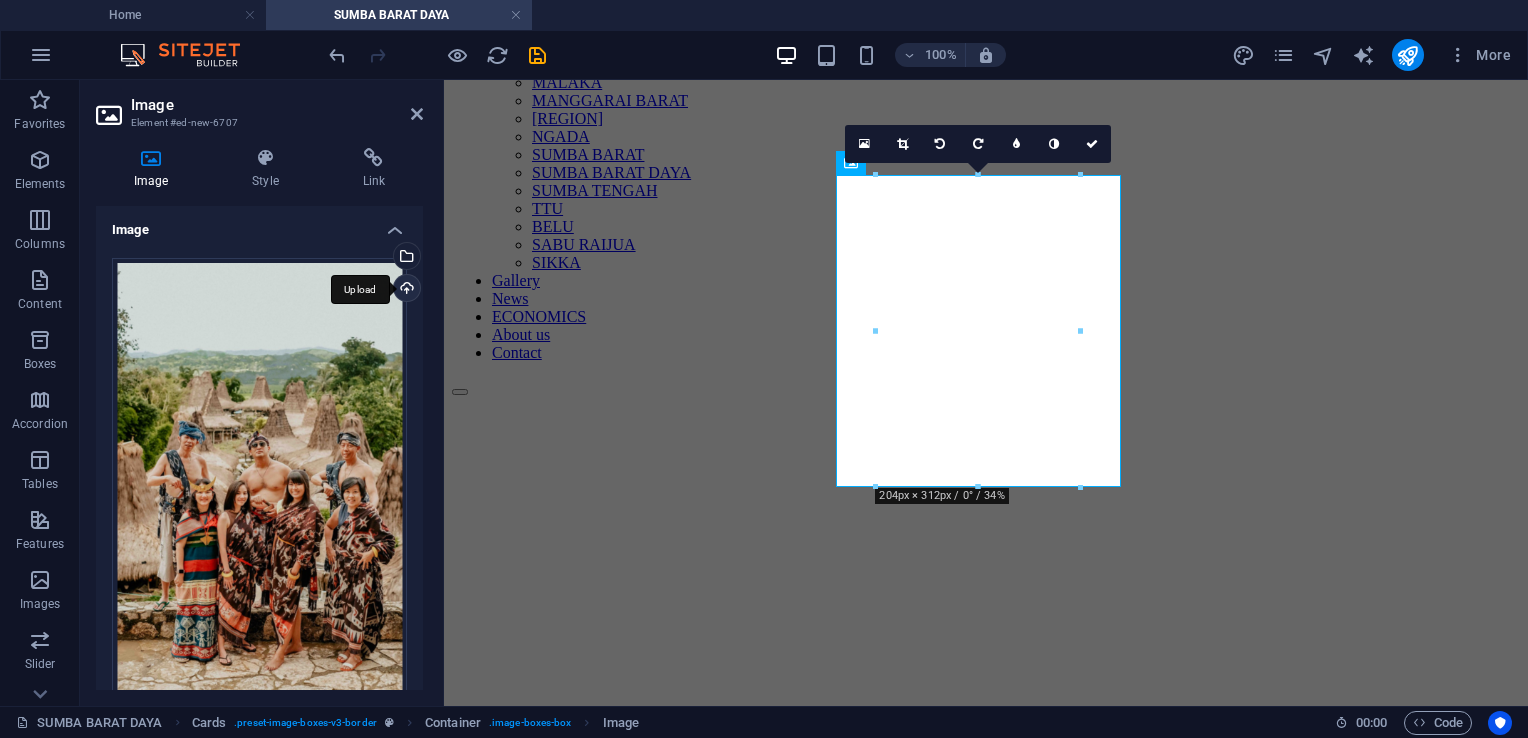 click on "Upload" at bounding box center [405, 290] 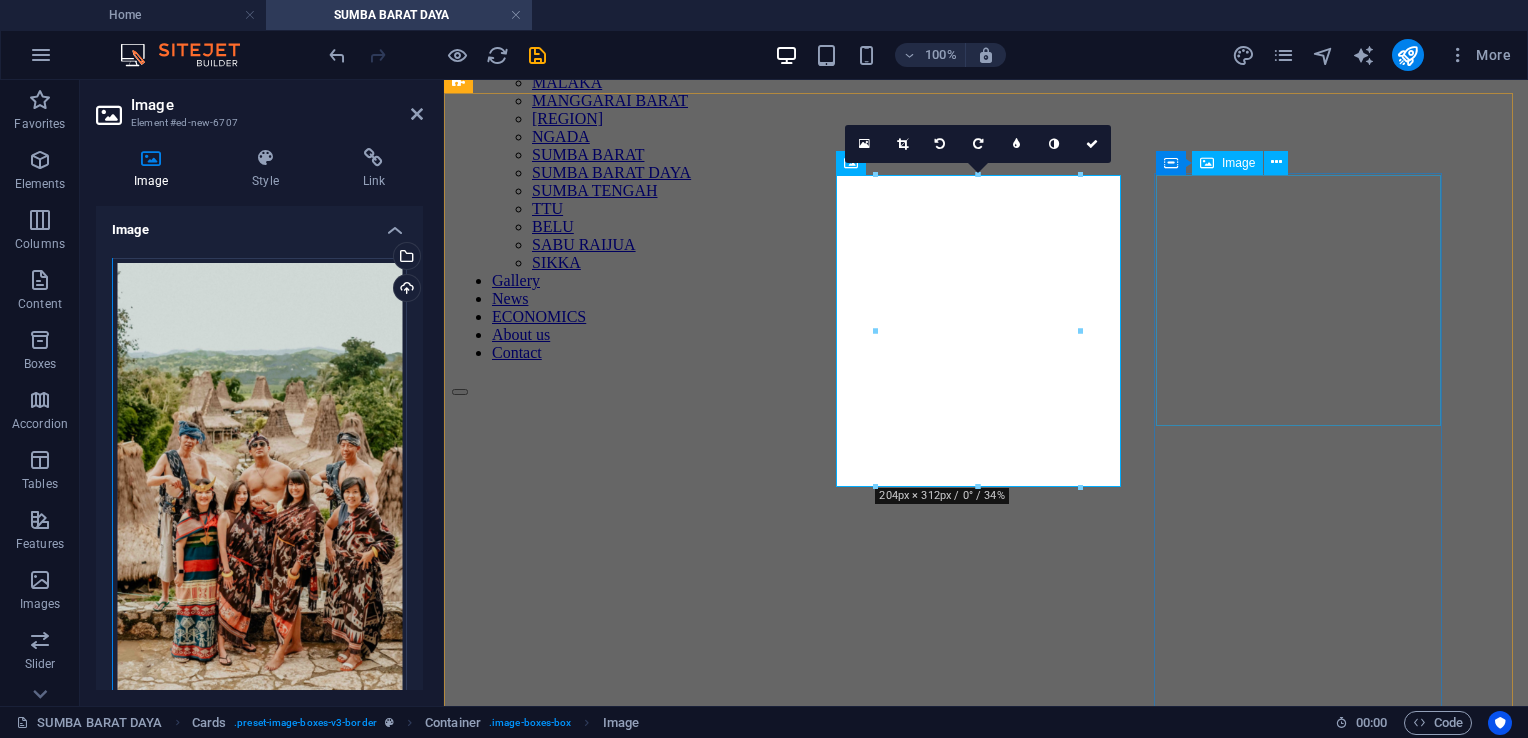 click at bounding box center [986, 1745] 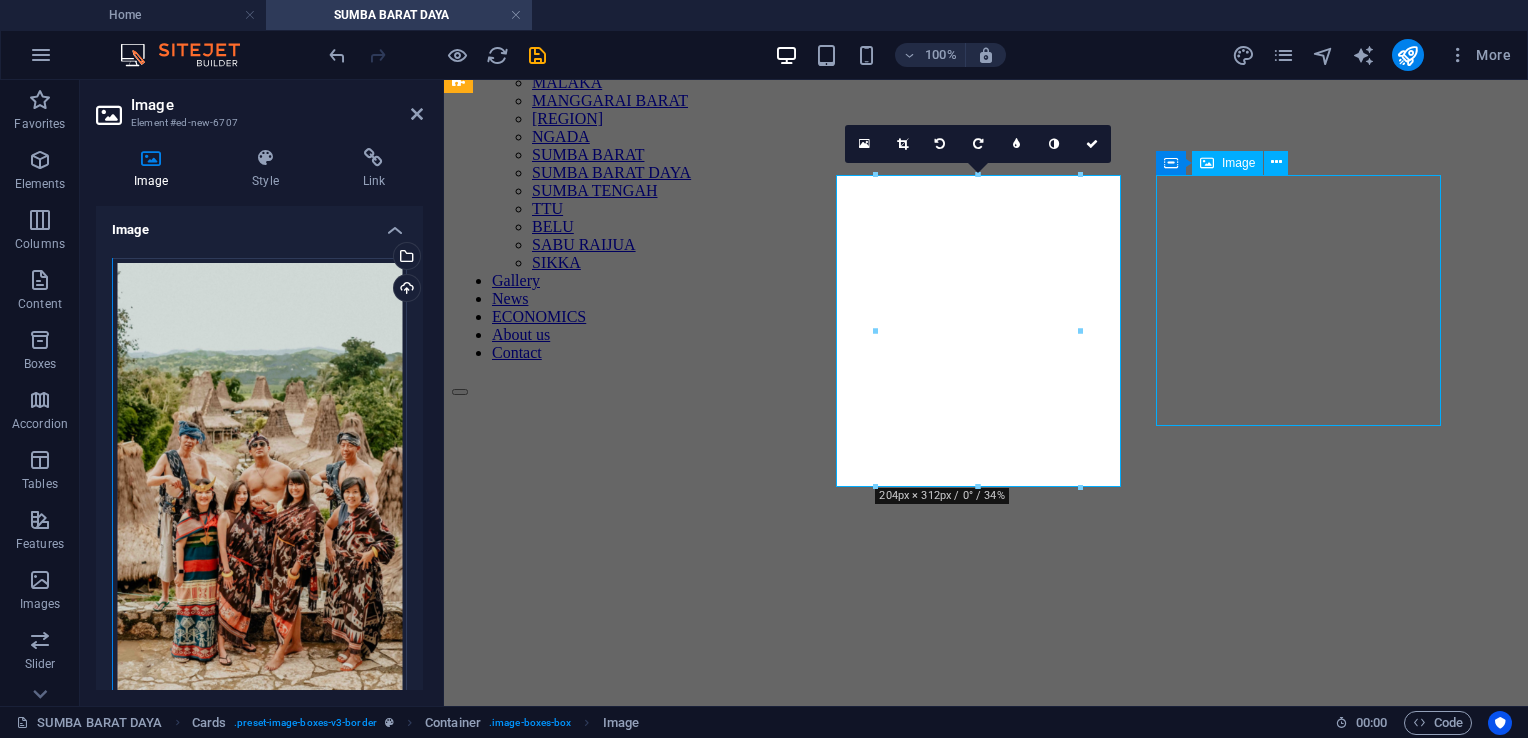 click at bounding box center [986, 1745] 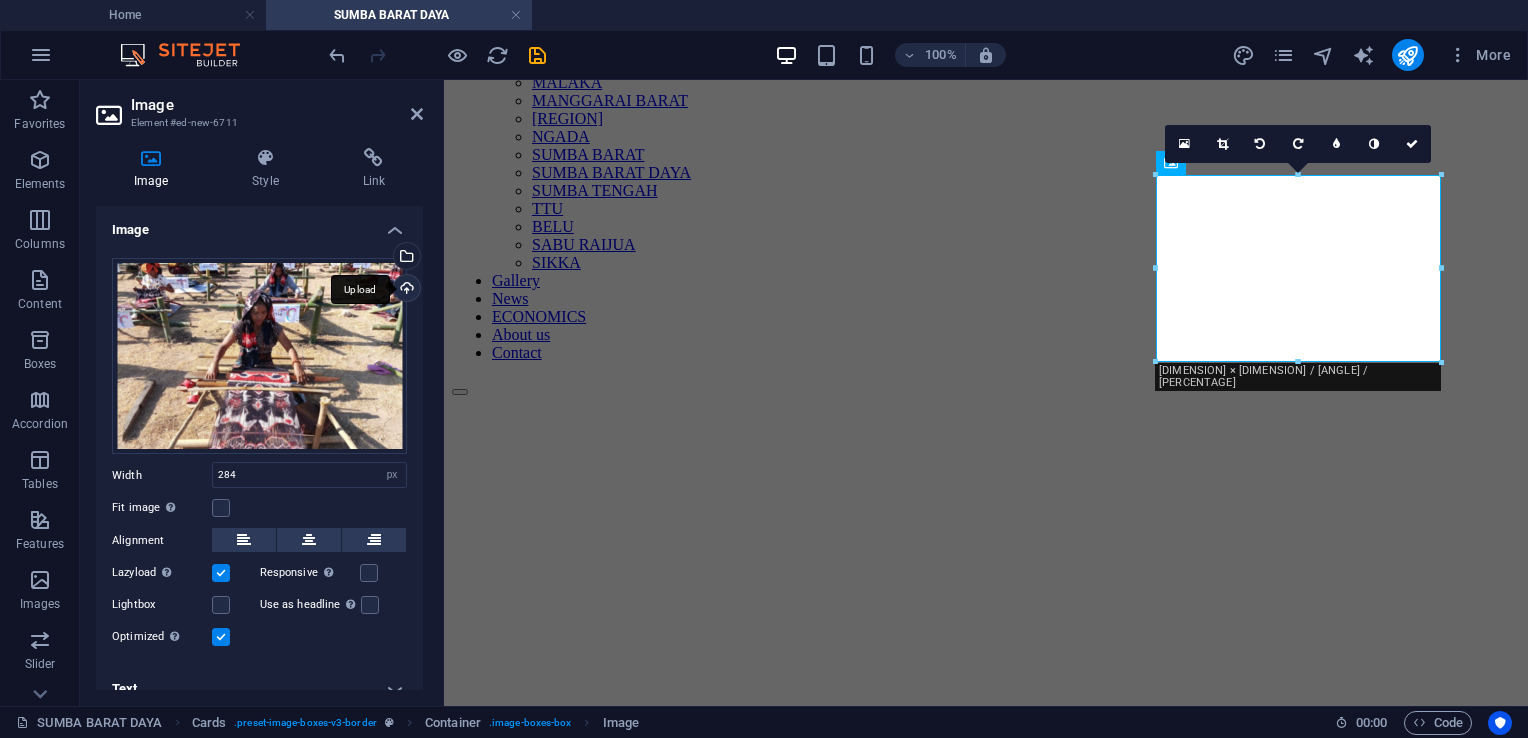 click on "Upload" at bounding box center (405, 290) 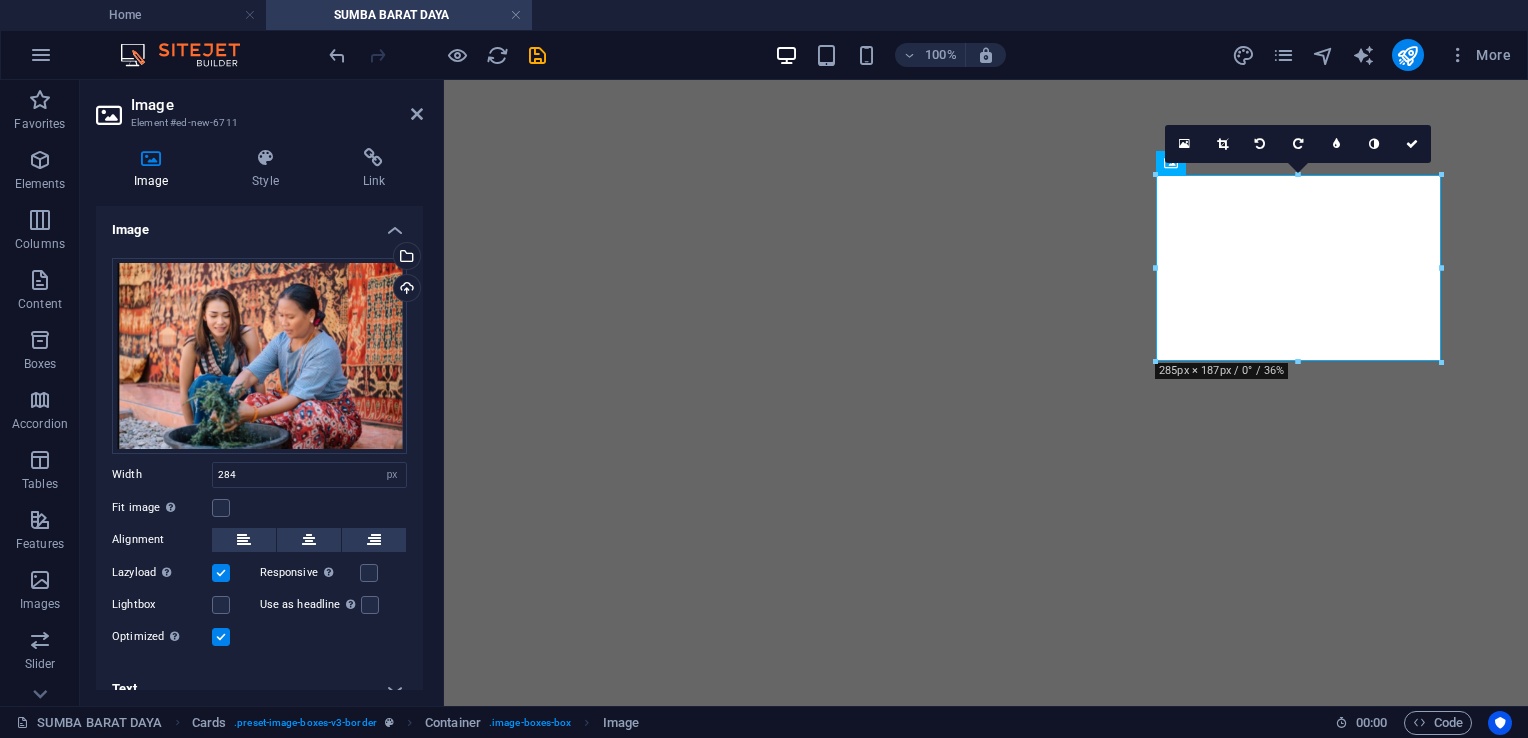 select on "px" 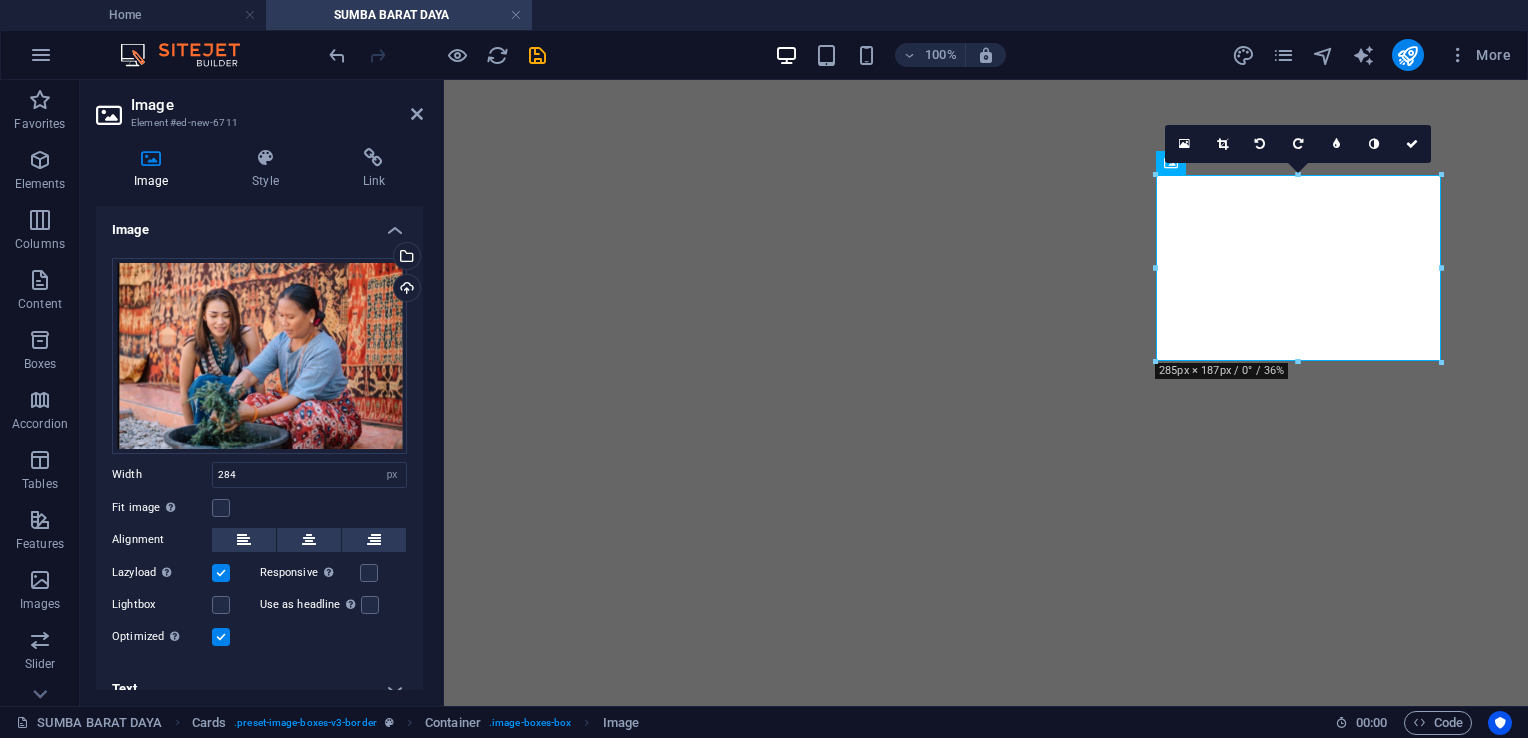 scroll, scrollTop: 0, scrollLeft: 0, axis: both 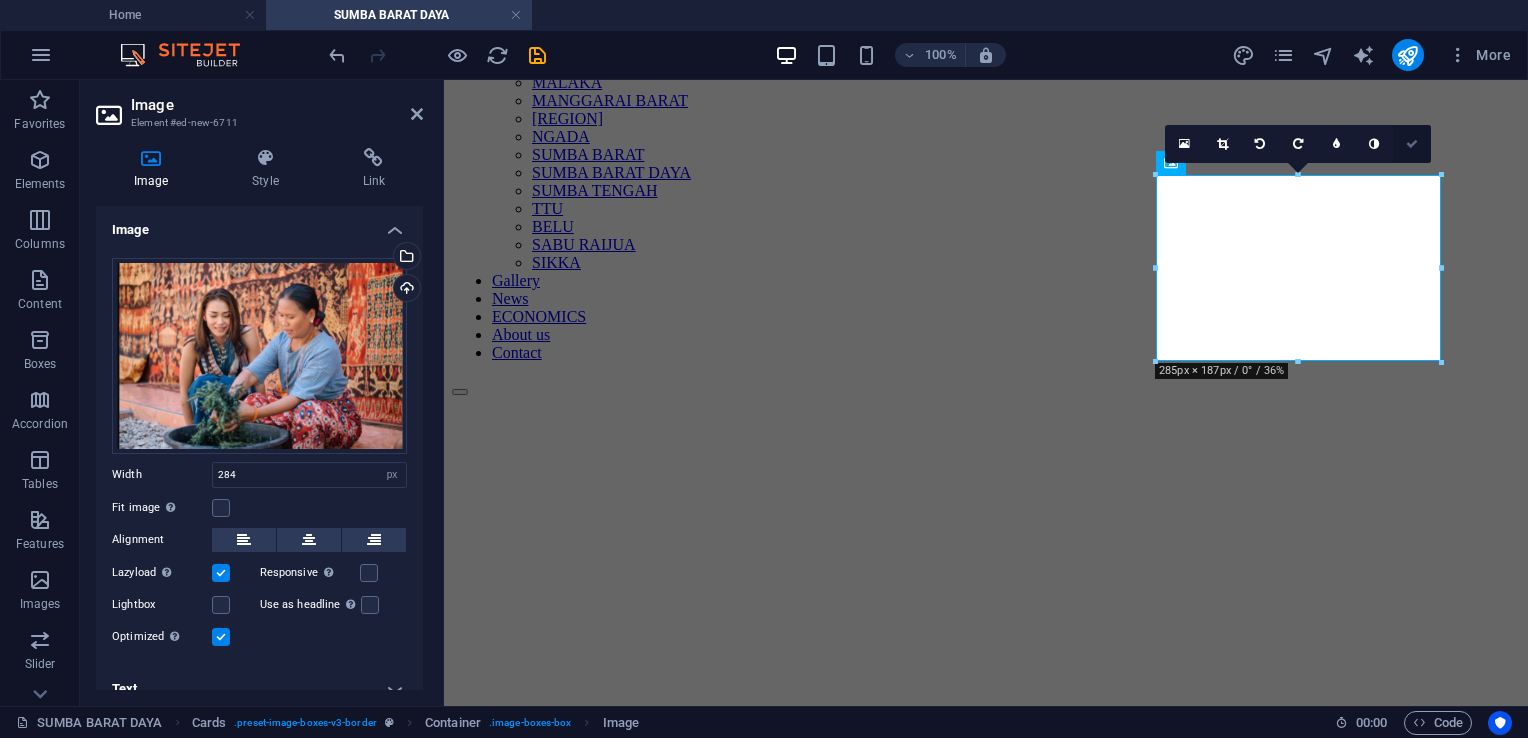drag, startPoint x: 1408, startPoint y: 149, endPoint x: 1328, endPoint y: 69, distance: 113.137085 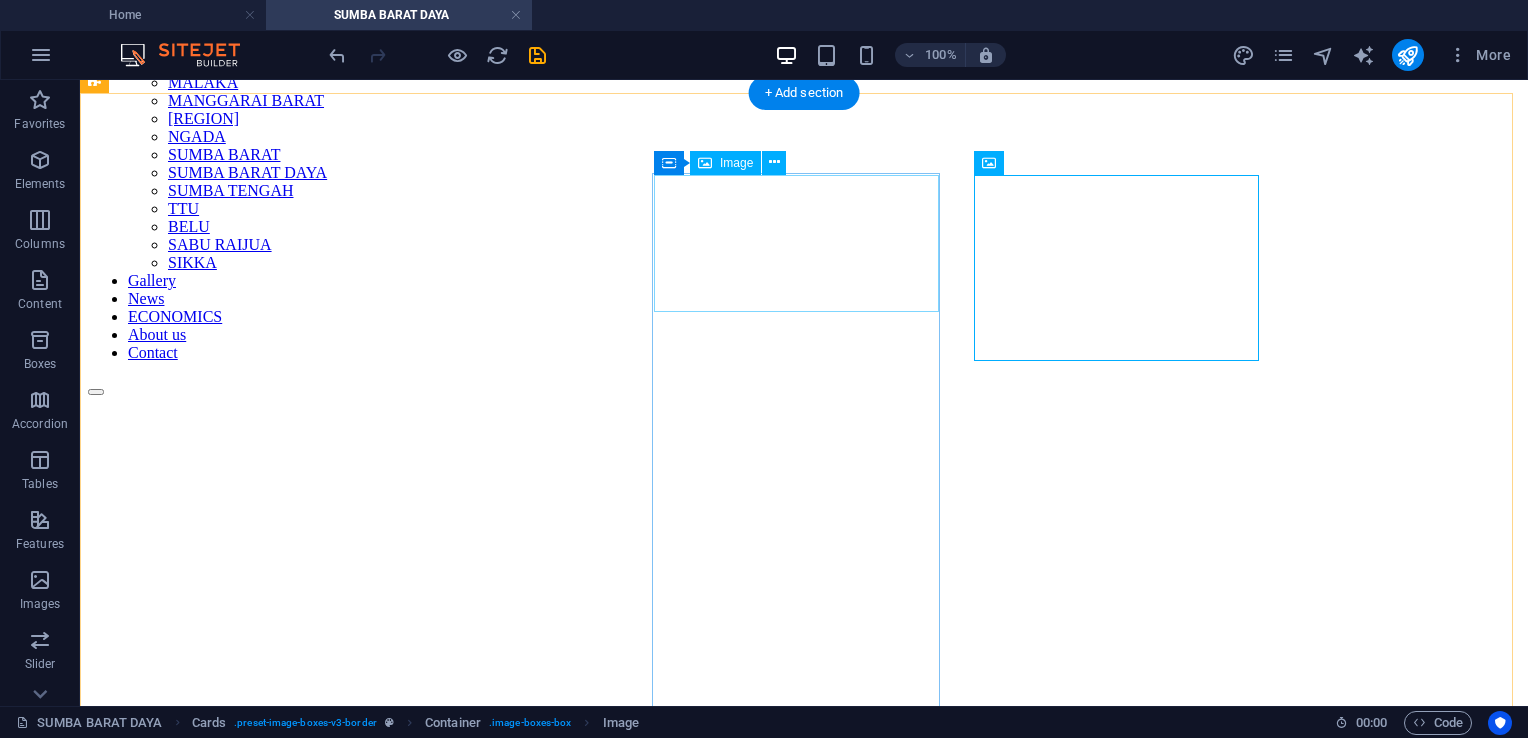 click at bounding box center (804, 1207) 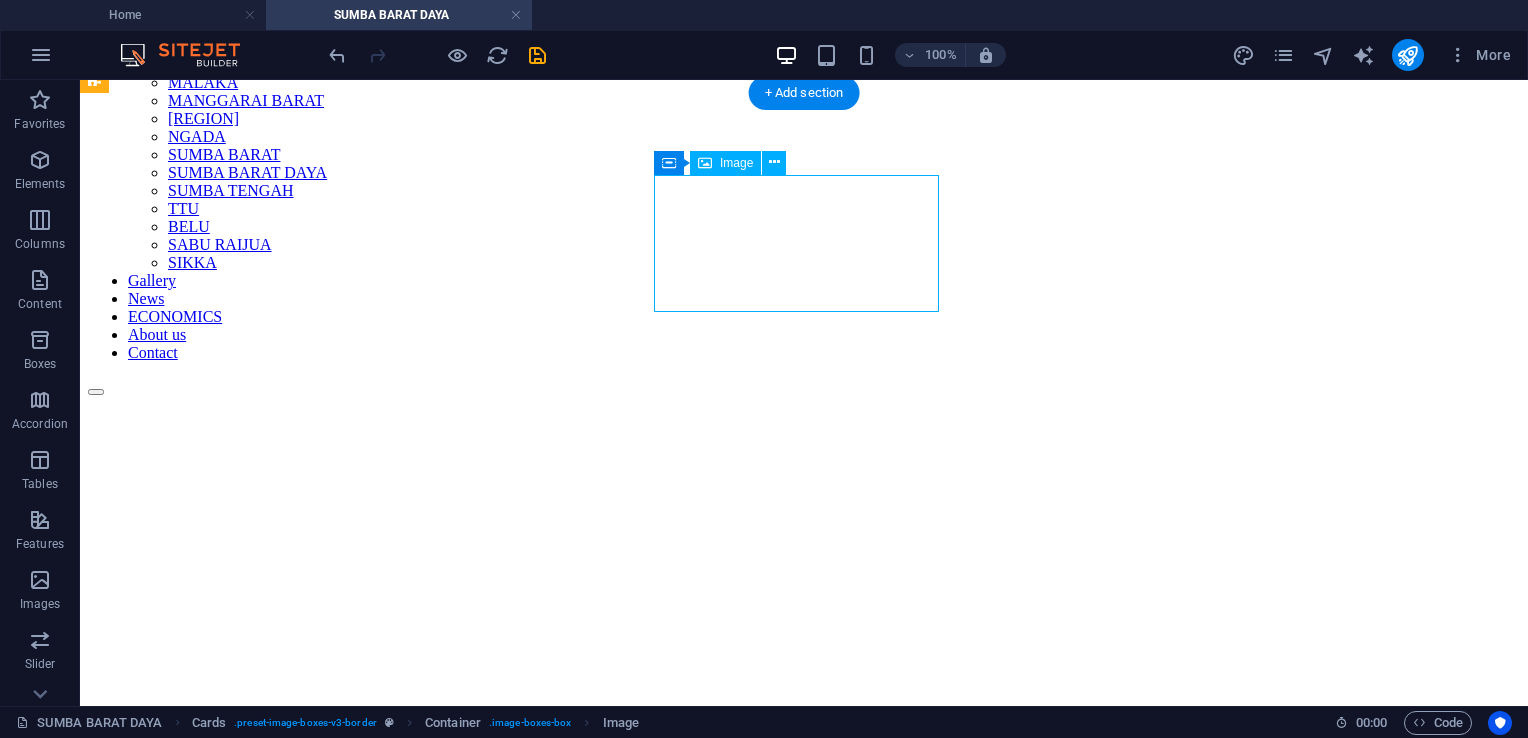 click at bounding box center (804, 1207) 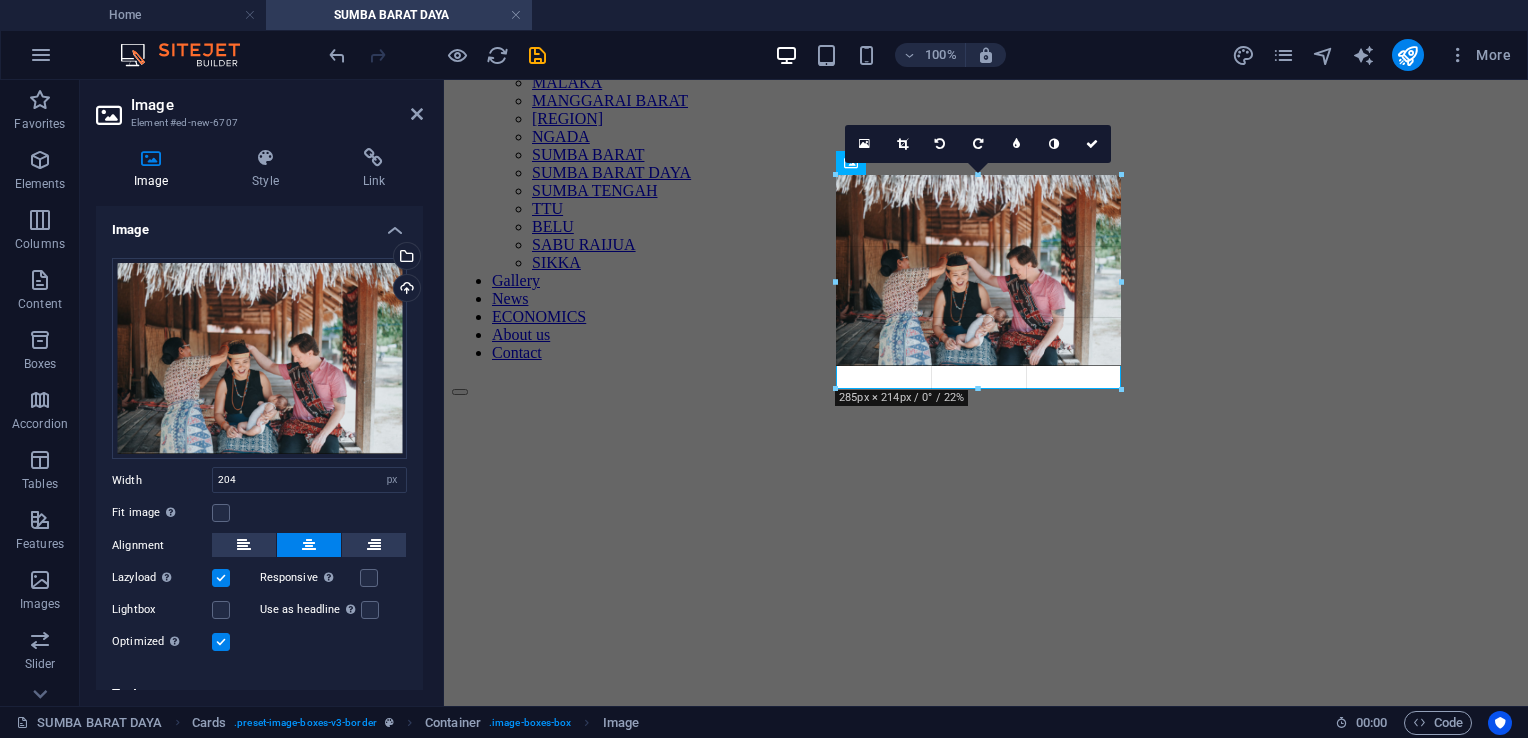 drag, startPoint x: 1080, startPoint y: 311, endPoint x: 711, endPoint y: 308, distance: 369.0122 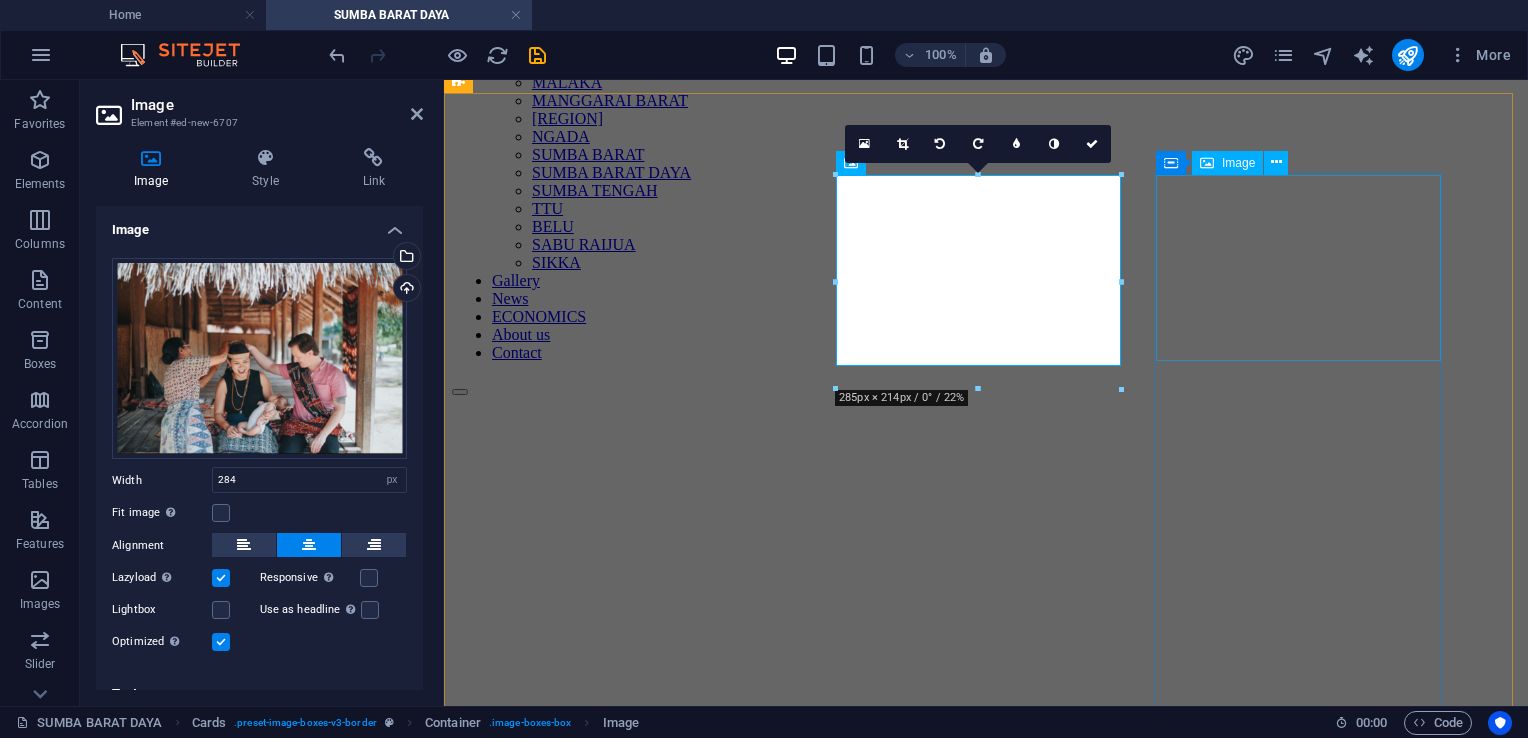 click at bounding box center [986, 1592] 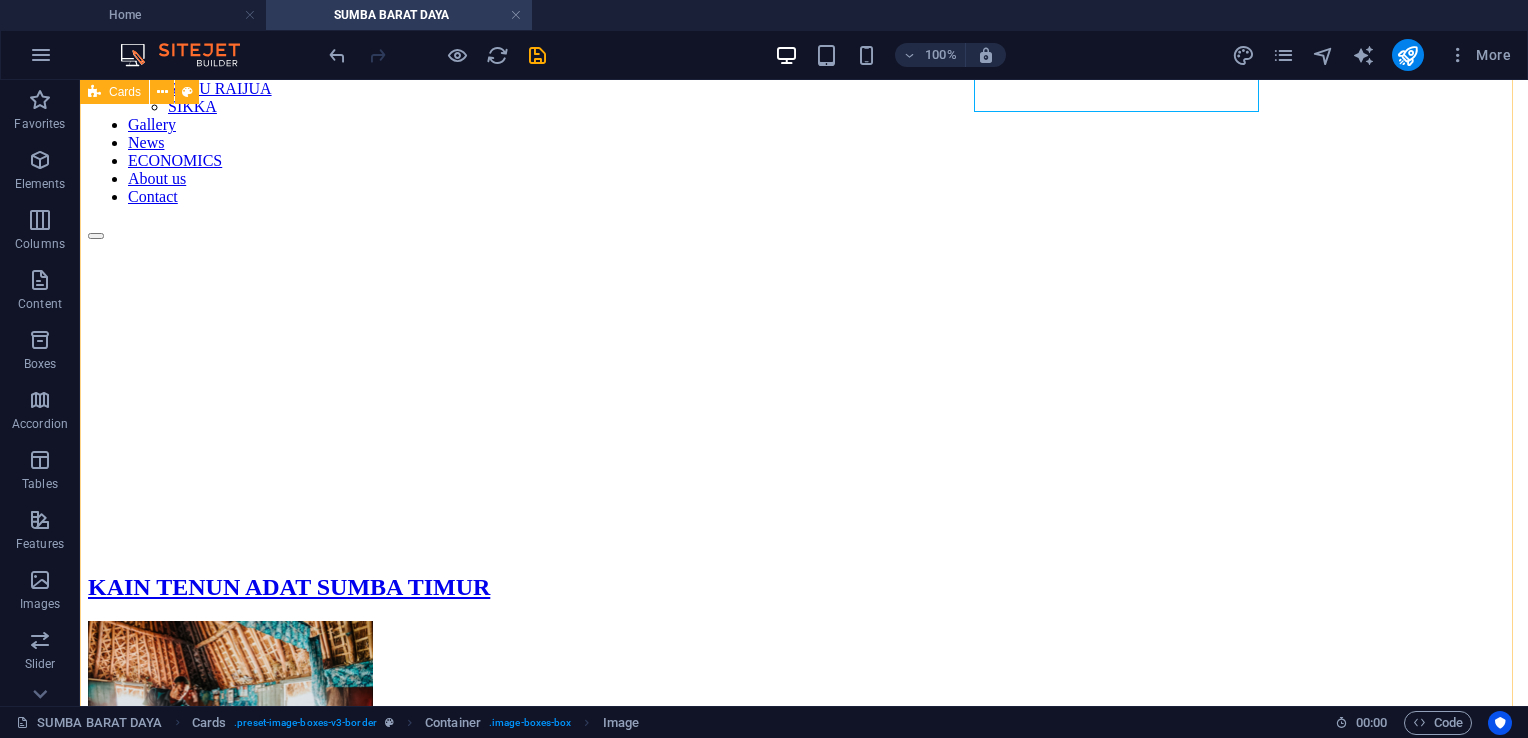 scroll, scrollTop: 300, scrollLeft: 0, axis: vertical 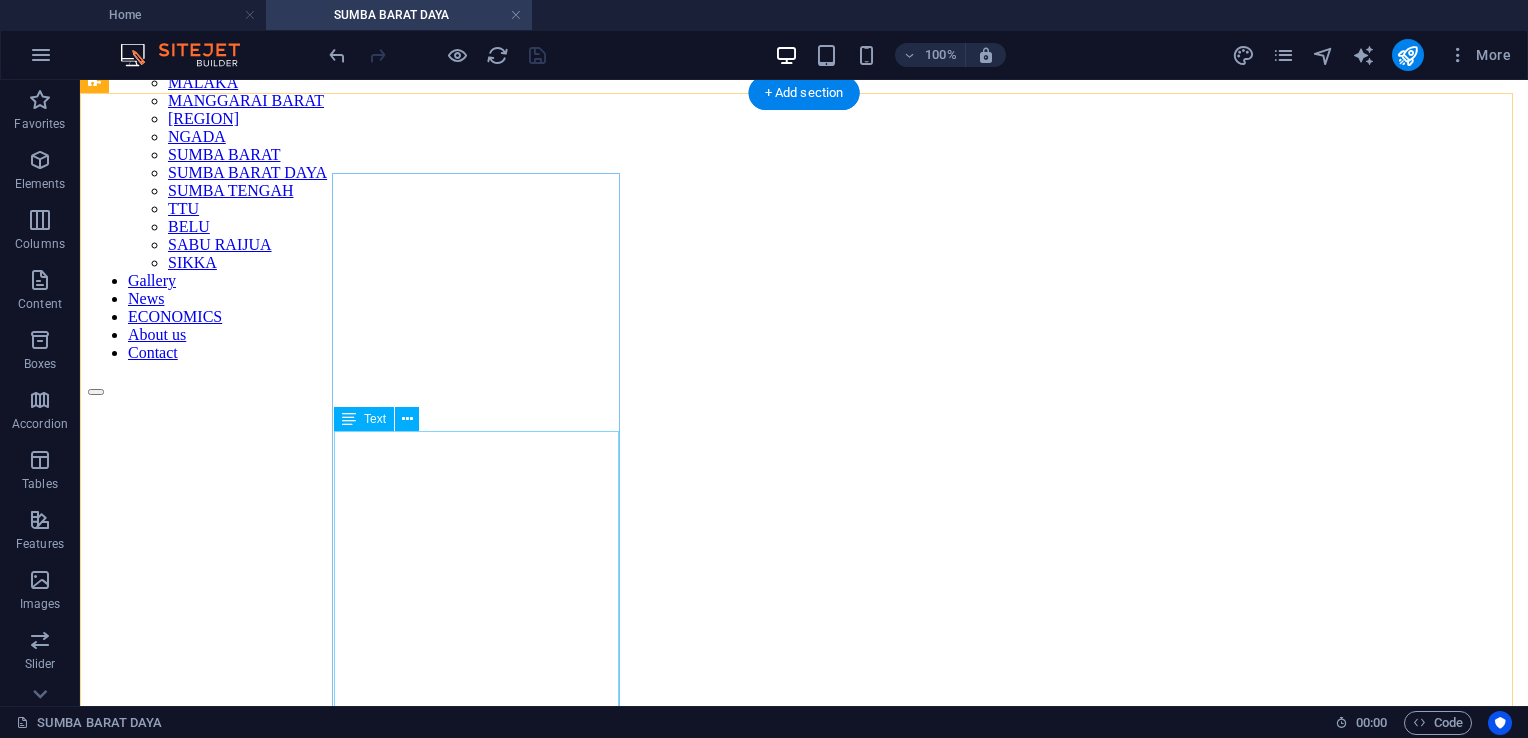 click on "Kain tenun Sumba memiliki sejarah panjang yang erat kaitannya dengan kehidupan masyarakat Sumba. Konon, tradisi menenun di Sumba telah ada sejak ratusan tahun lalu dan merupakan bagian tak terpisahkan dari kehidupan sosial, budaya, dan spiritual masyarakat setempat. Pada zaman dahulu, kain tenun Sumba tidak hanya digunakan sebagai pakaian sehari-hari, tetapi juga memiliki fungsi ritual dan simbol status sosial ." at bounding box center (804, 1086) 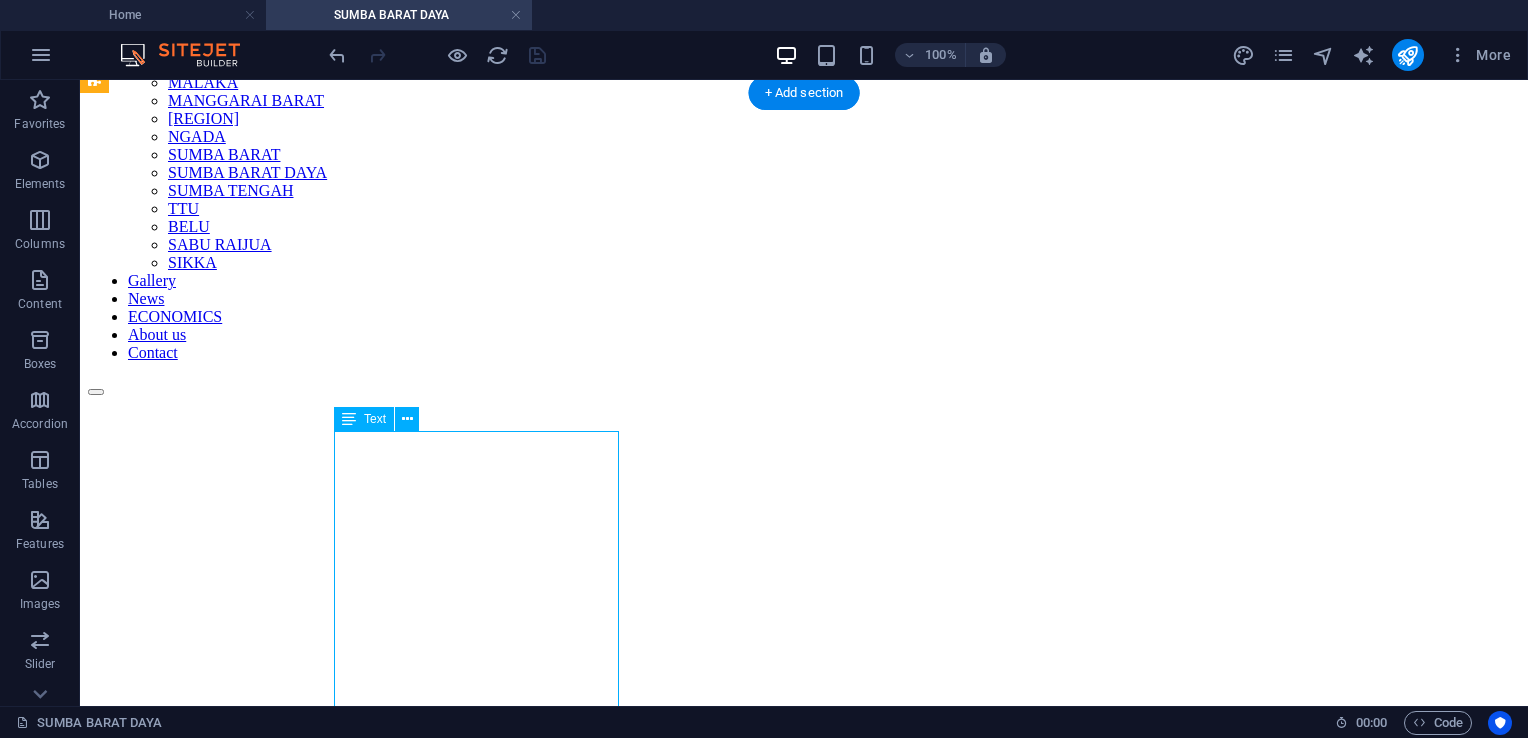 click on "Kain tenun Sumba memiliki sejarah panjang yang erat kaitannya dengan kehidupan masyarakat Sumba. Konon, tradisi menenun di Sumba telah ada sejak ratusan tahun lalu dan merupakan bagian tak terpisahkan dari kehidupan sosial, budaya, dan spiritual masyarakat setempat. Pada zaman dahulu, kain tenun Sumba tidak hanya digunakan sebagai pakaian sehari-hari, tetapi juga memiliki fungsi ritual dan simbol status sosial ." at bounding box center [804, 1086] 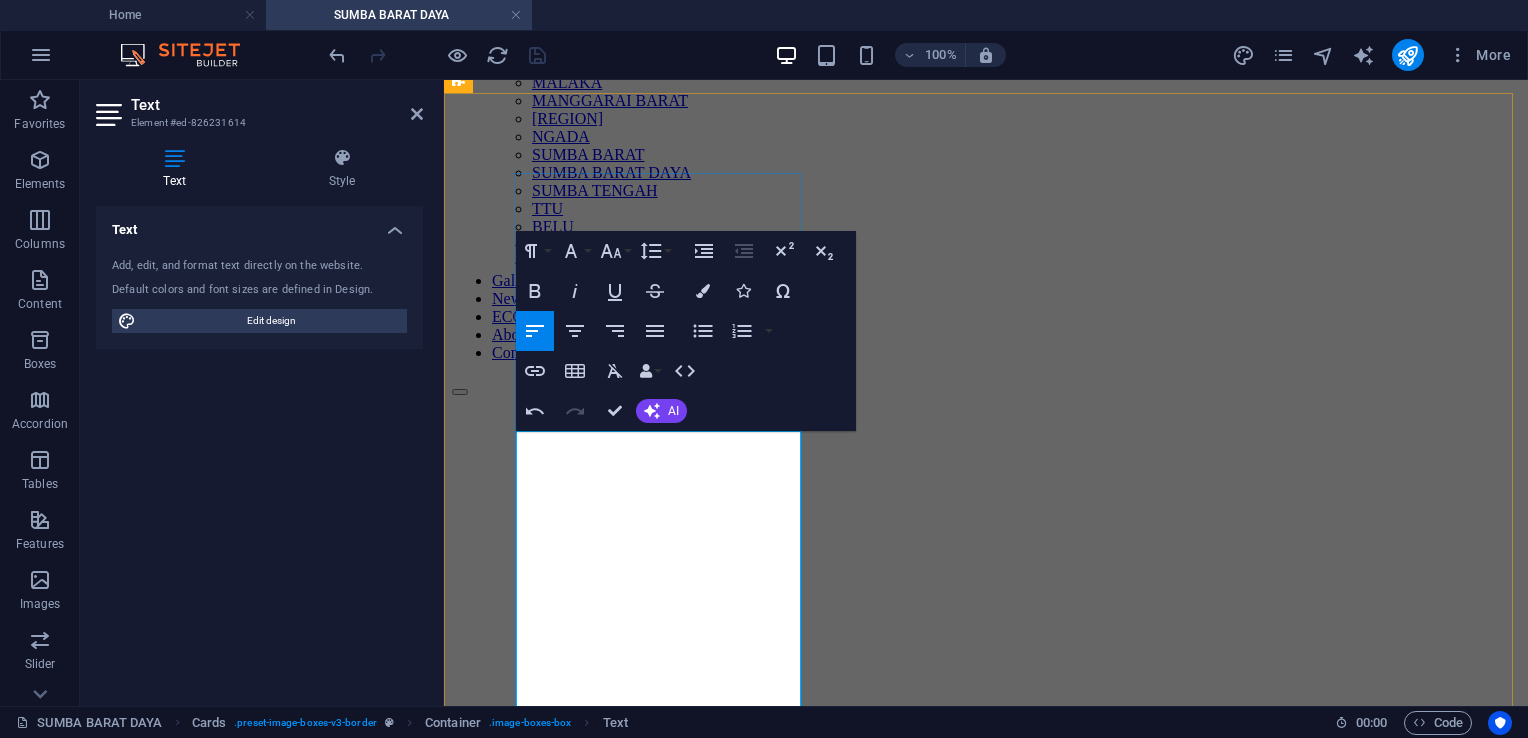 click on "Proses pembuatan Kain Sumba cukup rumit dan memakan waktu yang lama. Sehelai Kain Sumba bisa menghabiskan enam bulan bahkan tiga tahun waktu pengerjaan." at bounding box center (974, 1089) 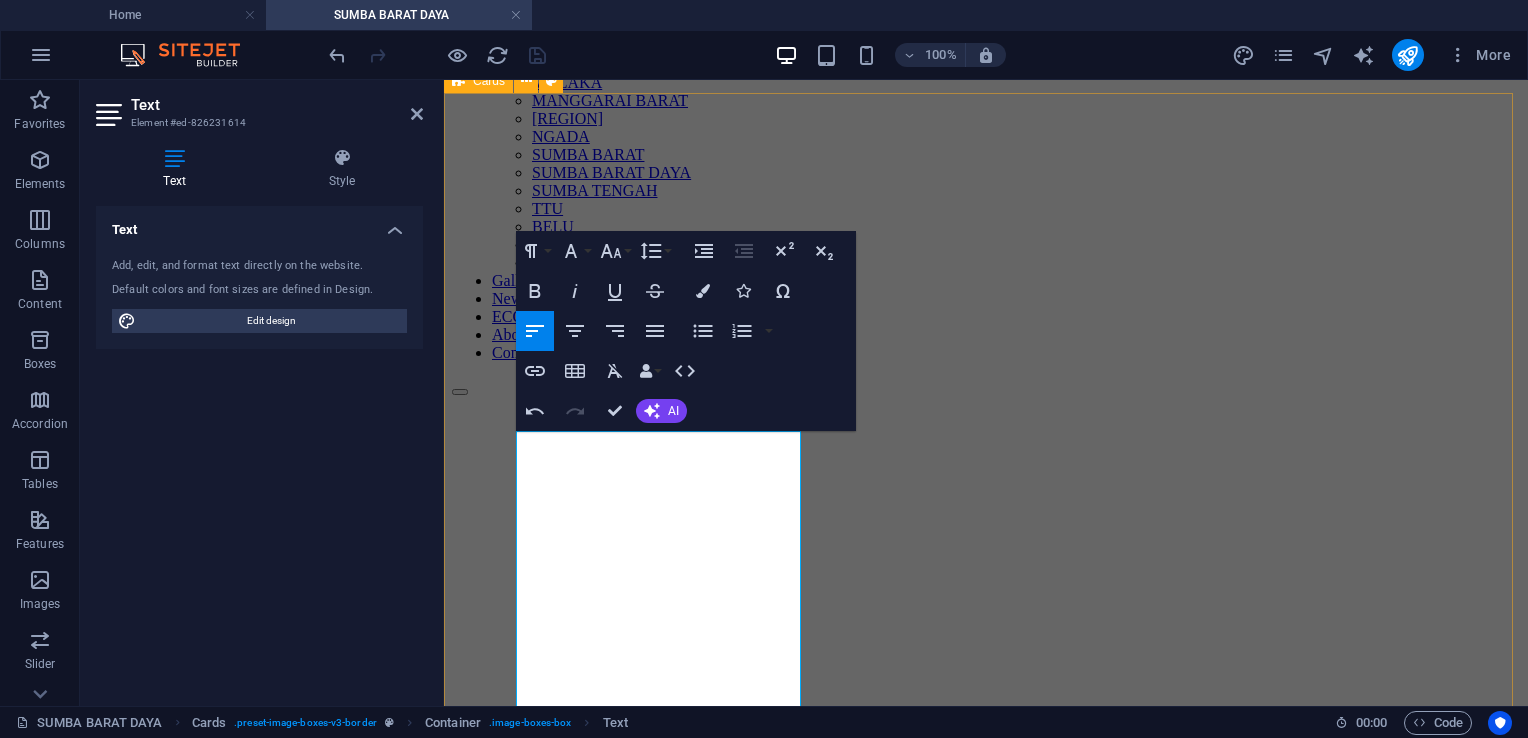 click on "SEJARAH Indonesia memiliki beragam kain tenun khas daerah masing-masing. Salah satu kain tenun yang sangat khas berasal dari Nusa Tenggara Timur khususnya Pulau Sumba. Proses pembuatan Kain Sumba cukup rumit dan memakan waktu yang lama. Sehelai Kain Sumba bisa menghabiskan enam bulan bahkan tiga tahun waktu pengerjaan. Karena hal ini, tidak heran jika satu helai Kain Sumba bisa dibanderol hingga seharga 1,5 bahkan puluhan juta rupiah. FUNGSI Kain ini sering kali digunakan dalam upacara adat seperti pernikahan, kematian, dan ritual keagamaan. Misalnya, motif tertentu pada kain tenun digunakan sebagai penanda kasta atau status keluarga seseorang. Semakin kompleks motifnya, semakin tinggi pula status pemiliknya. MOTIF Setiap Motif Memiliki Makna Filosofis - Motif kuda melambangkan kekuatan dan kebebasan. Kuda merupakan hewan yang sangat dihormati di Sumba karena perannya yang penting dalam kehidupan sehari-hari, terutama di bidang    transportasi dan budaya." at bounding box center [986, 1388] 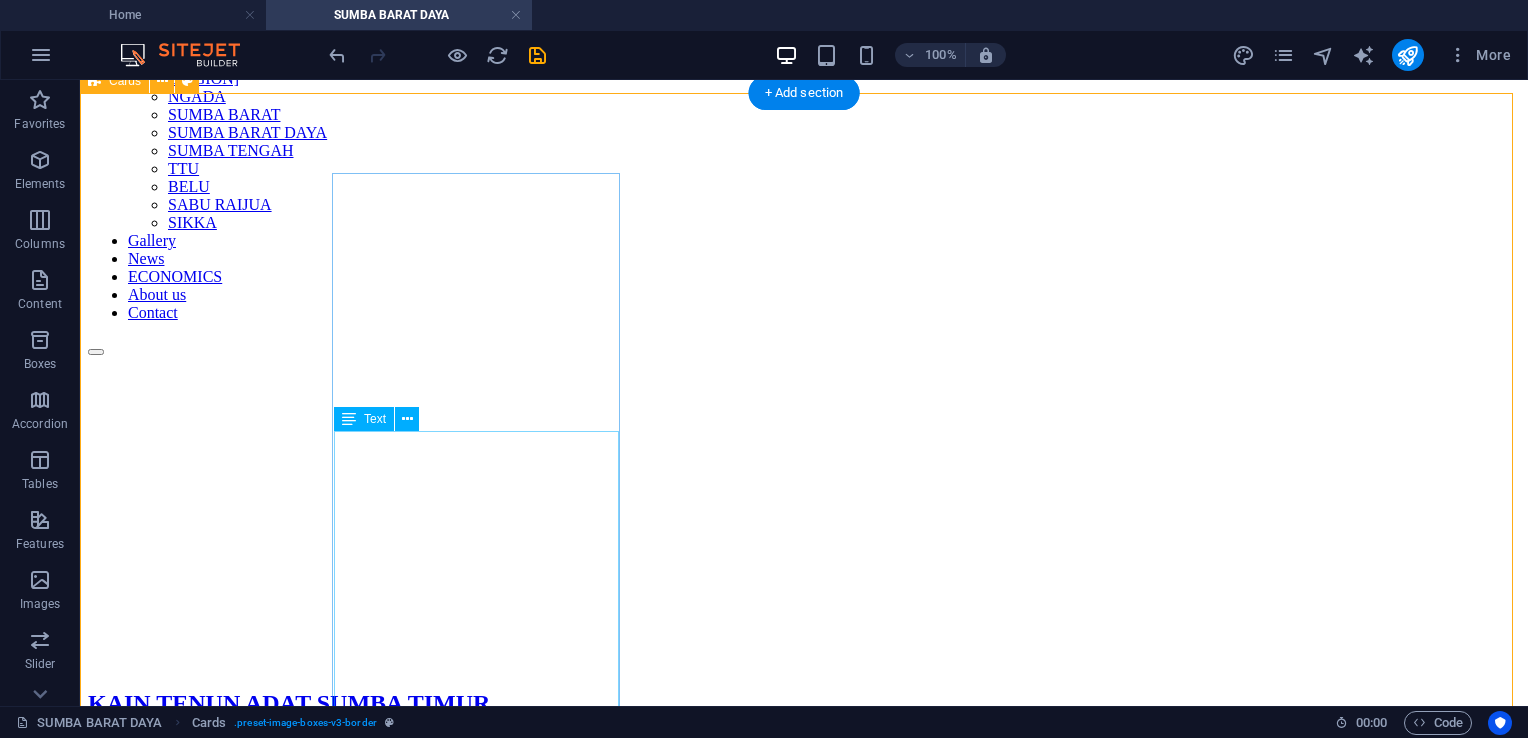 scroll, scrollTop: 500, scrollLeft: 0, axis: vertical 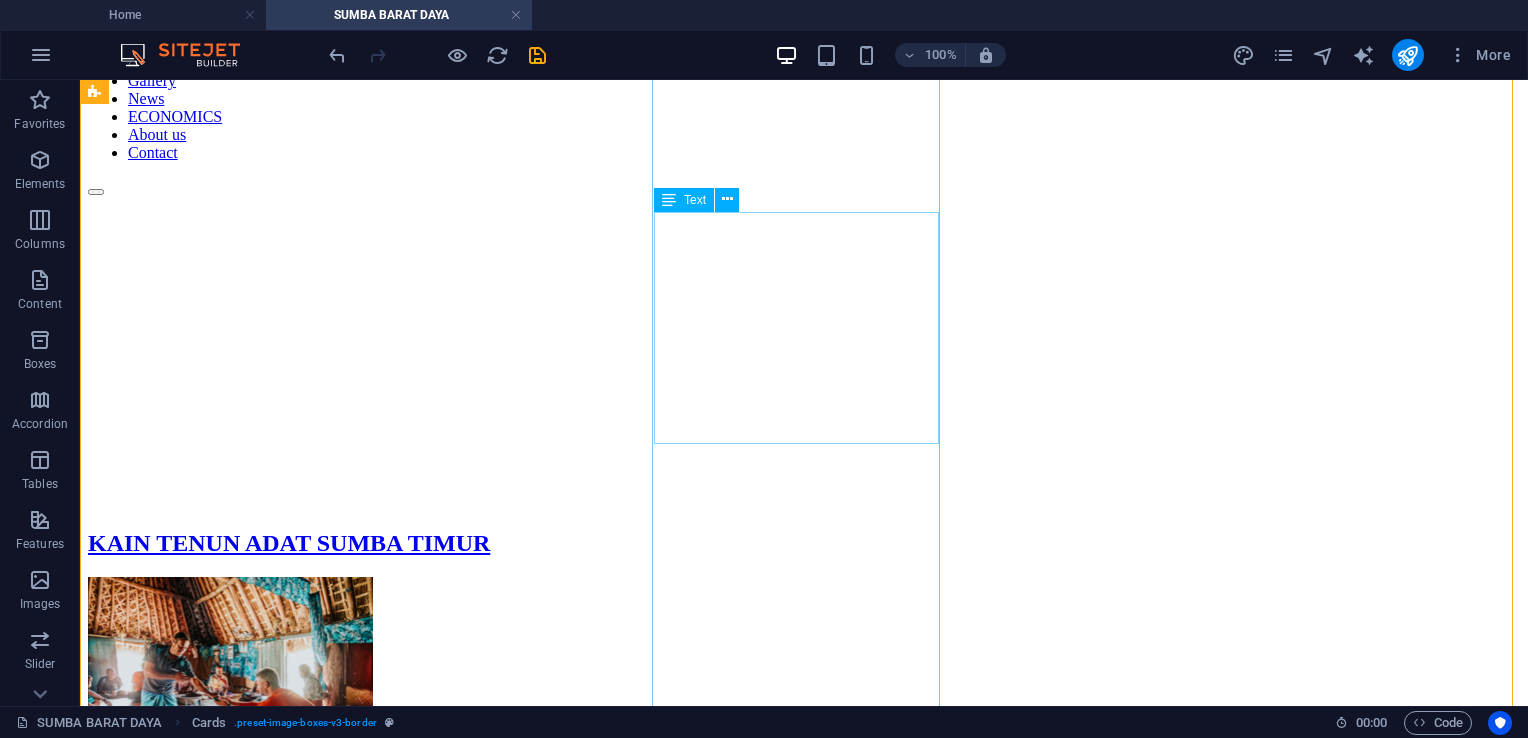 click on "Kain ini sering kali digunakan dalam upacara adat seperti pernikahan, kematian, dan ritual keagamaan. Misalnya, motif tertentu pada kain tenun digunakan sebagai penanda kasta atau status keluarga seseorang. Semakin kompleks motifnya, semakin tinggi pula status pemiliknya." at bounding box center (804, 1267) 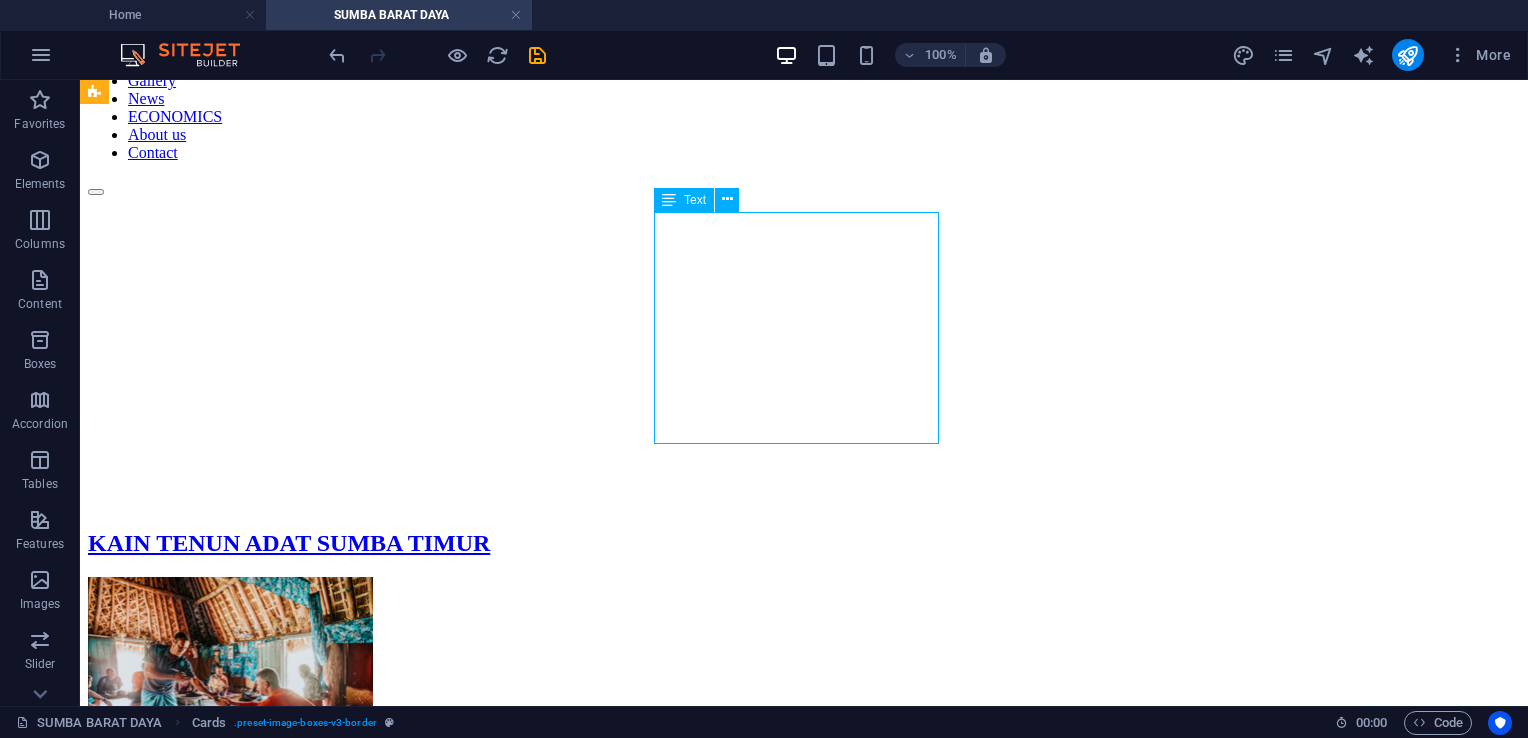 click on "Kain ini sering kali digunakan dalam upacara adat seperti pernikahan, kematian, dan ritual keagamaan. Misalnya, motif tertentu pada kain tenun digunakan sebagai penanda kasta atau status keluarga seseorang. Semakin kompleks motifnya, semakin tinggi pula status pemiliknya." at bounding box center (804, 1267) 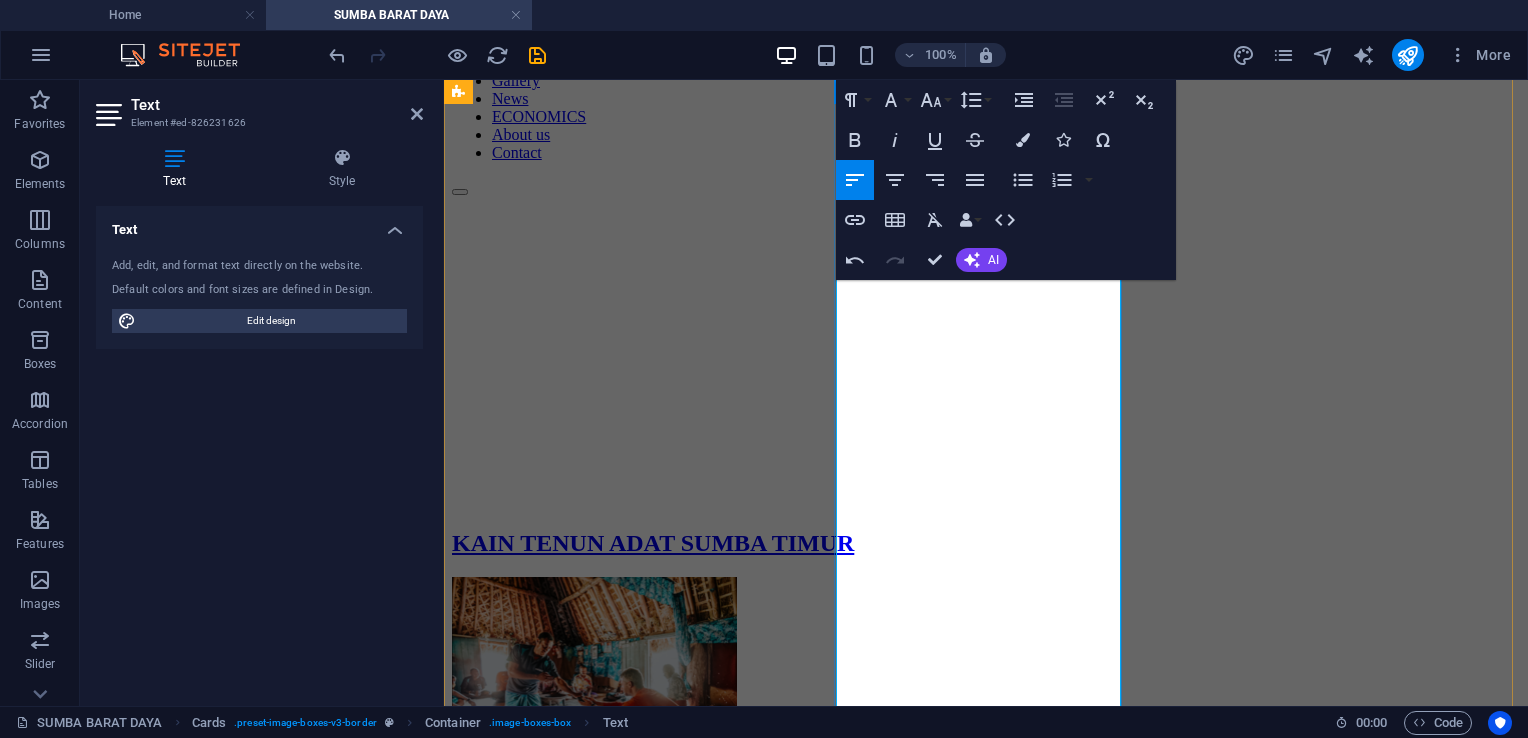 click on "Tujuan awal dari membuat kain adalah sebagai simbol cinta dan tanda hormat kepada suami. Masyarakat Sumba akan memakai kain tenun kebanggaan mereka ketika ada acara kumpul bersama." at bounding box center [985, 1277] 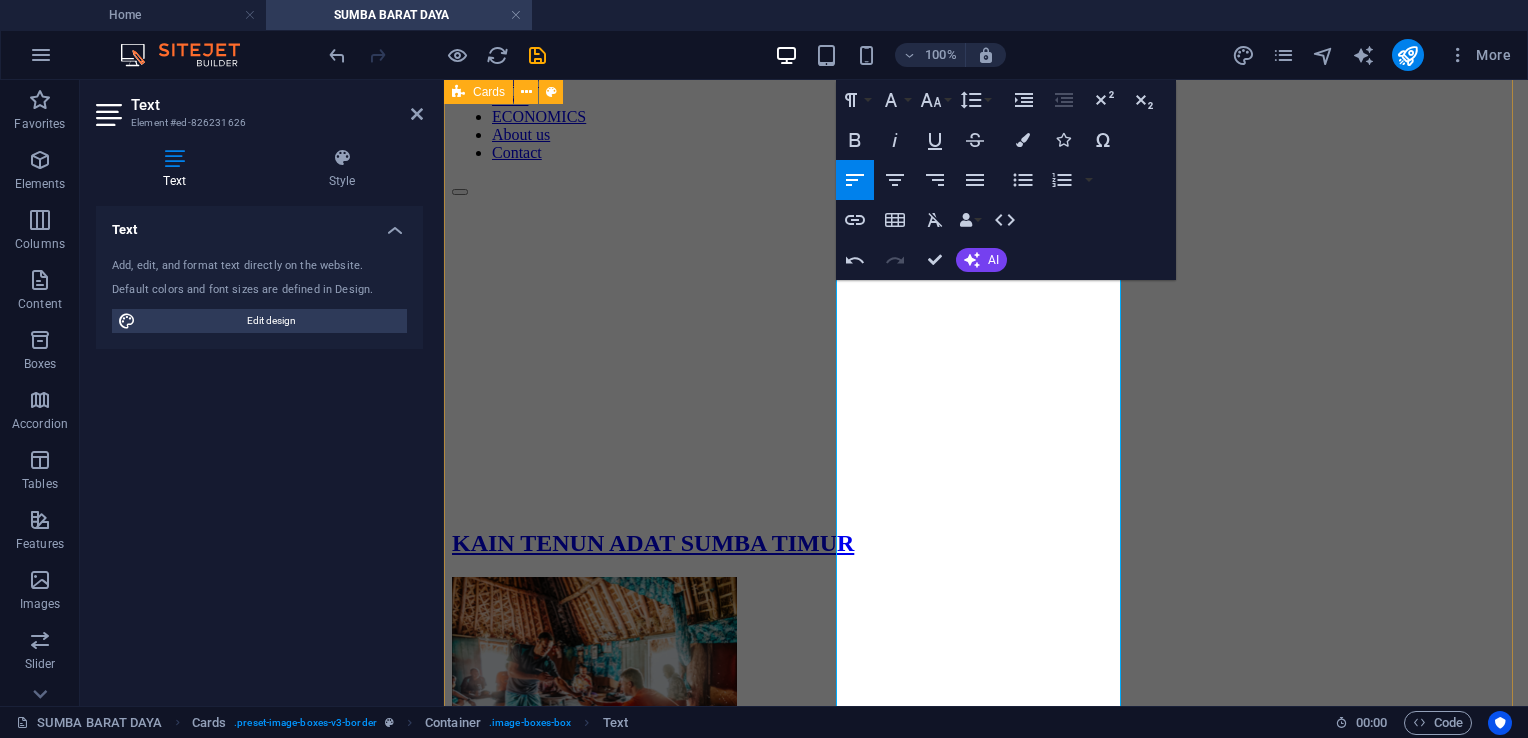 click on "SEJARAH Indonesia memiliki beragam kain tenun khas daerah masing-masing. Salah satu kain tenun yang sangat khas berasal dari Nusa Tenggara Timur khususnya Pulau Sumba. Proses pembuatan Kain Sumba cukup rumit dan memakan waktu yang lama. Sehelai Kain Sumba bisa menghabiskan enam bulan bahkan tiga tahun waktu pengerjaan. Karena hal ini, tidak heran jika satu helai Kain Sumba bisa dibanderol hingga seharga 1,5 bahkan puluhan juta rupiah. FUNGSI Bagi masyarakat Sumba, peran kain tenun begitu penting. Wanita muda diajari menenun sejak akil balik oleh ibu dan nenek mereka. Tujuan awal dari membuat kain adalah sebagai simbol cinta dan tanda hormat kepada suami. Masyarakat Sumba akan memakai kain tenun kebanggaan mereka ketika ada acara kumpul bersama. Bahkan ketika berpulang pun jasadnya akan ditutup oleh kain tenun. Menurut kepercayaan masyarakat Sumba Timur, jenazah biasanya akan disimpan sampai beberapa bulan sebelum dikuburkan. MOTIF Setiap Motif Memiliki Makna Filosofis" at bounding box center [986, 1253] 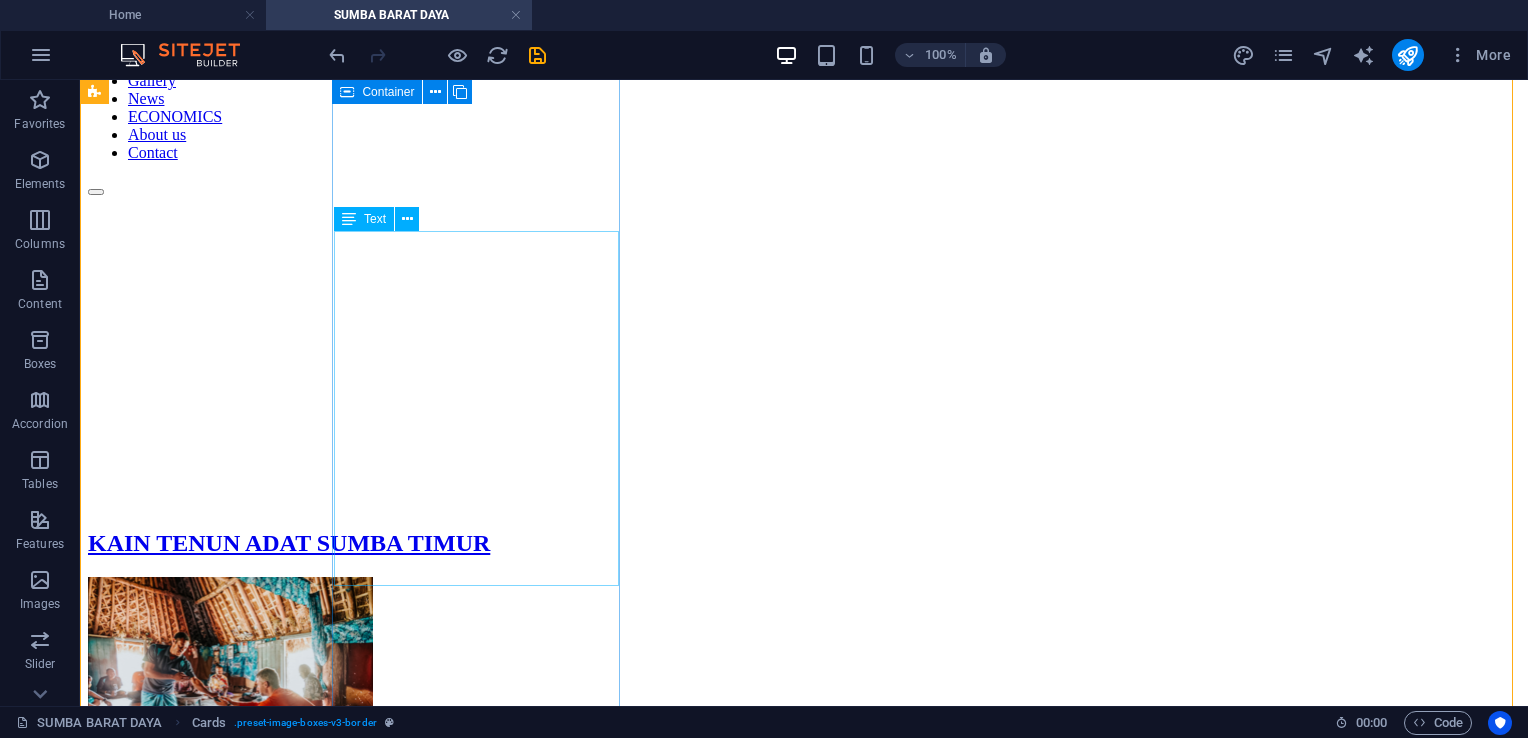 click on "Indonesia memiliki beragam kain tenun khas daerah masing-masing. Salah satu kain tenun yang sangat khas berasal dari Nusa Tenggara Timur khususnya Pulau Sumba. Proses pembuatan Kain Sumba cukup rumit dan memakan waktu yang lama. Sehelai Kain Sumba bisa menghabiskan enam bulan bahkan tiga tahun waktu pengerjaan. Karena hal ini, tidak heran jika satu helai Kain Sumba bisa dibanderol hingga seharga 1,5 bahkan puluhan juta rupiah." at bounding box center (804, 906) 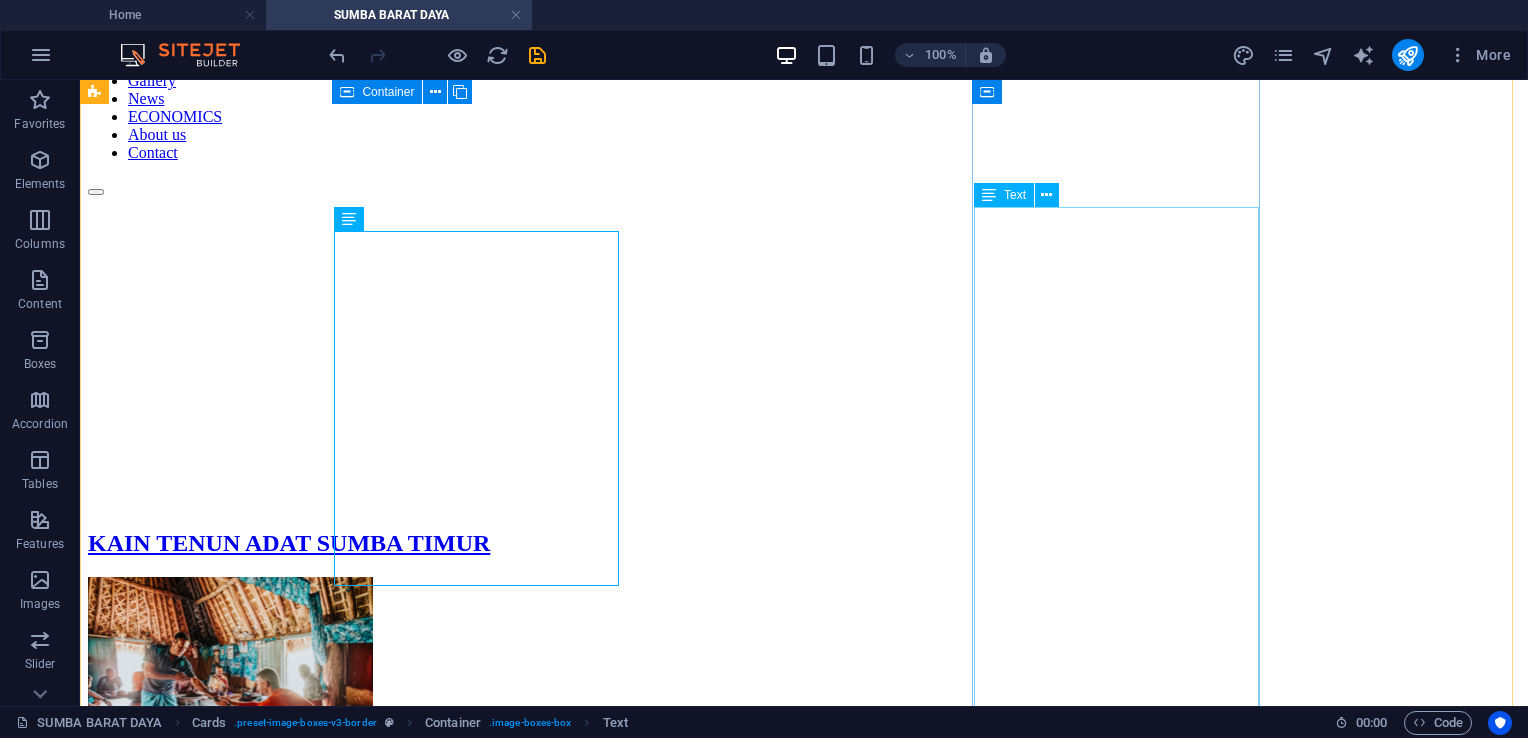 click on "Setiap Motif Memiliki Makna Filosofis Kain tenun Sumba tidak hanya indah secara visual, tetapi juga sarat dengan nilai-nilai budaya dan makna filosofis. Setiap motif yang tercetak pada kain memiliki cerita dan makna mendalam yang mencerminkan kehidupan masyarakat Sumba. Beberapa makna tersebut di antaranya: - Motif kuda melambangkan kekuatan dan kebebasan. Kuda merupakan hewan yang sangat dihormati di Sumba karena perannya yang penting dalam kehidupan sehari-hari, terutama di bidang    transportasi dan budaya. - Motif buaya dianggap sebagai simbol perlindungan. Buaya juga dipercaya memiliki kekuatan spiritual yang dapat melindungi pemilik kain dari mara bahaya. - Motif manusia biasanya menggambarkan hubungan manusia dengan leluhur mereka. Motif ini sering digunakan dalam upacara adat untuk menghormati roh leluhur." at bounding box center (804, 1773) 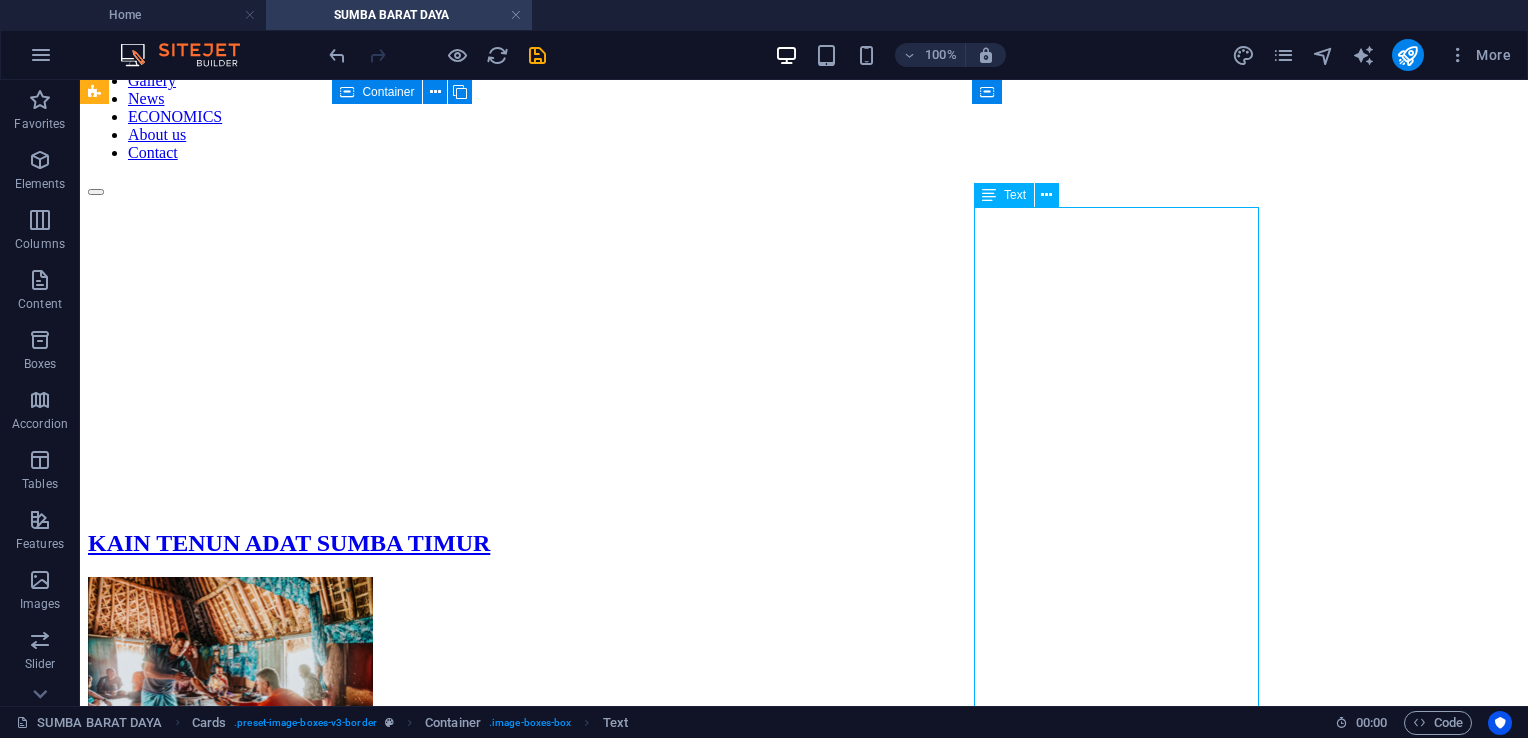 click on "Setiap Motif Memiliki Makna Filosofis Kain tenun Sumba tidak hanya indah secara visual, tetapi juga sarat dengan nilai-nilai budaya dan makna filosofis. Setiap motif yang tercetak pada kain memiliki cerita dan makna mendalam yang mencerminkan kehidupan masyarakat Sumba. Beberapa makna tersebut di antaranya: - Motif kuda melambangkan kekuatan dan kebebasan. Kuda merupakan hewan yang sangat dihormati di Sumba karena perannya yang penting dalam kehidupan sehari-hari, terutama di bidang    transportasi dan budaya. - Motif buaya dianggap sebagai simbol perlindungan. Buaya juga dipercaya memiliki kekuatan spiritual yang dapat melindungi pemilik kain dari mara bahaya. - Motif manusia biasanya menggambarkan hubungan manusia dengan leluhur mereka. Motif ini sering digunakan dalam upacara adat untuk menghormati roh leluhur." at bounding box center (804, 1773) 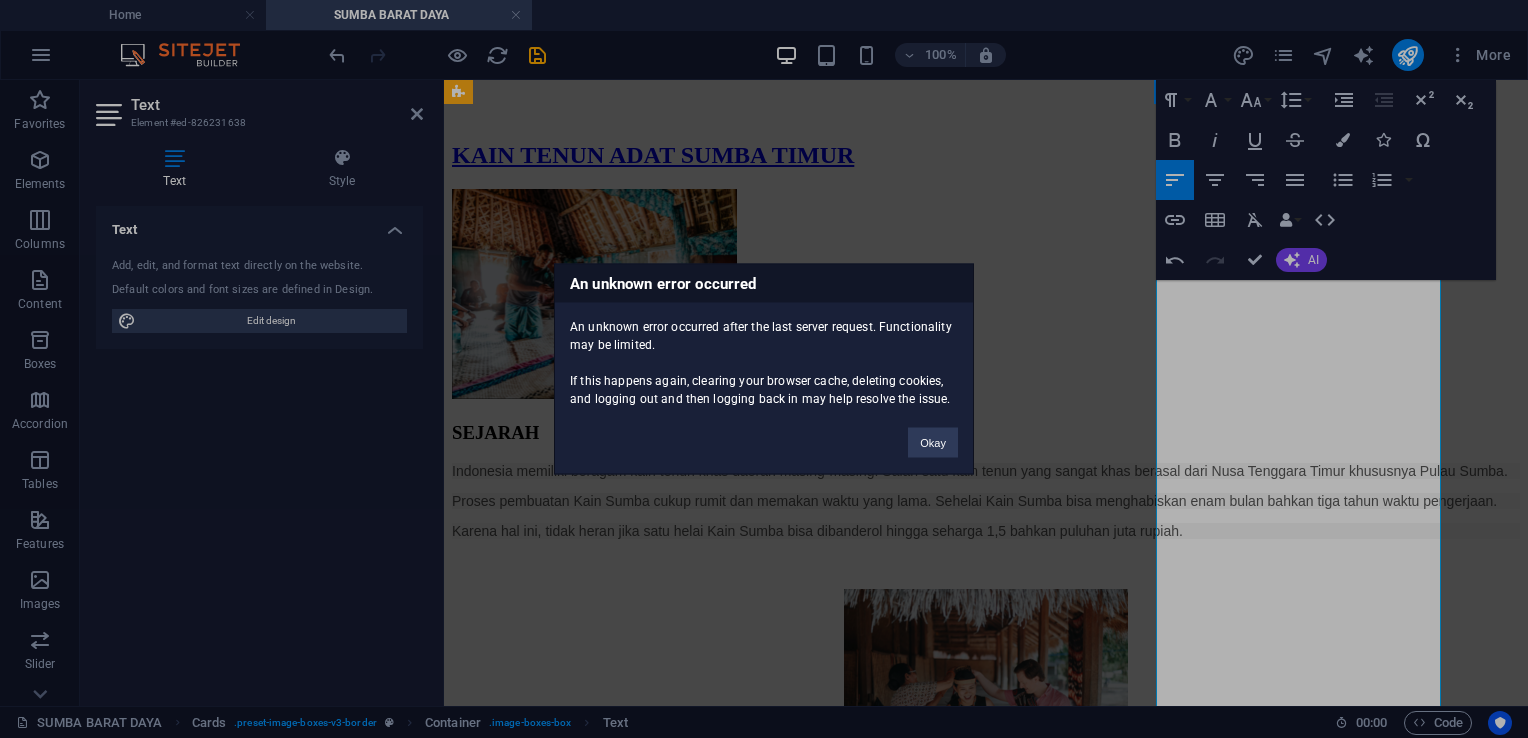 scroll, scrollTop: 900, scrollLeft: 0, axis: vertical 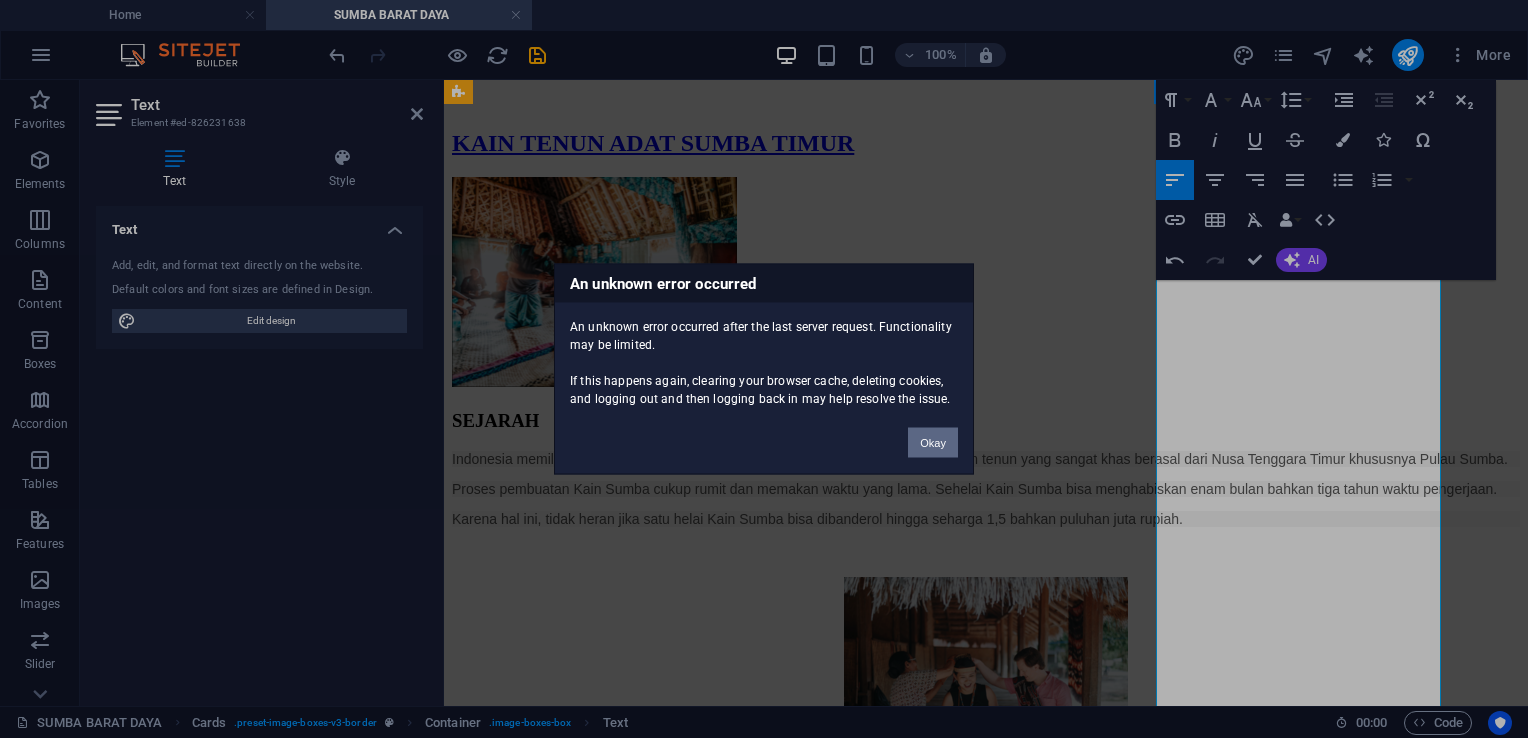 drag, startPoint x: 605, startPoint y: 292, endPoint x: 940, endPoint y: 434, distance: 363.853 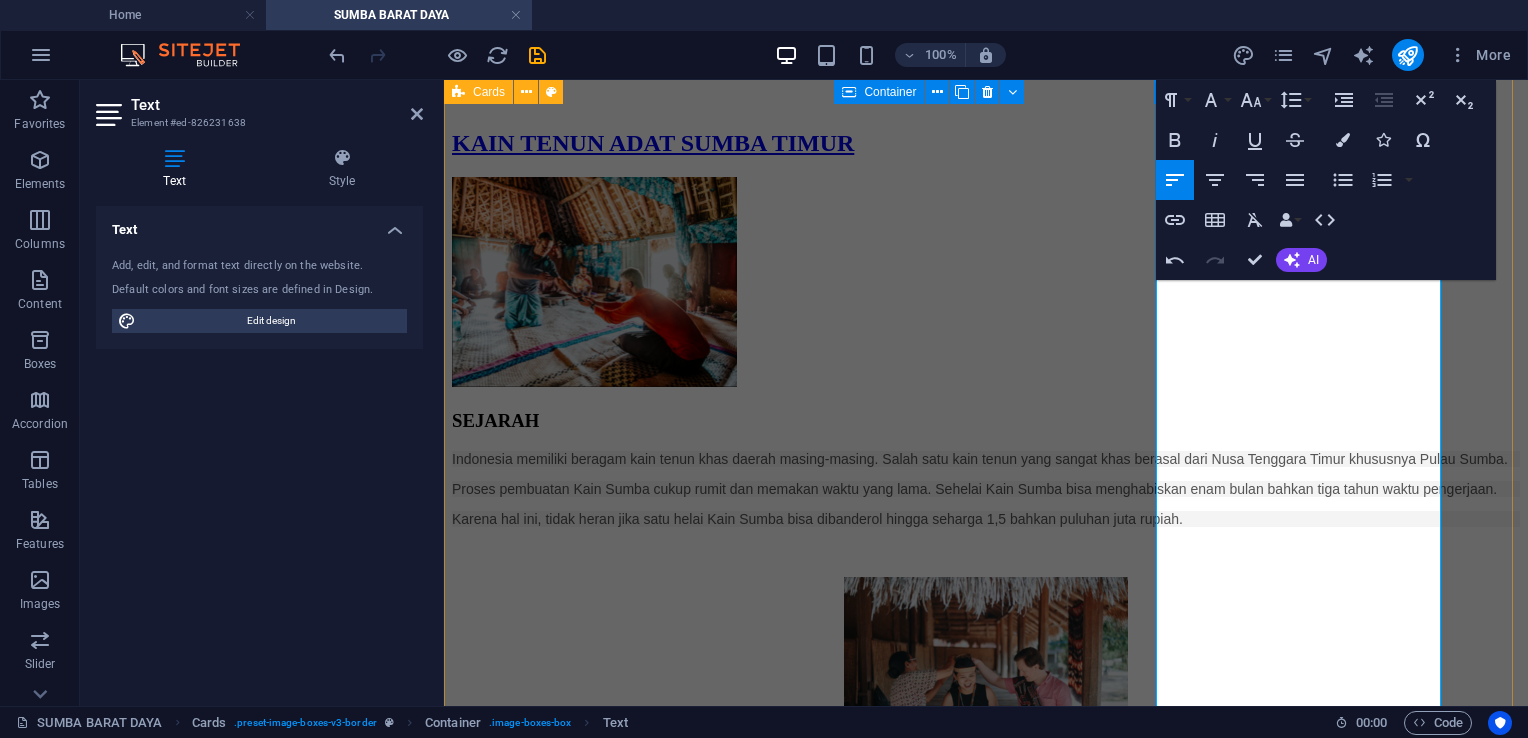 click on "Ketiga suku ini memiliki kekhasan corak masing-masing dan kecenderungan warna yang berbeda. Seperti contohnya kain tenun di Suku Kodi dominan warna hitam, sedangkan di Suku Loura dan Wewewa cenderung berwarna-warni." at bounding box center [986, 1481] 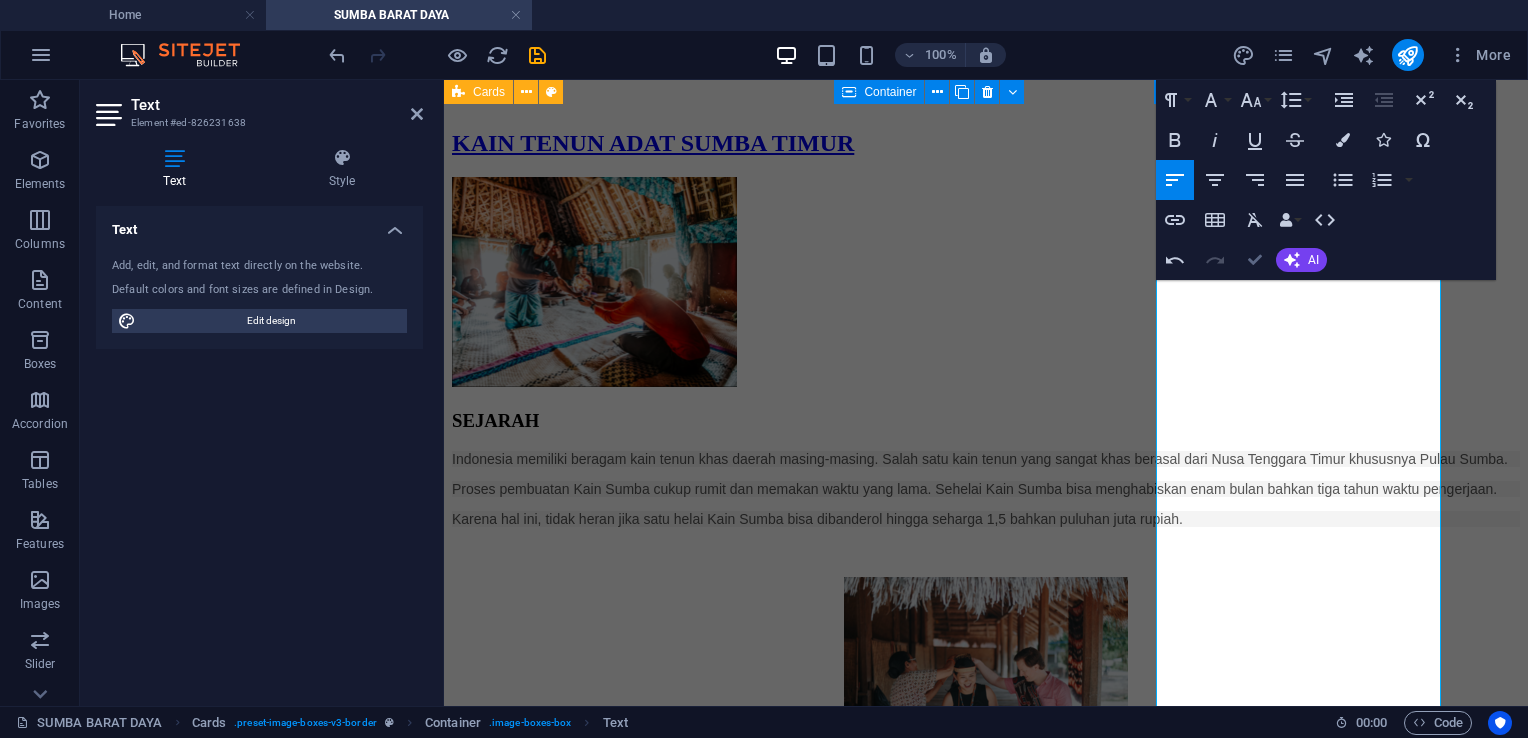 drag, startPoint x: 1250, startPoint y: 265, endPoint x: 1171, endPoint y: 187, distance: 111.01801 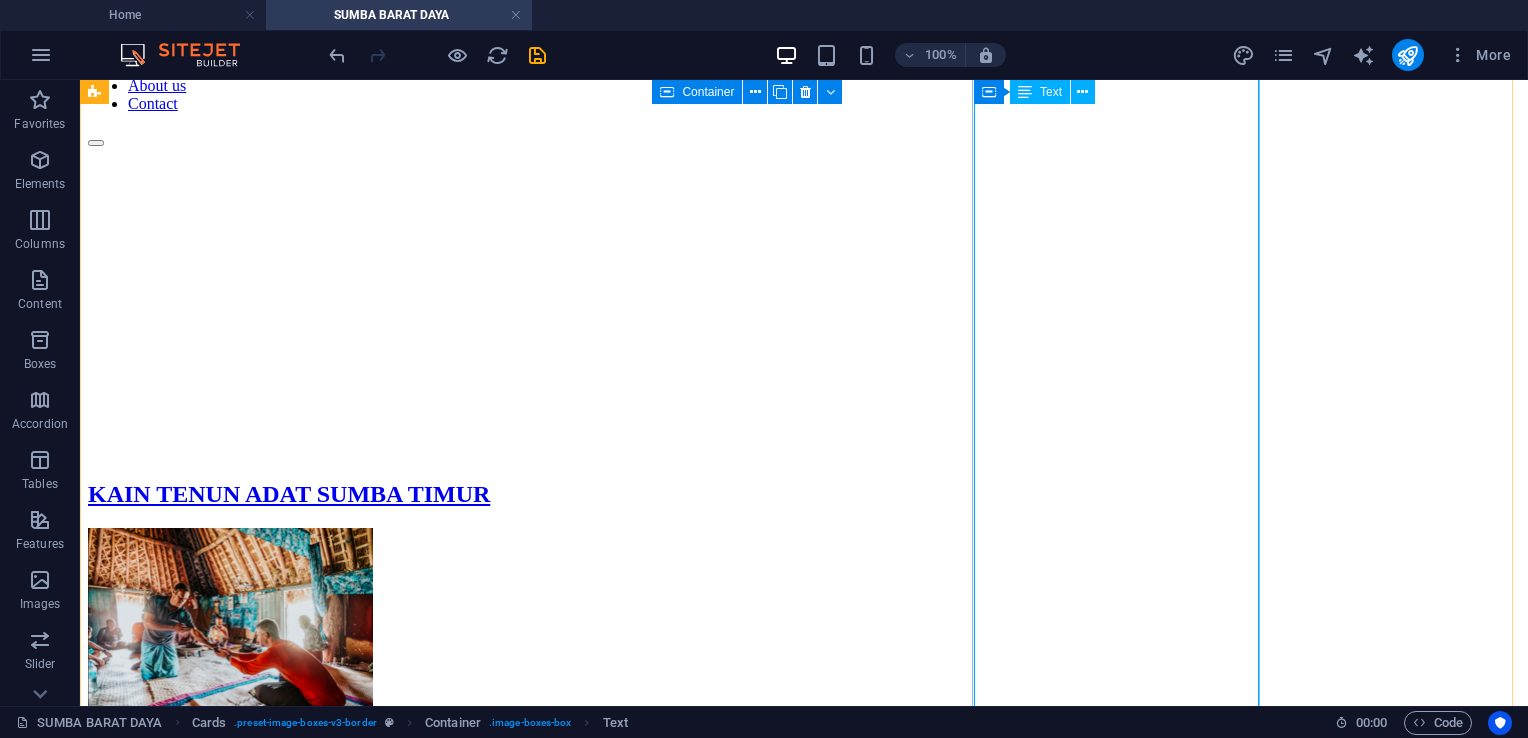 scroll, scrollTop: 500, scrollLeft: 0, axis: vertical 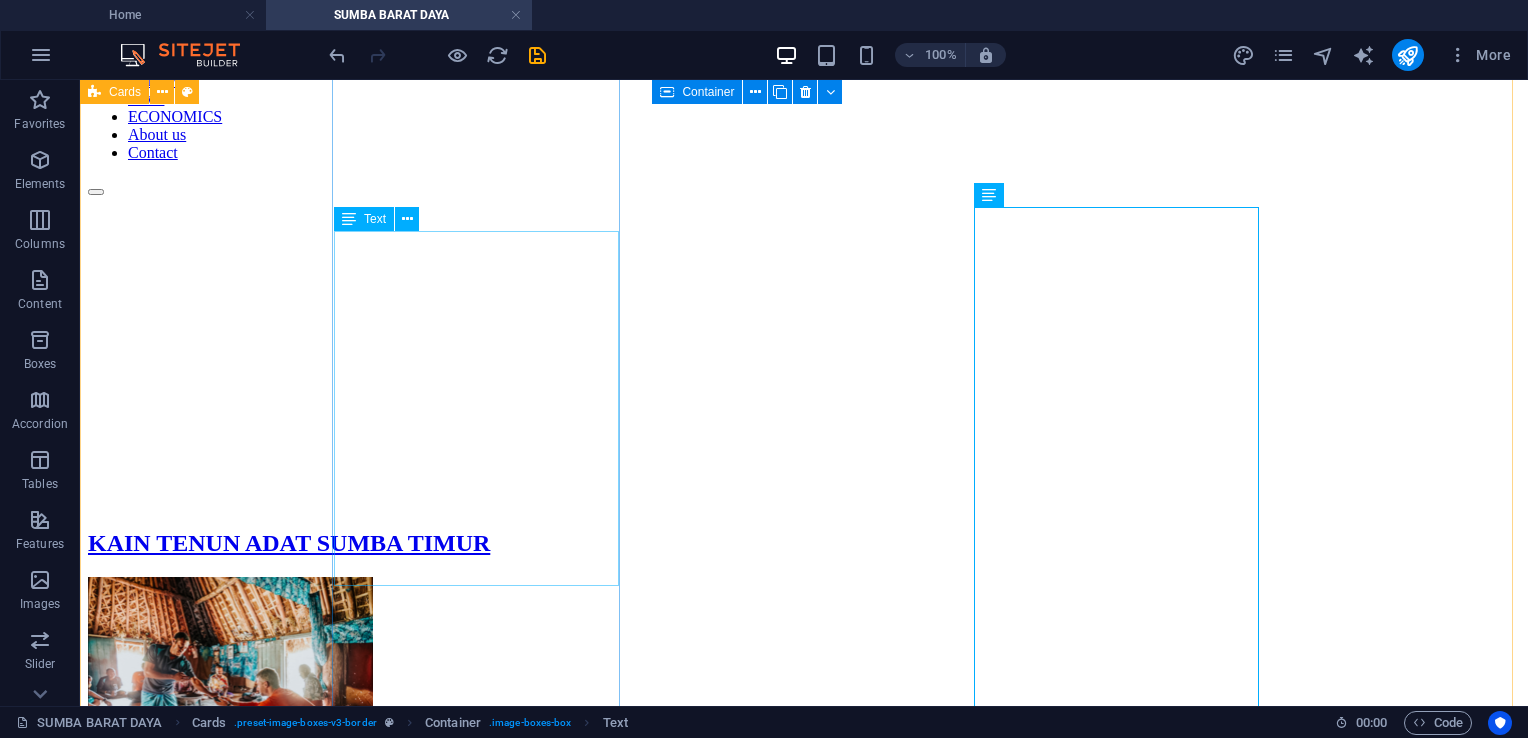 click on "Indonesia memiliki beragam kain tenun khas daerah masing-masing. Salah satu kain tenun yang sangat khas berasal dari Nusa Tenggara Timur khususnya Pulau Sumba. Proses pembuatan Kain Sumba cukup rumit dan memakan waktu yang lama. Sehelai Kain Sumba bisa menghabiskan enam bulan bahkan tiga tahun waktu pengerjaan. Karena hal ini, tidak heran jika satu helai Kain Sumba bisa dibanderol hingga seharga 1,5 bahkan puluhan juta rupiah." at bounding box center (804, 906) 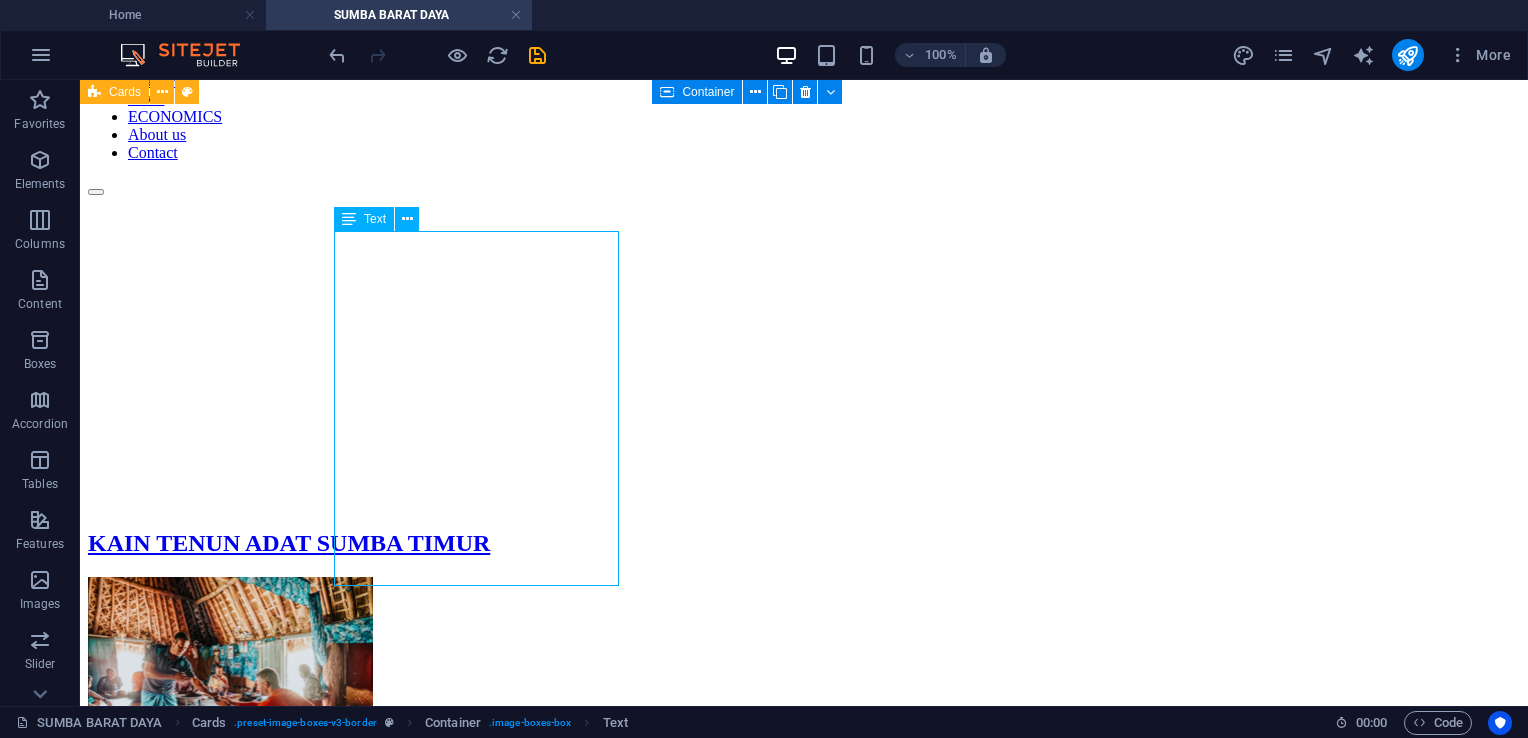 click on "Indonesia memiliki beragam kain tenun khas daerah masing-masing. Salah satu kain tenun yang sangat khas berasal dari Nusa Tenggara Timur khususnya Pulau Sumba. Proses pembuatan Kain Sumba cukup rumit dan memakan waktu yang lama. Sehelai Kain Sumba bisa menghabiskan enam bulan bahkan tiga tahun waktu pengerjaan. Karena hal ini, tidak heran jika satu helai Kain Sumba bisa dibanderol hingga seharga 1,5 bahkan puluhan juta rupiah." at bounding box center (804, 906) 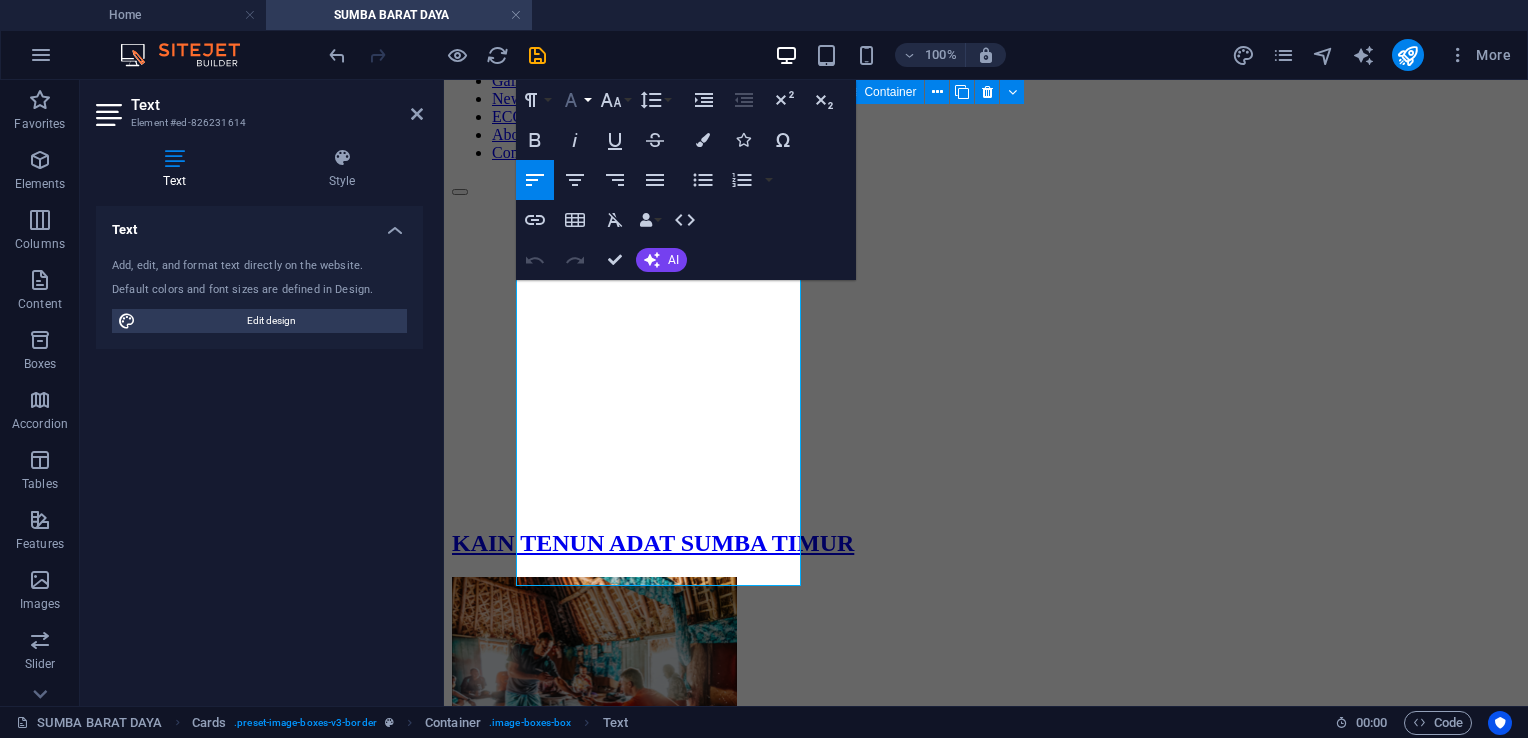 click on "Font Family" at bounding box center [575, 100] 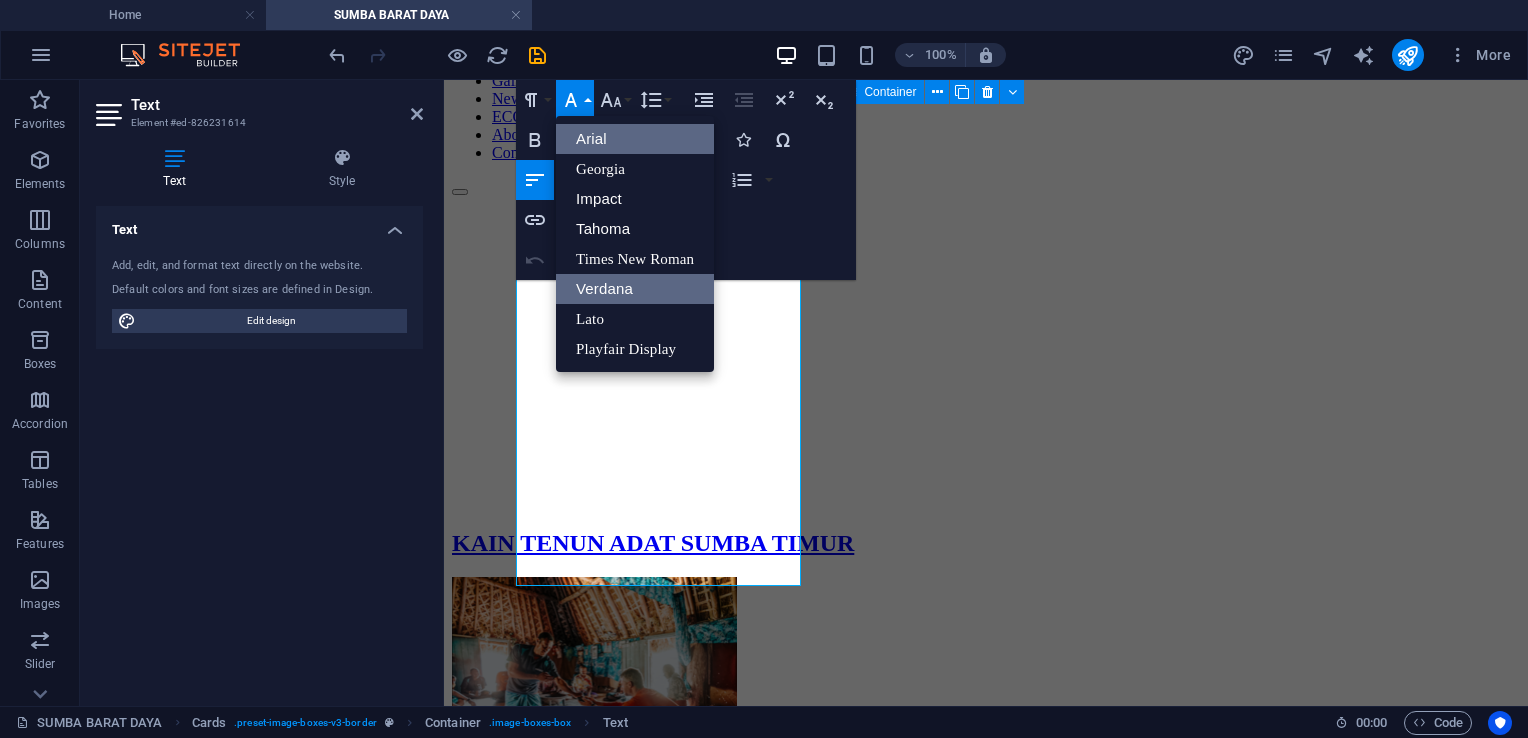 scroll, scrollTop: 0, scrollLeft: 0, axis: both 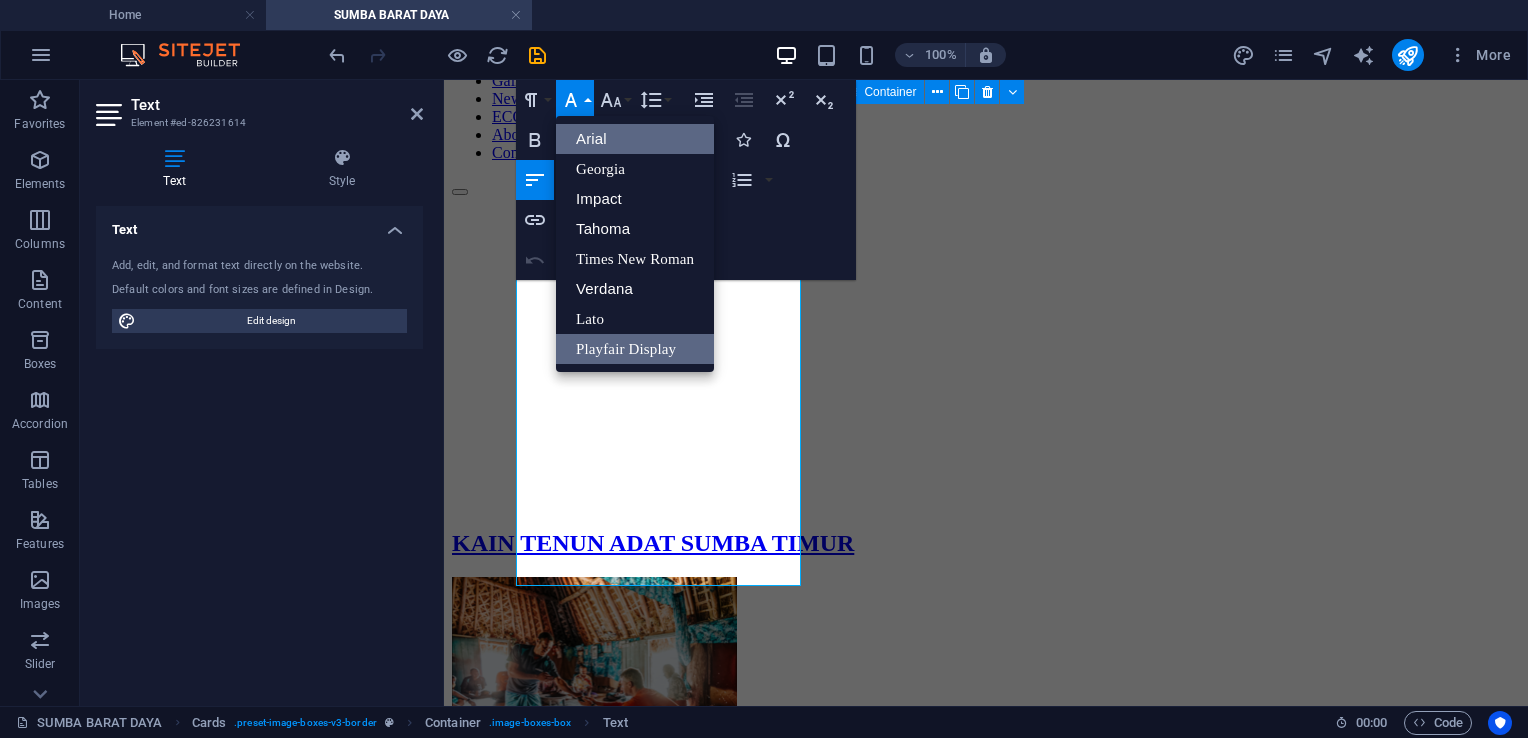 click on "Playfair Display" at bounding box center [635, 349] 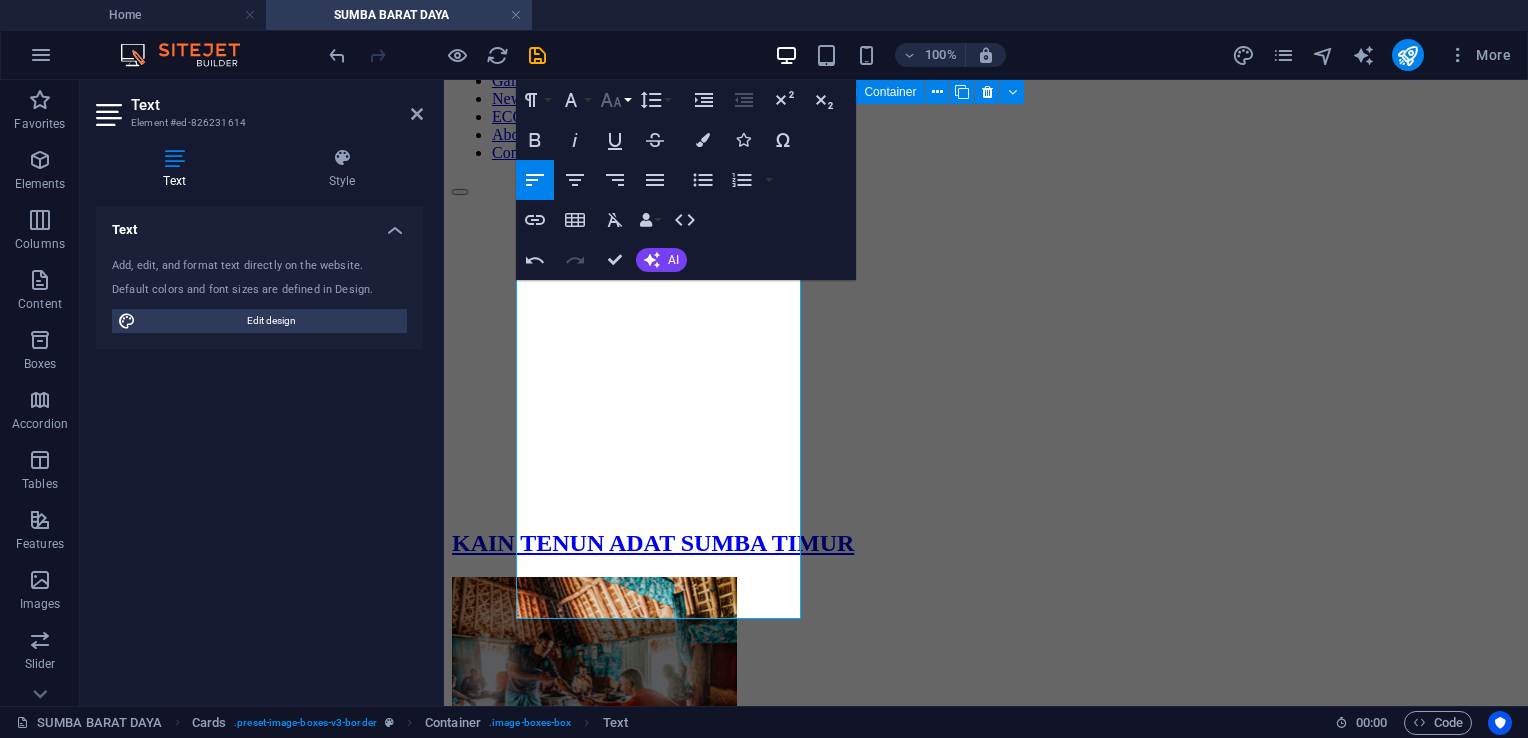 click 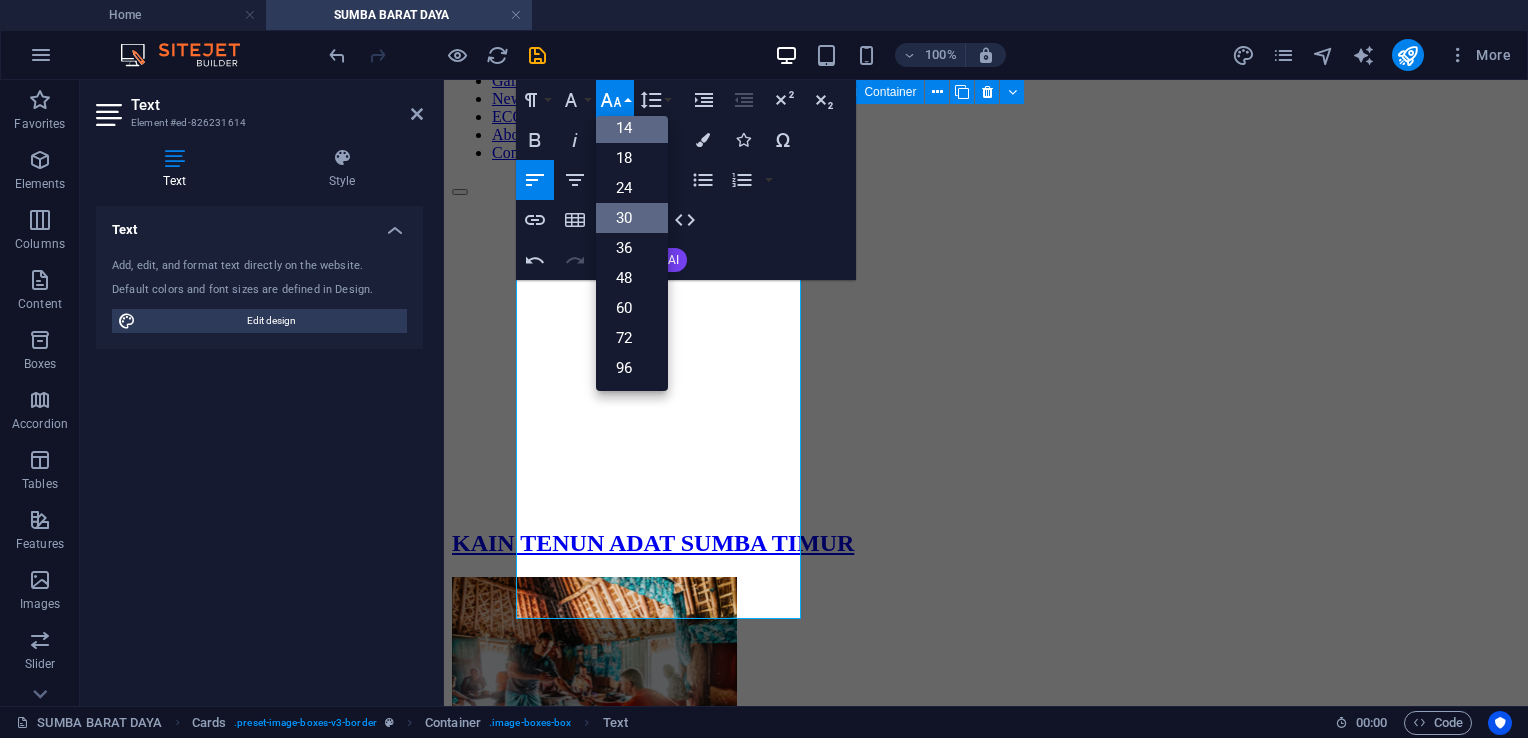 scroll, scrollTop: 160, scrollLeft: 0, axis: vertical 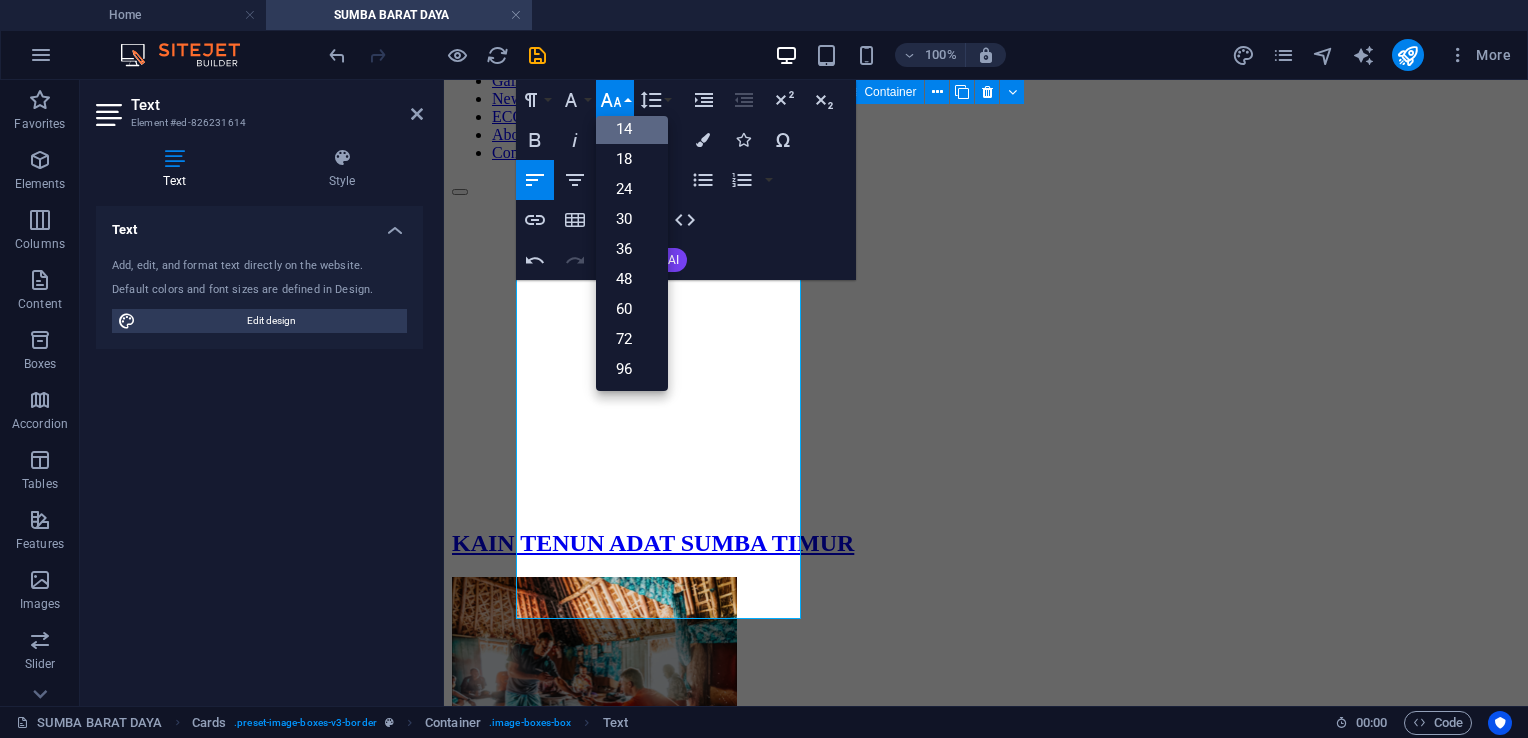 click on "14" at bounding box center [632, 129] 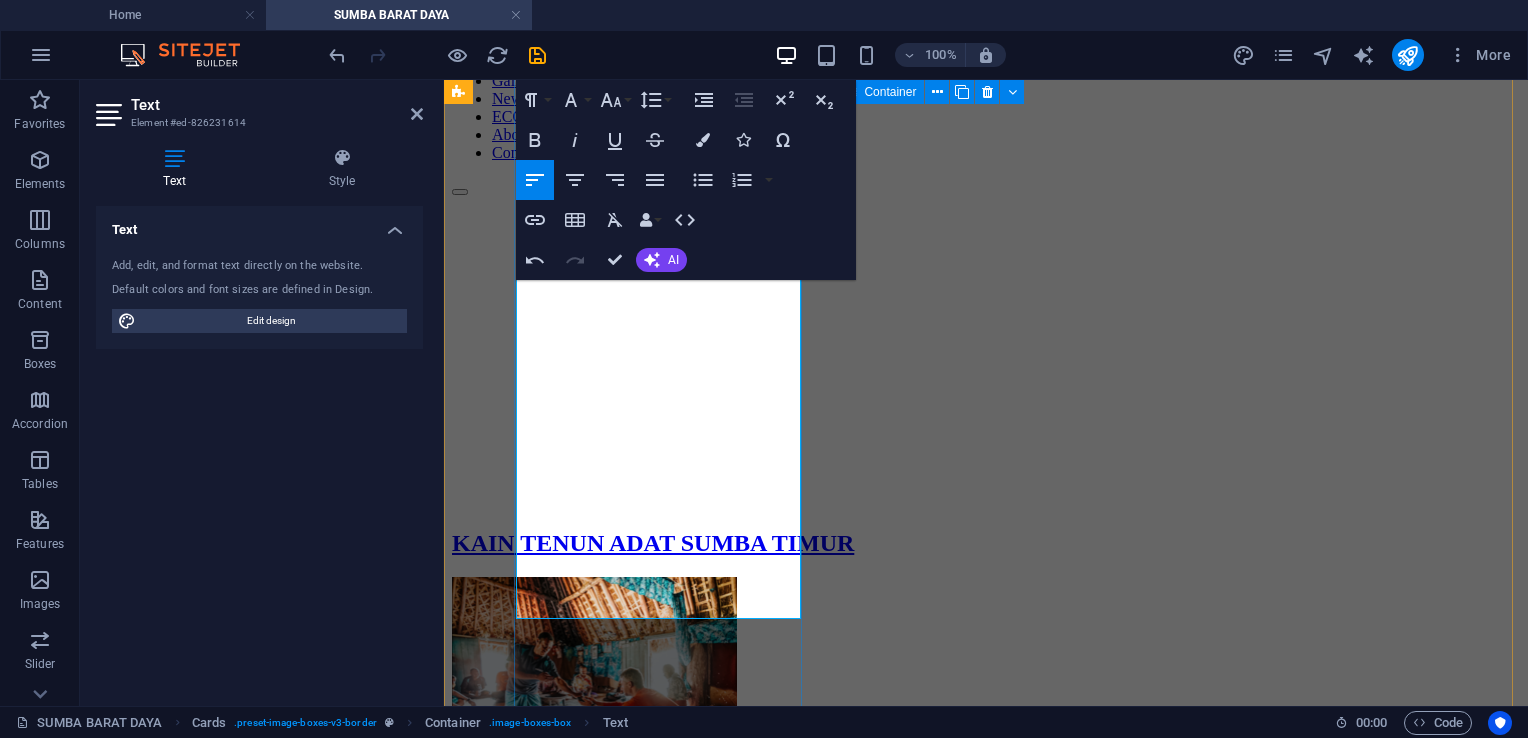 click on "Proses pembuatan Kain Sumba cukup rumit dan memakan waktu yang lama. Sehelai Kain Sumba bisa menghabiskan enam bulan bahkan tiga tahun waktu pengerjaan." at bounding box center [964, 893] 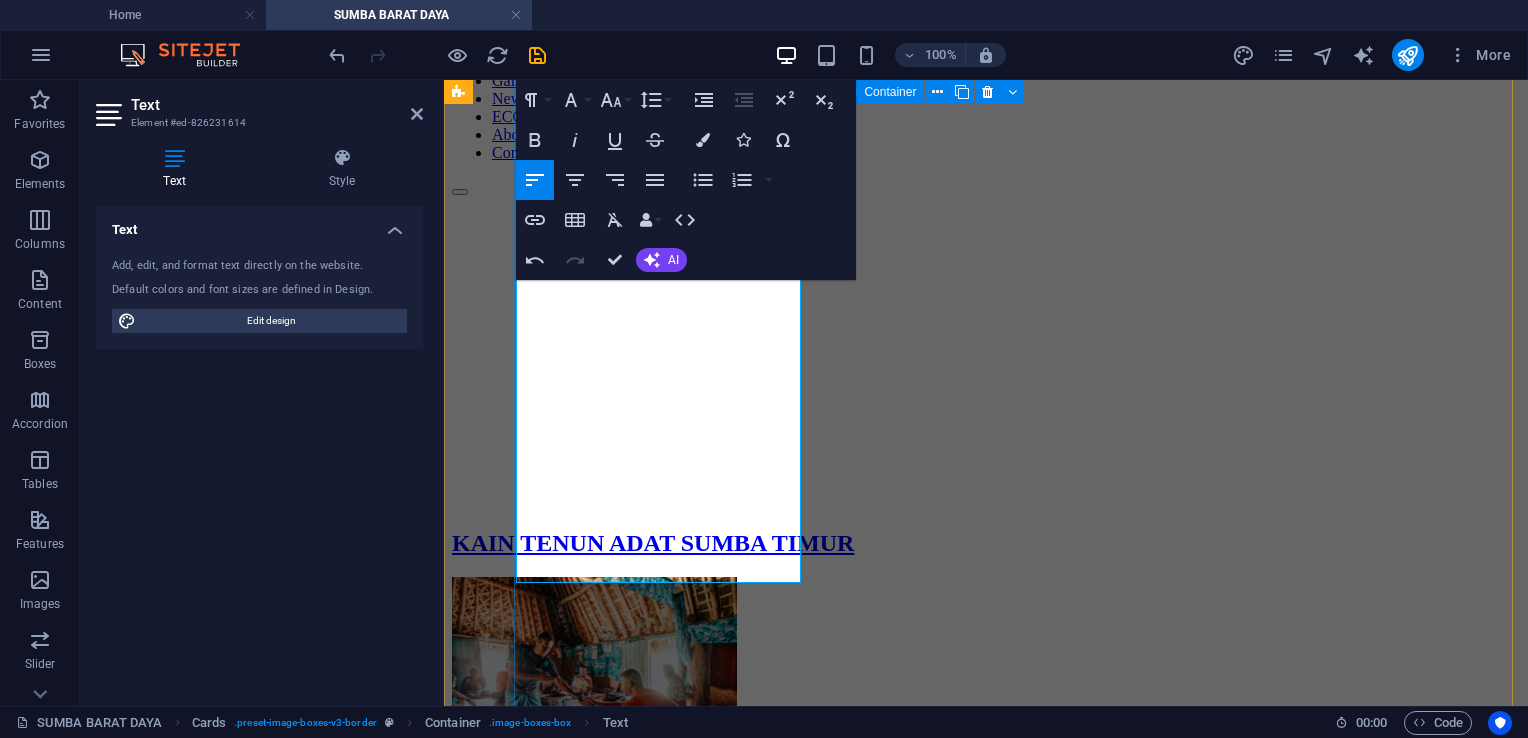 type 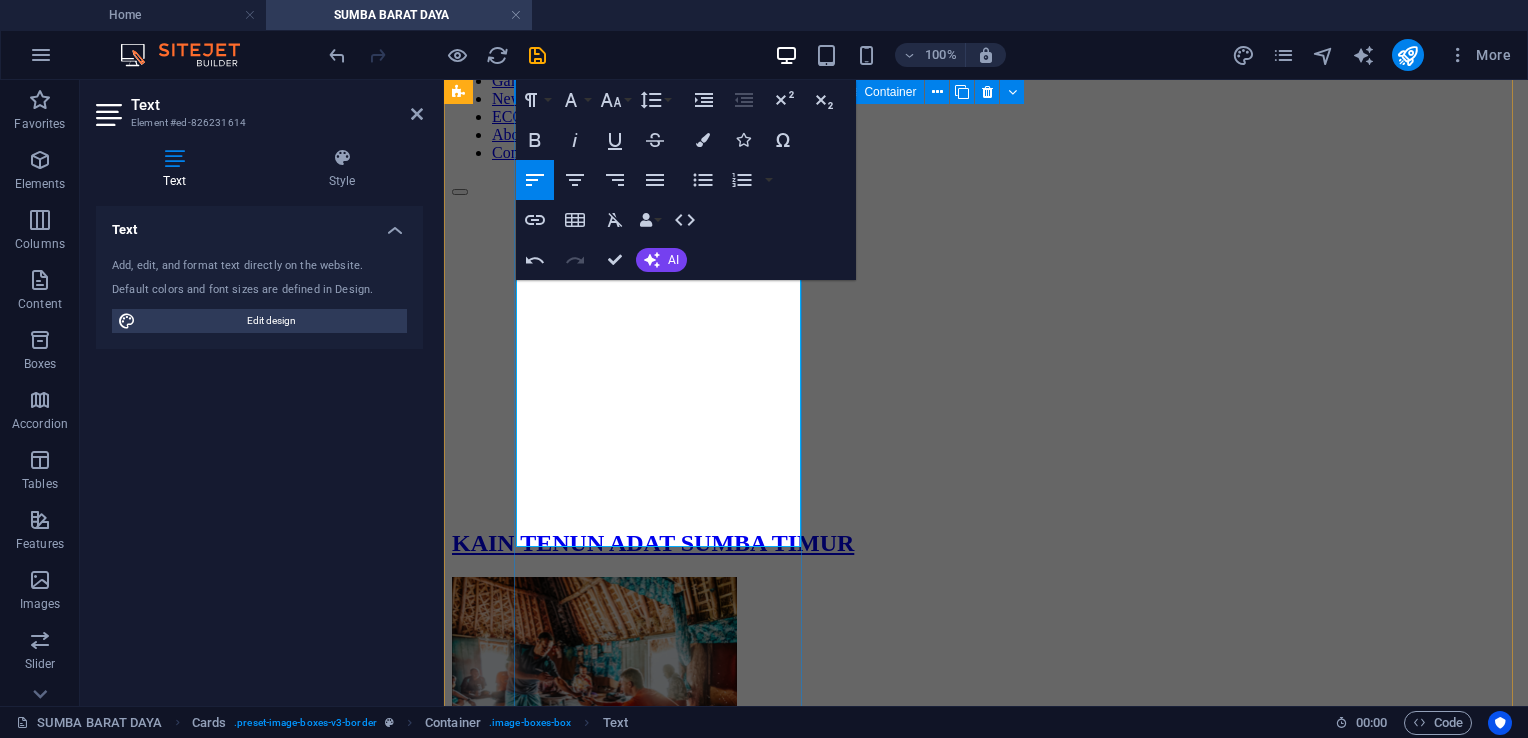 drag, startPoint x: 655, startPoint y: 602, endPoint x: 1024, endPoint y: 601, distance: 369.00134 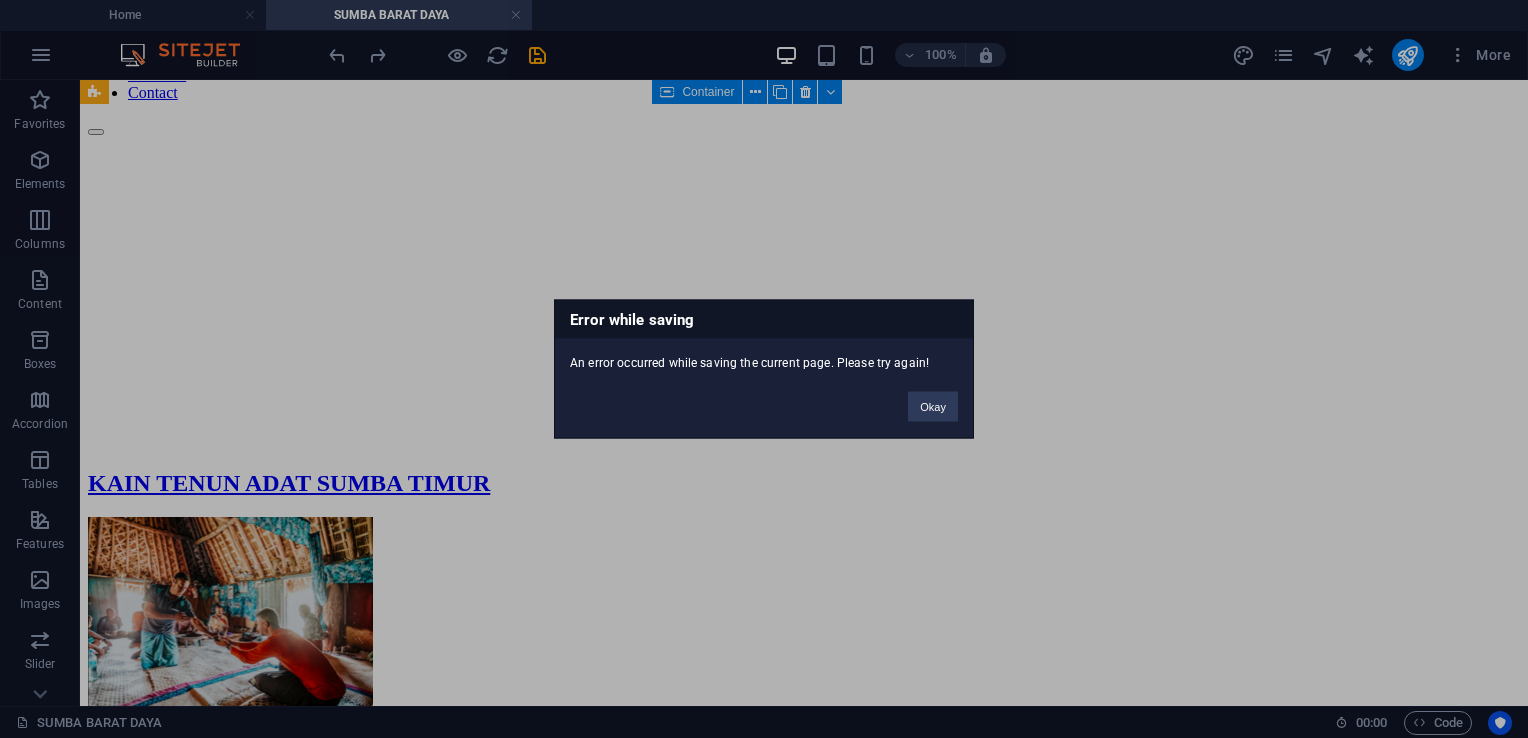 scroll, scrollTop: 460, scrollLeft: 0, axis: vertical 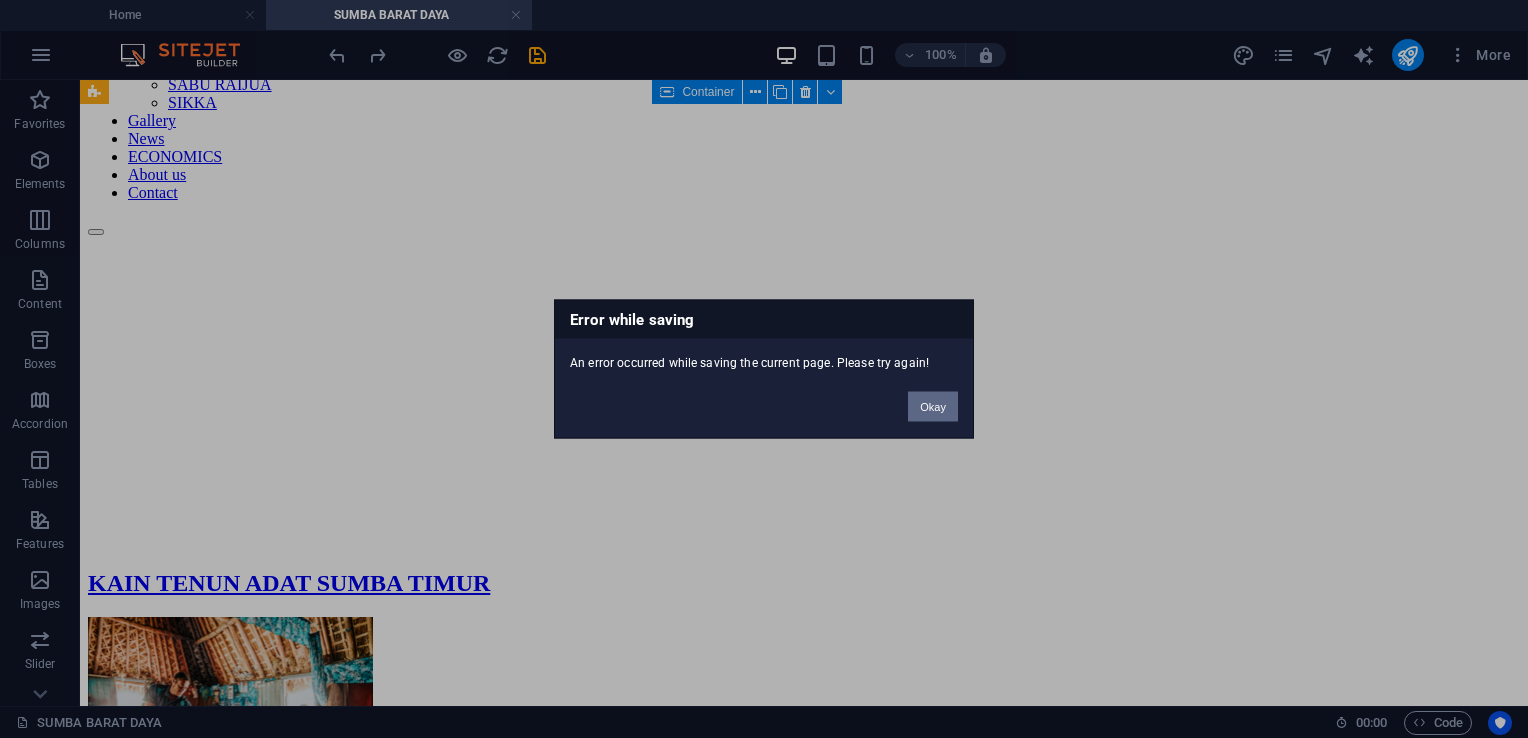click on "Okay" at bounding box center (933, 407) 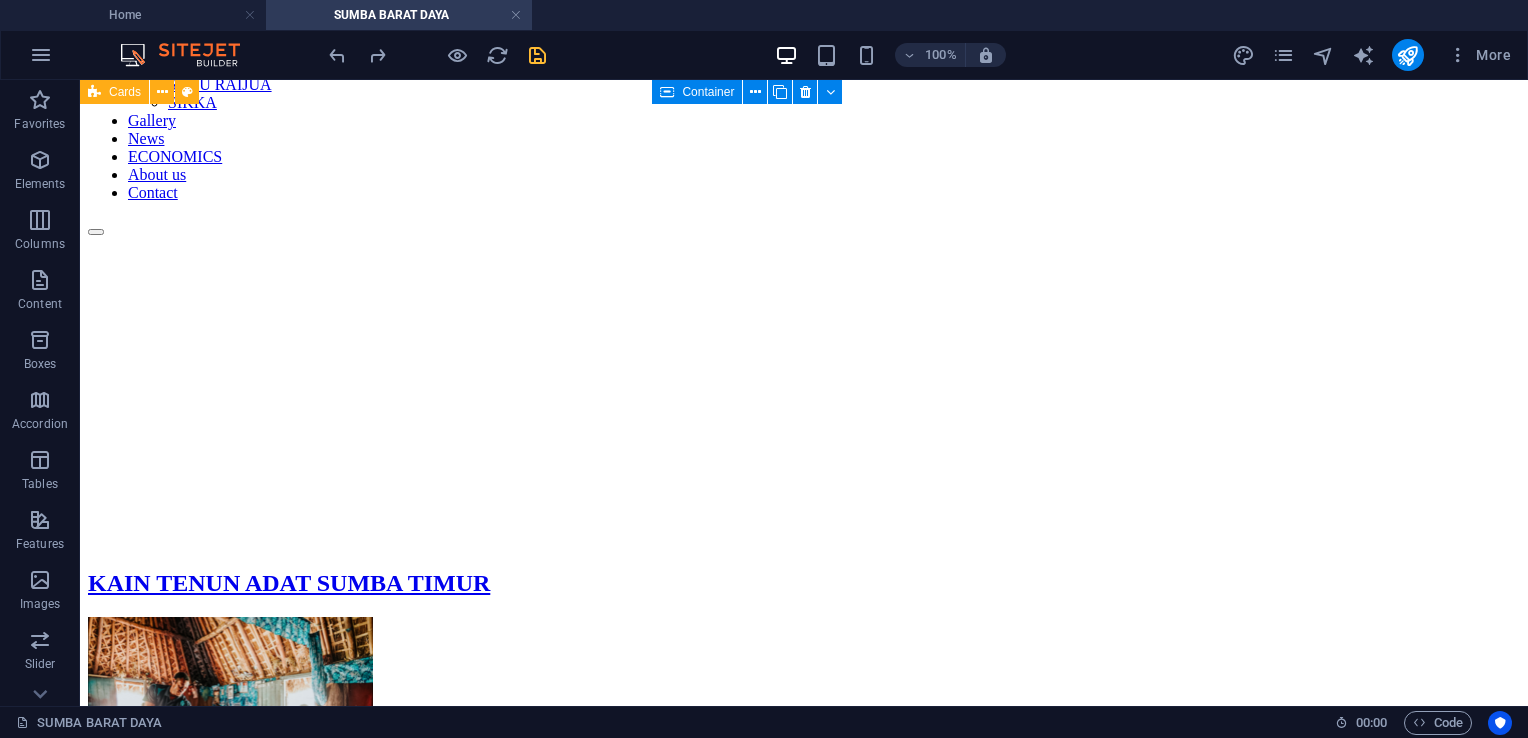 click at bounding box center [537, 55] 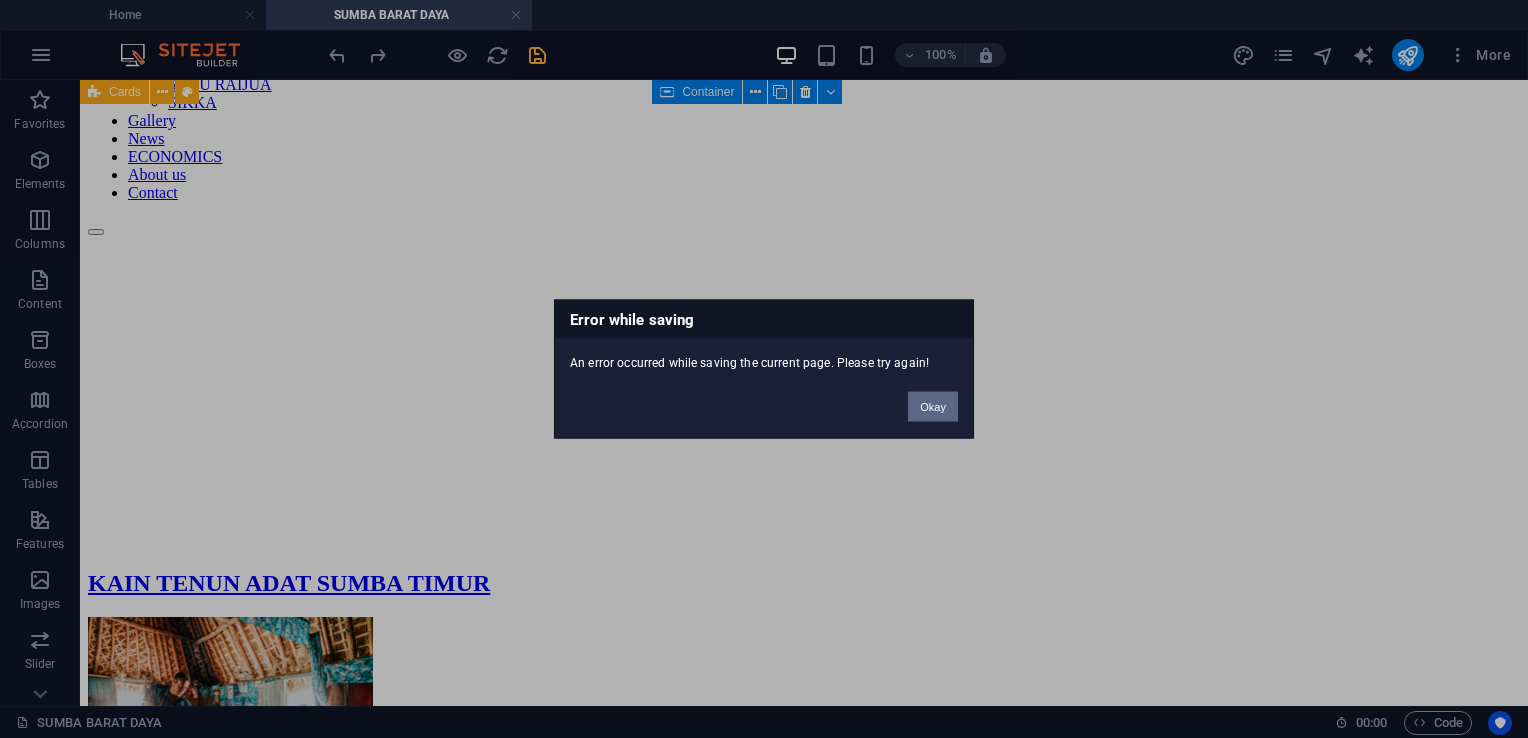 drag, startPoint x: 936, startPoint y: 402, endPoint x: 890, endPoint y: 284, distance: 126.649124 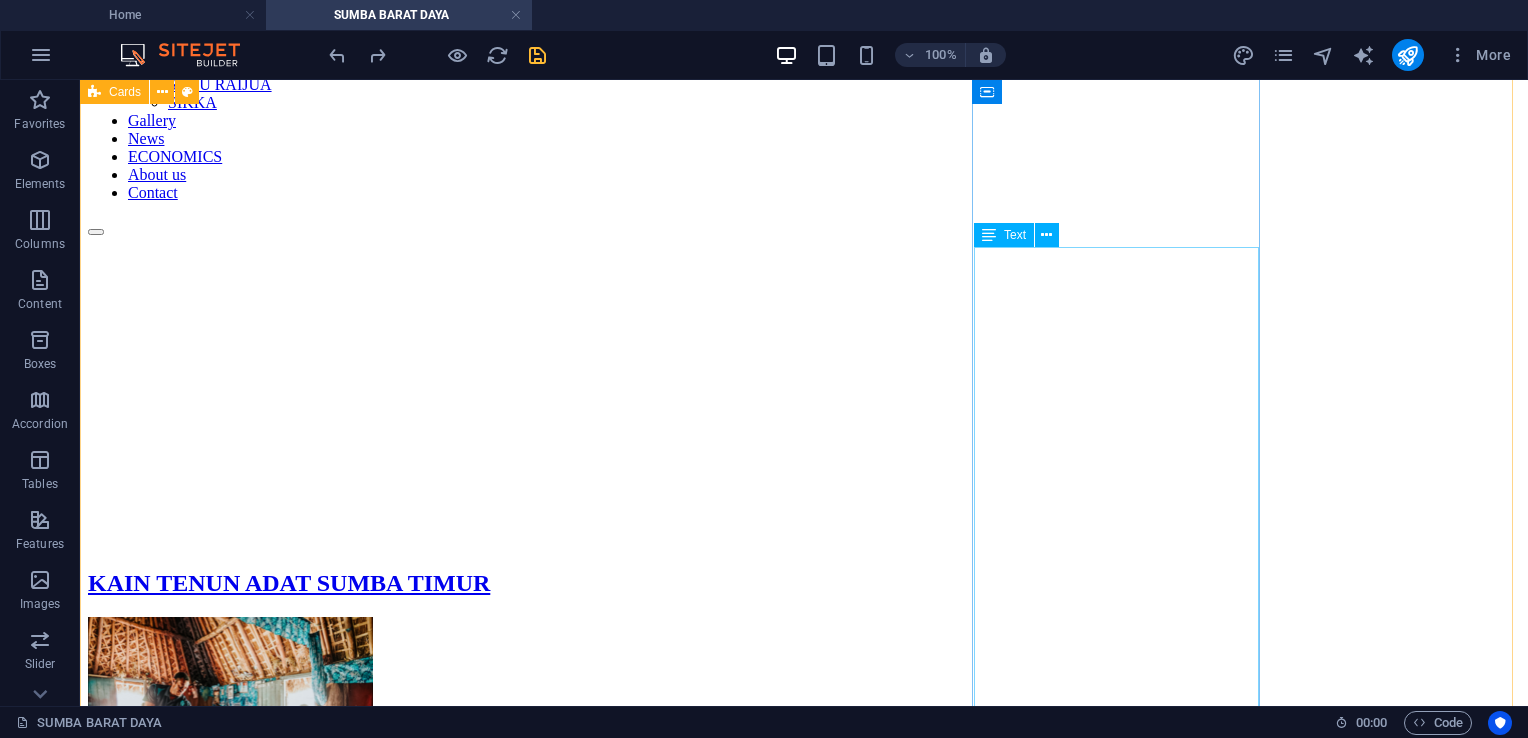 click on "Pewarnaan pada Kain Sumba masih menggunakan pewarna alami, bukan pewarna sintetis seperti yang digunakan di pabrik. Seperti contohnya akar mengkudu untuk mendapatkan warna merah, kayu untuk warna kuning, lumpur sebagai warna coklat, dan lain-lain. Setiap penenun memiliki resep khusus dalam pewarnaan, karena itu merupakan ciri dan keunikan dari kain yang dihasilkan. Lain lagi dengan Sumba Barat Daya, daerah ini memiliki tiga jenis kain tenun antara lain Tenun Ikat (Makete), Tenun Songket (Lambaleko), dan Tenun Sulam (Humbi/Lumbi). Di Kabupaten Sumba Barat Daya terdapat tiga suku besar yang masih aktif menenun, yaitu Loura, Kodi, dan Wewewa. Ketiga suku ini memiliki kekhasan corak masing-masing dan kecenderungan warna yang berbeda. Seperti contohnya kain tenun di Suku Kodi dominan warna hitam, sedangkan di Suku Loura dan Wewewa cenderung berwarna-warni. Motif khas kain tenun Sumba Barat Daya menggunakan corak ragam mamuli yang merupakan simbol kemurnian dan kesuburan. Bahkan tidak sedikit bermunculan" at bounding box center (804, 1852) 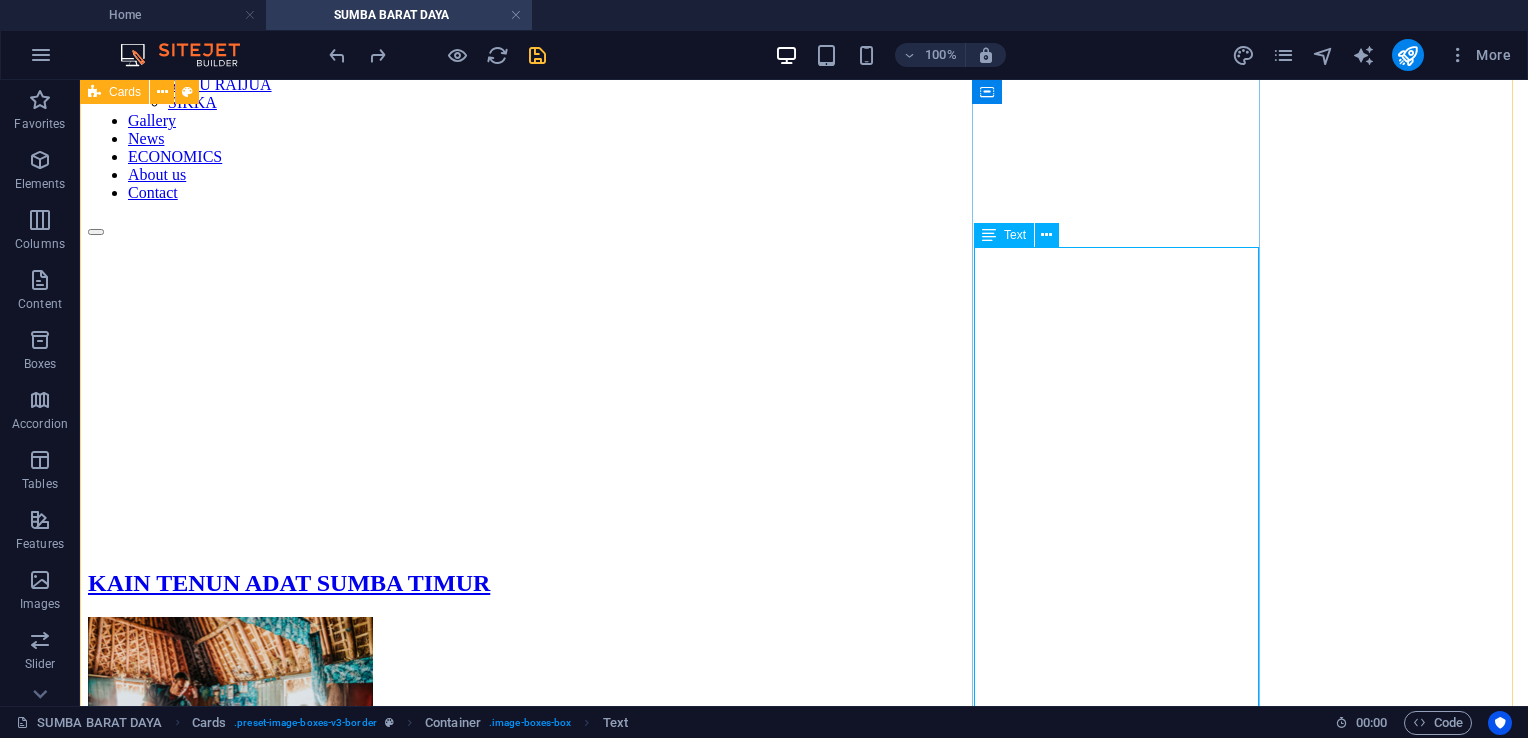 click on "Pewarnaan pada Kain Sumba masih menggunakan pewarna alami, bukan pewarna sintetis seperti yang digunakan di pabrik. Seperti contohnya akar mengkudu untuk mendapatkan warna merah, kayu untuk warna kuning, lumpur sebagai warna coklat, dan lain-lain. Setiap penenun memiliki resep khusus dalam pewarnaan, karena itu merupakan ciri dan keunikan dari kain yang dihasilkan. Lain lagi dengan Sumba Barat Daya, daerah ini memiliki tiga jenis kain tenun antara lain Tenun Ikat (Makete), Tenun Songket (Lambaleko), dan Tenun Sulam (Humbi/Lumbi). Di Kabupaten Sumba Barat Daya terdapat tiga suku besar yang masih aktif menenun, yaitu Loura, Kodi, dan Wewewa. Ketiga suku ini memiliki kekhasan corak masing-masing dan kecenderungan warna yang berbeda. Seperti contohnya kain tenun di Suku Kodi dominan warna hitam, sedangkan di Suku Loura dan Wewewa cenderung berwarna-warni. Motif khas kain tenun Sumba Barat Daya menggunakan corak ragam mamuli yang merupakan simbol kemurnian dan kesuburan. Bahkan tidak sedikit bermunculan" at bounding box center [804, 1852] 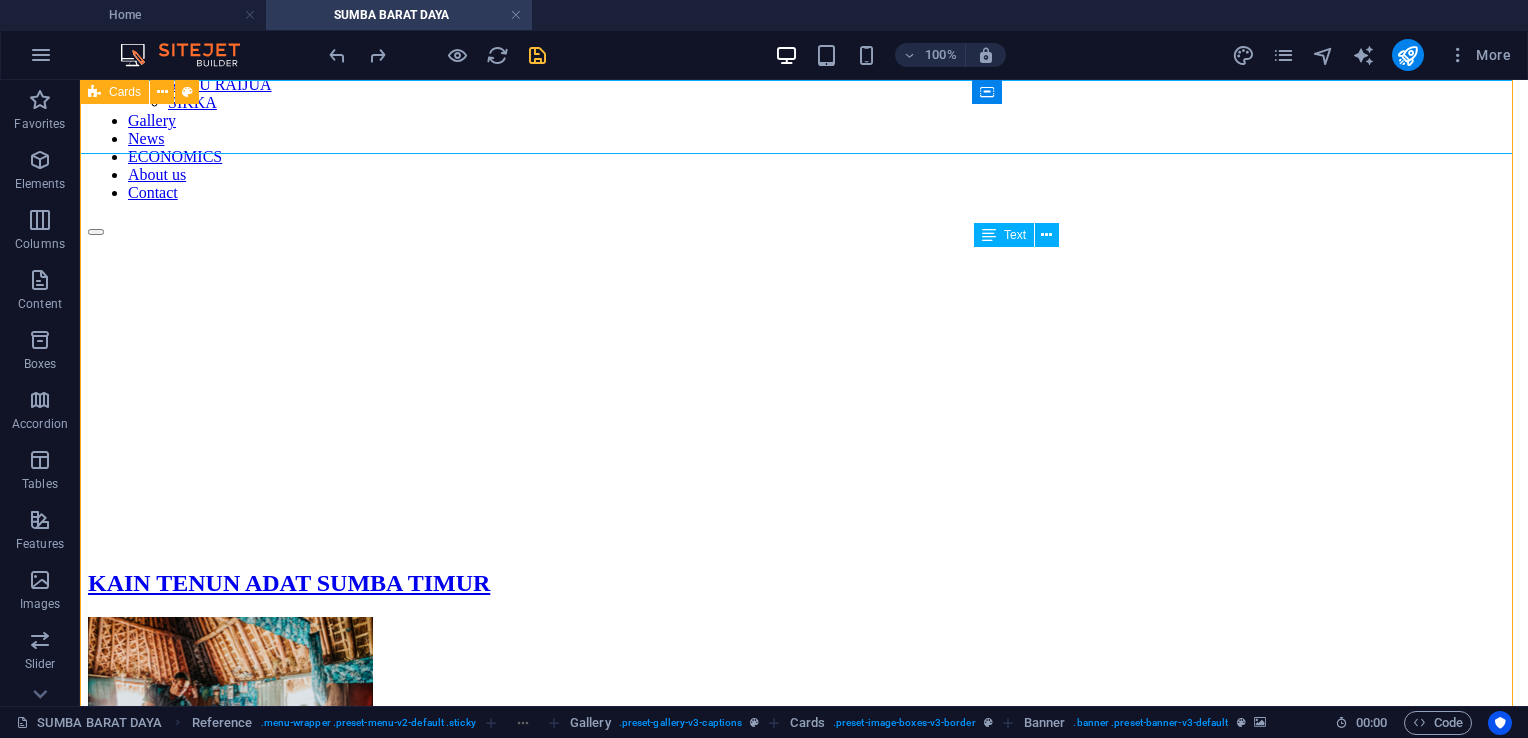 click on "Pewarnaan pada Kain Sumba masih menggunakan pewarna alami, bukan pewarna sintetis seperti yang digunakan di pabrik. Seperti contohnya akar mengkudu untuk mendapatkan warna merah, kayu untuk warna kuning, lumpur sebagai warna coklat, dan lain-lain. Setiap penenun memiliki resep khusus dalam pewarnaan, karena itu merupakan ciri dan keunikan dari kain yang dihasilkan. Lain lagi dengan Sumba Barat Daya, daerah ini memiliki tiga jenis kain tenun antara lain Tenun Ikat (Makete), Tenun Songket (Lambaleko), dan Tenun Sulam (Humbi/Lumbi). Di Kabupaten Sumba Barat Daya terdapat tiga suku besar yang masih aktif menenun, yaitu Loura, Kodi, dan Wewewa. Ketiga suku ini memiliki kekhasan corak masing-masing dan kecenderungan warna yang berbeda. Seperti contohnya kain tenun di Suku Kodi dominan warna hitam, sedangkan di Suku Loura dan Wewewa cenderung berwarna-warni. Motif khas kain tenun Sumba Barat Daya menggunakan corak ragam mamuli yang merupakan simbol kemurnian dan kesuburan. Bahkan tidak sedikit bermunculan" at bounding box center (804, 1852) 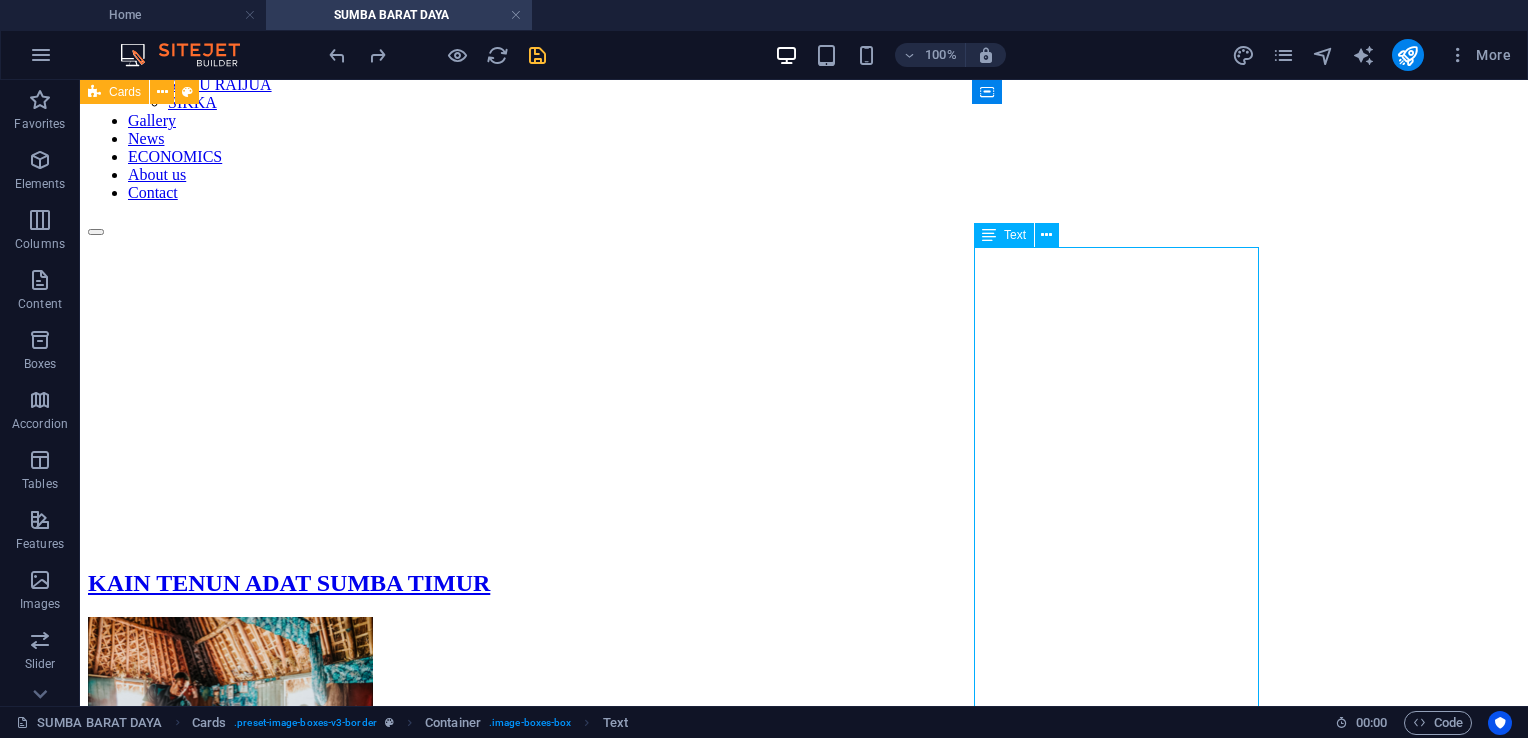 click on "Pewarnaan pada Kain Sumba masih menggunakan pewarna alami, bukan pewarna sintetis seperti yang digunakan di pabrik. Seperti contohnya akar mengkudu untuk mendapatkan warna merah, kayu untuk warna kuning, lumpur sebagai warna coklat, dan lain-lain. Setiap penenun memiliki resep khusus dalam pewarnaan, karena itu merupakan ciri dan keunikan dari kain yang dihasilkan. Lain lagi dengan Sumba Barat Daya, daerah ini memiliki tiga jenis kain tenun antara lain Tenun Ikat (Makete), Tenun Songket (Lambaleko), dan Tenun Sulam (Humbi/Lumbi). Di Kabupaten Sumba Barat Daya terdapat tiga suku besar yang masih aktif menenun, yaitu Loura, Kodi, dan Wewewa. Ketiga suku ini memiliki kekhasan corak masing-masing dan kecenderungan warna yang berbeda. Seperti contohnya kain tenun di Suku Kodi dominan warna hitam, sedangkan di Suku Loura dan Wewewa cenderung berwarna-warni. Motif khas kain tenun Sumba Barat Daya menggunakan corak ragam mamuli yang merupakan simbol kemurnian dan kesuburan. Bahkan tidak sedikit bermunculan" at bounding box center [804, 1852] 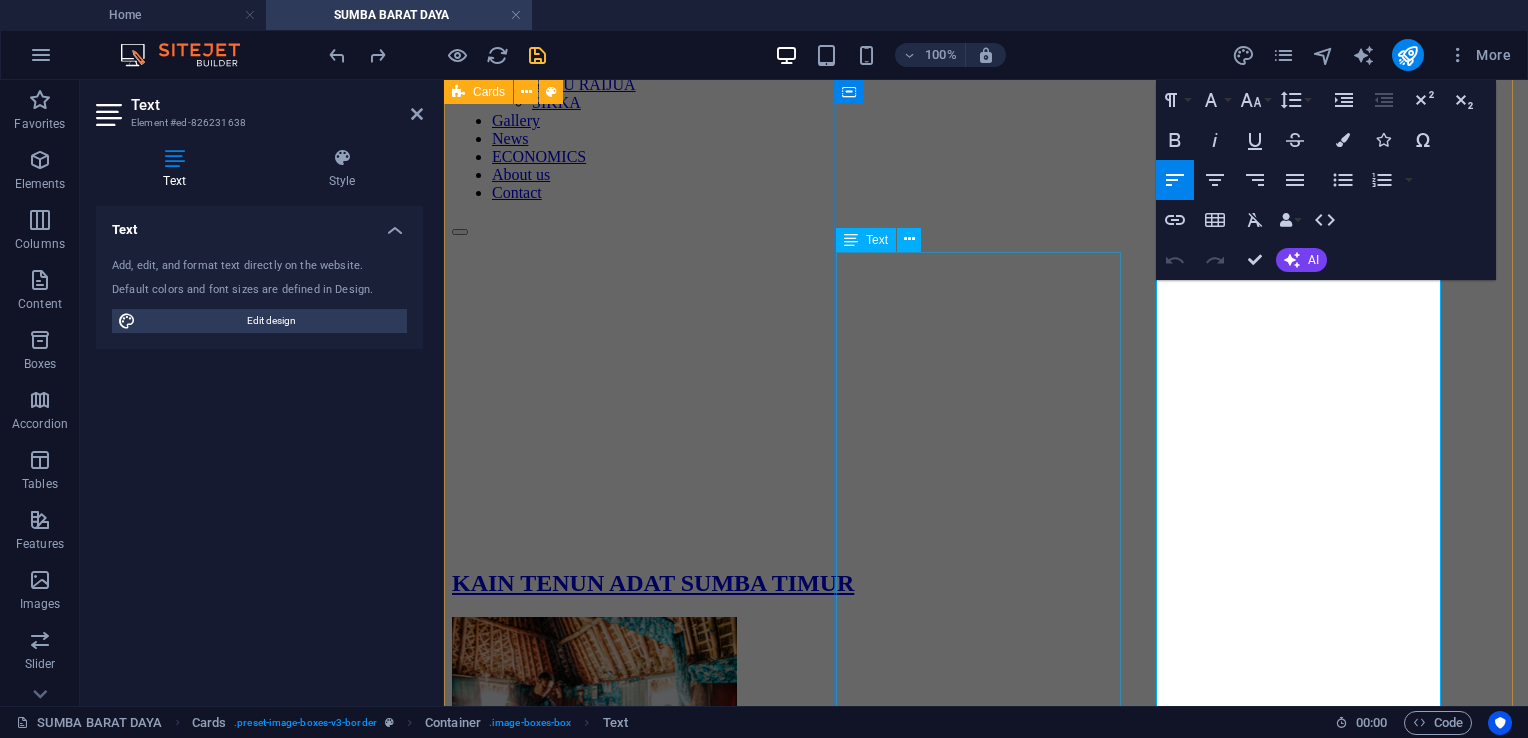 click on "Bagi masyarakat Sumba, peran kain tenun begitu penting. Wanita muda diajari menenun sejak akil balik oleh ibu dan nenek mereka. Tujuan awal dari membuat kain adalah sebagai simbol cinta dan tanda hormat kepada suami. Masyarakat Sumba akan memakai kain tenun kebanggaan mereka ketika ada acara kumpul bersama. Bahkan ketika berpulang pun jasadnya akan ditutup oleh kain tenun. Menurut kepercayaan masyarakat Sumba Timur, jenazah biasanya akan disimpan sampai beberapa bulan sebelum dikuburkan. Dengan adanya kain tenun sebagai penutup ini dipercaya mampu menjadi pengawet alami bagi jenazah tersebut sehingga tidak akan mudah membusuk. Semakin tinggi kedudukan yang meninggal maka semakin banyak pula kain yang dililitkan pada jasadnya." at bounding box center [986, 1353] 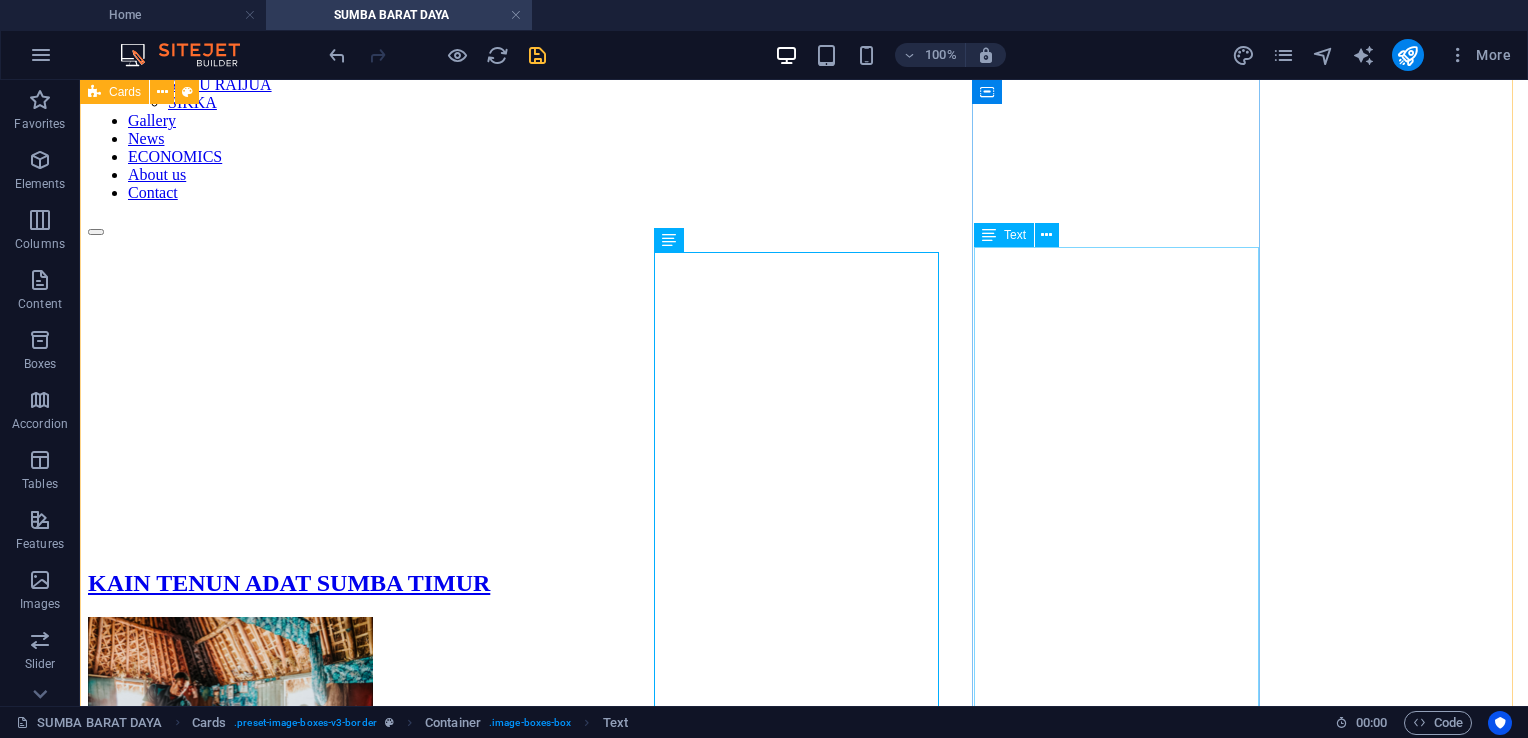 click on "Pewarnaan pada Kain Sumba masih menggunakan pewarna alami, bukan pewarna sintetis seperti yang digunakan di pabrik. Seperti contohnya akar mengkudu untuk mendapatkan warna merah, kayu untuk warna kuning, lumpur sebagai warna coklat, dan lain-lain. Setiap penenun memiliki resep khusus dalam pewarnaan, karena itu merupakan ciri dan keunikan dari kain yang dihasilkan. Lain lagi dengan Sumba Barat Daya, daerah ini memiliki tiga jenis kain tenun antara lain Tenun Ikat (Makete), Tenun Songket (Lambaleko), dan Tenun Sulam (Humbi/Lumbi). Di Kabupaten Sumba Barat Daya terdapat tiga suku besar yang masih aktif menenun, yaitu Loura, Kodi, dan Wewewa. Ketiga suku ini memiliki kekhasan corak masing-masing dan kecenderungan warna yang berbeda. Seperti contohnya kain tenun di Suku Kodi dominan warna hitam, sedangkan di Suku Loura dan Wewewa cenderung berwarna-warni. Motif khas kain tenun Sumba Barat Daya menggunakan corak ragam mamuli yang merupakan simbol kemurnian dan kesuburan. Bahkan tidak sedikit bermunculan" at bounding box center [804, 1852] 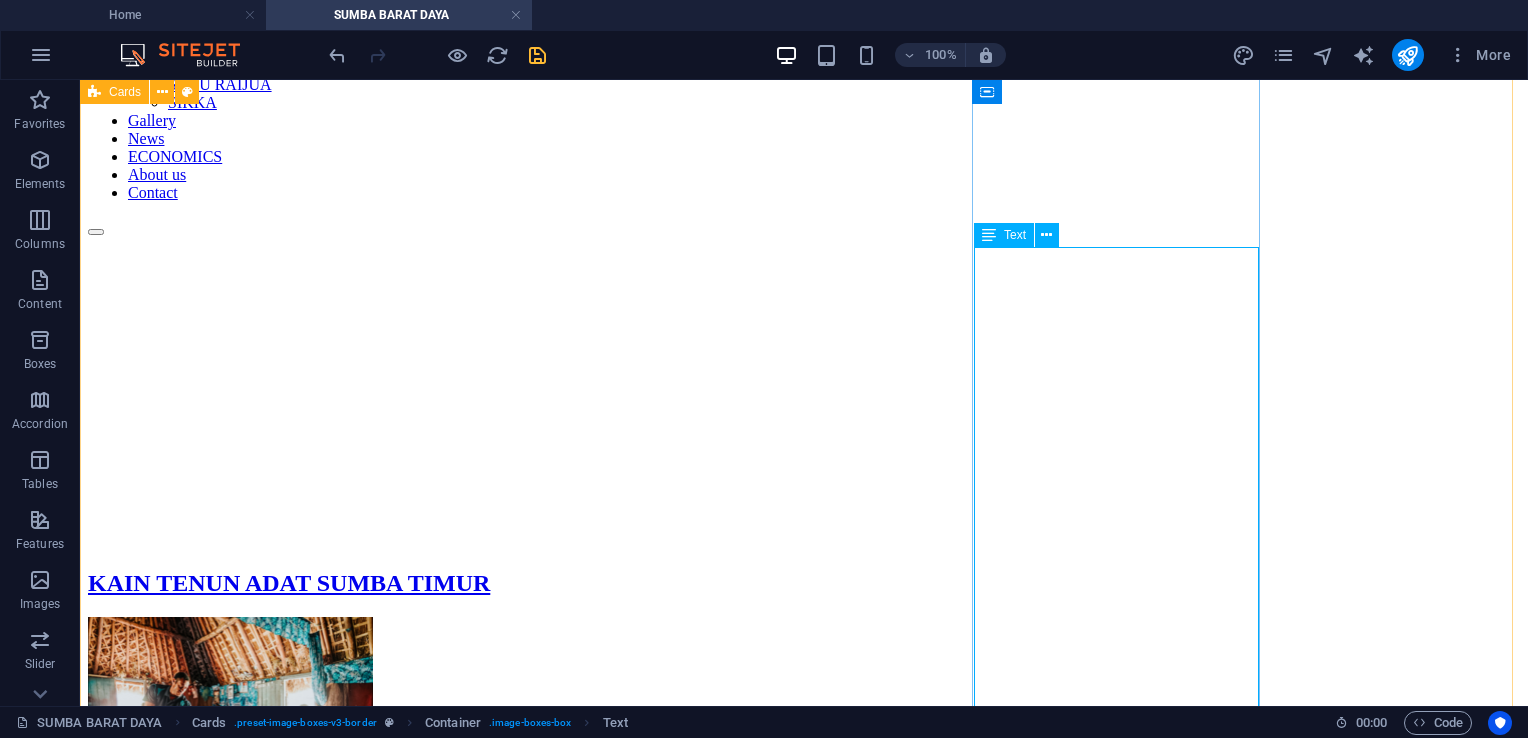 click on "Pewarnaan pada Kain Sumba masih menggunakan pewarna alami, bukan pewarna sintetis seperti yang digunakan di pabrik. Seperti contohnya akar mengkudu untuk mendapatkan warna merah, kayu untuk warna kuning, lumpur sebagai warna coklat, dan lain-lain. Setiap penenun memiliki resep khusus dalam pewarnaan, karena itu merupakan ciri dan keunikan dari kain yang dihasilkan. Lain lagi dengan Sumba Barat Daya, daerah ini memiliki tiga jenis kain tenun antara lain Tenun Ikat (Makete), Tenun Songket (Lambaleko), dan Tenun Sulam (Humbi/Lumbi). Di Kabupaten Sumba Barat Daya terdapat tiga suku besar yang masih aktif menenun, yaitu Loura, Kodi, dan Wewewa. Ketiga suku ini memiliki kekhasan corak masing-masing dan kecenderungan warna yang berbeda. Seperti contohnya kain tenun di Suku Kodi dominan warna hitam, sedangkan di Suku Loura dan Wewewa cenderung berwarna-warni. Motif khas kain tenun Sumba Barat Daya menggunakan corak ragam mamuli yang merupakan simbol kemurnian dan kesuburan. Bahkan tidak sedikit bermunculan" at bounding box center [804, 1852] 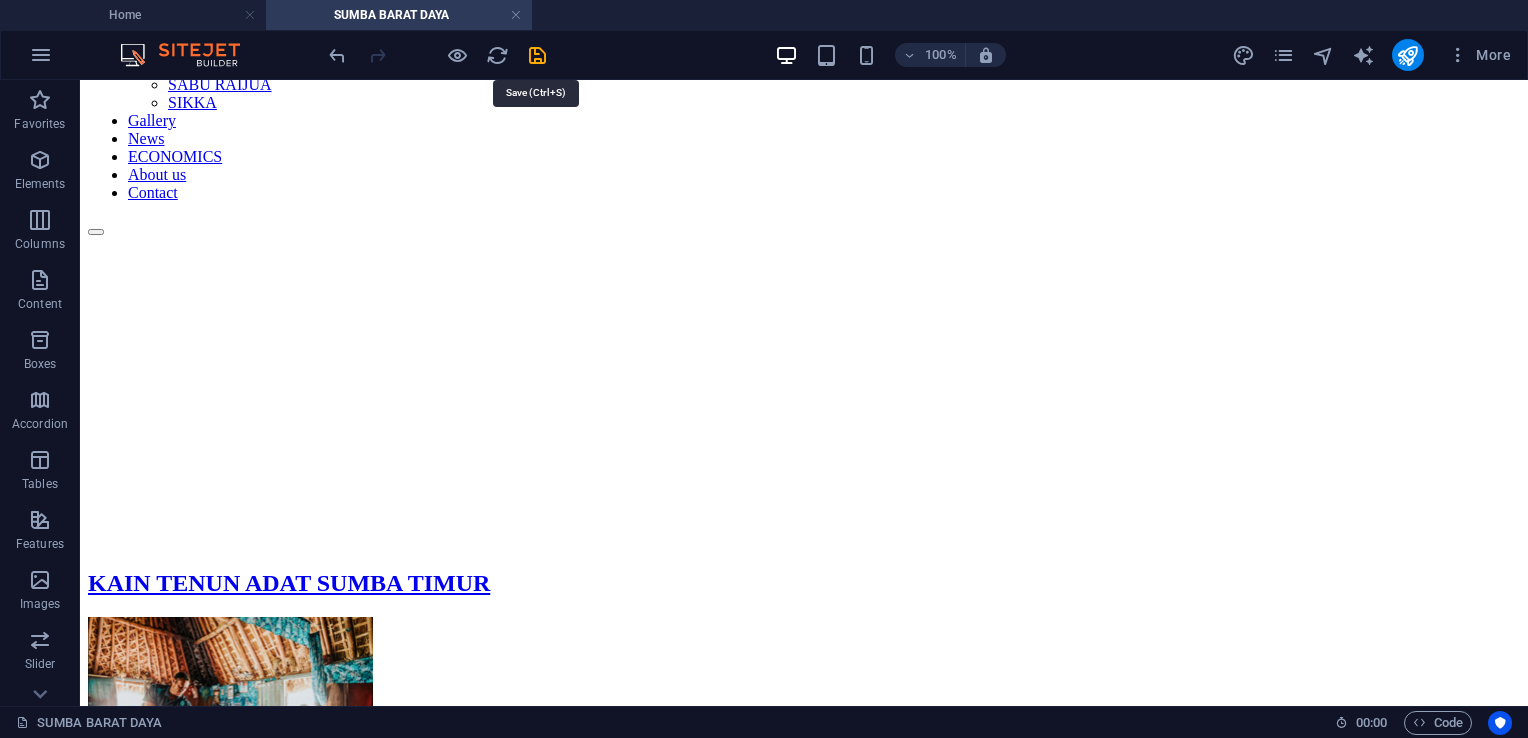 click at bounding box center (537, 55) 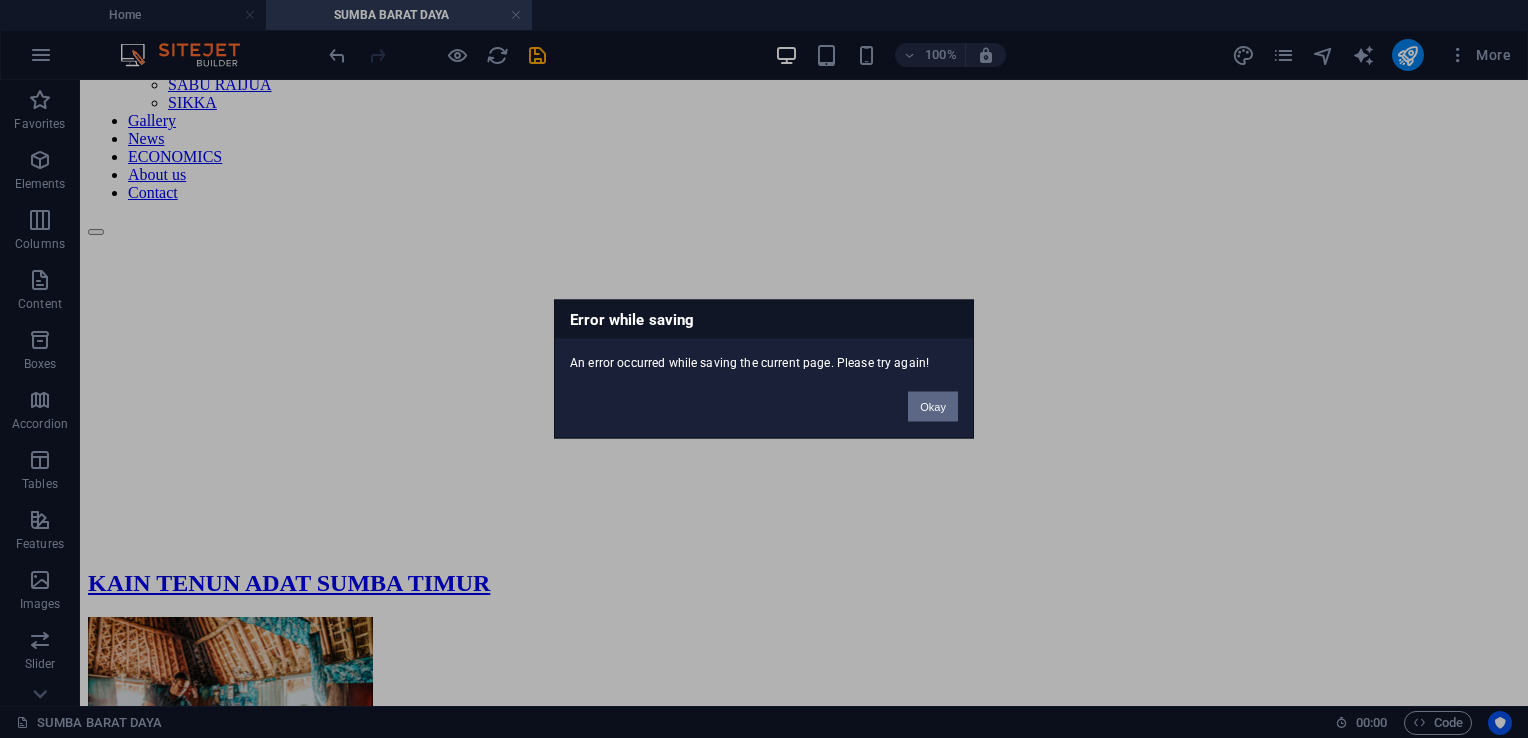 click on "Okay" at bounding box center [933, 407] 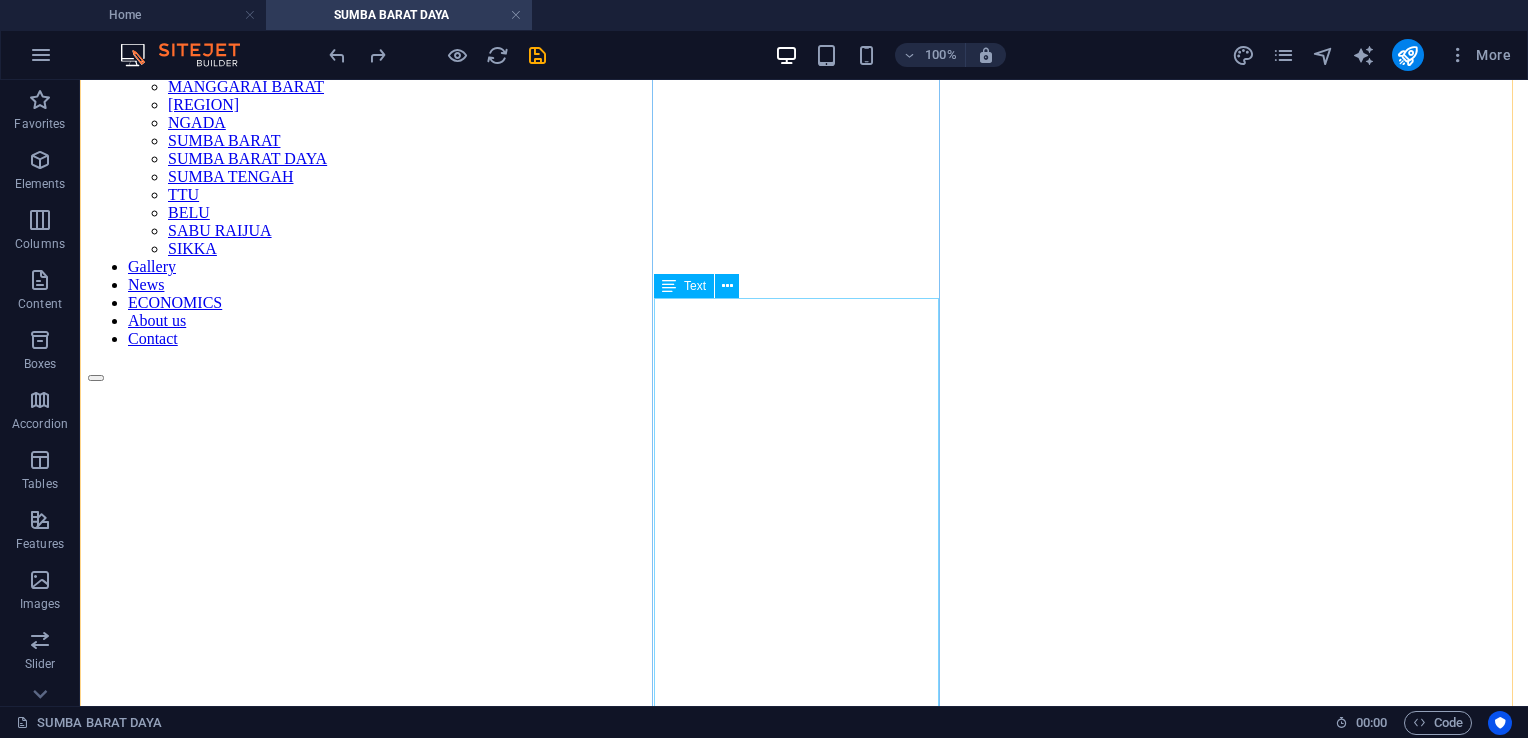 scroll, scrollTop: 460, scrollLeft: 0, axis: vertical 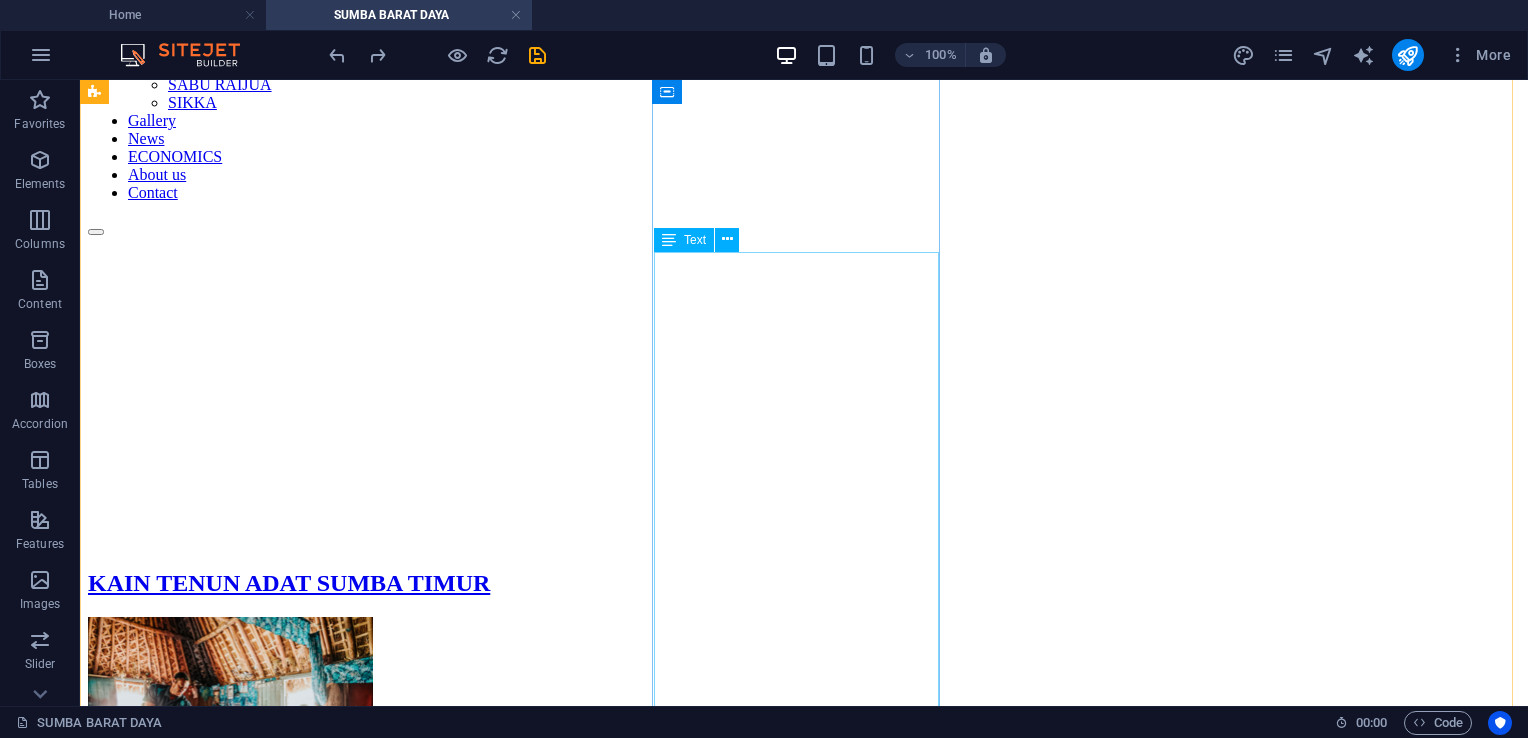 click on "Bagi masyarakat Sumba, peran kain tenun begitu penting. Wanita muda diajari menenun sejak akil balik oleh ibu dan nenek mereka. Tujuan awal dari membuat kain adalah sebagai simbol cinta dan tanda hormat kepada suami. Masyarakat Sumba akan memakai kain tenun kebanggaan mereka ketika ada acara kumpul bersama. Bahkan ketika berpulang pun jasadnya akan ditutup oleh kain tenun. Menurut kepercayaan masyarakat Sumba Timur, jenazah biasanya akan disimpan sampai beberapa bulan sebelum dikuburkan. Dengan adanya kain tenun sebagai penutup ini dipercaya mampu menjadi pengawet alami bagi jenazah tersebut sehingga tidak akan mudah membusuk. Semakin tinggi kedudukan yang meninggal maka semakin banyak pula kain yang dililitkan pada jasadnya." at bounding box center [804, 1318] 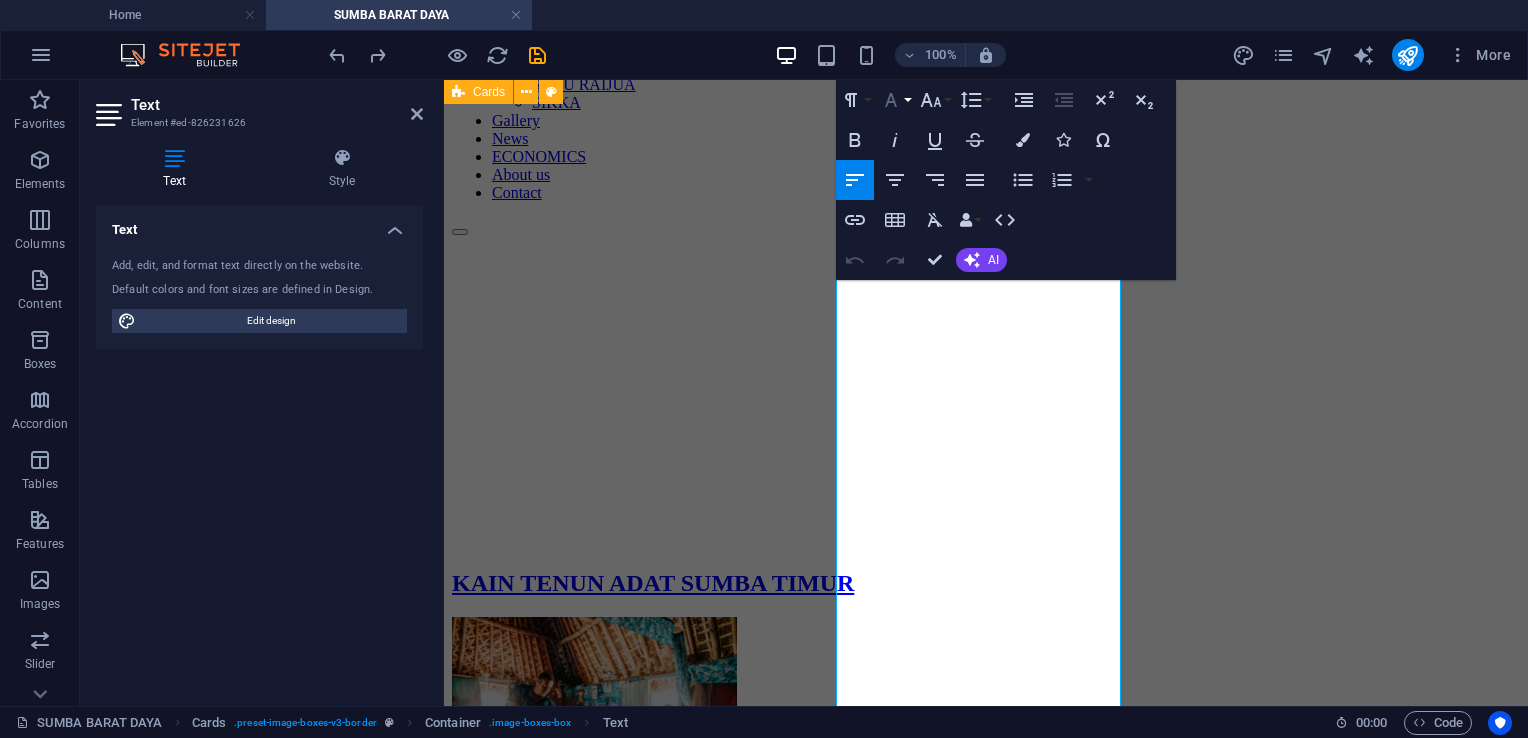 click 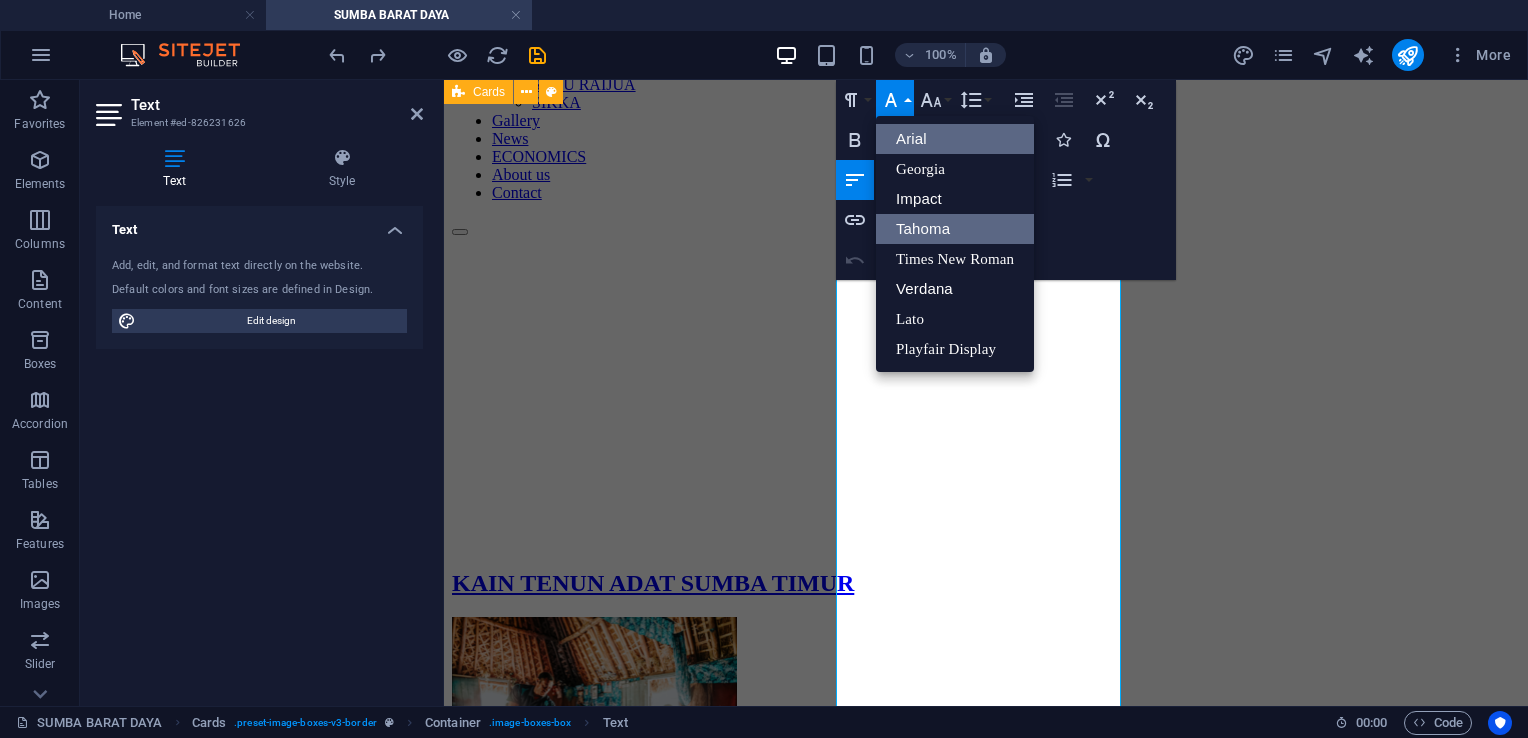 scroll, scrollTop: 0, scrollLeft: 0, axis: both 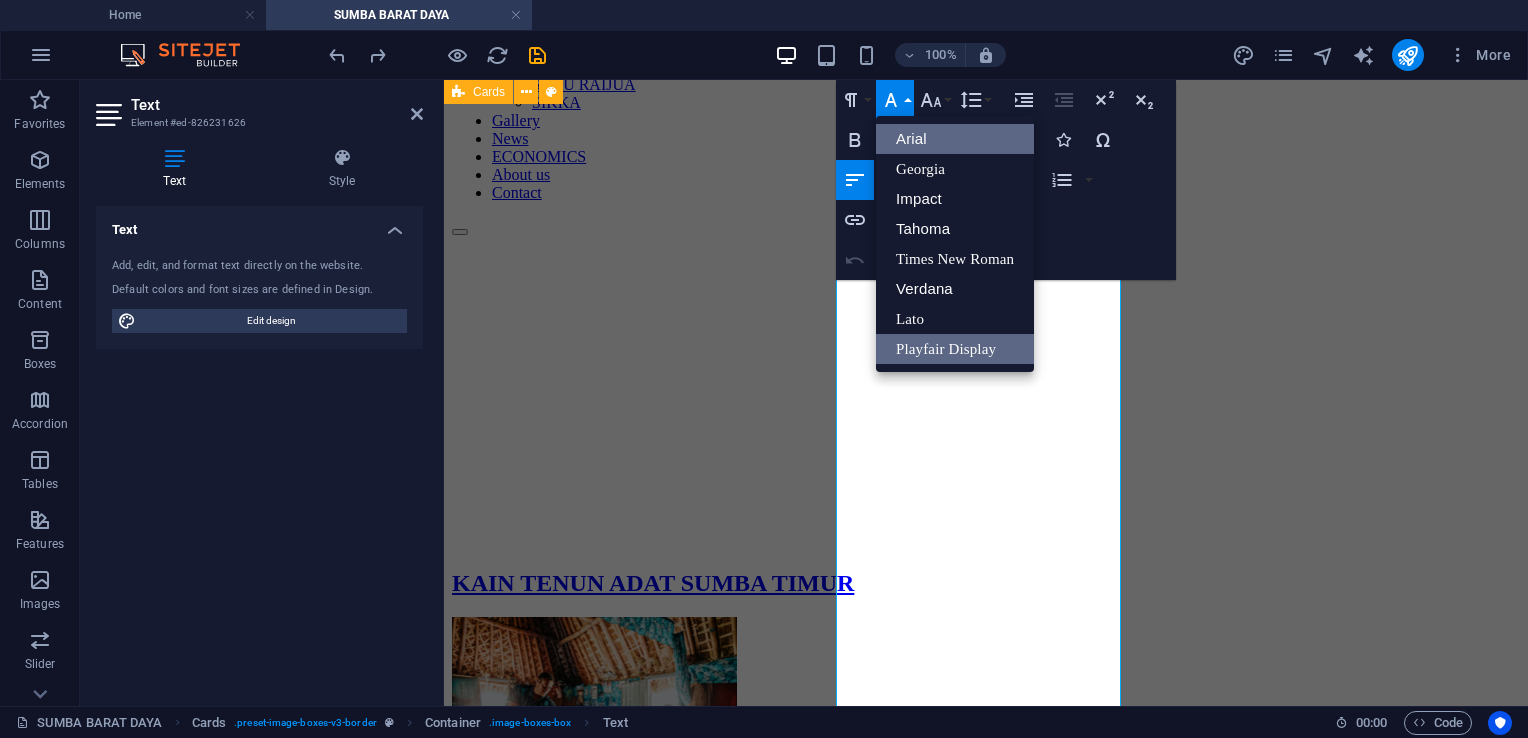 click on "Playfair Display" at bounding box center [955, 349] 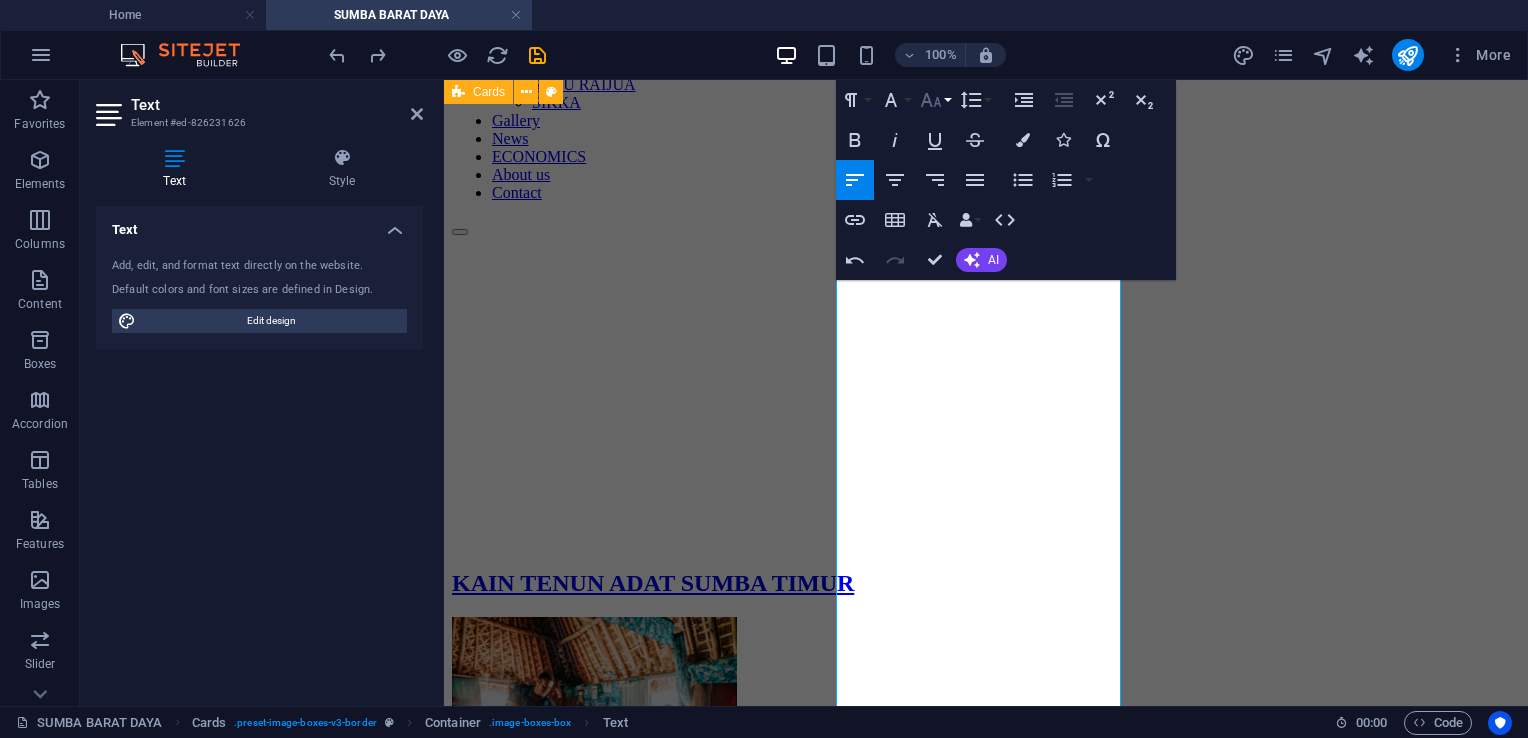 click 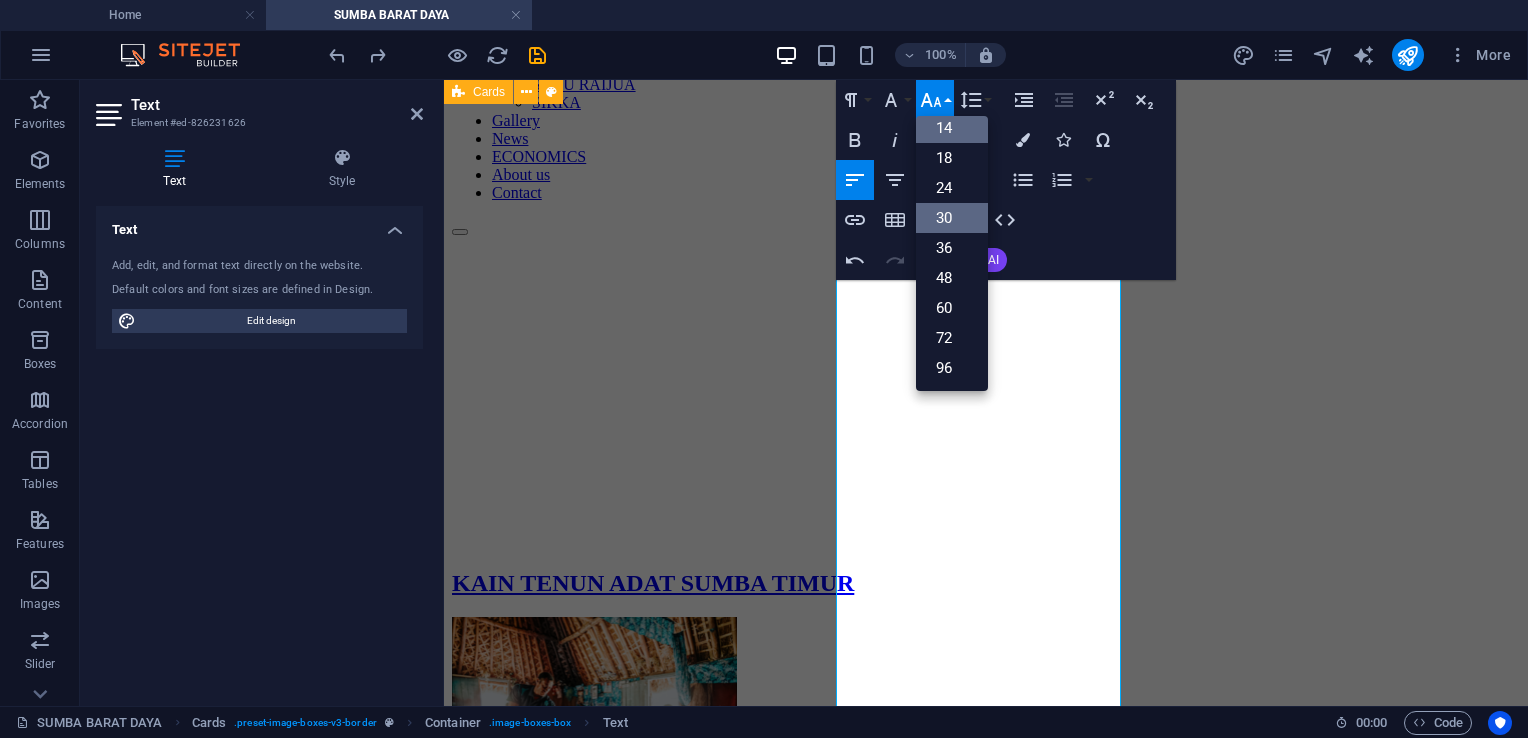 scroll, scrollTop: 160, scrollLeft: 0, axis: vertical 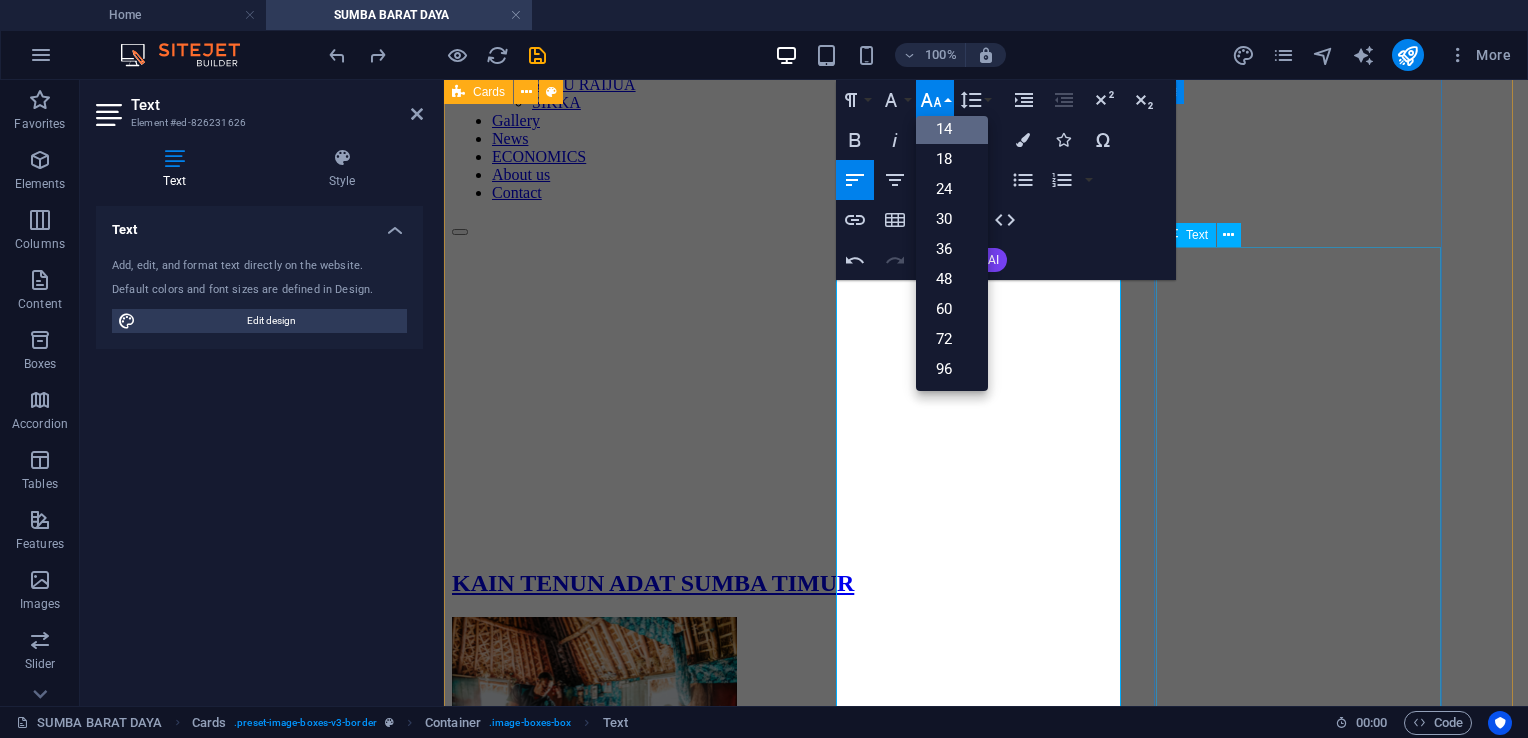 click on "Pewarnaan pada Kain Sumba masih menggunakan pewarna alami, bukan pewarna sintetis seperti yang digunakan di pabrik. Seperti contohnya akar mengkudu untuk mendapatkan warna merah, kayu untuk warna kuning, lumpur sebagai warna coklat, dan lain-lain. Setiap penenun memiliki resep khusus dalam pewarnaan, karena itu merupakan ciri dan keunikan dari kain yang dihasilkan. Lain lagi dengan Sumba Barat Daya, daerah ini memiliki tiga jenis kain tenun antara lain Tenun Ikat (Makete), Tenun Songket (Lambaleko), dan Tenun Sulam (Humbi/Lumbi). Di Kabupaten Sumba Barat Daya terdapat tiga suku besar yang masih aktif menenun, yaitu Loura, Kodi, dan Wewewa. Ketiga suku ini memiliki kekhasan corak masing-masing dan kecenderungan warna yang berbeda. Seperti contohnya kain tenun di Suku Kodi dominan warna hitam, sedangkan di Suku Loura dan Wewewa cenderung berwarna-warni. Motif khas kain tenun Sumba Barat Daya menggunakan corak ragam mamuli yang merupakan simbol kemurnian dan kesuburan. Bahkan tidak sedikit bermunculan" at bounding box center (986, 1932) 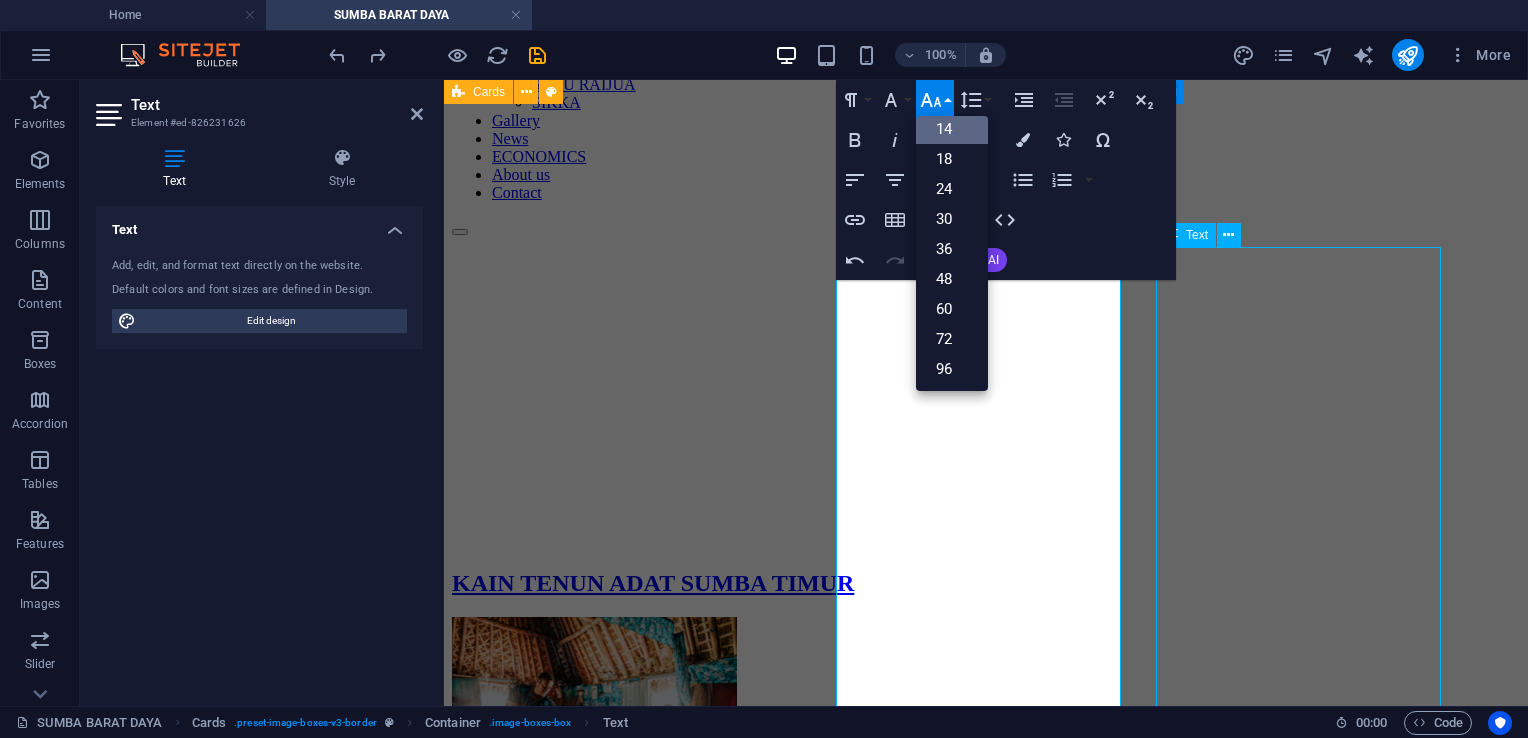 click on "SEJARAH Indonesia memiliki beragam kain tenun khas daerah masing-masing. Salah satu kain tenun yang sangat khas berasal dari Nusa Tenggara Timur khususnya Pulau Sumba.  Proses pembuatan Kain Sumba cukup rumit dan memakan waktu yang lama. Sehelai Kain Sumba bisa menghabiskan enam bulan bahkan tiga tahun waktu pengerjaan.  Karena hal ini, tidak heran jika satu helai Kain Sumba bisa dibanderol hingga seharga 1,5 bahkan puluhan juta rupiah. FUNGSI Bagi masyarakat Sumba, peran kain tenun begitu penting. Wanita muda diajari menenun sejak akil balik oleh ibu dan nenek mereka. Tujuan awal dari membuat kain adalah sebagai simbol cinta dan tanda hormat kepada suami. Masyarakat Sumba akan memakai kain tenun kebanggaan mereka ketika ada acara kumpul bersama. Bahkan ketika berpulang pun jasadnya akan ditutup oleh kain tenun. Menurut kepercayaan masyarakat Sumba Timur, jenazah biasanya akan disimpan sampai beberapa bulan sebelum dikuburkan. MOTIF Bahkan tidak sedikit bermunculan  home industry" at bounding box center (986, 1370) 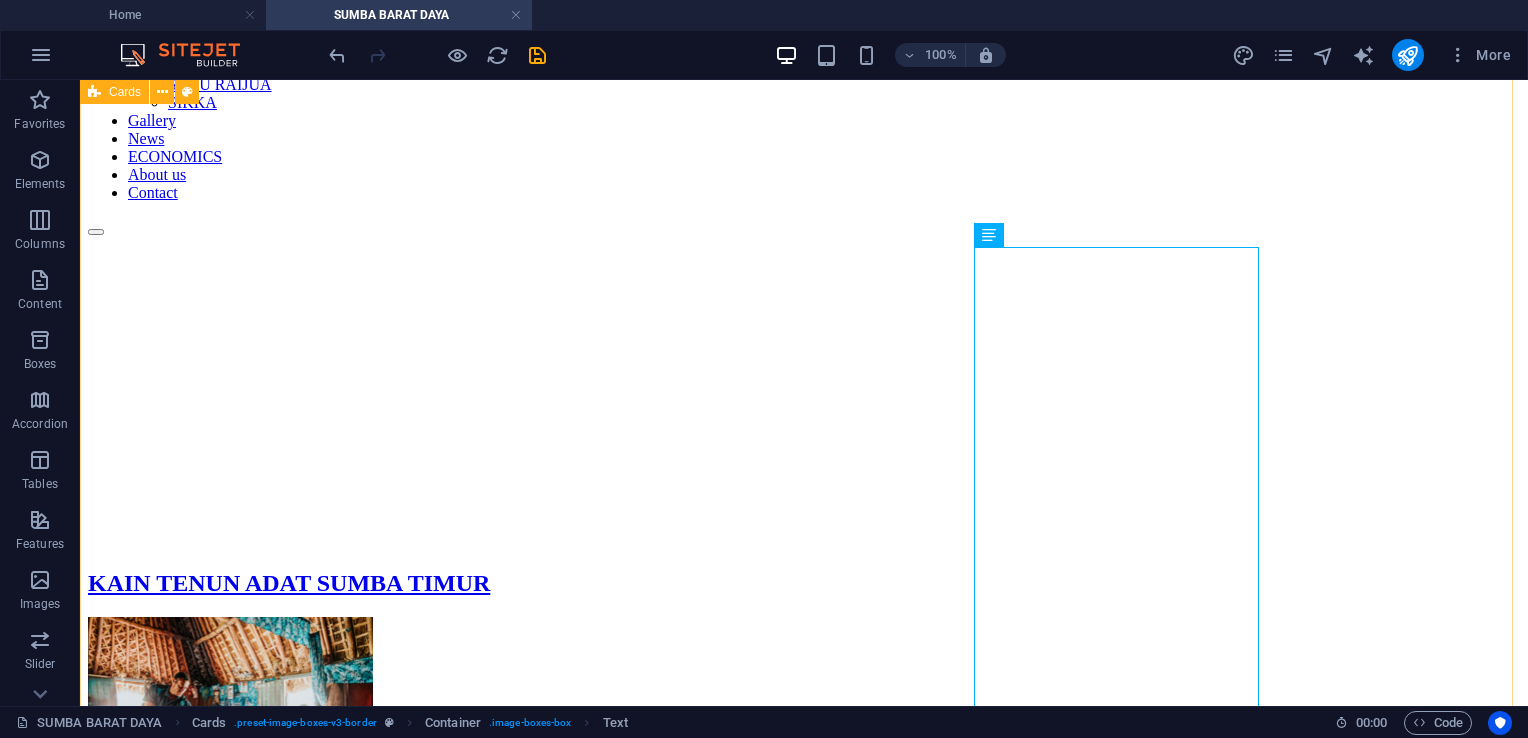 drag, startPoint x: 946, startPoint y: 340, endPoint x: 840, endPoint y: 342, distance: 106.01887 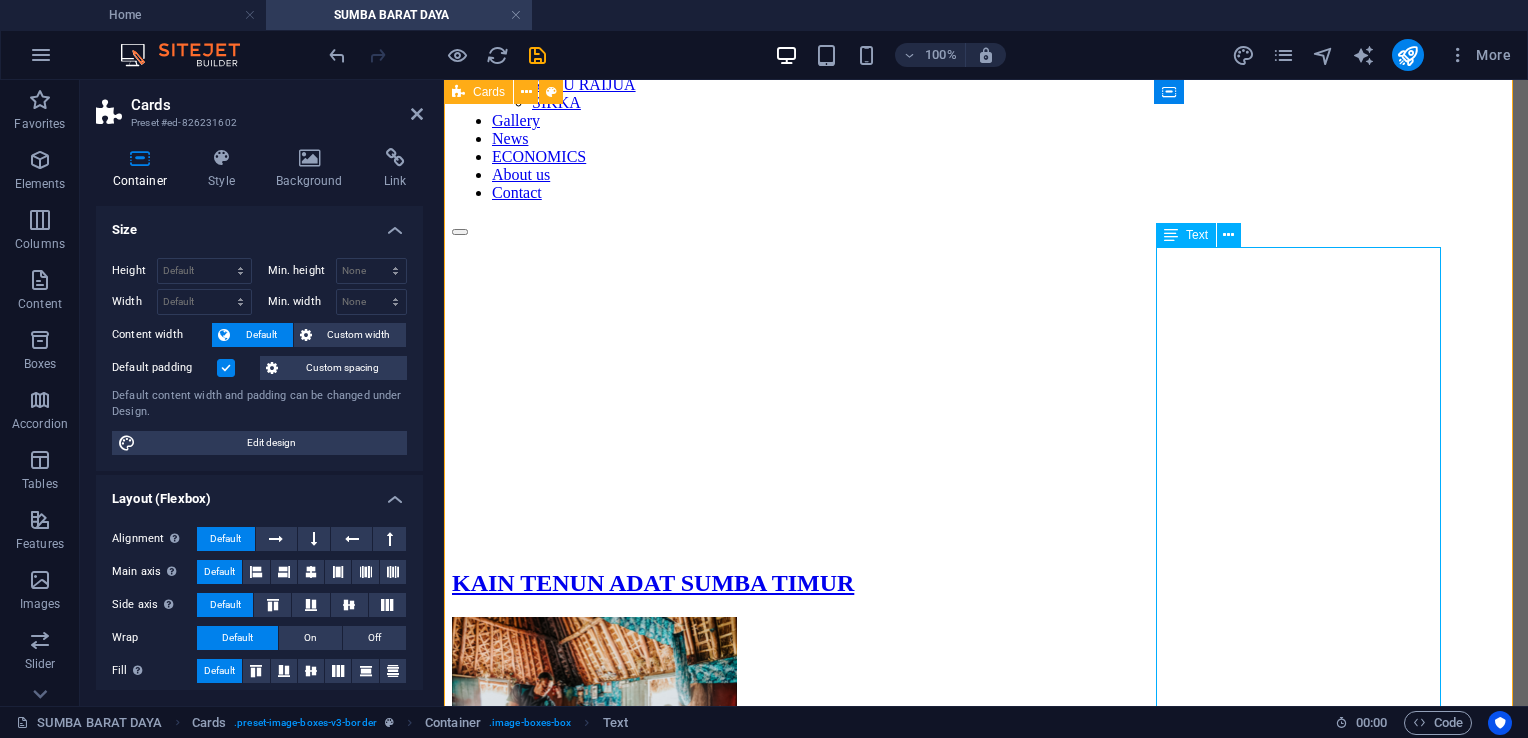 click on "Pewarnaan pada Kain Sumba masih menggunakan pewarna alami, bukan pewarna sintetis seperti yang digunakan di pabrik. Seperti contohnya akar mengkudu untuk mendapatkan warna merah, kayu untuk warna kuning, lumpur sebagai warna coklat, dan lain-lain. Setiap penenun memiliki resep khusus dalam pewarnaan, karena itu merupakan ciri dan keunikan dari kain yang dihasilkan. Lain lagi dengan Sumba Barat Daya, daerah ini memiliki tiga jenis kain tenun antara lain Tenun Ikat (Makete), Tenun Songket (Lambaleko), dan Tenun Sulam (Humbi/Lumbi). Di Kabupaten Sumba Barat Daya terdapat tiga suku besar yang masih aktif menenun, yaitu Loura, Kodi, dan Wewewa. Ketiga suku ini memiliki kekhasan corak masing-masing dan kecenderungan warna yang berbeda. Seperti contohnya kain tenun di Suku Kodi dominan warna hitam, sedangkan di Suku Loura dan Wewewa cenderung berwarna-warni. Motif khas kain tenun Sumba Barat Daya menggunakan corak ragam mamuli yang merupakan simbol kemurnian dan kesuburan. Bahkan tidak sedikit bermunculan" at bounding box center (986, 1932) 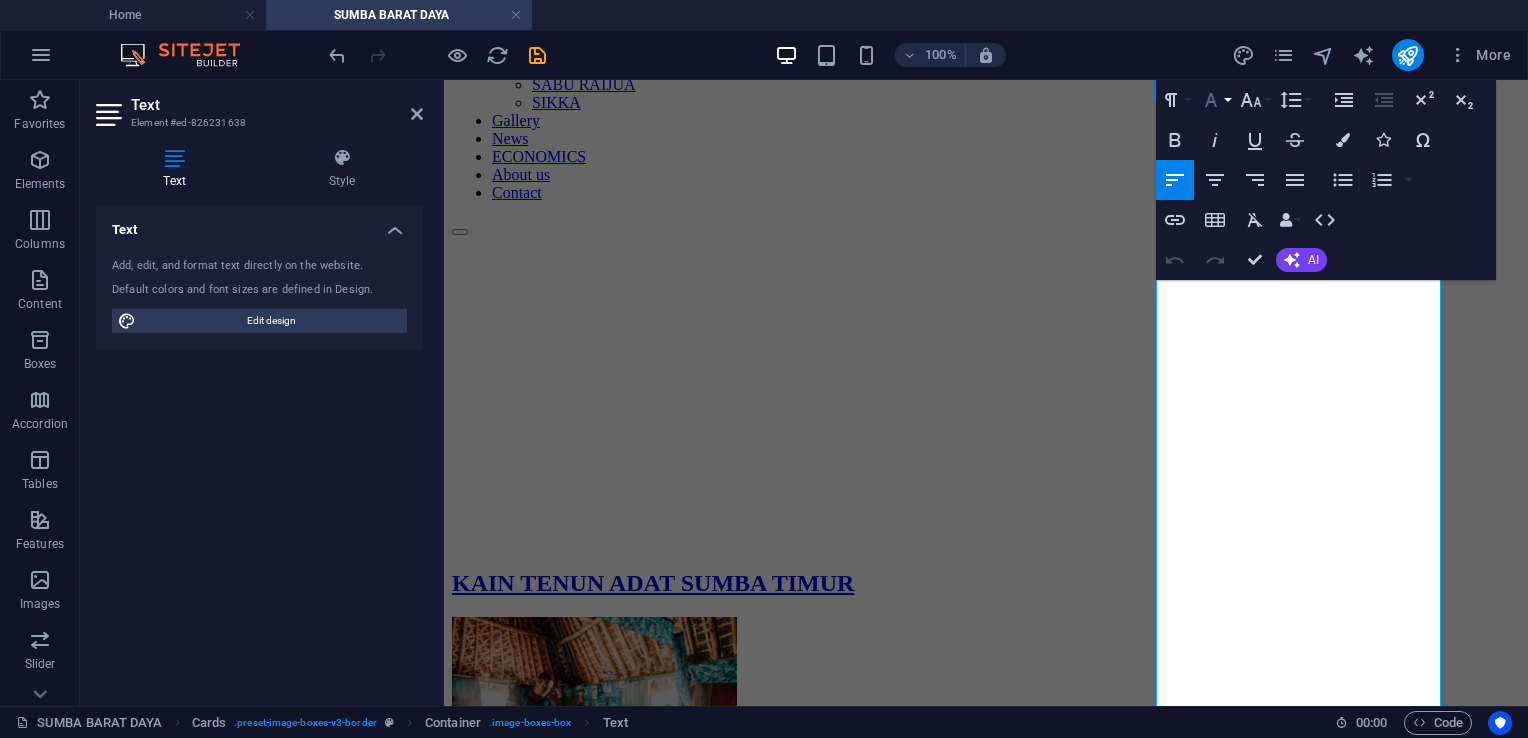 click 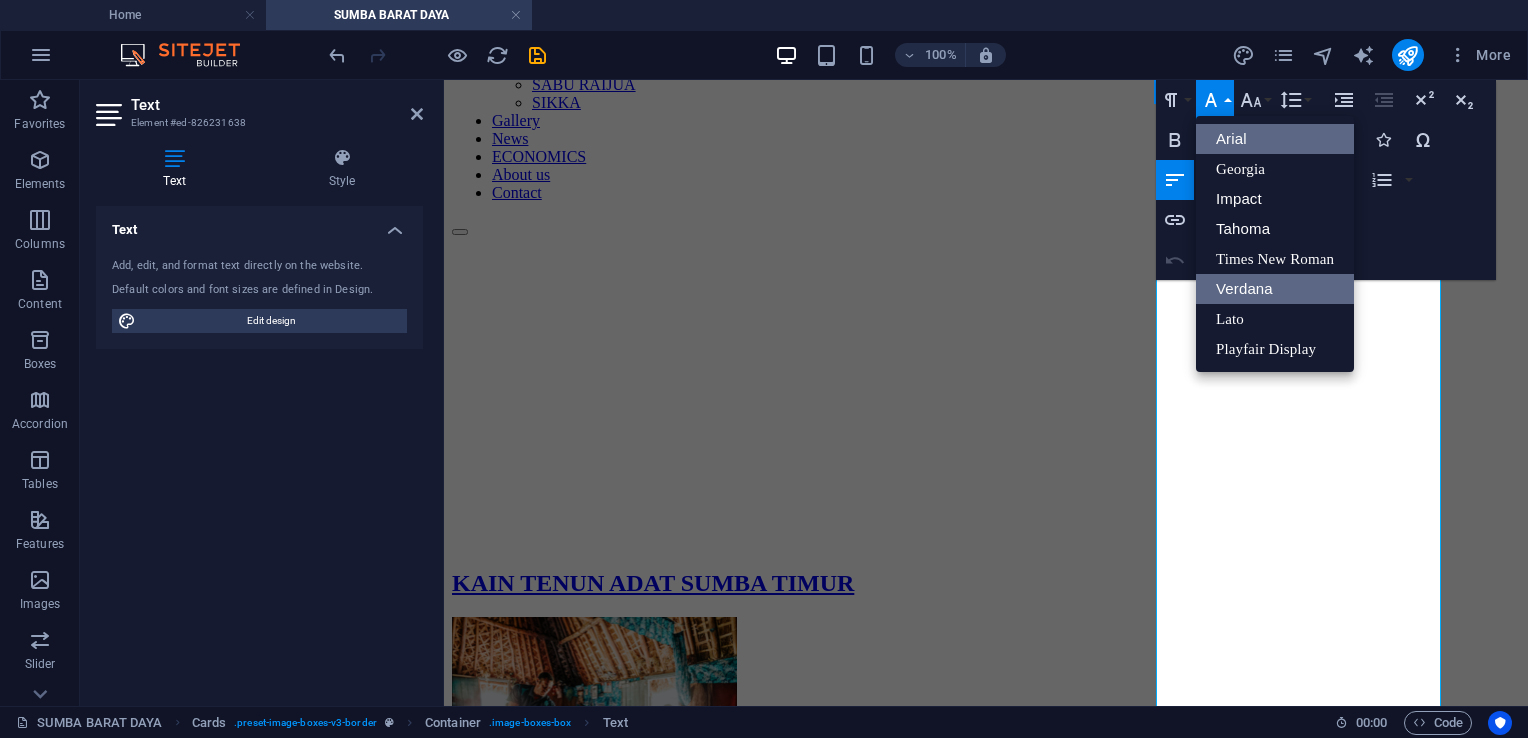 scroll, scrollTop: 0, scrollLeft: 0, axis: both 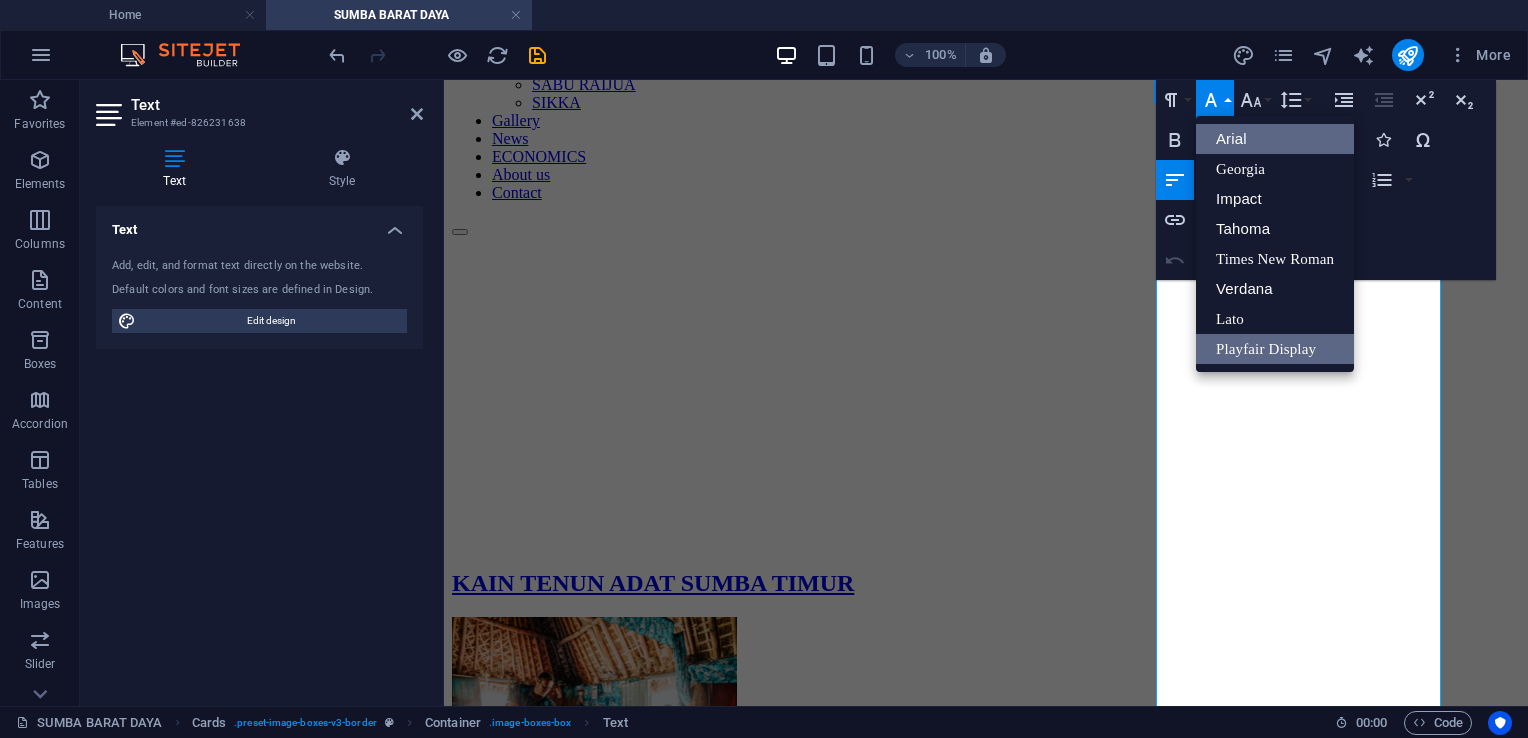 click on "Playfair Display" at bounding box center [1275, 349] 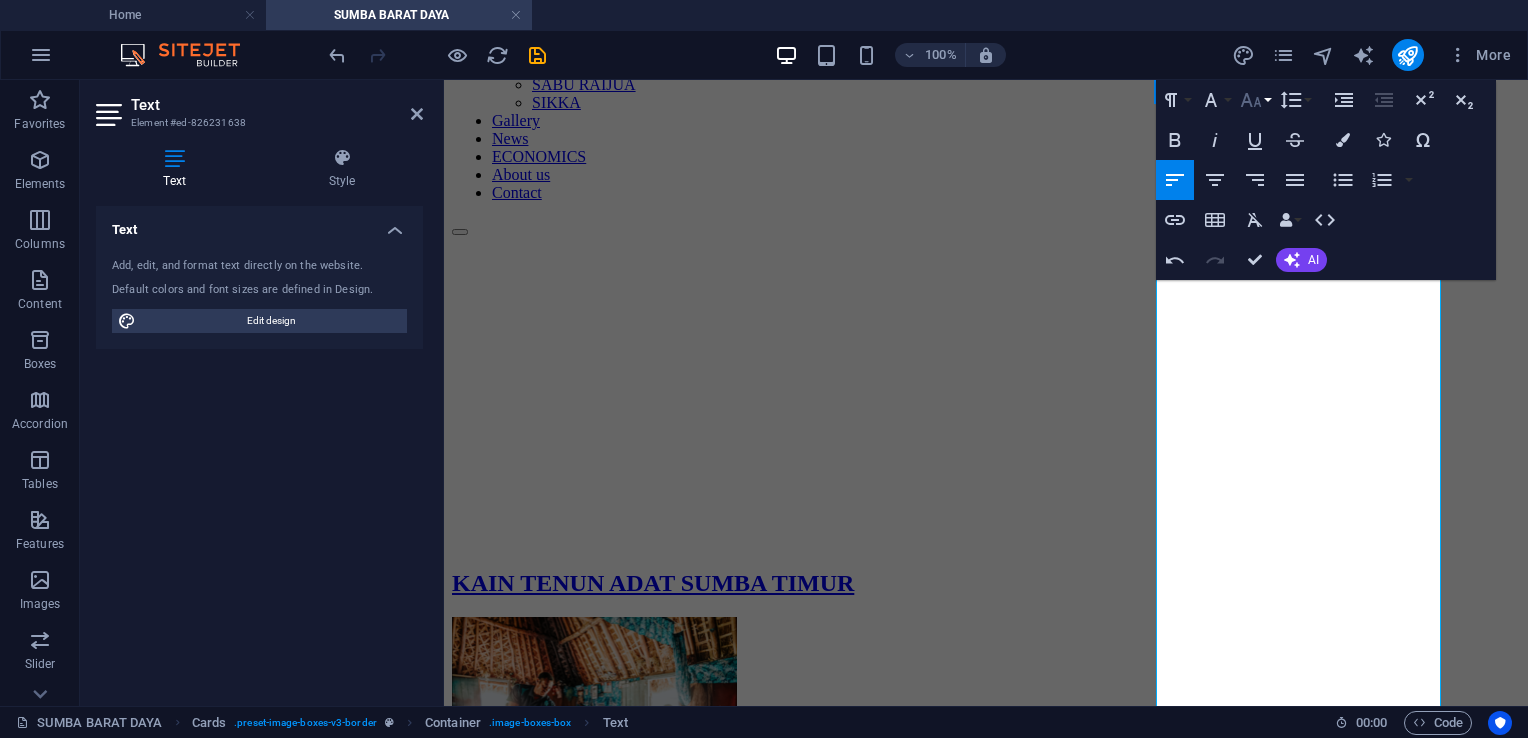 click 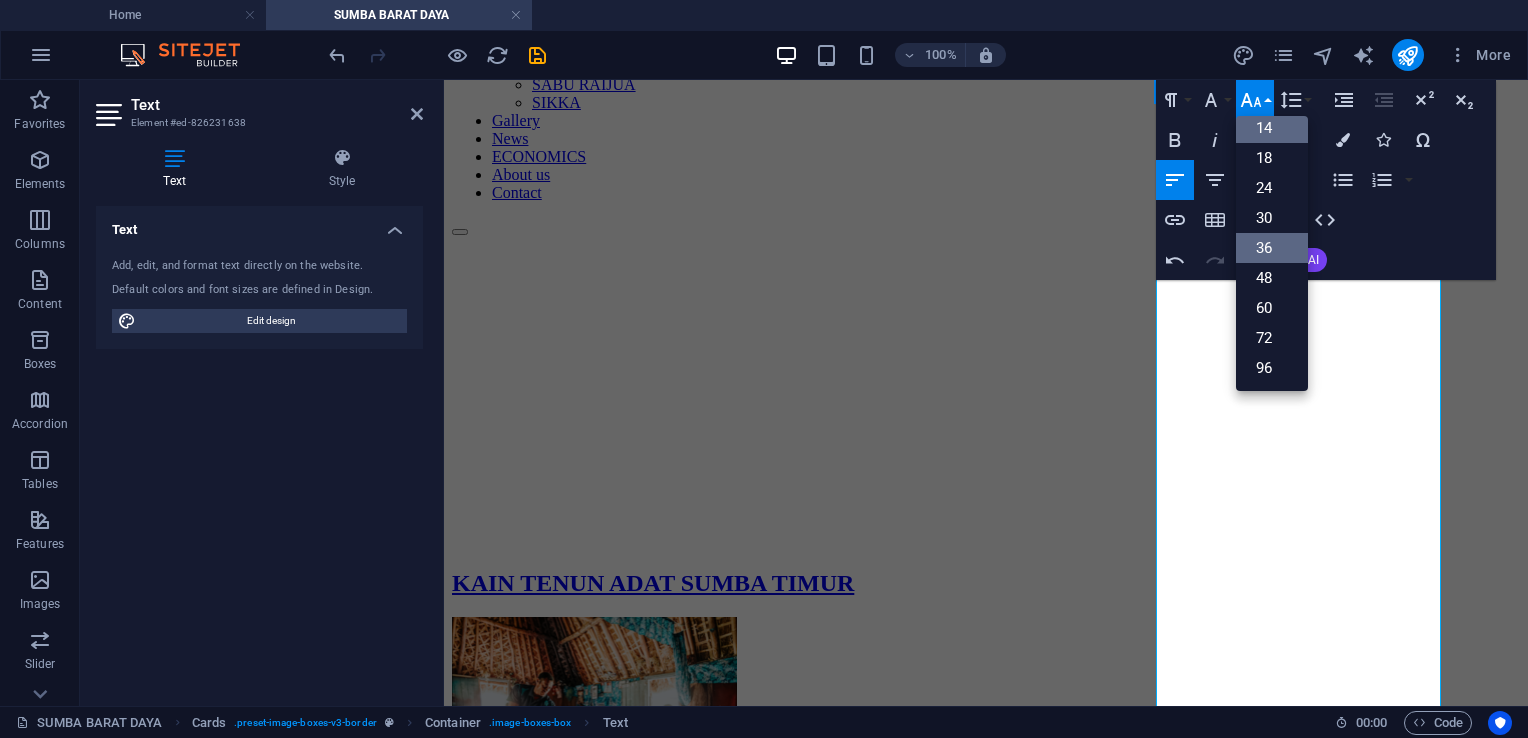 scroll, scrollTop: 160, scrollLeft: 0, axis: vertical 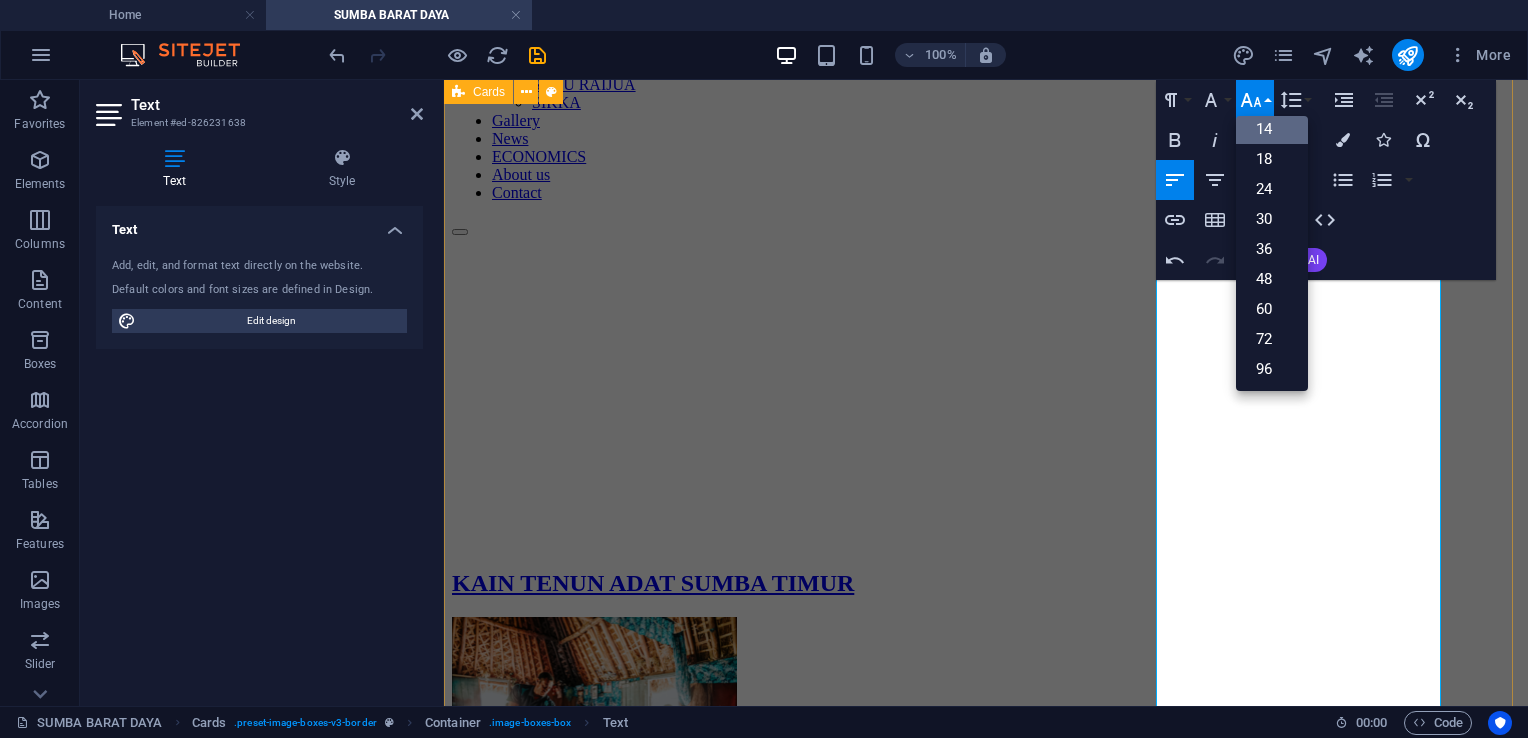 click on "SEJARAH Indonesia memiliki beragam kain tenun khas daerah masing-masing. Salah satu kain tenun yang sangat khas berasal dari Nusa Tenggara Timur khususnya Pulau Sumba.  Proses pembuatan Kain Sumba cukup rumit dan memakan waktu yang lama. Sehelai Kain Sumba bisa menghabiskan enam bulan bahkan tiga tahun waktu pengerjaan.  Karena hal ini, tidak heran jika satu helai Kain Sumba bisa dibanderol hingga seharga 1,5 bahkan puluhan juta rupiah. FUNGSI Bagi masyarakat Sumba, peran kain tenun begitu penting. Wanita muda diajari menenun sejak akil balik oleh ibu dan nenek mereka. Tujuan awal dari membuat kain adalah sebagai simbol cinta dan tanda hormat kepada suami. Masyarakat Sumba akan memakai kain tenun kebanggaan mereka ketika ada acara kumpul bersama. Bahkan ketika berpulang pun jasadnya akan ditutup oleh kain tenun. Menurut kepercayaan masyarakat Sumba Timur, jenazah biasanya akan disimpan sampai beberapa bulan sebelum dikuburkan. MOTIF Bahkan tidak sedikit bermunculan  home industry" at bounding box center (986, 1380) 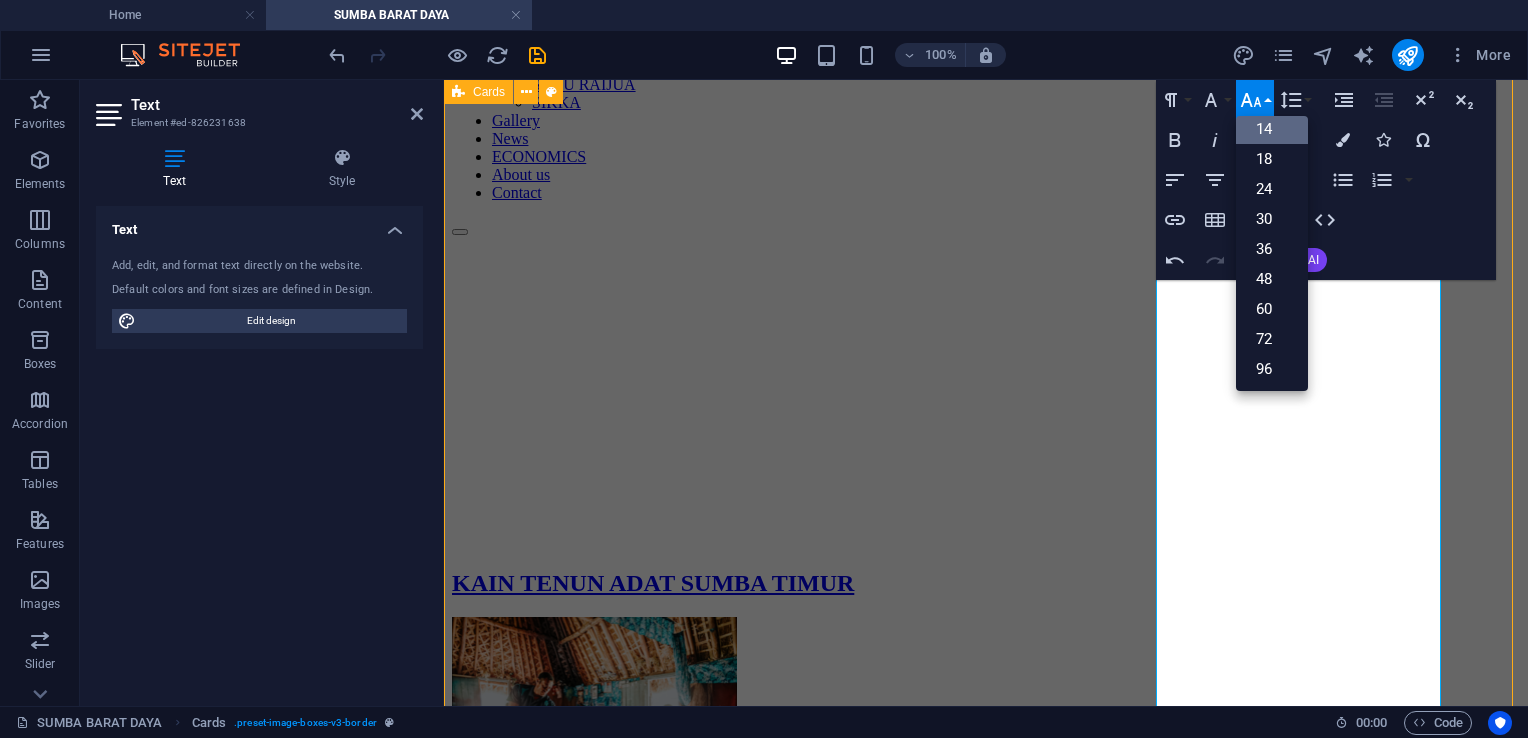 click on "Pewarnaan pada Kain Sumba masih menggunakan pewarna alami, bukan pewarna sintetis seperti yang digunakan di pabrik. Seperti contohnya akar mengkudu untuk mendapatkan warna merah, kayu untuk warna kuning, lumpur sebagai warna coklat, dan lain-lain. Setiap penenun memiliki resep khusus dalam pewarnaan, karena itu merupakan ciri dan keunikan dari kain yang dihasilkan. Lain lagi dengan Sumba Barat Daya, daerah ini memiliki tiga jenis kain tenun antara lain Tenun Ikat (Makete), Tenun Songket (Lambaleko), dan Tenun Sulam (Humbi/Lumbi). Di Kabupaten Sumba Barat Daya terdapat tiga suku besar yang masih aktif menenun, yaitu Loura, Kodi, dan Wewewa. Ketiga suku ini memiliki kekhasan corak masing-masing dan kecenderungan warna yang berbeda. Seperti contohnya kain tenun di Suku Kodi dominan warna hitam, sedangkan di Suku Loura dan Wewewa cenderung berwarna-warni. Motif khas kain tenun Sumba Barat Daya menggunakan corak ragam mamuli yang merupakan simbol kemurnian dan kesuburan. Bahkan tidak sedikit bermunculan" at bounding box center (986, 1942) 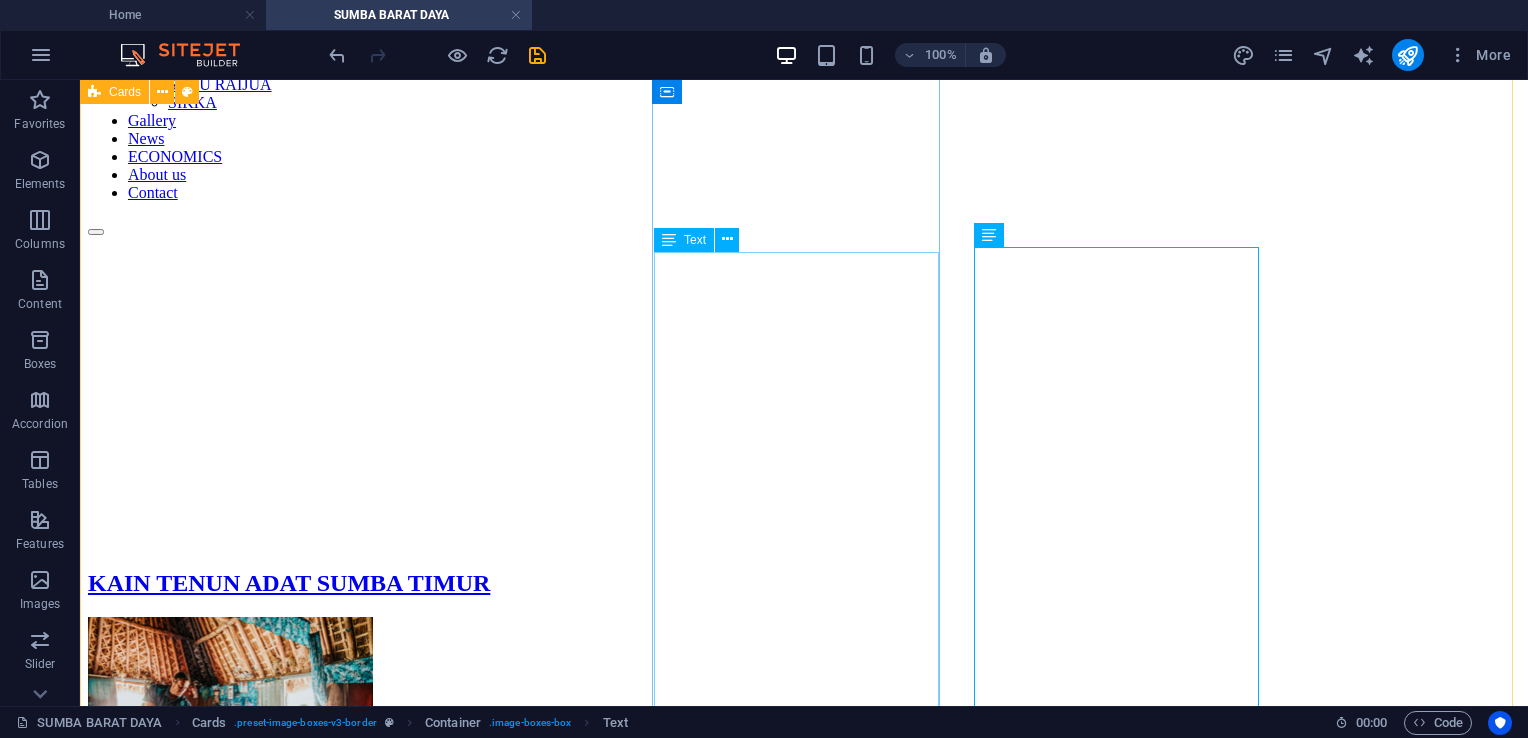 click on "Bagi masyarakat Sumba, peran kain tenun begitu penting. Wanita muda diajari menenun sejak akil balik oleh ibu dan nenek mereka. Tujuan awal dari membuat kain adalah sebagai simbol cinta dan tanda hormat kepada suami. Masyarakat Sumba akan memakai kain tenun kebanggaan mereka ketika ada acara kumpul bersama. Bahkan ketika berpulang pun jasadnya akan ditutup oleh kain tenun. Menurut kepercayaan masyarakat Sumba Timur, jenazah biasanya akan disimpan sampai beberapa bulan sebelum dikuburkan. Dengan adanya kain tenun sebagai penutup ini dipercaya mampu menjadi pengawet alami bagi jenazah tersebut sehingga tidak akan mudah membusuk. Semakin tinggi kedudukan yang meninggal maka semakin banyak pula kain yang dililitkan pada jasadnya." at bounding box center (804, 1325) 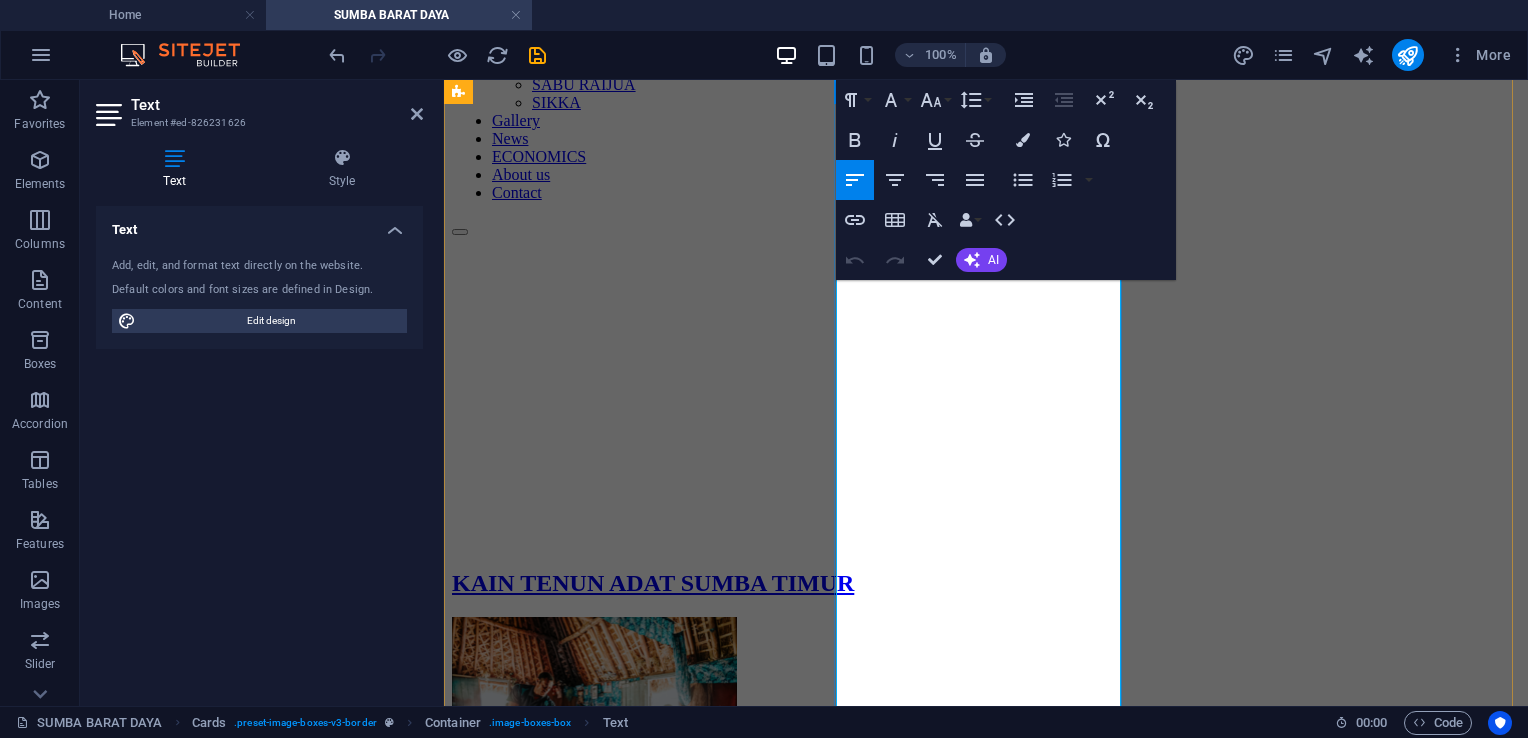 click on "Bagi masyarakat Sumba, peran kain tenun begitu penting. Wanita muda diajari menenun sejak akil balik oleh ibu dan nenek mereka. Tujuan awal dari membuat kain adalah sebagai simbol cinta dan tanda hormat kepada suami. Masyarakat Sumba akan memakai kain tenun kebanggaan mereka ketika ada acara kumpul bersama. Bahkan ketika berpulang pun jasadnya akan ditutup oleh kain tenun. Menurut kepercayaan masyarakat Sumba Timur, jenazah biasanya akan disimpan sampai beberapa bulan sebelum dikuburkan. Dengan adanya kain tenun sebagai penutup ini dipercaya mampu menjadi pengawet alami bagi jenazah tersebut sehingga tidak akan mudah membusuk. Semakin tinggi kedudukan yang meninggal maka semakin banyak pula kain yang dililitkan pada jasadnya." at bounding box center (986, 1363) 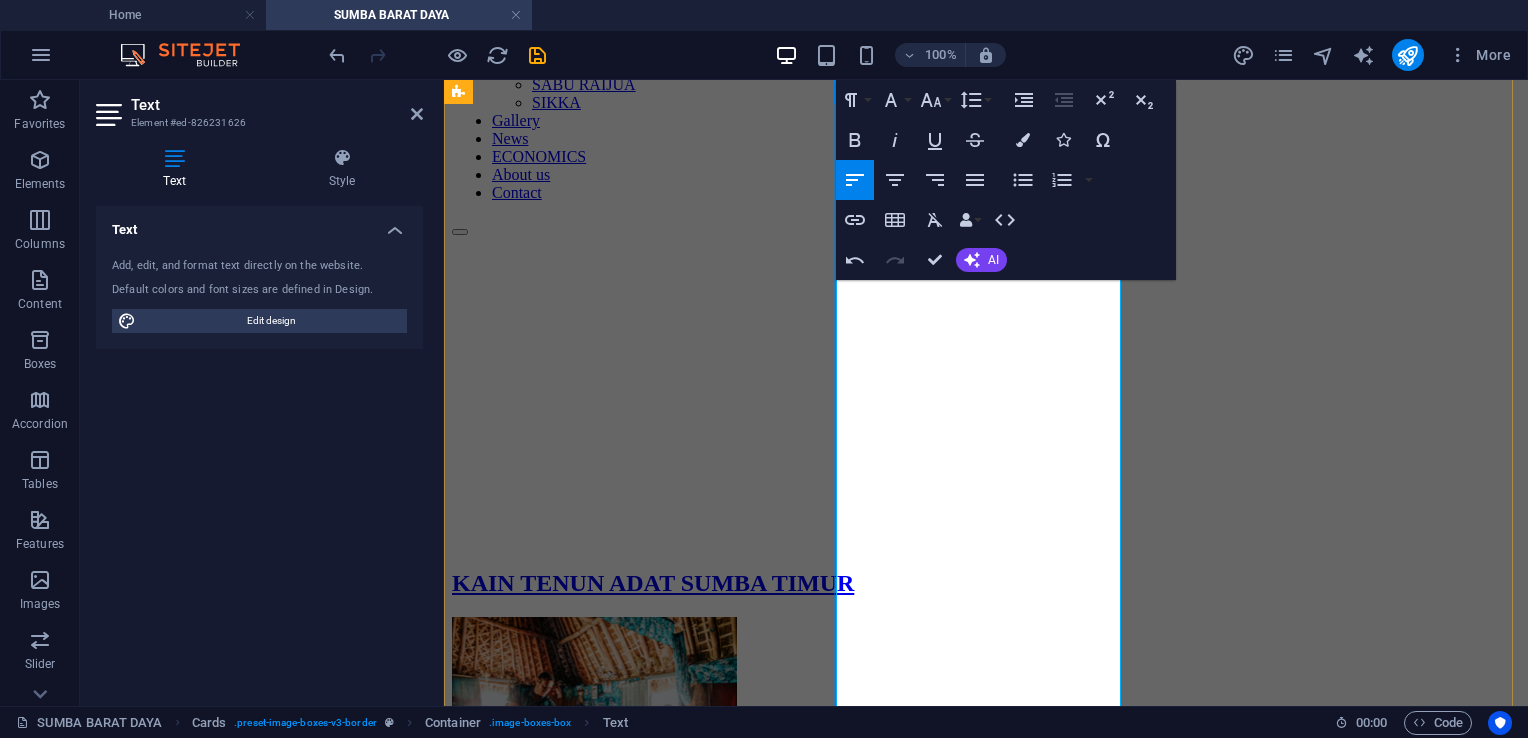 type 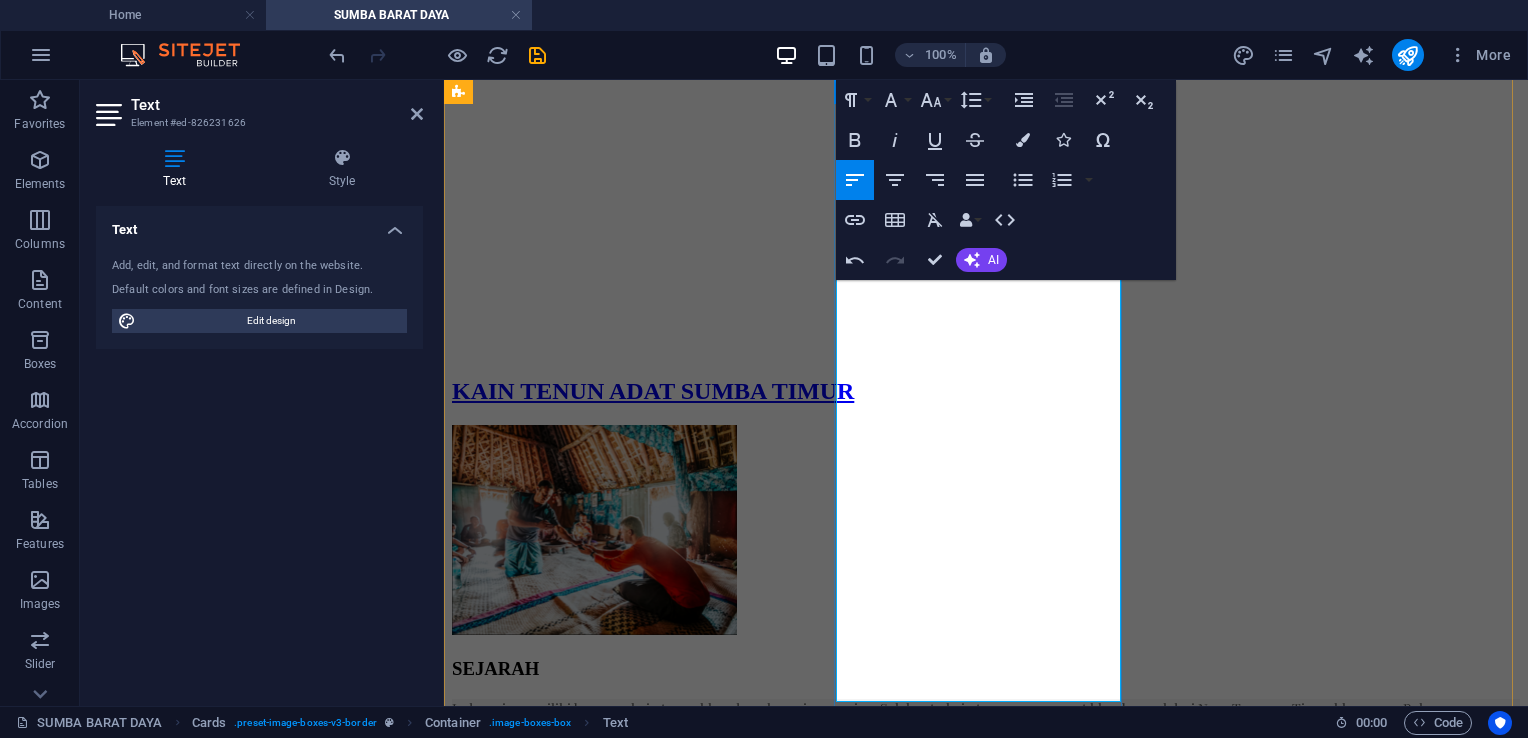 scroll, scrollTop: 660, scrollLeft: 0, axis: vertical 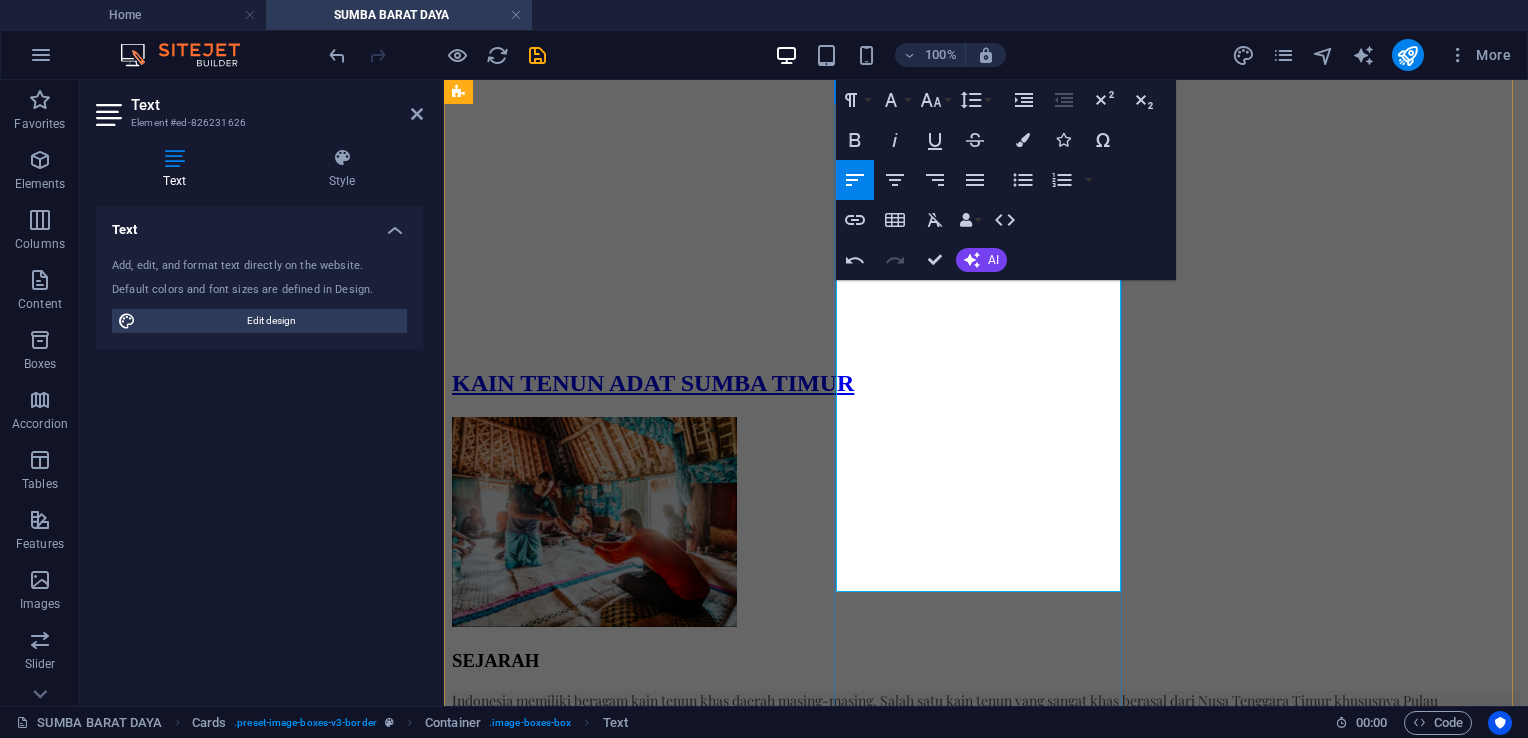 click on "Dengan adanya kain tenun sebagai penutup ini dipercaya mampu menjadi pengawet alami bagi jenazah tersebut sehingga tidak akan mudah membusuk." at bounding box center (919, 1151) 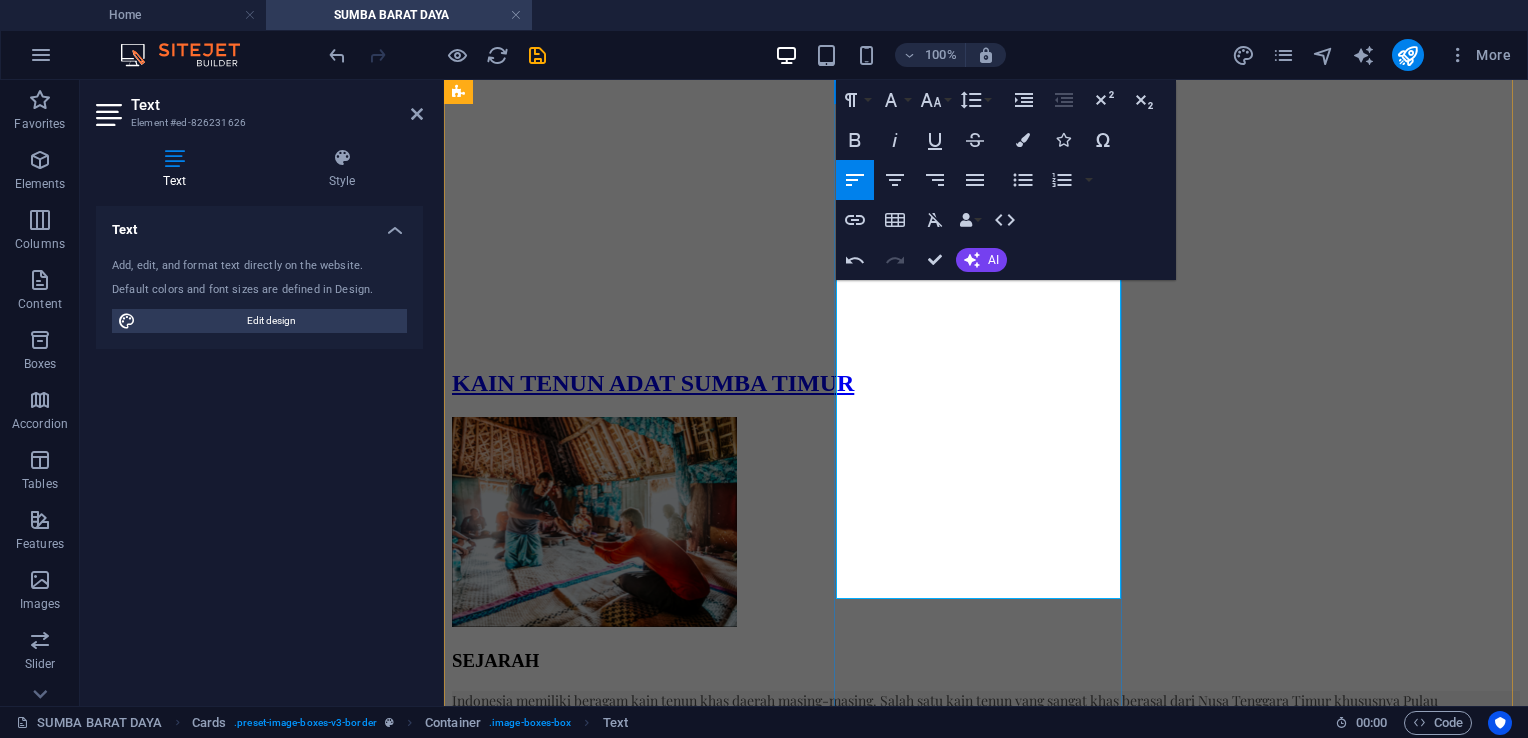 click on "Semakin tinggi kedudukan yang meninggal maka semakin banyak pula kain yang dililitkan pada jasadnya." at bounding box center [776, 1151] 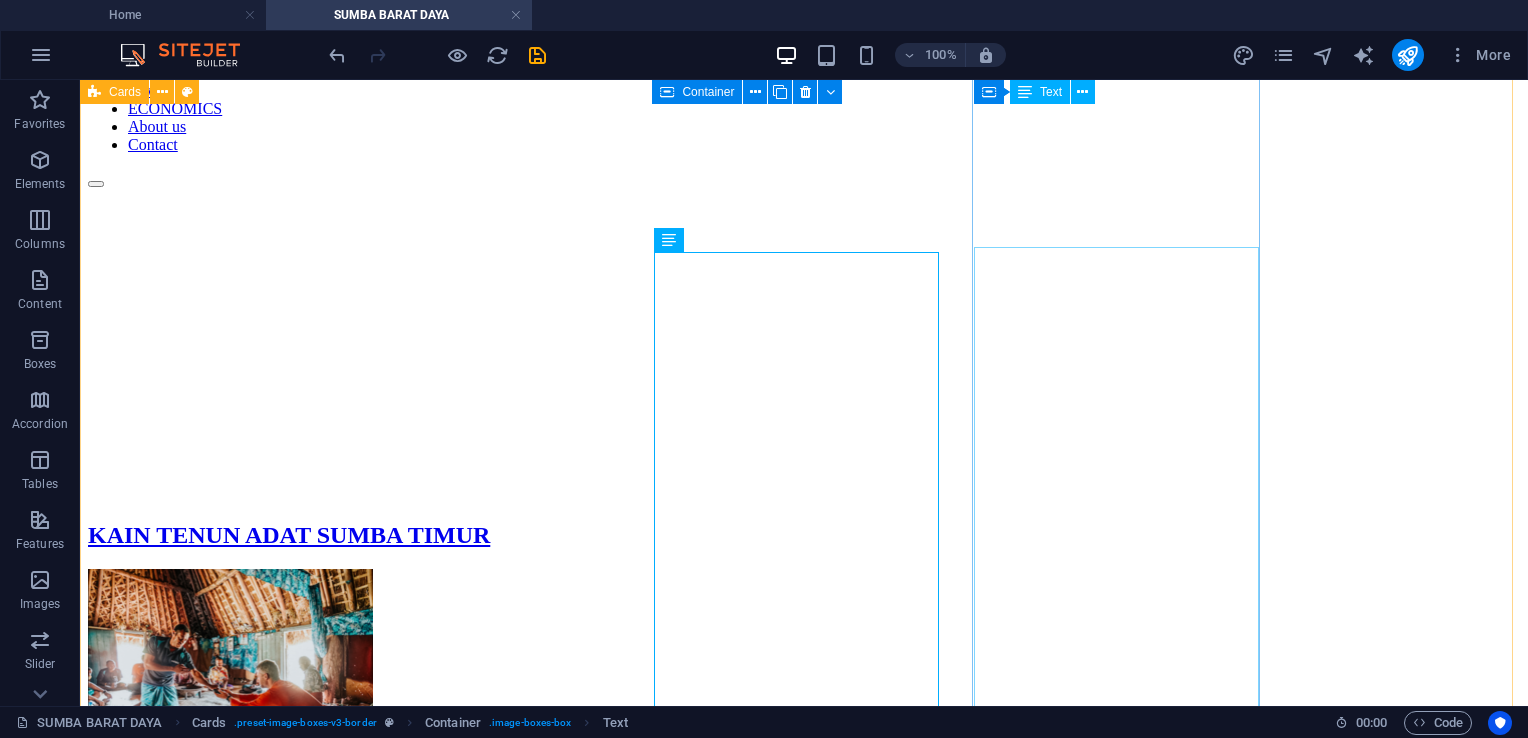 scroll, scrollTop: 460, scrollLeft: 0, axis: vertical 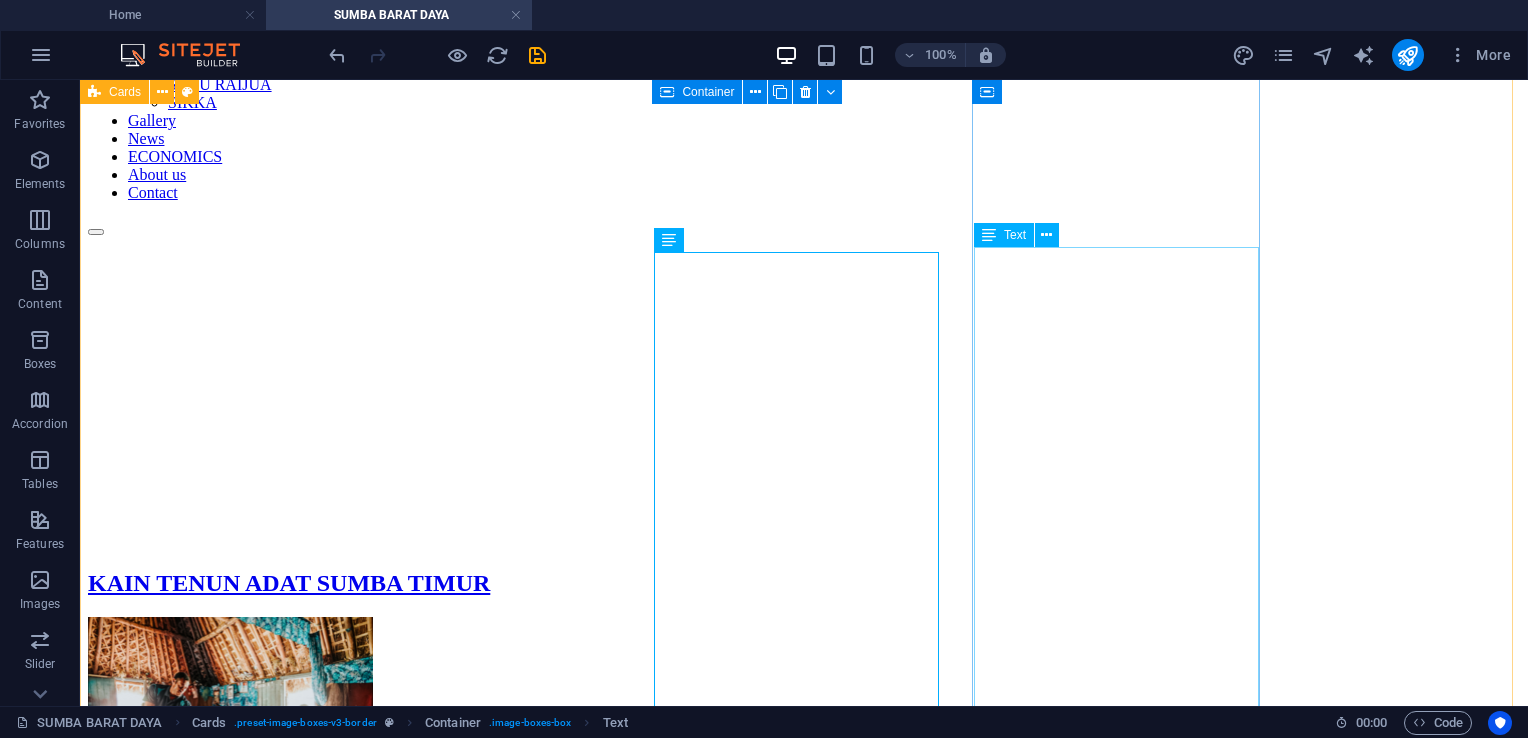 click on "Pewarnaan pada Kain Sumba masih menggunakan pewarna alami, bukan pewarna sintetis seperti yang digunakan di pabrik. Seperti contohnya akar mengkudu untuk mendapatkan warna merah, kayu untuk warna kuning, lumpur sebagai warna coklat, dan lain-lain. Setiap penenun memiliki resep khusus dalam pewarnaan, karena itu merupakan ciri dan keunikan dari kain yang dihasilkan. Lain lagi dengan Sumba Barat Daya, daerah ini memiliki tiga jenis kain tenun antara lain Tenun Ikat (Makete), Tenun Songket (Lambaleko), dan Tenun Sulam (Humbi/Lumbi). Di Kabupaten Sumba Barat Daya terdapat tiga suku besar yang masih aktif menenun, yaitu Loura, Kodi, dan Wewewa. Ketiga suku ini memiliki kekhasan corak masing-masing dan kecenderungan warna yang berbeda. Seperti contohnya kain tenun di Suku Kodi dominan warna hitam, sedangkan di Suku Loura dan Wewewa cenderung berwarna-warni. Motif khas kain tenun Sumba Barat Daya menggunakan corak ragam mamuli yang merupakan simbol kemurnian dan kesuburan. Bahkan tidak sedikit bermunculan" at bounding box center [804, 1810] 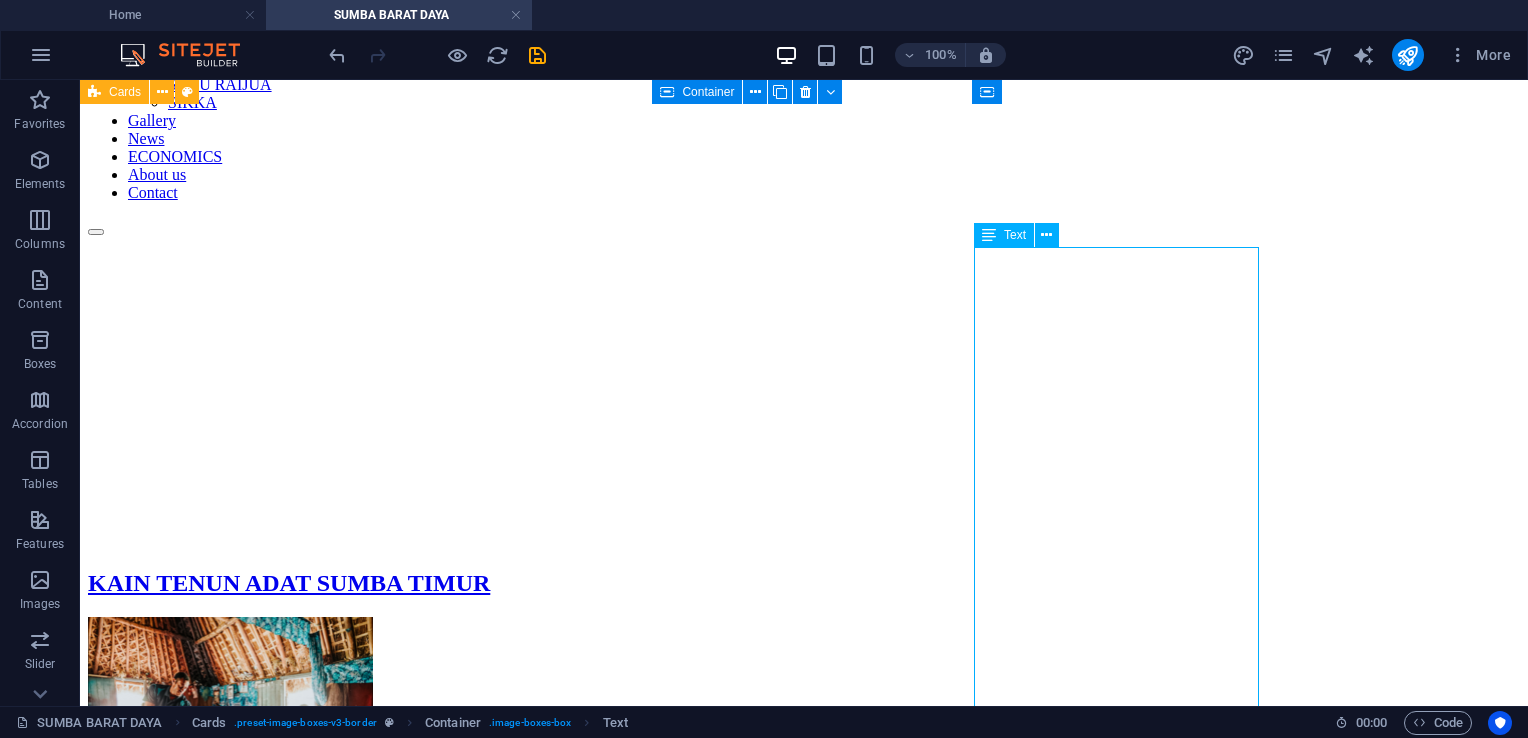 click on "Pewarnaan pada Kain Sumba masih menggunakan pewarna alami, bukan pewarna sintetis seperti yang digunakan di pabrik. Seperti contohnya akar mengkudu untuk mendapatkan warna merah, kayu untuk warna kuning, lumpur sebagai warna coklat, dan lain-lain. Setiap penenun memiliki resep khusus dalam pewarnaan, karena itu merupakan ciri dan keunikan dari kain yang dihasilkan. Lain lagi dengan Sumba Barat Daya, daerah ini memiliki tiga jenis kain tenun antara lain Tenun Ikat (Makete), Tenun Songket (Lambaleko), dan Tenun Sulam (Humbi/Lumbi). Di Kabupaten Sumba Barat Daya terdapat tiga suku besar yang masih aktif menenun, yaitu Loura, Kodi, dan Wewewa. Ketiga suku ini memiliki kekhasan corak masing-masing dan kecenderungan warna yang berbeda. Seperti contohnya kain tenun di Suku Kodi dominan warna hitam, sedangkan di Suku Loura dan Wewewa cenderung berwarna-warni. Motif khas kain tenun Sumba Barat Daya menggunakan corak ragam mamuli yang merupakan simbol kemurnian dan kesuburan. Bahkan tidak sedikit bermunculan" at bounding box center (804, 1810) 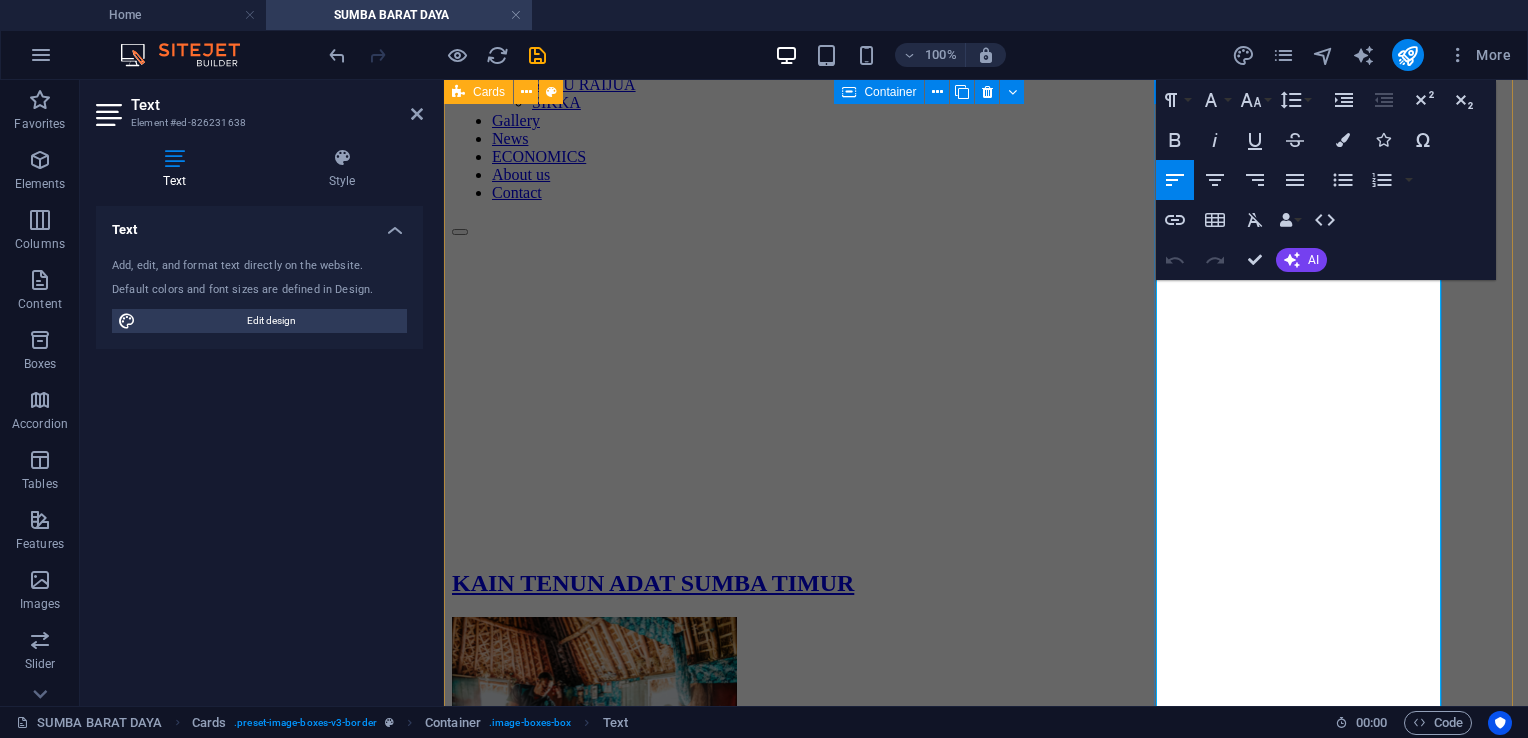 click on "Seperti contohnya akar mengkudu untuk mendapatkan warna merah, kayu untuk warna kuning, lumpur sebagai warna coklat, dan lain-lain." at bounding box center (886, 1689) 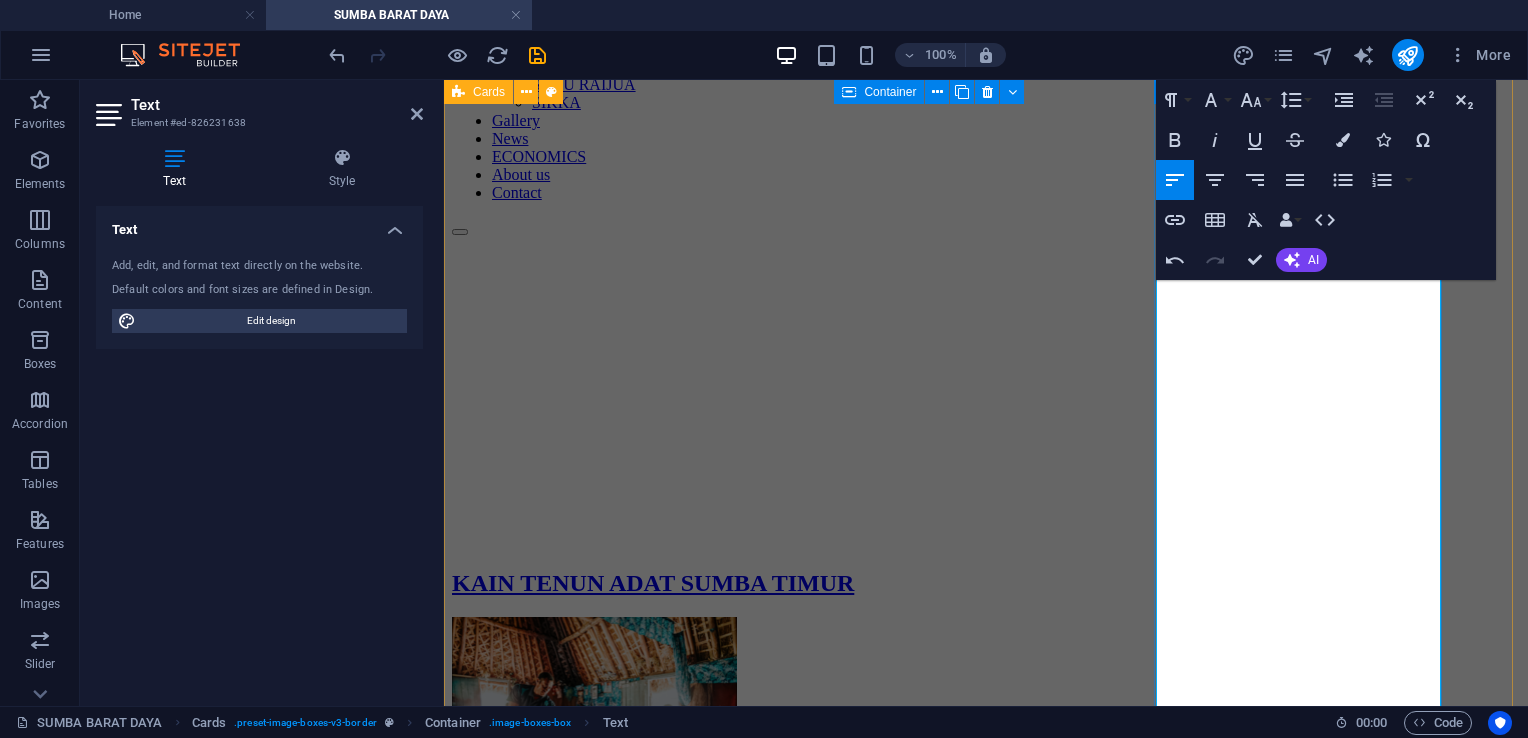 click on "Setiap penenun memiliki resep khusus dalam pewarnaan, karena itu merupakan ciri dan keunikan dari kain yang dihasilkan." at bounding box center (835, 1708) 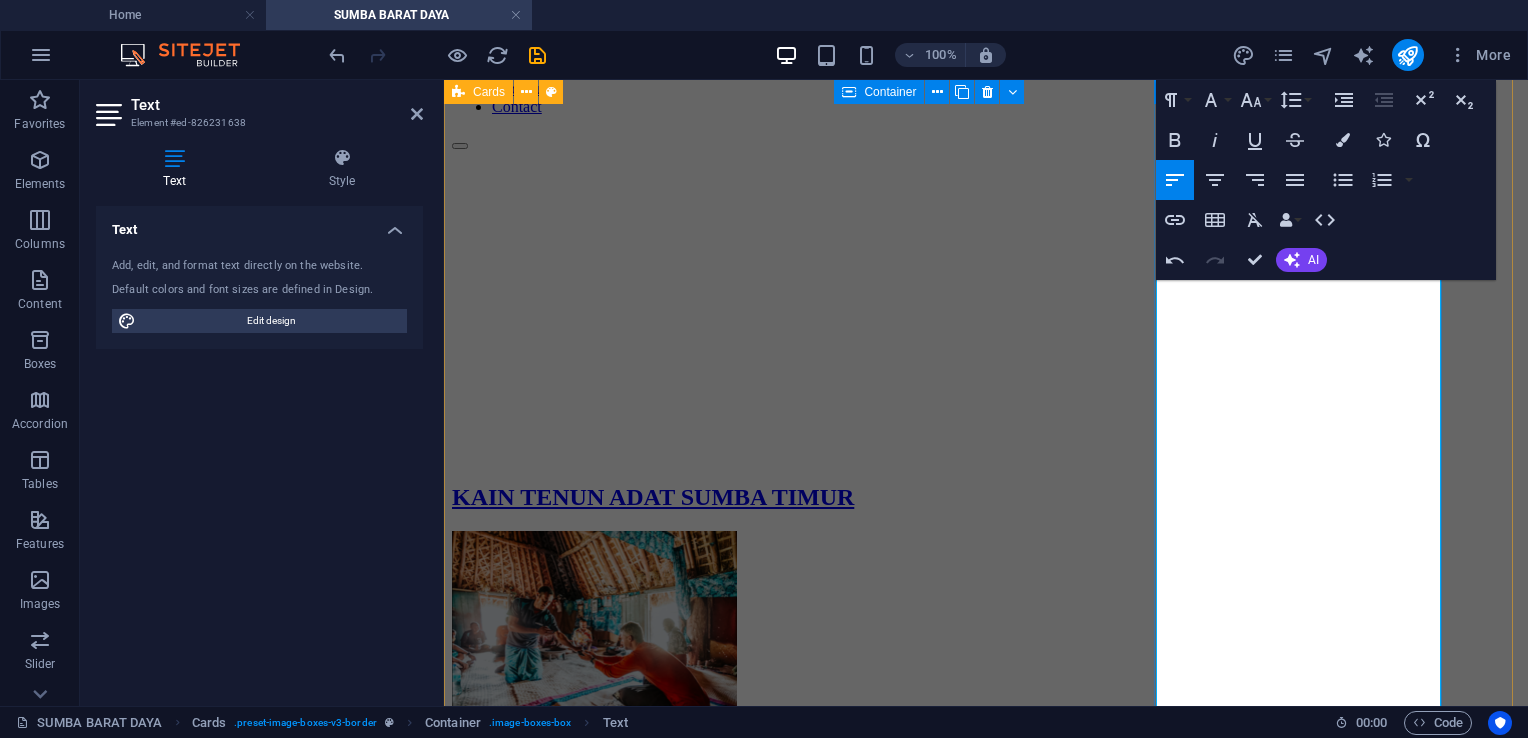scroll, scrollTop: 560, scrollLeft: 0, axis: vertical 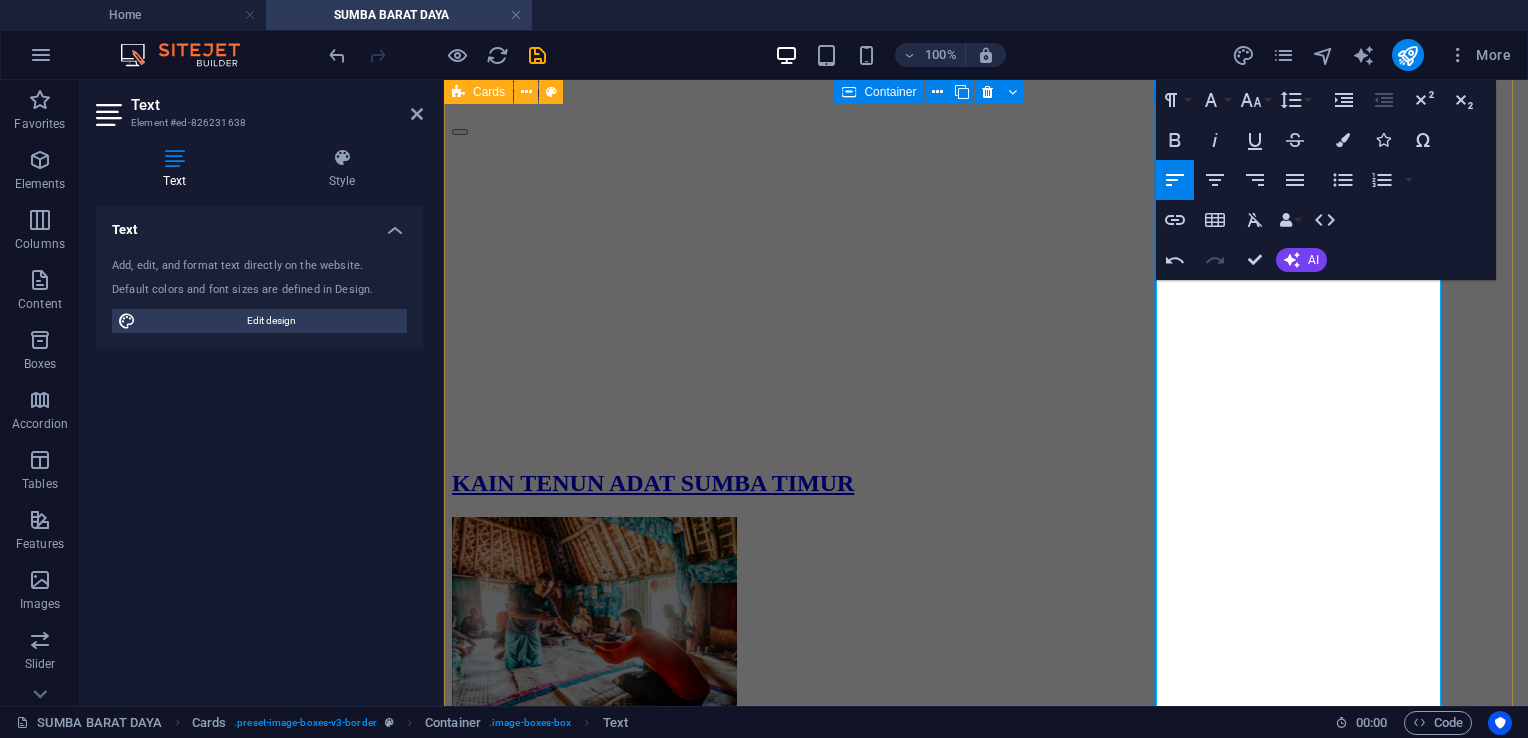click on "Lain lagi dengan Sumba Barat Daya, daerah ini memiliki tiga jenis kain tenun antara lain Tenun Ikat (Makete), Tenun Songket (Lambaleko), dan Tenun Sulam (Humbi/Lumbi)." at bounding box center (833, 1556) 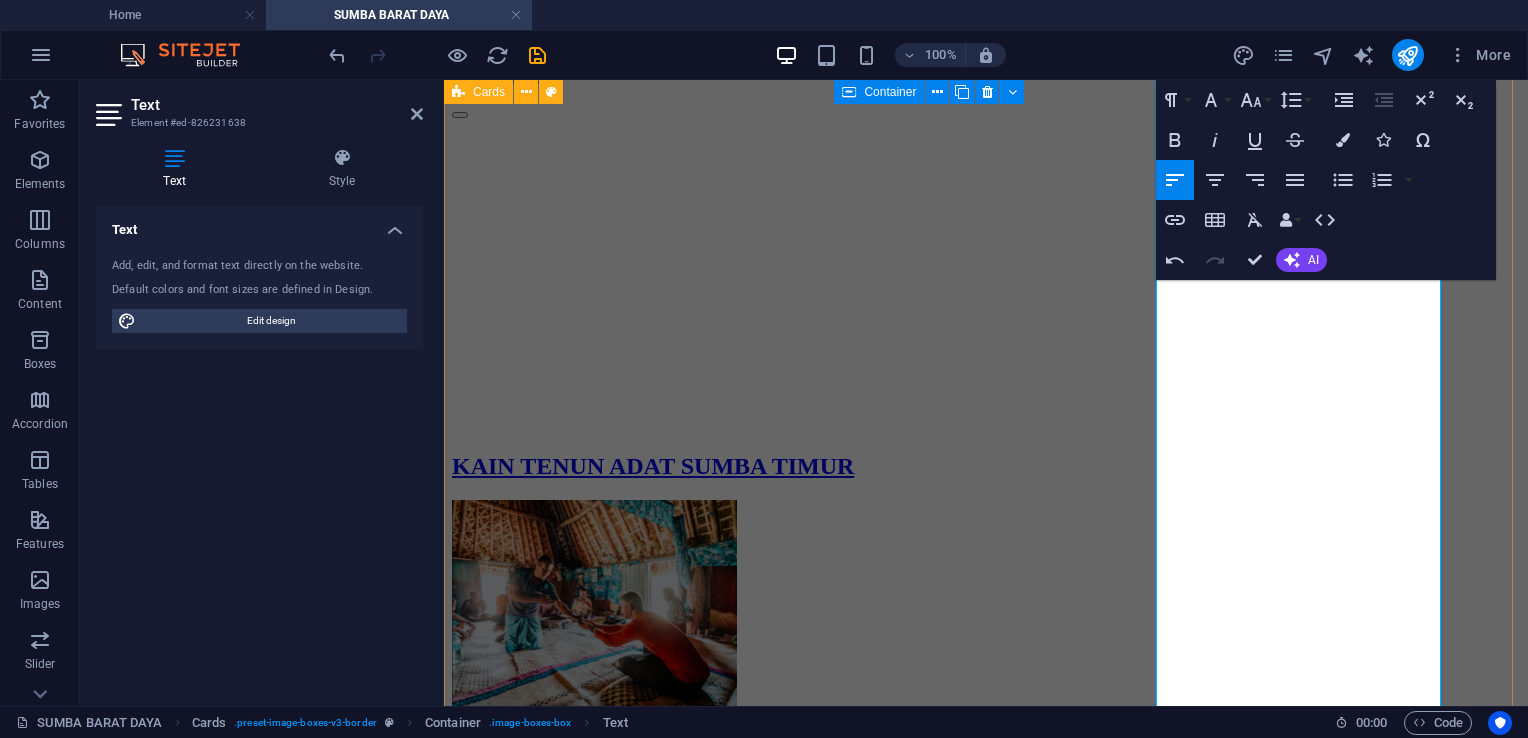 scroll, scrollTop: 560, scrollLeft: 0, axis: vertical 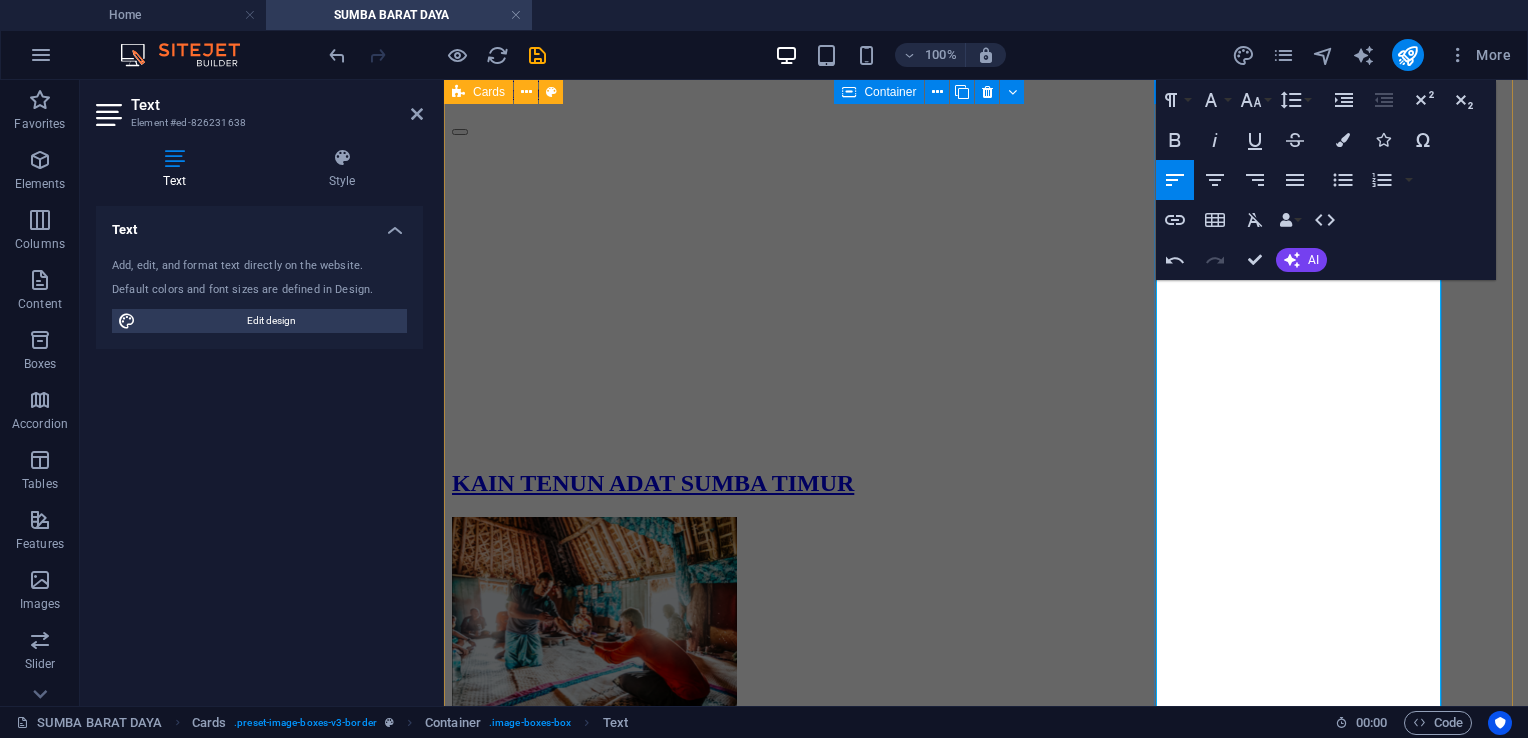 click on "Di Kabupaten Sumba Barat Daya terdapat tiga suku besar yang masih aktif menenun, yaitu Loura, Kodi, dan Wewewa." at bounding box center (814, 1646) 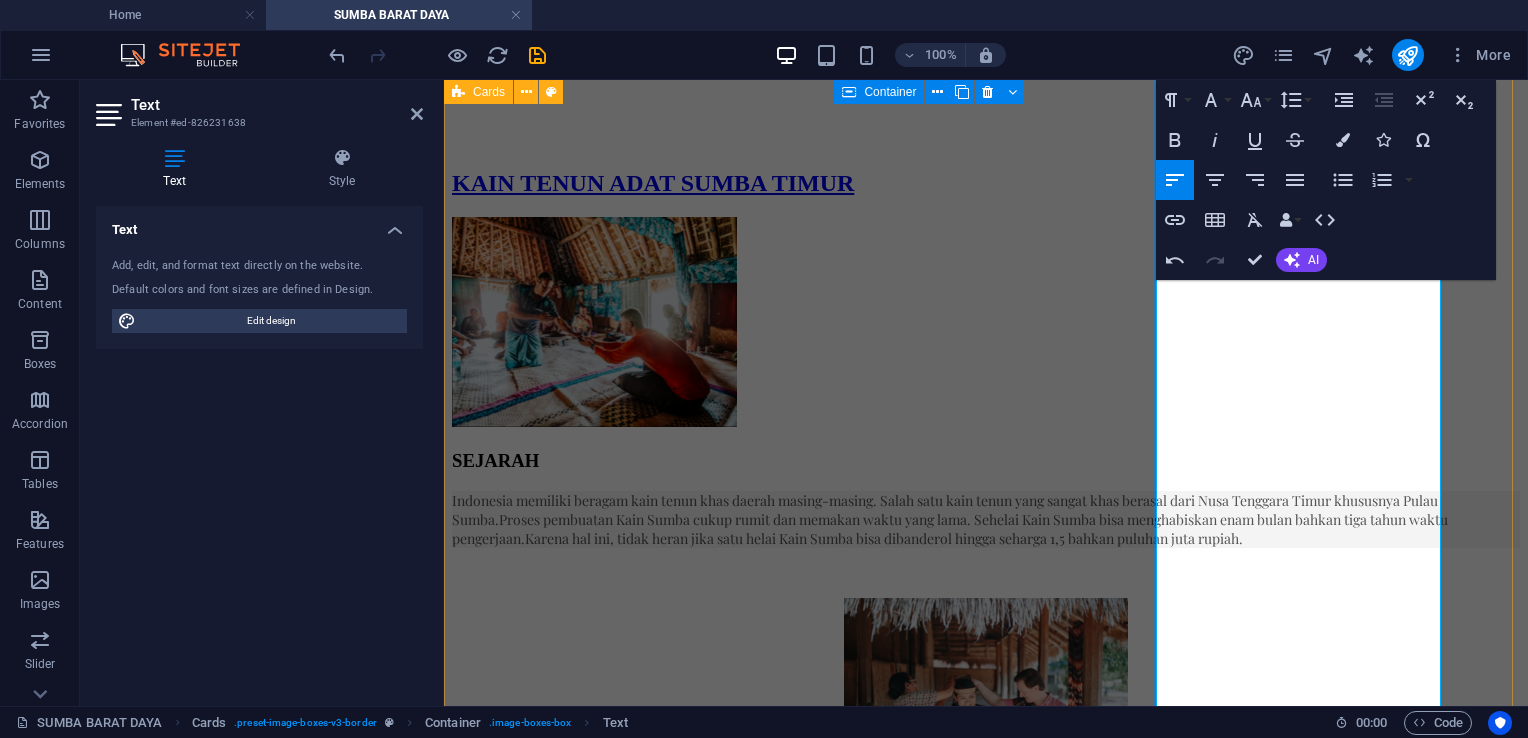 scroll, scrollTop: 660, scrollLeft: 0, axis: vertical 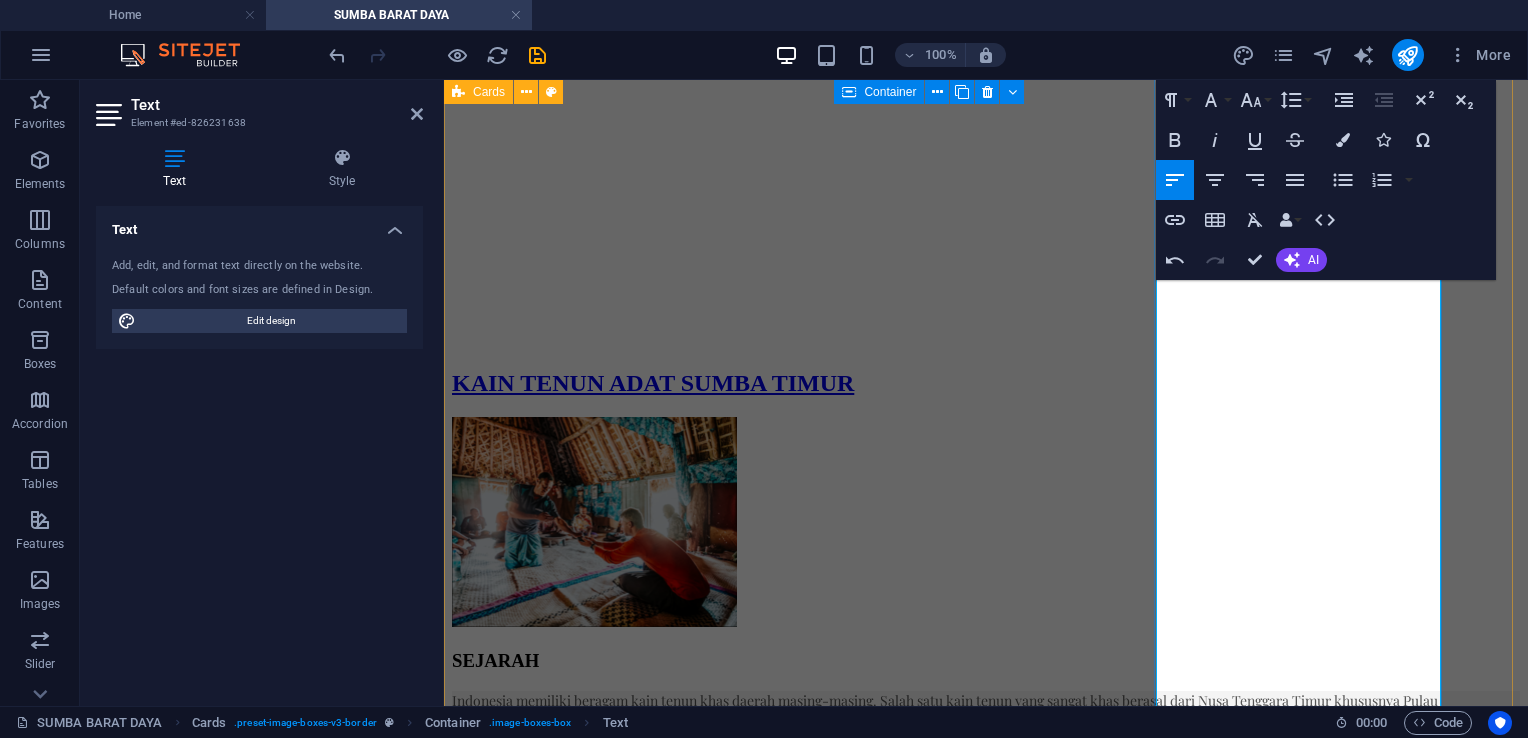 click on "Ketiga suku ini memiliki kekhasan corak masing-masing dan kecenderungan warna yang berbeda. Seperti contohnya kain tenun di Suku Kodi dominan warna hitam, sedangkan di Suku Loura dan Wewewa cenderung berwarna-warni." at bounding box center [960, 1575] 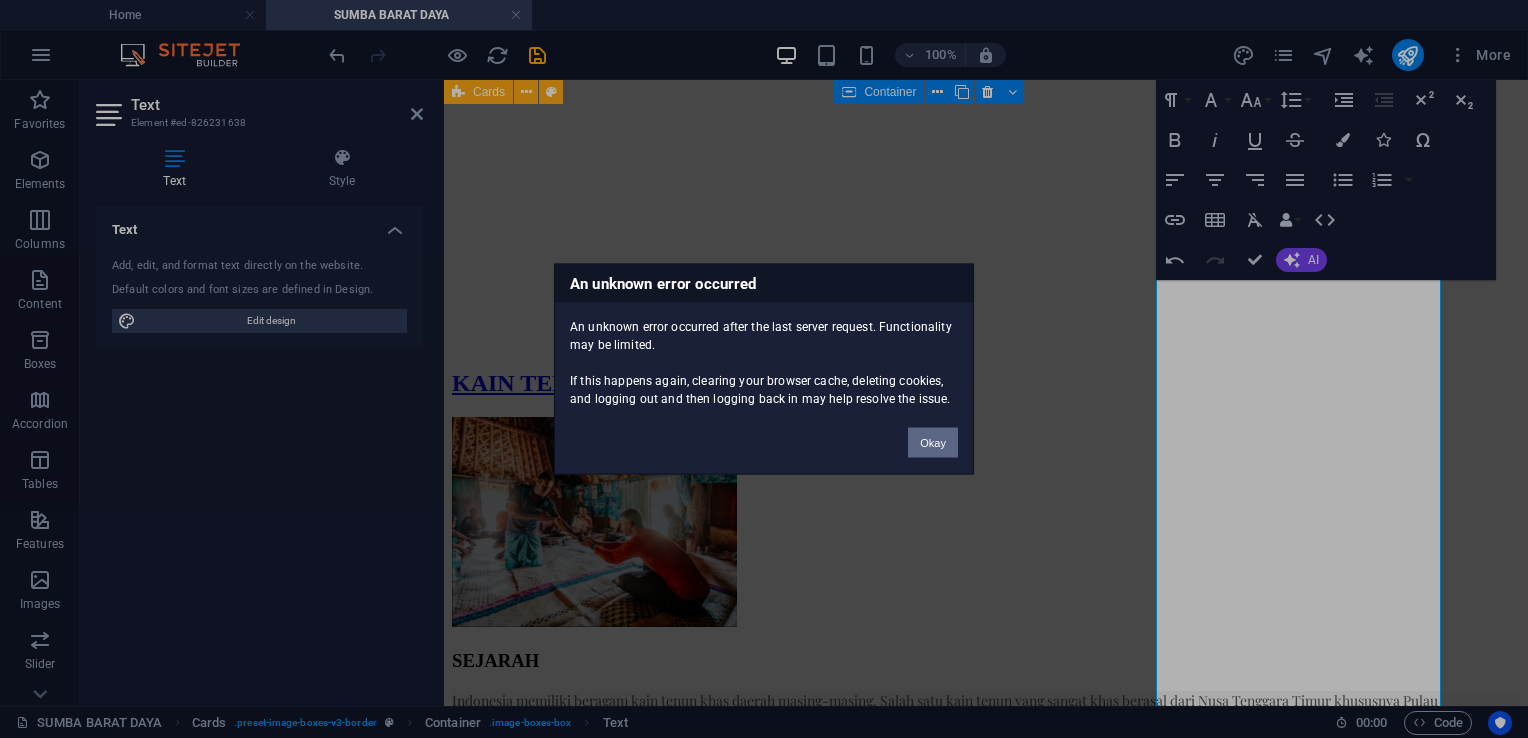 click on "Okay" at bounding box center [933, 443] 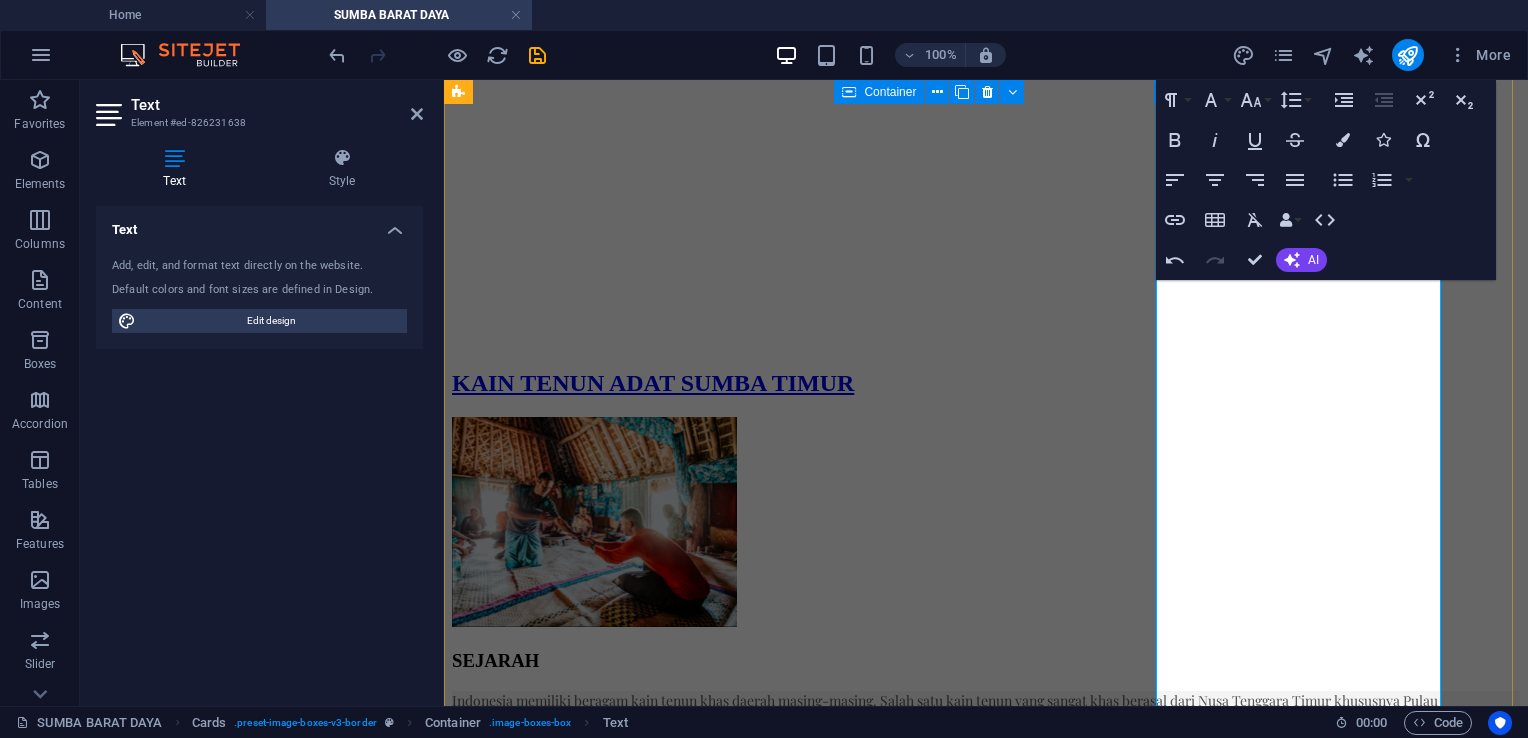 click on "Ketiga suku ini memiliki kekhasan corak masing-masing dan kecenderungan warna yang berbeda. Seperti contohnya kain tenun di Suku Kodi dominan warna hitam, sedangkan di Suku Loura dan Wewewa cenderung berwarna-warni." at bounding box center [968, 1542] 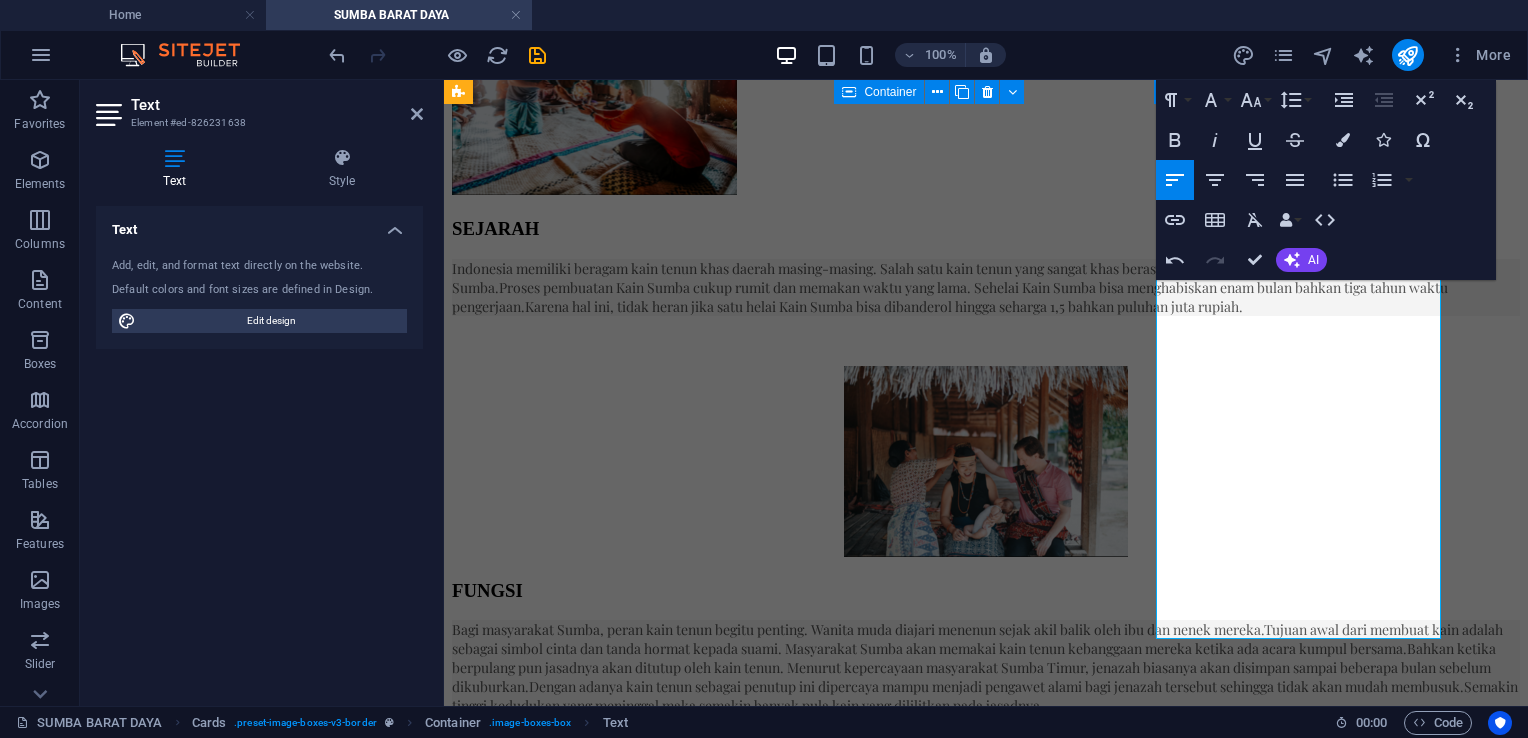 scroll, scrollTop: 1594, scrollLeft: 0, axis: vertical 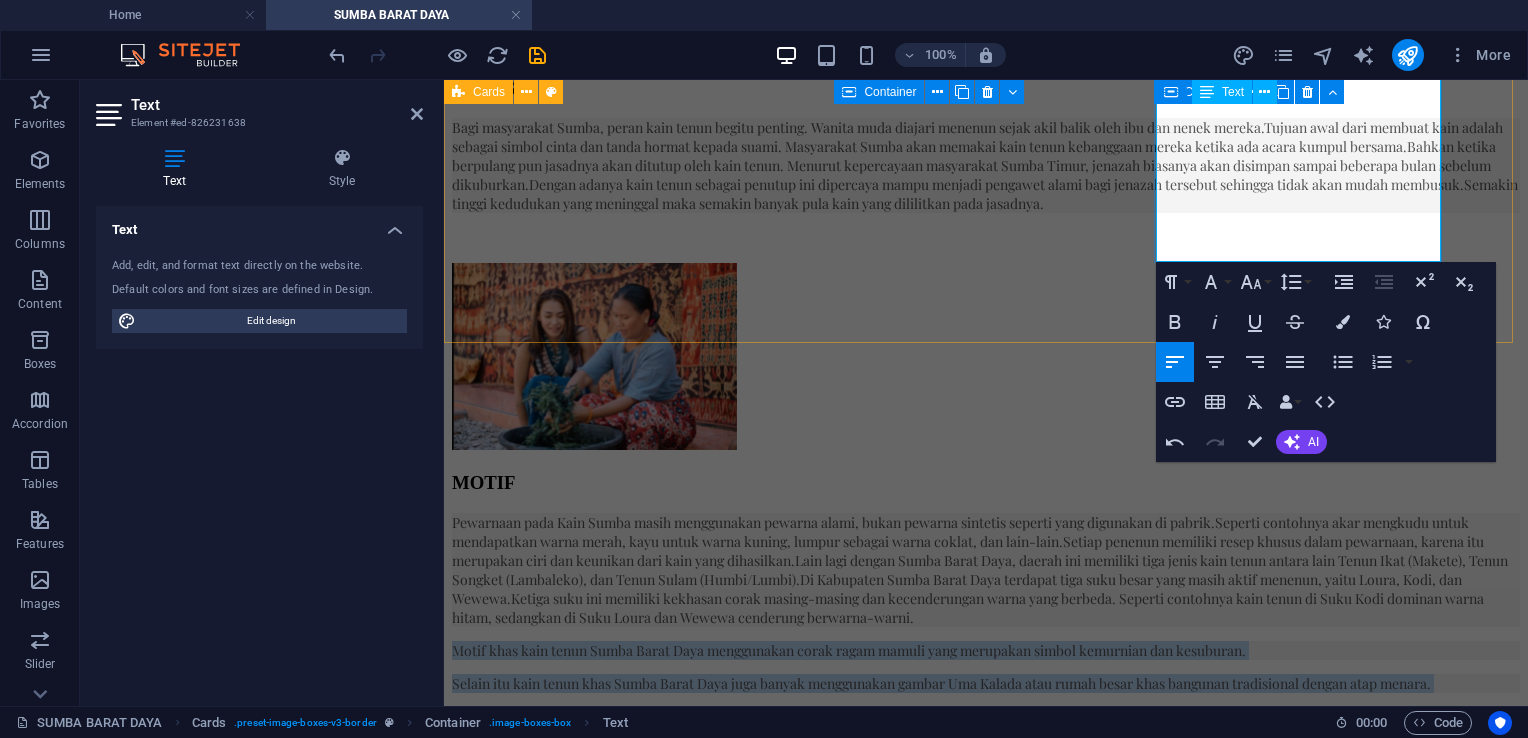 drag, startPoint x: 1177, startPoint y: 414, endPoint x: 1301, endPoint y: 197, distance: 249.93 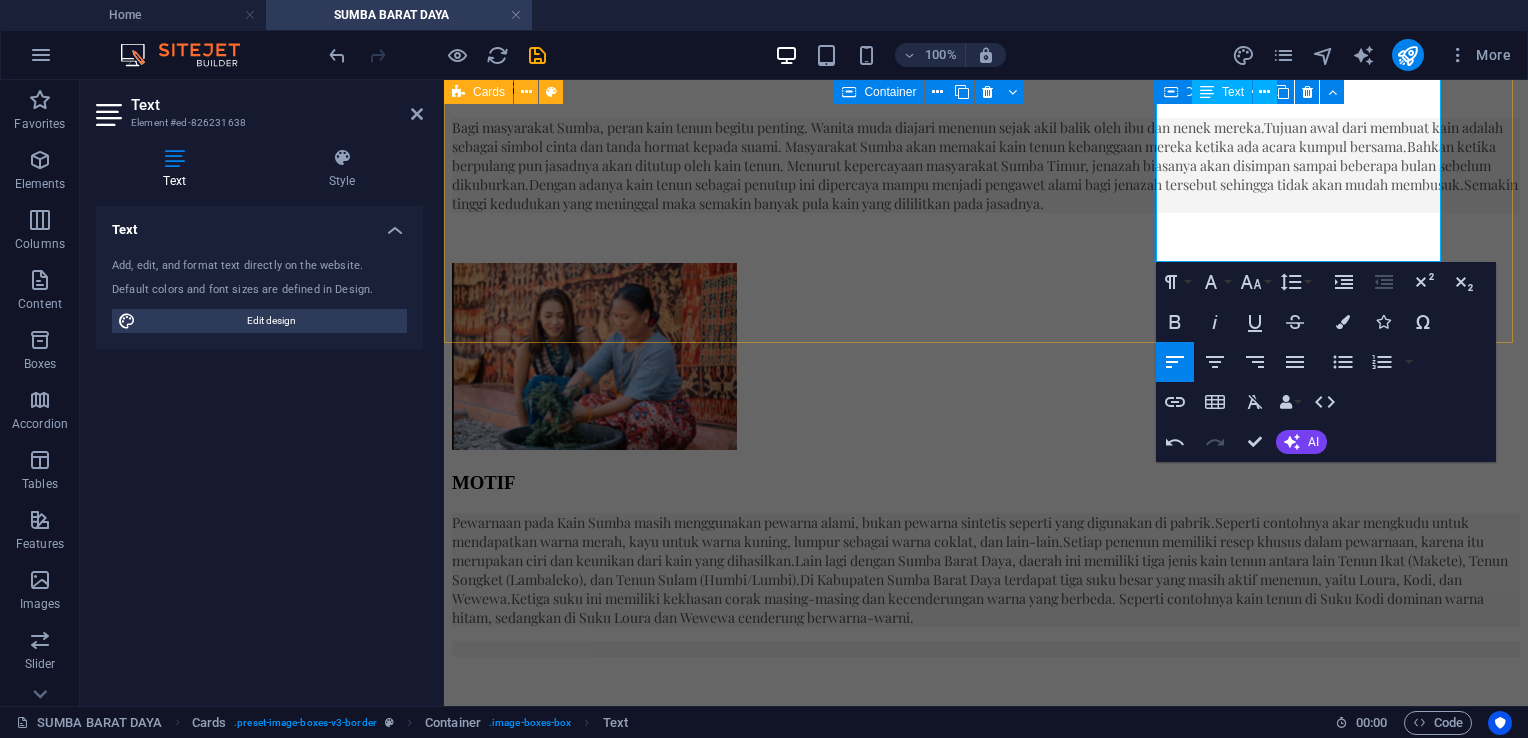 scroll, scrollTop: 1400, scrollLeft: 0, axis: vertical 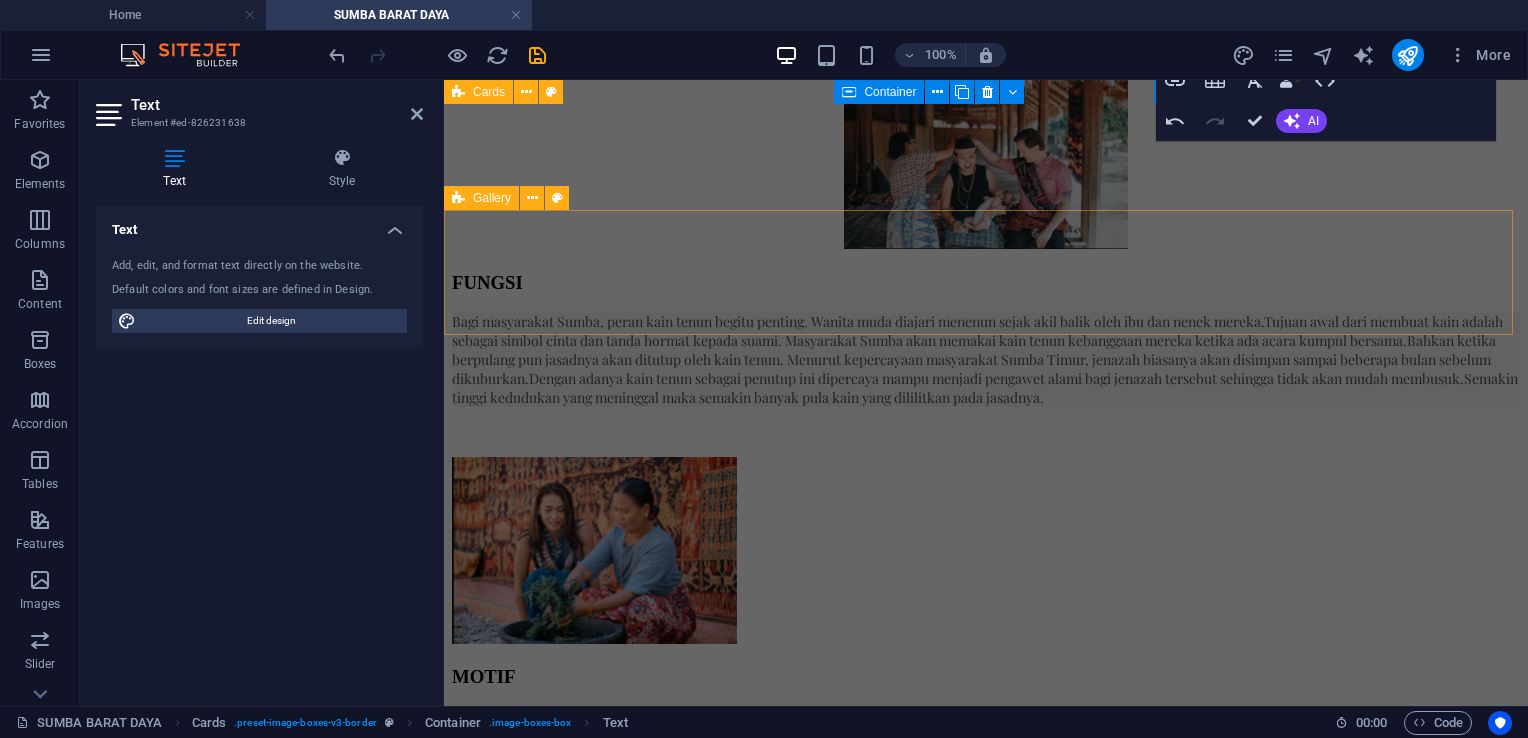 click on "Drop content here or  Add elements  Paste clipboard" at bounding box center [986, 4960] 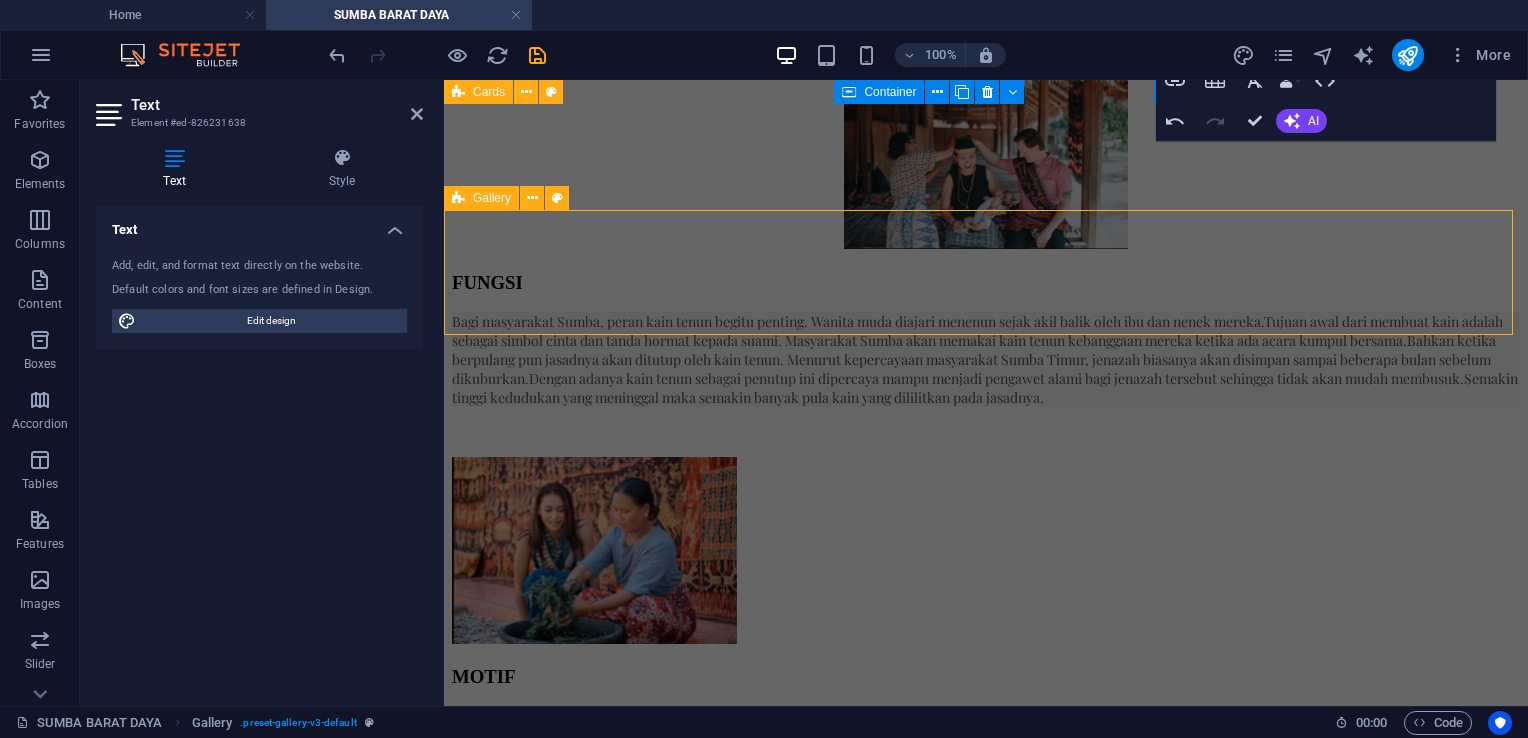 scroll, scrollTop: 1353, scrollLeft: 0, axis: vertical 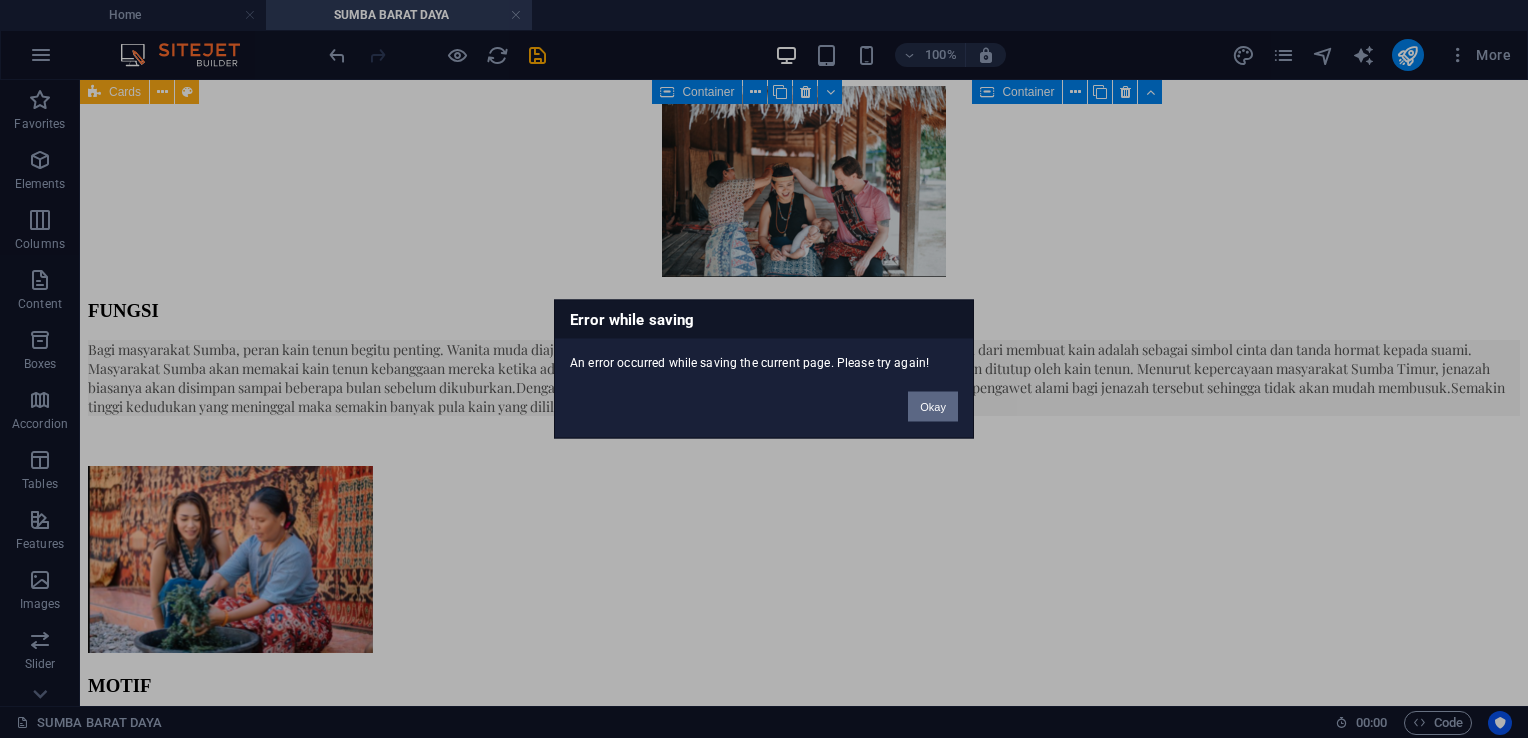 click on "Okay" at bounding box center (933, 407) 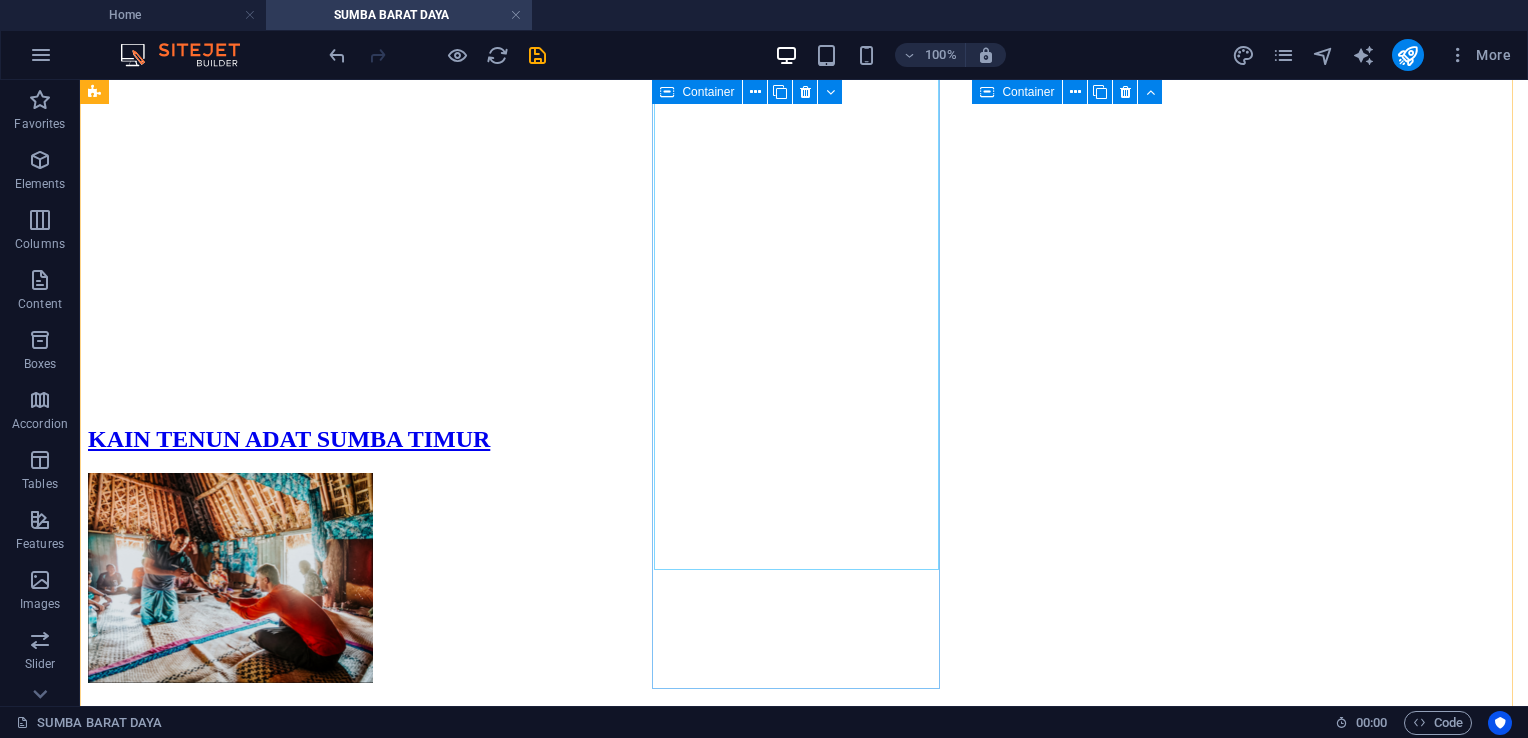 scroll, scrollTop: 653, scrollLeft: 0, axis: vertical 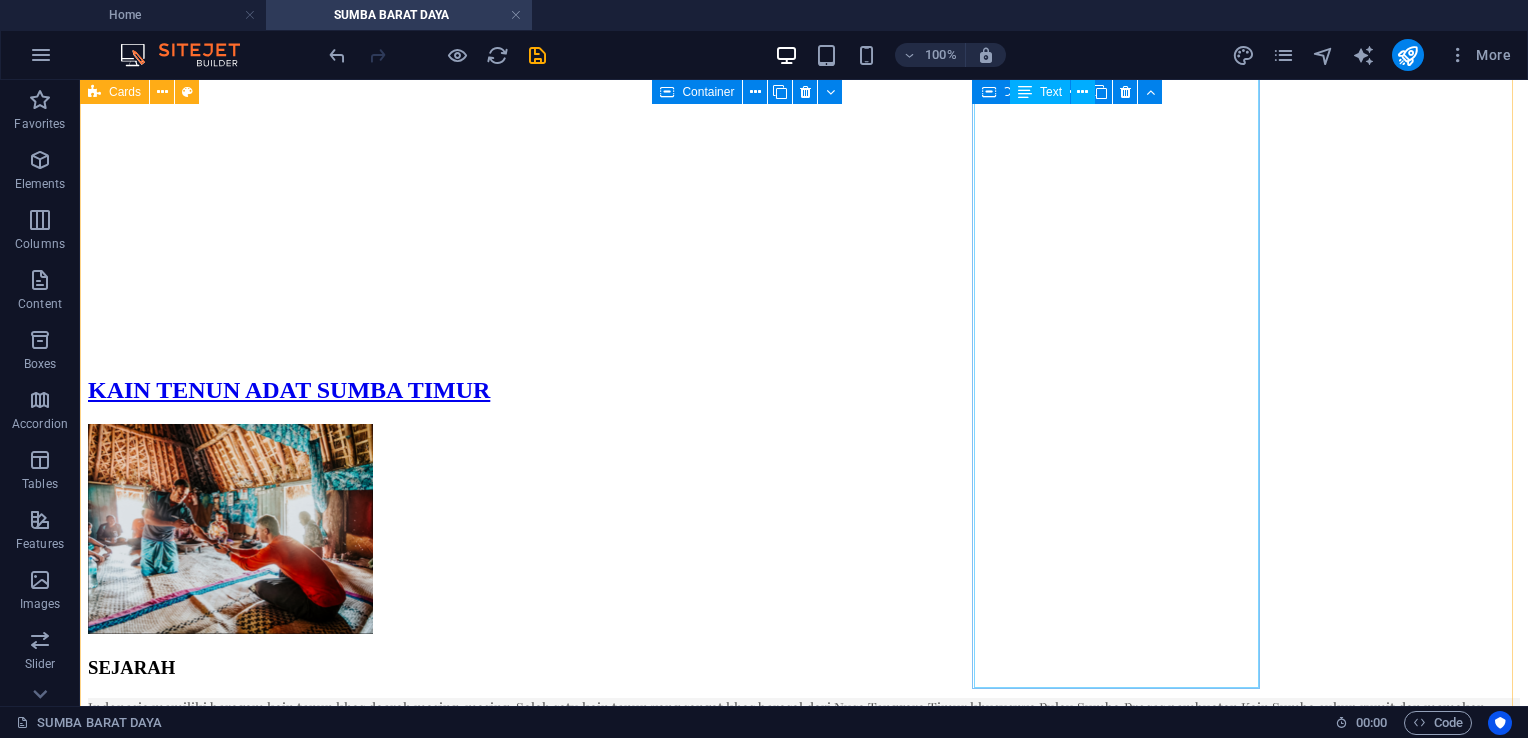 click on "Pewarnaan pada Kain Sumba masih menggunakan pewarna alami, bukan pewarna sintetis seperti yang digunakan di pabrik.  Seperti contohnya akar mengkudu untuk mendapatkan warna merah, kayu untuk warna kuning, lumpur sebagai warna coklat, dan lain-lain.  Setiap penenun memiliki resep khusus dalam pewarnaan, karena itu merupakan ciri dan keunikan dari kain yang dihasilkan.  Lain lagi dengan Sumba Barat Daya, daerah ini memiliki tiga jenis kain tenun antara lain Tenun Ikat (Makete), Tenun Songket (Lambaleko), dan Tenun Sulam (Humbi/Lumbi).  Di Kabupaten Sumba Barat Daya terdapat tiga suku besar yang masih aktif menenun, yaitu Loura, Kodi, dan Wewewa.  Ketiga suku ini memiliki kekhasan corak masing-masing dan kecenderungan warna yang berbeda. Seperti contohnya kain tenun di Suku Kodi dominan warna hitam, sedangkan di Suku Loura dan Wewewa cenderung berwarna-warni." at bounding box center (804, 1486) 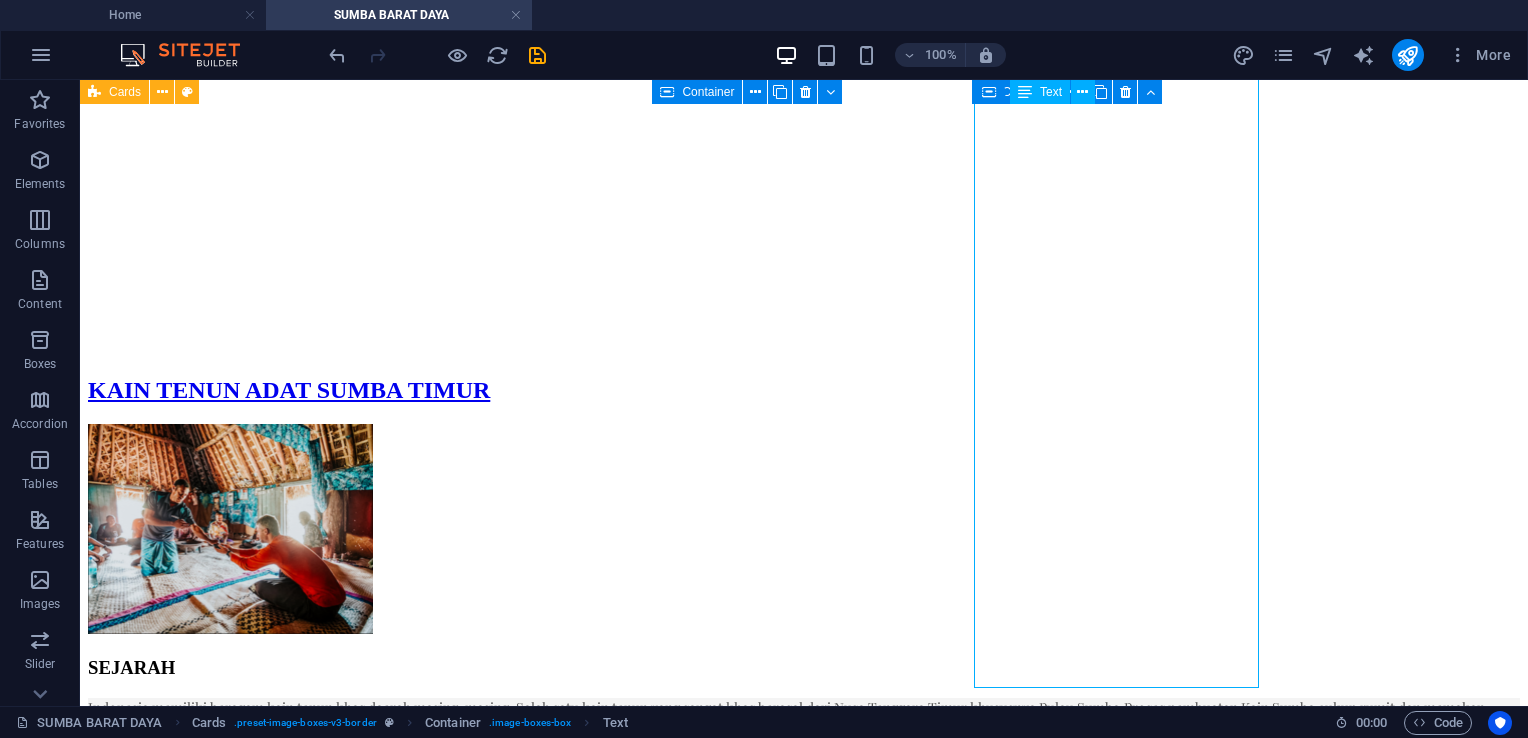 click on "Pewarnaan pada Kain Sumba masih menggunakan pewarna alami, bukan pewarna sintetis seperti yang digunakan di pabrik.  Seperti contohnya akar mengkudu untuk mendapatkan warna merah, kayu untuk warna kuning, lumpur sebagai warna coklat, dan lain-lain.  Setiap penenun memiliki resep khusus dalam pewarnaan, karena itu merupakan ciri dan keunikan dari kain yang dihasilkan.  Lain lagi dengan Sumba Barat Daya, daerah ini memiliki tiga jenis kain tenun antara lain Tenun Ikat (Makete), Tenun Songket (Lambaleko), dan Tenun Sulam (Humbi/Lumbi).  Di Kabupaten Sumba Barat Daya terdapat tiga suku besar yang masih aktif menenun, yaitu Loura, Kodi, dan Wewewa.  Ketiga suku ini memiliki kekhasan corak masing-masing dan kecenderungan warna yang berbeda. Seperti contohnya kain tenun di Suku Kodi dominan warna hitam, sedangkan di Suku Loura dan Wewewa cenderung berwarna-warni." at bounding box center (804, 1486) 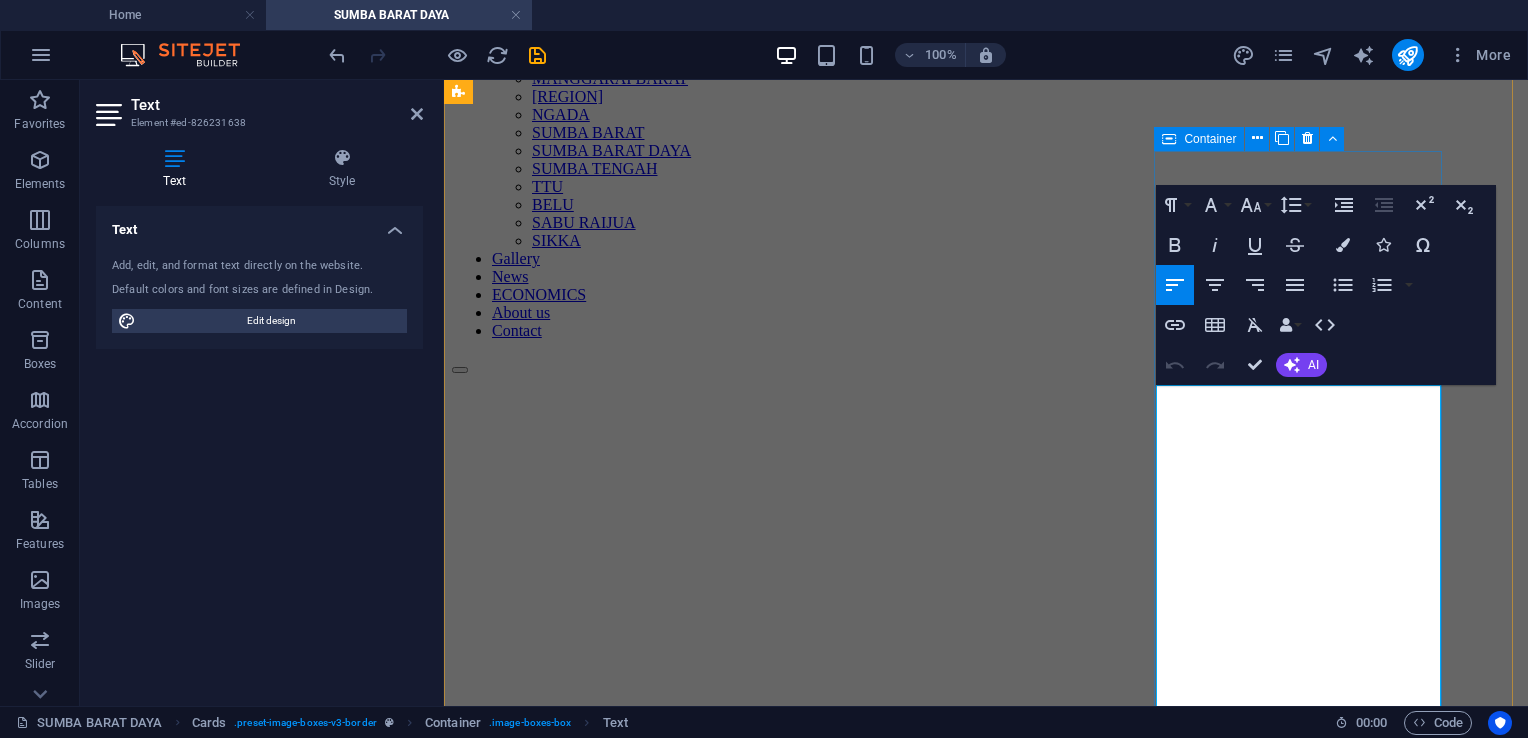 click on "Pewarnaan pada Kain Sumba masih menggunakan pewarna alami, bukan pewarna sintetis seperti yang digunakan di pabrik." at bounding box center (833, 1794) 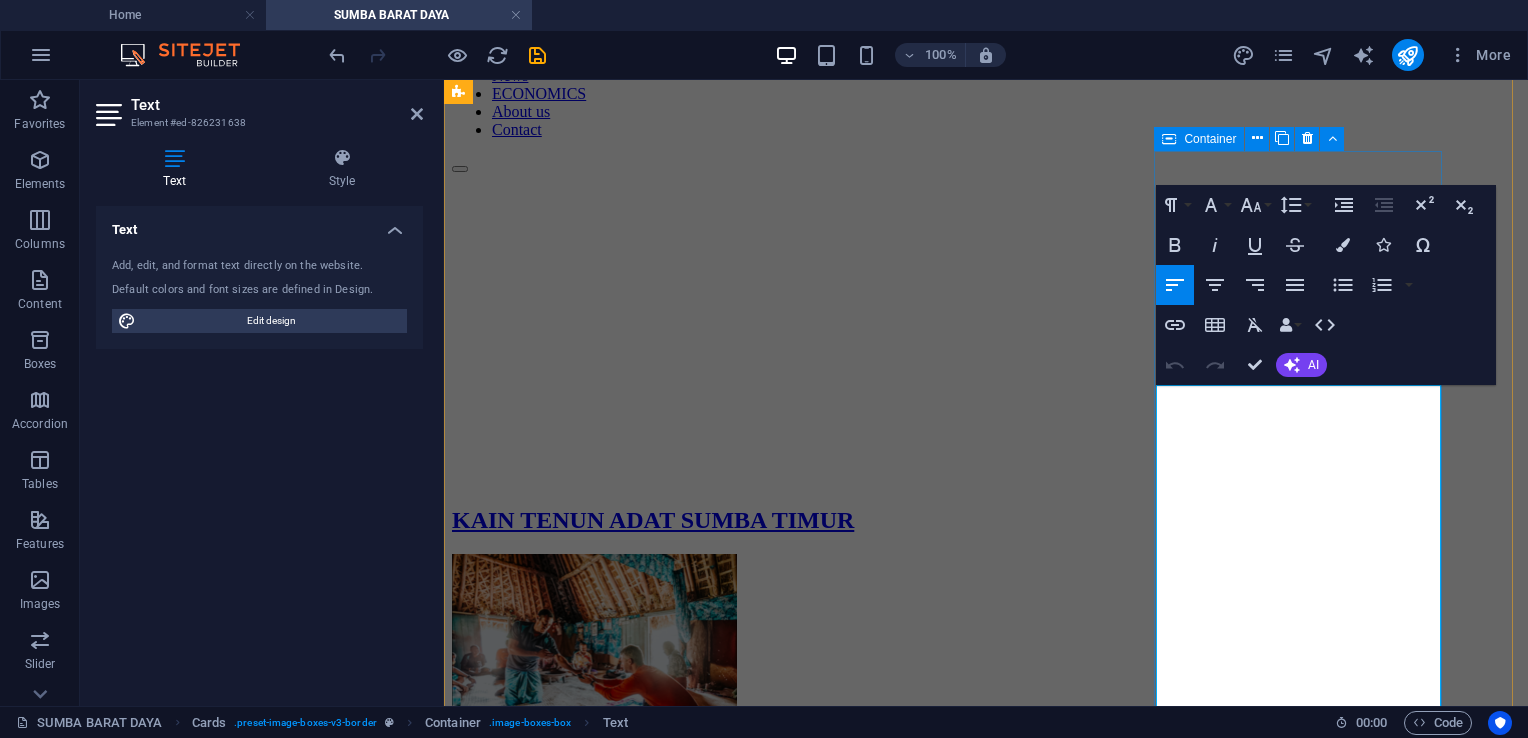 scroll, scrollTop: 622, scrollLeft: 0, axis: vertical 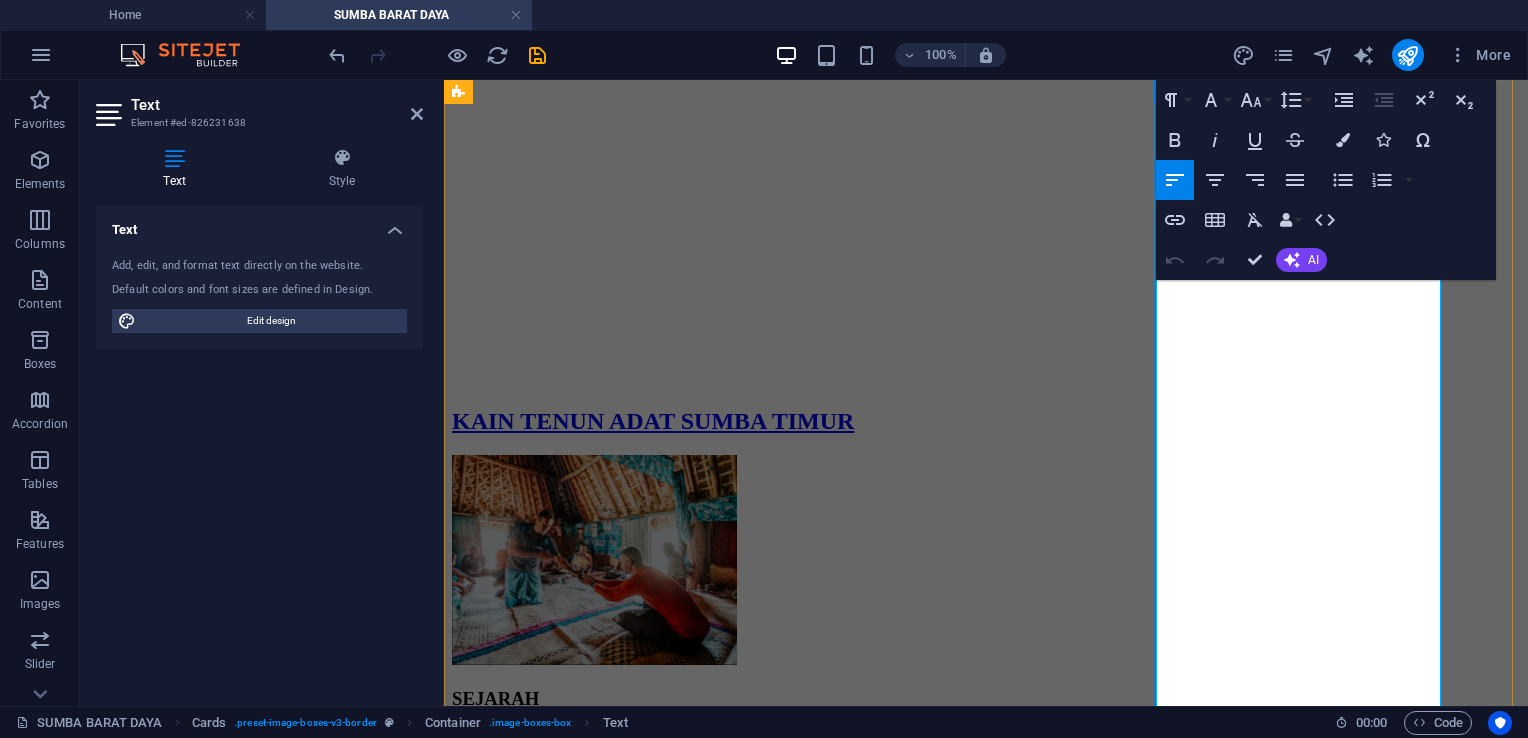 drag, startPoint x: 1282, startPoint y: 420, endPoint x: 1371, endPoint y: 637, distance: 234.54211 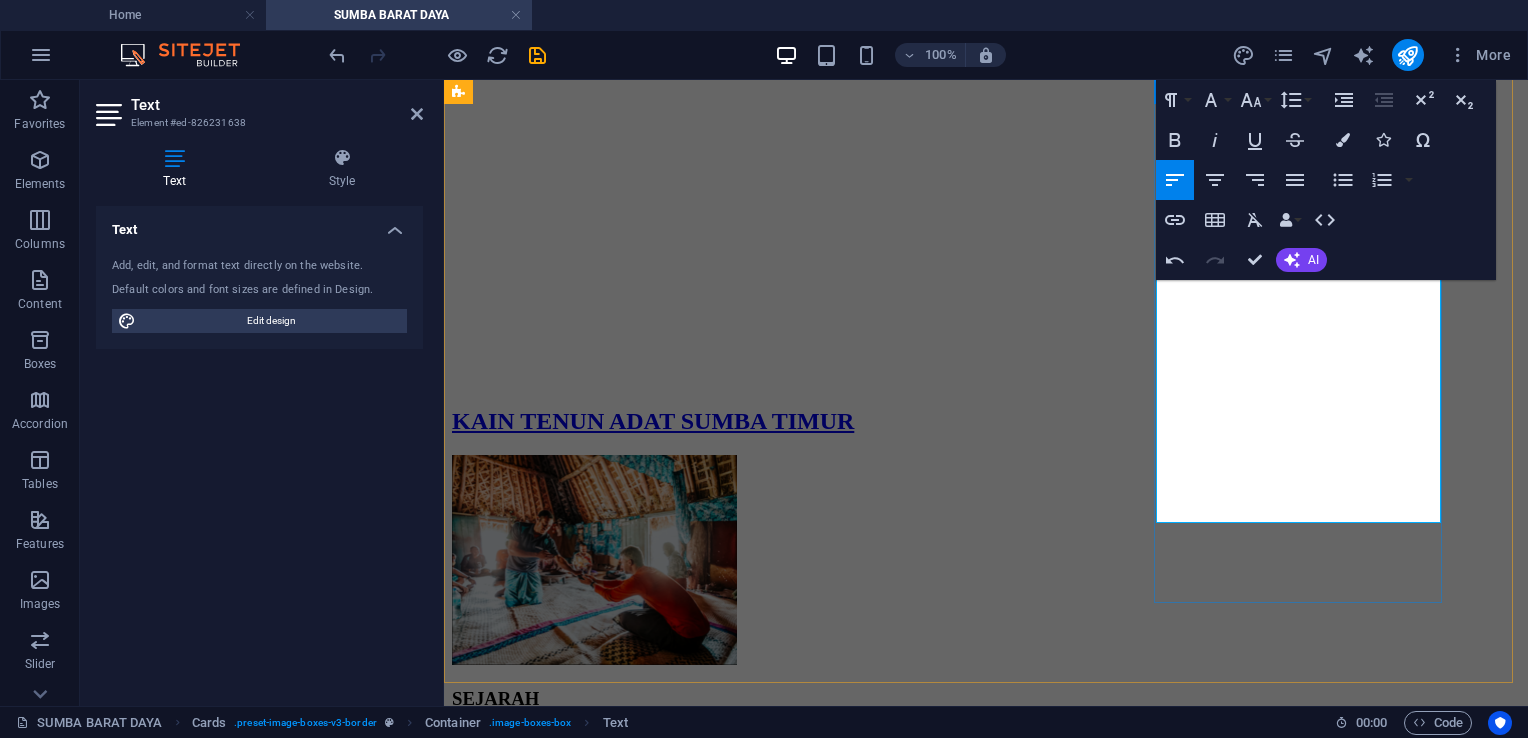 click at bounding box center (986, 1583) 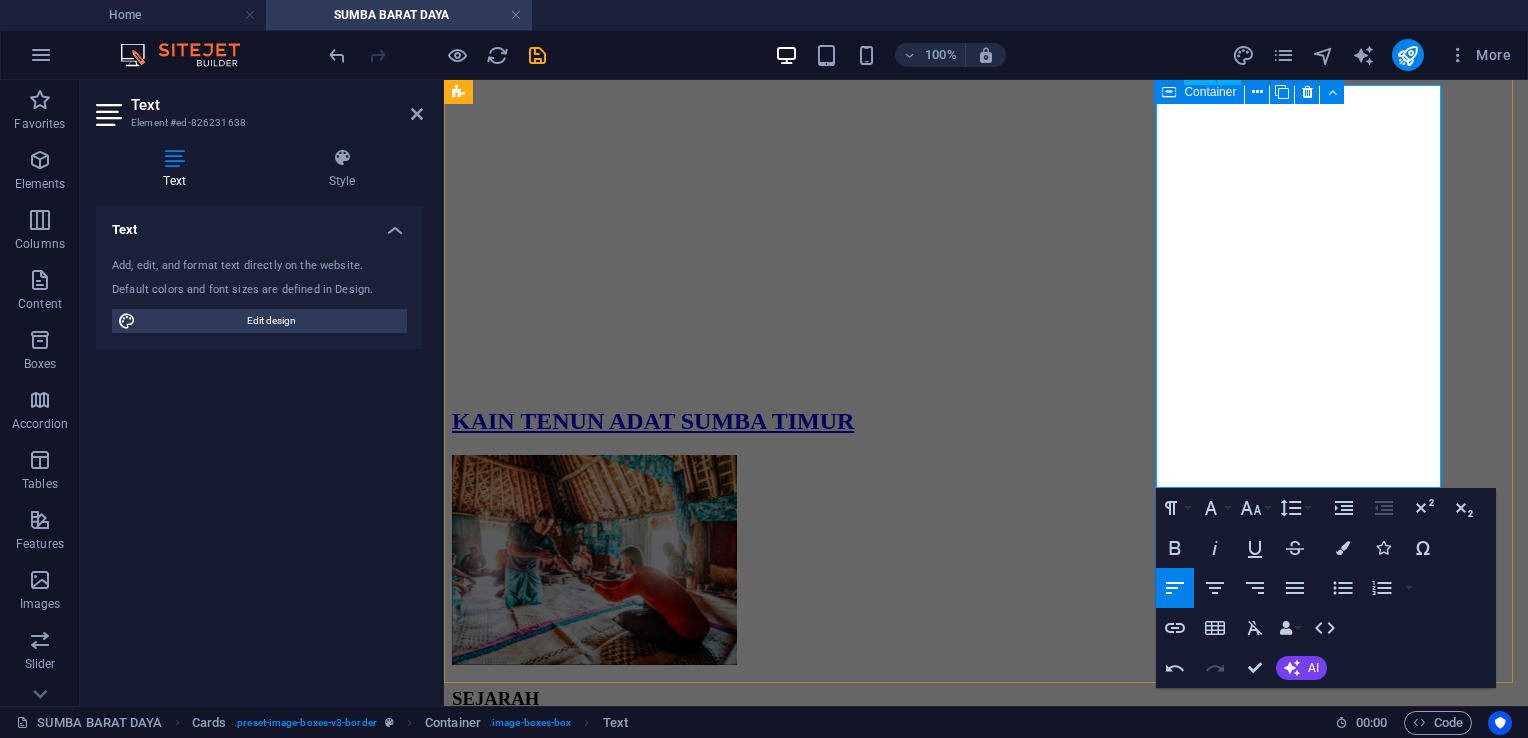 click at bounding box center [986, 1586] 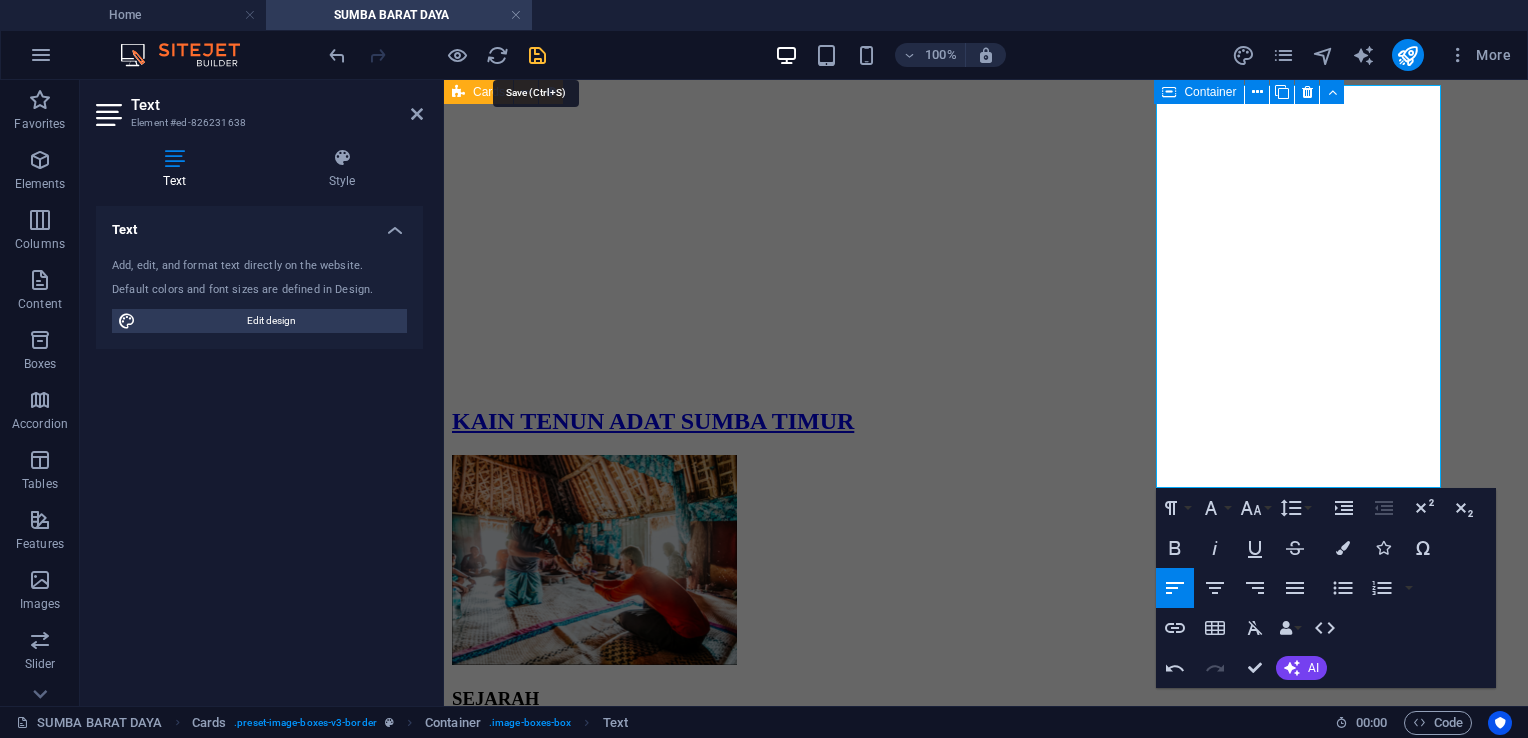 click at bounding box center [537, 55] 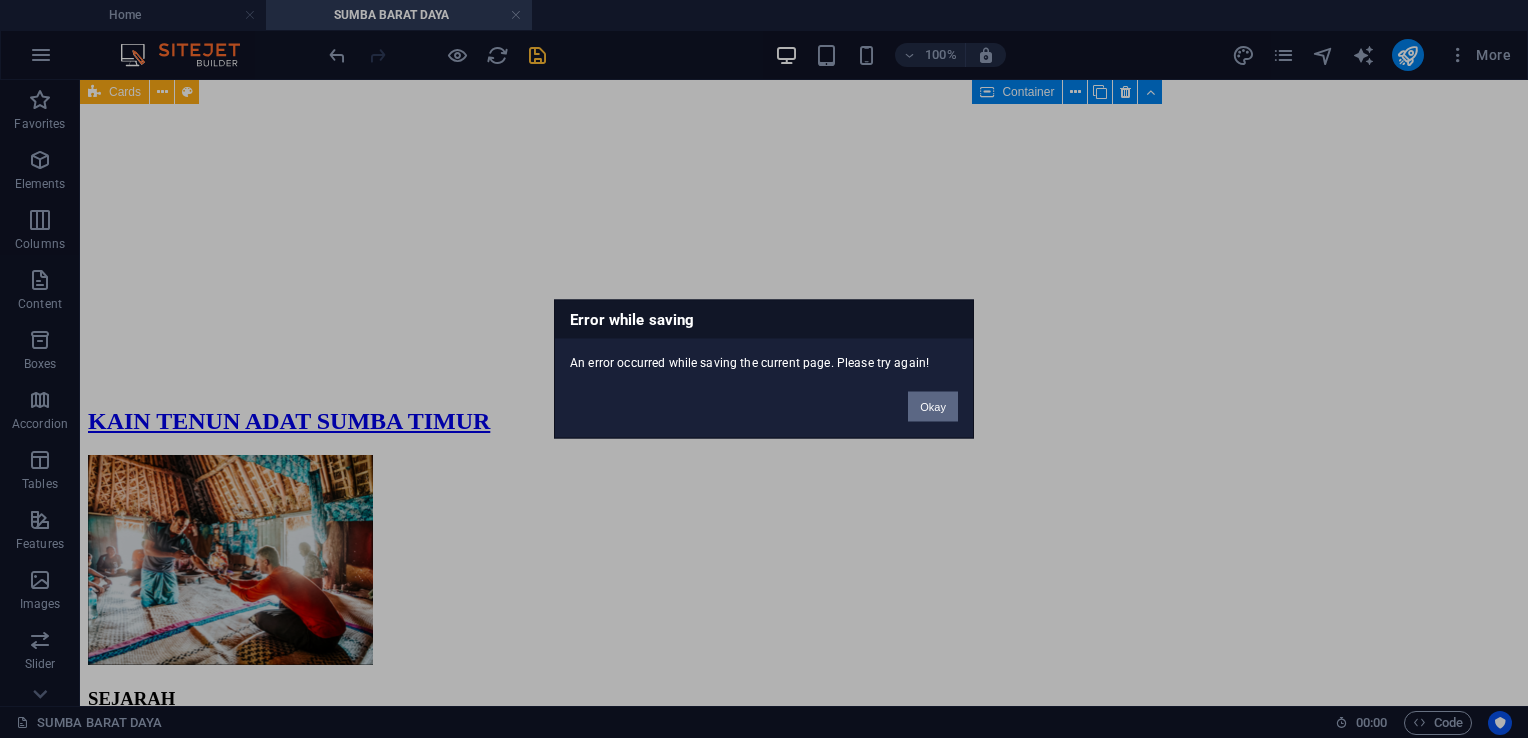 drag, startPoint x: 950, startPoint y: 401, endPoint x: 863, endPoint y: 318, distance: 120.241425 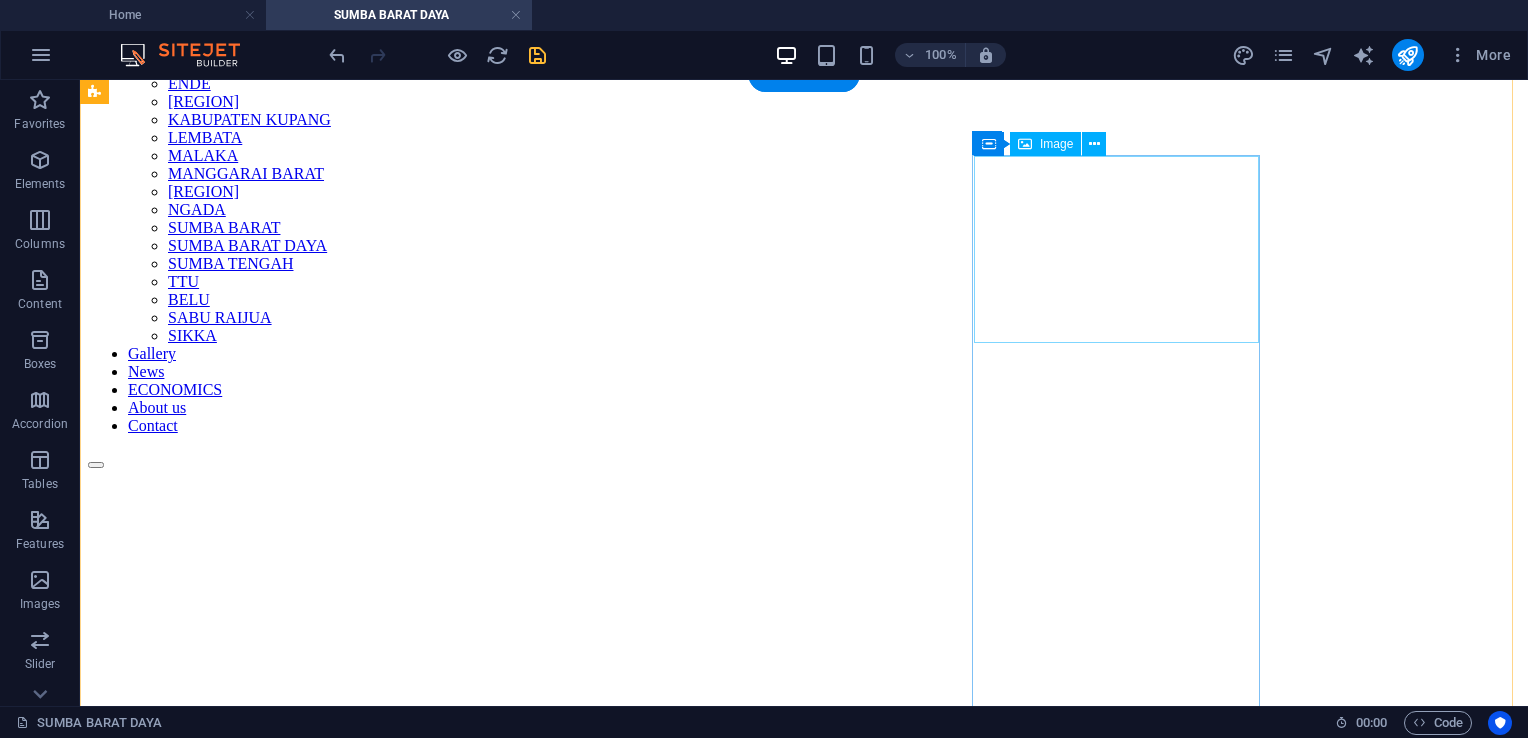 scroll, scrollTop: 222, scrollLeft: 0, axis: vertical 